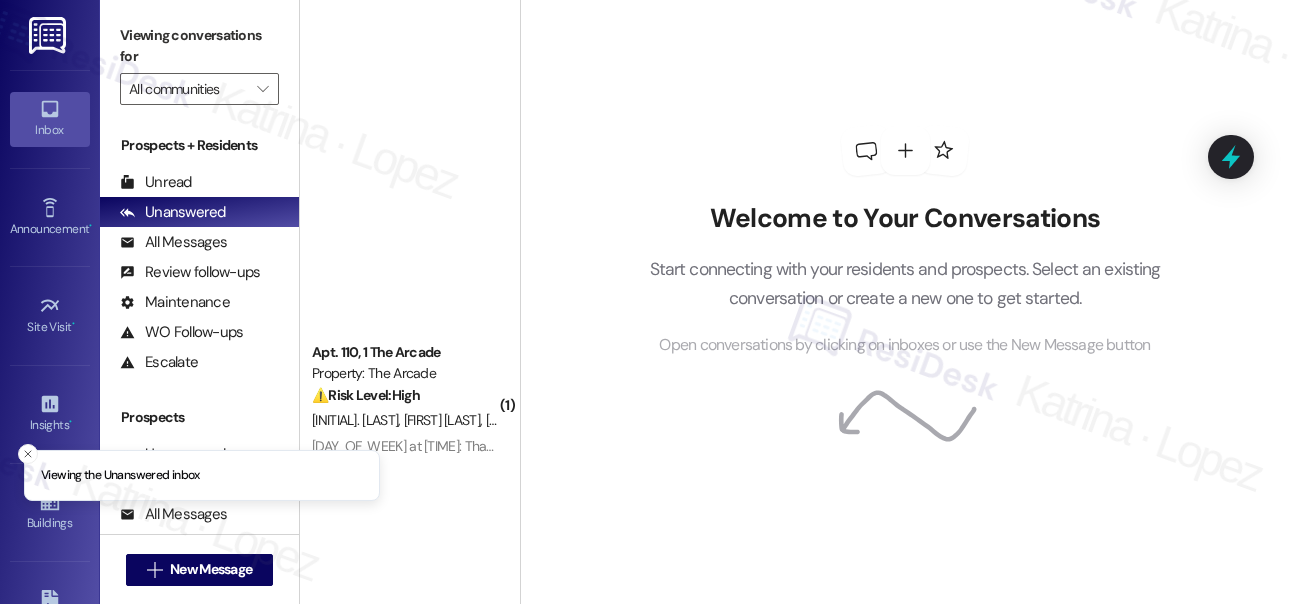 scroll, scrollTop: 0, scrollLeft: 0, axis: both 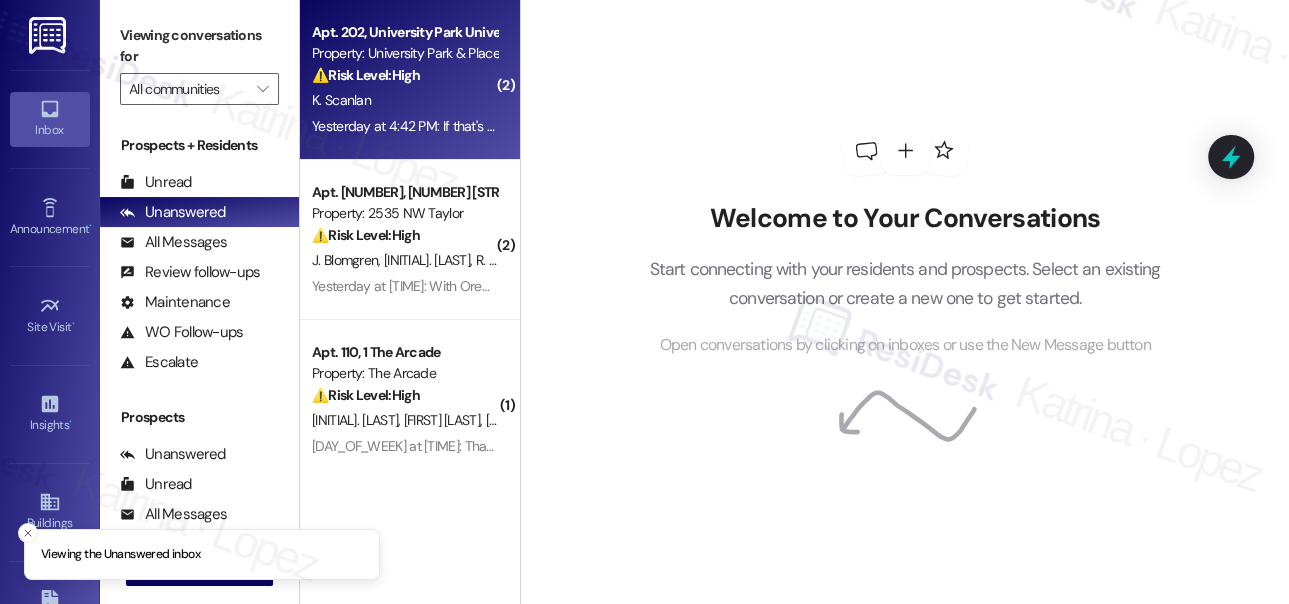 click on "K. Scanlan" at bounding box center [404, 100] 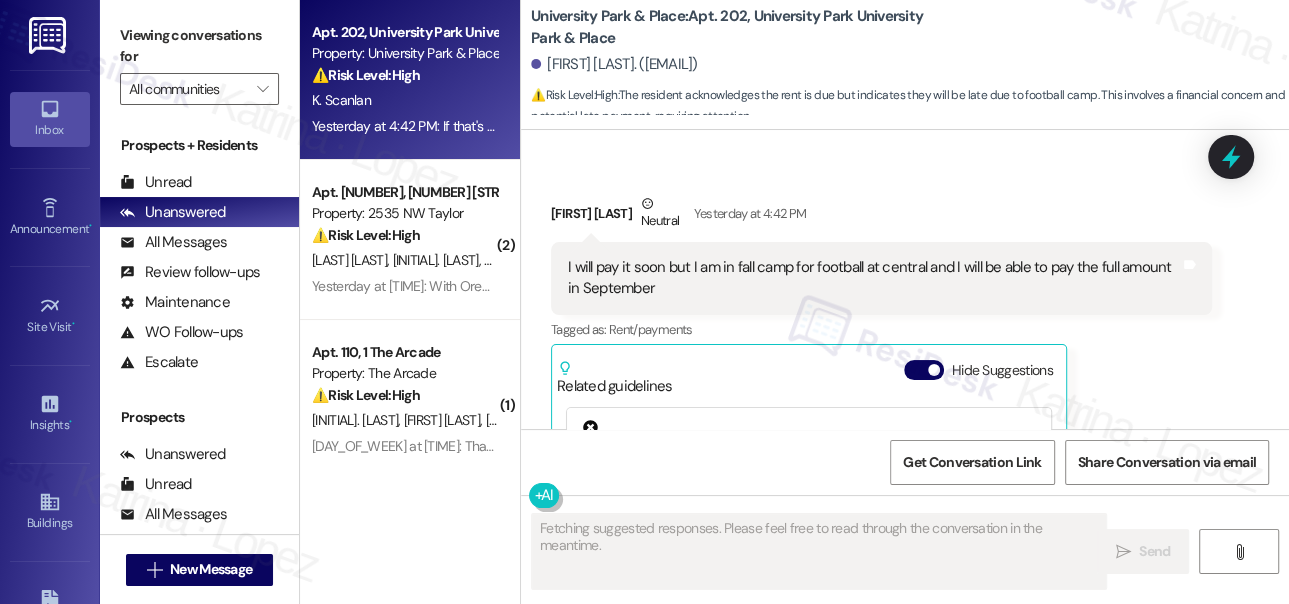 scroll, scrollTop: 5272, scrollLeft: 0, axis: vertical 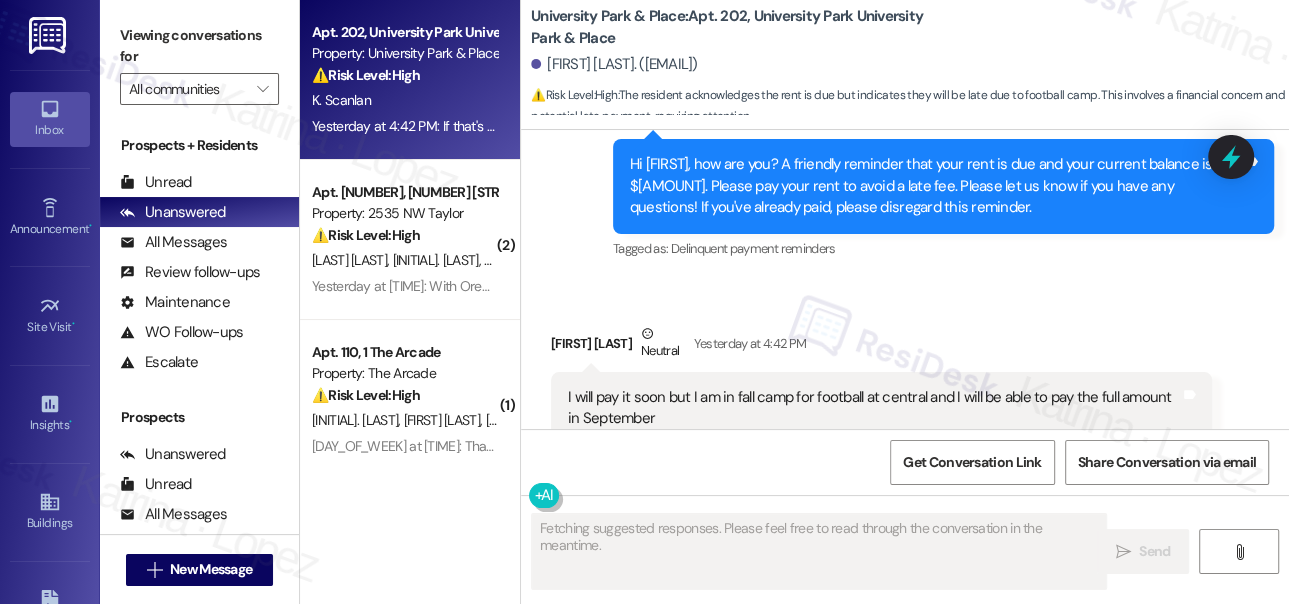 click on "Hi [FIRST], how are you? A friendly reminder that your rent is due and your current balance is $[AMOUNT]. Please pay your rent to avoid a late fee. Please let us know if you have any questions! If you've already paid, please disregard this reminder." at bounding box center [936, 186] 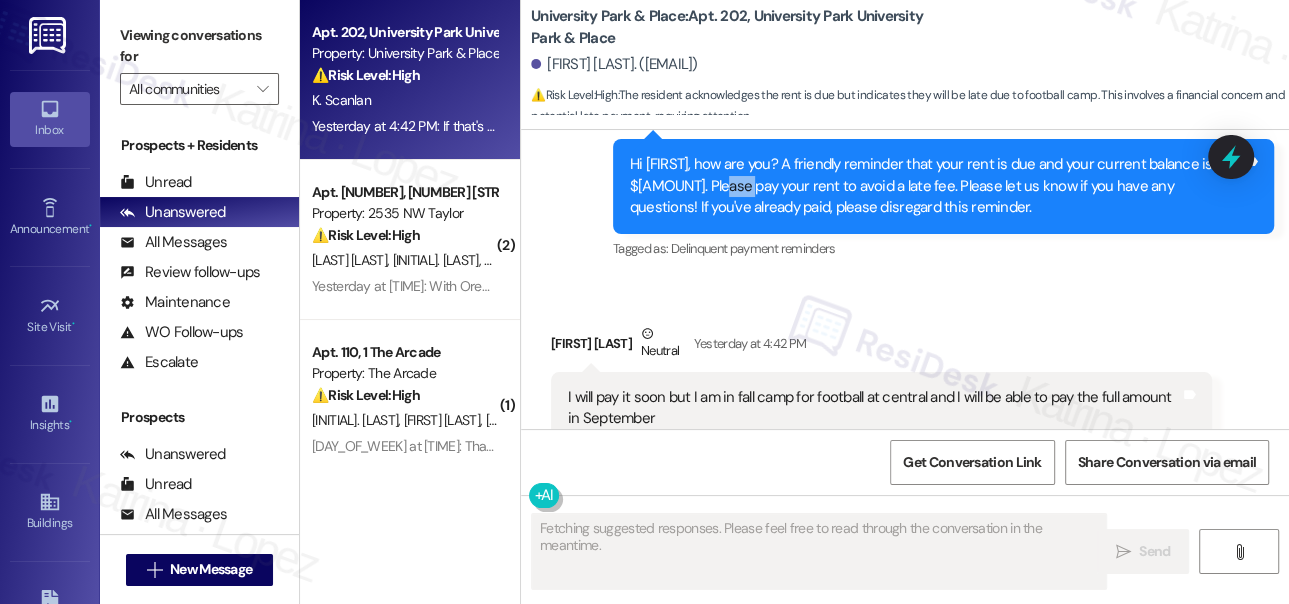 click on "Hi [FIRST], how are you? A friendly reminder that your rent is due and your current balance is $[AMOUNT]. Please pay your rent to avoid a late fee. Please let us know if you have any questions! If you've already paid, please disregard this reminder." at bounding box center (936, 186) 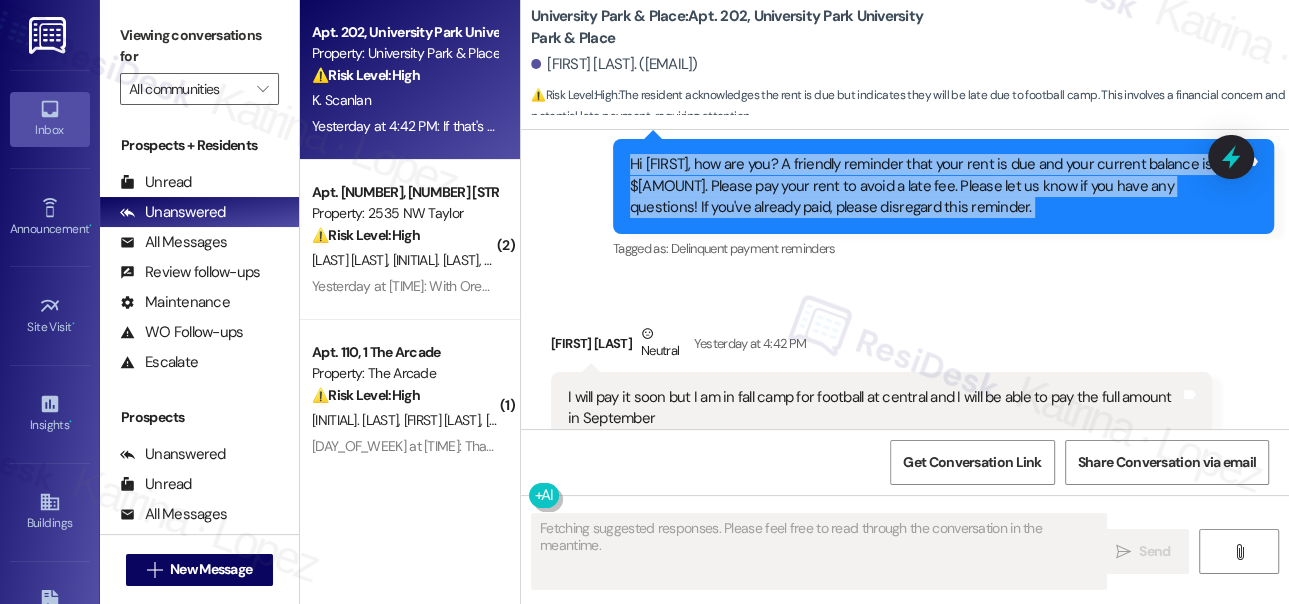 click on "Hi [FIRST], how are you? A friendly reminder that your rent is due and your current balance is $[AMOUNT]. Please pay your rent to avoid a late fee. Please let us know if you have any questions! If you've already paid, please disregard this reminder." at bounding box center [936, 186] 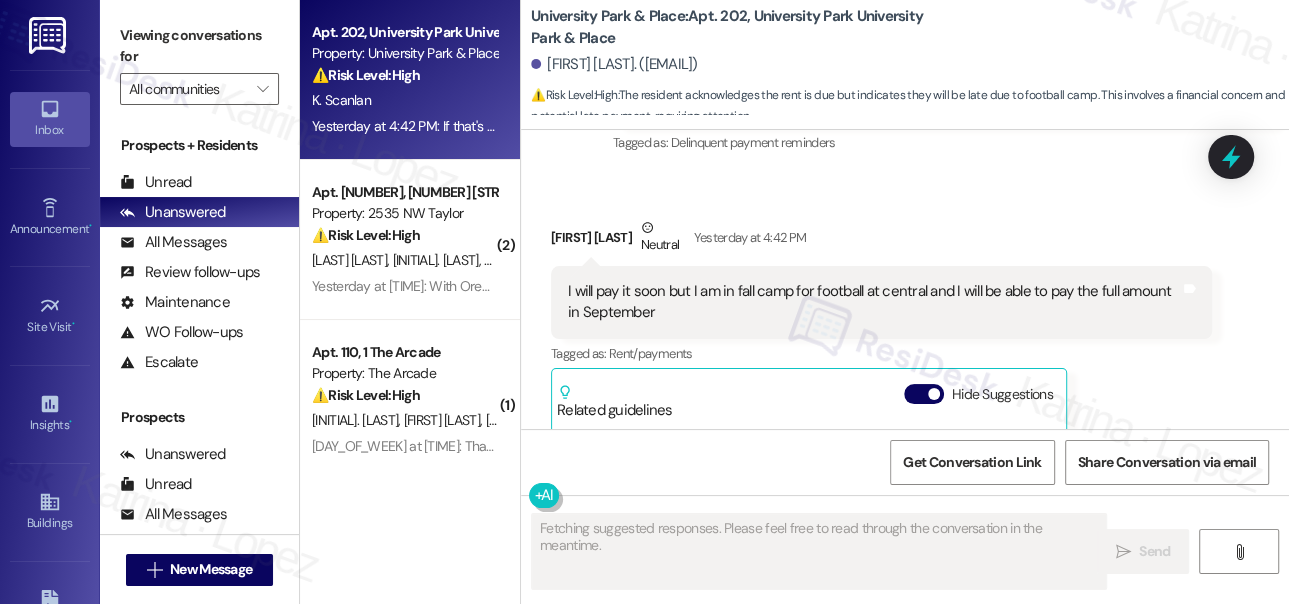scroll, scrollTop: 5544, scrollLeft: 0, axis: vertical 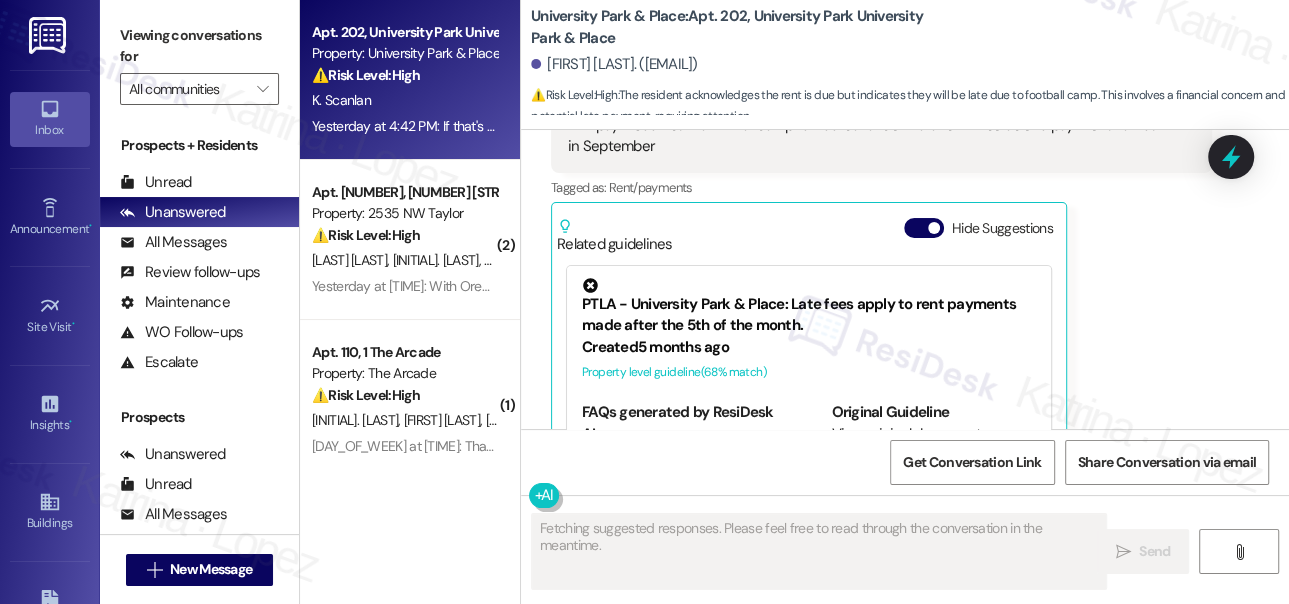 click on "I will pay it soon but I am in fall camp for football at central and I will be able to pay the full amount in September" at bounding box center (874, 136) 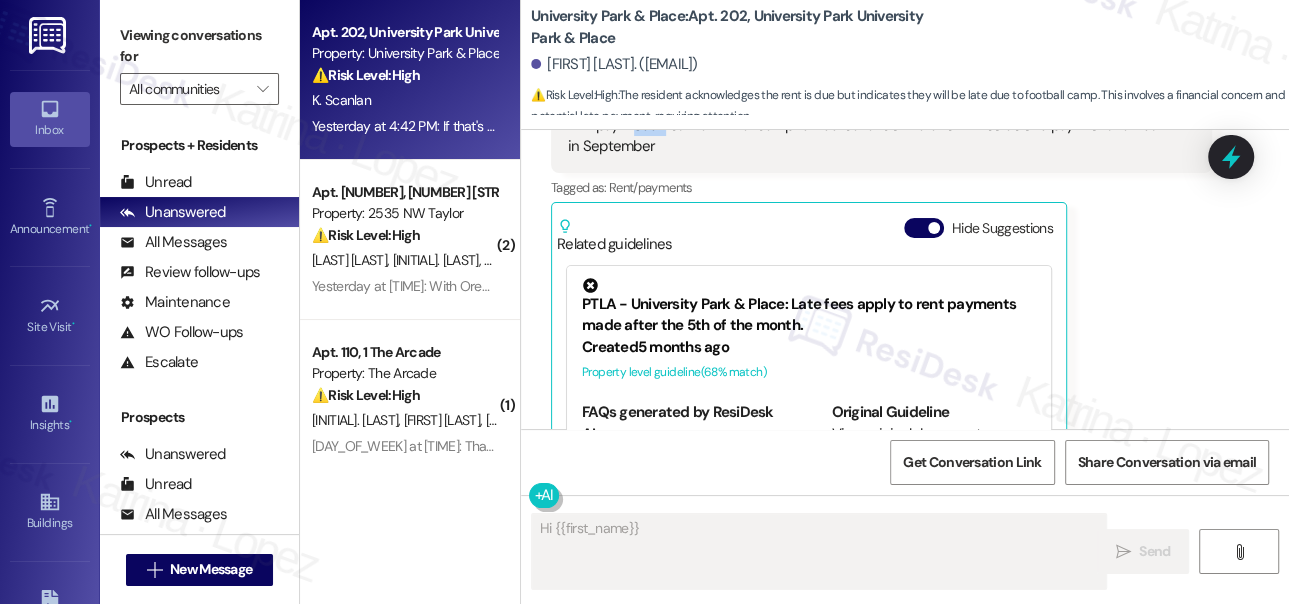 click on "I will pay it soon but I am in fall camp for football at central and I will be able to pay the full amount in September" at bounding box center [874, 136] 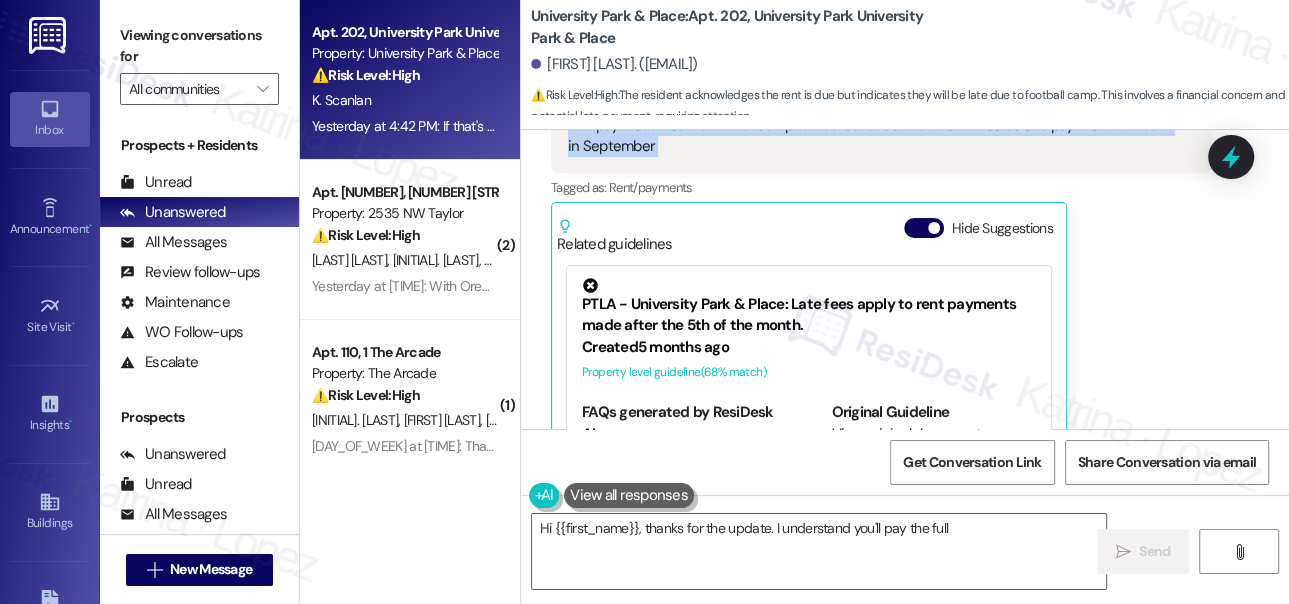 click on "I will pay it soon but I am in fall camp for football at central and I will be able to pay the full amount in September" at bounding box center (874, 136) 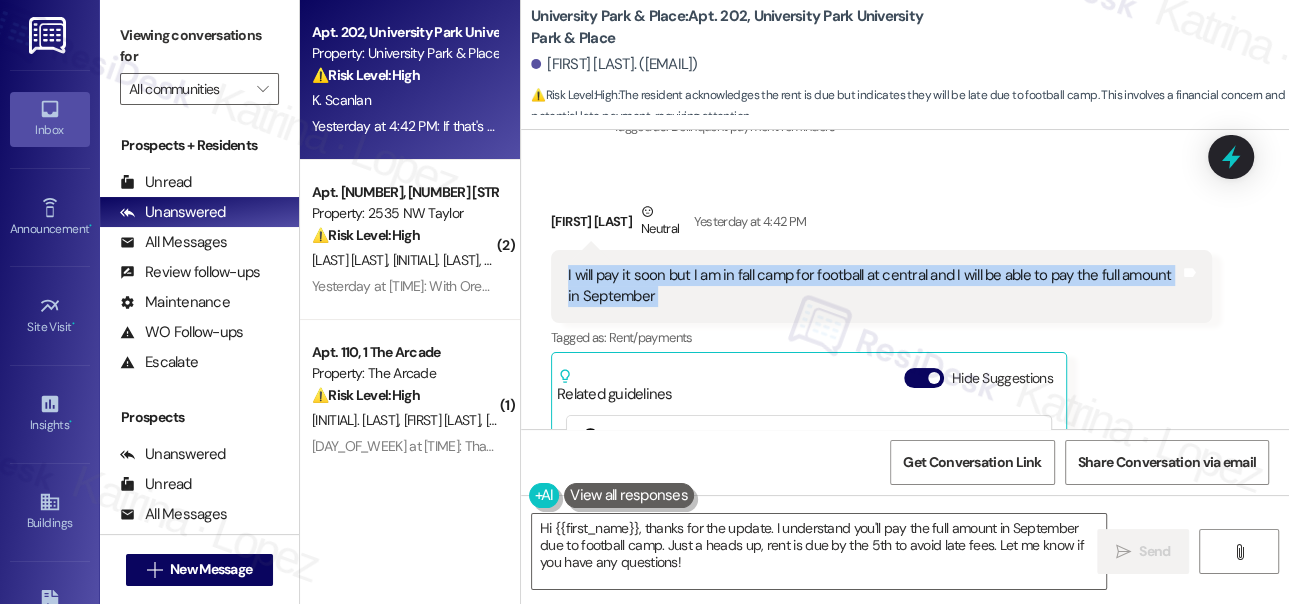 scroll, scrollTop: 5387, scrollLeft: 0, axis: vertical 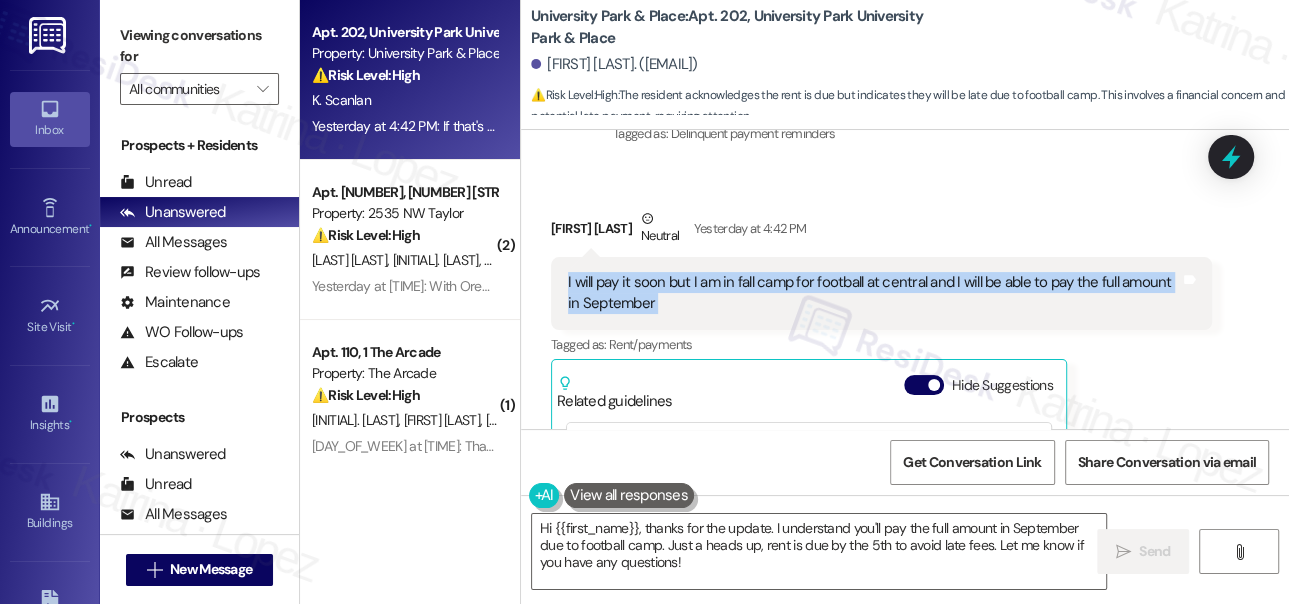 copy on "I will pay it soon but I am in fall camp for football at central and I will be able to pay the full amount in September Tags and notes" 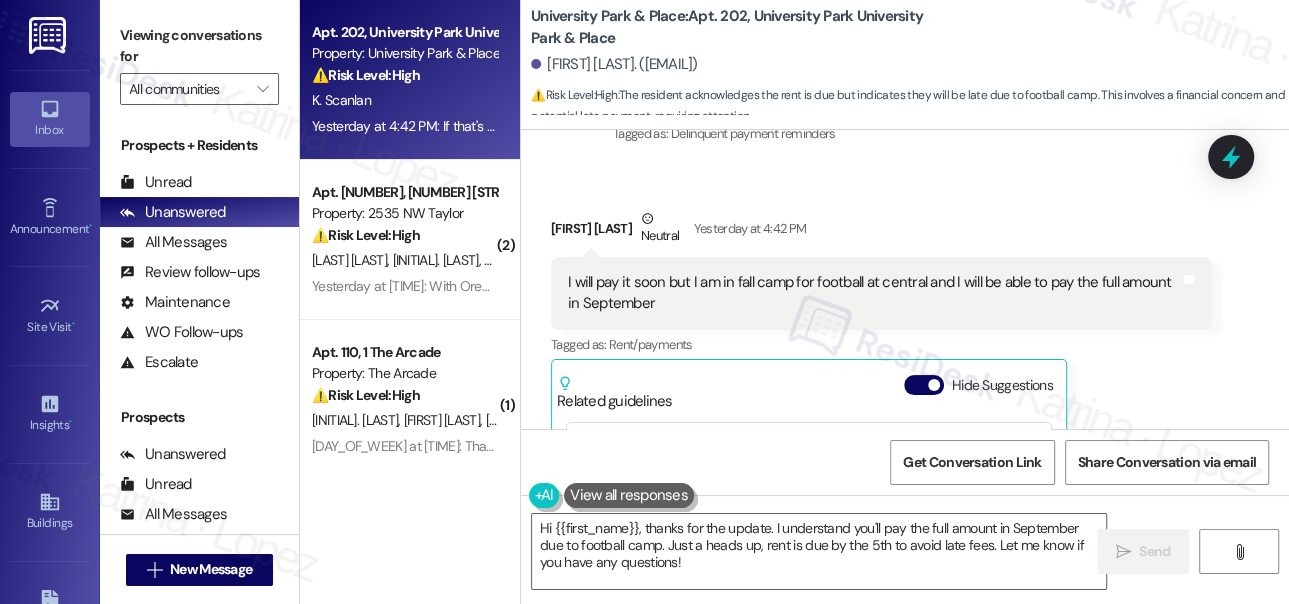 click on "Viewing conversations for" at bounding box center [199, 46] 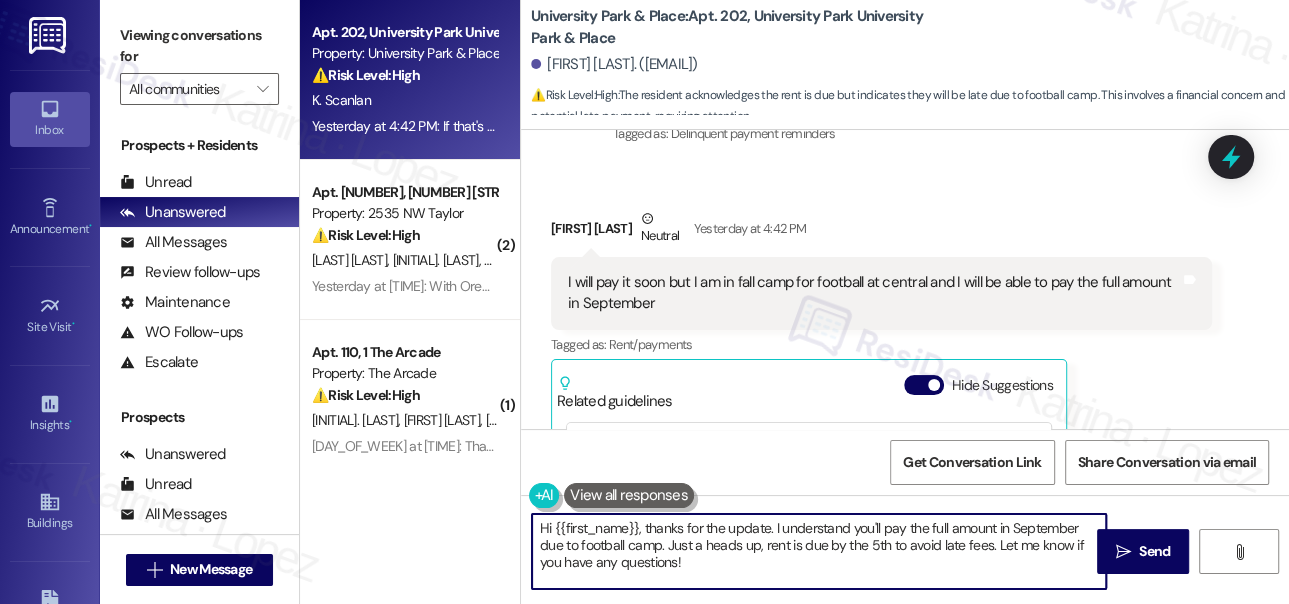 drag, startPoint x: 674, startPoint y: 544, endPoint x: 796, endPoint y: 567, distance: 124.1491 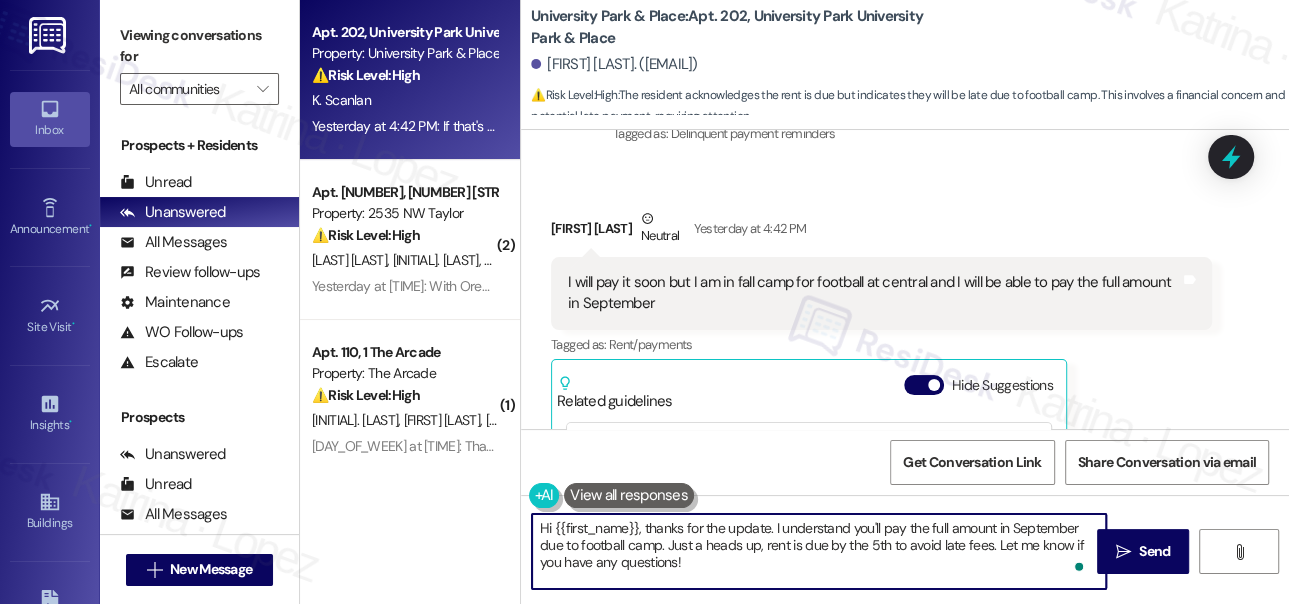 click on "Hi {{first_name}}, thanks for the update. I understand you'll pay the full amount in September due to football camp. Just a heads up, rent is due by the 5th to avoid late fees. Let me know if you have any questions!" at bounding box center (819, 551) 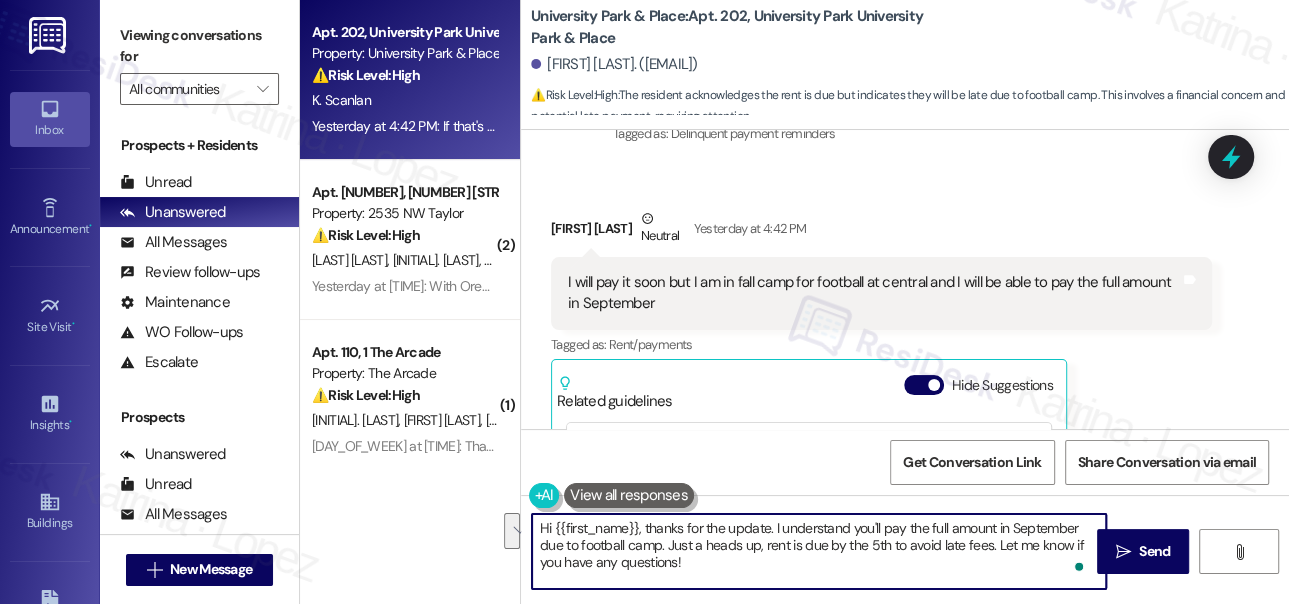 drag, startPoint x: 707, startPoint y: 559, endPoint x: 666, endPoint y: 546, distance: 43.011627 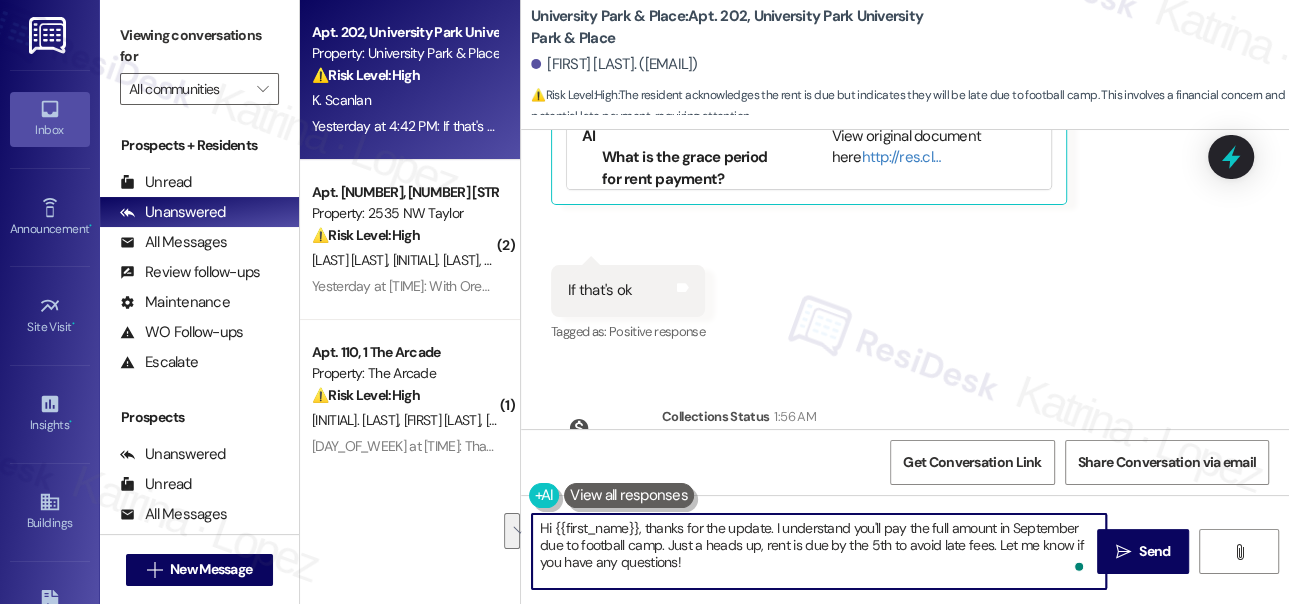 scroll, scrollTop: 5387, scrollLeft: 0, axis: vertical 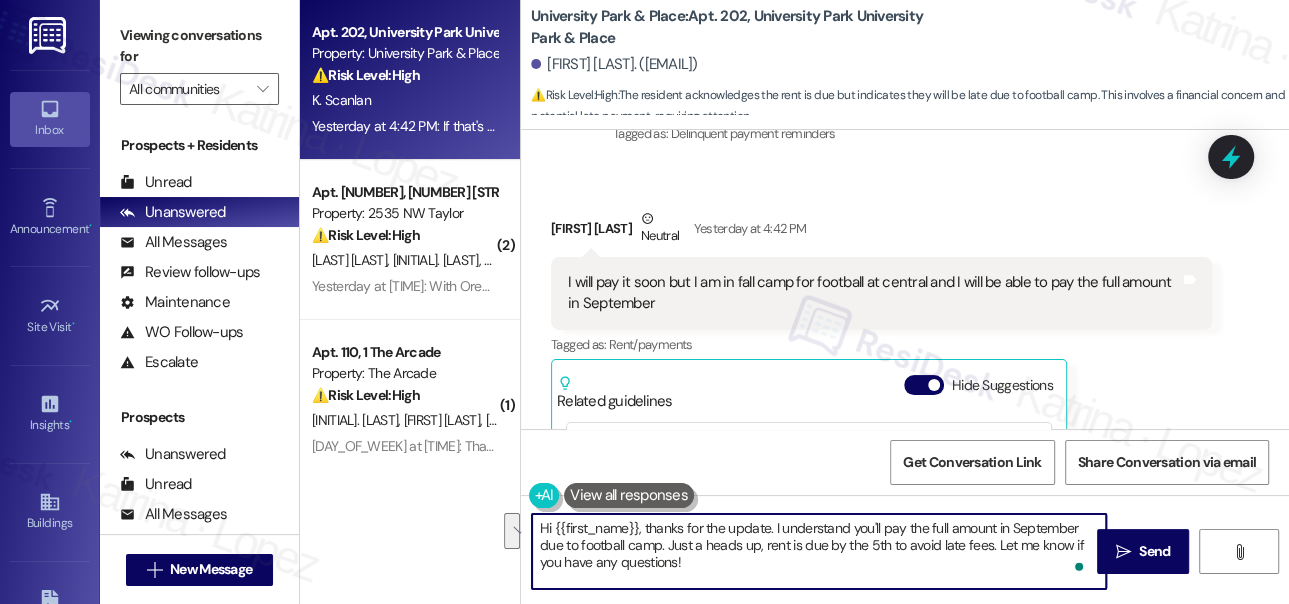 click on "Hi {{first_name}}, thanks for the update. I understand you'll pay the full amount in September due to football camp. Just a heads up, rent is due by the 5th to avoid late fees. Let me know if you have any questions!" at bounding box center [819, 551] 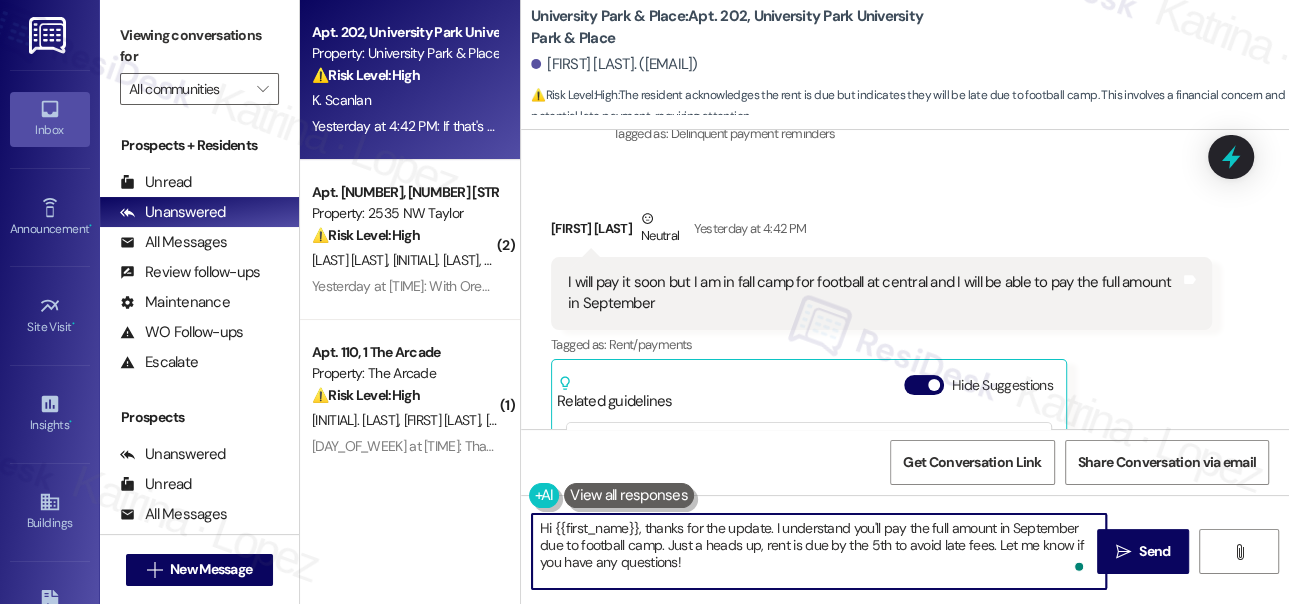 drag, startPoint x: 715, startPoint y: 554, endPoint x: 705, endPoint y: 538, distance: 18.867962 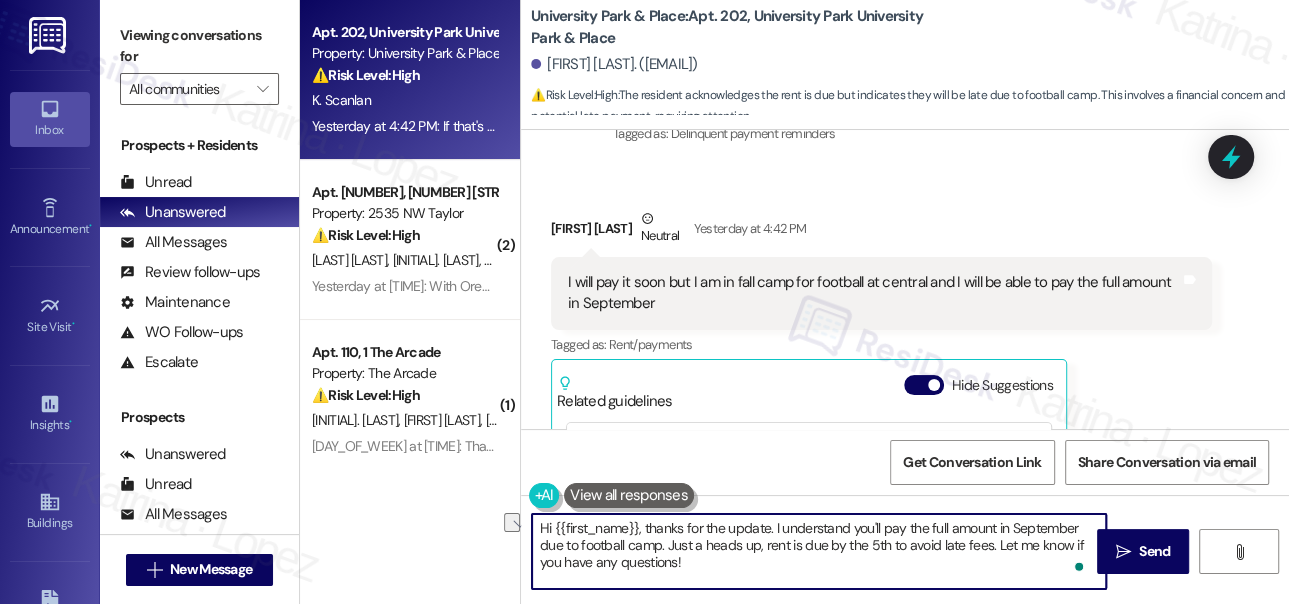 drag, startPoint x: 667, startPoint y: 543, endPoint x: 987, endPoint y: 542, distance: 320.00156 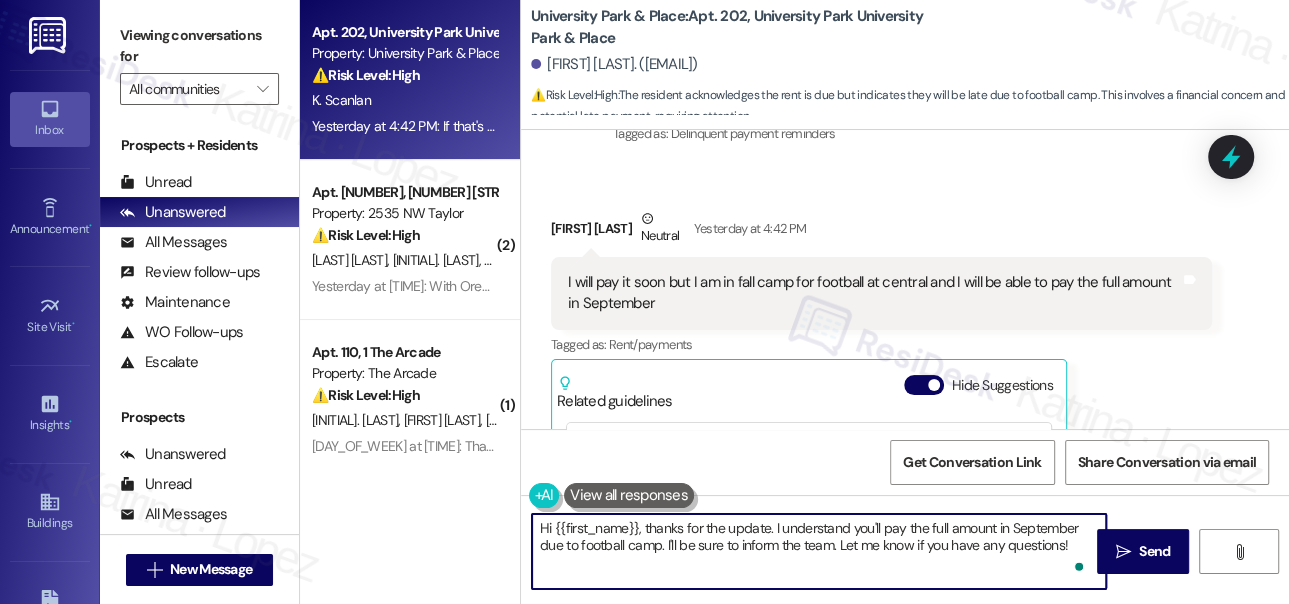 click on "Hi {{first_name}}, thanks for the update. I understand you'll pay the full amount in September due to football camp. I'll be sure to inform the team. Let me know if you have any questions!" at bounding box center (819, 551) 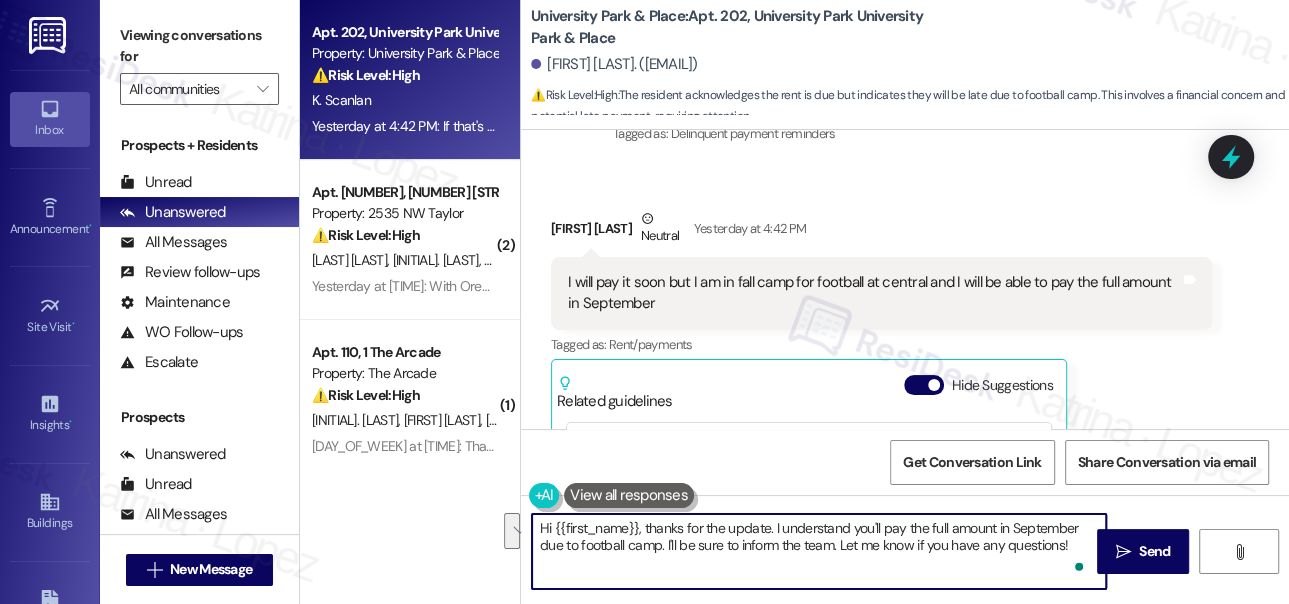 click on "Hi {{first_name}}, thanks for the update. I understand you'll pay the full amount in September due to football camp. I'll be sure to inform the team. Let me know if you have any questions!" at bounding box center [819, 551] 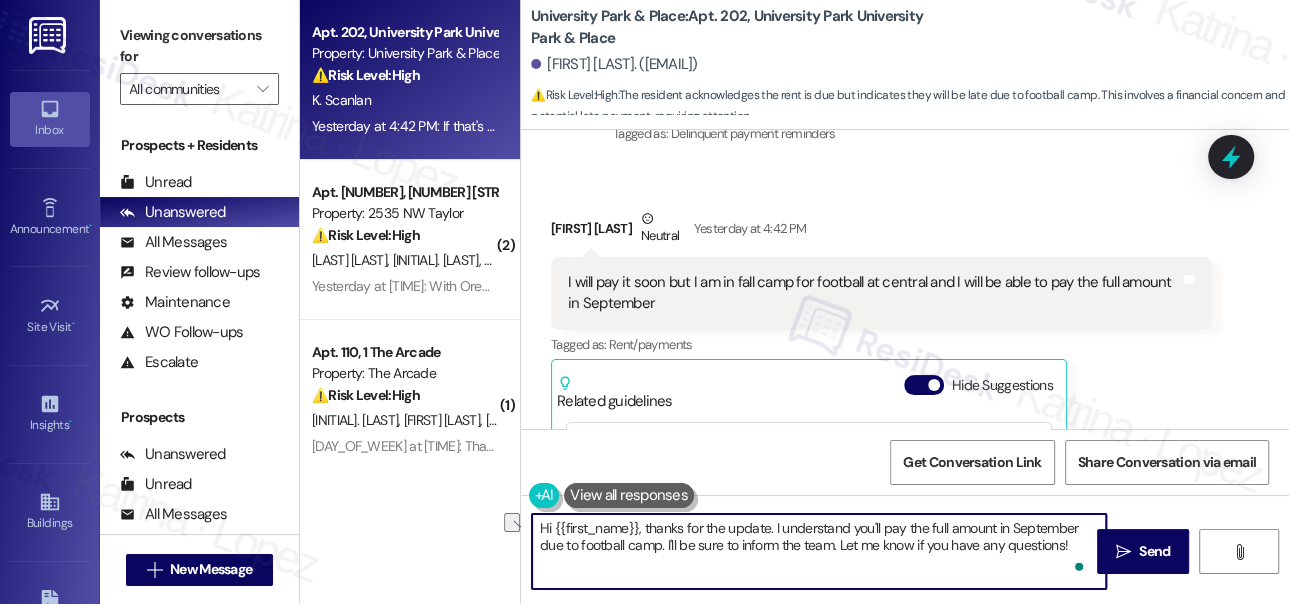 drag, startPoint x: 837, startPoint y: 546, endPoint x: 1071, endPoint y: 551, distance: 234.0534 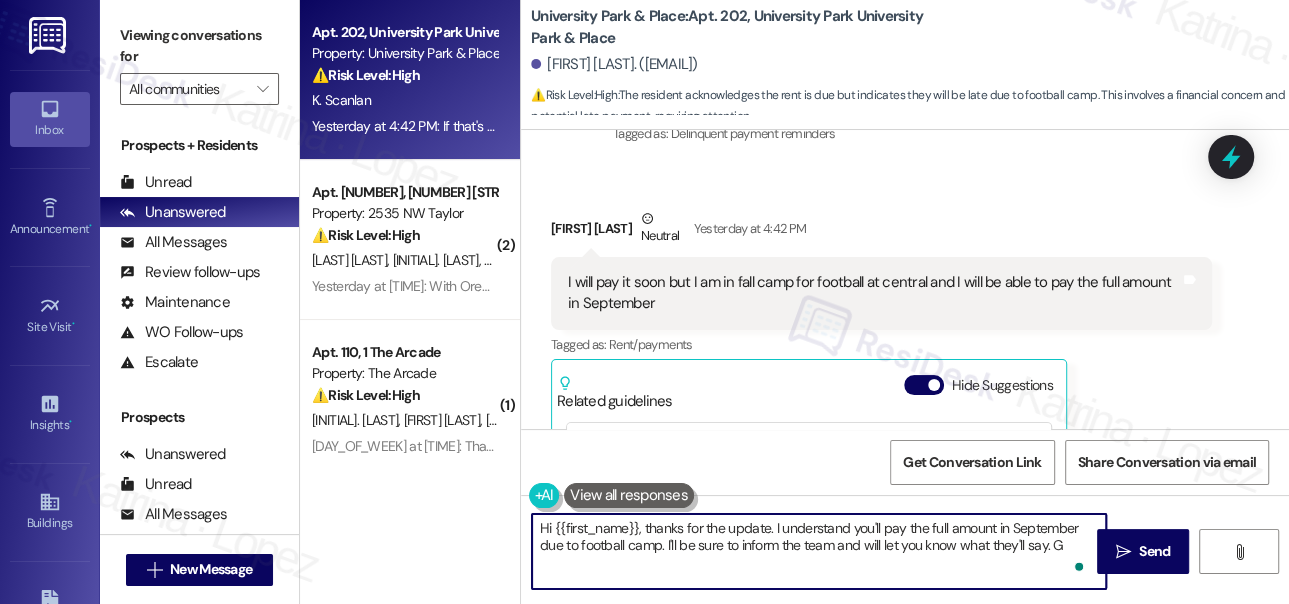 type on "Hi {{first_name}}, thanks for the update. I understand you'll pay the full amount in September due to football camp. I'll be sure to inform the team and will let you know what they'll say." 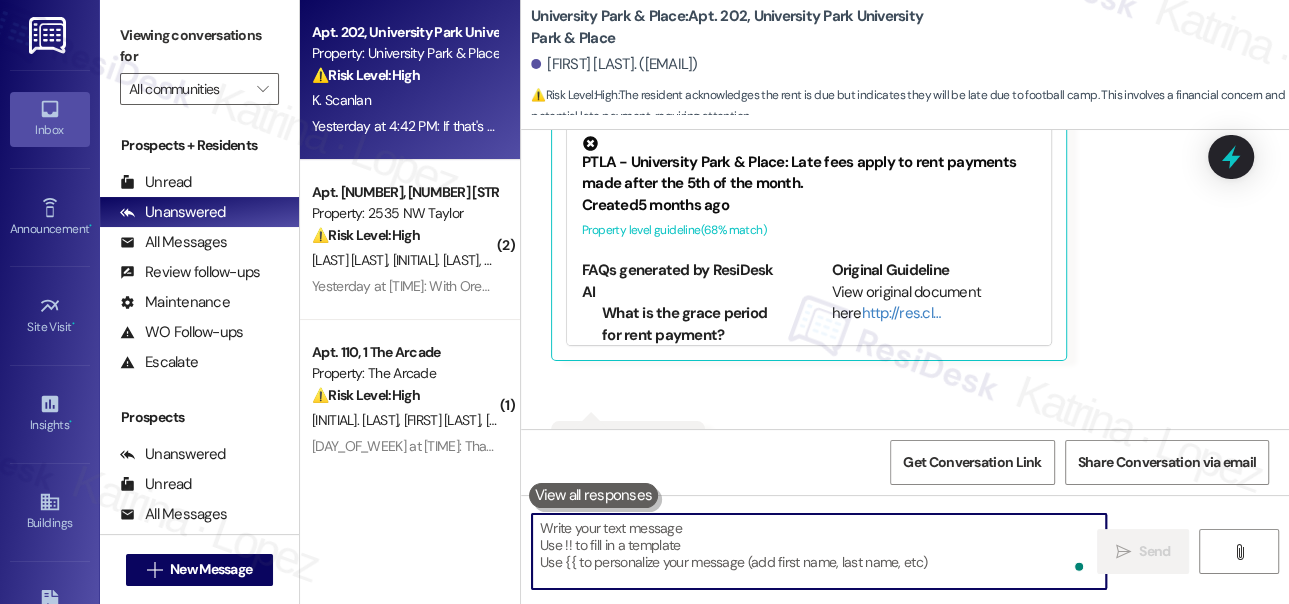 scroll, scrollTop: 5817, scrollLeft: 0, axis: vertical 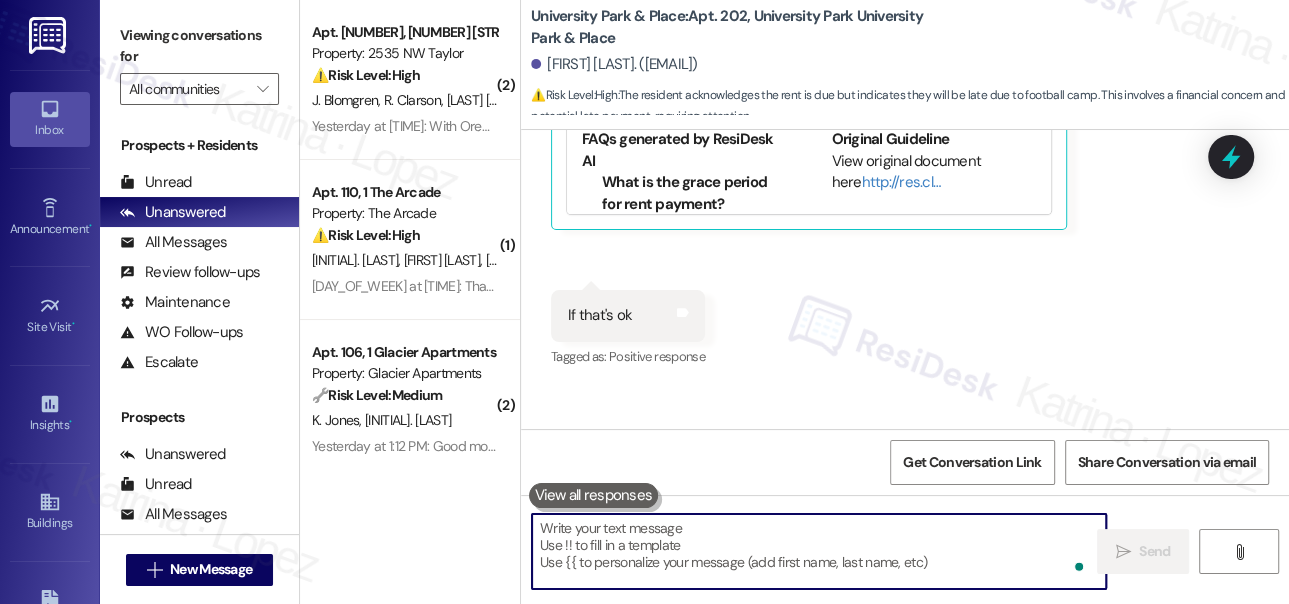type 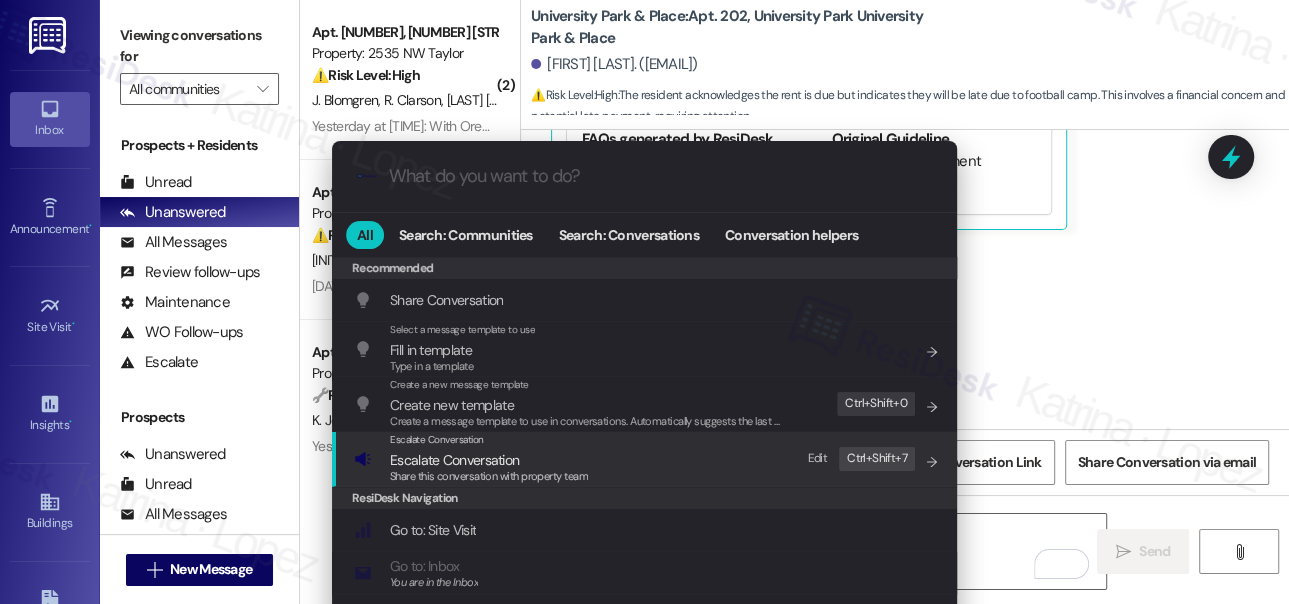 click on "Escalate Conversation" at bounding box center (454, 460) 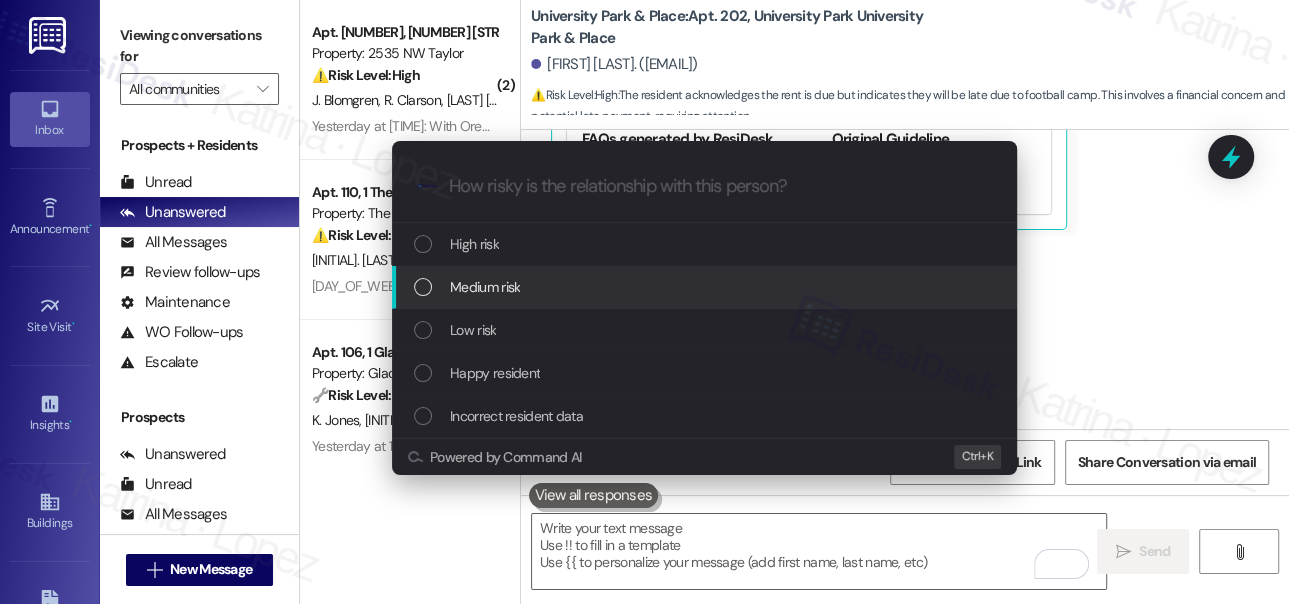 click on "Medium risk" at bounding box center (485, 287) 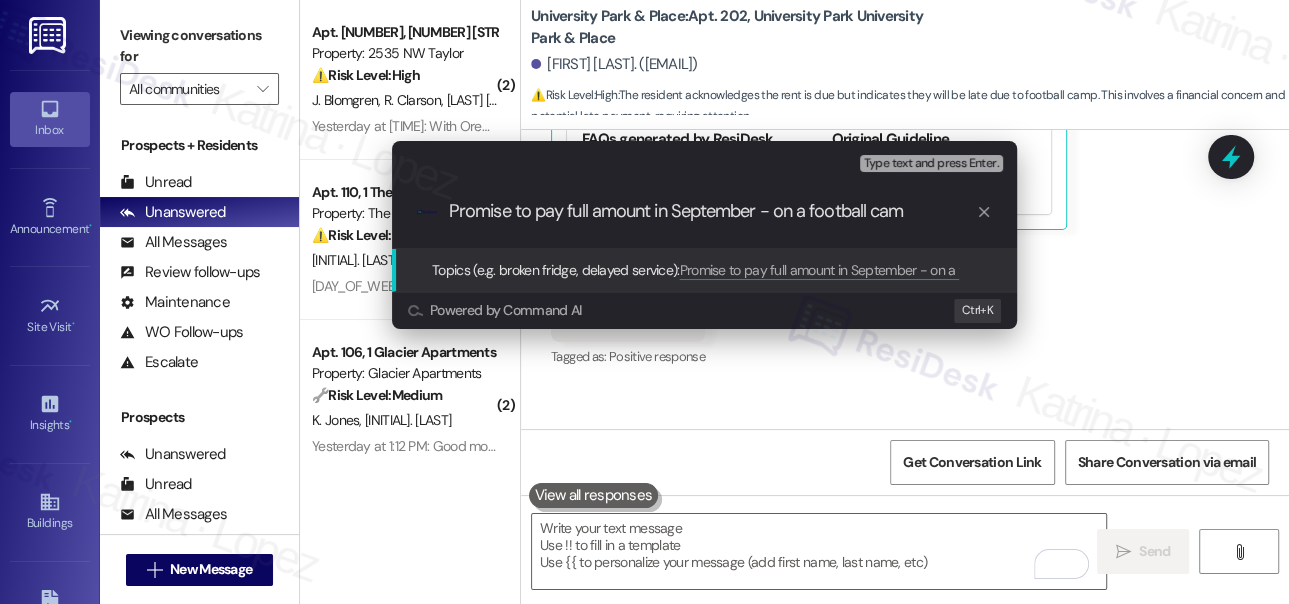 type on "Promise to pay full amount in September - on a football camp" 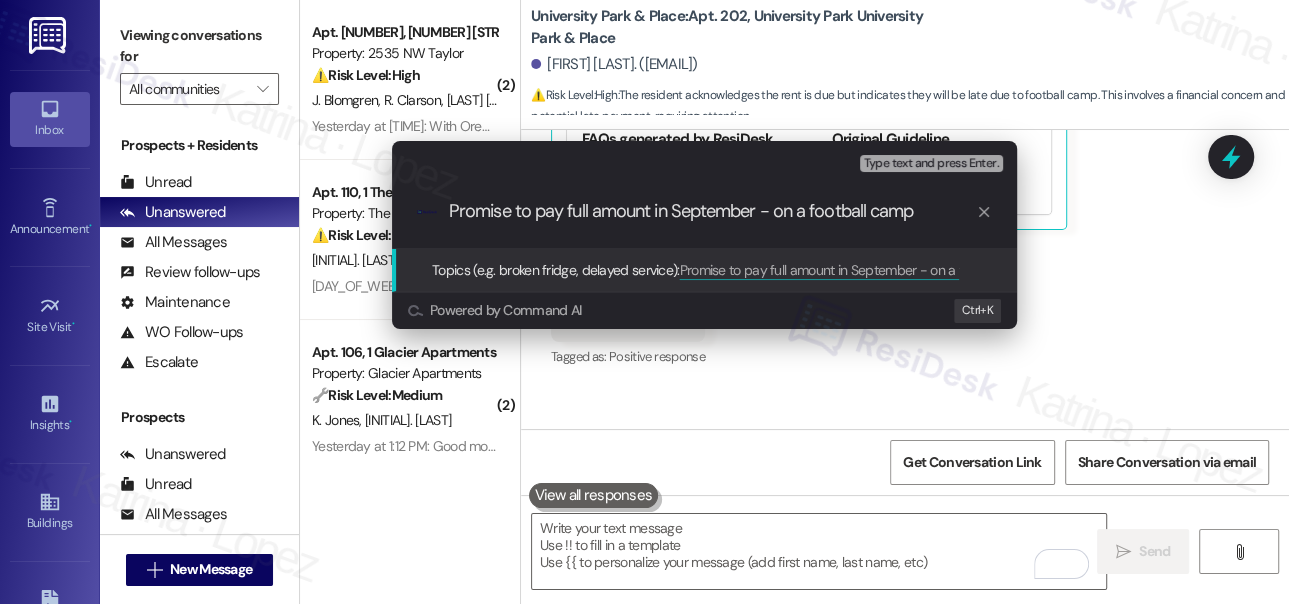 type 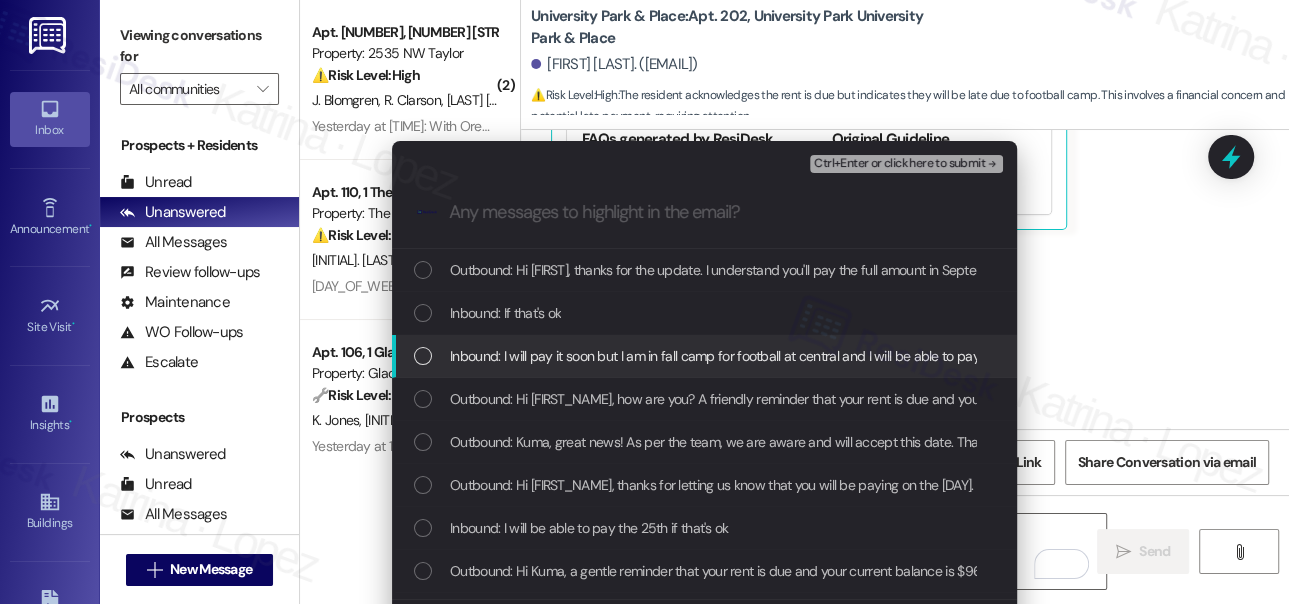 click on "Inbound: I will pay it soon but I am in fall camp for football at central and I will be able to pay the full amount in [MONTH]" at bounding box center [795, 356] 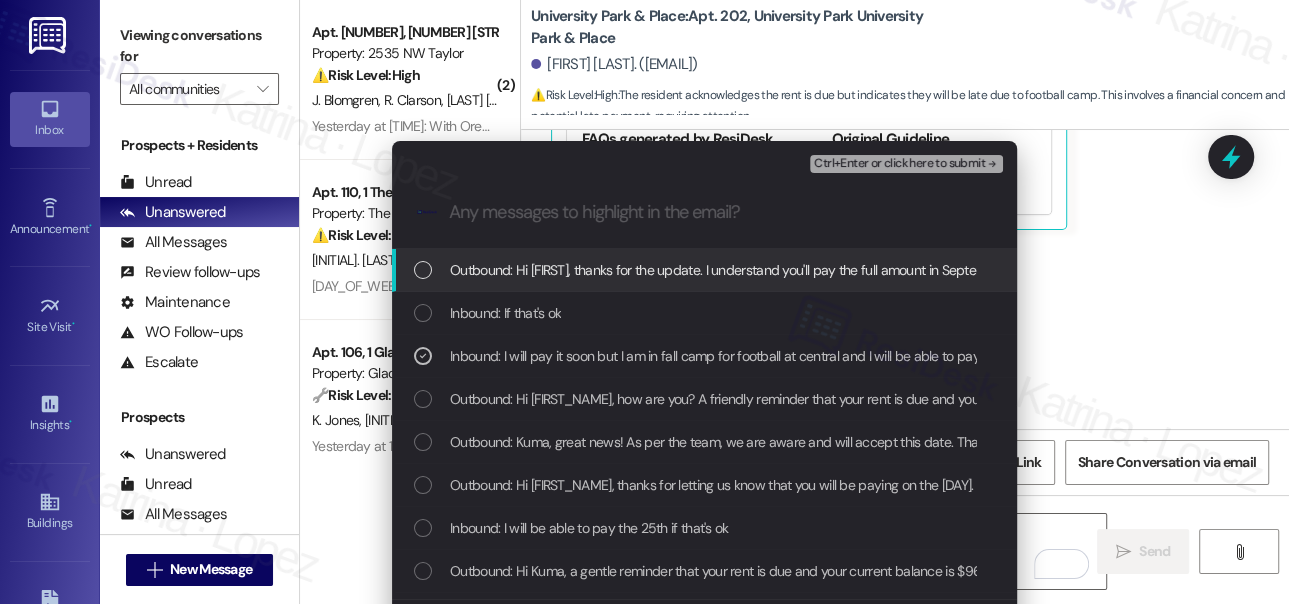click on "Ctrl+Enter or click here to submit" at bounding box center (899, 164) 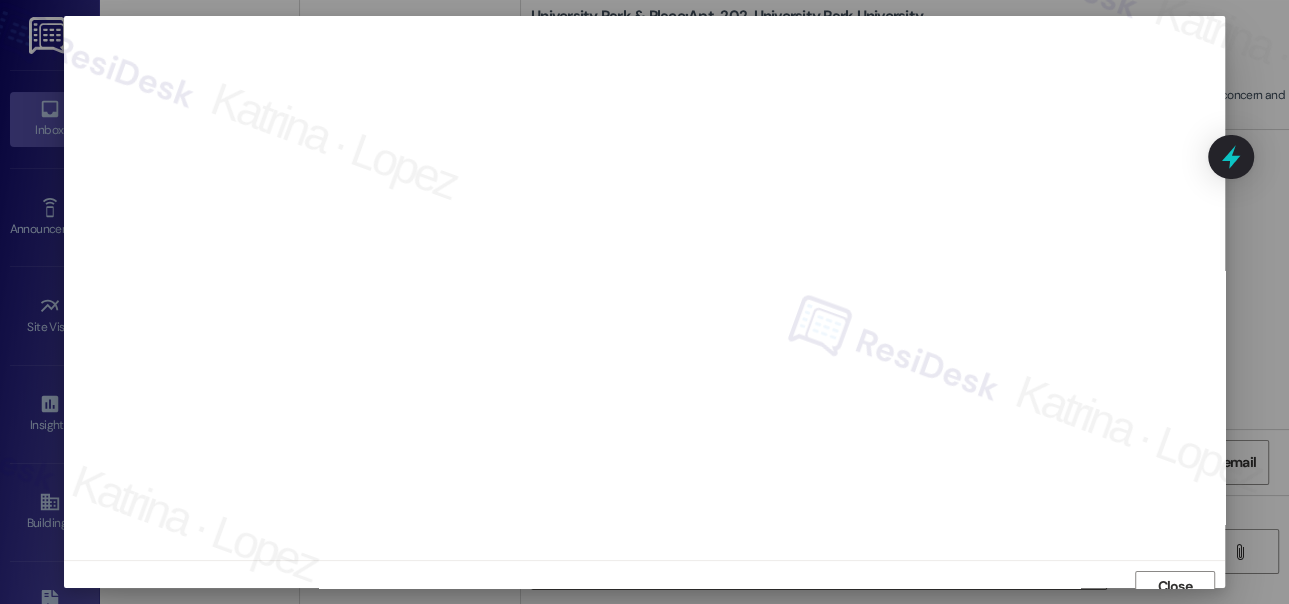scroll, scrollTop: 14, scrollLeft: 0, axis: vertical 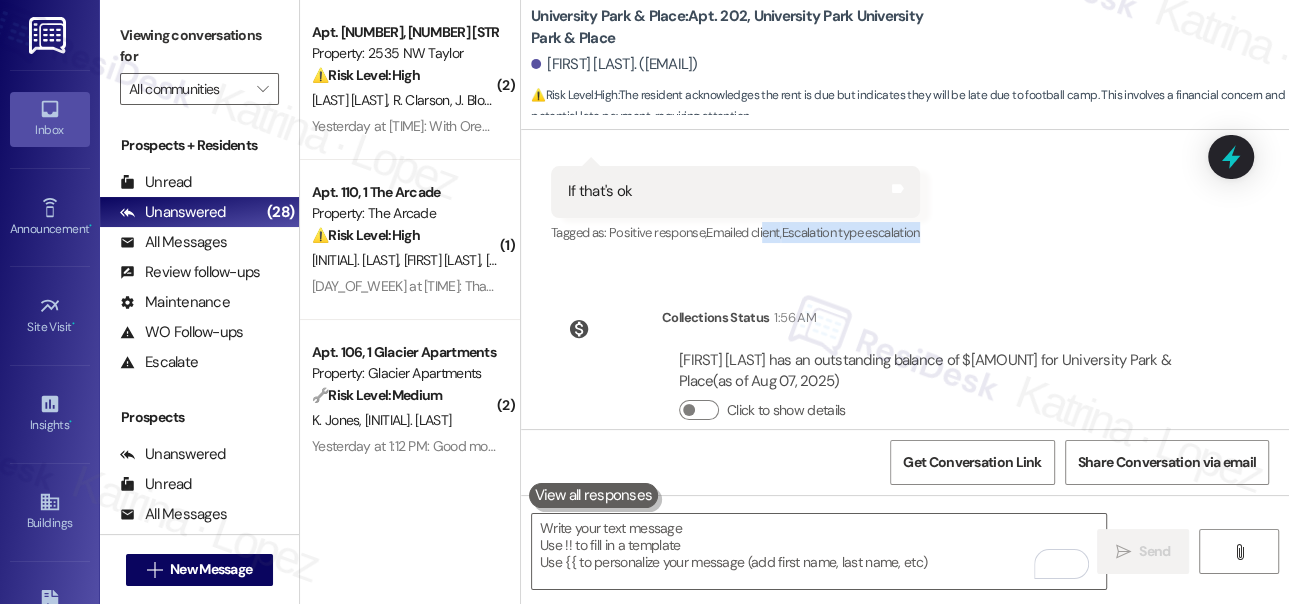 drag, startPoint x: 768, startPoint y: 269, endPoint x: 949, endPoint y: 268, distance: 181.00276 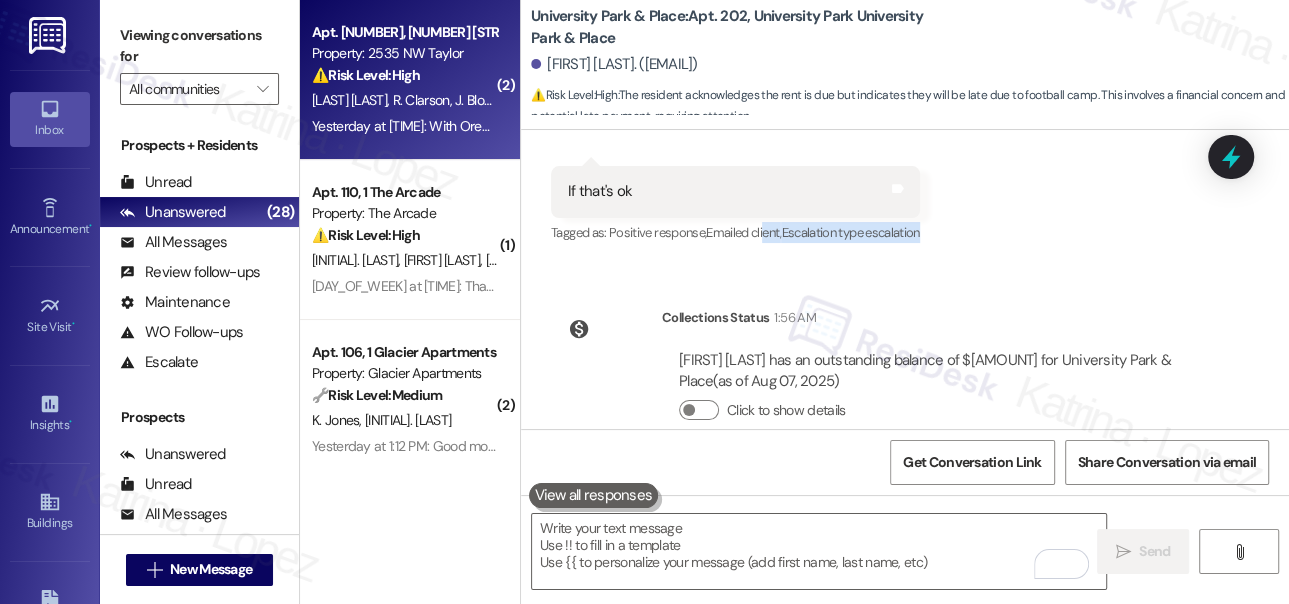 click on "R. Clarson" at bounding box center [424, 100] 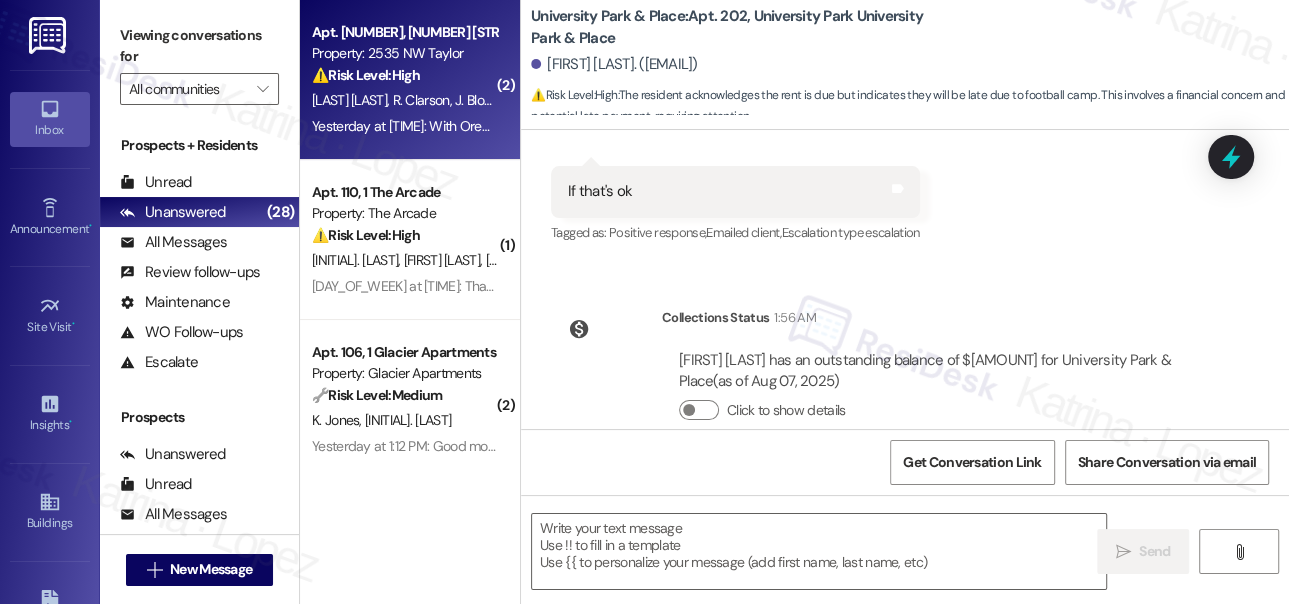 type on "Fetching suggested responses. Please feel free to read through the conversation in the meantime." 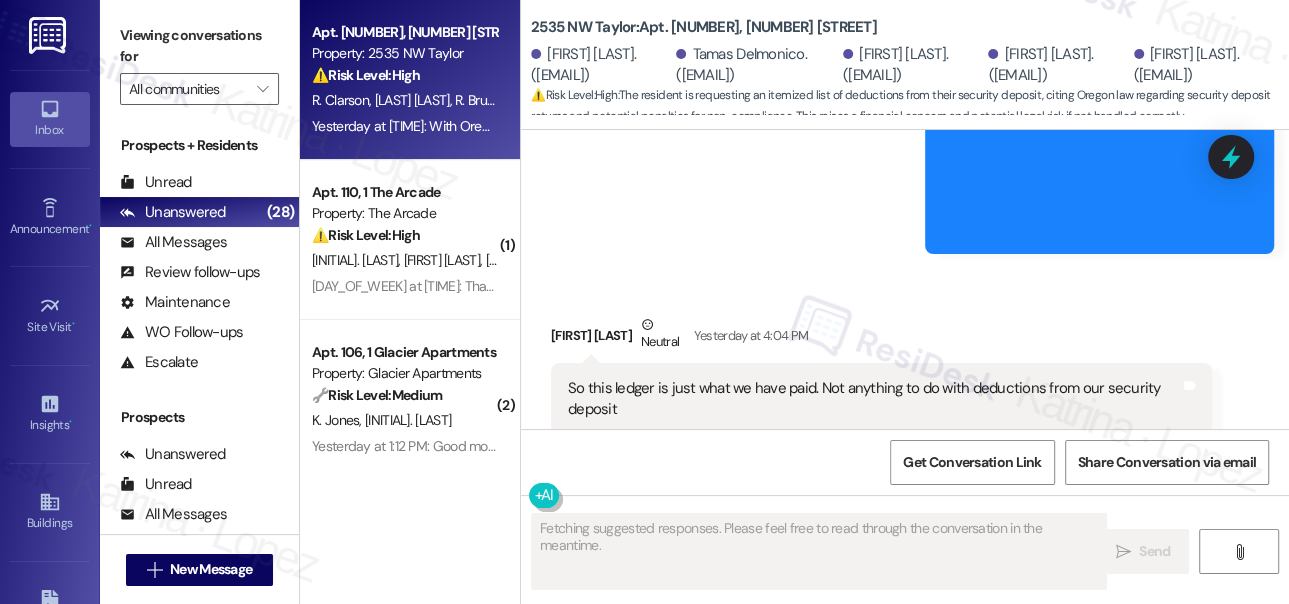 scroll, scrollTop: 8664, scrollLeft: 0, axis: vertical 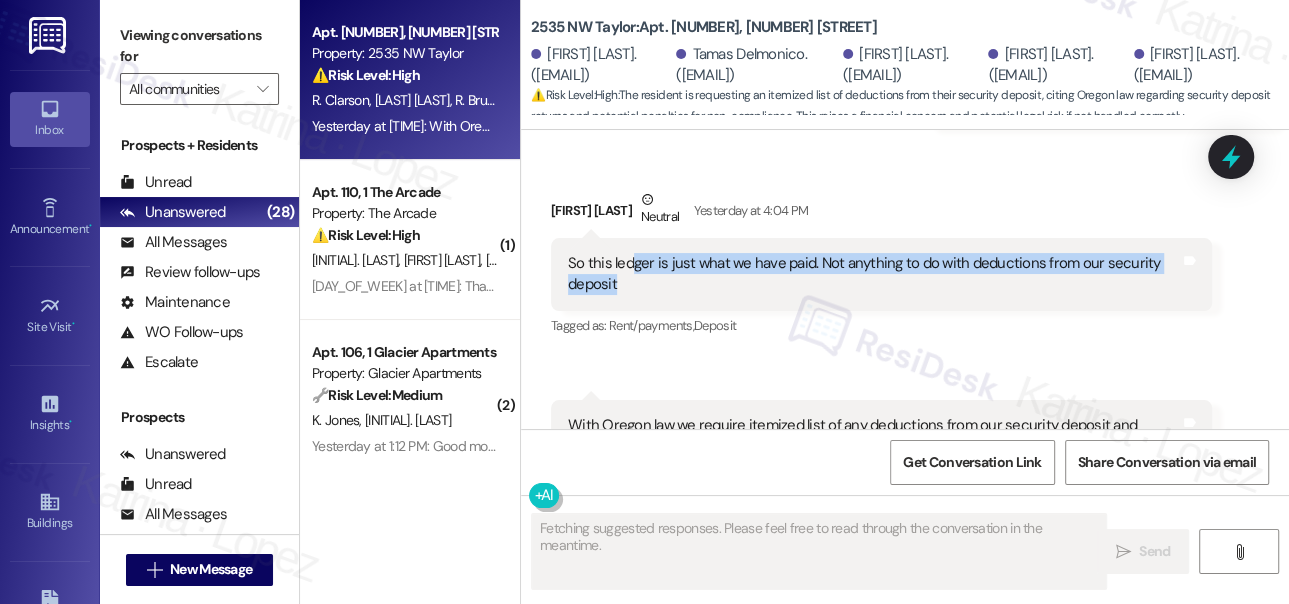 drag, startPoint x: 633, startPoint y: 235, endPoint x: 700, endPoint y: 257, distance: 70.5195 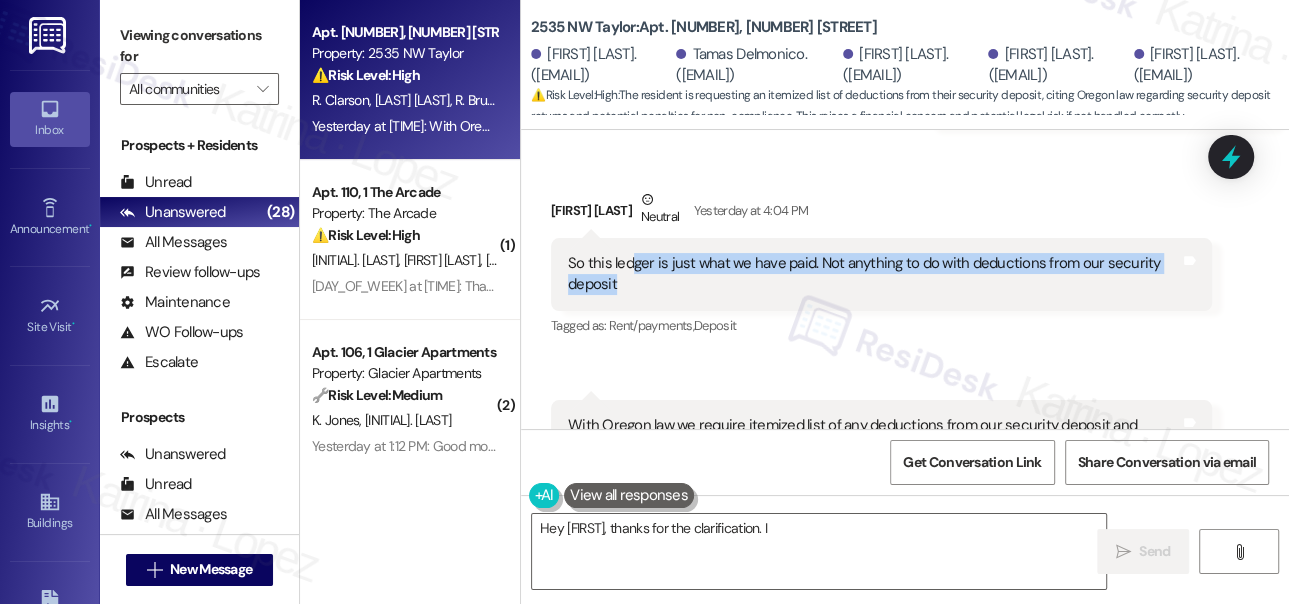 click on "So this ledger is just what we have paid. Not anything to do with deductions from our security deposit" at bounding box center [874, 274] 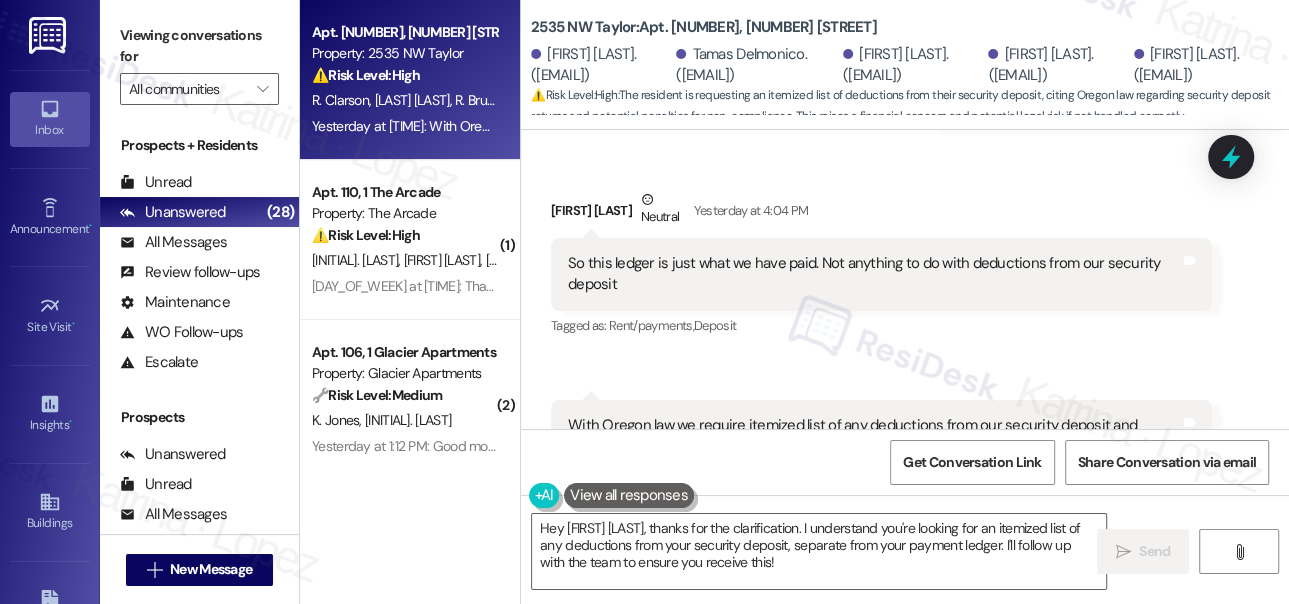 click on "So this ledger is just what we have paid. Not anything to do with deductions from our security deposit" at bounding box center [874, 274] 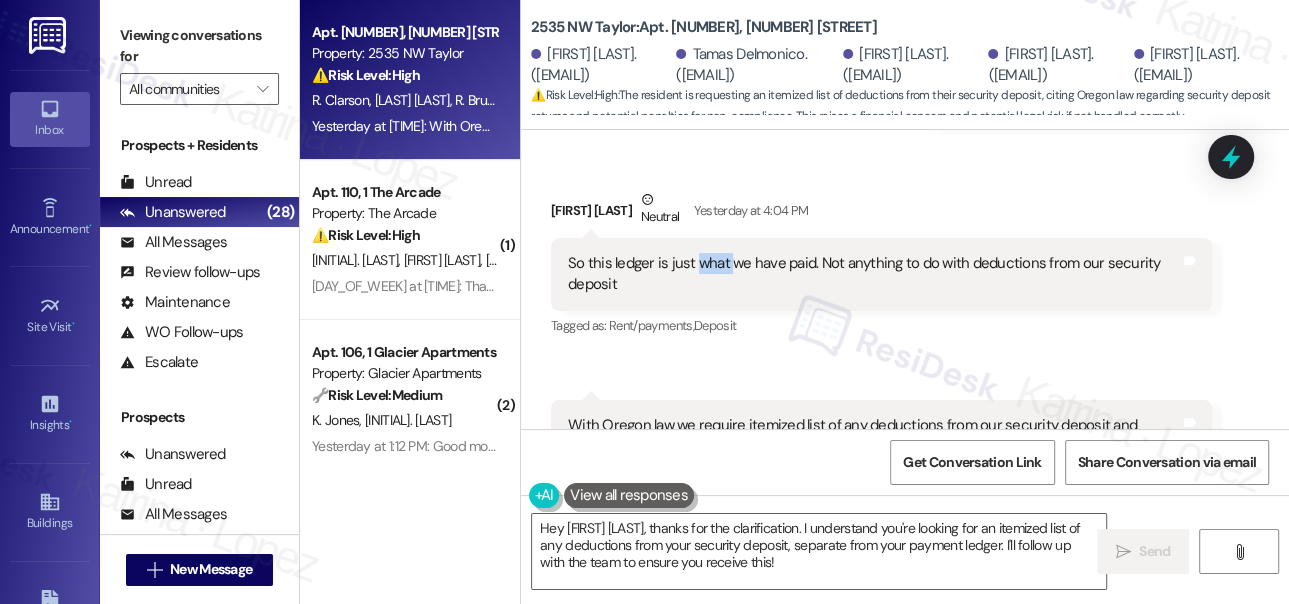 click on "So this ledger is just what we have paid. Not anything to do with deductions from our security deposit" at bounding box center [874, 274] 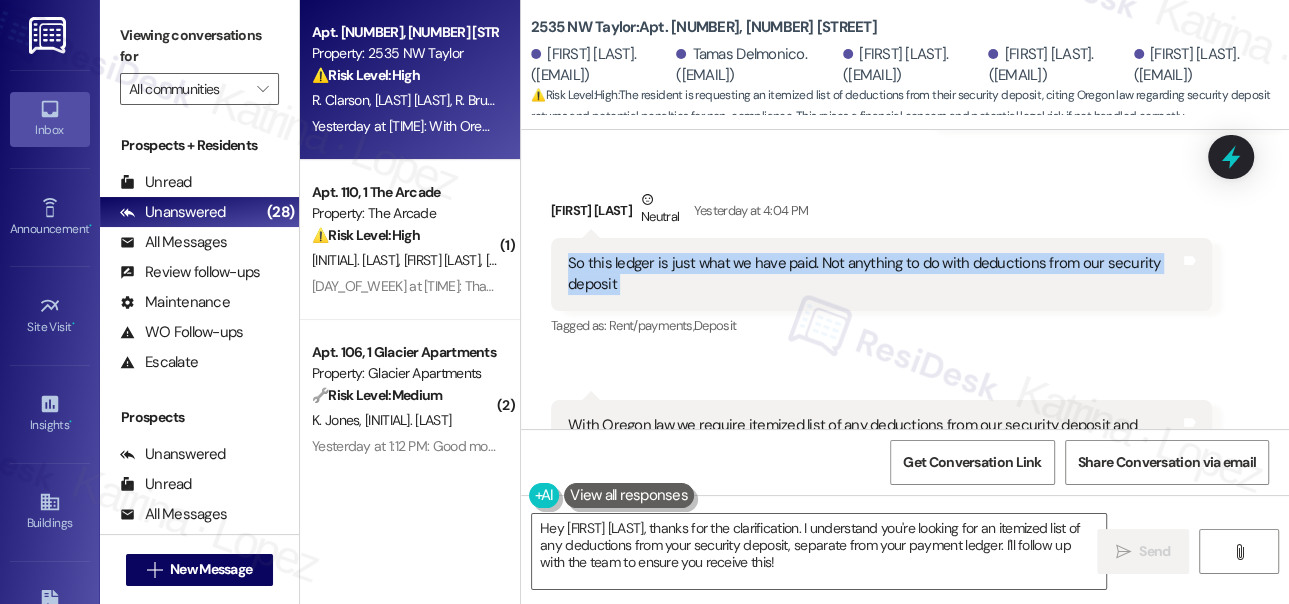 click on "So this ledger is just what we have paid. Not anything to do with deductions from our security deposit" at bounding box center [874, 274] 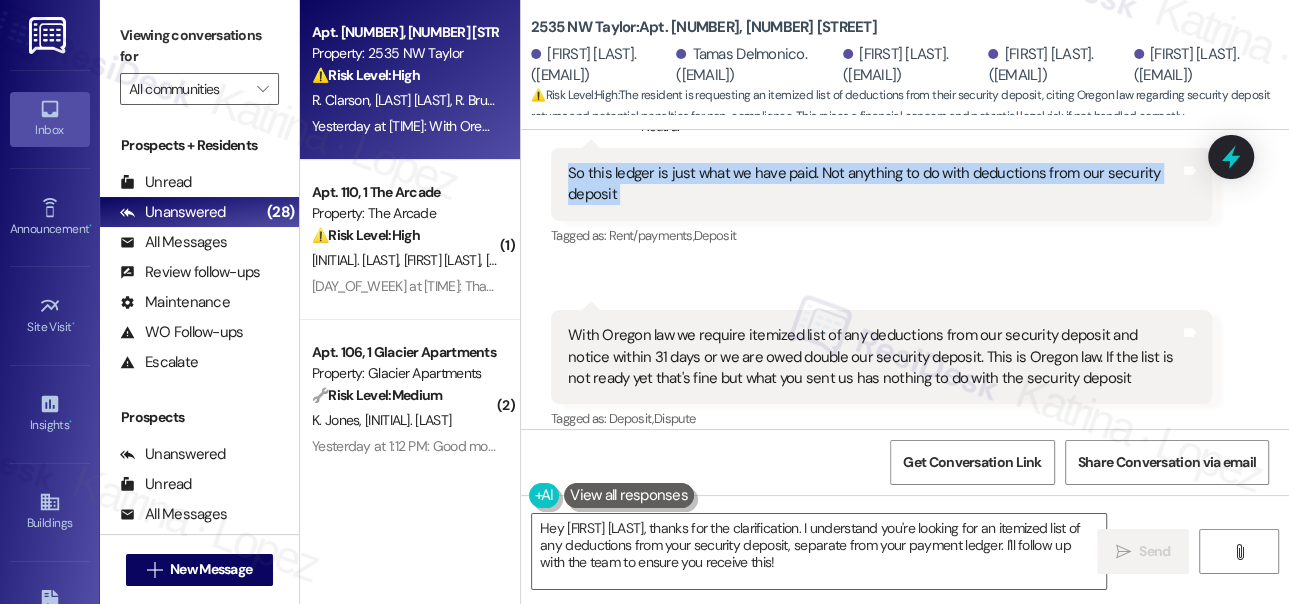 scroll, scrollTop: 8755, scrollLeft: 0, axis: vertical 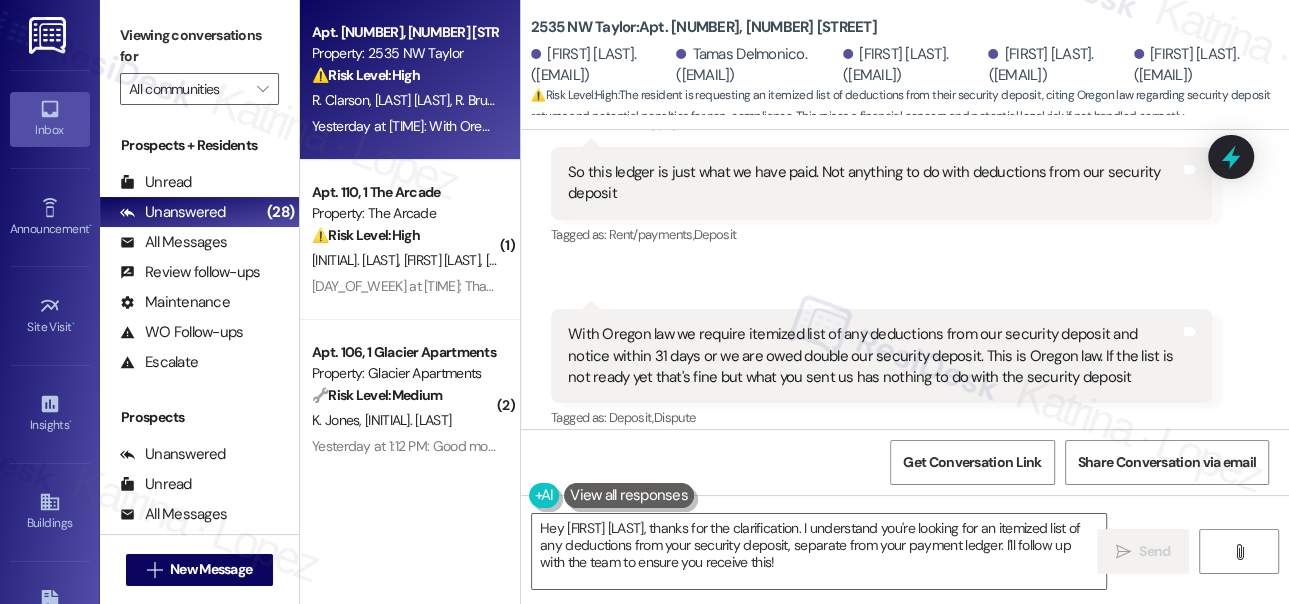 click on "With Oregon law we require itemized list of any deductions from our security deposit and notice within 31 days or we are owed double our security deposit. This is Oregon law. If the list is not ready yet that's fine but what you sent us has nothing to do with the security deposit" at bounding box center [874, 356] 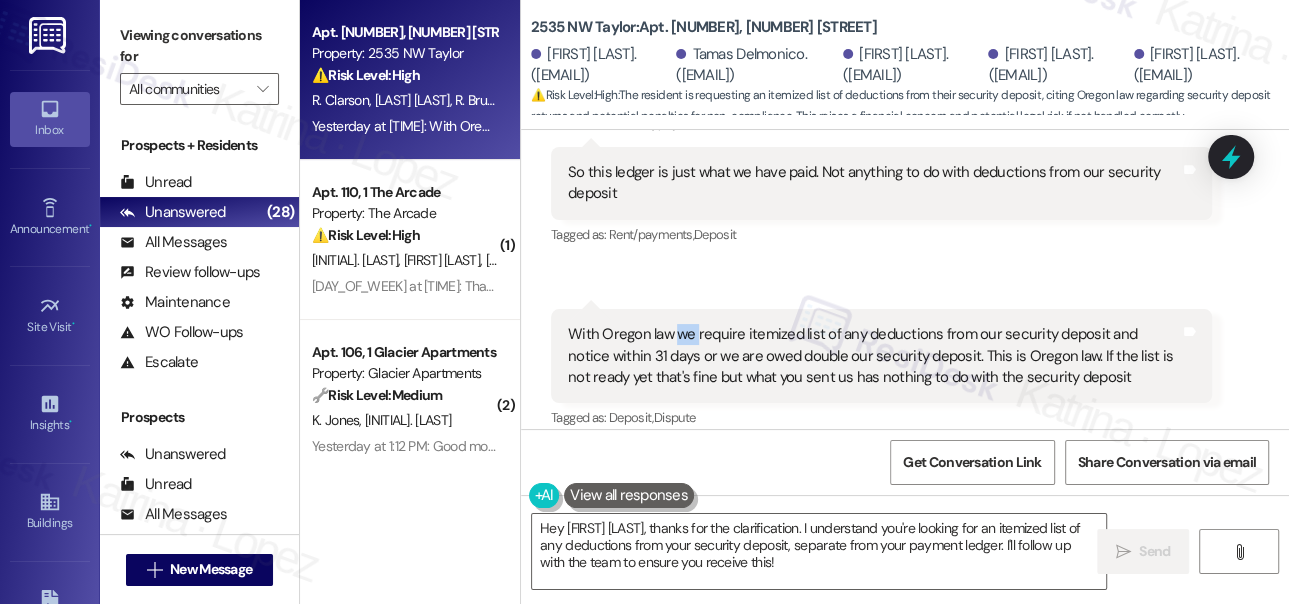 click on "With Oregon law we require itemized list of any deductions from our security deposit and notice within 31 days or we are owed double our security deposit. This is Oregon law. If the list is not ready yet that's fine but what you sent us has nothing to do with the security deposit" at bounding box center [874, 356] 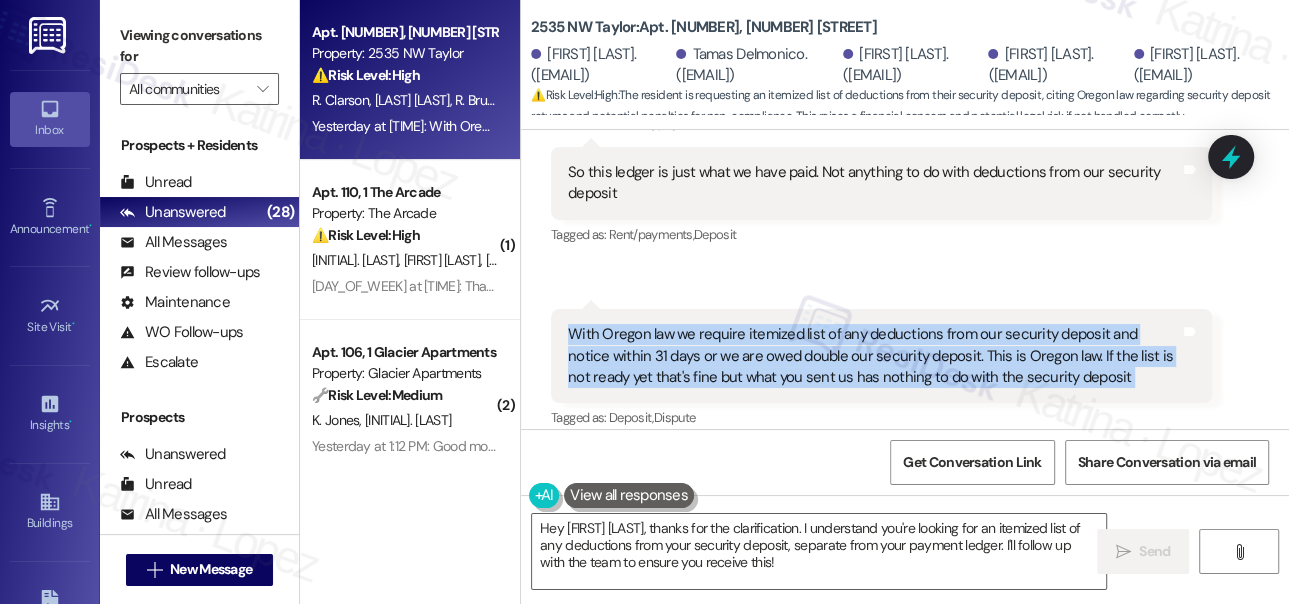 click on "With Oregon law we require itemized list of any deductions from our security deposit and notice within 31 days or we are owed double our security deposit. This is Oregon law. If the list is not ready yet that's fine but what you sent us has nothing to do with the security deposit" at bounding box center (874, 356) 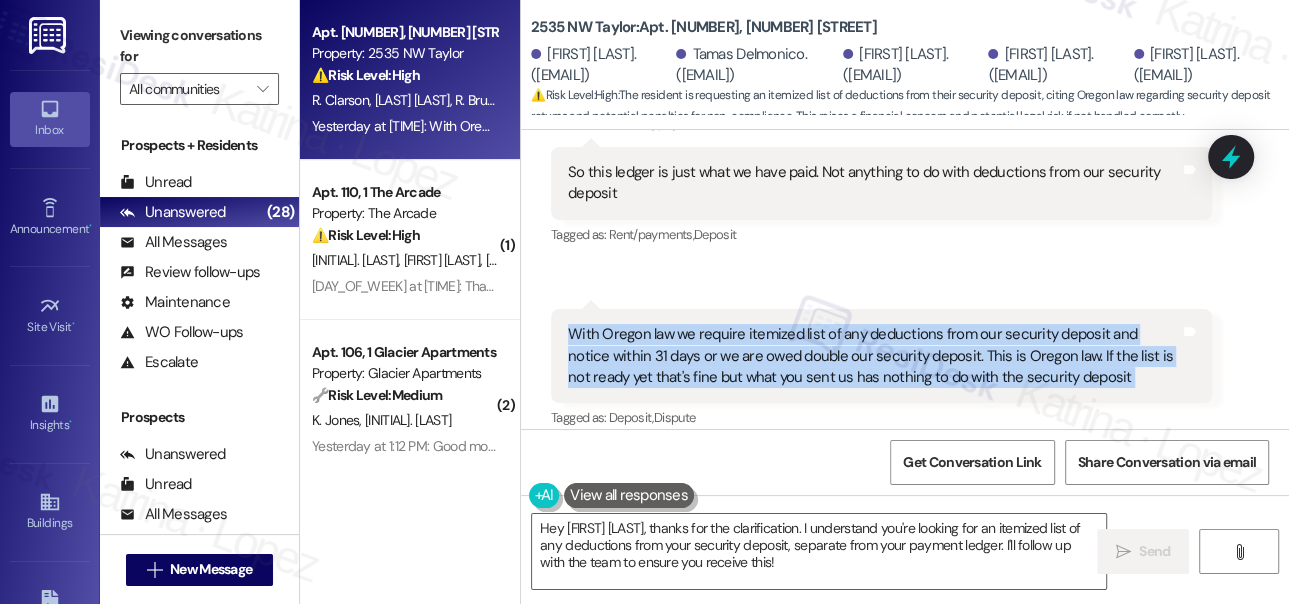 click on "With Oregon law we require itemized list of any deductions from our security deposit and notice within 31 days or we are owed double our security deposit. This is Oregon law. If the list is not ready yet that's fine but what you sent us has nothing to do with the security deposit" at bounding box center (874, 356) 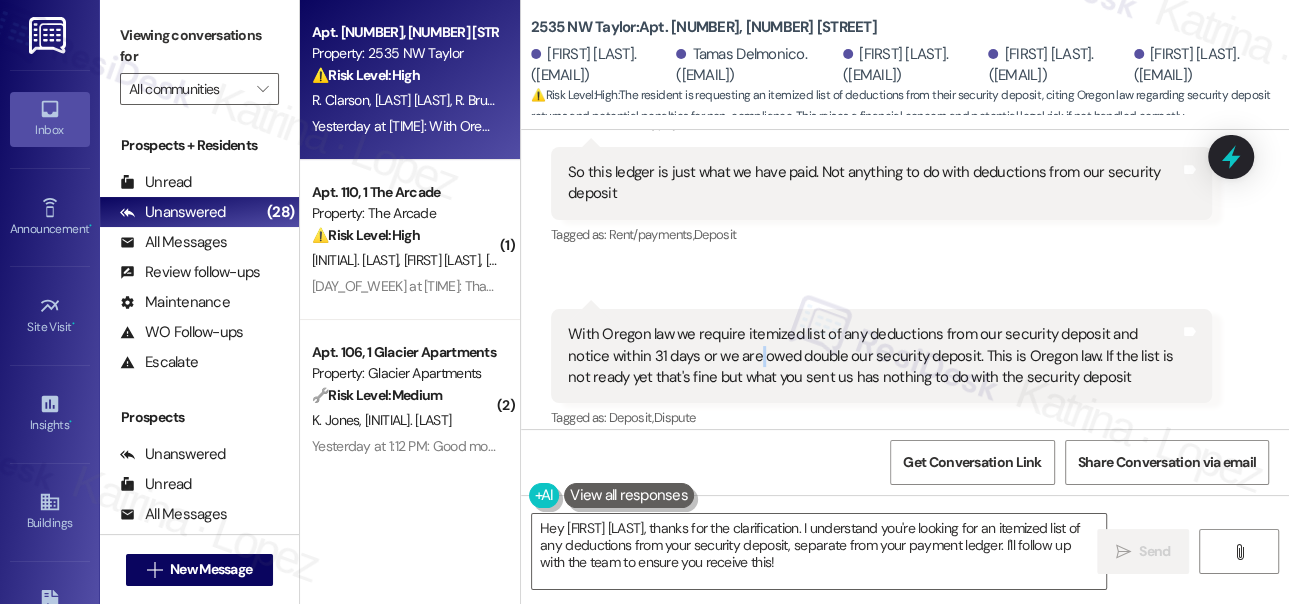 click on "With Oregon law we require itemized list of any deductions from our security deposit and notice within 31 days or we are owed double our security deposit. This is Oregon law. If the list is not ready yet that's fine but what you sent us has nothing to do with the security deposit" at bounding box center (874, 356) 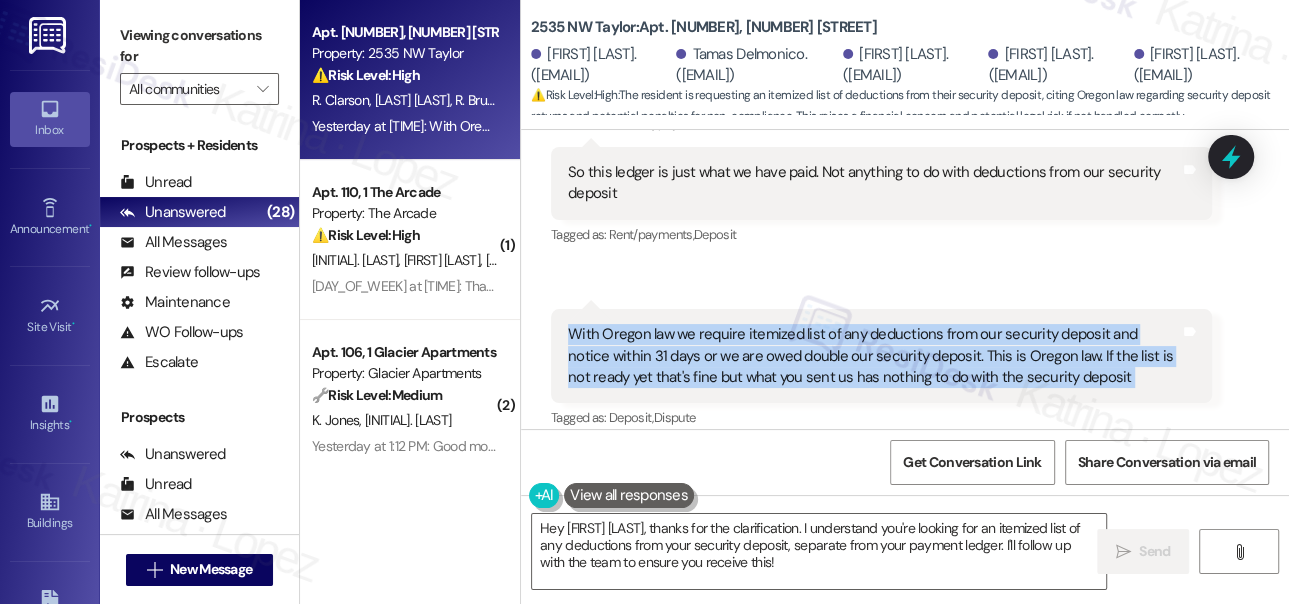 click on "With Oregon law we require itemized list of any deductions from our security deposit and notice within 31 days or we are owed double our security deposit. This is Oregon law. If the list is not ready yet that's fine but what you sent us has nothing to do with the security deposit" at bounding box center [874, 356] 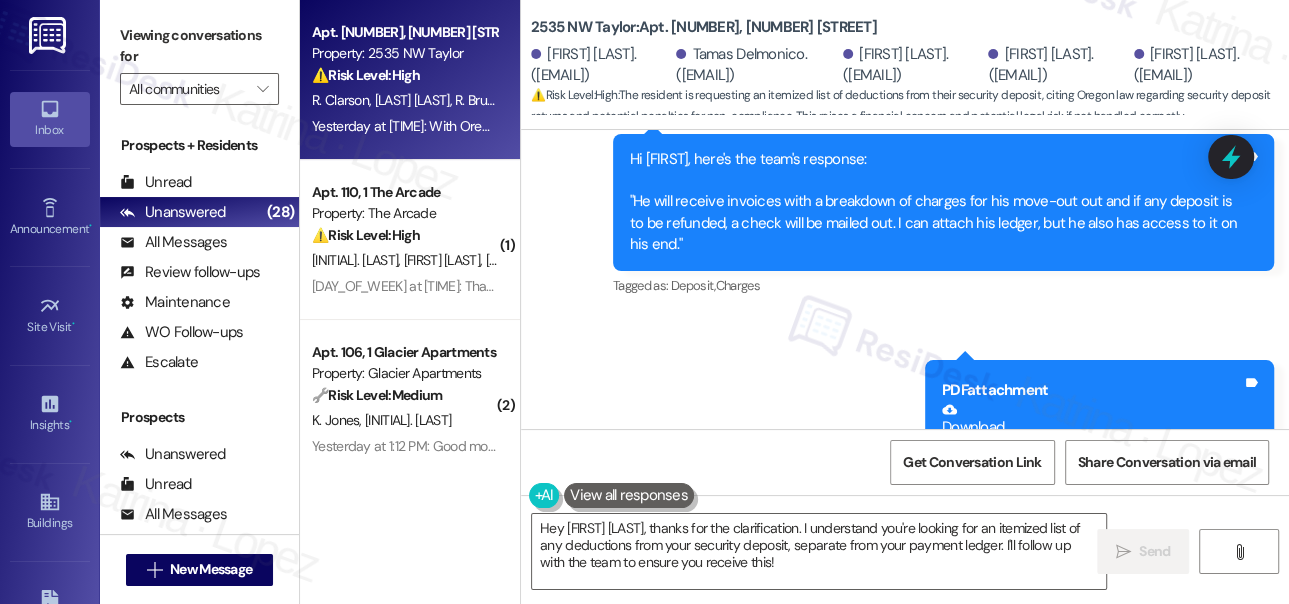 scroll, scrollTop: 8119, scrollLeft: 0, axis: vertical 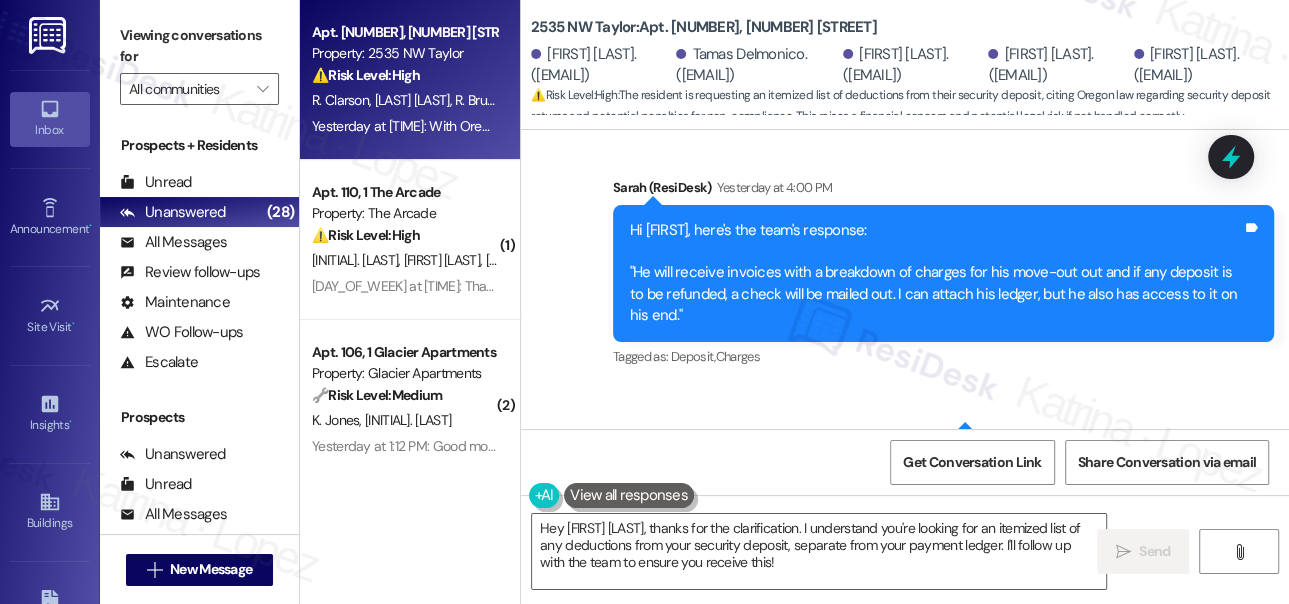 click on "Hi [FIRST_NAME], here's the team's response:
"He will receive invoices with a breakdown of charges for his move-out out and if any deposit is to be refunded, a check will be mailed out. I can attach his ledger, but he also has access to it on his end."" at bounding box center (936, 273) 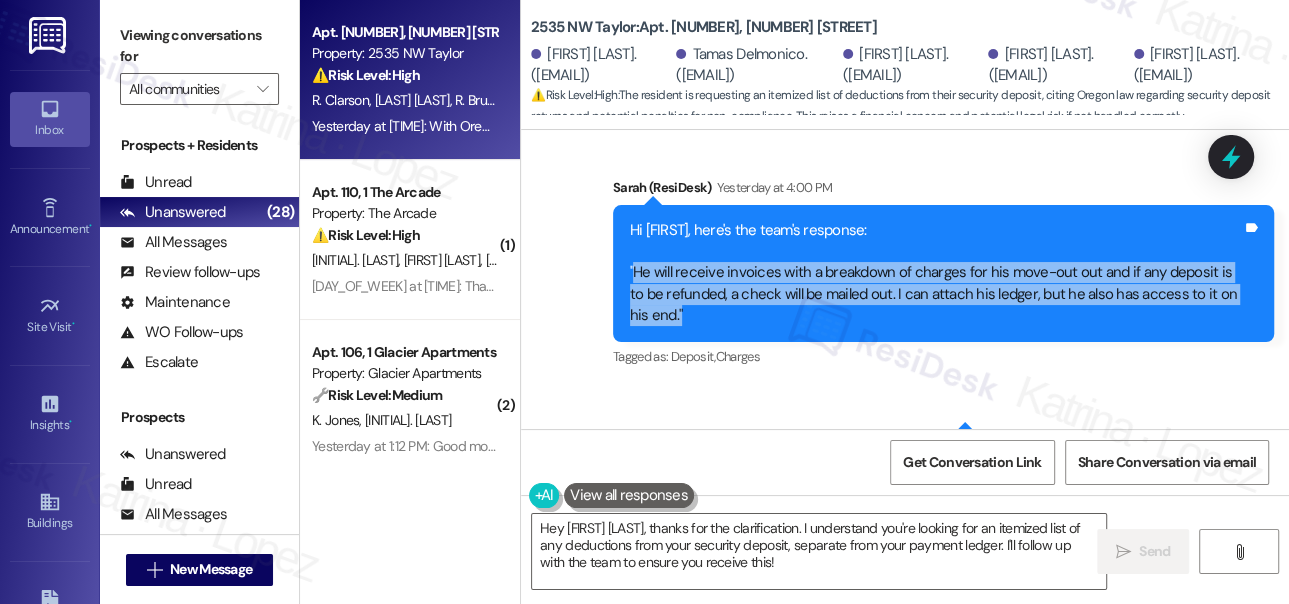 drag, startPoint x: 632, startPoint y: 255, endPoint x: 779, endPoint y: 293, distance: 151.83214 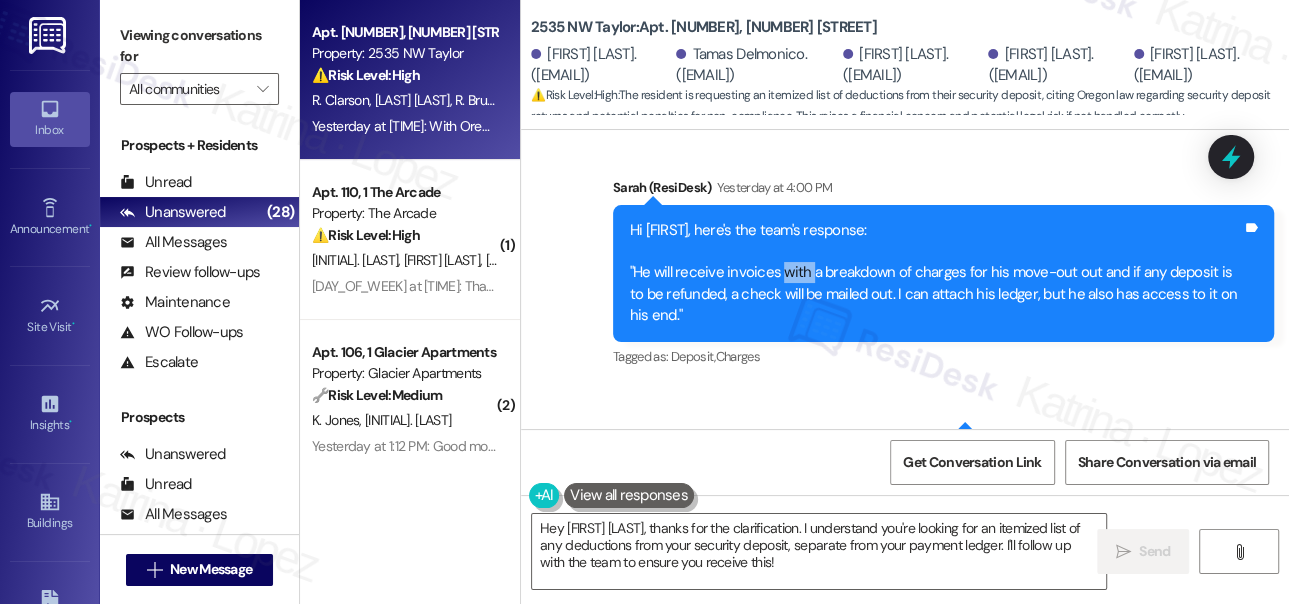 click on "Hi [FIRST_NAME], here's the team's response:
"He will receive invoices with a breakdown of charges for his move-out out and if any deposit is to be refunded, a check will be mailed out. I can attach his ledger, but he also has access to it on his end."" at bounding box center [936, 273] 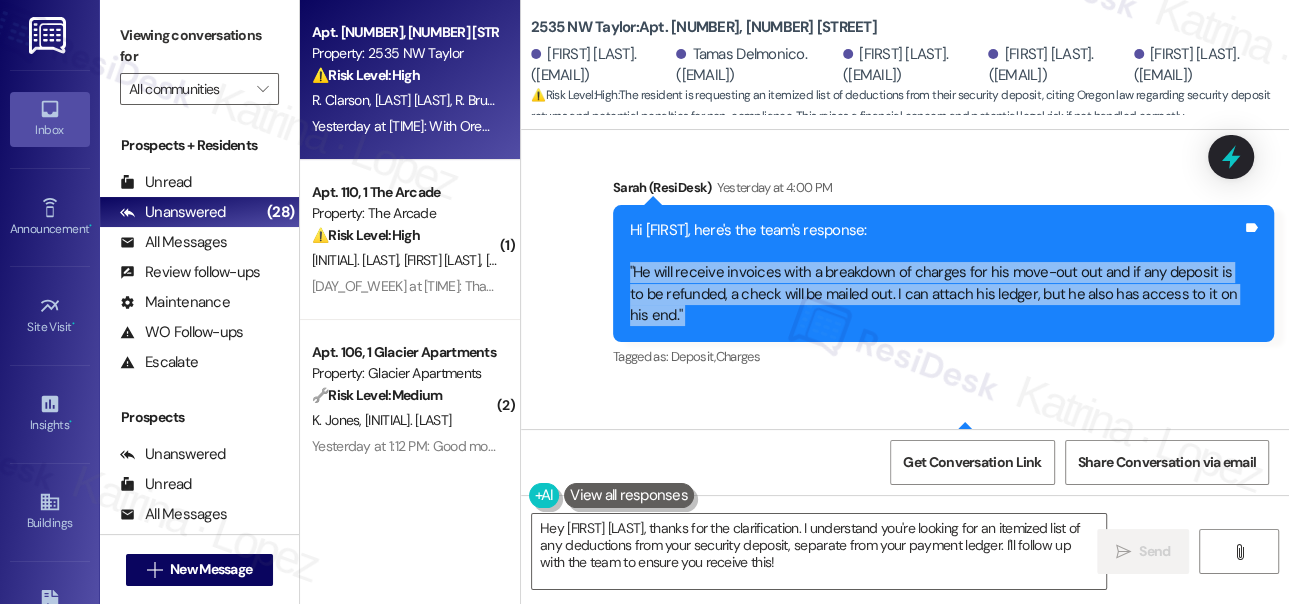 click on "Hi [FIRST_NAME], here's the team's response:
"He will receive invoices with a breakdown of charges for his move-out out and if any deposit is to be refunded, a check will be mailed out. I can attach his ledger, but he also has access to it on his end."" at bounding box center (936, 273) 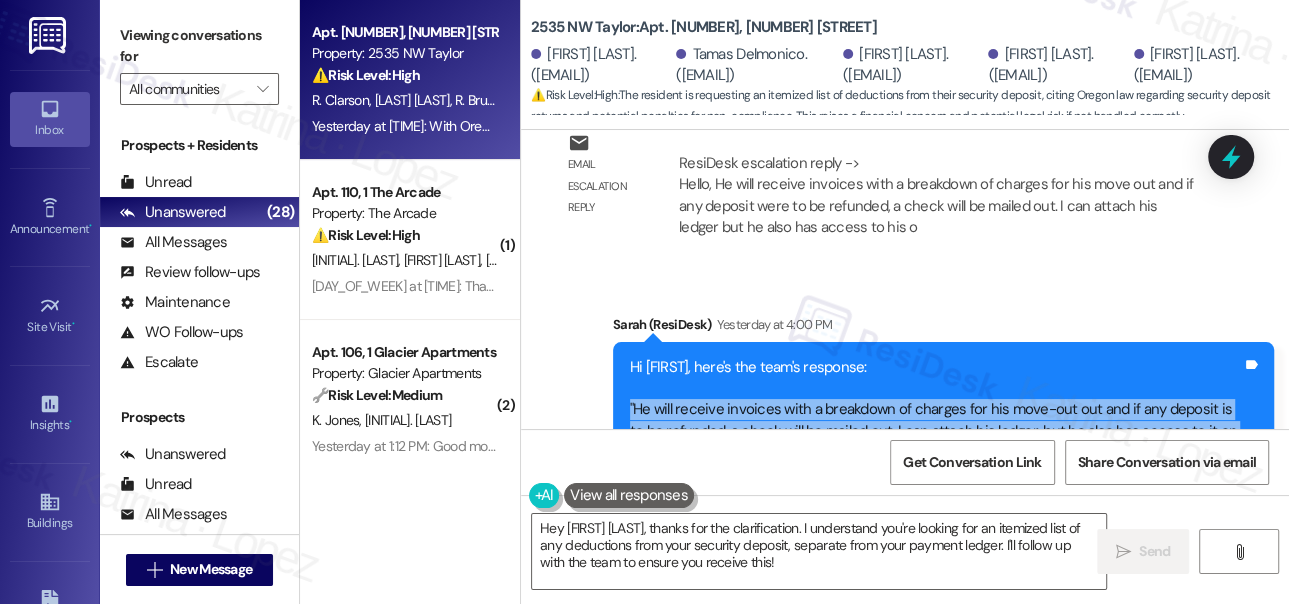 scroll, scrollTop: 7846, scrollLeft: 0, axis: vertical 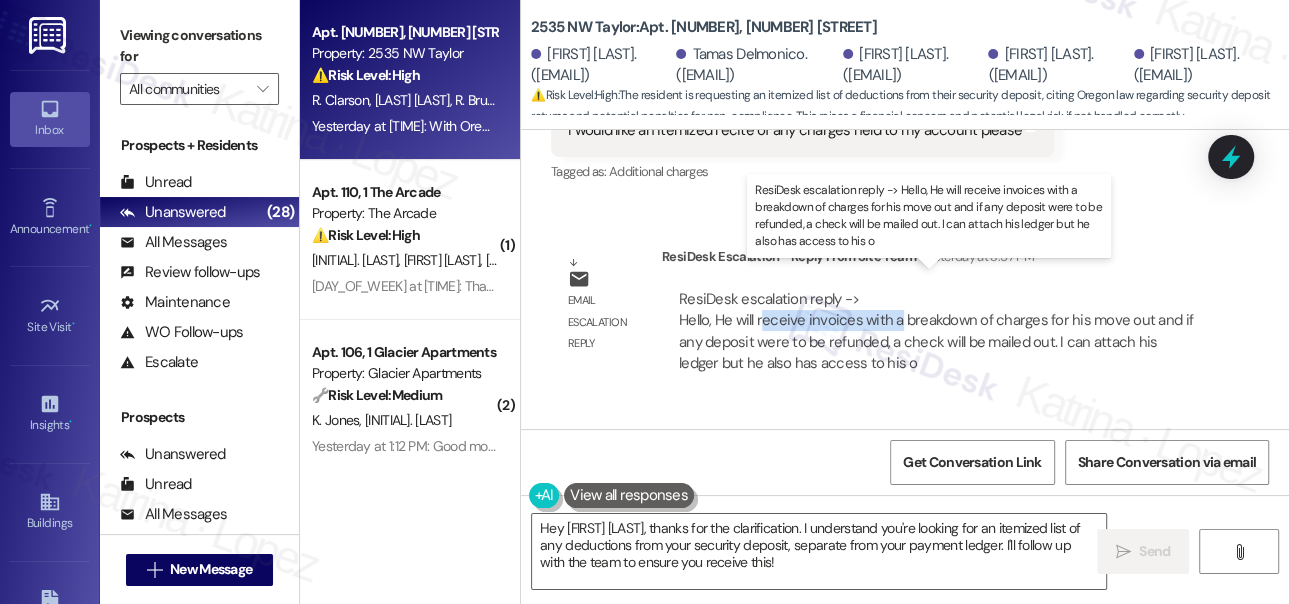 drag, startPoint x: 762, startPoint y: 305, endPoint x: 896, endPoint y: 306, distance: 134.00374 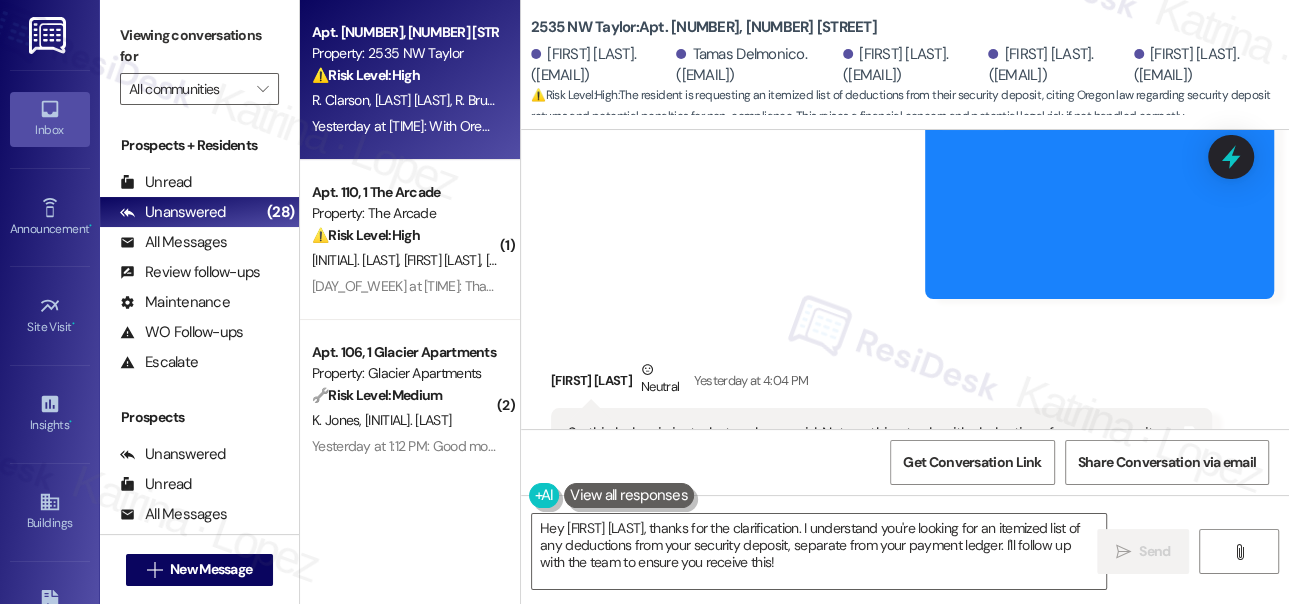 scroll, scrollTop: 8573, scrollLeft: 0, axis: vertical 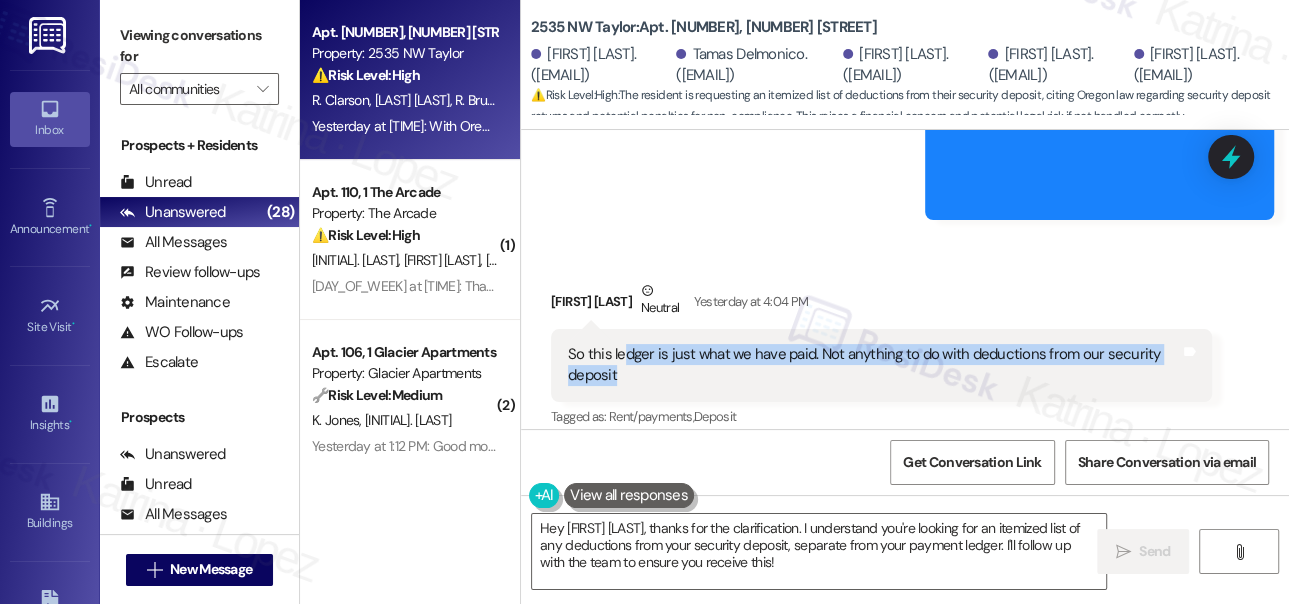 drag, startPoint x: 623, startPoint y: 337, endPoint x: 744, endPoint y: 356, distance: 122.48265 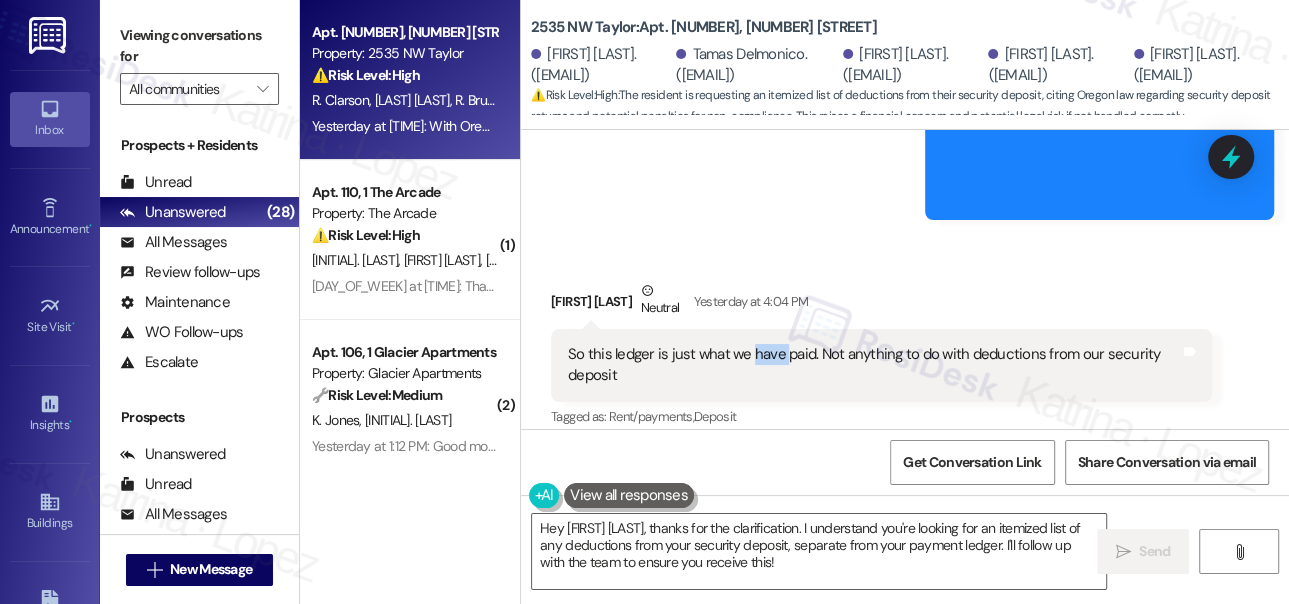 click on "So this ledger is just what we have paid. Not anything to do with deductions from our security deposit" at bounding box center [874, 365] 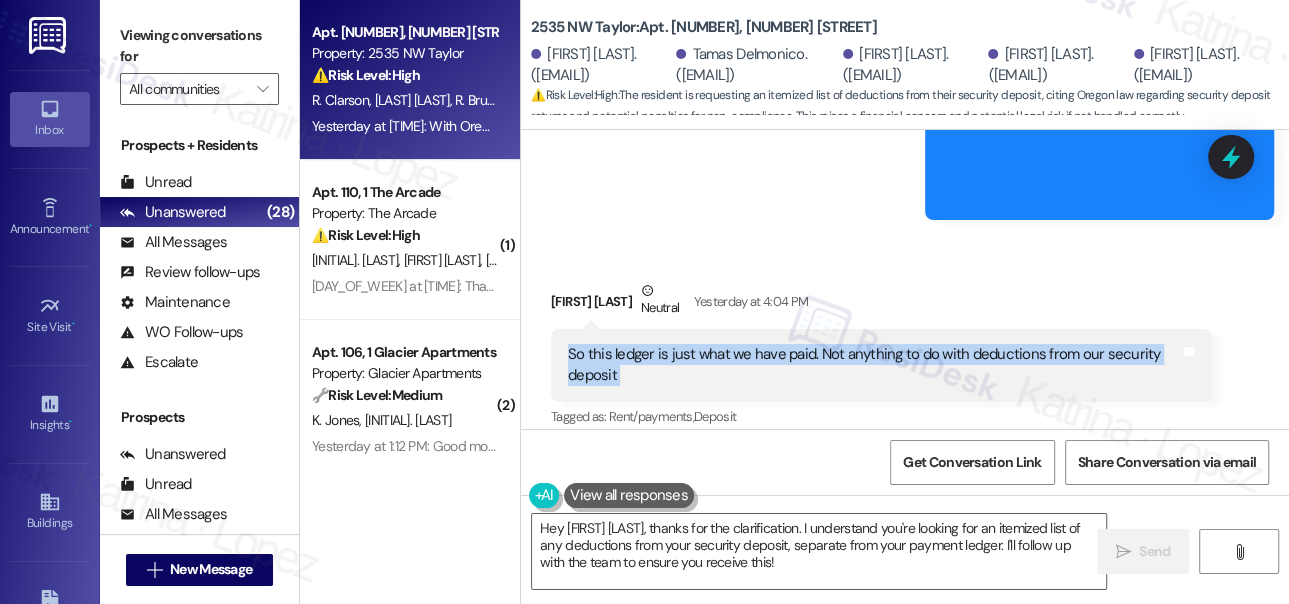 click on "So this ledger is just what we have paid. Not anything to do with deductions from our security deposit" at bounding box center [874, 365] 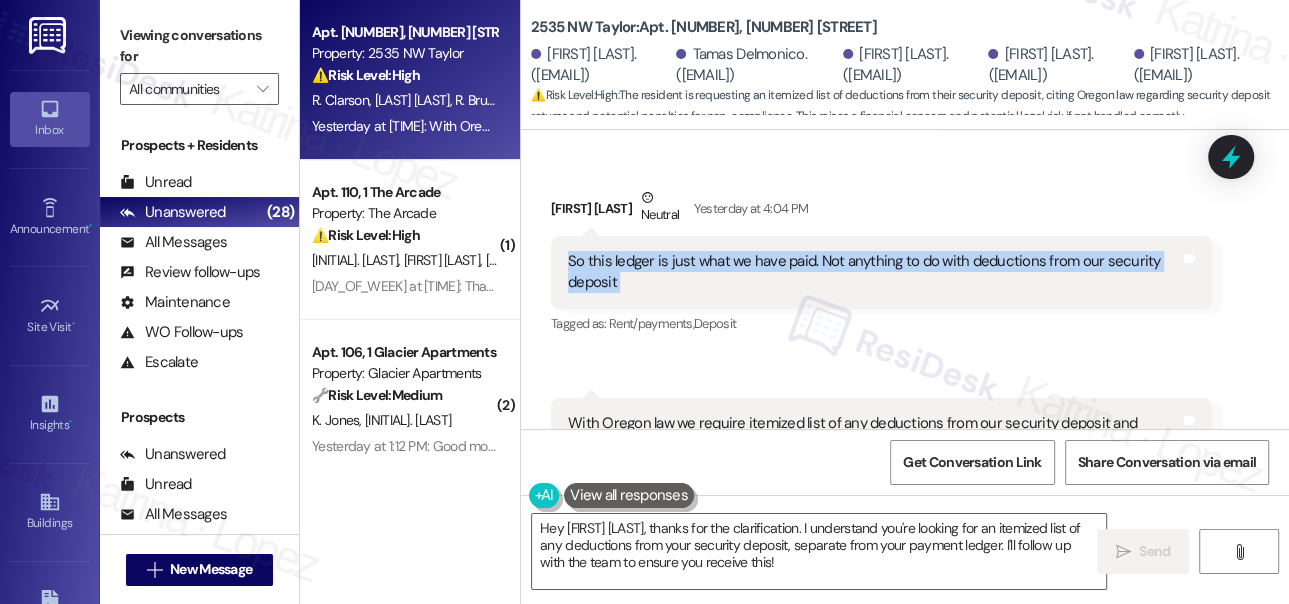 scroll, scrollTop: 8755, scrollLeft: 0, axis: vertical 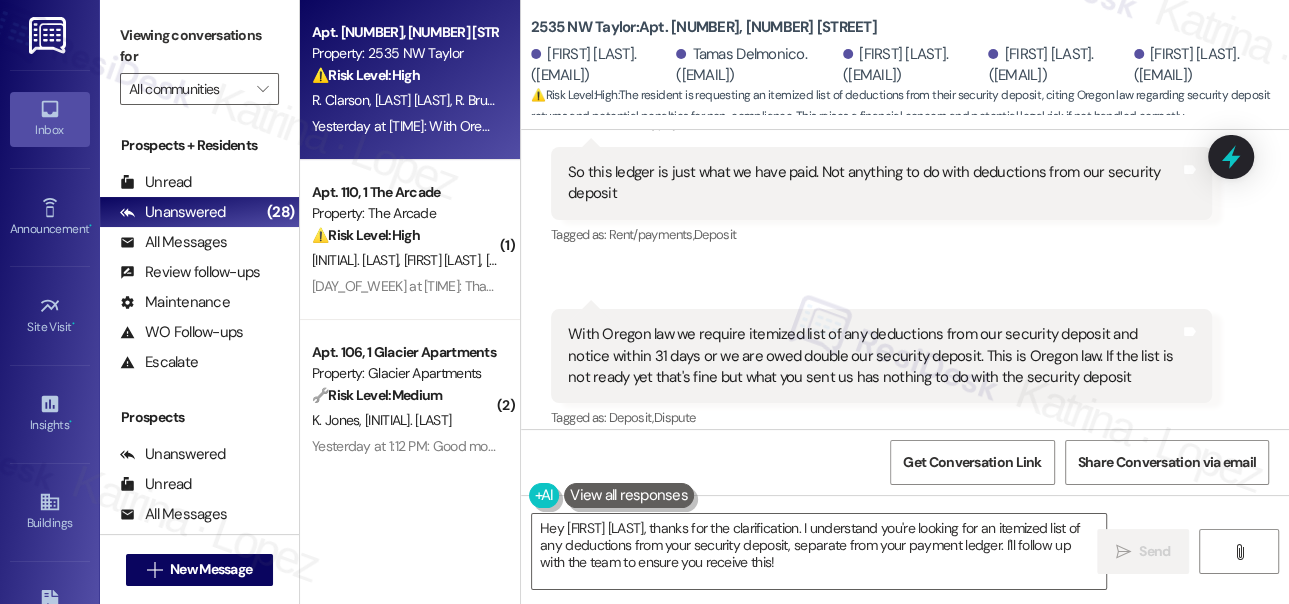 click on "With Oregon law we require itemized list of any deductions from our security deposit and notice within 31 days or we are owed double our security deposit. This is Oregon law. If the list is not ready yet that's fine but what you sent us has nothing to do with the security deposit" at bounding box center (874, 356) 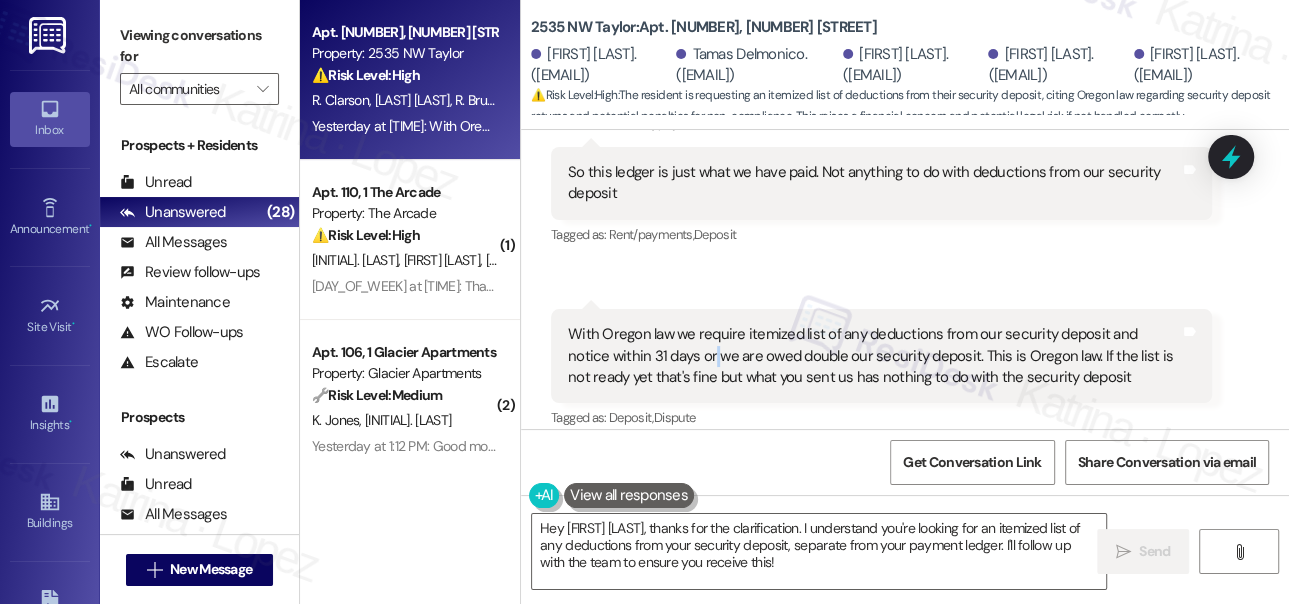 click on "With Oregon law we require itemized list of any deductions from our security deposit and notice within 31 days or we are owed double our security deposit. This is Oregon law. If the list is not ready yet that's fine but what you sent us has nothing to do with the security deposit" at bounding box center (874, 356) 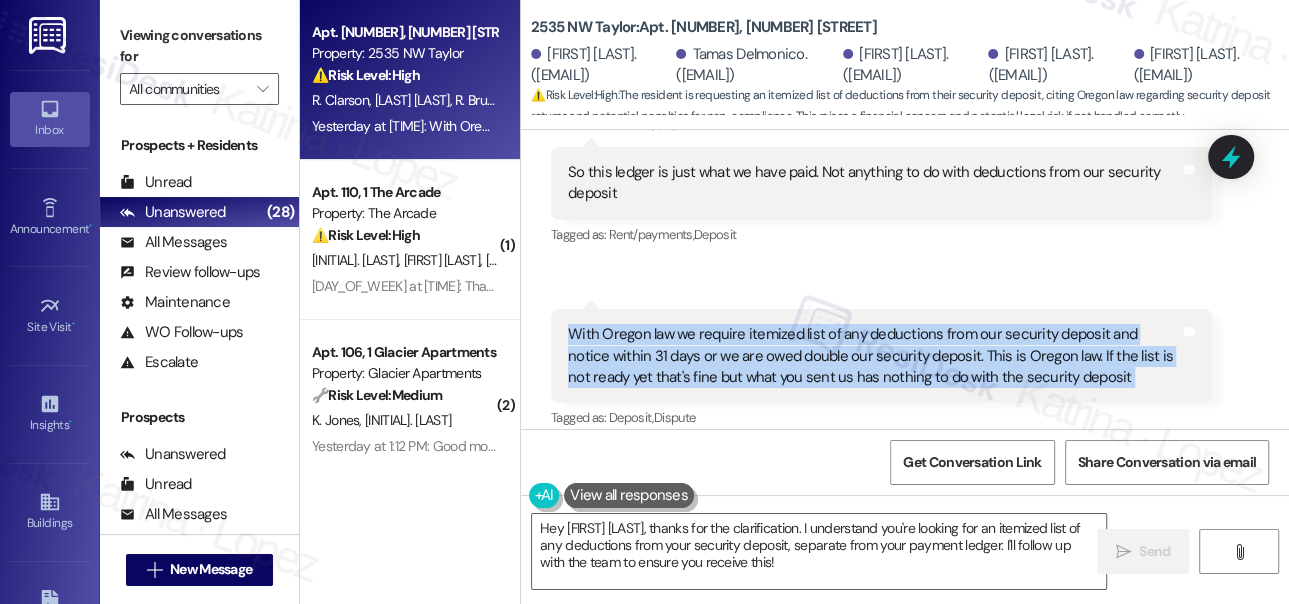 click on "With Oregon law we require itemized list of any deductions from our security deposit and notice within 31 days or we are owed double our security deposit. This is Oregon law. If the list is not ready yet that's fine but what you sent us has nothing to do with the security deposit" at bounding box center [874, 356] 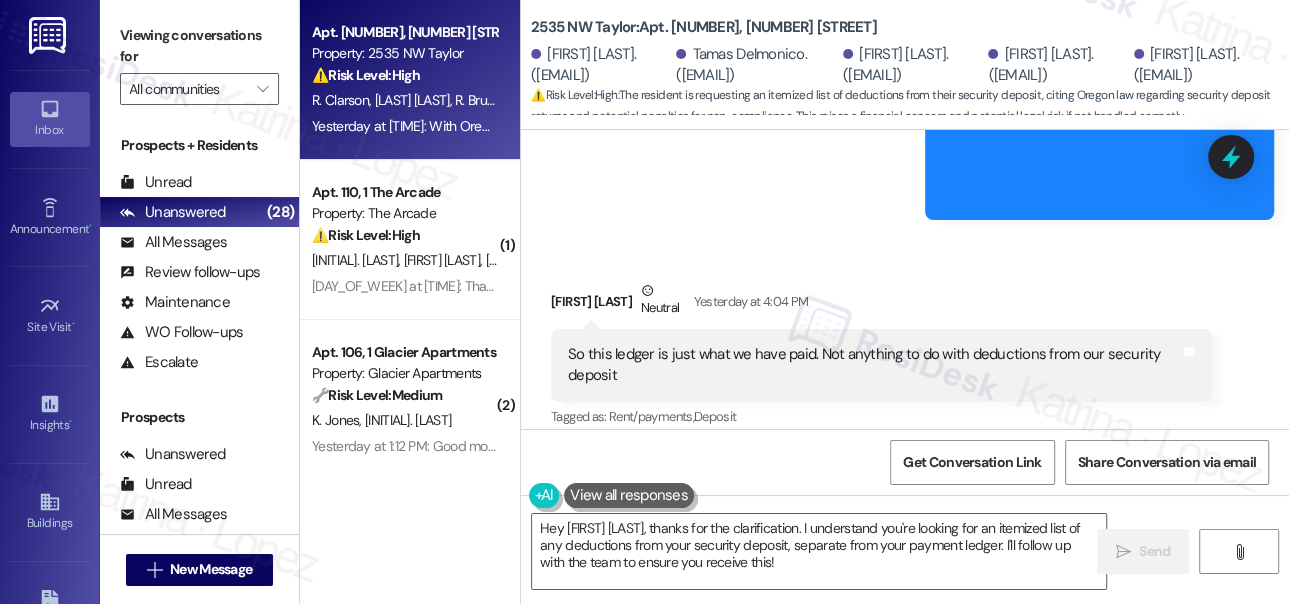 click on "[FIRST] [LAST]   Neutral Yesterday at 4:04 PM" at bounding box center [881, 304] 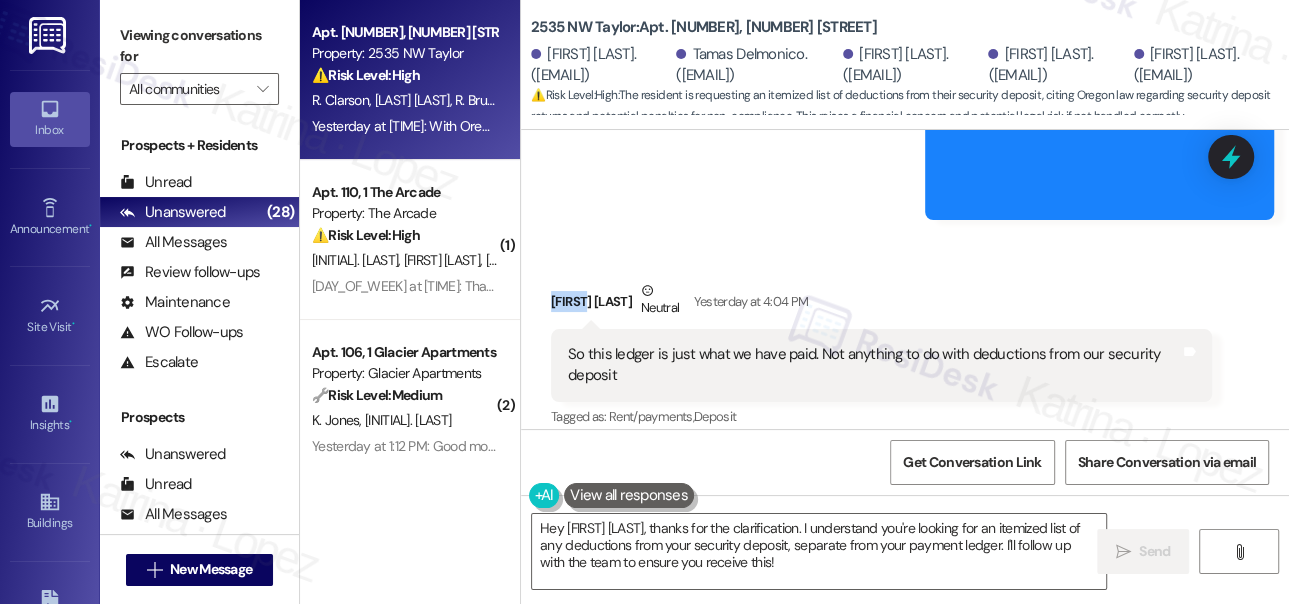 click on "[FIRST] [LAST]   Neutral Yesterday at 4:04 PM" at bounding box center (881, 304) 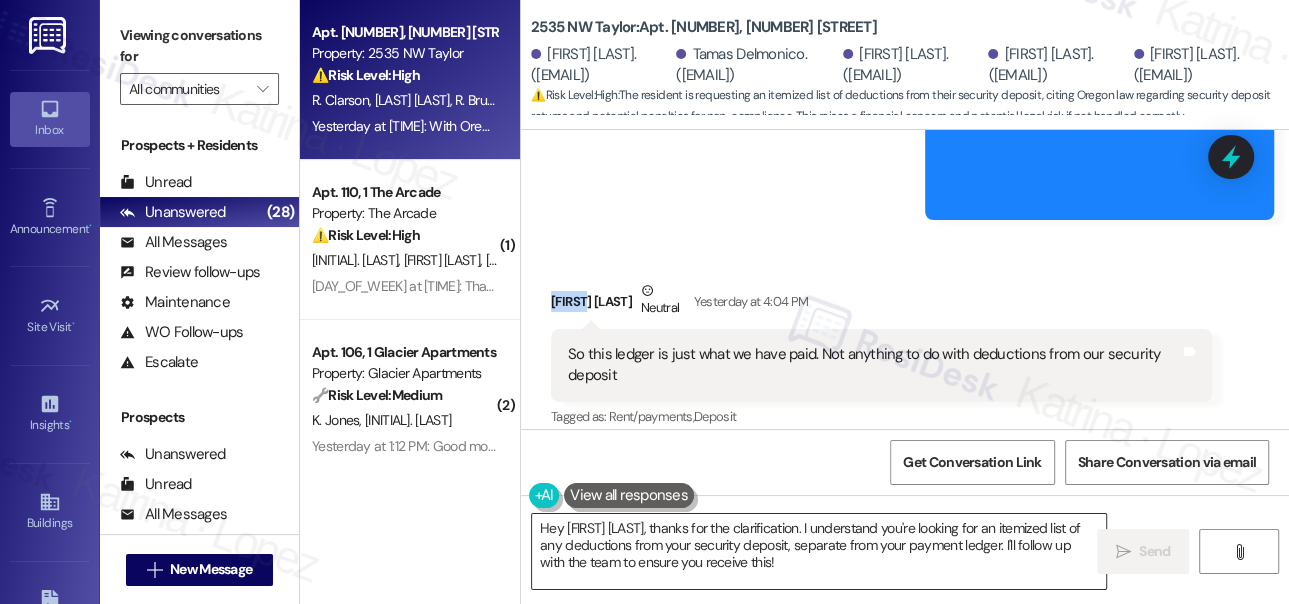 click on "Hey [FIRST] [LAST], thanks for the clarification. I understand you're looking for an itemized list of any deductions from your security deposit, separate from your payment ledger. I'll follow up with the team to ensure you receive this!" at bounding box center [819, 551] 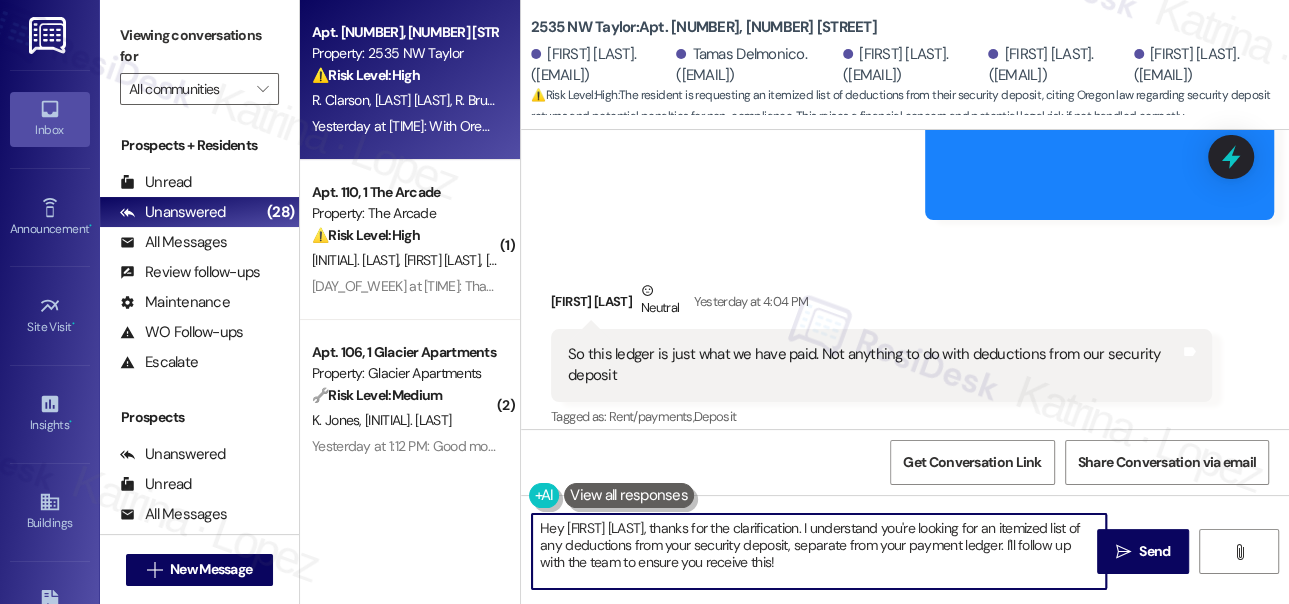 click on "Hey [FIRST] [LAST], thanks for the clarification. I understand you're looking for an itemized list of any deductions from your security deposit, separate from your payment ledger. I'll follow up with the team to ensure you receive this!" at bounding box center [819, 551] 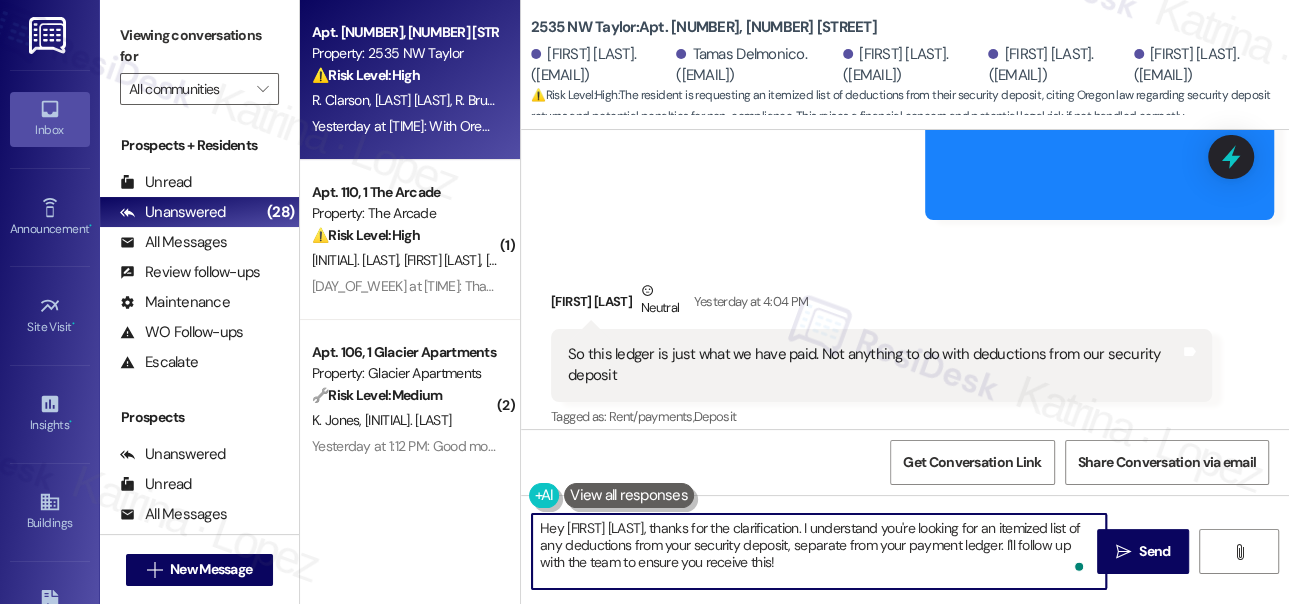 paste on "[FIRST]" 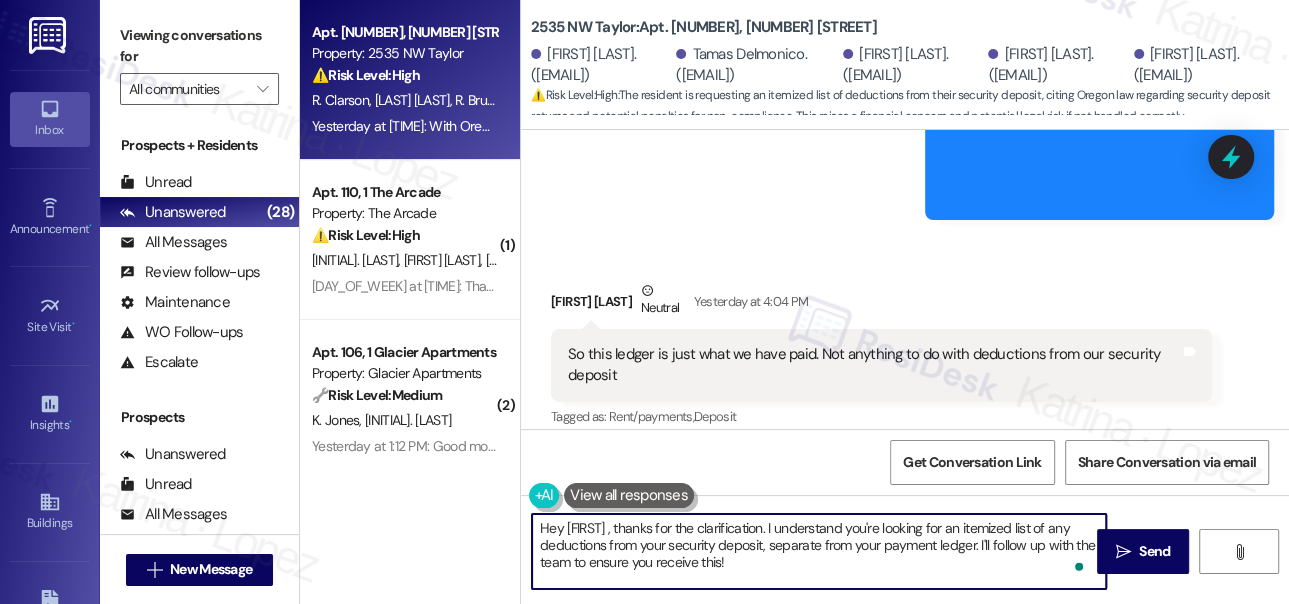 click on "Hey [FIRST] , thanks for the clarification. I understand you're looking for an itemized list of any deductions from your security deposit, separate from your payment ledger. I'll follow up with the team to ensure you receive this!" at bounding box center (819, 551) 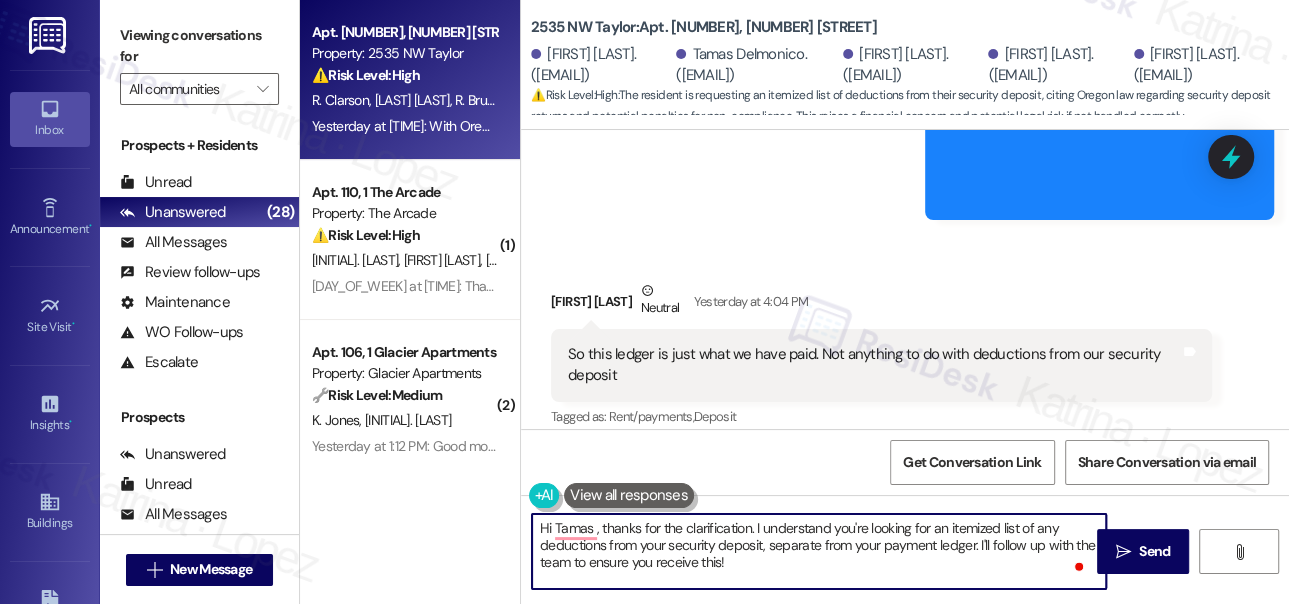 click on "Hi Tamas , thanks for the clarification. I understand you're looking for an itemized list of any deductions from your security deposit, separate from your payment ledger. I'll follow up with the team to ensure you receive this!" at bounding box center [819, 551] 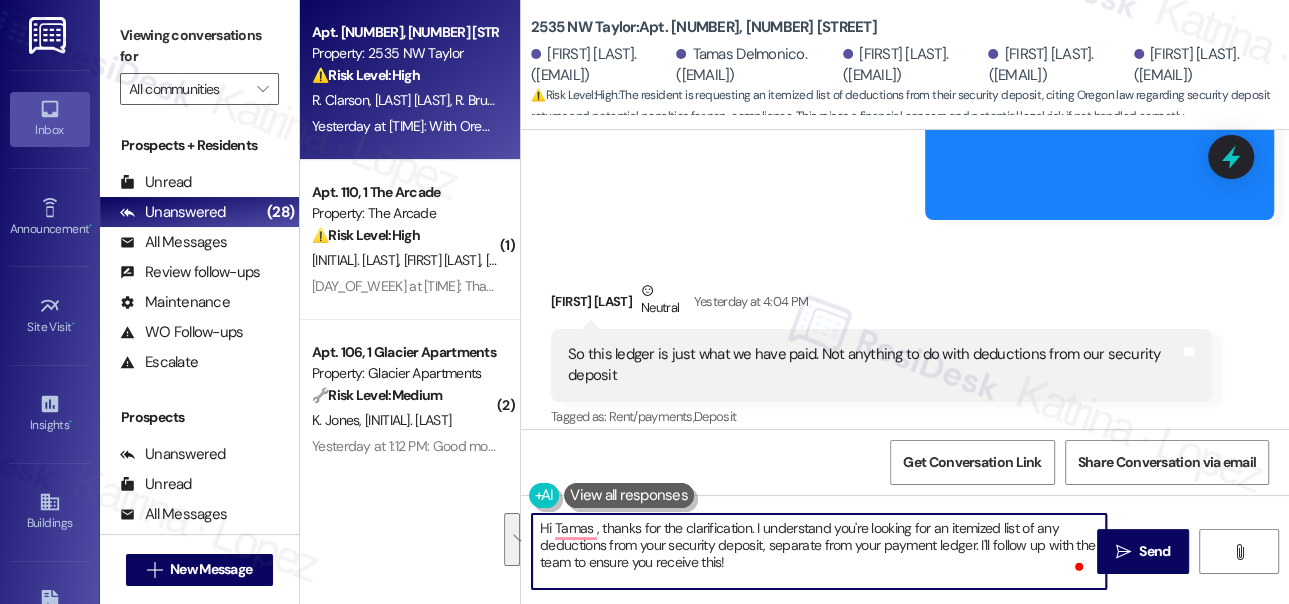 drag, startPoint x: 824, startPoint y: 525, endPoint x: 832, endPoint y: 562, distance: 37.85499 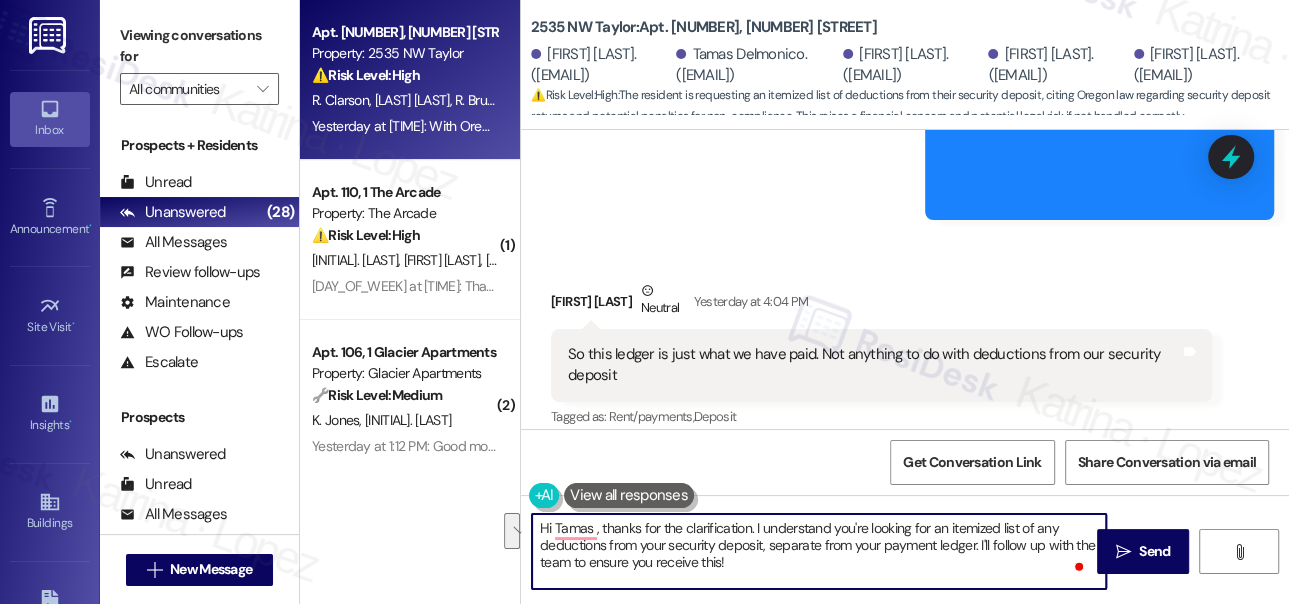 click on "Hi Tamas , thanks for the clarification. I understand you're looking for an itemized list of any deductions from your security deposit, separate from your payment ledger. I'll follow up with the team to ensure you receive this!" at bounding box center (819, 551) 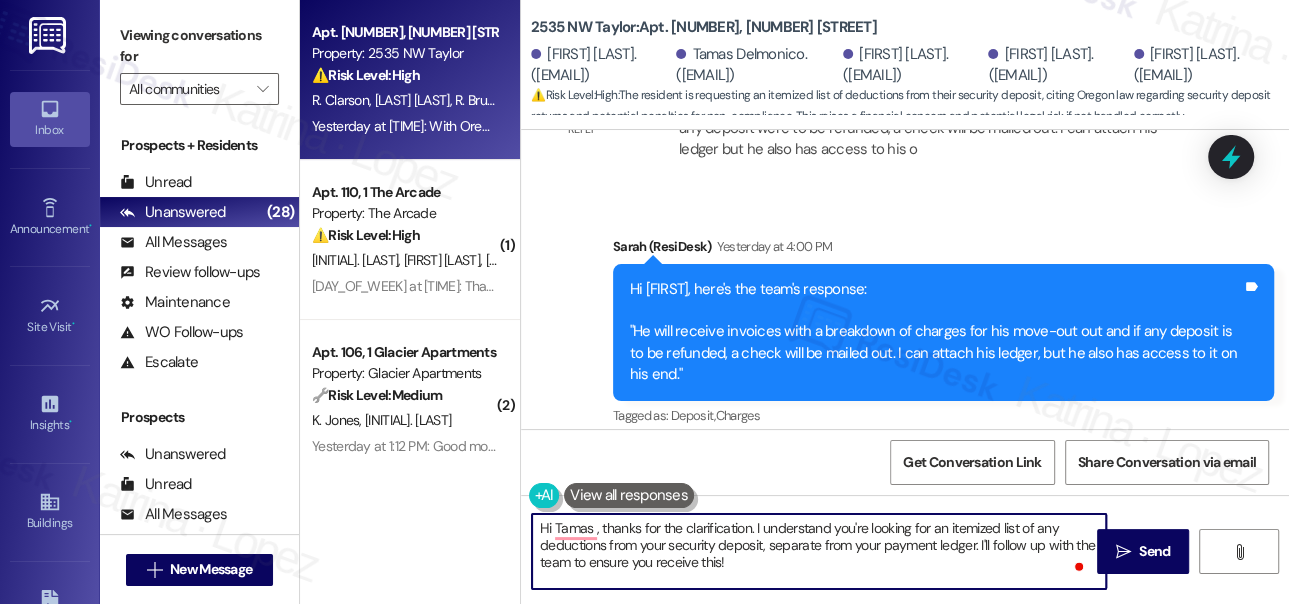 scroll, scrollTop: 8028, scrollLeft: 0, axis: vertical 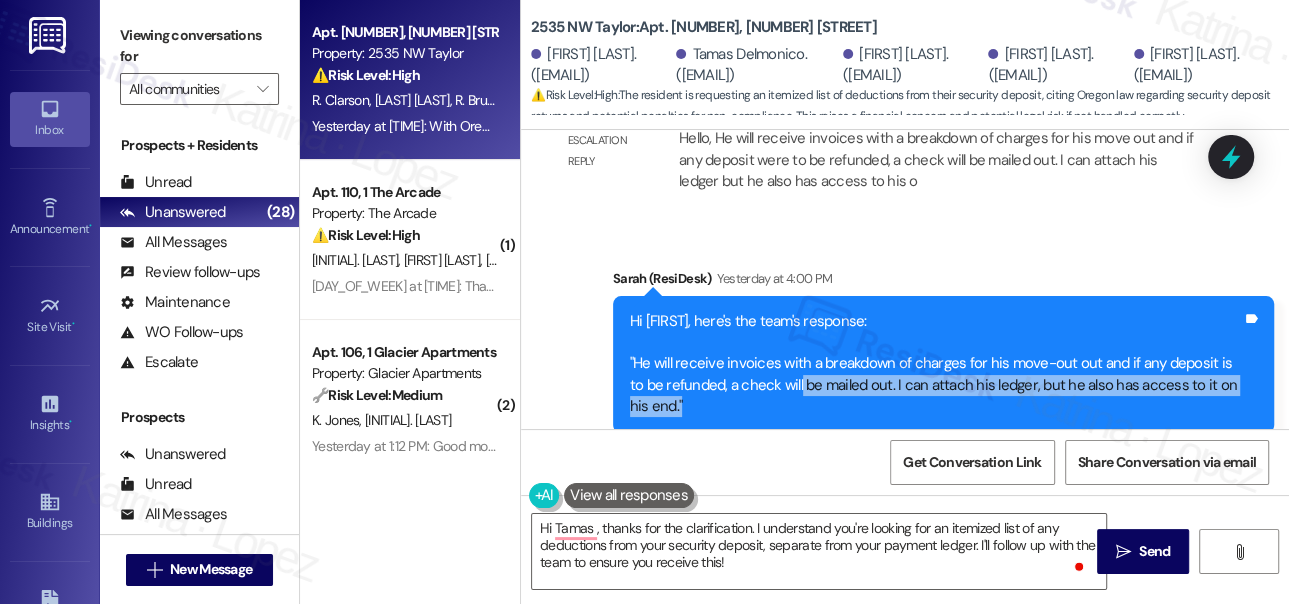 drag, startPoint x: 797, startPoint y: 359, endPoint x: 892, endPoint y: 382, distance: 97.74457 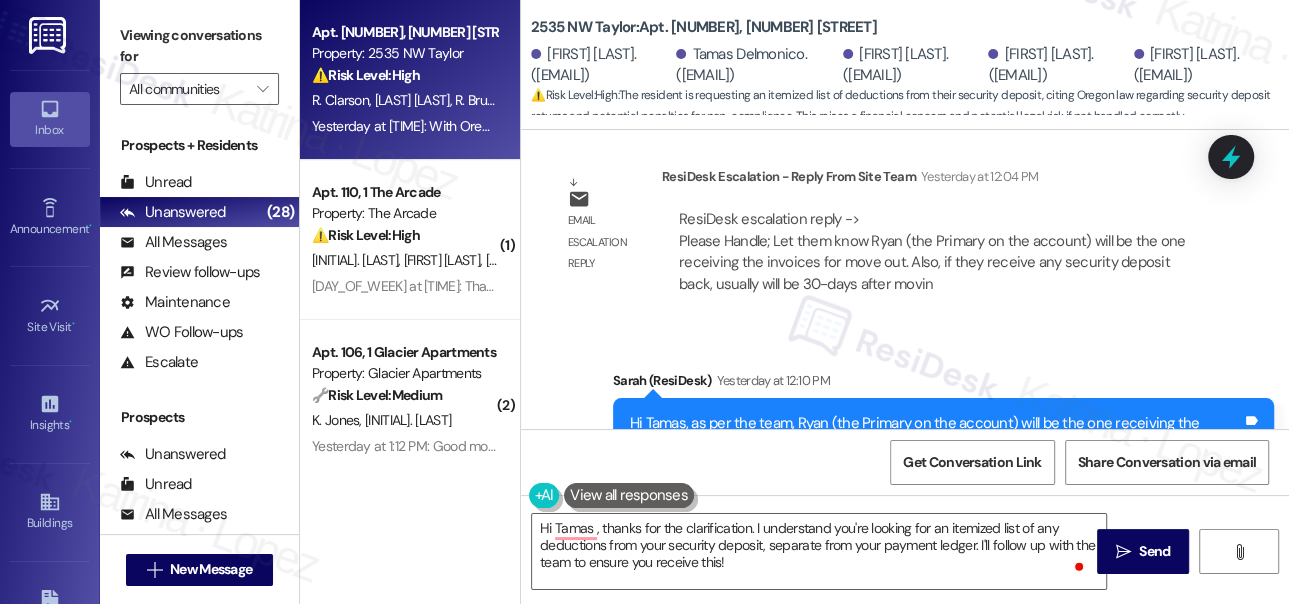 scroll, scrollTop: 7028, scrollLeft: 0, axis: vertical 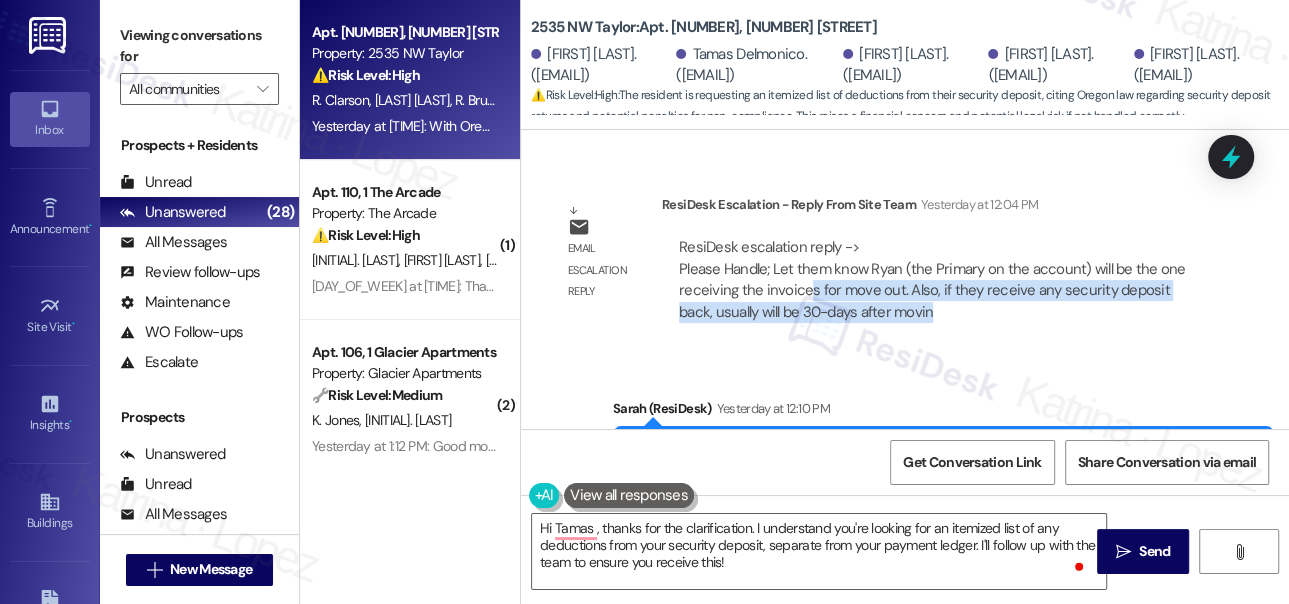 drag, startPoint x: 804, startPoint y: 271, endPoint x: 939, endPoint y: 284, distance: 135.62448 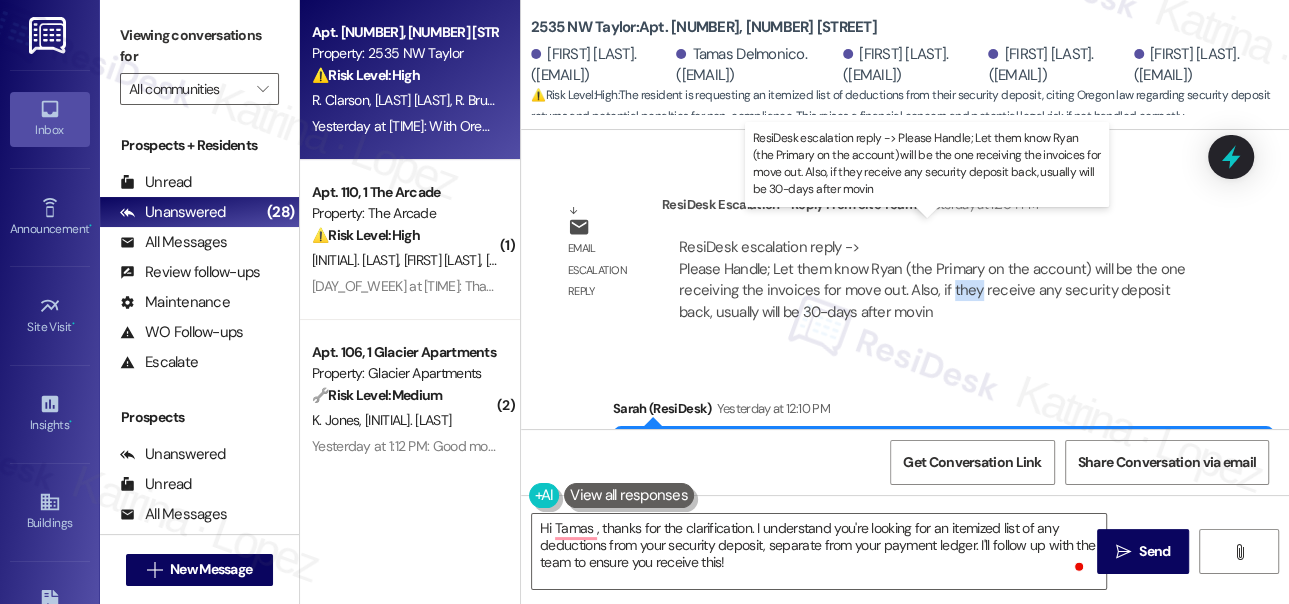 click on "ResiDesk escalation reply ->
Please Handle; Let them know Ryan (the Primary on the account) will be the one receiving the invoices for move out. Also, if they receive any security deposit back, usually will be 30-days after movin ResiDesk escalation reply ->
Please Handle; Let them know Ryan (the Primary on the account) will be the one receiving the invoices for move out. Also, if they receive any security deposit back, usually will be 30-days after movin" at bounding box center (932, 279) 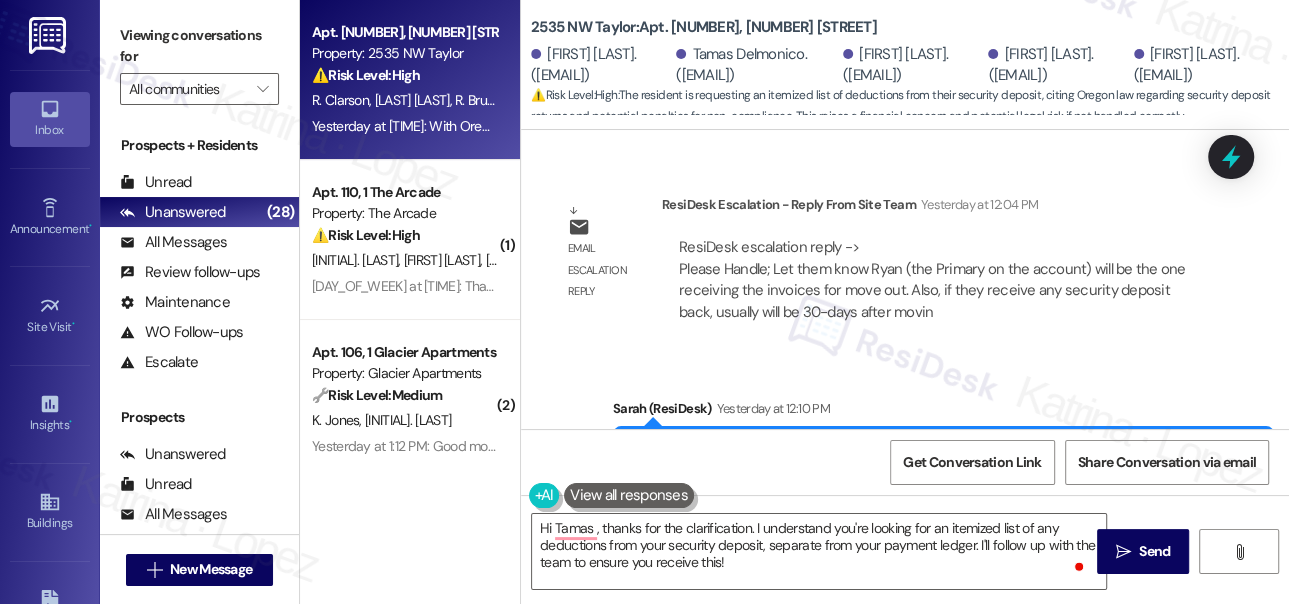 click on "ResiDesk escalation reply ->
Please Handle; Let them know Ryan (the Primary on the account) will be the one receiving the invoices for move out. Also, if they receive any security deposit back, usually will be 30-days after movin ResiDesk escalation reply ->
Please Handle; Let them know Ryan (the Primary on the account) will be the one receiving the invoices for move out. Also, if they receive any security deposit back, usually will be 30-days after movin" at bounding box center [937, 280] 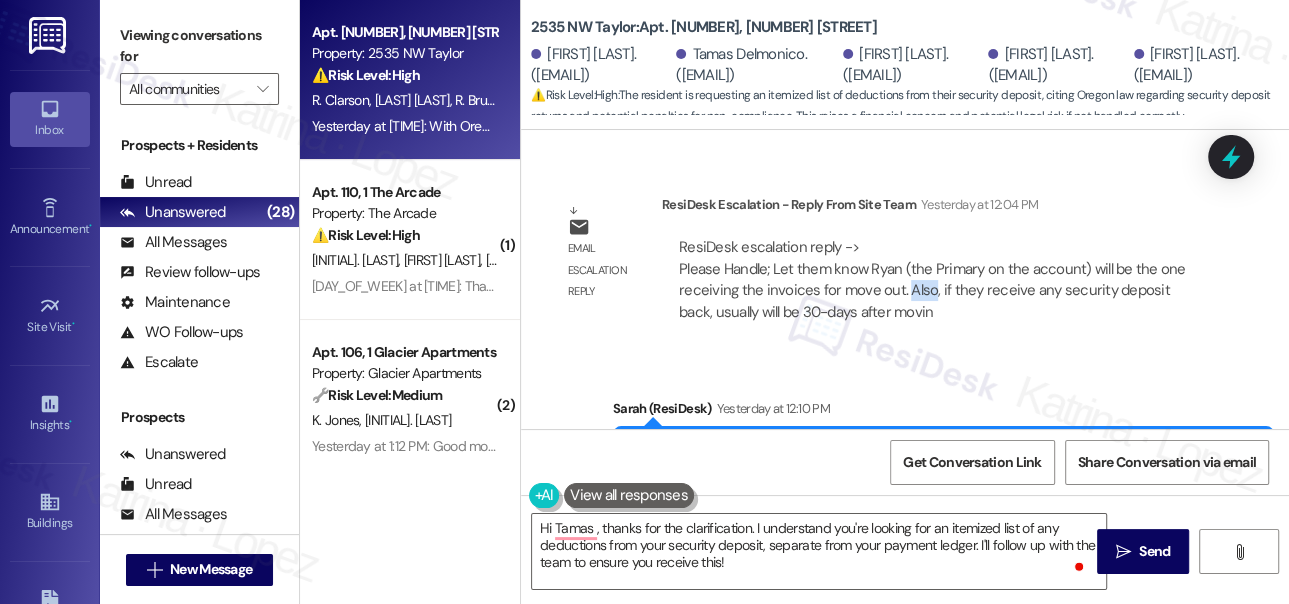 click on "ResiDesk escalation reply ->
Please Handle; Let them know Ryan (the Primary on the account) will be the one receiving the invoices for move out. Also, if they receive any security deposit back, usually will be 30-days after movin ResiDesk escalation reply ->
Please Handle; Let them know Ryan (the Primary on the account) will be the one receiving the invoices for move out. Also, if they receive any security deposit back, usually will be 30-days after movin" at bounding box center [937, 280] 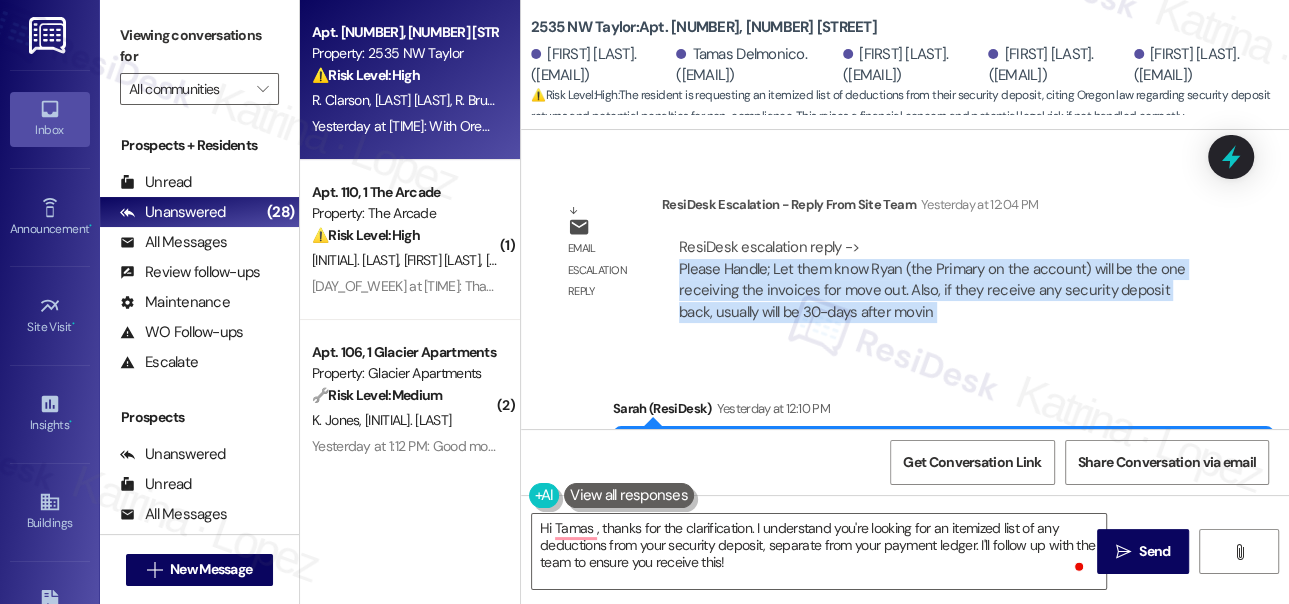 click on "ResiDesk escalation reply ->
Please Handle; Let them know Ryan (the Primary on the account) will be the one receiving the invoices for move out. Also, if they receive any security deposit back, usually will be 30-days after movin ResiDesk escalation reply ->
Please Handle; Let them know Ryan (the Primary on the account) will be the one receiving the invoices for move out. Also, if they receive any security deposit back, usually will be 30-days after movin" at bounding box center (937, 280) 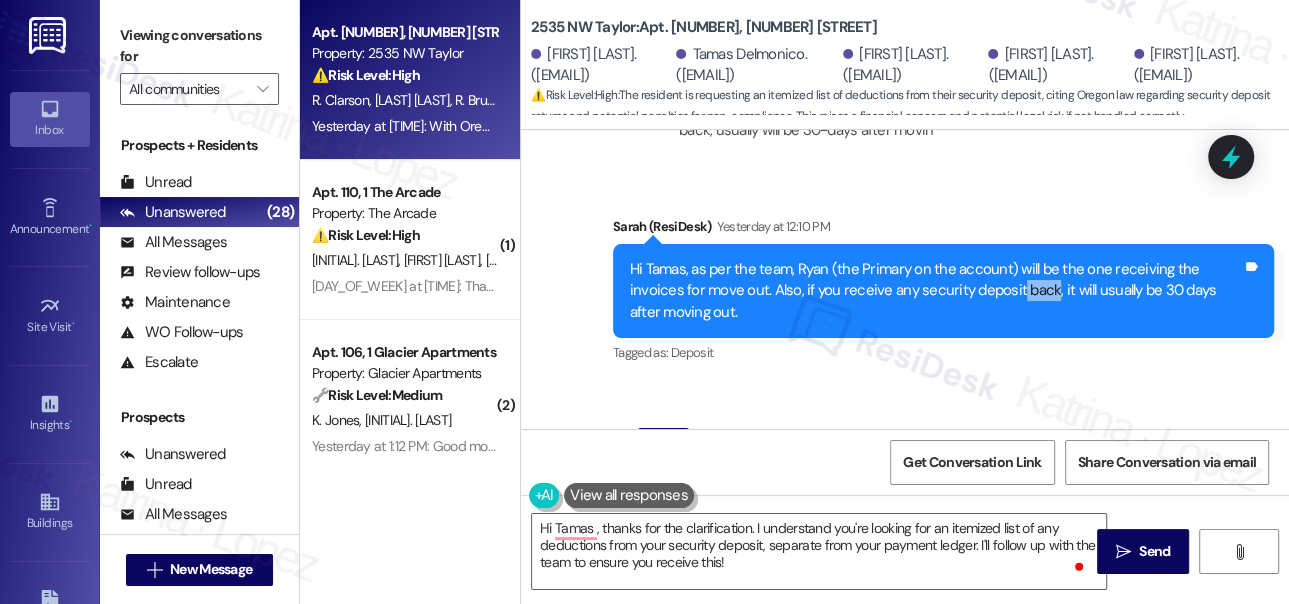 drag, startPoint x: 1010, startPoint y: 261, endPoint x: 1044, endPoint y: 279, distance: 38.470768 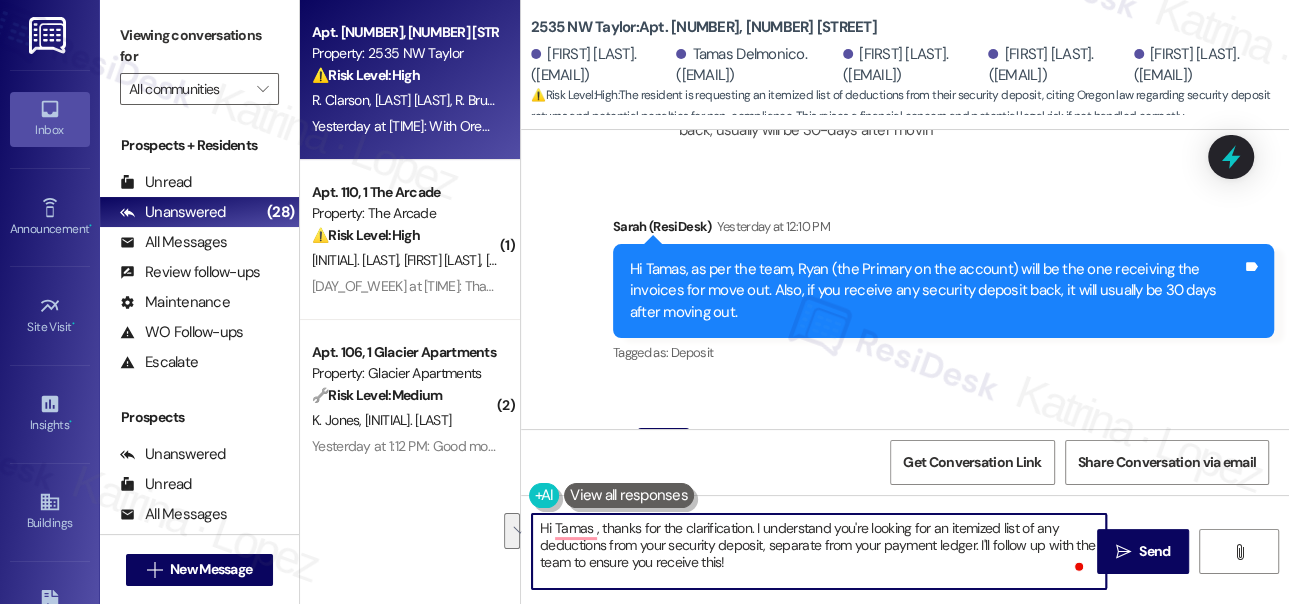 drag, startPoint x: 778, startPoint y: 569, endPoint x: 1006, endPoint y: 543, distance: 229.47766 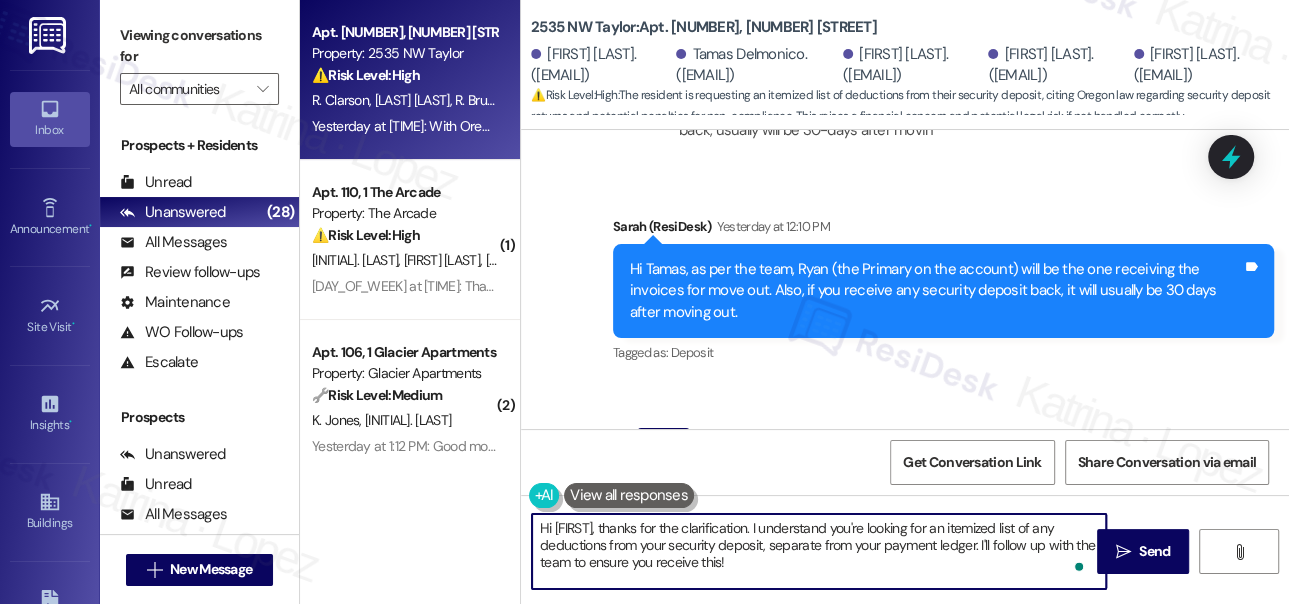 click on "Hi [FIRST], thanks for the clarification. I understand you're looking for an itemized list of any deductions from your security deposit, separate from your payment ledger. I'll follow up with the team to ensure you receive this!" at bounding box center (819, 551) 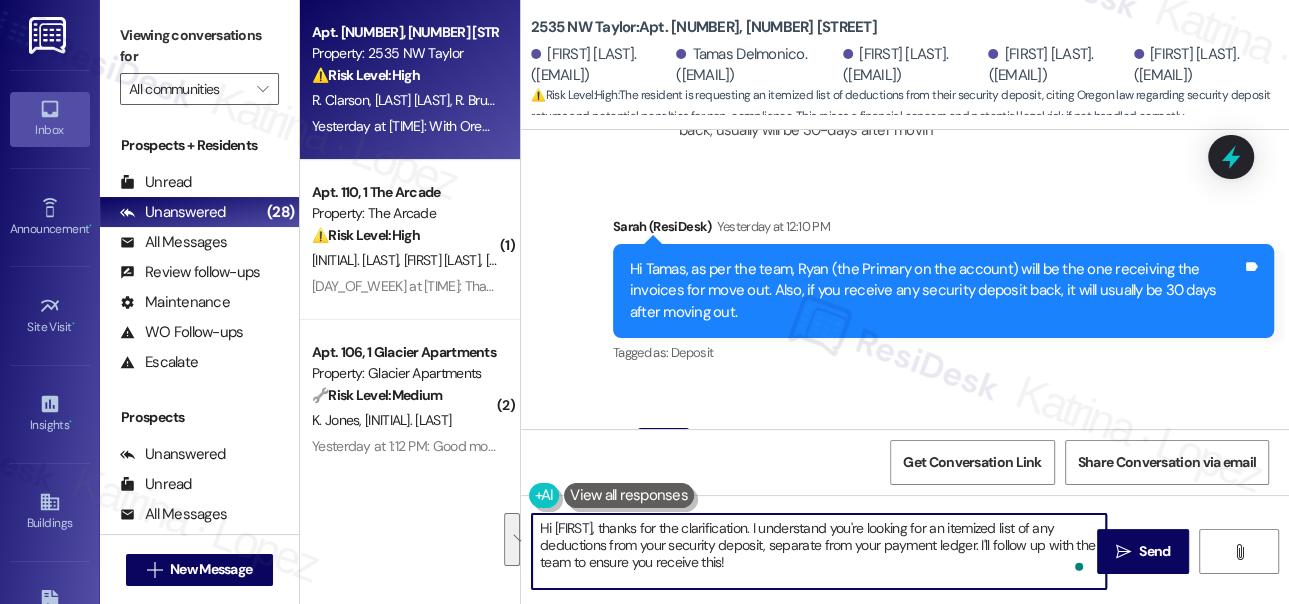 click on "Hi [FIRST], thanks for the clarification. I understand you're looking for an itemized list of any deductions from your security deposit, separate from your payment ledger. I'll follow up with the team to ensure you receive this!" at bounding box center (819, 551) 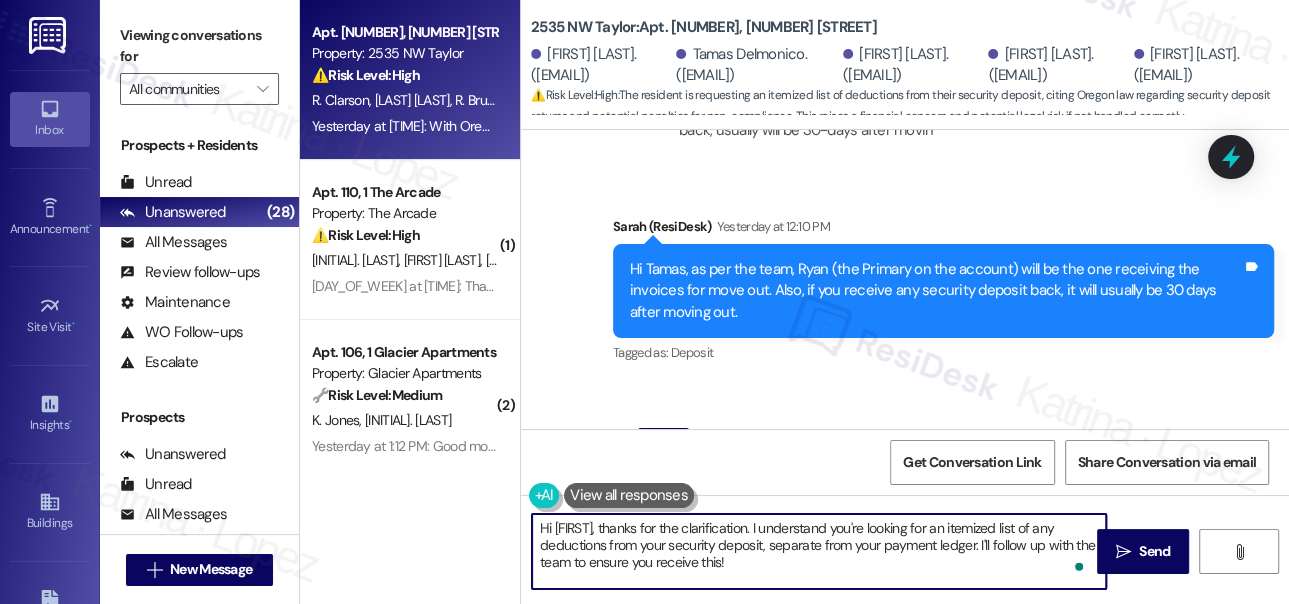 click on "Hi [FIRST], thanks for the clarification. I understand you're looking for an itemized list of any deductions from your security deposit, separate from your payment ledger. I'll follow up with the team to ensure you receive this!" at bounding box center (819, 551) 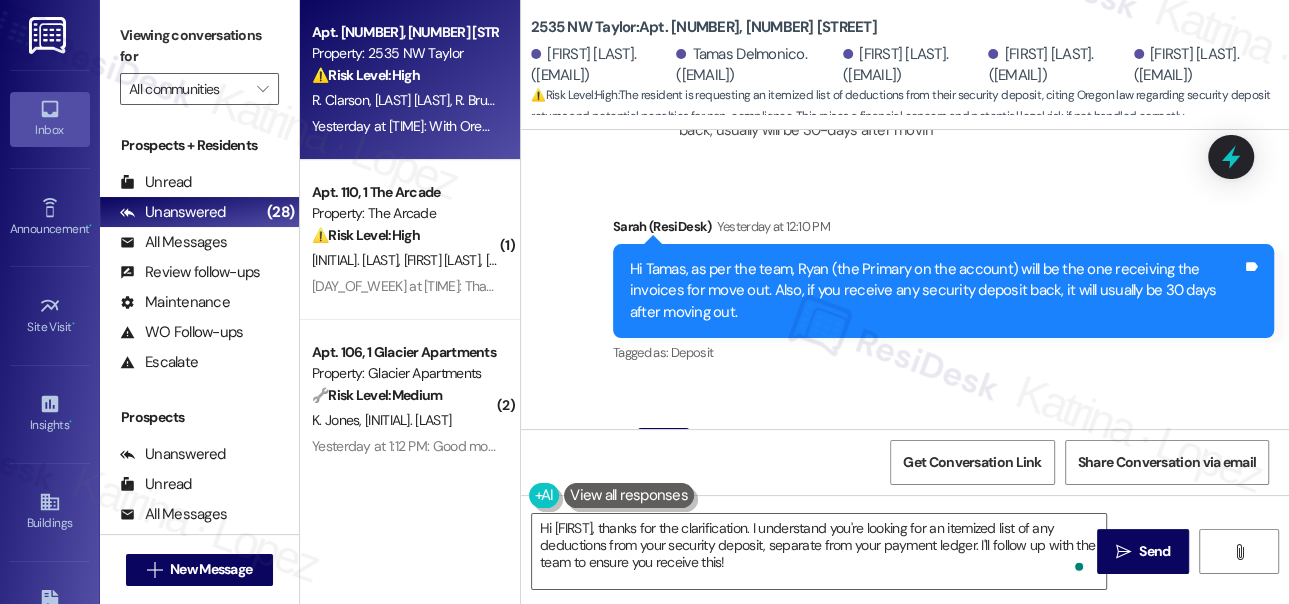 click on "Hi Tamas, as per the team, Ryan (the Primary on the account) will be the one receiving the invoices for move out. Also, if you receive any security deposit back, it will usually be 30 days after moving out." at bounding box center (936, 291) 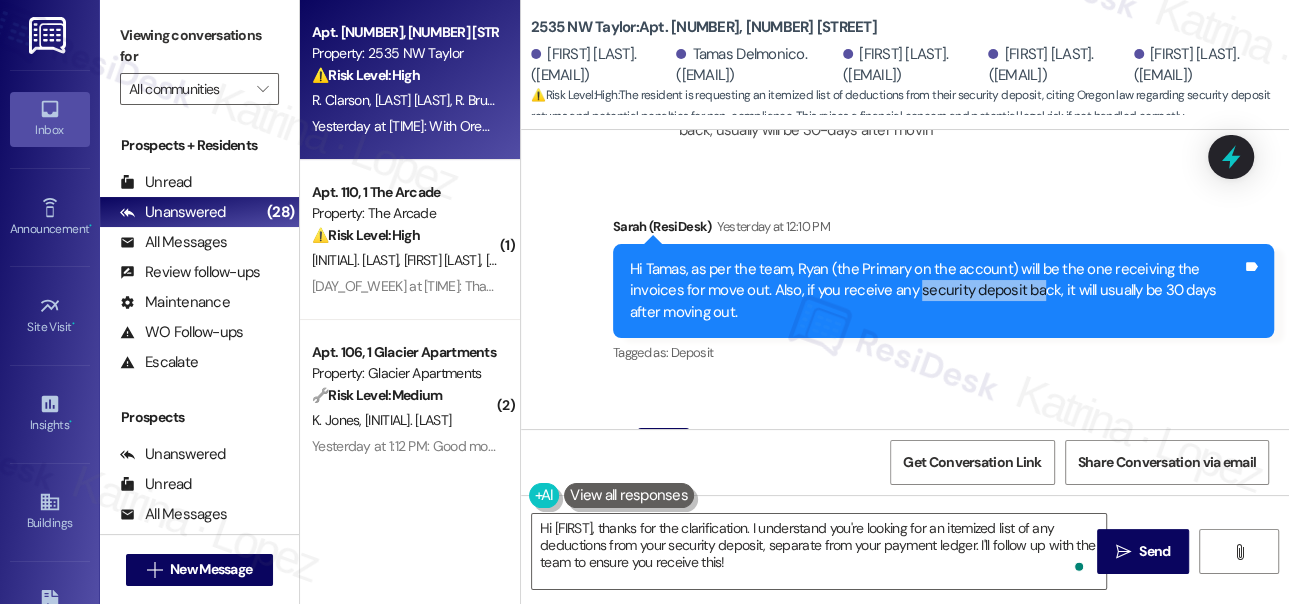 drag, startPoint x: 912, startPoint y: 273, endPoint x: 1033, endPoint y: 276, distance: 121.037186 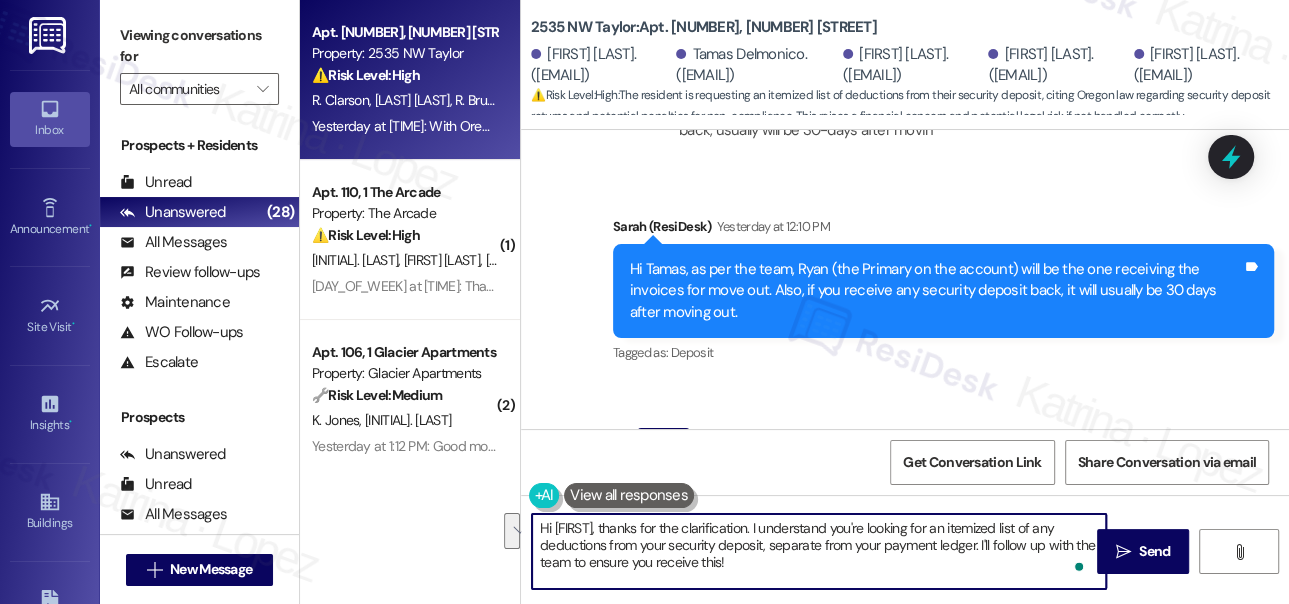 drag, startPoint x: 805, startPoint y: 557, endPoint x: 978, endPoint y: 546, distance: 173.34937 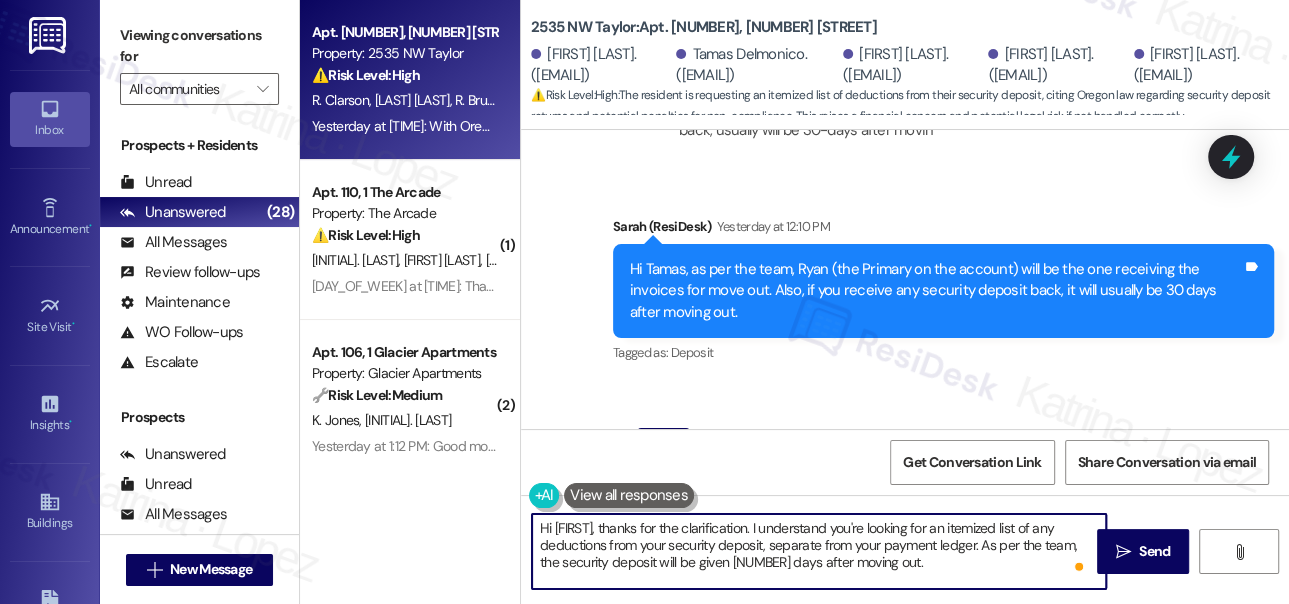 type on "Hi [FIRST], thanks for the clarification. I understand you're looking for an itemized list of any deductions from your security deposit, separate from your payment ledger. As per the team, the security deposit will be given [NUMBER] days after moving out." 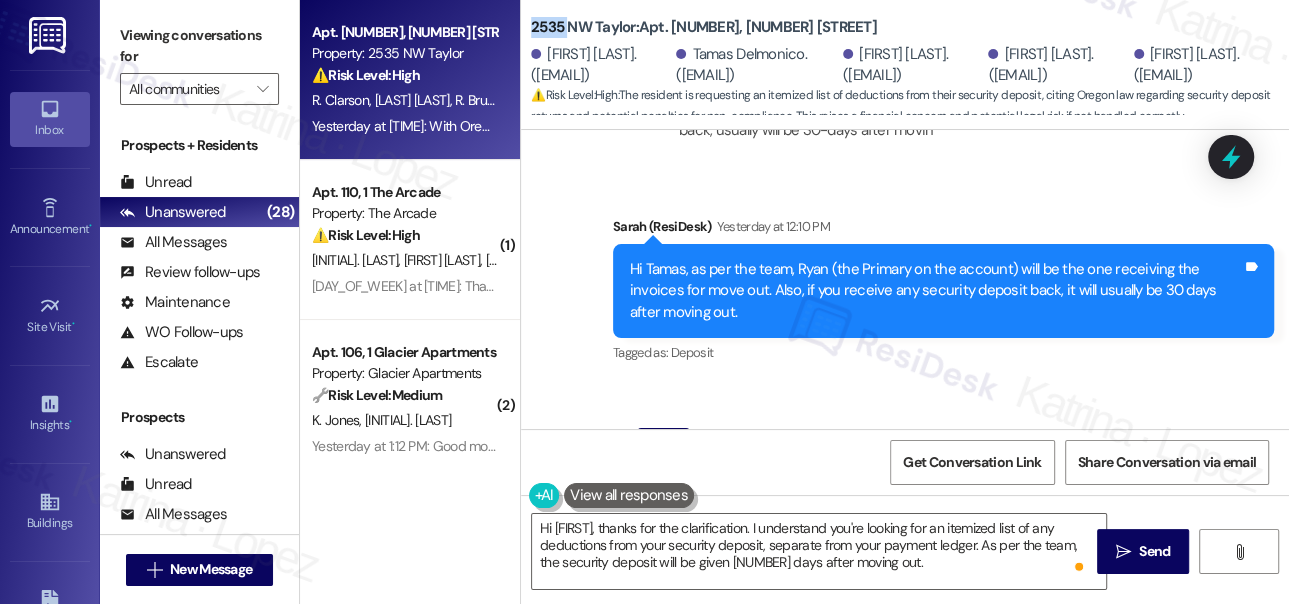 click on "[NUMBER] [STREET]: Apt. [NUMBER], [NUMBER] [STREET]" at bounding box center (704, 27) 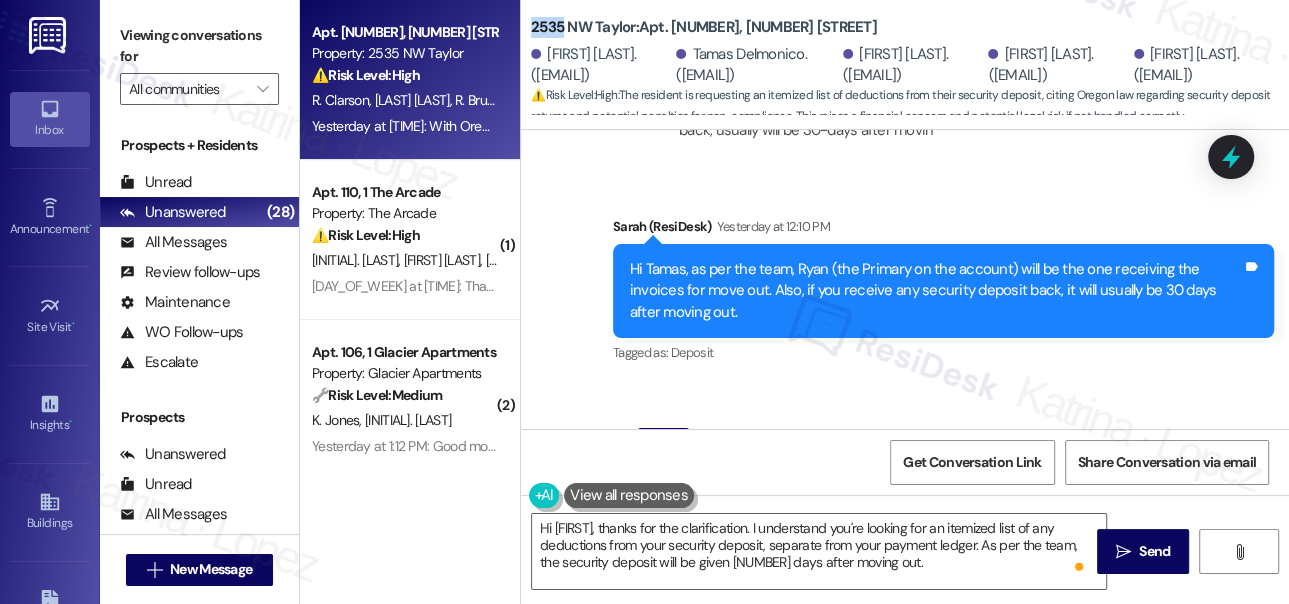 copy on "2535" 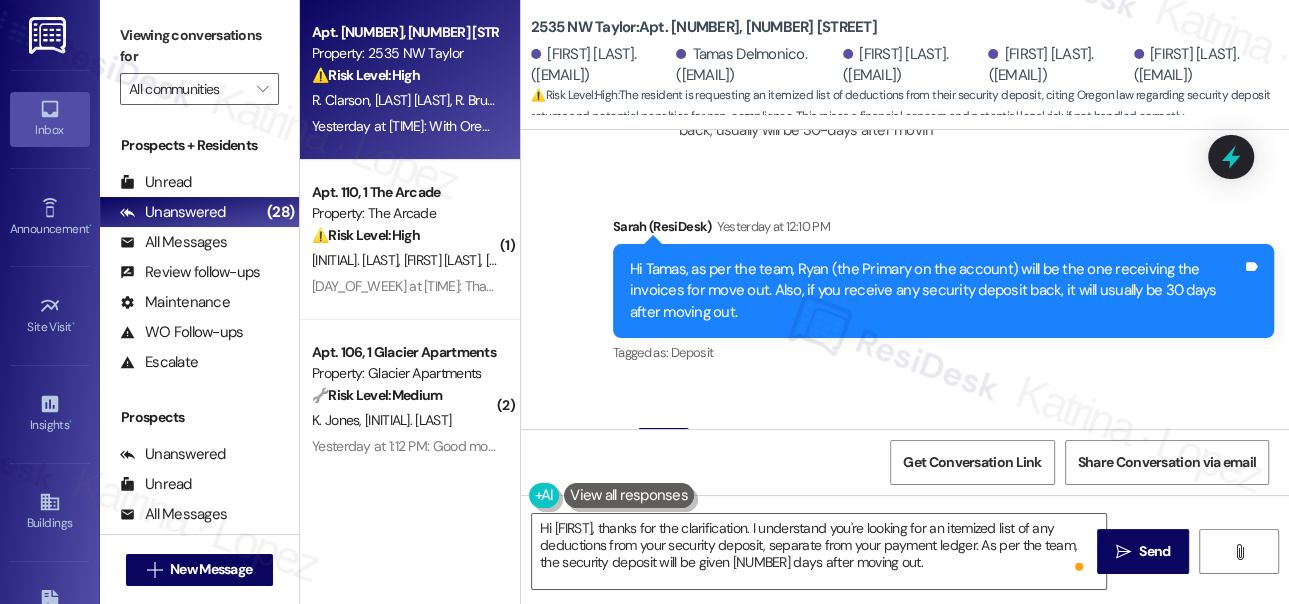 click on "Viewing conversations for" at bounding box center (199, 46) 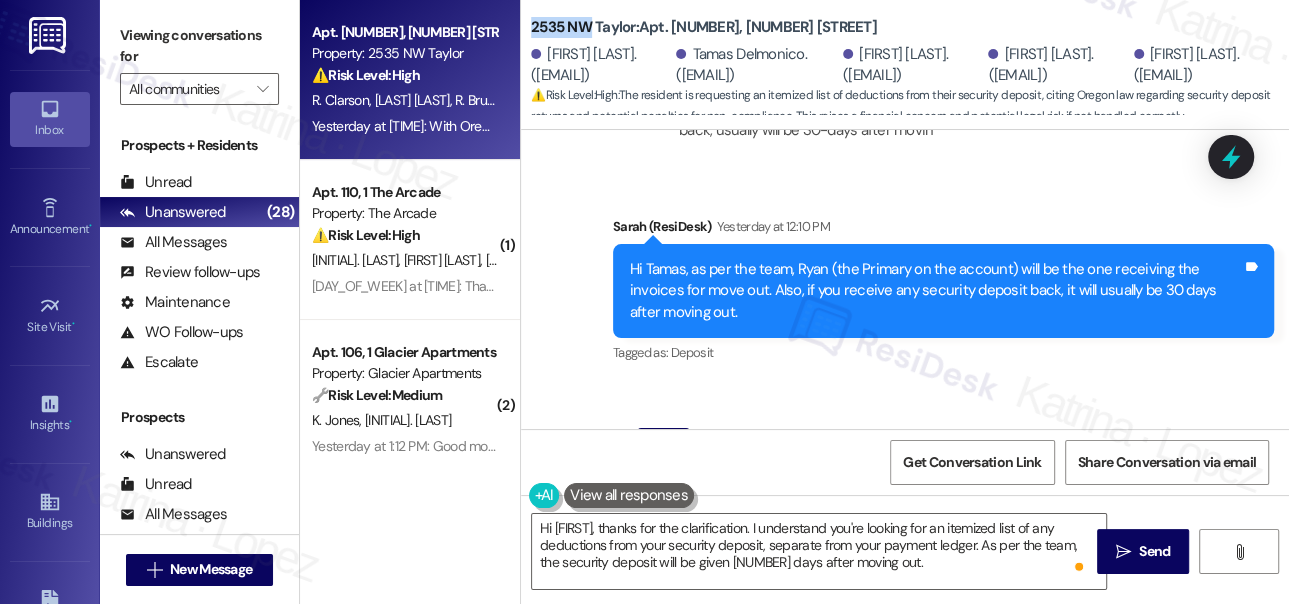 drag, startPoint x: 533, startPoint y: 23, endPoint x: 587, endPoint y: 26, distance: 54.08327 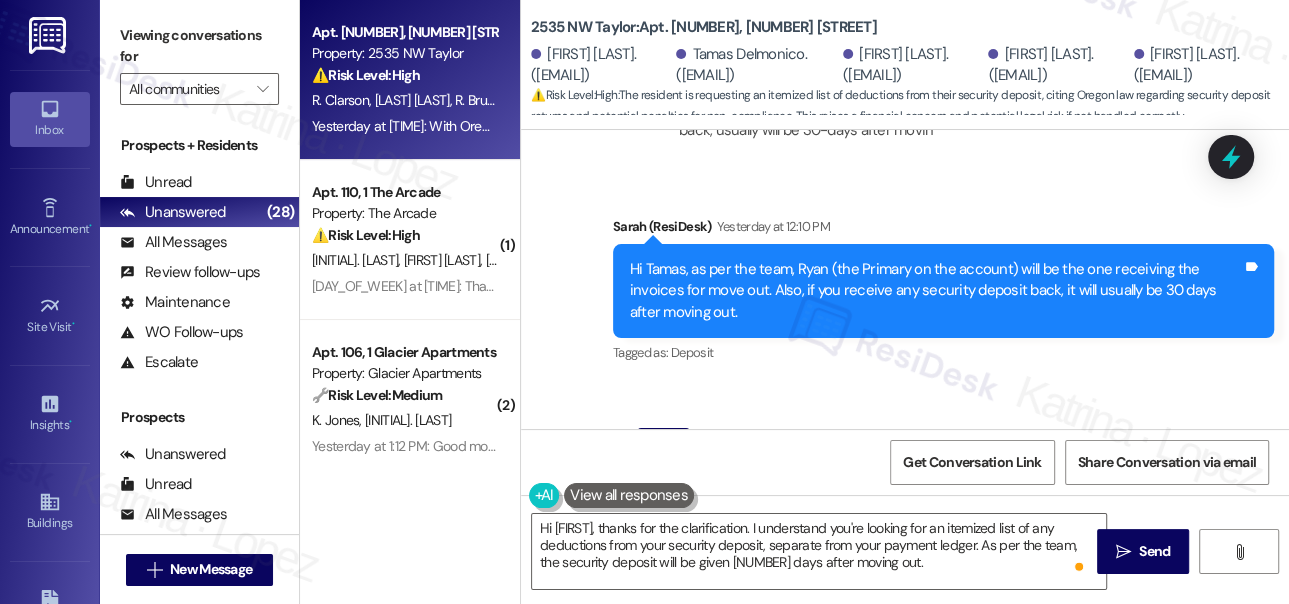 click on "Viewing conversations for" at bounding box center (199, 46) 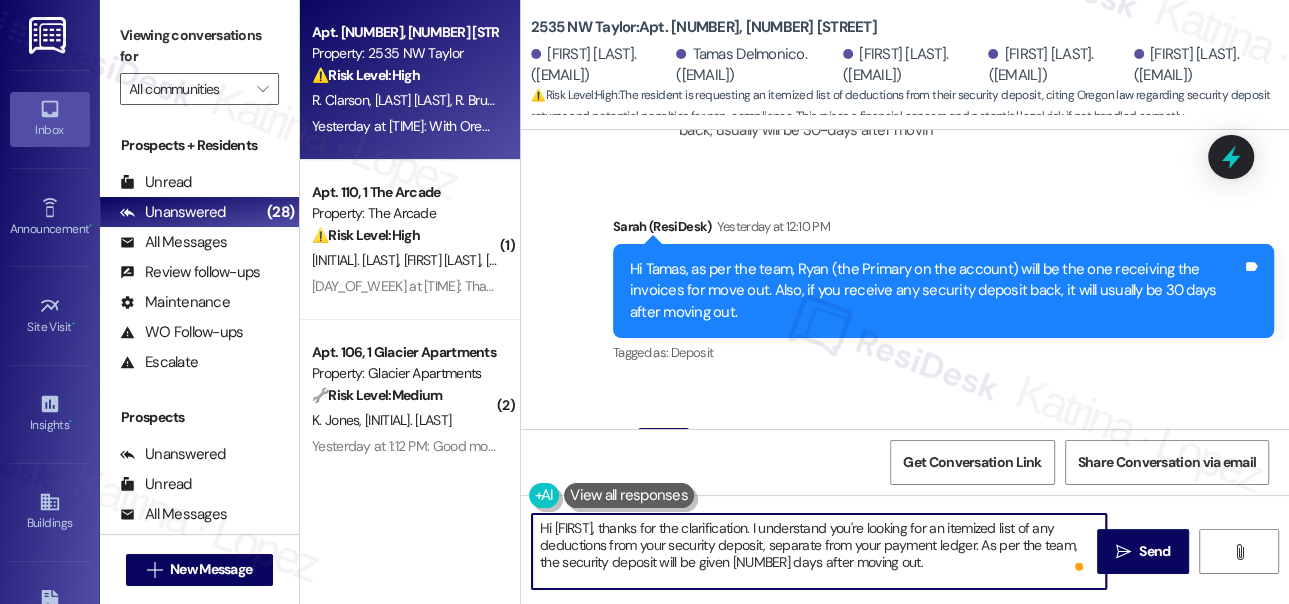 click on "Hi [FIRST], thanks for the clarification. I understand you're looking for an itemized list of any deductions from your security deposit, separate from your payment ledger. As per the team, the security deposit will be given [NUMBER] days after moving out." at bounding box center [819, 551] 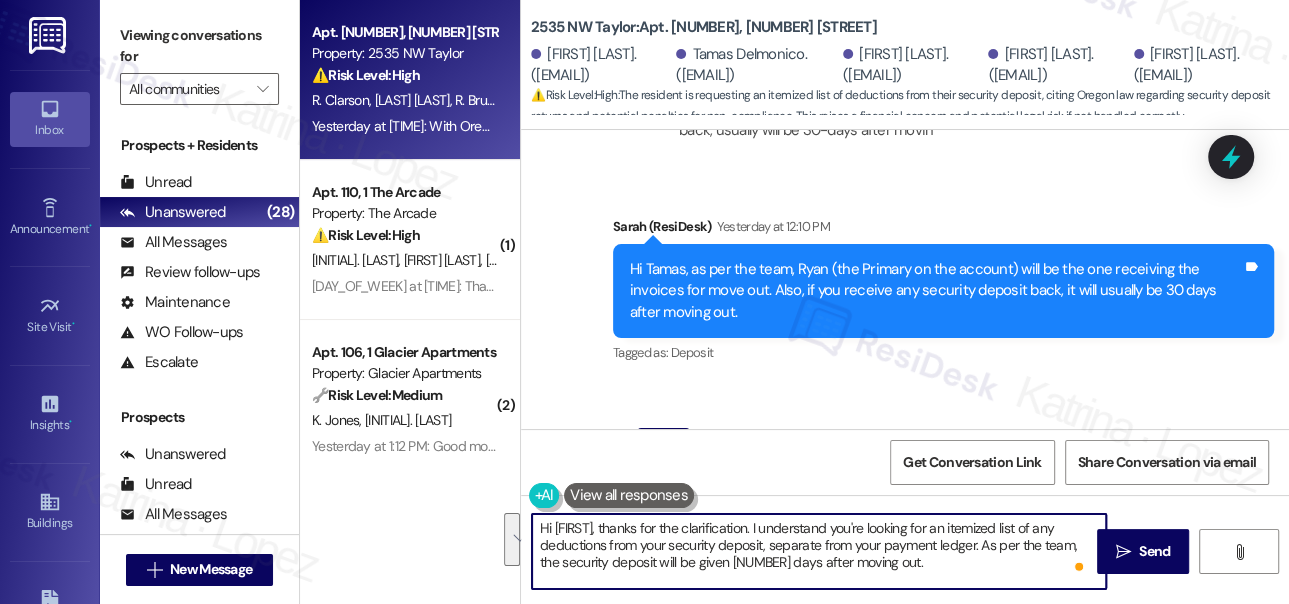 click on "Hi [FIRST], thanks for the clarification. I understand you're looking for an itemized list of any deductions from your security deposit, separate from your payment ledger. As per the team, the security deposit will be given [NUMBER] days after moving out." at bounding box center (819, 551) 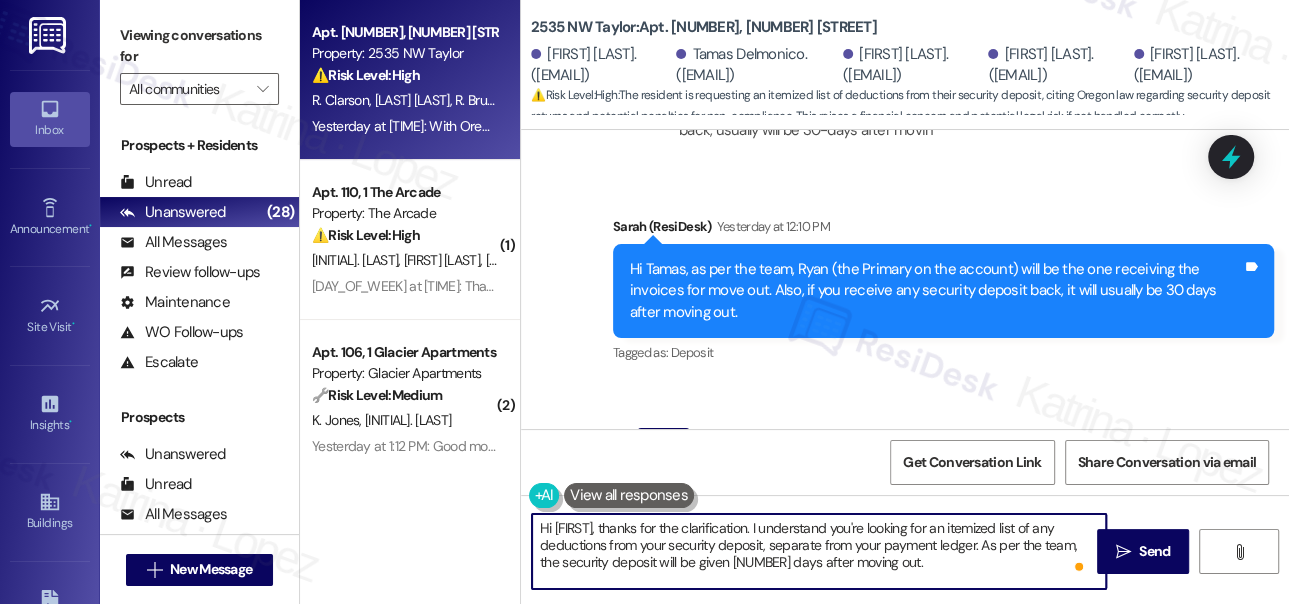 click on "Hi [FIRST], thanks for the clarification. I understand you're looking for an itemized list of any deductions from your security deposit, separate from your payment ledger. As per the team, the security deposit will be given [NUMBER] days after moving out." at bounding box center [819, 551] 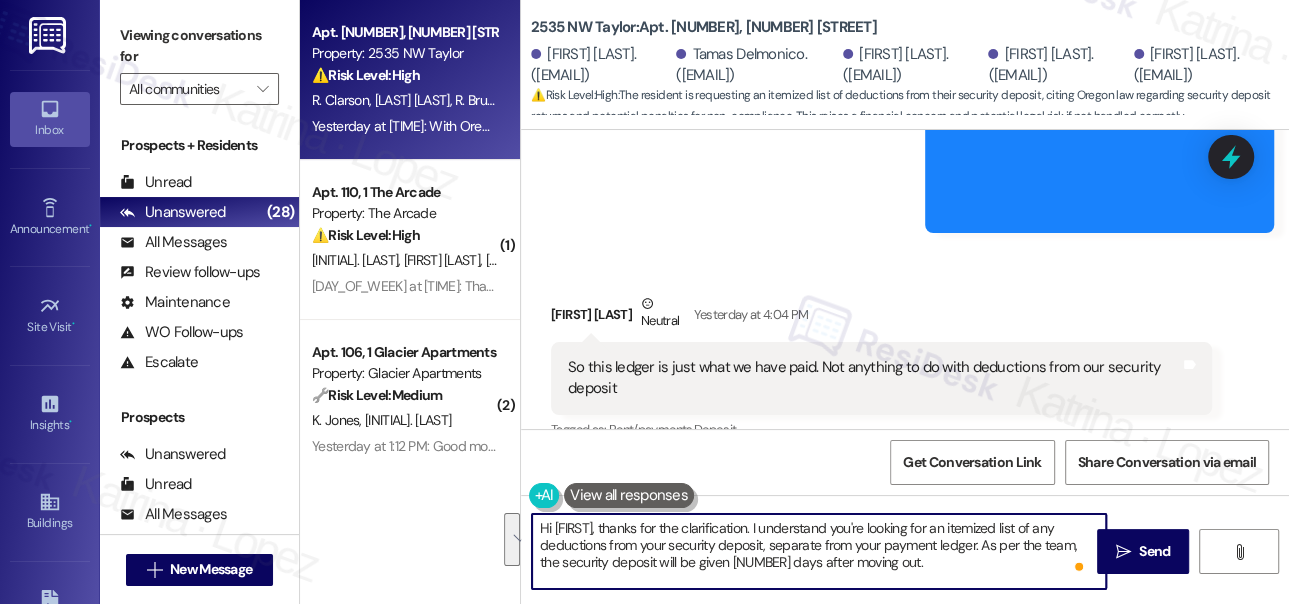 scroll, scrollTop: 8755, scrollLeft: 0, axis: vertical 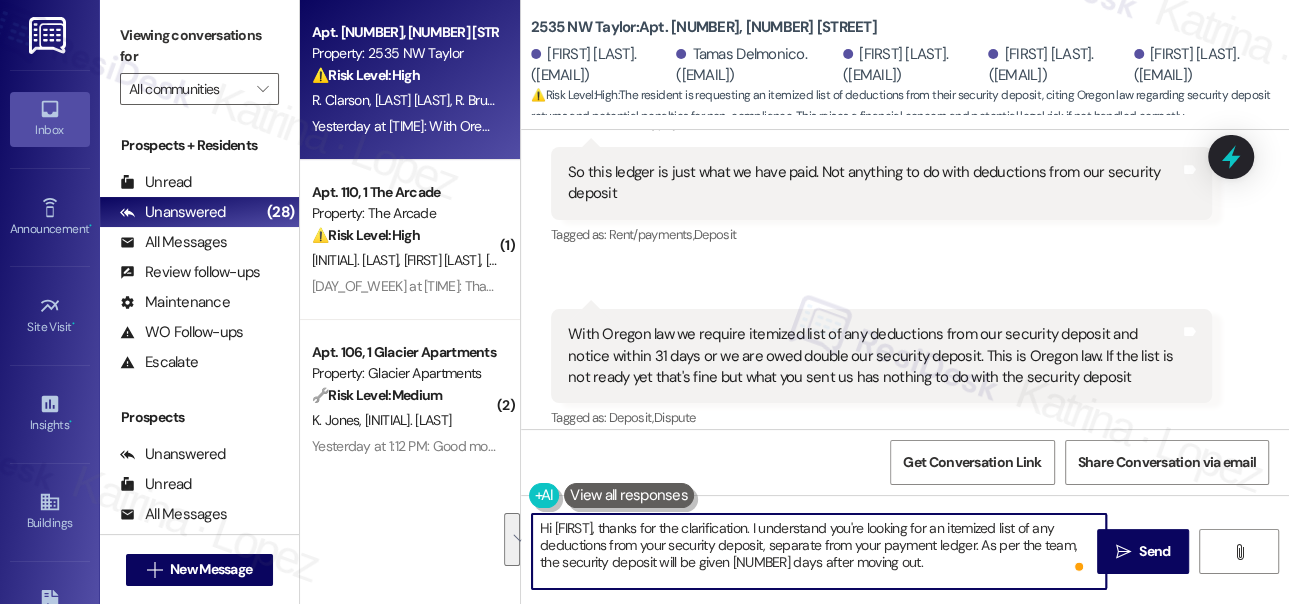 click on "With Oregon law we require itemized list of any deductions from our security deposit and notice within 31 days or we are owed double our security deposit. This is Oregon law. If the list is not ready yet that's fine but what you sent us has nothing to do with the security deposit" at bounding box center (874, 356) 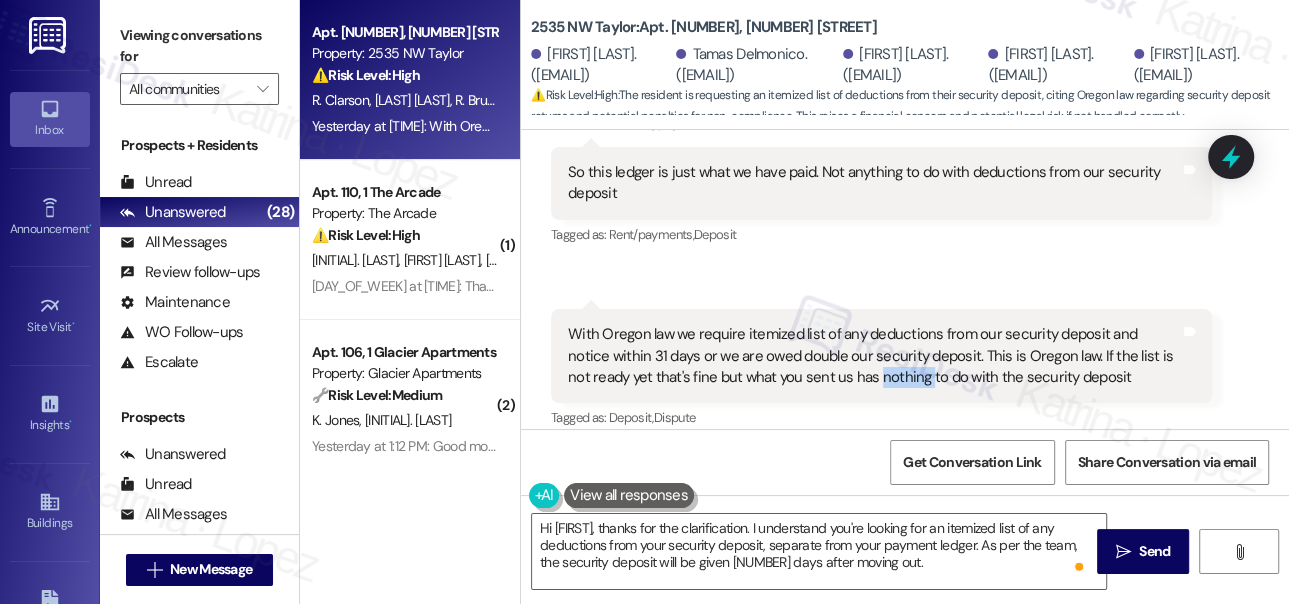 click on "With Oregon law we require itemized list of any deductions from our security deposit and notice within 31 days or we are owed double our security deposit. This is Oregon law. If the list is not ready yet that's fine but what you sent us has nothing to do with the security deposit" at bounding box center (874, 356) 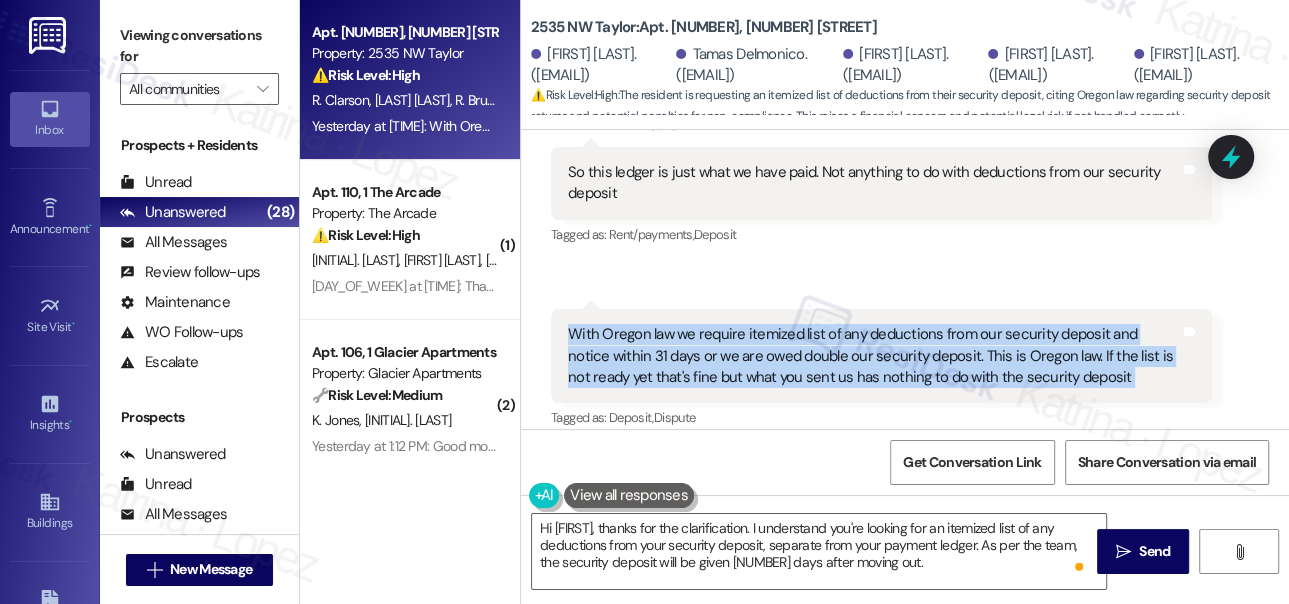 click on "With Oregon law we require itemized list of any deductions from our security deposit and notice within 31 days or we are owed double our security deposit. This is Oregon law. If the list is not ready yet that's fine but what you sent us has nothing to do with the security deposit" at bounding box center (874, 356) 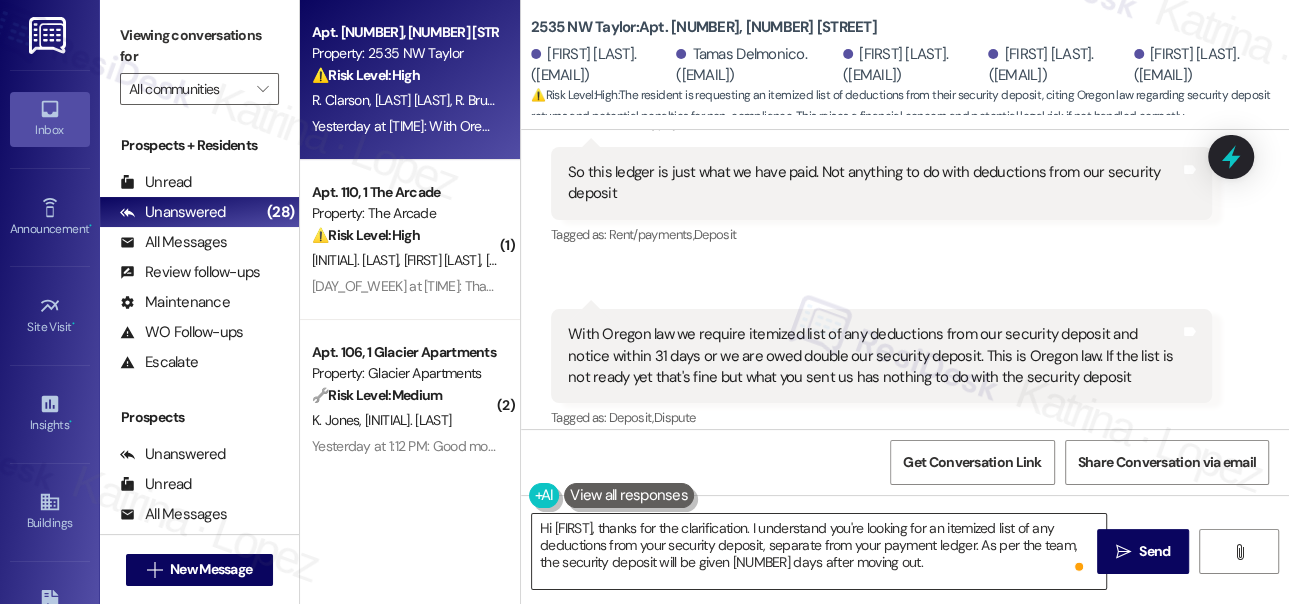 click on "Hi [FIRST], thanks for the clarification. I understand you're looking for an itemized list of any deductions from your security deposit, separate from your payment ledger. As per the team, the security deposit will be given [NUMBER] days after moving out." at bounding box center (819, 551) 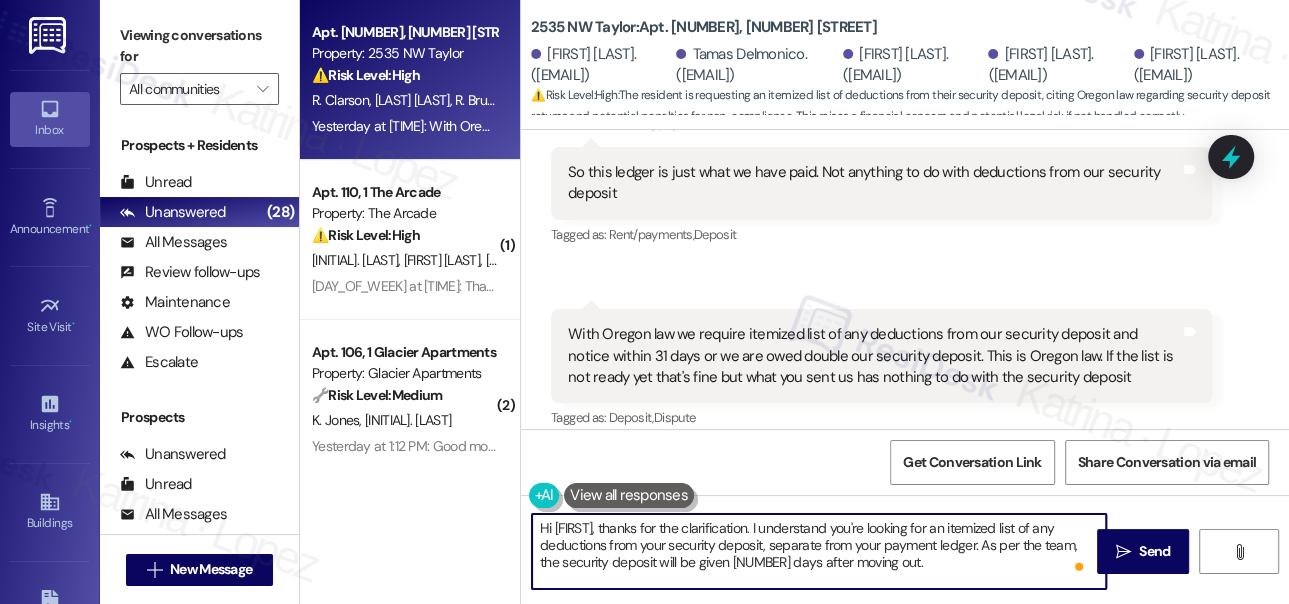 click on "Hi [FIRST], thanks for the clarification. I understand you're looking for an itemized list of any deductions from your security deposit, separate from your payment ledger. As per the team, the security deposit will be given [NUMBER] days after moving out." at bounding box center (819, 551) 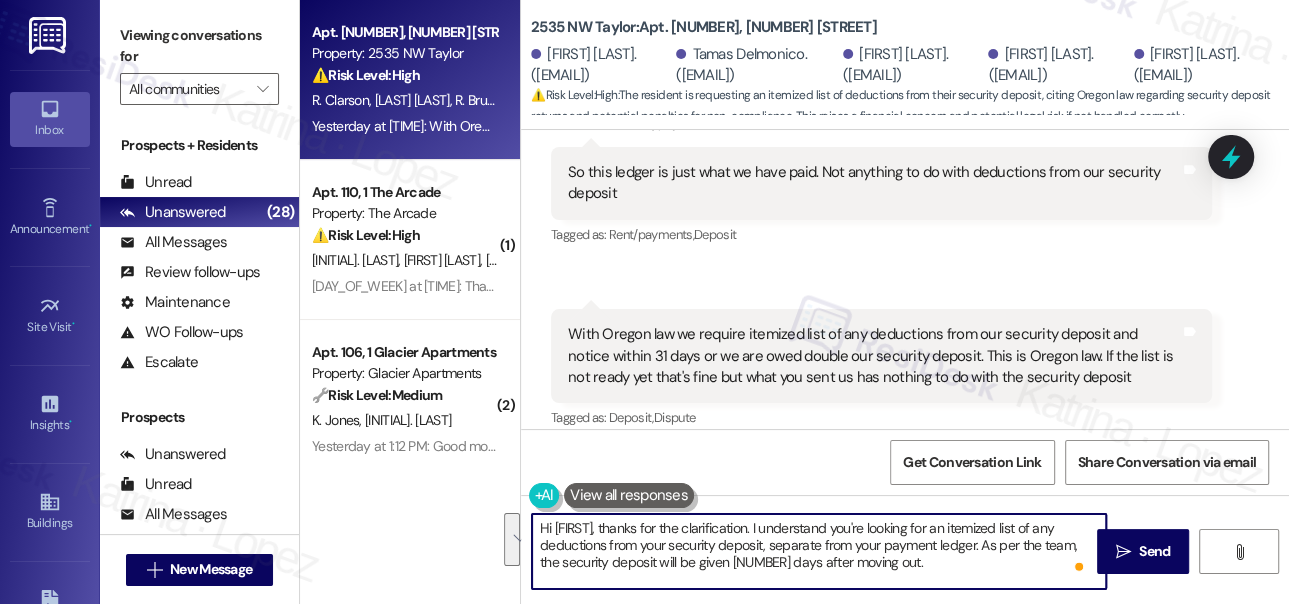 click on "Hi [FIRST], thanks for the clarification. I understand you're looking for an itemized list of any deductions from your security deposit, separate from your payment ledger. As per the team, the security deposit will be given [NUMBER] days after moving out." at bounding box center (819, 551) 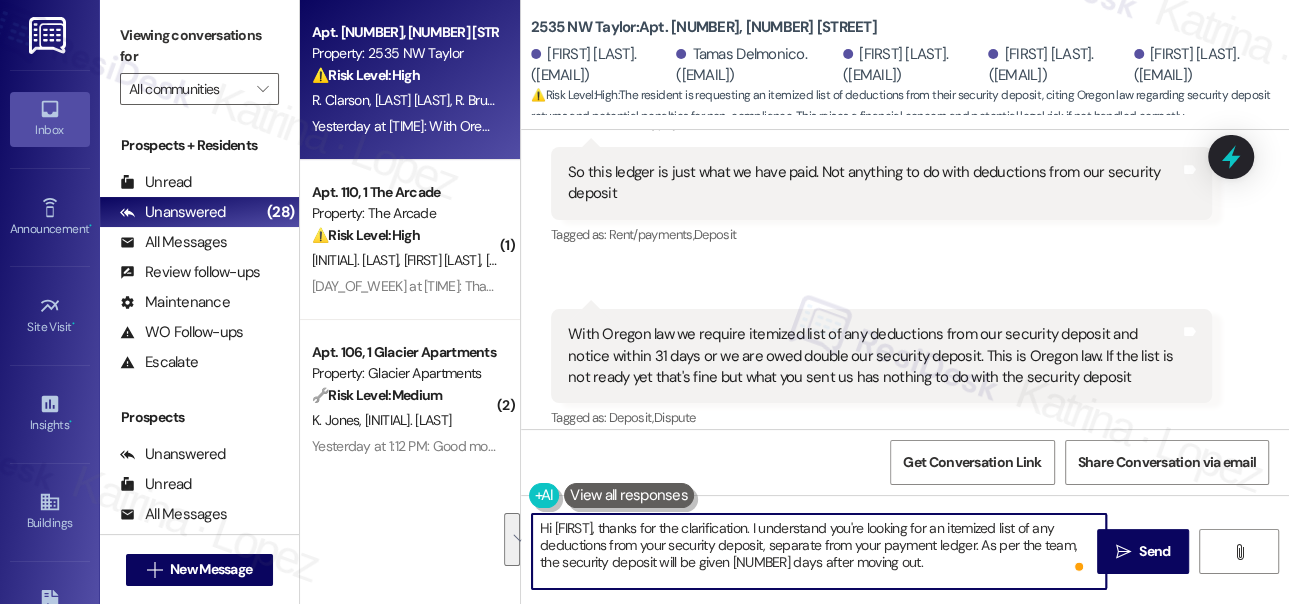 click on "With Oregon law we require itemized list of any deductions from our security deposit and notice within 31 days or we are owed double our security deposit. This is Oregon law. If the list is not ready yet that's fine but what you sent us has nothing to do with the security deposit" at bounding box center (874, 356) 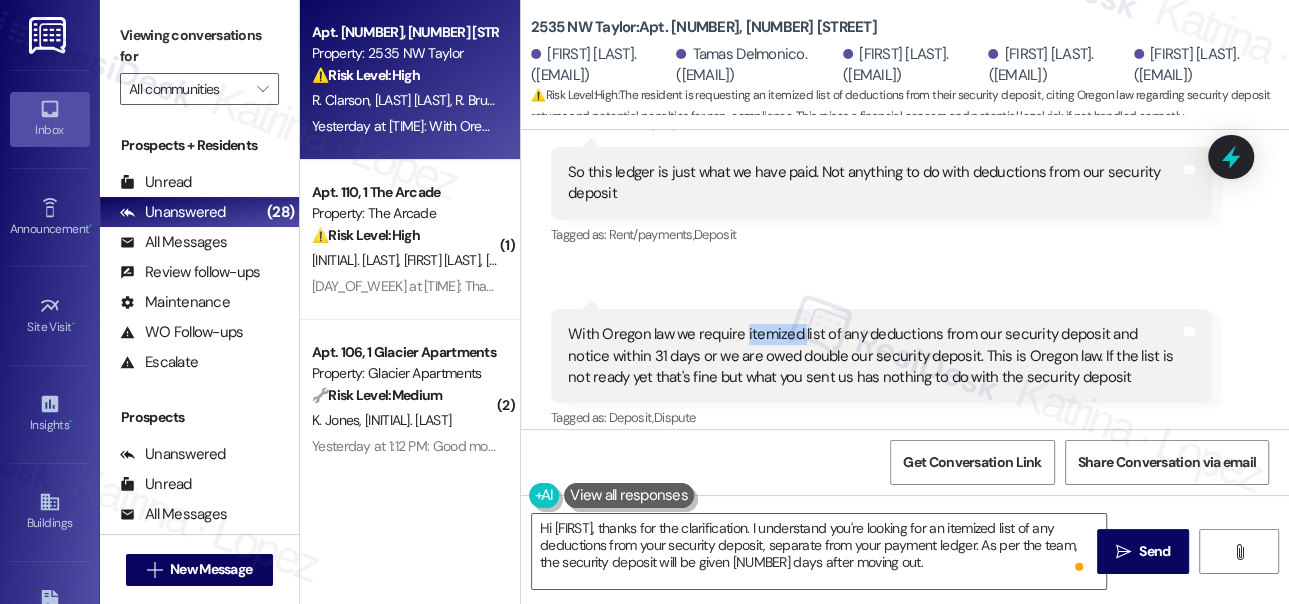 click on "With Oregon law we require itemized list of any deductions from our security deposit and notice within 31 days or we are owed double our security deposit. This is Oregon law. If the list is not ready yet that's fine but what you sent us has nothing to do with the security deposit" at bounding box center [874, 356] 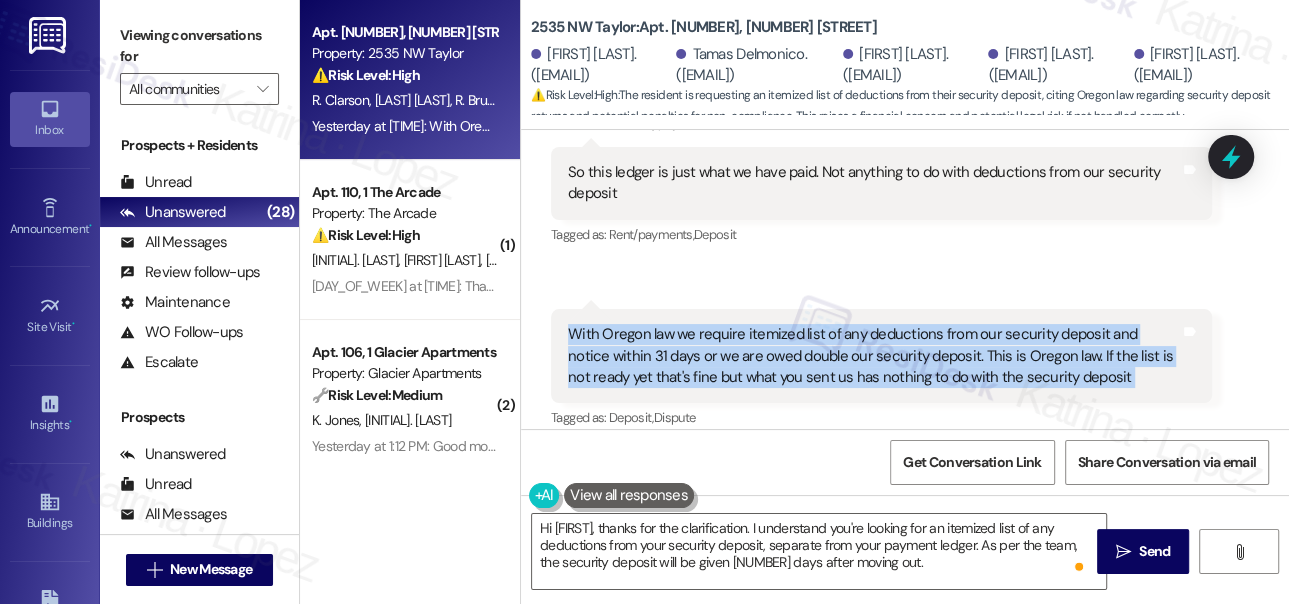 click on "With Oregon law we require itemized list of any deductions from our security deposit and notice within 31 days or we are owed double our security deposit. This is Oregon law. If the list is not ready yet that's fine but what you sent us has nothing to do with the security deposit" at bounding box center (874, 356) 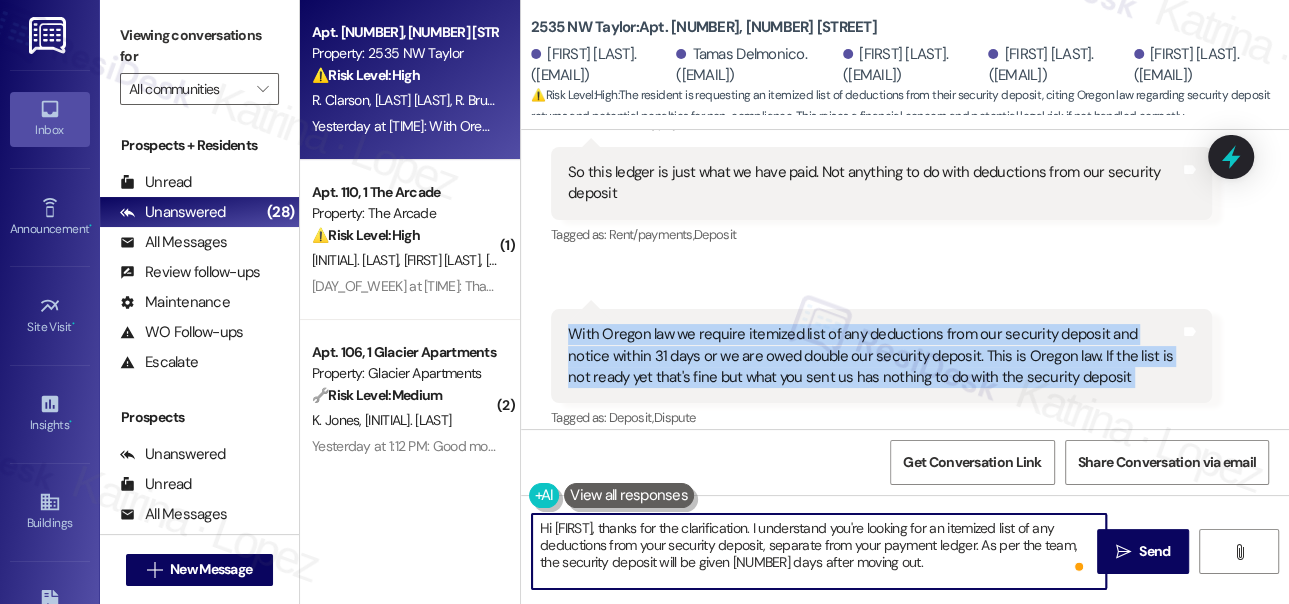 click on "Hi [FIRST], thanks for the clarification. I understand you're looking for an itemized list of any deductions from your security deposit, separate from your payment ledger. As per the team, the security deposit will be given [NUMBER] days after moving out." at bounding box center [819, 551] 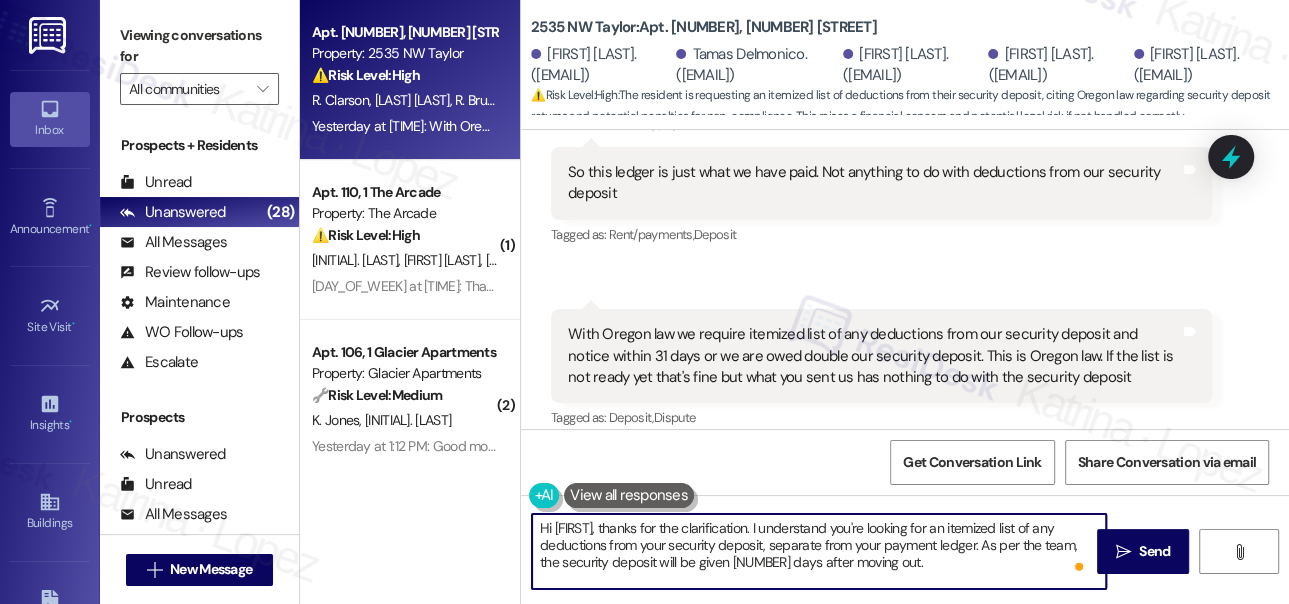 click on "Hi [FIRST], thanks for the clarification. I understand you're looking for an itemized list of any deductions from your security deposit, separate from your payment ledger. As per the team, the security deposit will be given [NUMBER] days after moving out." at bounding box center [819, 551] 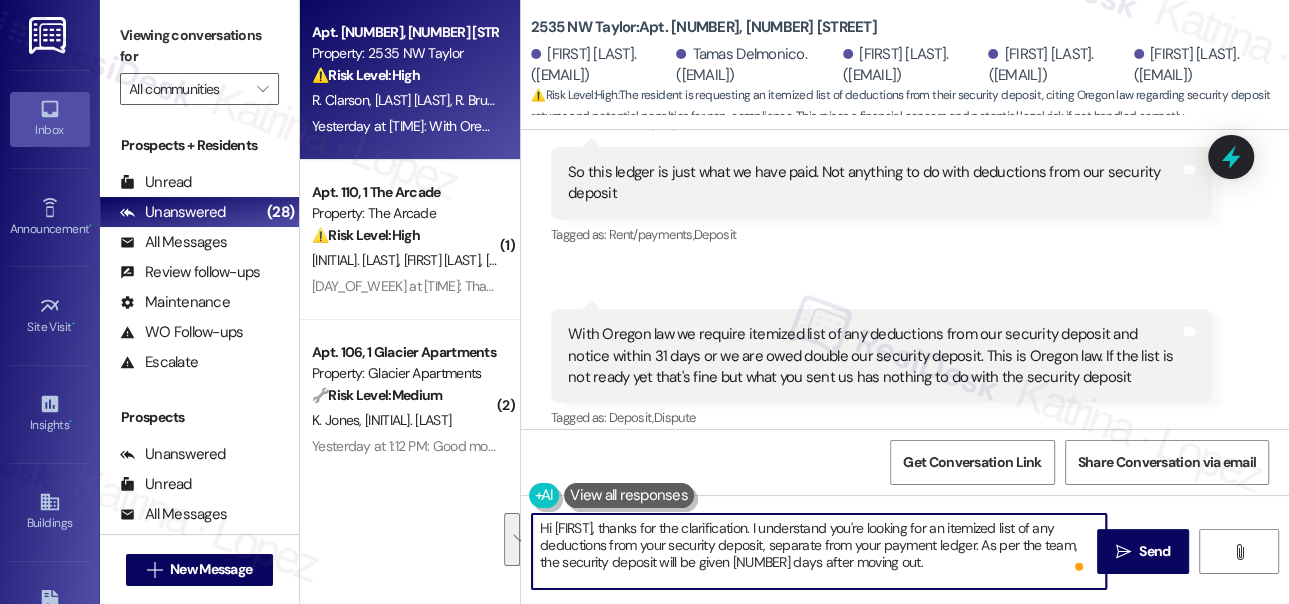 click on "Hi [FIRST], thanks for the clarification. I understand you're looking for an itemized list of any deductions from your security deposit, separate from your payment ledger. As per the team, the security deposit will be given [NUMBER] days after moving out." at bounding box center [819, 551] 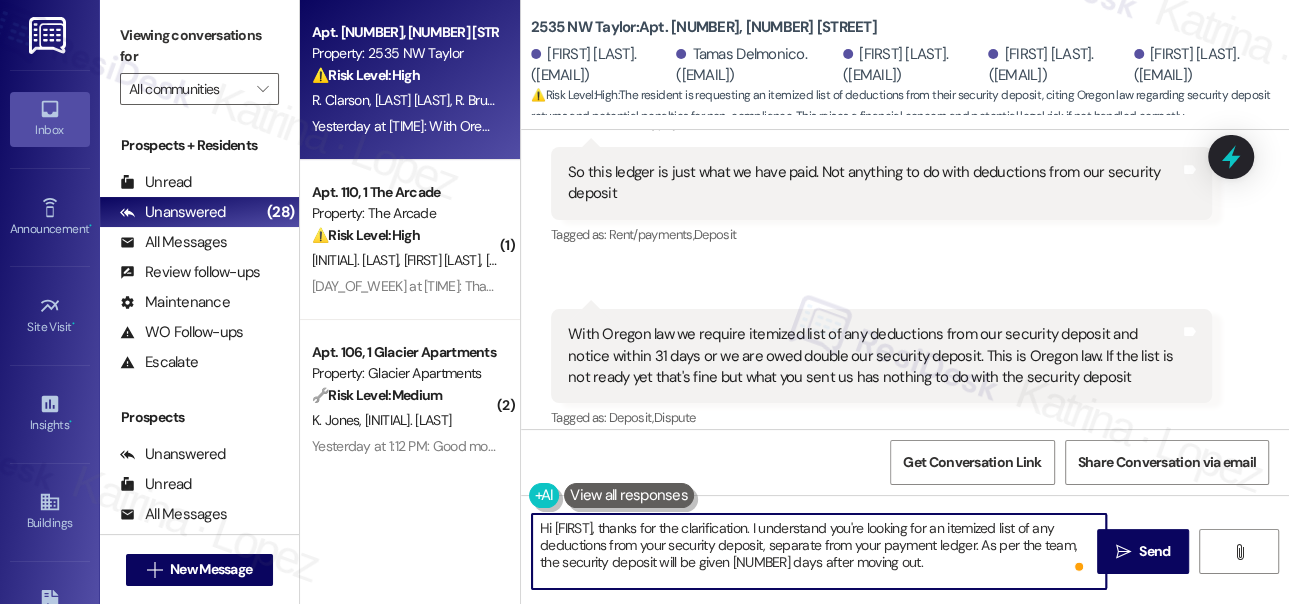 click on "Hi [FIRST], thanks for the clarification. I understand you're looking for an itemized list of any deductions from your security deposit, separate from your payment ledger. As per the team, the security deposit will be given [NUMBER] days after moving out." at bounding box center (819, 551) 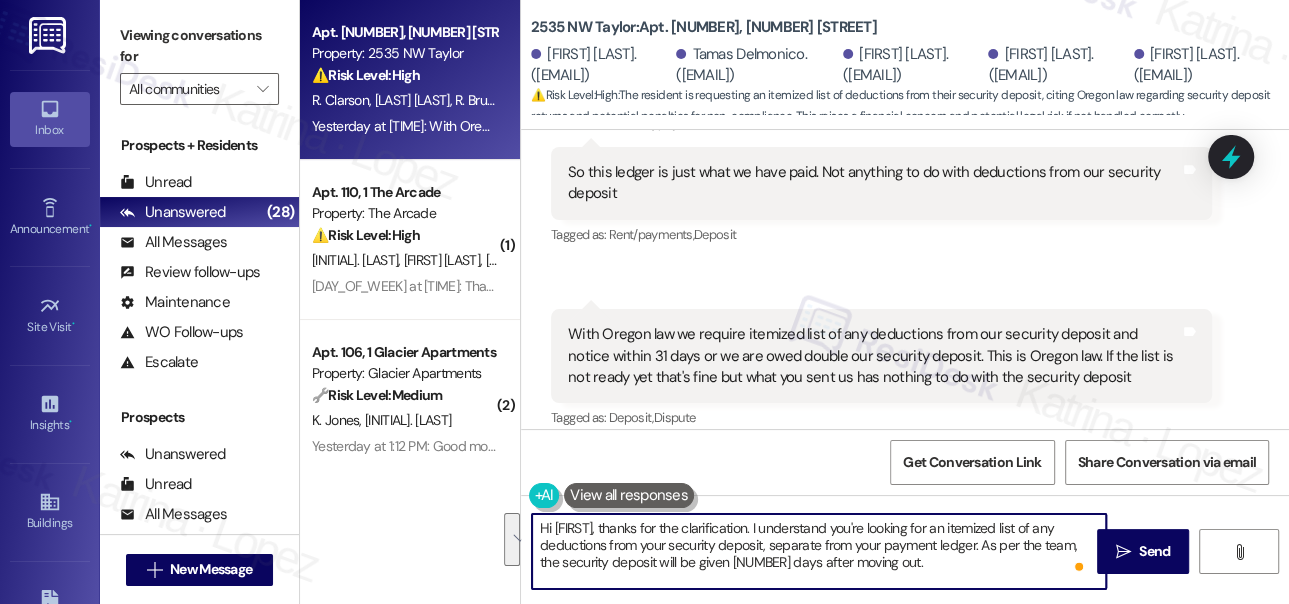 click on "Hi [FIRST], thanks for the clarification. I understand you're looking for an itemized list of any deductions from your security deposit, separate from your payment ledger. As per the team, the security deposit will be given [NUMBER] days after moving out." at bounding box center [819, 551] 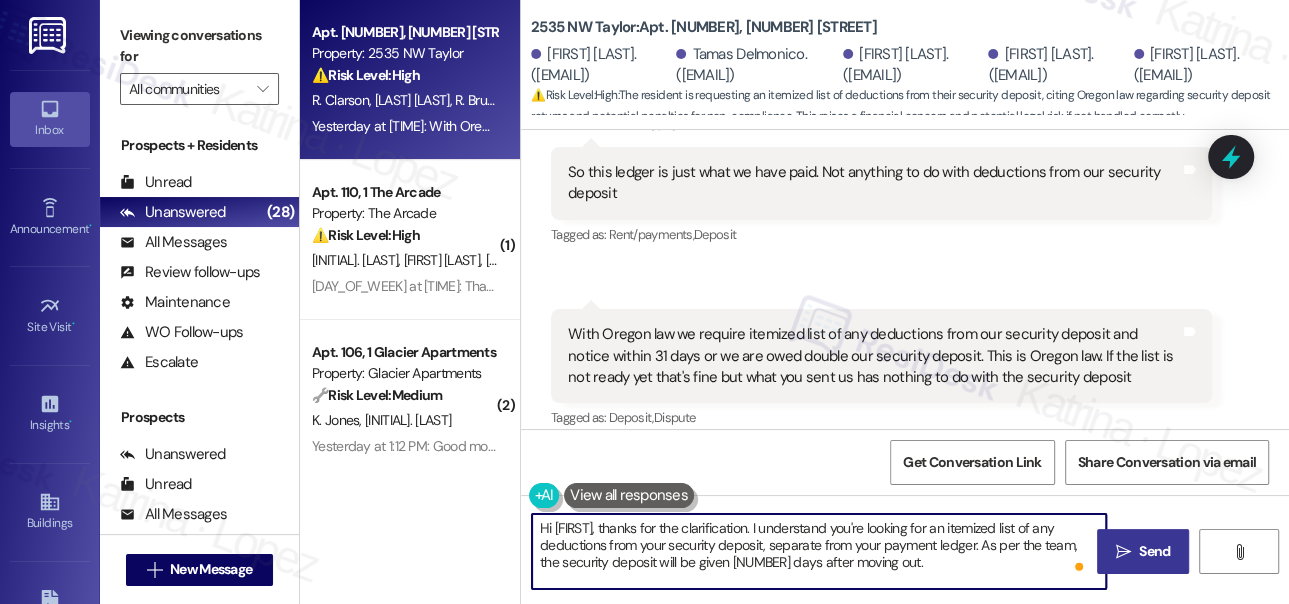 click on " Send" at bounding box center [1143, 551] 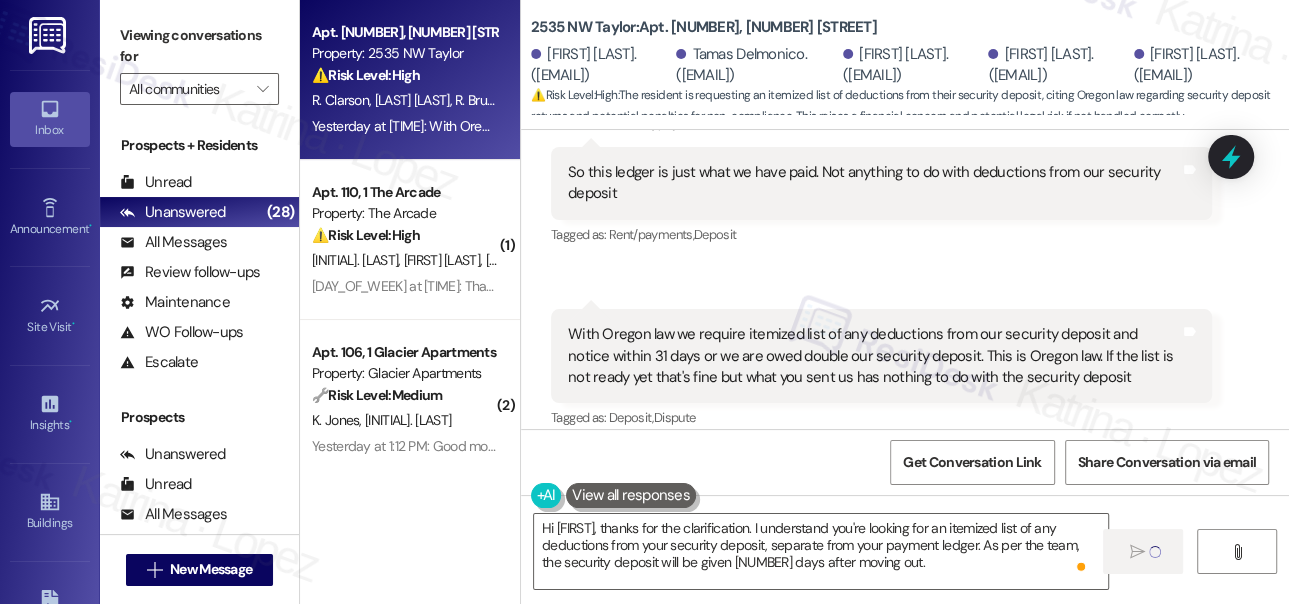 type 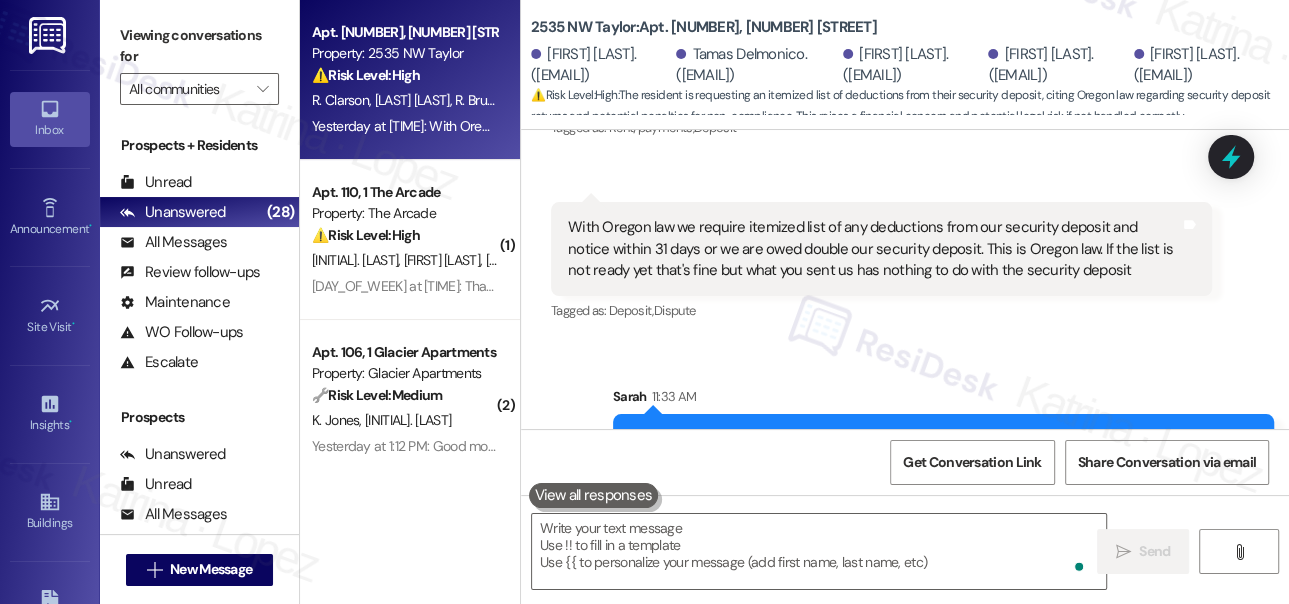 scroll, scrollTop: 8937, scrollLeft: 0, axis: vertical 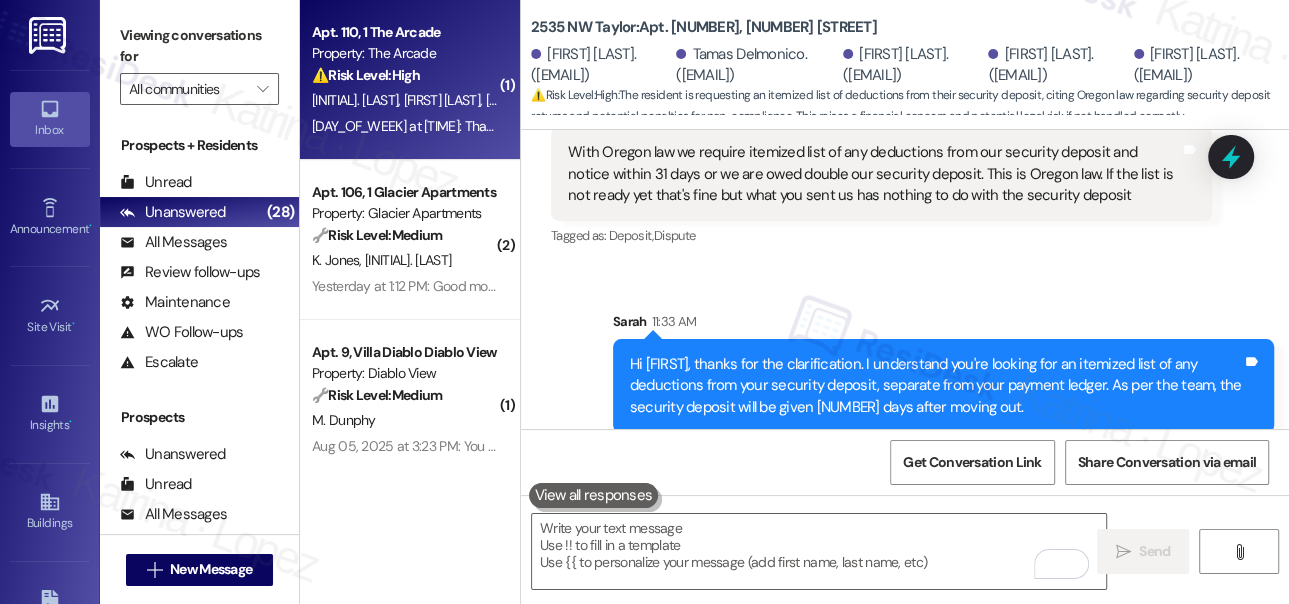 click on "Property: The Arcade" at bounding box center (404, 53) 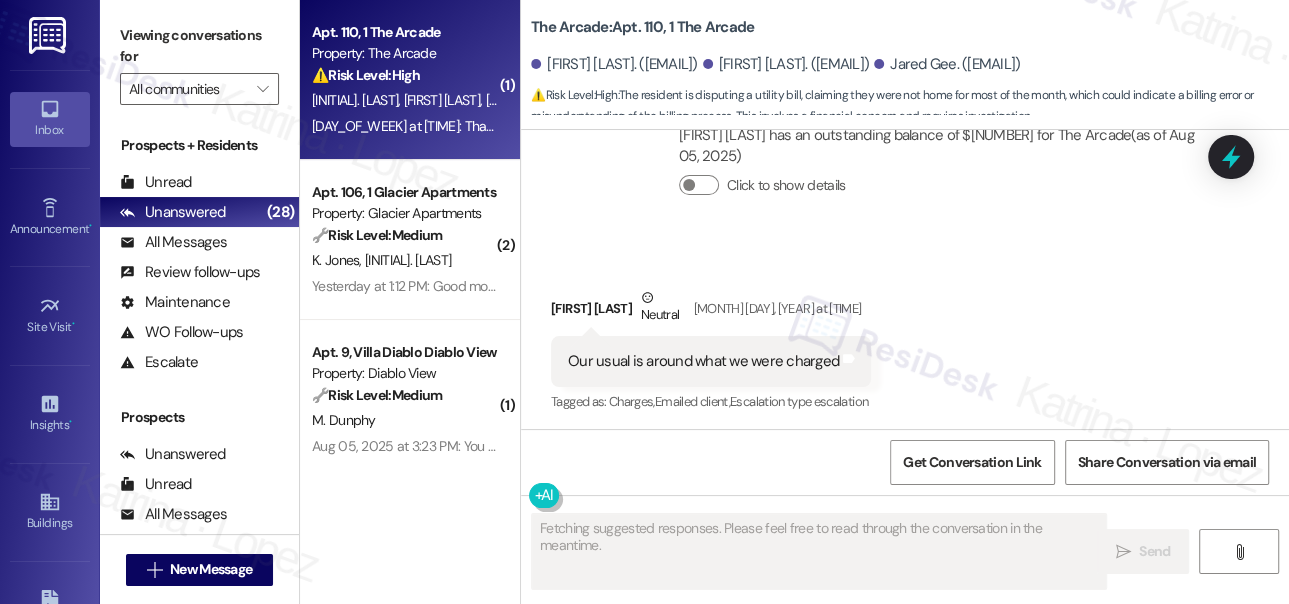 scroll, scrollTop: 4681, scrollLeft: 0, axis: vertical 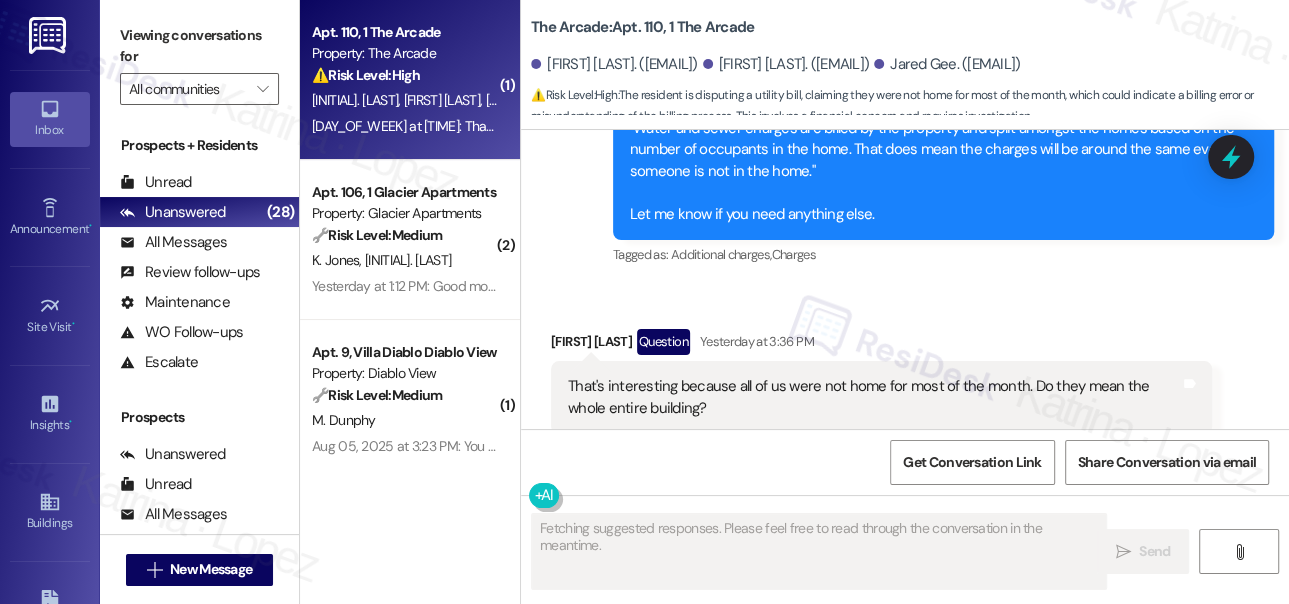 click on "That's interesting because all of us were not home for most of the month. Do they mean the whole entire building?" at bounding box center (874, 397) 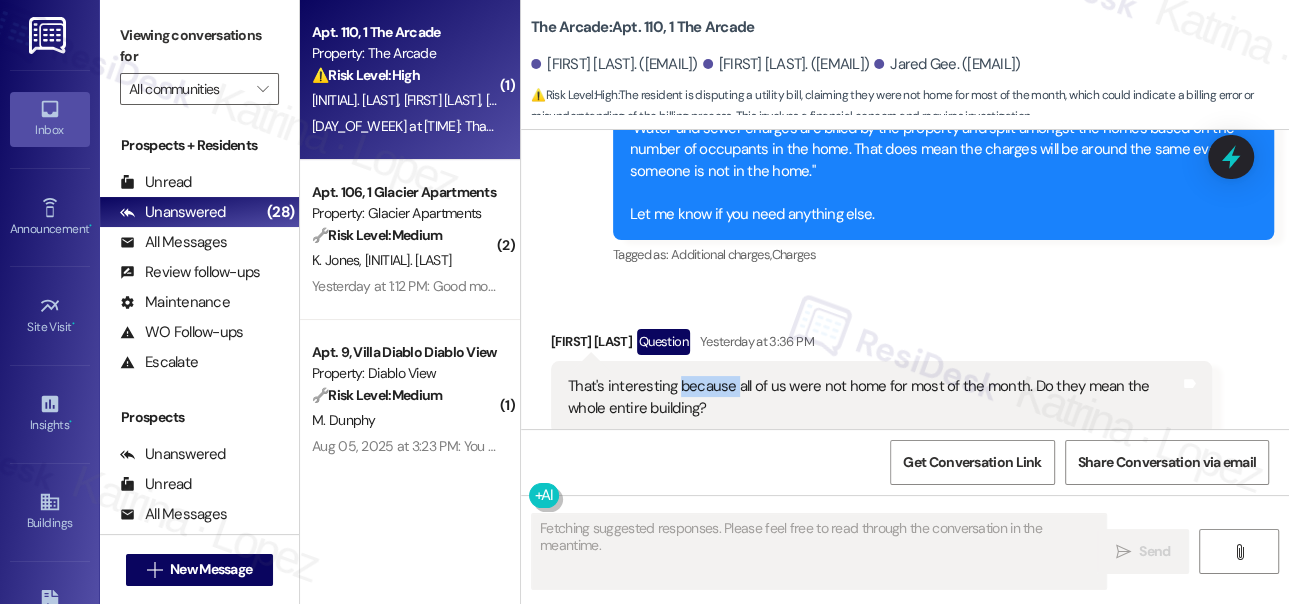 click on "That's interesting because all of us were not home for most of the month. Do they mean the whole entire building?" at bounding box center [874, 397] 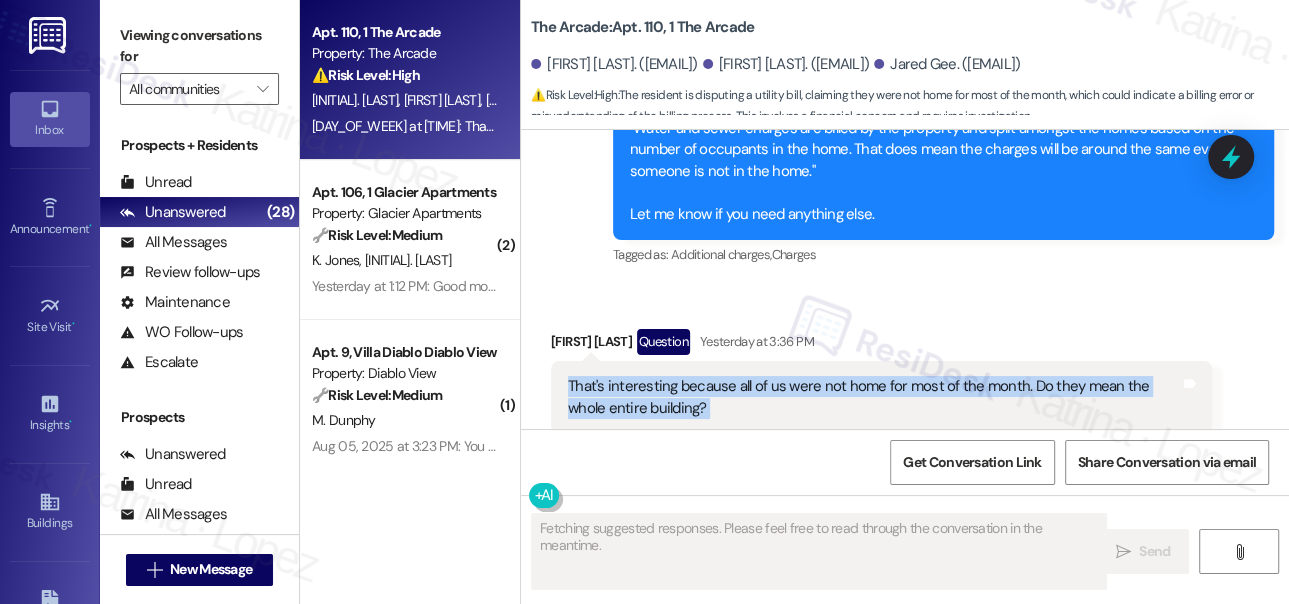 click on "That's interesting because all of us were not home for most of the month. Do they mean the whole entire building?" at bounding box center (874, 397) 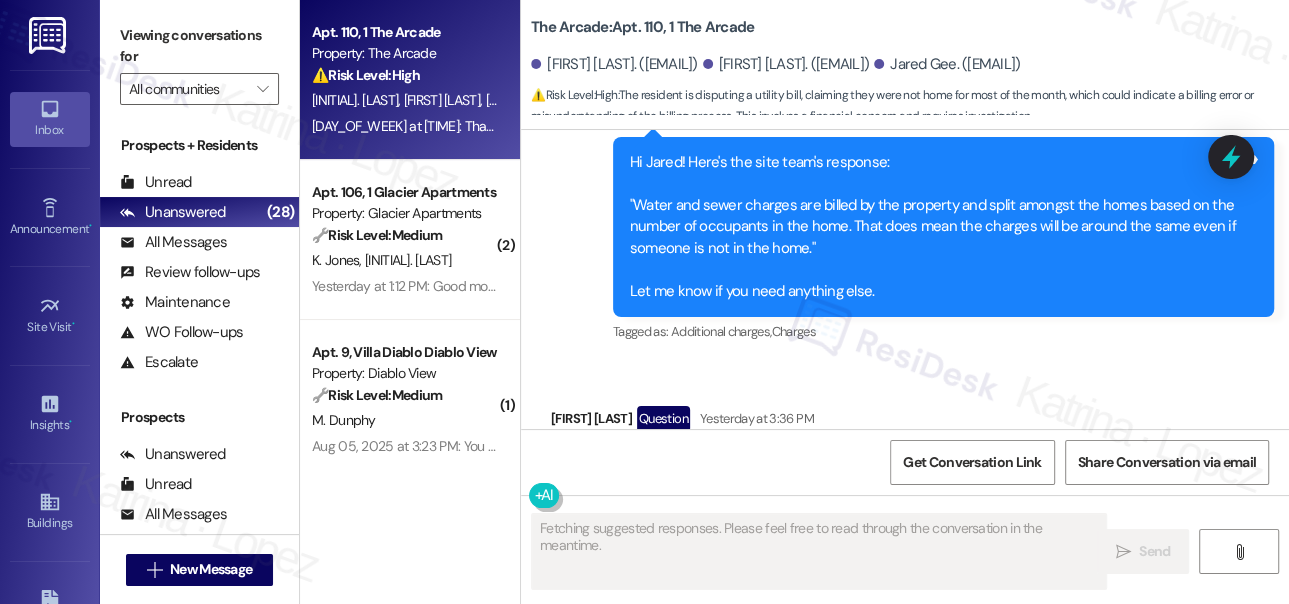 scroll, scrollTop: 4499, scrollLeft: 0, axis: vertical 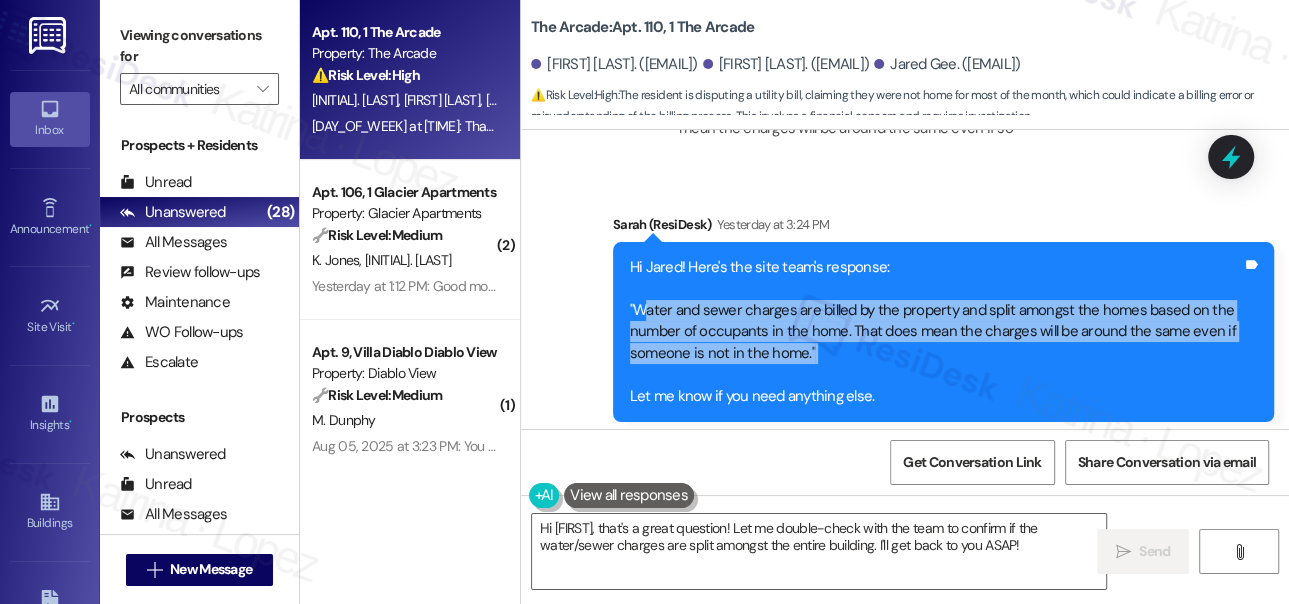 drag, startPoint x: 643, startPoint y: 281, endPoint x: 870, endPoint y: 348, distance: 236.68121 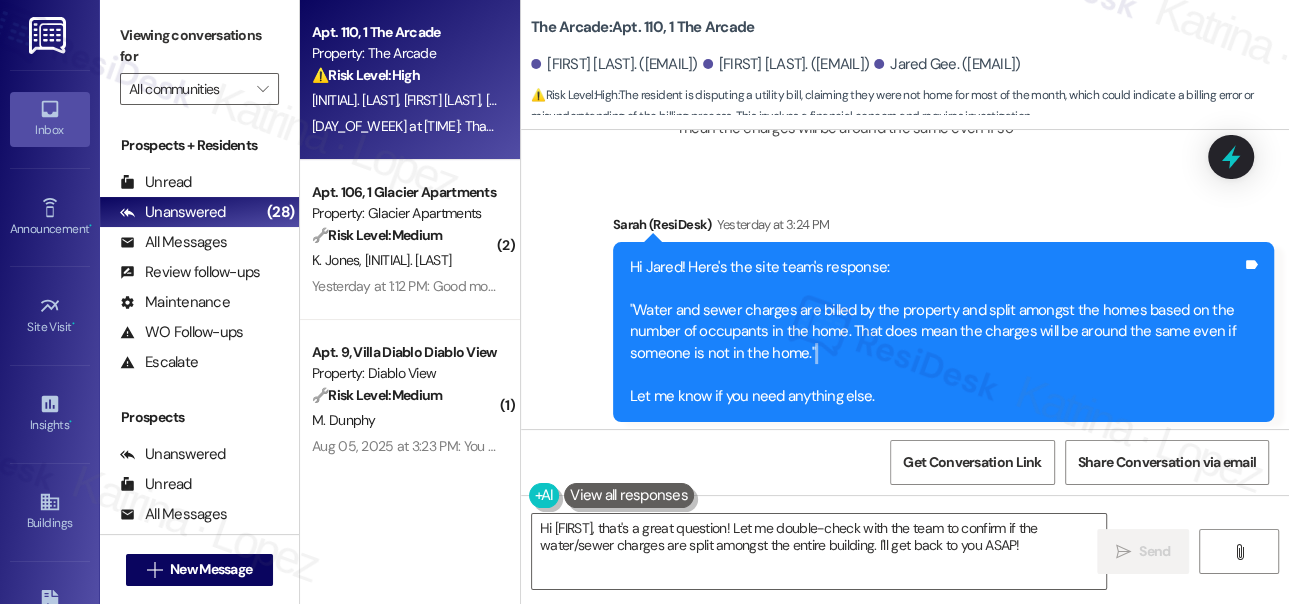 click on "Hi Jared! Here's the site team's response:
"Water and sewer charges are billed by the property and split amongst the homes based on the number of occupants in the home. That does mean the charges will be around the same even if someone is not in the home."
Let me know if you need anything else." at bounding box center [936, 332] 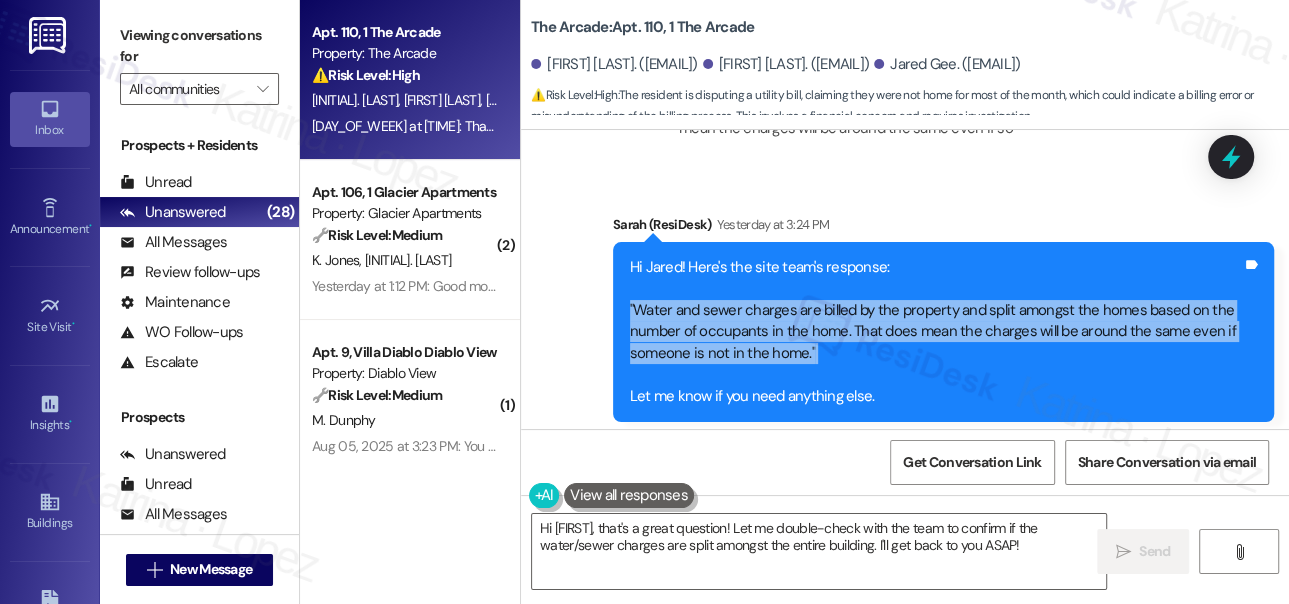 click on "Hi Jared! Here's the site team's response:
"Water and sewer charges are billed by the property and split amongst the homes based on the number of occupants in the home. That does mean the charges will be around the same even if someone is not in the home."
Let me know if you need anything else." at bounding box center [936, 332] 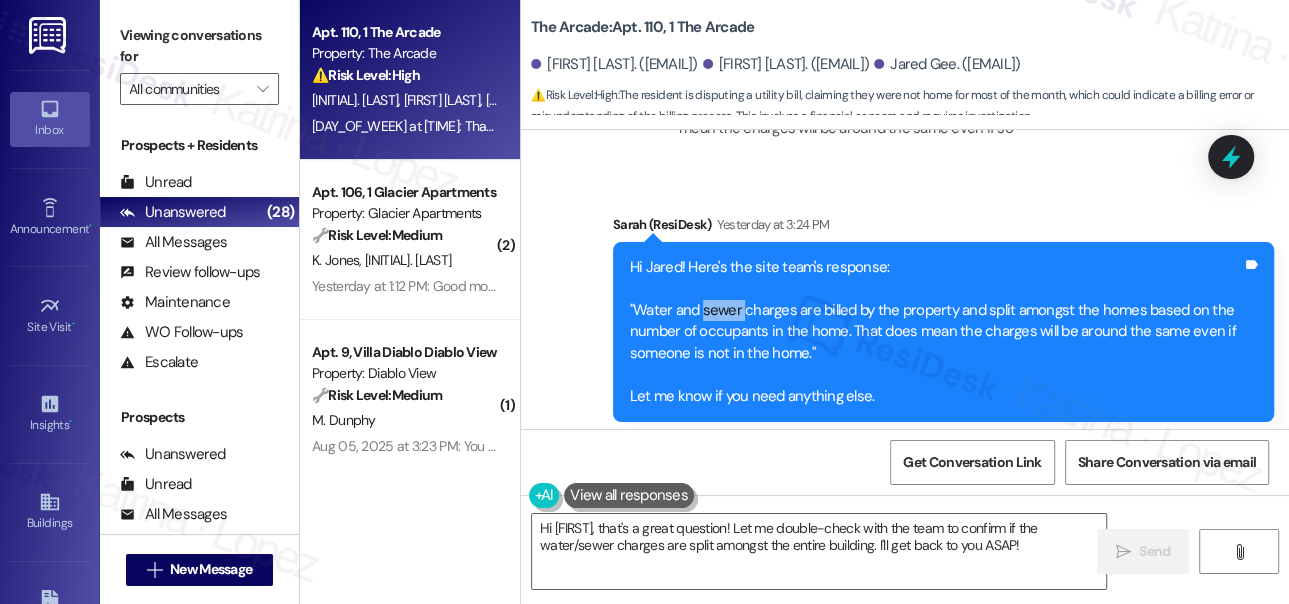 click on "Hi Jared! Here's the site team's response:
"Water and sewer charges are billed by the property and split amongst the homes based on the number of occupants in the home. That does mean the charges will be around the same even if someone is not in the home."
Let me know if you need anything else." at bounding box center [936, 332] 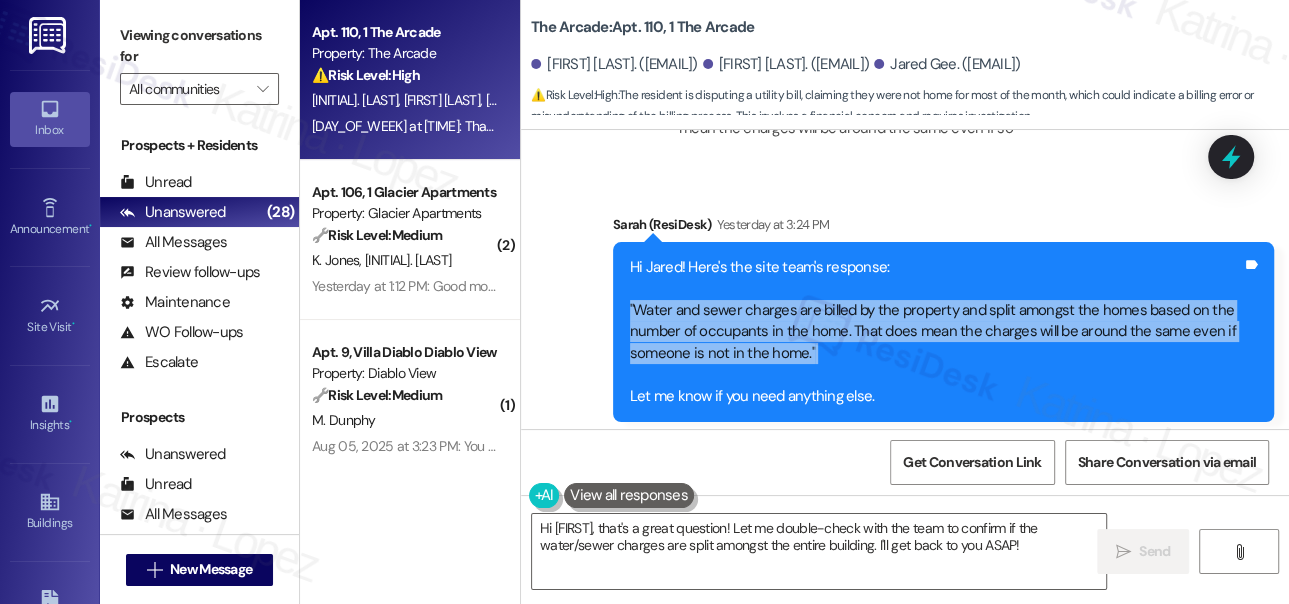 click on "Hi Jared! Here's the site team's response:
"Water and sewer charges are billed by the property and split amongst the homes based on the number of occupants in the home. That does mean the charges will be around the same even if someone is not in the home."
Let me know if you need anything else." at bounding box center (936, 332) 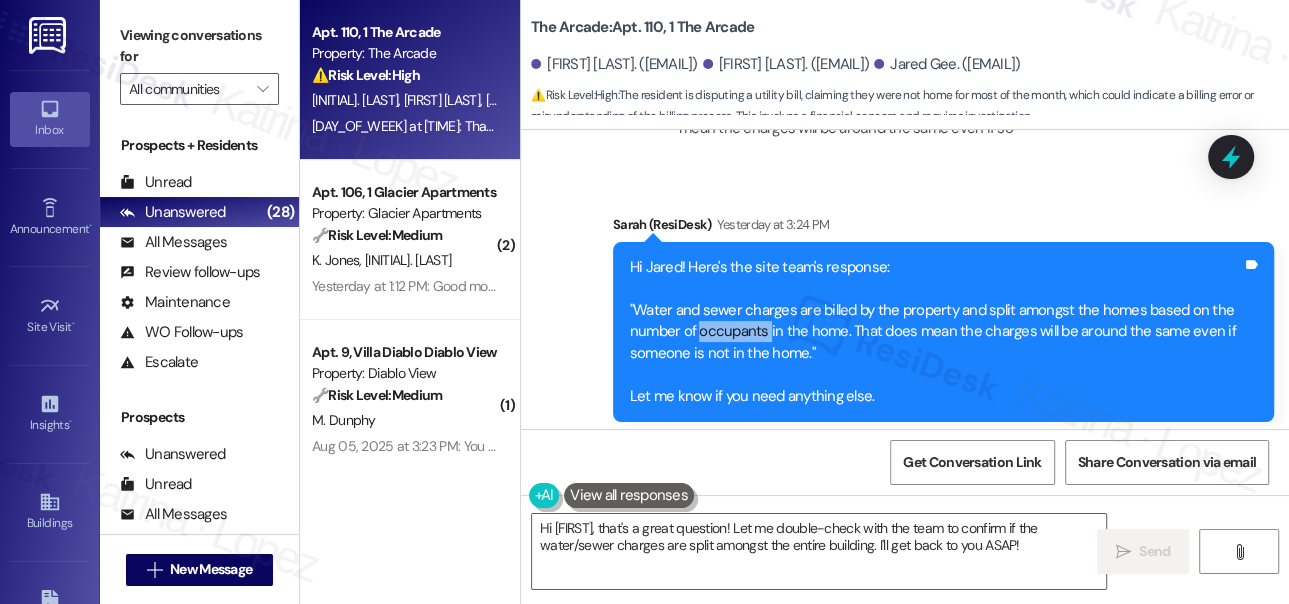 click on "Hi Jared! Here's the site team's response:
"Water and sewer charges are billed by the property and split amongst the homes based on the number of occupants in the home. That does mean the charges will be around the same even if someone is not in the home."
Let me know if you need anything else." at bounding box center (936, 332) 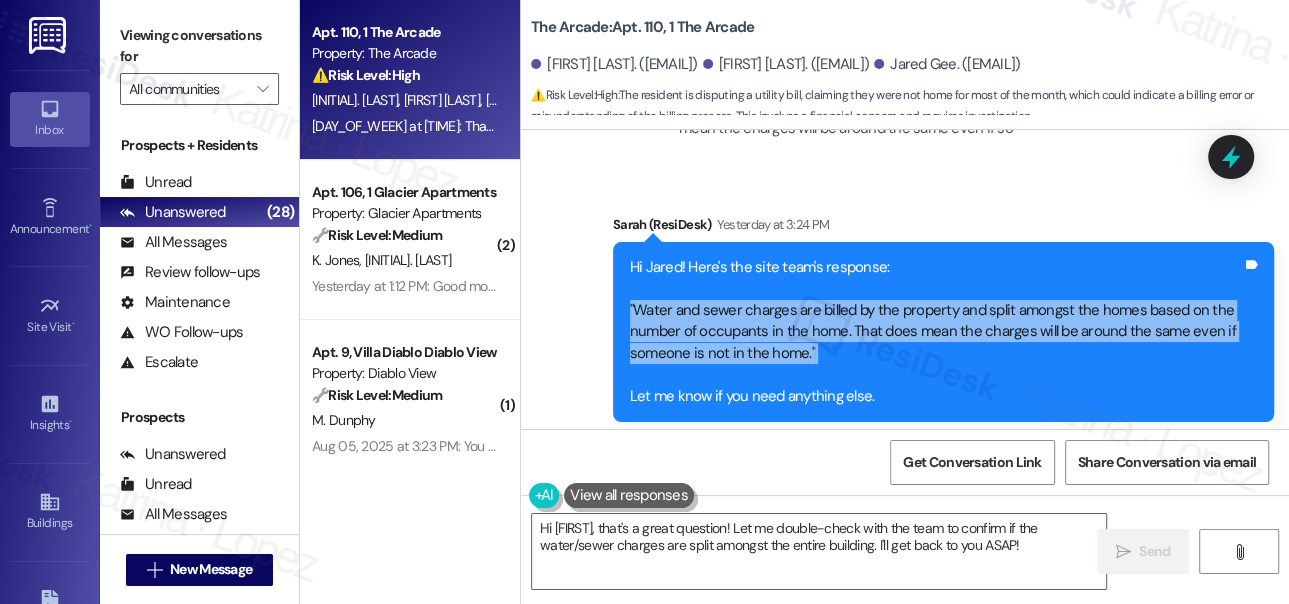 click on "Hi Jared! Here's the site team's response:
"Water and sewer charges are billed by the property and split amongst the homes based on the number of occupants in the home. That does mean the charges will be around the same even if someone is not in the home."
Let me know if you need anything else." at bounding box center [936, 332] 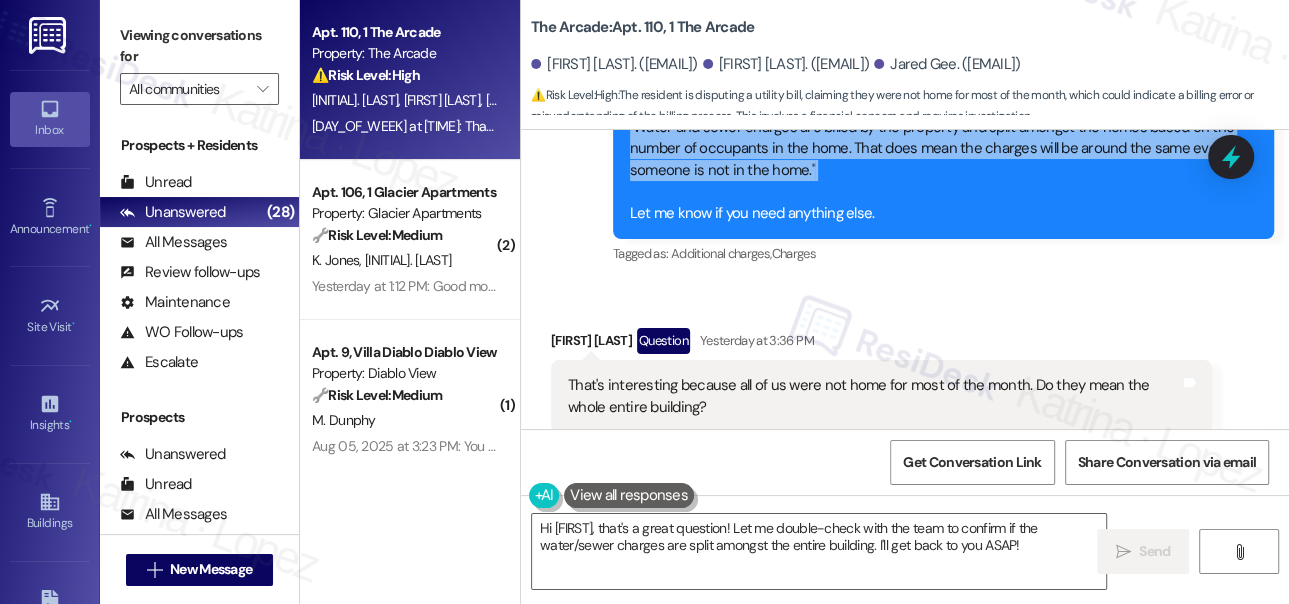 scroll, scrollTop: 4772, scrollLeft: 0, axis: vertical 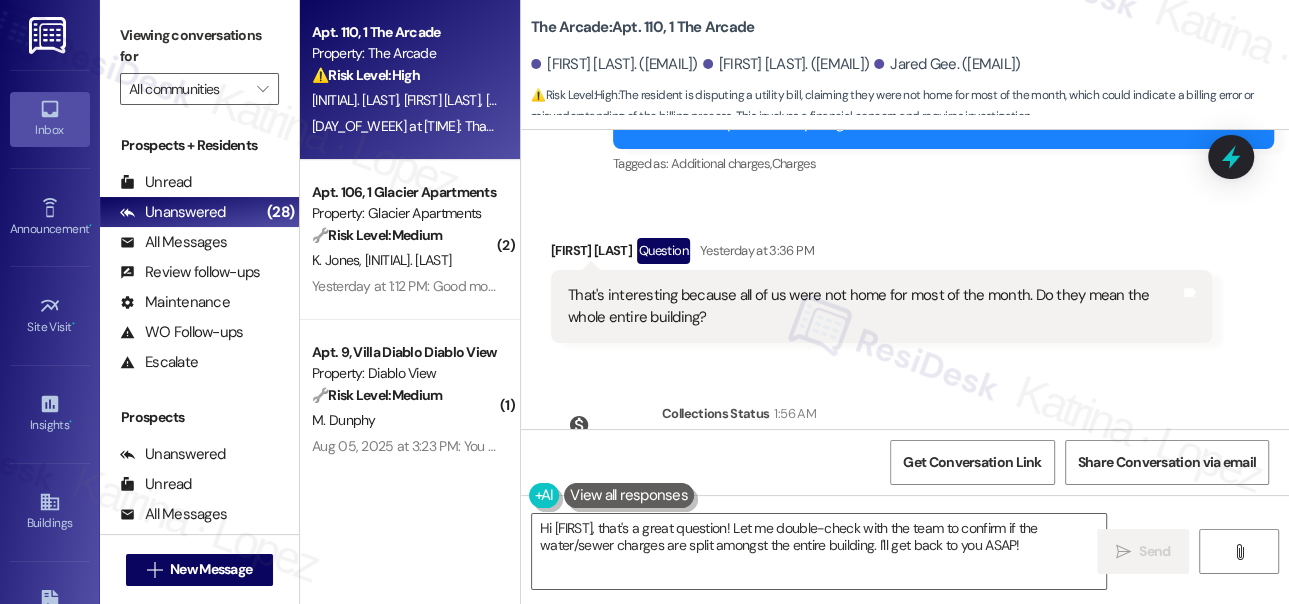 click on "That's interesting because all of us were not home for most of the month. Do they mean the whole entire building?" at bounding box center [874, 306] 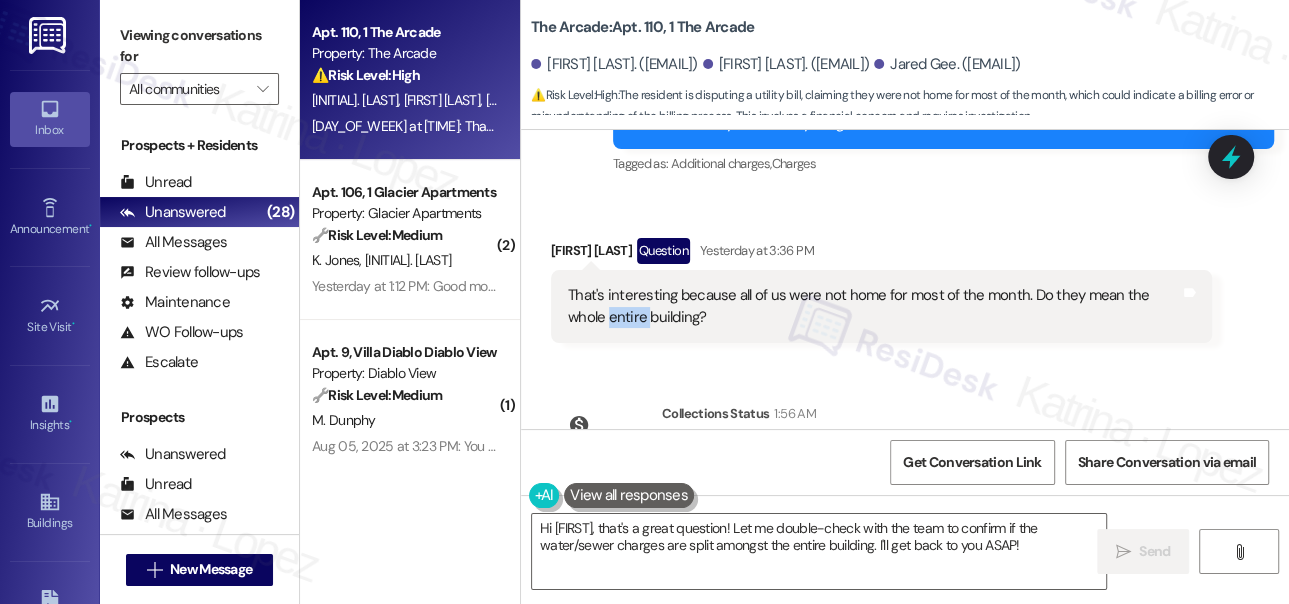 click on "That's interesting because all of us were not home for most of the month. Do they mean the whole entire building?" at bounding box center [874, 306] 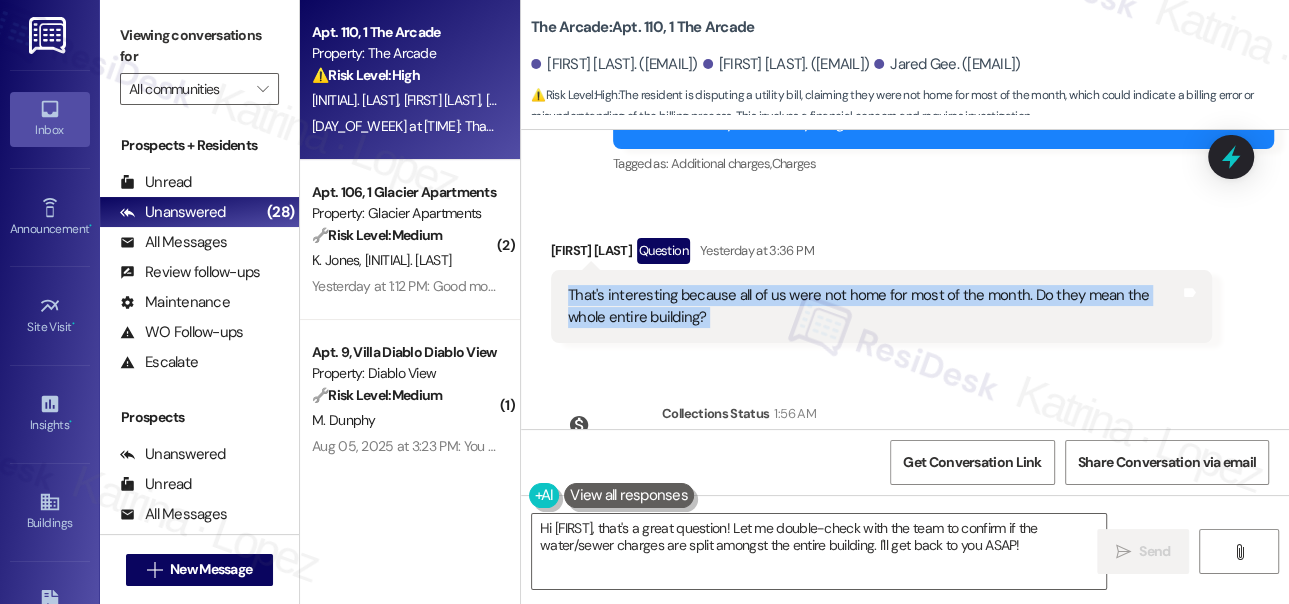 click on "That's interesting because all of us were not home for most of the month. Do they mean the whole entire building?" at bounding box center [874, 306] 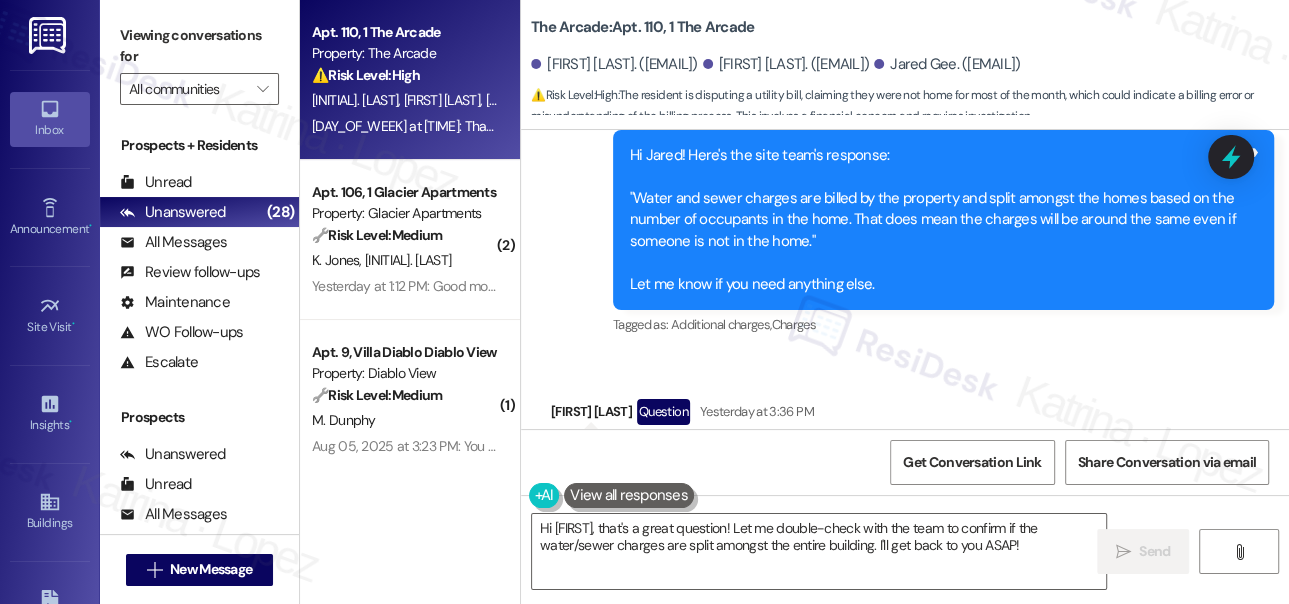 scroll, scrollTop: 4499, scrollLeft: 0, axis: vertical 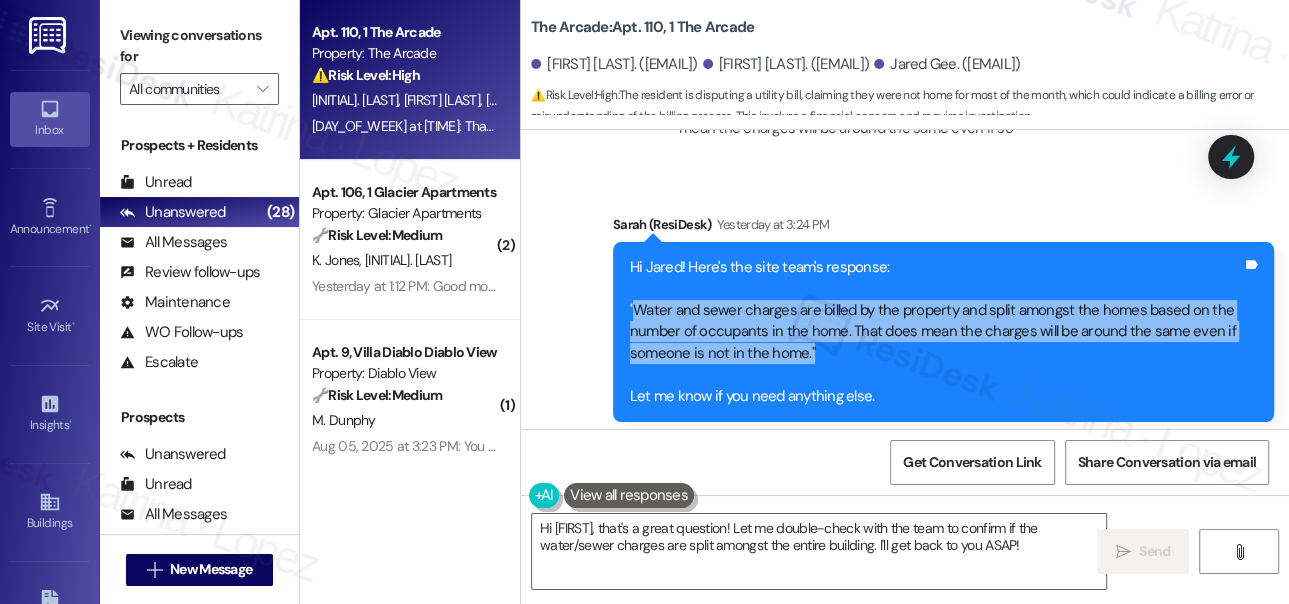 drag, startPoint x: 631, startPoint y: 288, endPoint x: 852, endPoint y: 335, distance: 225.94247 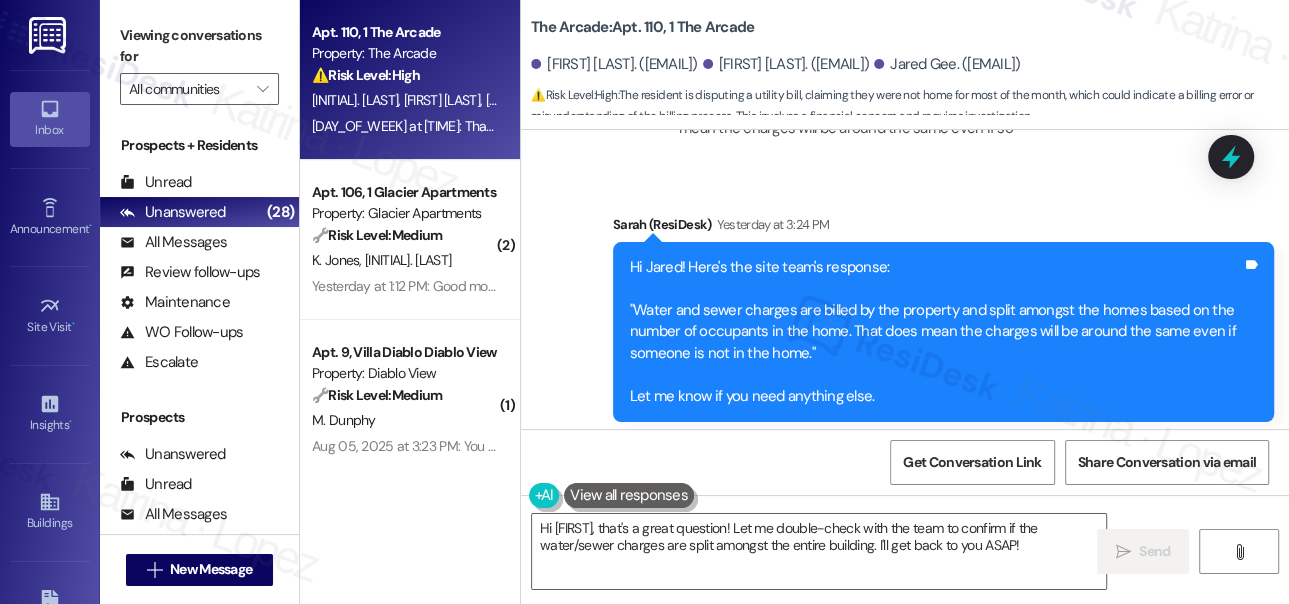click on "Viewing conversations for" at bounding box center (199, 46) 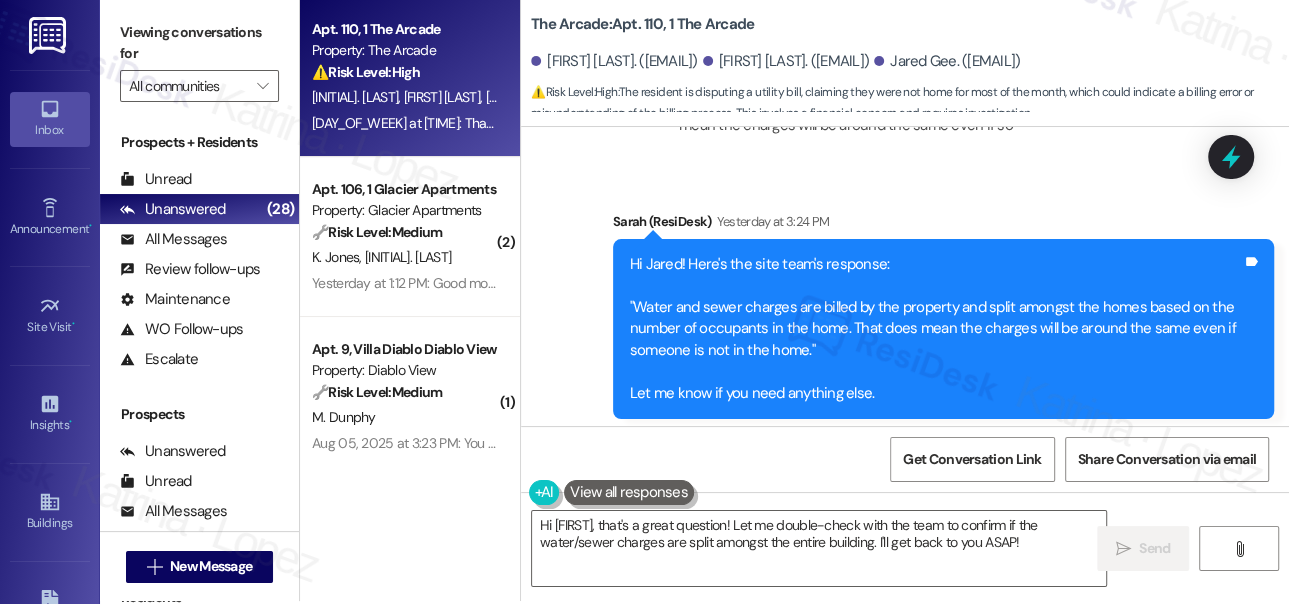 scroll, scrollTop: 4, scrollLeft: 0, axis: vertical 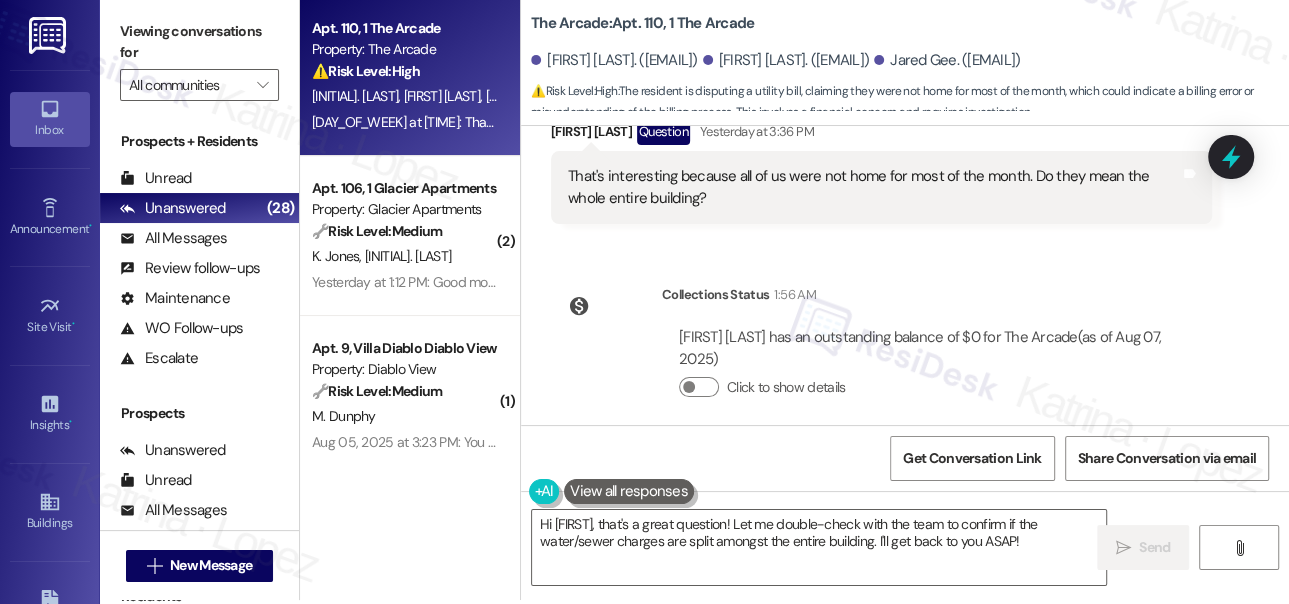 click on "That's interesting because all of us were not home for most of the month. Do they mean the whole entire building?" at bounding box center [874, 187] 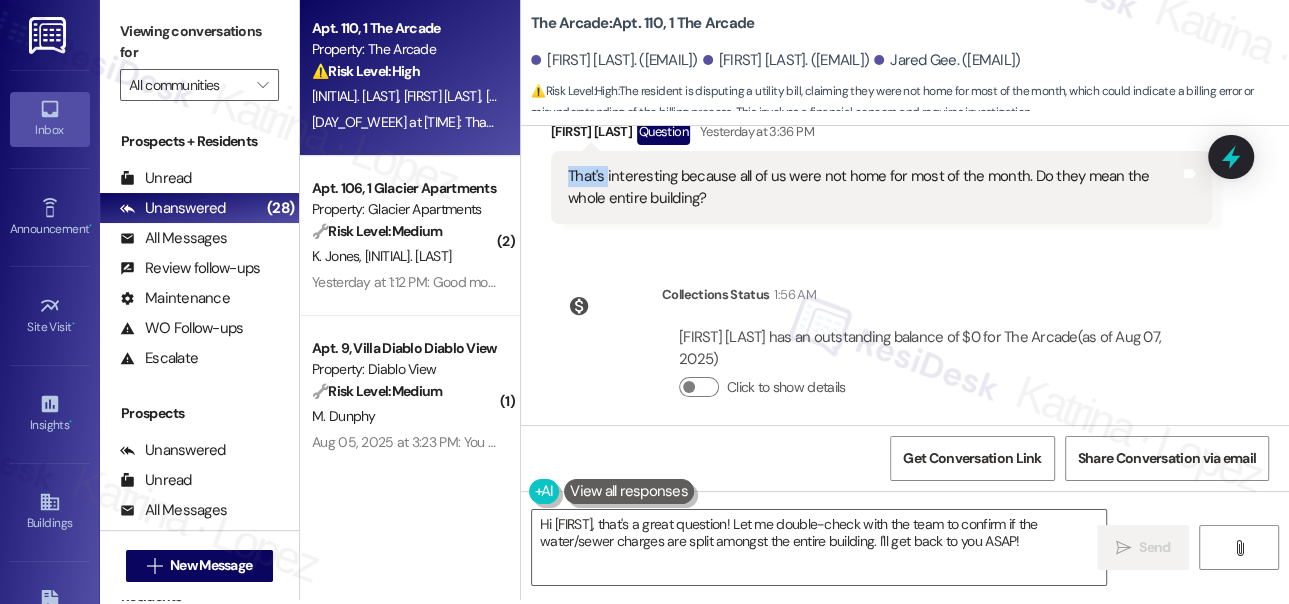 click on "That's interesting because all of us were not home for most of the month. Do they mean the whole entire building?" at bounding box center (874, 187) 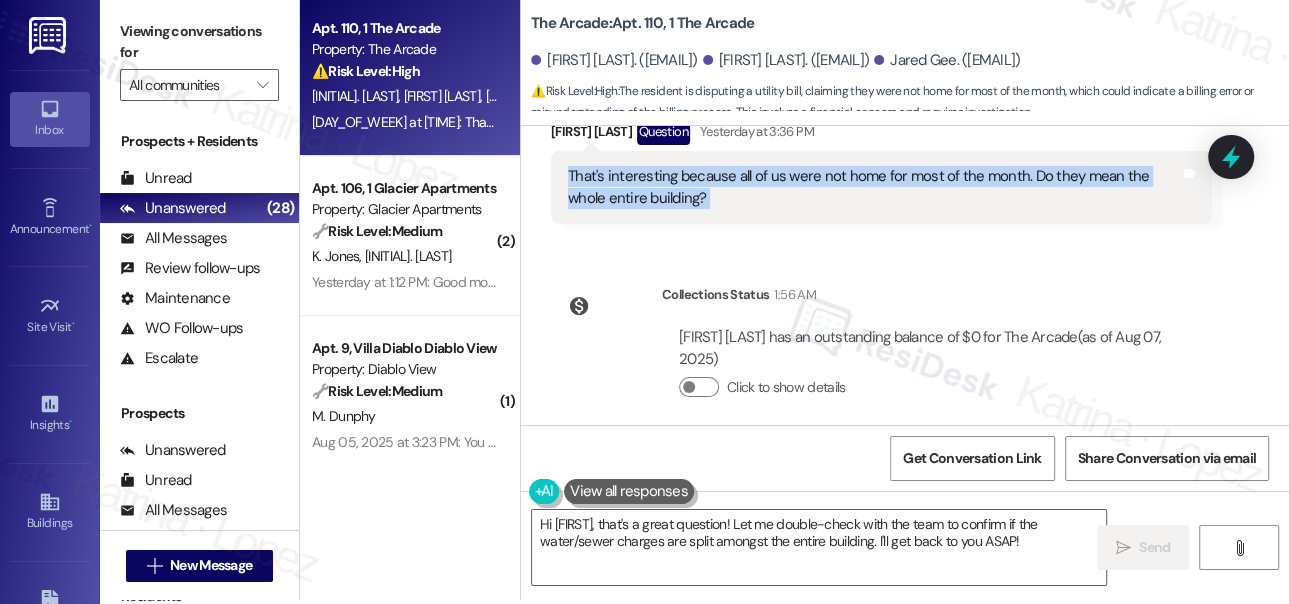 click on "That's interesting because all of us were not home for most of the month. Do they mean the whole entire building?" at bounding box center (874, 187) 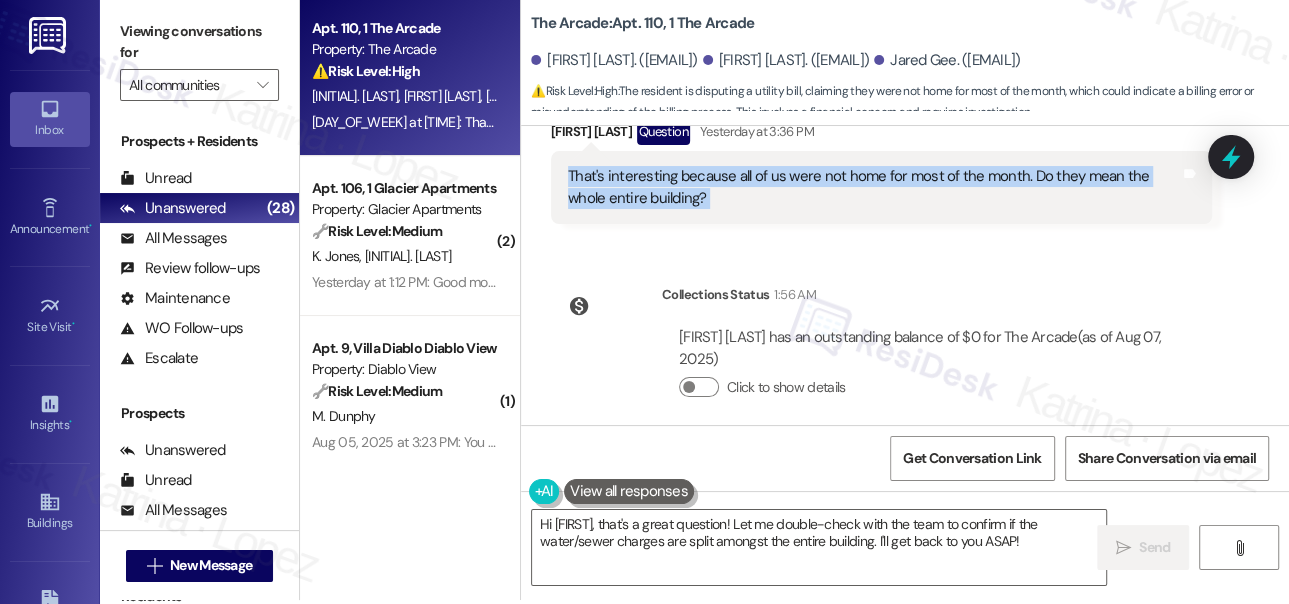 copy on "That's interesting because all of us were not home for most of the month. Do they mean the whole entire building? Tags and notes" 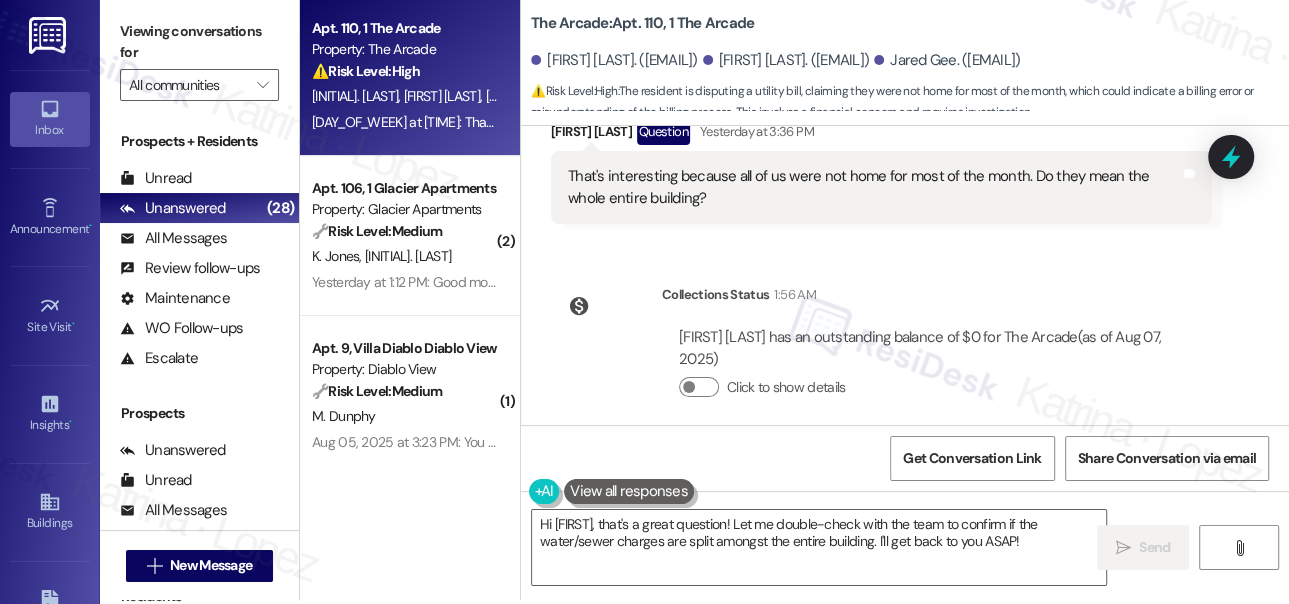drag, startPoint x: 114, startPoint y: 29, endPoint x: 184, endPoint y: 44, distance: 71.5891 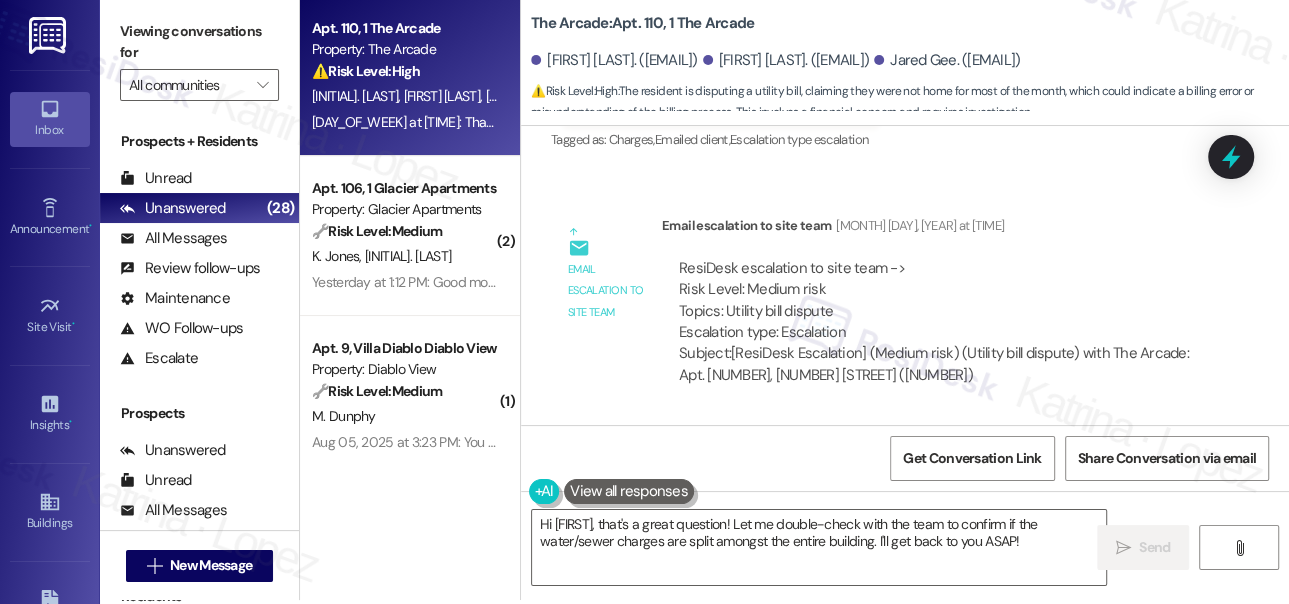 scroll, scrollTop: 3614, scrollLeft: 0, axis: vertical 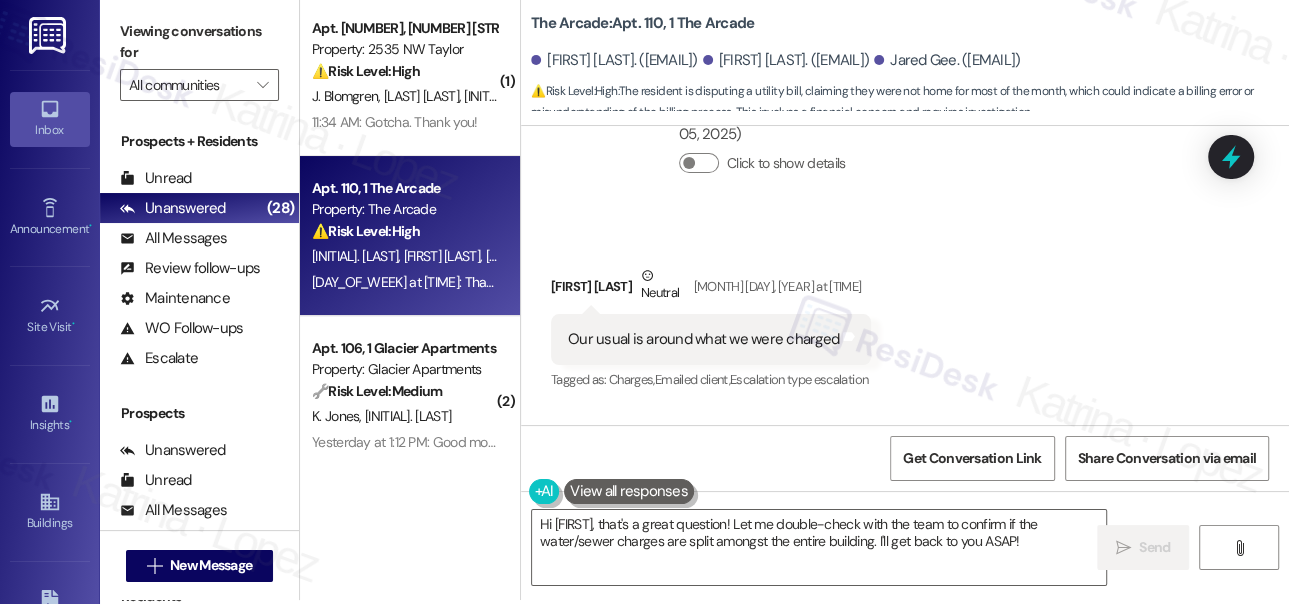 drag, startPoint x: 141, startPoint y: 52, endPoint x: 154, endPoint y: 54, distance: 13.152946 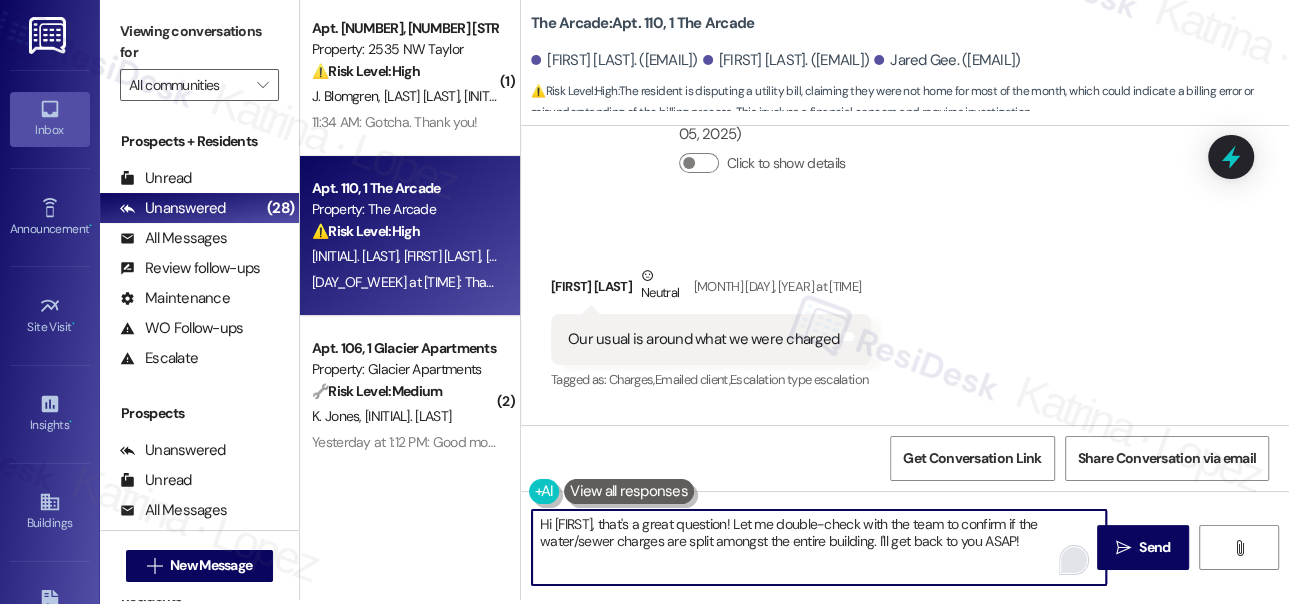 drag, startPoint x: 587, startPoint y: 523, endPoint x: 1069, endPoint y: 571, distance: 484.38416 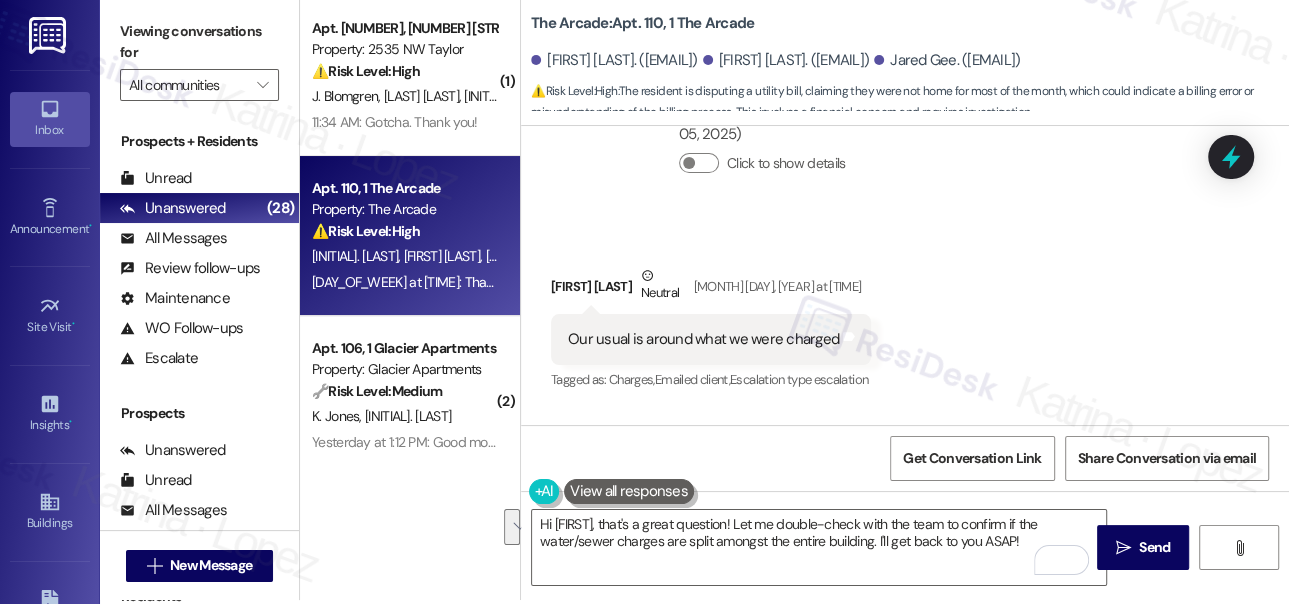 click on "Viewing conversations for" at bounding box center (199, 42) 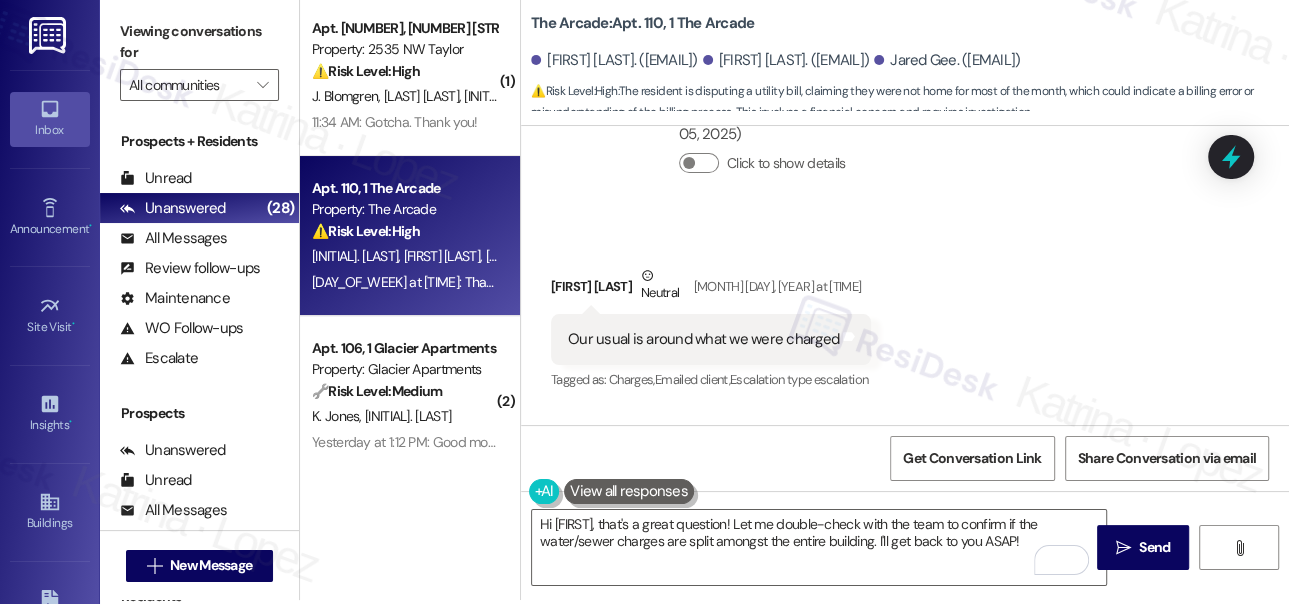 click on "Viewing conversations for" at bounding box center [199, 42] 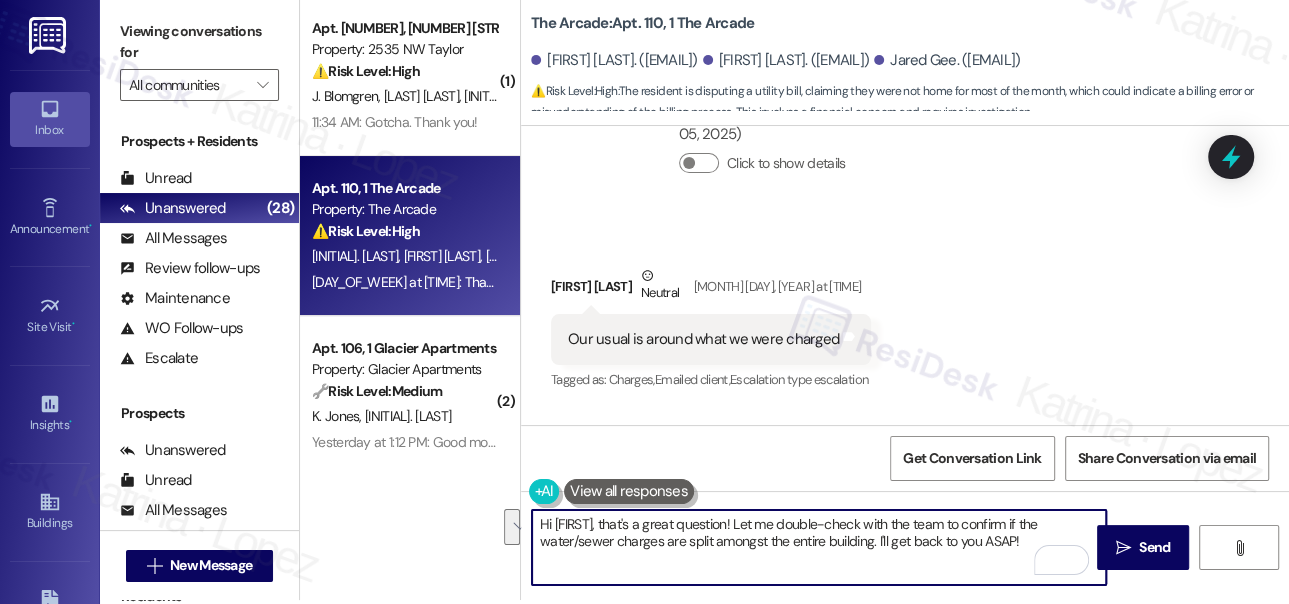 drag, startPoint x: 1017, startPoint y: 538, endPoint x: 593, endPoint y: 522, distance: 424.3018 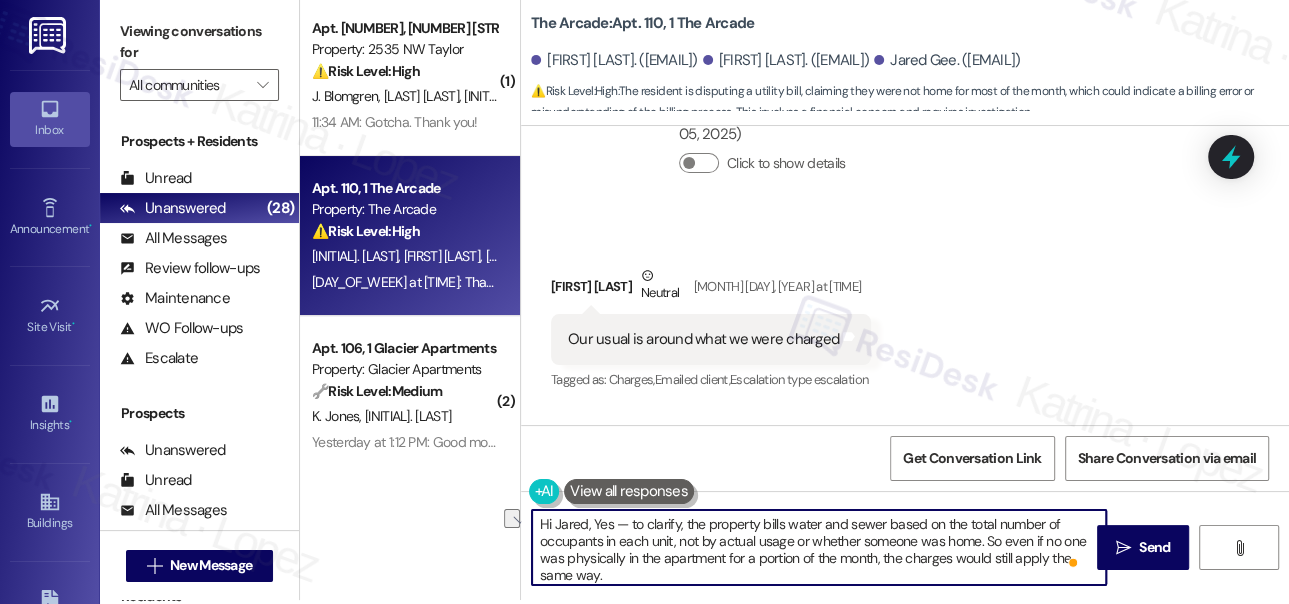 drag, startPoint x: 625, startPoint y: 523, endPoint x: 592, endPoint y: 520, distance: 33.13608 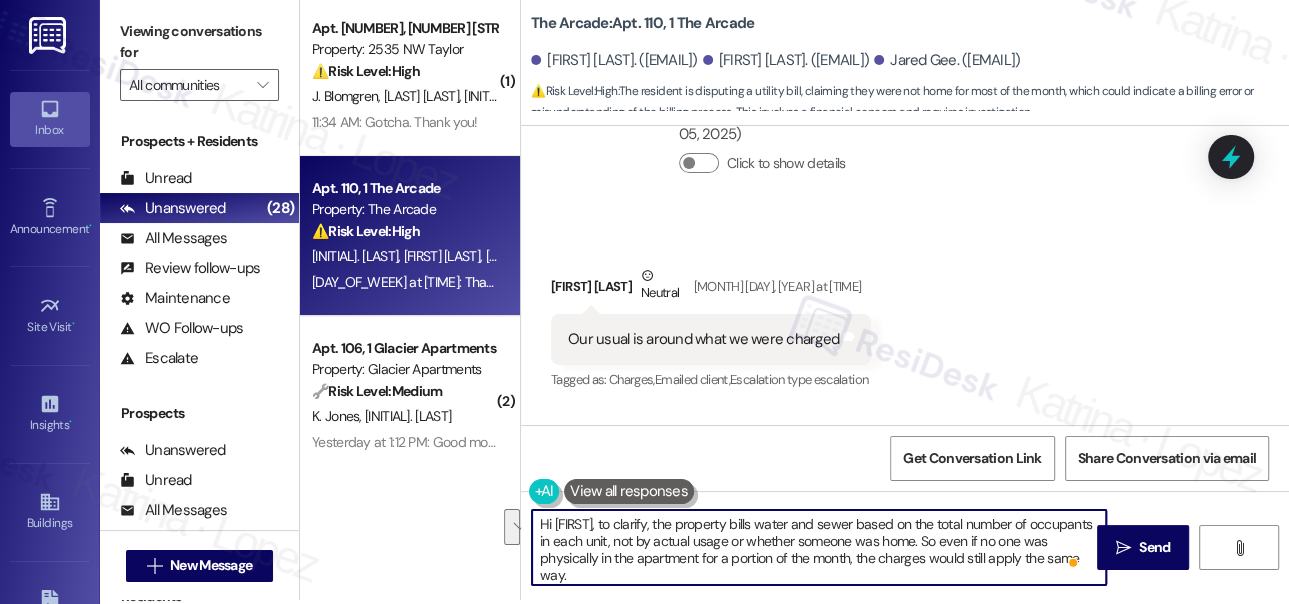 drag, startPoint x: 889, startPoint y: 519, endPoint x: 909, endPoint y: 541, distance: 29.732138 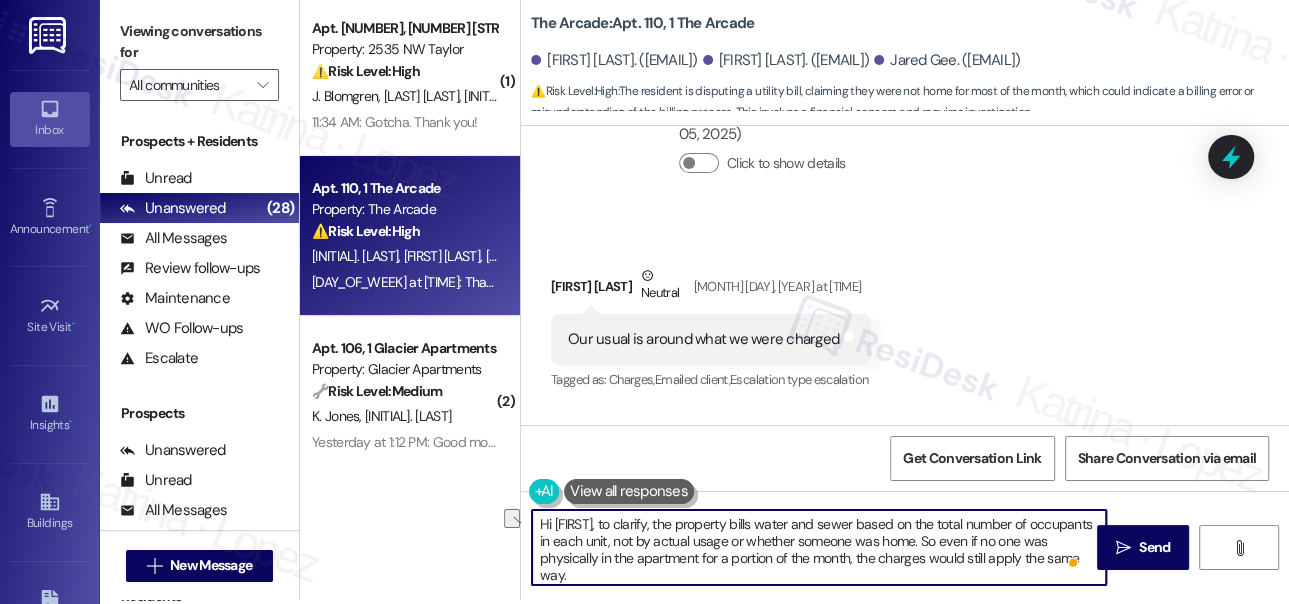 drag, startPoint x: 701, startPoint y: 540, endPoint x: 916, endPoint y: 541, distance: 215.00232 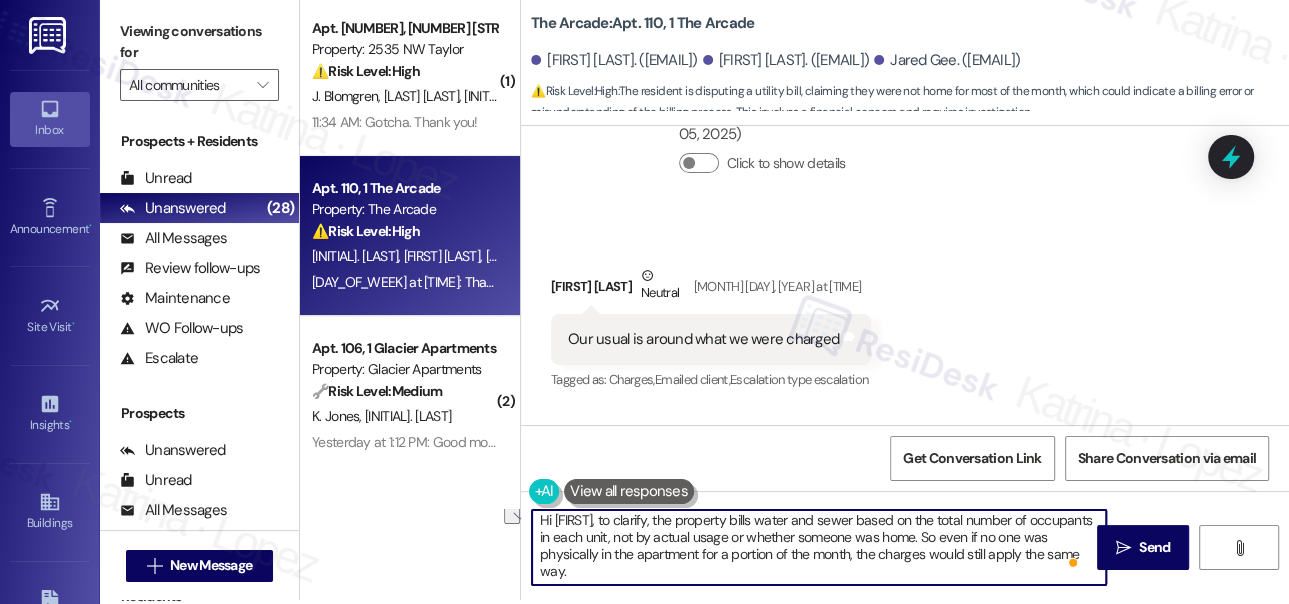 scroll, scrollTop: 5, scrollLeft: 0, axis: vertical 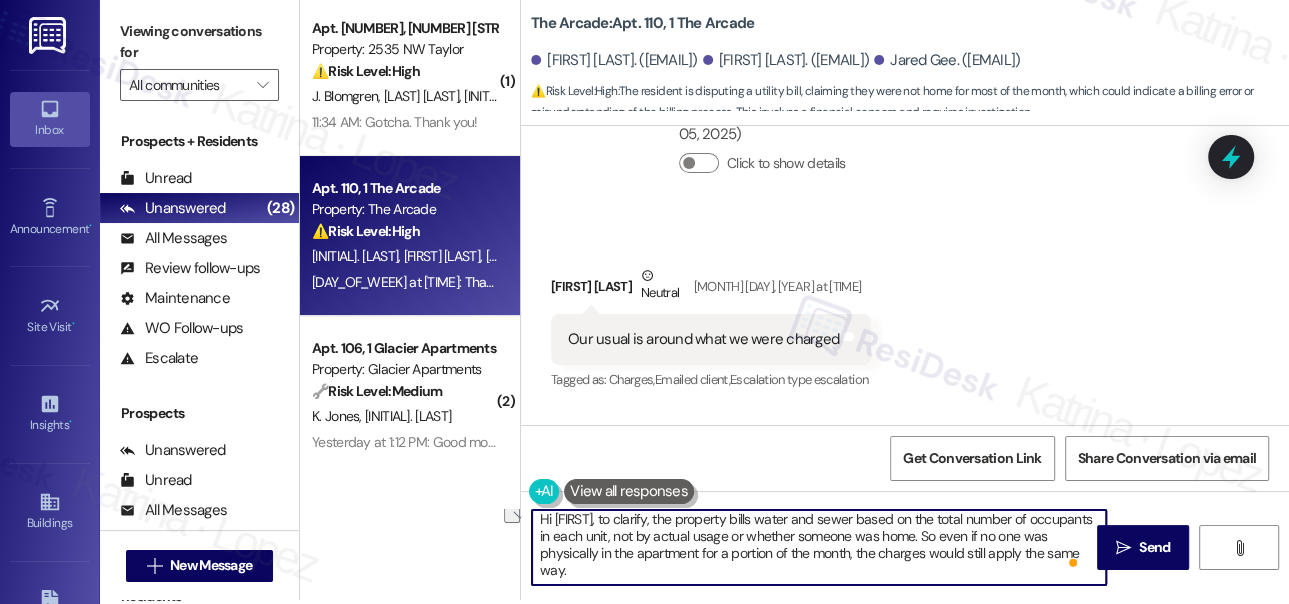 click on "Hi [FIRST], to clarify, the property bills water and sewer based on the total number of occupants in each unit, not by actual usage or whether someone was home. So even if no one was physically in the apartment for a portion of the month, the charges would still apply the same way." at bounding box center (819, 547) 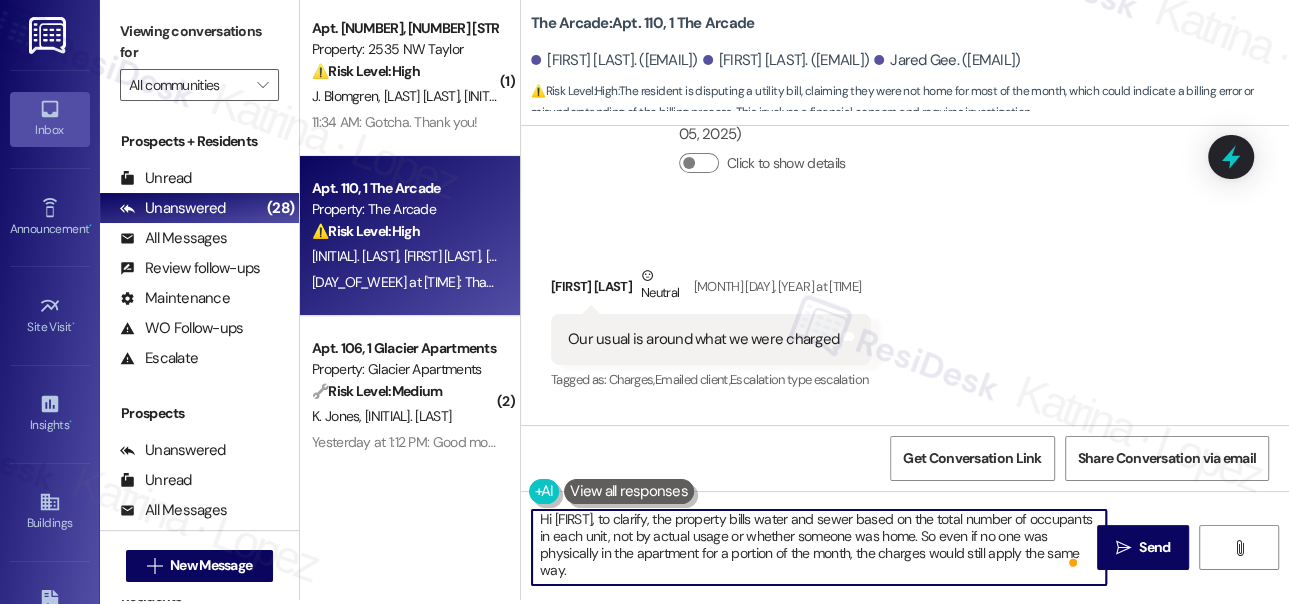 click on "Hi [FIRST], to clarify, the property bills water and sewer based on the total number of occupants in each unit, not by actual usage or whether someone was home. So even if no one was physically in the apartment for a portion of the month, the charges would still apply the same way." at bounding box center [819, 547] 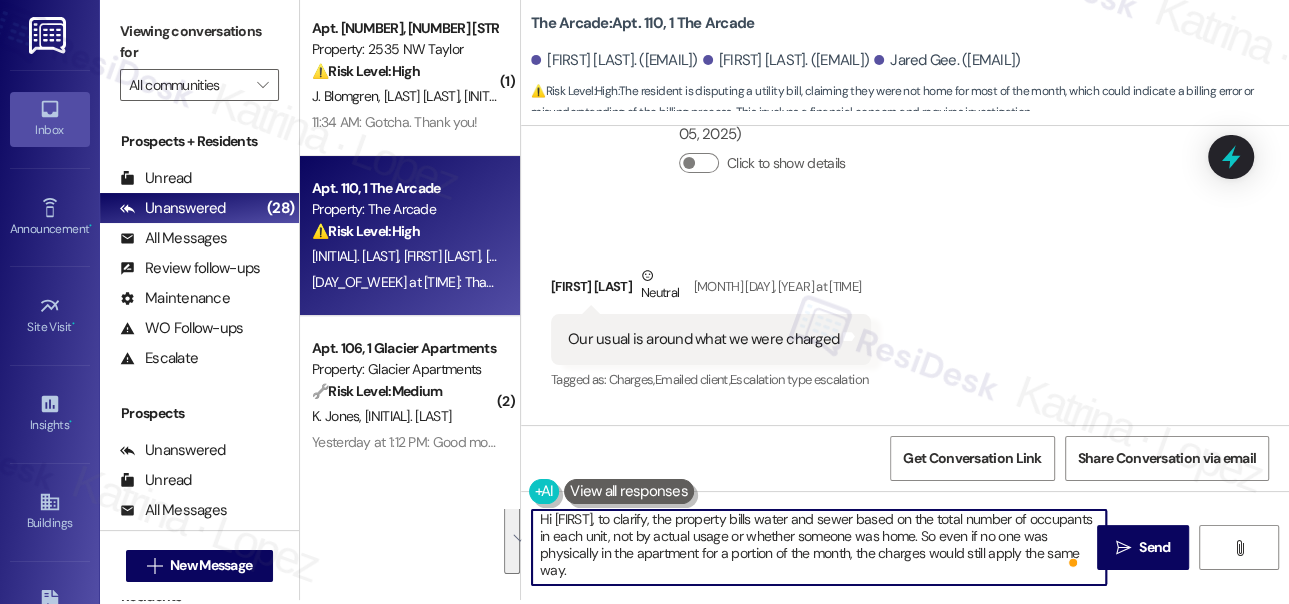 type on "Hi [FIRST], to clarify, the property bills water and sewer based on the total number of occupants in each unit, not by actual usage or whether someone was home. So even if no one was physically in the apartment for a portion of the month, the charges would still apply the same way." 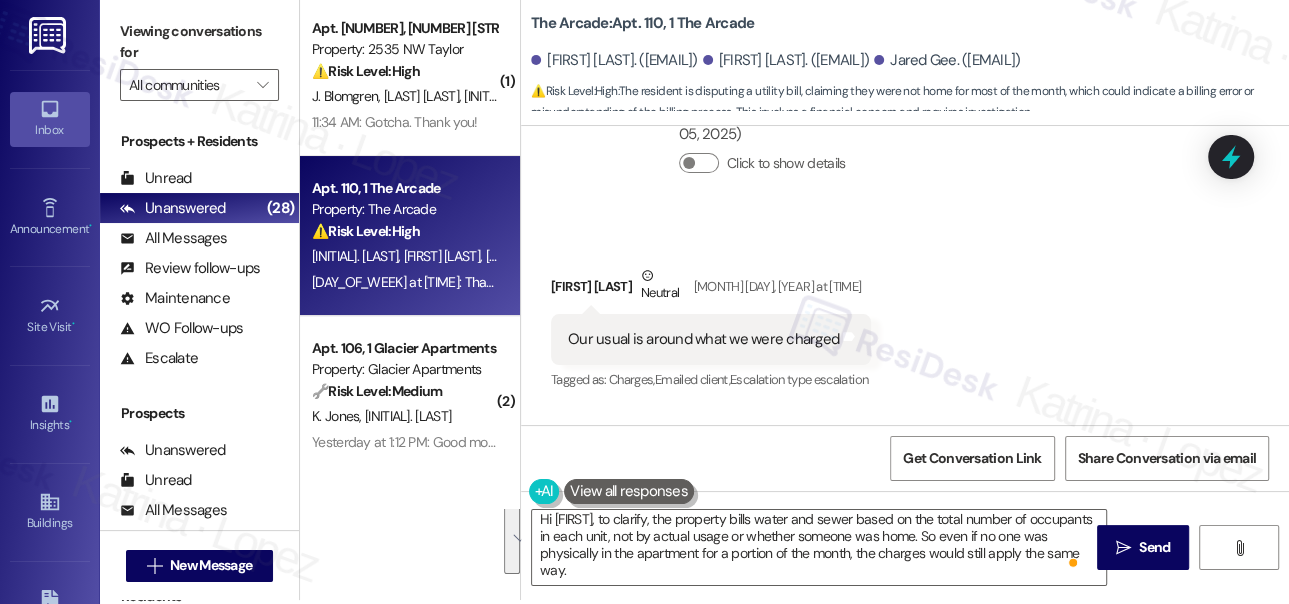 click on "Received via SMS Jared Gee Neutral Aug 05, 2025 at 3:38 PM Our usual is around what we were charged Tags and notes Tagged as: Charges , Click to highlight conversations about Charges Emailed client , Click to highlight conversations about Emailed client Escalation type escalation Click to highlight conversations about Escalation type escalation" at bounding box center [905, 315] 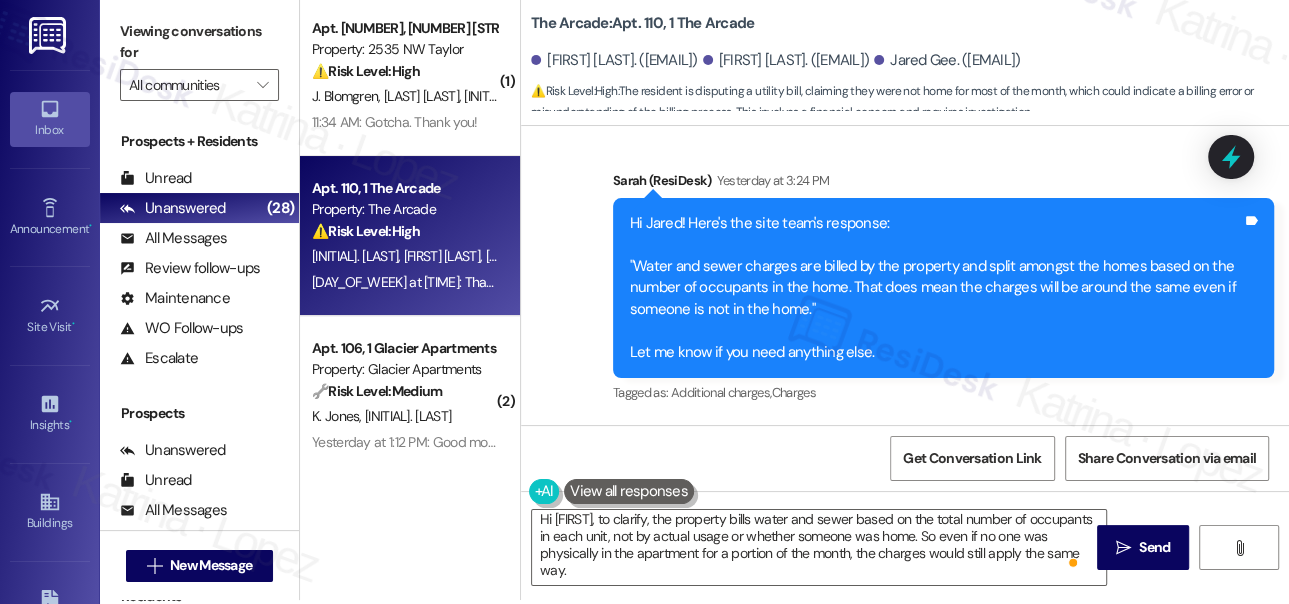 scroll, scrollTop: 4796, scrollLeft: 0, axis: vertical 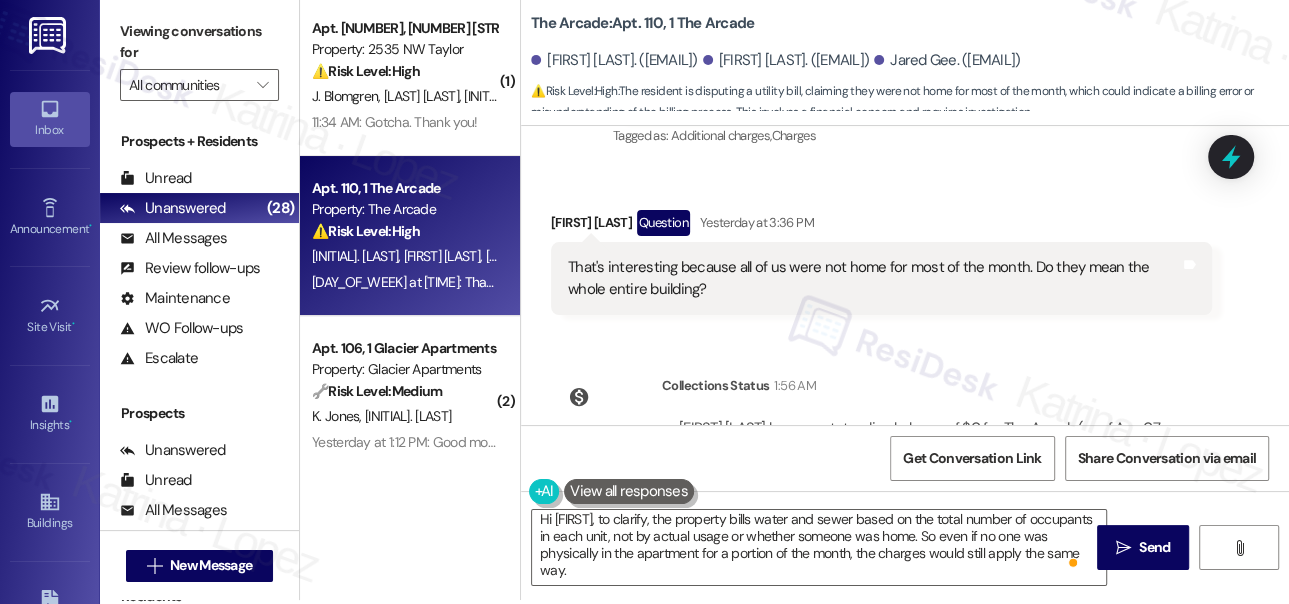 click on "That's interesting because all of us were not home for most of the month. Do they mean the whole entire building?" at bounding box center [874, 278] 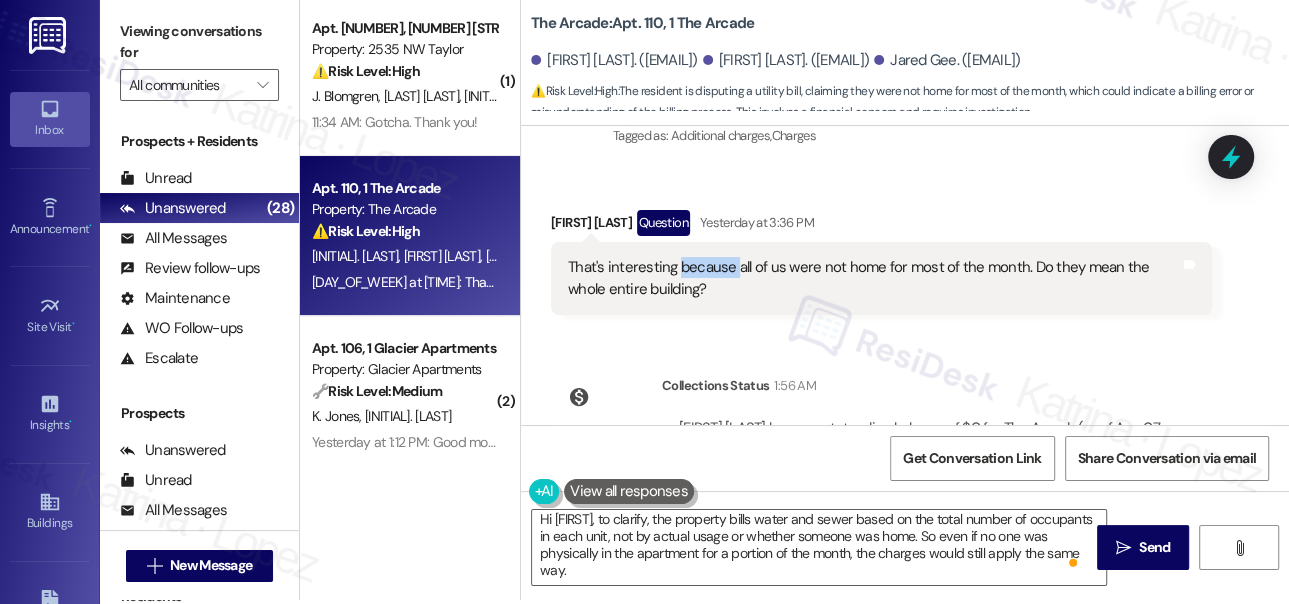 click on "That's interesting because all of us were not home for most of the month. Do they mean the whole entire building?" at bounding box center [874, 278] 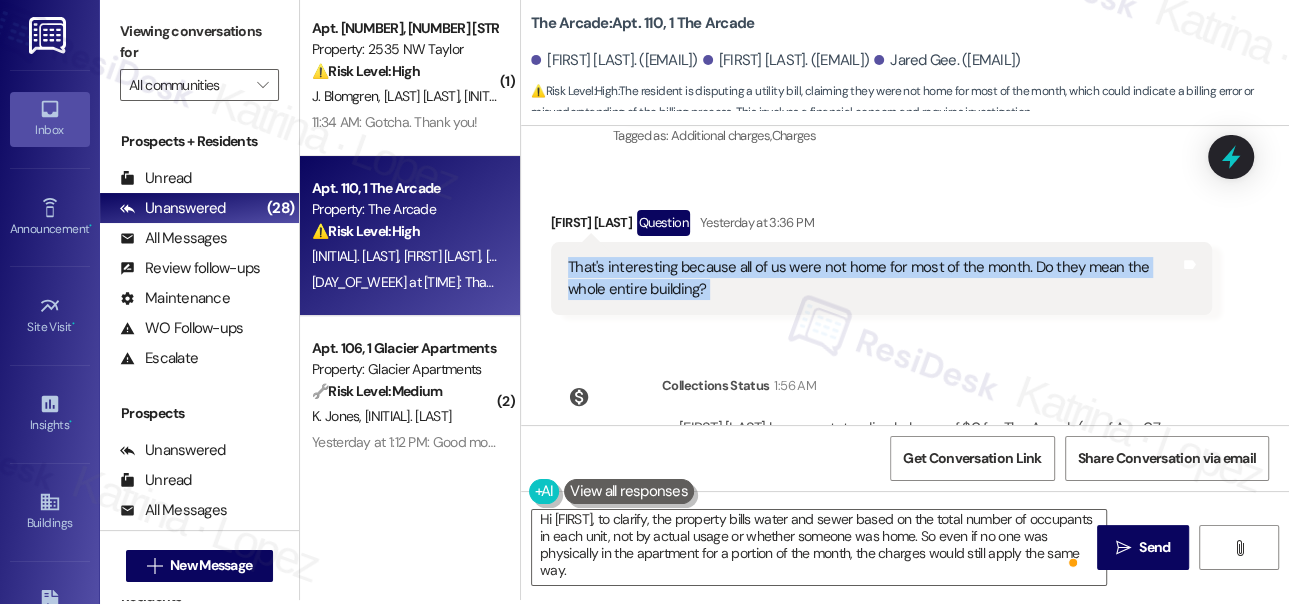 click on "That's interesting because all of us were not home for most of the month. Do they mean the whole entire building?" at bounding box center (874, 278) 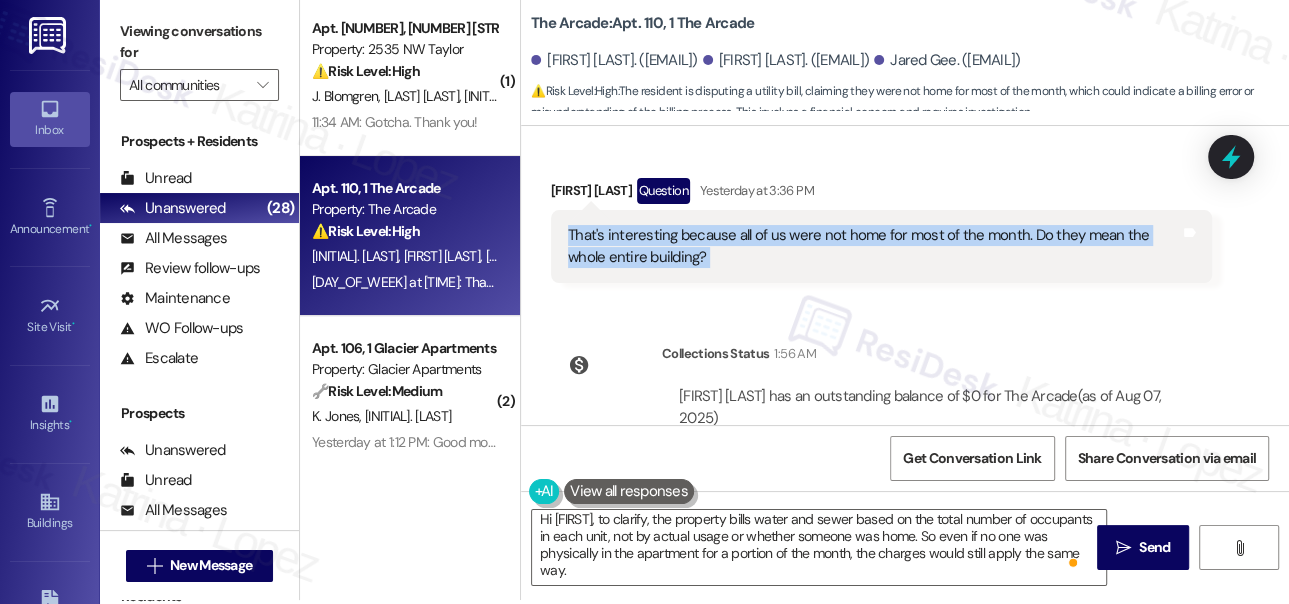 scroll, scrollTop: 4796, scrollLeft: 0, axis: vertical 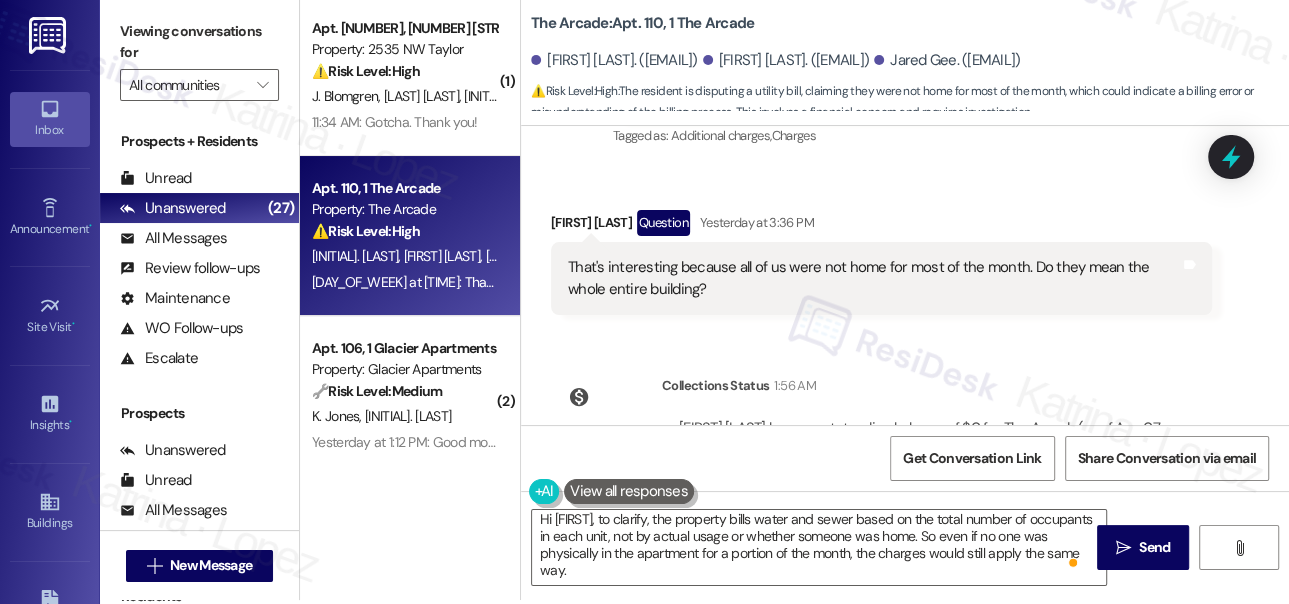 click on "Viewing conversations for All communities " at bounding box center (199, 58) 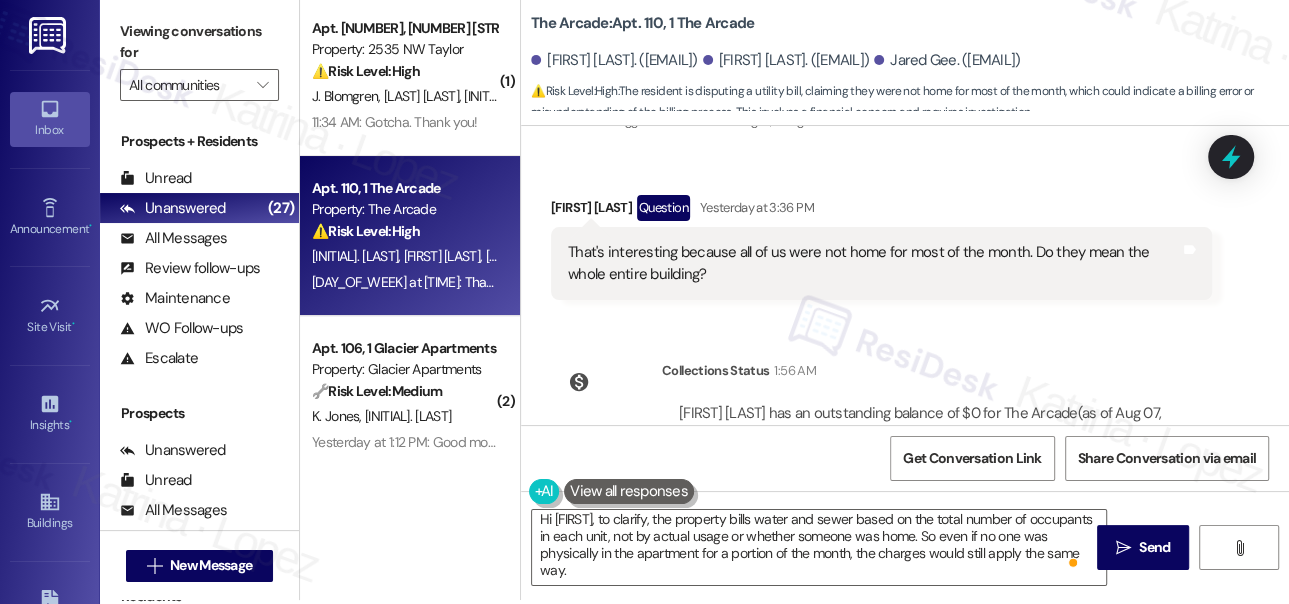 scroll, scrollTop: 4705, scrollLeft: 0, axis: vertical 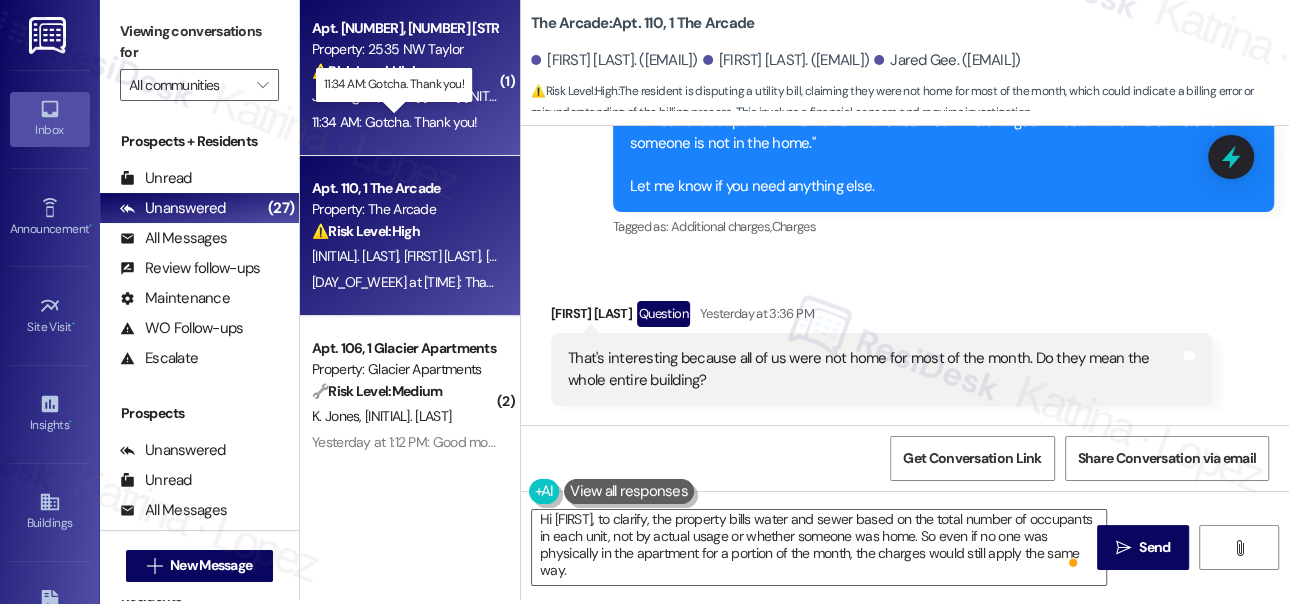 click on "11:34 AM: Gotcha. Thank you!  11:34 AM: Gotcha. Thank you!" at bounding box center (394, 122) 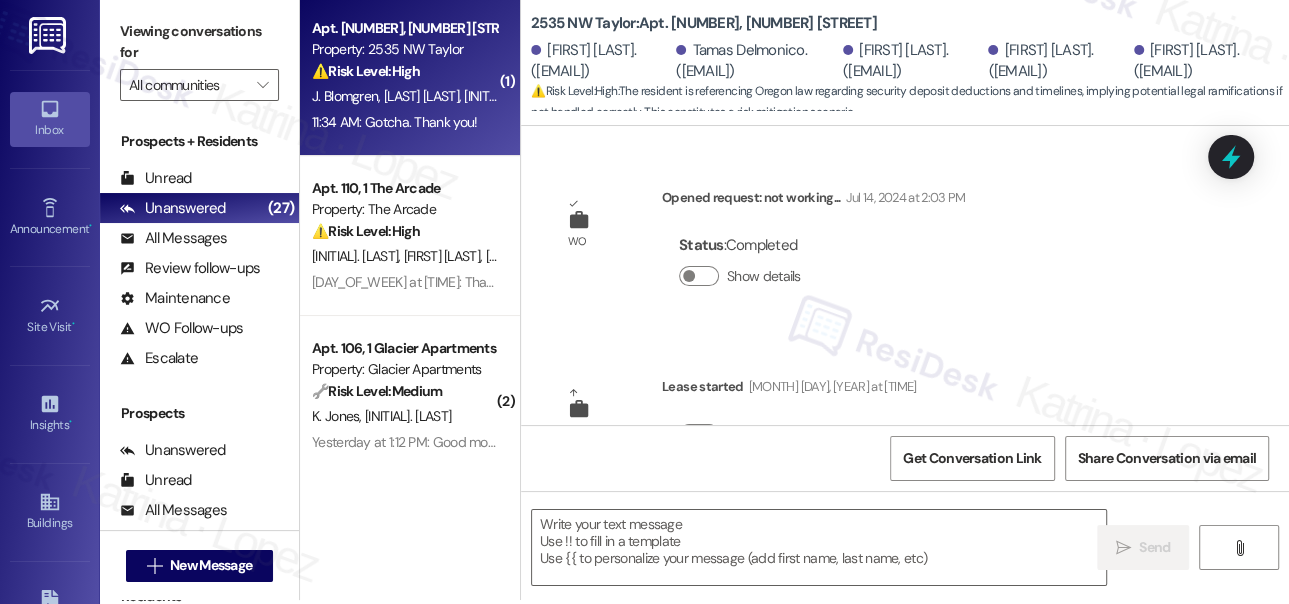 scroll, scrollTop: 1296, scrollLeft: 0, axis: vertical 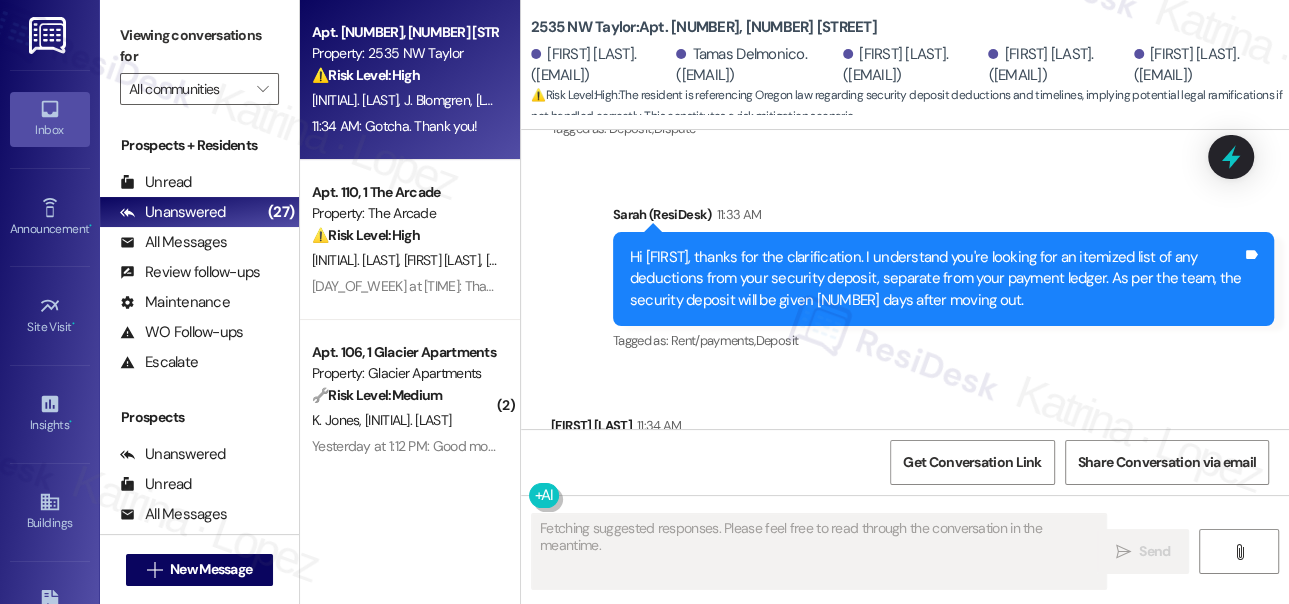 click on "Hi Tamas, thanks for the clarification. I understand you're looking for an itemized list of any deductions from your security deposit, separate from your payment ledger. As per the team, the security deposit will be given 30 days after moving out." at bounding box center (936, 279) 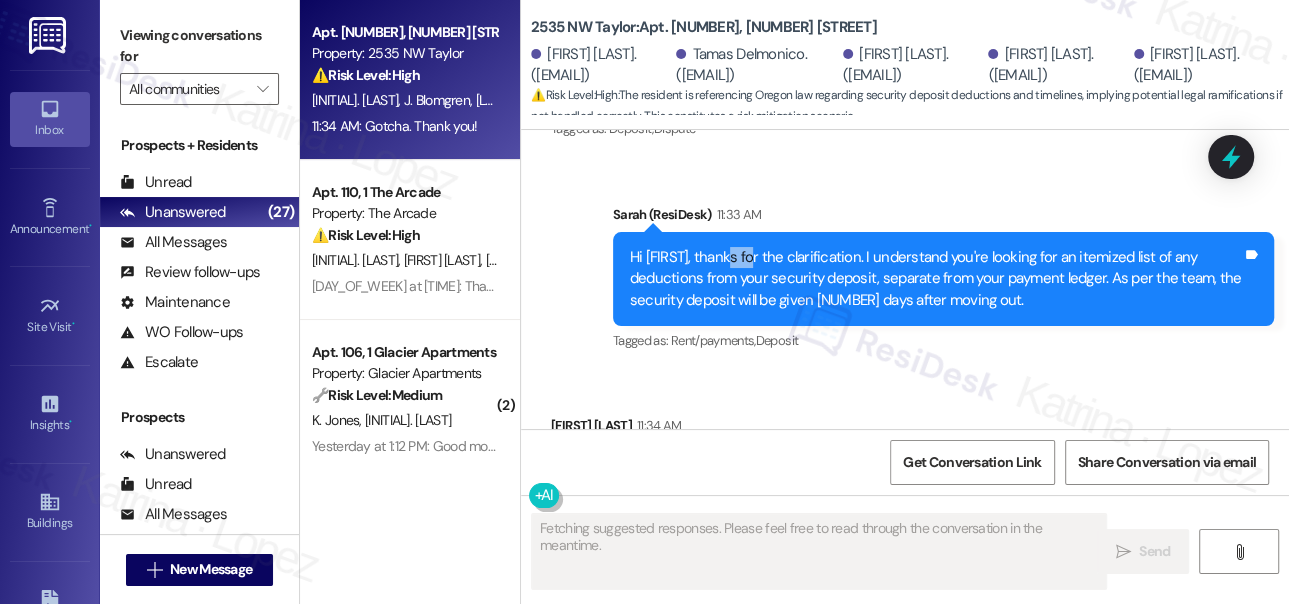 click on "Hi Tamas, thanks for the clarification. I understand you're looking for an itemized list of any deductions from your security deposit, separate from your payment ledger. As per the team, the security deposit will be given 30 days after moving out." at bounding box center [936, 279] 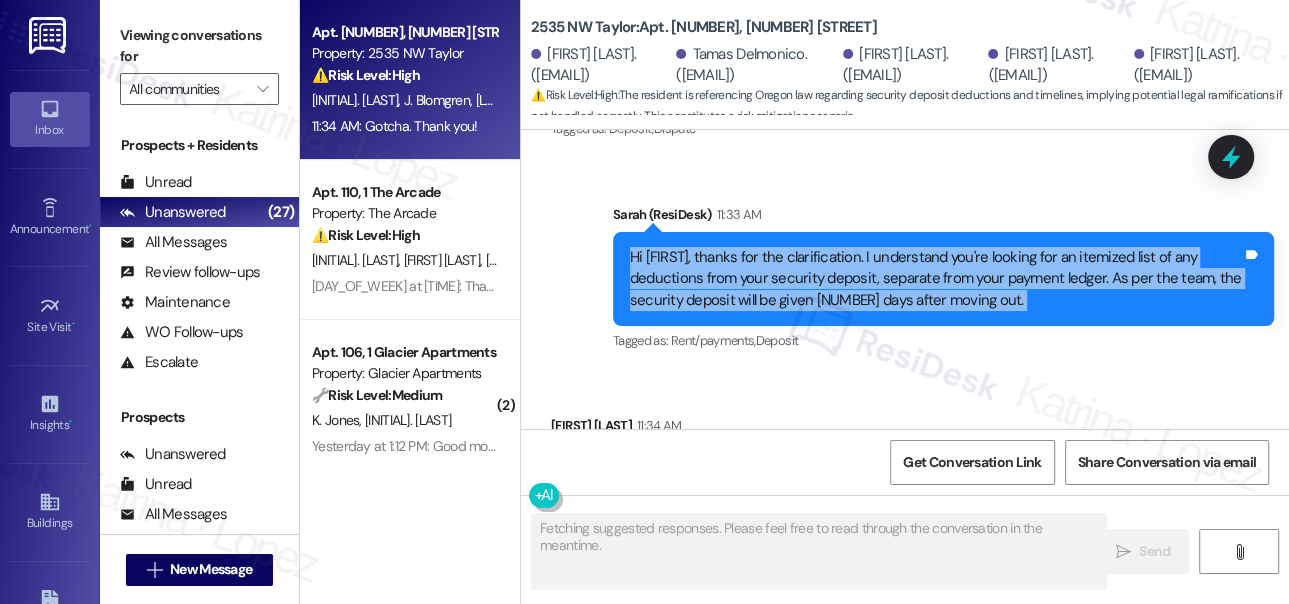 click on "Hi Tamas, thanks for the clarification. I understand you're looking for an itemized list of any deductions from your security deposit, separate from your payment ledger. As per the team, the security deposit will be given 30 days after moving out." at bounding box center [936, 279] 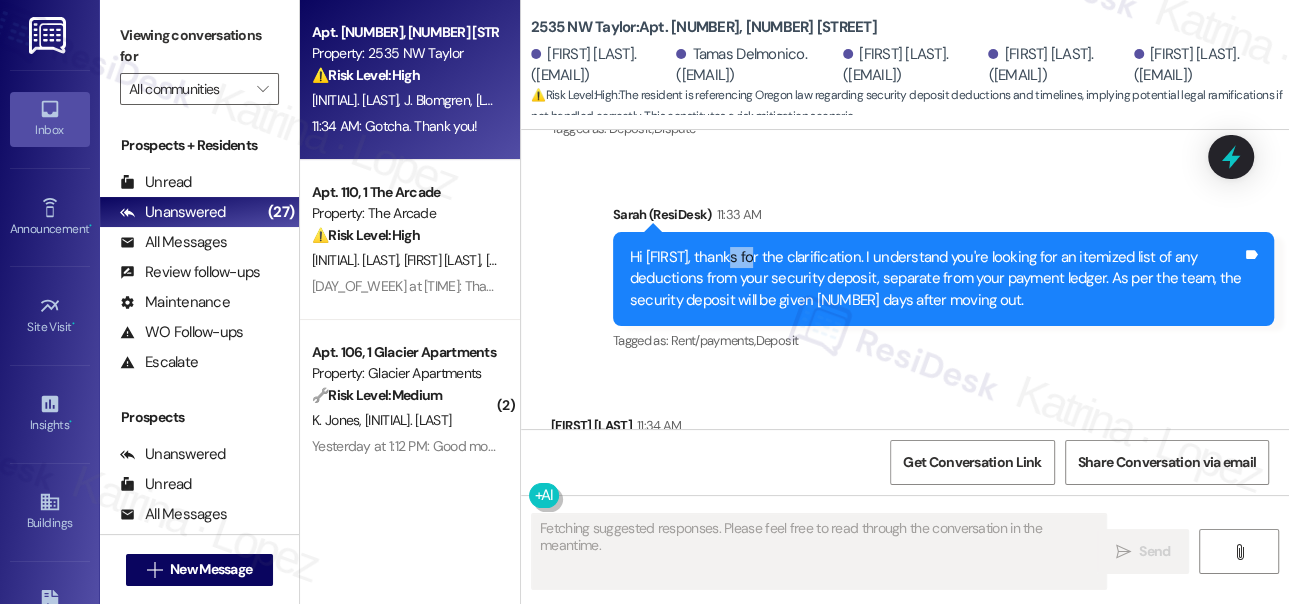 click on "Hi Tamas, thanks for the clarification. I understand you're looking for an itemized list of any deductions from your security deposit, separate from your payment ledger. As per the team, the security deposit will be given 30 days after moving out." at bounding box center (936, 279) 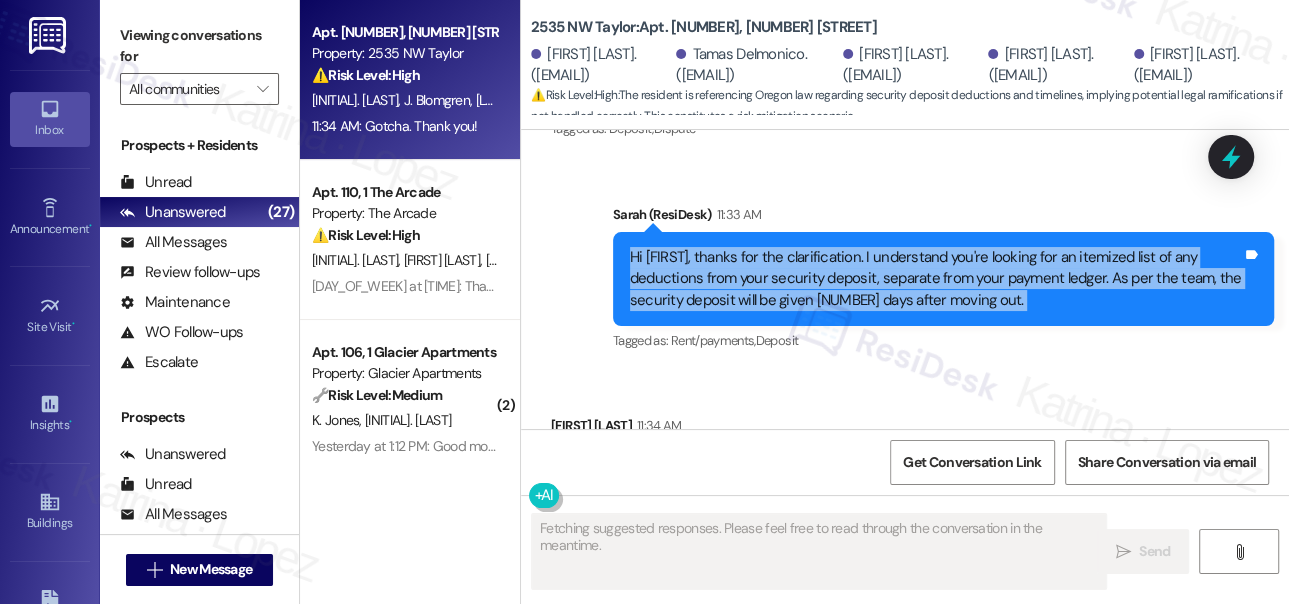 click on "Hi Tamas, thanks for the clarification. I understand you're looking for an itemized list of any deductions from your security deposit, separate from your payment ledger. As per the team, the security deposit will be given 30 days after moving out." at bounding box center [936, 279] 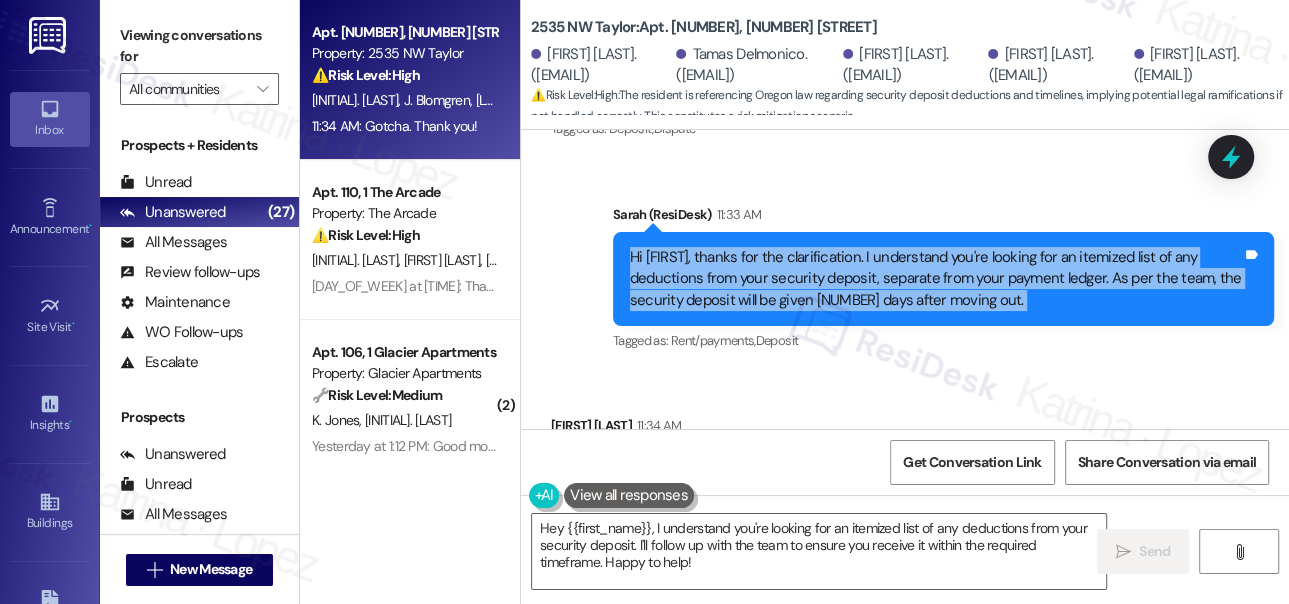click on "Hi Tamas, thanks for the clarification. I understand you're looking for an itemized list of any deductions from your security deposit, separate from your payment ledger. As per the team, the security deposit will be given 30 days after moving out." at bounding box center (936, 279) 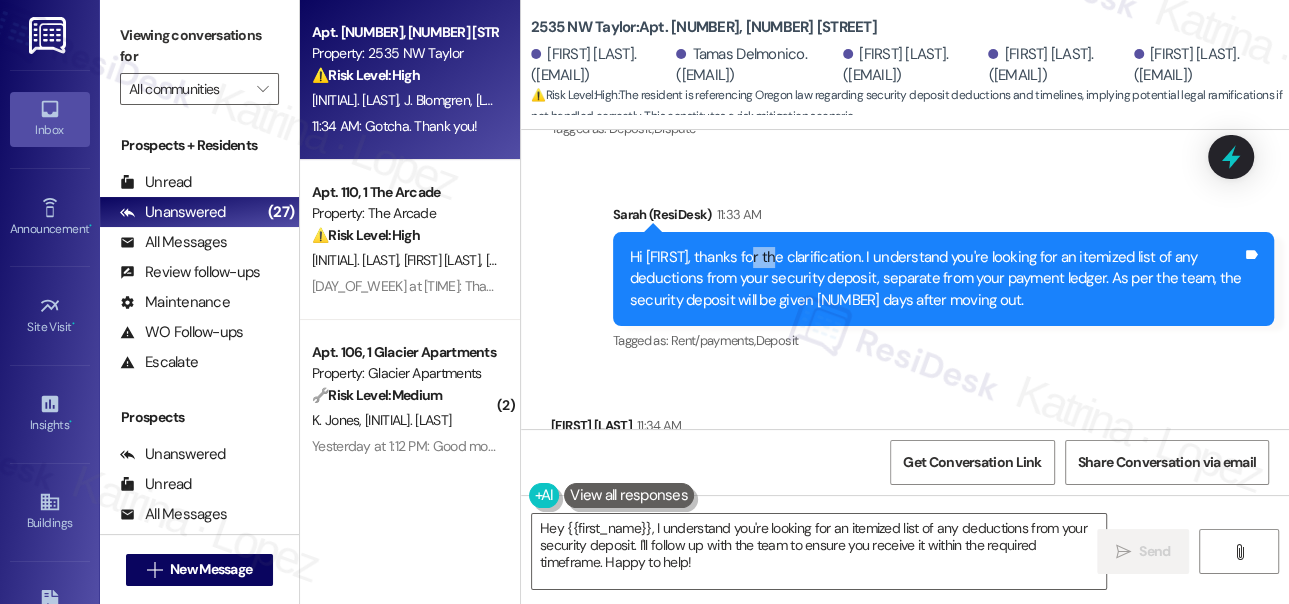 click on "Hi Tamas, thanks for the clarification. I understand you're looking for an itemized list of any deductions from your security deposit, separate from your payment ledger. As per the team, the security deposit will be given 30 days after moving out." at bounding box center [936, 279] 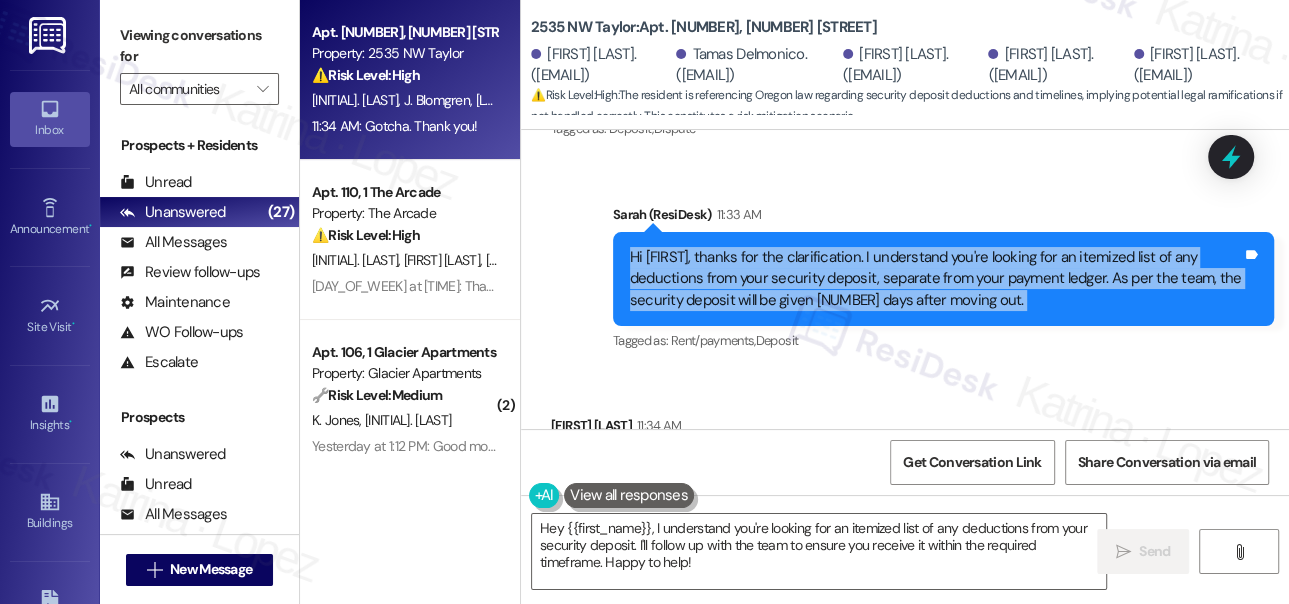 click on "Hi Tamas, thanks for the clarification. I understand you're looking for an itemized list of any deductions from your security deposit, separate from your payment ledger. As per the team, the security deposit will be given 30 days after moving out." at bounding box center [936, 279] 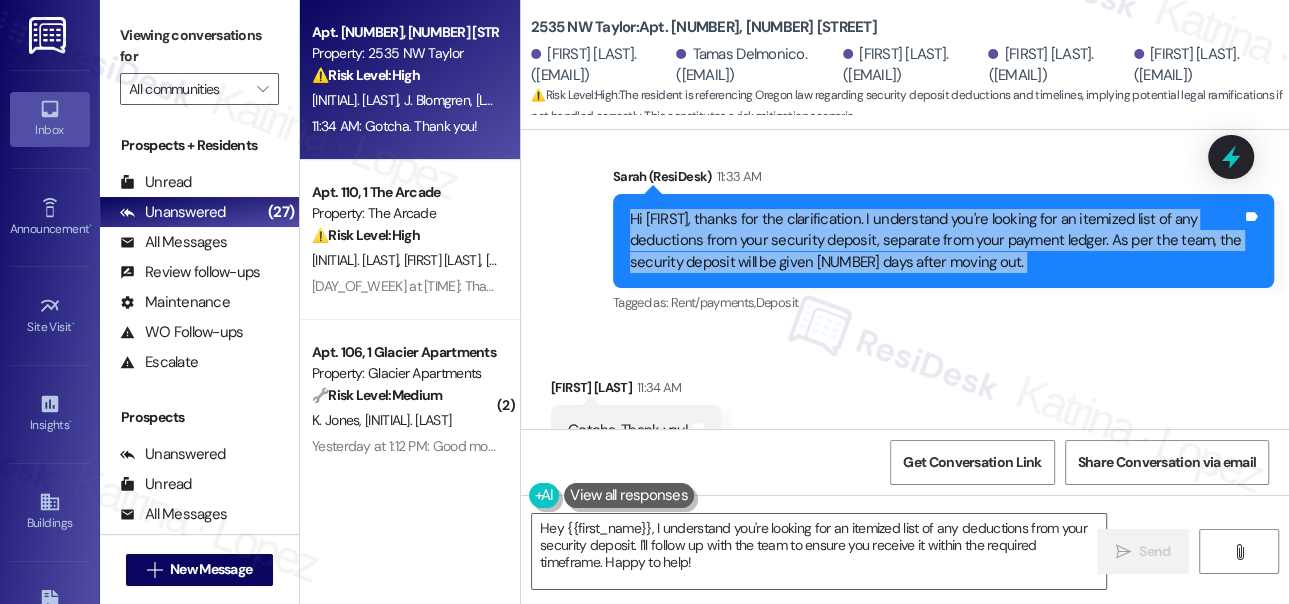 scroll, scrollTop: 9136, scrollLeft: 0, axis: vertical 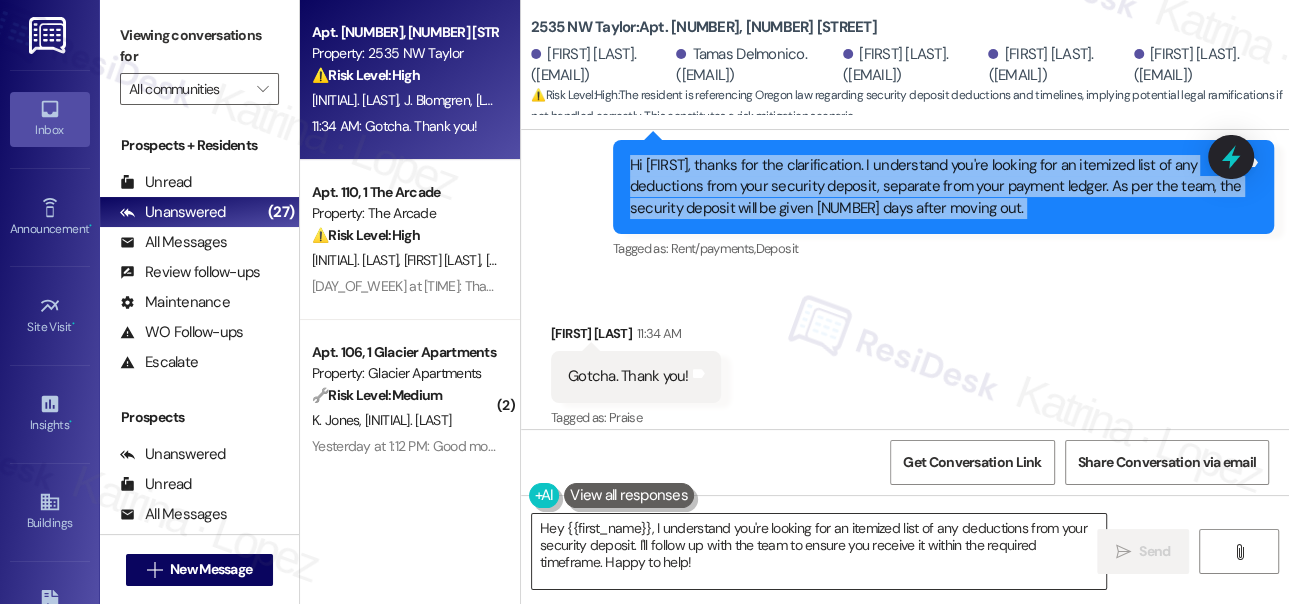 click on "Hey {{first_name}}, I understand you're looking for an itemized list of any deductions from your security deposit. I'll follow up with the team to ensure you receive it within the required timeframe. Happy to help!" at bounding box center [819, 551] 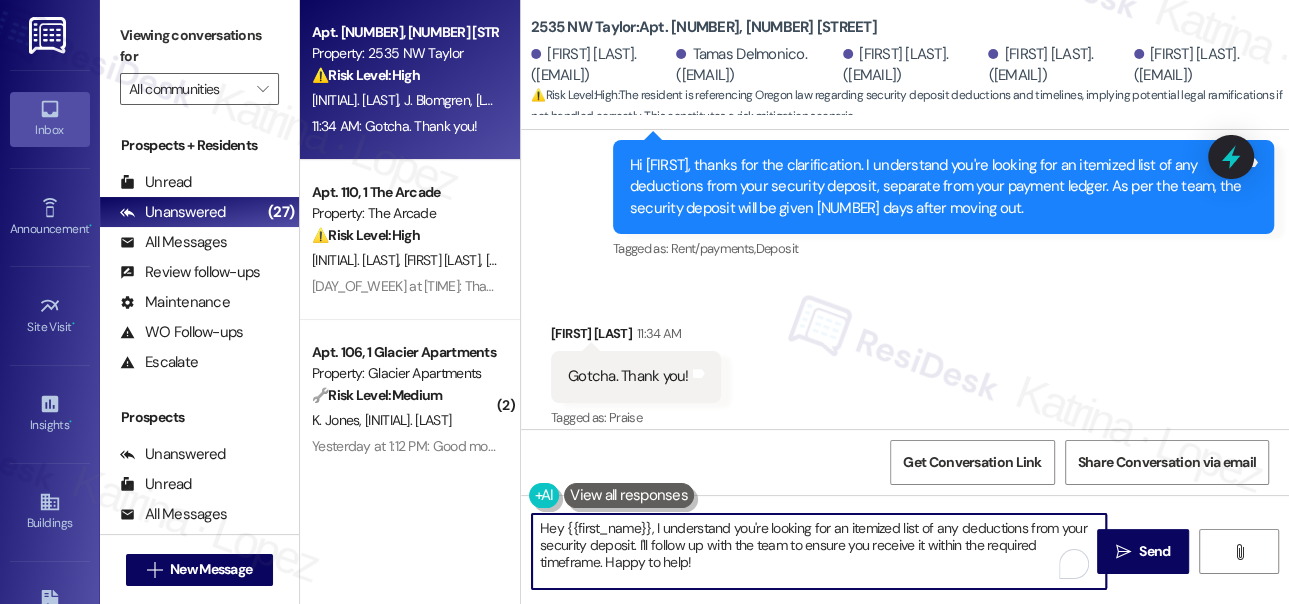 click on "Hey {{first_name}}, I understand you're looking for an itemized list of any deductions from your security deposit. I'll follow up with the team to ensure you receive it within the required timeframe. Happy to help!" at bounding box center (819, 551) 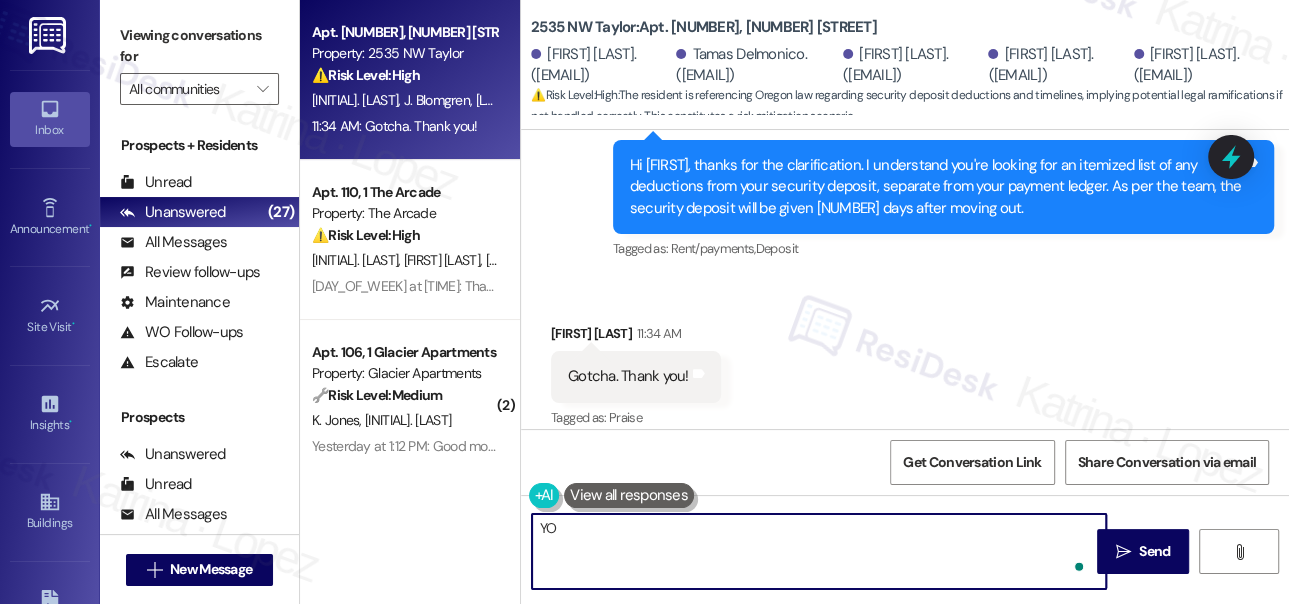 type on "Y" 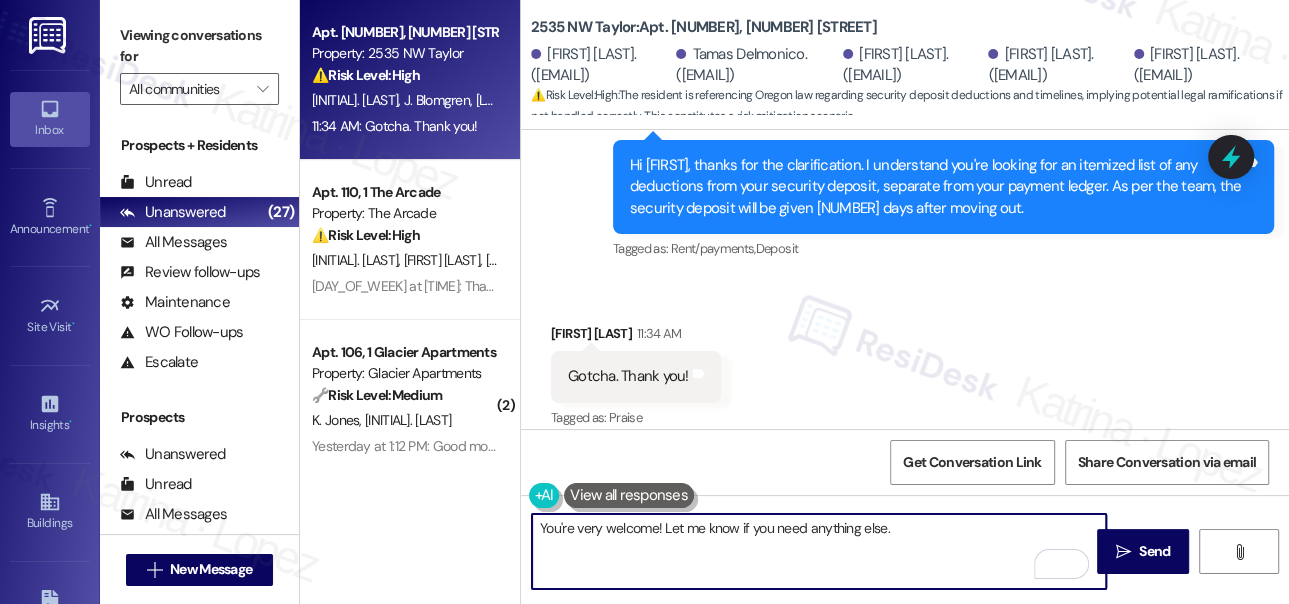 type on "You're very welcome! Let me know if you need anything else." 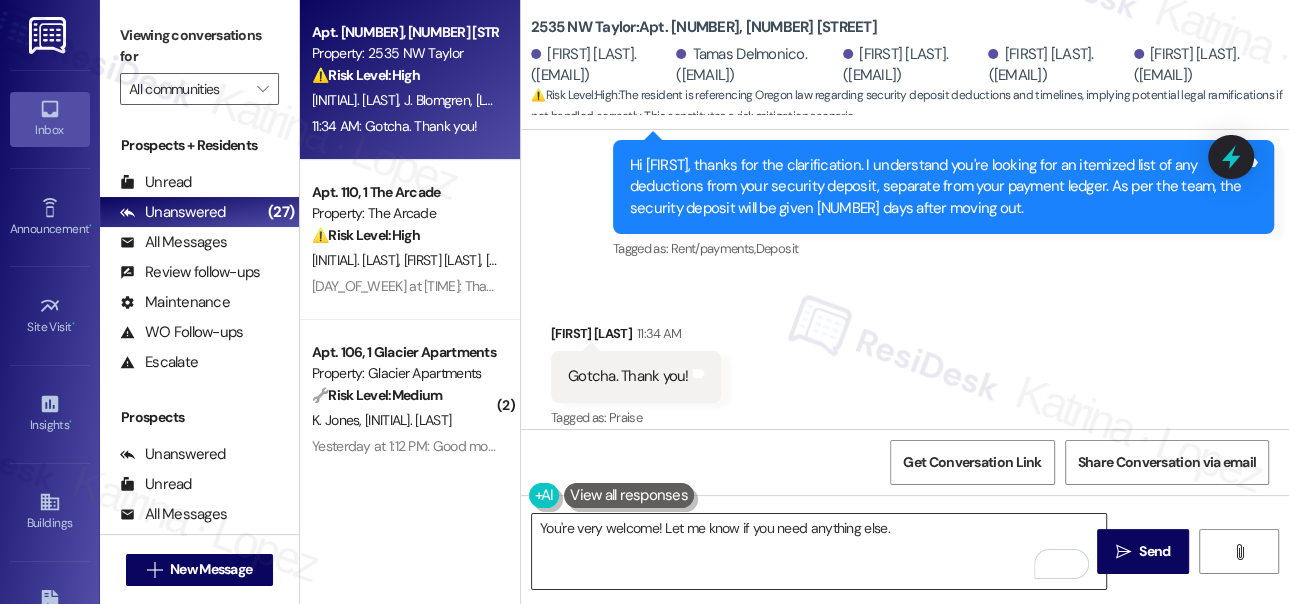 drag, startPoint x: 925, startPoint y: 546, endPoint x: 948, endPoint y: 546, distance: 23 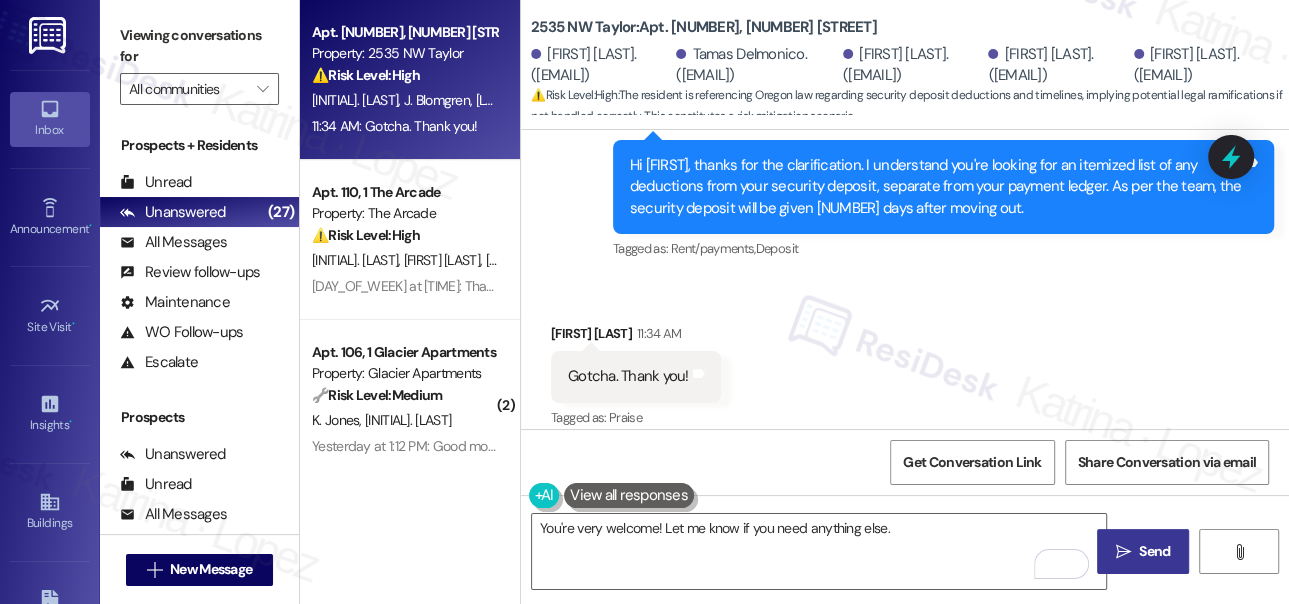 click on "Send" at bounding box center [1154, 551] 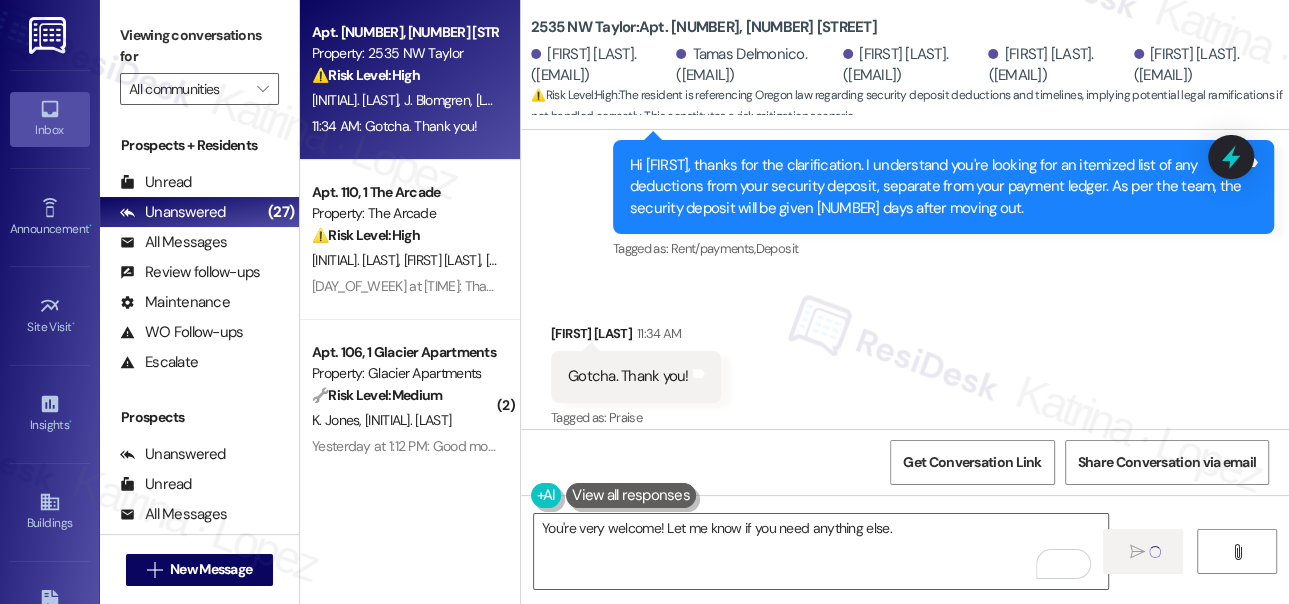 type 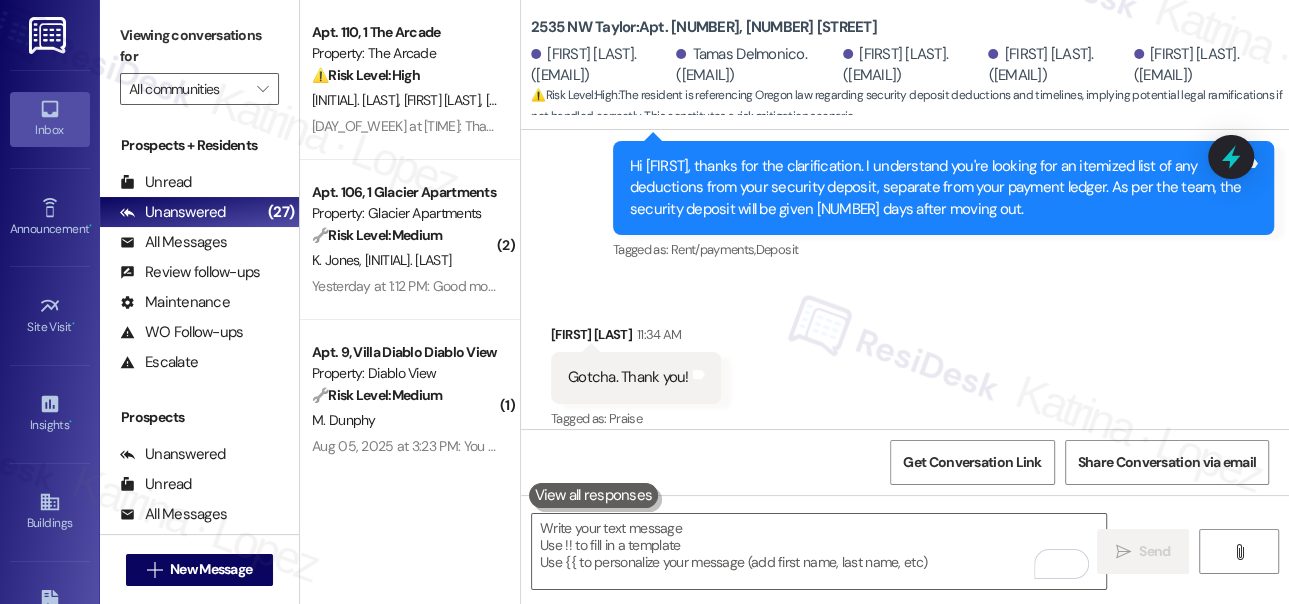 scroll, scrollTop: 9275, scrollLeft: 0, axis: vertical 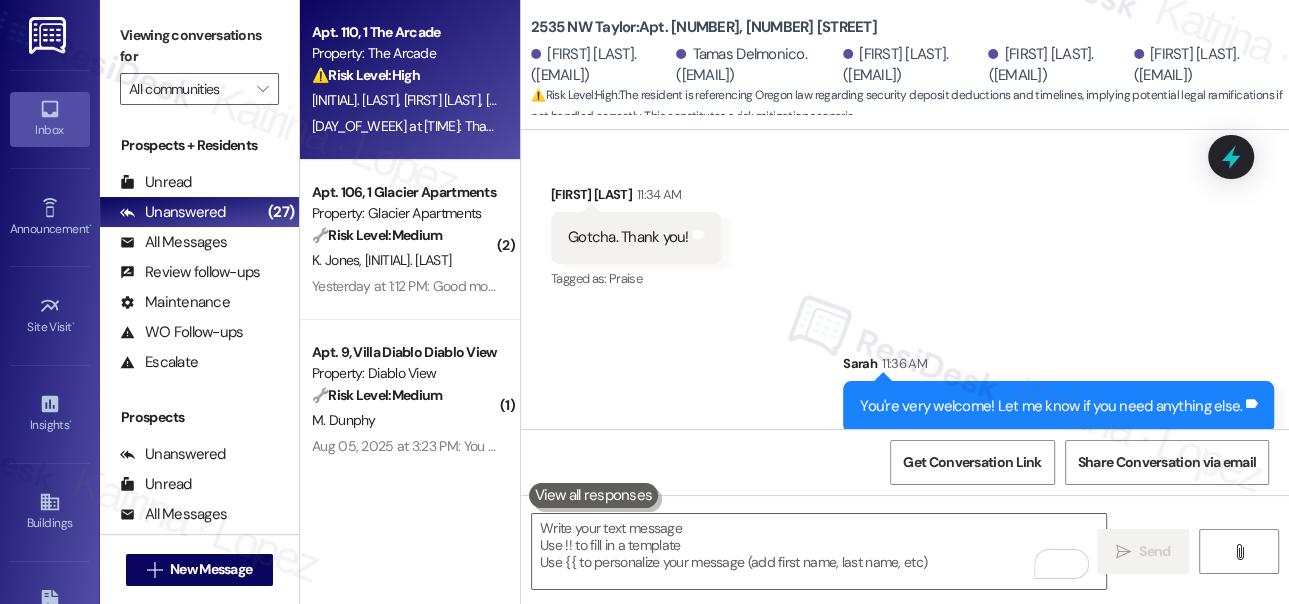click on "Yesterday at 3:36 PM: That's interesting because all of us were not home for most of the month. Do they mean the whole entire building? Yesterday at 3:36 PM: That's interesting because all of us were not home for most of the month. Do they mean the whole entire building?" at bounding box center (717, 126) 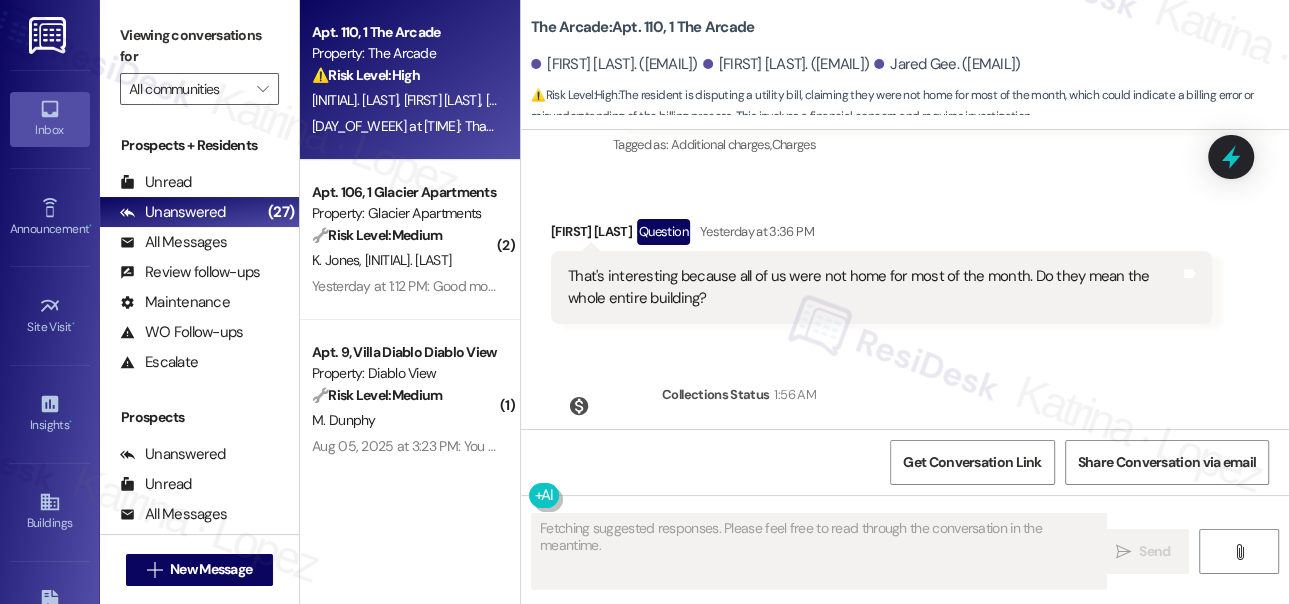scroll, scrollTop: 4887, scrollLeft: 0, axis: vertical 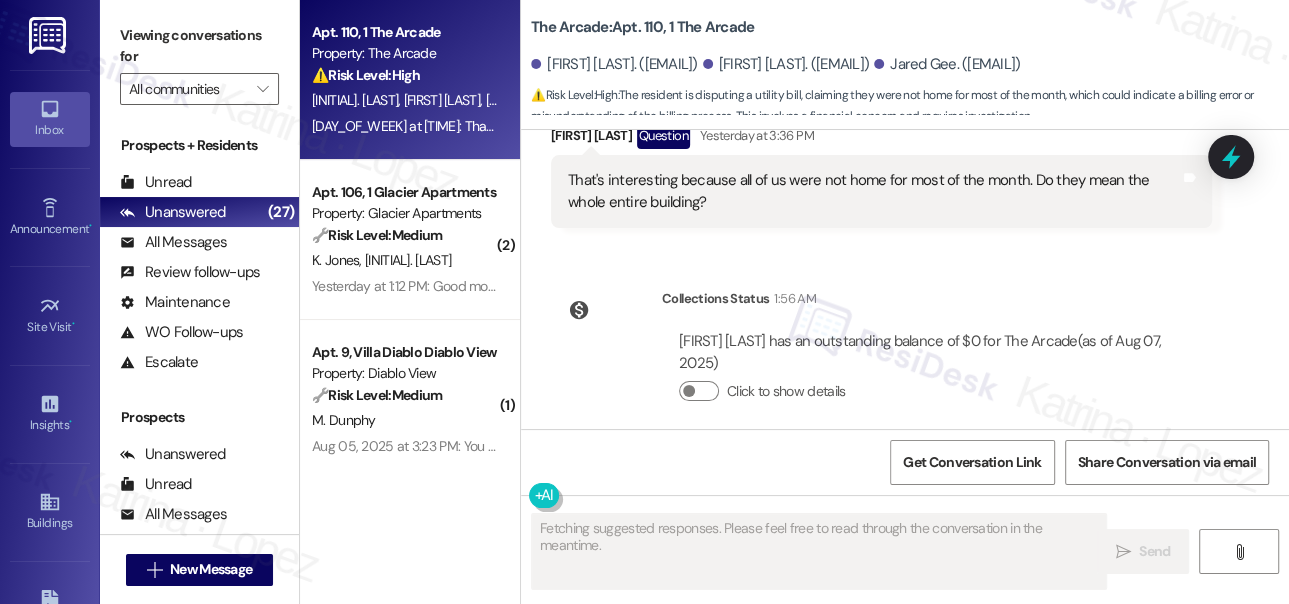 click on "That's interesting because all of us were not home for most of the month. Do they mean the whole entire building?" at bounding box center [874, 191] 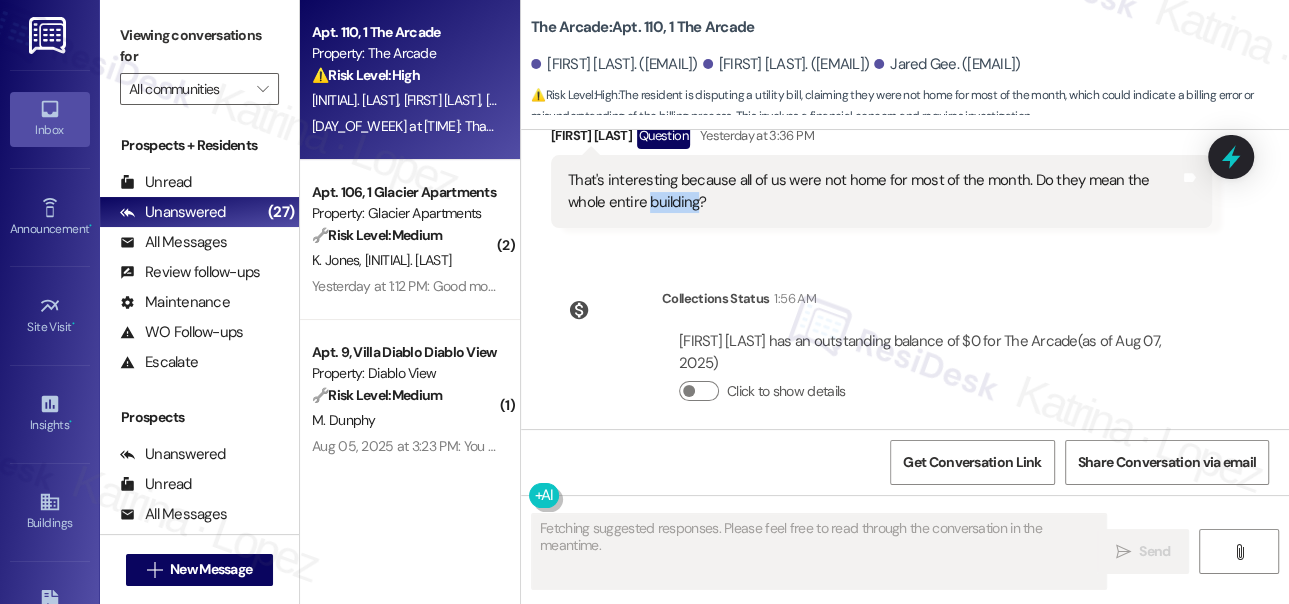 click on "That's interesting because all of us were not home for most of the month. Do they mean the whole entire building?" at bounding box center [874, 191] 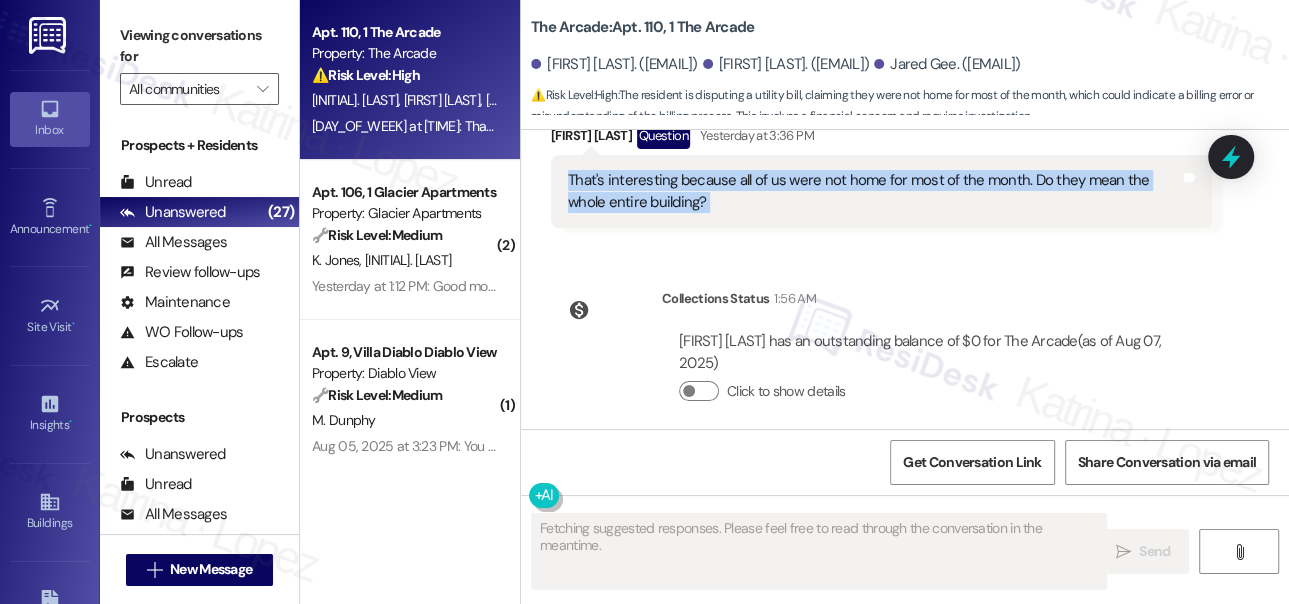 click on "That's interesting because all of us were not home for most of the month. Do they mean the whole entire building?" at bounding box center [874, 191] 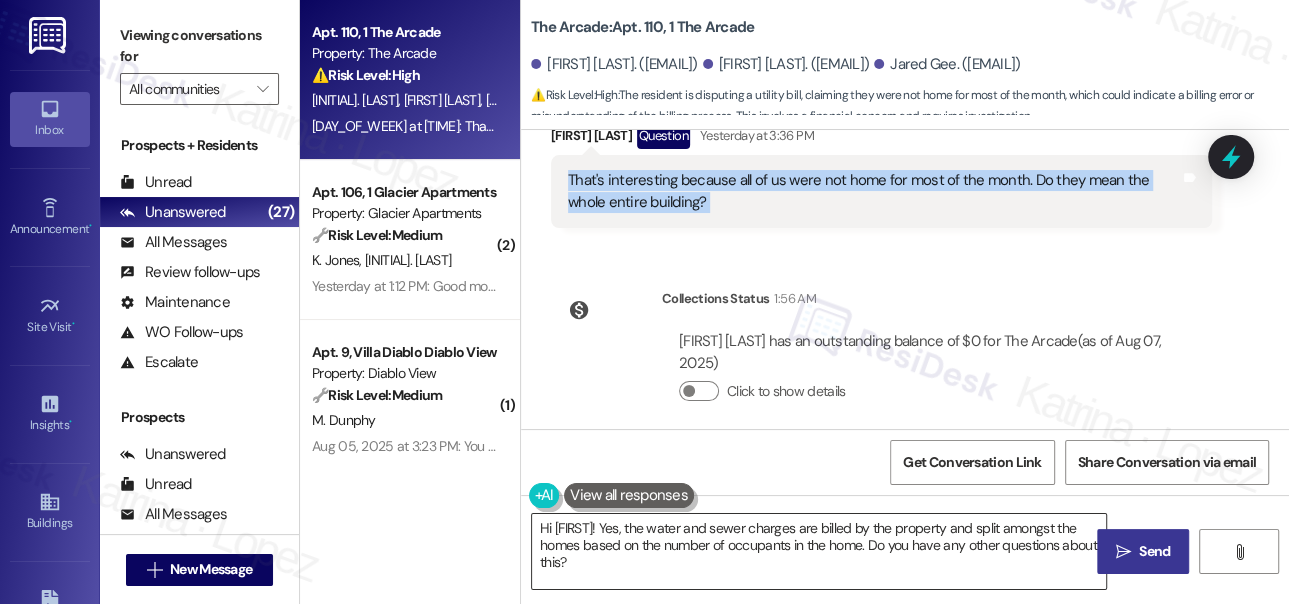 click on "Hi Jared! Yes, the water and sewer charges are billed by the property and split amongst the homes based on the number of occupants in the home. Do you have any other questions about this?" at bounding box center (819, 551) 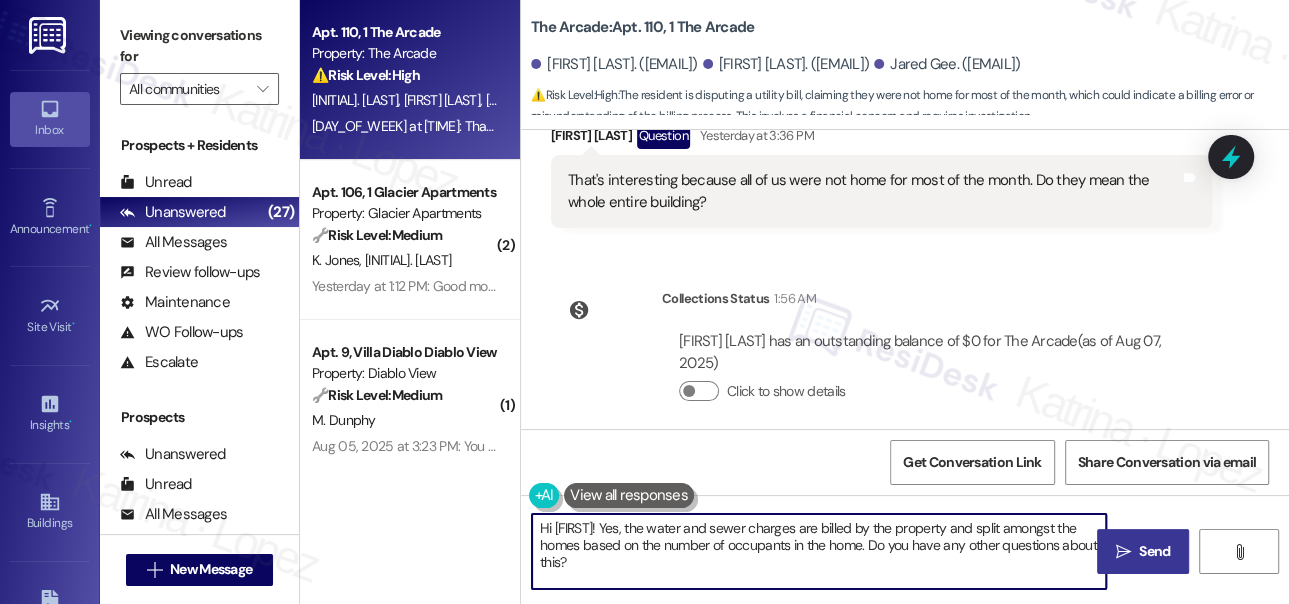 click on "Hi Jared! Yes, the water and sewer charges are billed by the property and split amongst the homes based on the number of occupants in the home. Do you have any other questions about this?" at bounding box center [819, 551] 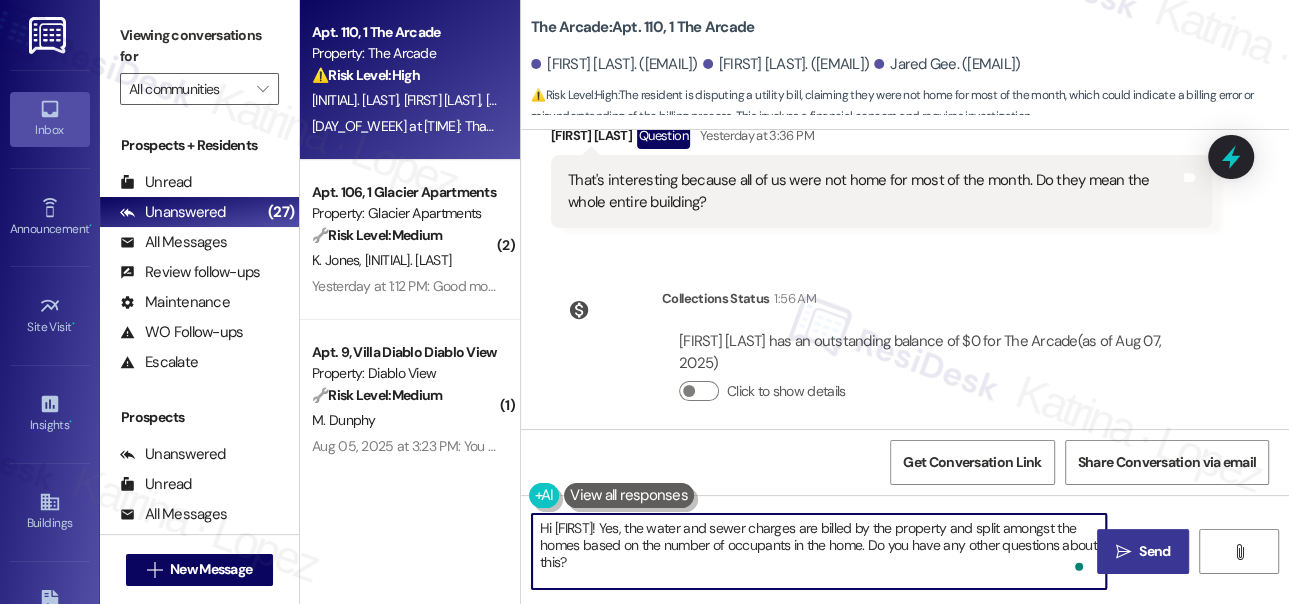 click on "Hi Jared! Yes, the water and sewer charges are billed by the property and split amongst the homes based on the number of occupants in the home. Do you have any other questions about this?" at bounding box center (819, 551) 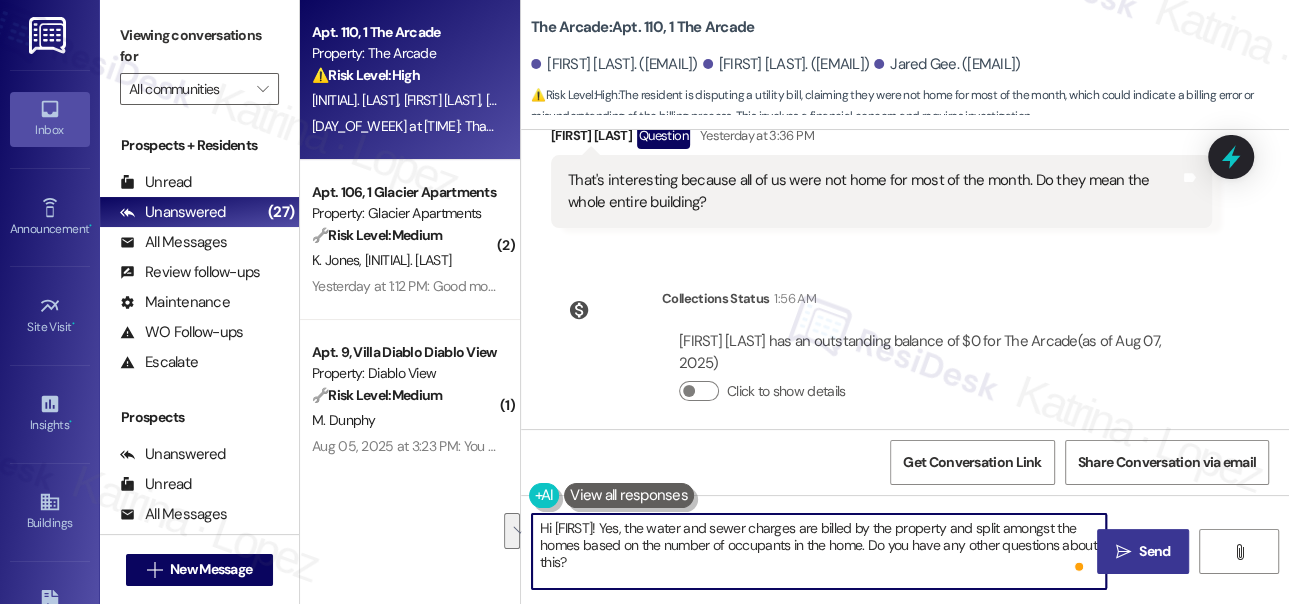 drag, startPoint x: 666, startPoint y: 530, endPoint x: 681, endPoint y: 552, distance: 26.627054 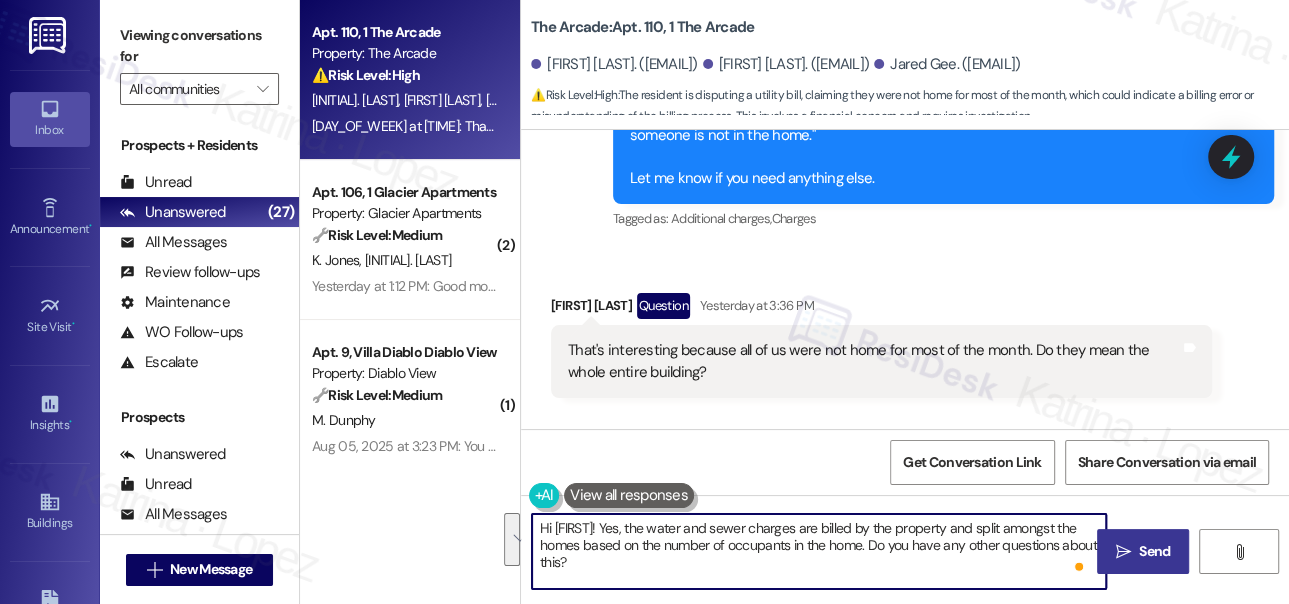 scroll, scrollTop: 4705, scrollLeft: 0, axis: vertical 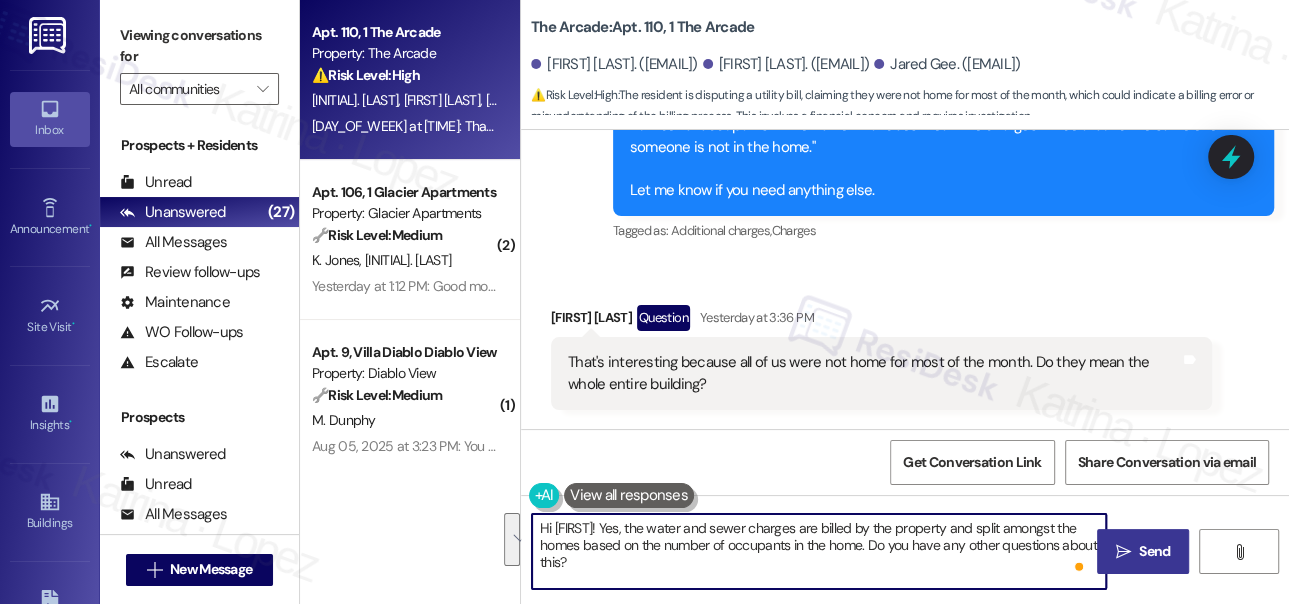 click on "That's interesting because all of us were not home for most of the month. Do they mean the whole entire building?" at bounding box center [874, 373] 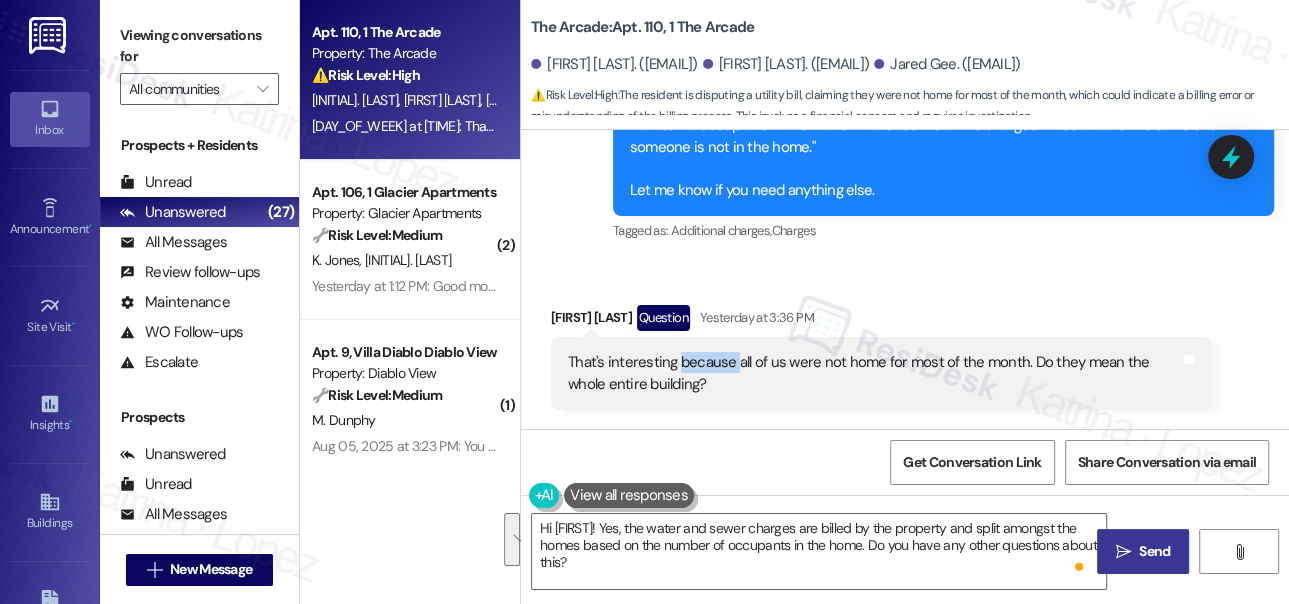 click on "That's interesting because all of us were not home for most of the month. Do they mean the whole entire building?" at bounding box center (874, 373) 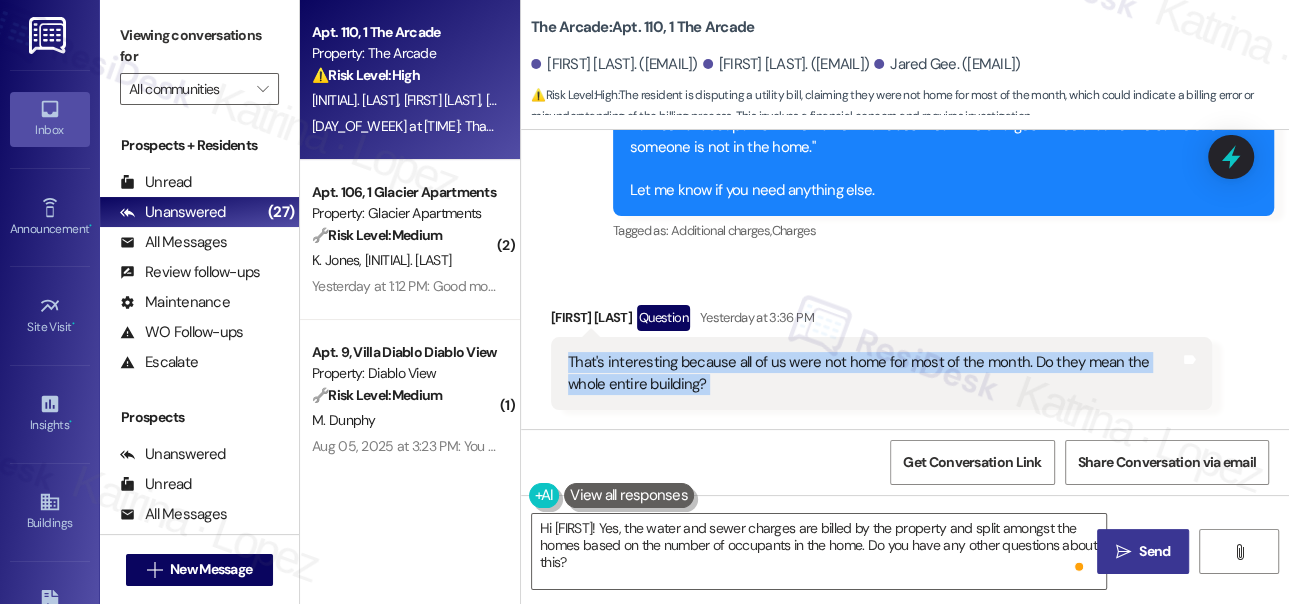 click on "That's interesting because all of us were not home for most of the month. Do they mean the whole entire building?" at bounding box center (874, 373) 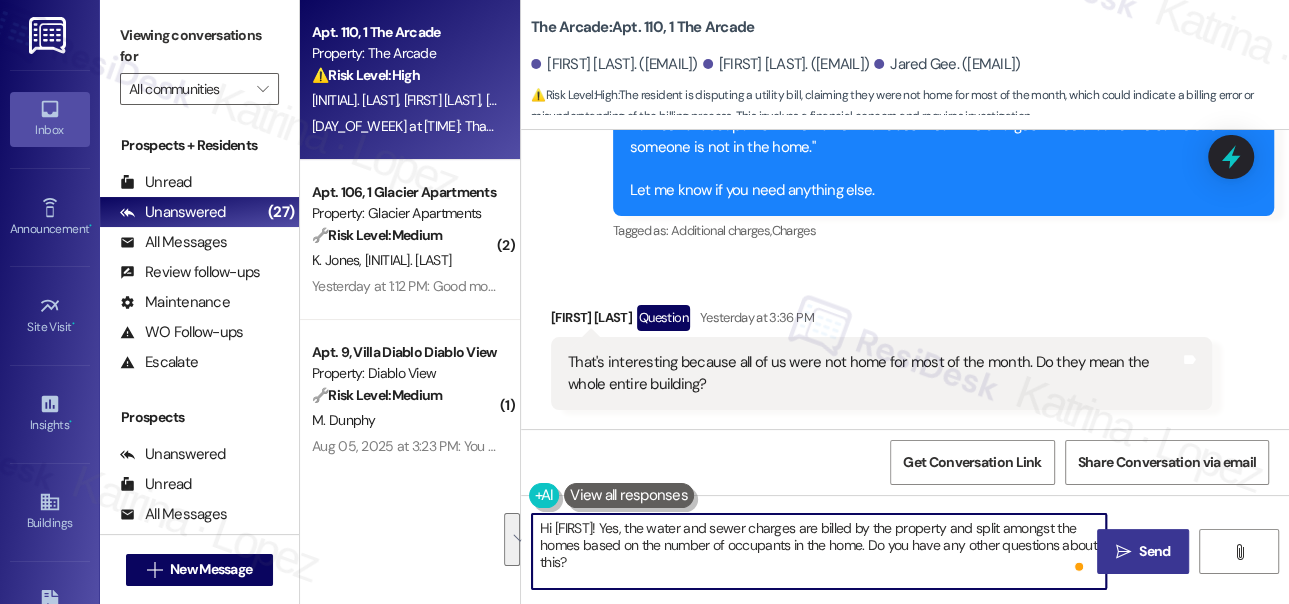 drag, startPoint x: 626, startPoint y: 567, endPoint x: 623, endPoint y: 530, distance: 37.12142 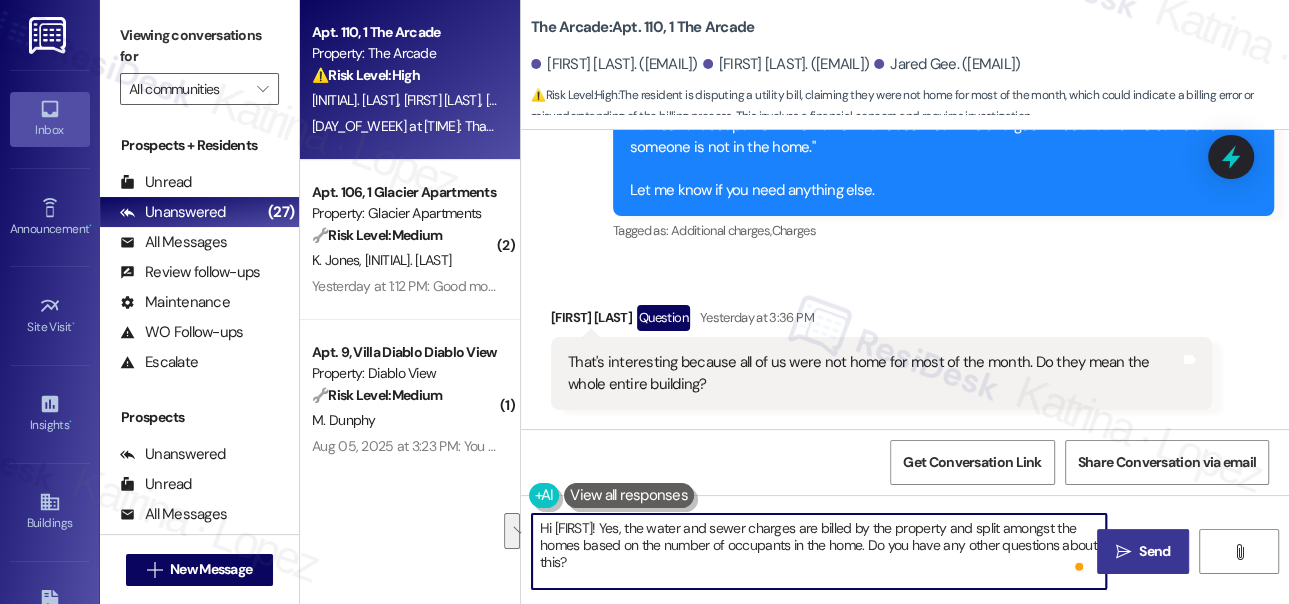 drag, startPoint x: 657, startPoint y: 572, endPoint x: 868, endPoint y: 547, distance: 212.47588 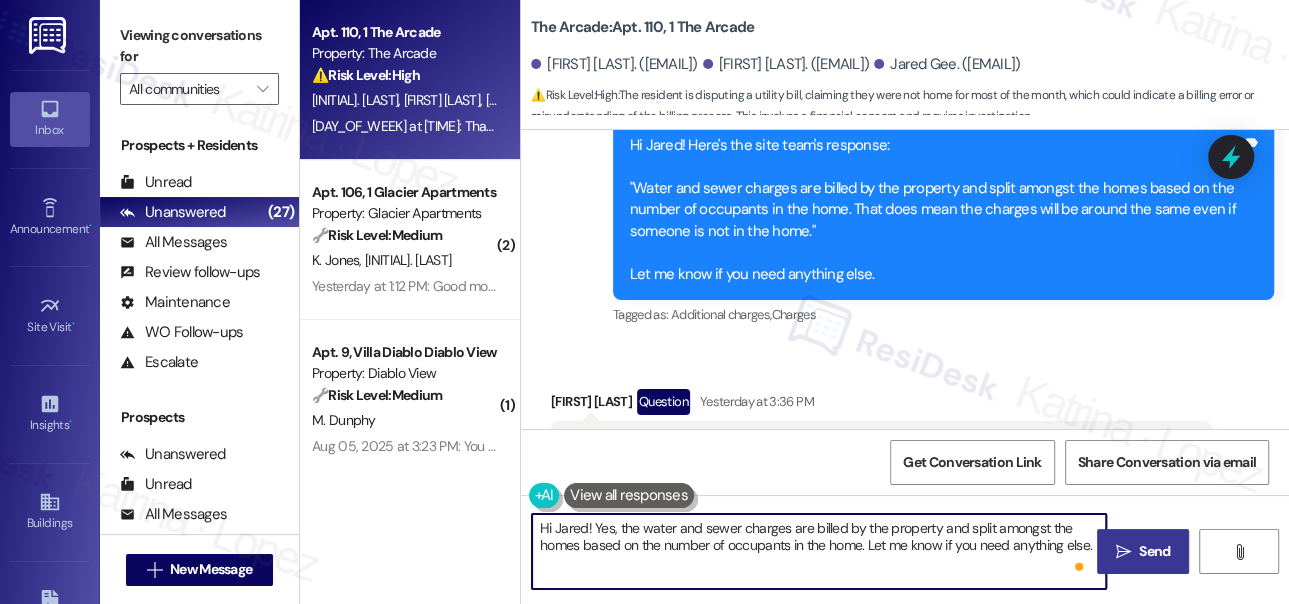 scroll, scrollTop: 4523, scrollLeft: 0, axis: vertical 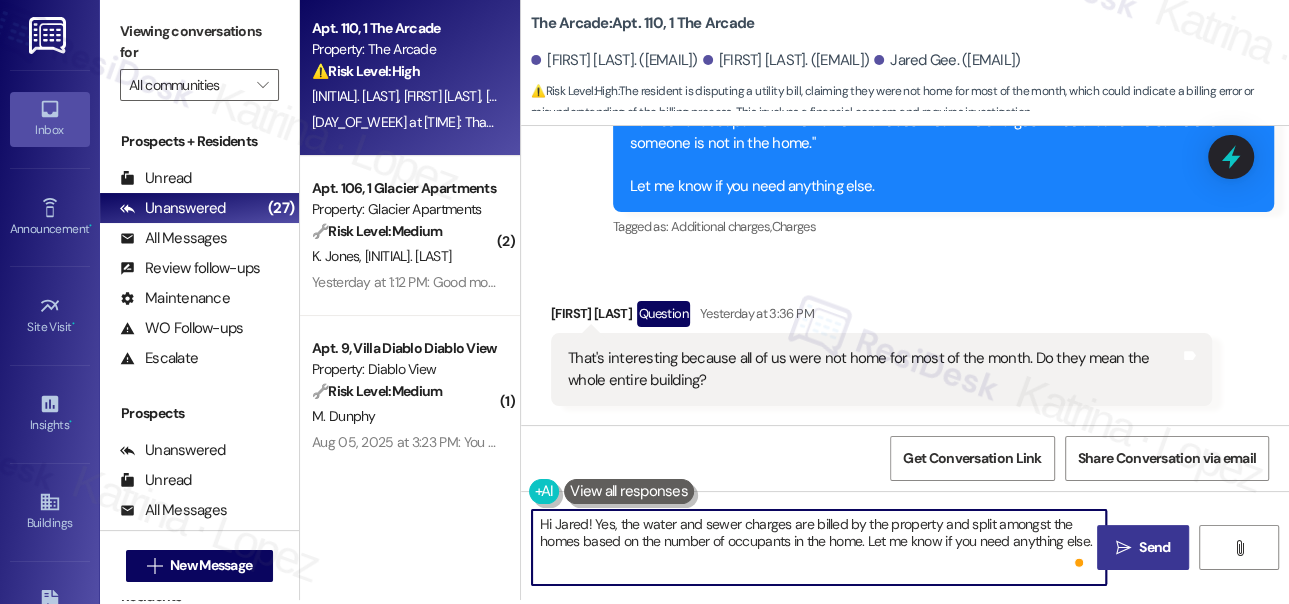 click on "That's interesting because all of us were not home for most of the month. Do they mean the whole entire building?" at bounding box center [874, 369] 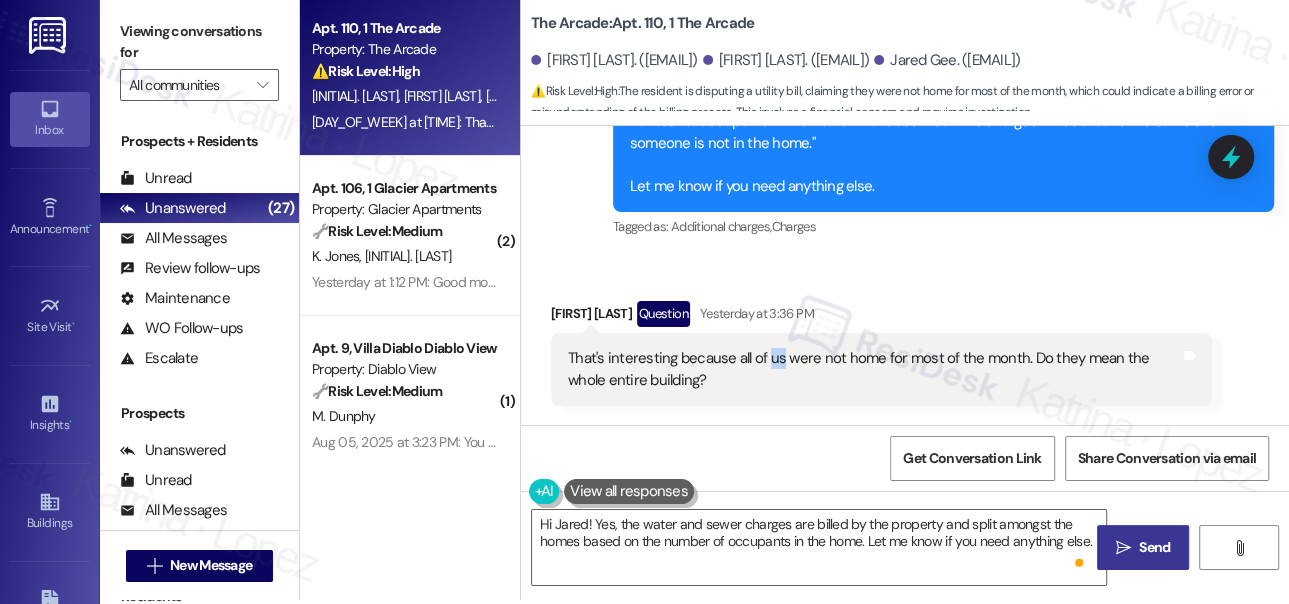 click on "That's interesting because all of us were not home for most of the month. Do they mean the whole entire building?" at bounding box center (874, 369) 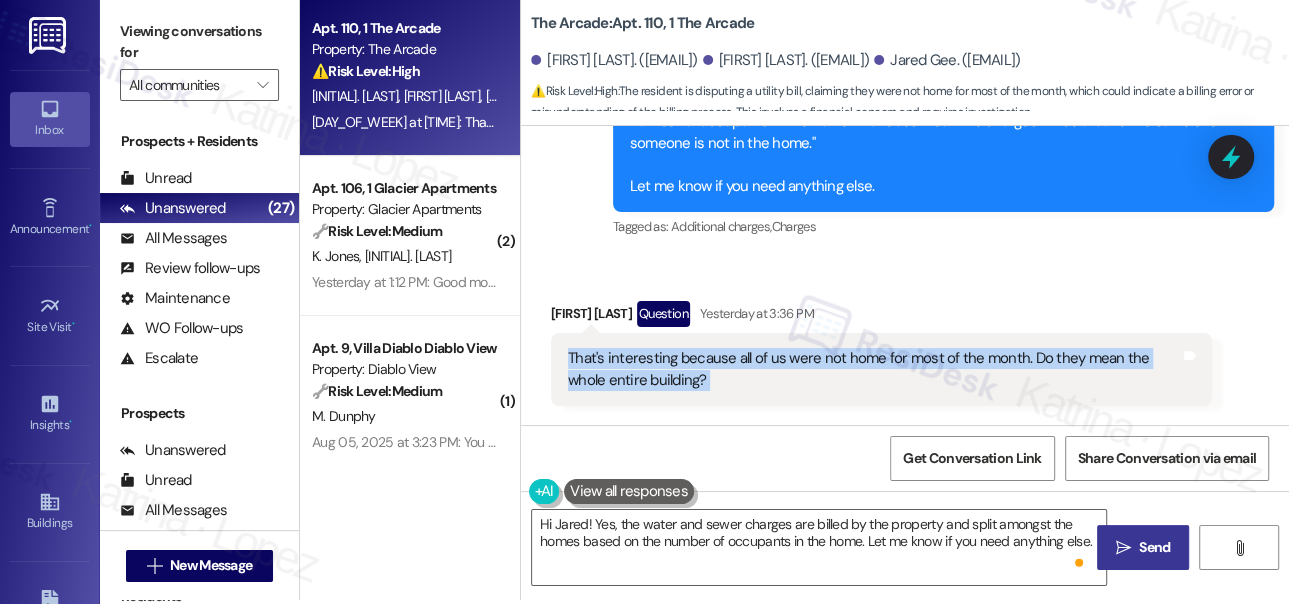 click on "That's interesting because all of us were not home for most of the month. Do they mean the whole entire building?" at bounding box center [874, 369] 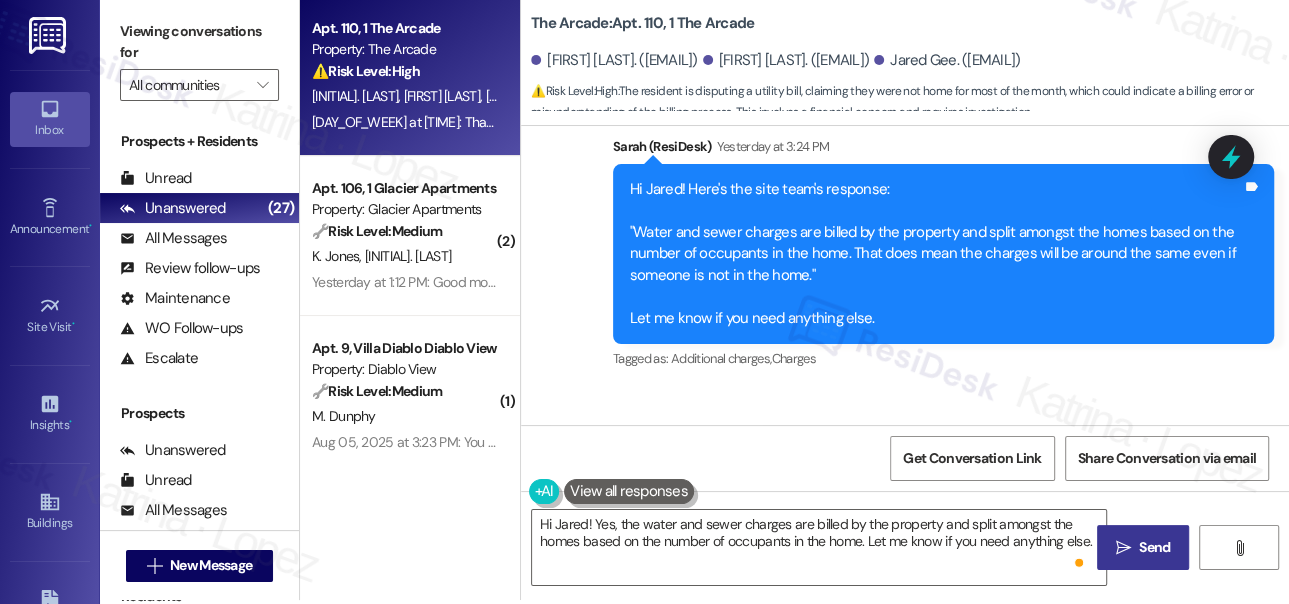 scroll, scrollTop: 4432, scrollLeft: 0, axis: vertical 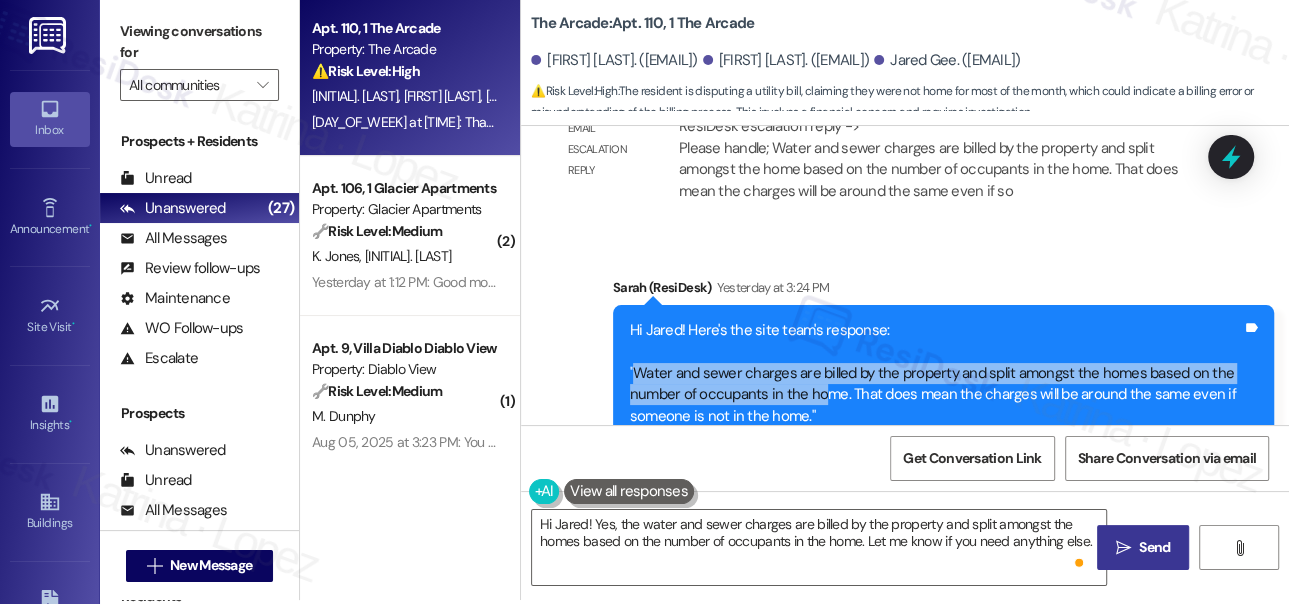 drag, startPoint x: 634, startPoint y: 349, endPoint x: 825, endPoint y: 382, distance: 193.82982 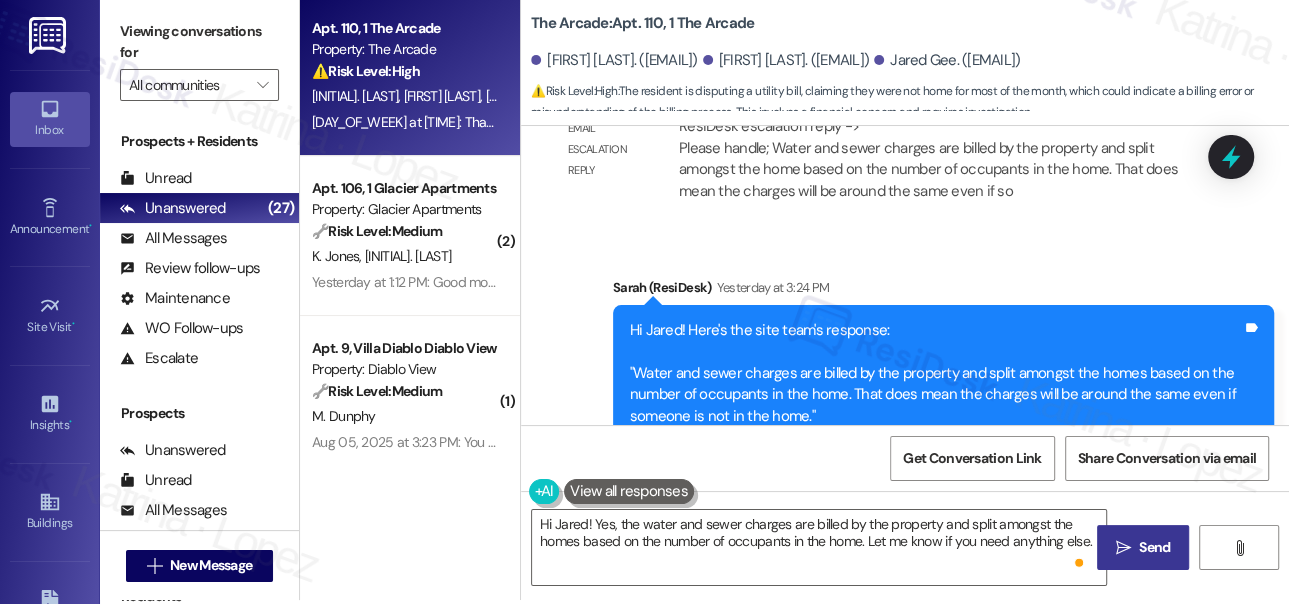 click on "Hi Jared! Here's the site team's response:
"Water and sewer charges are billed by the property and split amongst the homes based on the number of occupants in the home. That does mean the charges will be around the same even if someone is not in the home."
Let me know if you need anything else." at bounding box center (936, 395) 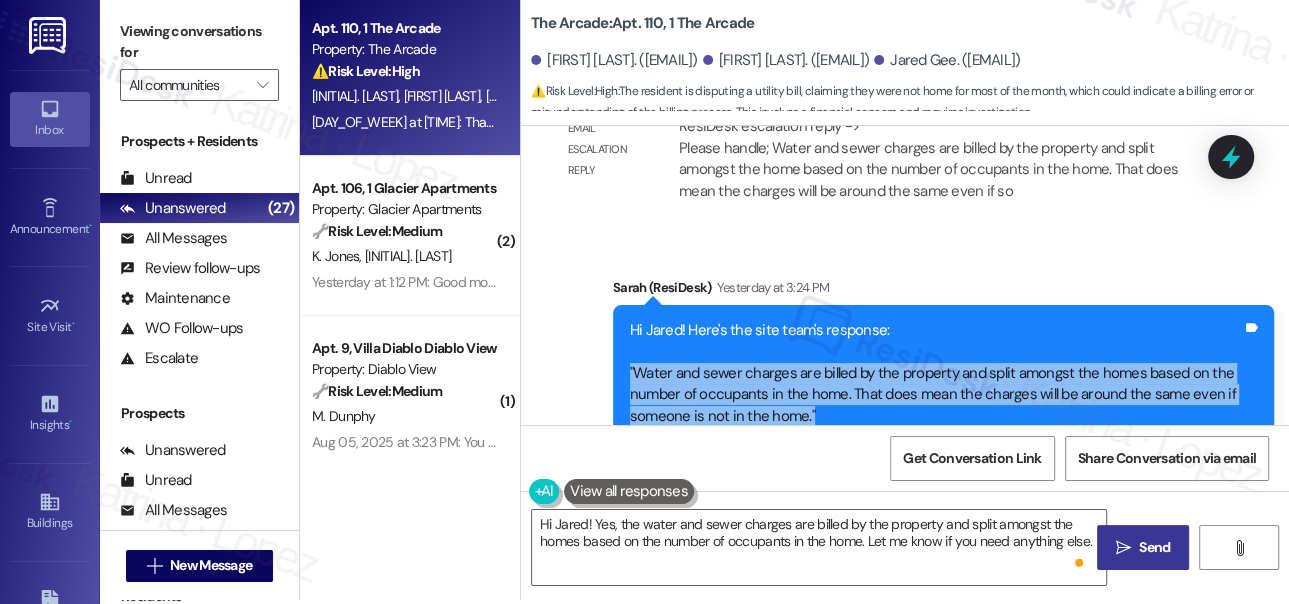 drag, startPoint x: 817, startPoint y: 390, endPoint x: 627, endPoint y: 351, distance: 193.96133 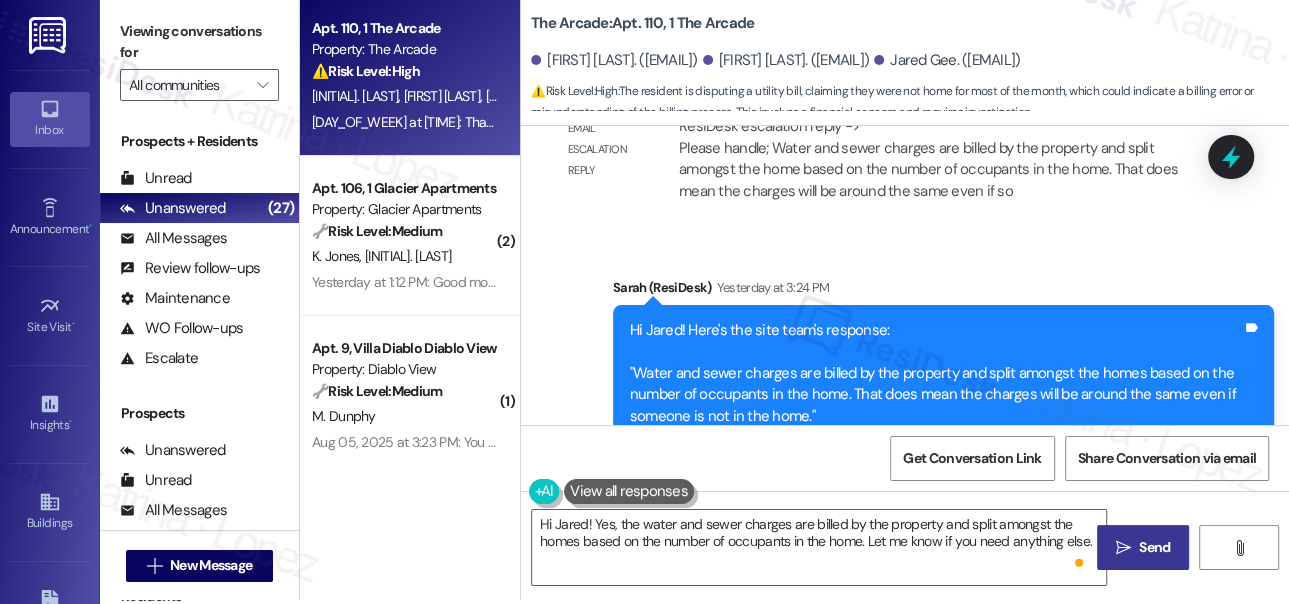 click on "Viewing conversations for All communities " at bounding box center (199, 58) 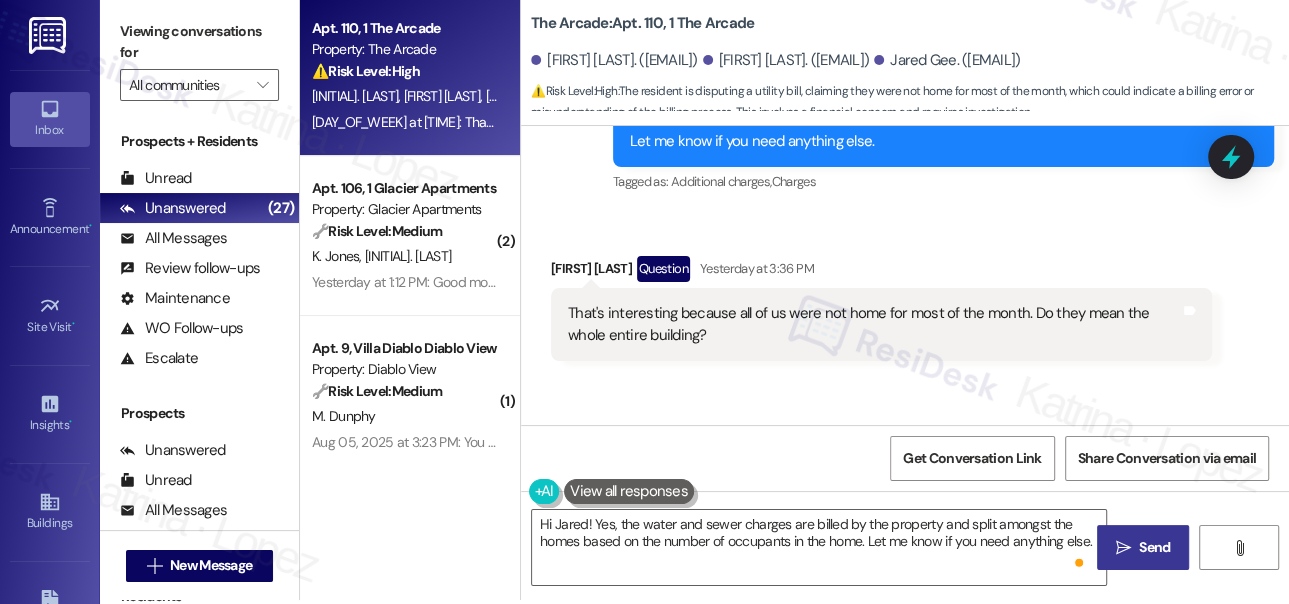 scroll, scrollTop: 4887, scrollLeft: 0, axis: vertical 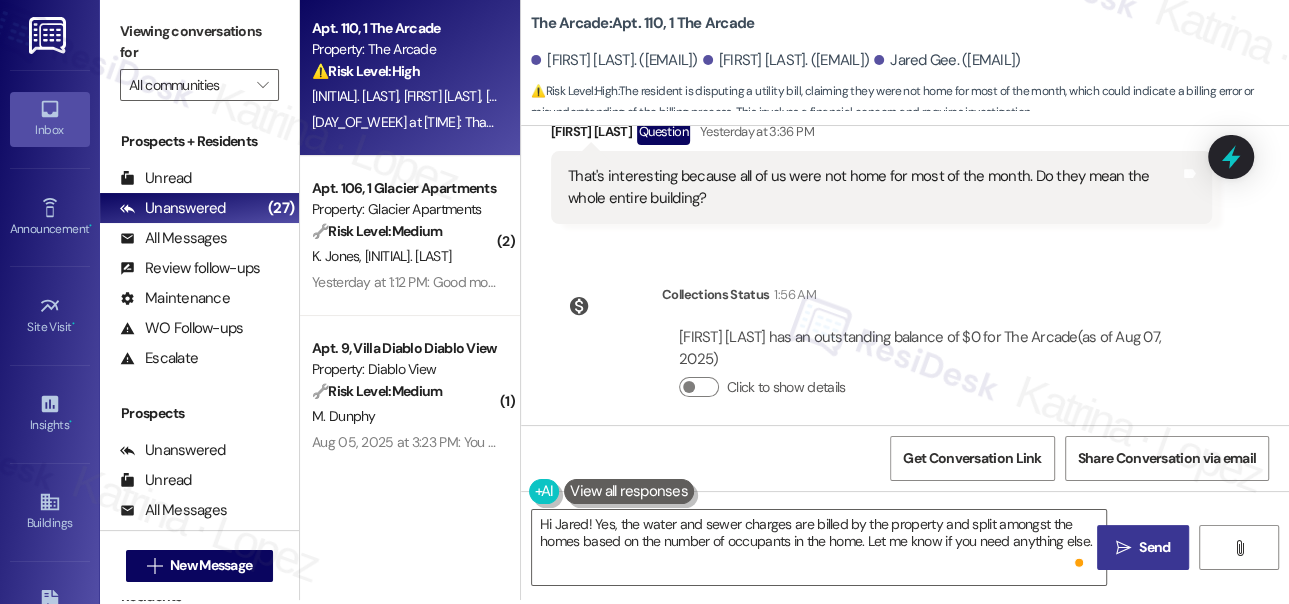 click on "That's interesting because all of us were not home for most of the month. Do they mean the whole entire building? Tags and notes" at bounding box center [881, 187] 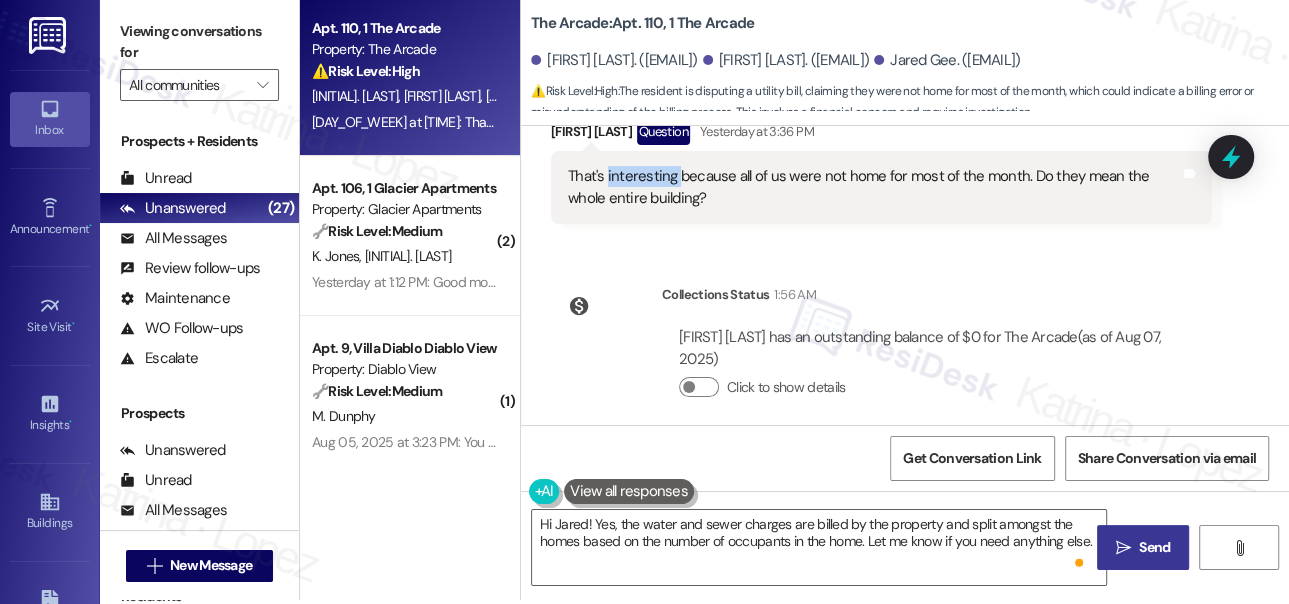click on "That's interesting because all of us were not home for most of the month. Do they mean the whole entire building? Tags and notes" at bounding box center [881, 187] 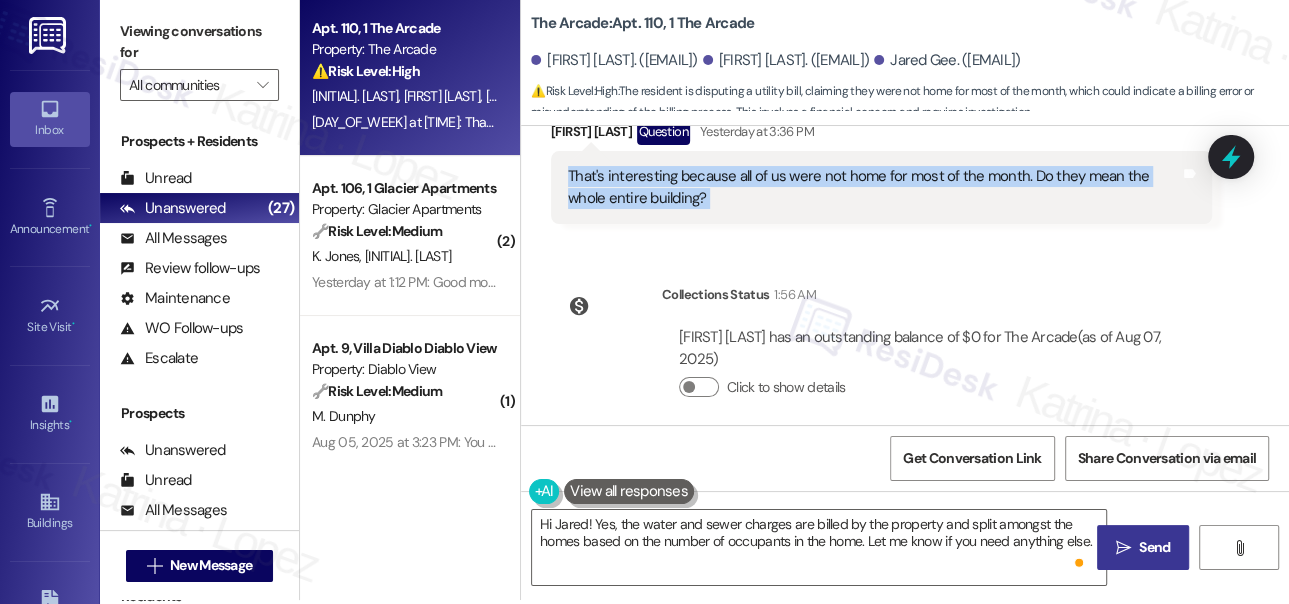 click on "That's interesting because all of us were not home for most of the month. Do they mean the whole entire building? Tags and notes" at bounding box center (881, 187) 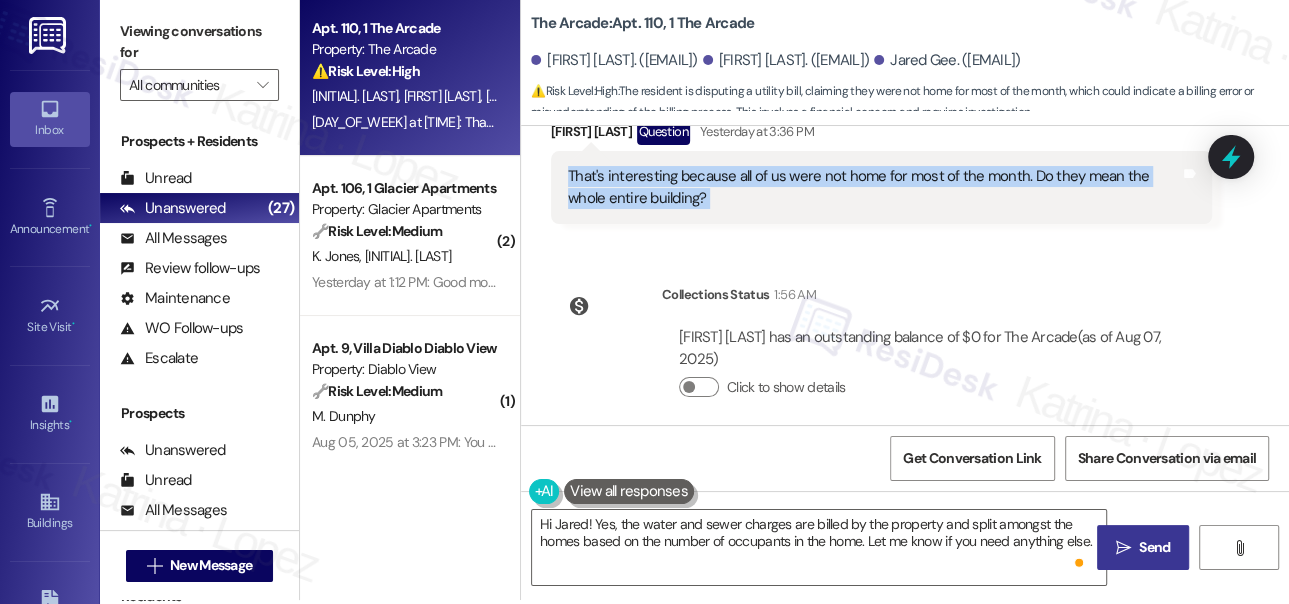 copy on "That's interesting because all of us were not home for most of the month. Do they mean the whole entire building? Tags and notes" 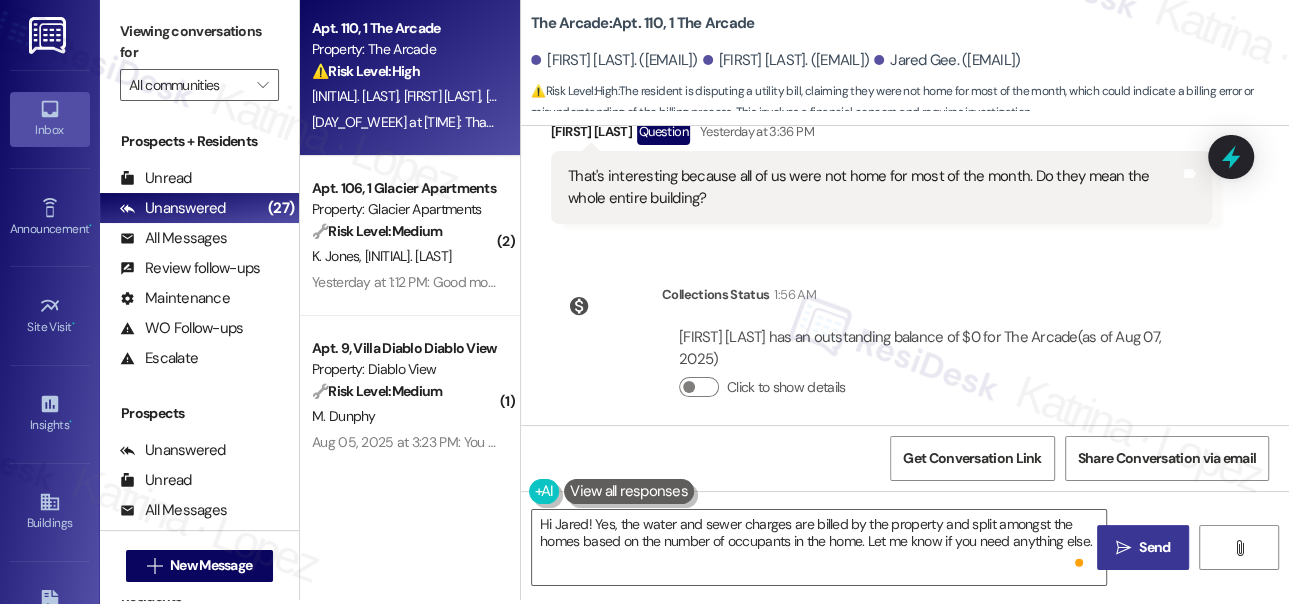 click on "Viewing conversations for" at bounding box center [199, 42] 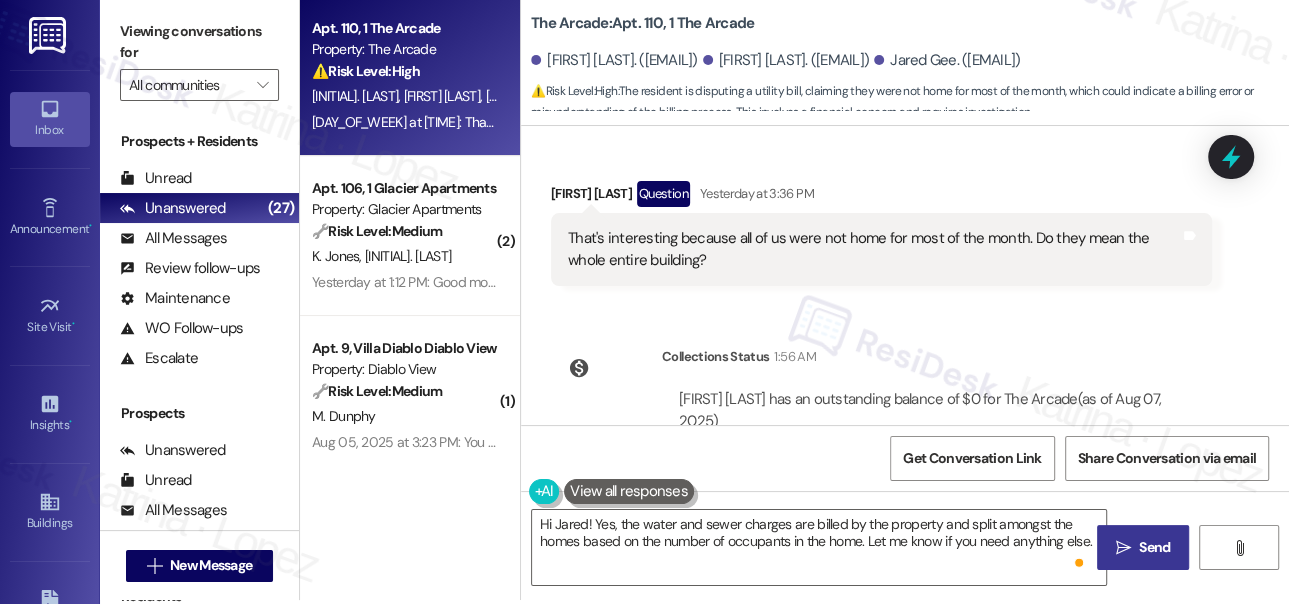 scroll, scrollTop: 4705, scrollLeft: 0, axis: vertical 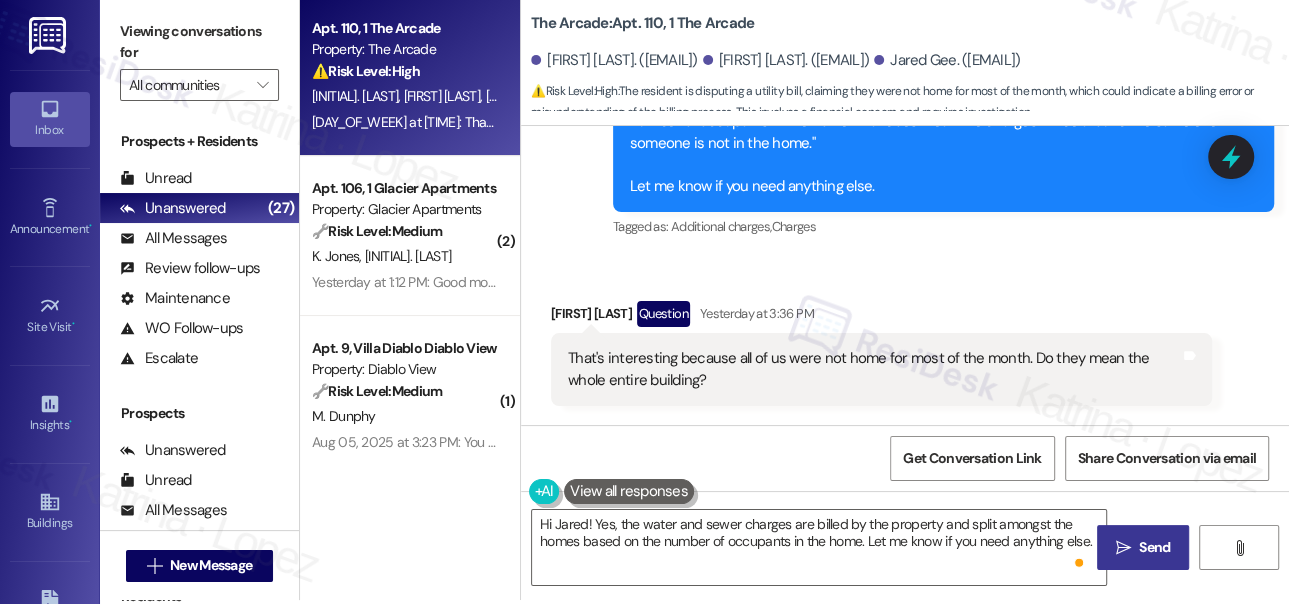 click on "That's interesting because all of us were not home for most of the month. Do they mean the whole entire building?" at bounding box center (874, 369) 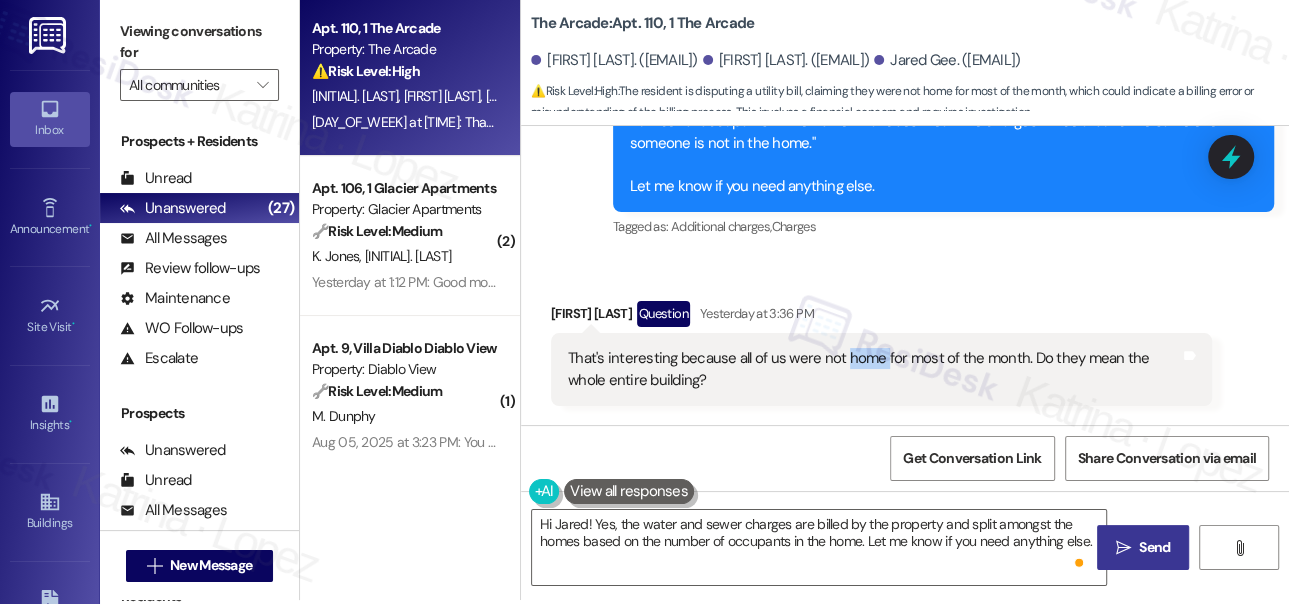 click on "That's interesting because all of us were not home for most of the month. Do they mean the whole entire building?" at bounding box center (874, 369) 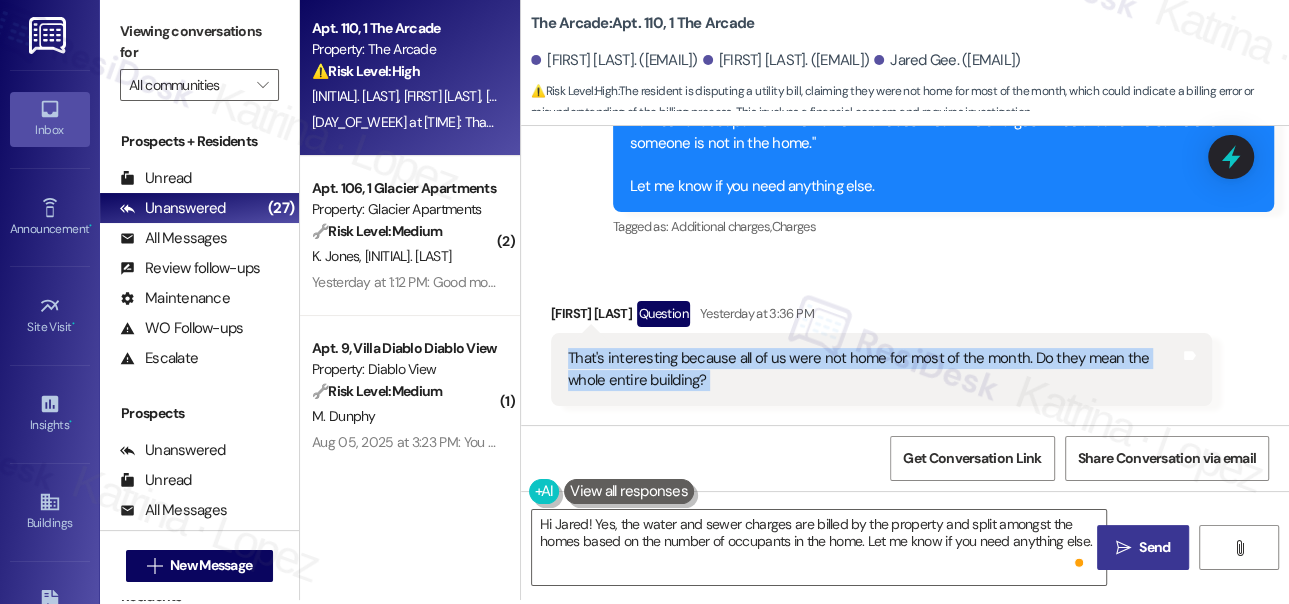 click on "That's interesting because all of us were not home for most of the month. Do they mean the whole entire building?" at bounding box center [874, 369] 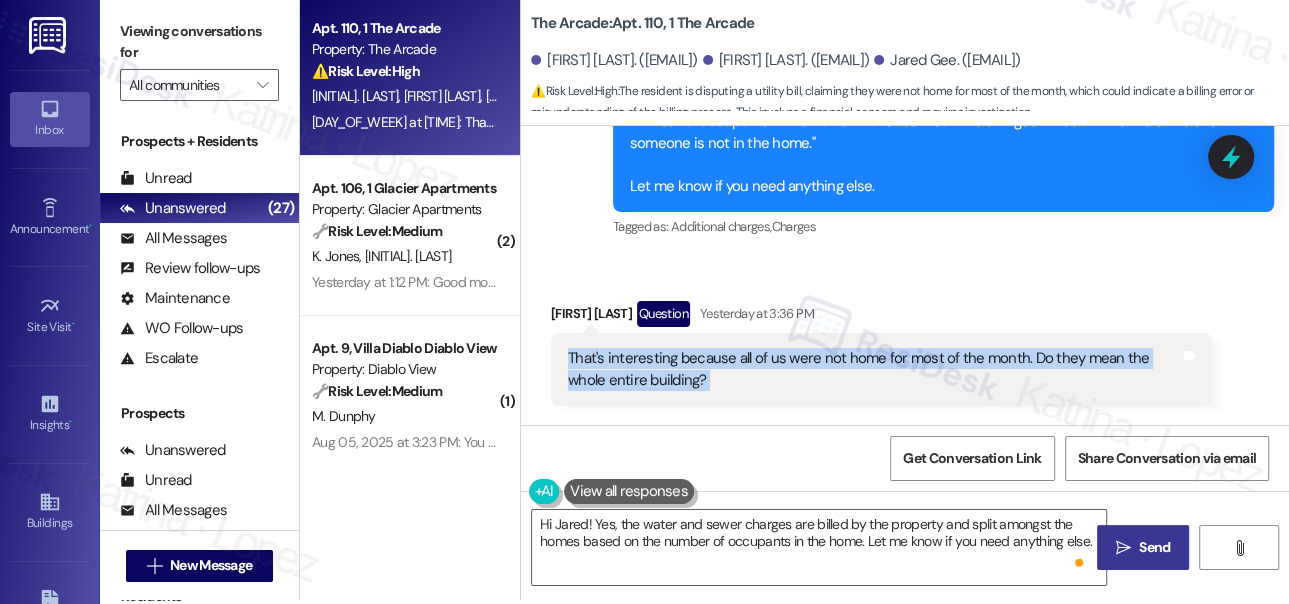 scroll, scrollTop: 4887, scrollLeft: 0, axis: vertical 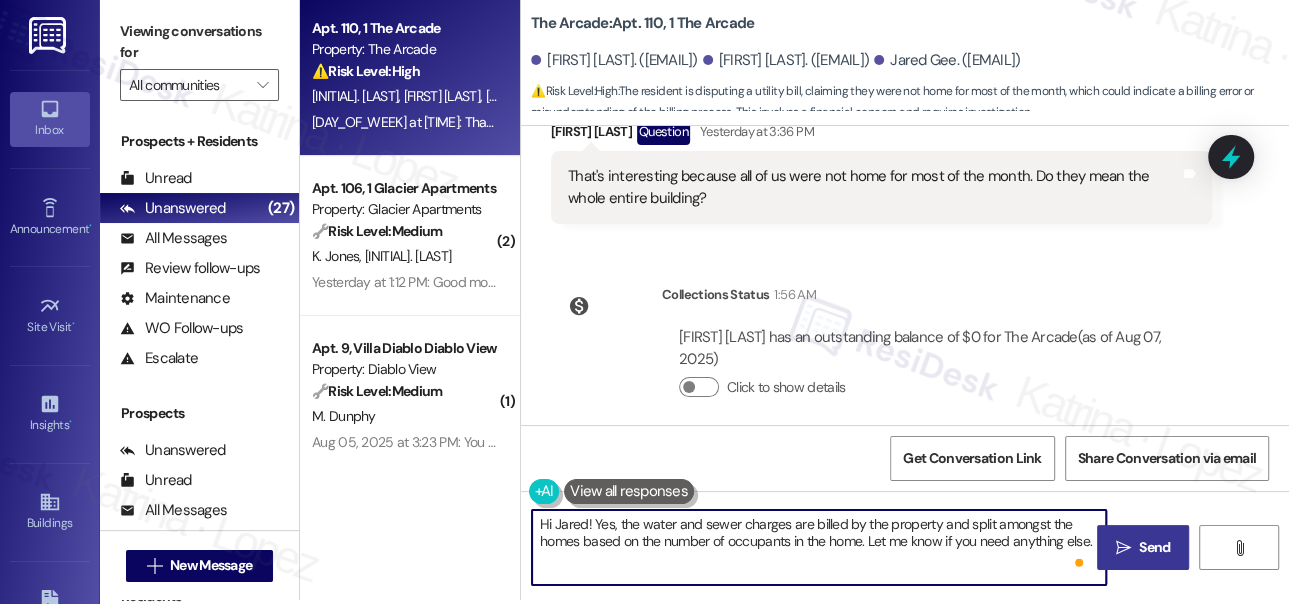 drag, startPoint x: 685, startPoint y: 525, endPoint x: 885, endPoint y: 552, distance: 201.81427 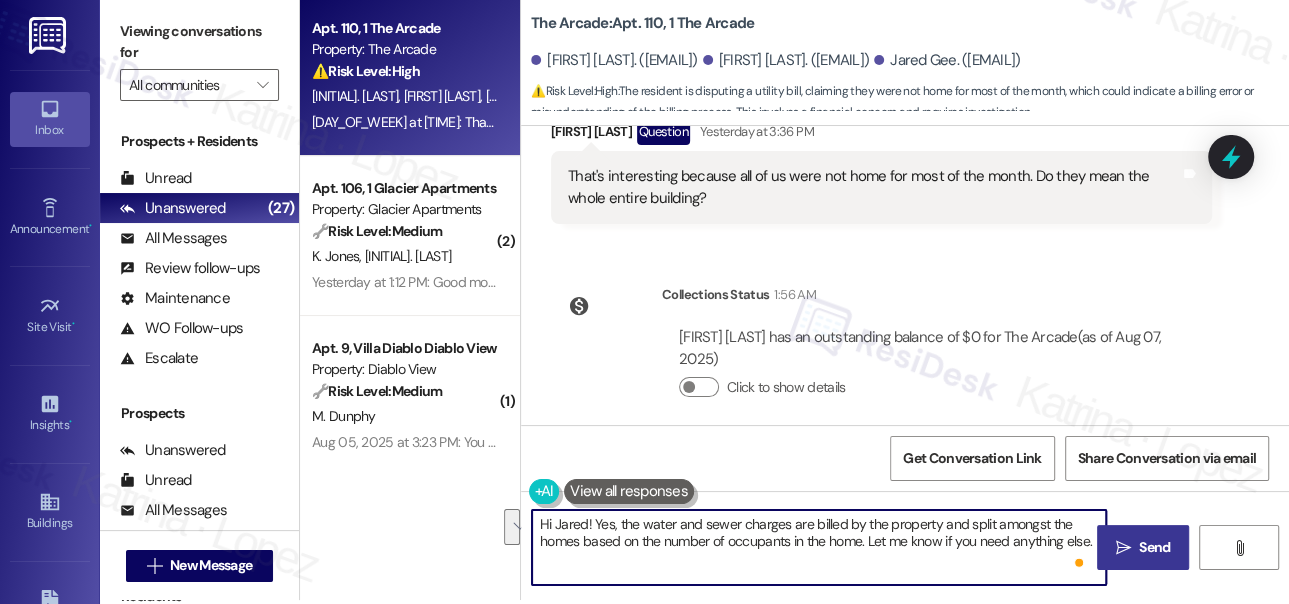 drag, startPoint x: 920, startPoint y: 534, endPoint x: 906, endPoint y: 532, distance: 14.142136 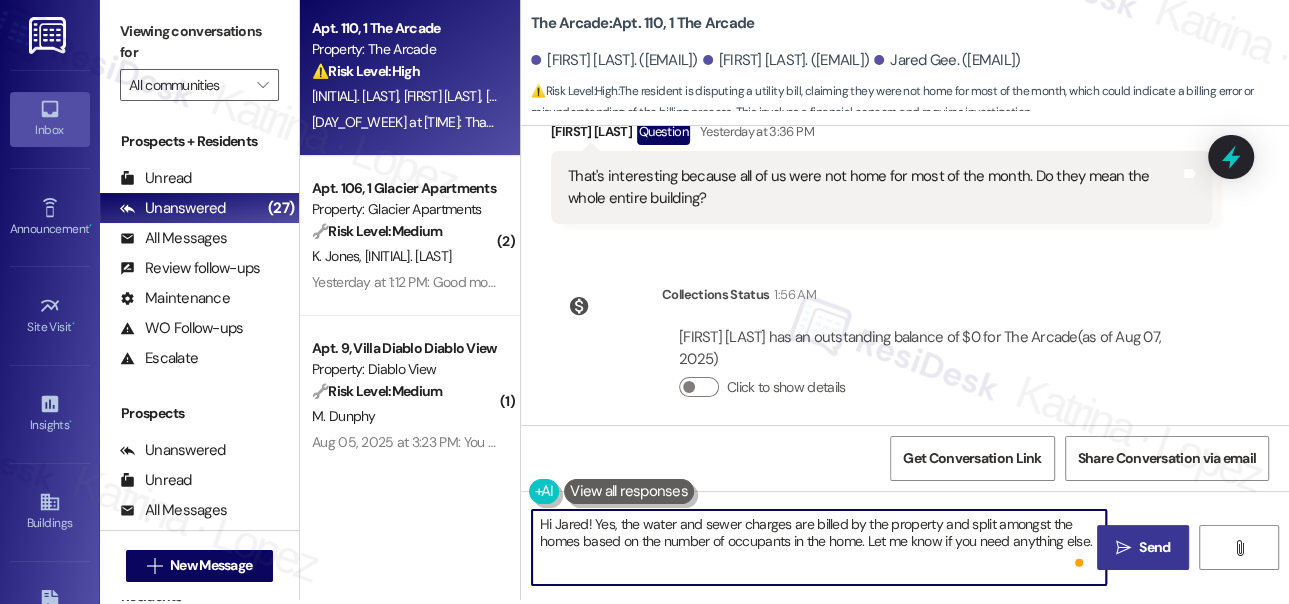 drag, startPoint x: 659, startPoint y: 542, endPoint x: 897, endPoint y: 552, distance: 238.20999 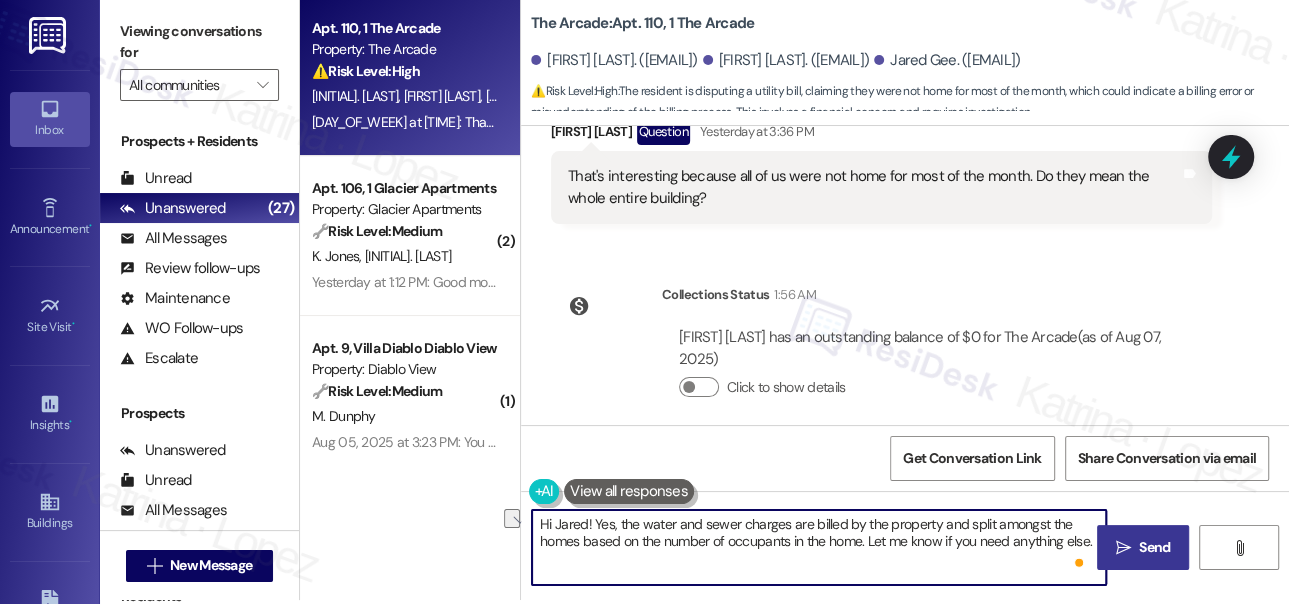 click on "Hi Jared! Yes, the water and sewer charges are billed by the property and split amongst the homes based on the number of occupants in the home. Let me know if you need anything else." at bounding box center (819, 547) 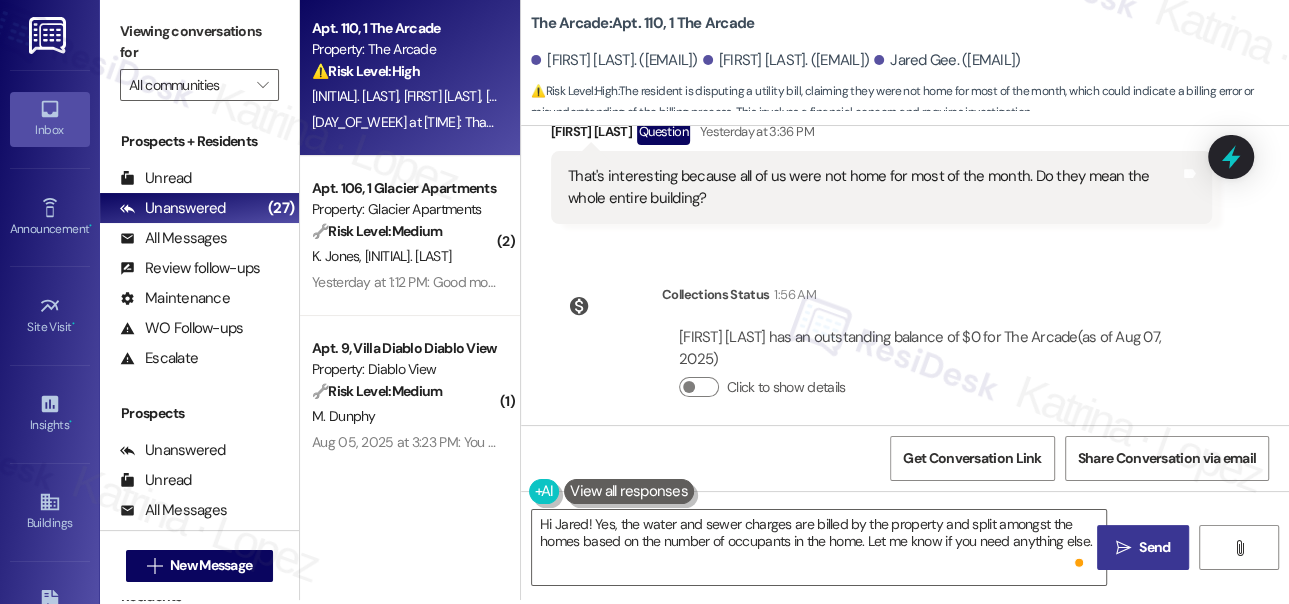 click on "Viewing conversations for" at bounding box center (199, 42) 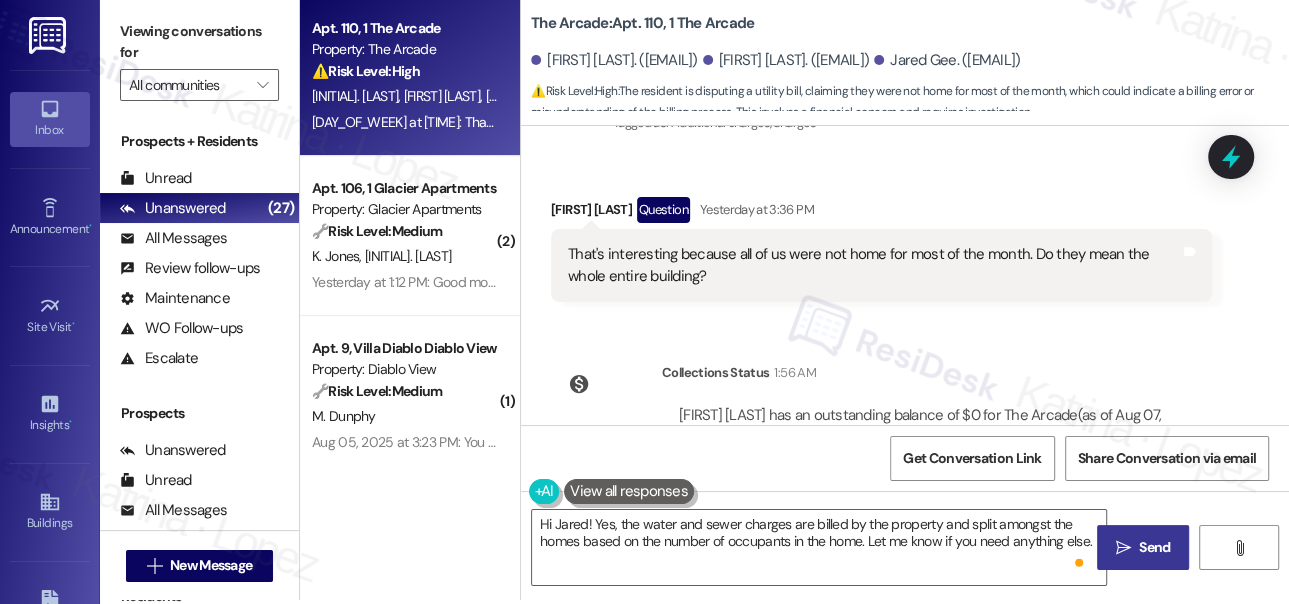 scroll, scrollTop: 4705, scrollLeft: 0, axis: vertical 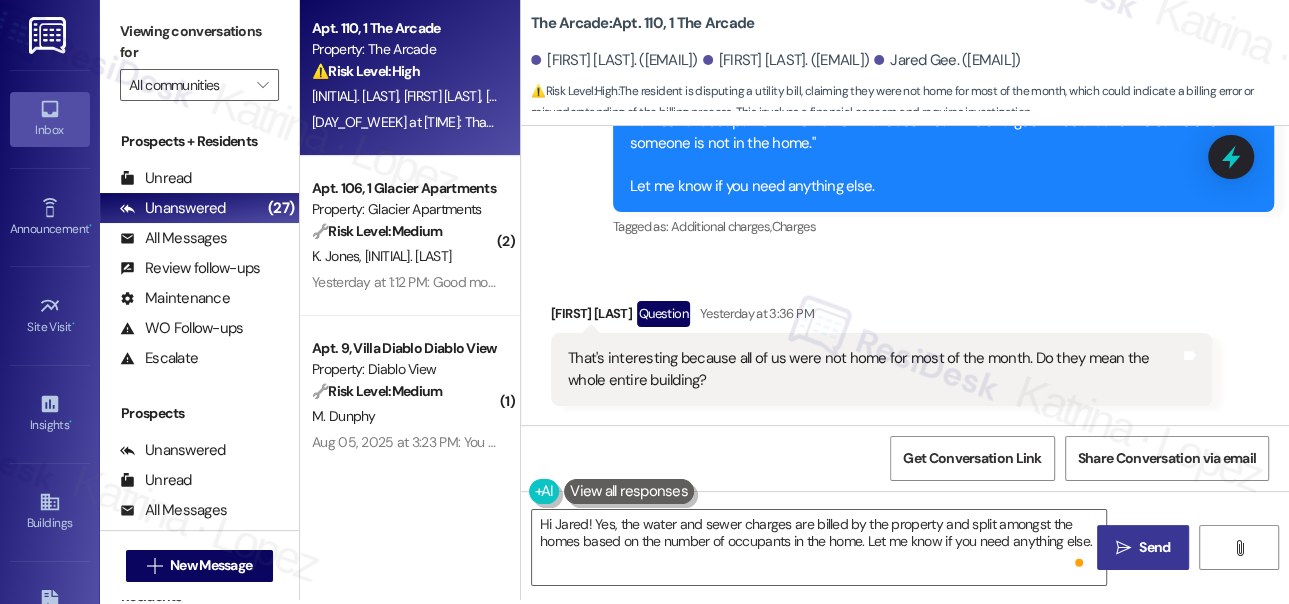 click on "That's interesting because all of us were not home for most of the month. Do they mean the whole entire building?" at bounding box center (874, 369) 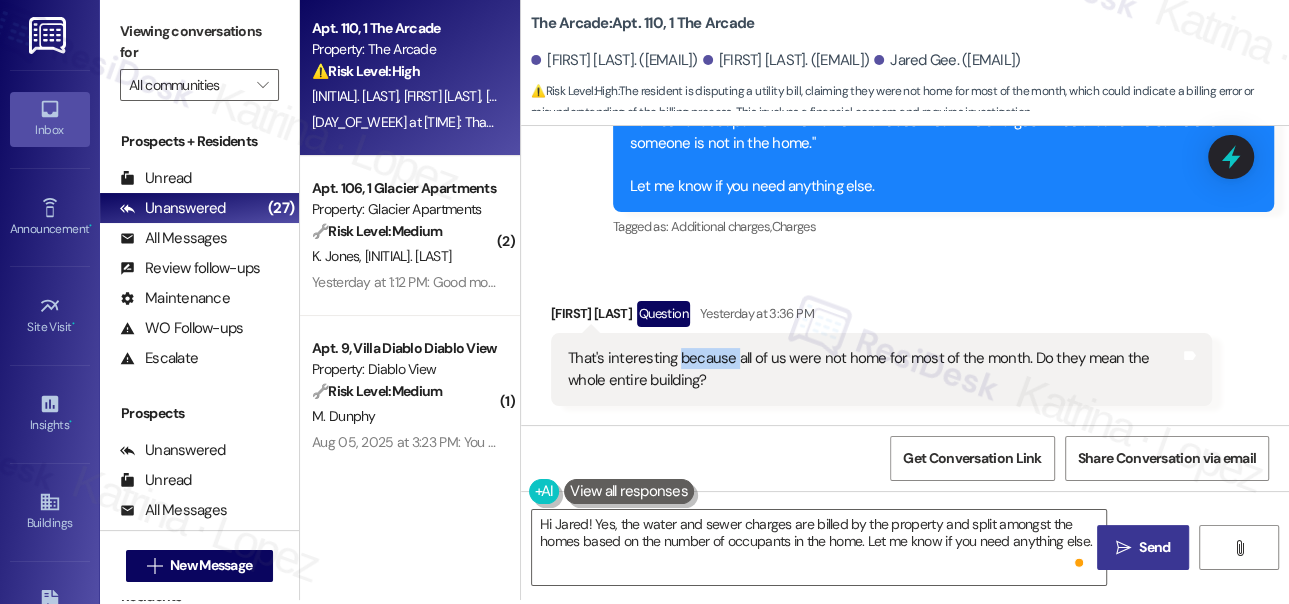click on "That's interesting because all of us were not home for most of the month. Do they mean the whole entire building?" at bounding box center [874, 369] 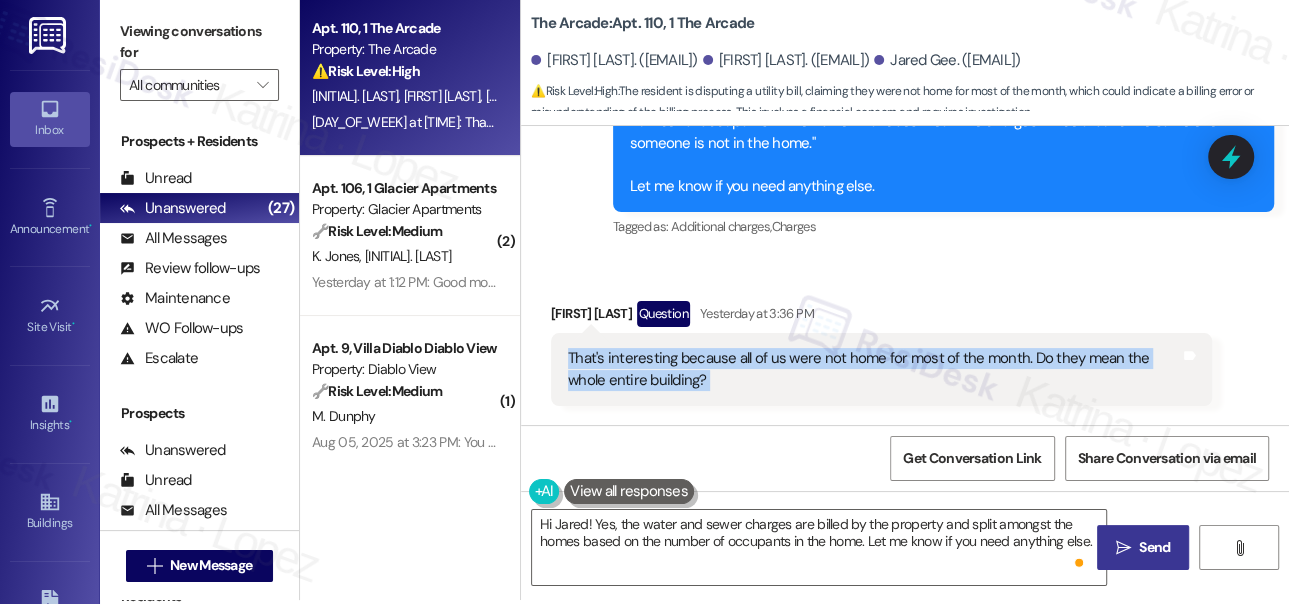 click on "That's interesting because all of us were not home for most of the month. Do they mean the whole entire building?" at bounding box center [874, 369] 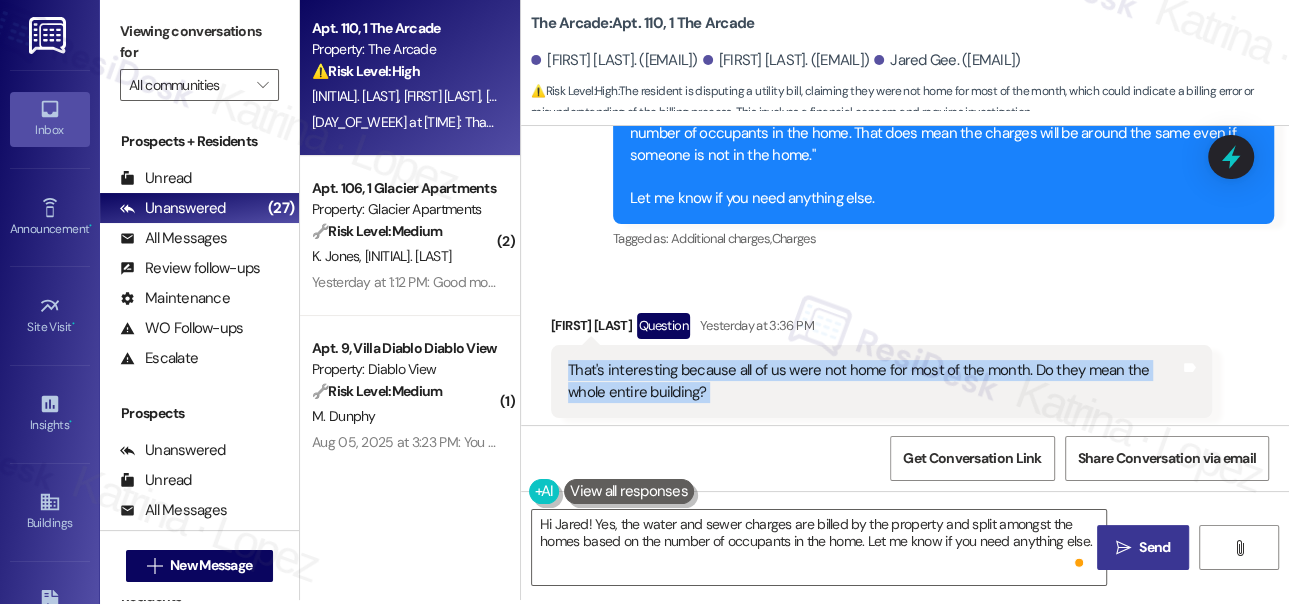 scroll, scrollTop: 4796, scrollLeft: 0, axis: vertical 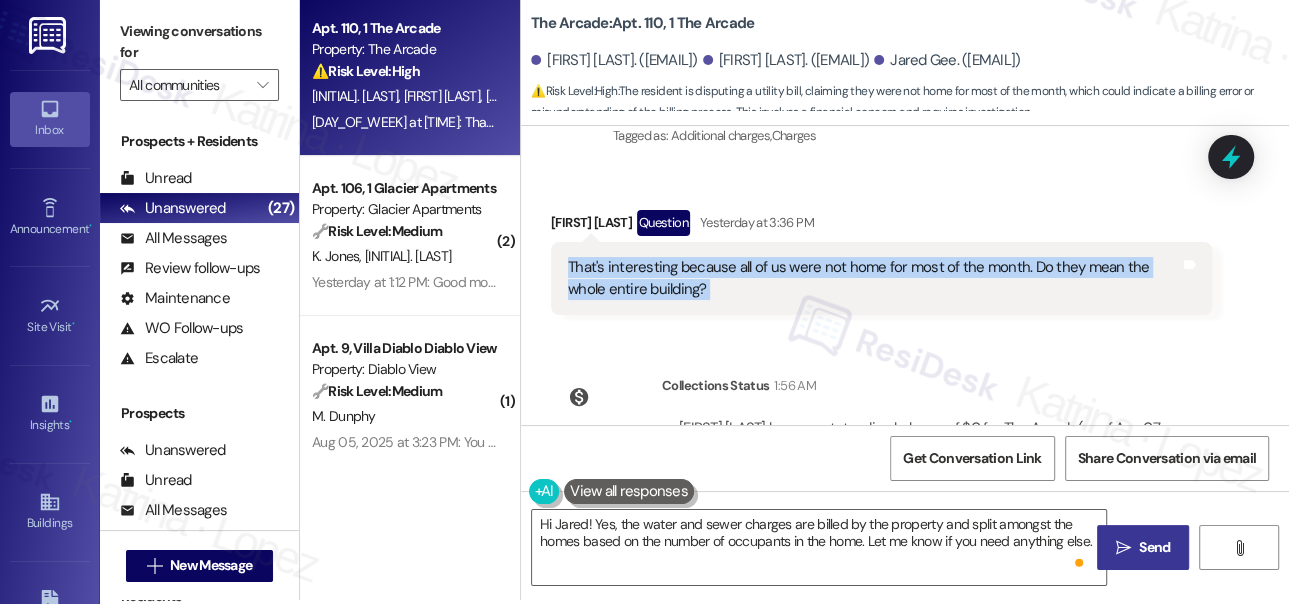 click on "That's interesting because all of us were not home for most of the month. Do they mean the whole entire building?" at bounding box center [874, 278] 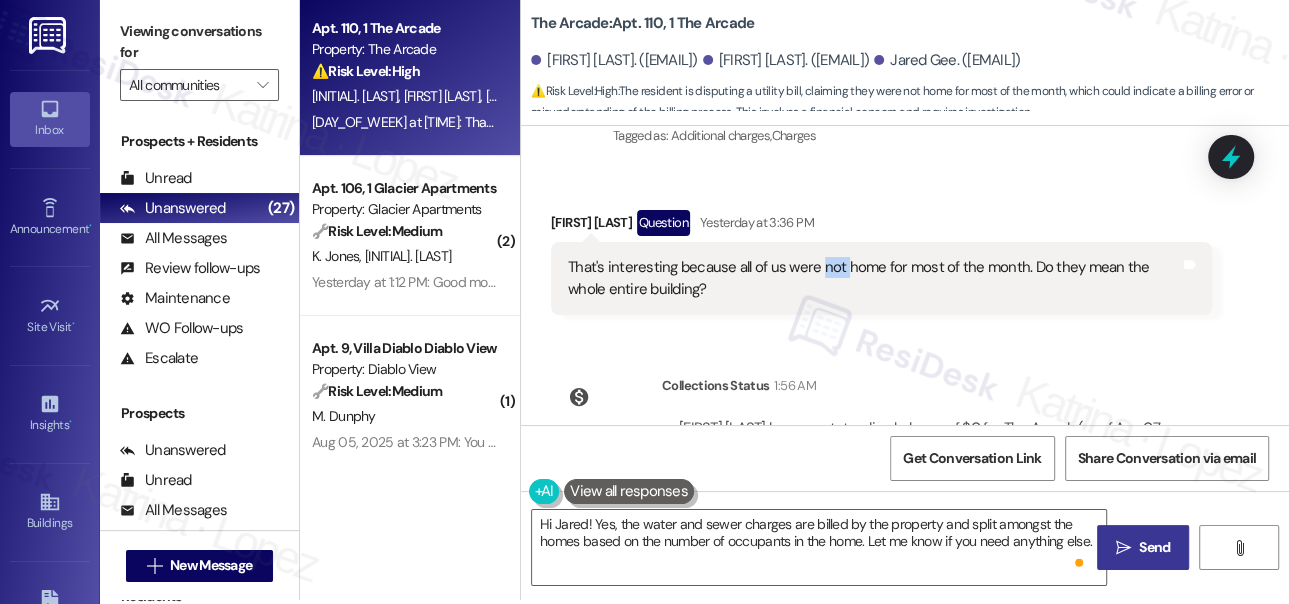 click on "That's interesting because all of us were not home for most of the month. Do they mean the whole entire building?" at bounding box center [874, 278] 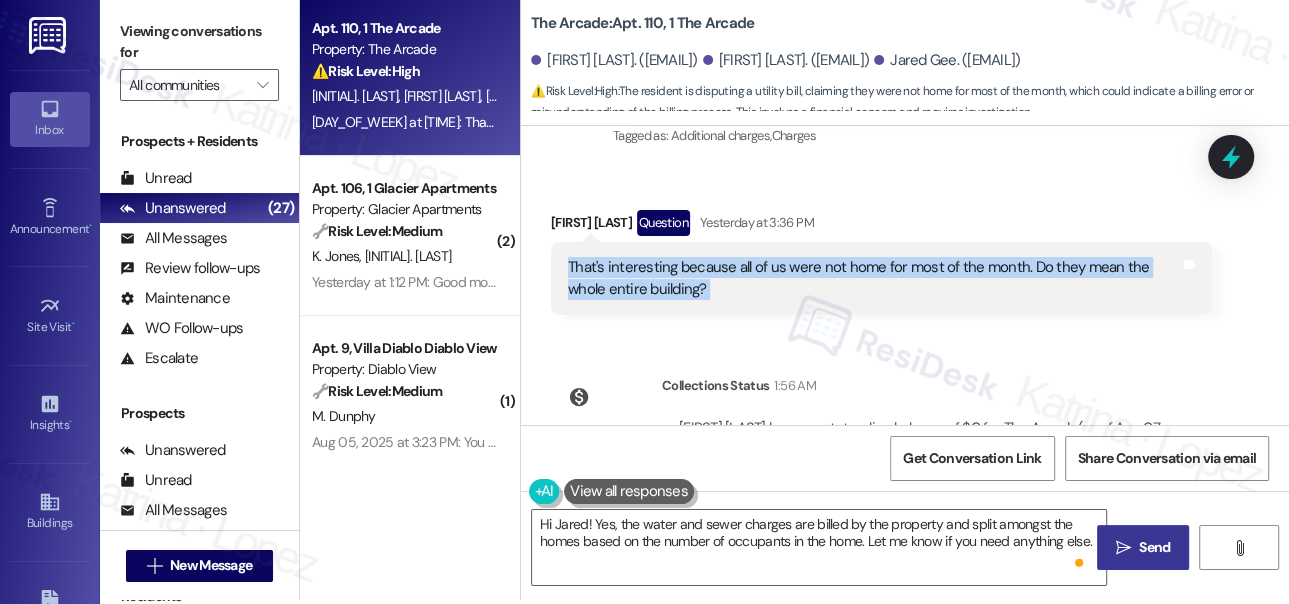 click on "That's interesting because all of us were not home for most of the month. Do they mean the whole entire building?" at bounding box center [874, 278] 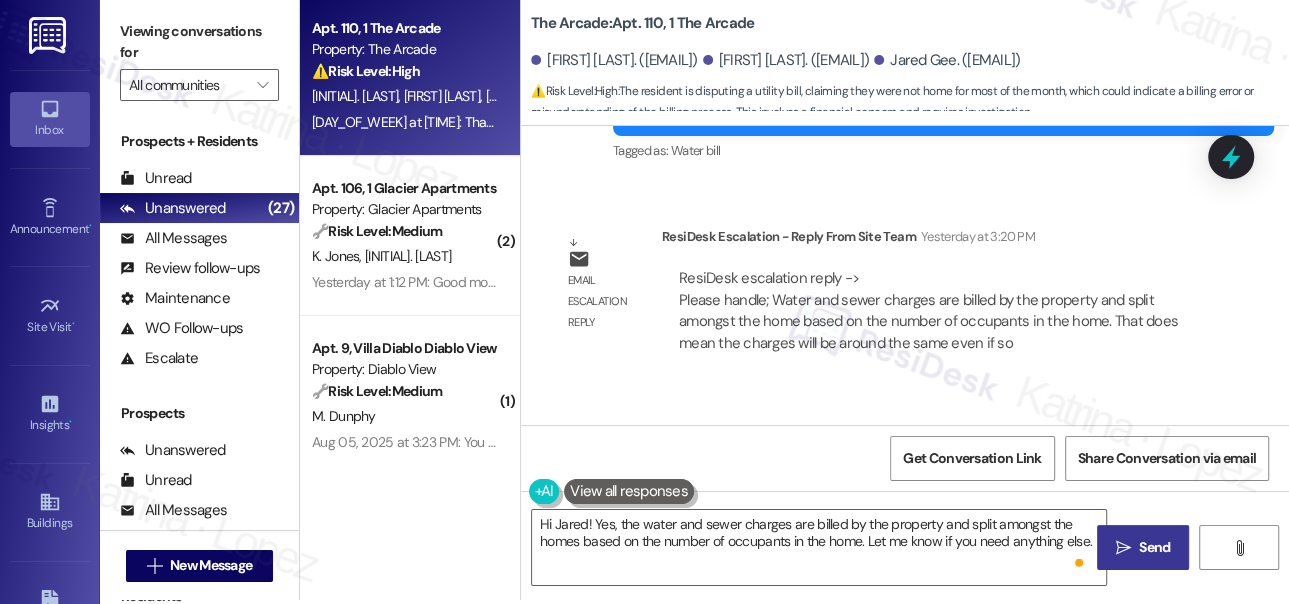 scroll, scrollTop: 4250, scrollLeft: 0, axis: vertical 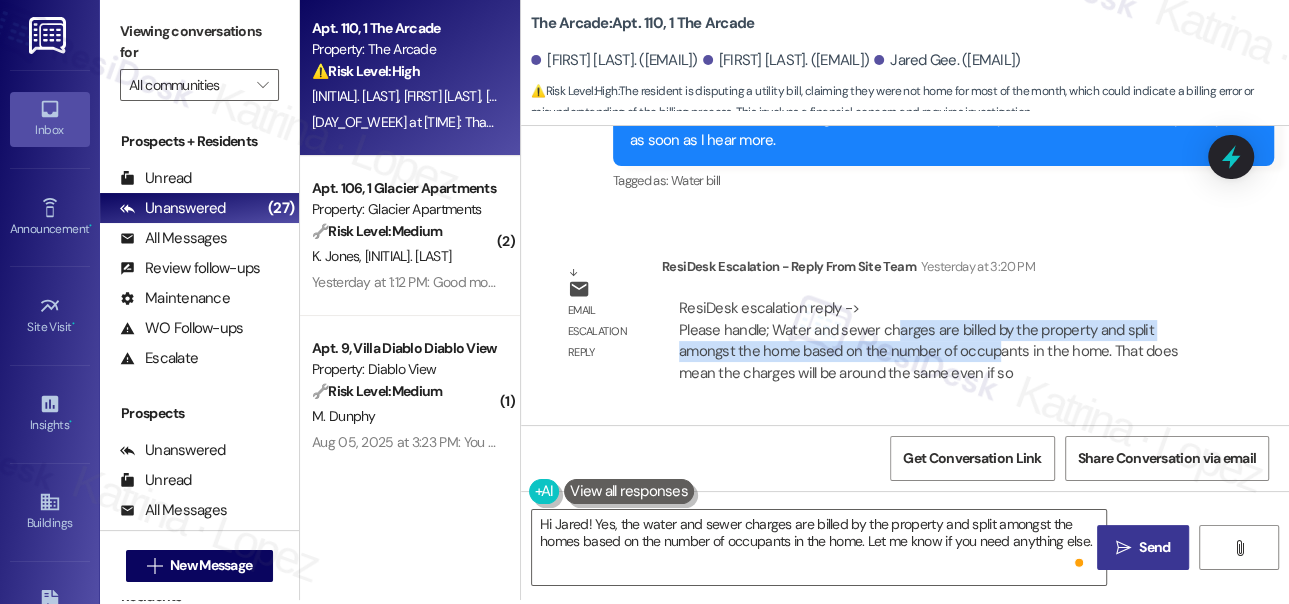 drag, startPoint x: 895, startPoint y: 308, endPoint x: 994, endPoint y: 339, distance: 103.74006 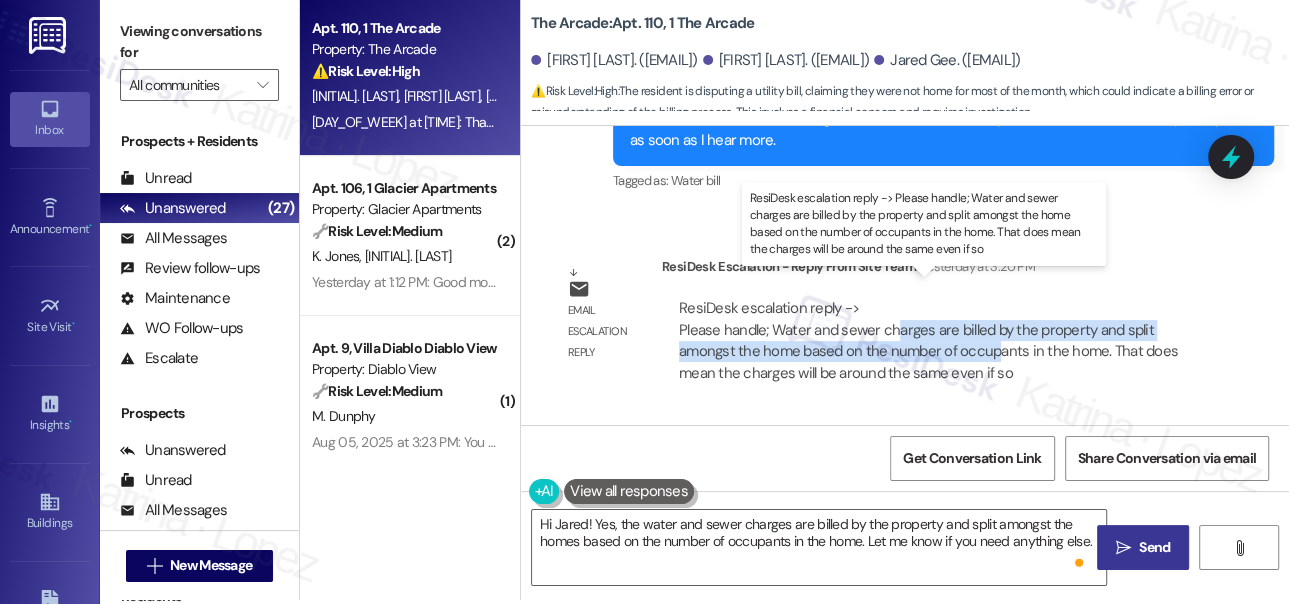 click on "ResiDesk escalation reply ->
Please handle; Water and sewer charges are billed by the property and split amongst the home based on the number of occupants in the home. That does mean the charges will be around the same even if so ResiDesk escalation reply ->
Please handle; Water and sewer charges are billed by the property and split amongst the home based on the number of occupants in the home. That does mean the charges will be around the same even if so" at bounding box center (928, 340) 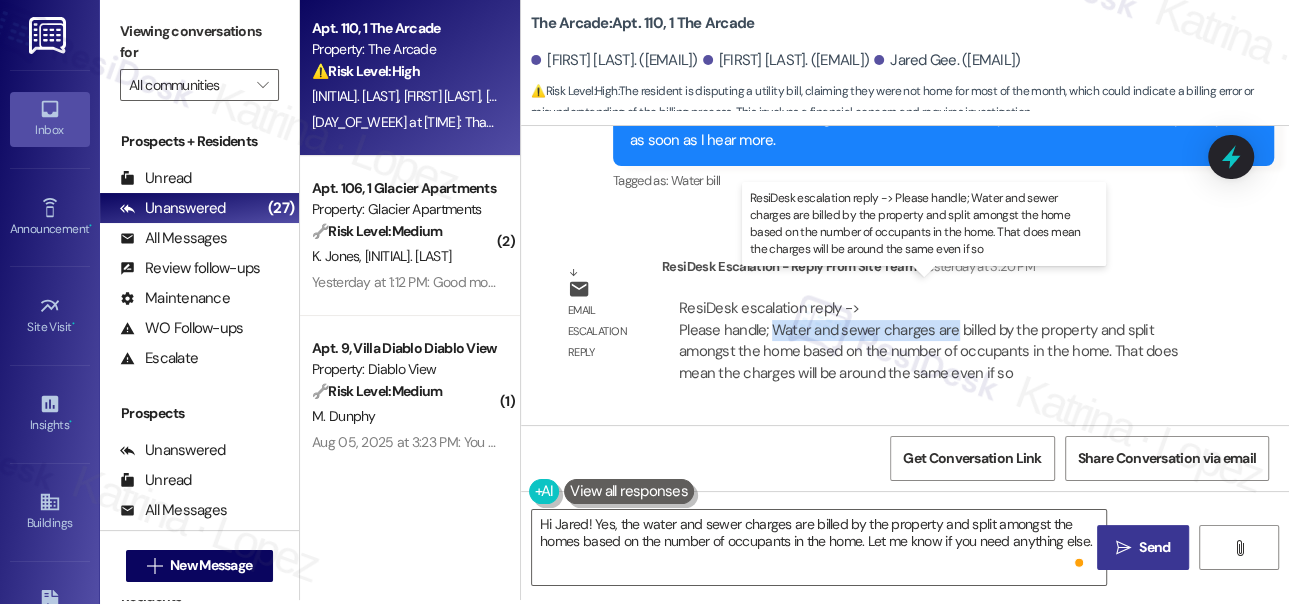drag, startPoint x: 782, startPoint y: 311, endPoint x: 949, endPoint y: 316, distance: 167.07483 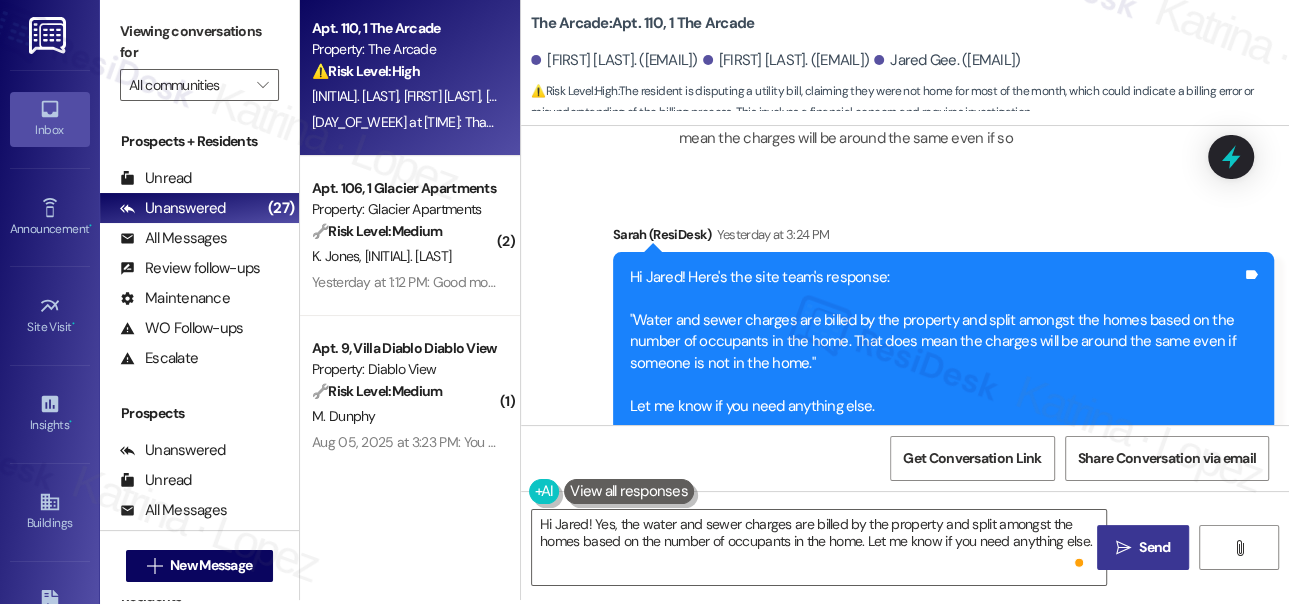 scroll, scrollTop: 4523, scrollLeft: 0, axis: vertical 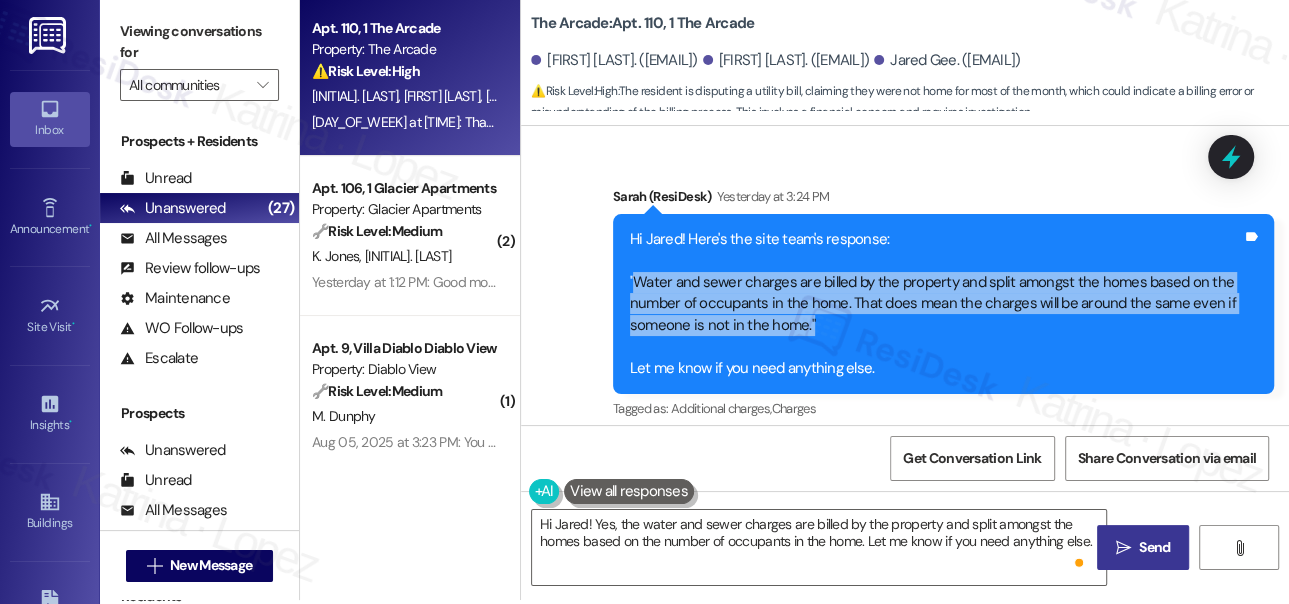 drag, startPoint x: 633, startPoint y: 253, endPoint x: 858, endPoint y: 306, distance: 231.15796 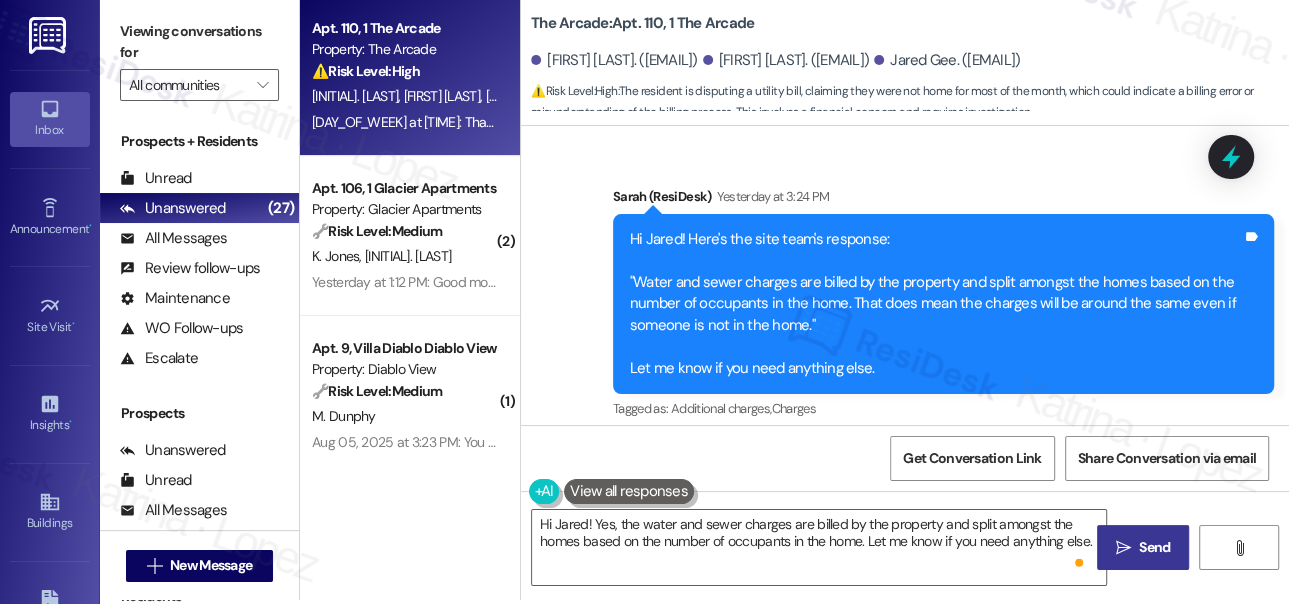 click on "Viewing conversations for" at bounding box center [199, 42] 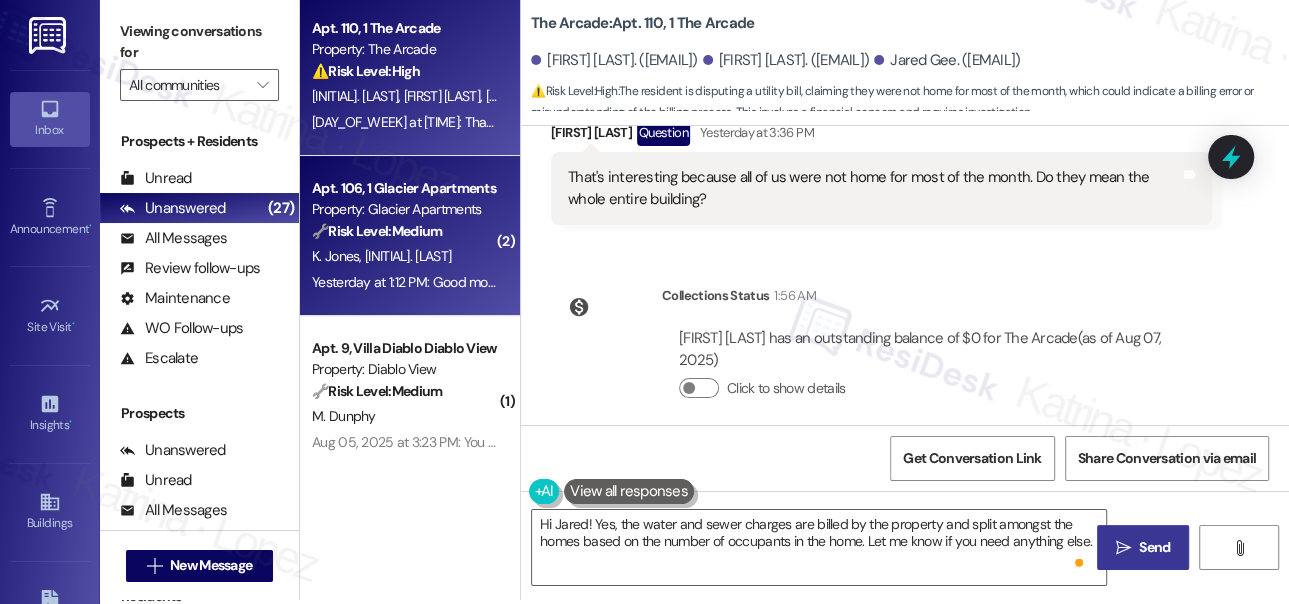 scroll, scrollTop: 4887, scrollLeft: 0, axis: vertical 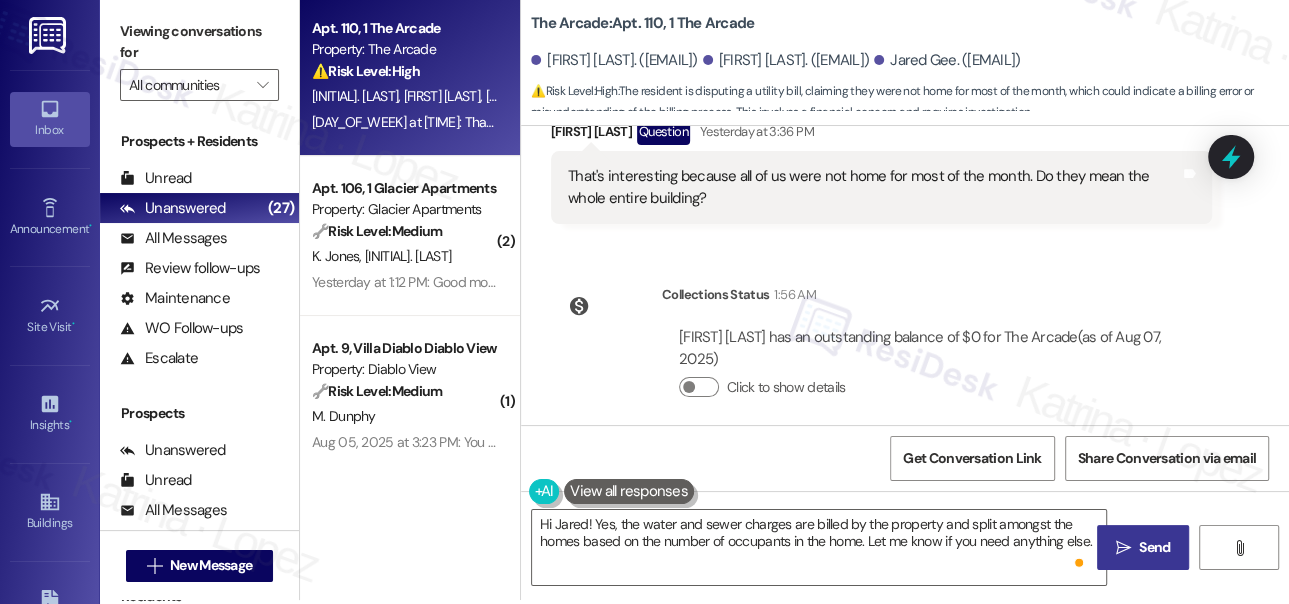 click on "Viewing conversations for" at bounding box center [199, 42] 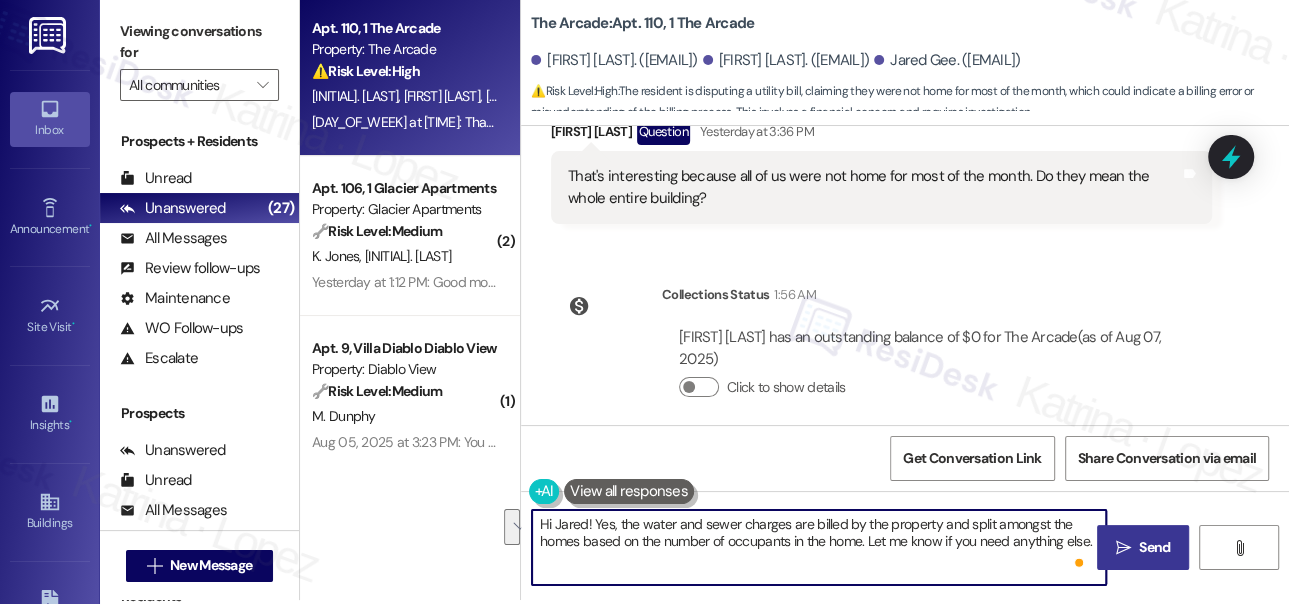 drag, startPoint x: 615, startPoint y: 518, endPoint x: 949, endPoint y: 535, distance: 334.43234 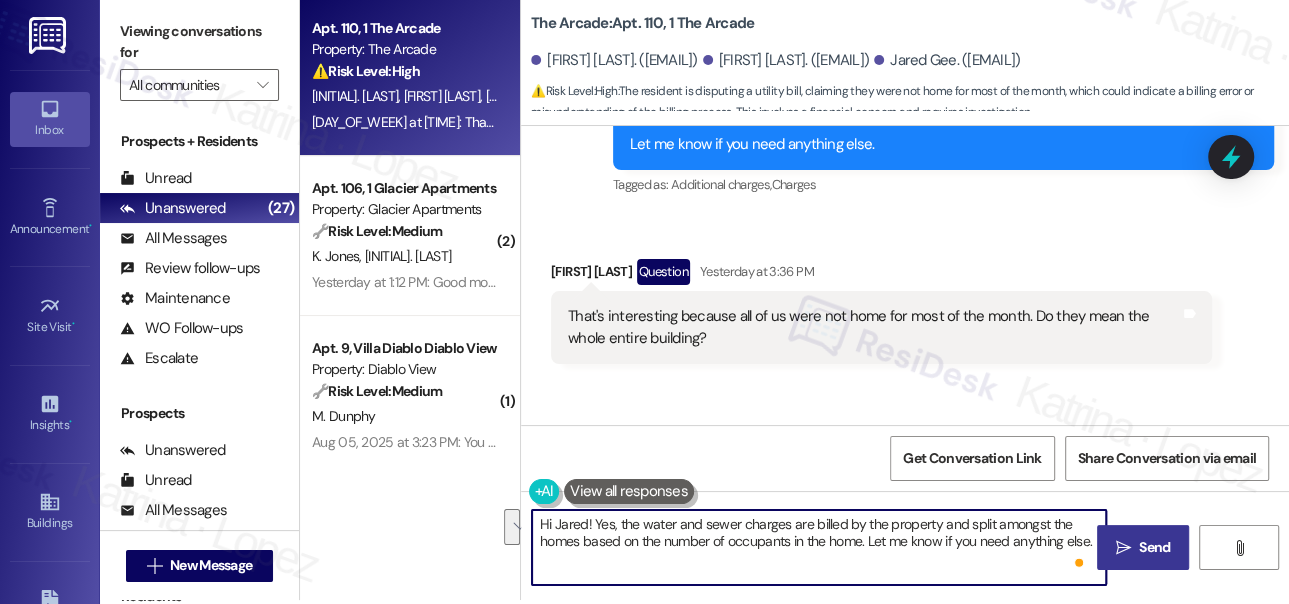 scroll, scrollTop: 4614, scrollLeft: 0, axis: vertical 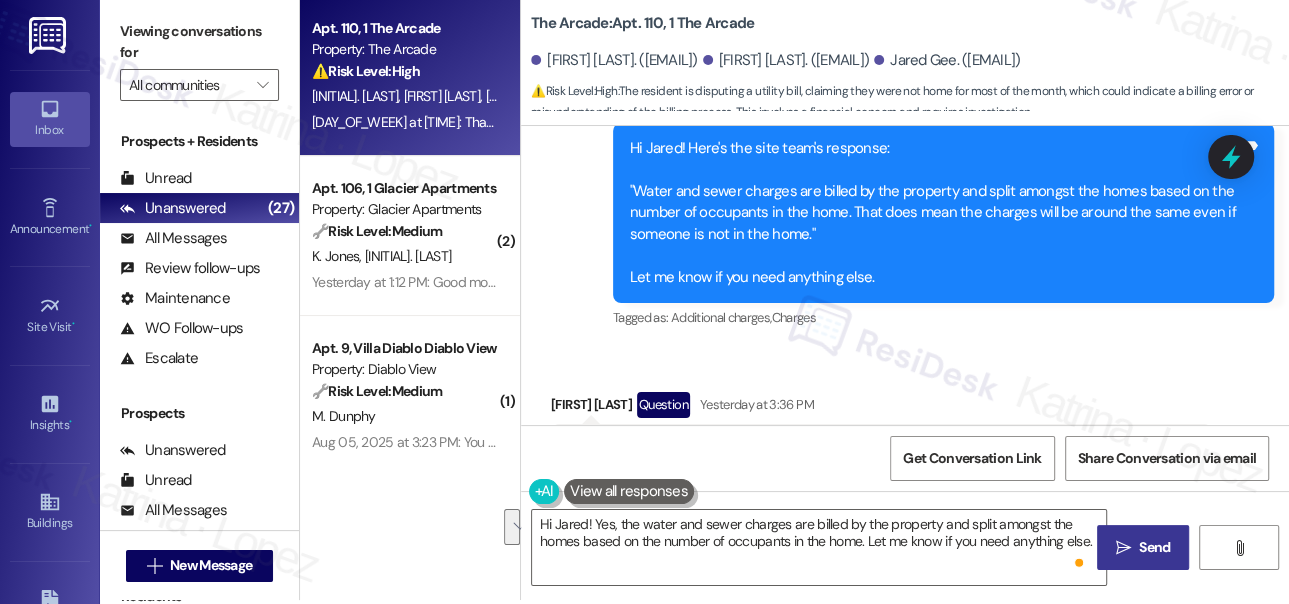 click on "Viewing conversations for" at bounding box center [199, 42] 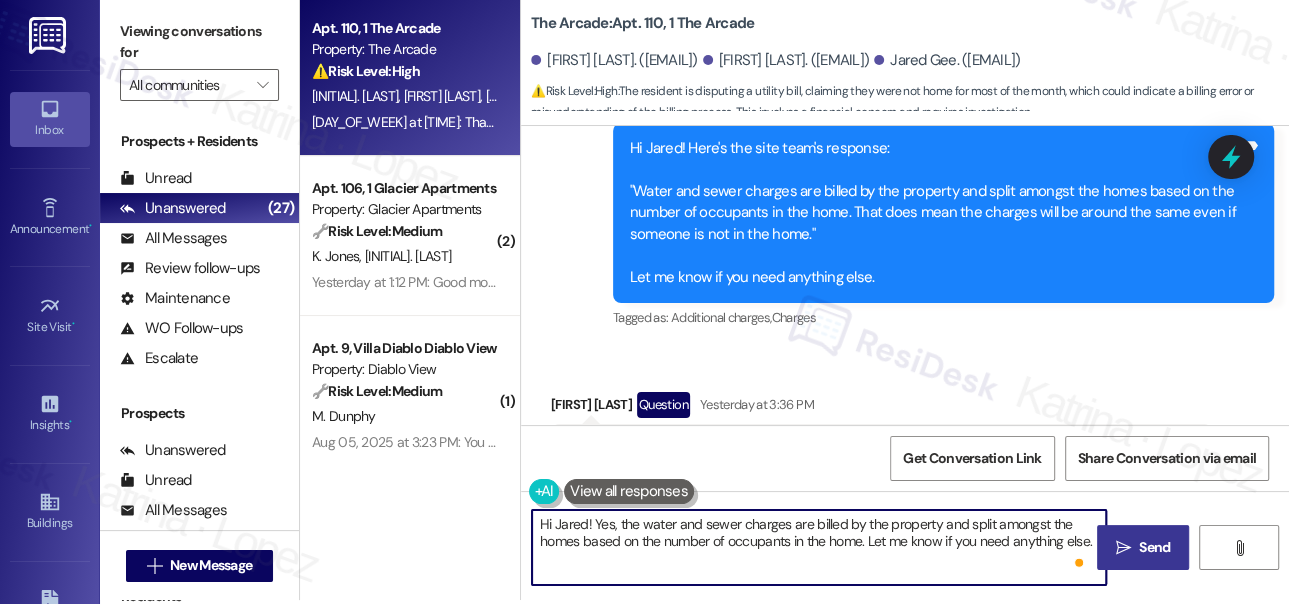 drag, startPoint x: 592, startPoint y: 522, endPoint x: 876, endPoint y: 549, distance: 285.28058 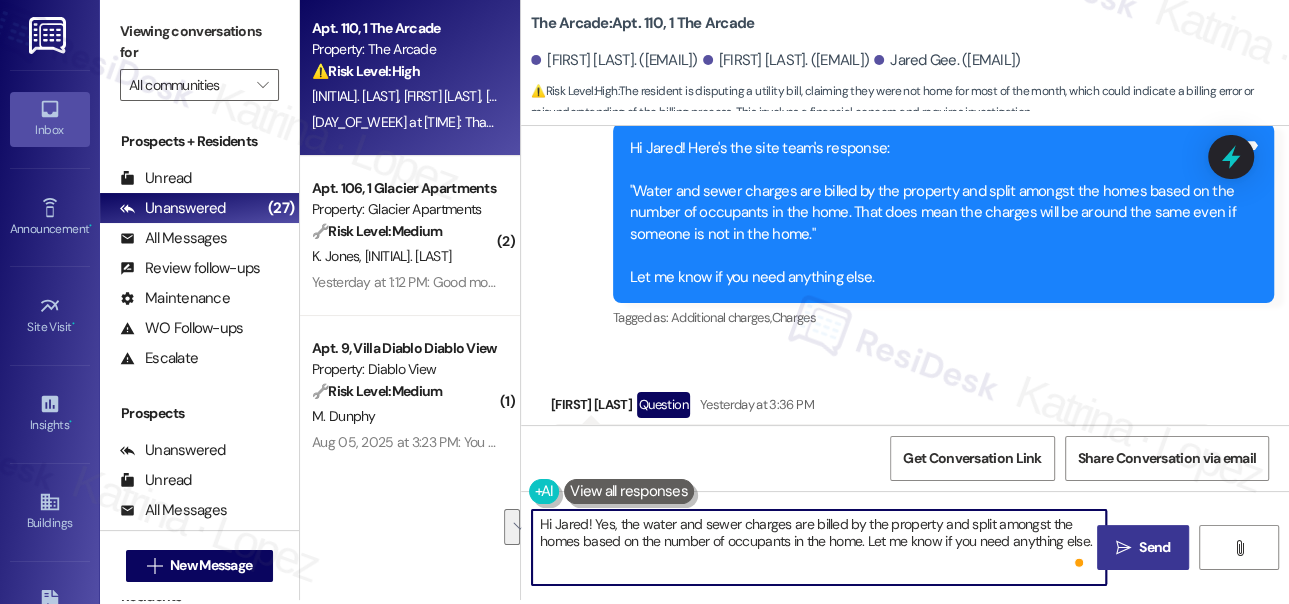 click on "Hi Jared! Yes, the water and sewer charges are billed by the property and split amongst the homes based on the number of occupants in the home. Let me know if you need anything else." at bounding box center [819, 547] 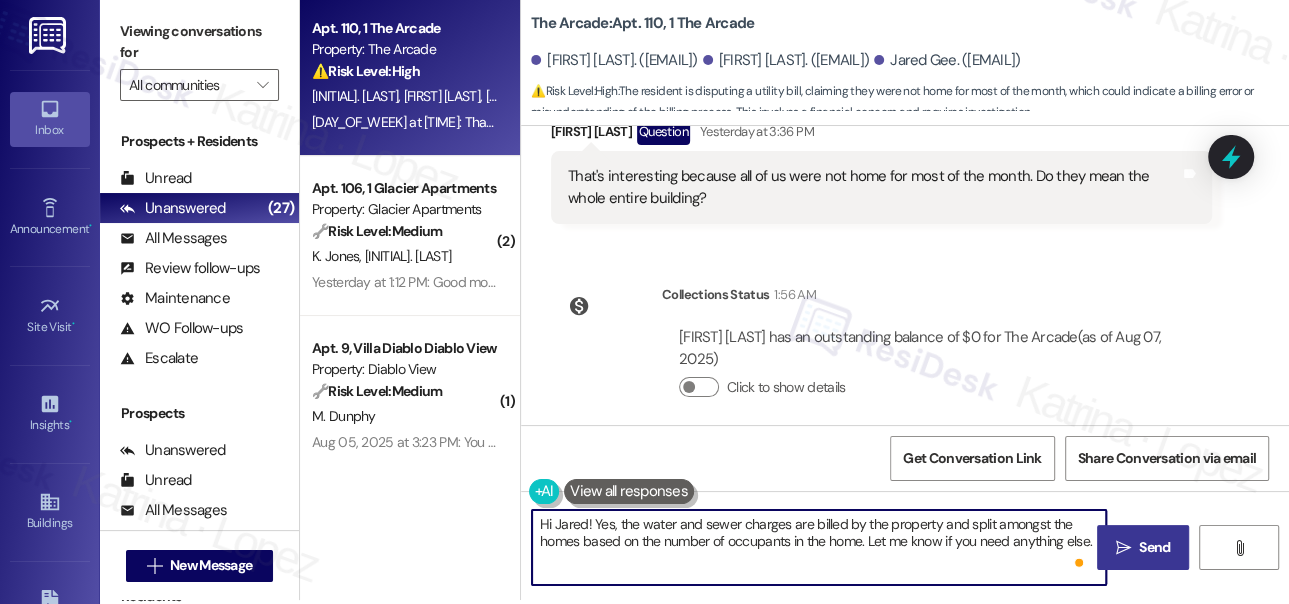 scroll, scrollTop: 4796, scrollLeft: 0, axis: vertical 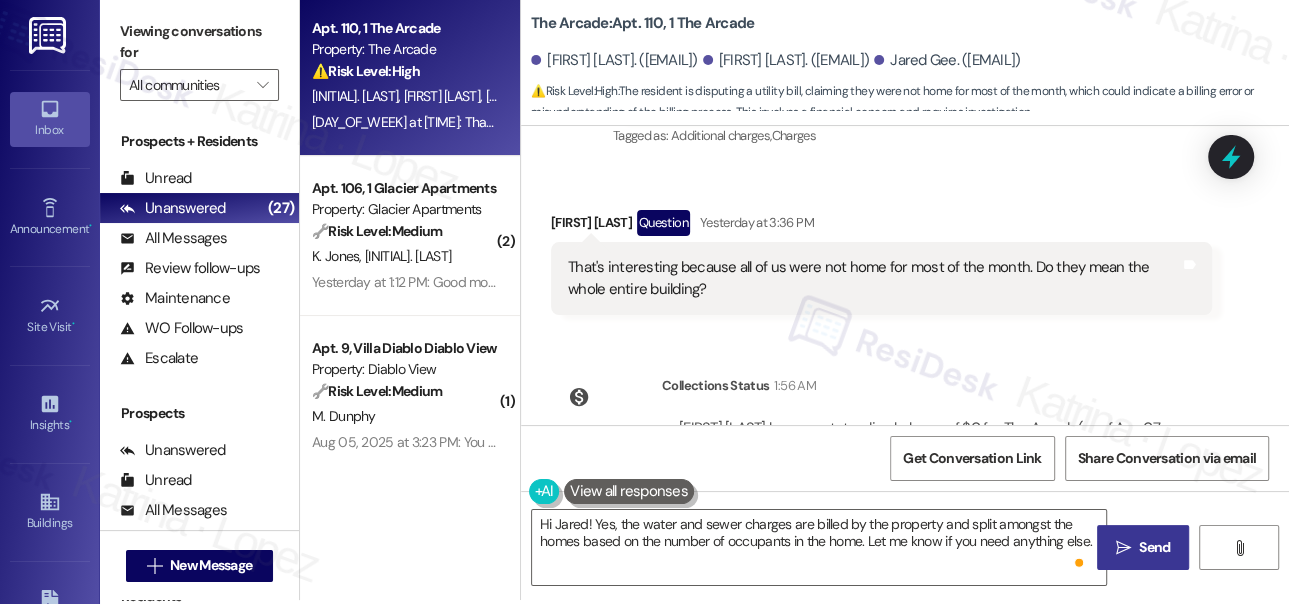 click on "That's interesting because all of us were not home for most of the month. Do they mean the whole entire building?" at bounding box center (874, 278) 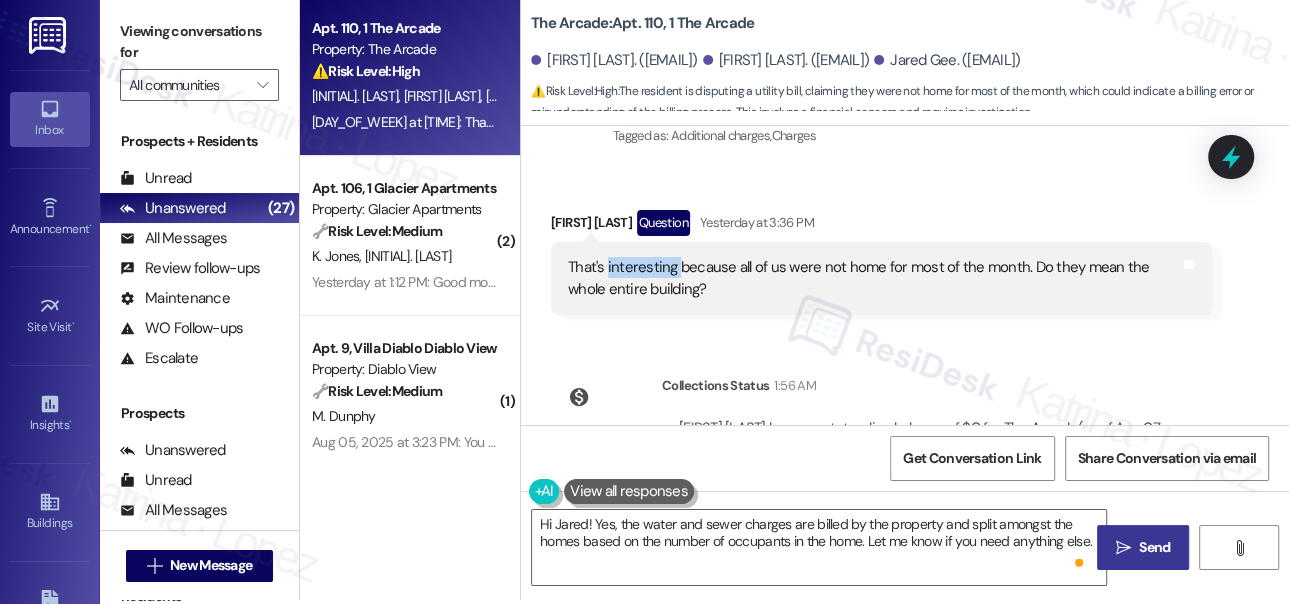 click on "That's interesting because all of us were not home for most of the month. Do they mean the whole entire building?" at bounding box center [874, 278] 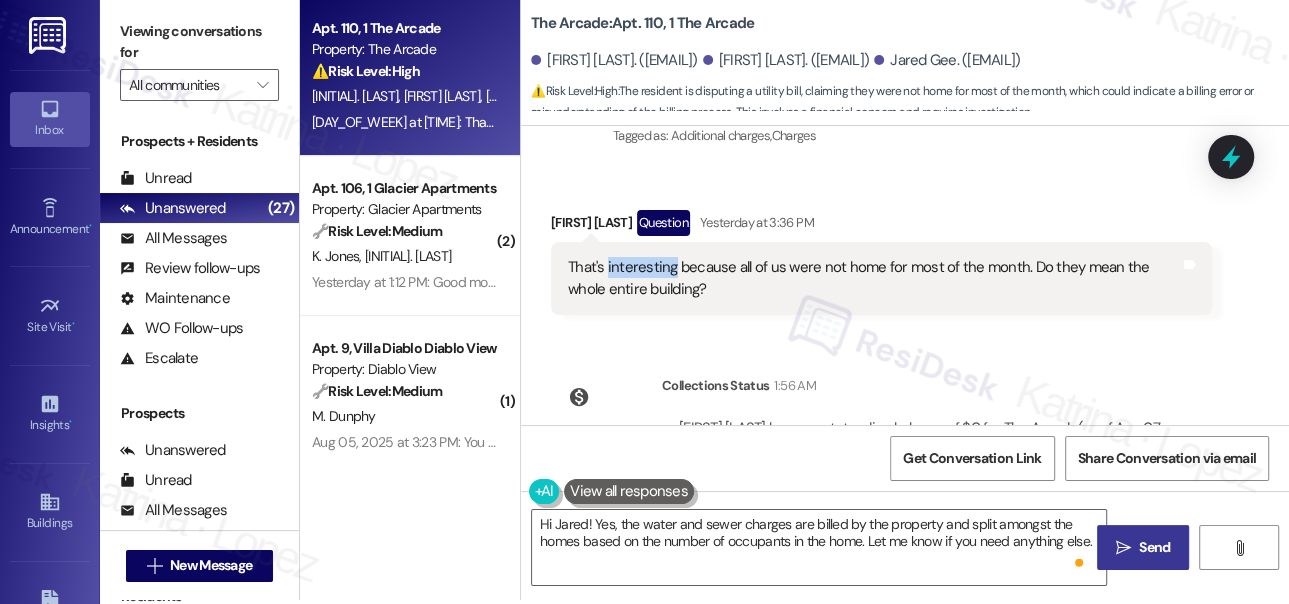 click on "That's interesting because all of us were not home for most of the month. Do they mean the whole entire building?" at bounding box center (874, 278) 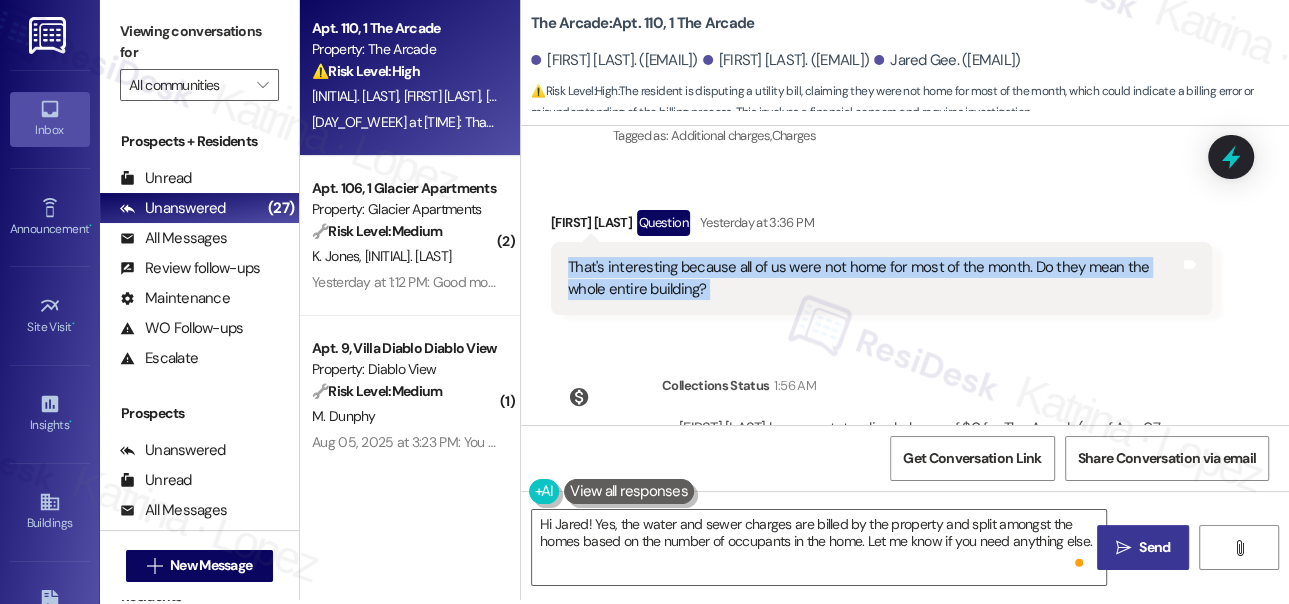 click on "That's interesting because all of us were not home for most of the month. Do they mean the whole entire building?" at bounding box center [874, 278] 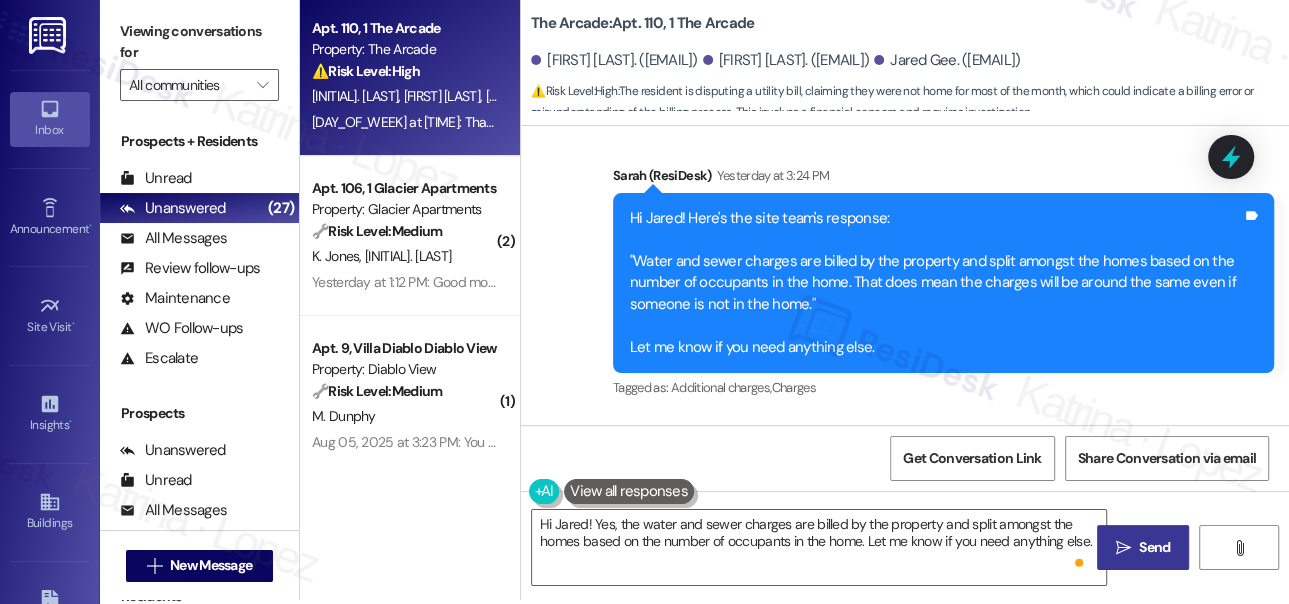 scroll, scrollTop: 4524, scrollLeft: 0, axis: vertical 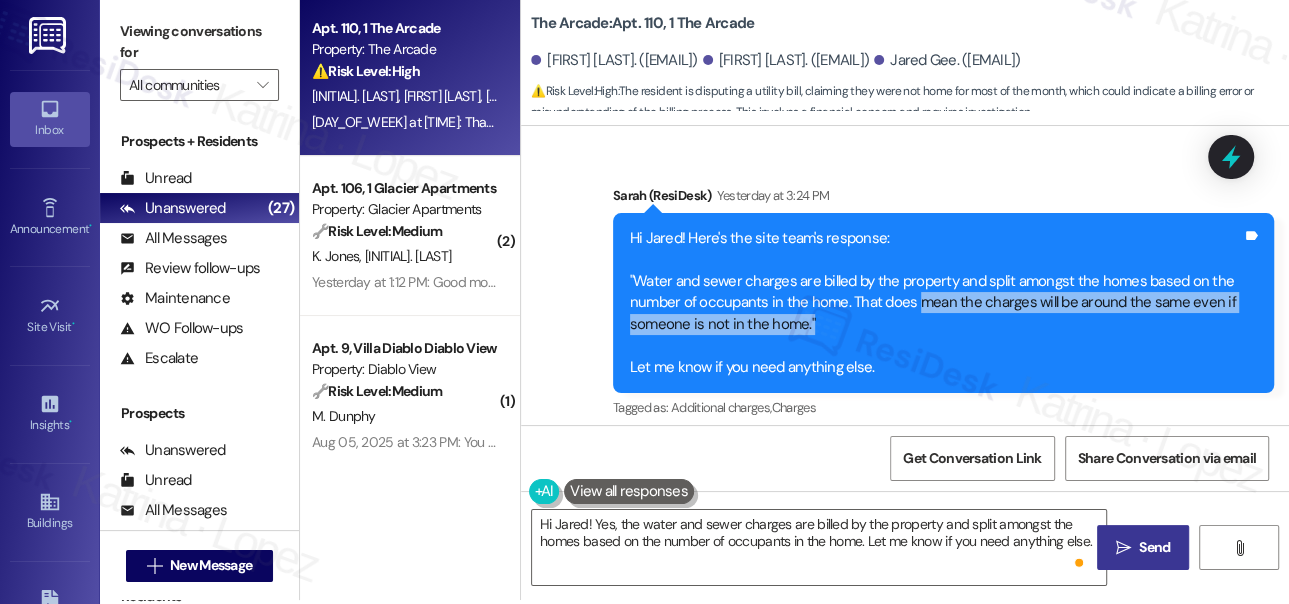 drag, startPoint x: 912, startPoint y: 282, endPoint x: 957, endPoint y: 295, distance: 46.840153 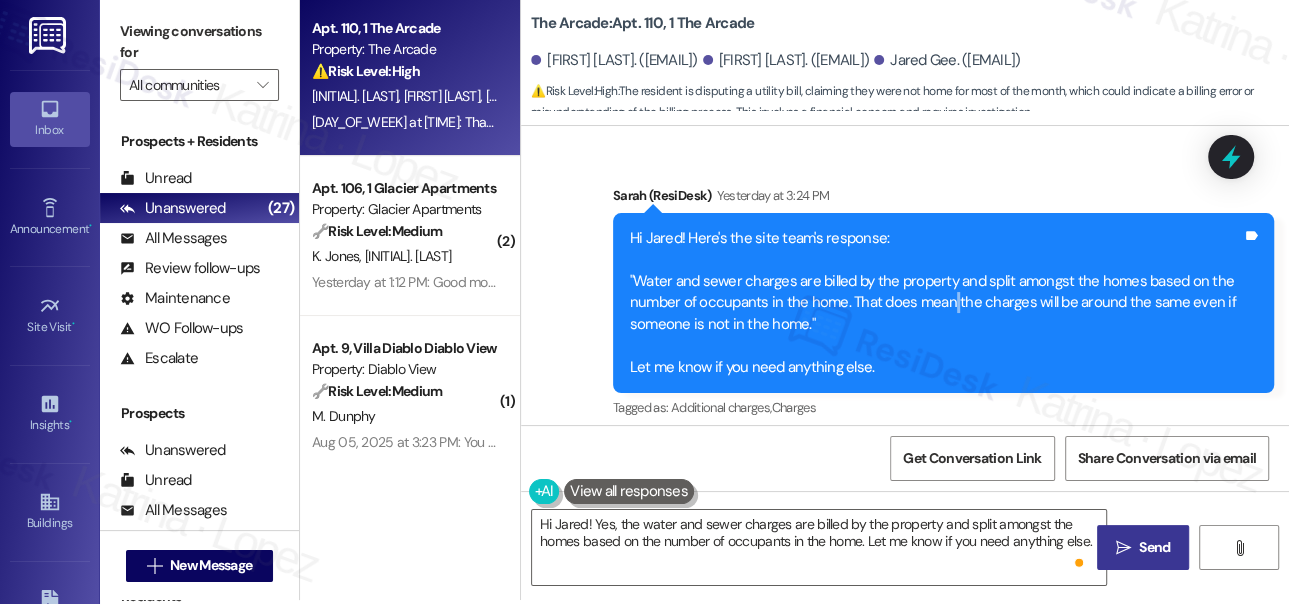 click on "Hi Jared! Here's the site team's response:
"Water and sewer charges are billed by the property and split amongst the homes based on the number of occupants in the home. That does mean the charges will be around the same even if someone is not in the home."
Let me know if you need anything else." at bounding box center [936, 303] 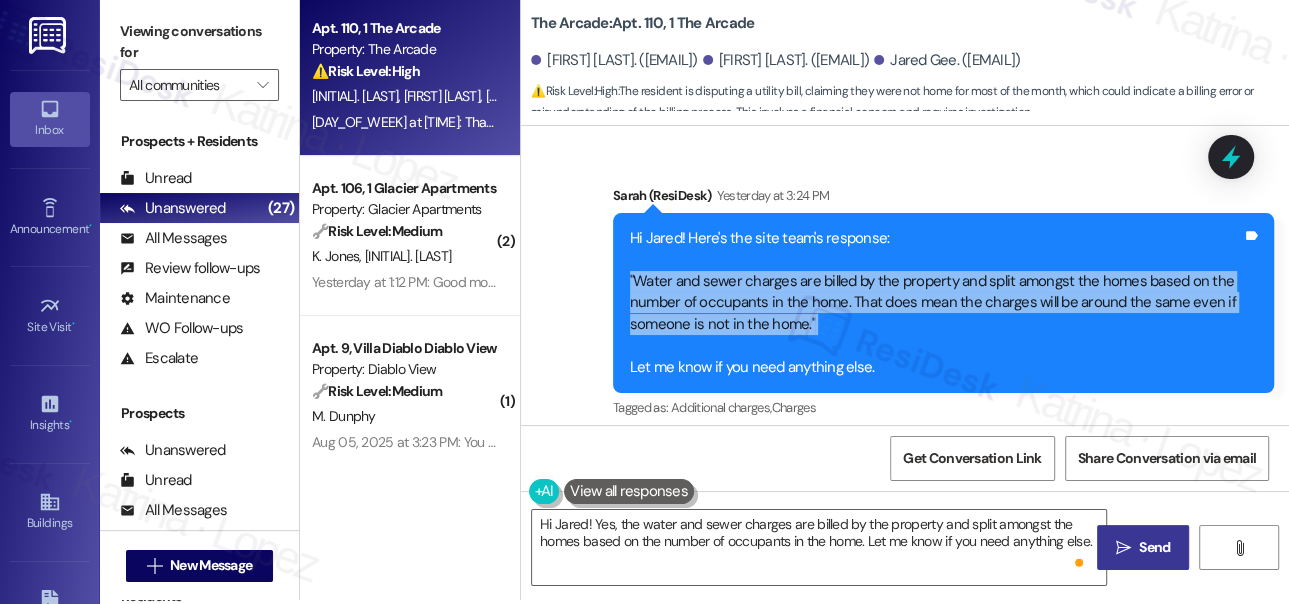 click on "Hi Jared! Here's the site team's response:
"Water and sewer charges are billed by the property and split amongst the homes based on the number of occupants in the home. That does mean the charges will be around the same even if someone is not in the home."
Let me know if you need anything else." at bounding box center (936, 303) 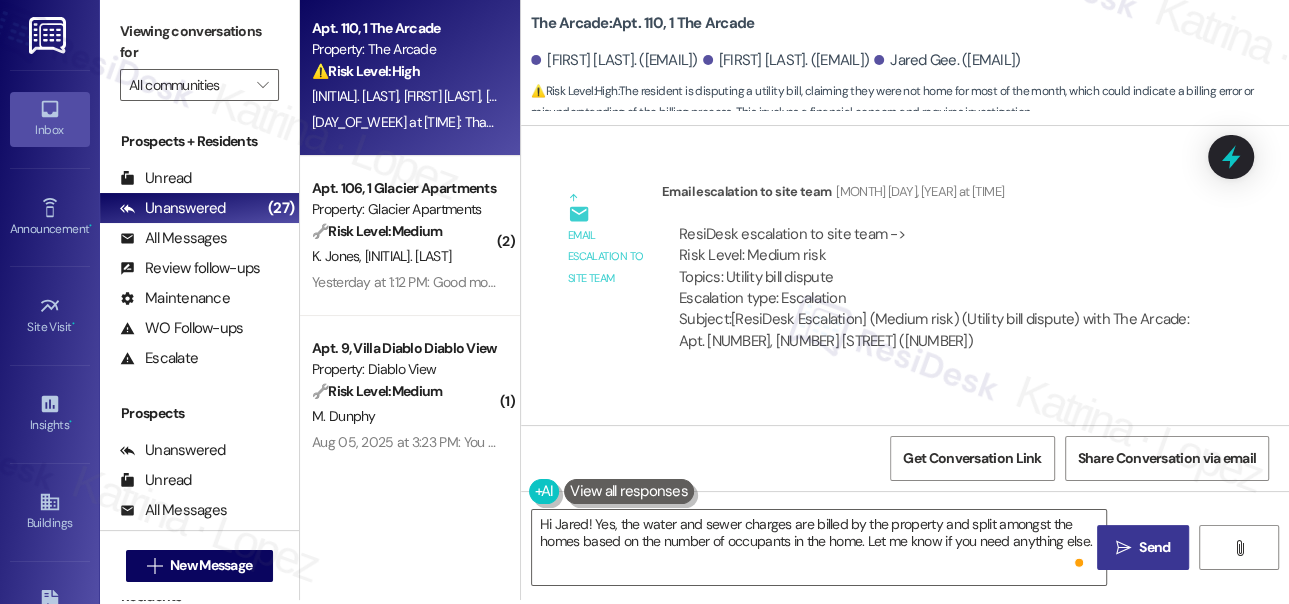 scroll, scrollTop: 3888, scrollLeft: 0, axis: vertical 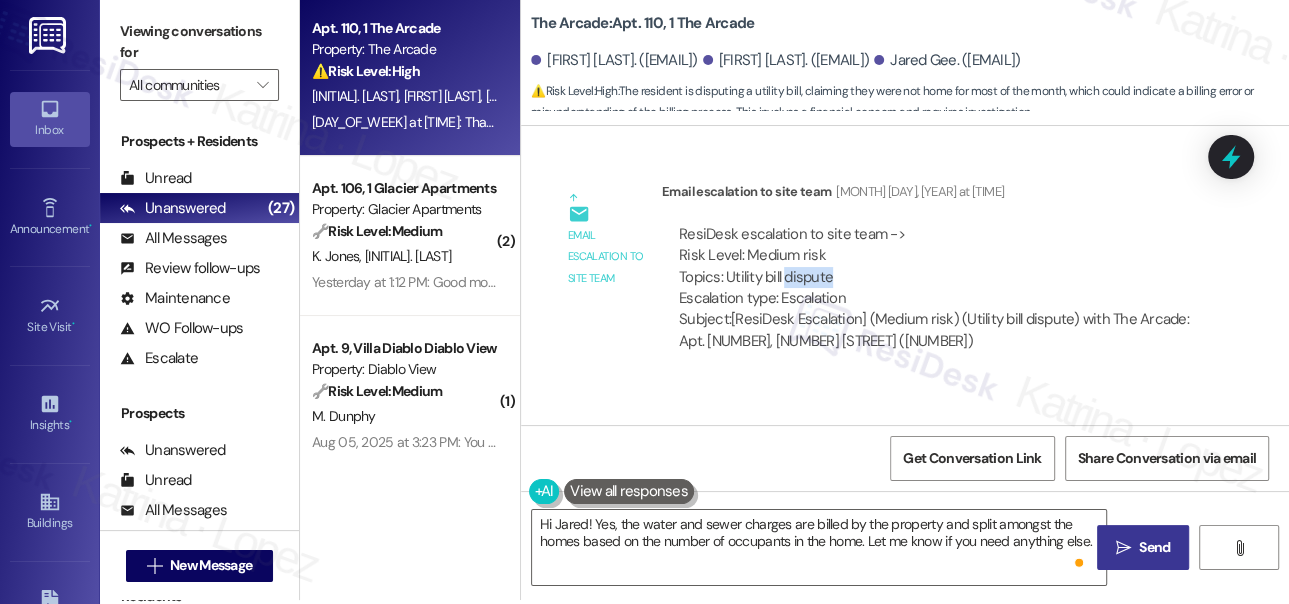 click on "ResiDesk escalation to site team ->
Risk Level: Medium risk
Topics: Utility bill dispute
Escalation type: Escalation" at bounding box center [937, 267] 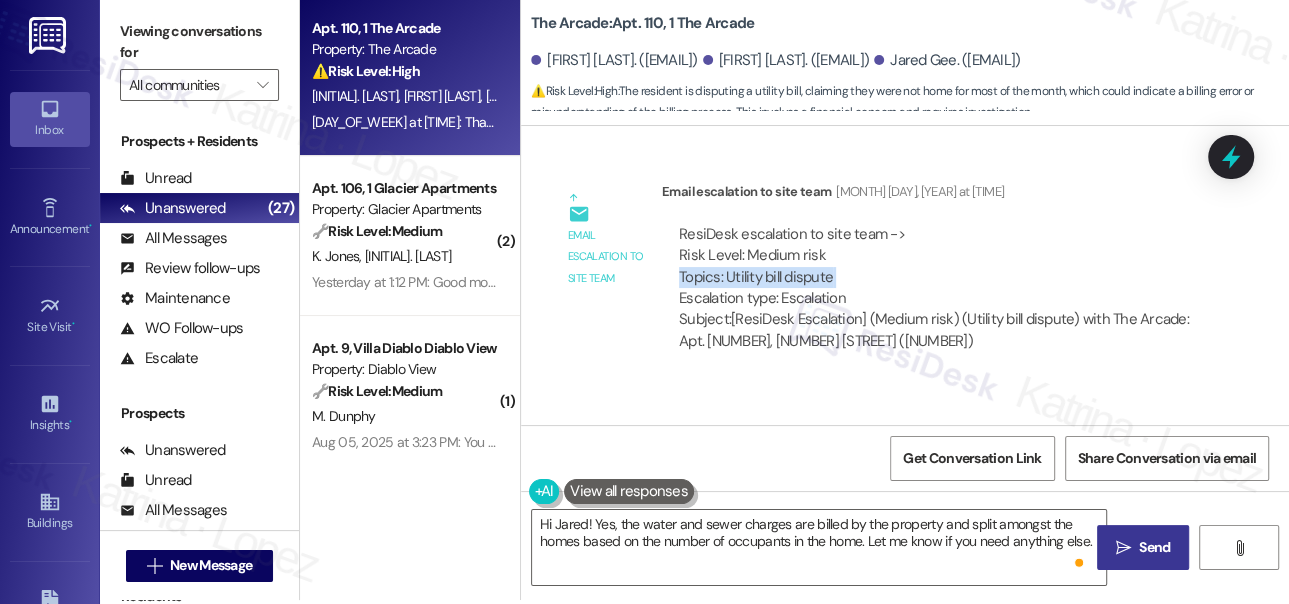 click on "ResiDesk escalation to site team ->
Risk Level: Medium risk
Topics: Utility bill dispute
Escalation type: Escalation" at bounding box center [937, 267] 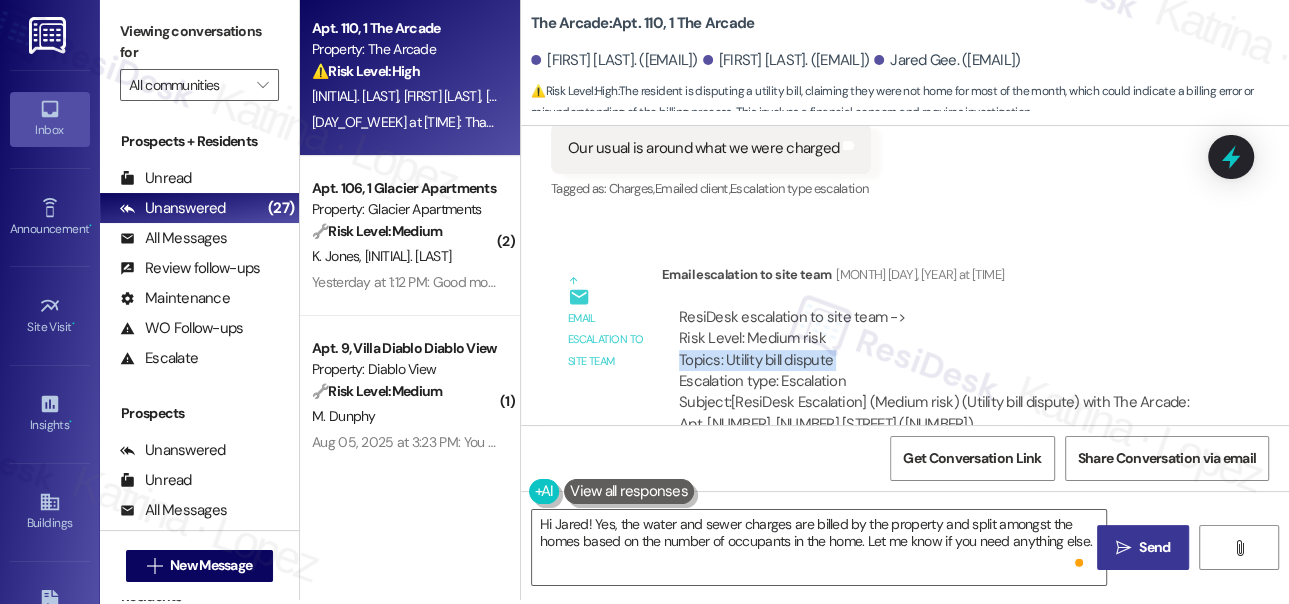 scroll, scrollTop: 3615, scrollLeft: 0, axis: vertical 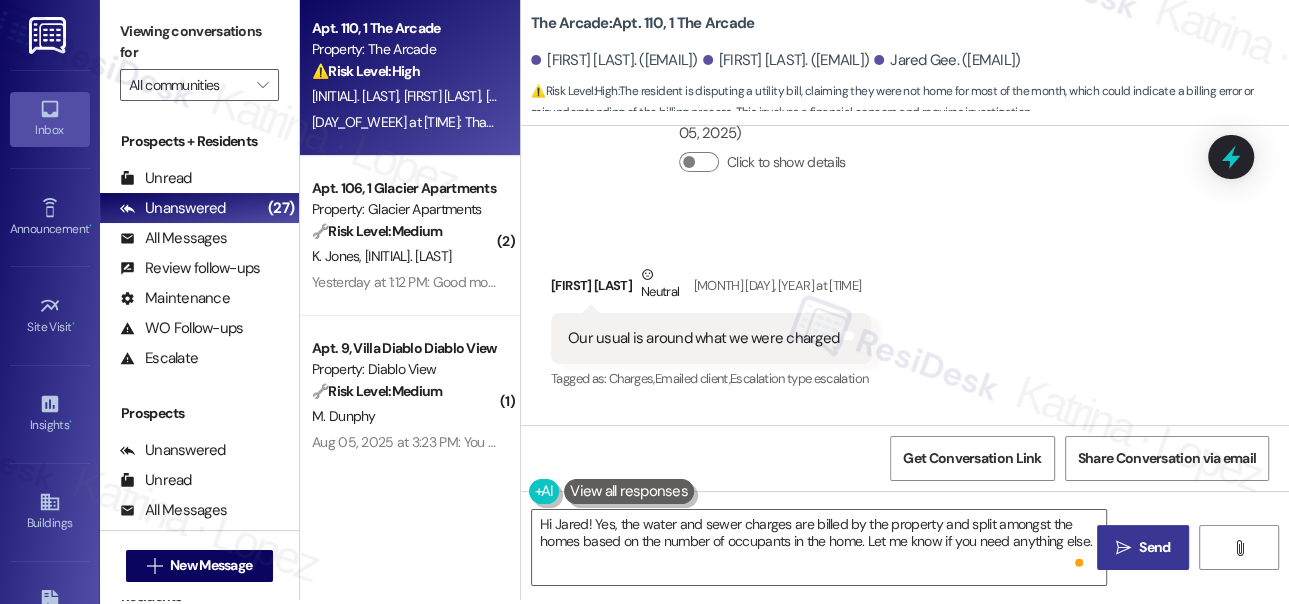 click on "Our usual is around what we were charged" at bounding box center (703, 338) 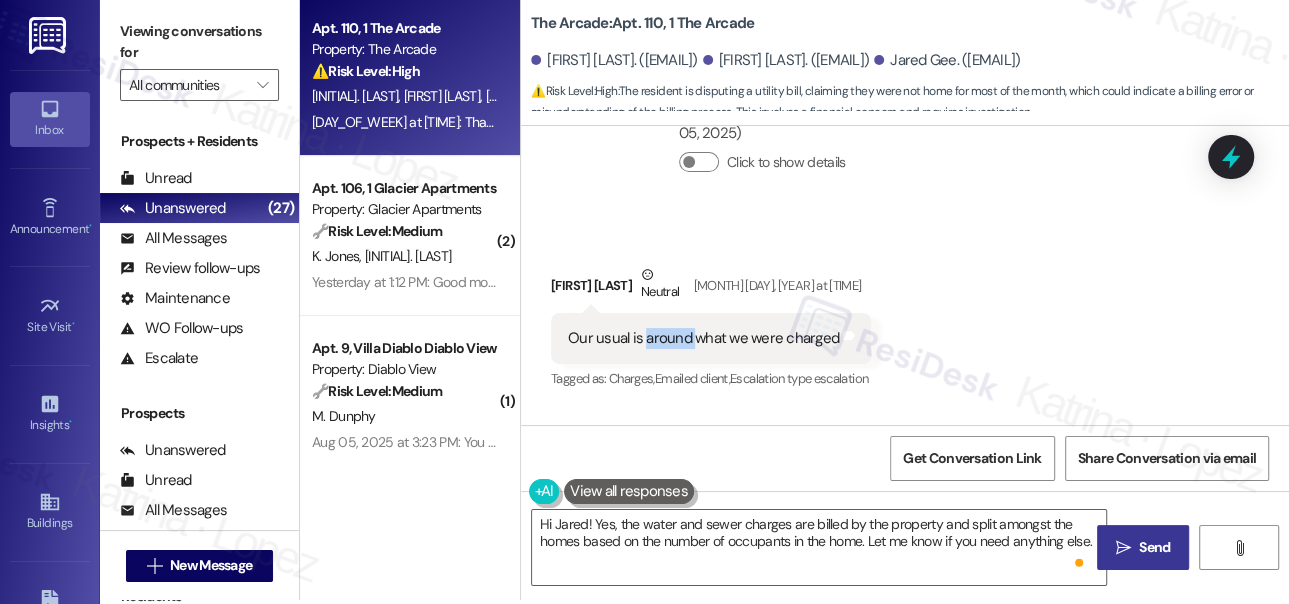 click on "Our usual is around what we were charged" at bounding box center [703, 338] 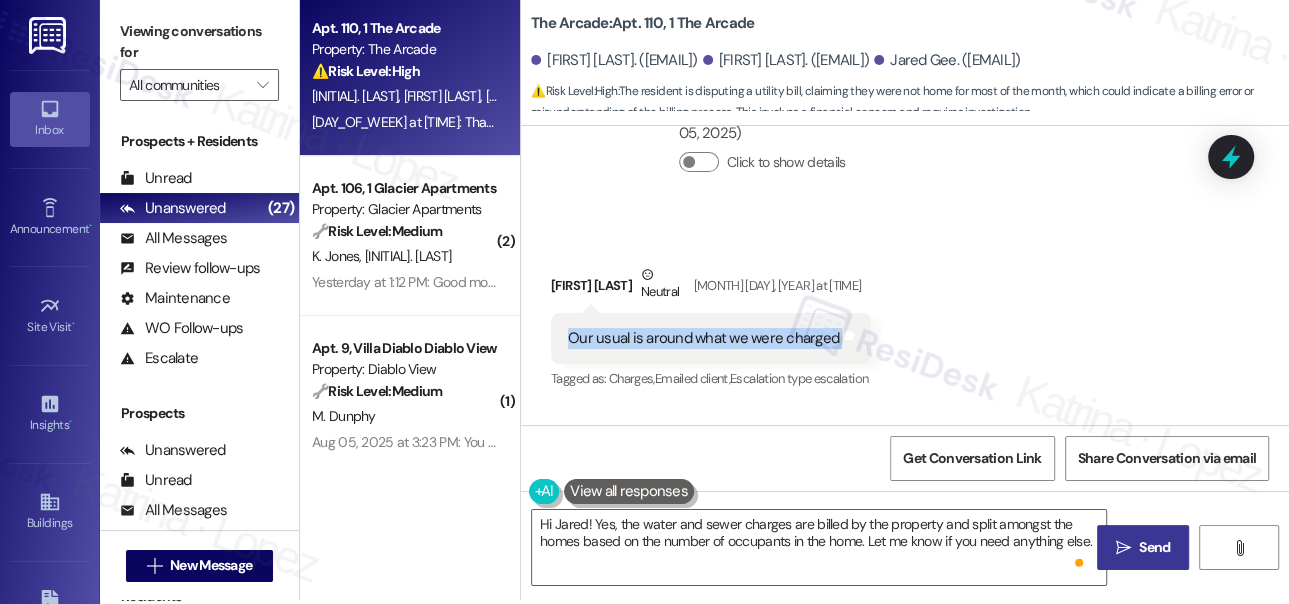 click on "Our usual is around what we were charged" at bounding box center (703, 338) 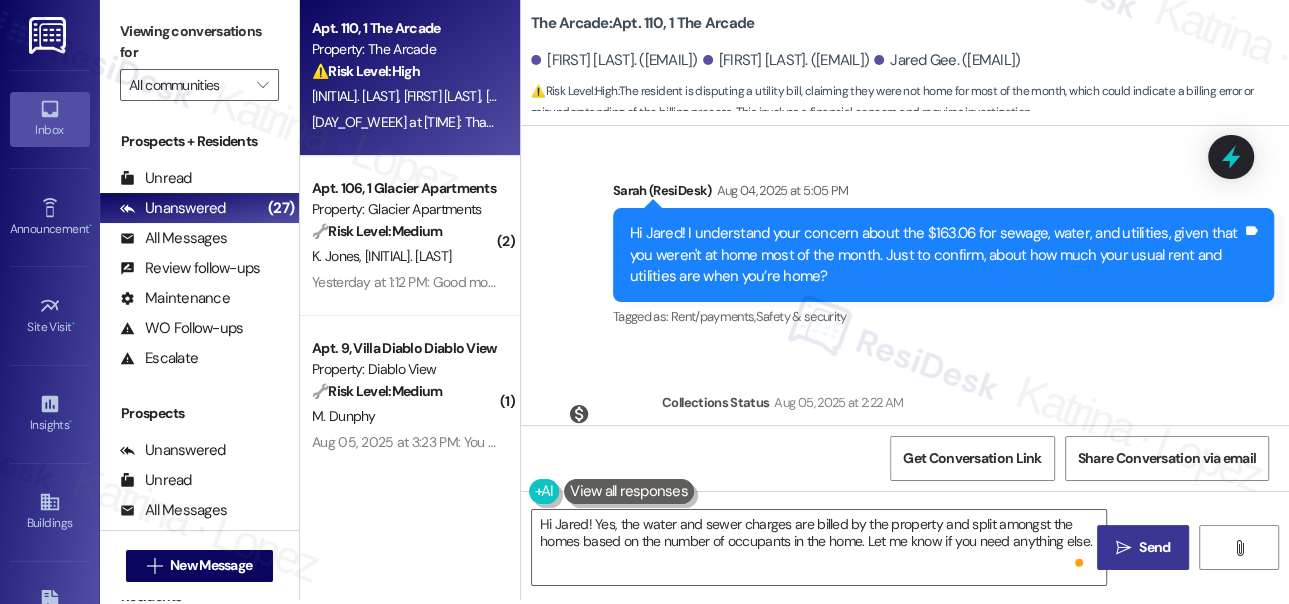 scroll, scrollTop: 3251, scrollLeft: 0, axis: vertical 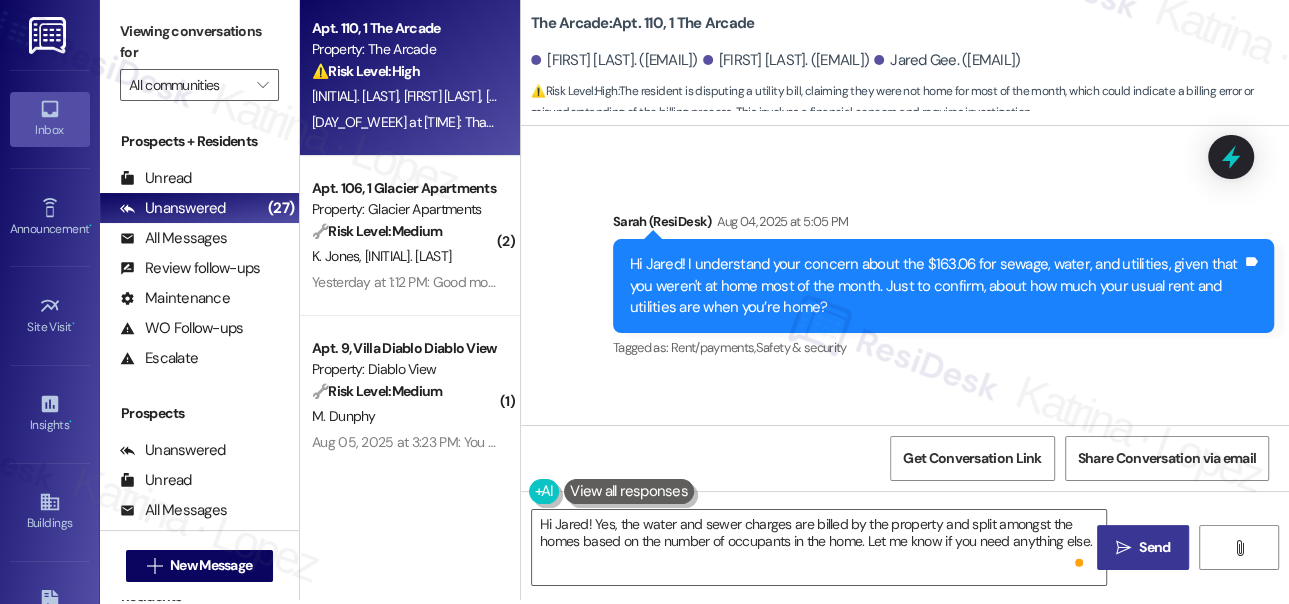 click on "Hi Jared! I understand your concern about the $163.06 for sewage, water, and utilities, given that you weren't at home most of the month. Just to confirm, about how much your usual rent and utilities are when you’re home?" at bounding box center [936, 286] 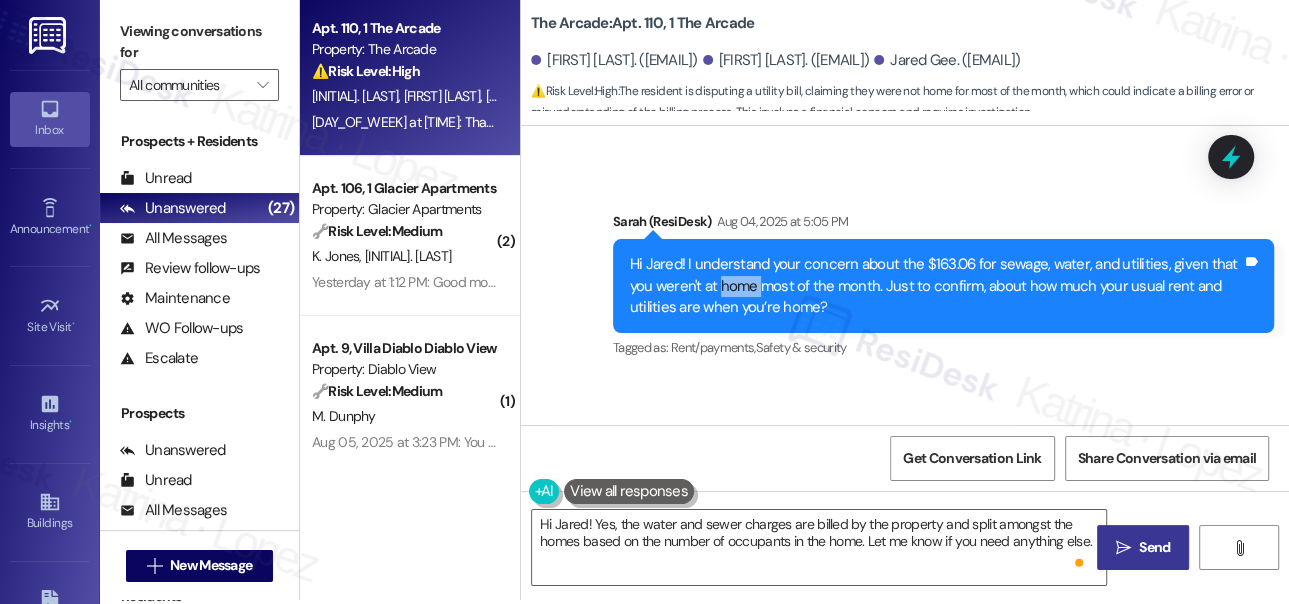 click on "Hi Jared! I understand your concern about the $163.06 for sewage, water, and utilities, given that you weren't at home most of the month. Just to confirm, about how much your usual rent and utilities are when you’re home?" at bounding box center [936, 286] 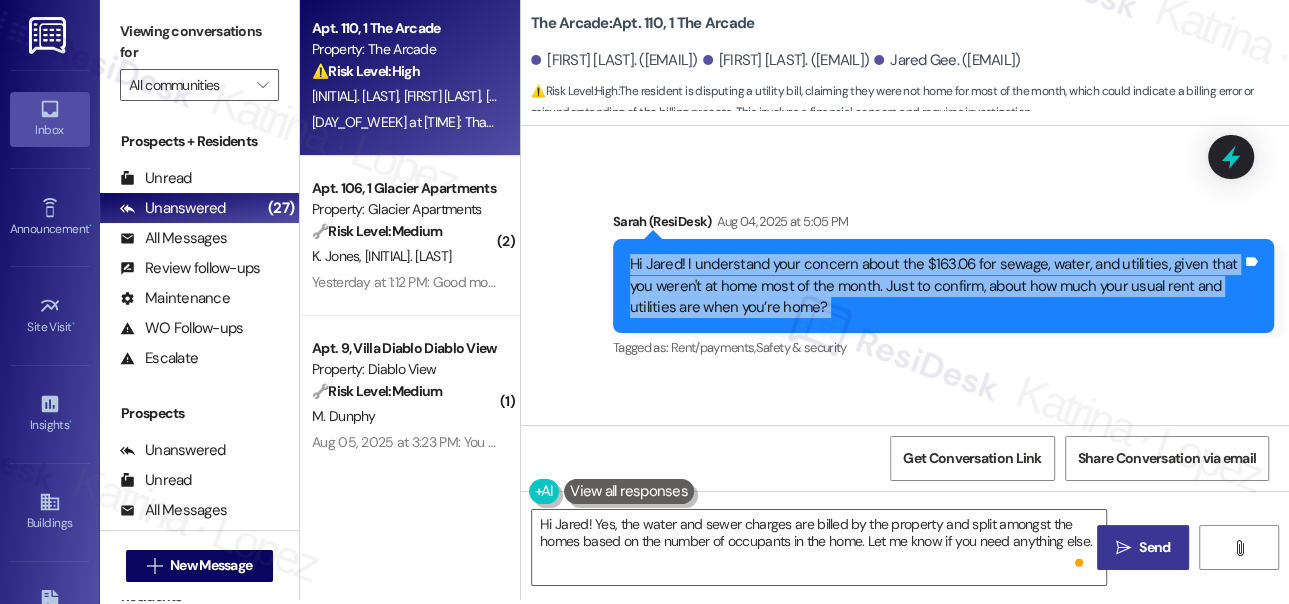 click on "Hi Jared! I understand your concern about the $163.06 for sewage, water, and utilities, given that you weren't at home most of the month. Just to confirm, about how much your usual rent and utilities are when you’re home?" at bounding box center (936, 286) 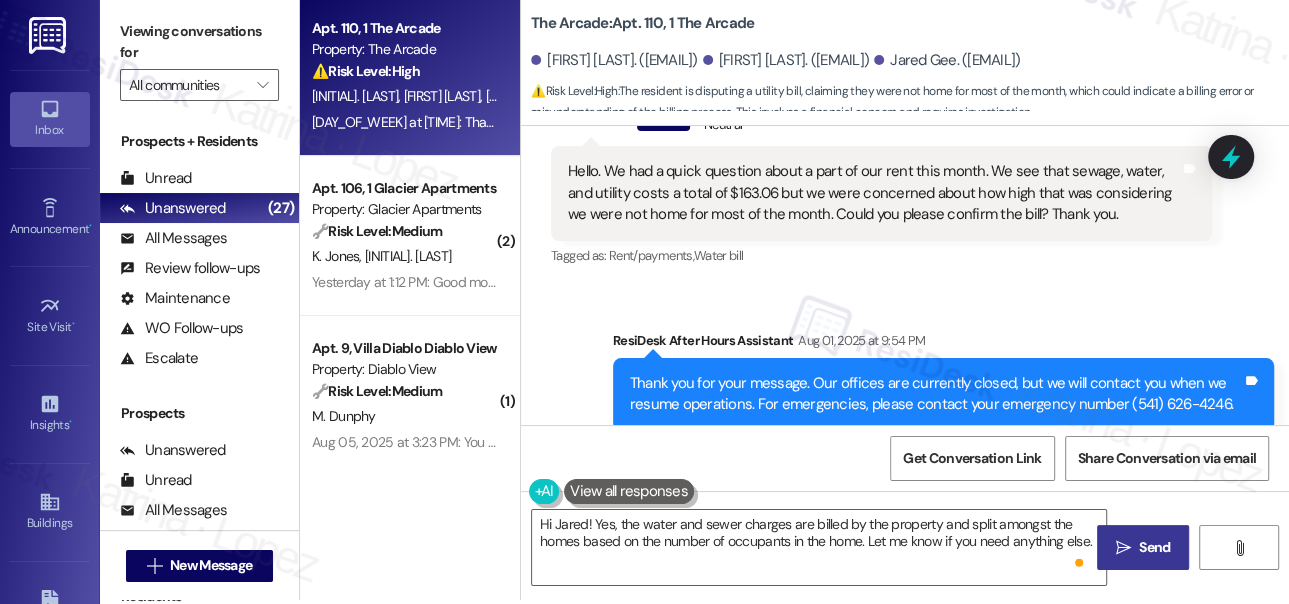 scroll, scrollTop: 2706, scrollLeft: 0, axis: vertical 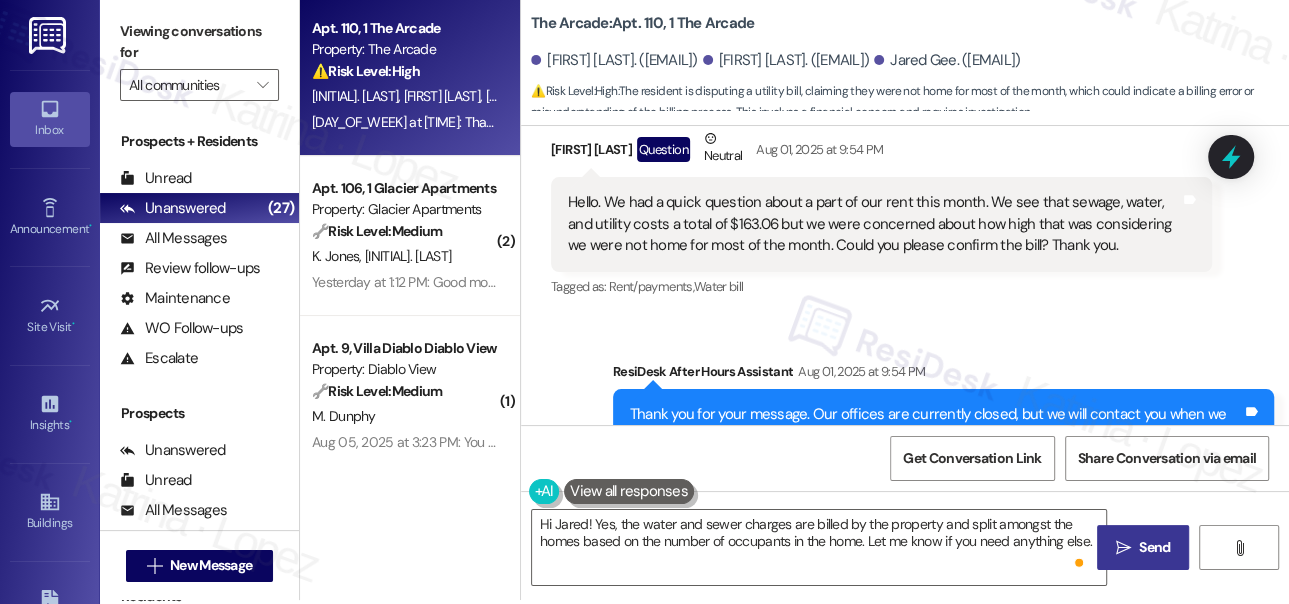 click on "Hello. We had a quick question about a part of our rent this month. We see that sewage, water, and utility costs a total of $163.06 but we were concerned about how high that was considering we were not home for most of the month. Could you please confirm the bill? Thank you." at bounding box center (874, 224) 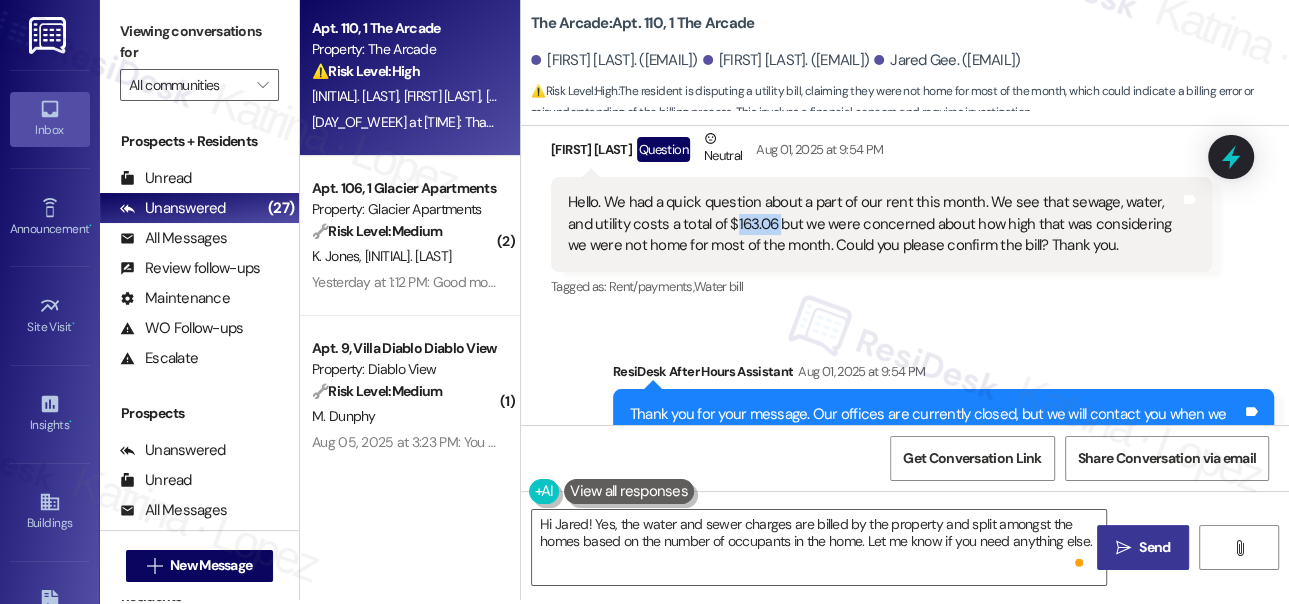 click on "Hello. We had a quick question about a part of our rent this month. We see that sewage, water, and utility costs a total of $163.06 but we were concerned about how high that was considering we were not home for most of the month. Could you please confirm the bill? Thank you." at bounding box center [874, 224] 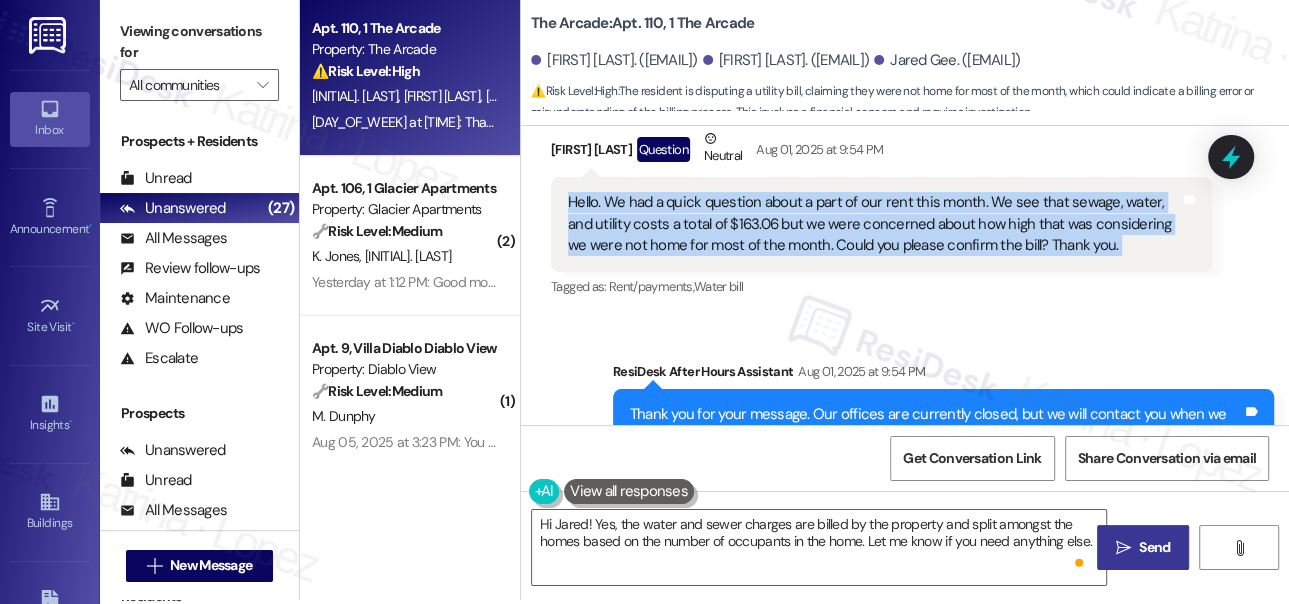 click on "Hello. We had a quick question about a part of our rent this month. We see that sewage, water, and utility costs a total of $163.06 but we were concerned about how high that was considering we were not home for most of the month. Could you please confirm the bill? Thank you." at bounding box center [874, 224] 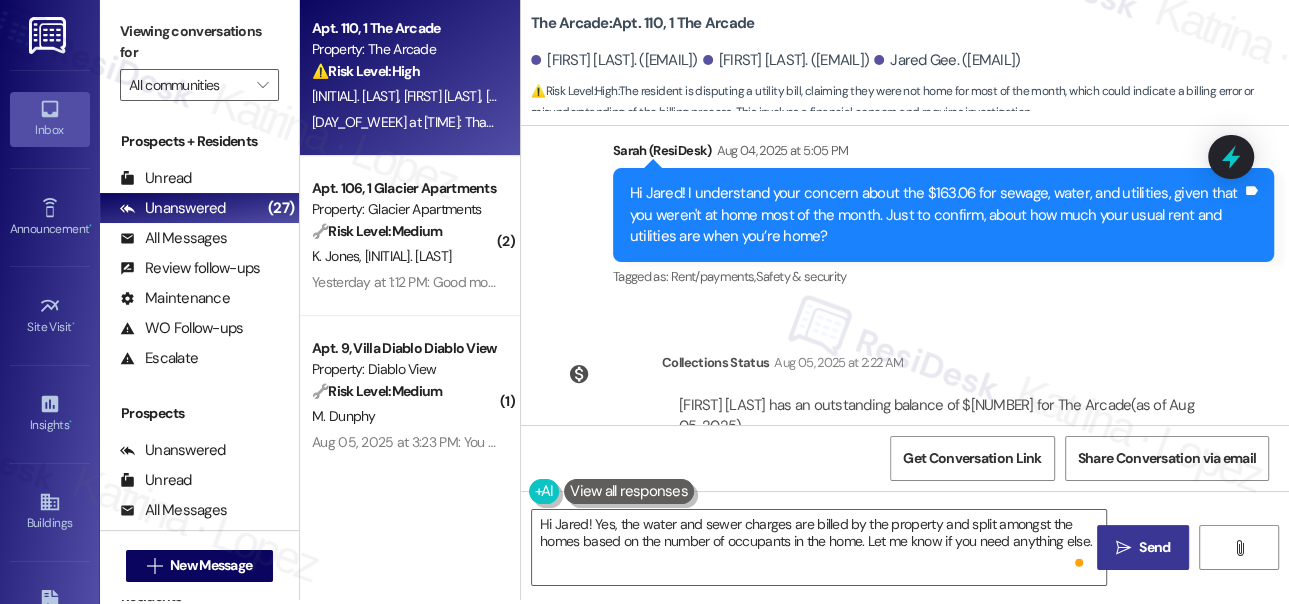 scroll, scrollTop: 3342, scrollLeft: 0, axis: vertical 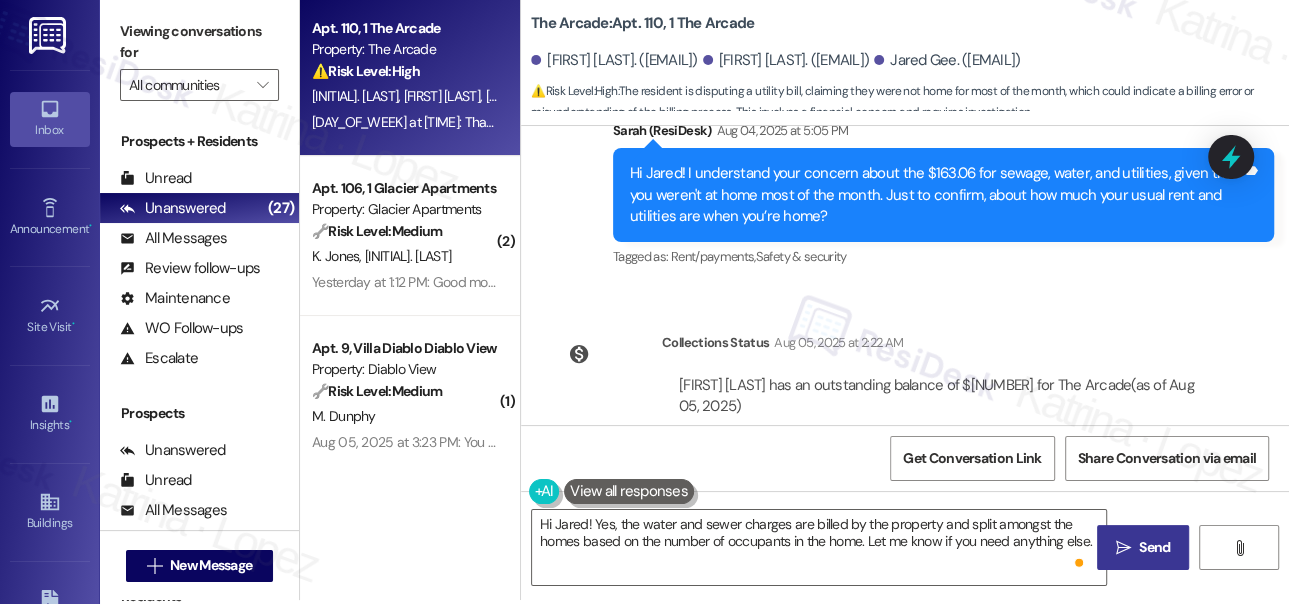 click on "Hi Jared! I understand your concern about the $163.06 for sewage, water, and utilities, given that you weren't at home most of the month. Just to confirm, about how much your usual rent and utilities are when you’re home?" at bounding box center [936, 195] 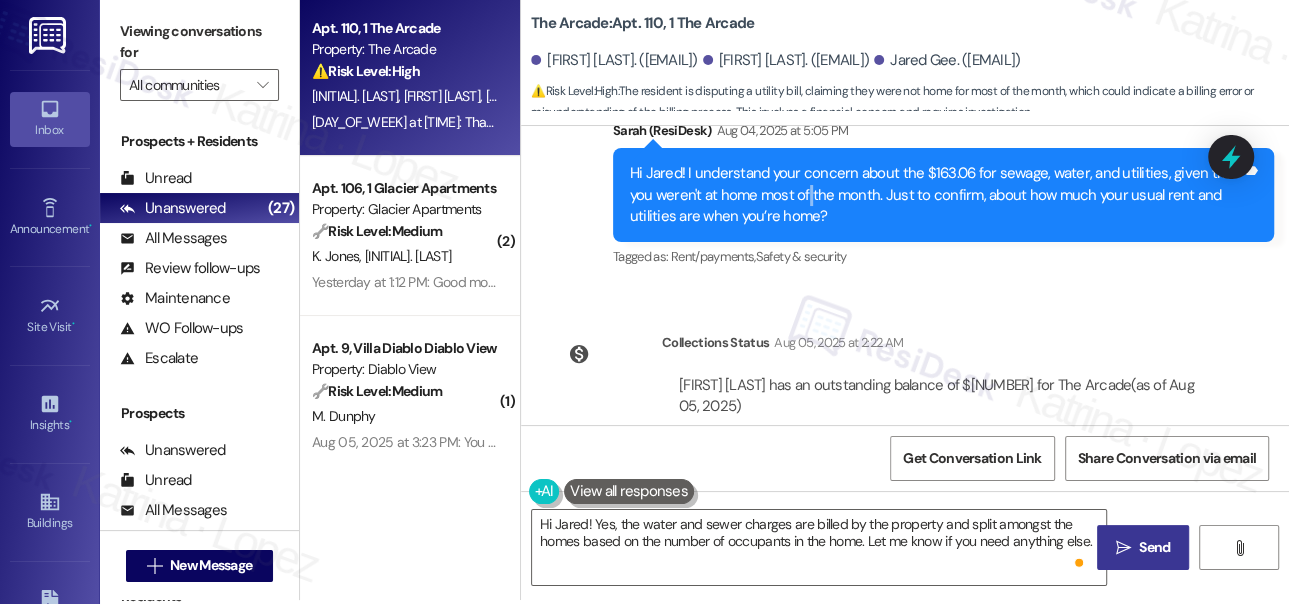 click on "Hi Jared! I understand your concern about the $163.06 for sewage, water, and utilities, given that you weren't at home most of the month. Just to confirm, about how much your usual rent and utilities are when you’re home?" at bounding box center [936, 195] 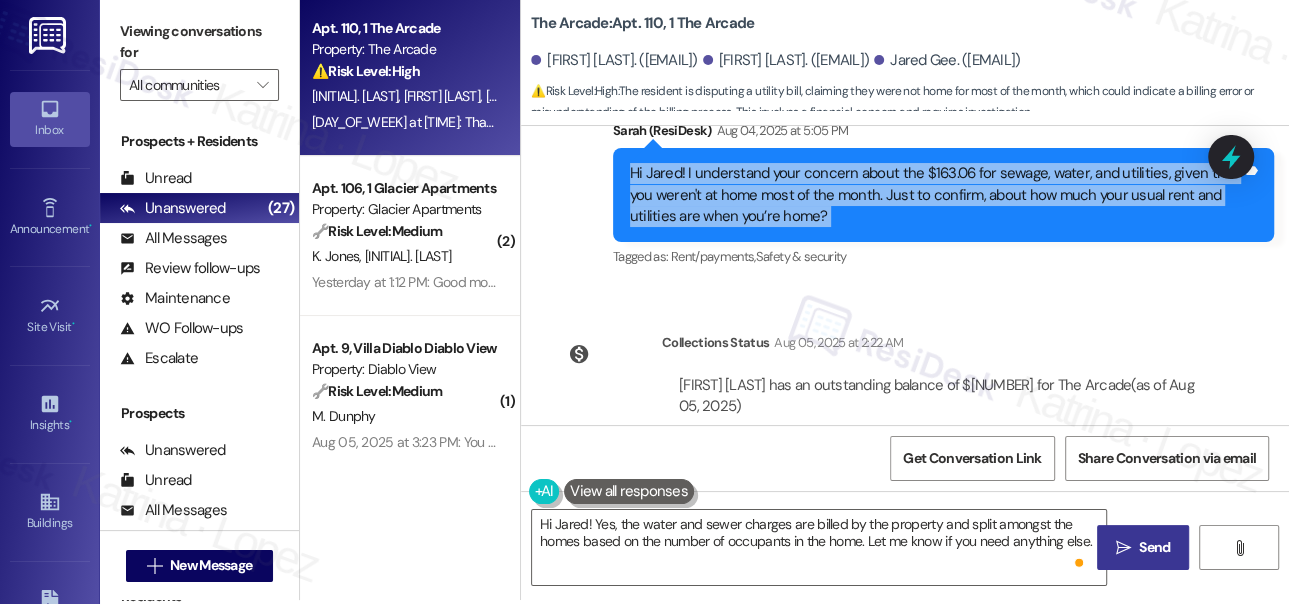 click on "Hi Jared! I understand your concern about the $163.06 for sewage, water, and utilities, given that you weren't at home most of the month. Just to confirm, about how much your usual rent and utilities are when you’re home?" at bounding box center [936, 195] 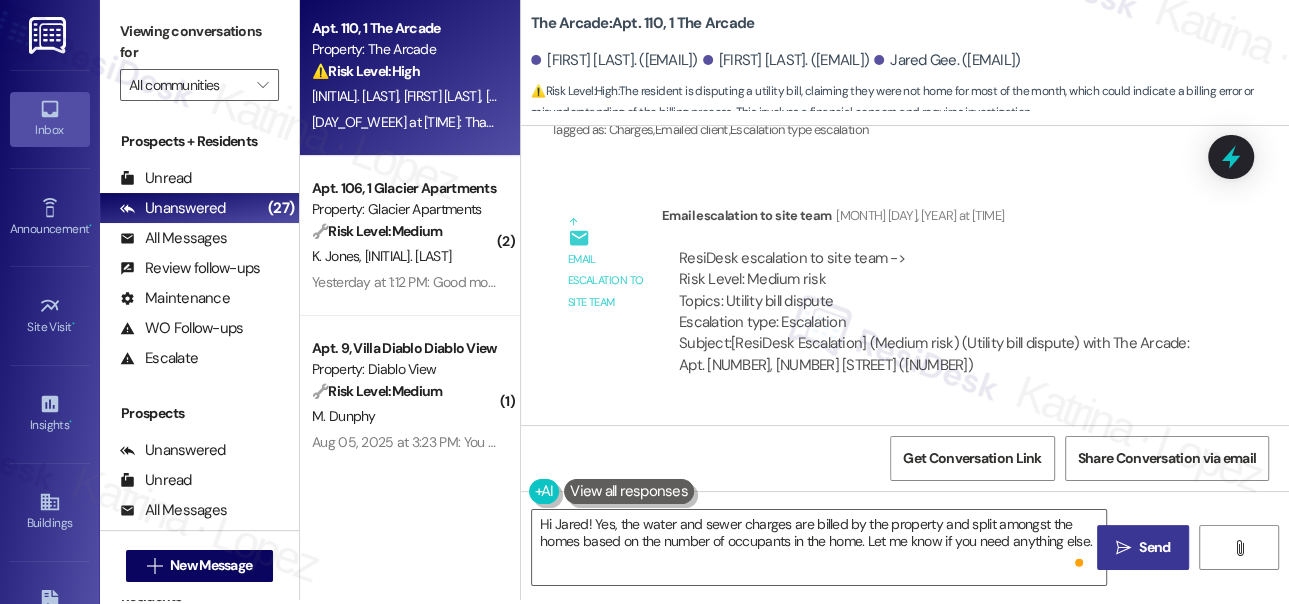 scroll, scrollTop: 3978, scrollLeft: 0, axis: vertical 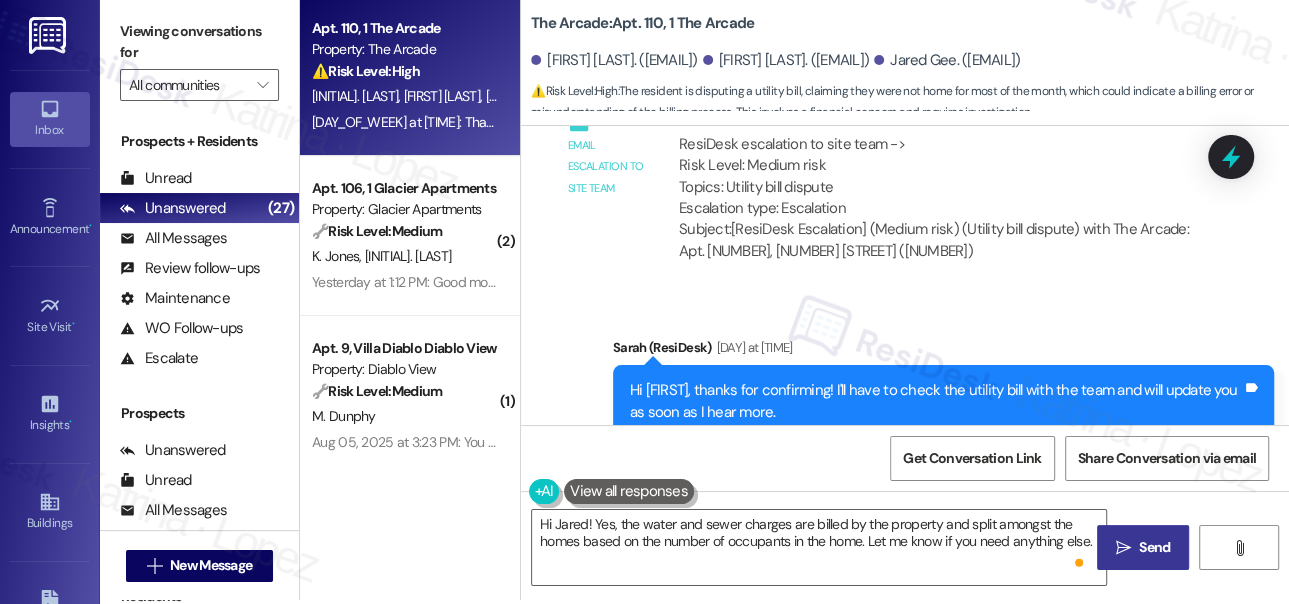 click on "Hi Jared, thanks for confirming! I'll have to check the utility bill with the team and will update you as soon as I hear more." at bounding box center [936, 401] 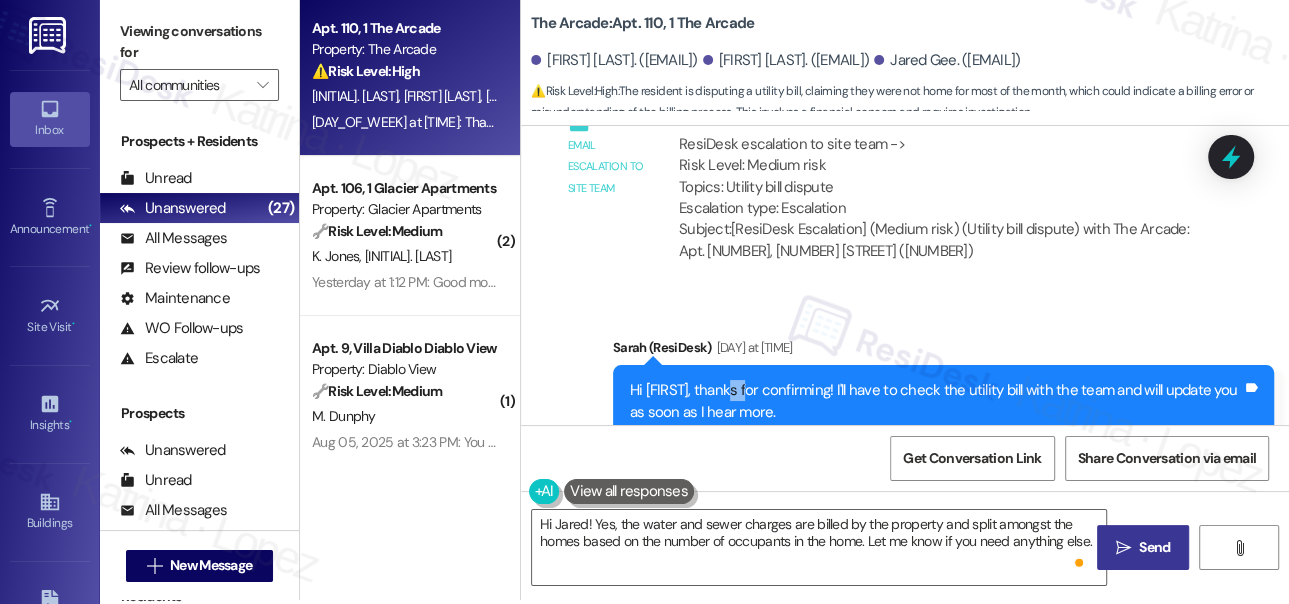 click on "Hi Jared, thanks for confirming! I'll have to check the utility bill with the team and will update you as soon as I hear more." at bounding box center [936, 401] 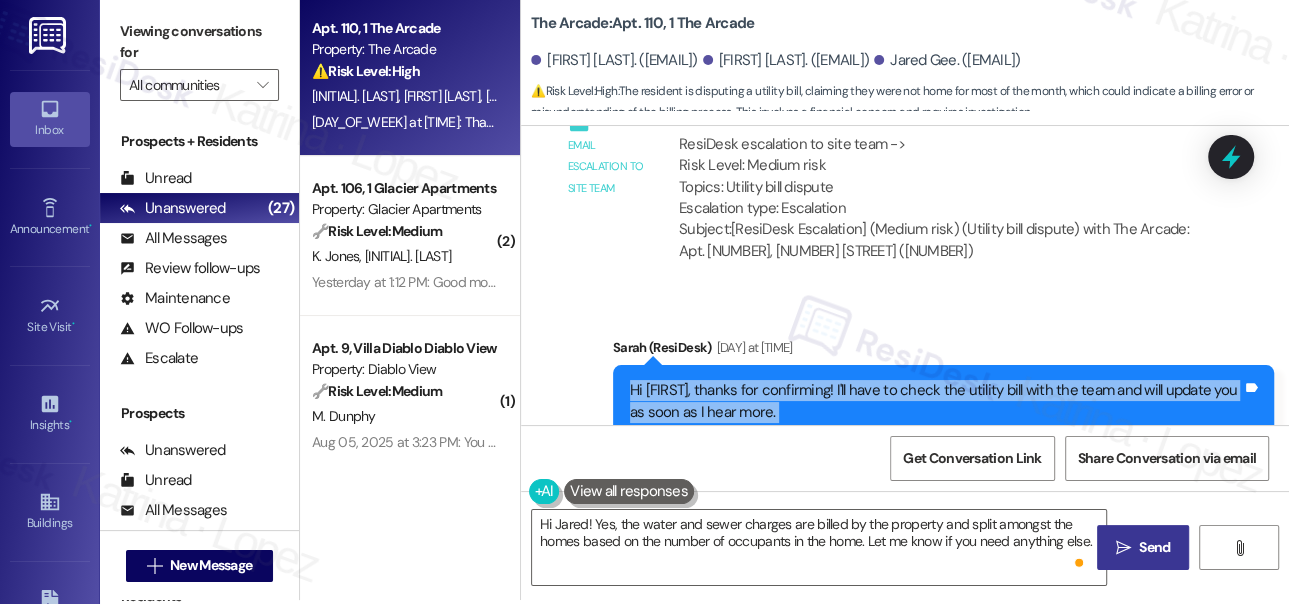 click on "Hi Jared, thanks for confirming! I'll have to check the utility bill with the team and will update you as soon as I hear more." at bounding box center [936, 401] 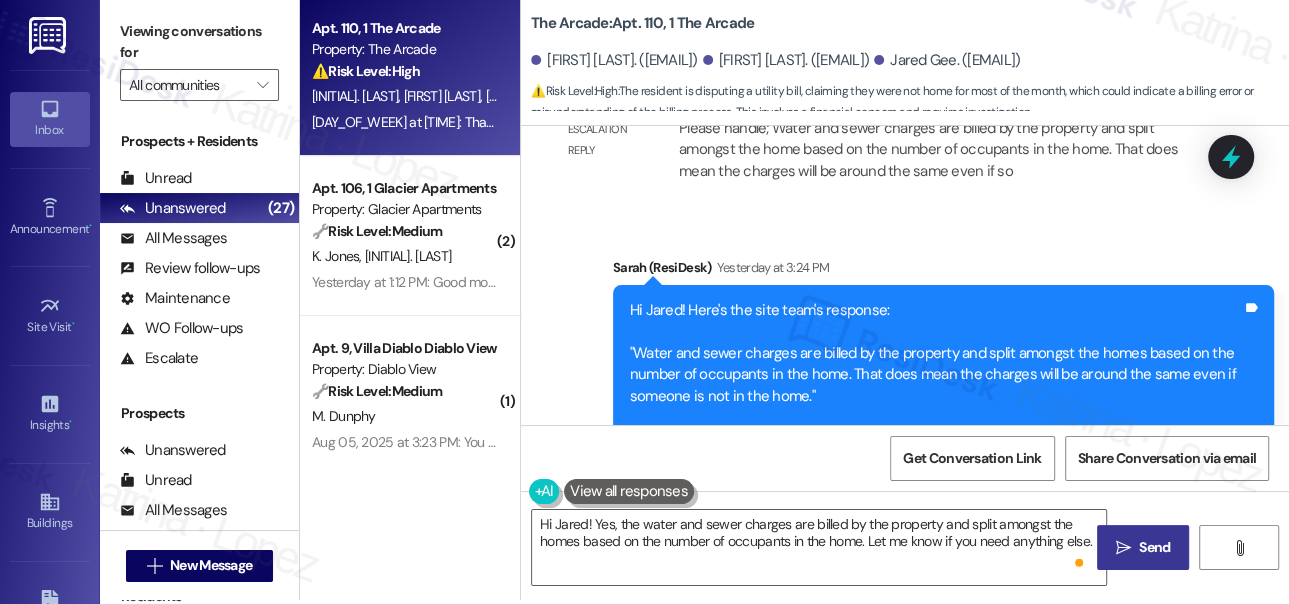 scroll, scrollTop: 4524, scrollLeft: 0, axis: vertical 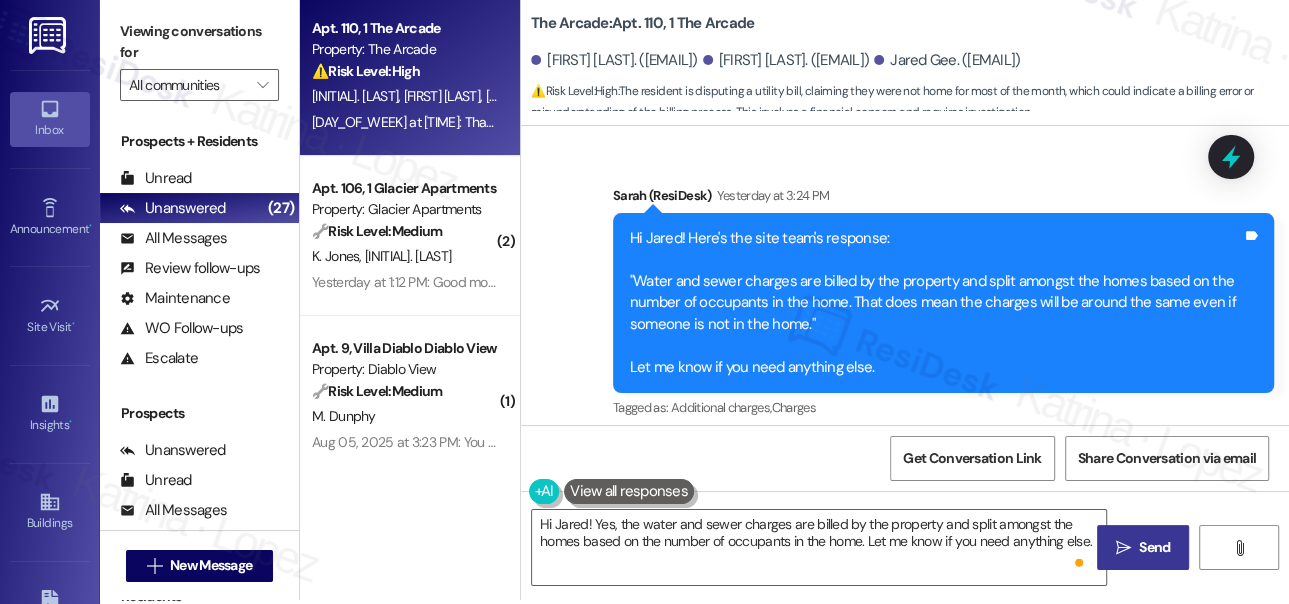 click on "Hi Jared! Here's the site team's response:
"Water and sewer charges are billed by the property and split amongst the homes based on the number of occupants in the home. That does mean the charges will be around the same even if someone is not in the home."
Let me know if you need anything else." at bounding box center [936, 303] 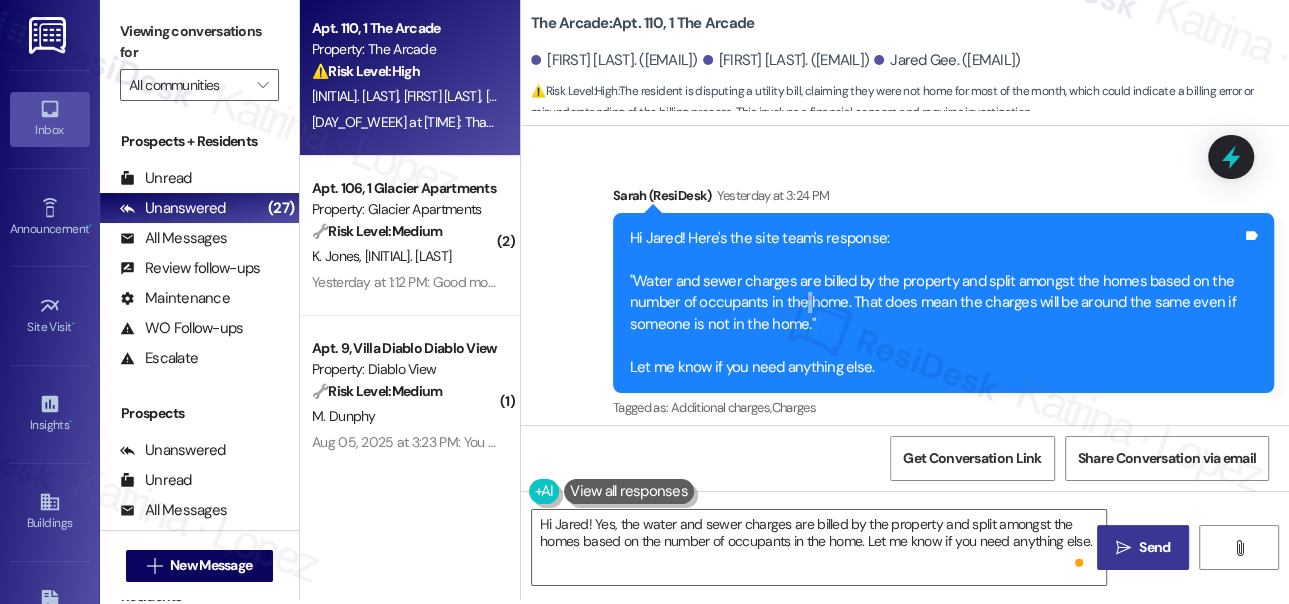 click on "Hi Jared! Here's the site team's response:
"Water and sewer charges are billed by the property and split amongst the homes based on the number of occupants in the home. That does mean the charges will be around the same even if someone is not in the home."
Let me know if you need anything else." at bounding box center (936, 303) 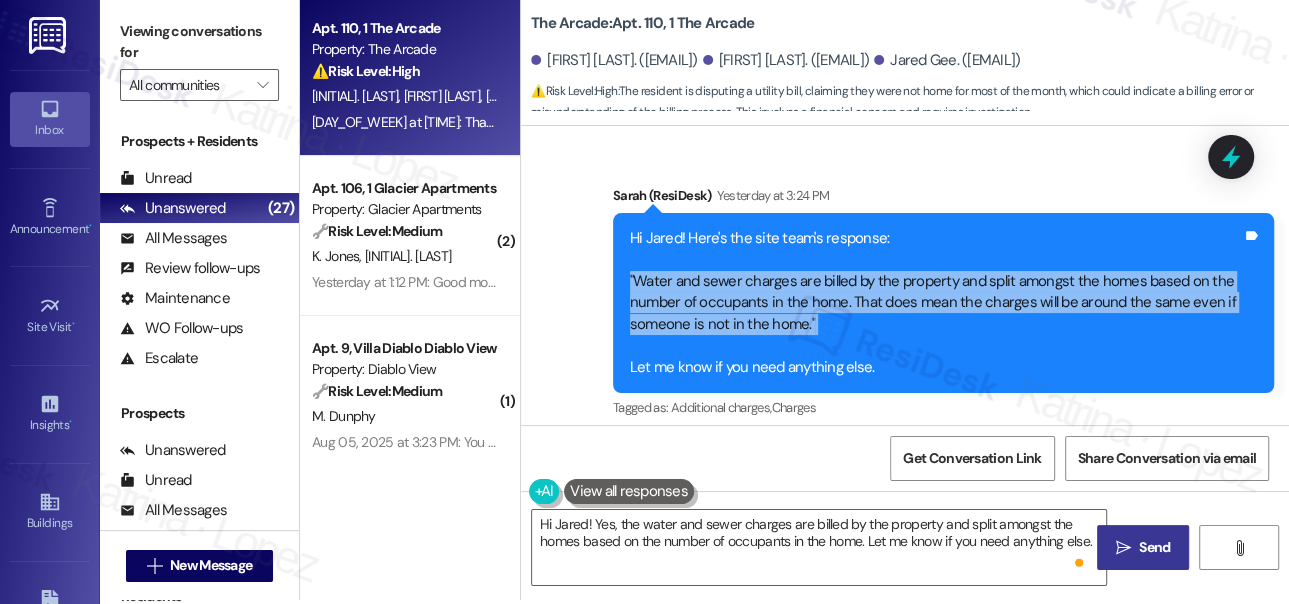 click on "Hi Jared! Here's the site team's response:
"Water and sewer charges are billed by the property and split amongst the homes based on the number of occupants in the home. That does mean the charges will be around the same even if someone is not in the home."
Let me know if you need anything else." at bounding box center [936, 303] 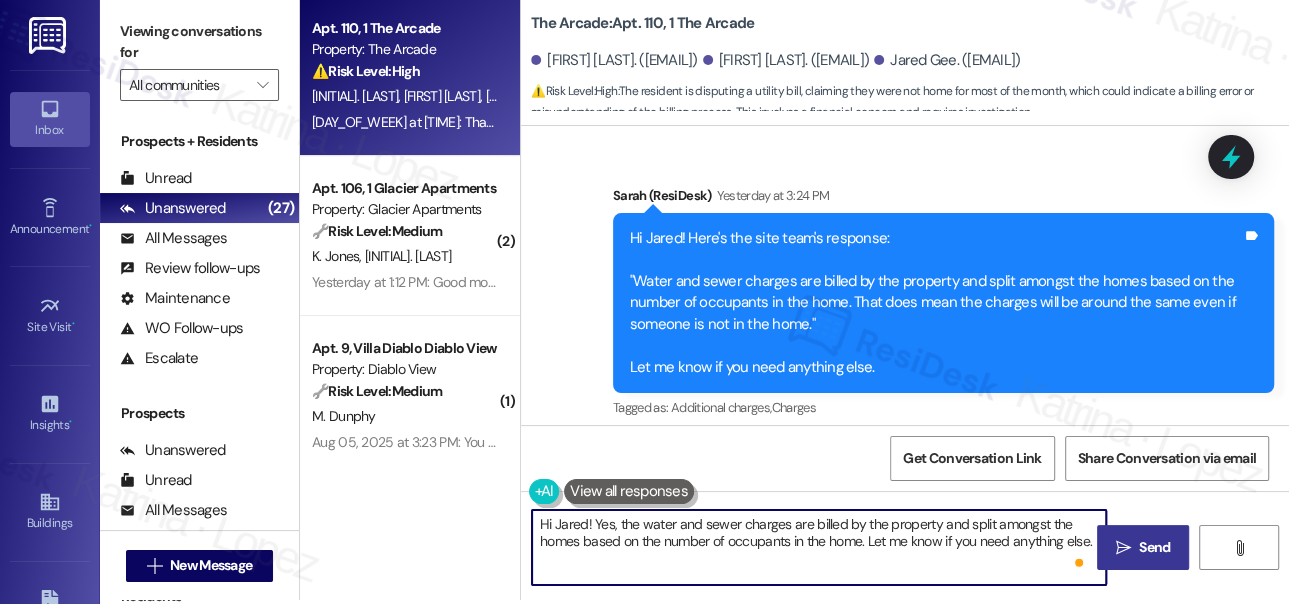drag, startPoint x: 617, startPoint y: 521, endPoint x: 932, endPoint y: 544, distance: 315.83856 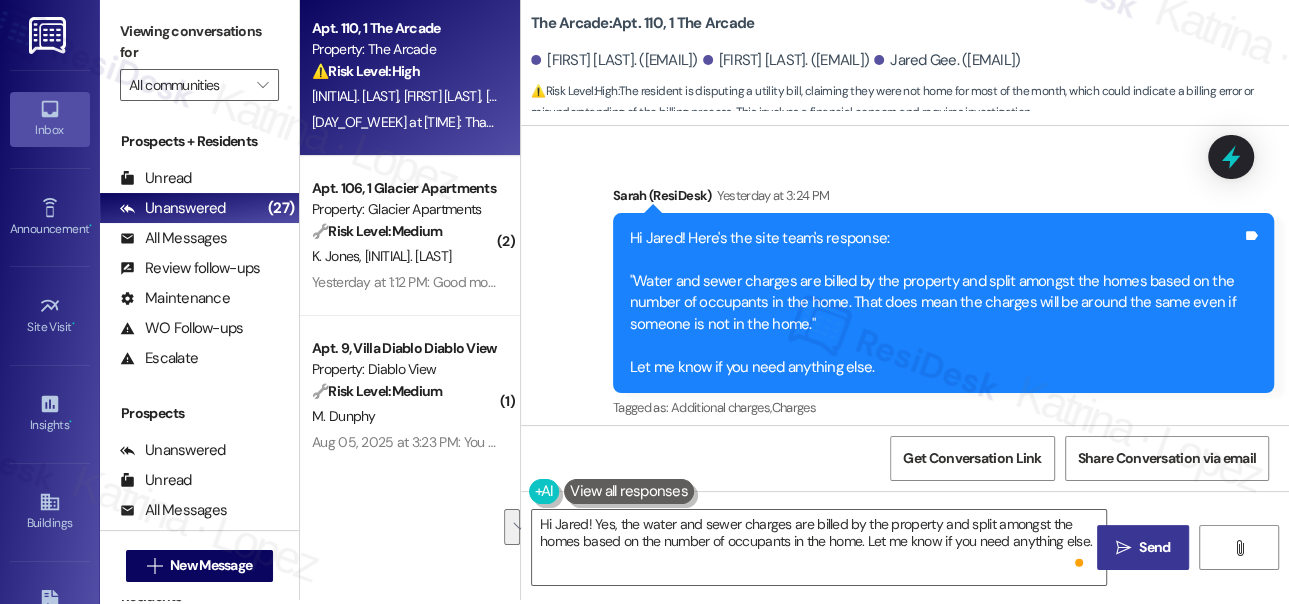 click on "Viewing conversations for" at bounding box center [199, 42] 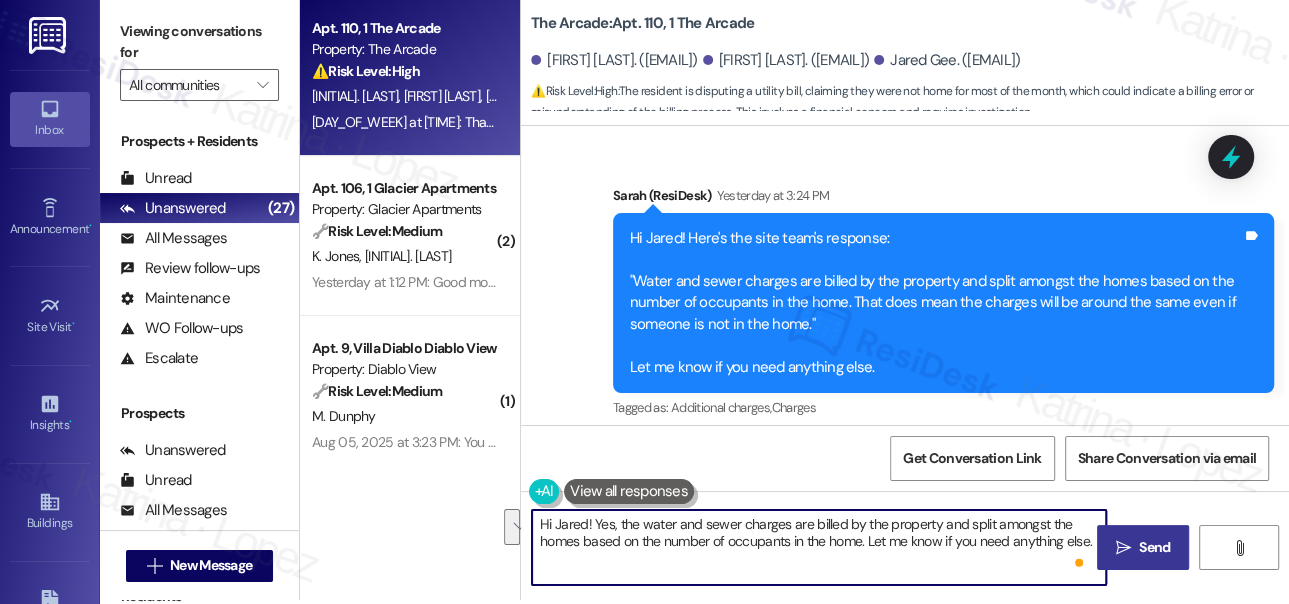 drag, startPoint x: 618, startPoint y: 524, endPoint x: 1249, endPoint y: 586, distance: 634.03864 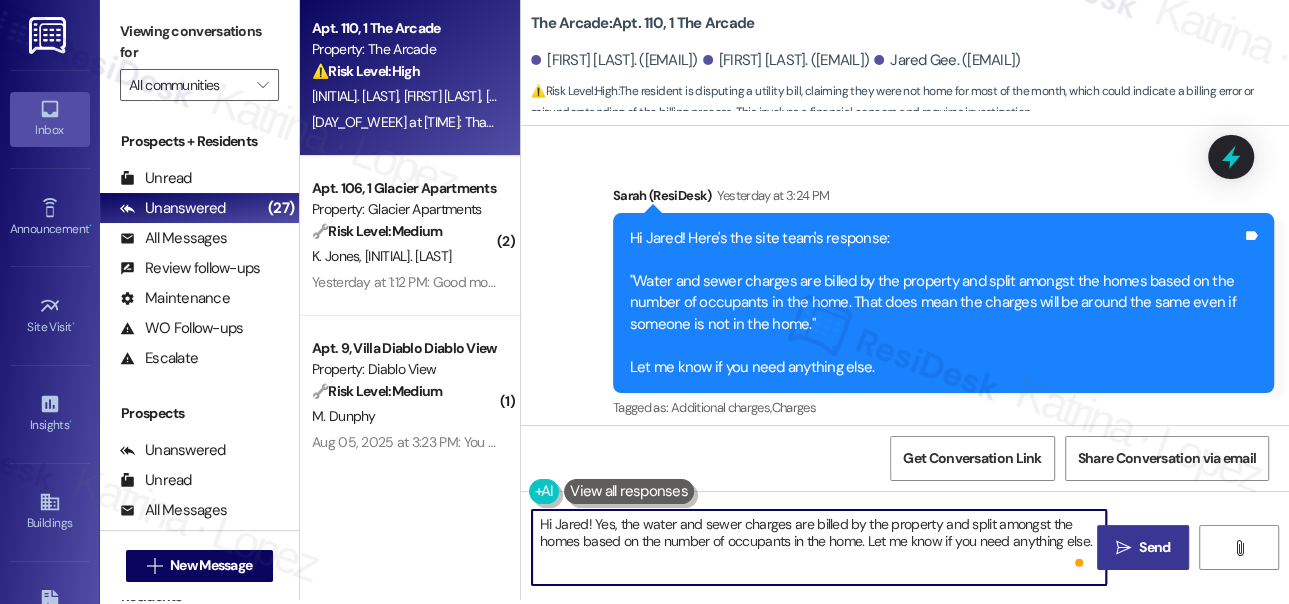 drag, startPoint x: 615, startPoint y: 519, endPoint x: 691, endPoint y: 517, distance: 76.02631 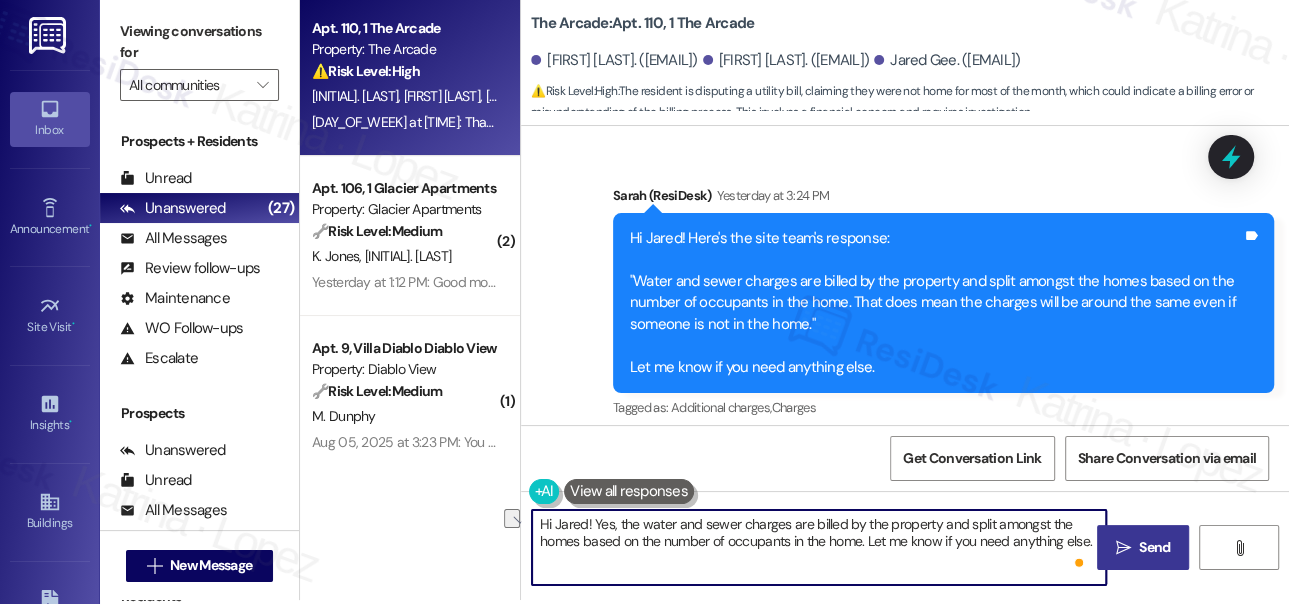 drag, startPoint x: 691, startPoint y: 517, endPoint x: 681, endPoint y: 516, distance: 10.049875 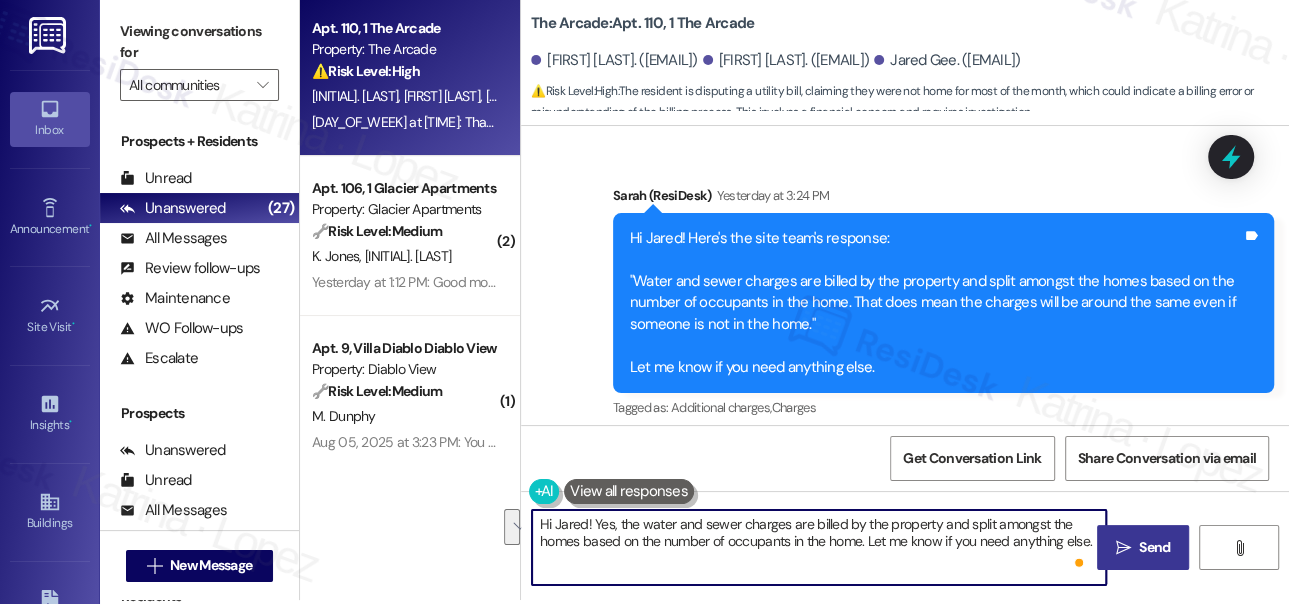 drag, startPoint x: 616, startPoint y: 524, endPoint x: 858, endPoint y: 543, distance: 242.74472 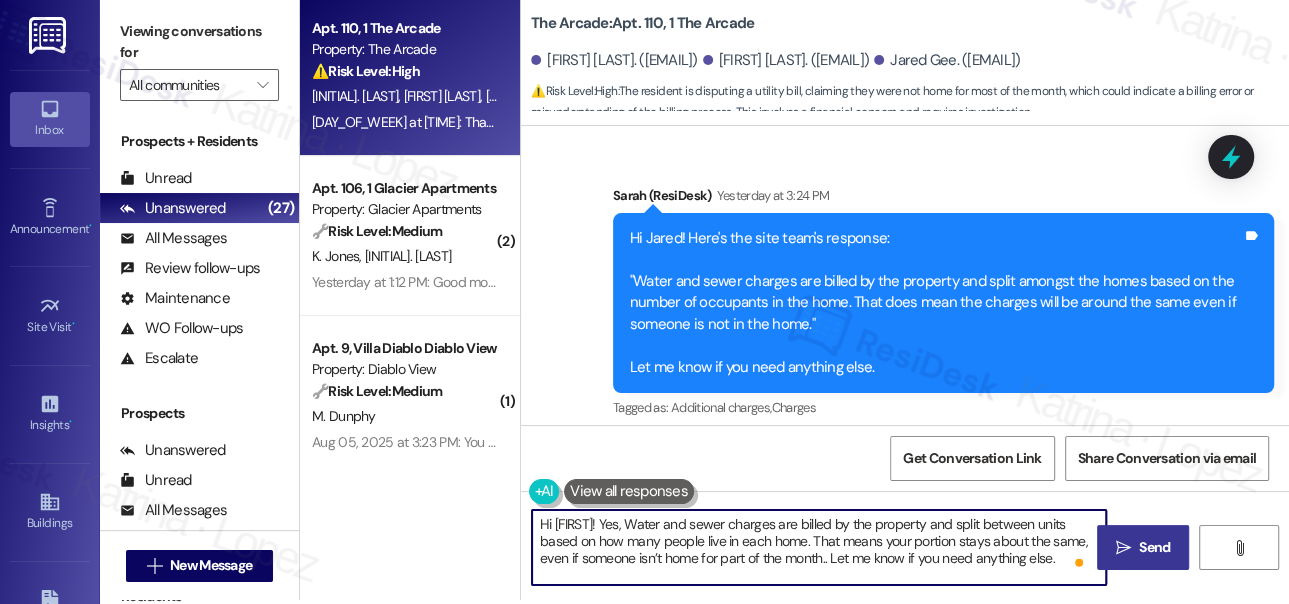 click on "Hi Jared! Yes, Water and sewer charges are billed by the property and split between units based on how many people live in each home. That means your portion stays about the same, even if someone isn’t home for part of the month.. Let me know if you need anything else." at bounding box center (819, 547) 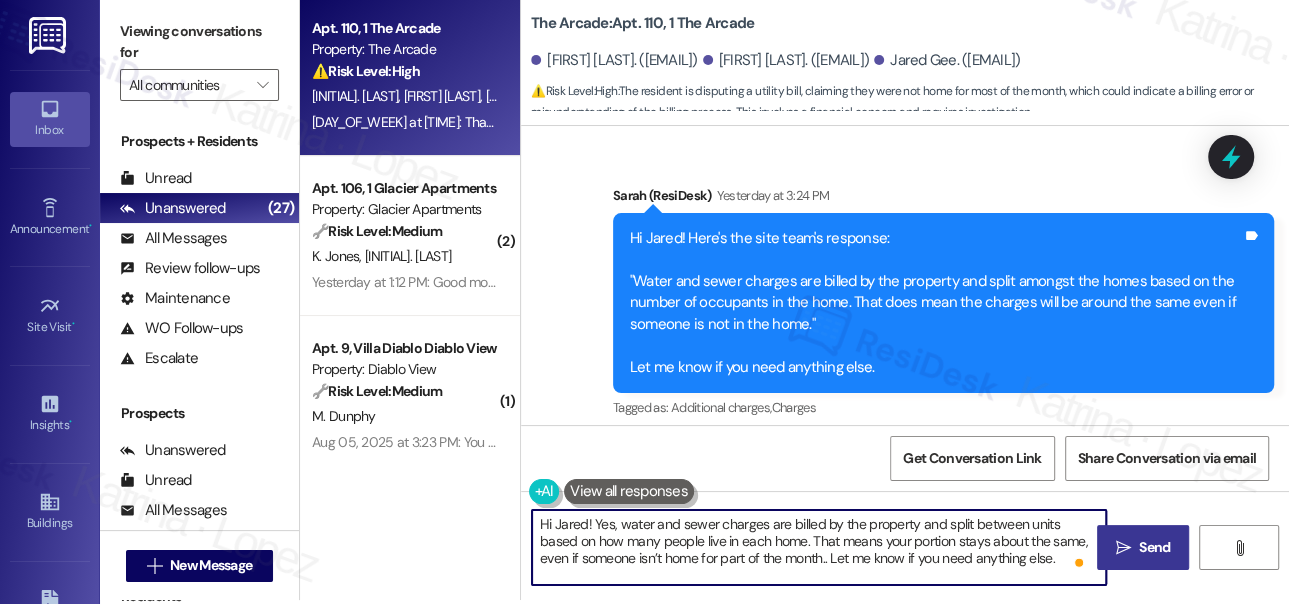 click on "Hi Jared! Yes, water and sewer charges are billed by the property and split between units based on how many people live in each home. That means your portion stays about the same, even if someone isn’t home for part of the month.. Let me know if you need anything else." at bounding box center [819, 547] 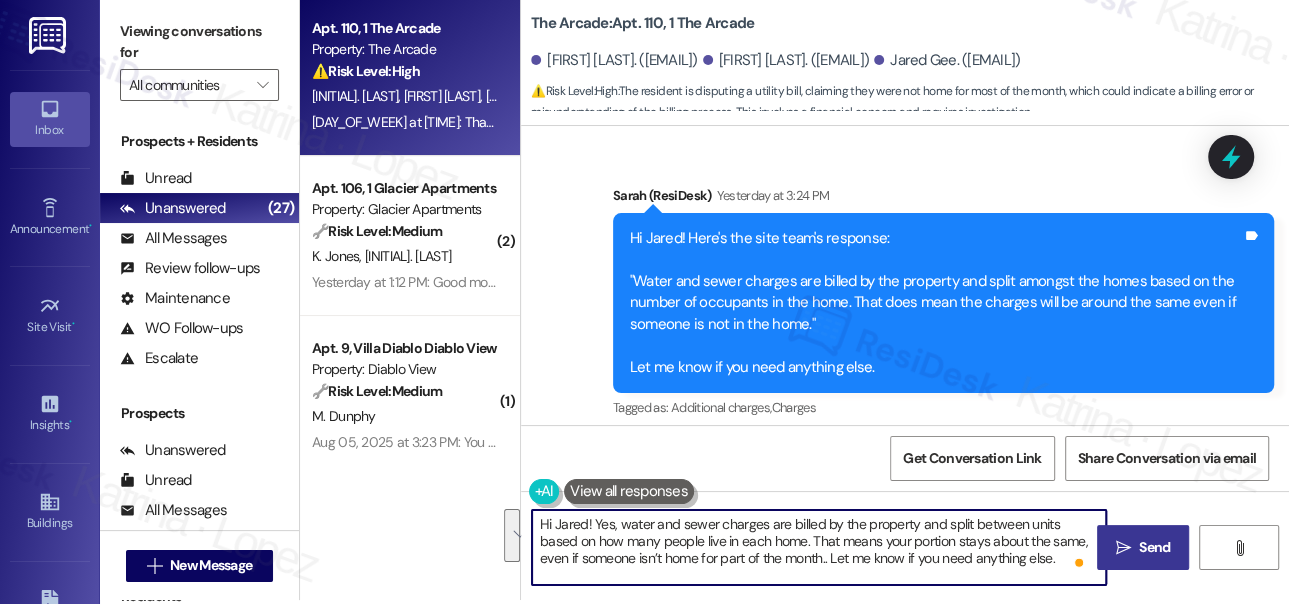 click on "Hi Jared! Yes, water and sewer charges are billed by the property and split between units based on how many people live in each home. That means your portion stays about the same, even if someone isn’t home for part of the month.. Let me know if you need anything else." at bounding box center (819, 547) 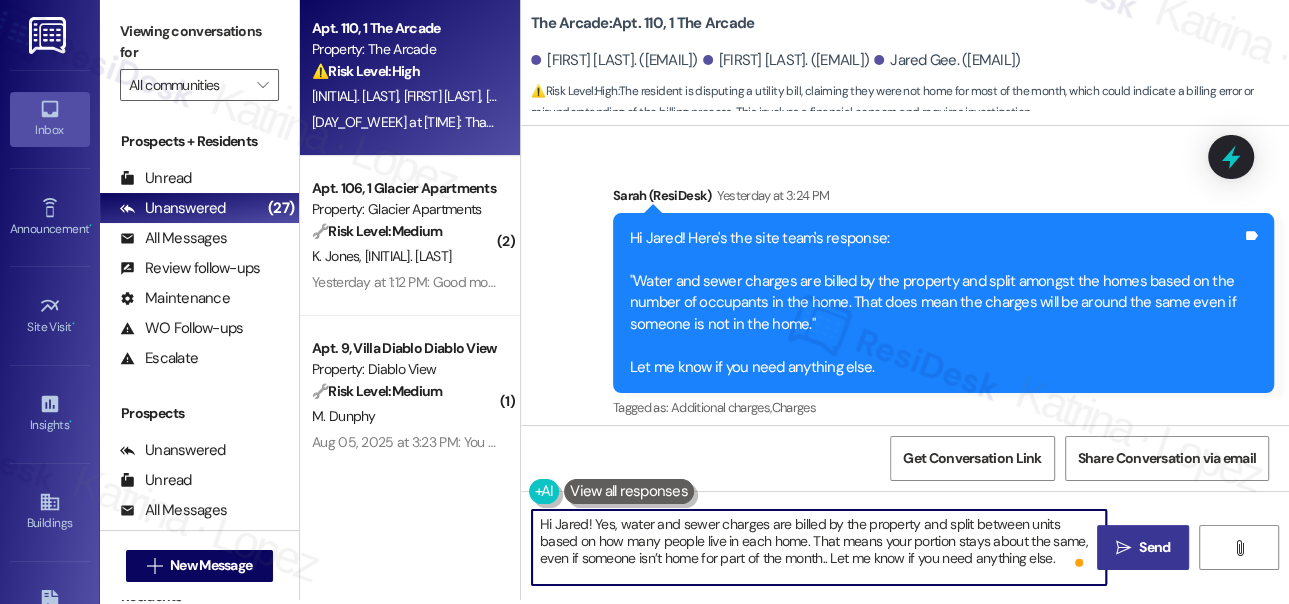 click on "Hi Jared! Yes, water and sewer charges are billed by the property and split between units based on how many people live in each home. That means your portion stays about the same, even if someone isn’t home for part of the month.. Let me know if you need anything else." at bounding box center [819, 547] 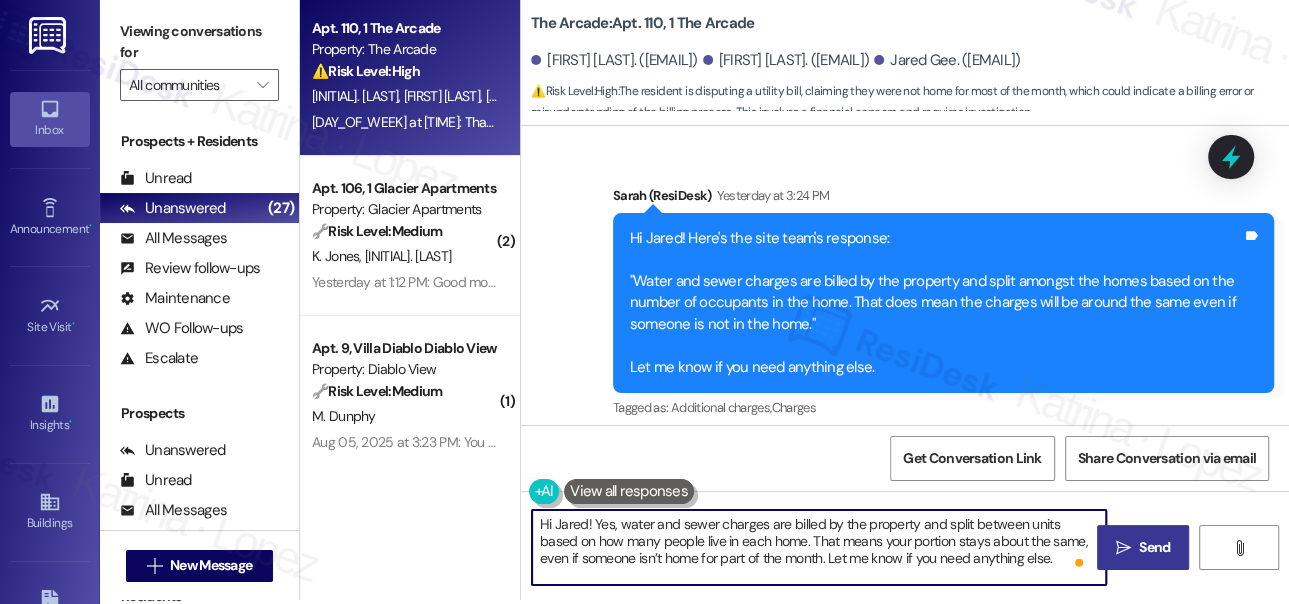 click on "Hi Jared! Yes, water and sewer charges are billed by the property and split between units based on how many people live in each home. That means your portion stays about the same, even if someone isn’t home for part of the month. Let me know if you need anything else." at bounding box center [819, 547] 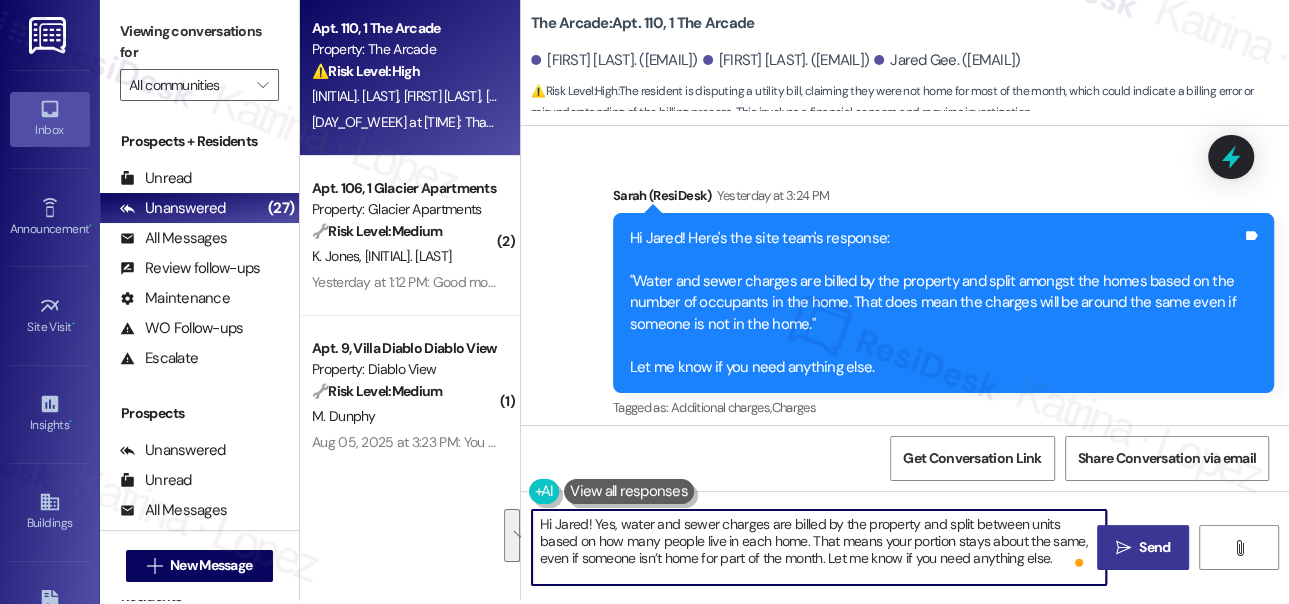 type on "Hi Jared! Yes, water and sewer charges are billed by the property and split between units based on how many people live in each home. That means your portion stays about the same, even if someone isn’t home for part of the month. Let me know if you need anything else." 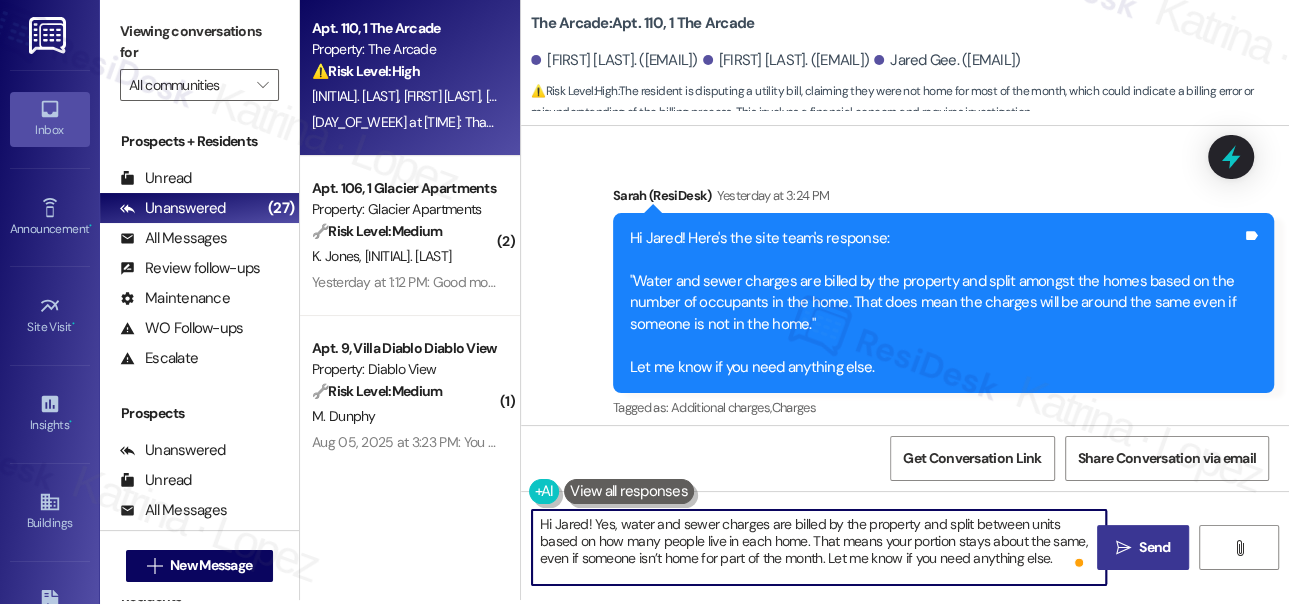click on "Hi Jared! Yes, water and sewer charges are billed by the property and split between units based on how many people live in each home. That means your portion stays about the same, even if someone isn’t home for part of the month. Let me know if you need anything else." at bounding box center (819, 547) 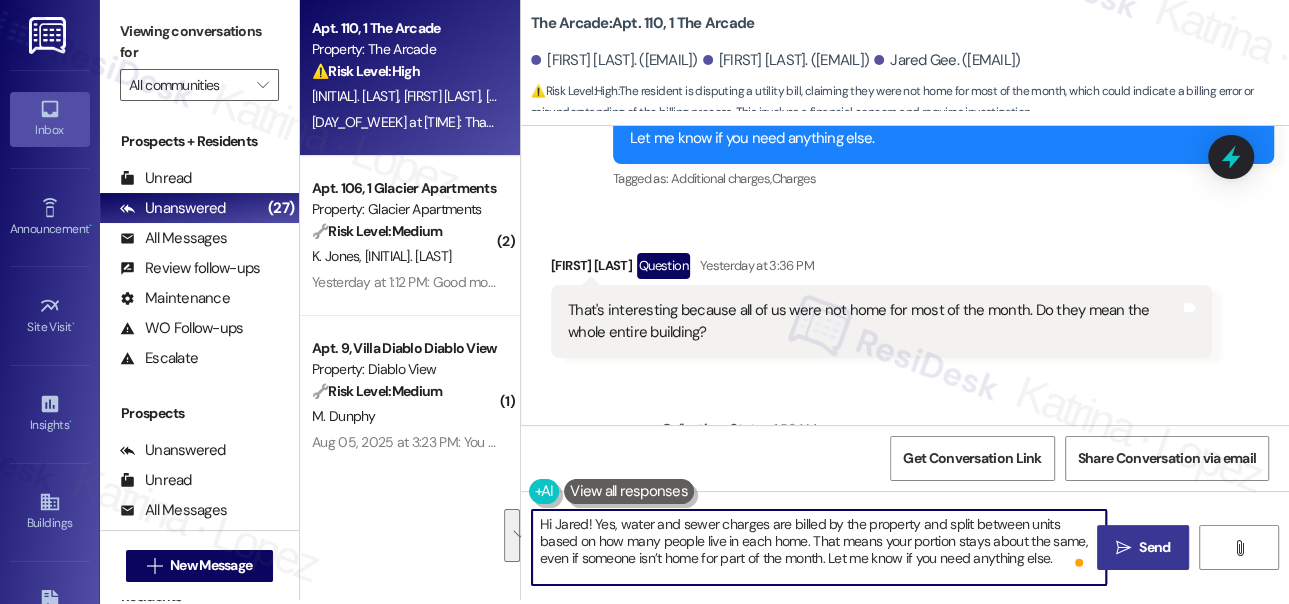 scroll, scrollTop: 4887, scrollLeft: 0, axis: vertical 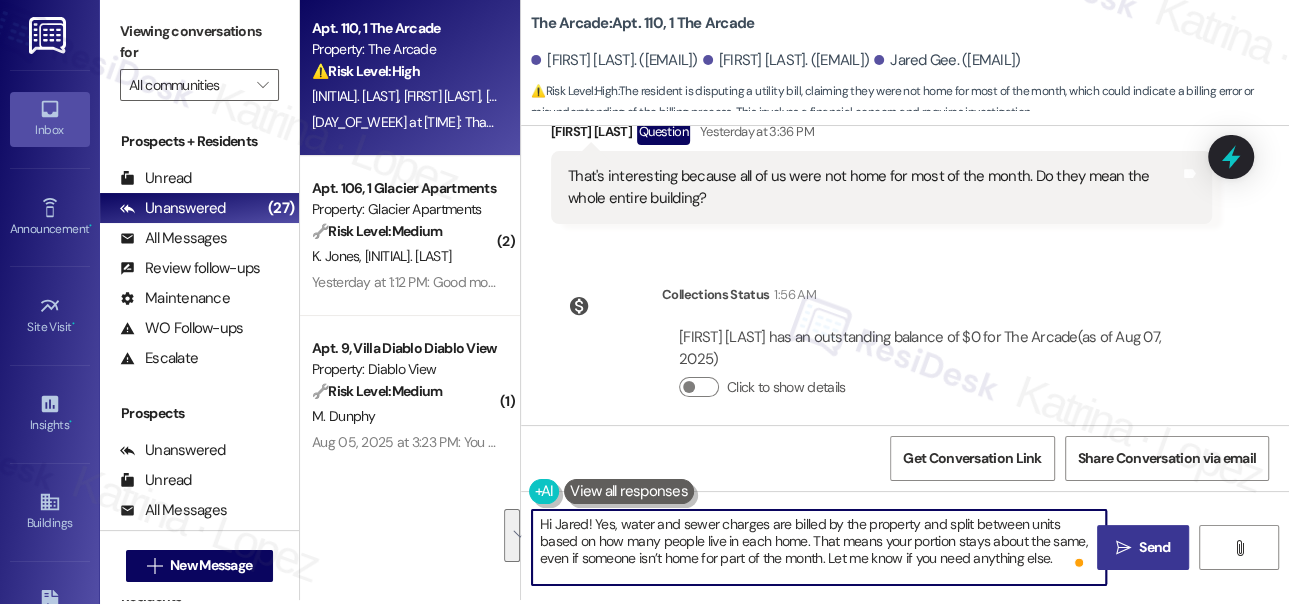 click on "Hi Jared! Yes, water and sewer charges are billed by the property and split between units based on how many people live in each home. That means your portion stays about the same, even if someone isn’t home for part of the month. Let me know if you need anything else." at bounding box center (819, 547) 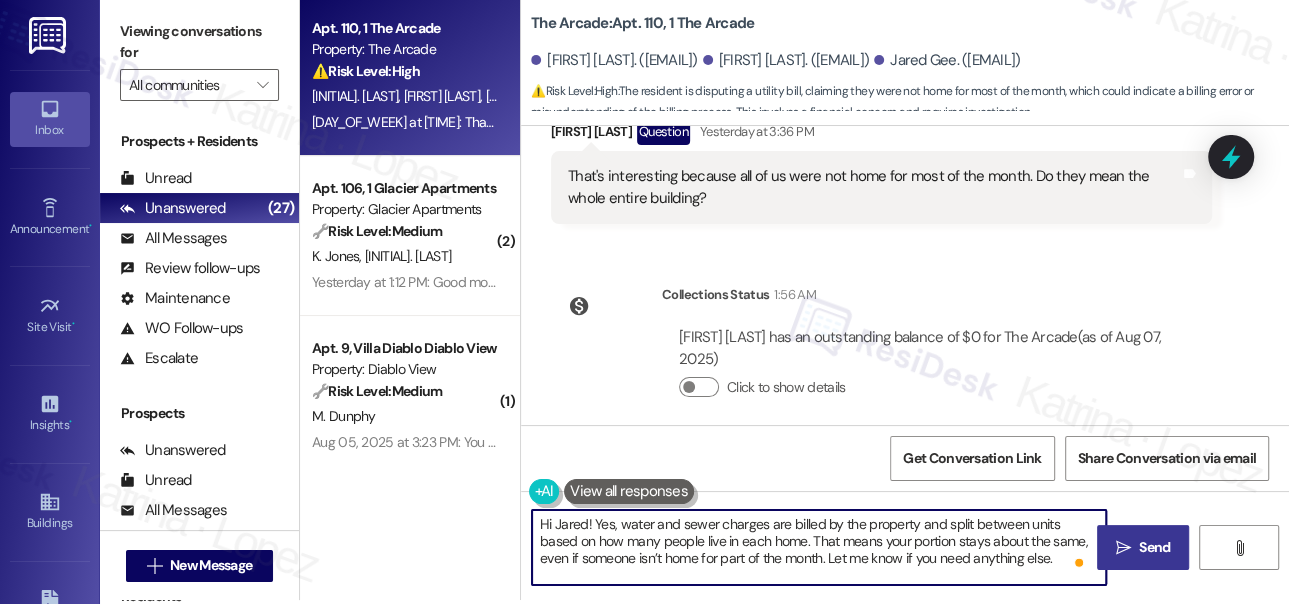 drag, startPoint x: 834, startPoint y: 537, endPoint x: 1016, endPoint y: 569, distance: 184.79178 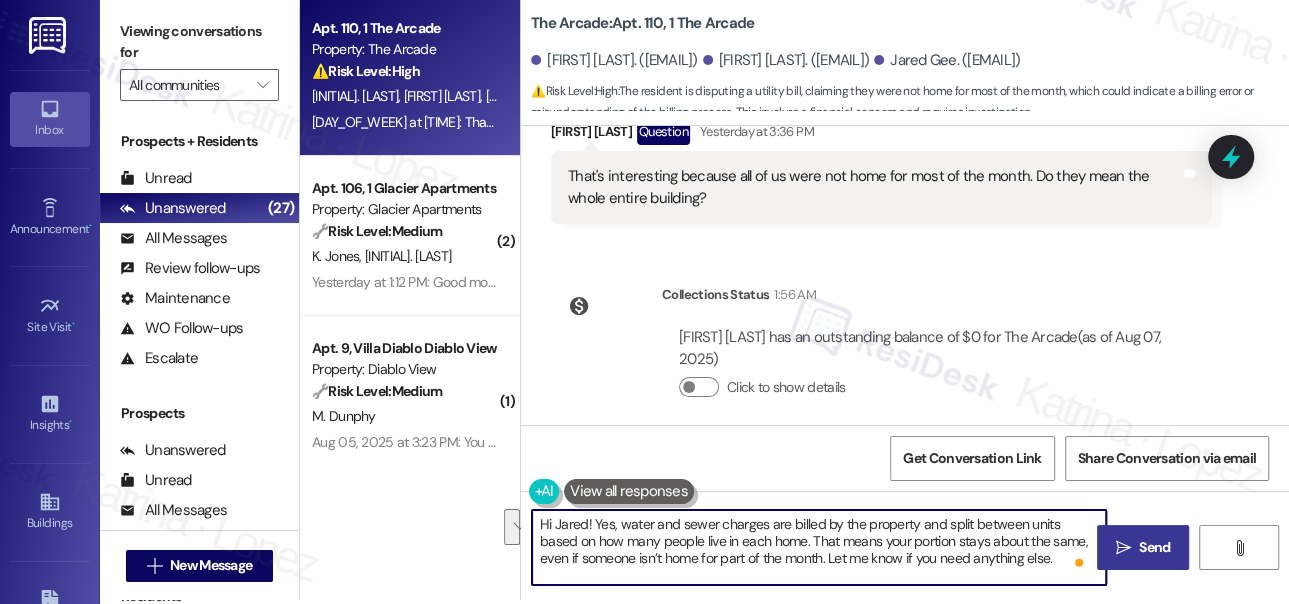 click on "Hi Jared! Yes, water and sewer charges are billed by the property and split between units based on how many people live in each home. That means your portion stays about the same, even if someone isn’t home for part of the month. Let me know if you need anything else." at bounding box center (819, 547) 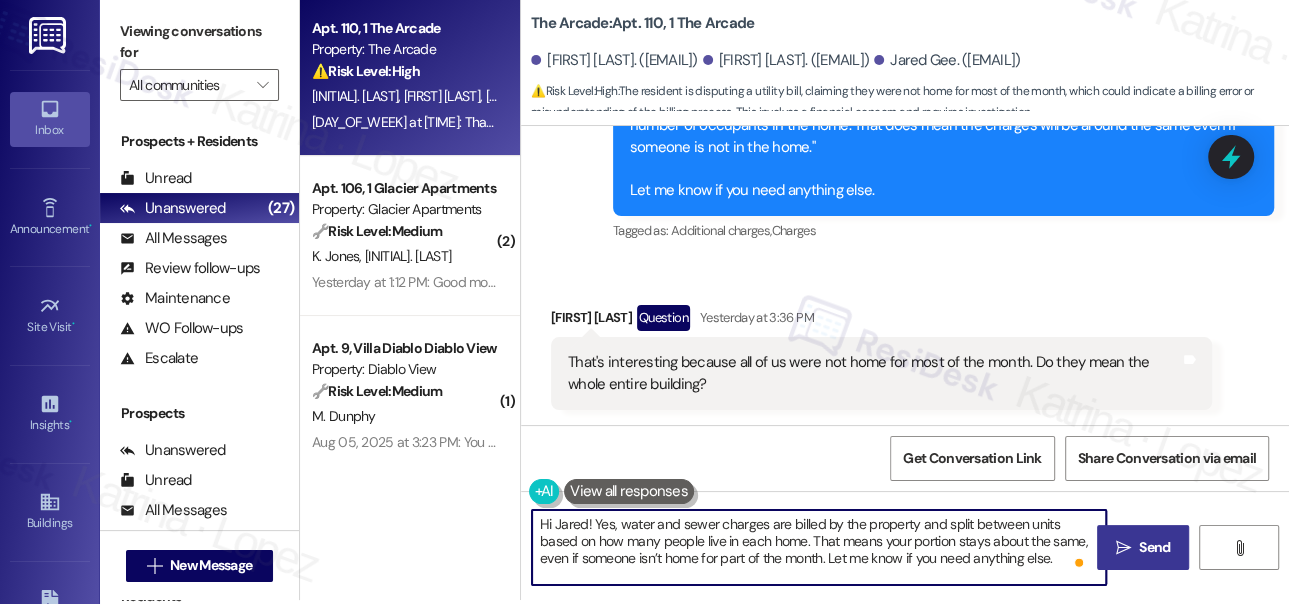 scroll, scrollTop: 4705, scrollLeft: 0, axis: vertical 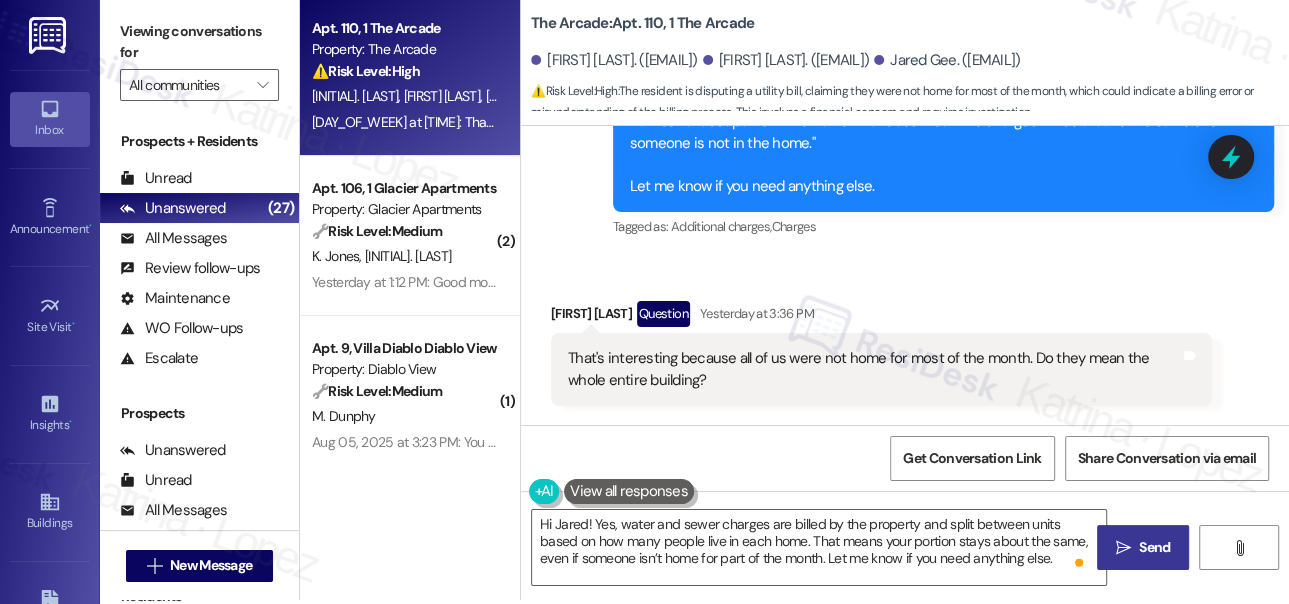 click on "That's interesting because all of us were not home for most of the month. Do they mean the whole entire building?" at bounding box center [874, 369] 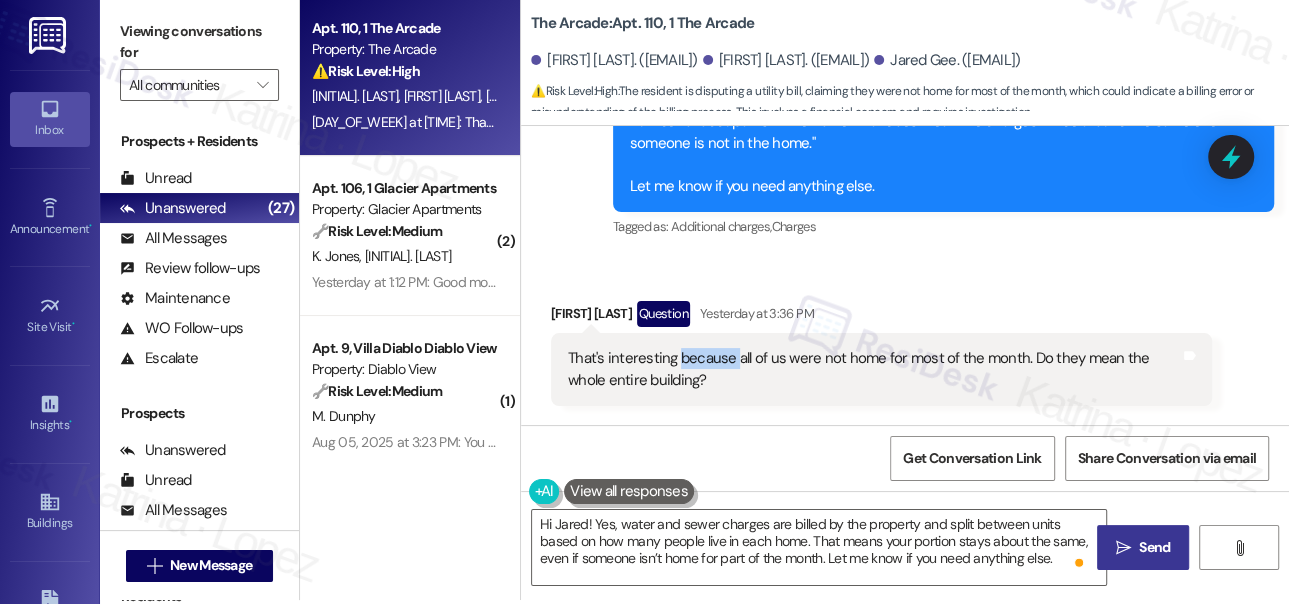 click on "That's interesting because all of us were not home for most of the month. Do they mean the whole entire building?" at bounding box center [874, 369] 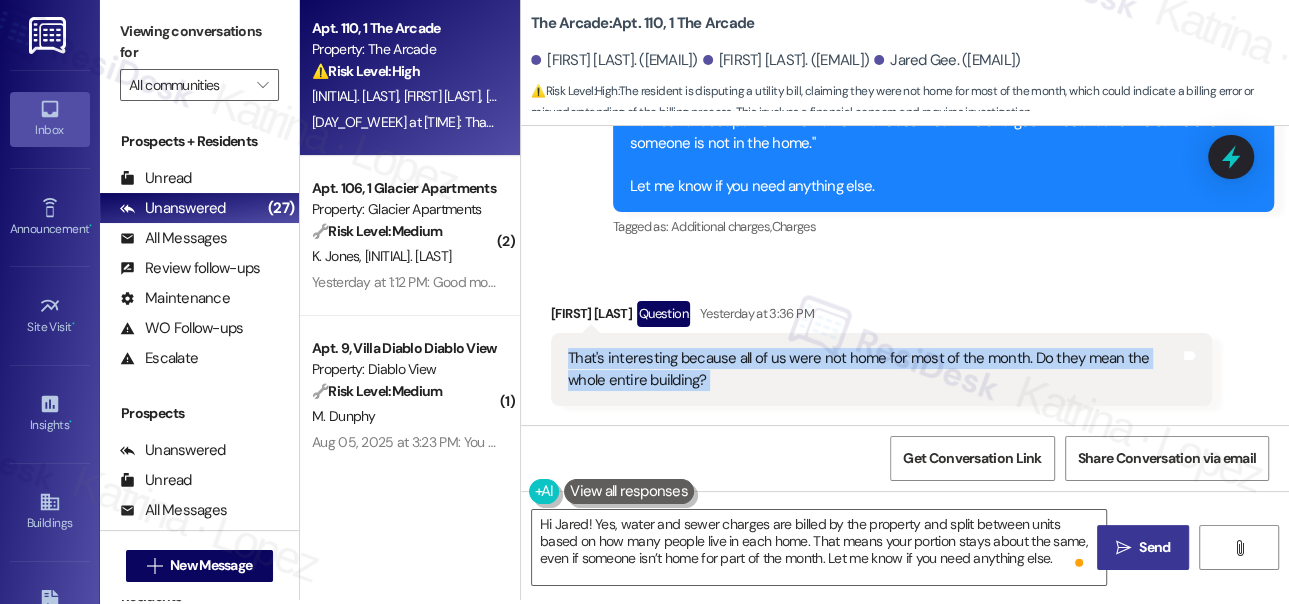 click on "That's interesting because all of us were not home for most of the month. Do they mean the whole entire building?" at bounding box center [874, 369] 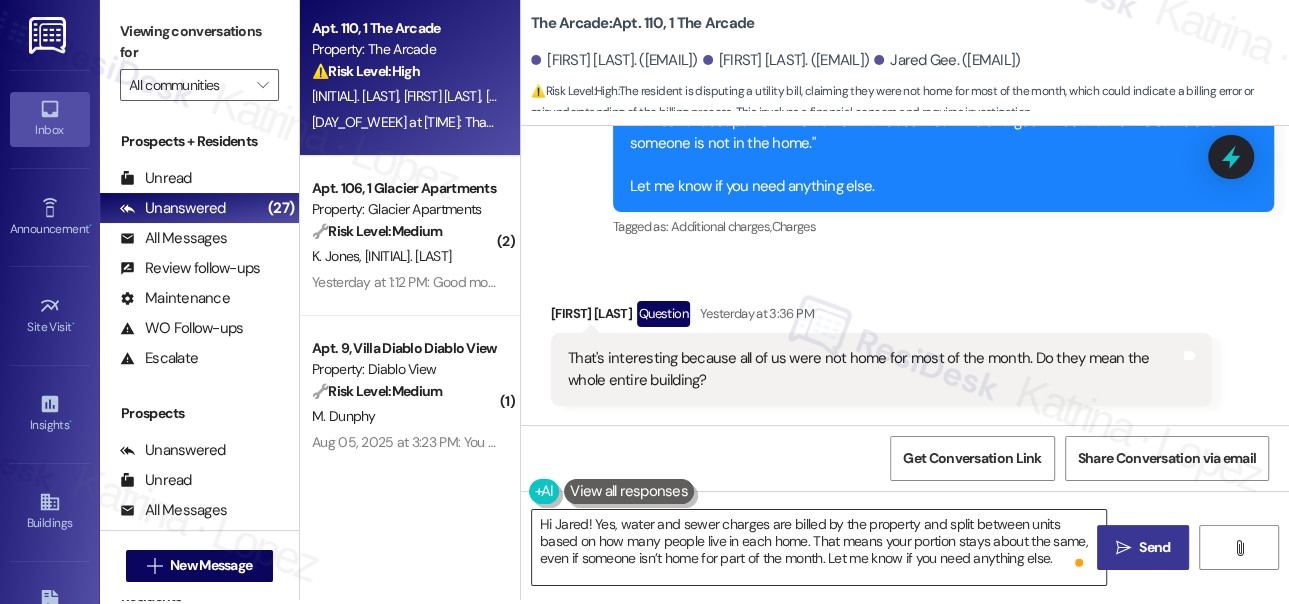 click on "Hi Jared! Yes, water and sewer charges are billed by the property and split between units based on how many people live in each home. That means your portion stays about the same, even if someone isn’t home for part of the month. Let me know if you need anything else." at bounding box center [819, 547] 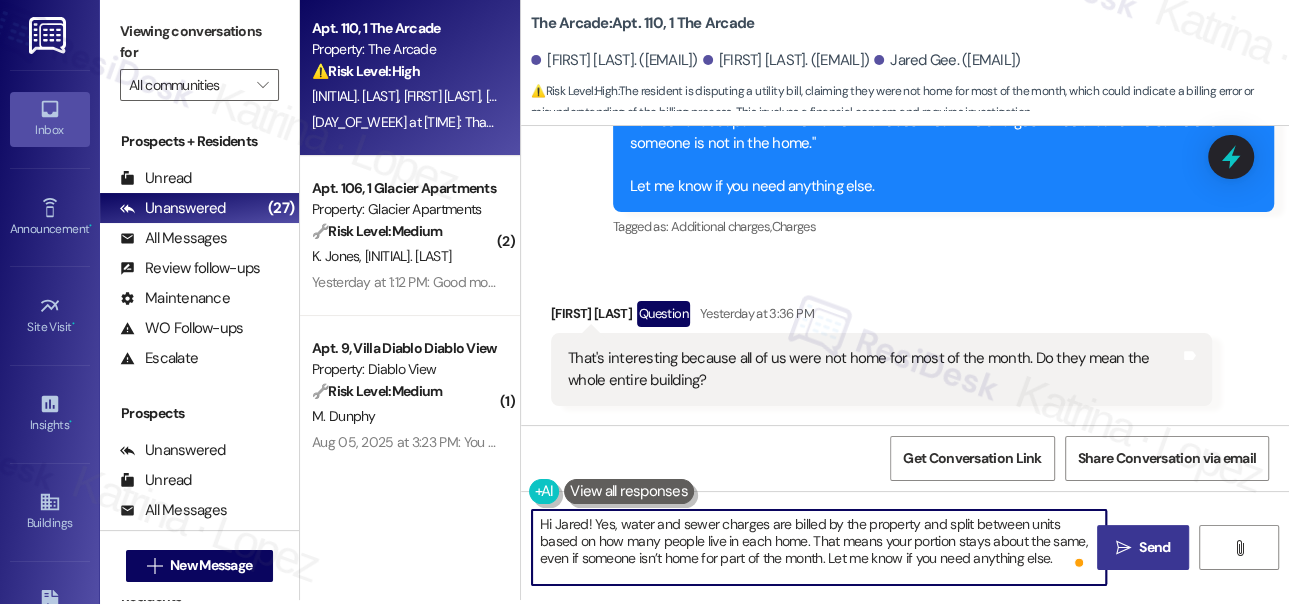 drag, startPoint x: 623, startPoint y: 518, endPoint x: 808, endPoint y: 532, distance: 185.52898 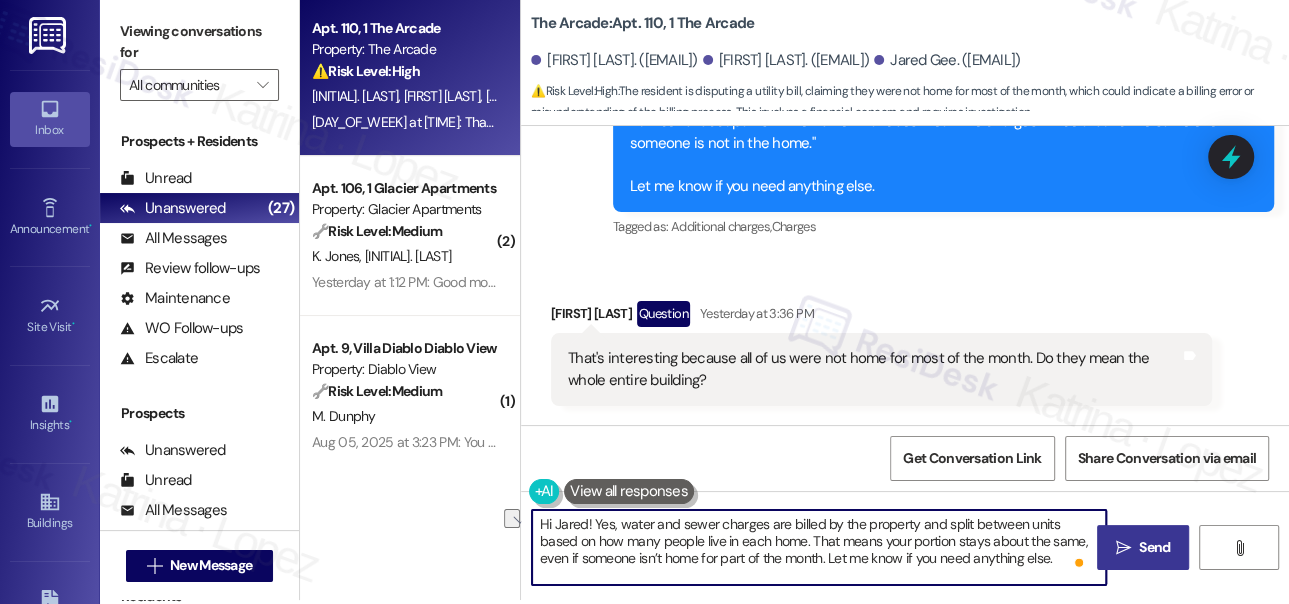 click on "Hi Jared! Yes, water and sewer charges are billed by the property and split between units based on how many people live in each home. That means your portion stays about the same, even if someone isn’t home for part of the month. Let me know if you need anything else." at bounding box center [819, 547] 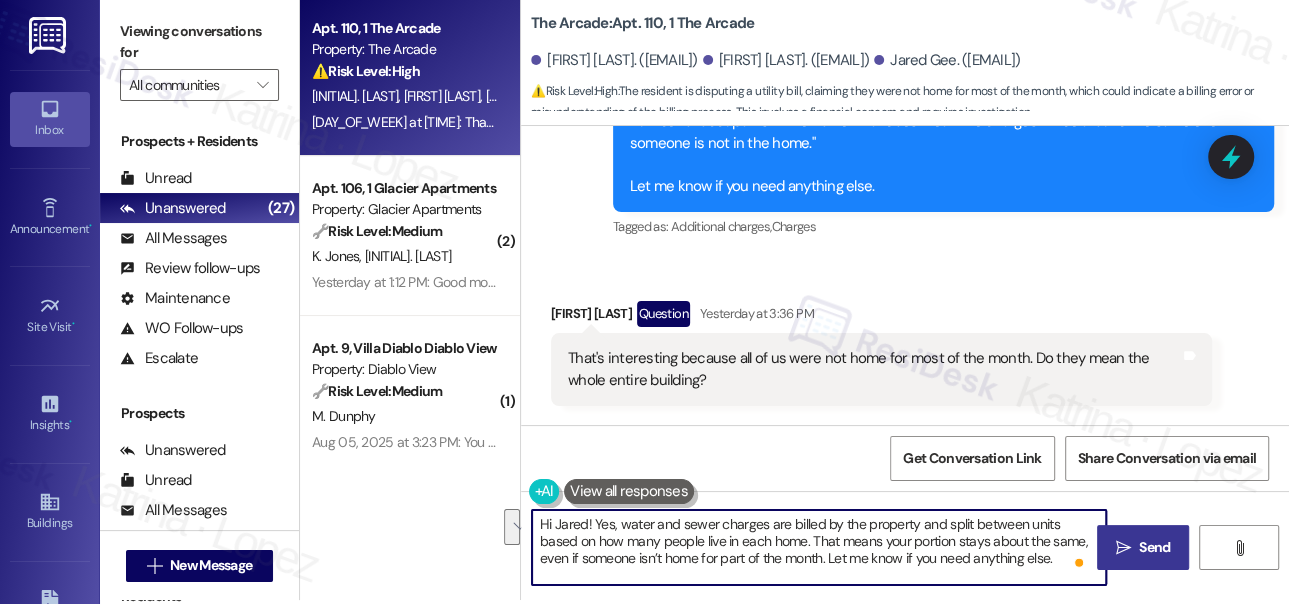 drag, startPoint x: 640, startPoint y: 527, endPoint x: 773, endPoint y: 547, distance: 134.49535 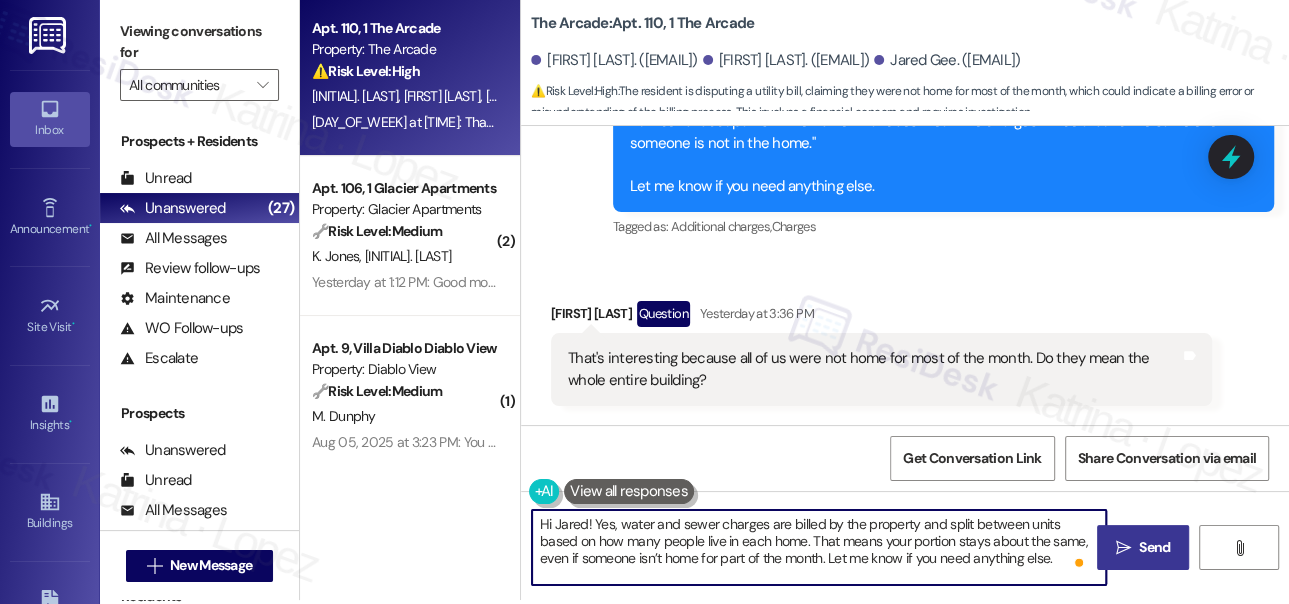 click on "Hi Jared! Yes, water and sewer charges are billed by the property and split between units based on how many people live in each home. That means your portion stays about the same, even if someone isn’t home for part of the month. Let me know if you need anything else." at bounding box center (819, 547) 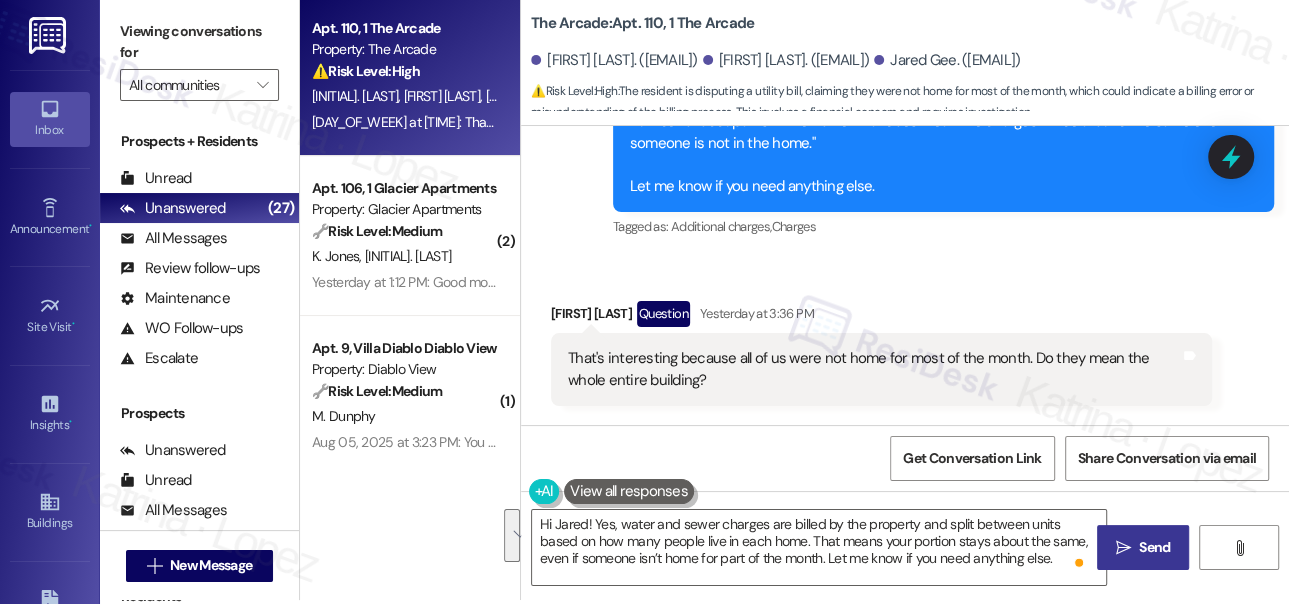 click on " Send" at bounding box center (1143, 547) 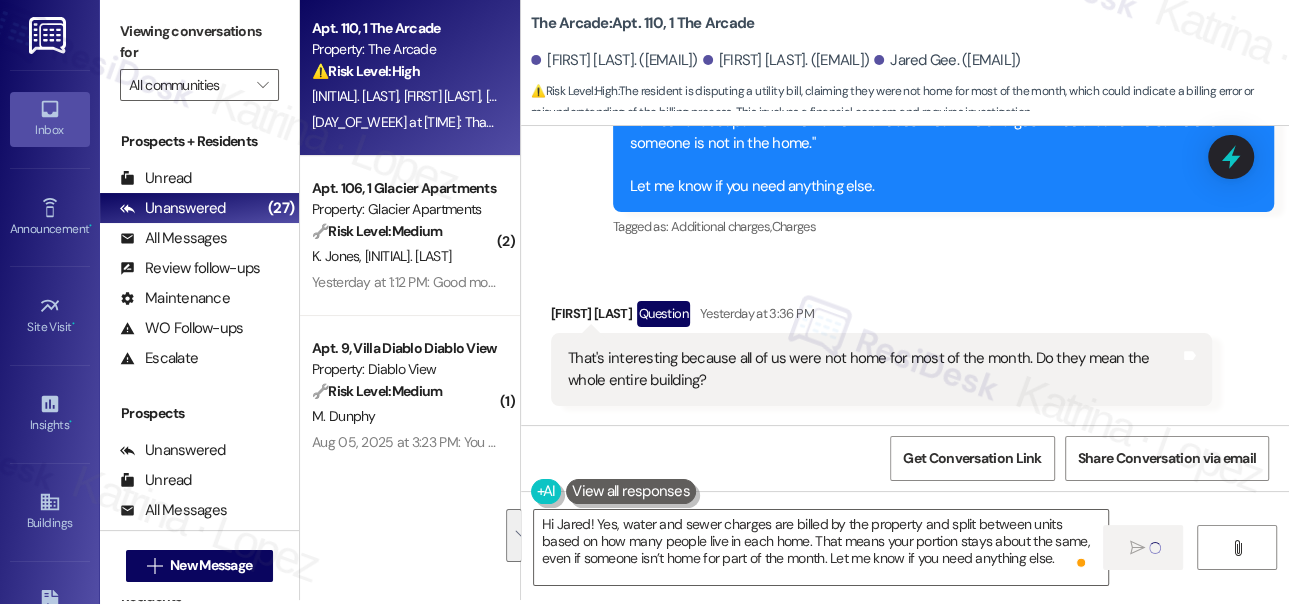 type 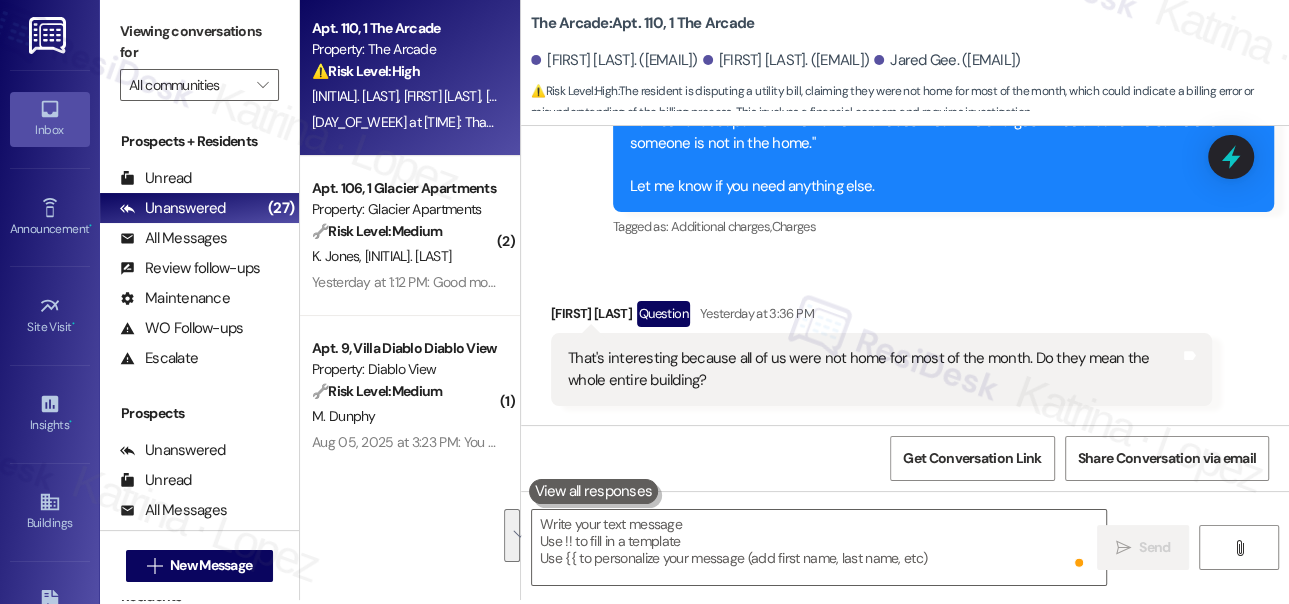scroll, scrollTop: 4681, scrollLeft: 0, axis: vertical 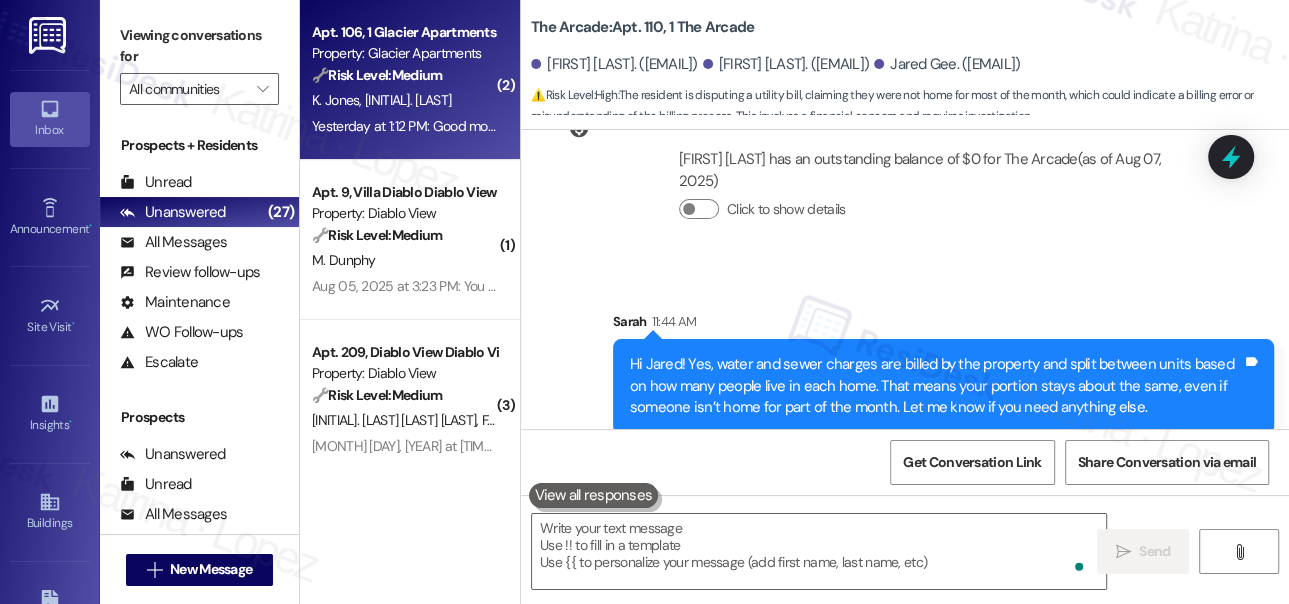 click on "K. Jones T. Kilpatrick" at bounding box center [404, 100] 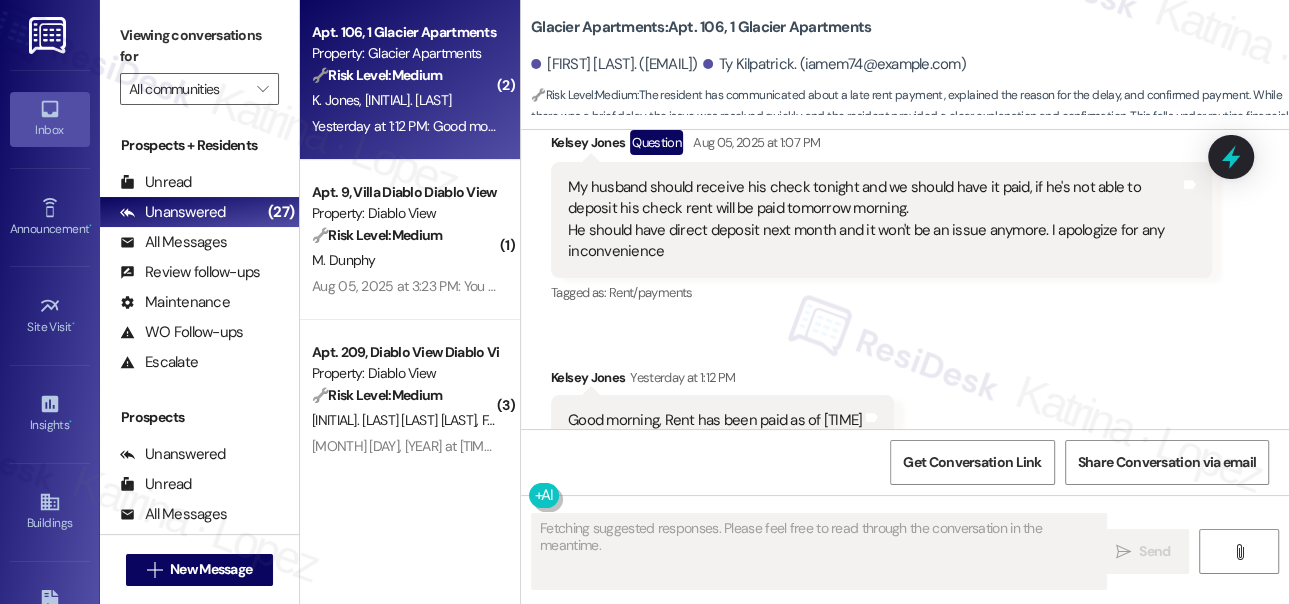 scroll, scrollTop: 4110, scrollLeft: 0, axis: vertical 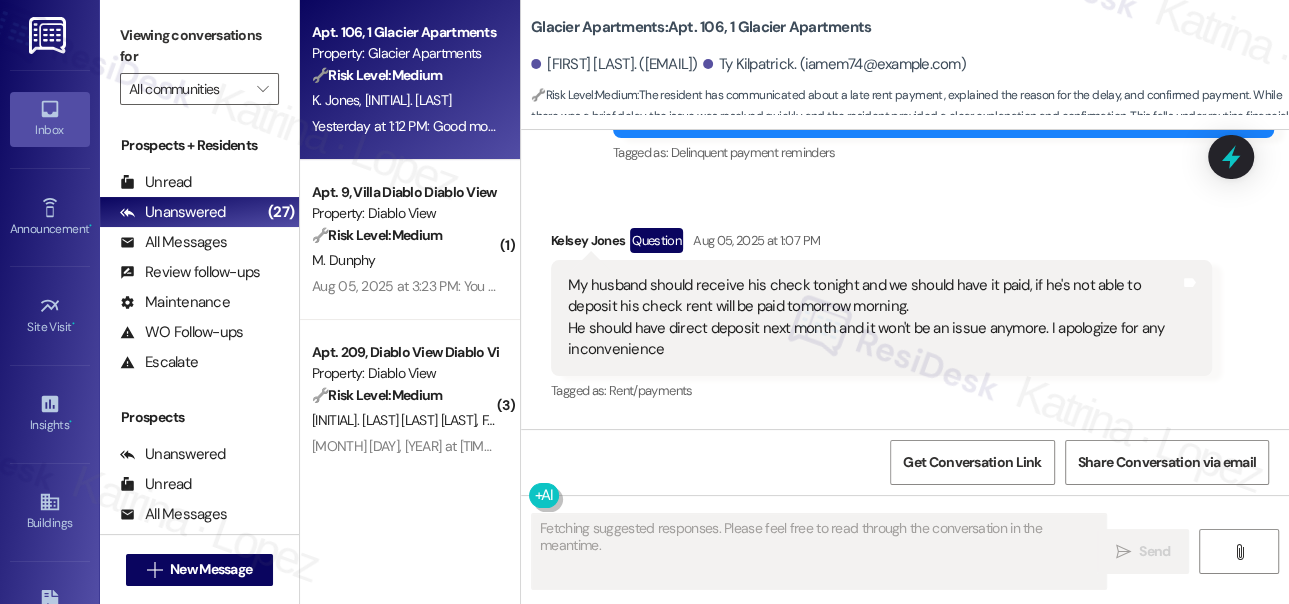 click on "My husband should receive his check tonight and we should have it paid, if he's not able to deposit his check rent will be paid tomorrow morning.
He should have direct deposit next month and it won't be an issue anymore. I apologize for any inconvenience" at bounding box center [874, 318] 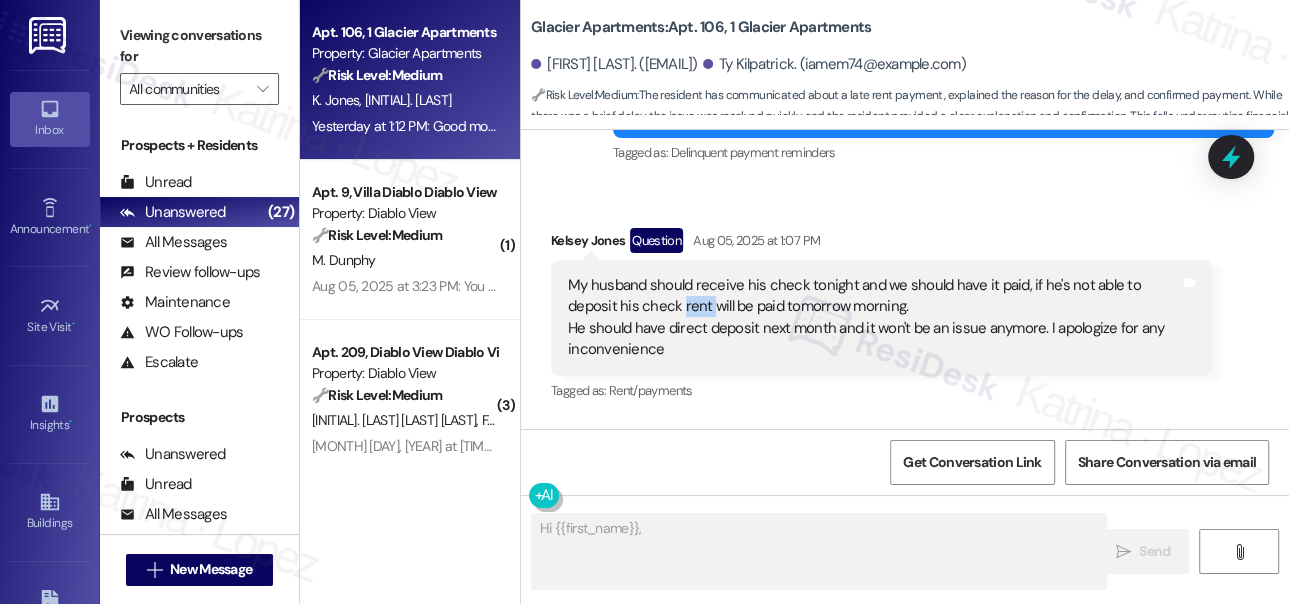 click on "My husband should receive his check tonight and we should have it paid, if he's not able to deposit his check rent will be paid tomorrow morning.
He should have direct deposit next month and it won't be an issue anymore. I apologize for any inconvenience" at bounding box center [874, 318] 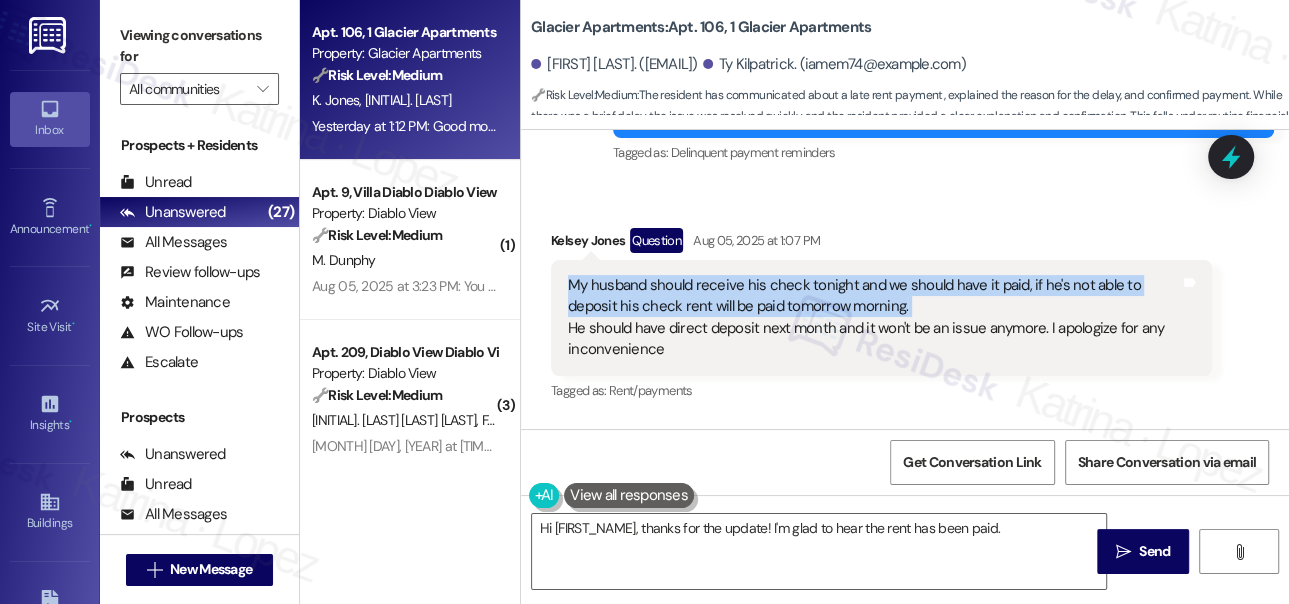 click on "My husband should receive his check tonight and we should have it paid, if he's not able to deposit his check rent will be paid tomorrow morning.
He should have direct deposit next month and it won't be an issue anymore. I apologize for any inconvenience" at bounding box center [874, 318] 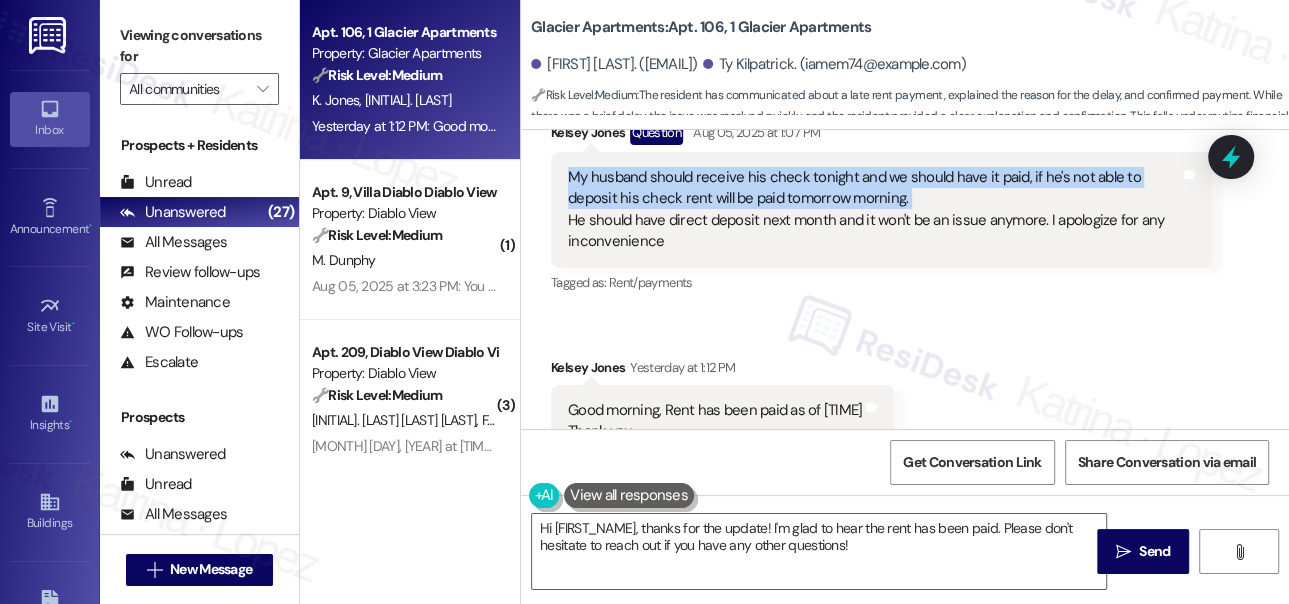 scroll, scrollTop: 4201, scrollLeft: 0, axis: vertical 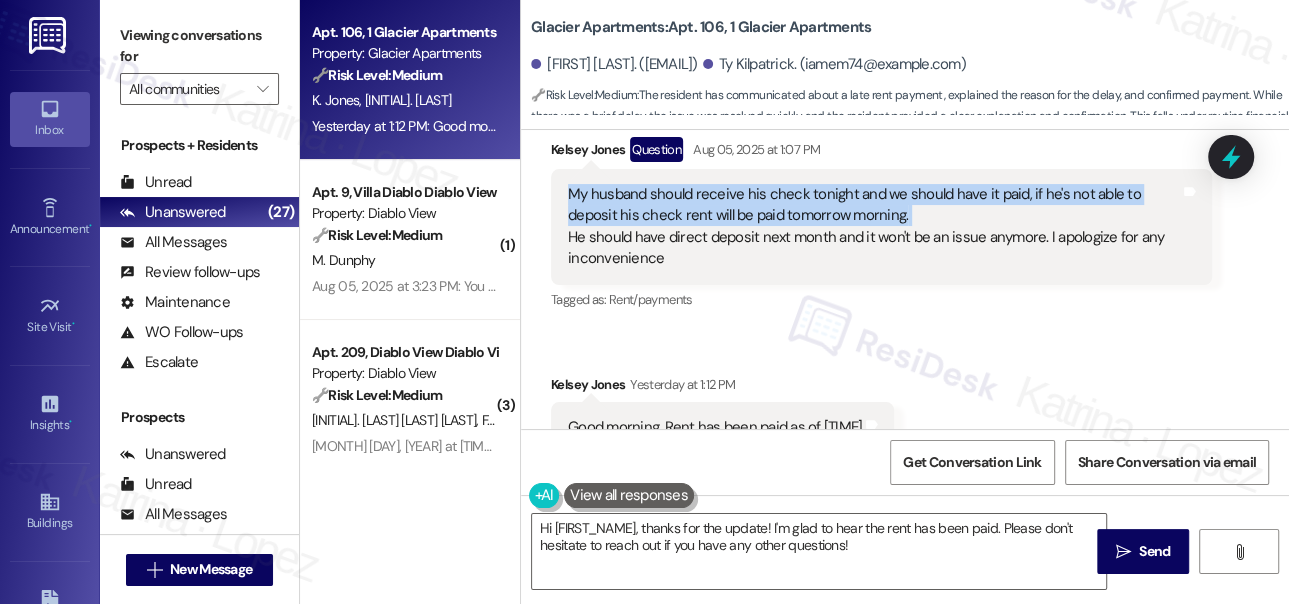 click on "My husband should receive his check tonight and we should have it paid, if he's not able to deposit his check rent will be paid tomorrow morning.
He should have direct deposit next month and it won't be an issue anymore. I apologize for any inconvenience" at bounding box center [874, 227] 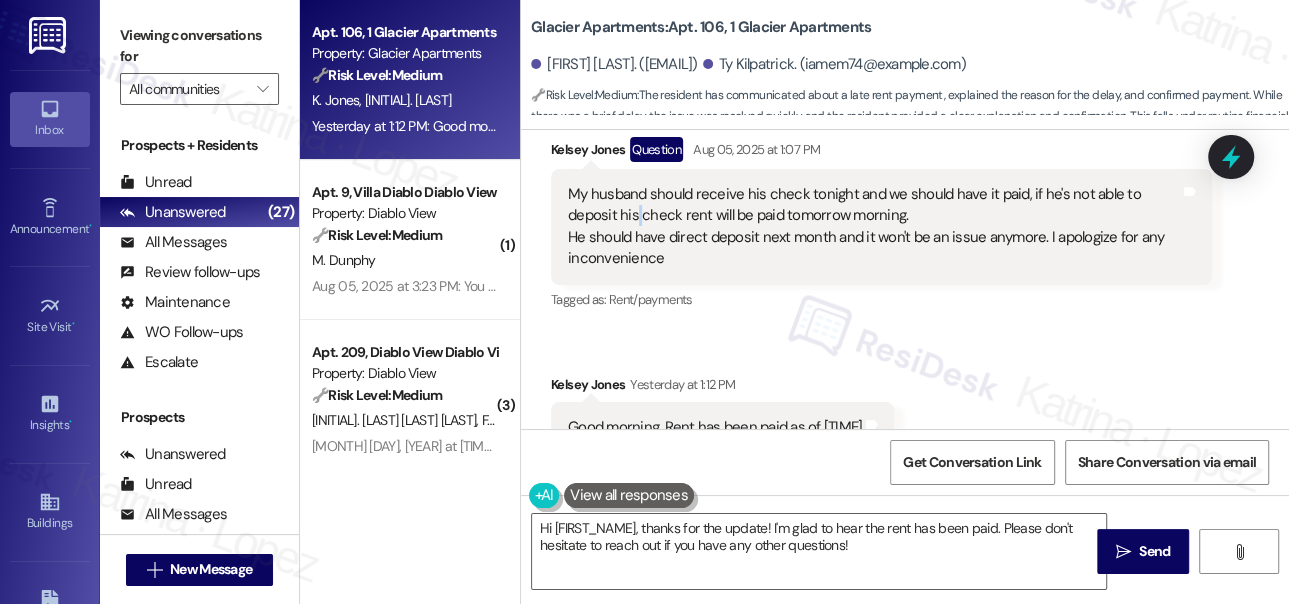click on "My husband should receive his check tonight and we should have it paid, if he's not able to deposit his check rent will be paid tomorrow morning.
He should have direct deposit next month and it won't be an issue anymore. I apologize for any inconvenience" at bounding box center (874, 227) 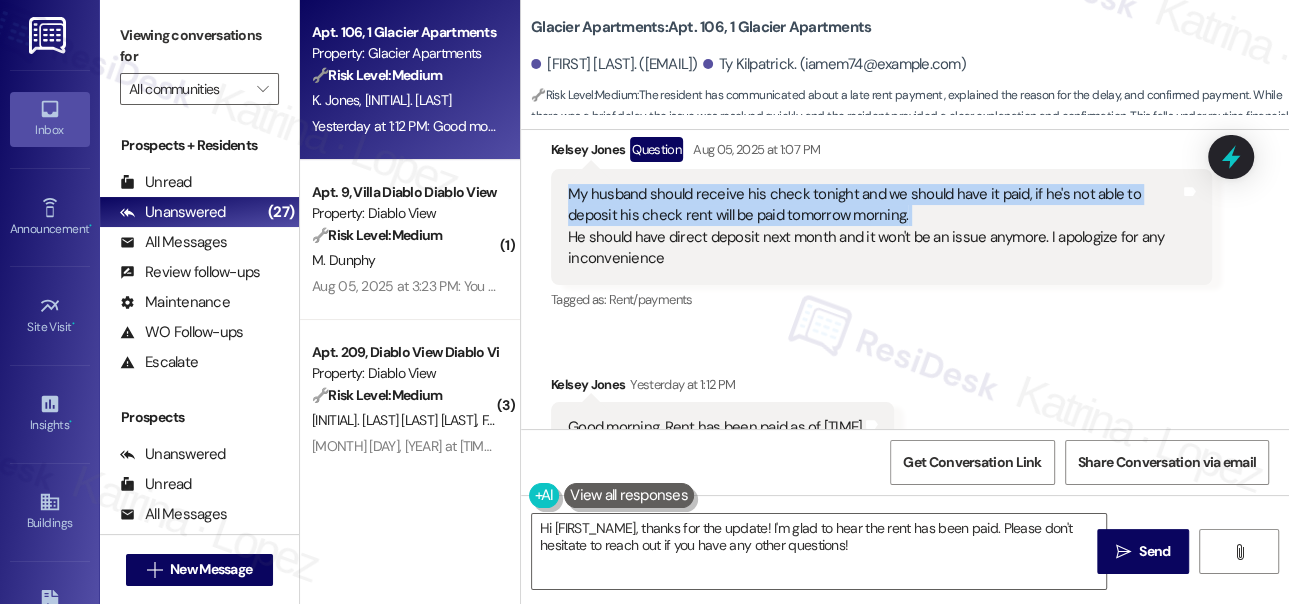 click on "My husband should receive his check tonight and we should have it paid, if he's not able to deposit his check rent will be paid tomorrow morning.
He should have direct deposit next month and it won't be an issue anymore. I apologize for any inconvenience" at bounding box center (874, 227) 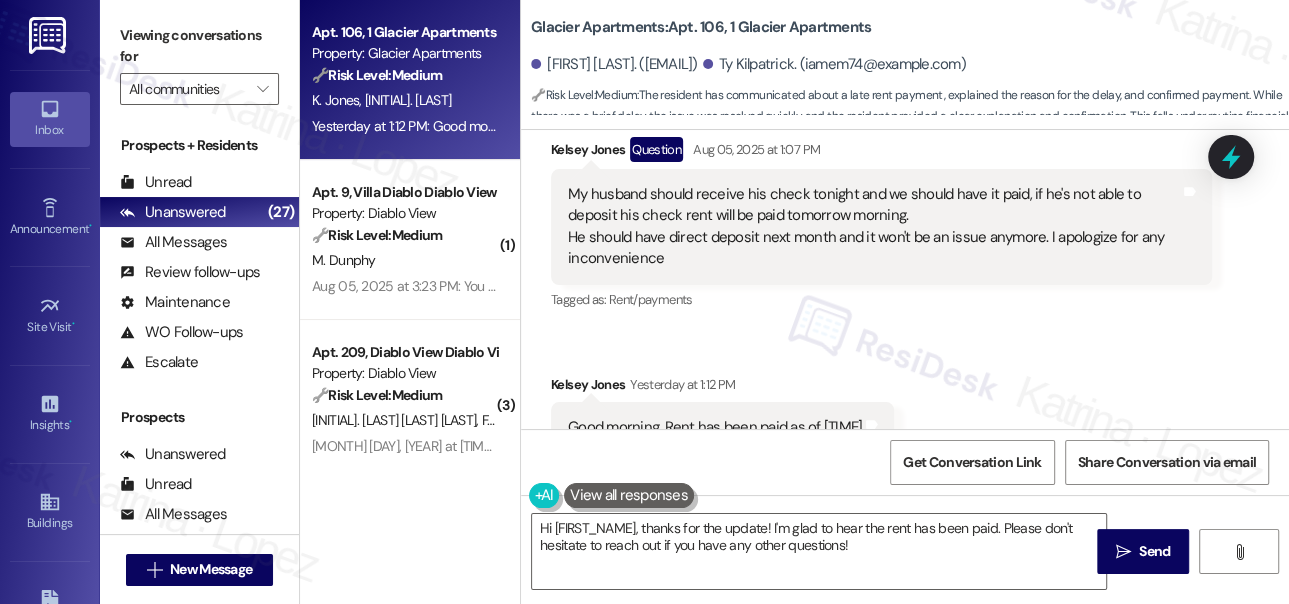 click on "My husband should receive his check tonight and we should have it paid, if he's not able to deposit his check rent will be paid tomorrow morning.
He should have direct deposit next month and it won't be an issue anymore. I apologize for any inconvenience" at bounding box center [874, 227] 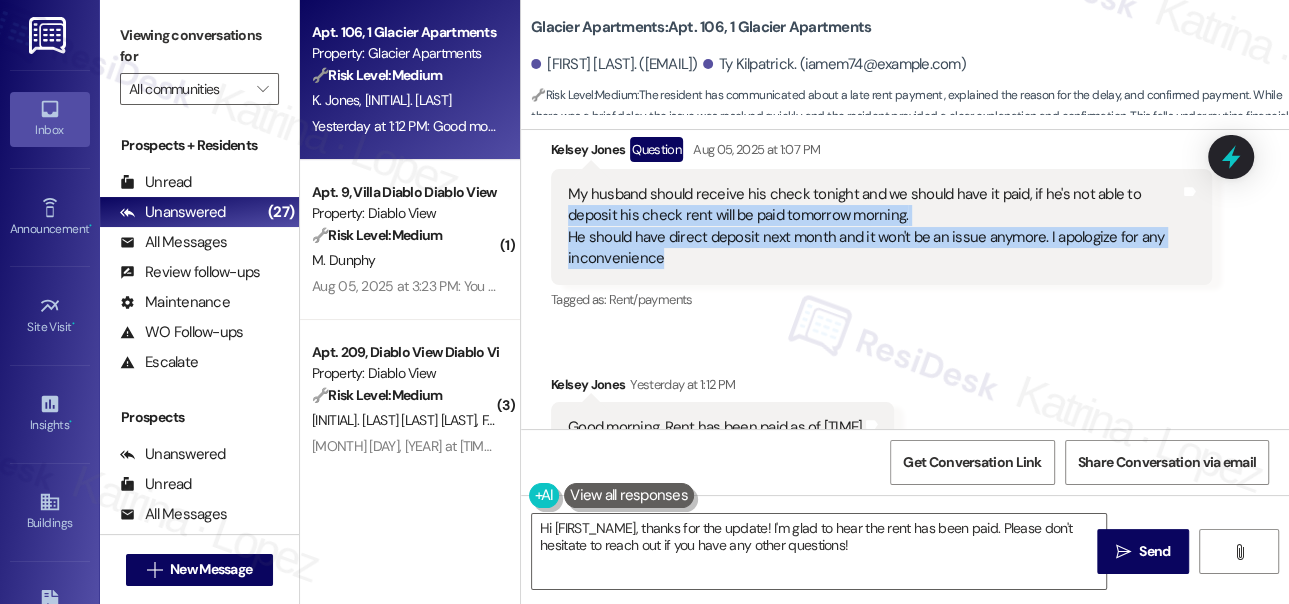 drag, startPoint x: 749, startPoint y: 265, endPoint x: 567, endPoint y: 206, distance: 191.32433 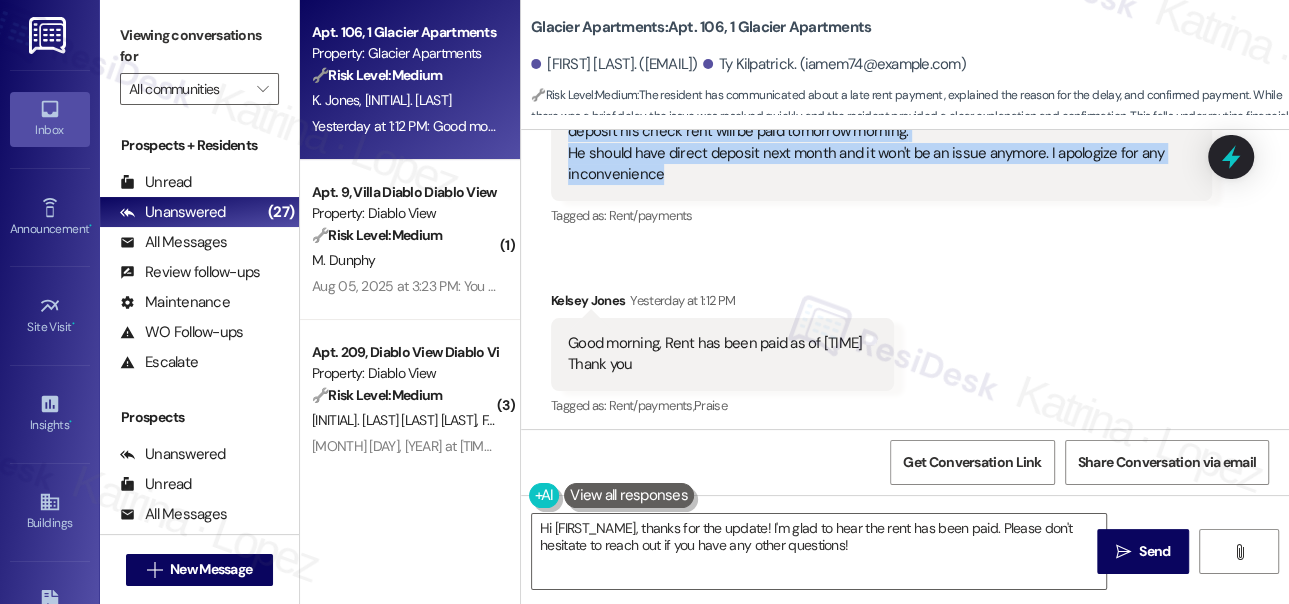 scroll, scrollTop: 4383, scrollLeft: 0, axis: vertical 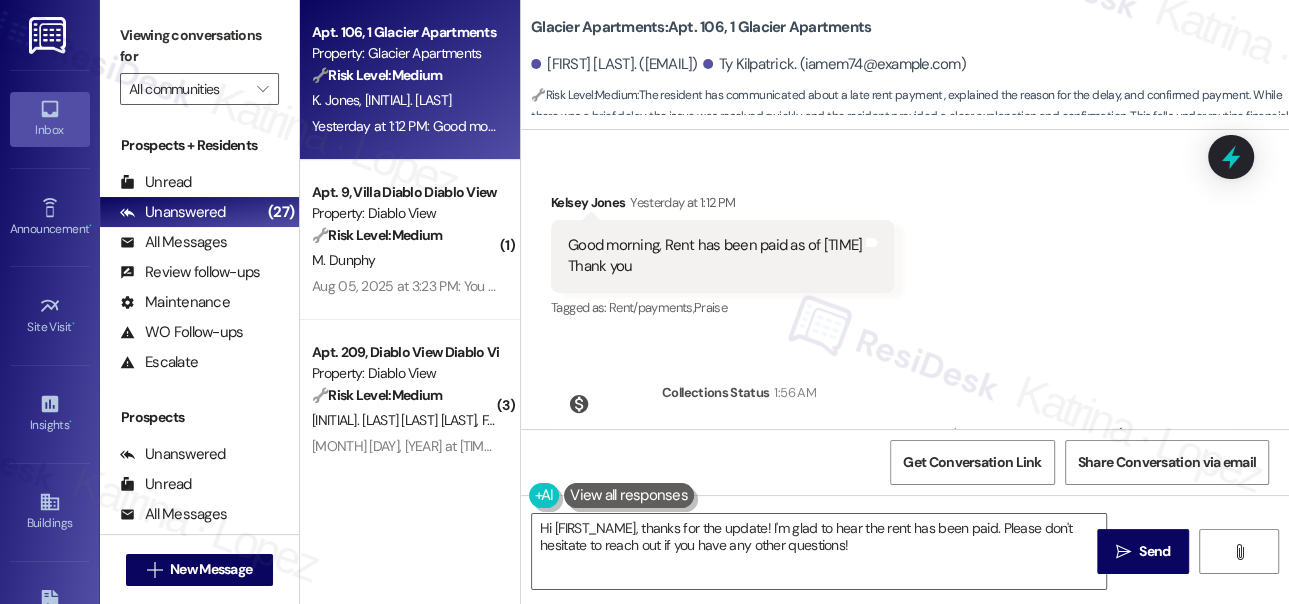click on "Good morning, Rent has been paid as of 10:10am
Thank you" at bounding box center (715, 256) 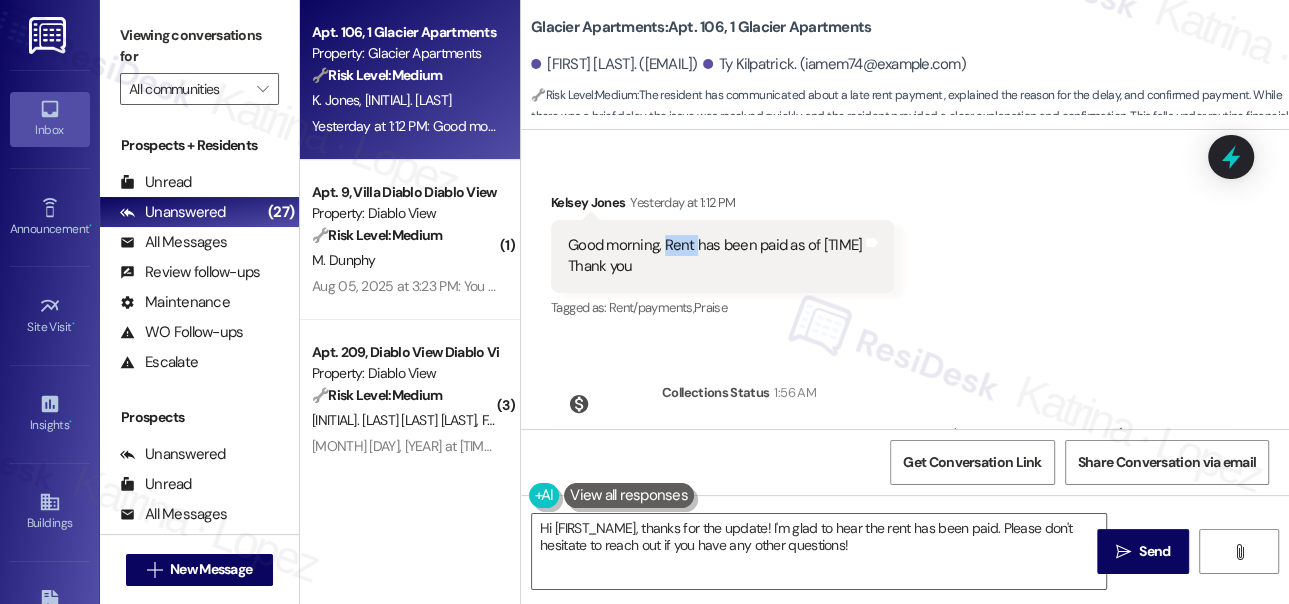 click on "Good morning, Rent has been paid as of 10:10am
Thank you" at bounding box center (715, 256) 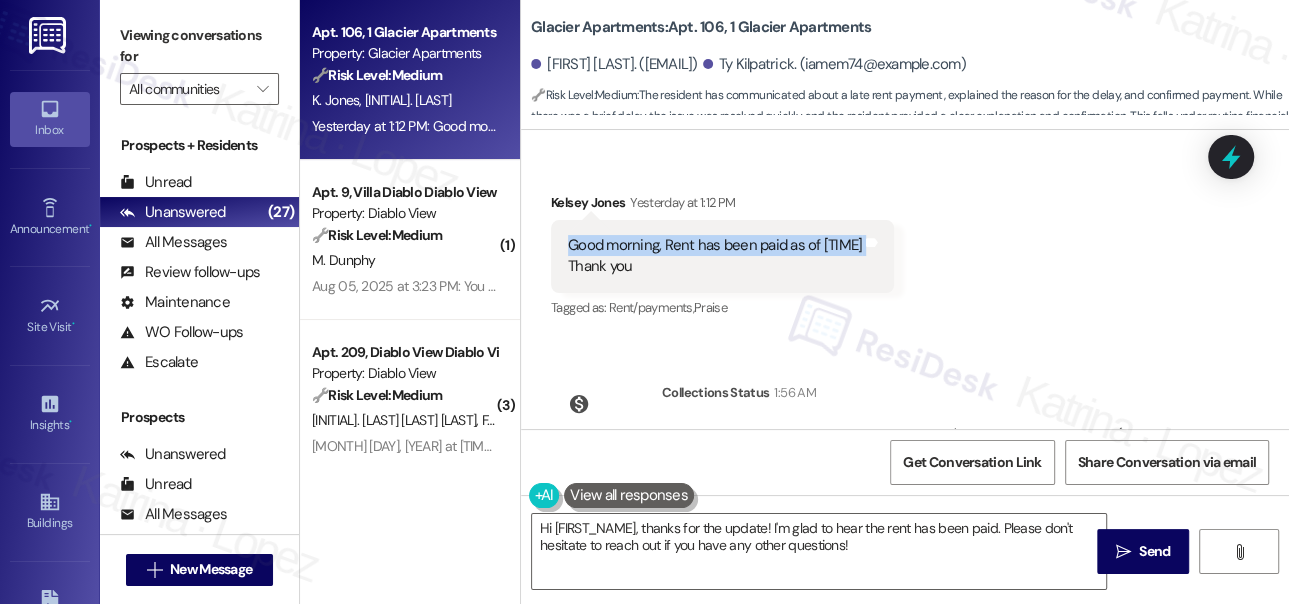 click on "Good morning, Rent has been paid as of 10:10am
Thank you" at bounding box center (715, 256) 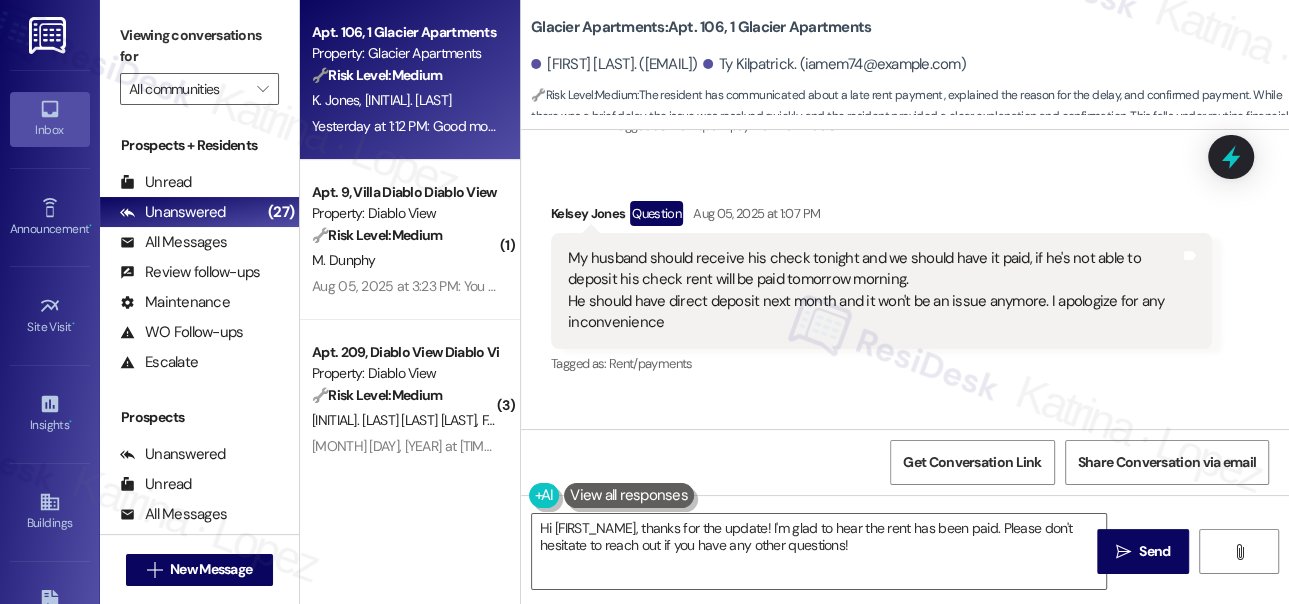 scroll, scrollTop: 4134, scrollLeft: 0, axis: vertical 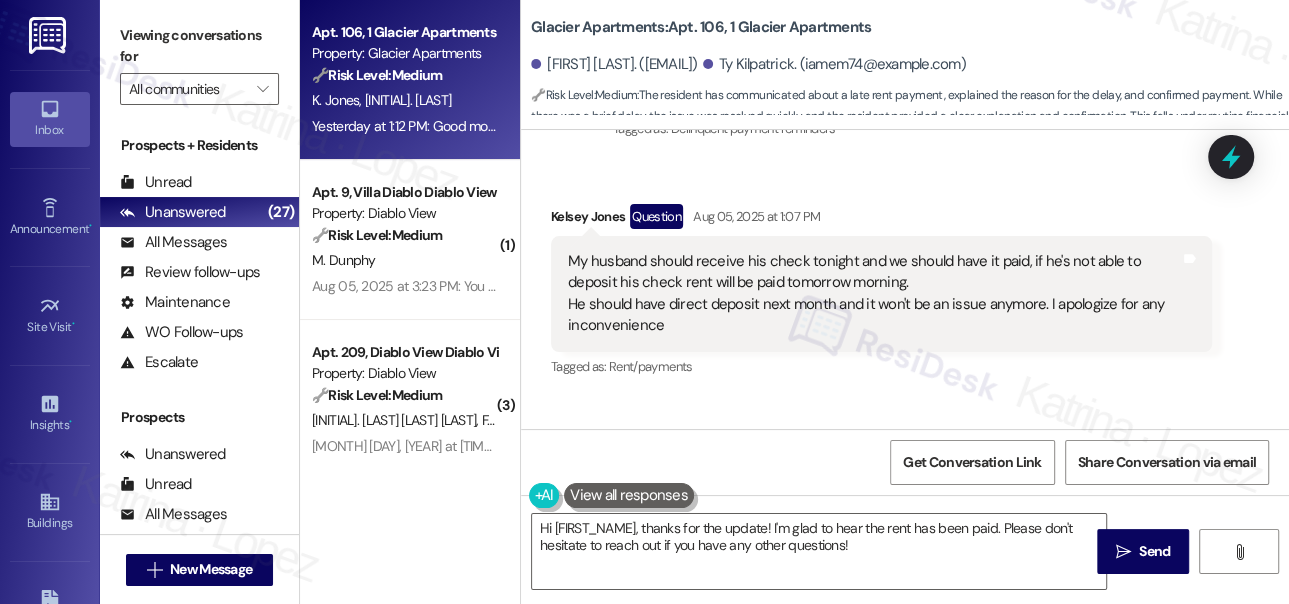 click on "Kelsey Jones Question Aug 05, 2025 at 1:07 PM" at bounding box center (881, 220) 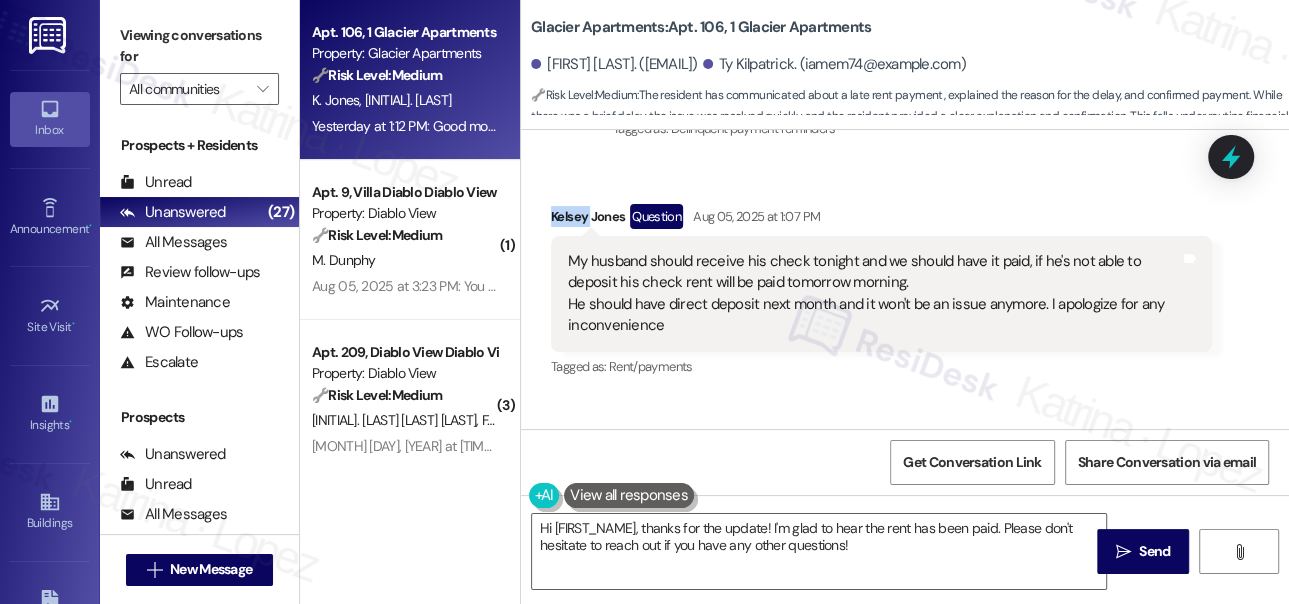 click on "Kelsey Jones Question Aug 05, 2025 at 1:07 PM" at bounding box center [881, 220] 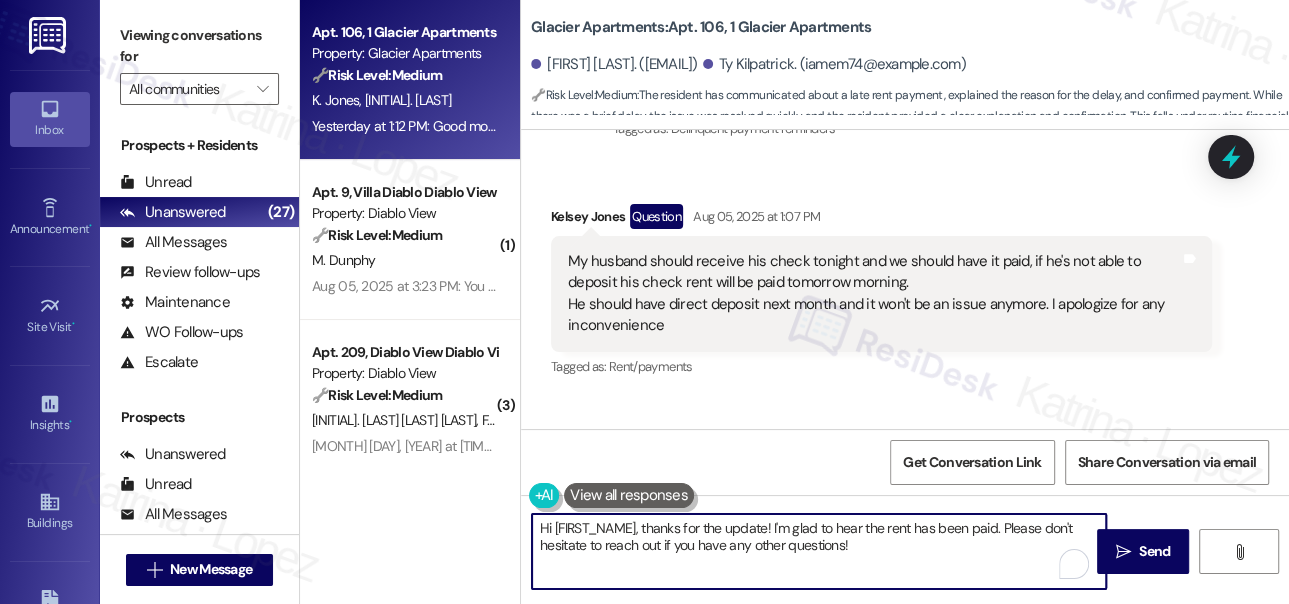 drag, startPoint x: 557, startPoint y: 525, endPoint x: 641, endPoint y: 521, distance: 84.095184 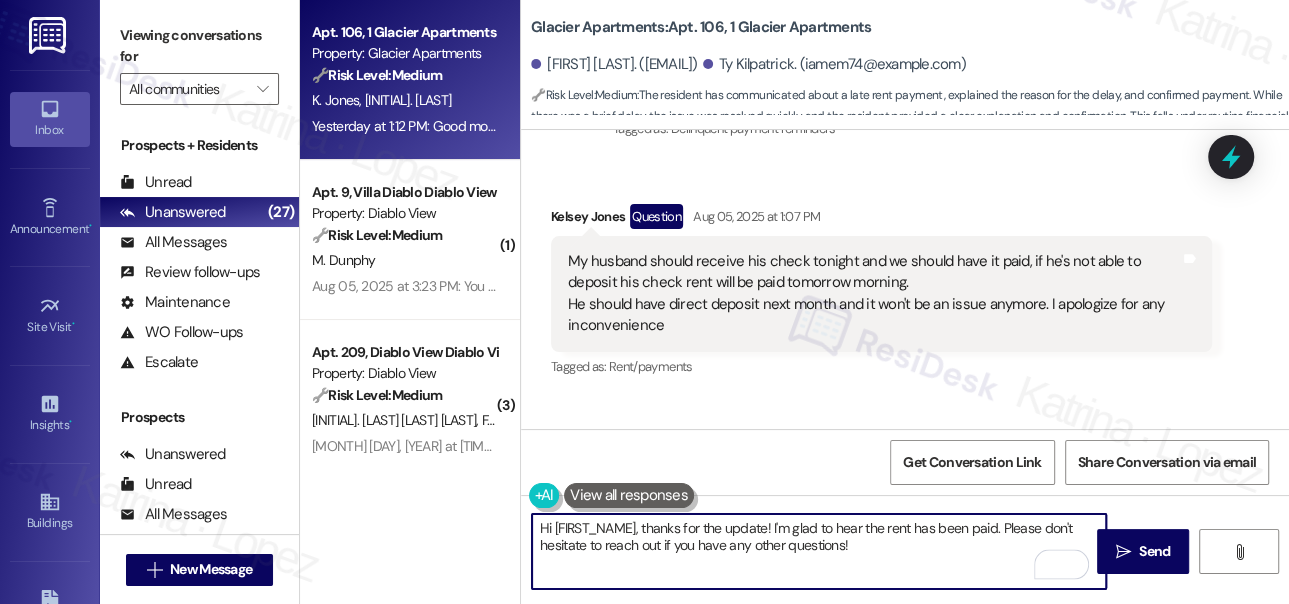 drag, startPoint x: 638, startPoint y: 527, endPoint x: 554, endPoint y: 526, distance: 84.00595 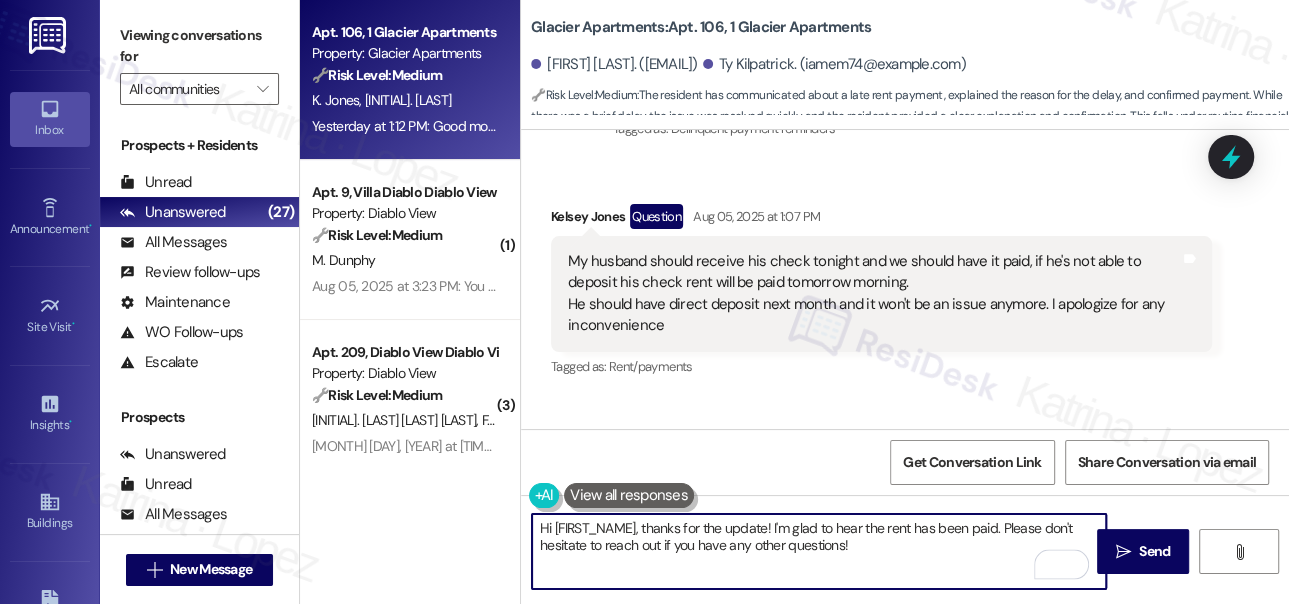 click on "Hi {{first_name}}, thanks for the update! I'm glad to hear the rent has been paid. Please don't hesitate to reach out if you have any other questions!" at bounding box center (819, 551) 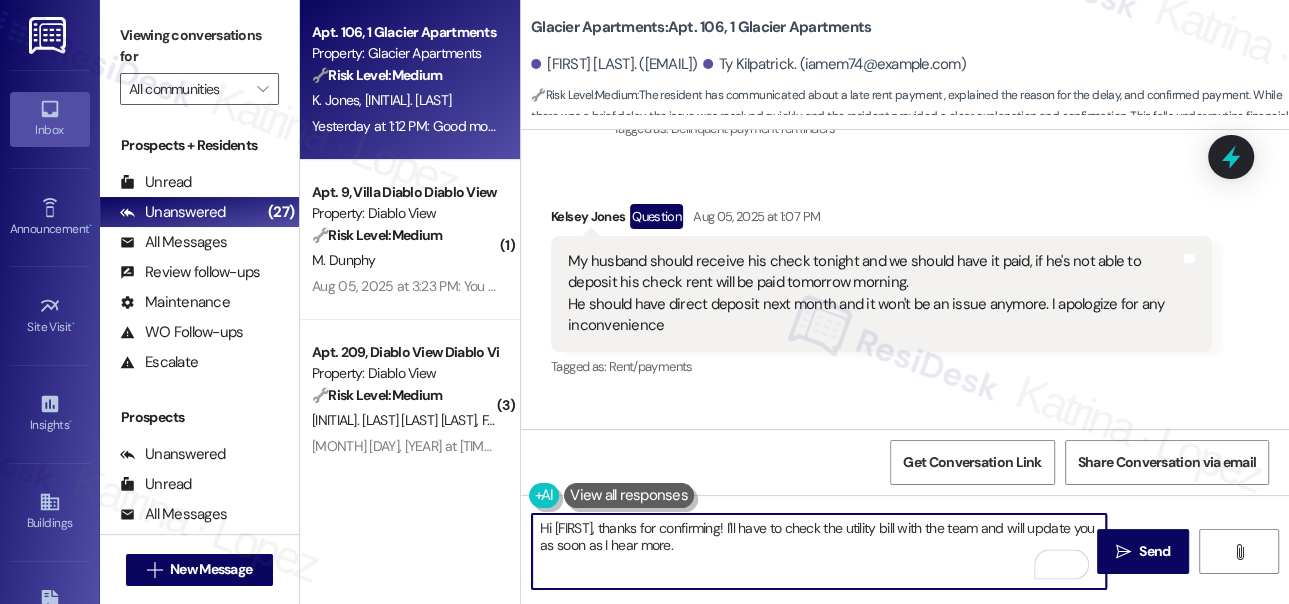click on "Hi Kelsey, thanks for the update! I'm glad to hear the rent has been paid. Please don't hesitate to reach out if you have any other questions!" at bounding box center (819, 551) 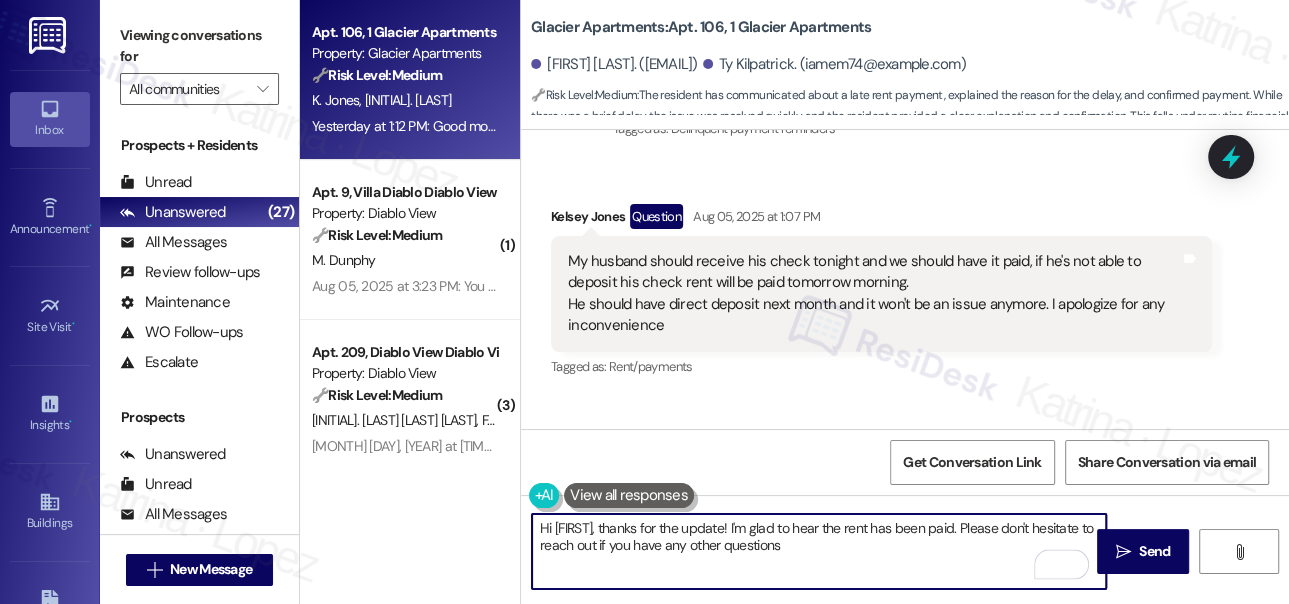 type on "Hi Kelsey, thanks for the update! I'm glad to hear the rent has been paid. Please don't hesitate to reach out if you have any other questions." 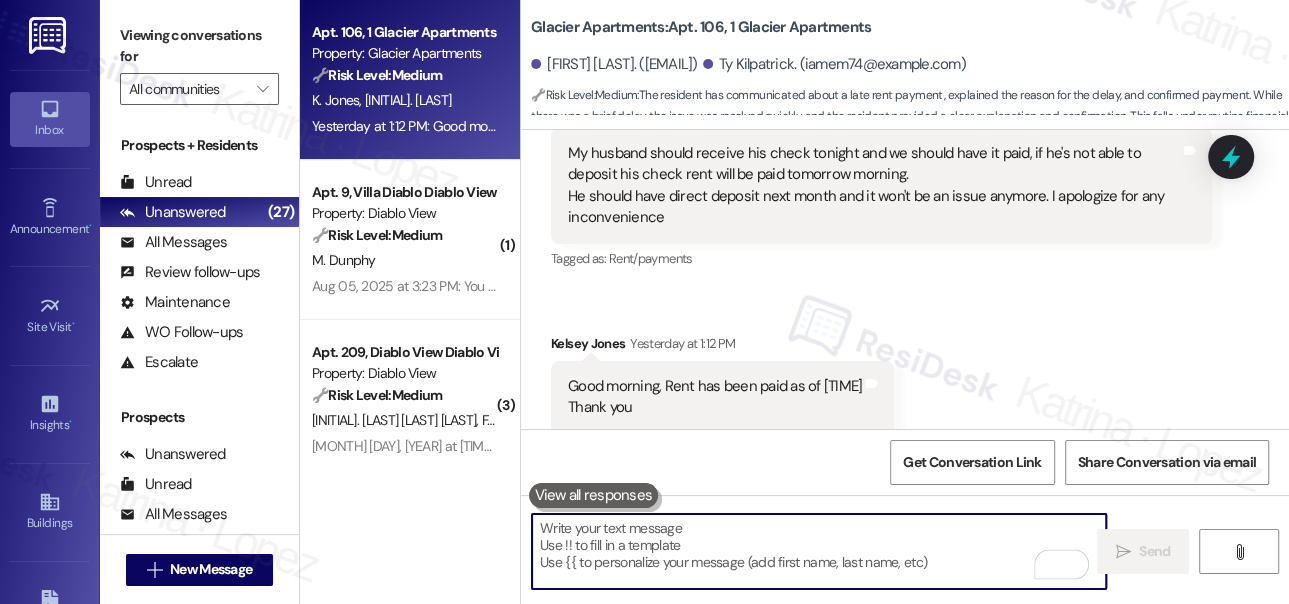 scroll, scrollTop: 4292, scrollLeft: 0, axis: vertical 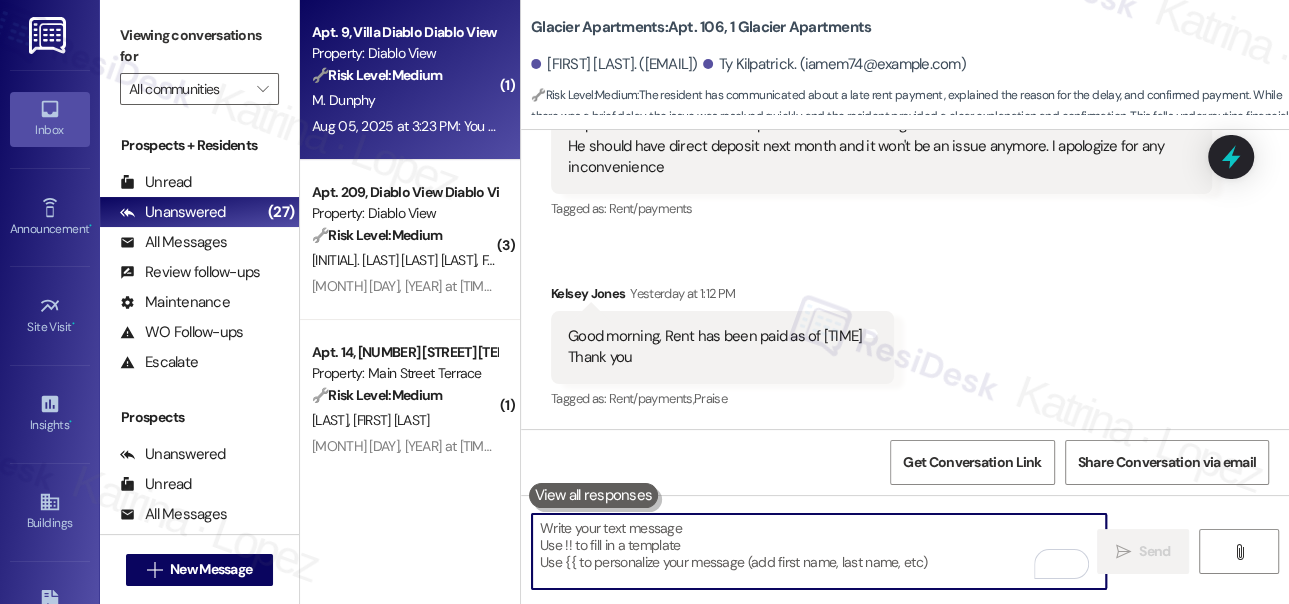 type 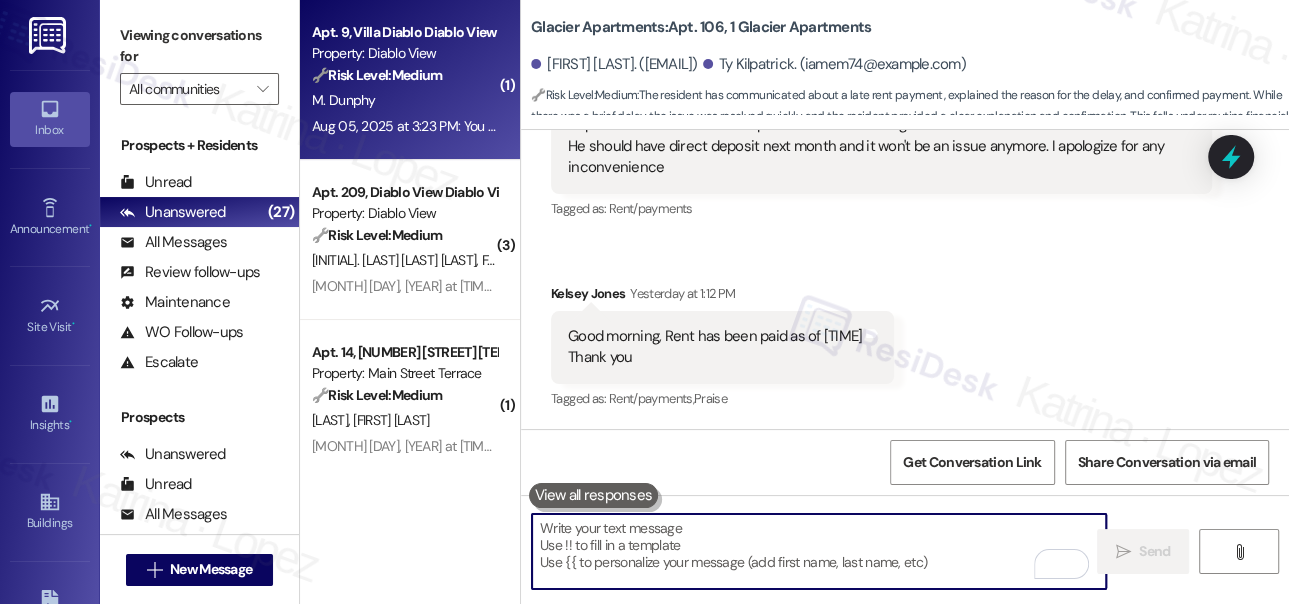 click on "Aug 05, 2025 at 3:23 PM: You should see a check from the Housing authority soon Aug 05, 2025 at 3:23 PM: You should see a check from the Housing authority soon" at bounding box center [551, 126] 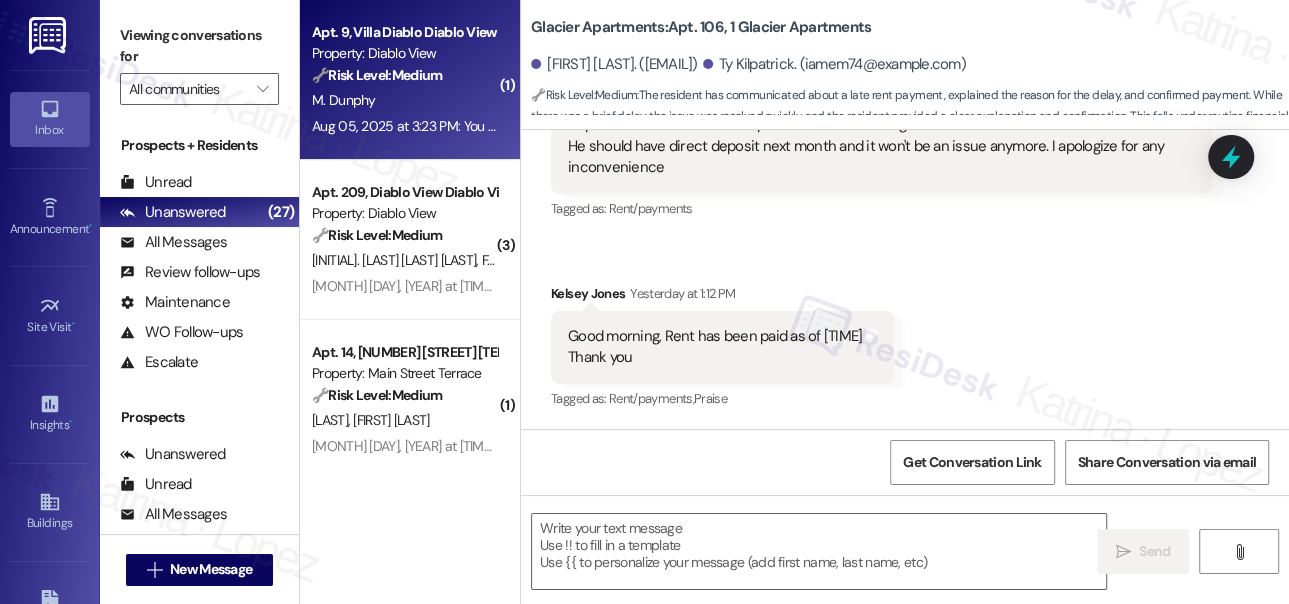 type on "Fetching suggested responses. Please feel free to read through the conversation in the meantime." 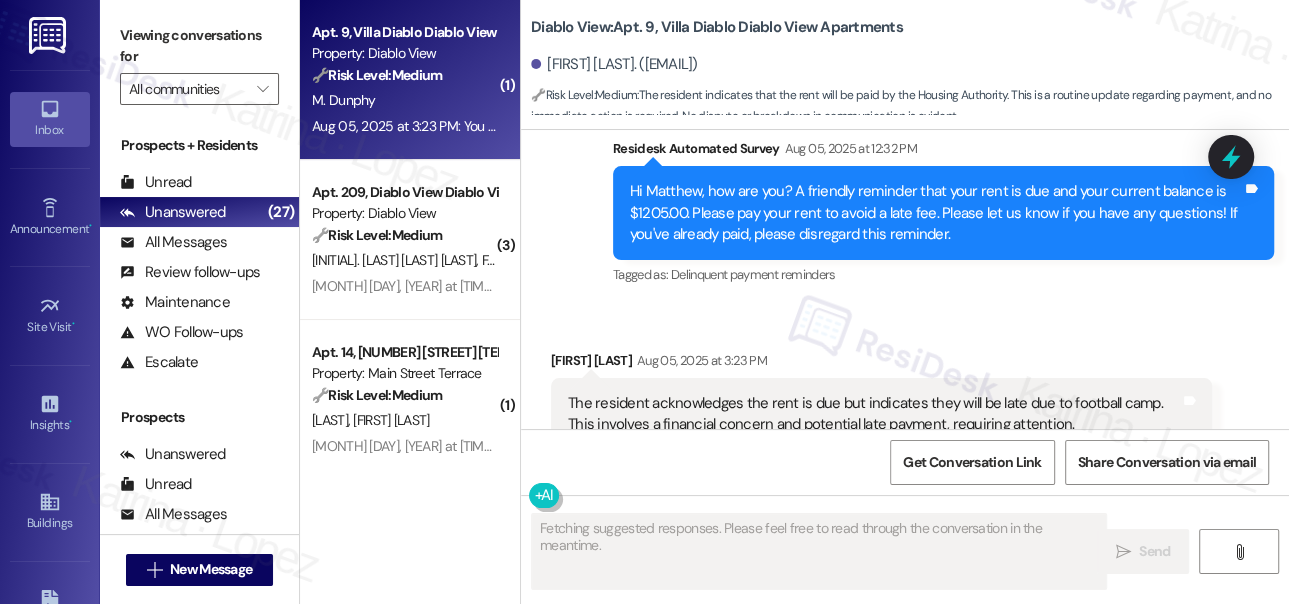 scroll, scrollTop: 1562, scrollLeft: 0, axis: vertical 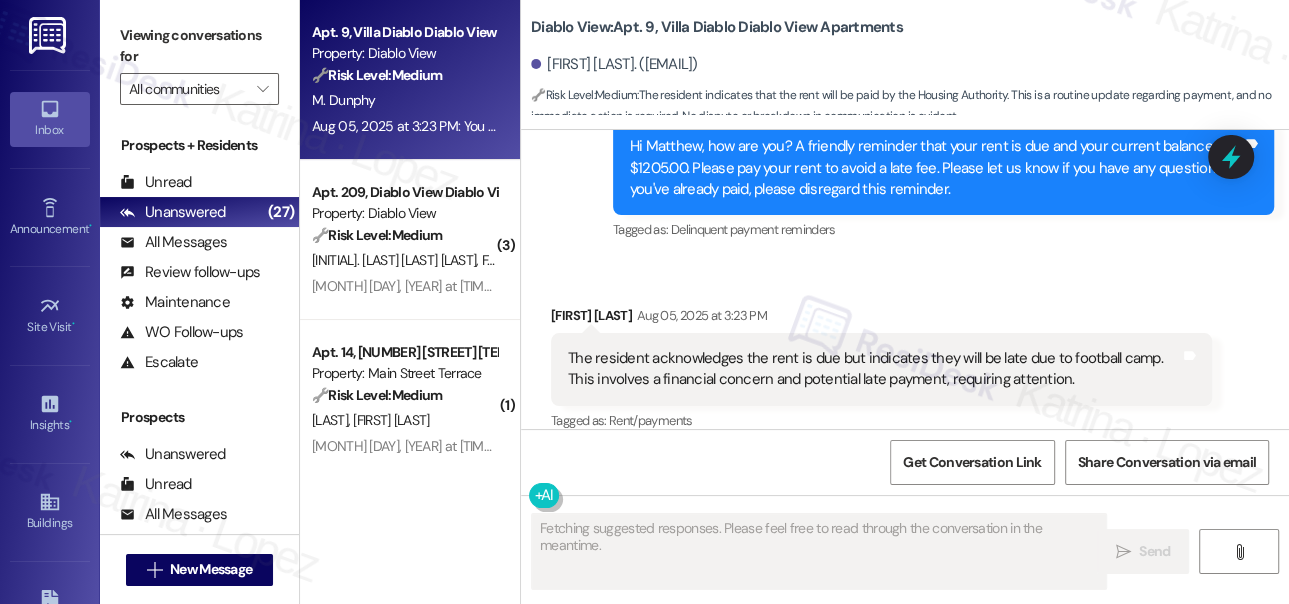 click on "You should see a check from the Housing authority soon" at bounding box center (874, 369) 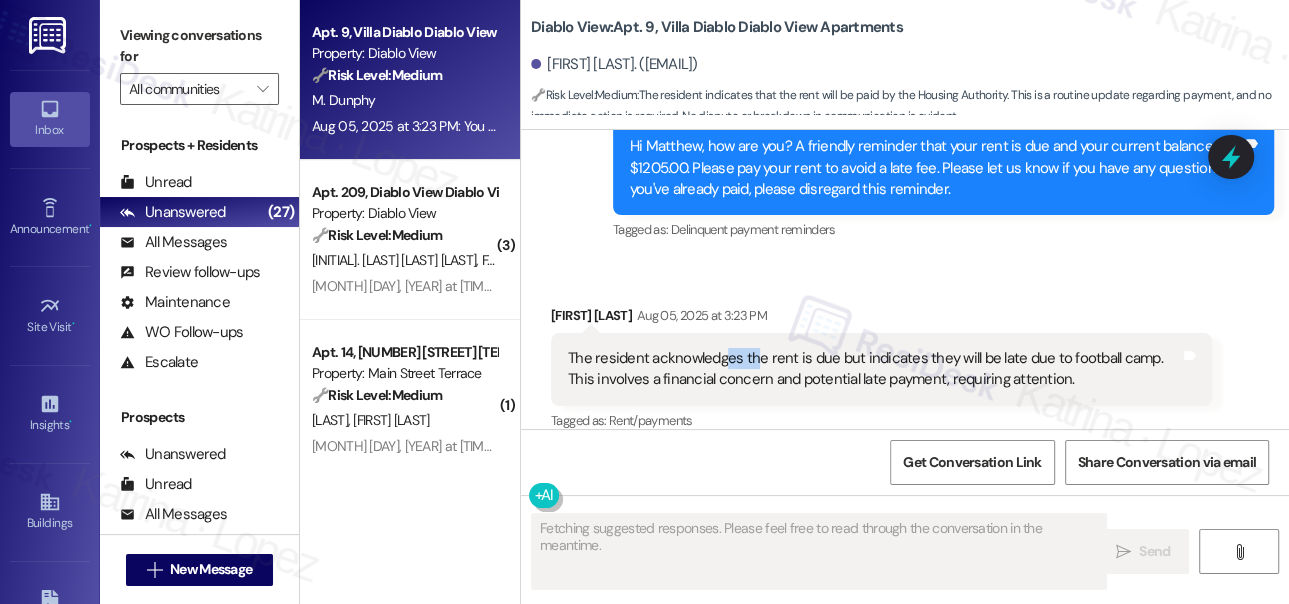 click on "You should see a check from the Housing authority soon" at bounding box center [874, 369] 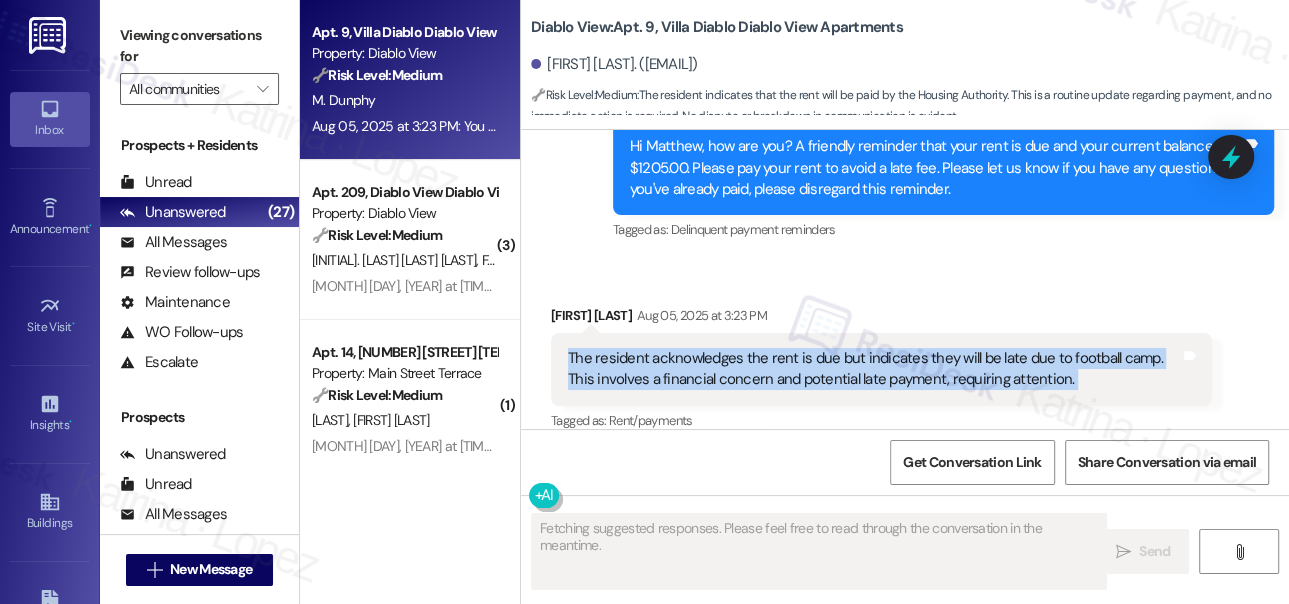 click on "You should see a check from the Housing authority soon" at bounding box center [874, 369] 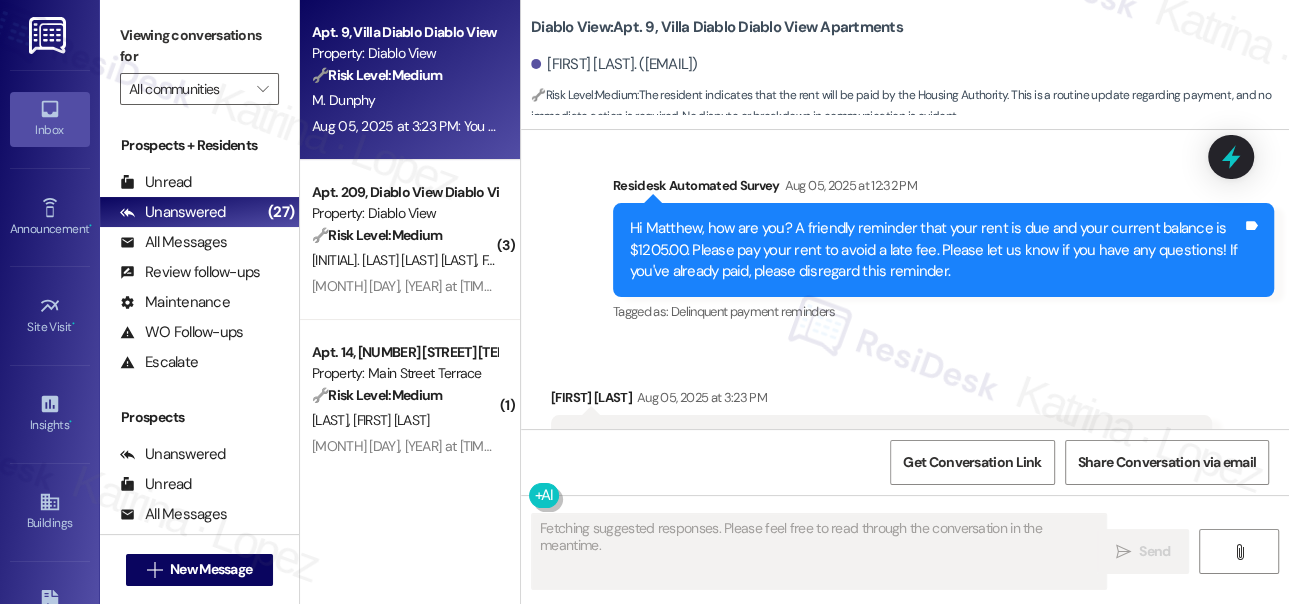 scroll, scrollTop: 1562, scrollLeft: 0, axis: vertical 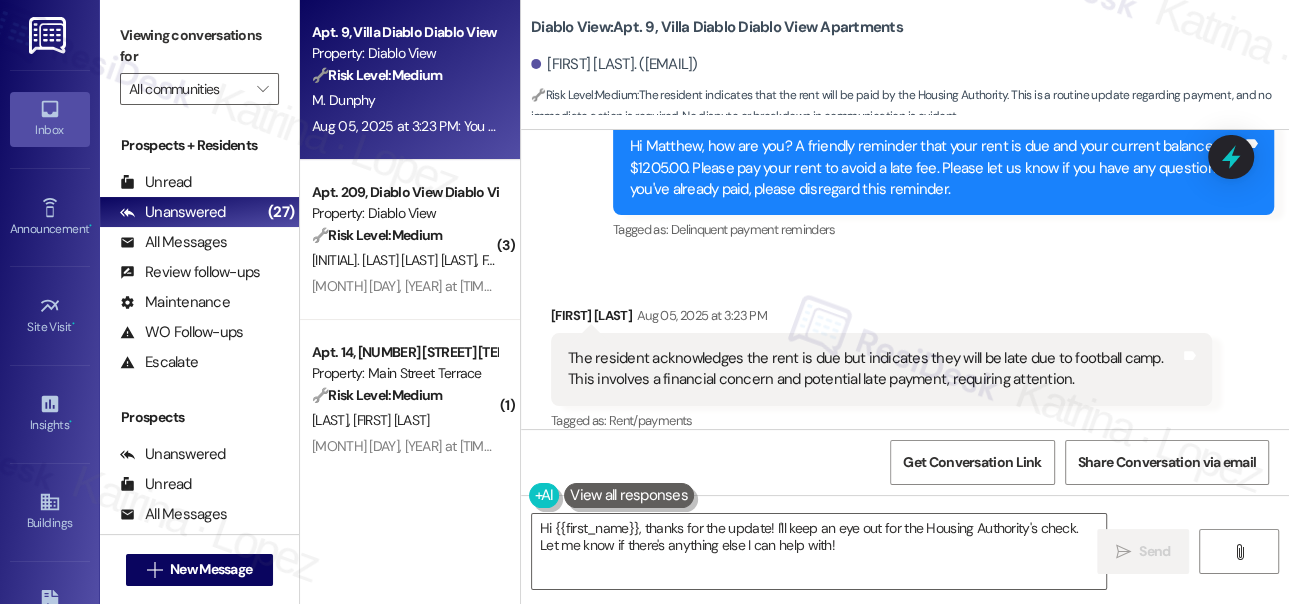 drag, startPoint x: 146, startPoint y: 46, endPoint x: 189, endPoint y: 63, distance: 46.238514 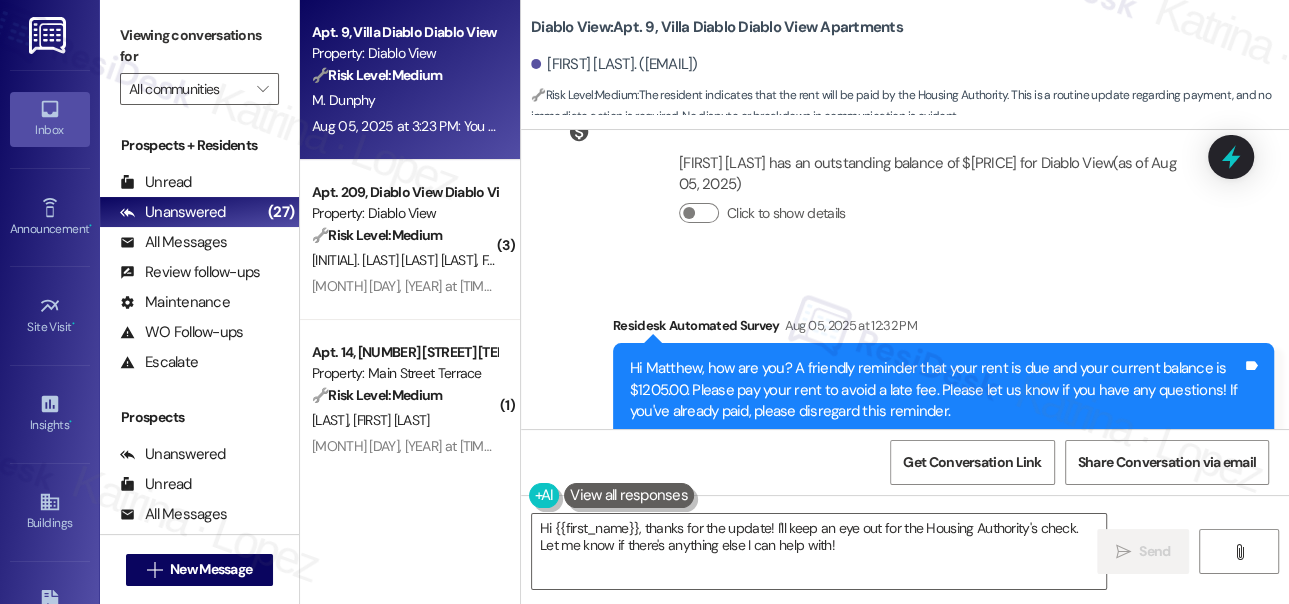 scroll, scrollTop: 1017, scrollLeft: 0, axis: vertical 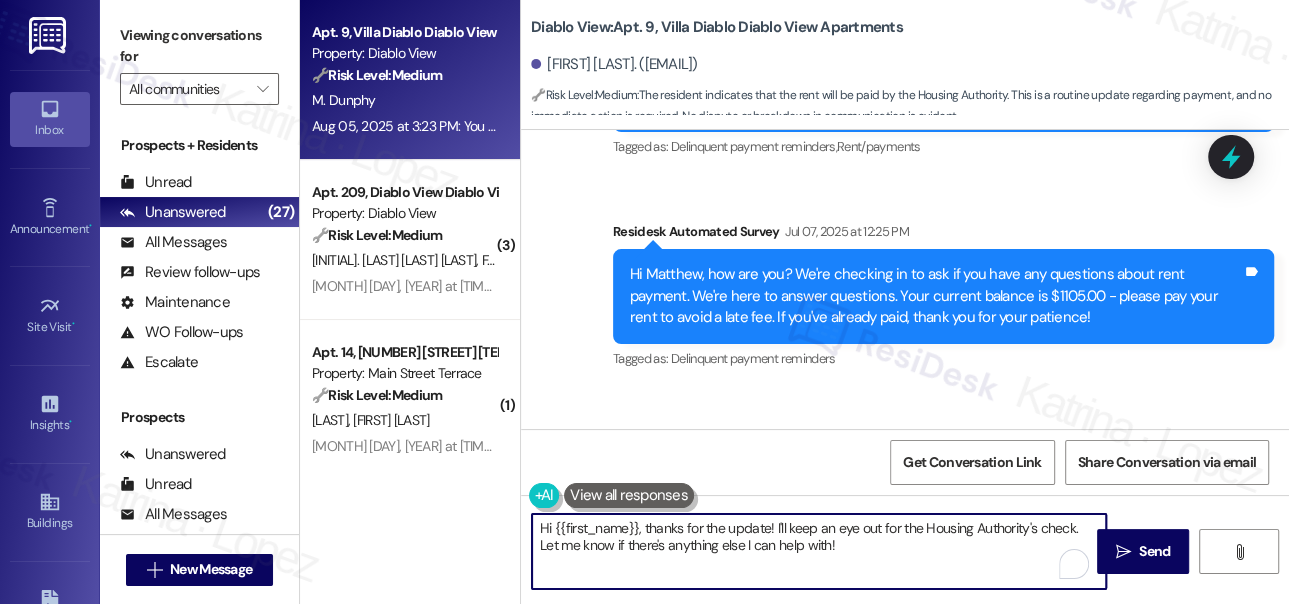 click on "Hi {{first_name}}, thanks for the update! I'll keep an eye out for the Housing Authority's check. Let me know if there's anything else I can help with!" at bounding box center [819, 551] 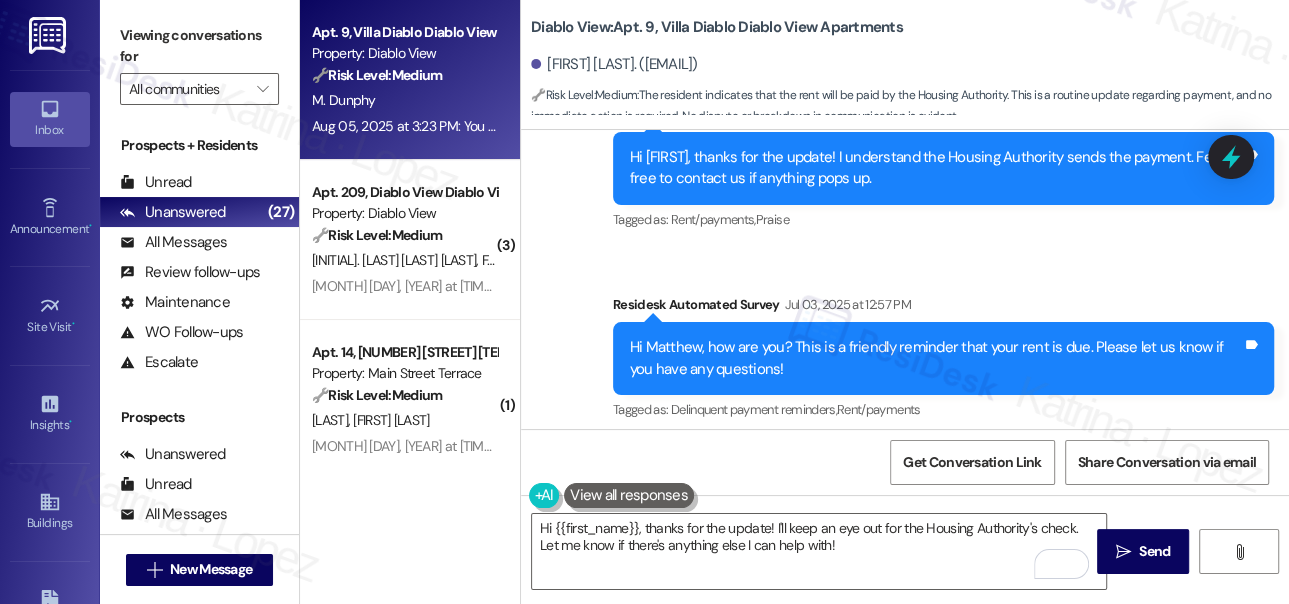 scroll, scrollTop: 722, scrollLeft: 0, axis: vertical 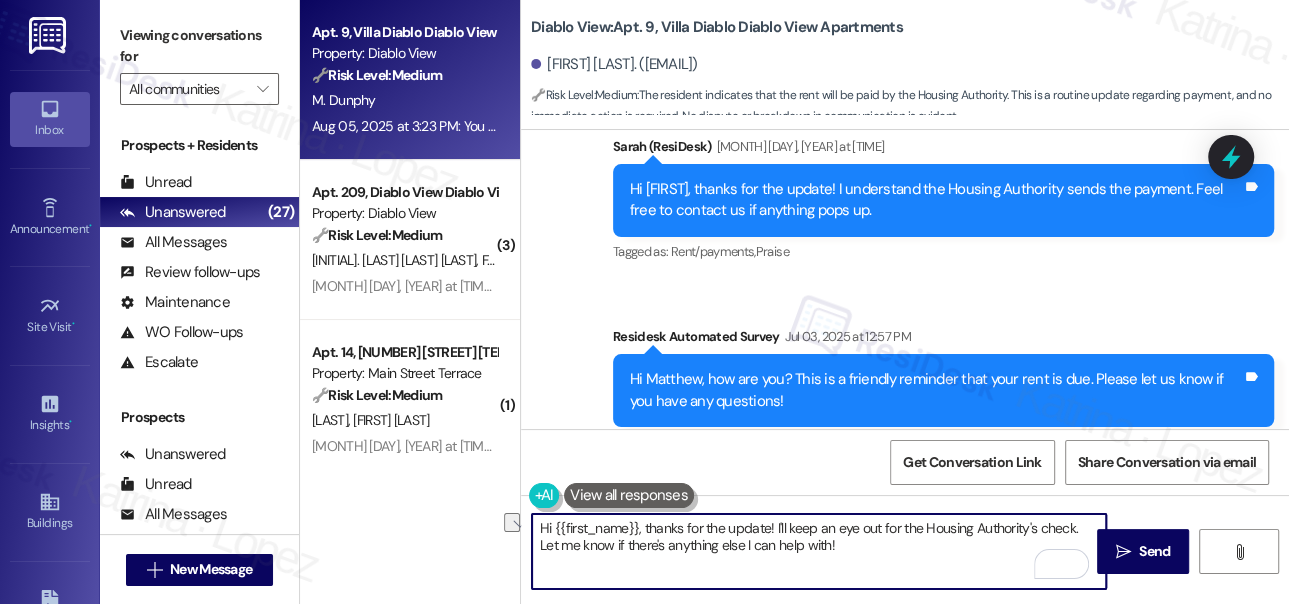 drag, startPoint x: 775, startPoint y: 525, endPoint x: 915, endPoint y: 523, distance: 140.01428 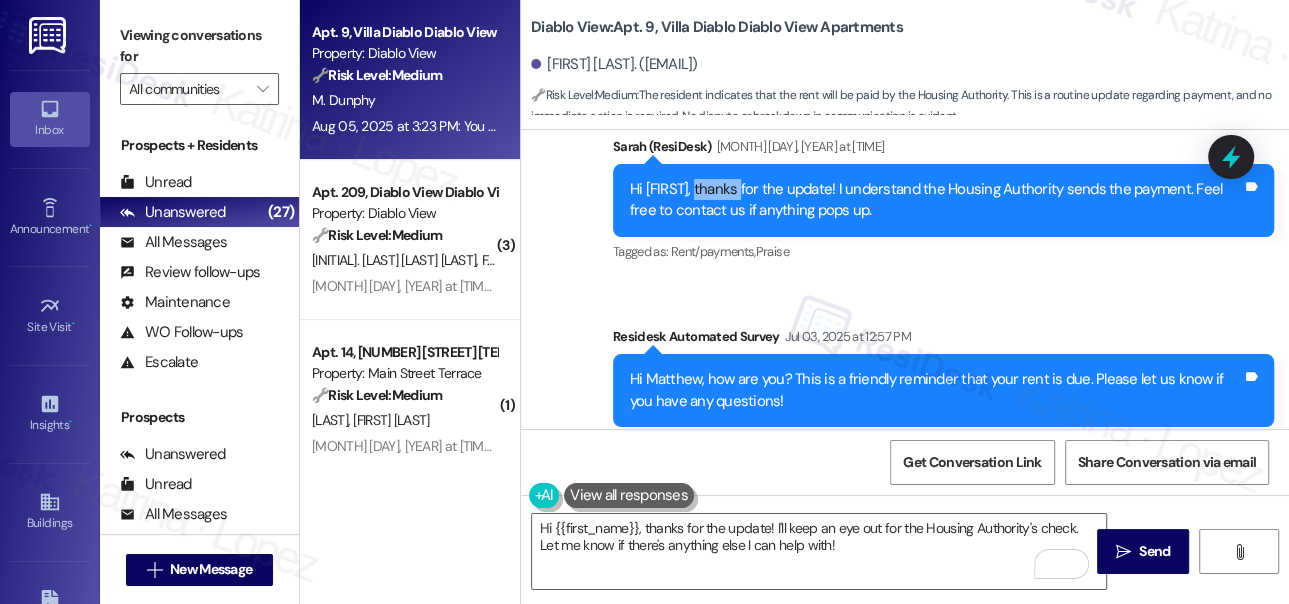 click on "Hi Matthew, thanks for the update! I understand the Housing Authority sends the payment. Feel free to contact us if anything pops up." at bounding box center [936, 200] 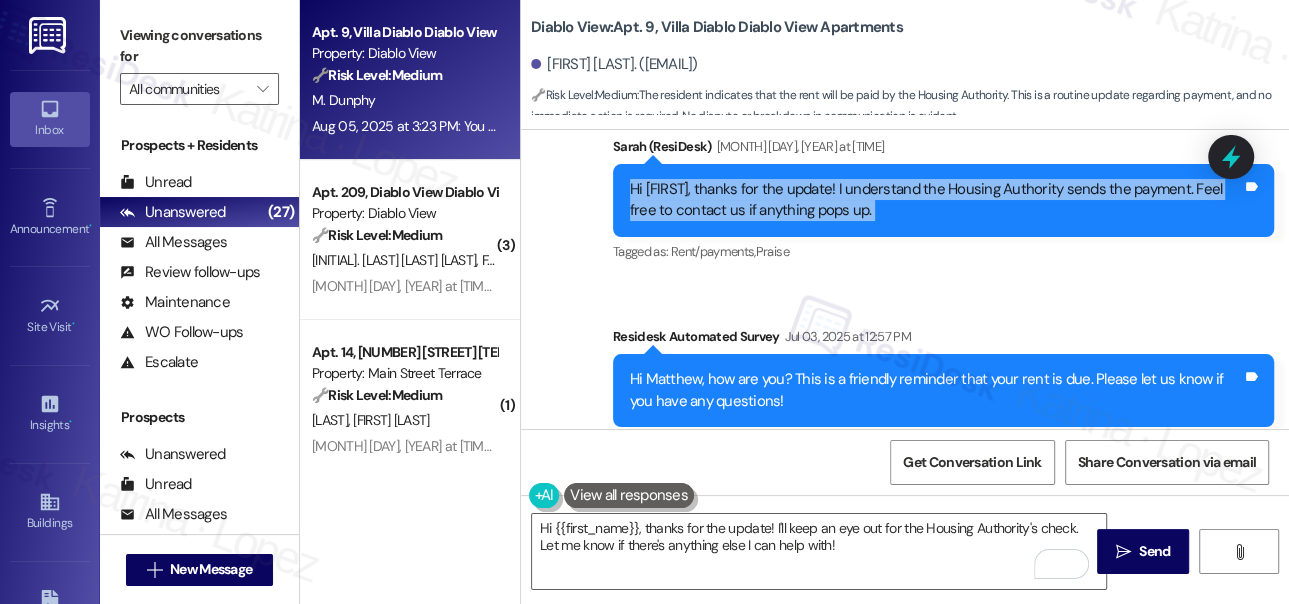 click on "Hi Matthew, thanks for the update! I understand the Housing Authority sends the payment. Feel free to contact us if anything pops up." at bounding box center [936, 200] 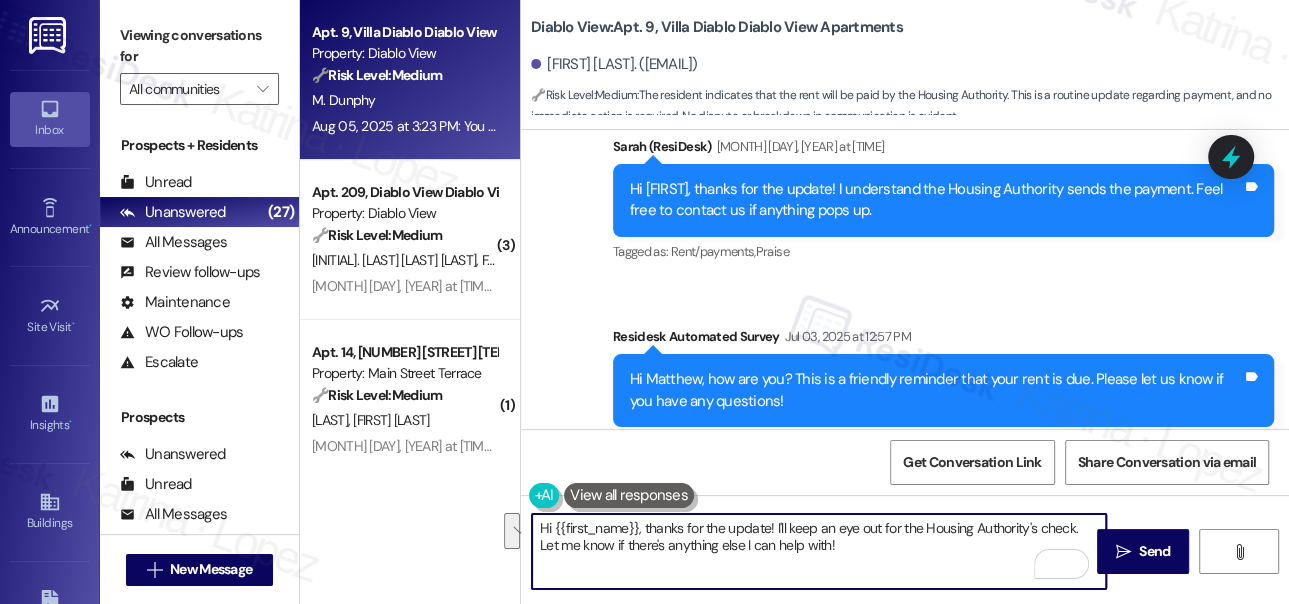 drag, startPoint x: 864, startPoint y: 551, endPoint x: 775, endPoint y: 525, distance: 92.72001 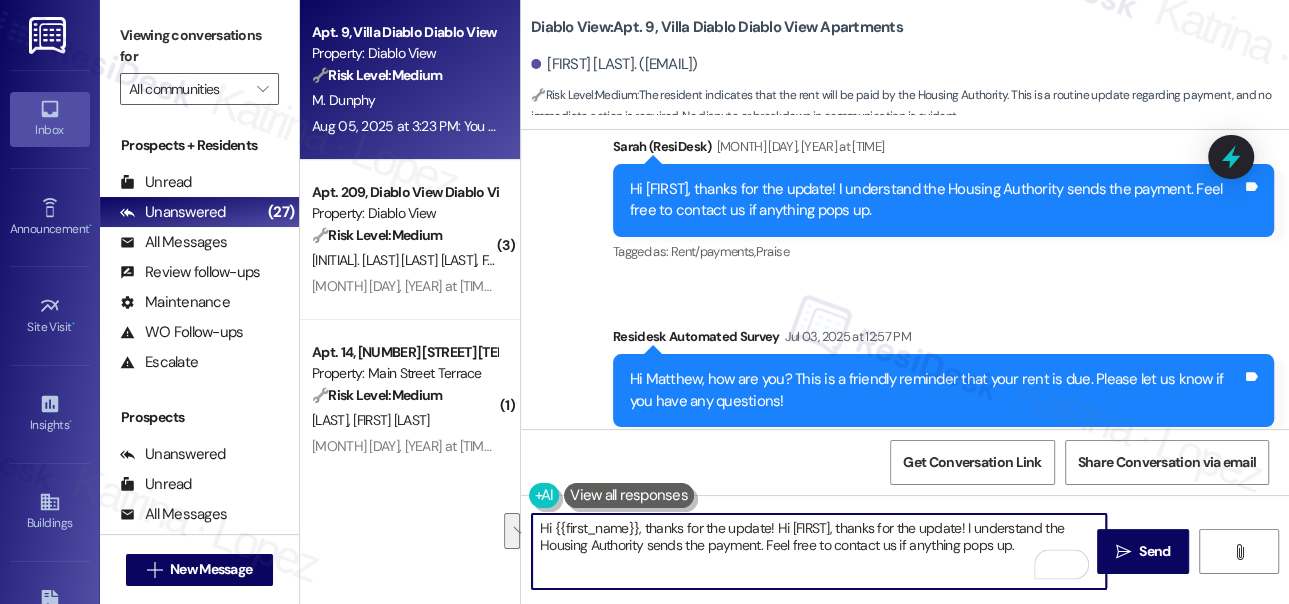 drag, startPoint x: 777, startPoint y: 526, endPoint x: 1016, endPoint y: 551, distance: 240.30397 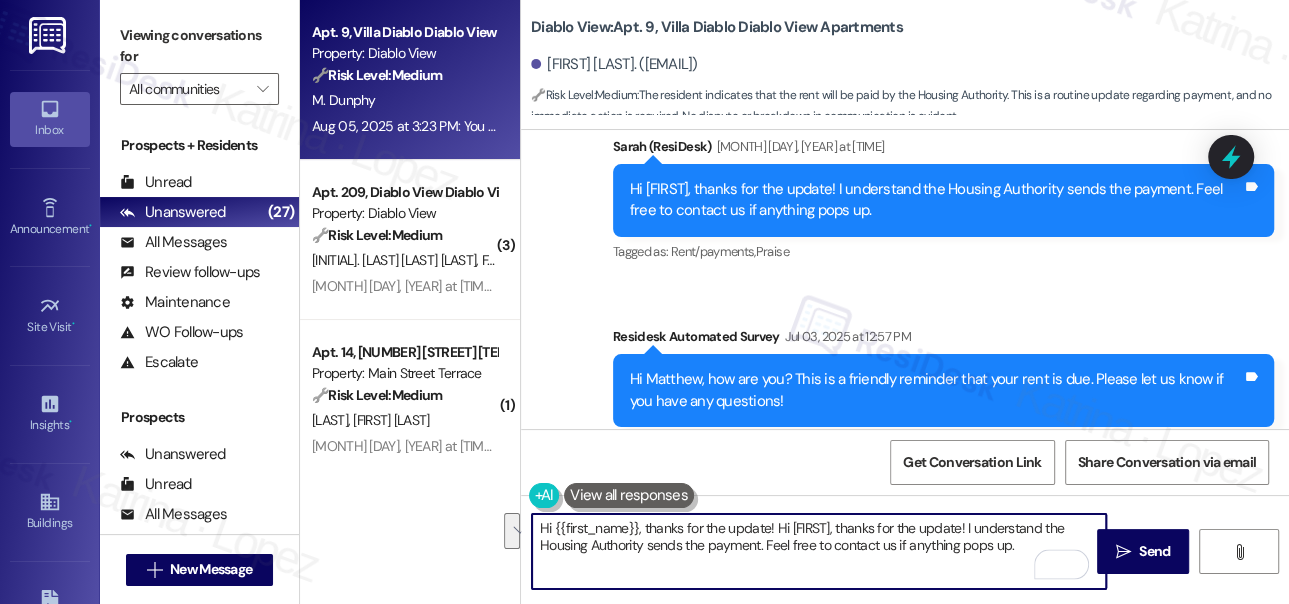 click on "Hi {{first_name}}, thanks for the update! Hi Matthew, thanks for the update! I understand the Housing Authority sends the payment. Feel free to contact us if anything pops up." at bounding box center [819, 551] 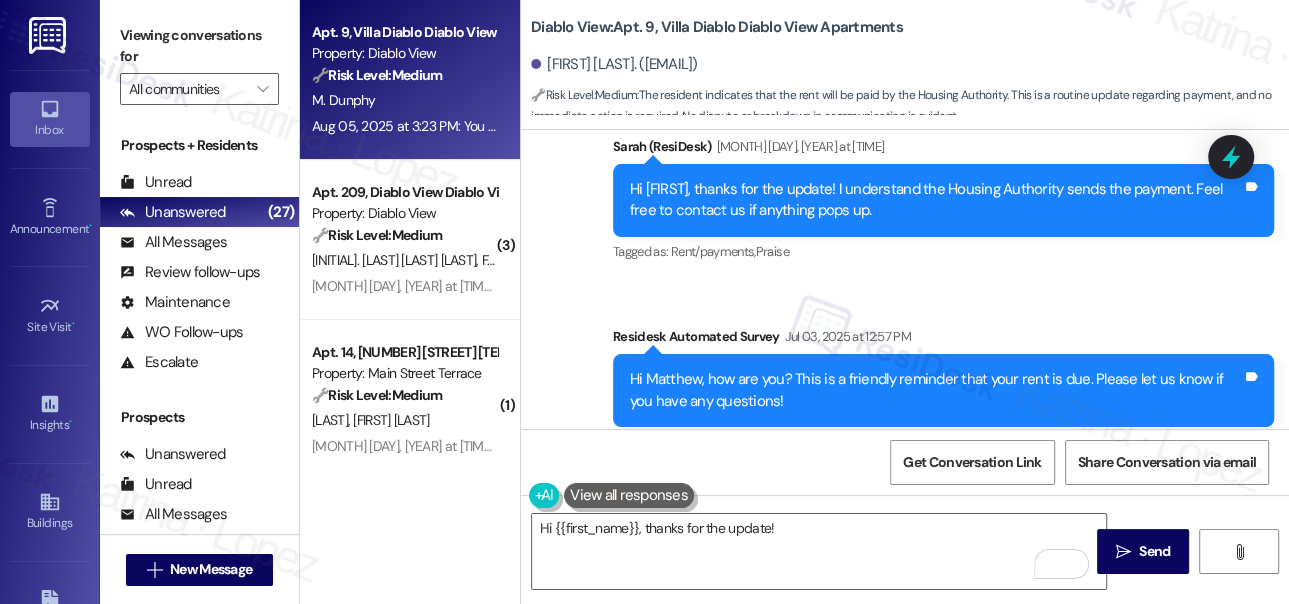 click on "Viewing conversations for" at bounding box center (199, 46) 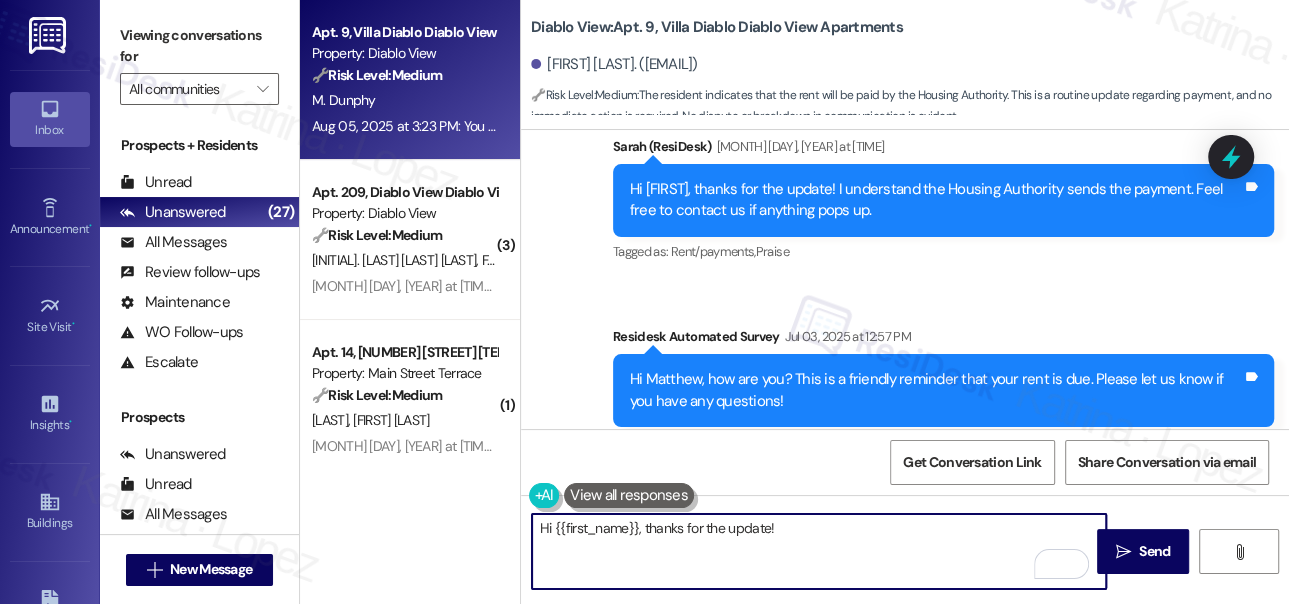 click on "Hi {{first_name}}, thanks for the update!" at bounding box center (819, 551) 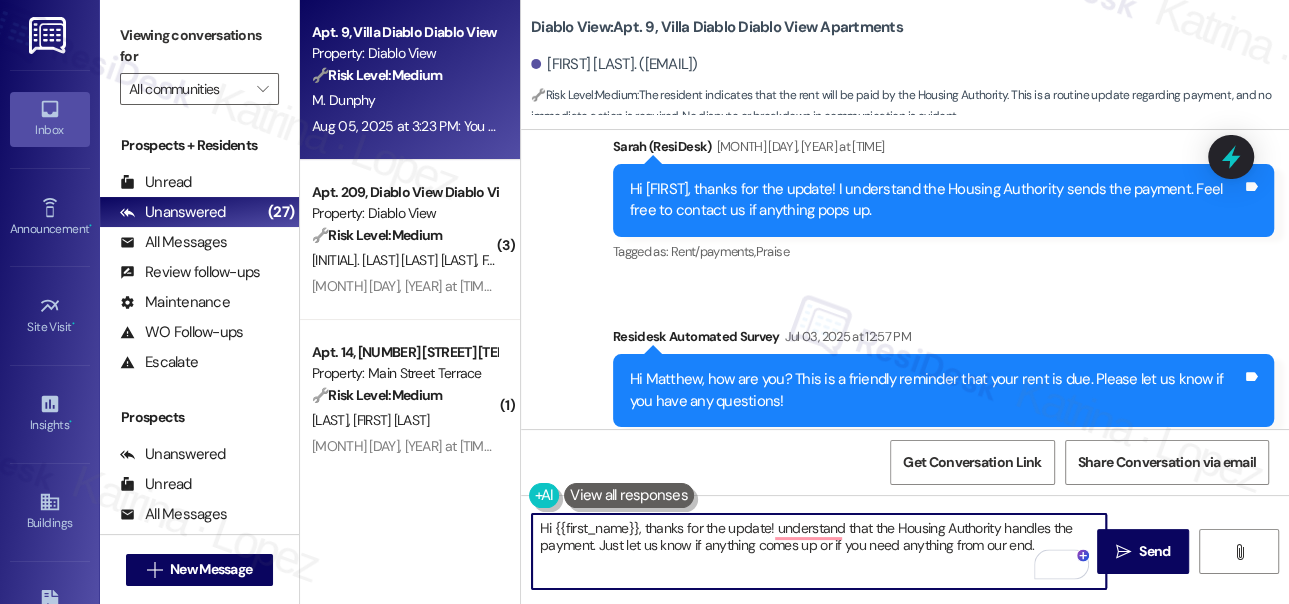 click on "Hi {{first_name}}, thanks for the update! understand that the Housing Authority handles the payment. Just let us know if anything comes up or if you need anything from our end." at bounding box center (819, 551) 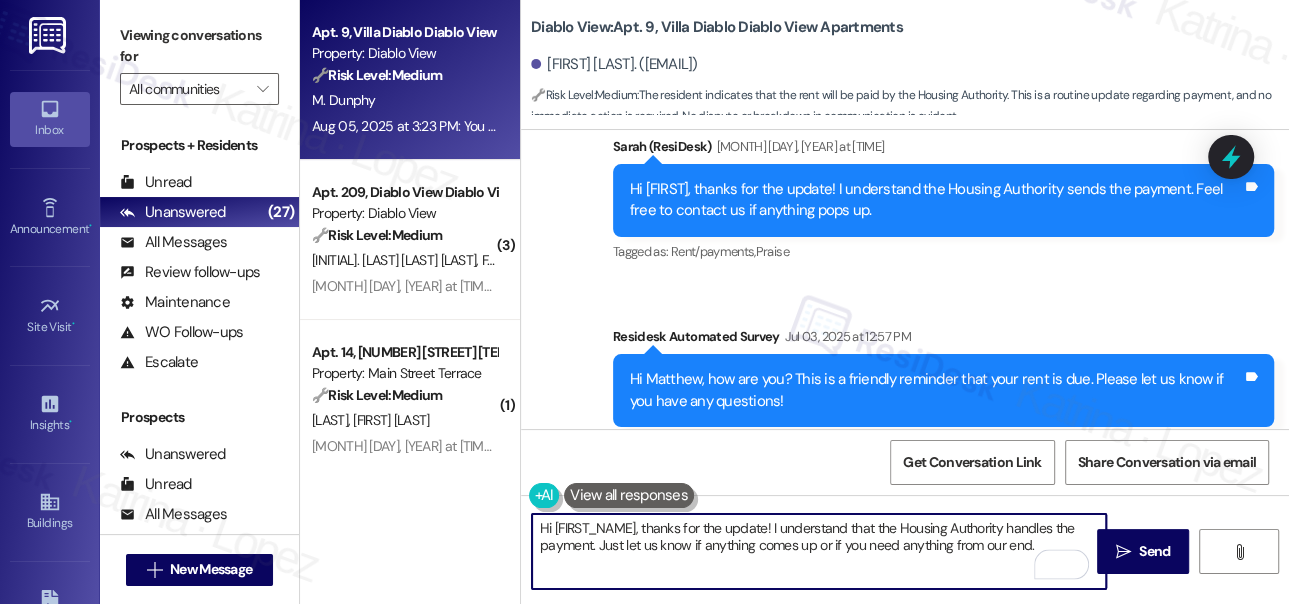 click on "Hi {{first_name}}, thanks for the update! I understand that the Housing Authority handles the payment. Just let us know if anything comes up or if you need anything from our end." at bounding box center [819, 551] 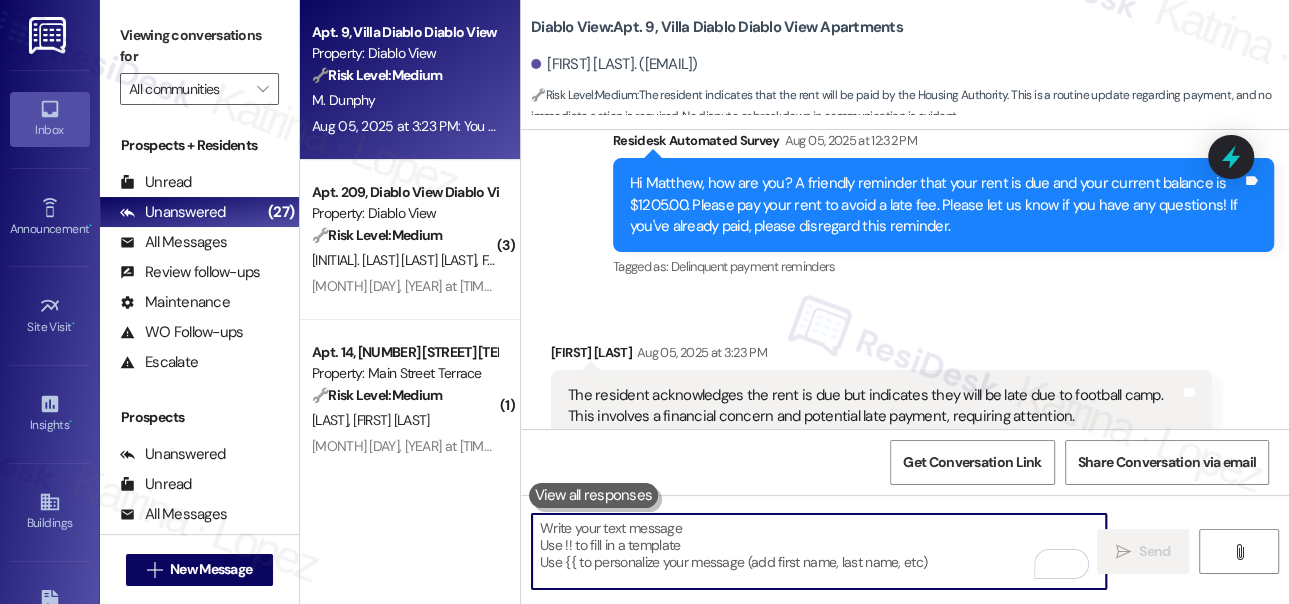 scroll, scrollTop: 1562, scrollLeft: 0, axis: vertical 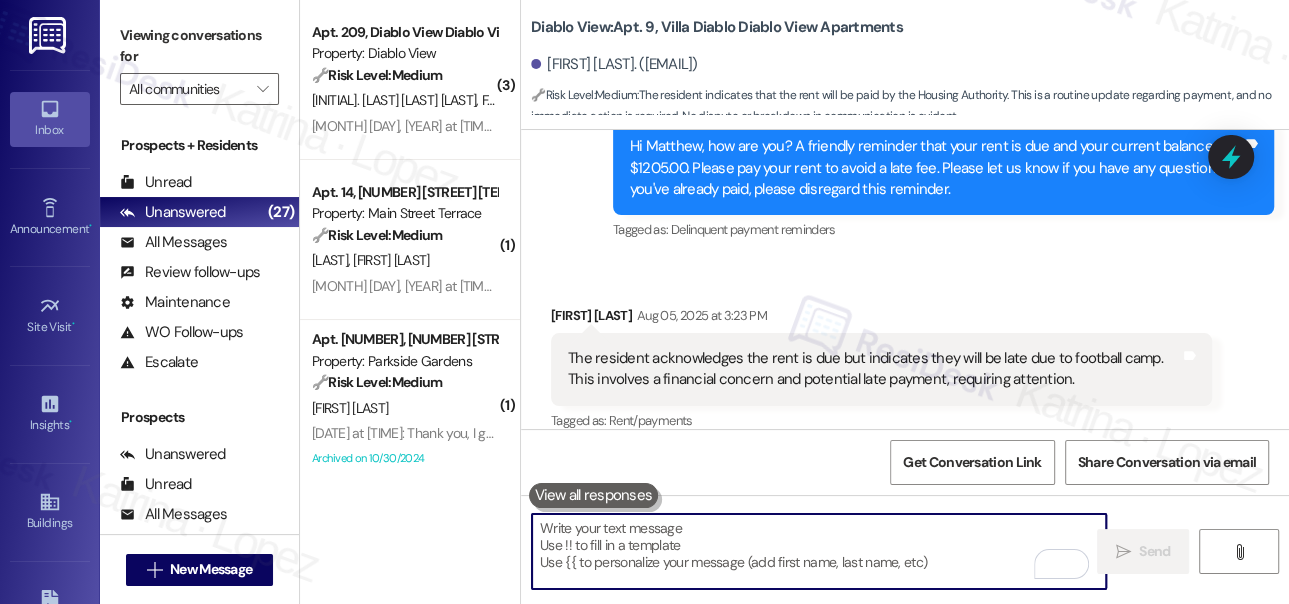 type 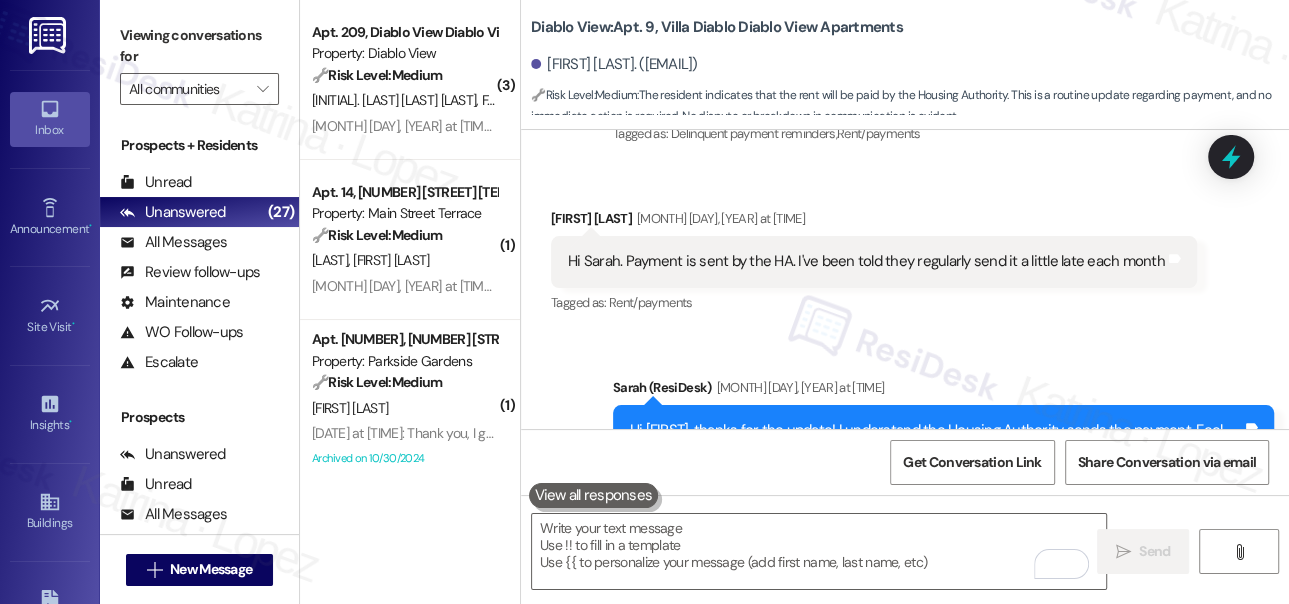 scroll, scrollTop: 450, scrollLeft: 0, axis: vertical 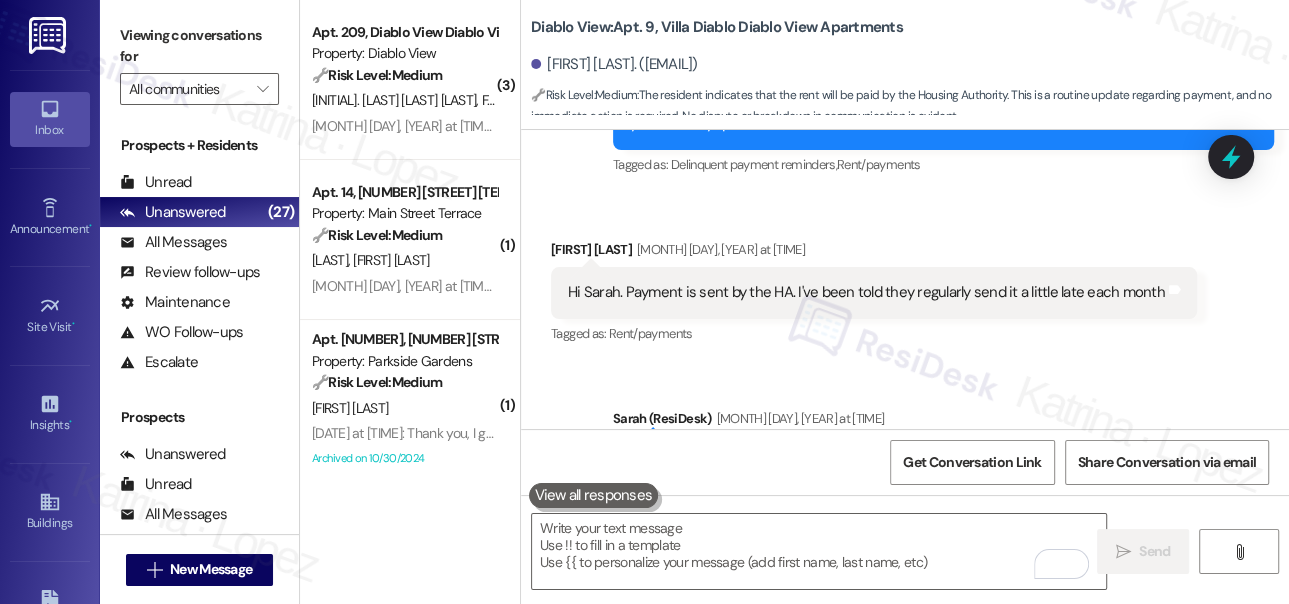 click on "Hi Sarah. Payment is sent by the HA. I've been told they regularly send it a little late each month" at bounding box center (866, 292) 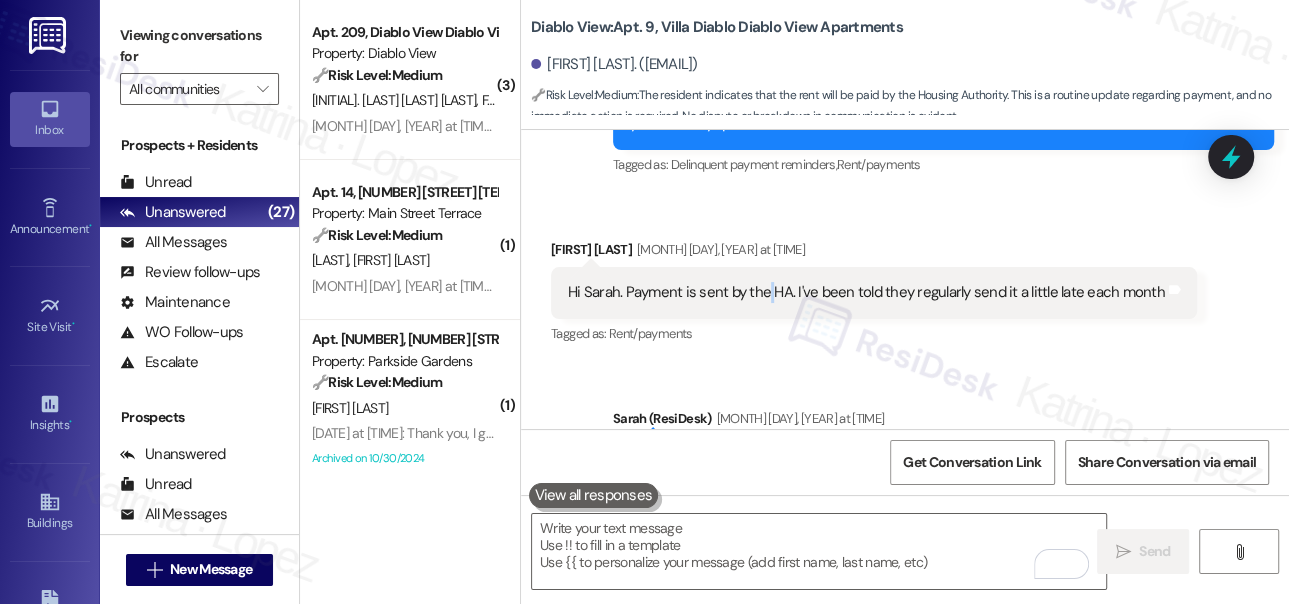 click on "Hi Sarah. Payment is sent by the HA. I've been told they regularly send it a little late each month" at bounding box center (866, 292) 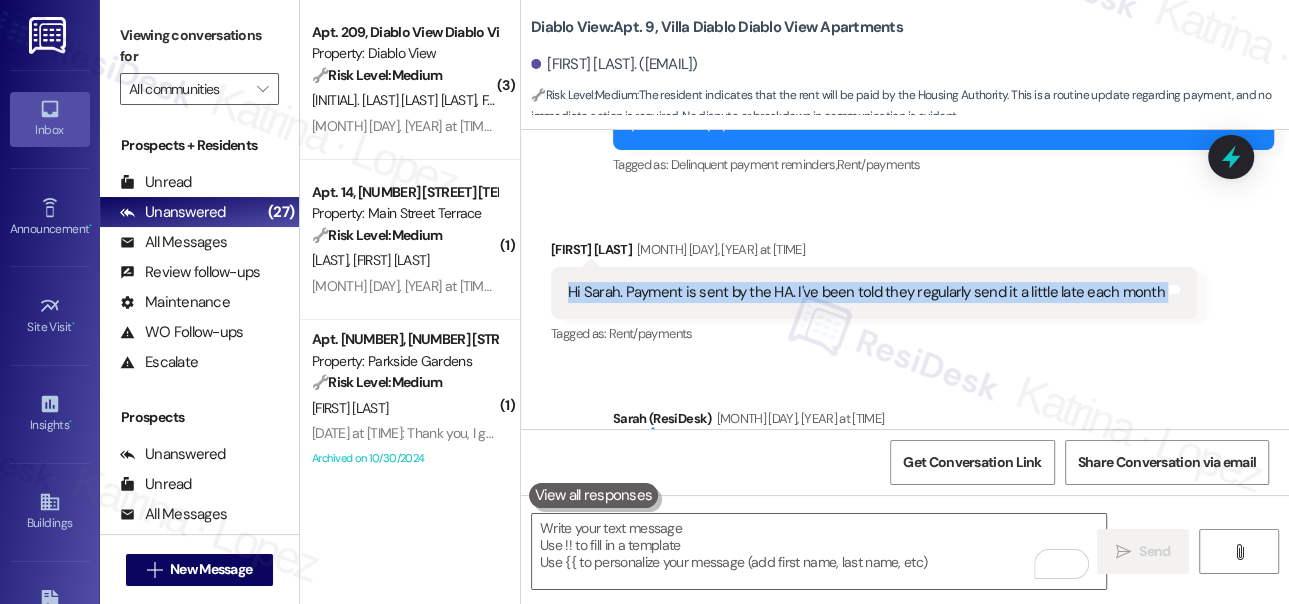click on "Hi Sarah. Payment is sent by the HA. I've been told they regularly send it a little late each month" at bounding box center [866, 292] 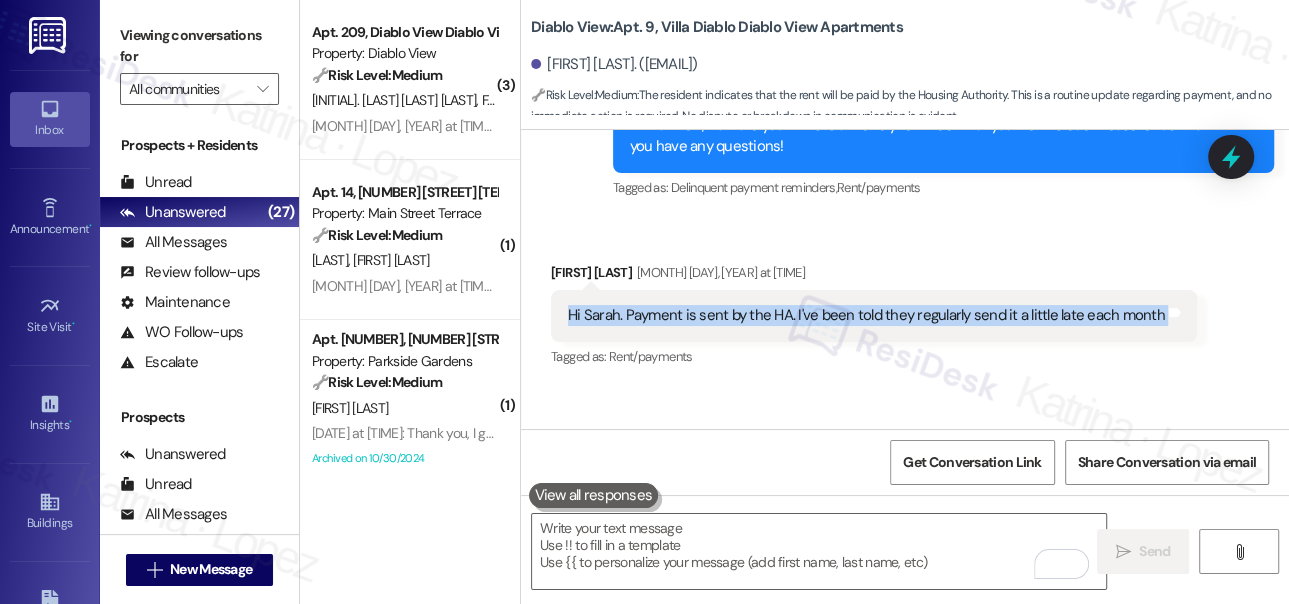 scroll, scrollTop: 359, scrollLeft: 0, axis: vertical 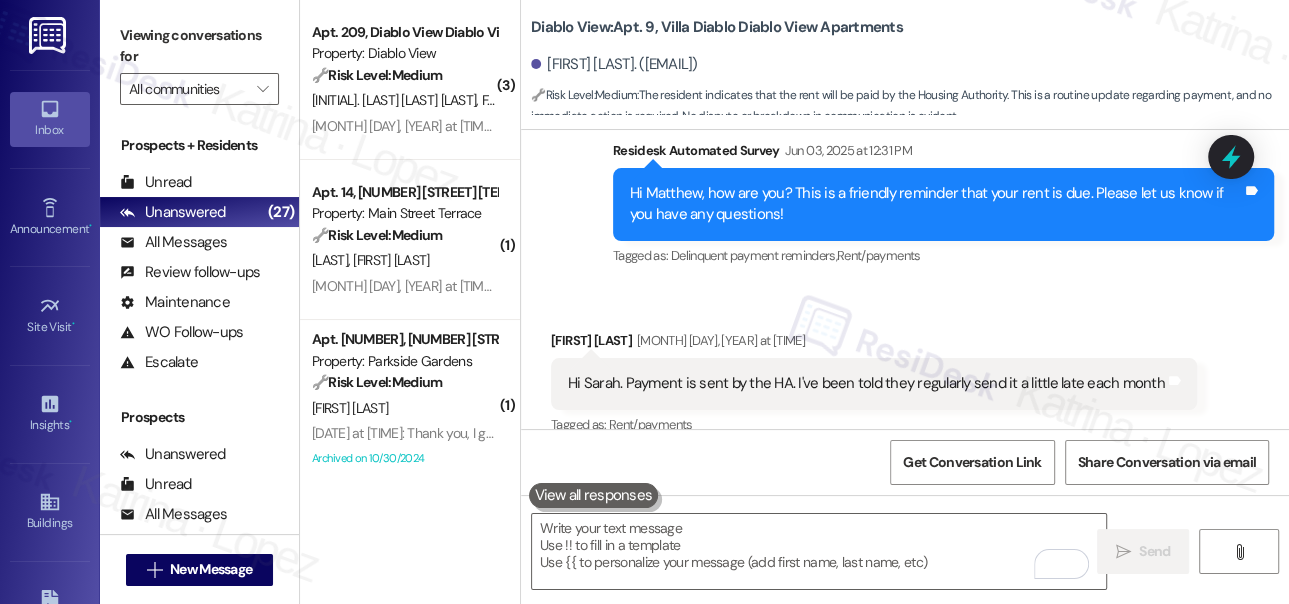 click on "Hi Matthew, how are you? This is a friendly reminder that your rent is due. Please let us know if you have any questions! Tags and notes" at bounding box center (943, 204) 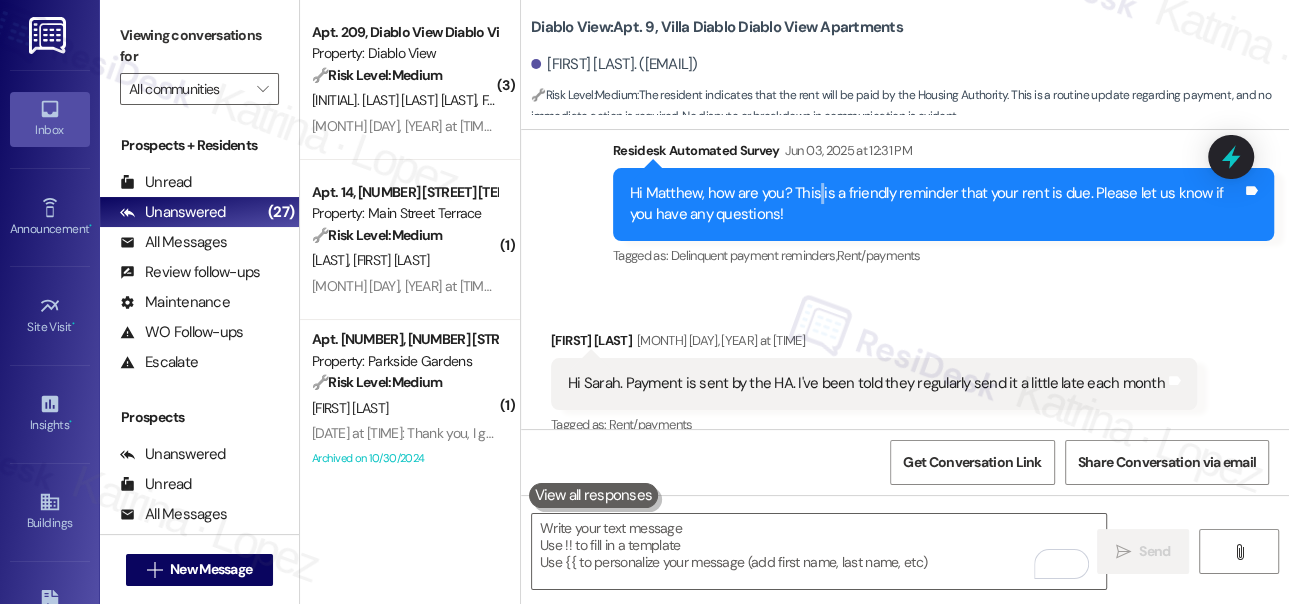 click on "Hi Matthew, how are you? This is a friendly reminder that your rent is due. Please let us know if you have any questions! Tags and notes" at bounding box center [943, 204] 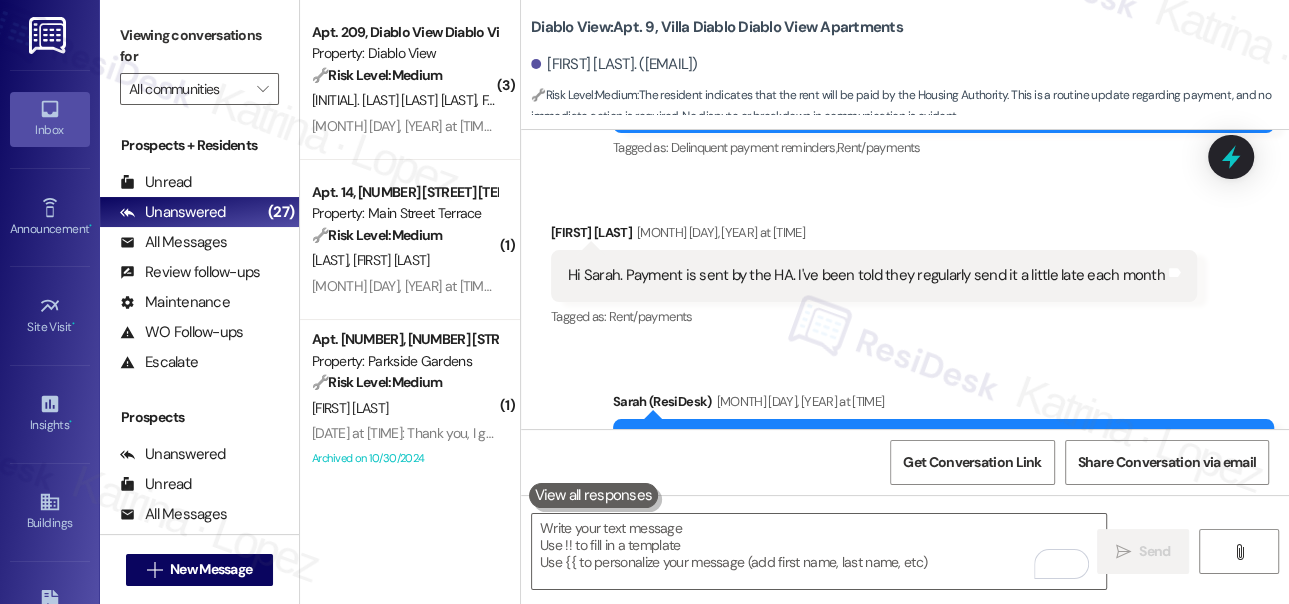 scroll, scrollTop: 632, scrollLeft: 0, axis: vertical 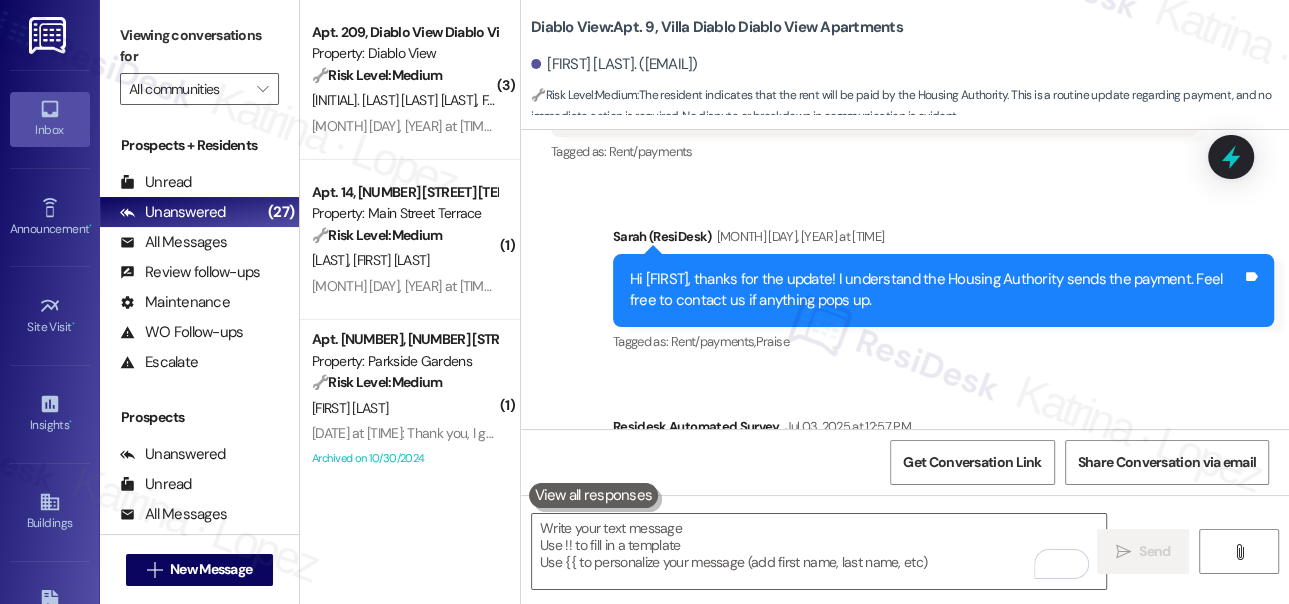 click on "Hi Matthew, thanks for the update! I understand the Housing Authority sends the payment. Feel free to contact us if anything pops up." at bounding box center [936, 290] 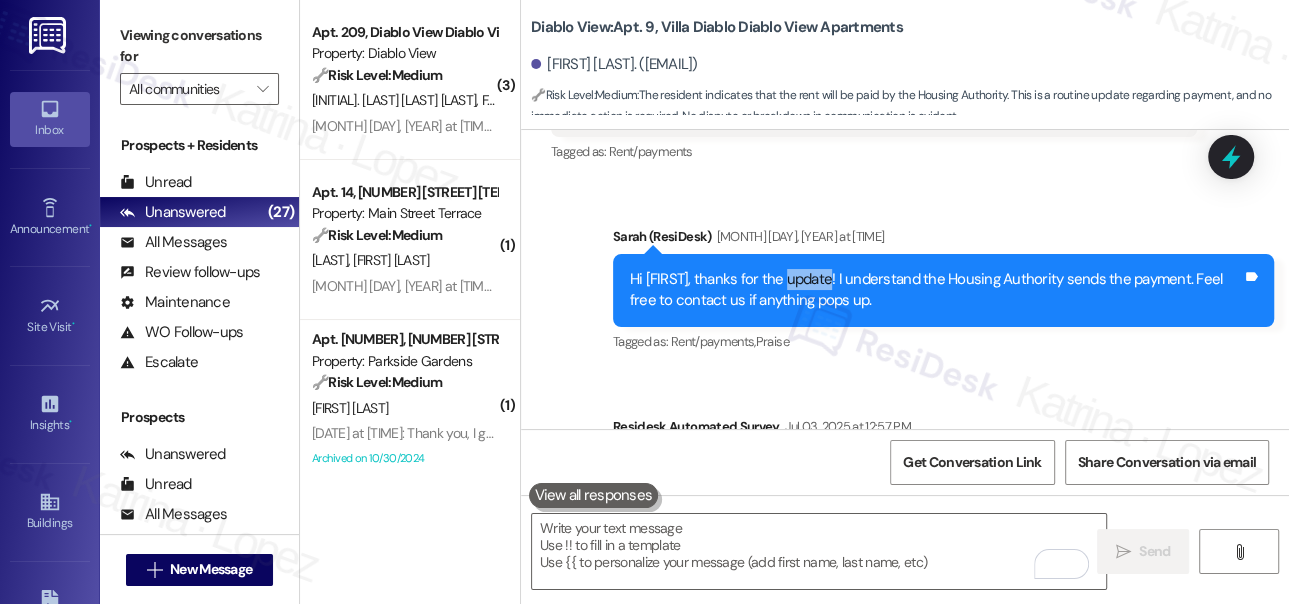 click on "Hi Matthew, thanks for the update! I understand the Housing Authority sends the payment. Feel free to contact us if anything pops up." at bounding box center [936, 290] 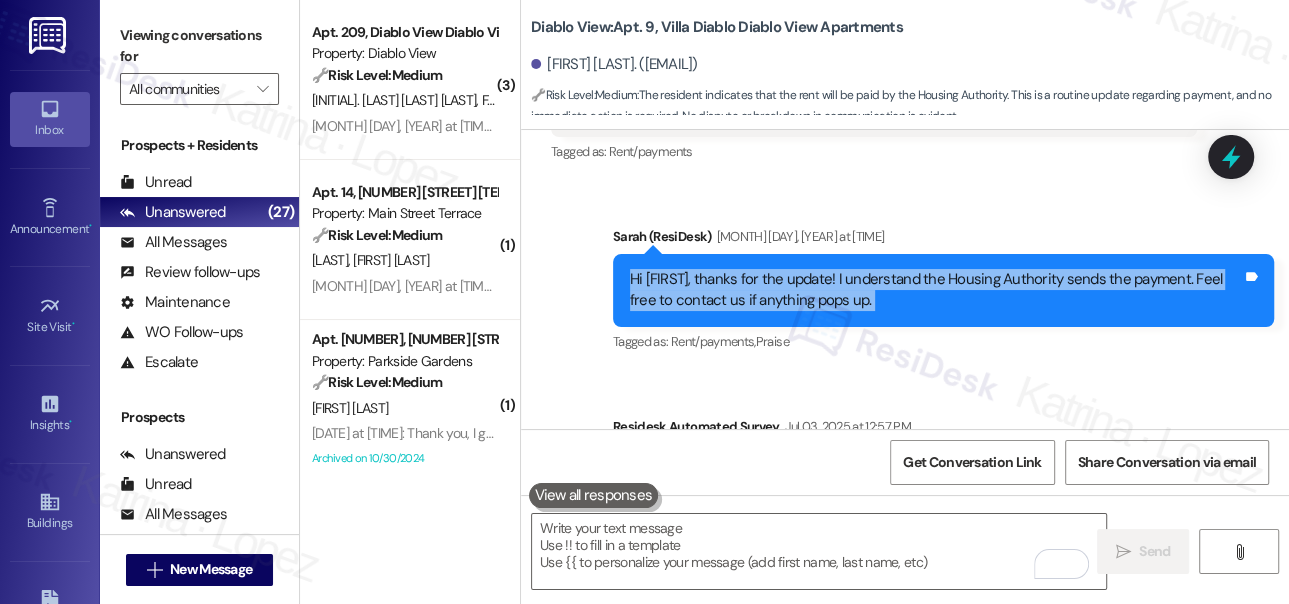 click on "Hi Matthew, thanks for the update! I understand the Housing Authority sends the payment. Feel free to contact us if anything pops up." at bounding box center [936, 290] 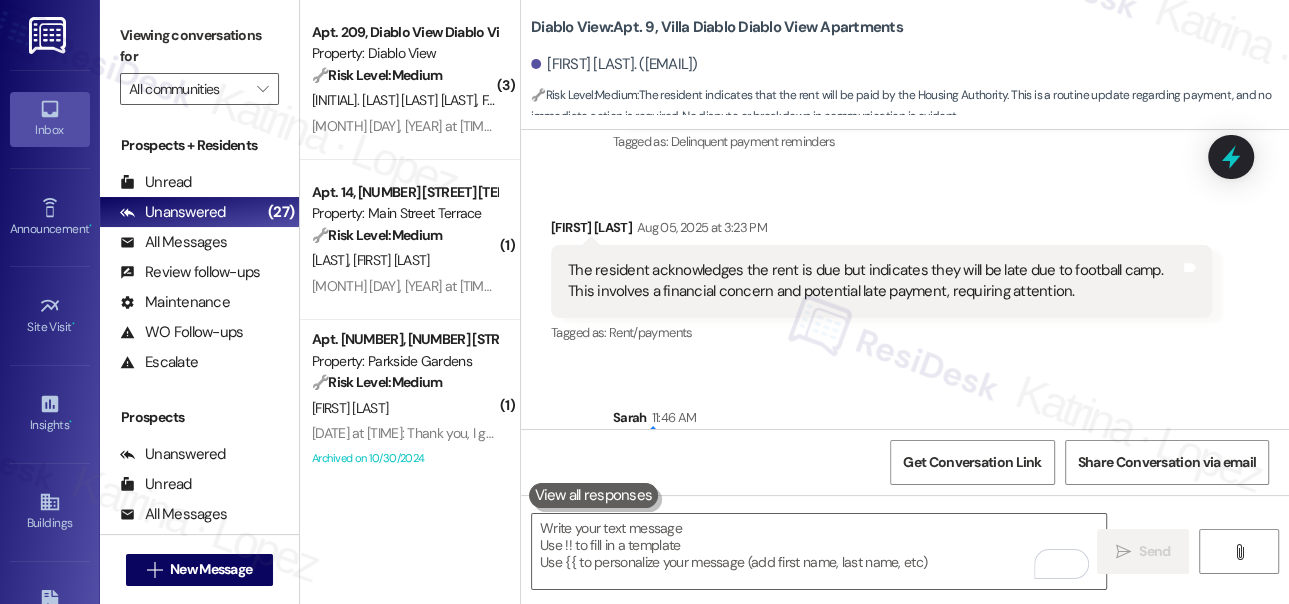 scroll, scrollTop: 1723, scrollLeft: 0, axis: vertical 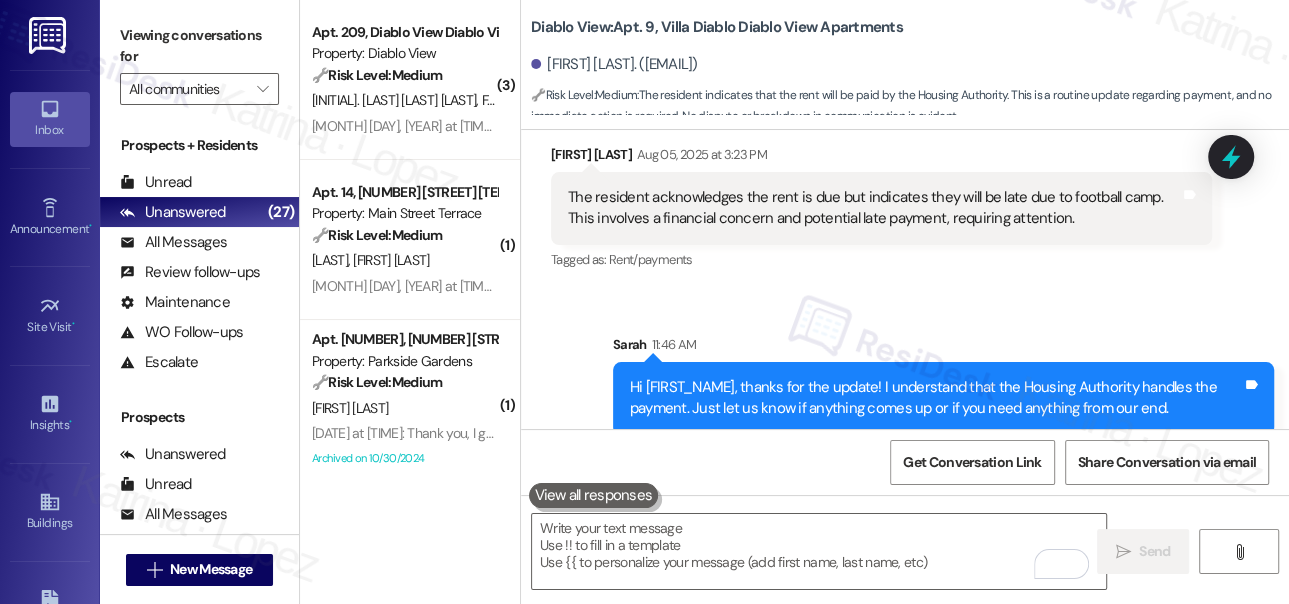 click on "Hi Matthew, thanks for the update! I understand that the Housing Authority handles the payment. Just let us know if anything comes up or if you need anything from our end." at bounding box center (936, 398) 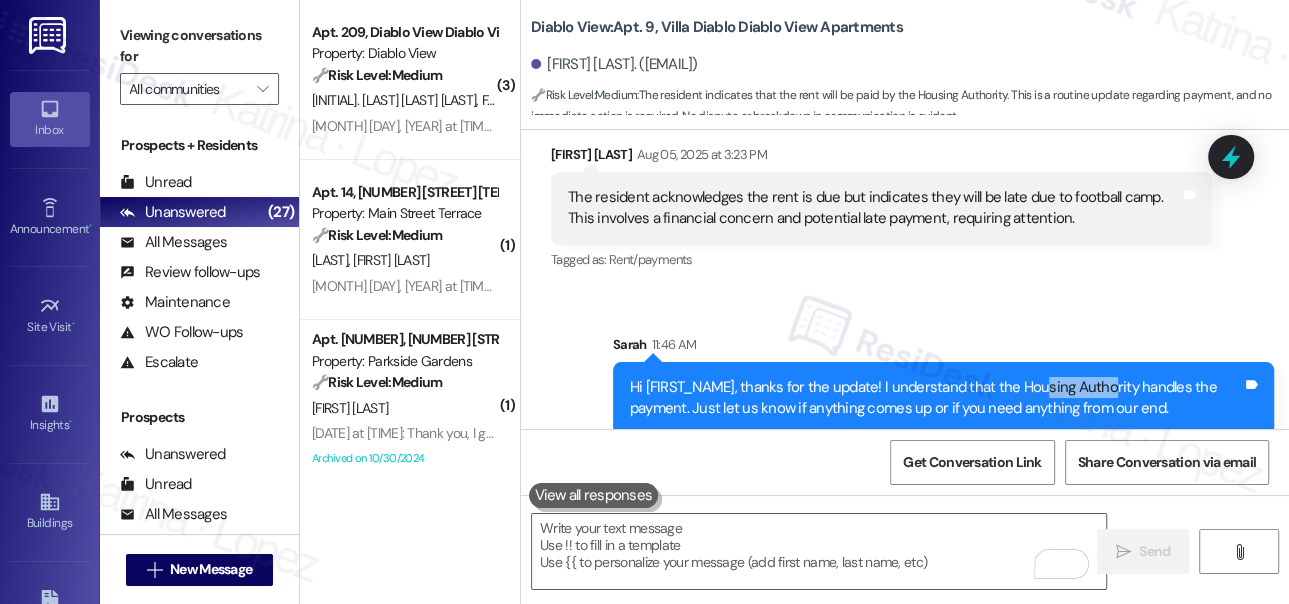click on "Hi Matthew, thanks for the update! I understand that the Housing Authority handles the payment. Just let us know if anything comes up or if you need anything from our end." at bounding box center (936, 398) 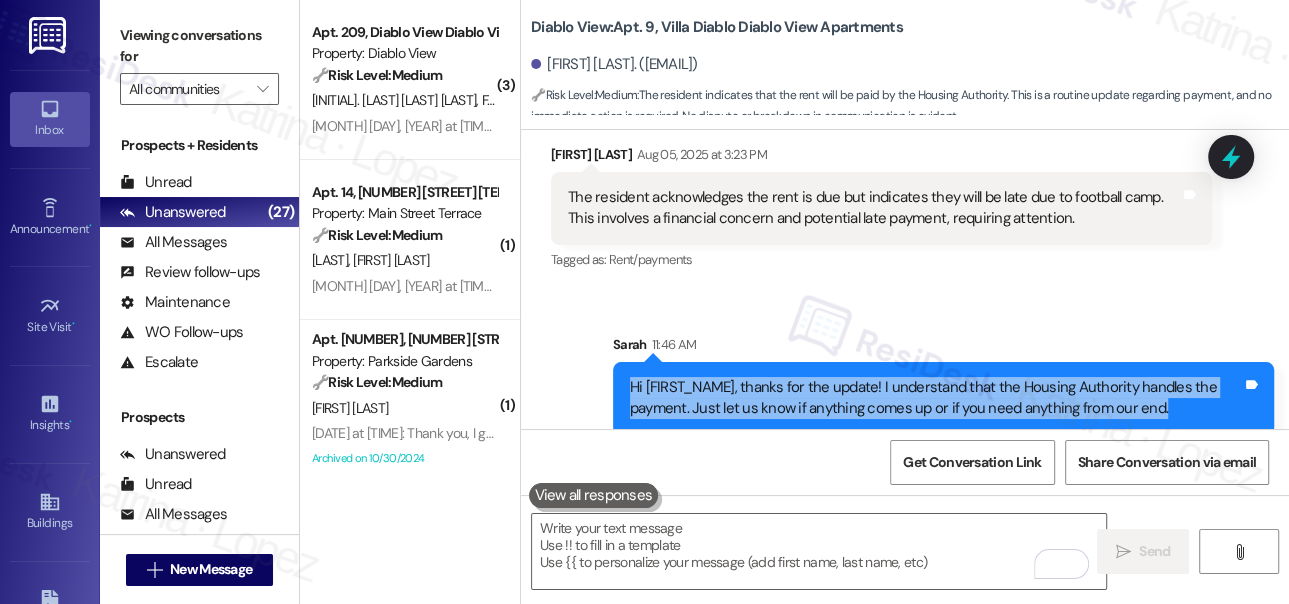 click on "Hi Matthew, thanks for the update! I understand that the Housing Authority handles the payment. Just let us know if anything comes up or if you need anything from our end." at bounding box center (936, 398) 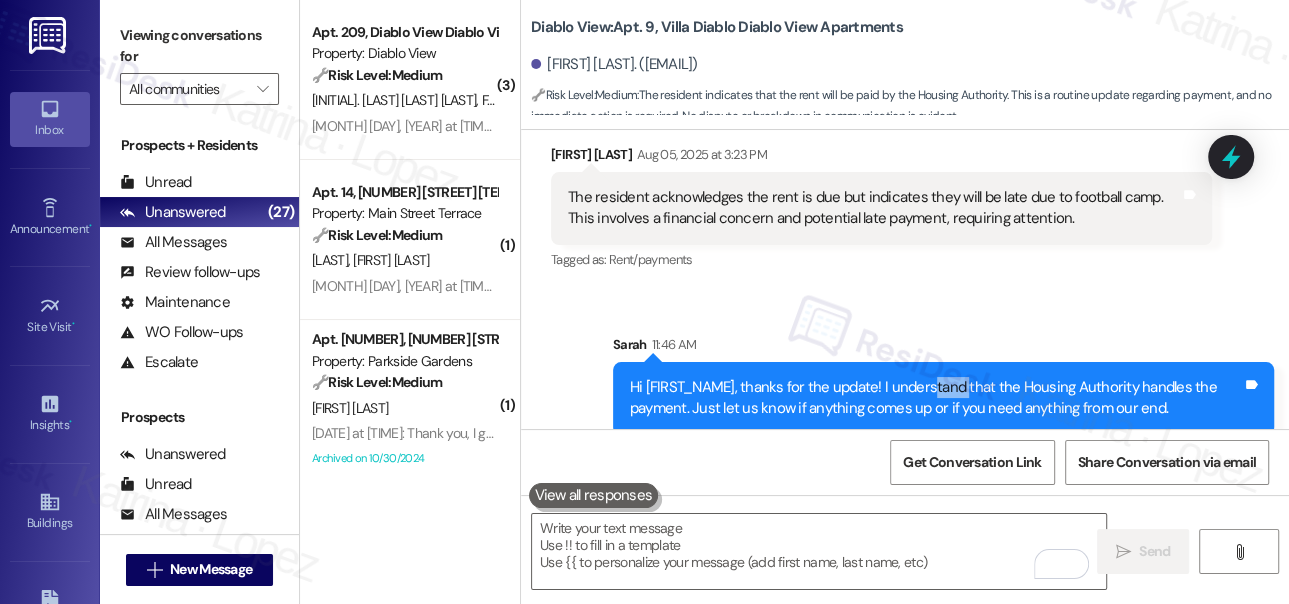 click on "Hi Matthew, thanks for the update! I understand that the Housing Authority handles the payment. Just let us know if anything comes up or if you need anything from our end." at bounding box center [936, 398] 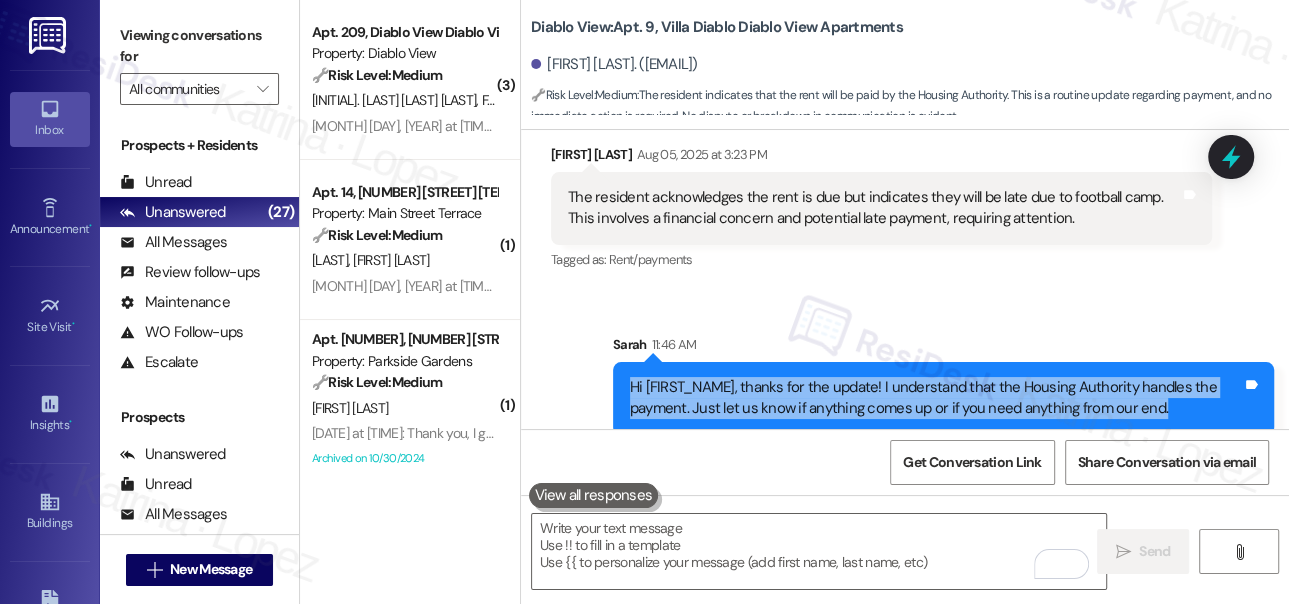 click on "Hi Matthew, thanks for the update! I understand that the Housing Authority handles the payment. Just let us know if anything comes up or if you need anything from our end." at bounding box center (936, 398) 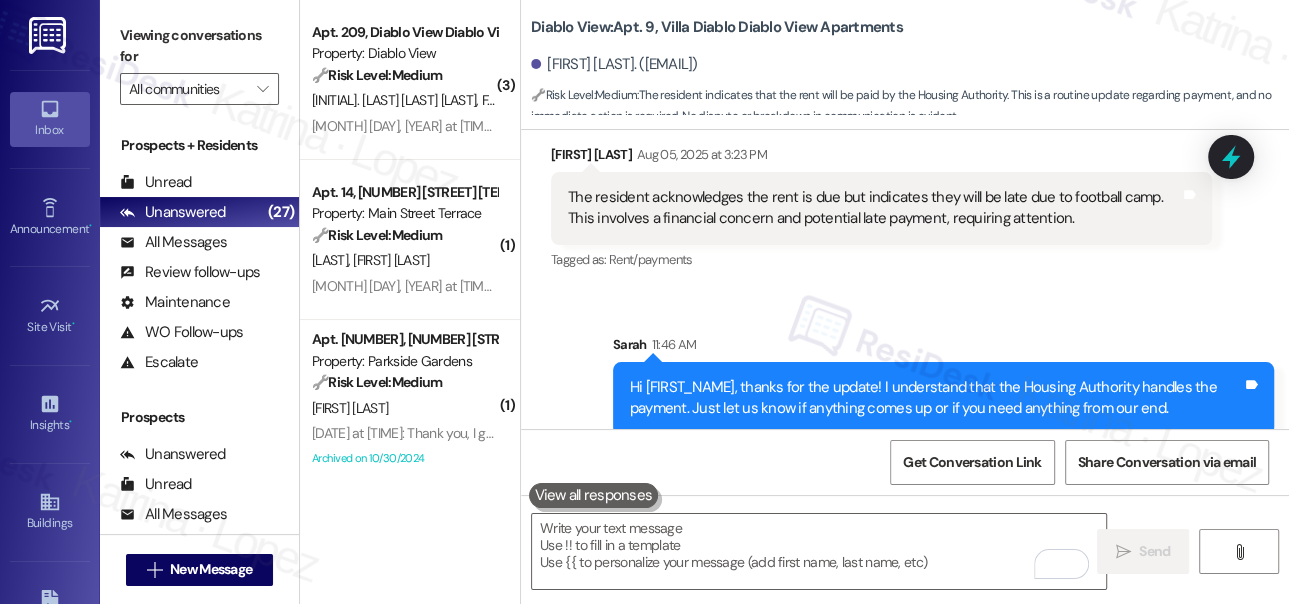 click on "Sent via SMS Sarah 11:46 AM Hi Matthew, thanks for the update! I understand that the Housing Authority handles the payment. Just let us know if anything comes up or if you need anything from our end. Tags and notes" at bounding box center (905, 369) 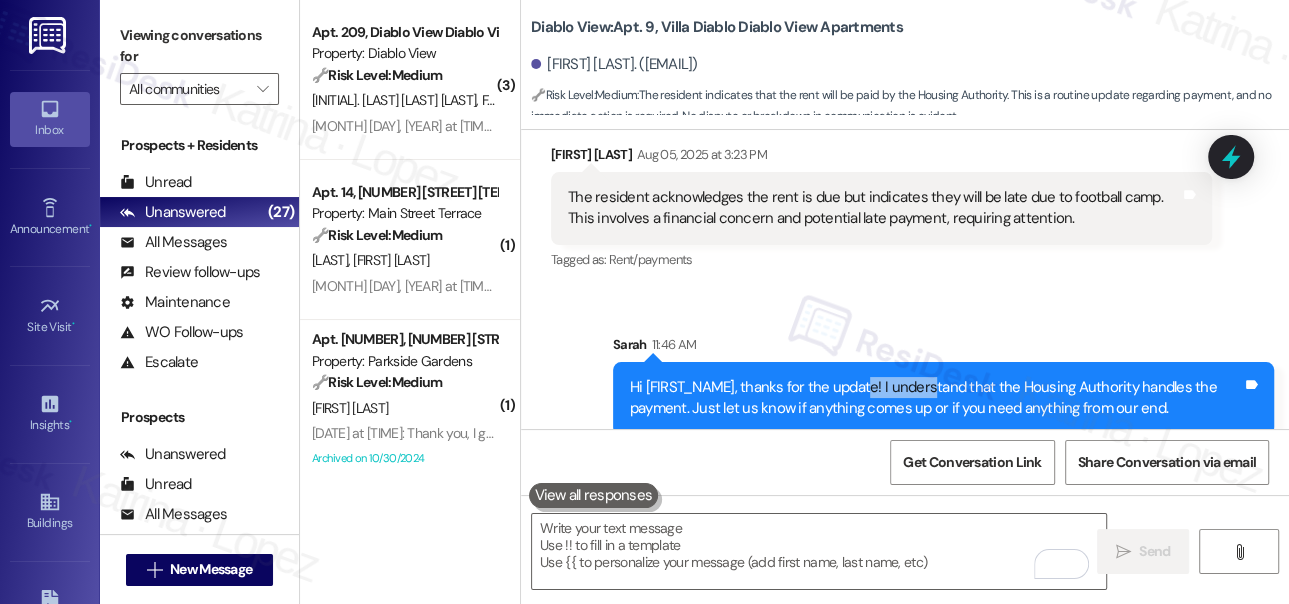 click on "Hi Matthew, thanks for the update! I understand that the Housing Authority handles the payment. Just let us know if anything comes up or if you need anything from our end." at bounding box center [936, 398] 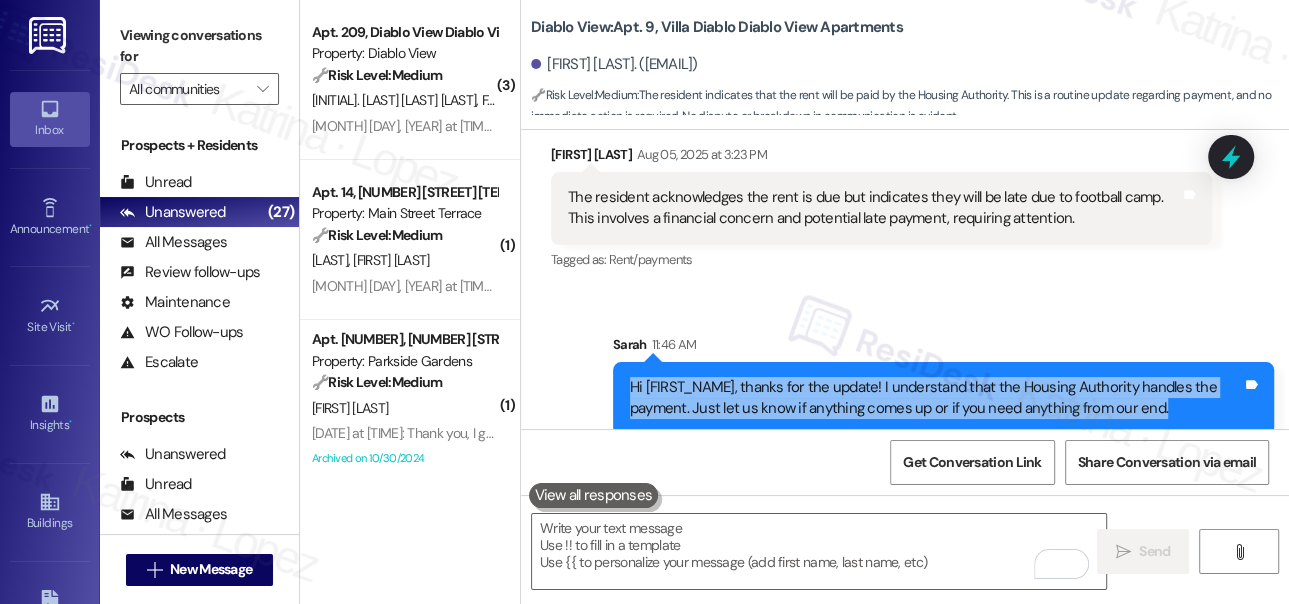 click on "Hi Matthew, thanks for the update! I understand that the Housing Authority handles the payment. Just let us know if anything comes up or if you need anything from our end." at bounding box center (936, 398) 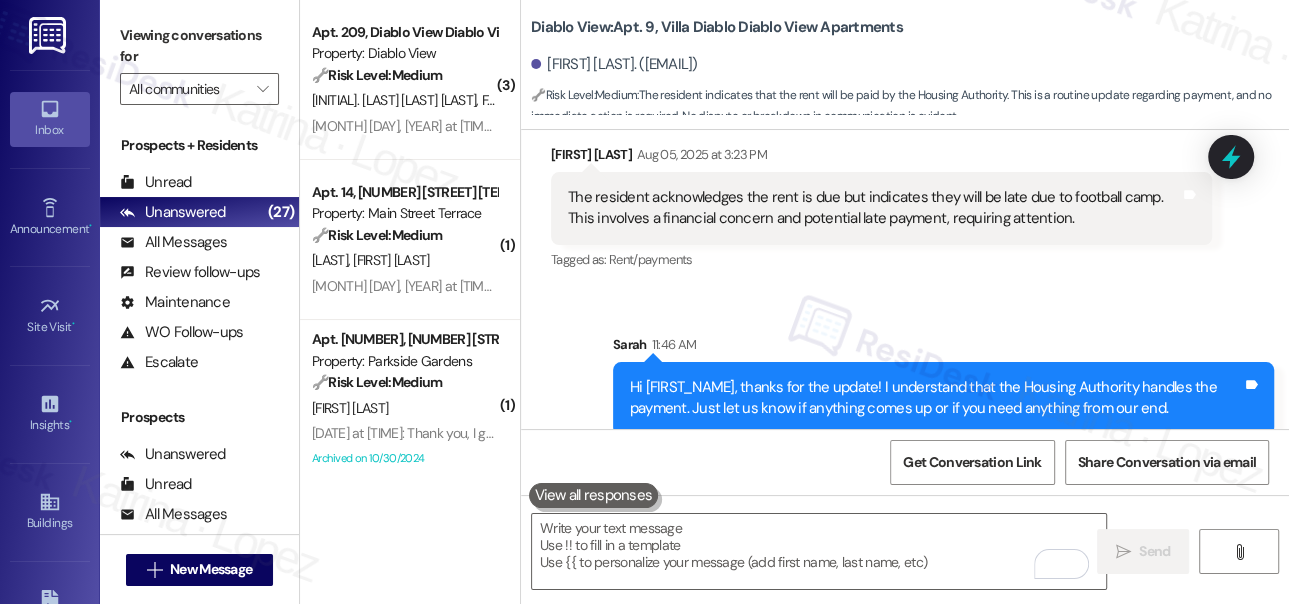 click on "Sent via SMS Sarah 11:46 AM Hi Matthew, thanks for the update! I understand that the Housing Authority handles the payment. Just let us know if anything comes up or if you need anything from our end. Tags and notes" at bounding box center (943, 384) 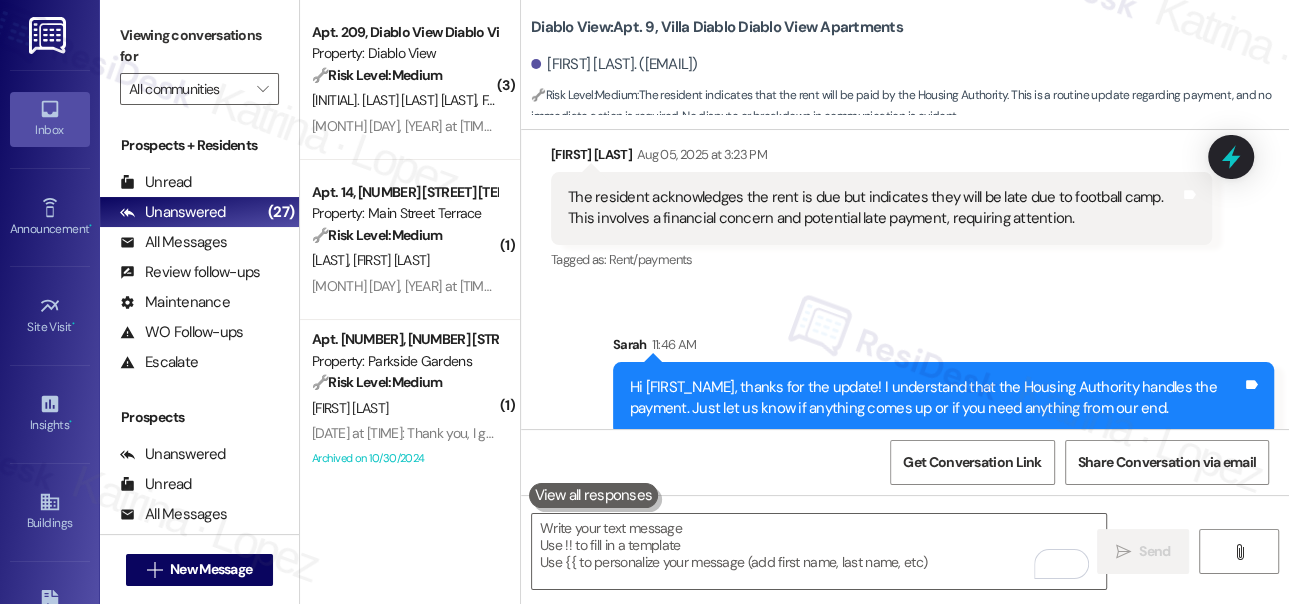 click on "You should see a check from the Housing authority soon" at bounding box center [874, 208] 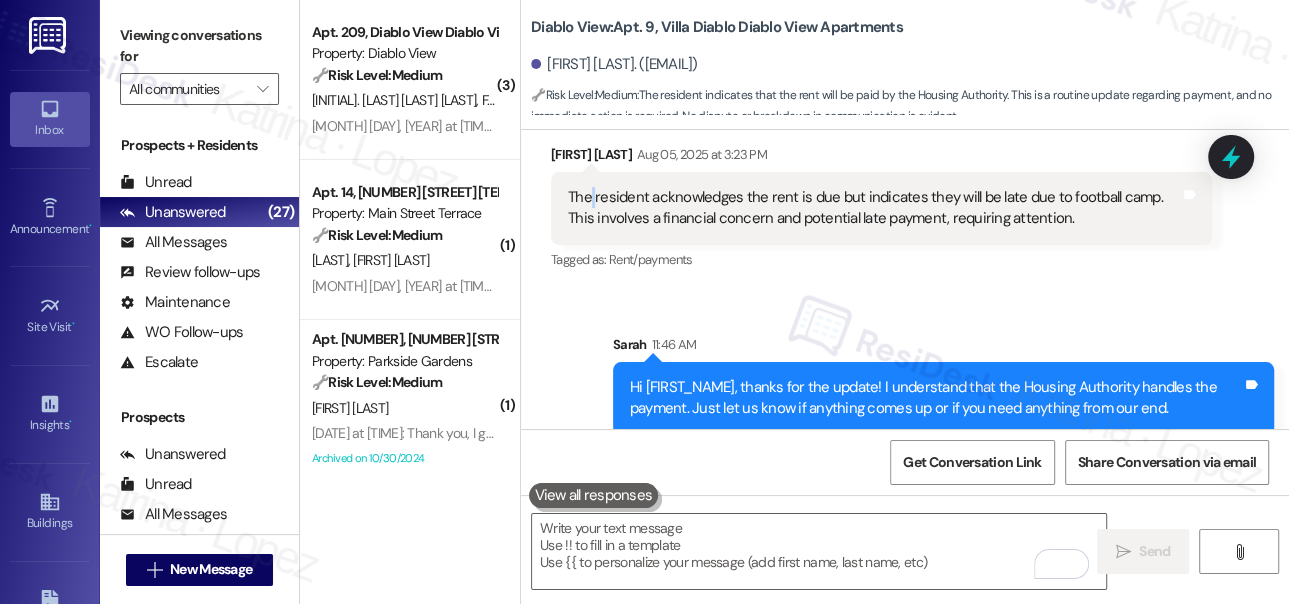 click on "You should see a check from the Housing authority soon" at bounding box center (874, 208) 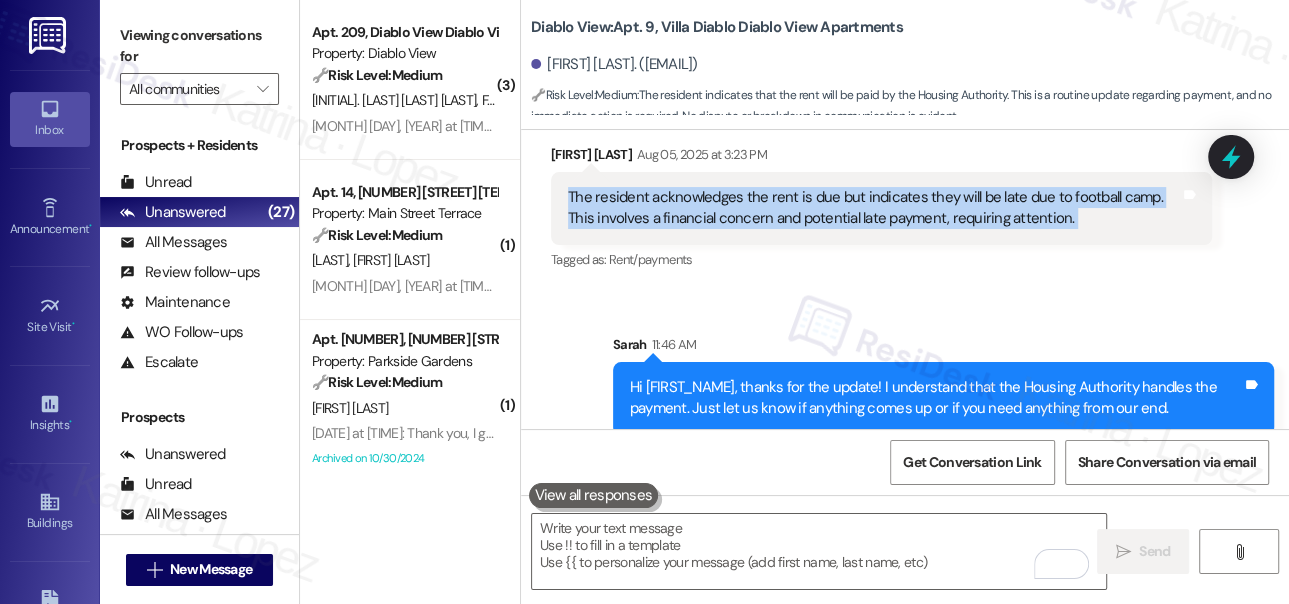 click on "You should see a check from the Housing authority soon" at bounding box center [874, 208] 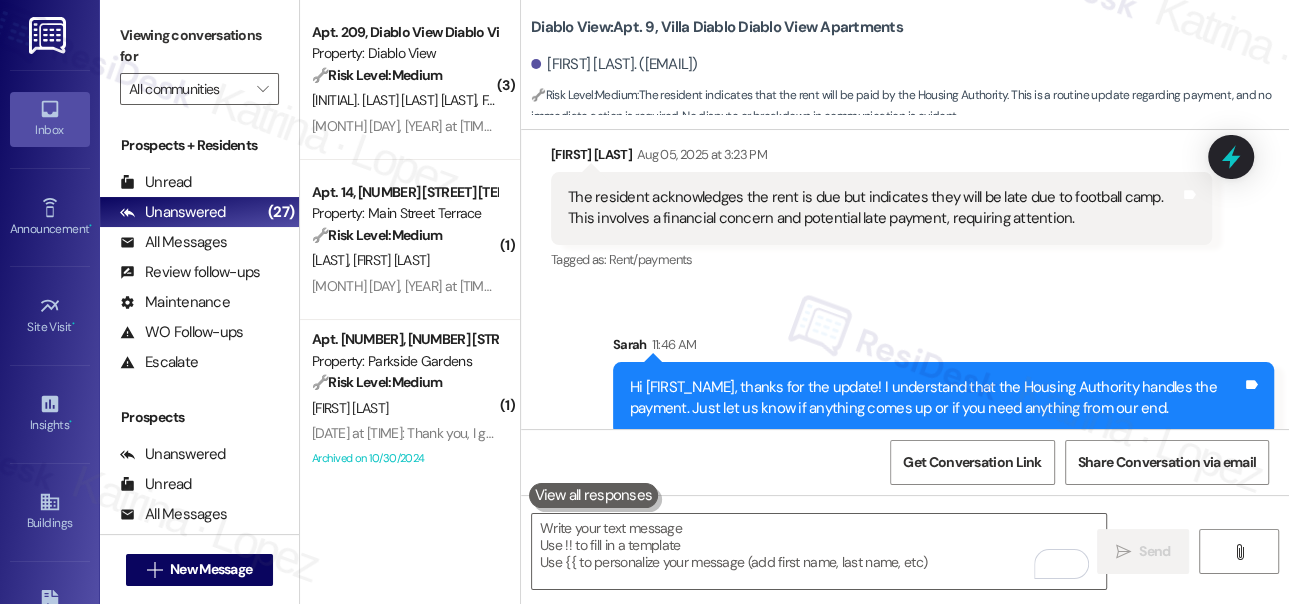 click on "Viewing conversations for" at bounding box center (199, 46) 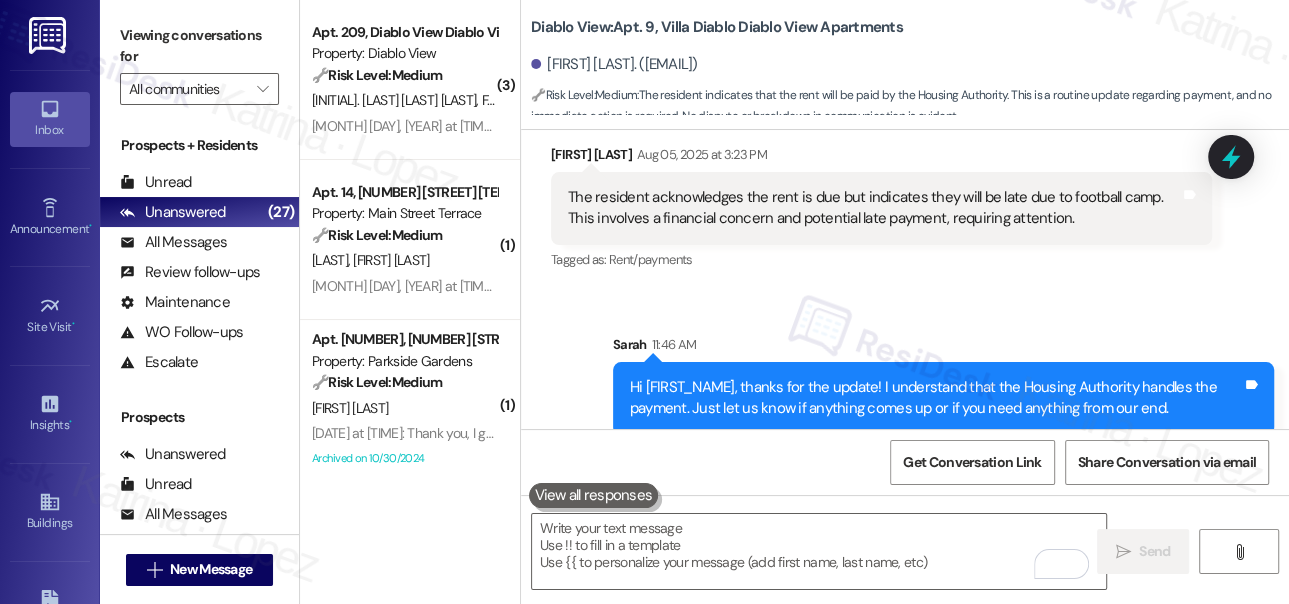 click on "Viewing conversations for" at bounding box center [199, 46] 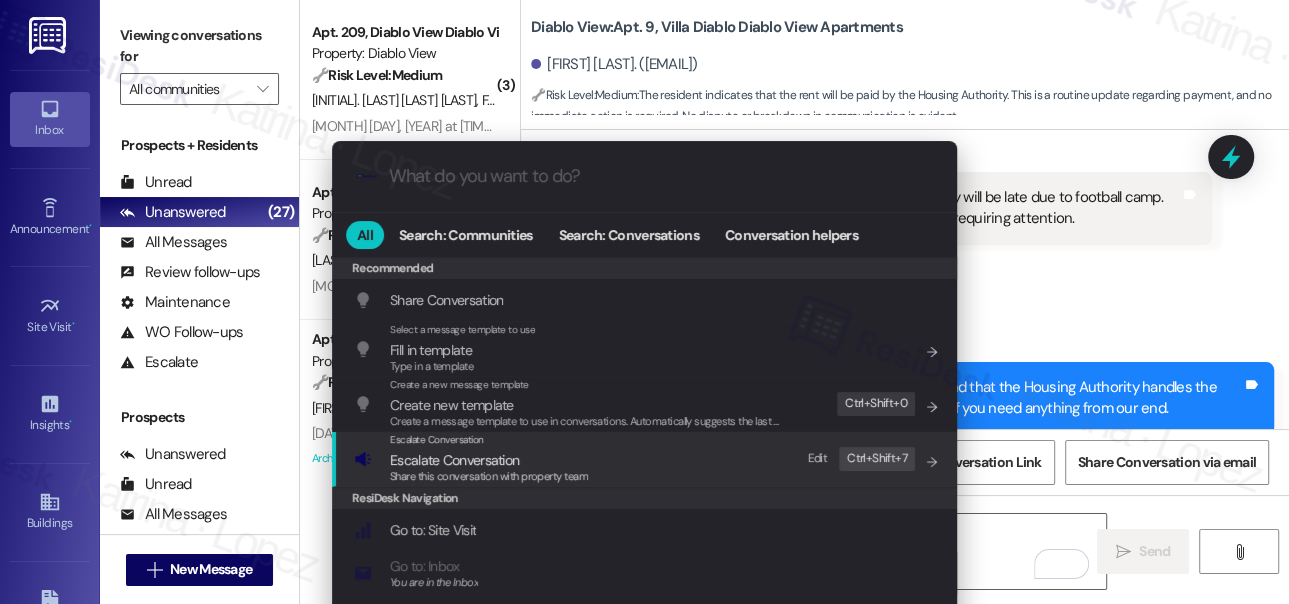 click on "Share this conversation with property team" at bounding box center [489, 477] 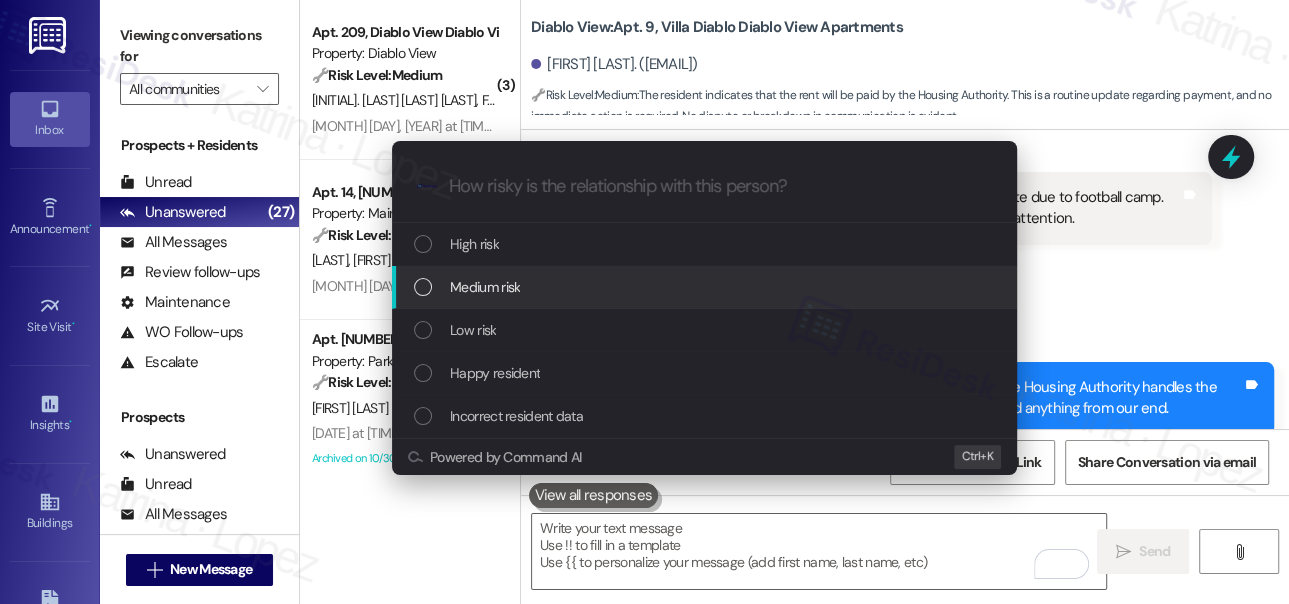 click on "Medium risk" at bounding box center (704, 287) 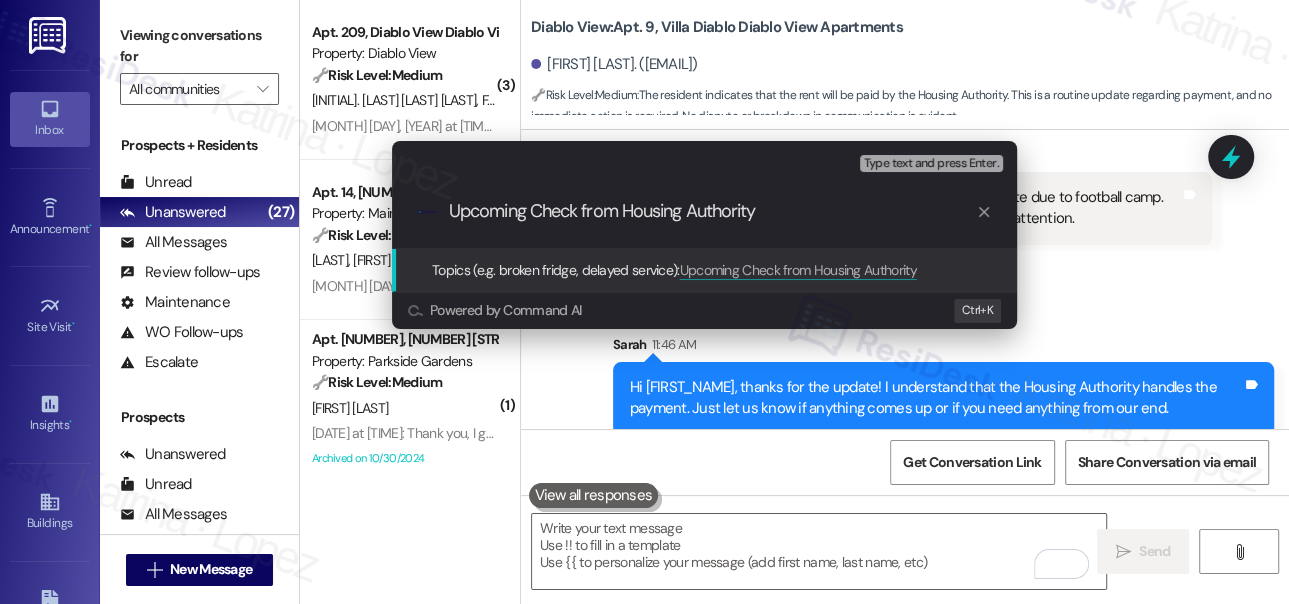 type 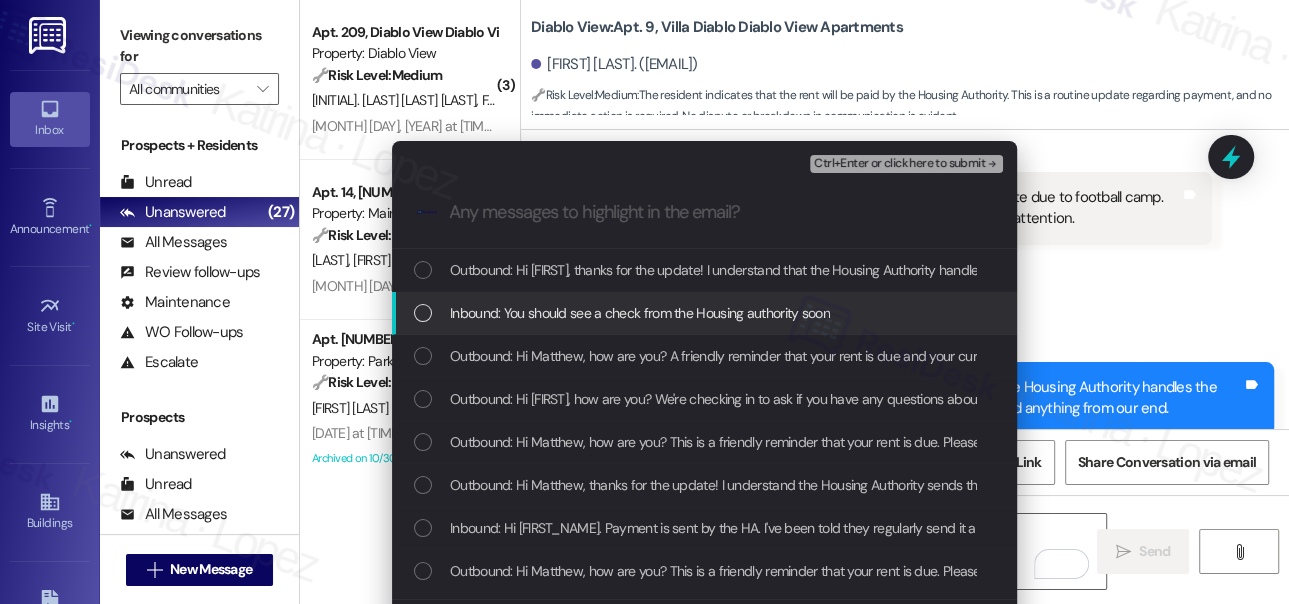 click on "Inbound: You should see a check from the Housing authority soon" at bounding box center (640, 313) 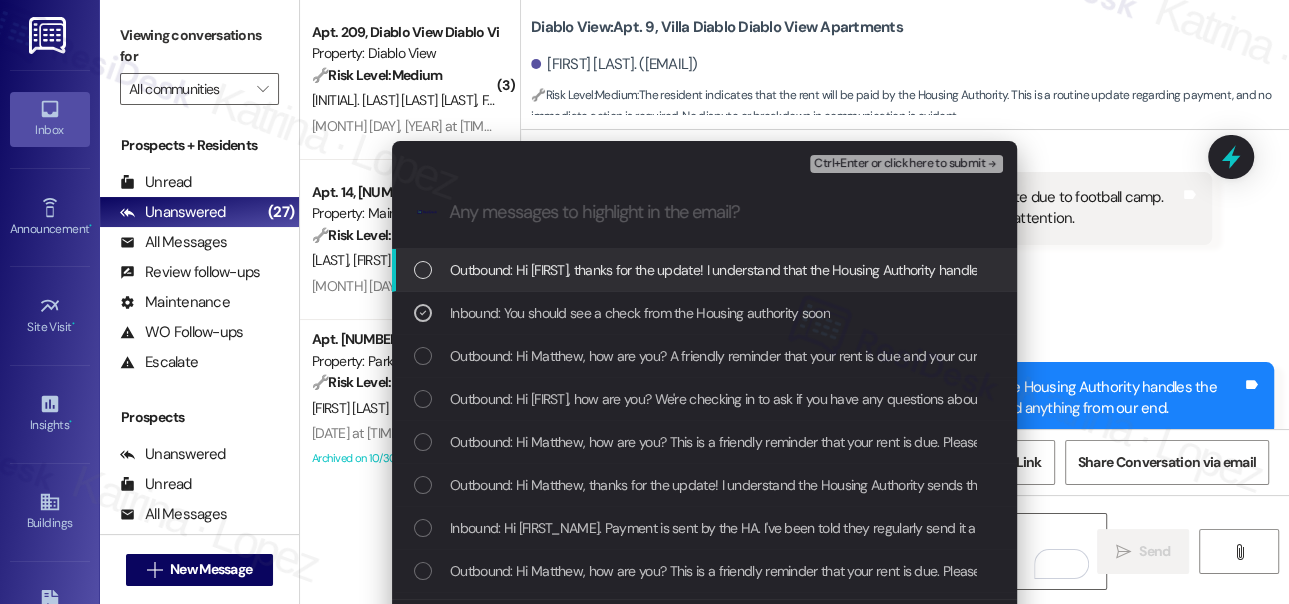 click on "Escalate Conversation Medium risk Upcoming Check from Housing Authority Inbound: You should see a check from the Housing authority soon Ctrl+Enter or click here to submit .cls-1{fill:#0a055f;}.cls-2{fill:#0cc4c4;} resideskLogoBlueOrange Outbound: Hi Matthew, thanks for the update! I understand that the Housing Authority handles the payment. Just let us know if anything comes up or if you need anything from our end. Inbound: You should see a check from the Housing authority soon Outbound: Hi Matthew, how are you? A friendly reminder that your rent is due and your current balance is $1205.00. Please pay your rent to avoid a late fee. Please let us know if you have any questions! If you've already paid, please disregard this reminder. Outbound: Hi Matthew, how are you? We're checking in to ask if you have any questions about rent payment. We're here to answer questions. Your current balance is $1105.00 - please pay your rent to avoid a late fee. If you've already paid, thank you for your patience! Ctrl+ K" at bounding box center (644, 302) 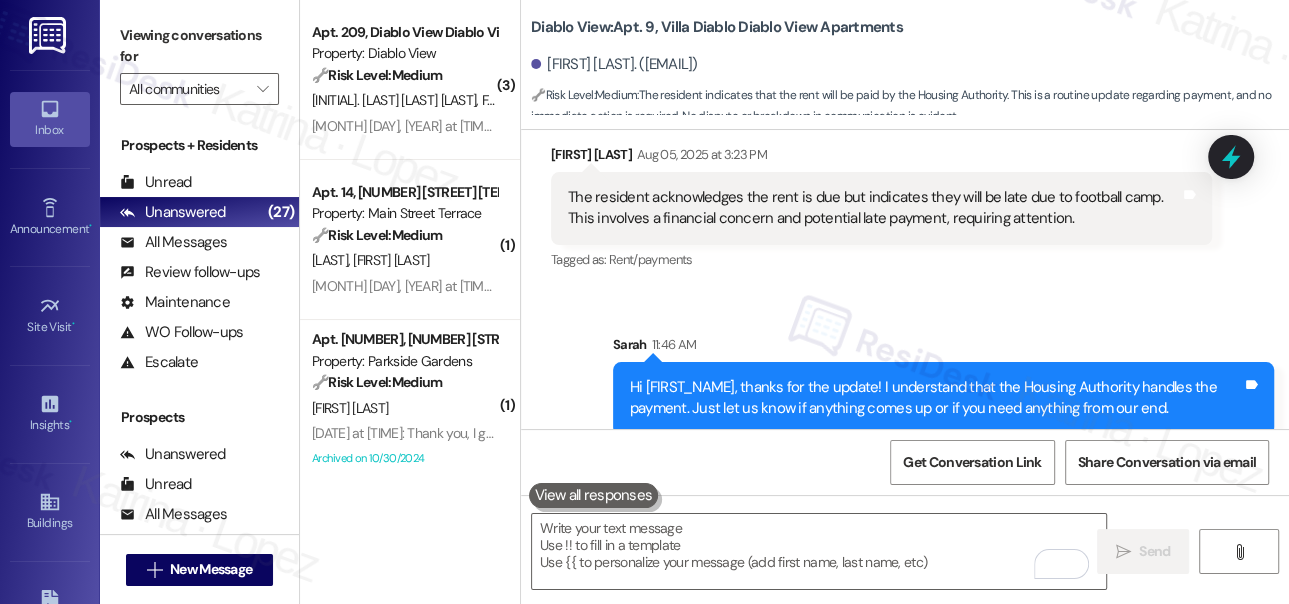 click on "Hi Matthew, thanks for the update! I understand that the Housing Authority handles the payment. Just let us know if anything comes up or if you need anything from our end." at bounding box center [936, 398] 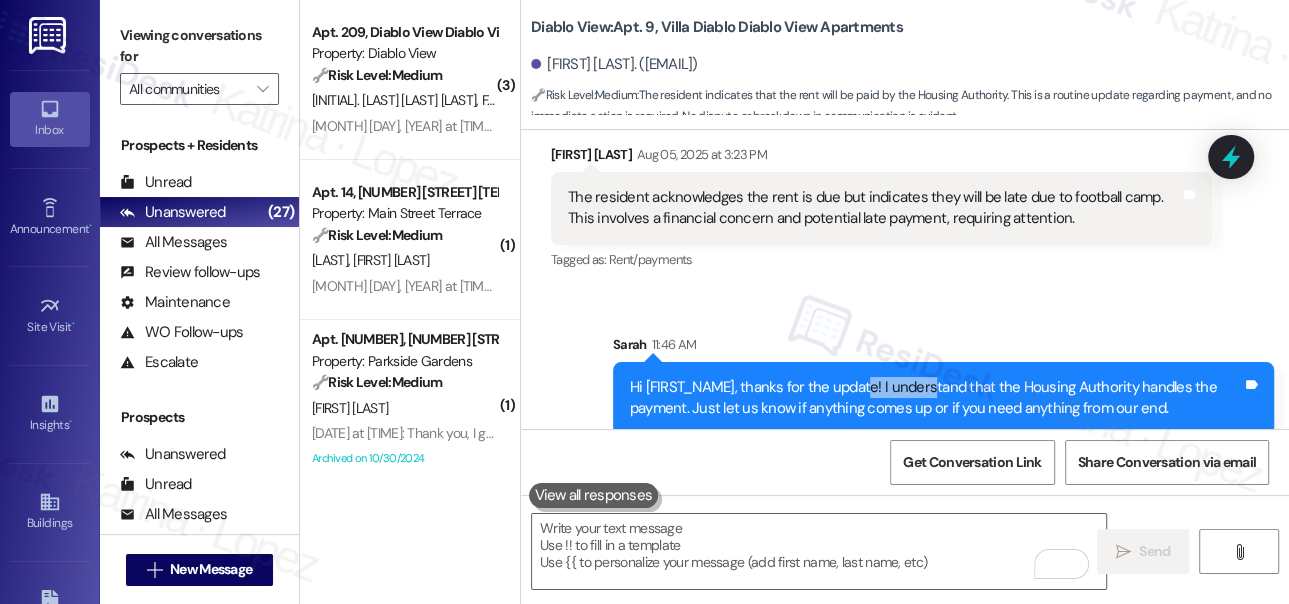 click on "Hi Matthew, thanks for the update! I understand that the Housing Authority handles the payment. Just let us know if anything comes up or if you need anything from our end." at bounding box center (936, 398) 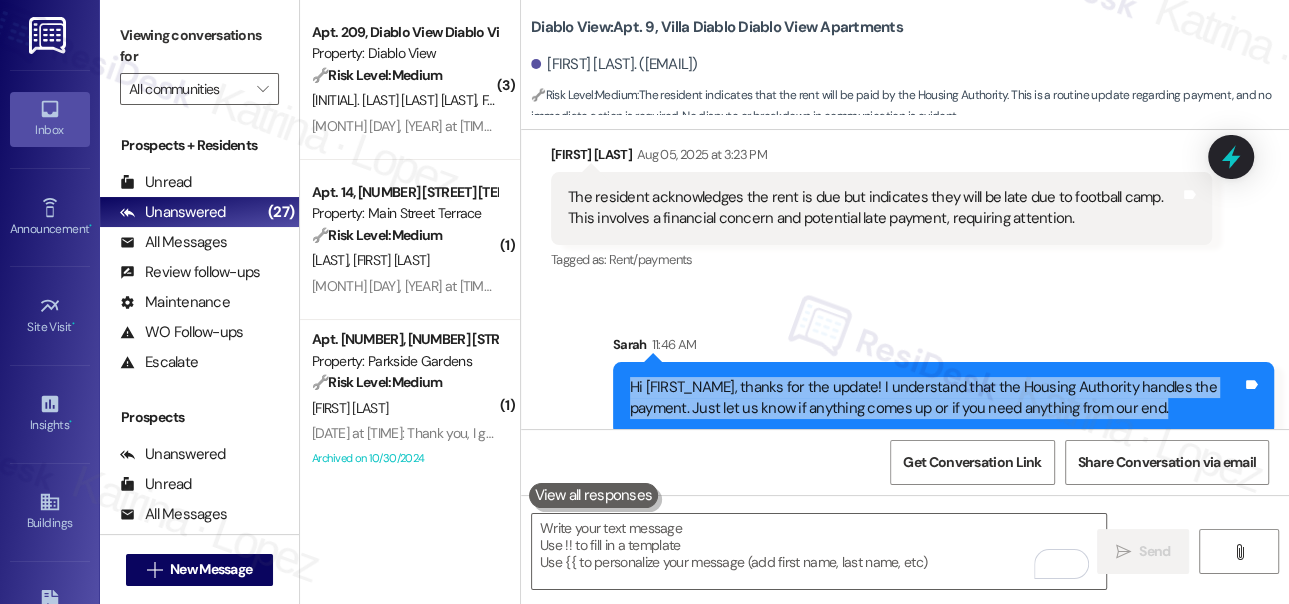 click on "Hi Matthew, thanks for the update! I understand that the Housing Authority handles the payment. Just let us know if anything comes up or if you need anything from our end." at bounding box center (936, 398) 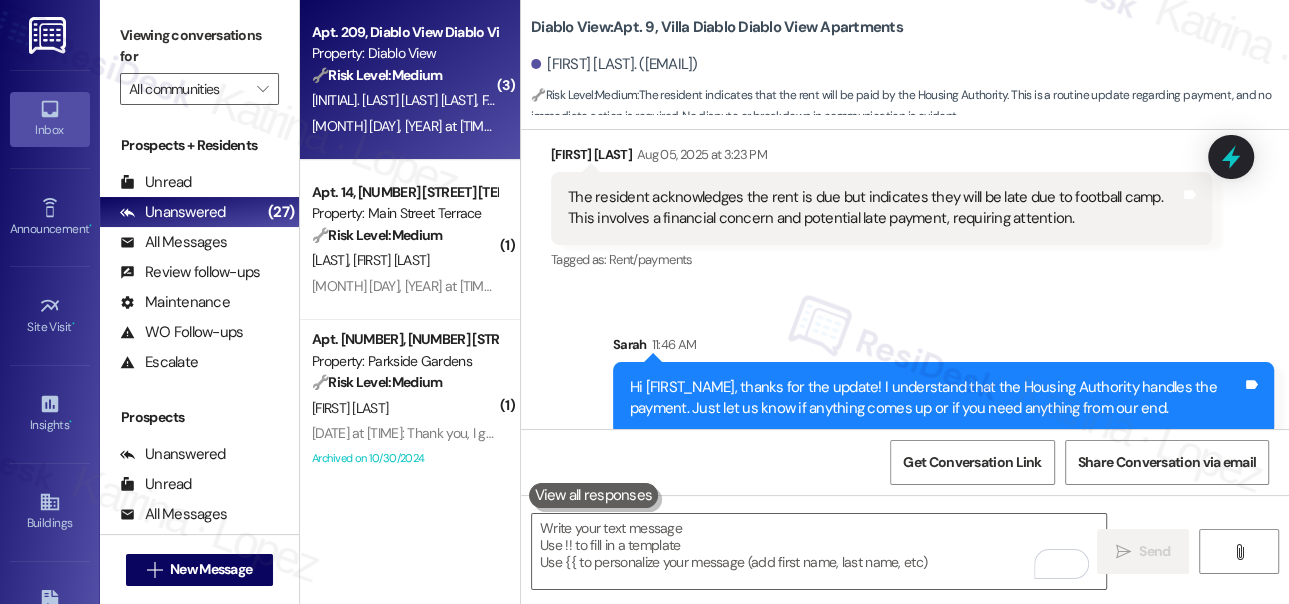 click on "Aug 05, 2025 at 2:36 PM: We done! Thanks ! 🙏  Aug 05, 2025 at 2:36 PM: We done! Thanks ! 🙏" at bounding box center (470, 126) 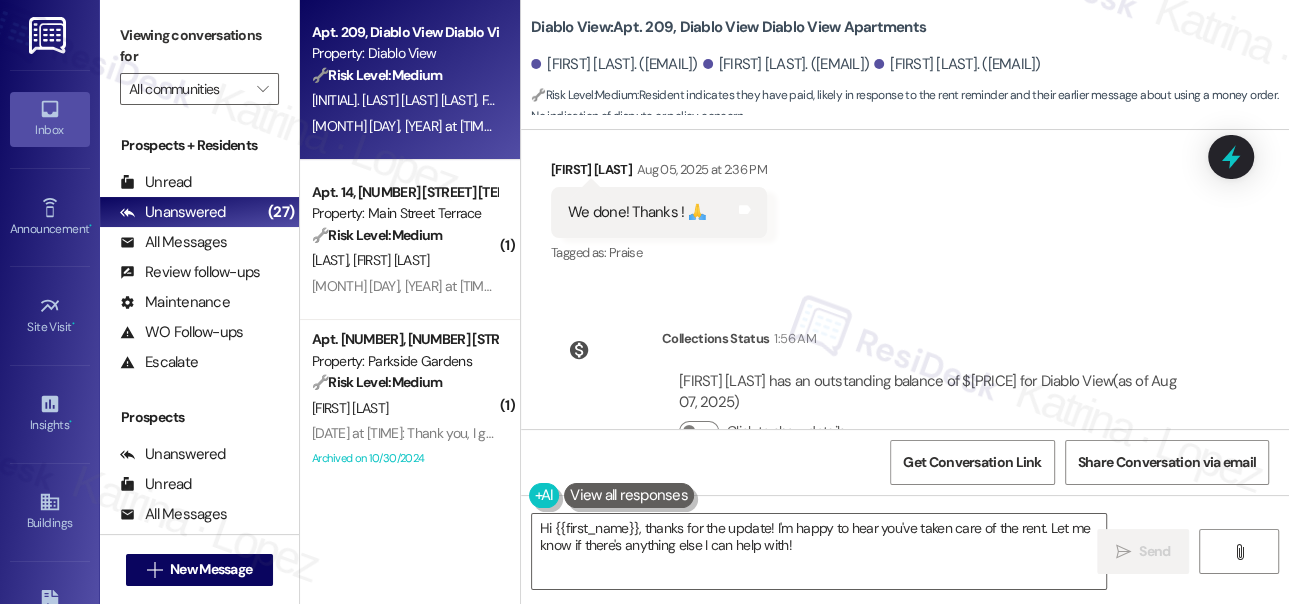 scroll, scrollTop: 4297, scrollLeft: 0, axis: vertical 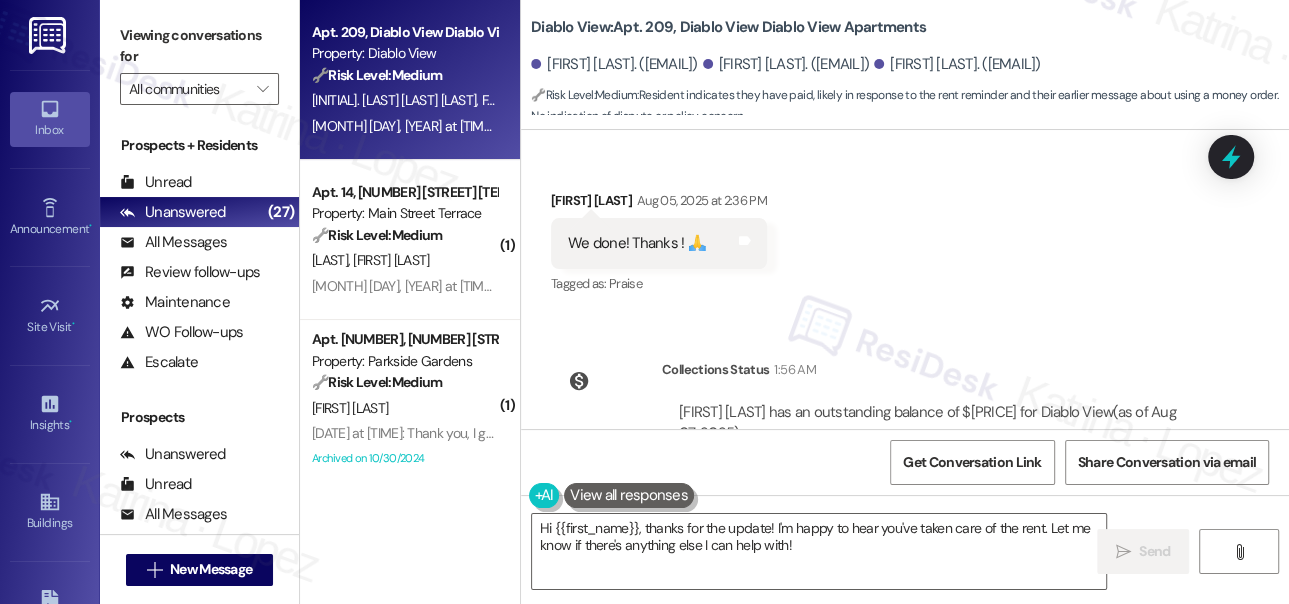 click on "Received via SMS Francini Souza Aug 05, 2025 at 2:36 PM We done! Thanks ! 🙏  Tags and notes Tagged as:   Praise Click to highlight conversations about Praise" at bounding box center (659, 244) 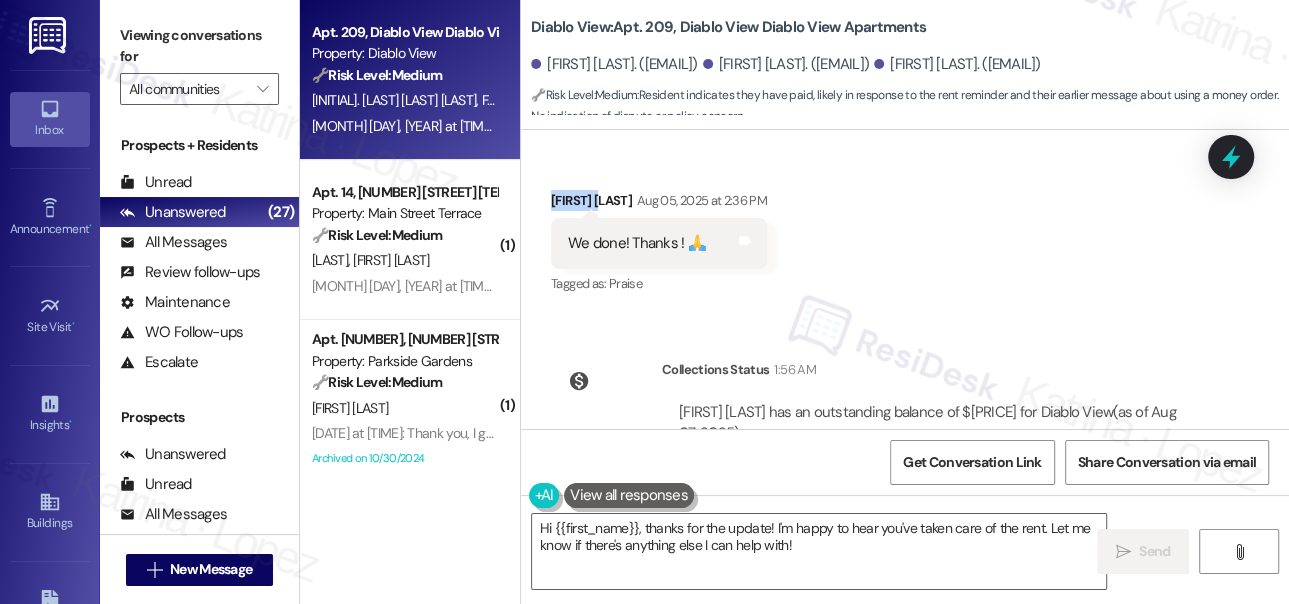 click on "Francini Souza Aug 05, 2025 at 2:36 PM" at bounding box center (659, 204) 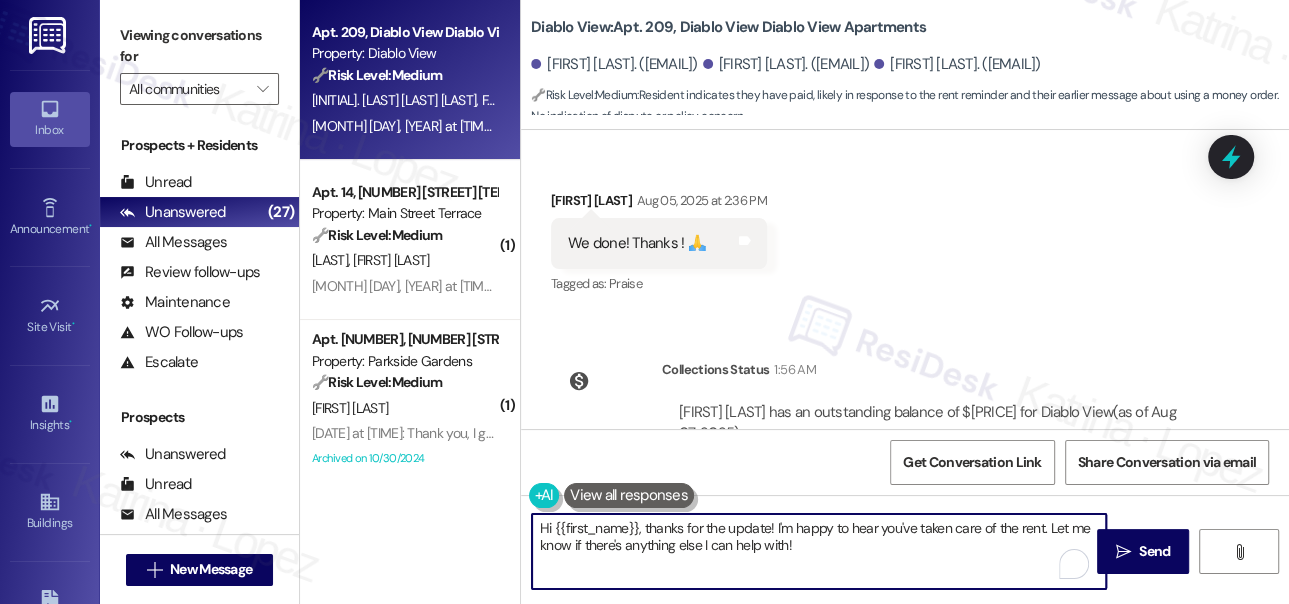 drag, startPoint x: 554, startPoint y: 525, endPoint x: 637, endPoint y: 520, distance: 83.15047 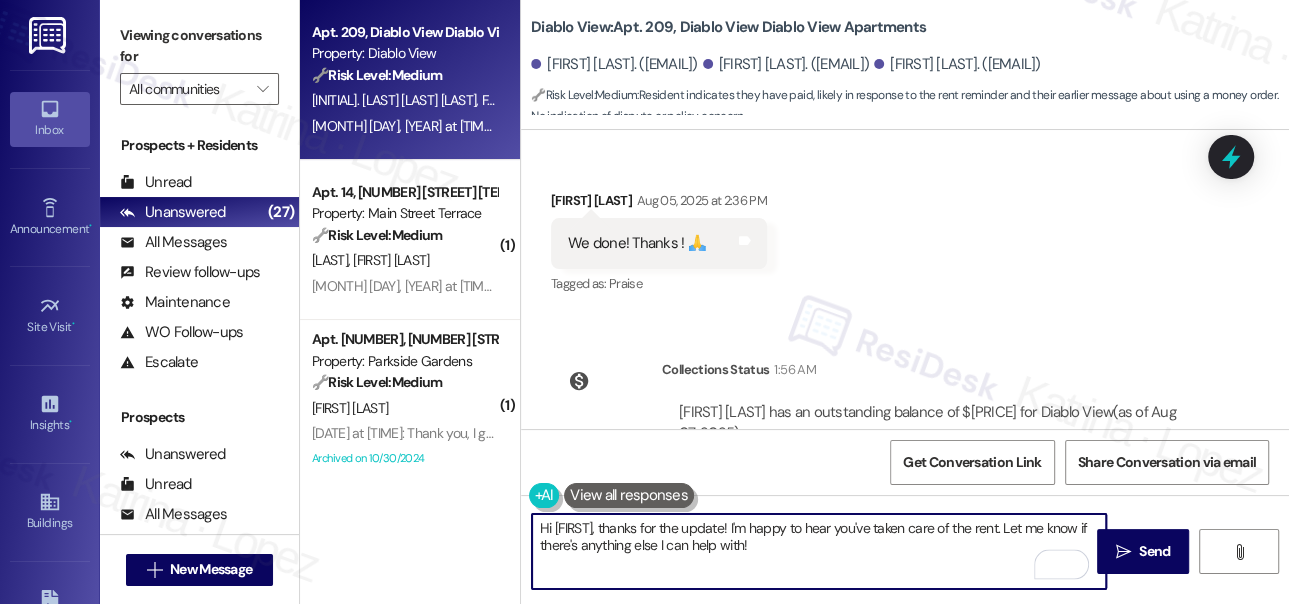 type on "Hi Francini, thanks for the update! I'm happy to hear you've taken care of the rent. Let me know if there's anything else I can help with!" 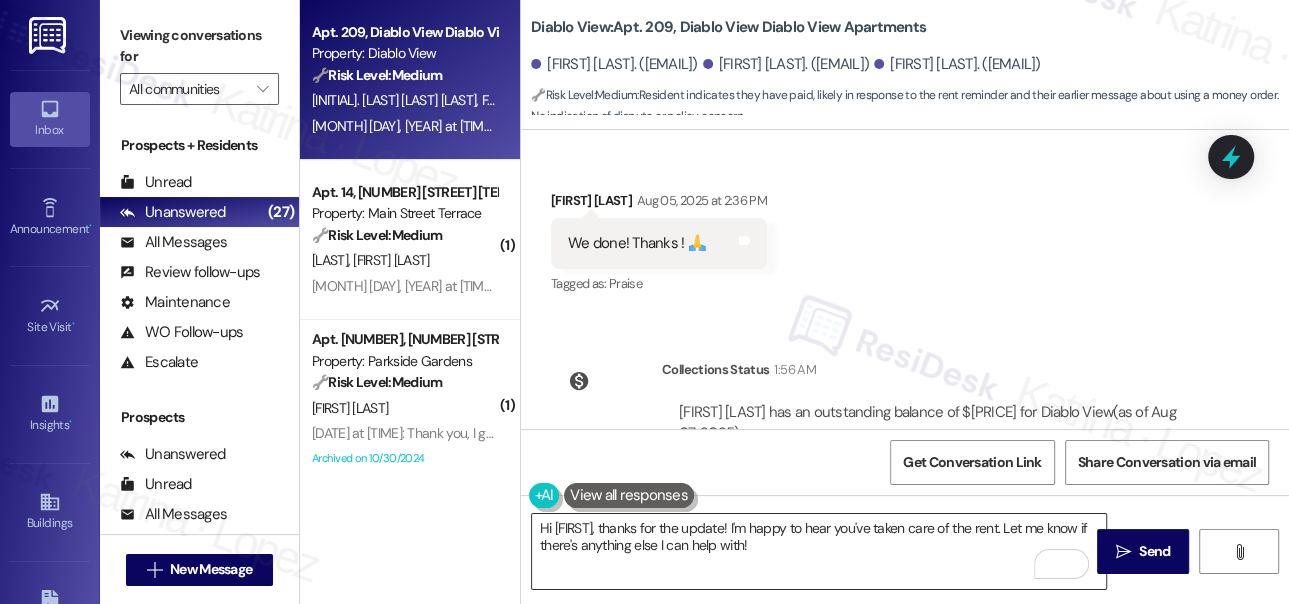 click on "Hi Francini, thanks for the update! I'm happy to hear you've taken care of the rent. Let me know if there's anything else I can help with!" at bounding box center [819, 551] 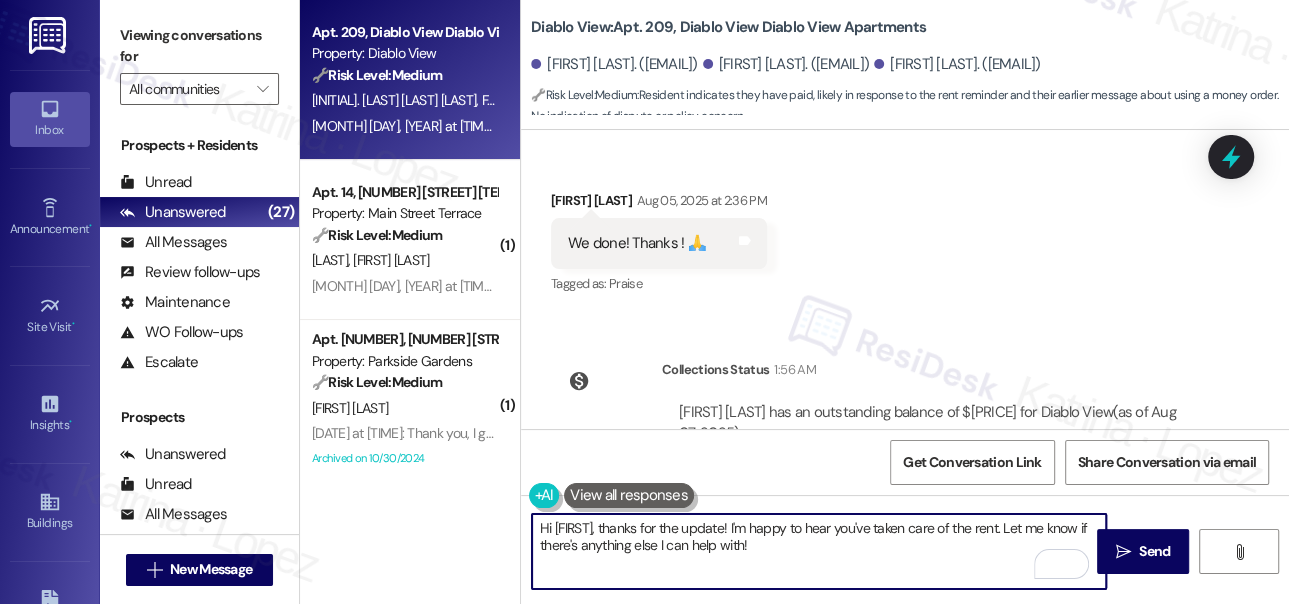 click on "Hi Francini, thanks for the update! I'm happy to hear you've taken care of the rent. Let me know if there's anything else I can help with!" at bounding box center (819, 551) 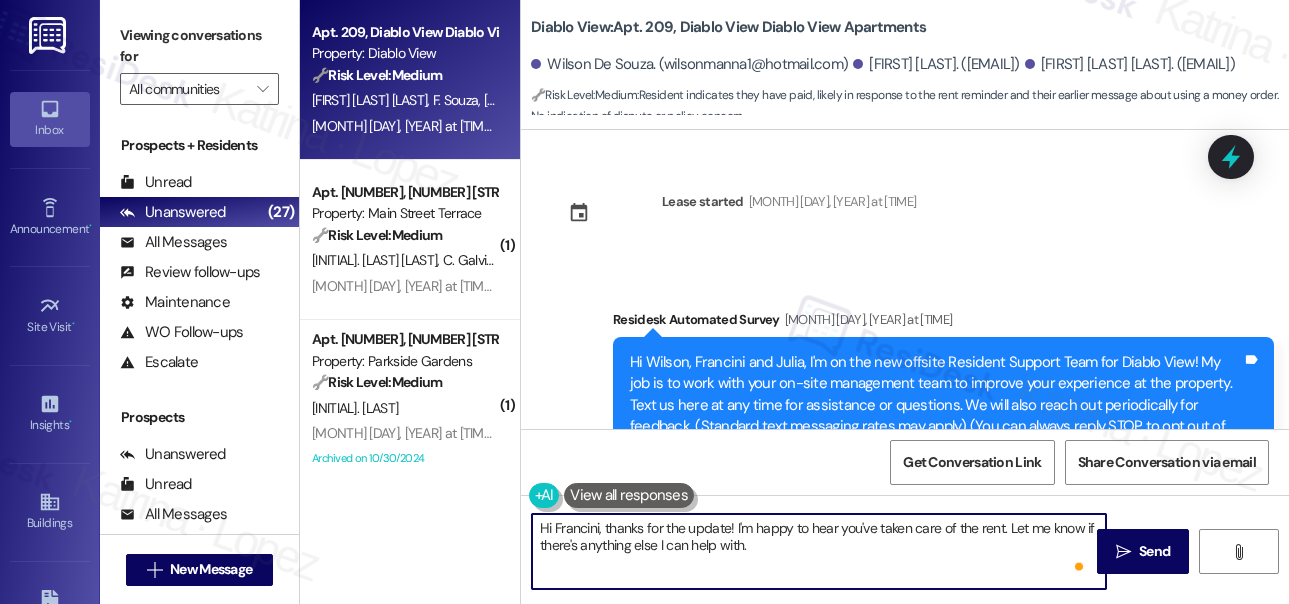 scroll, scrollTop: 0, scrollLeft: 0, axis: both 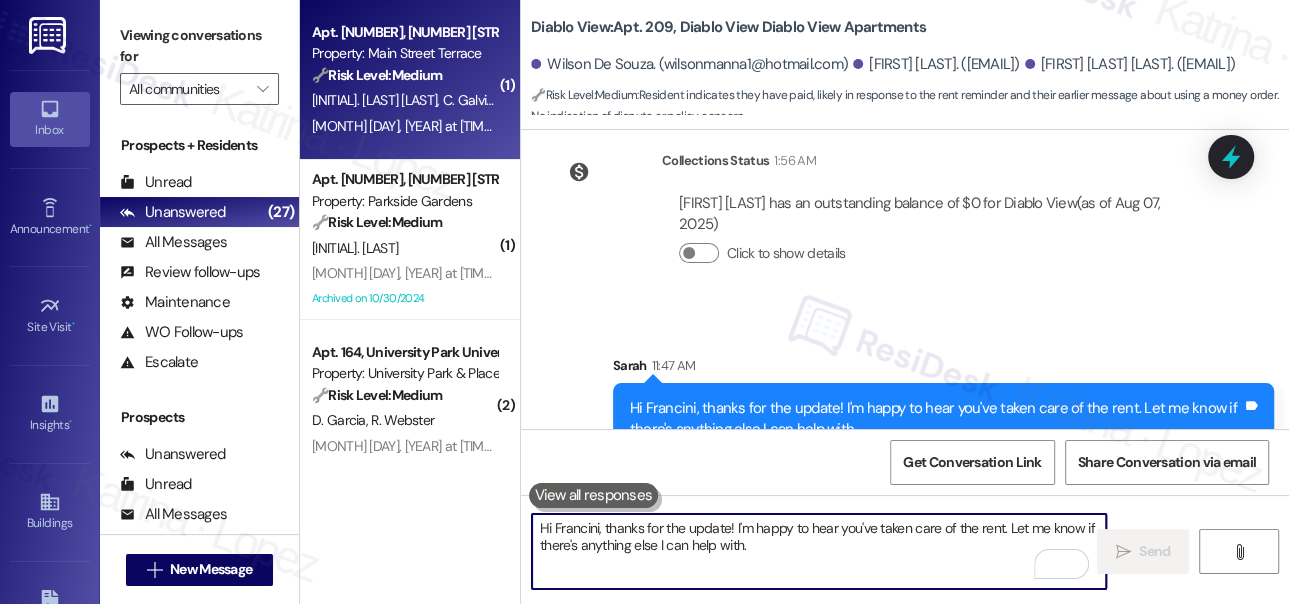 type 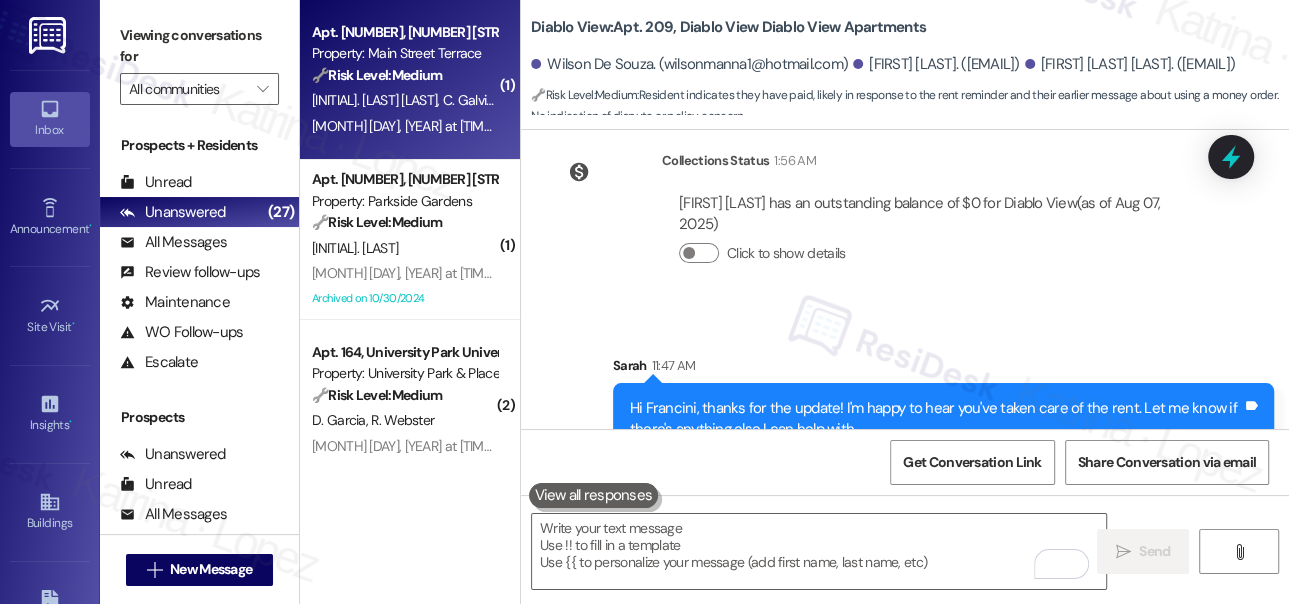 click on "[FIRST] [LAST]" at bounding box center [481, 100] 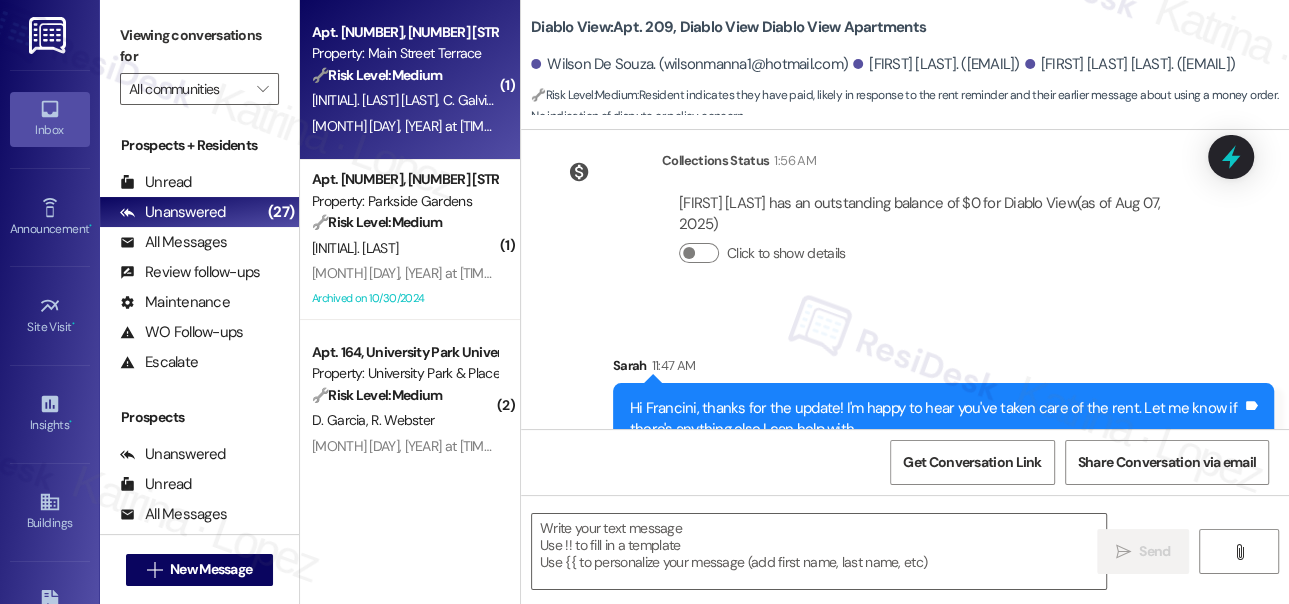type on "Fetching suggested responses. Please feel free to read through the conversation in the meantime." 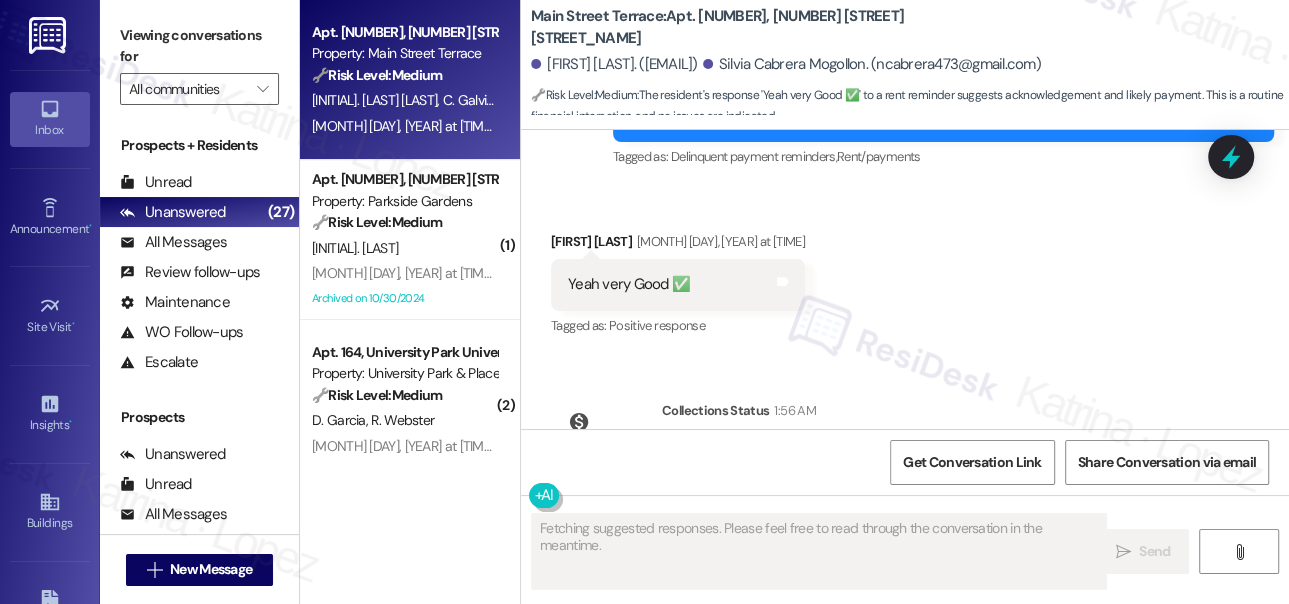 scroll, scrollTop: 3299, scrollLeft: 0, axis: vertical 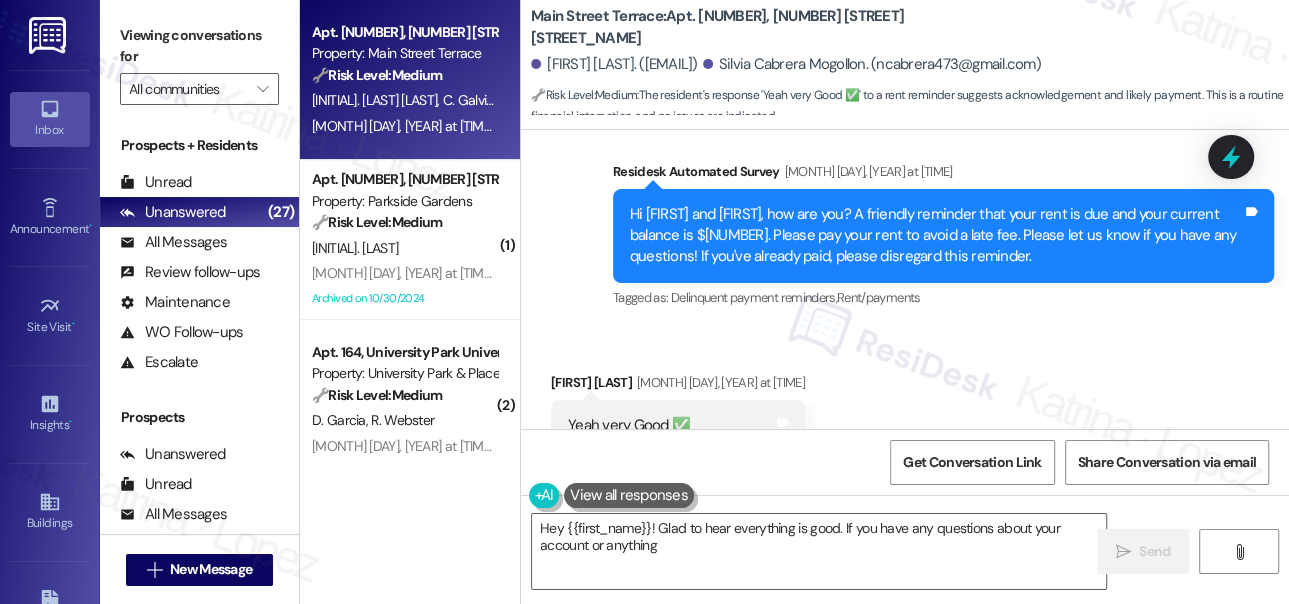 click on "Hi Camilo and Silvia, how are you? A friendly reminder that your rent is due and your current balance is $1647.20. Please pay your rent to avoid a late fee. Please let us know if you have any questions! If you've already paid, please disregard this reminder." at bounding box center (936, 236) 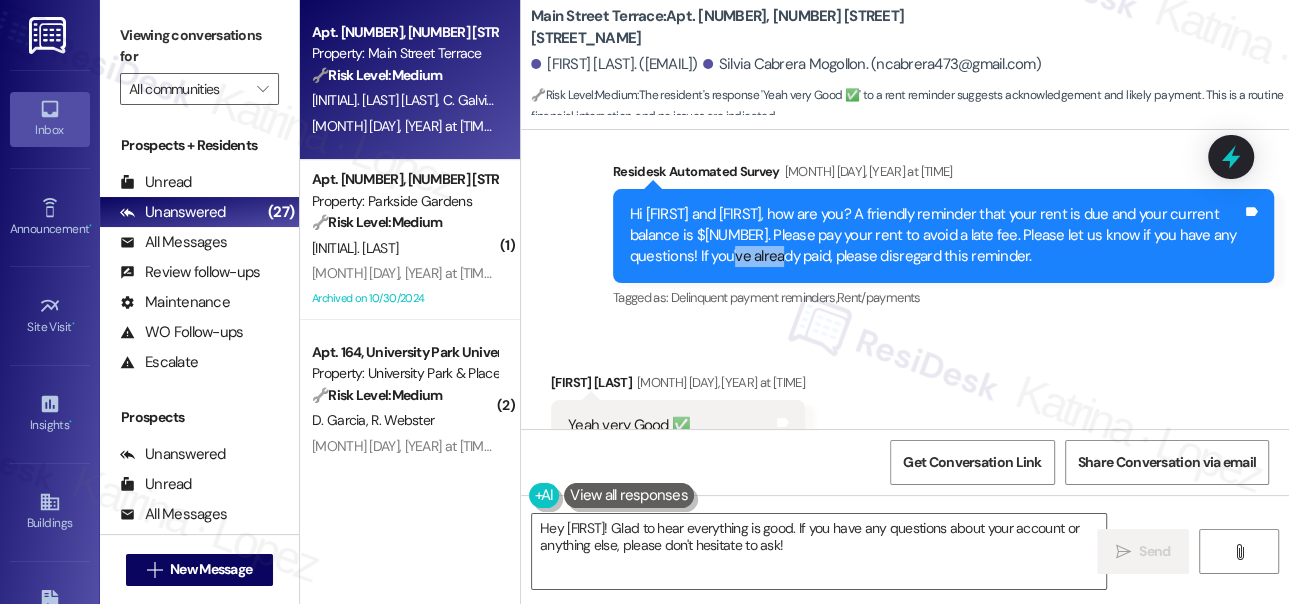 click on "Hi Camilo and Silvia, how are you? A friendly reminder that your rent is due and your current balance is $1647.20. Please pay your rent to avoid a late fee. Please let us know if you have any questions! If you've already paid, please disregard this reminder." at bounding box center (936, 236) 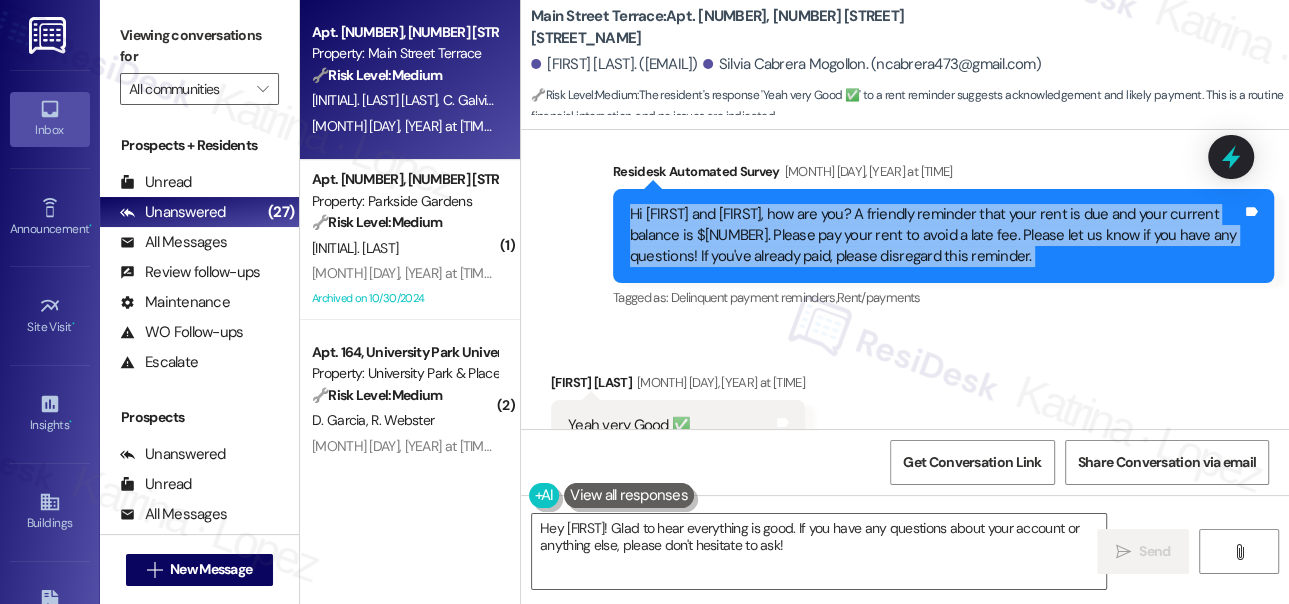 click on "Hi Camilo and Silvia, how are you? A friendly reminder that your rent is due and your current balance is $1647.20. Please pay your rent to avoid a late fee. Please let us know if you have any questions! If you've already paid, please disregard this reminder." at bounding box center [936, 236] 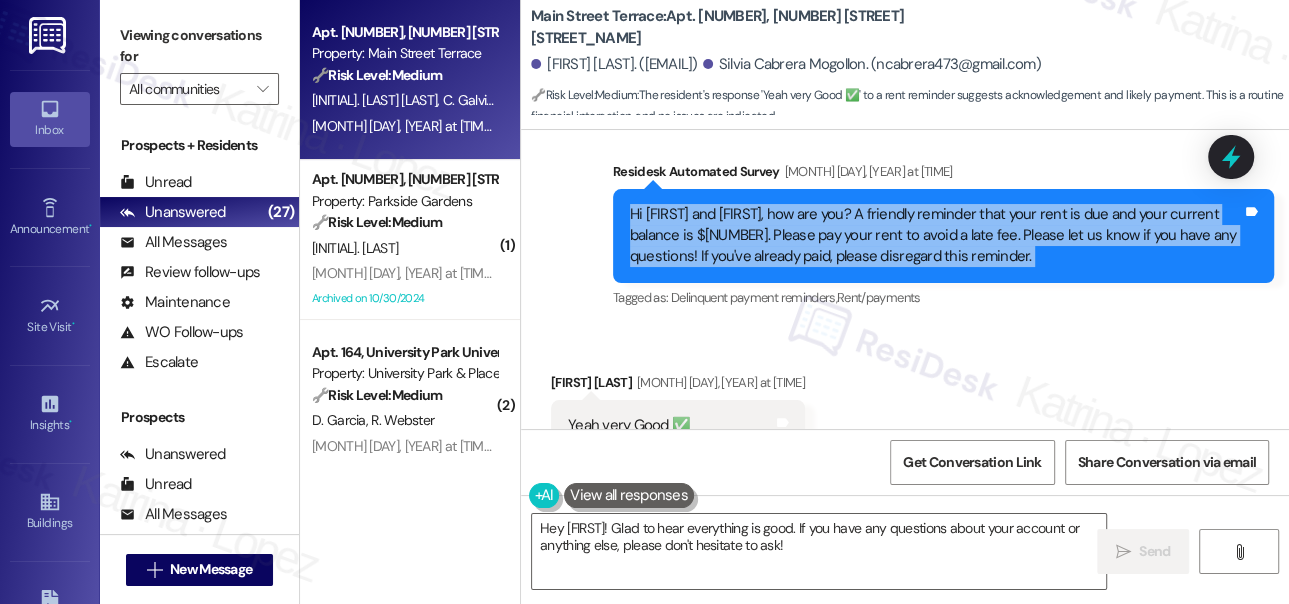 scroll, scrollTop: 3481, scrollLeft: 0, axis: vertical 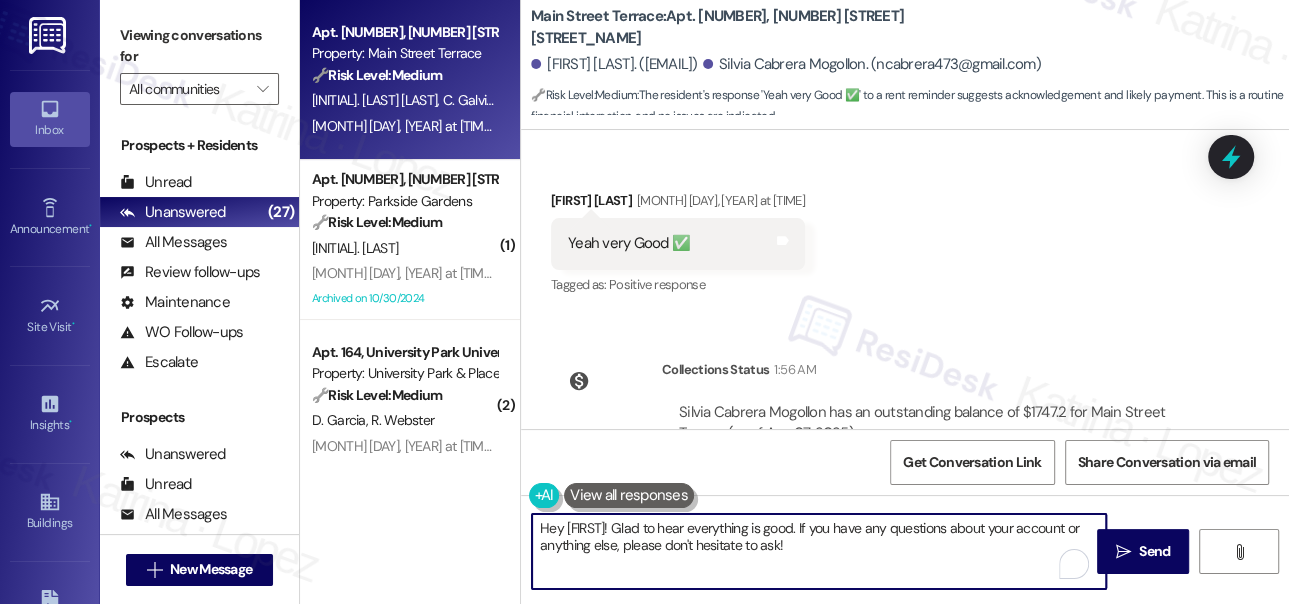 click on "Hey {{first_name}}! Glad to hear everything is good. If you have any questions about your account or anything else, please don't hesitate to ask!" at bounding box center [819, 551] 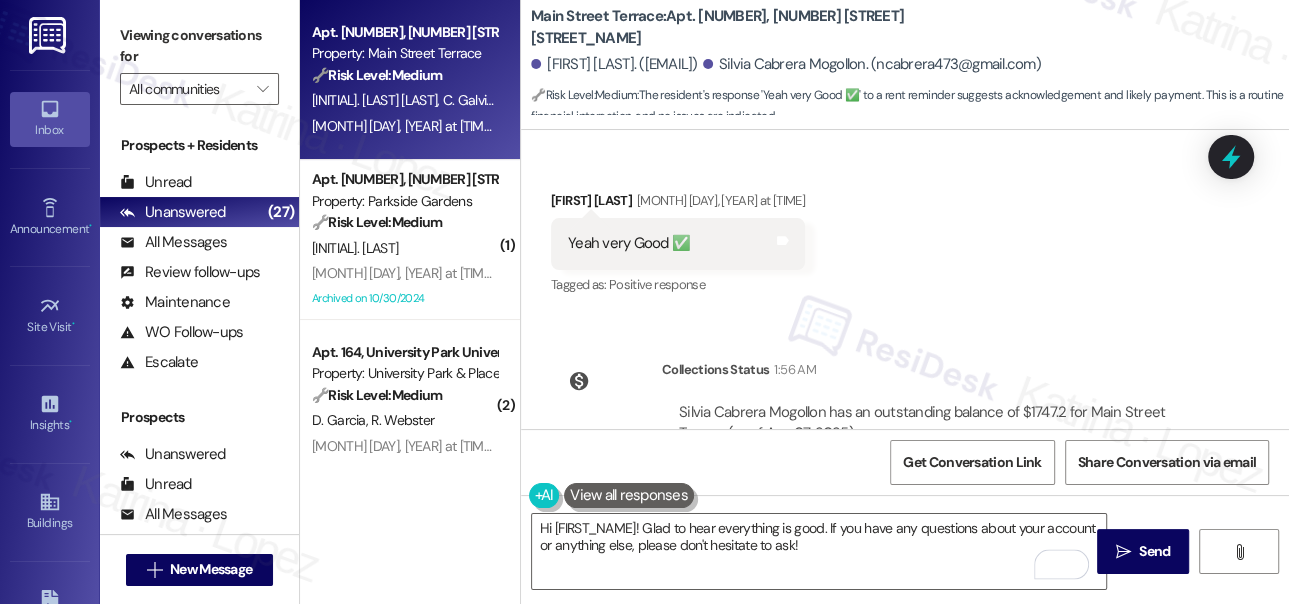 click on "Camilo Galviz Diaz Aug 05, 2025 at 1:47 PM" at bounding box center [678, 204] 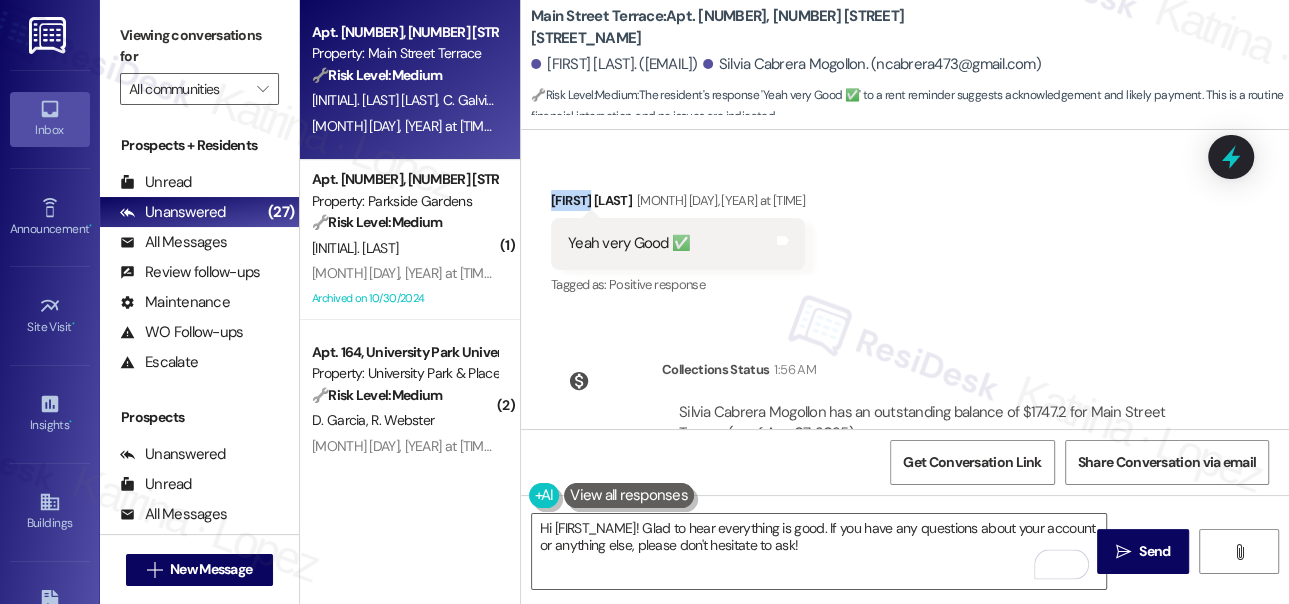 click on "Camilo Galviz Diaz Aug 05, 2025 at 1:47 PM" at bounding box center [678, 204] 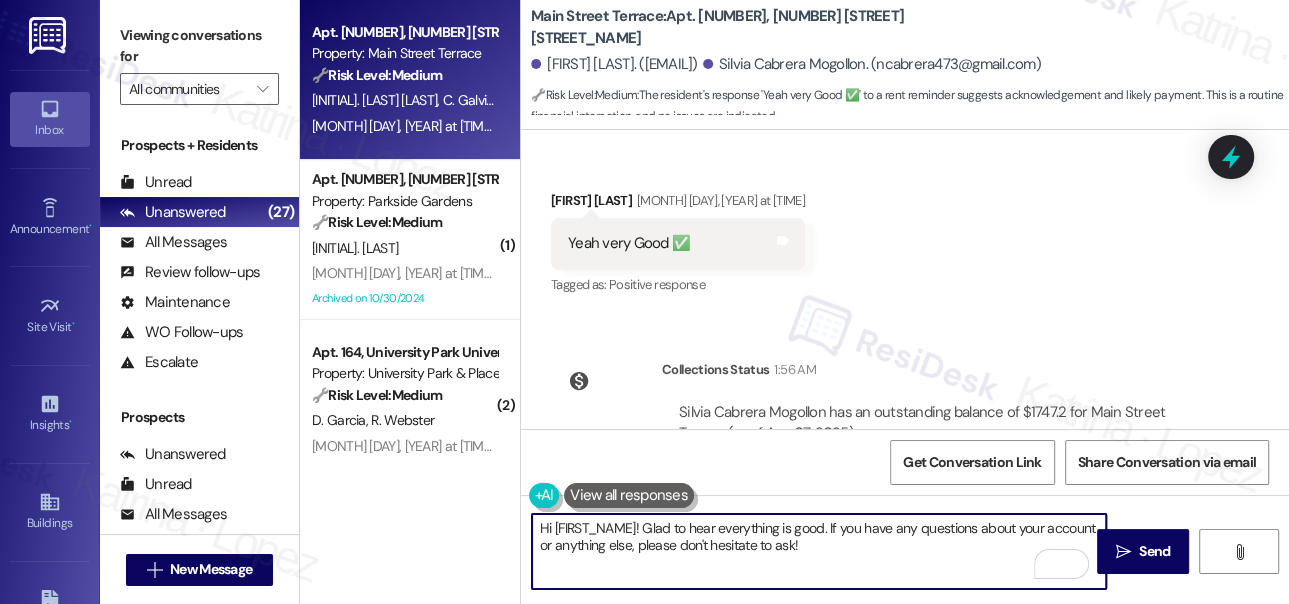 drag, startPoint x: 555, startPoint y: 530, endPoint x: 637, endPoint y: 527, distance: 82.05486 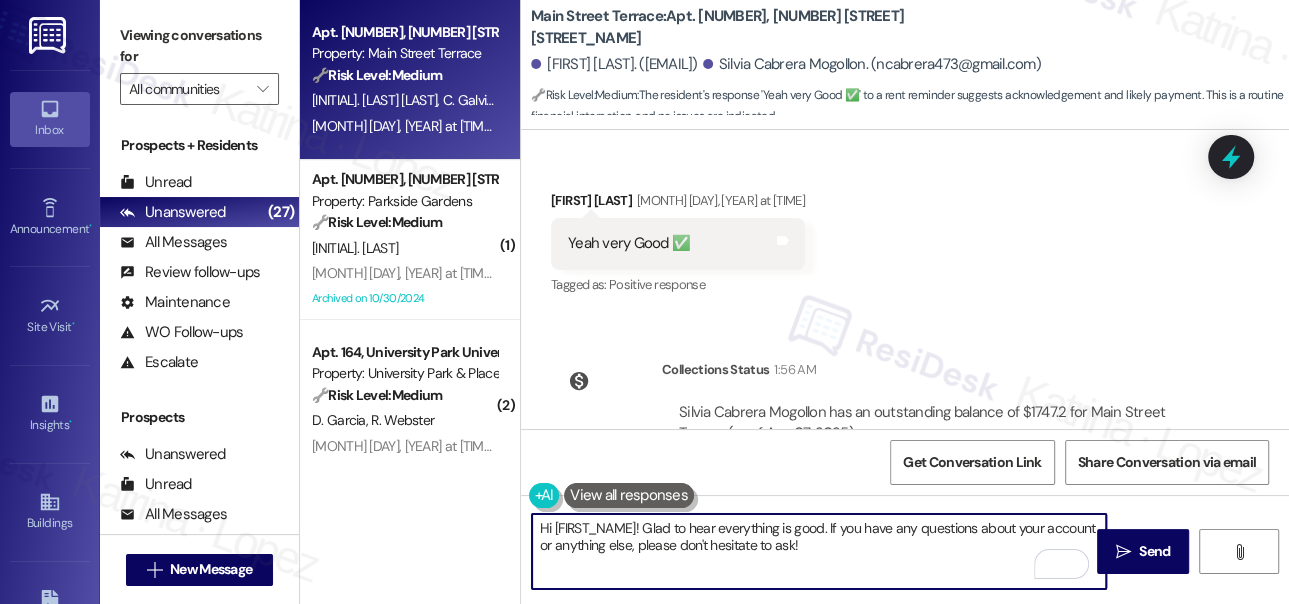 click on "Hi {{first_name}}! Glad to hear everything is good. If you have any questions about your account or anything else, please don't hesitate to ask!" at bounding box center (819, 551) 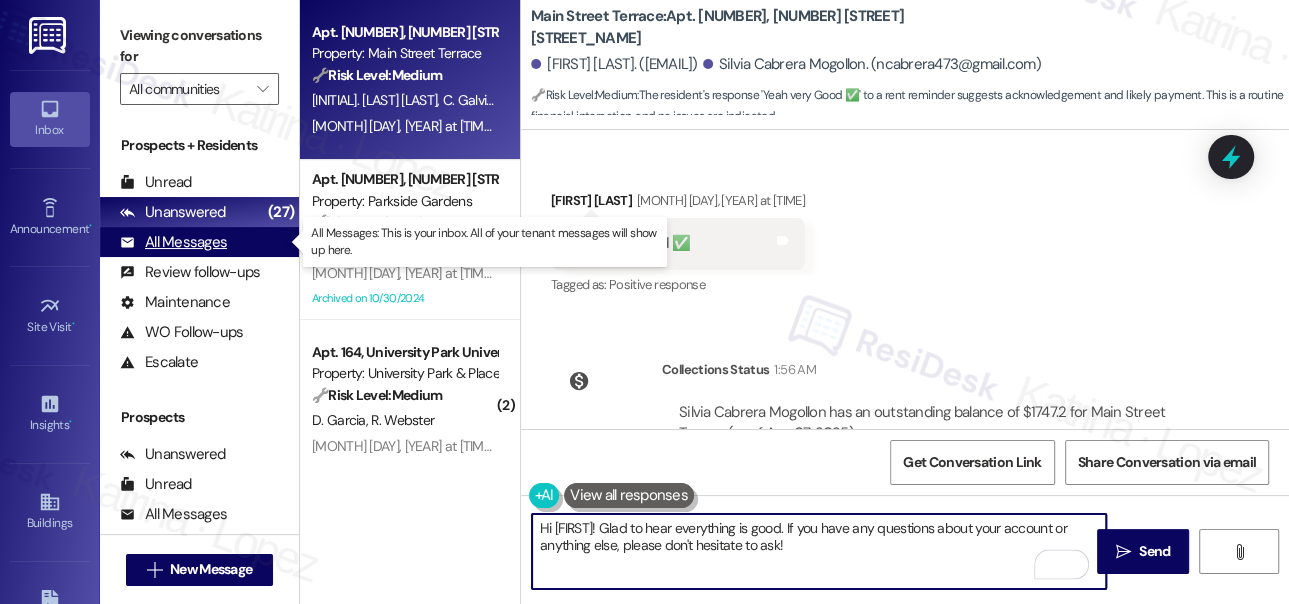 type on "Hi Camilo! Glad to hear everything is good. If you have any questions about your account or anything else, please don't hesitate to ask!" 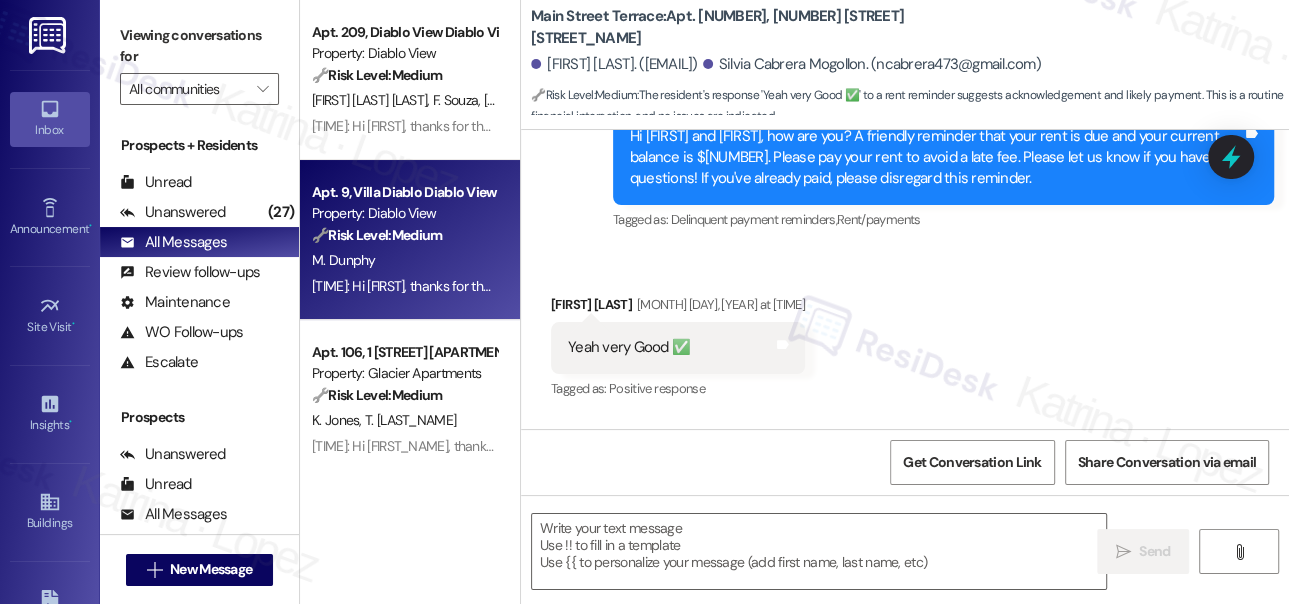 type on "Fetching suggested responses. Please feel free to read through the conversation in the meantime." 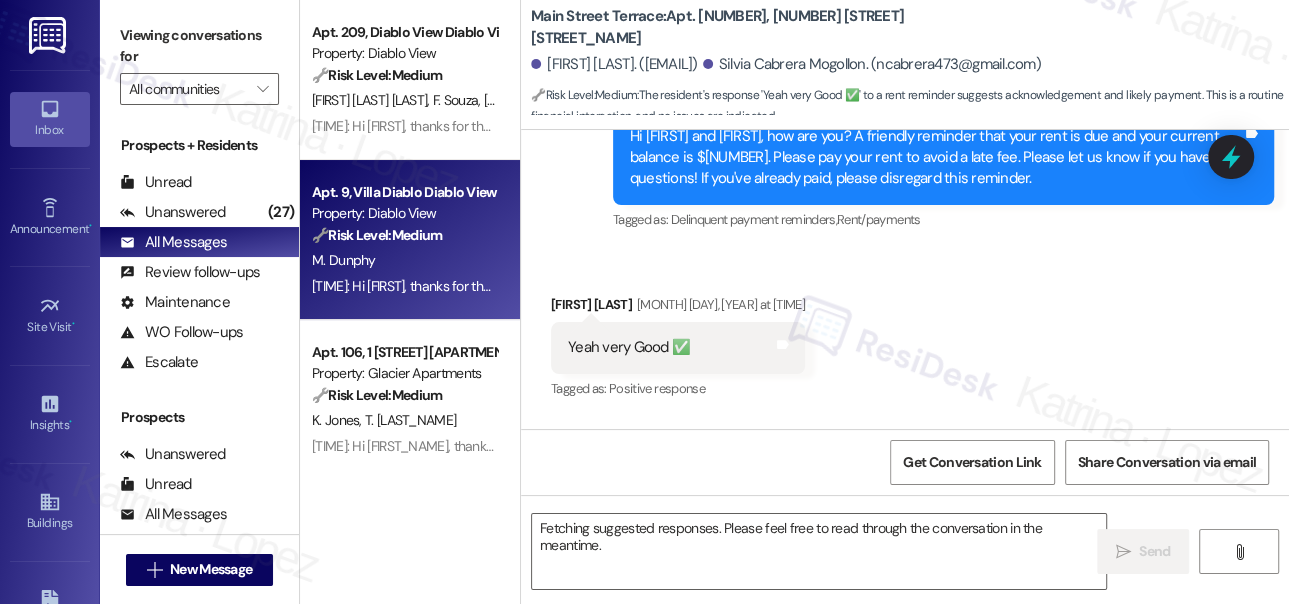 scroll, scrollTop: 3365, scrollLeft: 0, axis: vertical 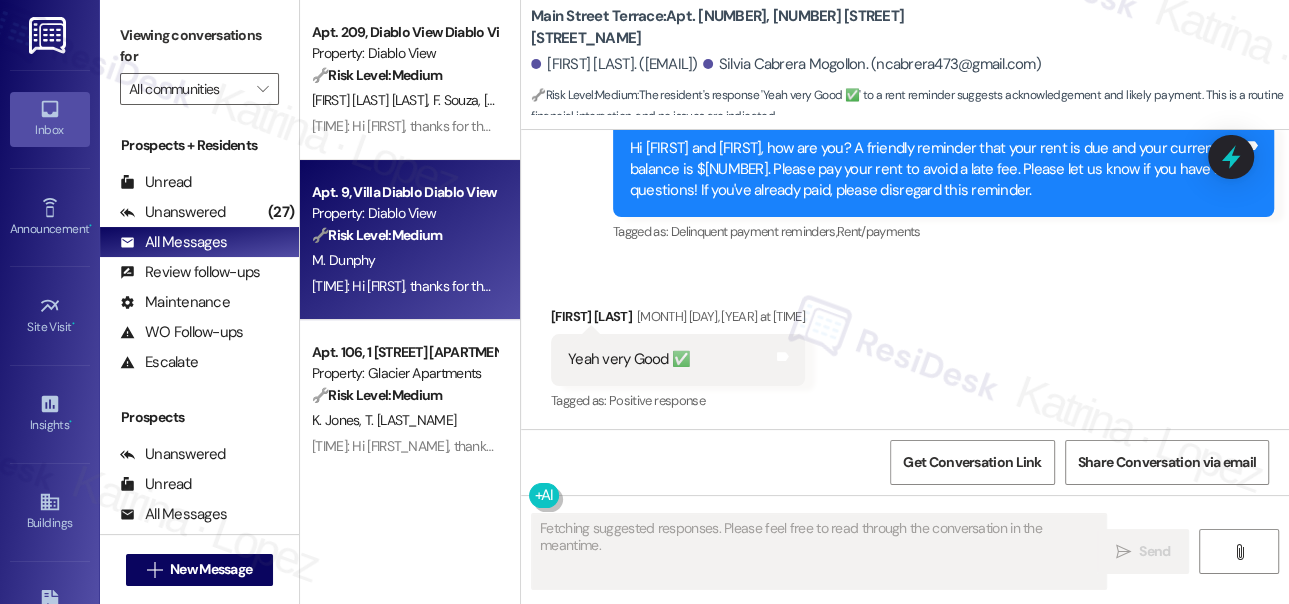 click on "11:46 AM: Hi Matthew, thanks for the update! I understand that the Housing Authority handles the payment. Just let us know if anything comes up or if you need anything from our end. 11:46 AM: Hi Matthew, thanks for the update! I understand that the Housing Authority handles the payment. Just let us know if anything comes up or if you need anything from our end." at bounding box center (404, 286) 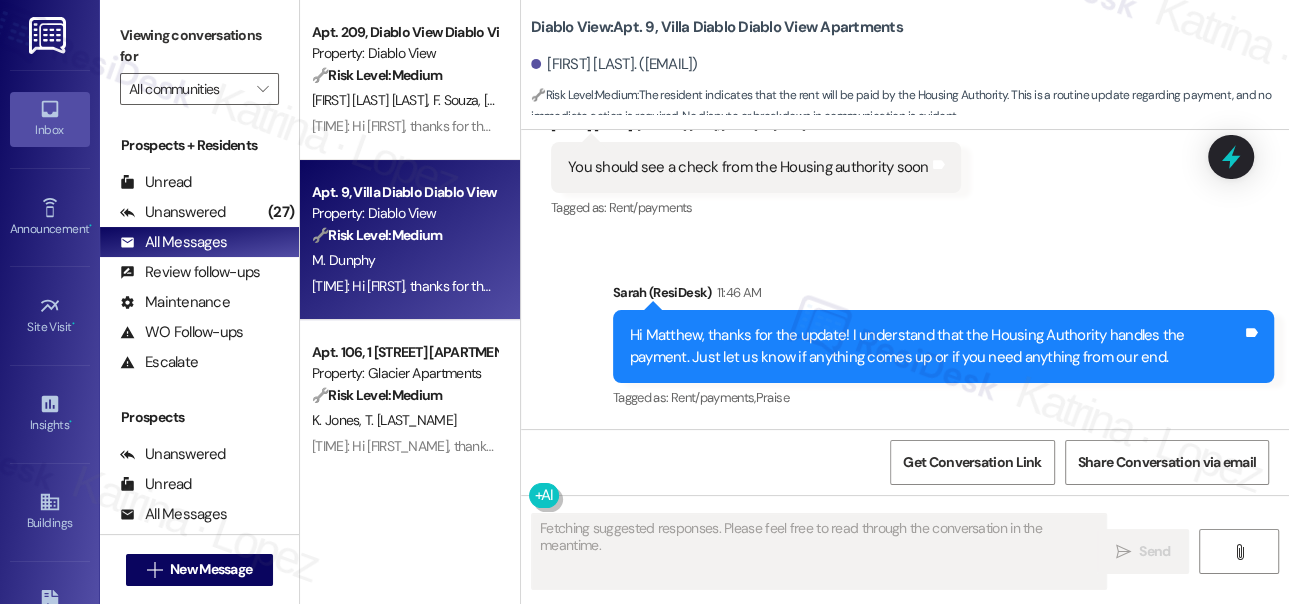 scroll, scrollTop: 1753, scrollLeft: 0, axis: vertical 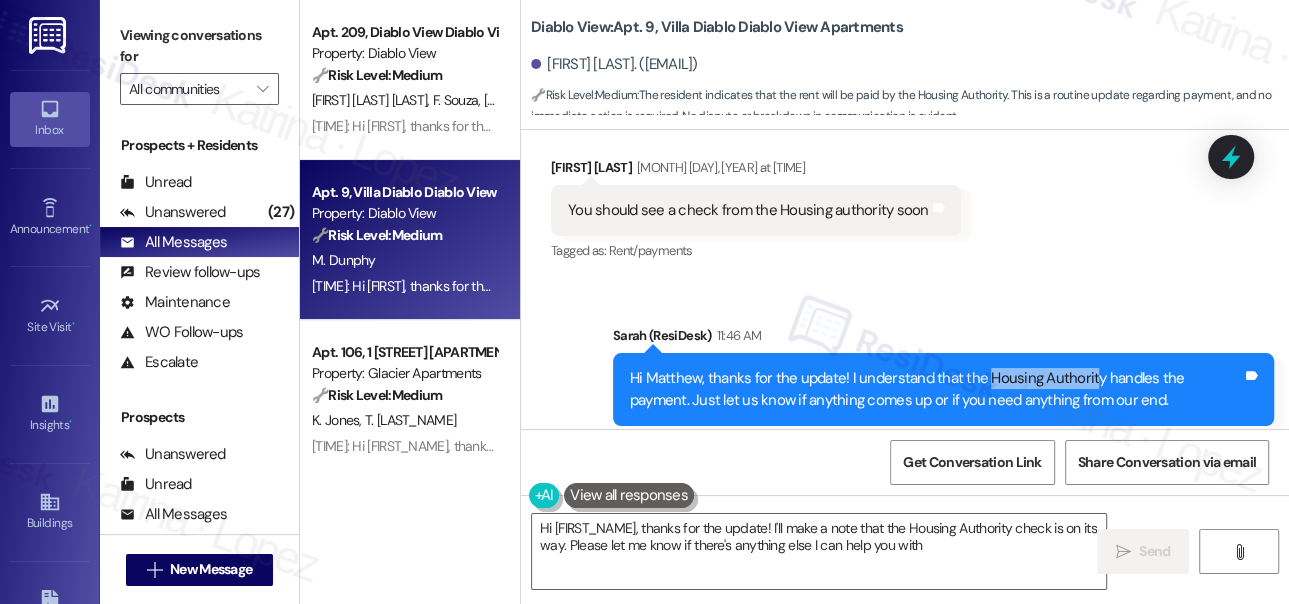 type on "Hi {{first_name}}, thanks for the update! I'll make a note that the Housing Authority check is on its way. Please let me know if there's anything else I can help you with!" 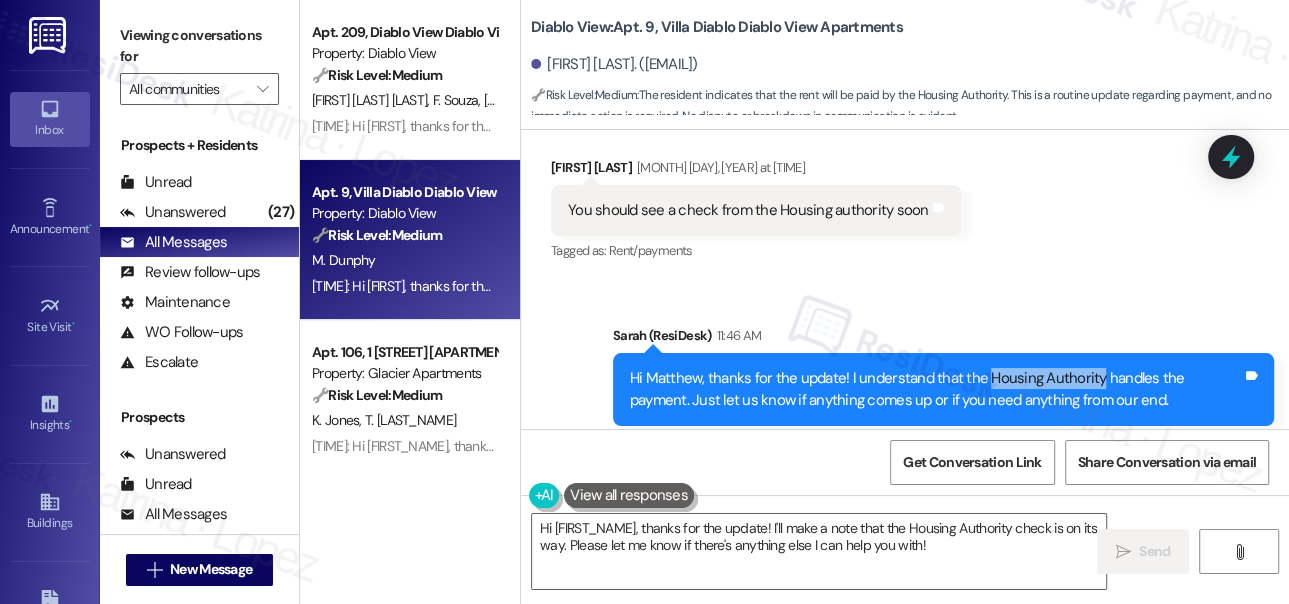 drag, startPoint x: 980, startPoint y: 331, endPoint x: 1088, endPoint y: 327, distance: 108.07405 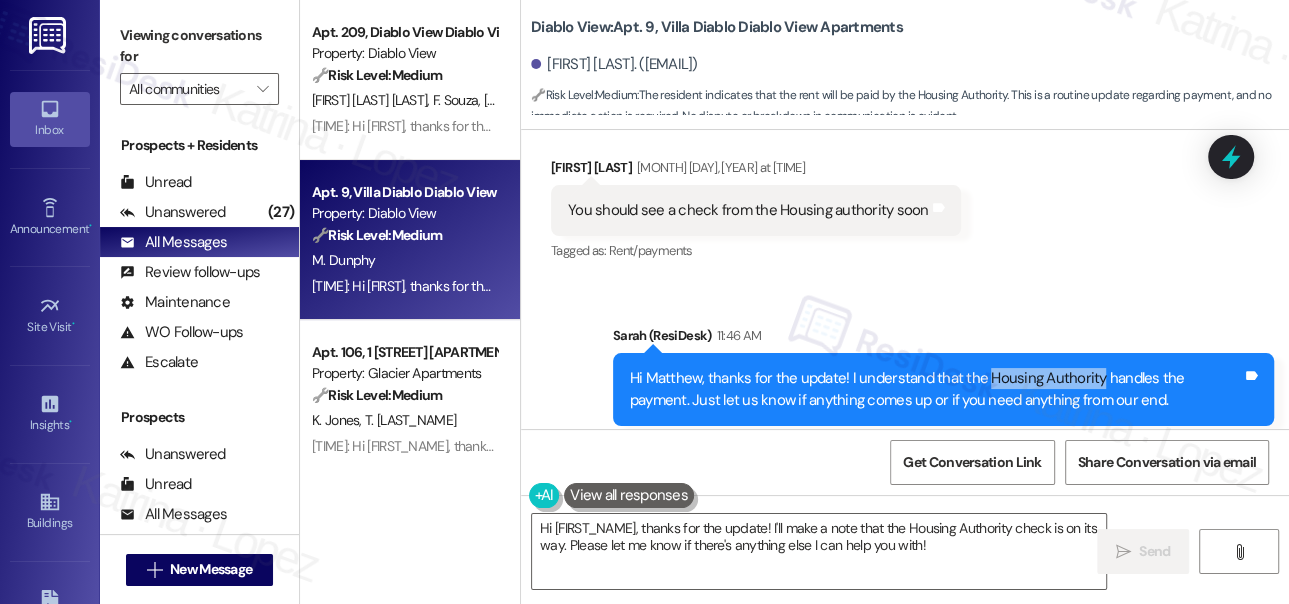 copy on "Housing Authority" 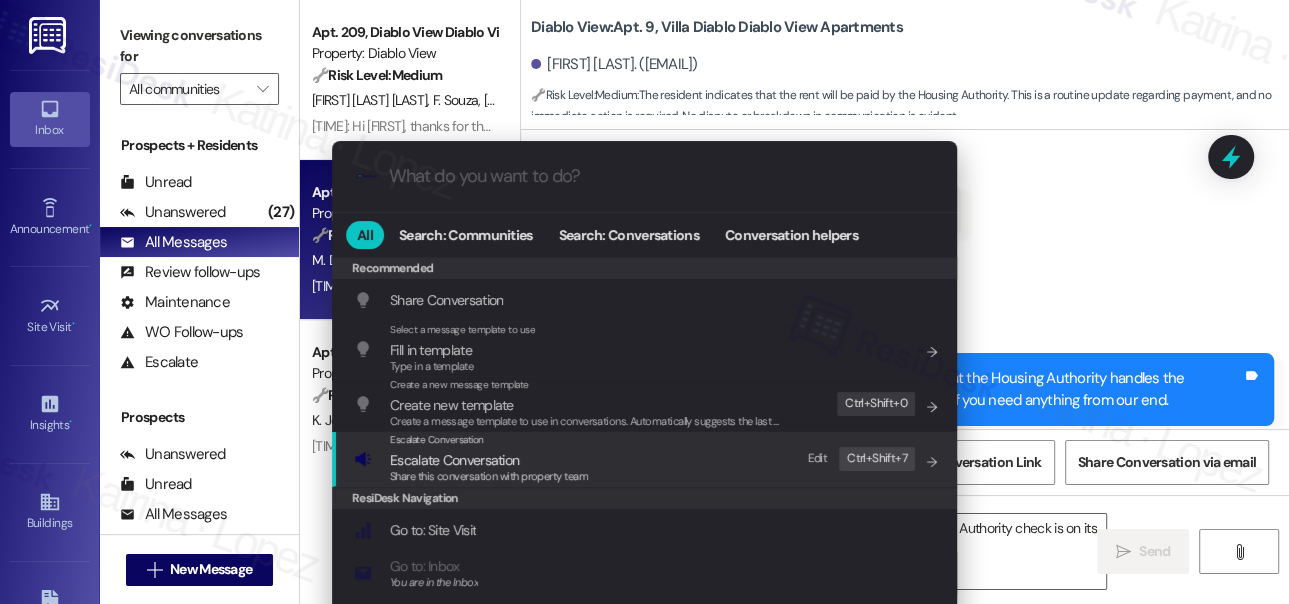 click on "Share this conversation with property team" at bounding box center [489, 476] 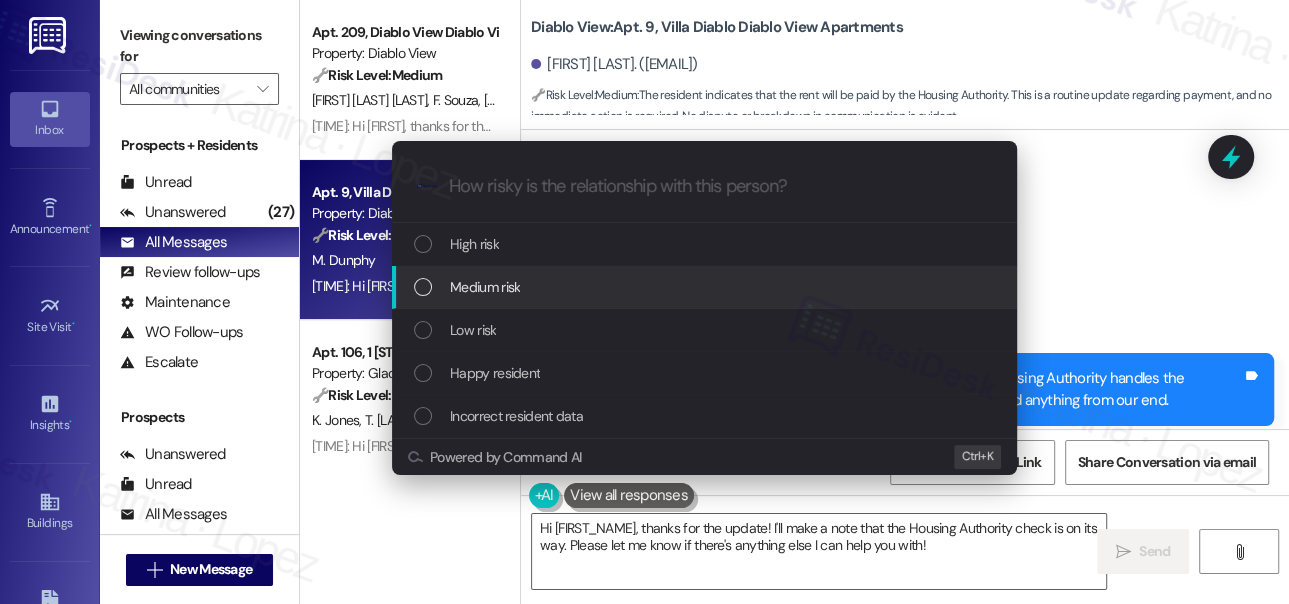 click on "Medium risk" at bounding box center [485, 287] 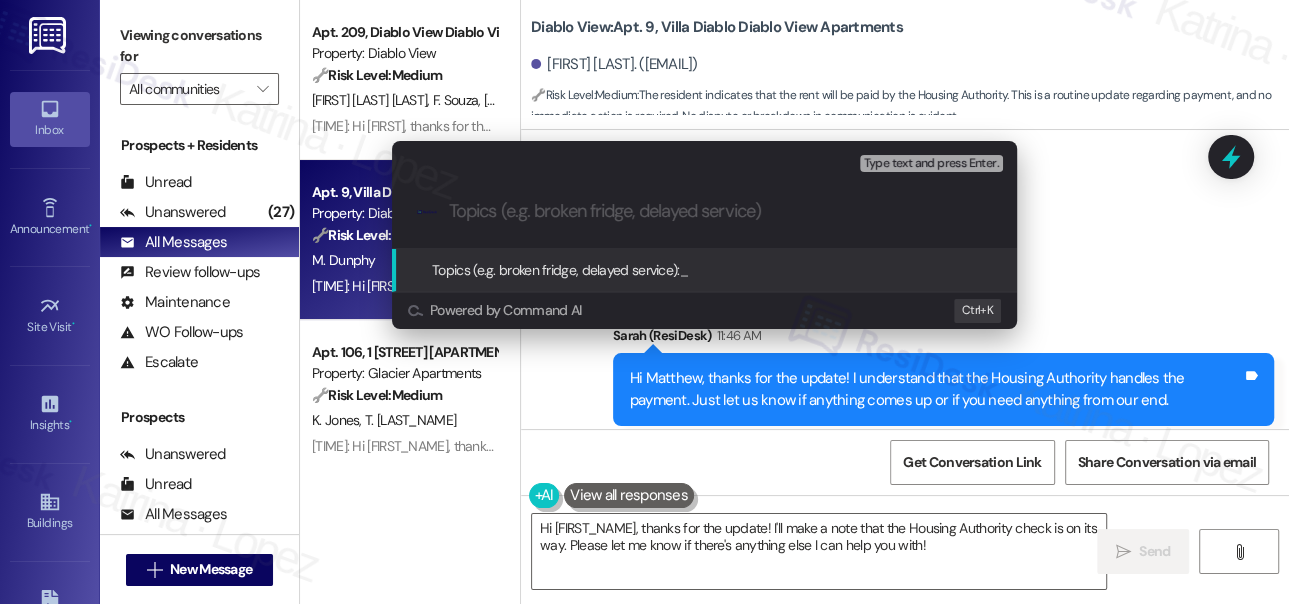 paste on "Housing Authority" 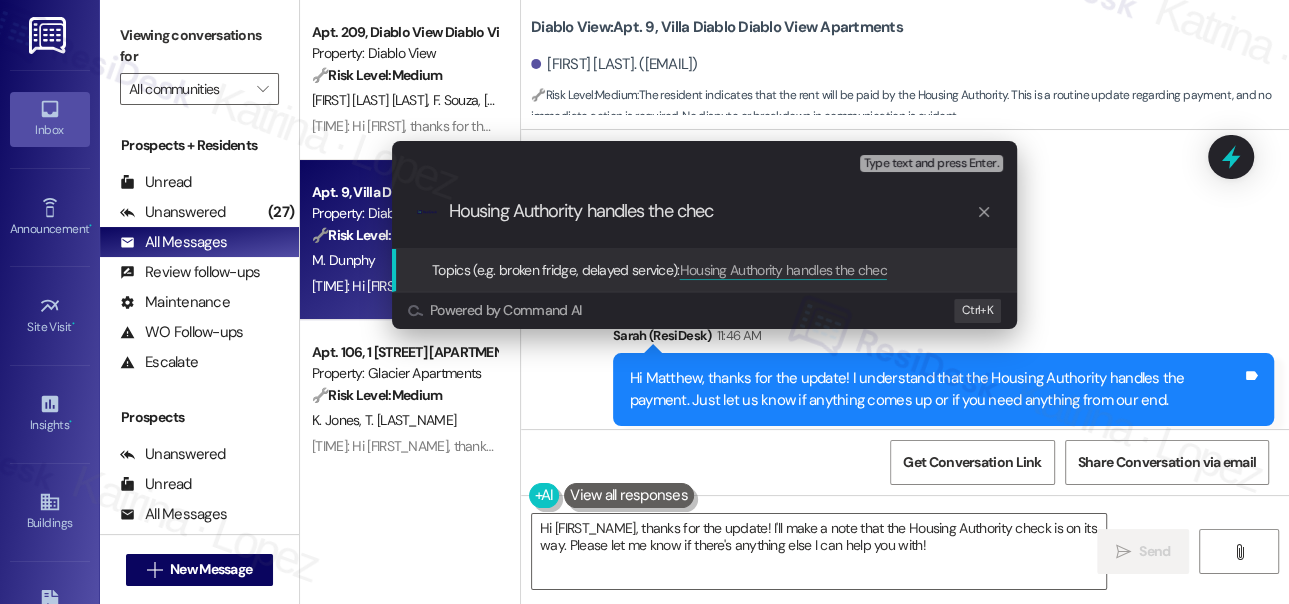 type on "Housing Authority handles the check" 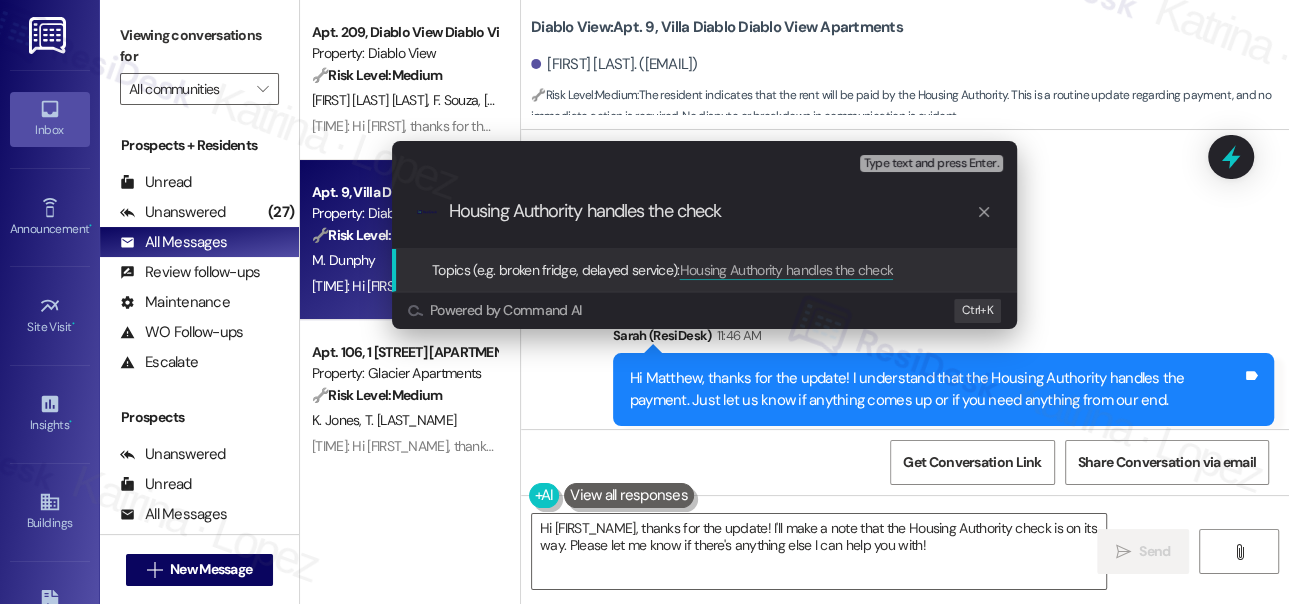 type 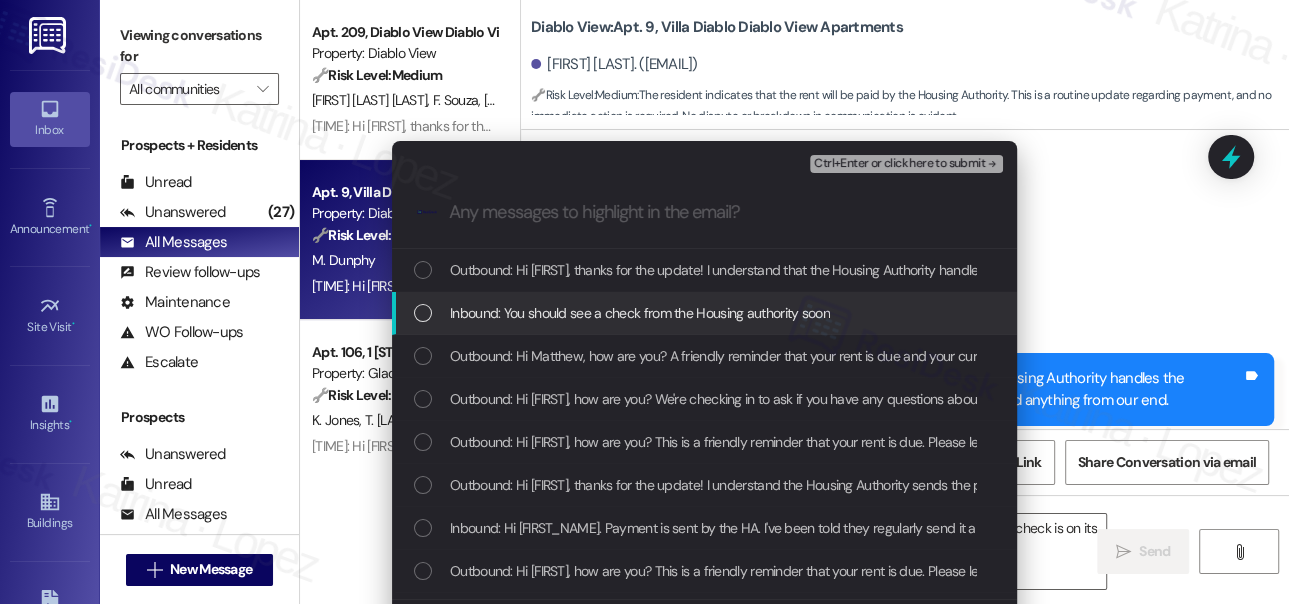 click on "Inbound: You should see a check from the Housing authority soon" at bounding box center (640, 313) 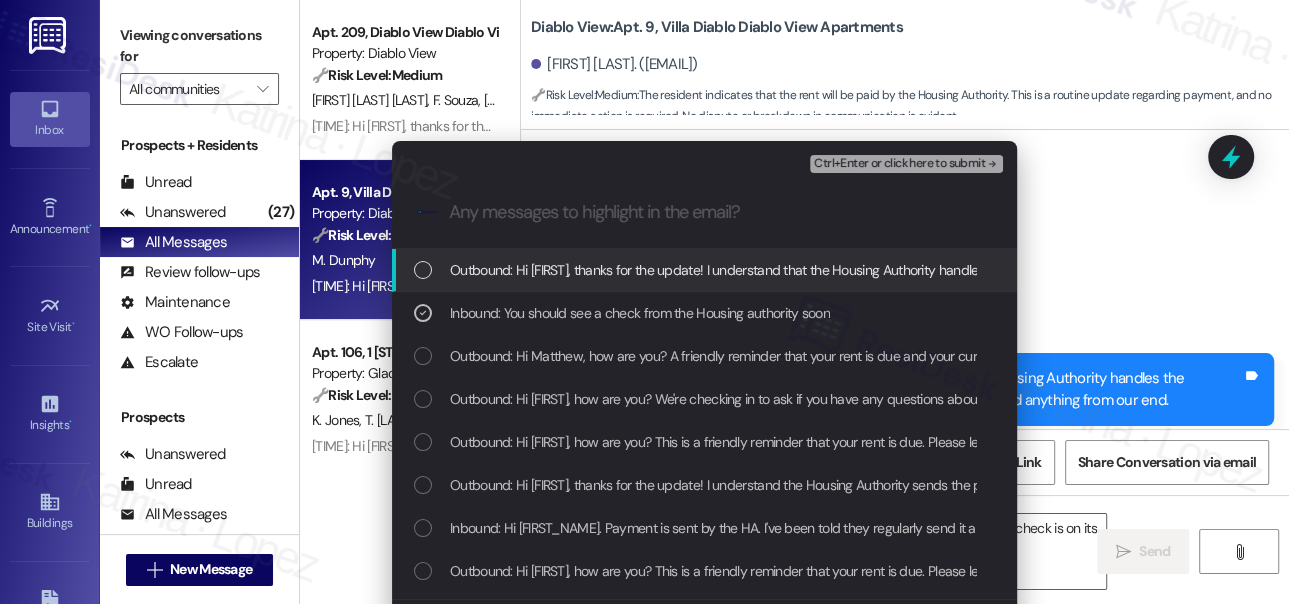 click on "Ctrl+Enter or click here to submit" at bounding box center (899, 164) 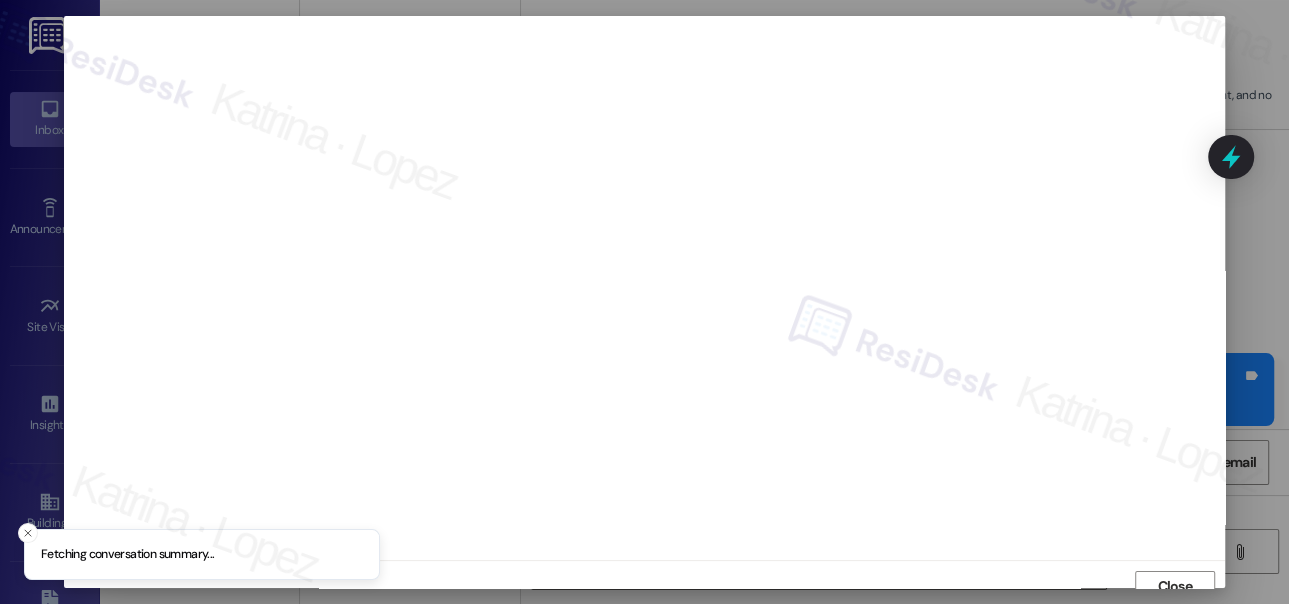 scroll, scrollTop: 14, scrollLeft: 0, axis: vertical 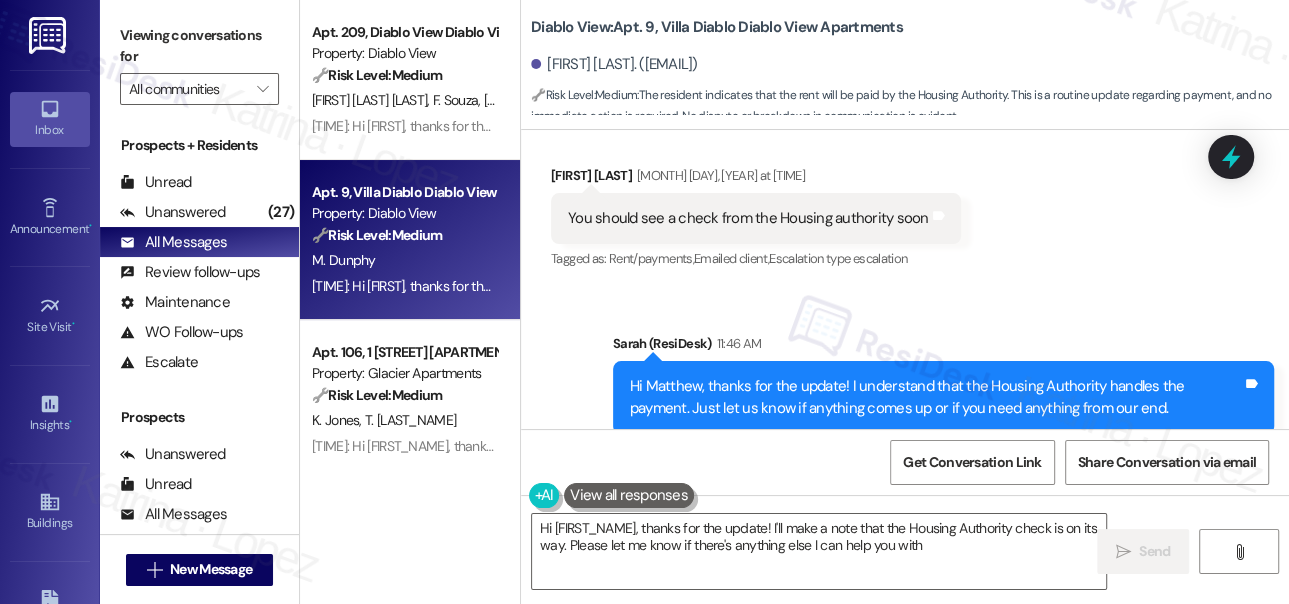 type on "Hi {{first_name}}, thanks for the update! I'll make a note that the Housing Authority check is on its way. Please let me know if there's anything else I can help you with!" 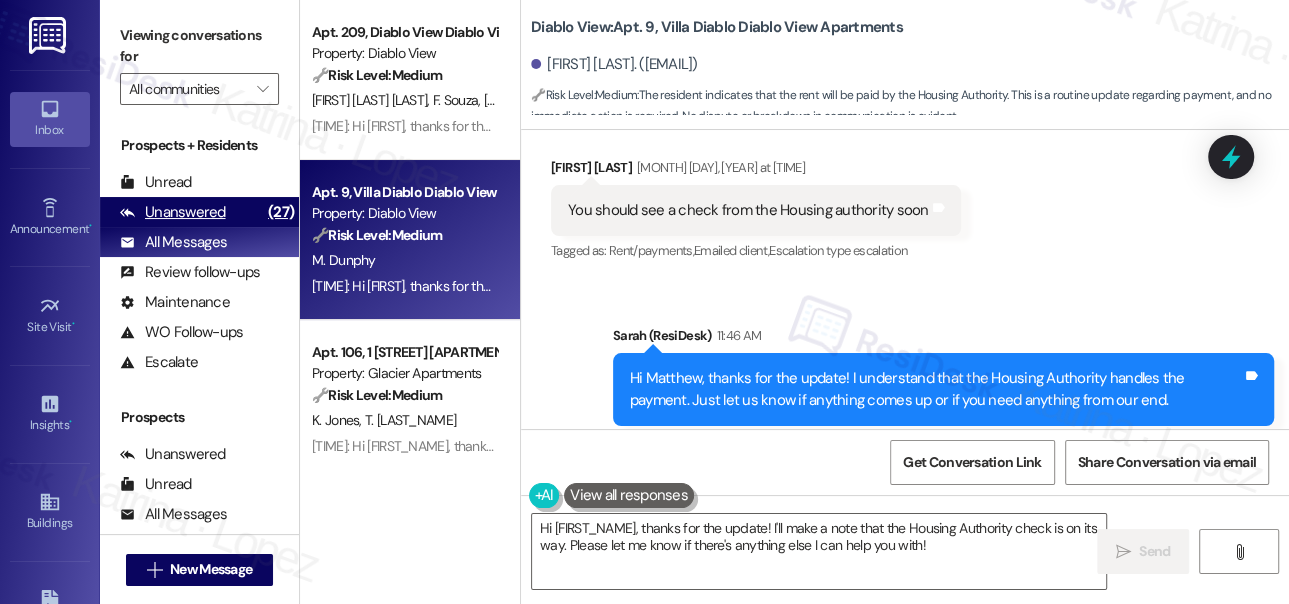 click on "Unanswered" at bounding box center (173, 212) 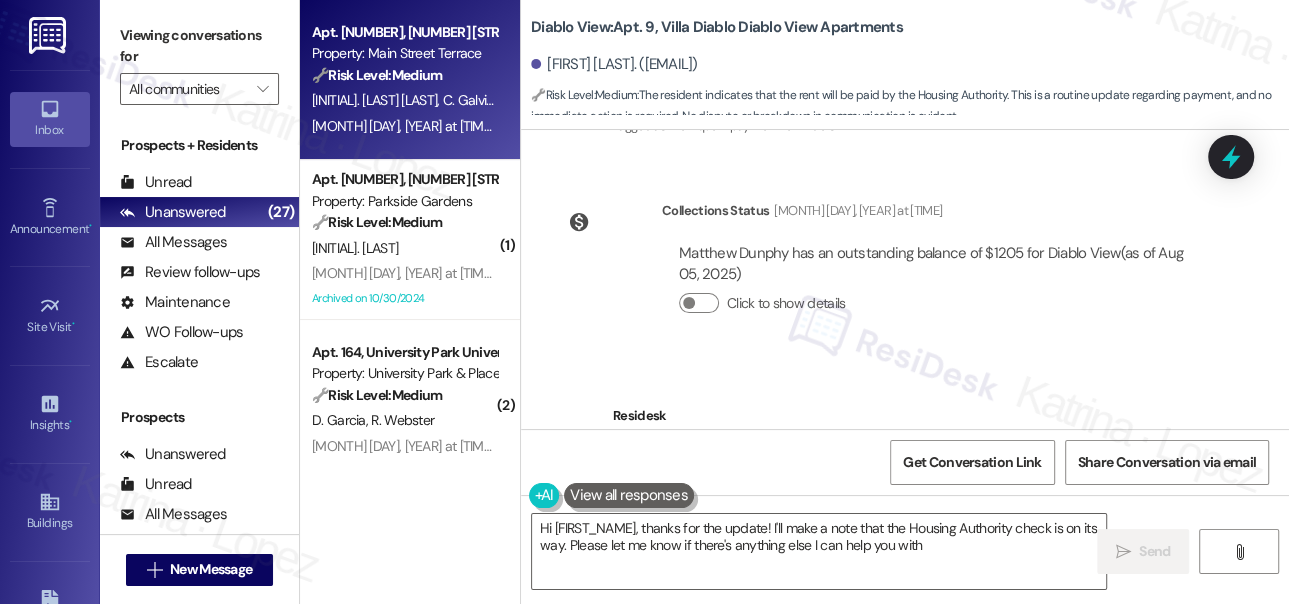 type on "Hi {{first_name}}, thanks for the update! I'll make a note that the Housing Authority check is on its way. Please let me know if there's anything else I can help you with!" 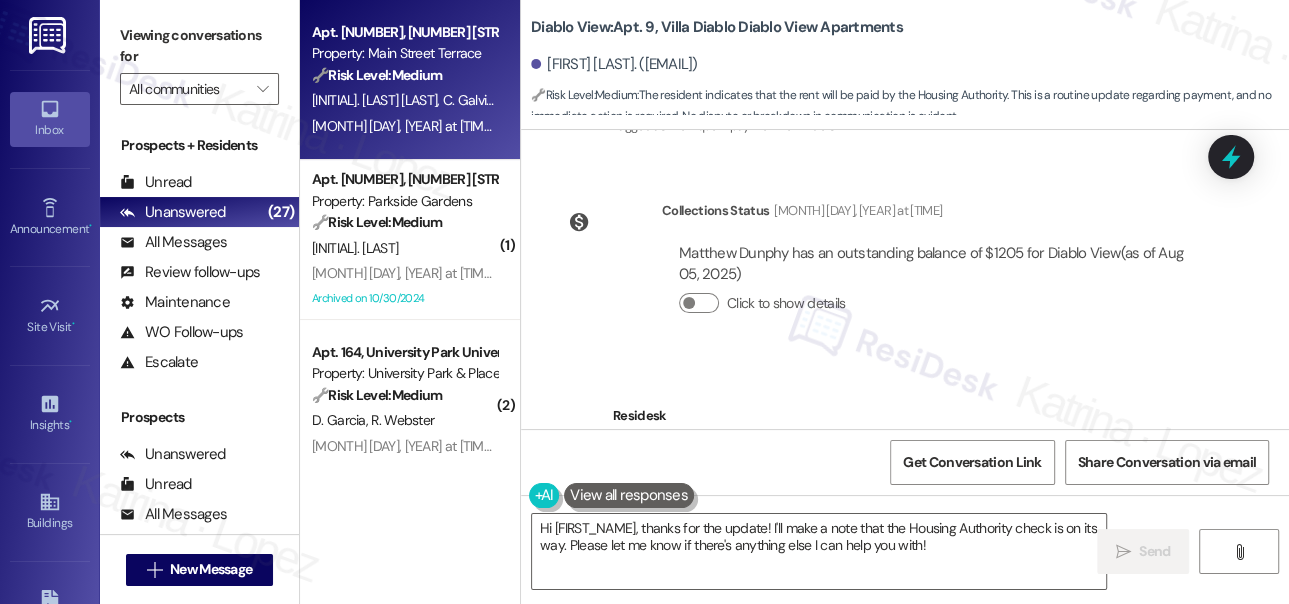 click on "Aug 05, 2025 at 1:47 PM: Yeah very Good ✅ Aug 05, 2025 at 1:47 PM: Yeah very Good ✅" at bounding box center (462, 126) 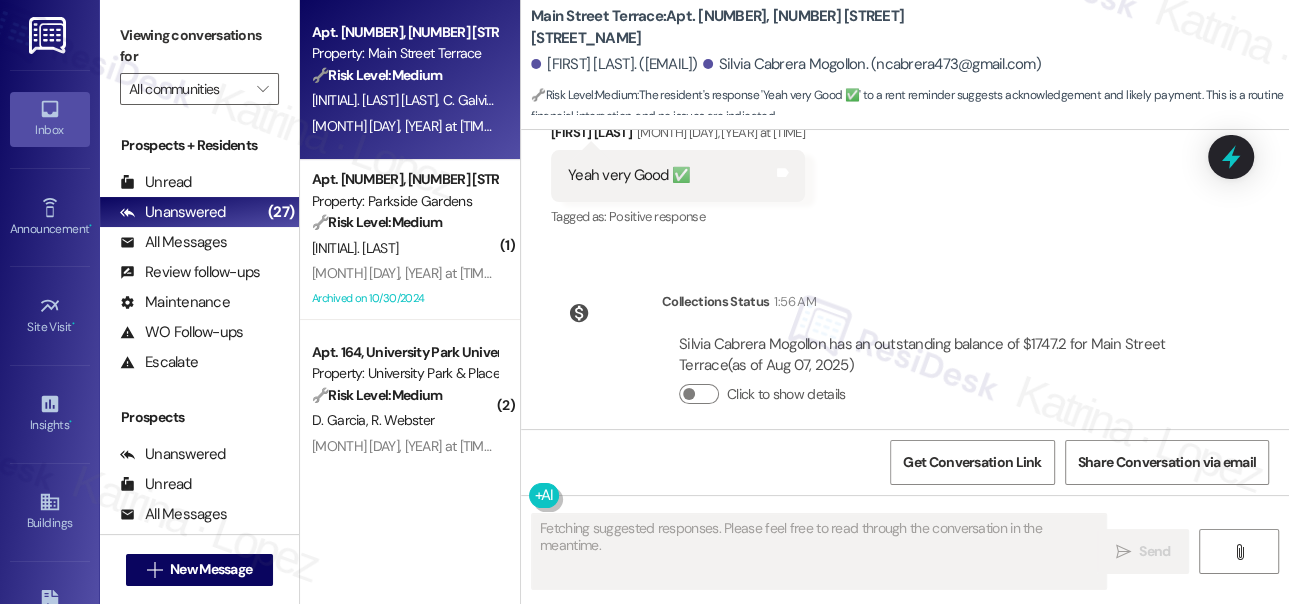 scroll, scrollTop: 3571, scrollLeft: 0, axis: vertical 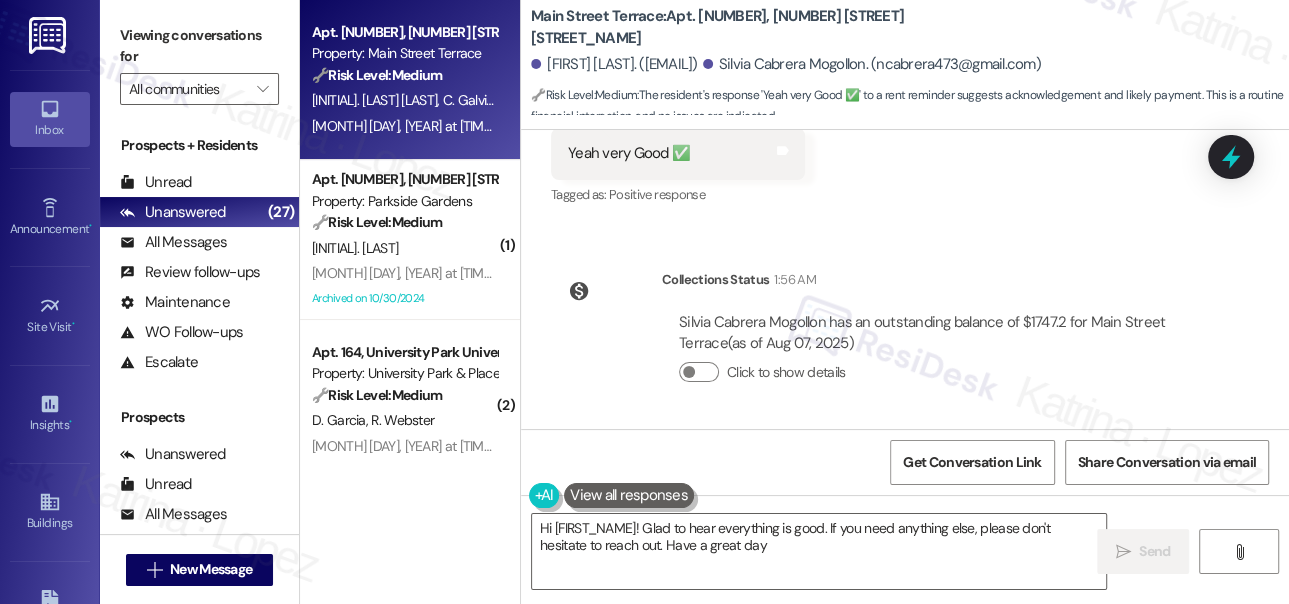 click on "Viewing conversations for" at bounding box center [199, 46] 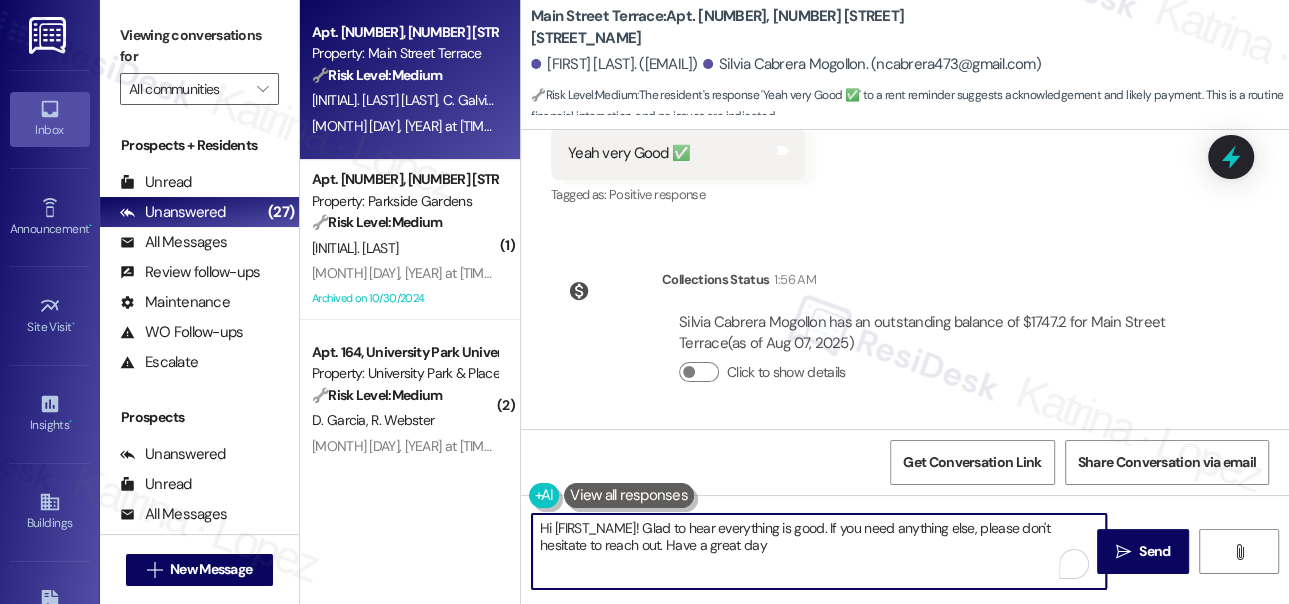 click on "Hi {{first_name}}! Glad to hear everything is good. If you need anything else, please don't hesitate to reach out. Have a great day!" at bounding box center [819, 551] 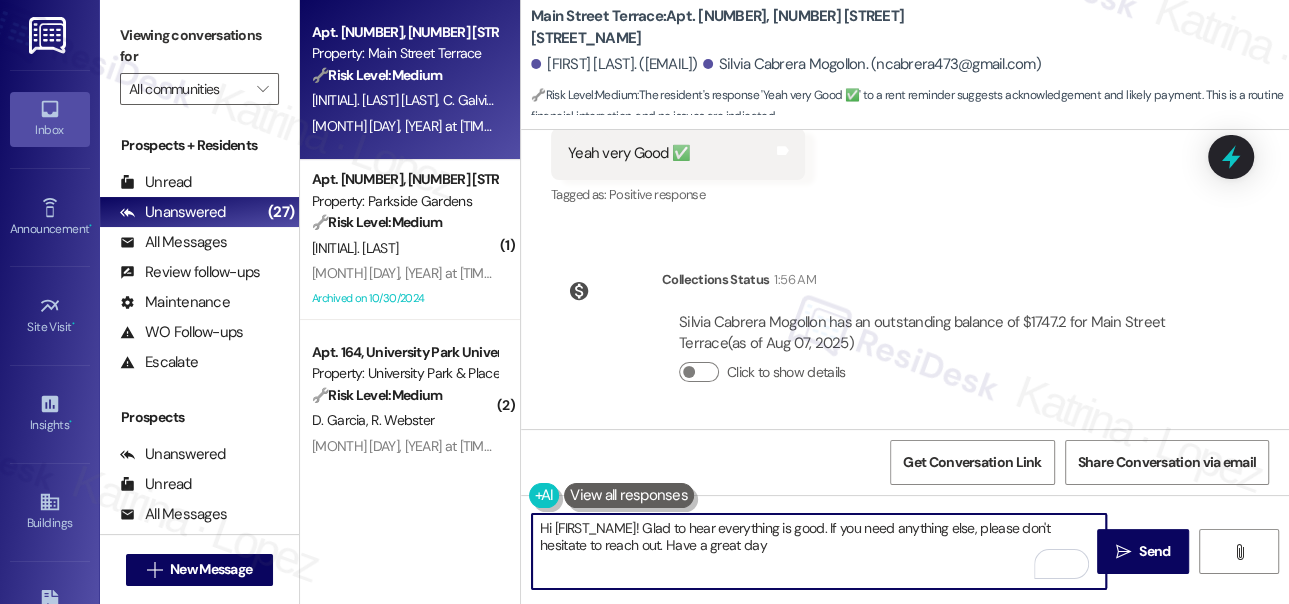 click on "Hi {{first_name}}! Glad to hear everything is good. If you need anything else, please don't hesitate to reach out. Have a great day!" at bounding box center (819, 551) 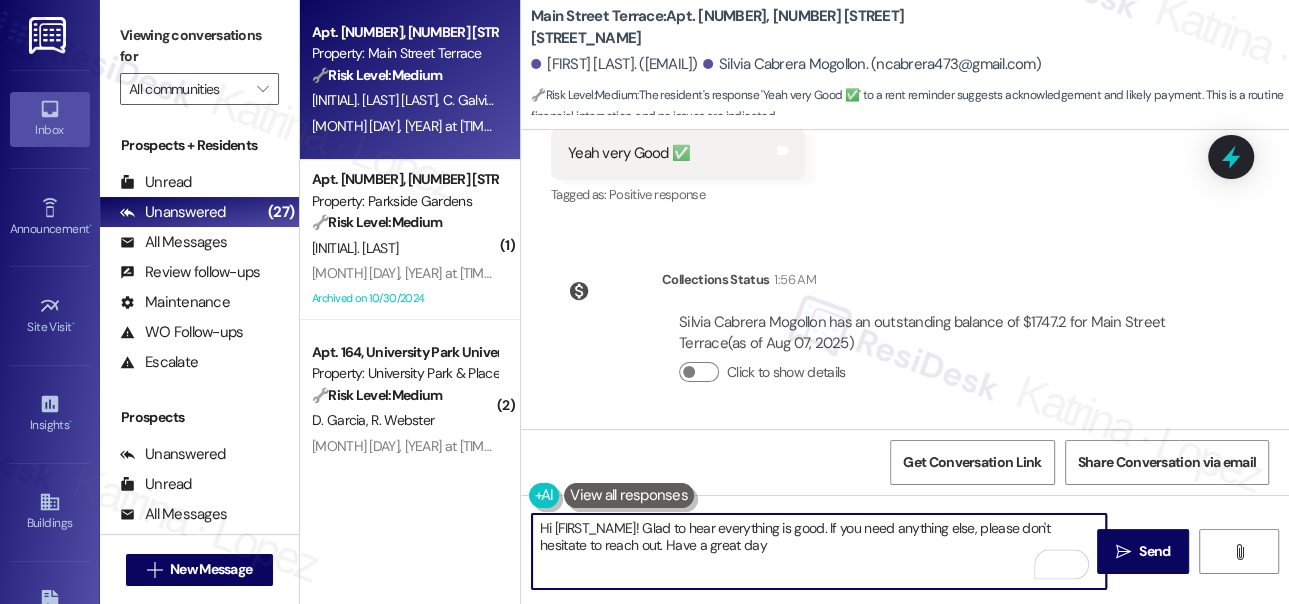 click on "Hi {{first_name}}! Glad to hear everything is good. If you need anything else, please don't hesitate to reach out. Have a great day!" at bounding box center [819, 551] 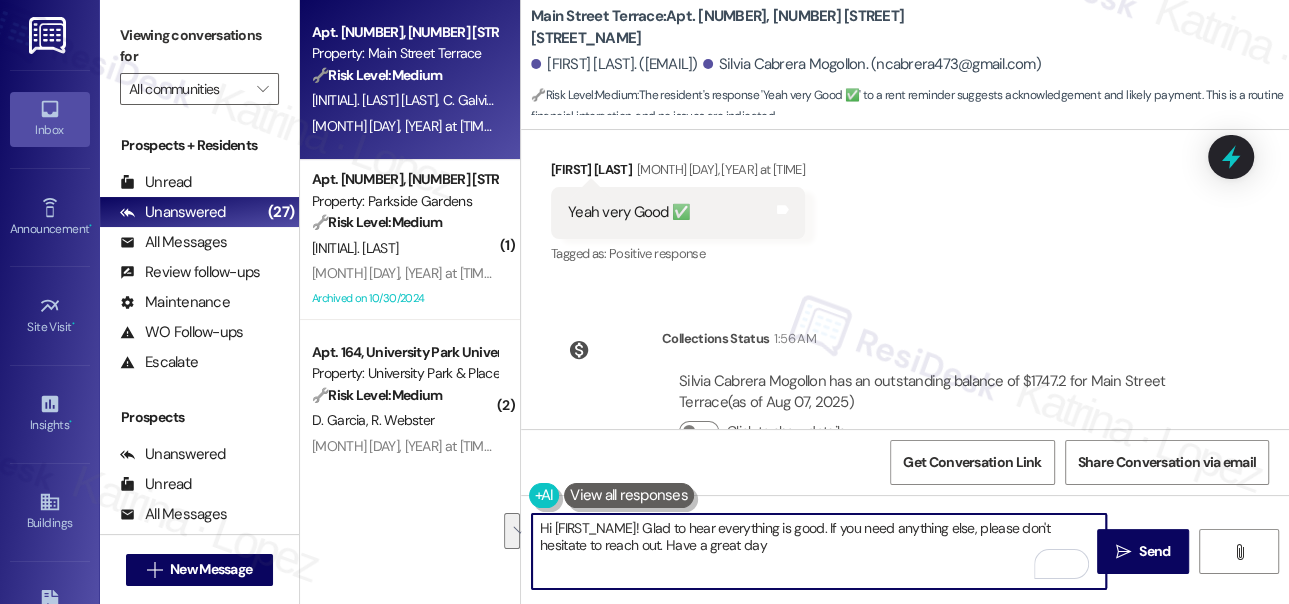 scroll, scrollTop: 3480, scrollLeft: 0, axis: vertical 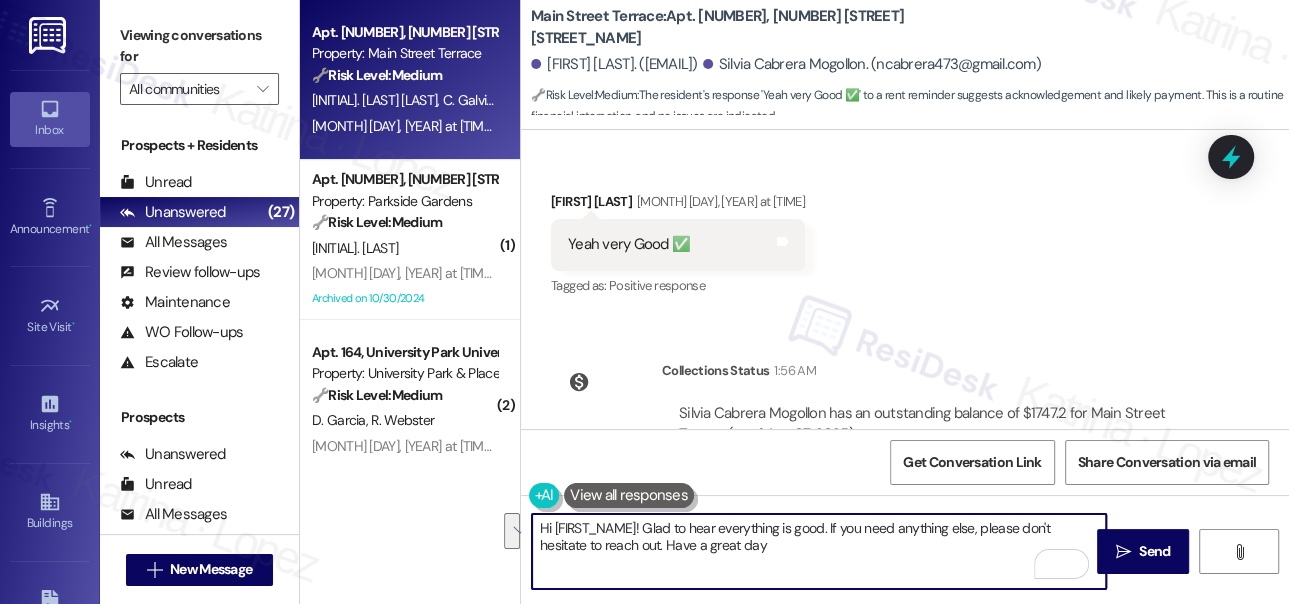 paste on "Thanks for taking care of it. Did you receive a payment confirmation receipt yet, or has the payment already been reflected in your portal?" 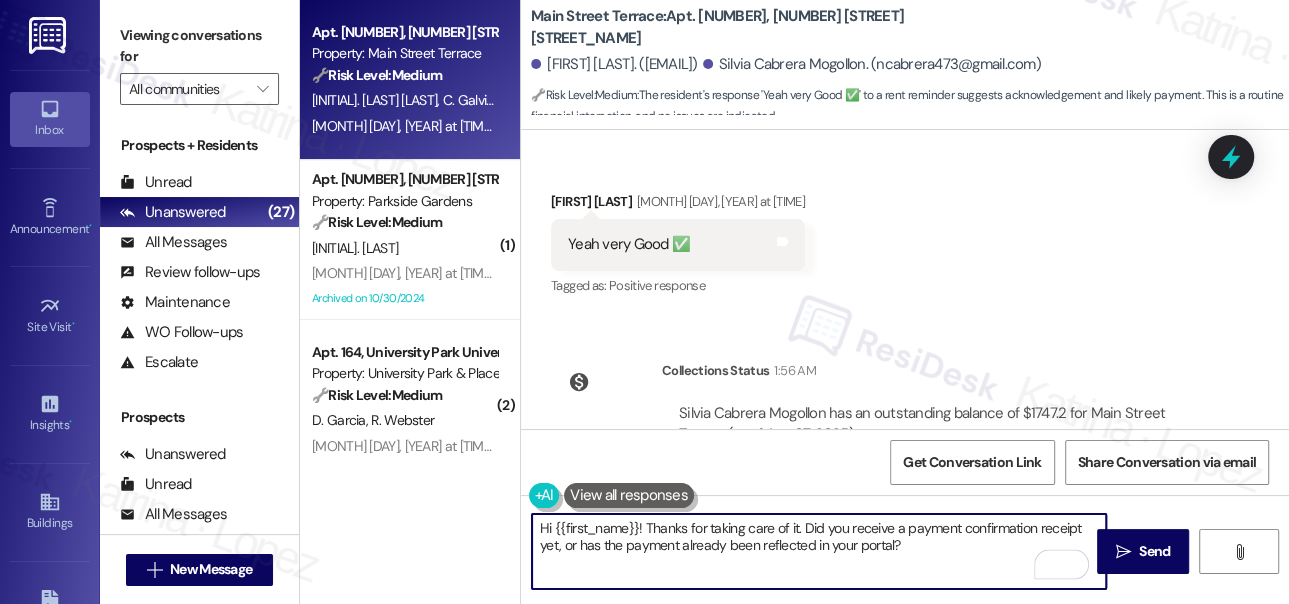 click on "Camilo Galviz Diaz Aug 05, 2025 at 1:47 PM" at bounding box center (678, 205) 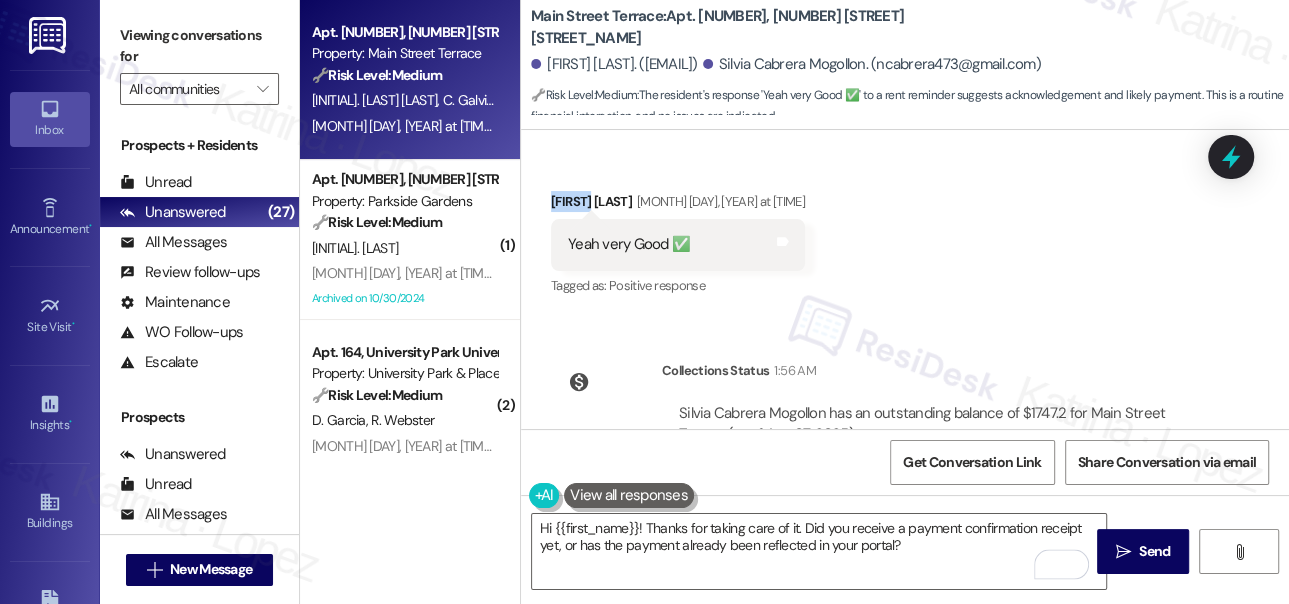 click on "Camilo Galviz Diaz Aug 05, 2025 at 1:47 PM" at bounding box center (678, 205) 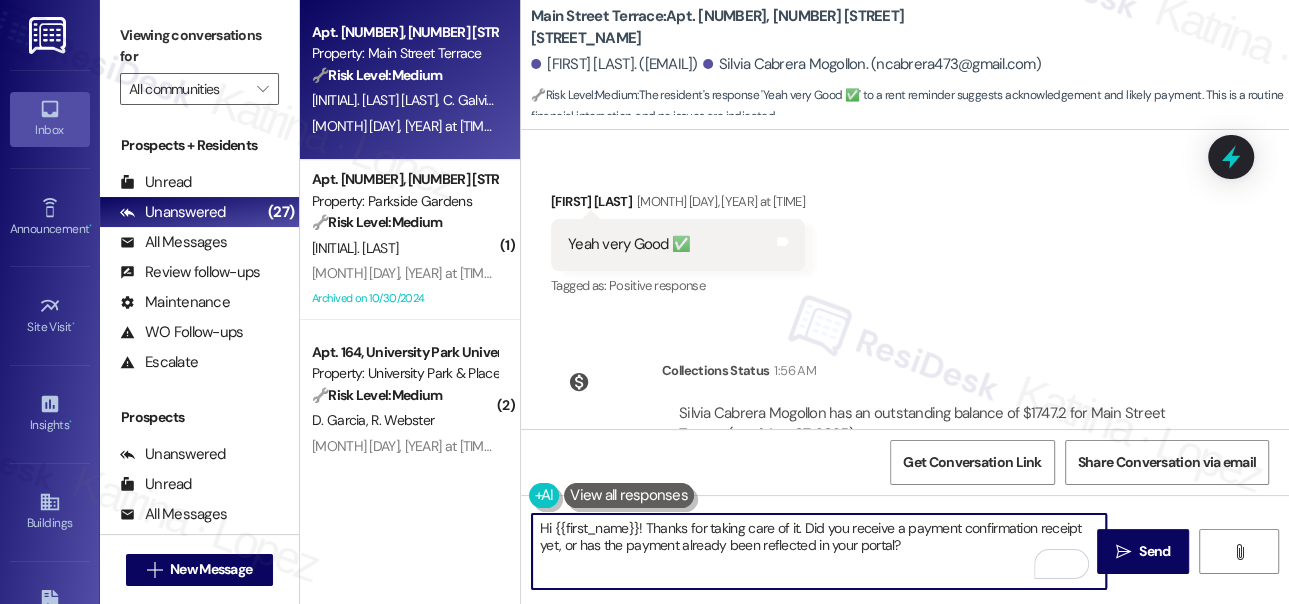 drag, startPoint x: 555, startPoint y: 522, endPoint x: 640, endPoint y: 516, distance: 85.2115 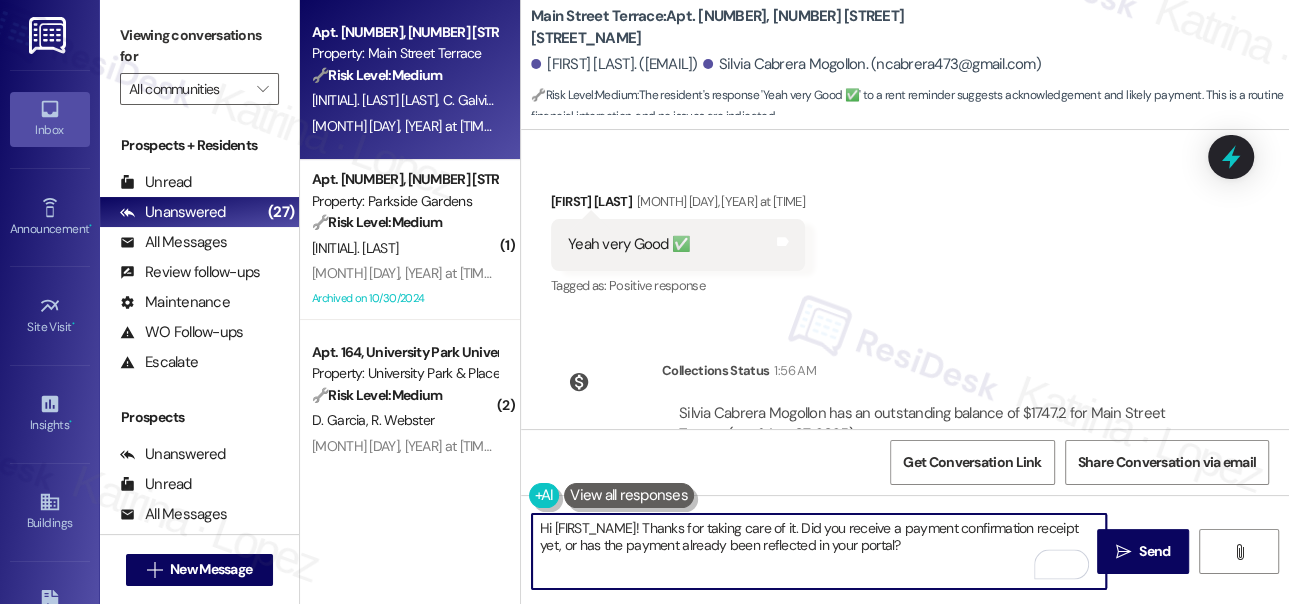 click on "Hi Camilo! Thanks for taking care of it. Did you receive a payment confirmation receipt yet, or has the payment already been reflected in your portal?" at bounding box center [819, 551] 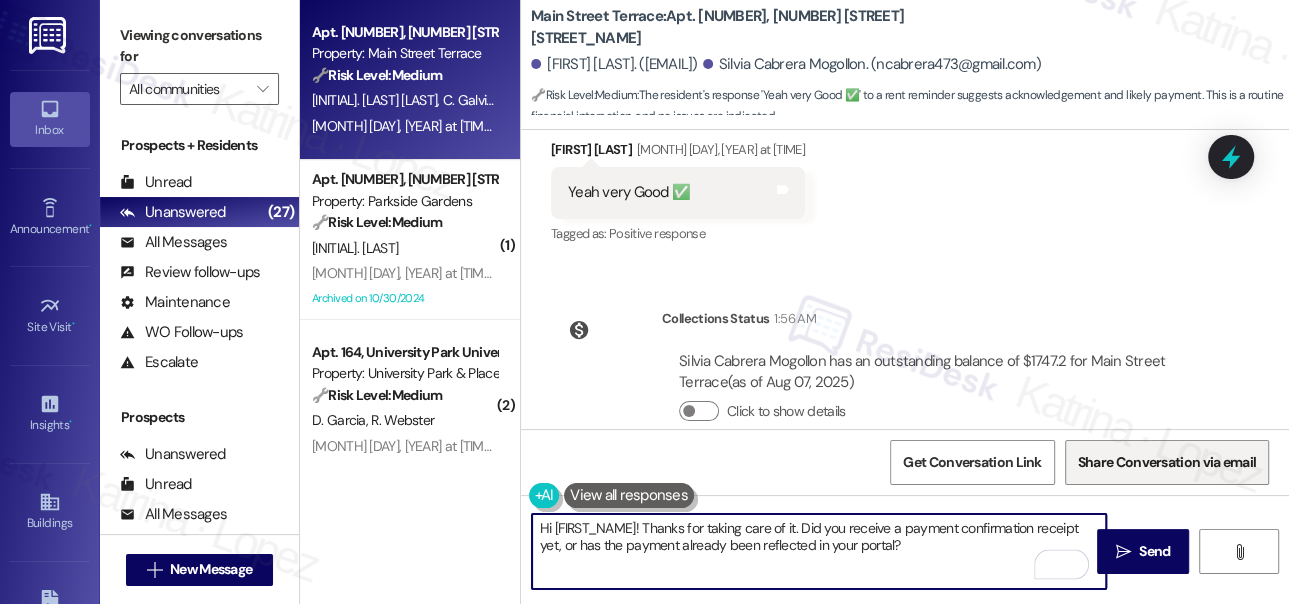 scroll, scrollTop: 3571, scrollLeft: 0, axis: vertical 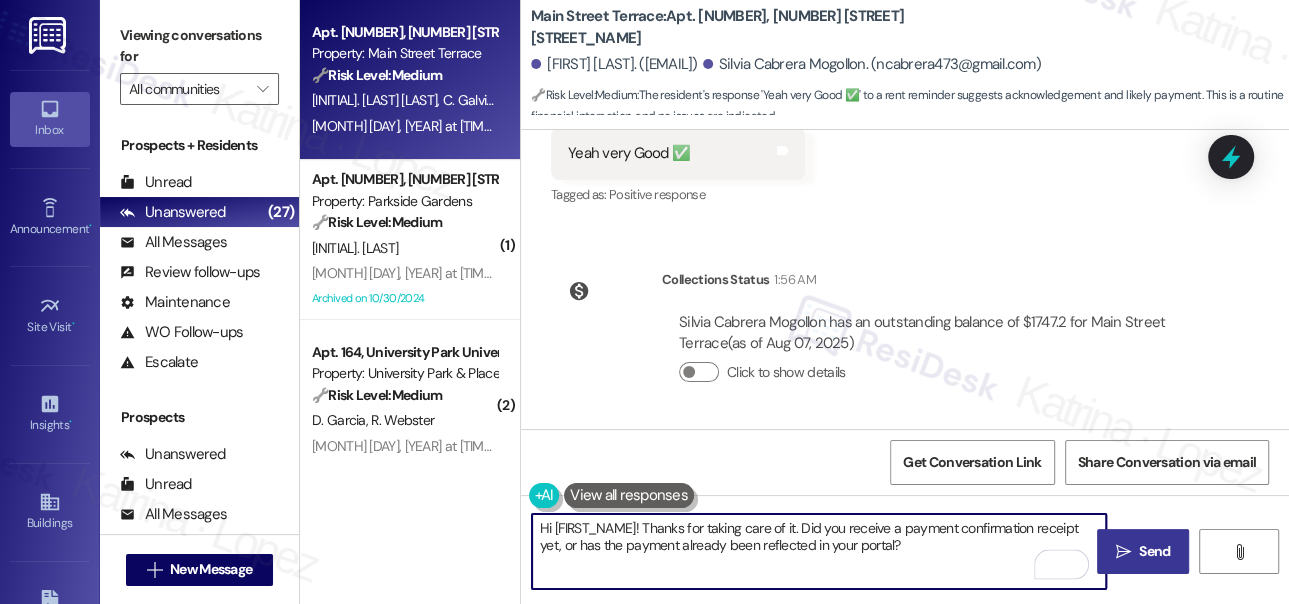 type on "Hi Camilo! Thanks for taking care of it. Did you receive a payment confirmation receipt yet, or has the payment already been reflected in your portal?" 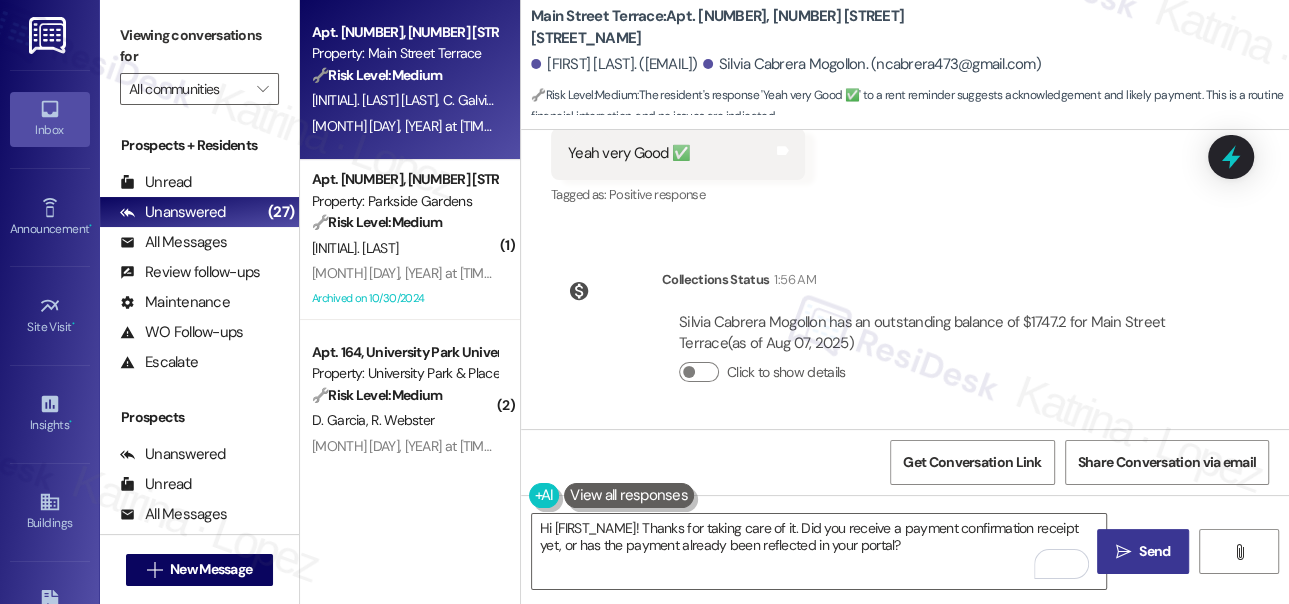 click on " Send" at bounding box center (1143, 551) 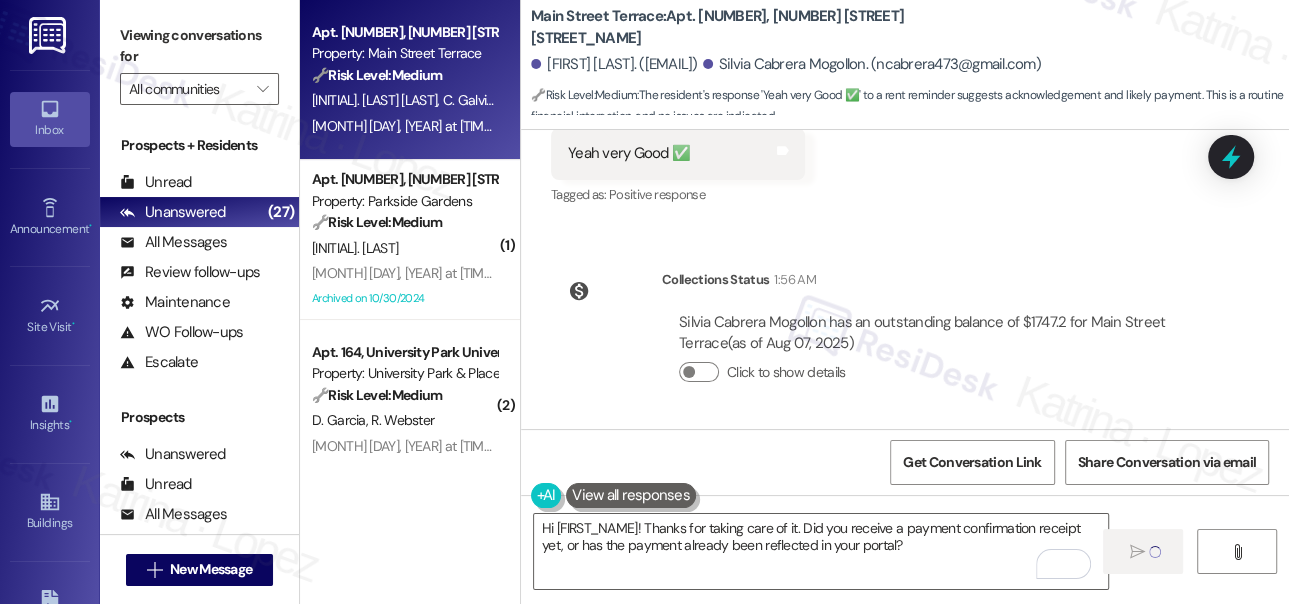 type 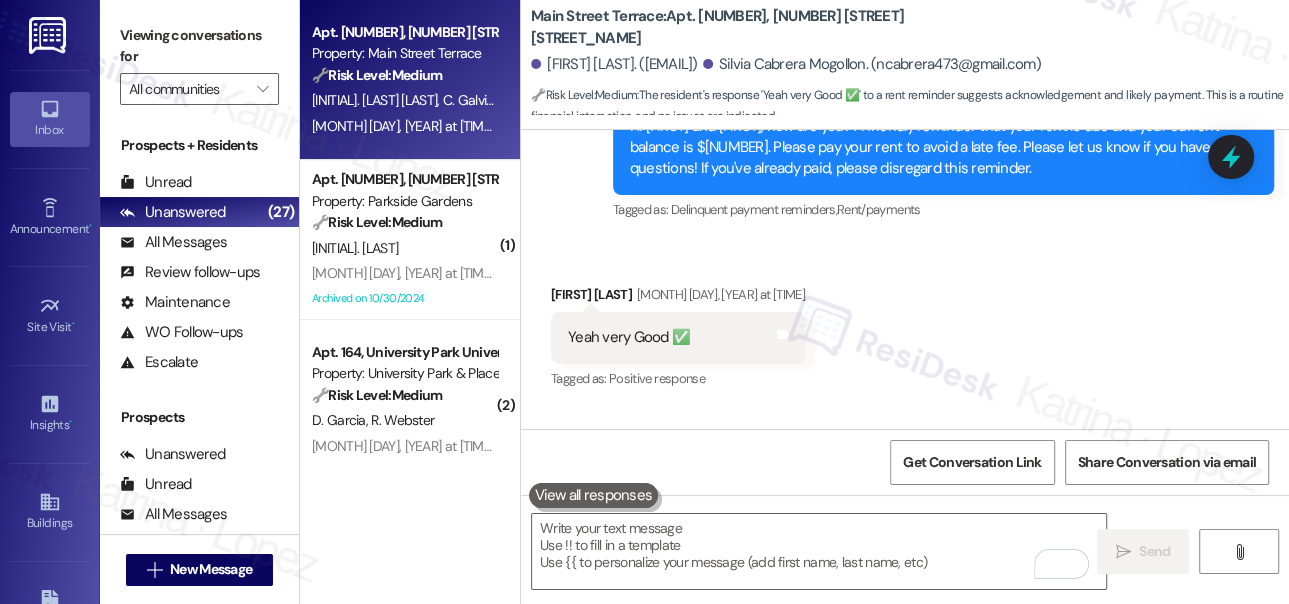 scroll, scrollTop: 3365, scrollLeft: 0, axis: vertical 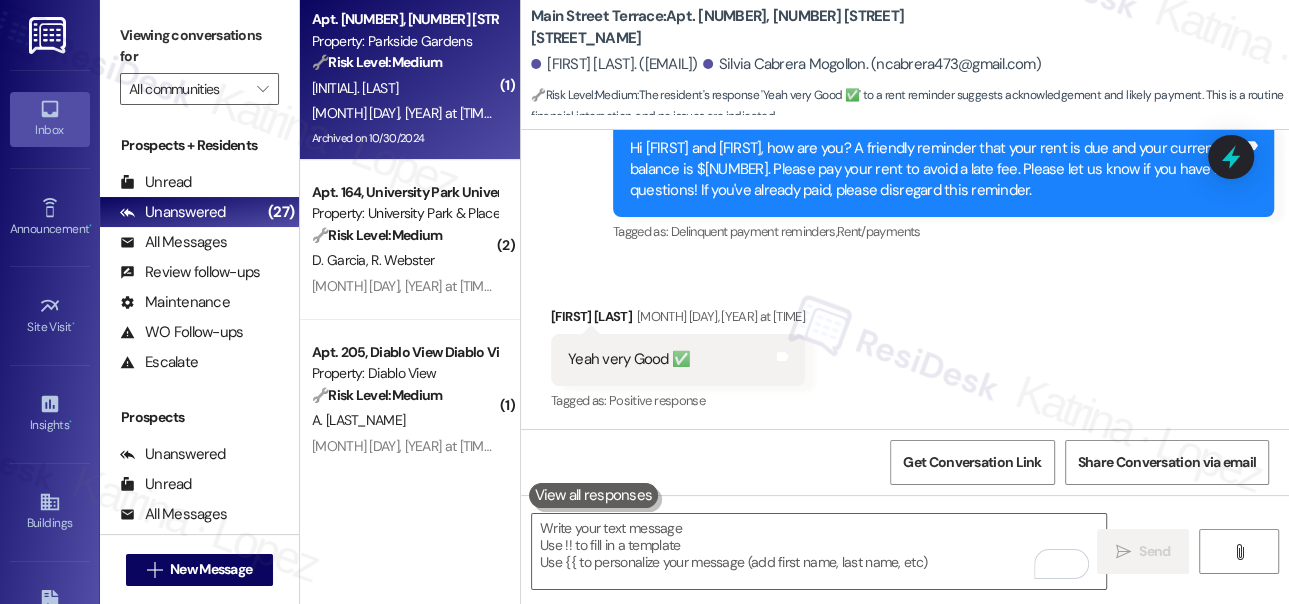 click on "Aug 05, 2025 at 1:33 PM: Thank you, I get paid on the 10th so it should be done at the latest that day Aug 05, 2025 at 1:33 PM: Thank you, I get paid on the 10th so it should be done at the latest that day" at bounding box center (622, 113) 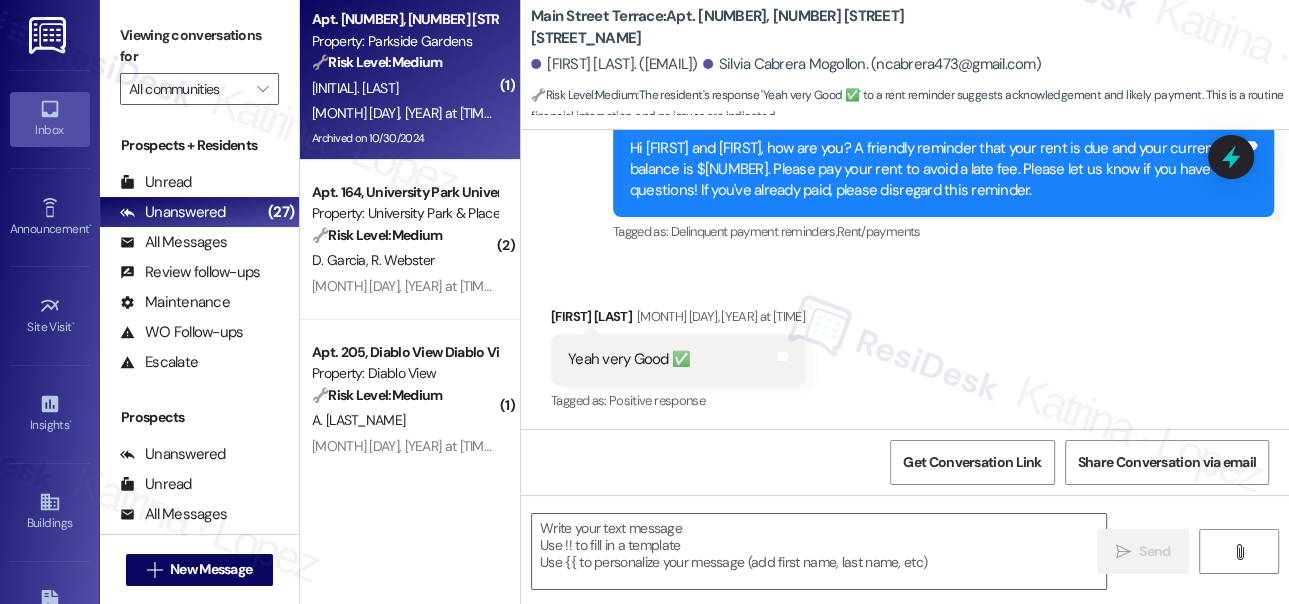 type on "Fetching suggested responses. Please feel free to read through the conversation in the meantime." 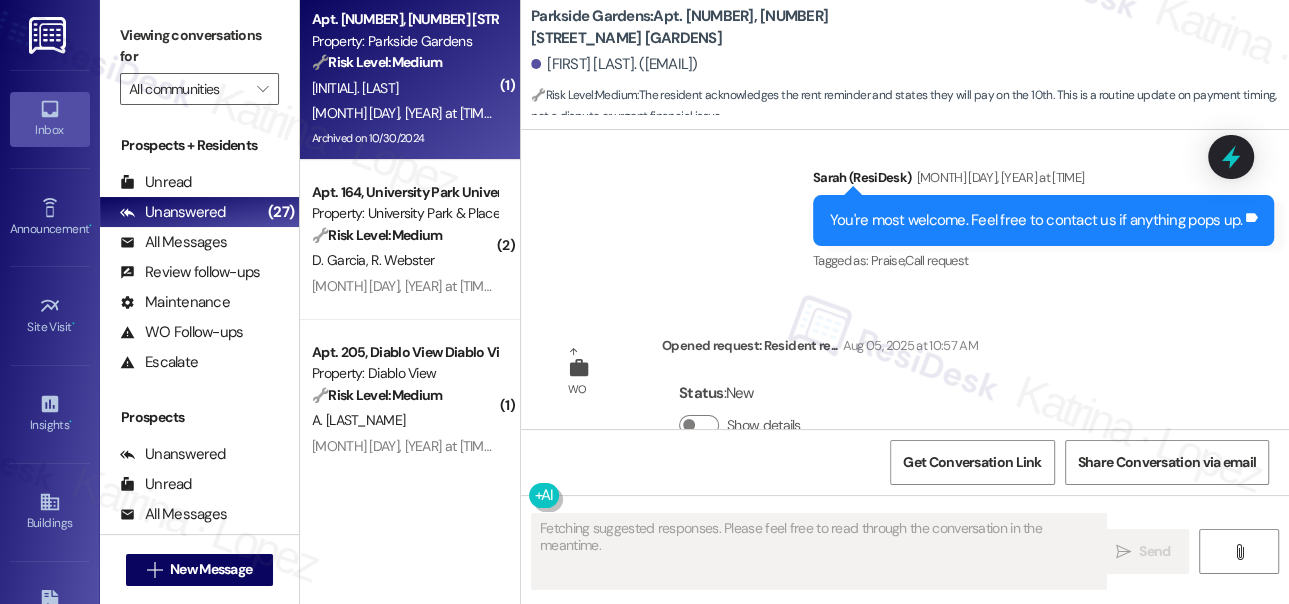 scroll, scrollTop: 15217, scrollLeft: 0, axis: vertical 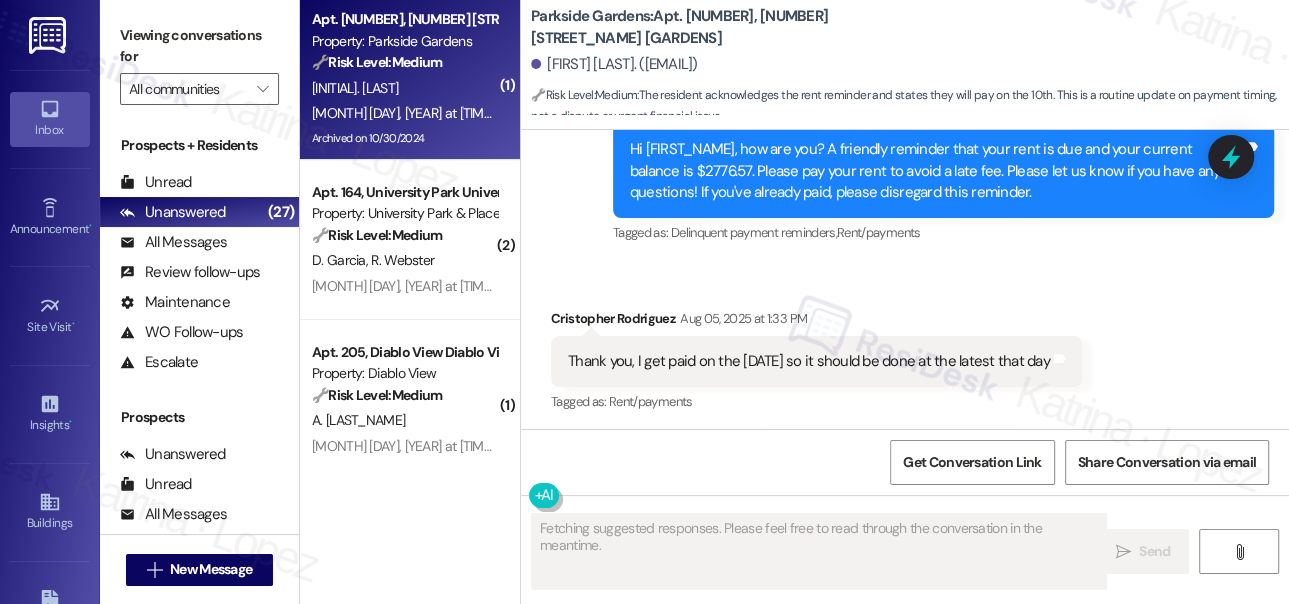 click on "Thank you, I get paid on the 10th so it should be done at the latest that day" at bounding box center [809, 361] 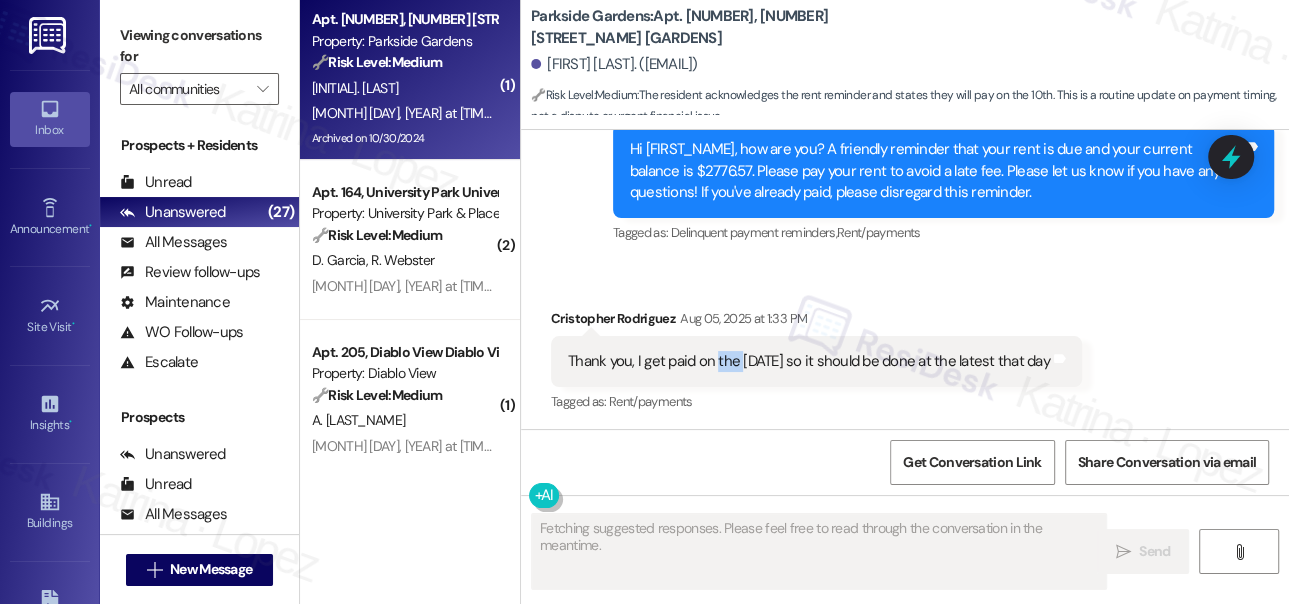 click on "Thank you, I get paid on the 10th so it should be done at the latest that day" at bounding box center [809, 361] 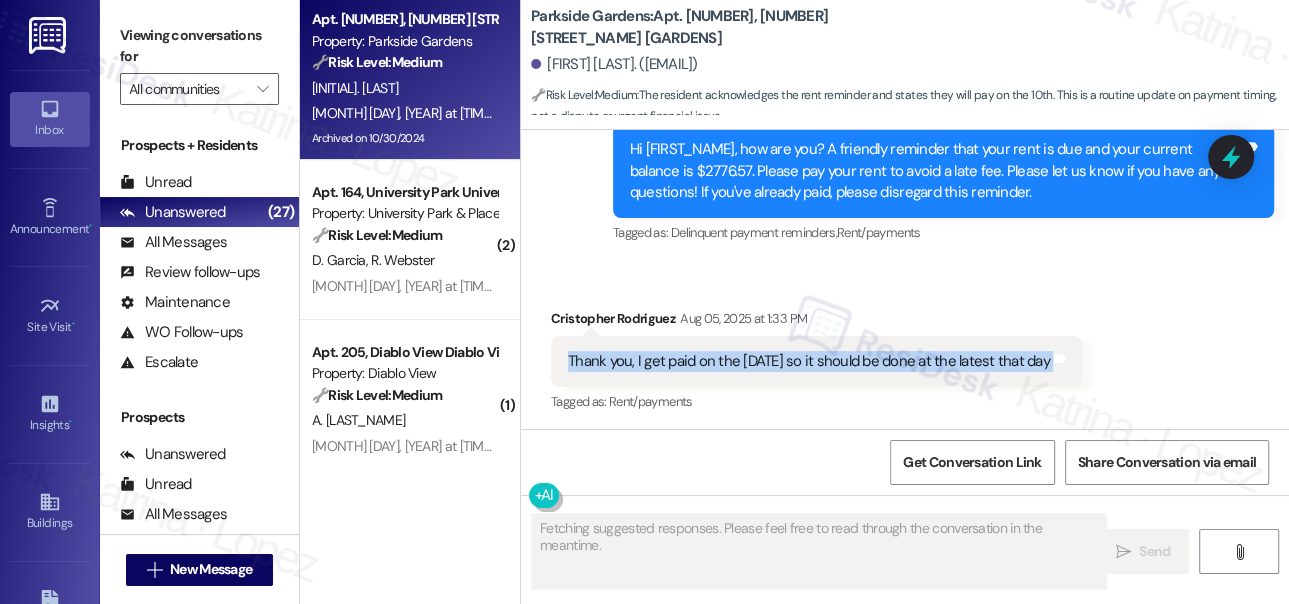 click on "Thank you, I get paid on the 10th so it should be done at the latest that day" at bounding box center (809, 361) 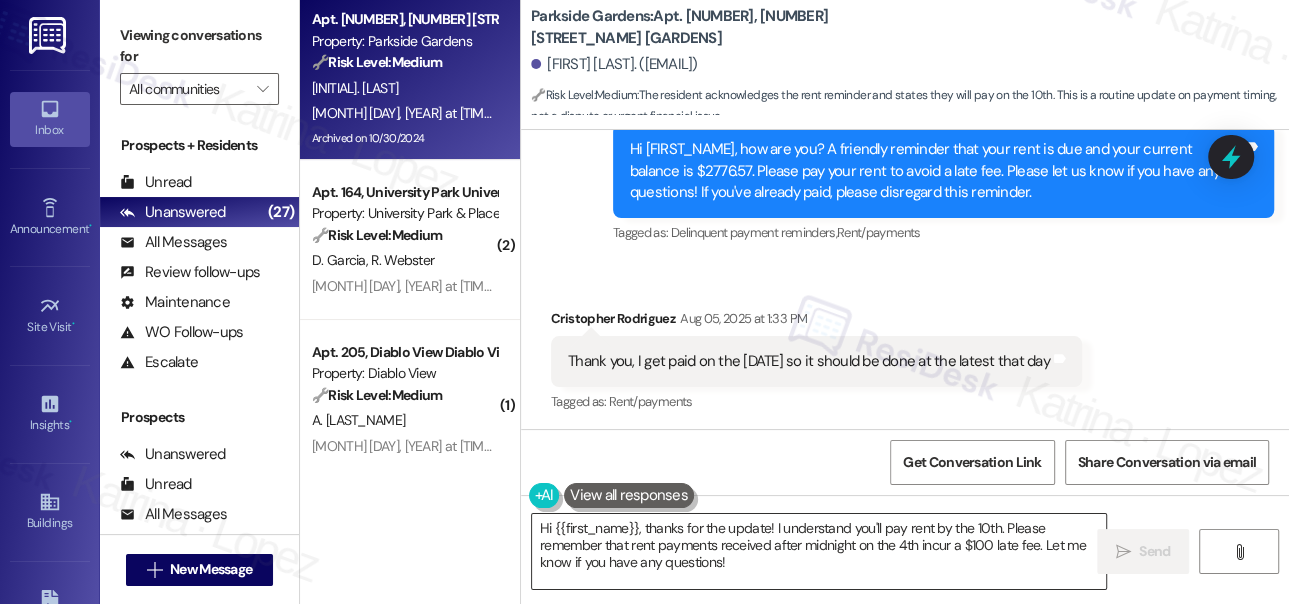 click on "Hi {{first_name}}, thanks for the update! I understand you'll pay rent by the 10th. Please remember that rent payments received after midnight on the 4th incur a $100 late fee. Let me know if you have any questions!" at bounding box center (819, 551) 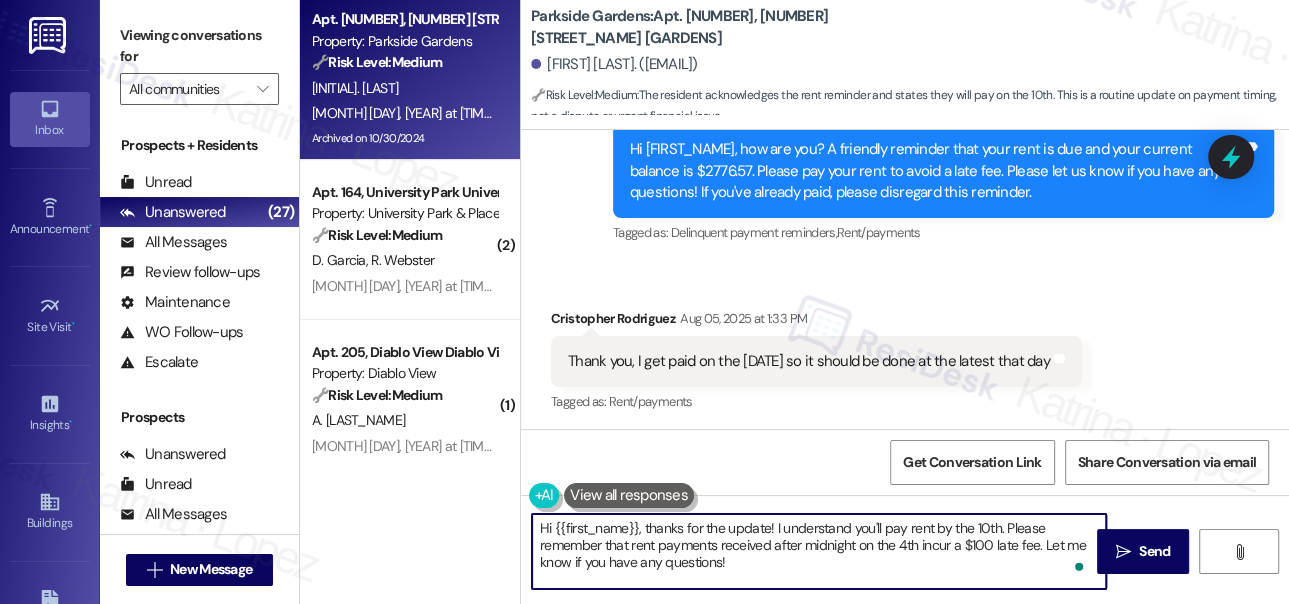 drag, startPoint x: 803, startPoint y: 532, endPoint x: 818, endPoint y: 543, distance: 18.601076 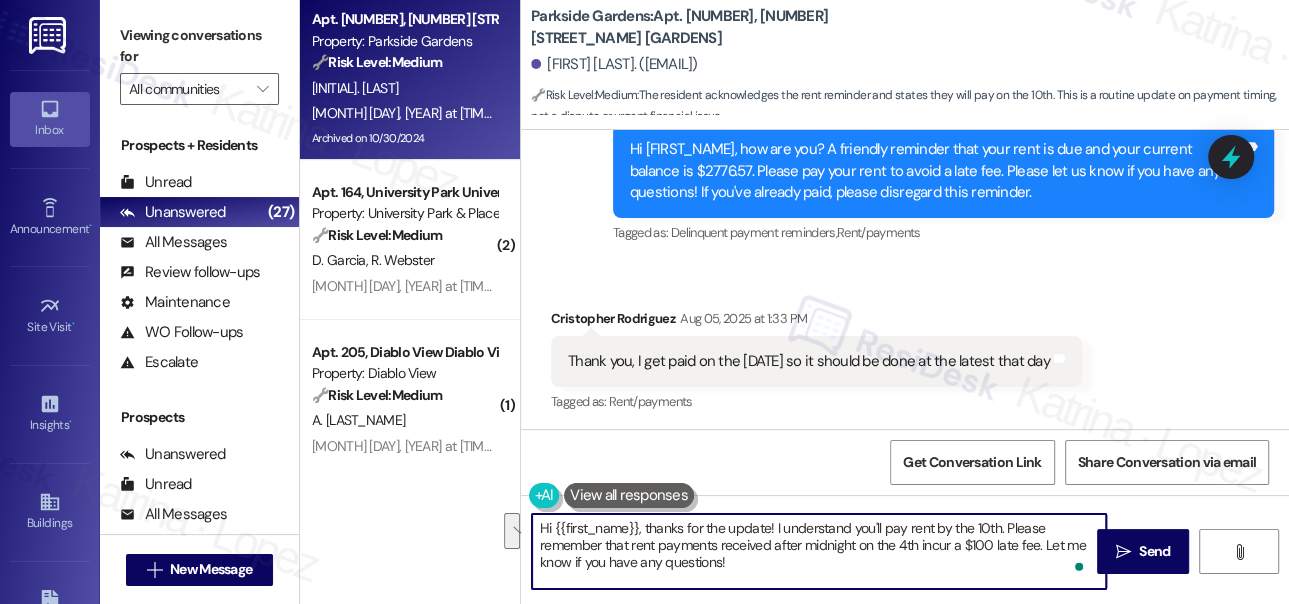 click on "Hi {{first_name}}, thanks for the update! I understand you'll pay rent by the 10th. Please remember that rent payments received after midnight on the 4th incur a $100 late fee. Let me know if you have any questions!" at bounding box center (819, 551) 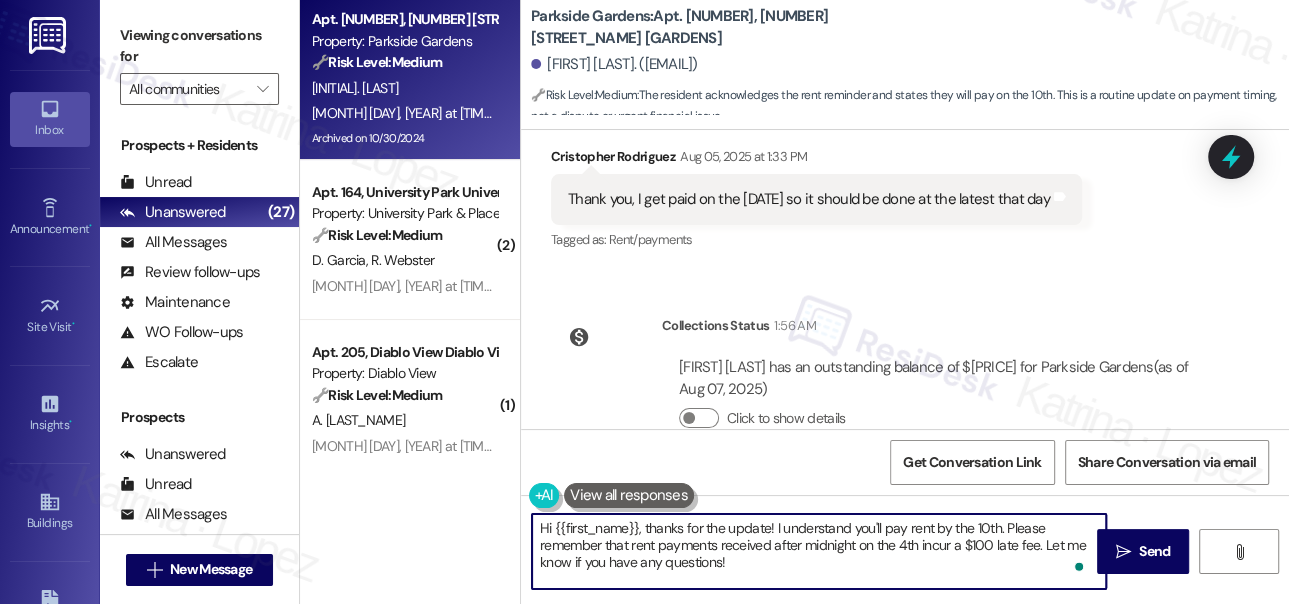 scroll, scrollTop: 15423, scrollLeft: 0, axis: vertical 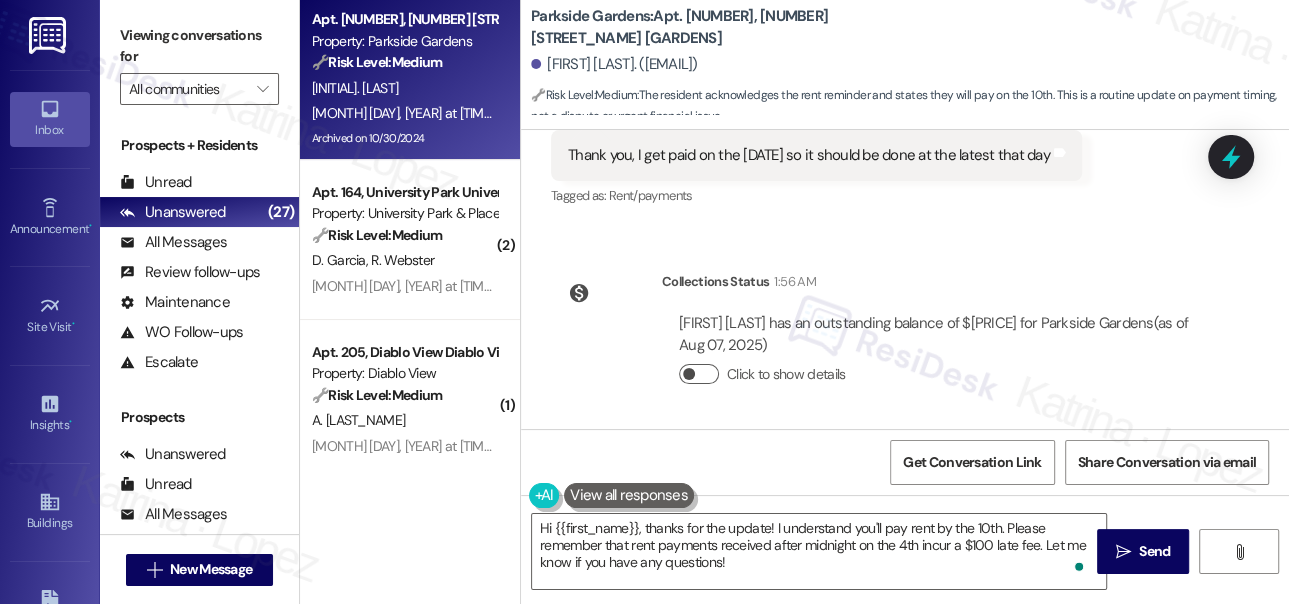 click on "Click to show details" at bounding box center [699, 374] 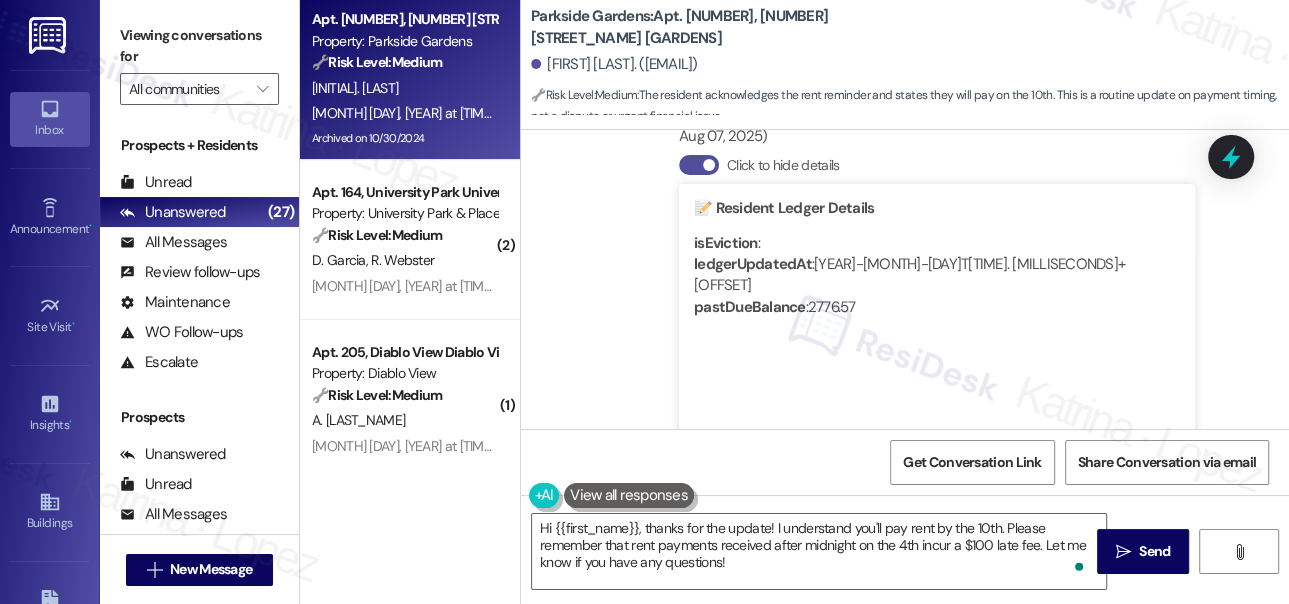click on "Click to hide details" at bounding box center [699, 165] 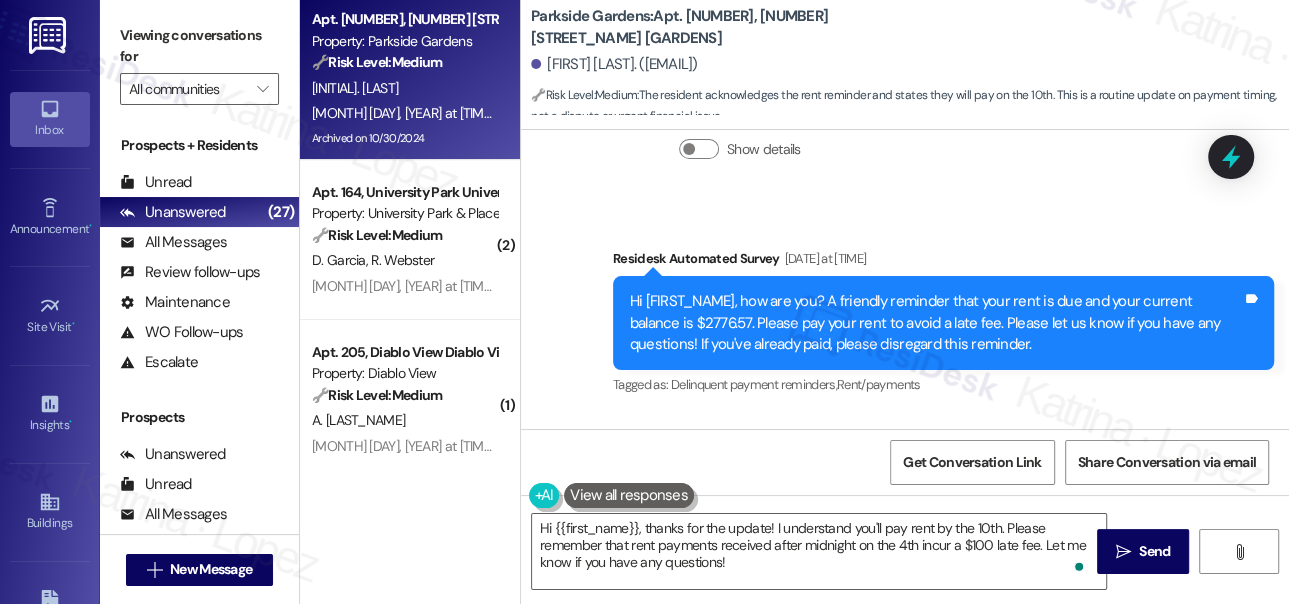 scroll, scrollTop: 15150, scrollLeft: 0, axis: vertical 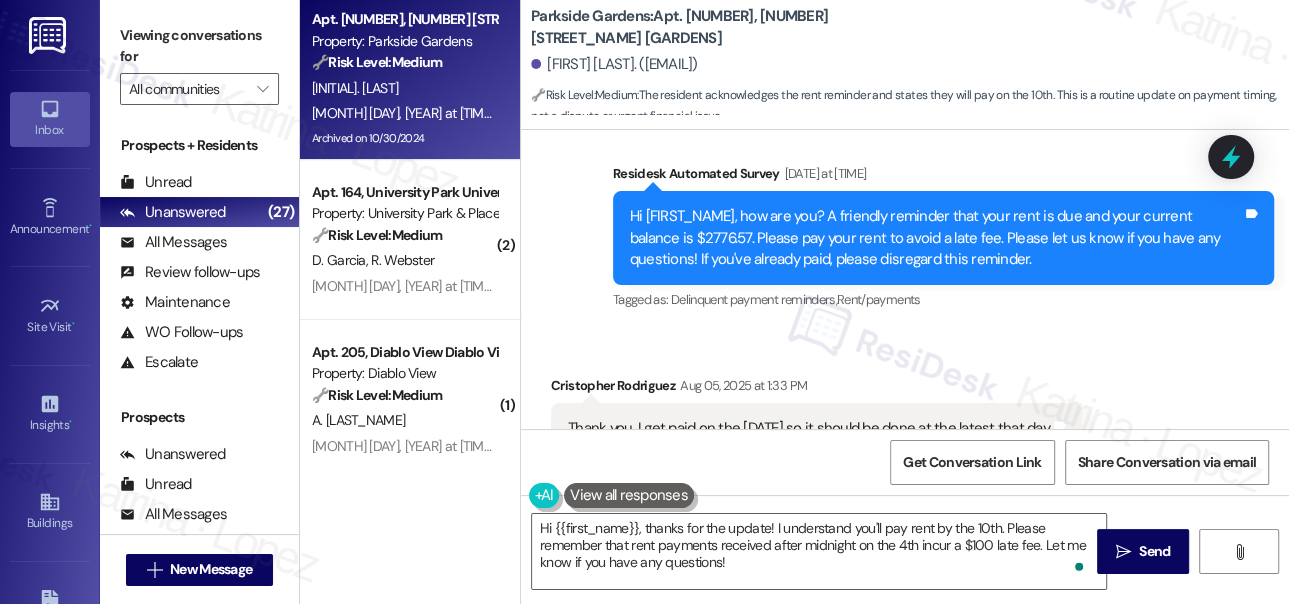 click on "Viewing conversations for" at bounding box center [199, 46] 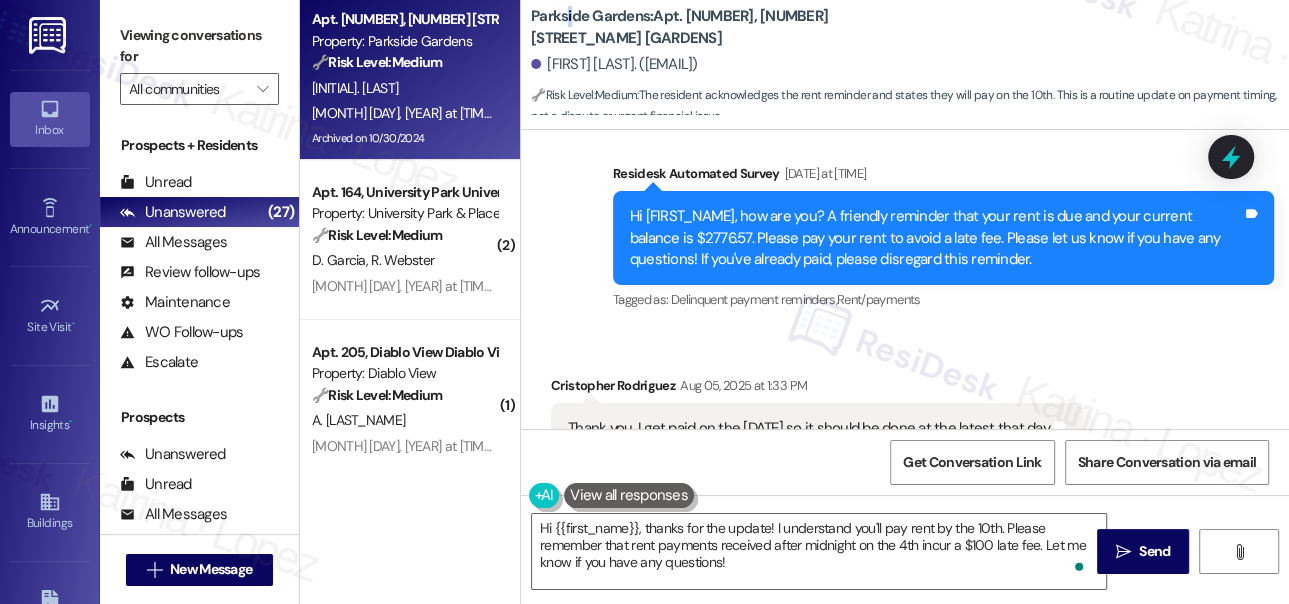 click on "Parkside Gardens:  Apt. 17, 1880 A Parkside Gardens" at bounding box center [731, 27] 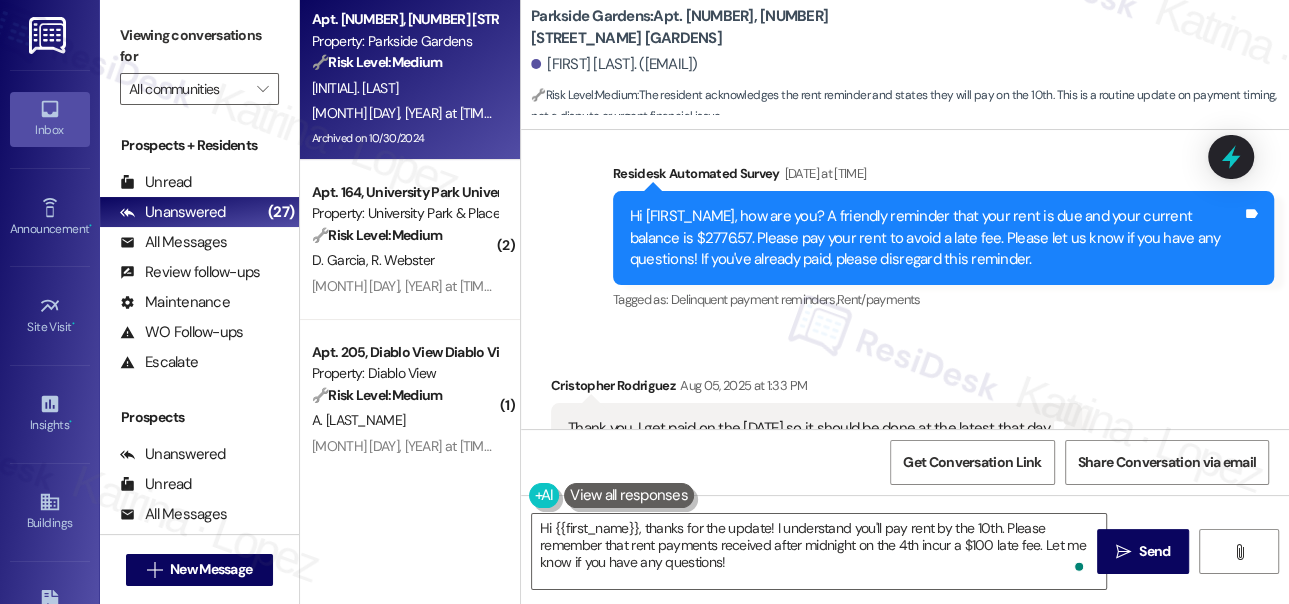 click on "Parkside Gardens:  Apt. 17, 1880 A Parkside Gardens" at bounding box center (731, 27) 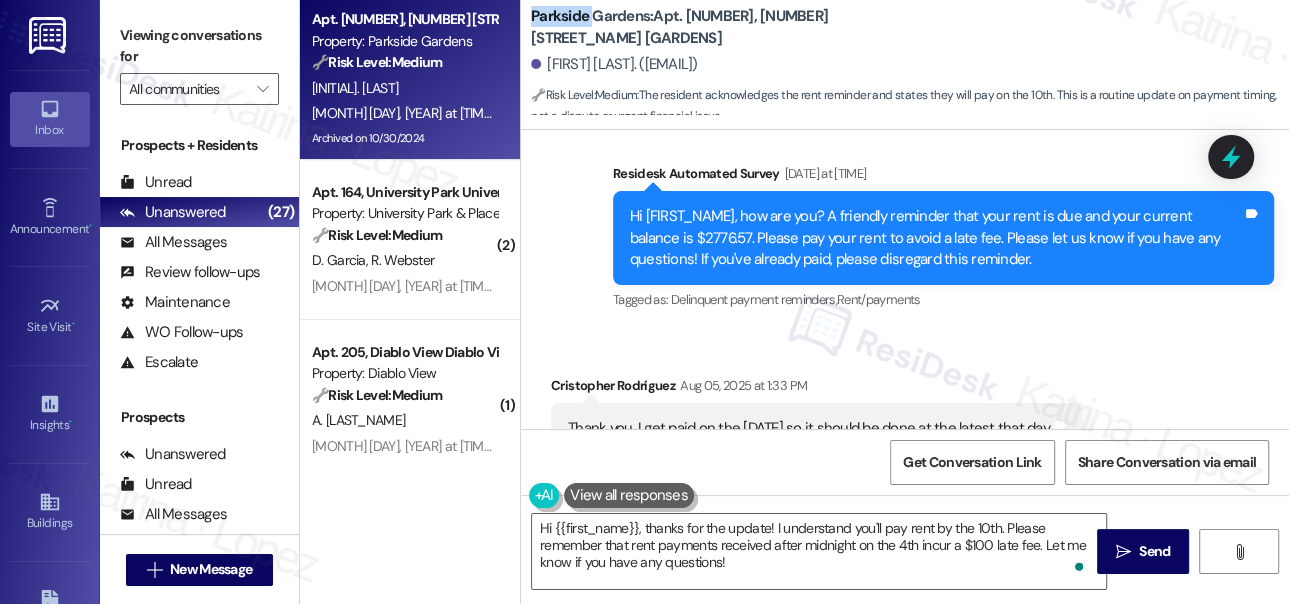 click on "Parkside Gardens:  Apt. 17, 1880 A Parkside Gardens" at bounding box center (731, 27) 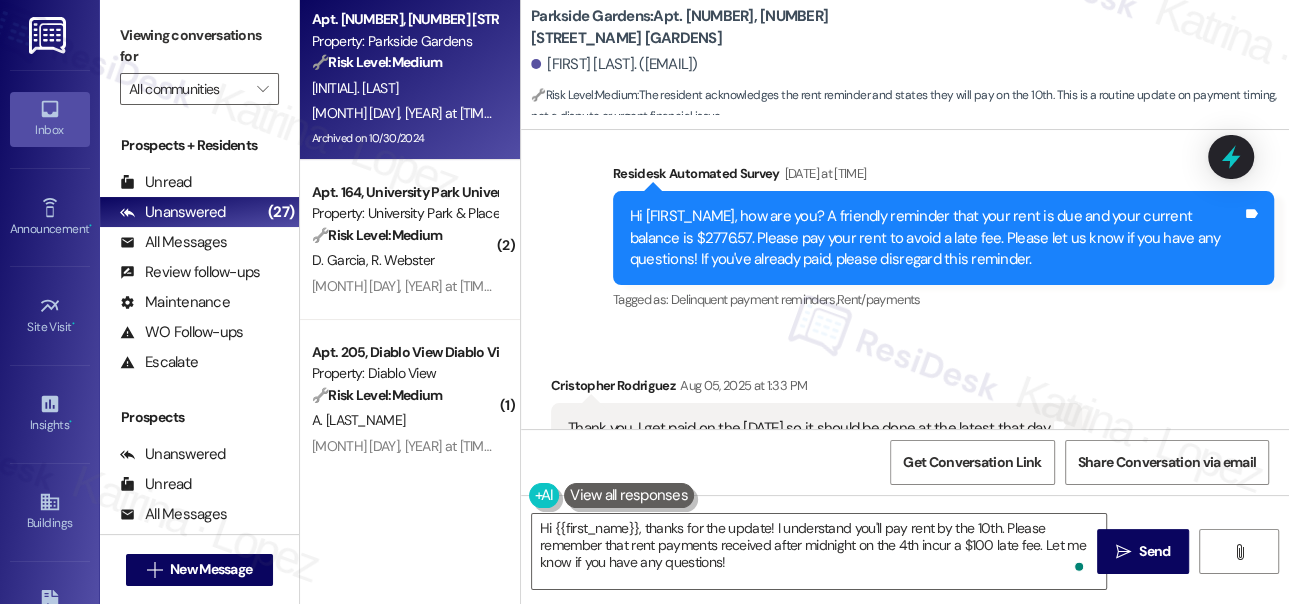 click on "Viewing conversations for All communities " at bounding box center (199, 62) 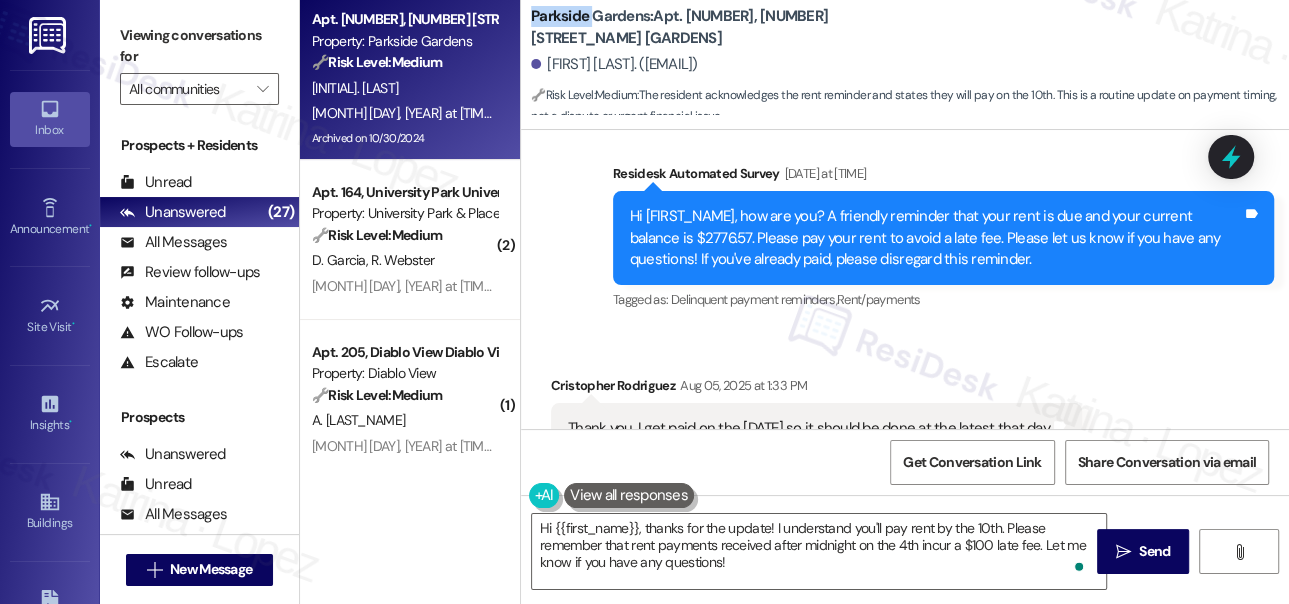 click on "Parkside Gardens:  Apt. 17, 1880 A Parkside Gardens" at bounding box center (731, 27) 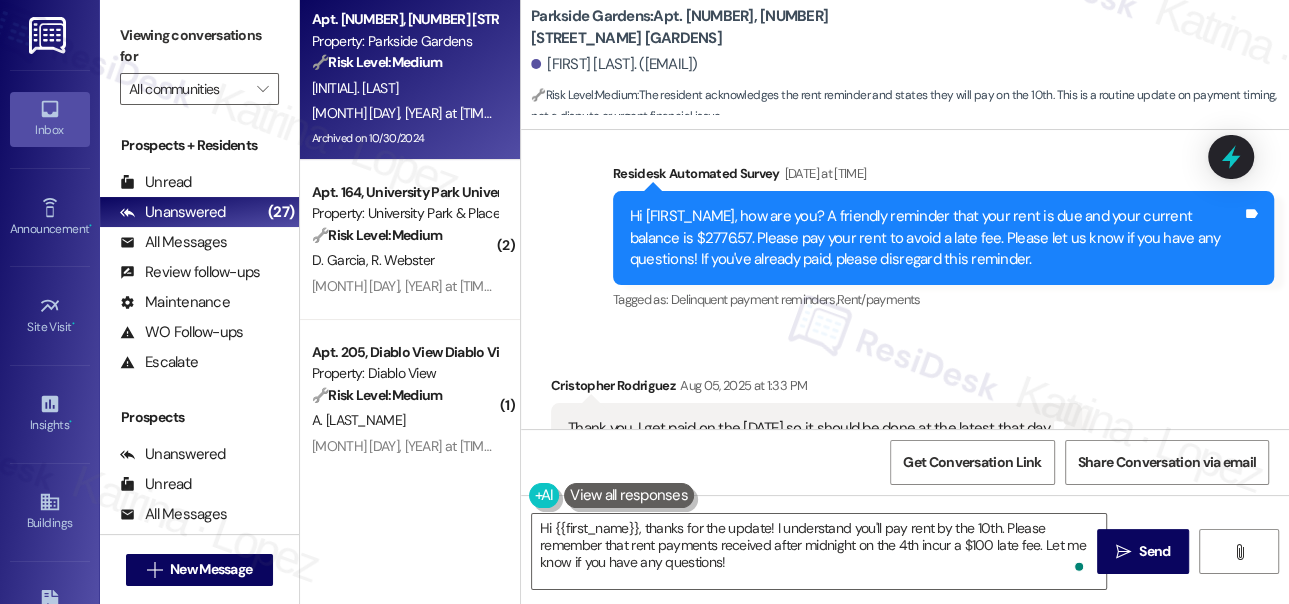 click on "Viewing conversations for" at bounding box center [199, 46] 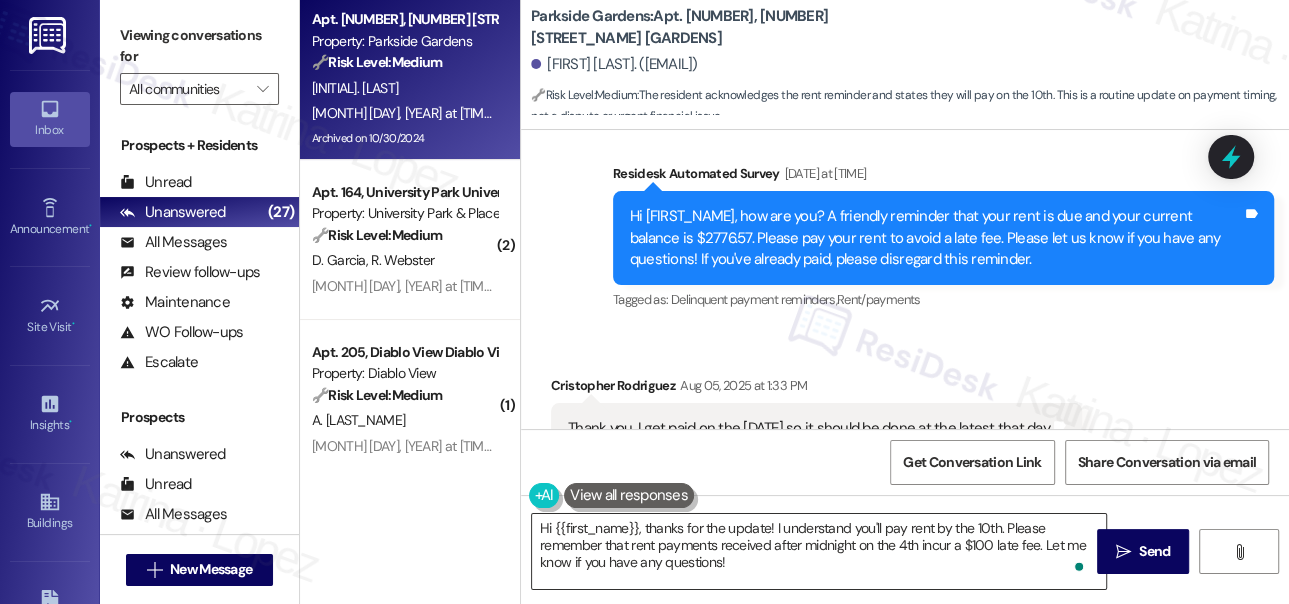 click on "Hi {{first_name}}, thanks for the update! I understand you'll pay rent by the 10th. Please remember that rent payments received after midnight on the 4th incur a $100 late fee. Let me know if you have any questions!" at bounding box center [819, 551] 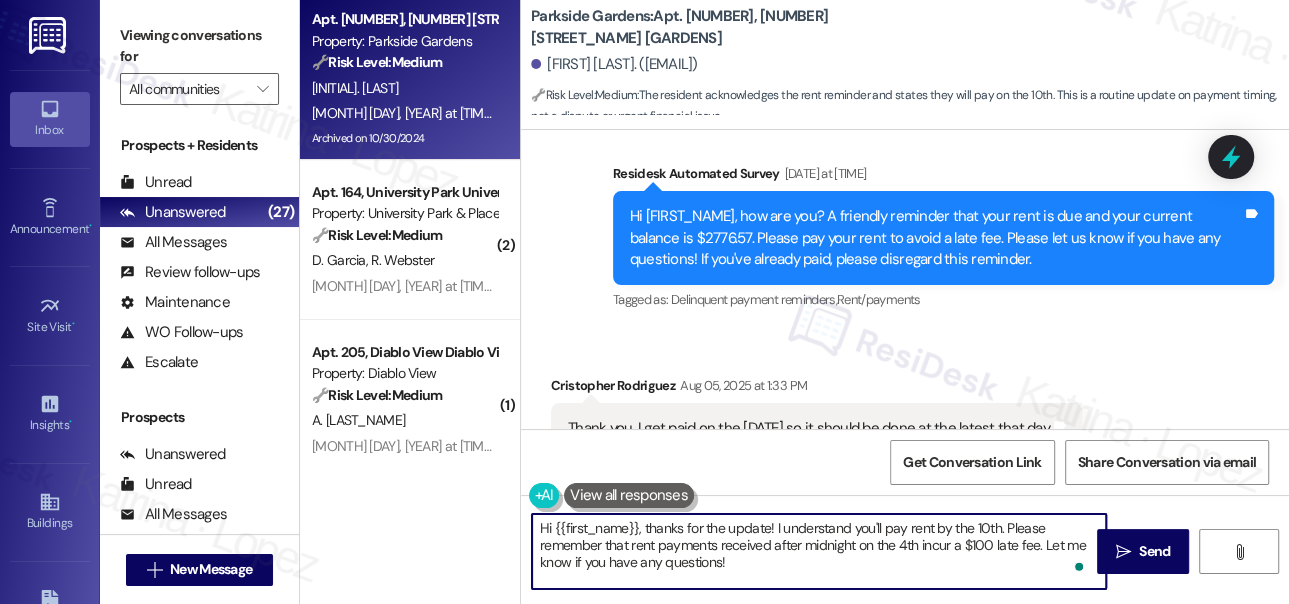 click on "Hi {{first_name}}, thanks for the update! I understand you'll pay rent by the 10th. Please remember that rent payments received after midnight on the 4th incur a $100 late fee. Let me know if you have any questions!" at bounding box center (819, 551) 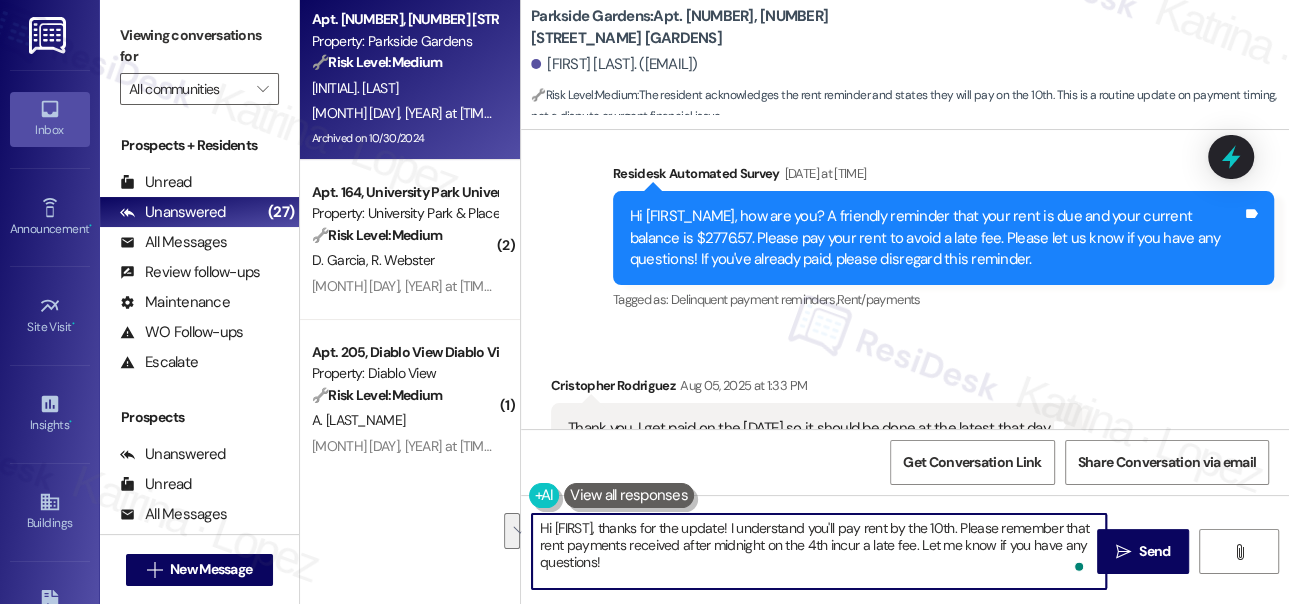 drag, startPoint x: 1002, startPoint y: 519, endPoint x: 1010, endPoint y: 551, distance: 32.984844 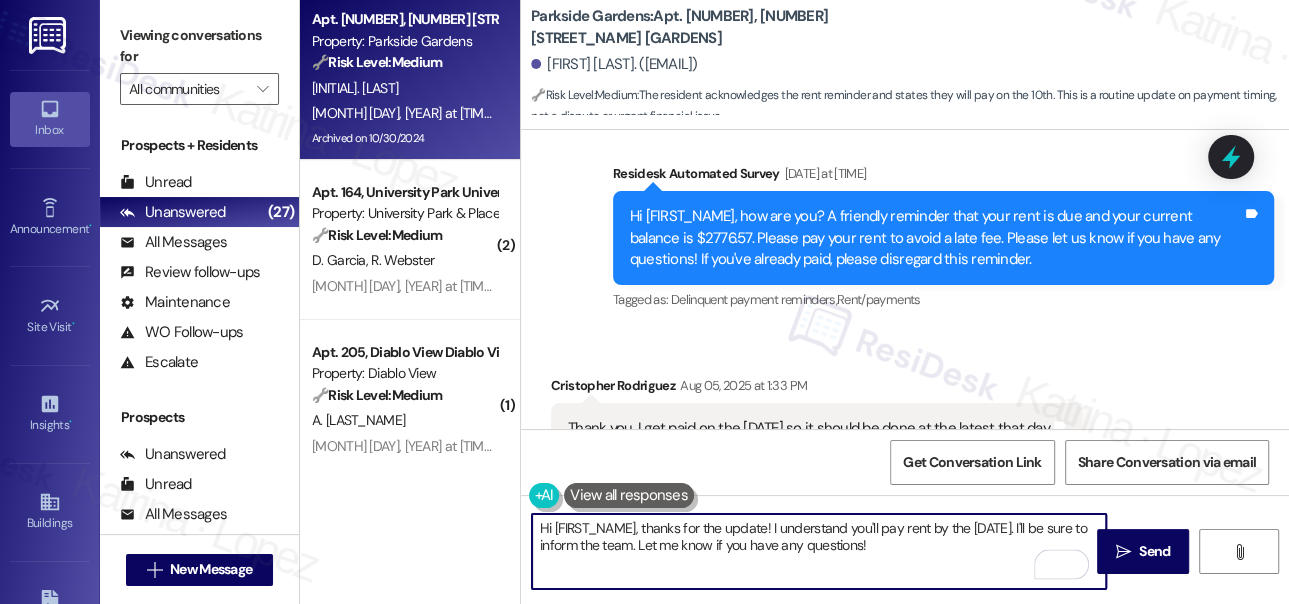 click on "Hi {{first_name}}, thanks for the update! I understand you'll pay rent by the 10th. I'll be sure to inform the team. Let me know if you have any questions!" at bounding box center [819, 551] 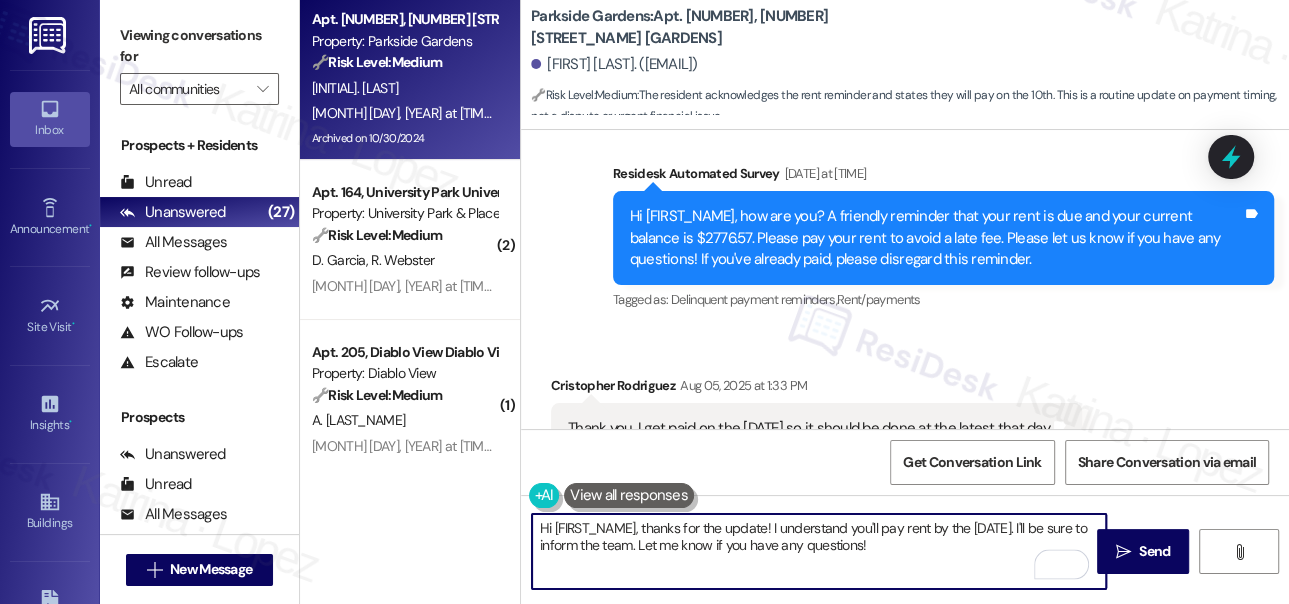 click on "Hi {{first_name}}, thanks for the update! I understand you'll pay rent by the 10th. I'll be sure to inform the team. Let me know if you have any questions!" at bounding box center [819, 551] 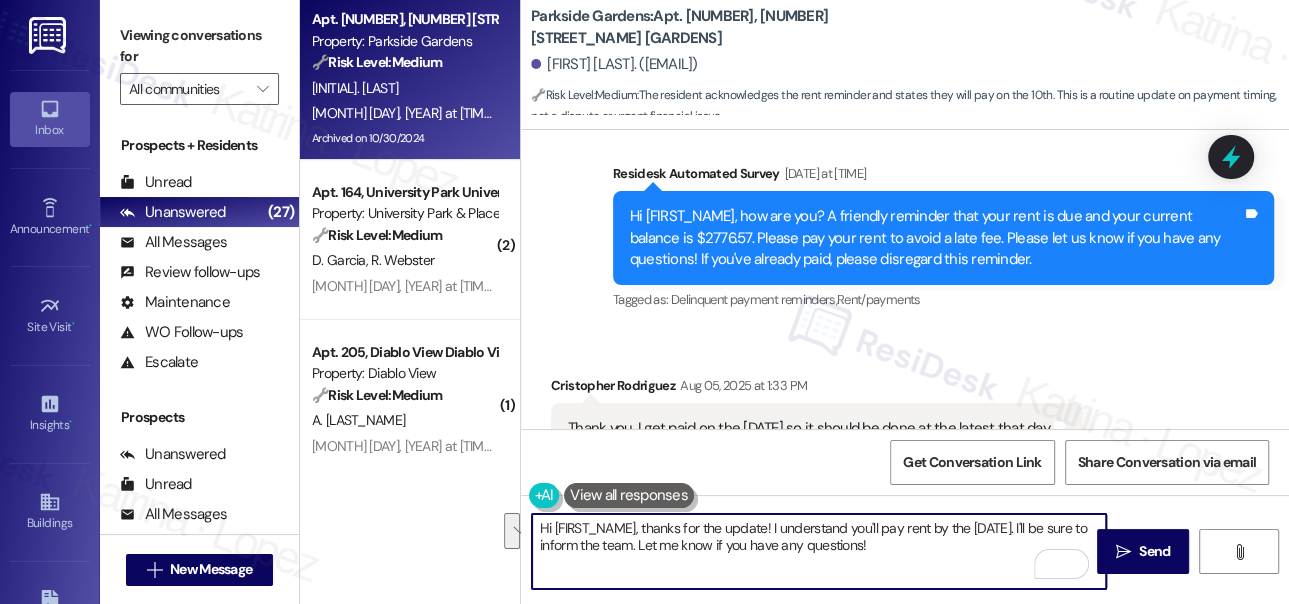 click on "Hi {{first_name}}, thanks for the update! I understand you'll pay rent by the 10th. I'll be sure to inform the team. Let me know if you have any questions!" at bounding box center [819, 551] 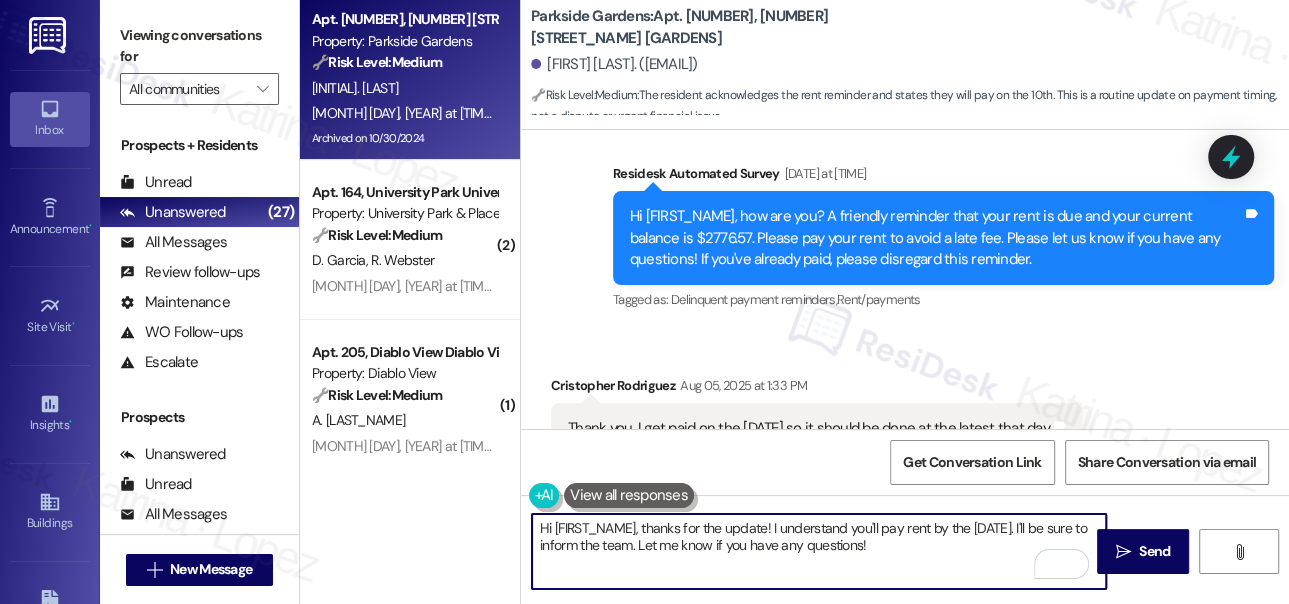 click on "Hi {{first_name}}, thanks for the update! I understand you'll pay rent by the 10th. I'll be sure to inform the team. Let me know if you have any questions!" at bounding box center (819, 551) 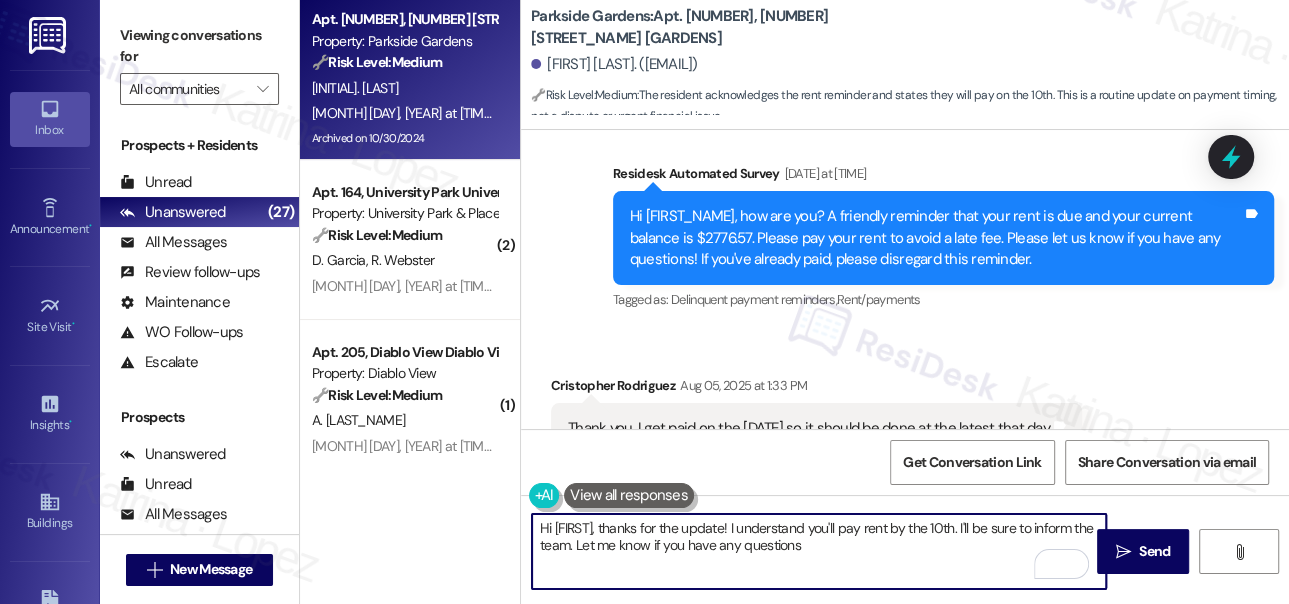 type on "Hi {{first_name}}, thanks for the update! I understand you'll pay rent by the 10th. I'll be sure to inform the team. Let me know if you have any questions." 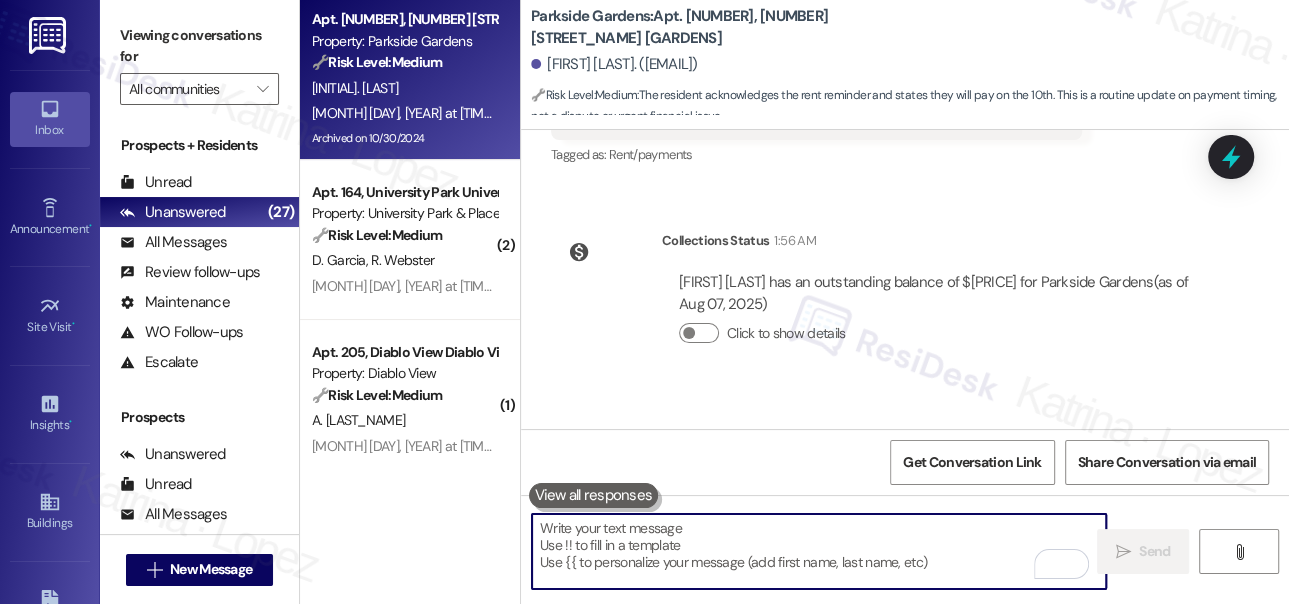 scroll, scrollTop: 15581, scrollLeft: 0, axis: vertical 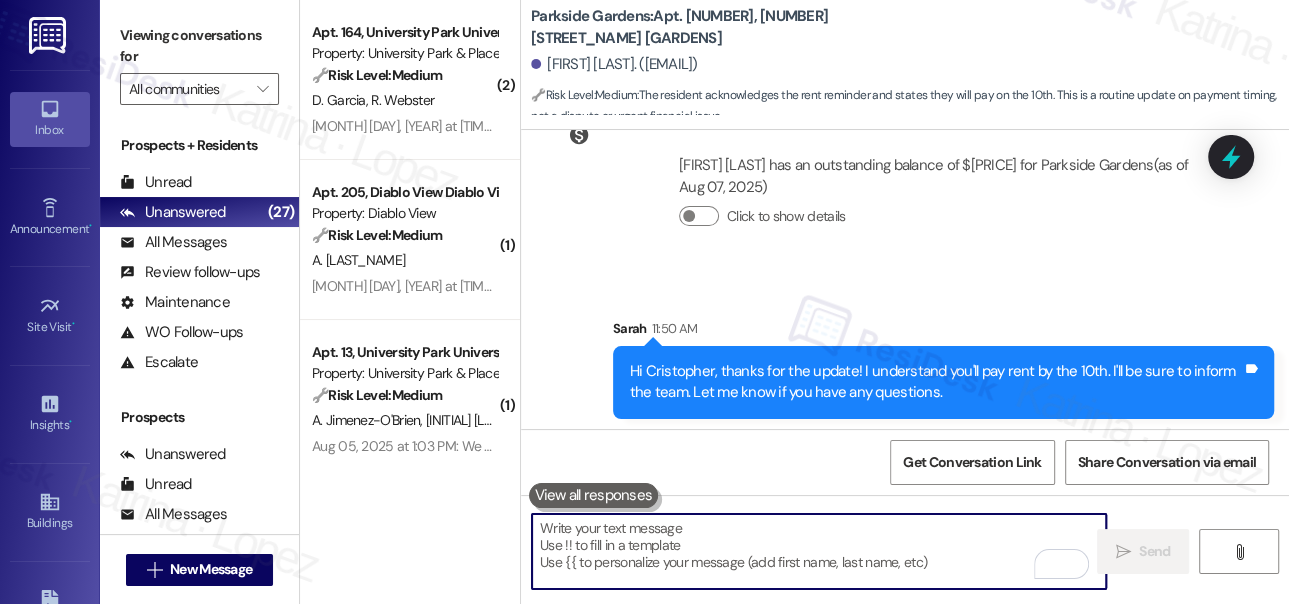 type 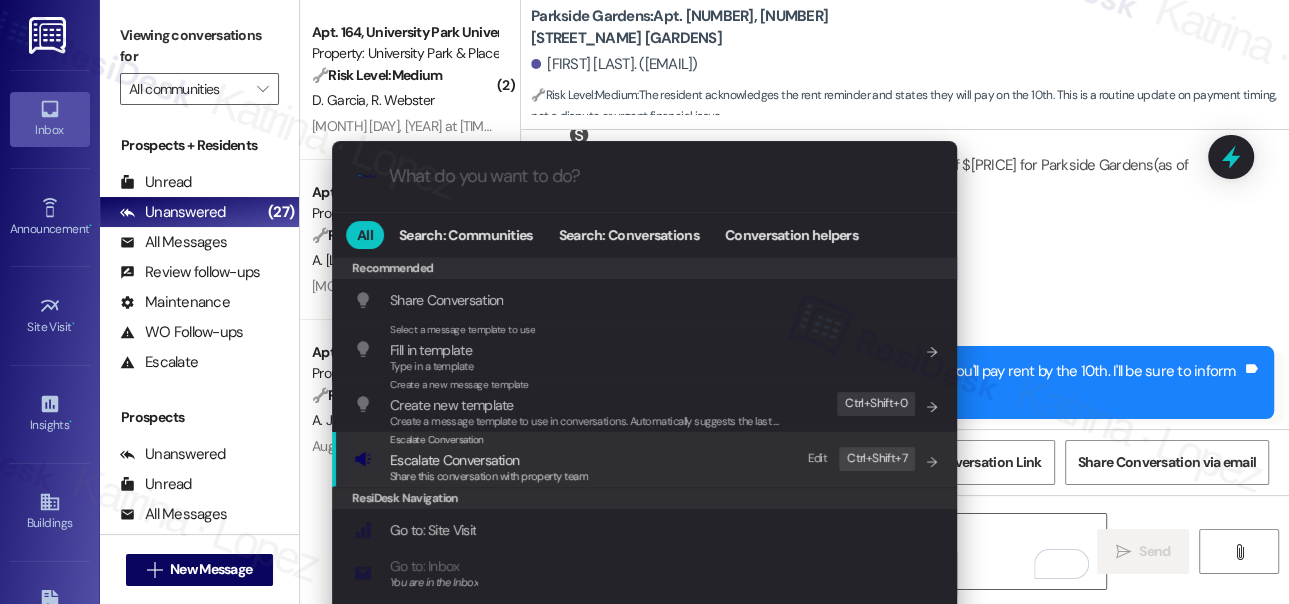 drag, startPoint x: 592, startPoint y: 468, endPoint x: 548, endPoint y: 442, distance: 51.10773 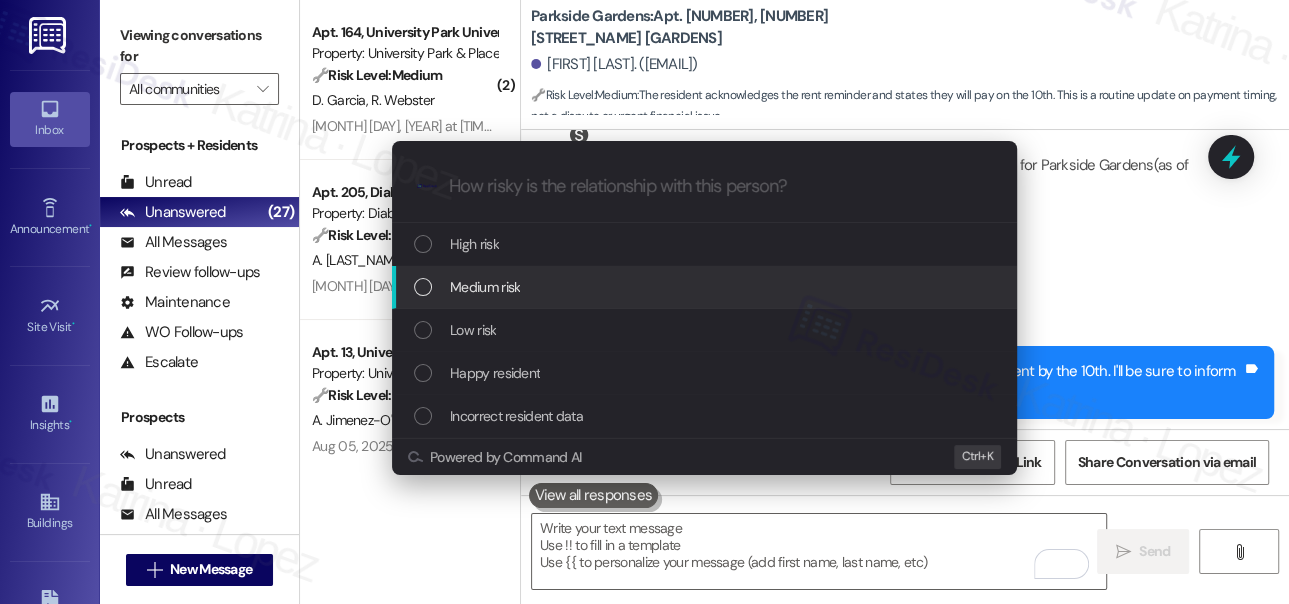 click on "Medium risk" at bounding box center [485, 287] 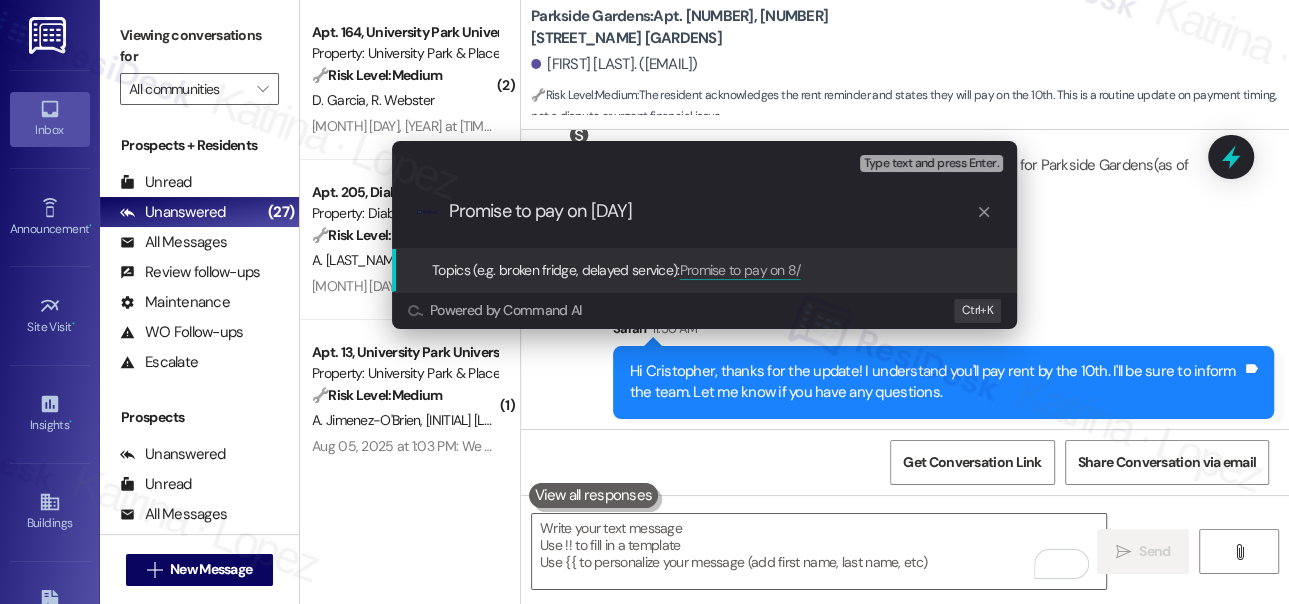 type on "Promise to pay on 8/10" 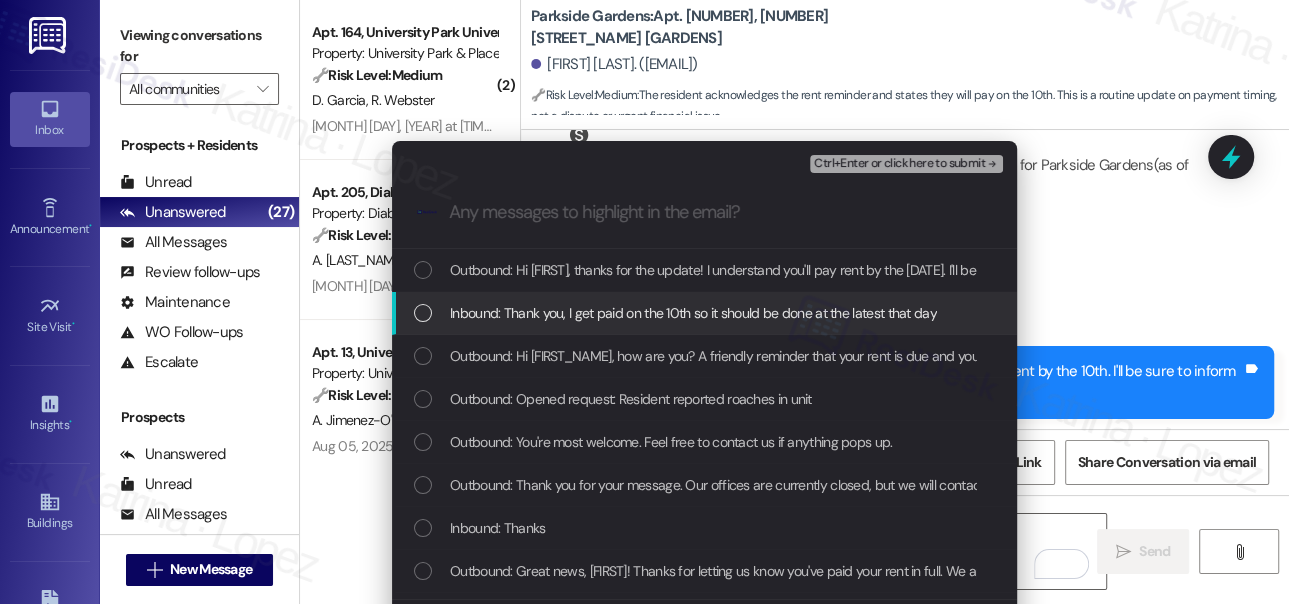 click on "Inbound: Thank you, I get paid on the 10th so it should be done at the latest that day" at bounding box center [693, 313] 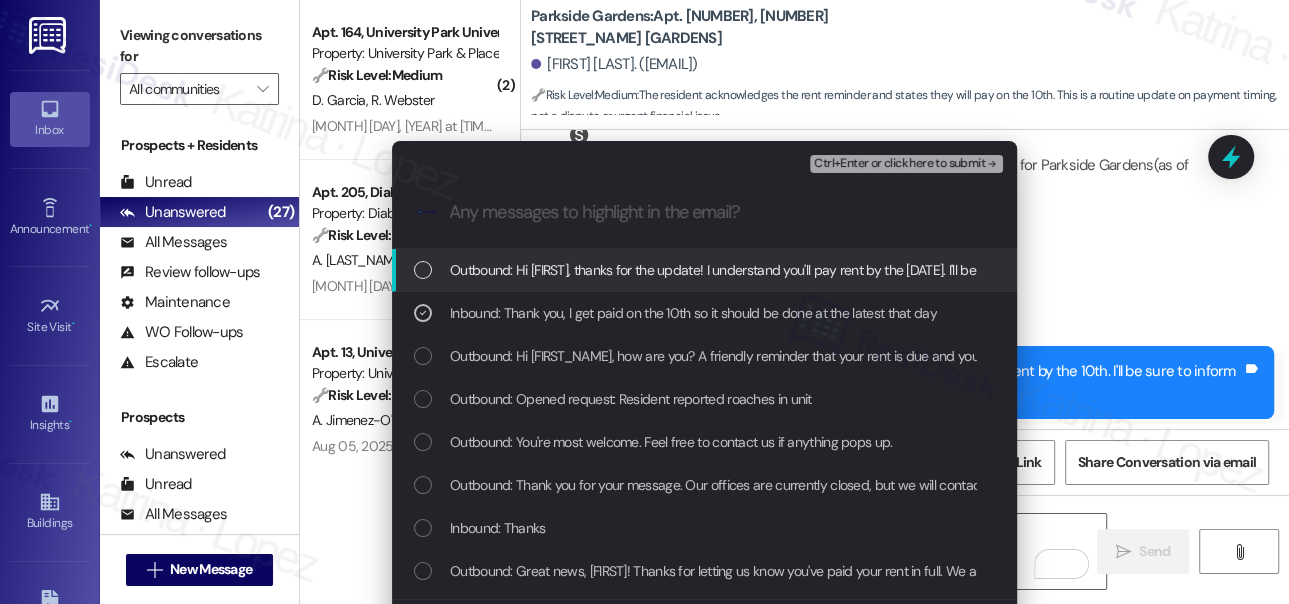 click on "Ctrl+Enter or click here to submit" at bounding box center (899, 164) 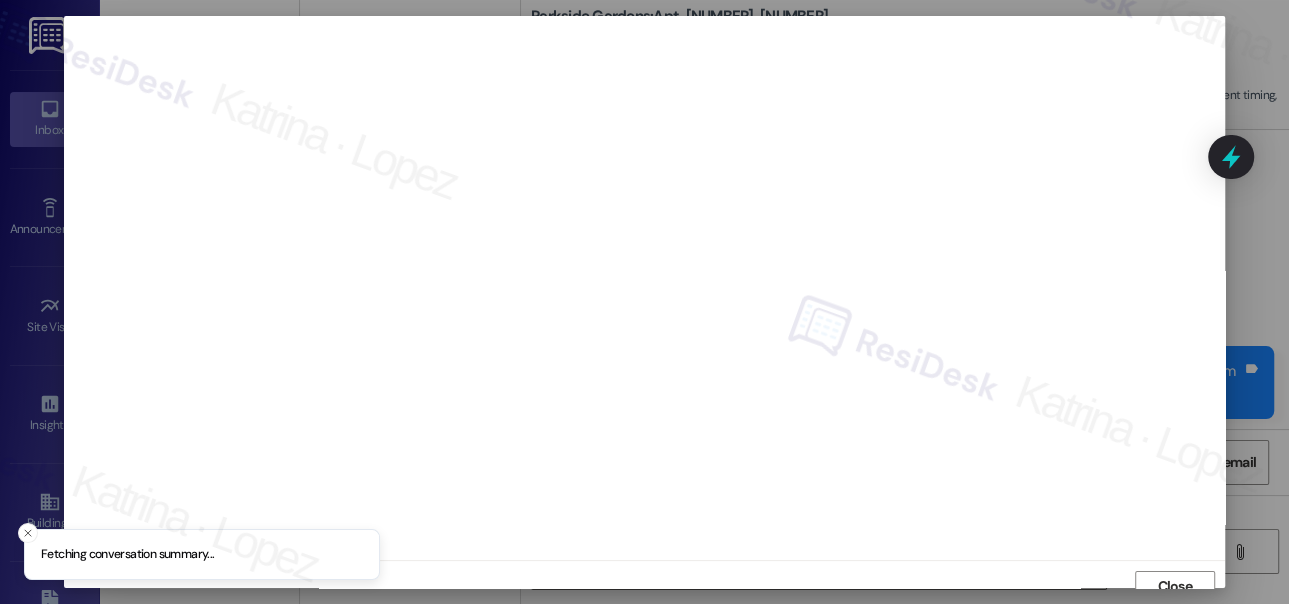 scroll, scrollTop: 14, scrollLeft: 0, axis: vertical 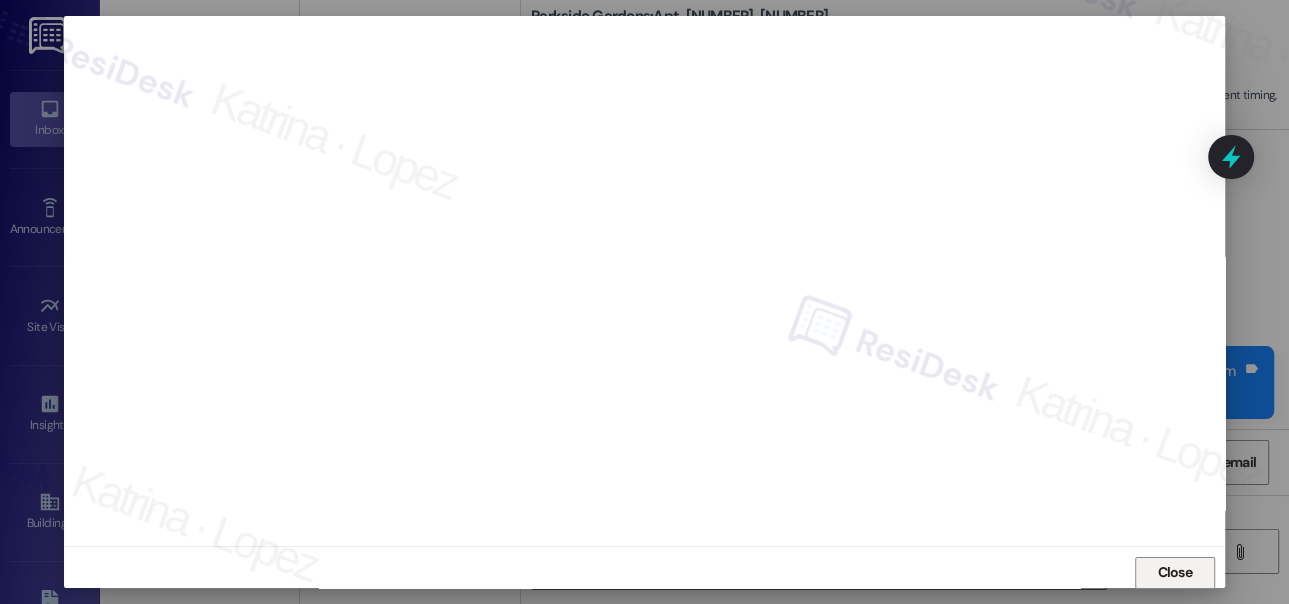 click on "Close" at bounding box center [1174, 572] 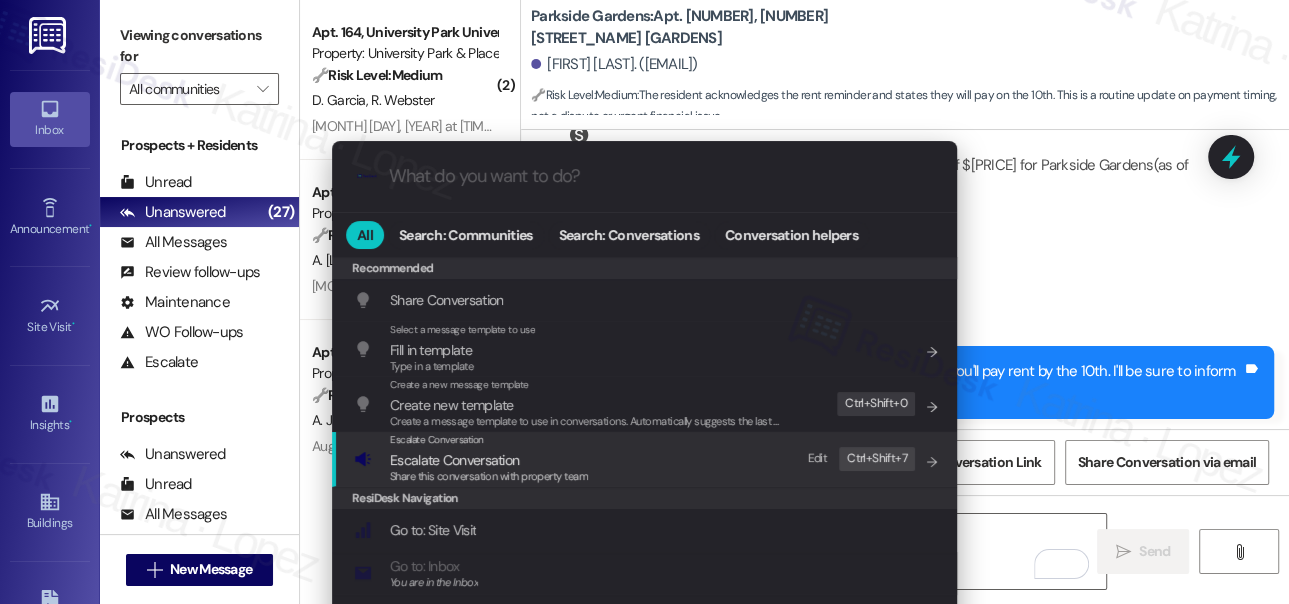 click on "Escalate Conversation" at bounding box center [489, 440] 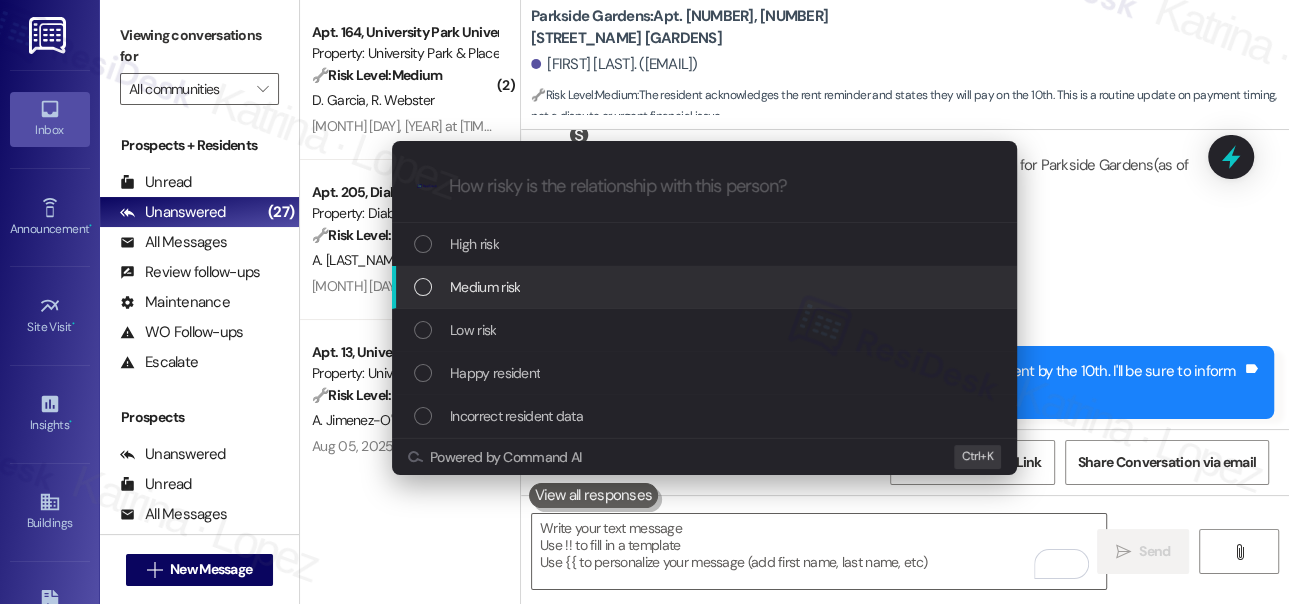 click on "Medium risk" at bounding box center [706, 287] 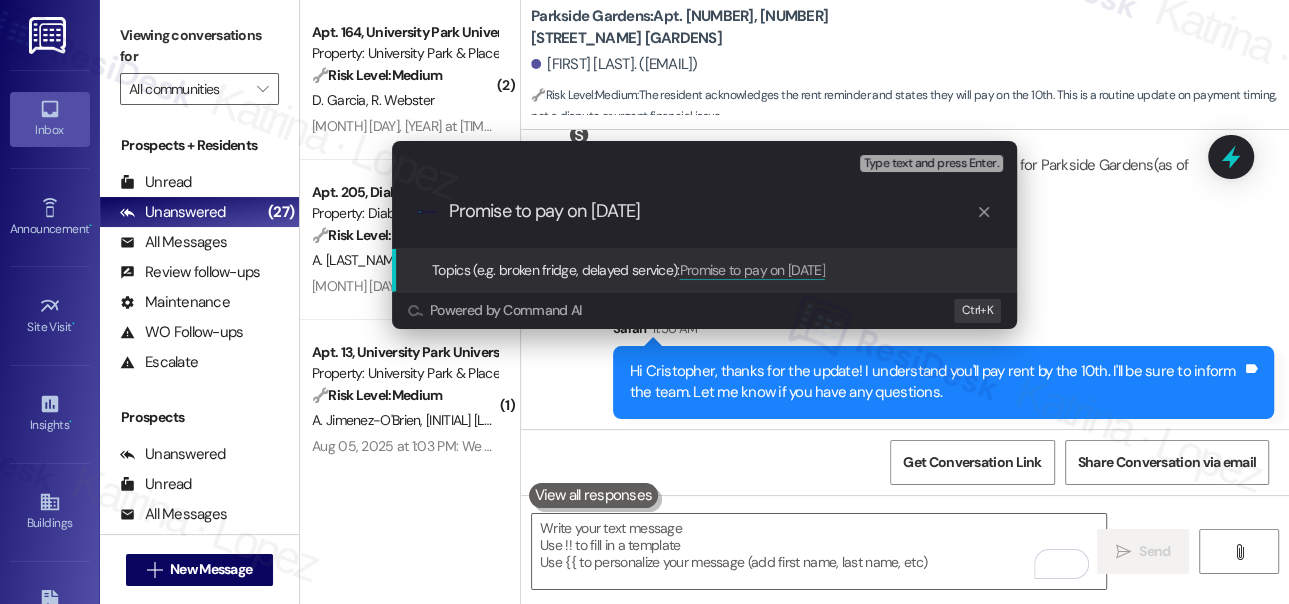 type 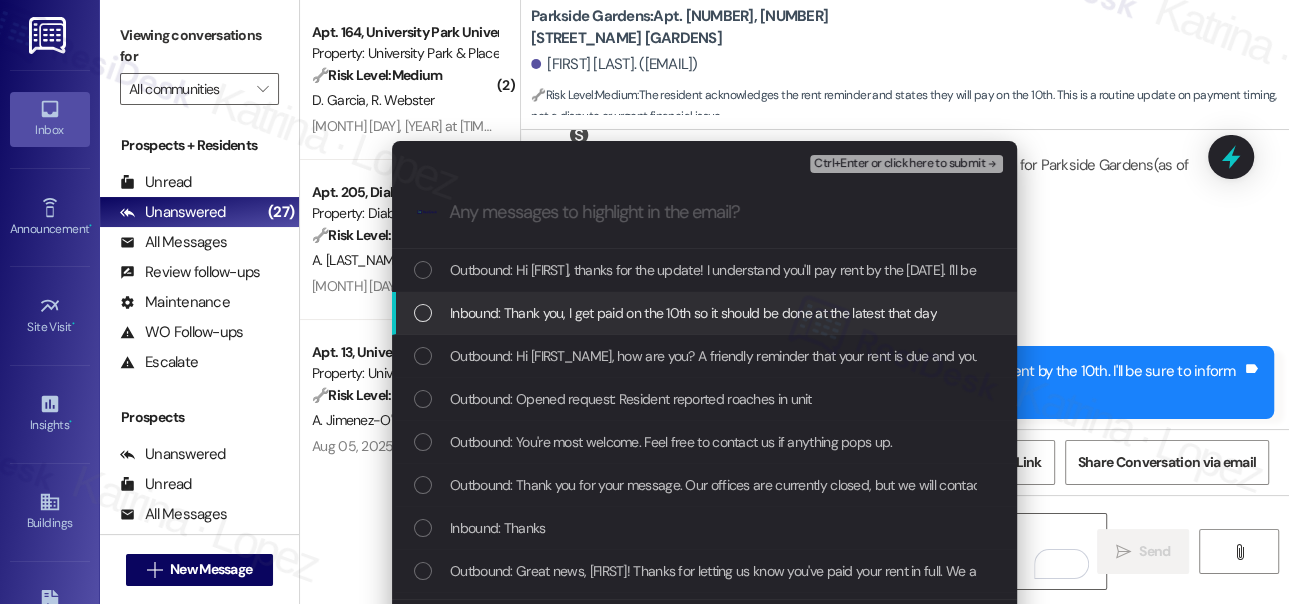 click on "Inbound: Thank you, I get paid on the 10th so it should be done at the latest that day" at bounding box center [693, 313] 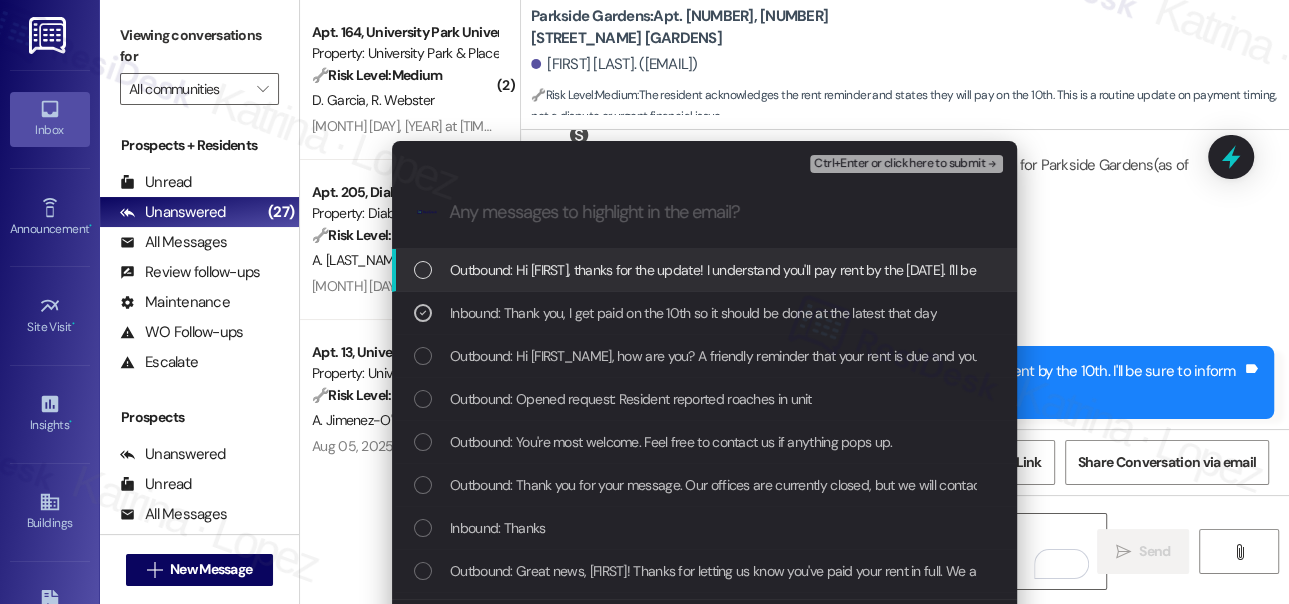click on "Ctrl+Enter or click here to submit" at bounding box center (899, 164) 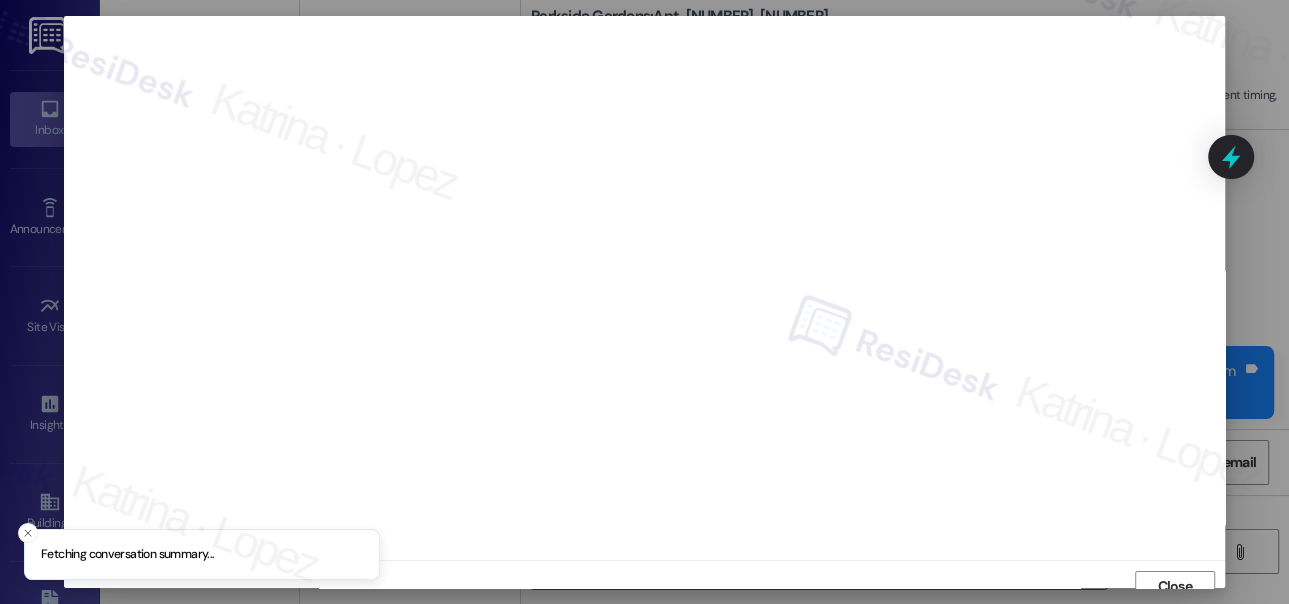 scroll, scrollTop: 14, scrollLeft: 0, axis: vertical 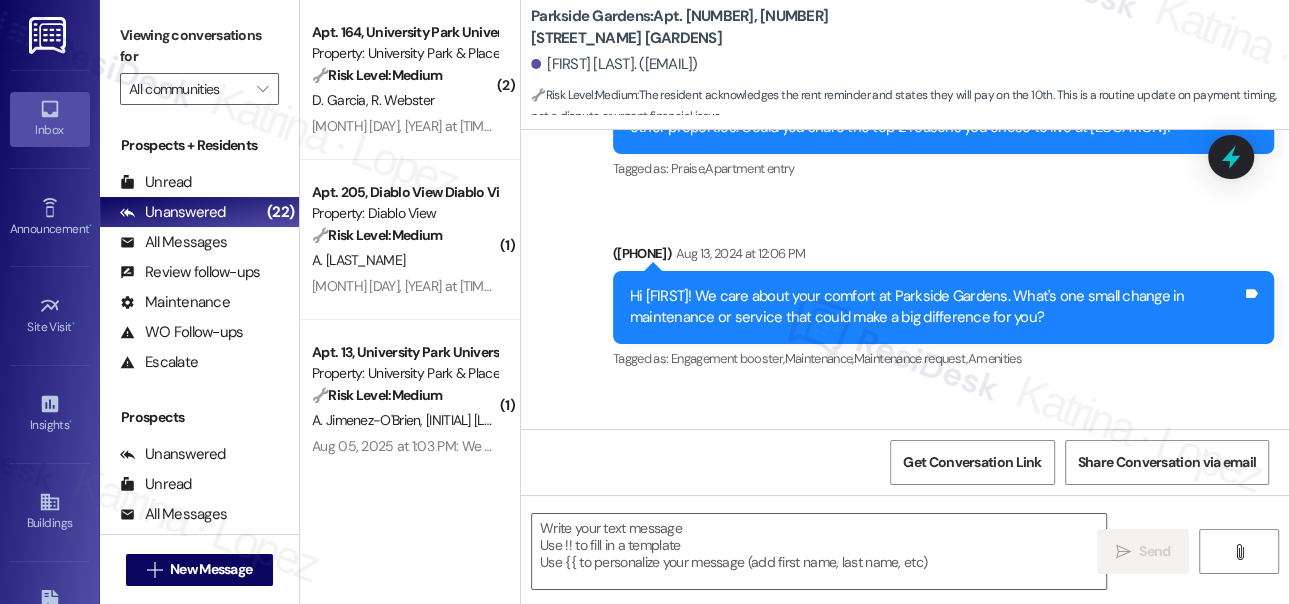 type on "Fetching suggested responses. Please feel free to read through the conversation in the meantime." 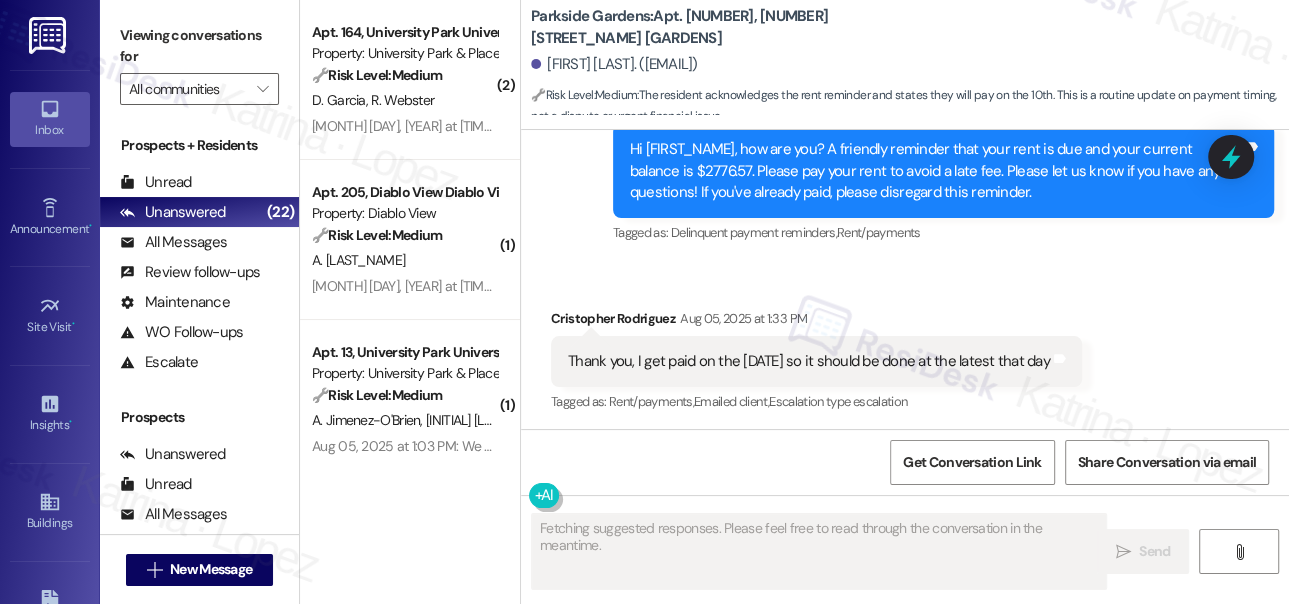 scroll, scrollTop: 15613, scrollLeft: 0, axis: vertical 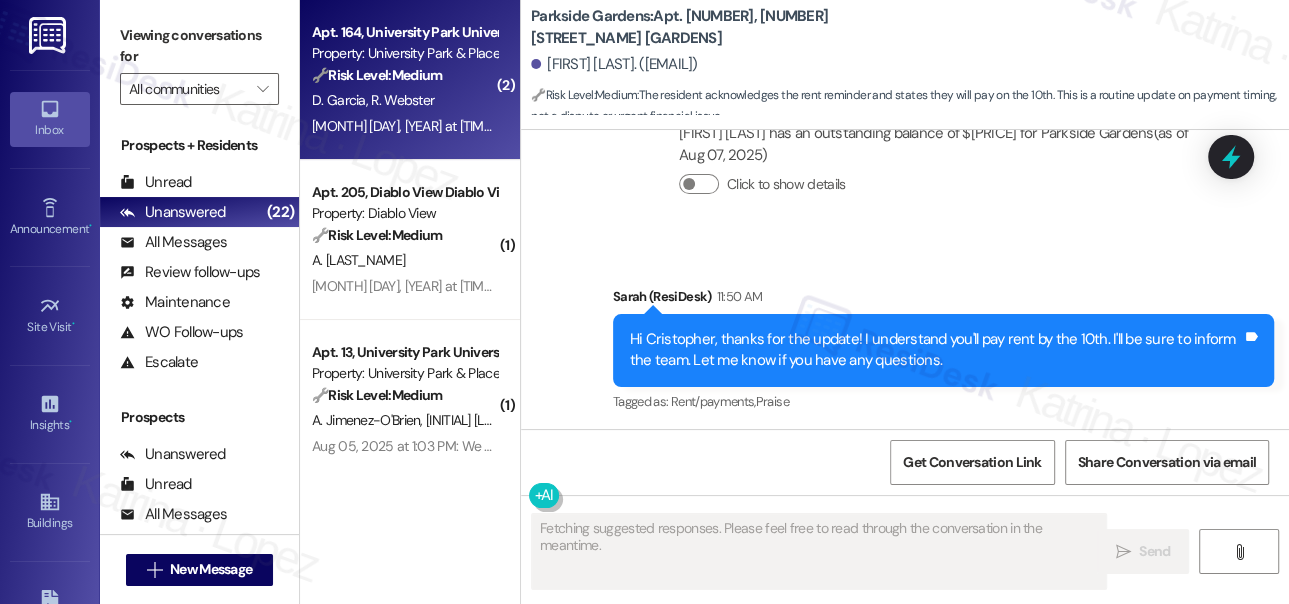 click on "🔧  Risk Level:  Medium" at bounding box center (377, 75) 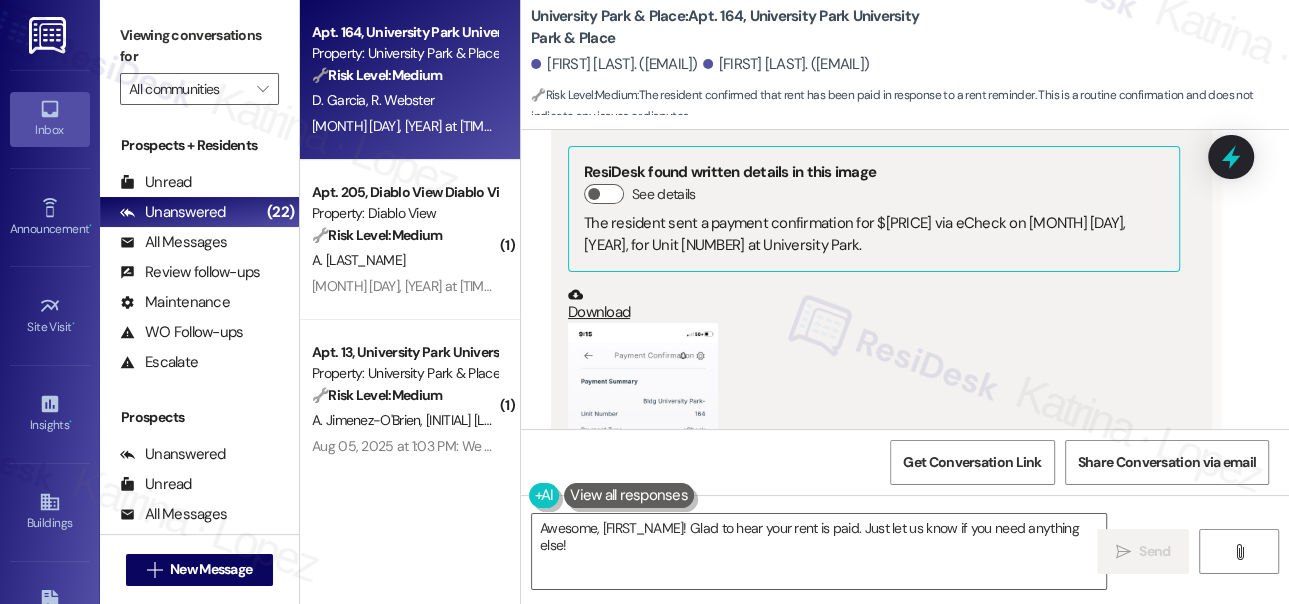 scroll, scrollTop: 3464, scrollLeft: 0, axis: vertical 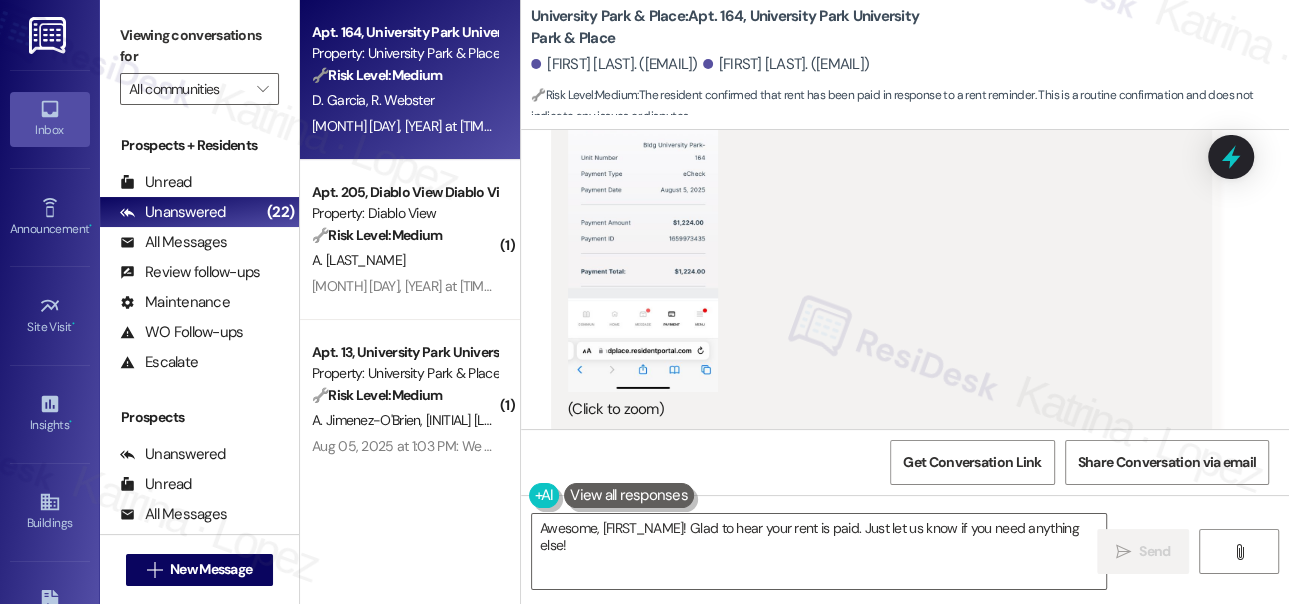 click at bounding box center [643, 229] 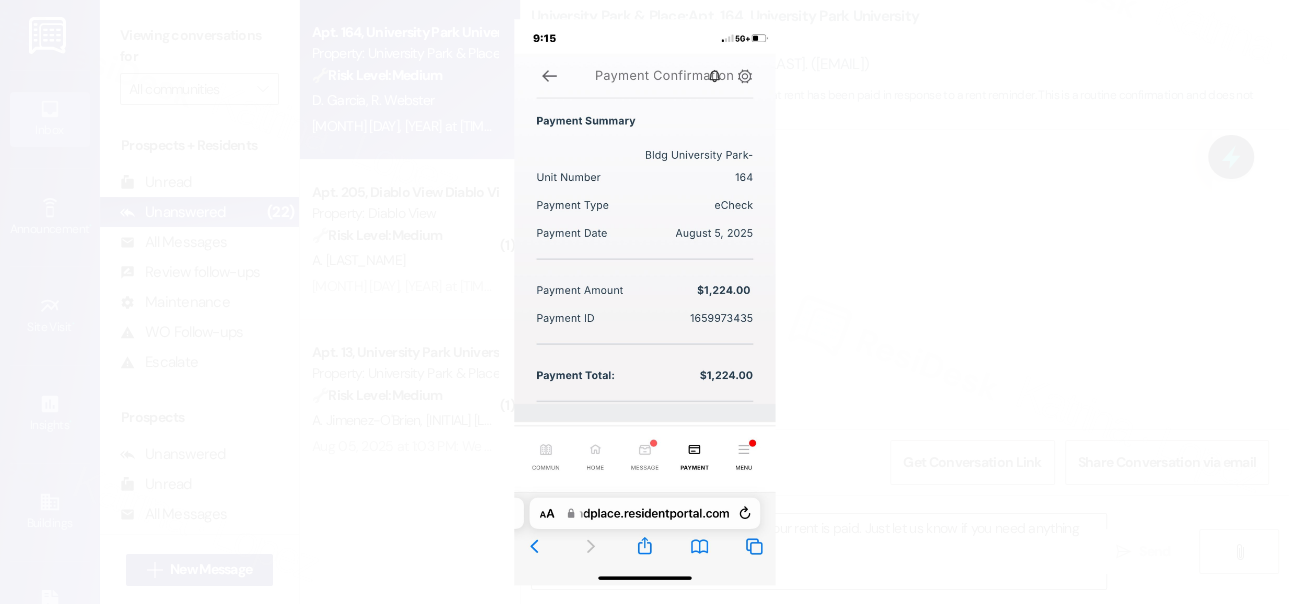 click at bounding box center [644, 302] 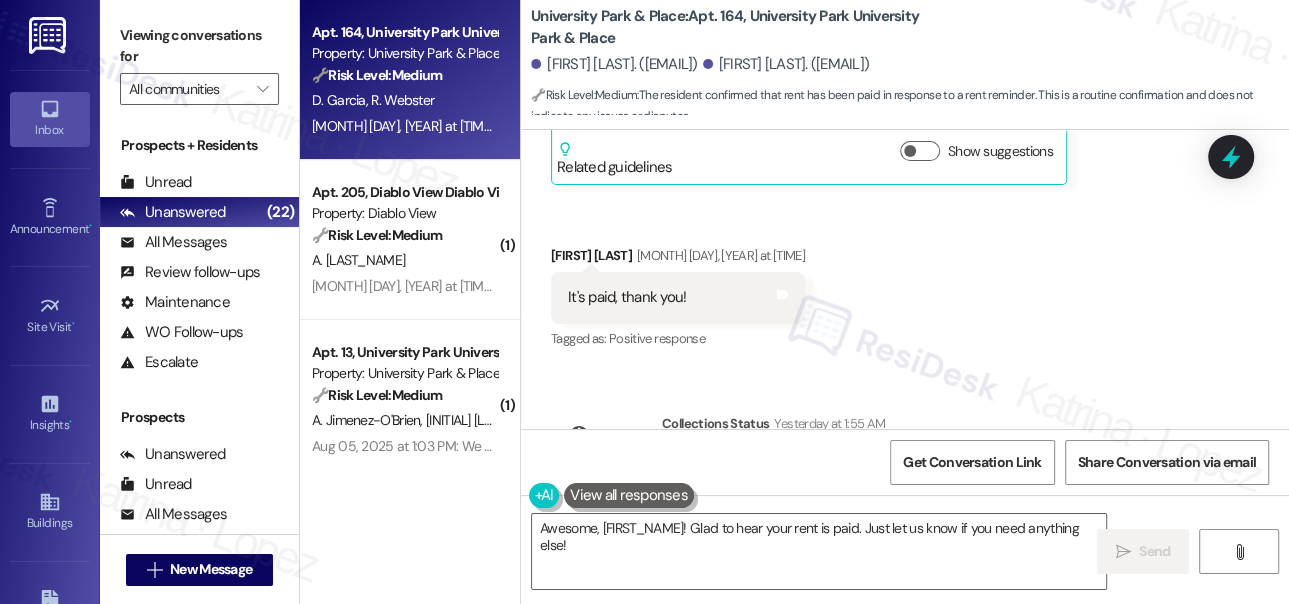 scroll, scrollTop: 3646, scrollLeft: 0, axis: vertical 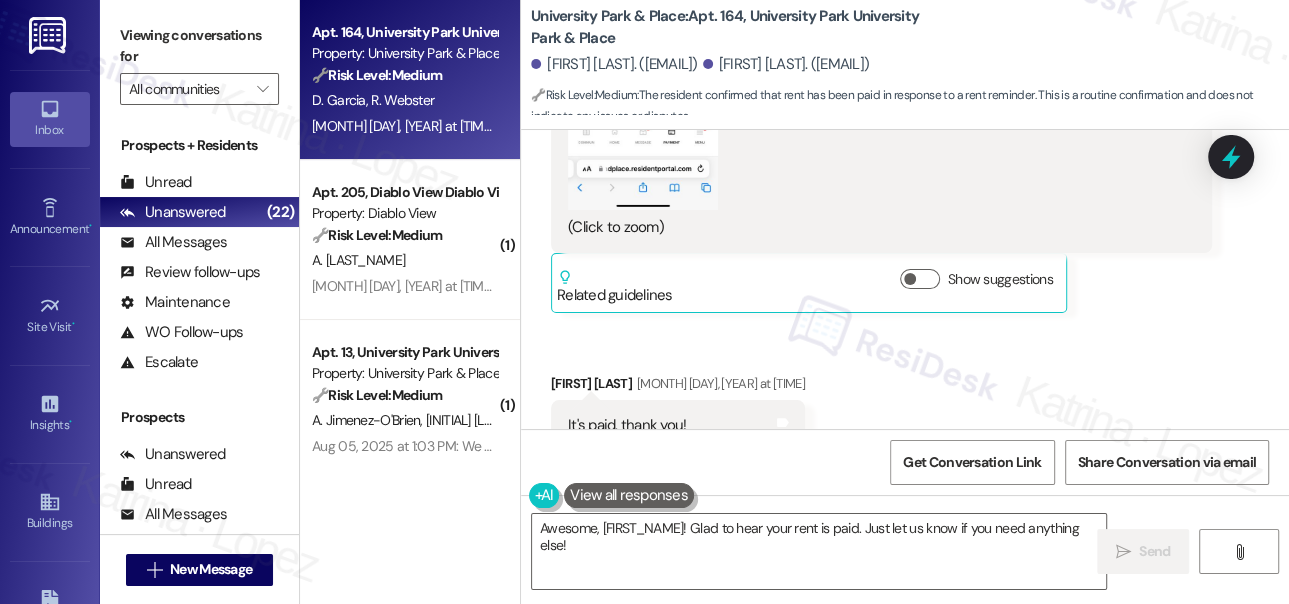 click on "Rochelle Webster Aug 05, 2025 at 1:15 PM" at bounding box center [678, 387] 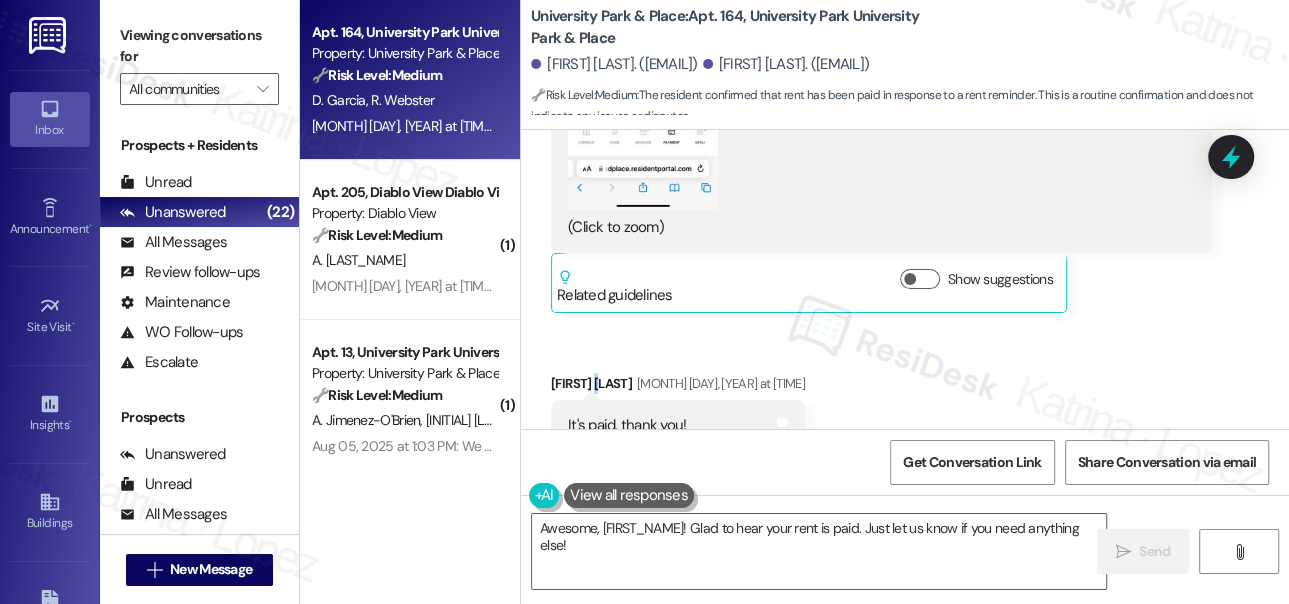 click on "Rochelle Webster Aug 05, 2025 at 1:15 PM" at bounding box center [678, 387] 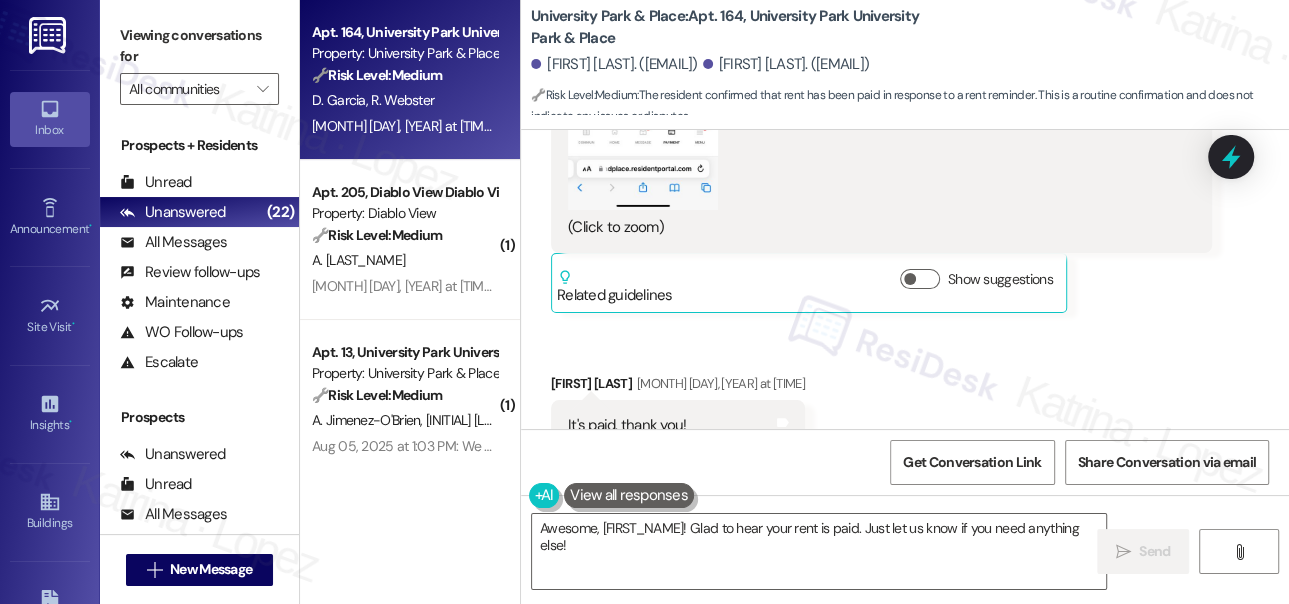 click on "Rochelle Webster Aug 05, 2025 at 1:15 PM" at bounding box center [678, 387] 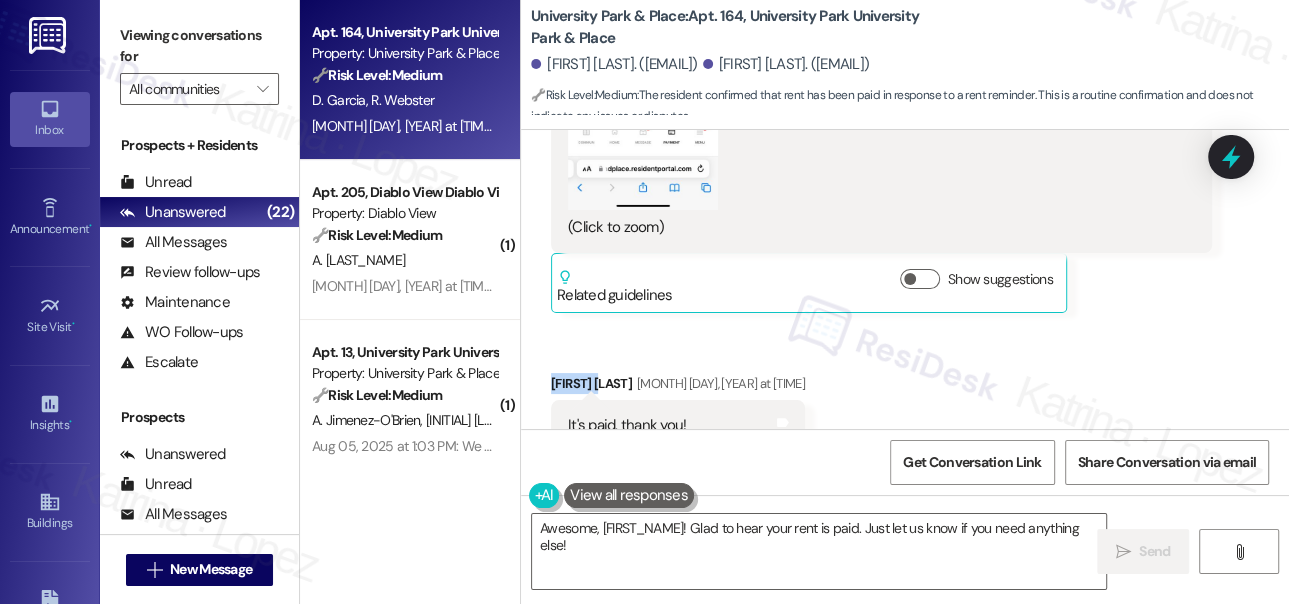 click on "Rochelle Webster Aug 05, 2025 at 1:15 PM" at bounding box center (678, 387) 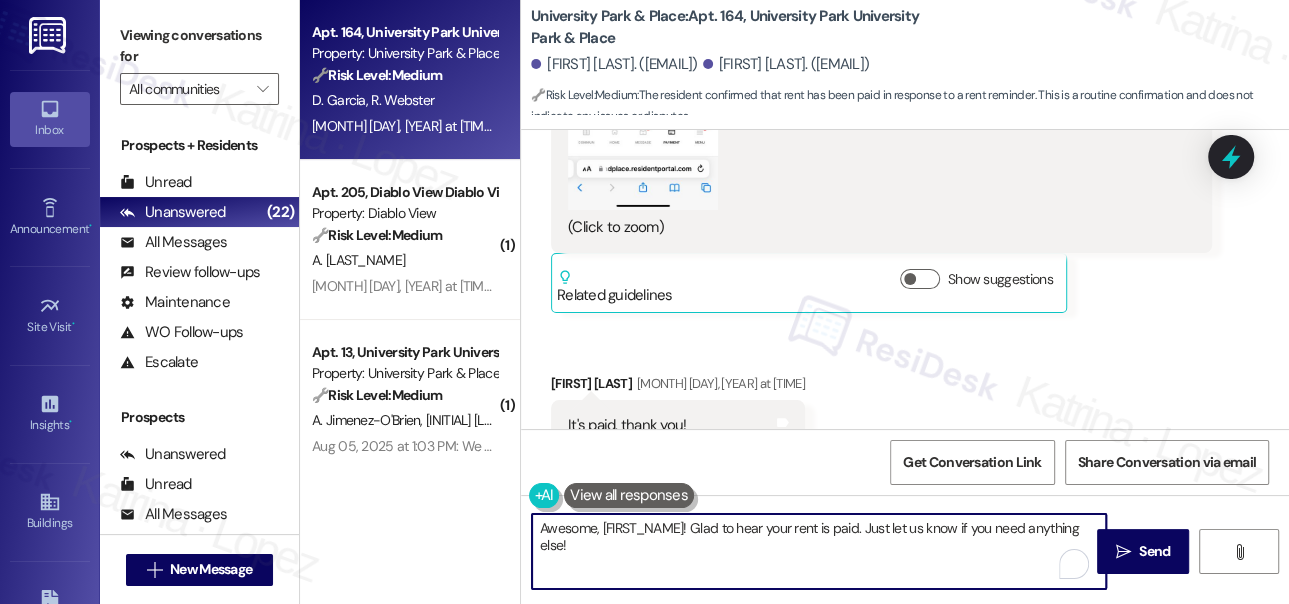 drag, startPoint x: 603, startPoint y: 526, endPoint x: 681, endPoint y: 515, distance: 78.77182 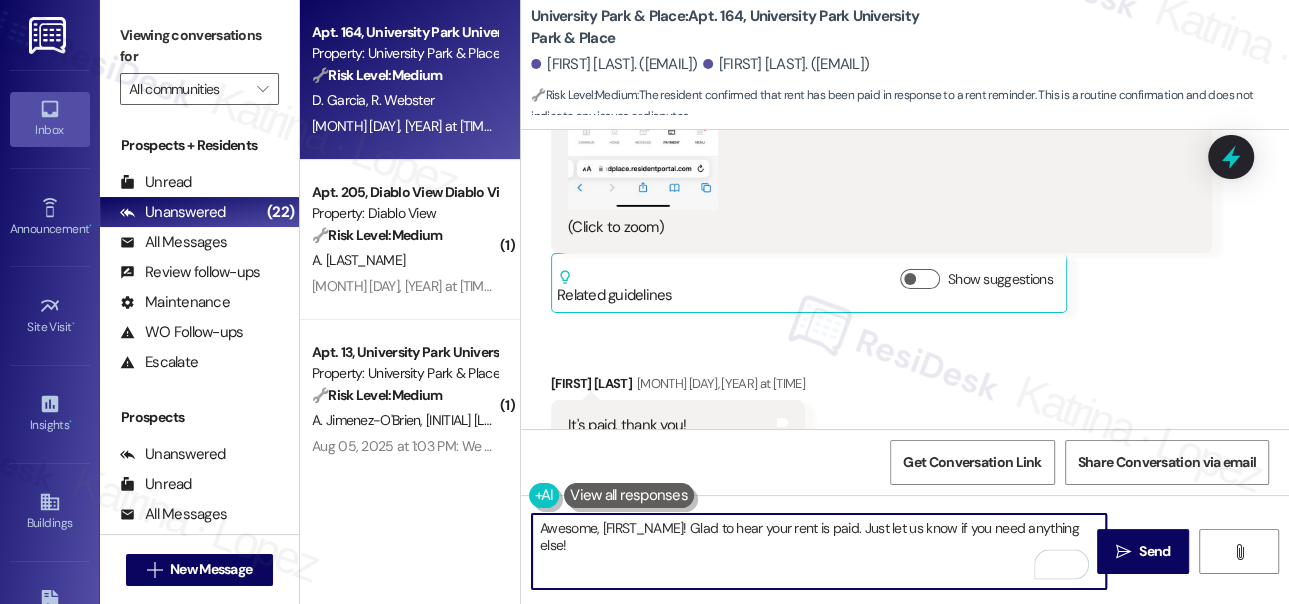 paste on "Rochelle" 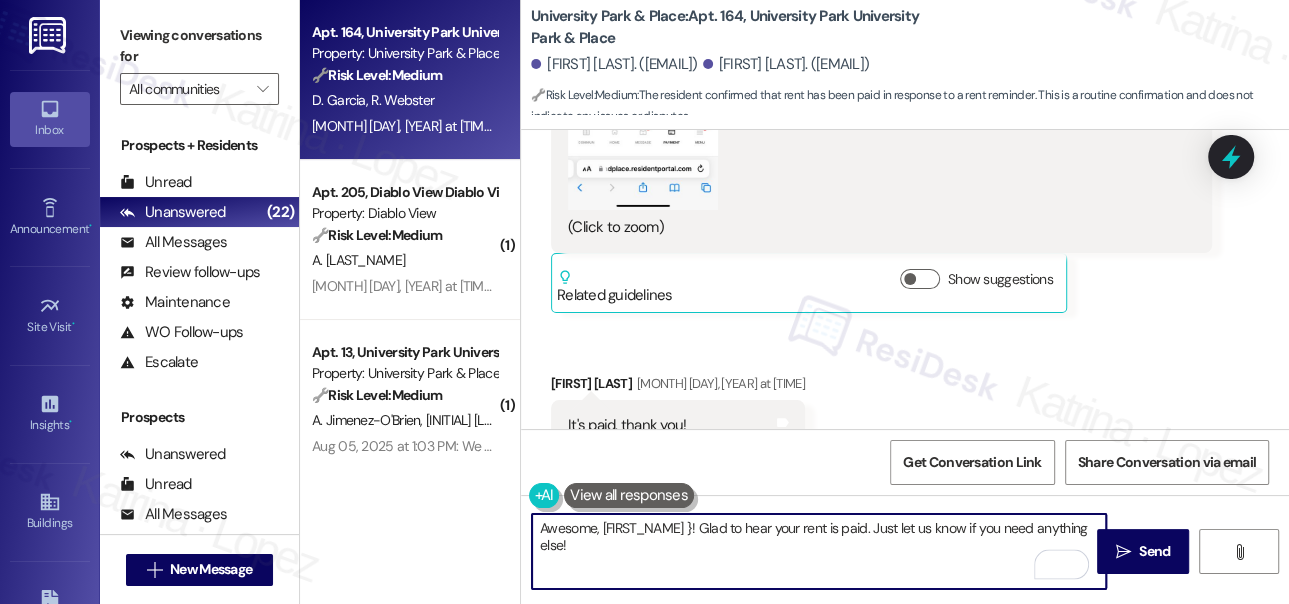 click on "Awesome, Rochelle }! Glad to hear your rent is paid. Just let us know if you need anything else!" at bounding box center (819, 551) 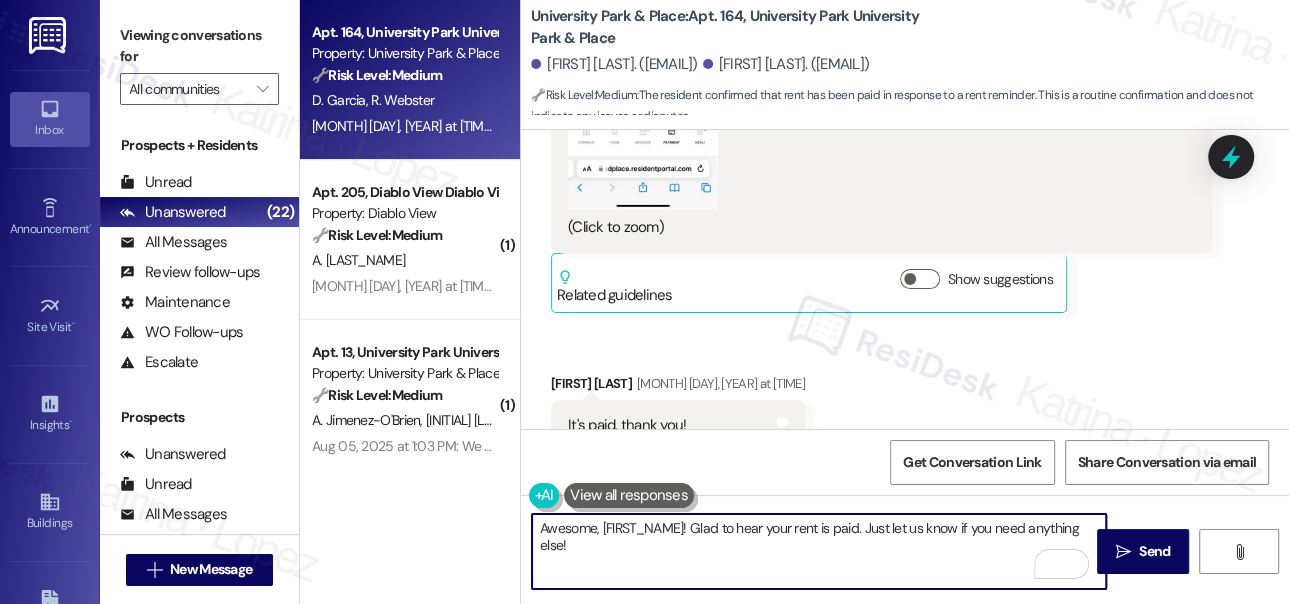 click on "Awesome, Rochelle! Glad to hear your rent is paid. Just let us know if you need anything else!" at bounding box center [819, 551] 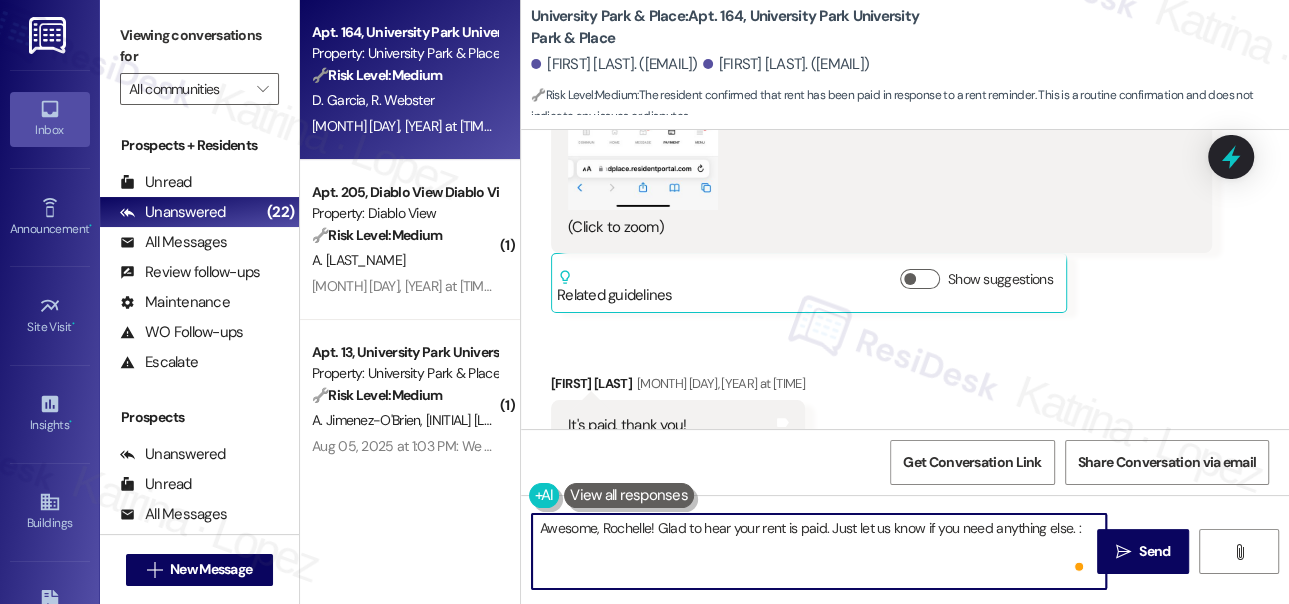 type on "Awesome, Rochelle! Glad to hear your rent is paid. Just let us know if you need anything else. :)" 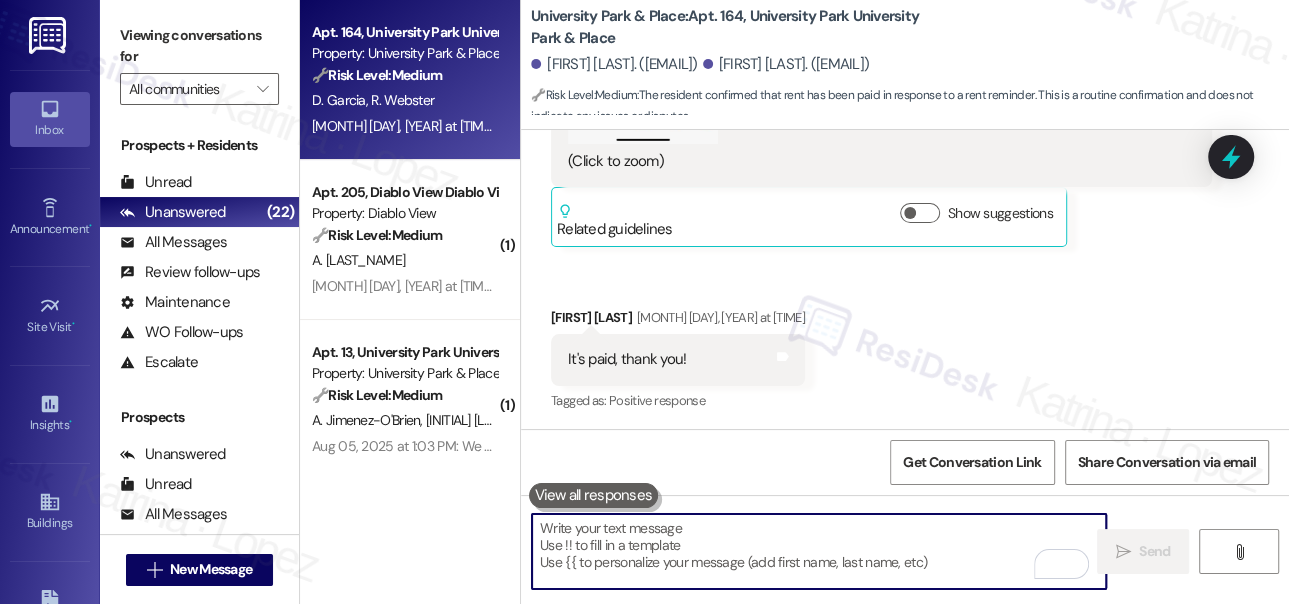 scroll, scrollTop: 3713, scrollLeft: 0, axis: vertical 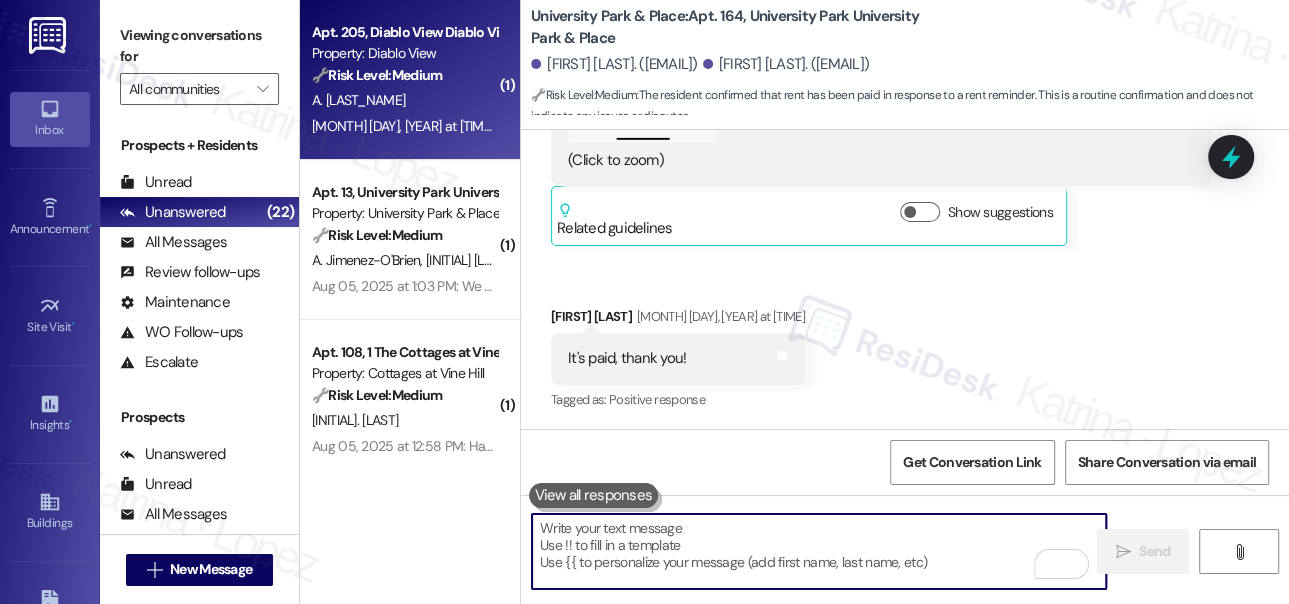 type 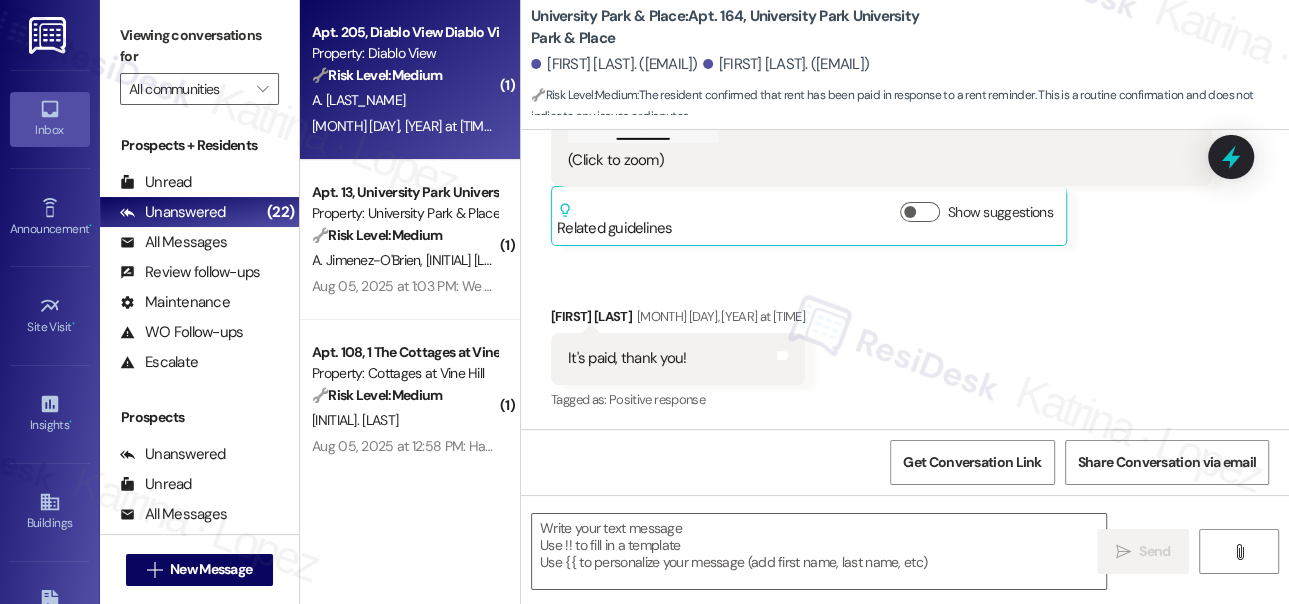 type on "Fetching suggested responses. Please feel free to read through the conversation in the meantime." 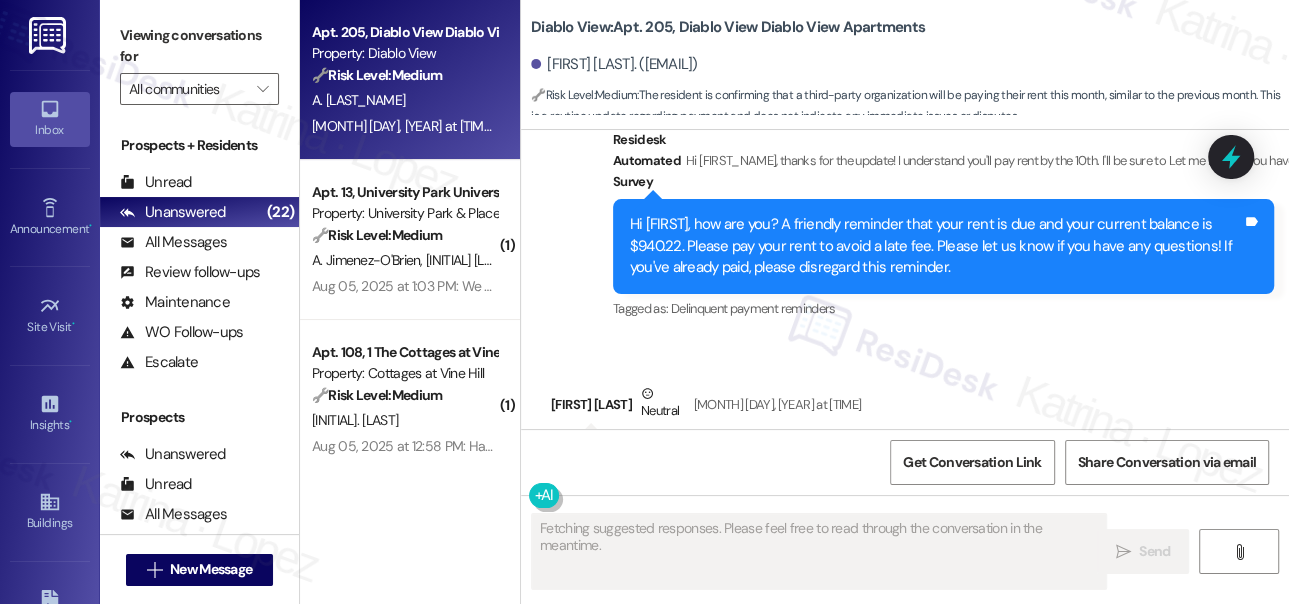 scroll, scrollTop: 6328, scrollLeft: 0, axis: vertical 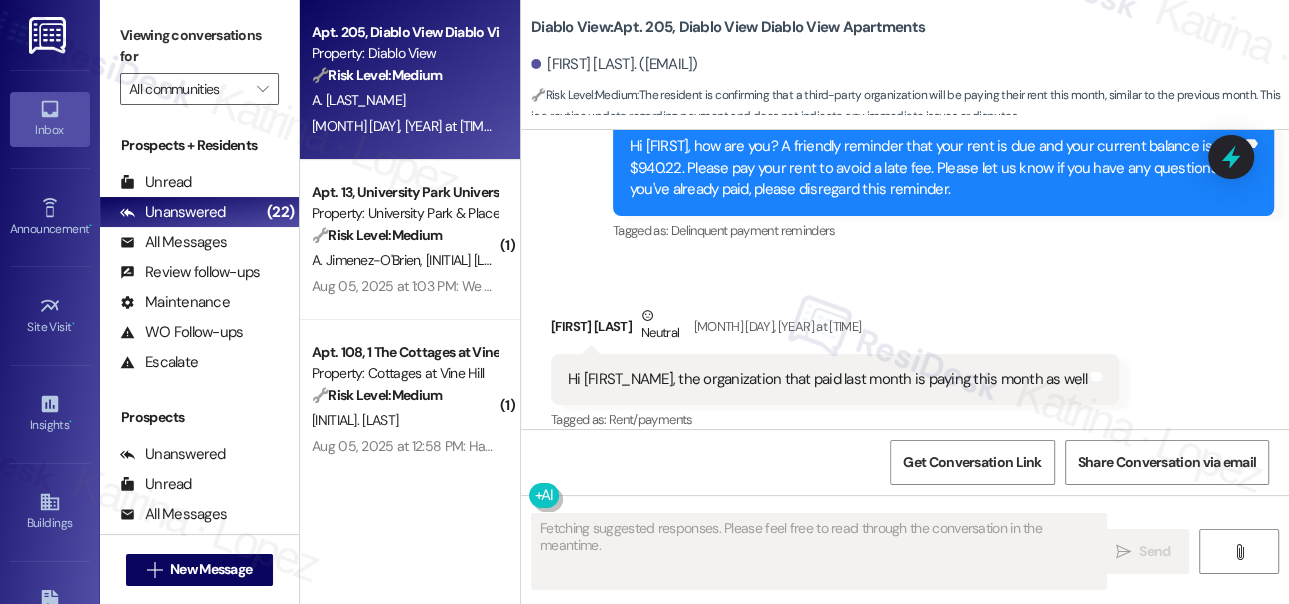 click on "Hi Sarah, the organization that paid last month is paying this month as well" at bounding box center [827, 379] 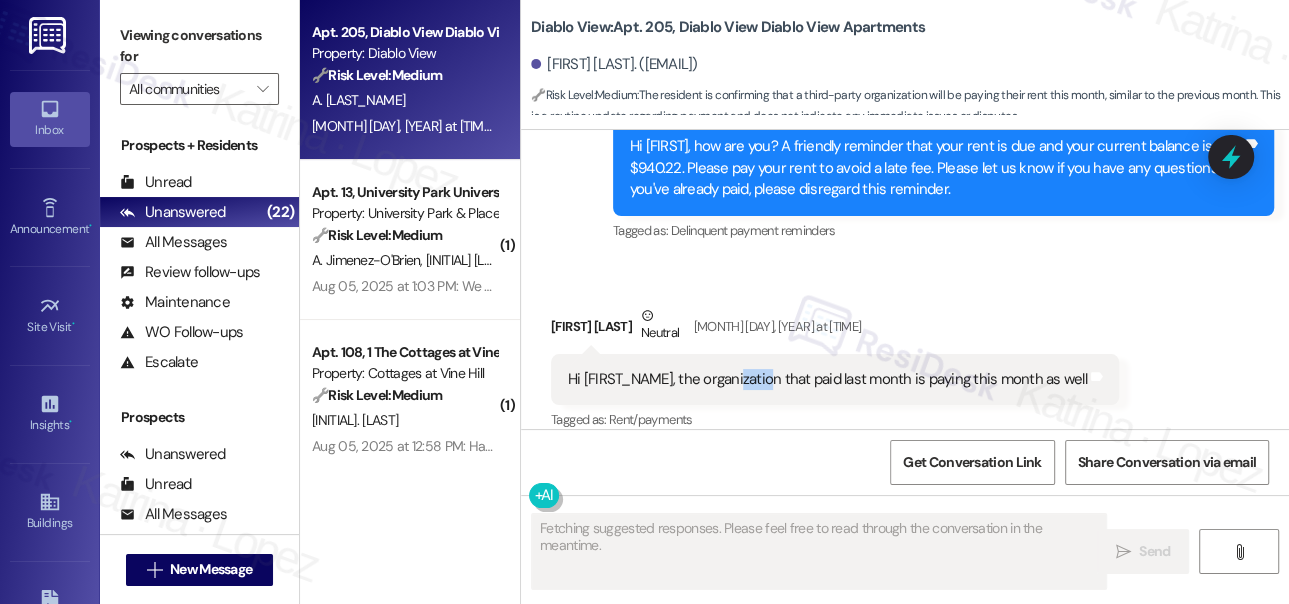 click on "Hi Sarah, the organization that paid last month is paying this month as well" at bounding box center (827, 379) 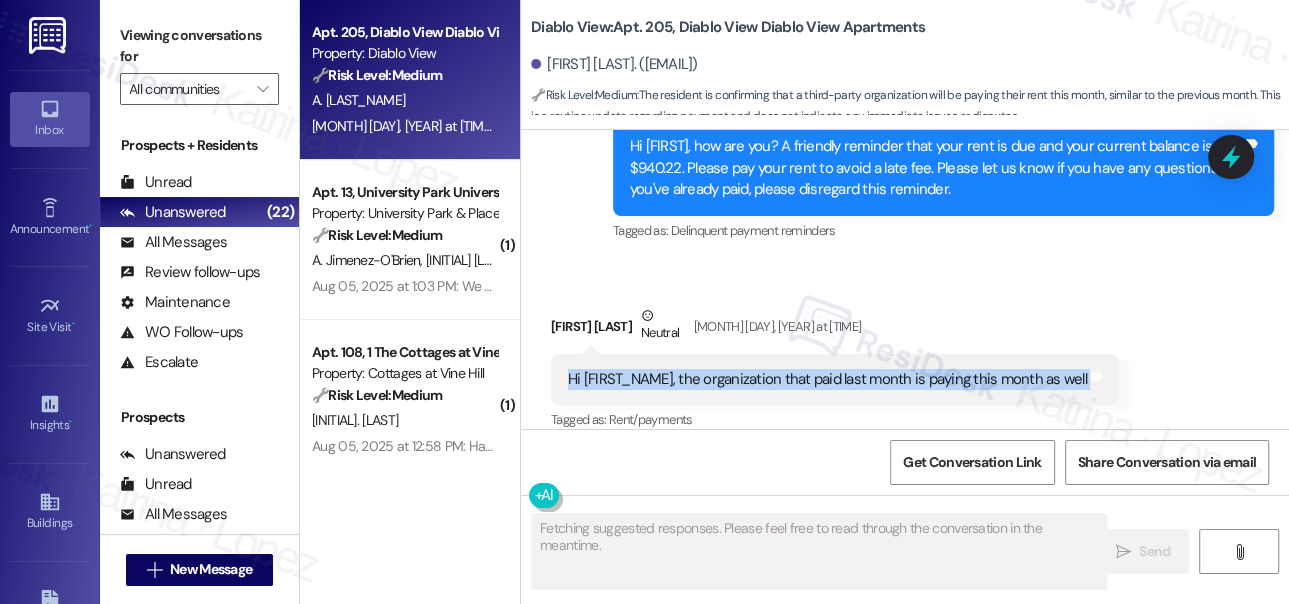 click on "Hi Sarah, the organization that paid last month is paying this month as well" at bounding box center [827, 379] 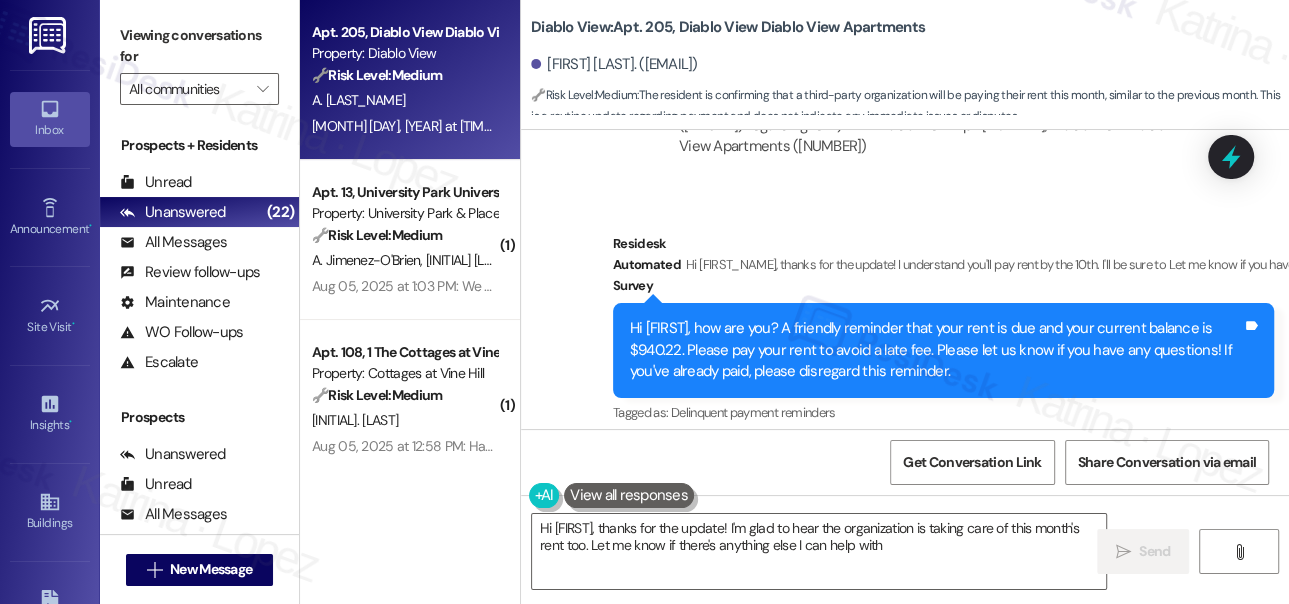 type on "Hi {{first_name}}, thanks for the update! I'm glad to hear the organization is taking care of this month's rent too. Let me know if there's anything else I can help with!" 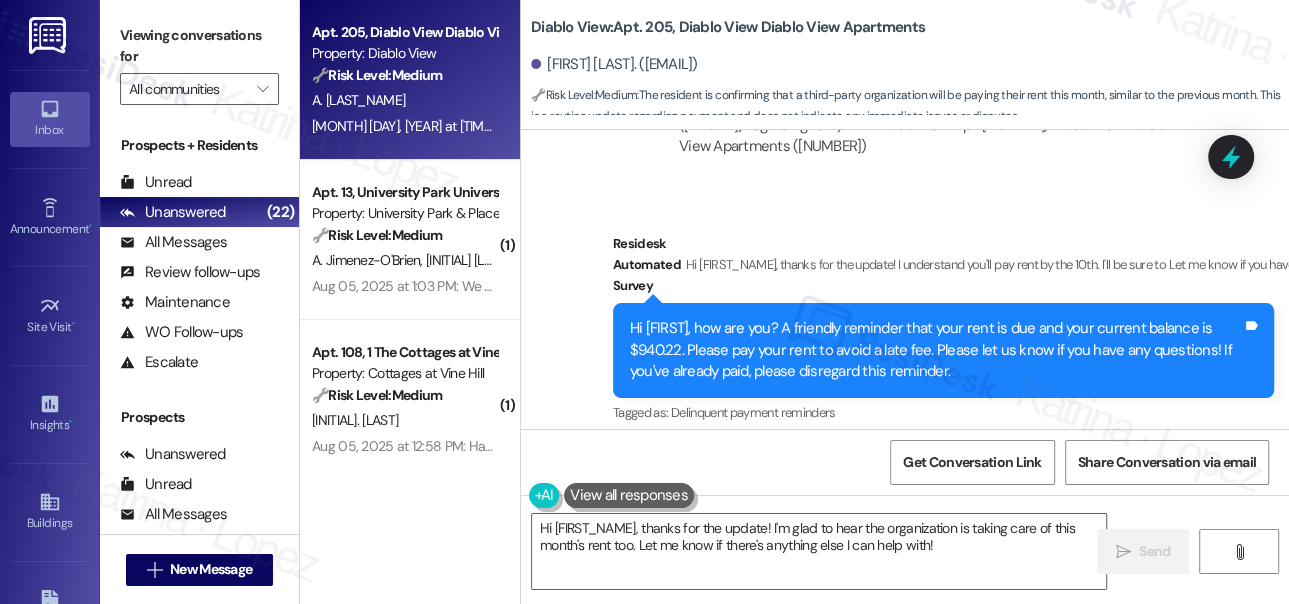 scroll, scrollTop: 6328, scrollLeft: 0, axis: vertical 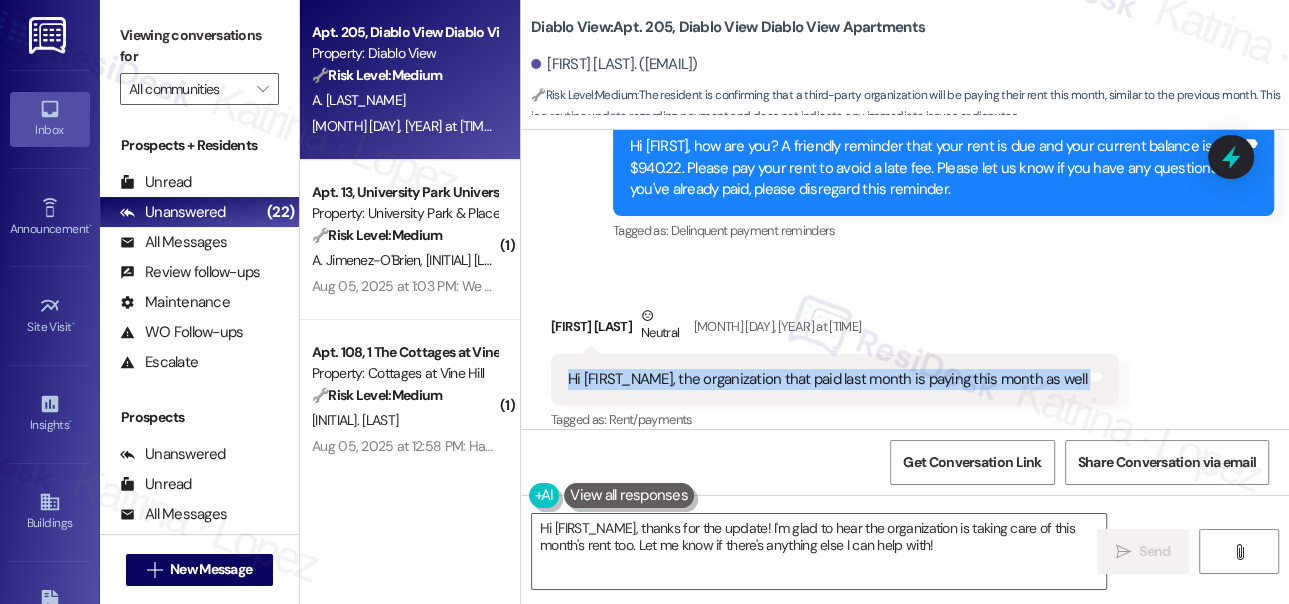 click on "Hi Sarah, the organization that paid last month is paying this month as well" at bounding box center (827, 379) 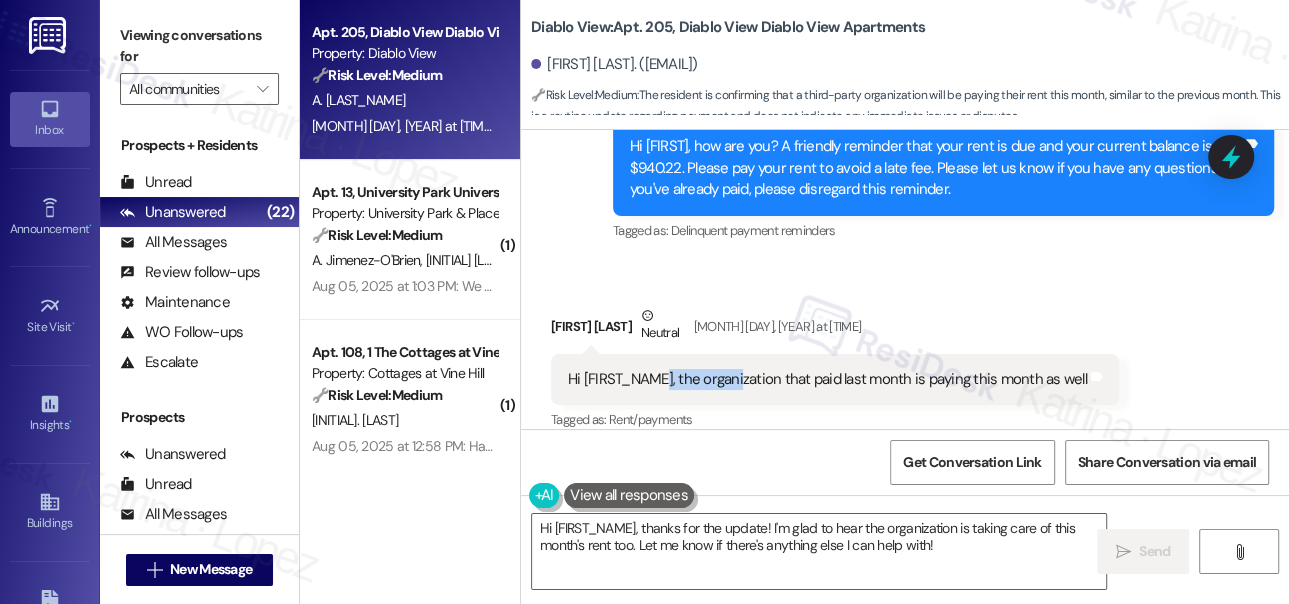 click on "Hi Sarah, the organization that paid last month is paying this month as well" at bounding box center (827, 379) 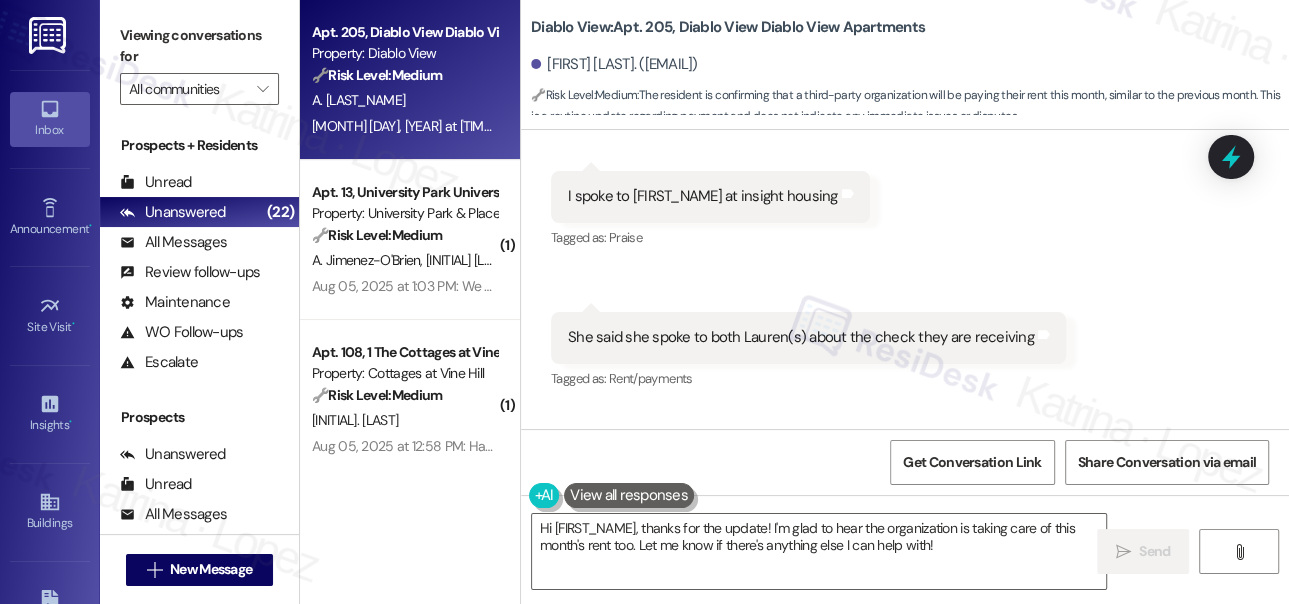 scroll, scrollTop: 1146, scrollLeft: 0, axis: vertical 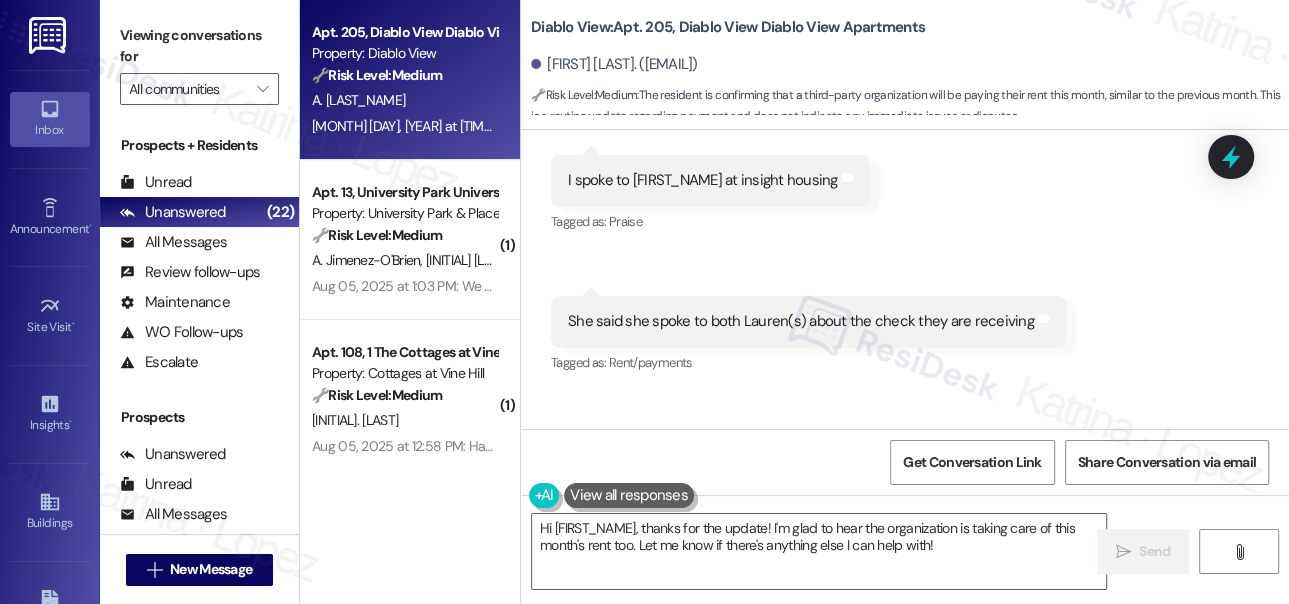 click on "I spoke to Keosha at insight housing" at bounding box center [703, 180] 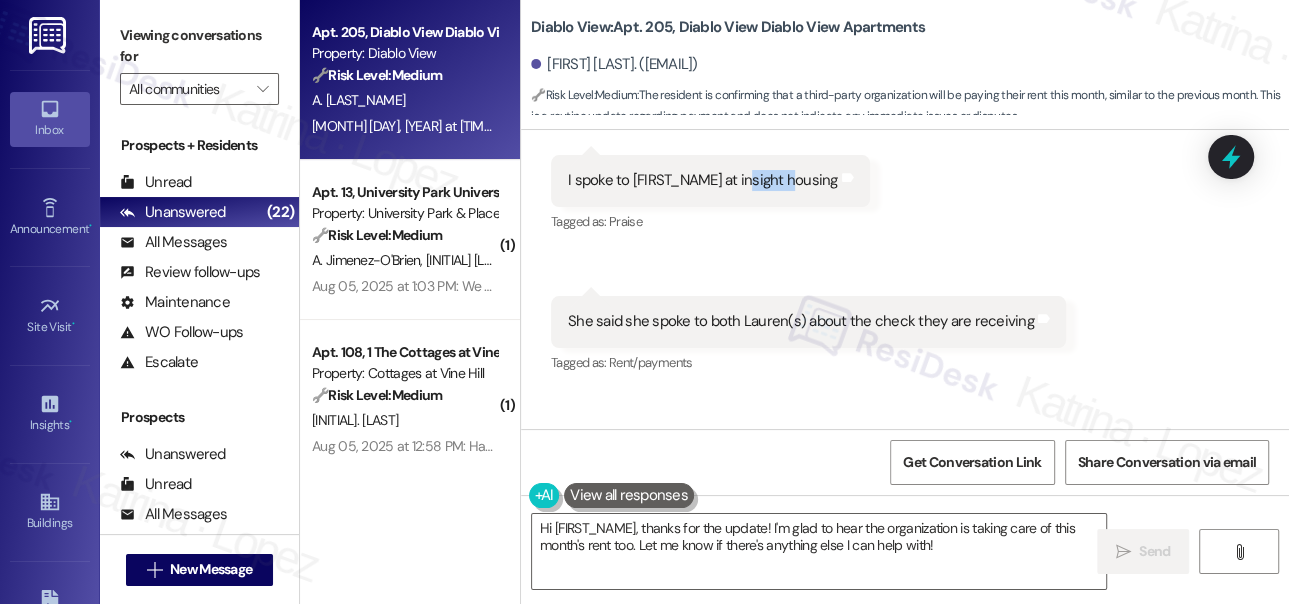 click on "I spoke to Keosha at insight housing" at bounding box center [703, 180] 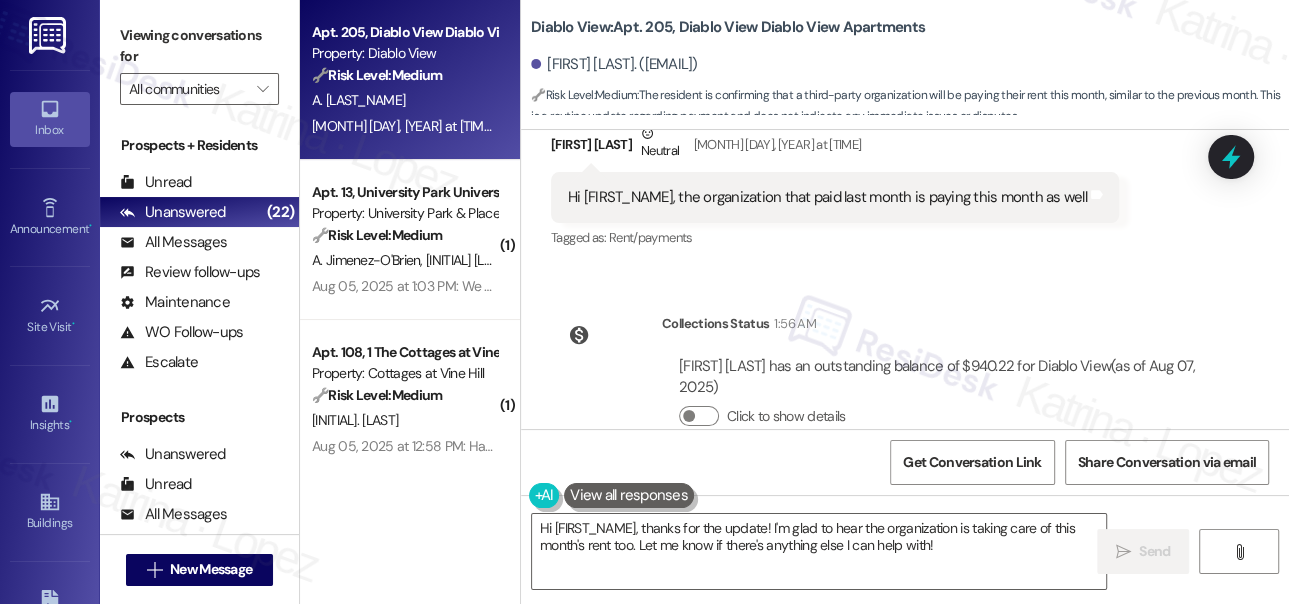 scroll, scrollTop: 6460, scrollLeft: 0, axis: vertical 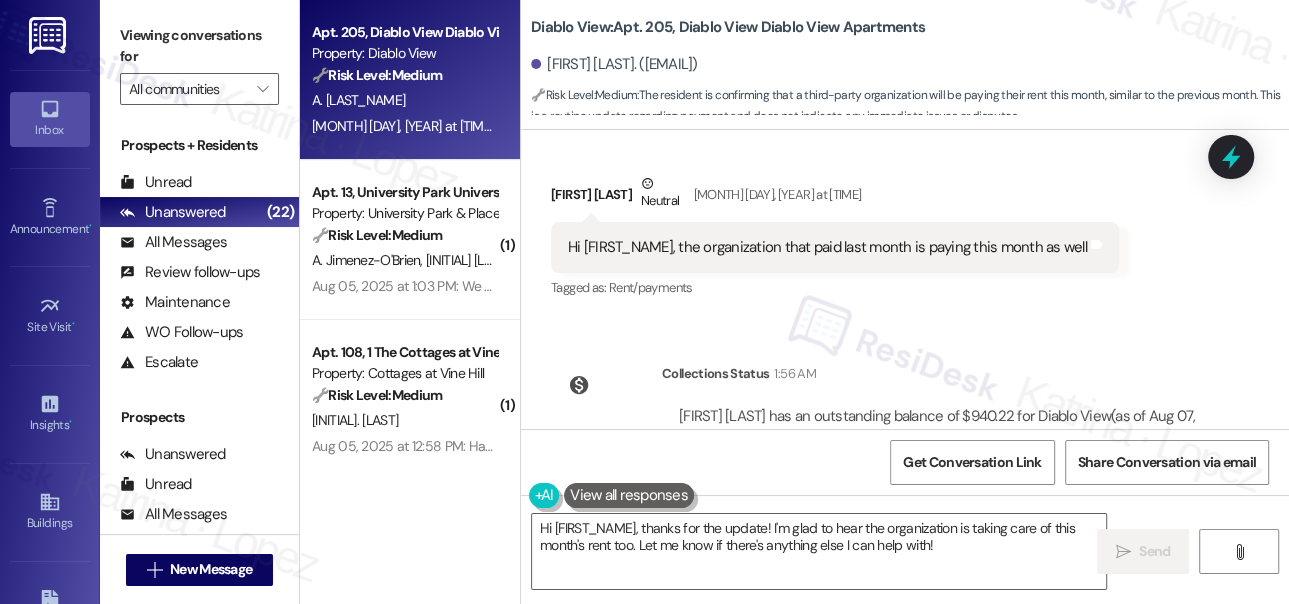 click on "Hi Sarah, the organization that paid last month is paying this month as well" at bounding box center [827, 247] 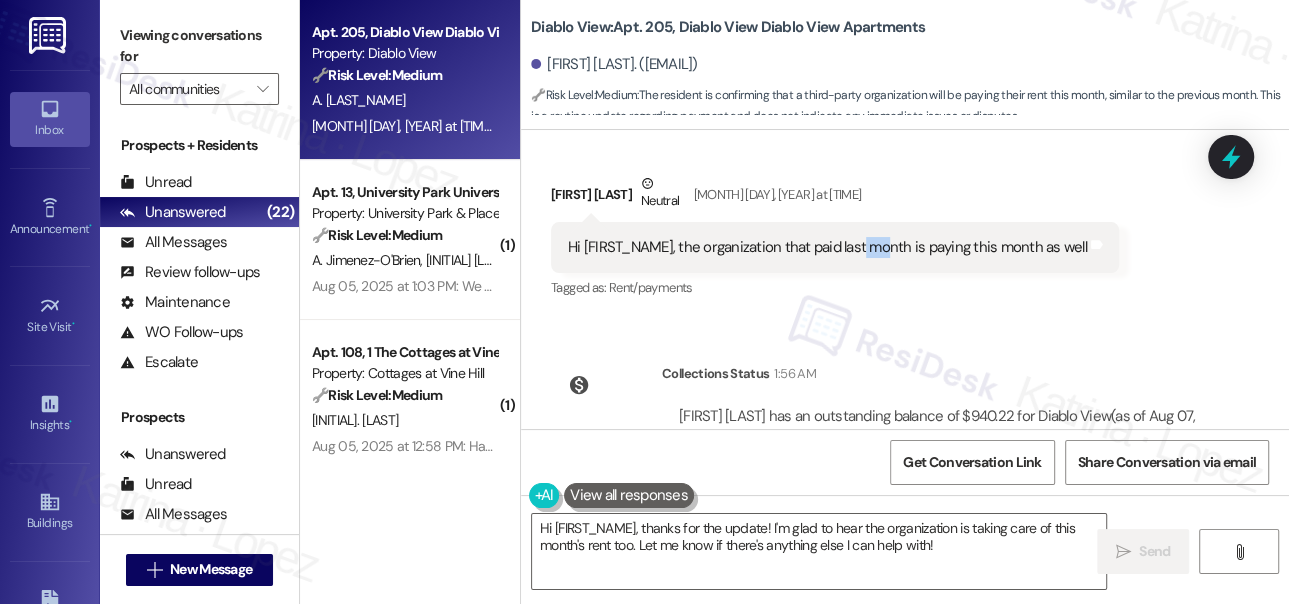 click on "Hi Sarah, the organization that paid last month is paying this month as well" at bounding box center [827, 247] 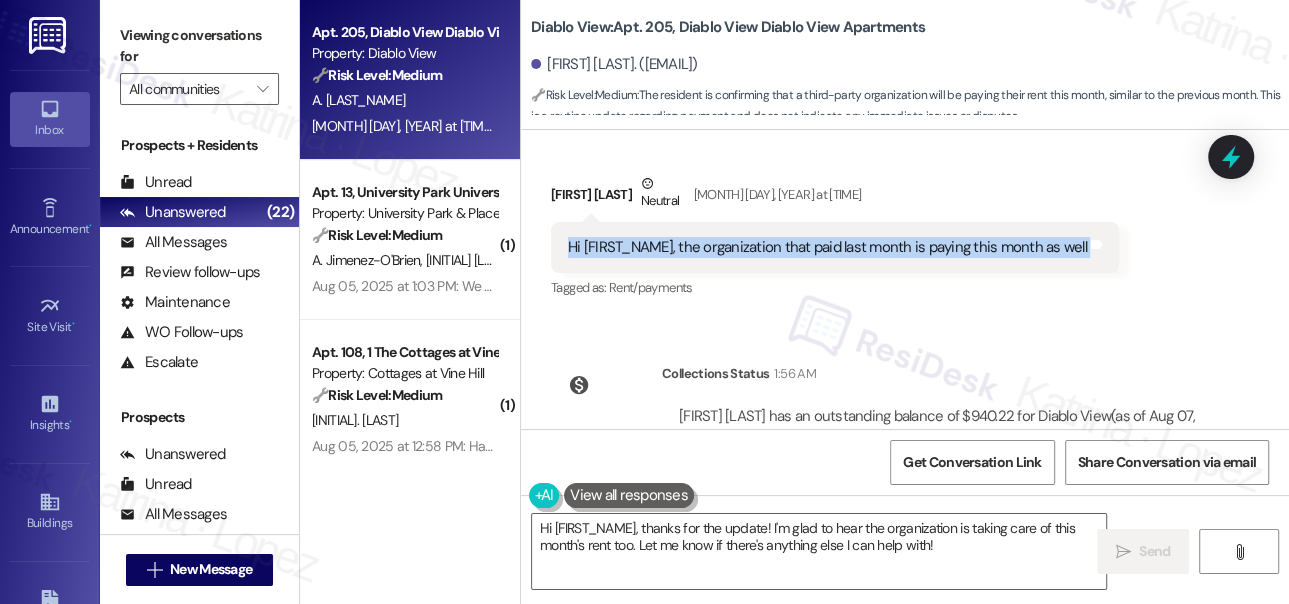click on "Hi Sarah, the organization that paid last month is paying this month as well" at bounding box center [827, 247] 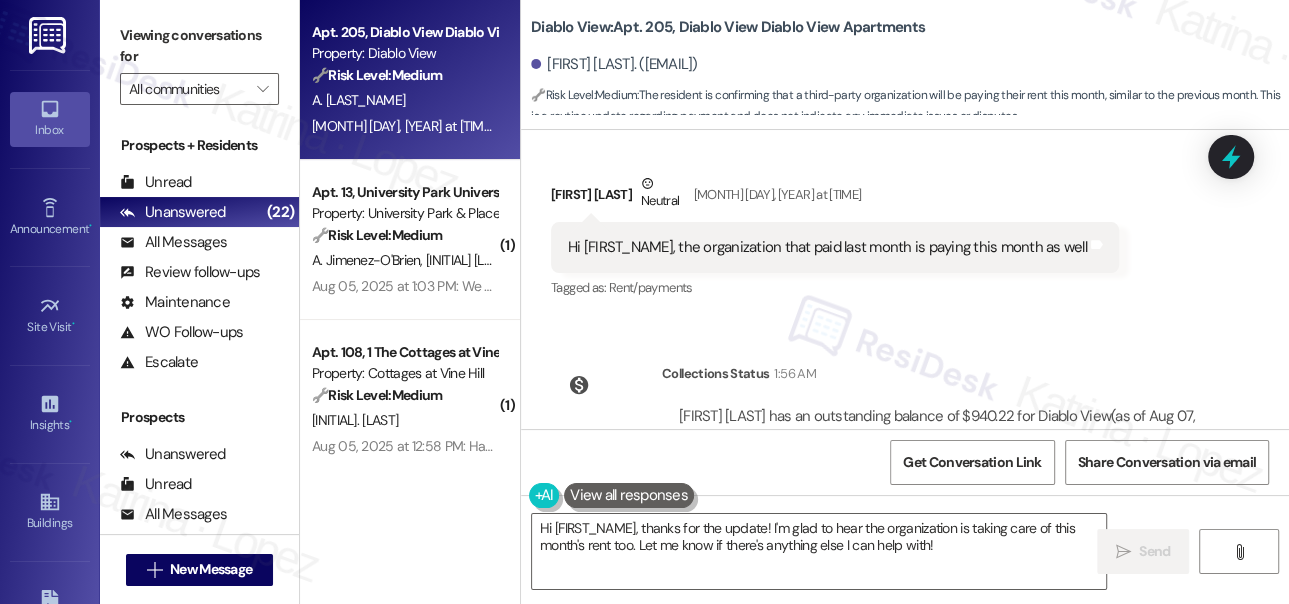 click on "Armando Solis   Neutral Aug 05, 2025 at 1:06 PM" at bounding box center (835, 197) 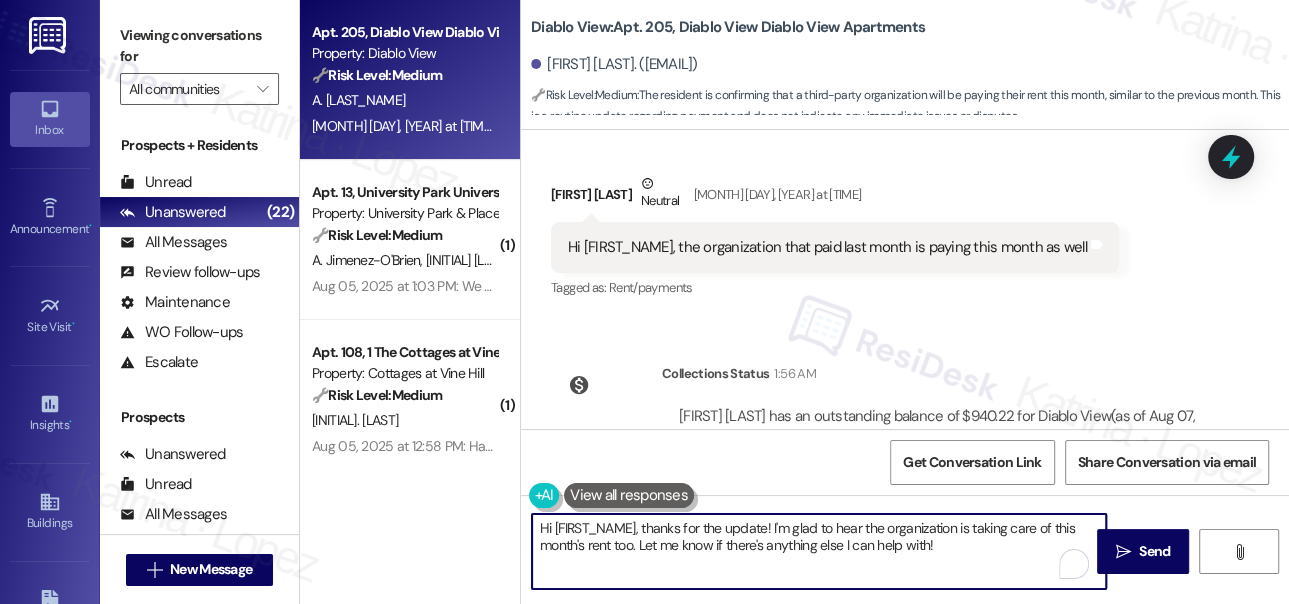 drag, startPoint x: 959, startPoint y: 548, endPoint x: 719, endPoint y: 547, distance: 240.00209 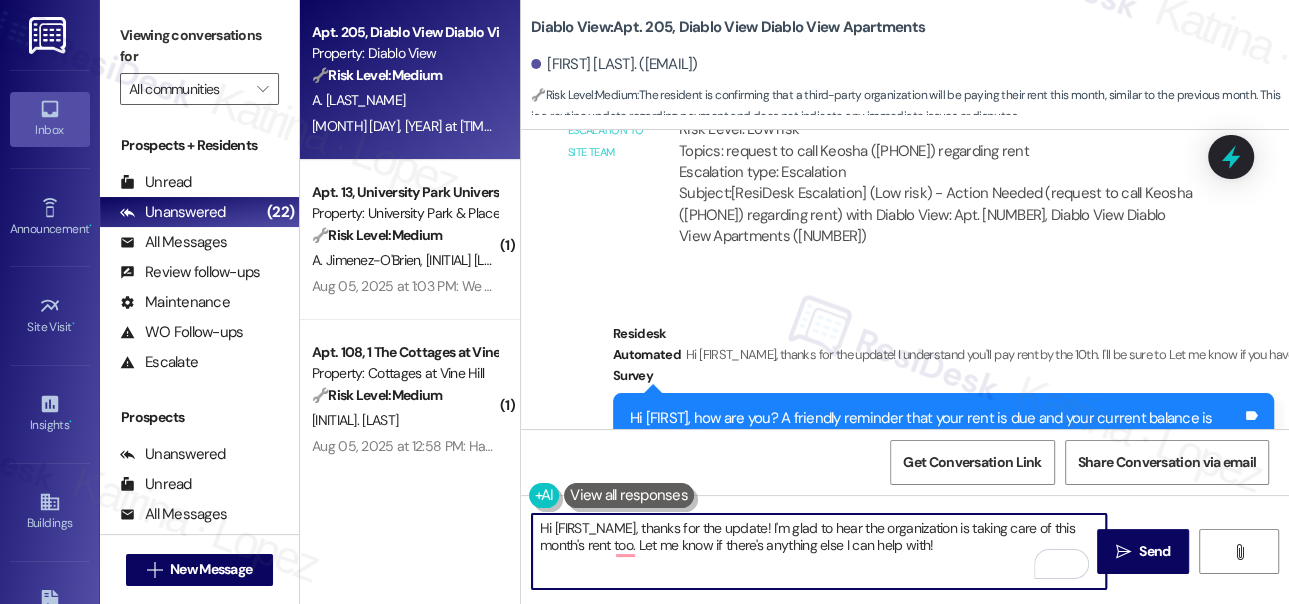 scroll, scrollTop: 6146, scrollLeft: 0, axis: vertical 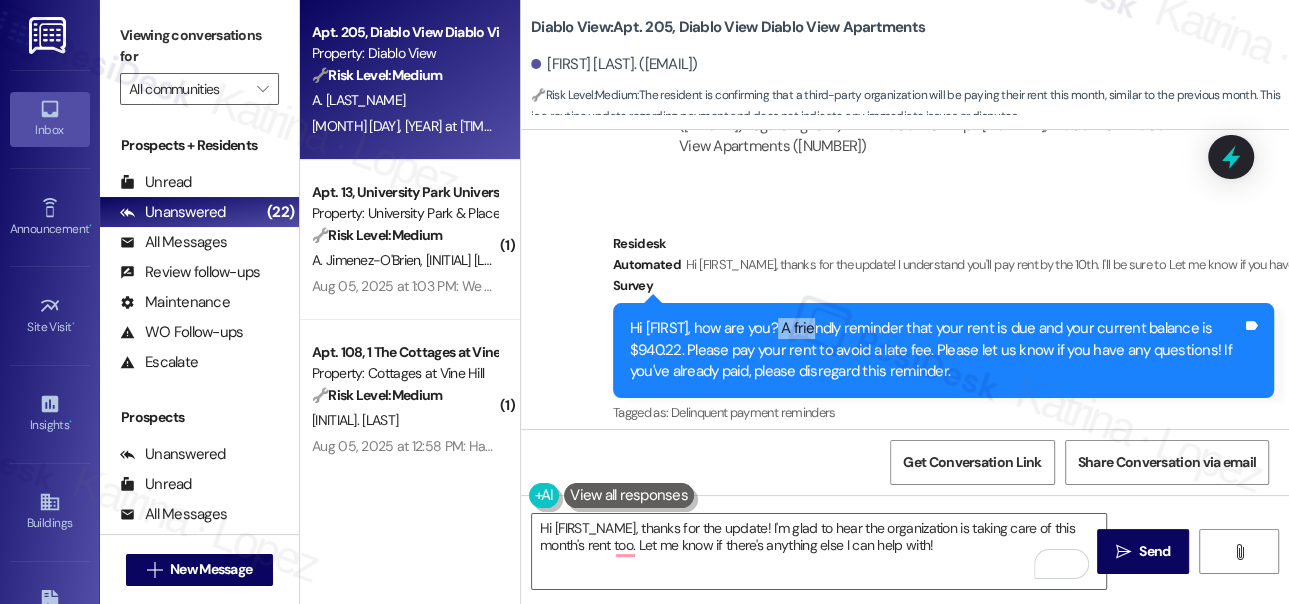 drag, startPoint x: 789, startPoint y: 282, endPoint x: 885, endPoint y: 306, distance: 98.95454 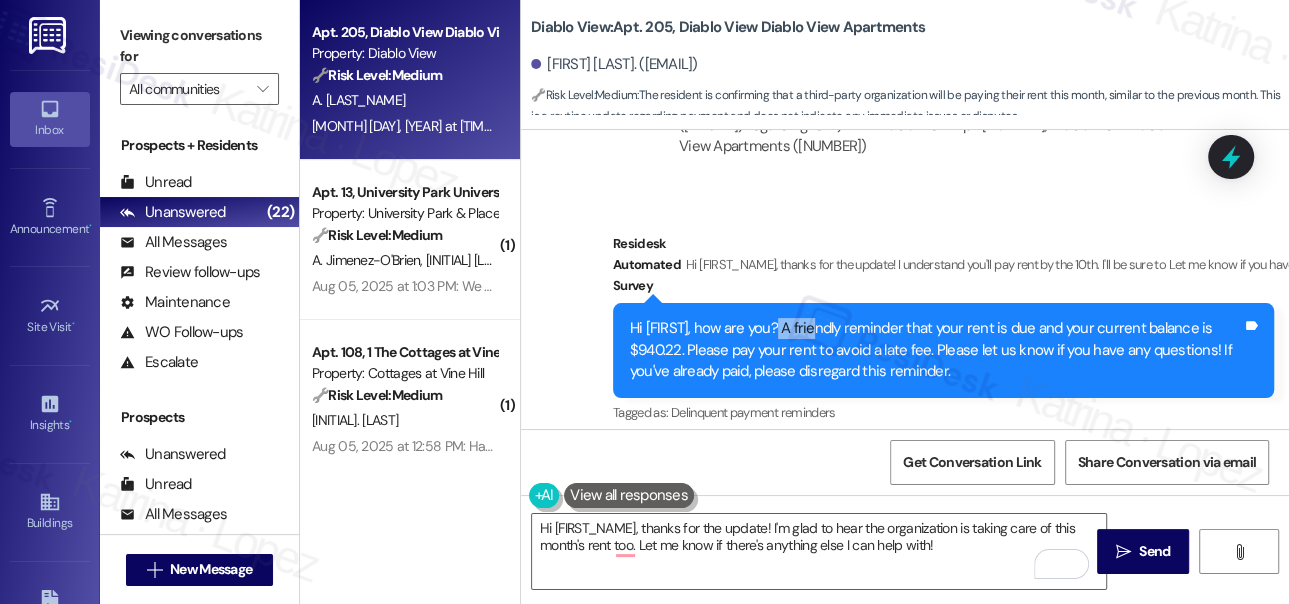 click on "Hi Armando, how are you? A friendly reminder that your rent is due and your current balance is $940.22. Please pay your rent to avoid a late fee. Please let us know if you have any questions! If you've already paid, please disregard this reminder." at bounding box center [936, 350] 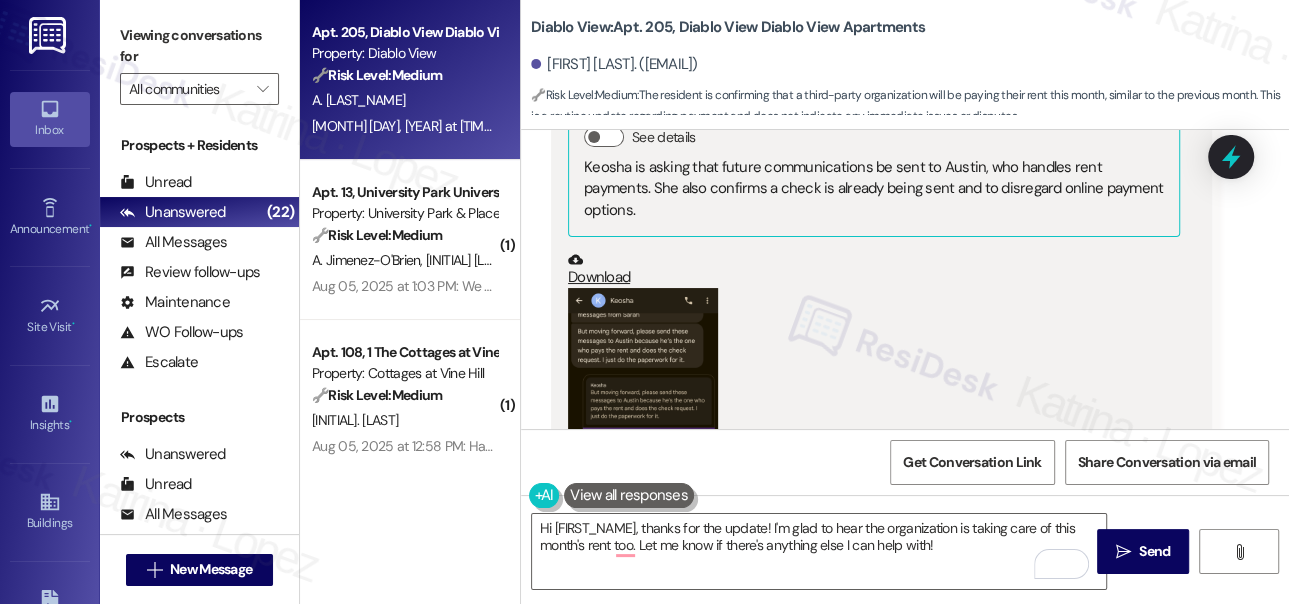 scroll, scrollTop: 1965, scrollLeft: 0, axis: vertical 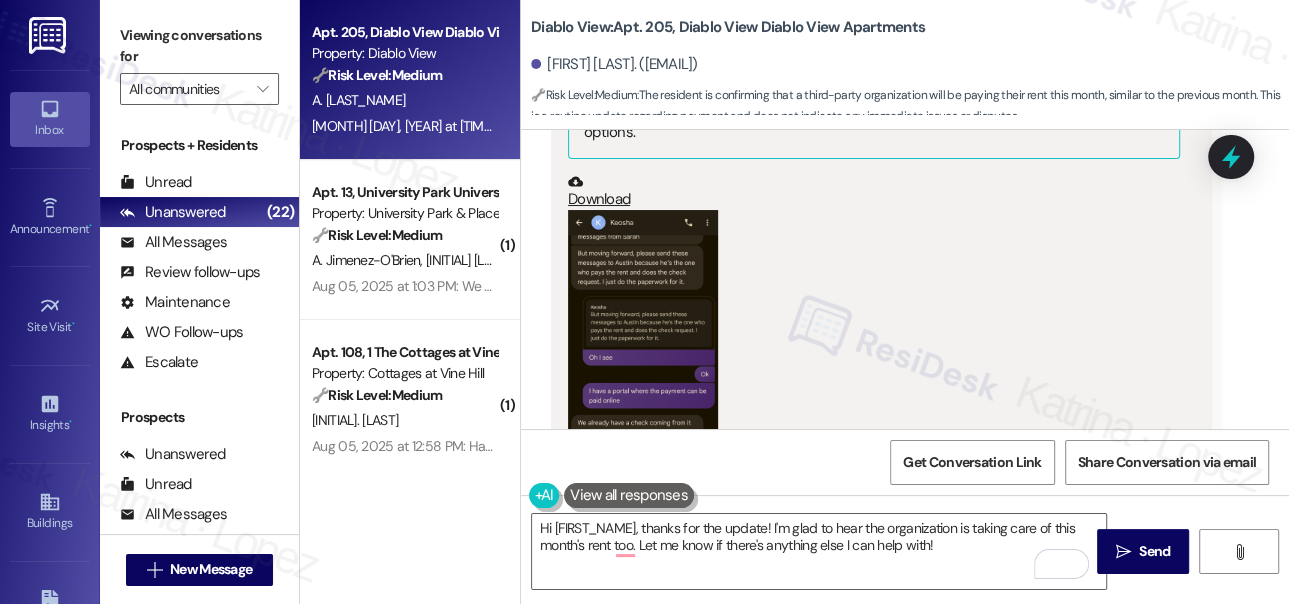 click at bounding box center [643, 337] 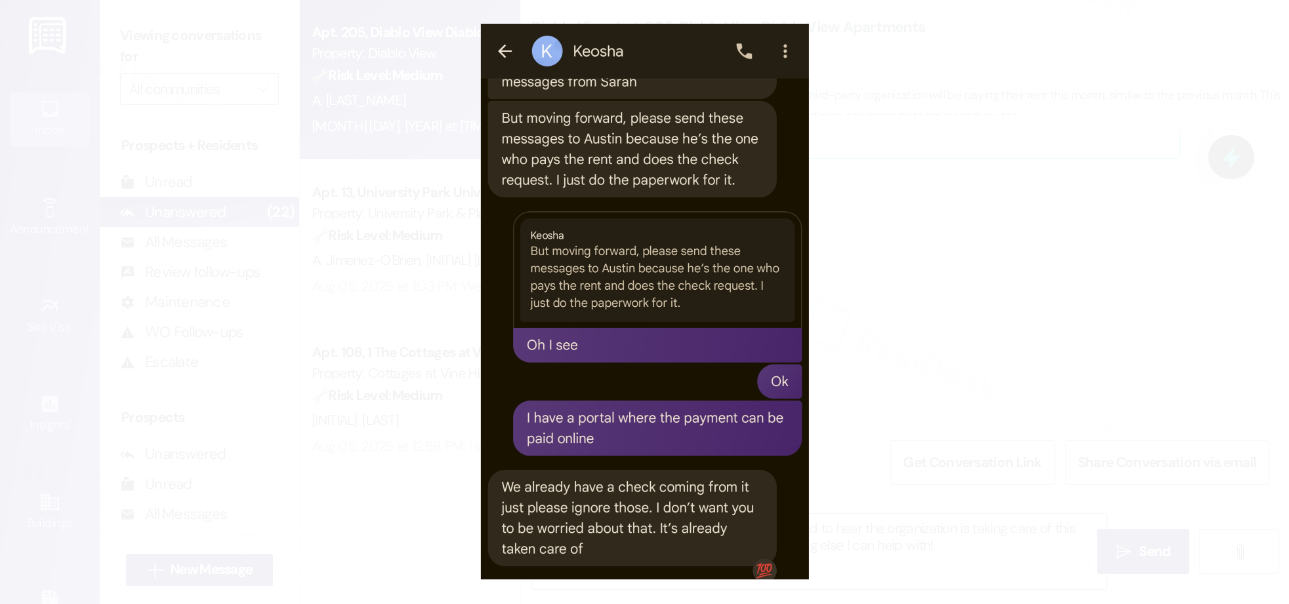 click at bounding box center (644, 302) 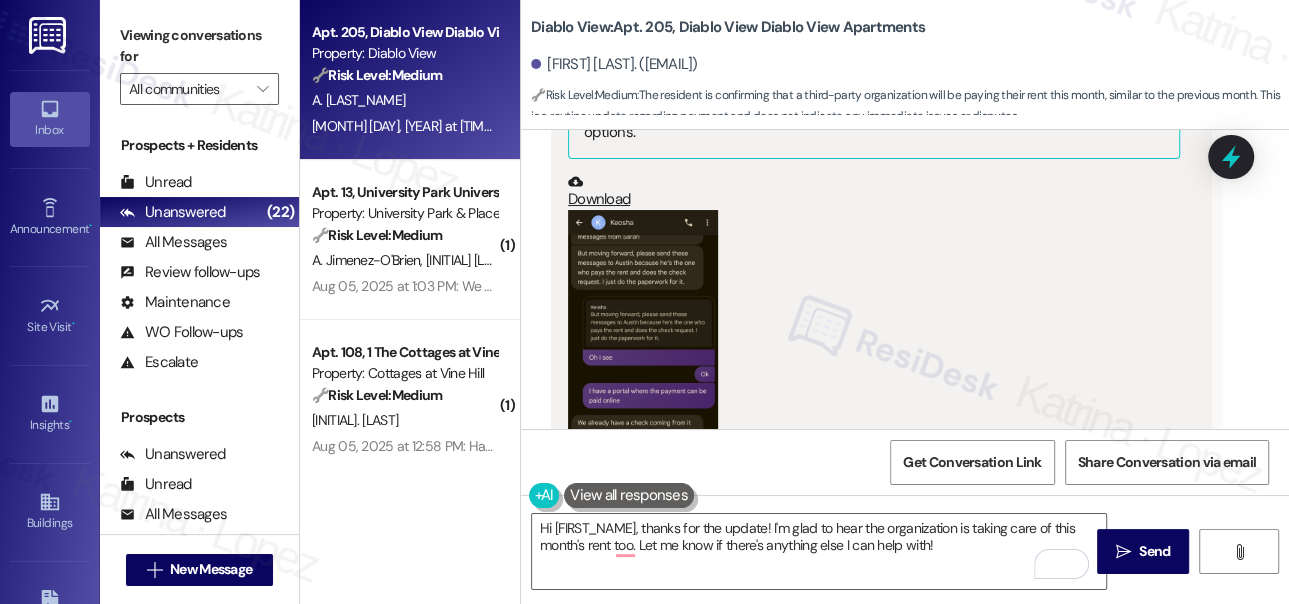 scroll, scrollTop: 2601, scrollLeft: 0, axis: vertical 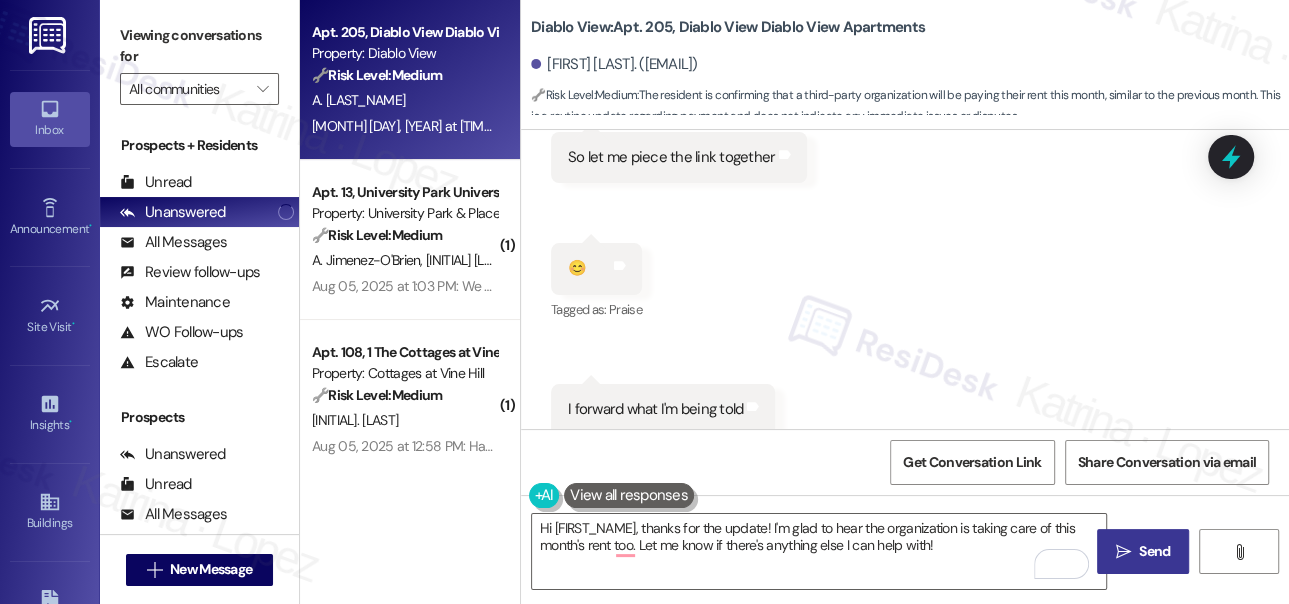 click on " Send" at bounding box center (1143, 551) 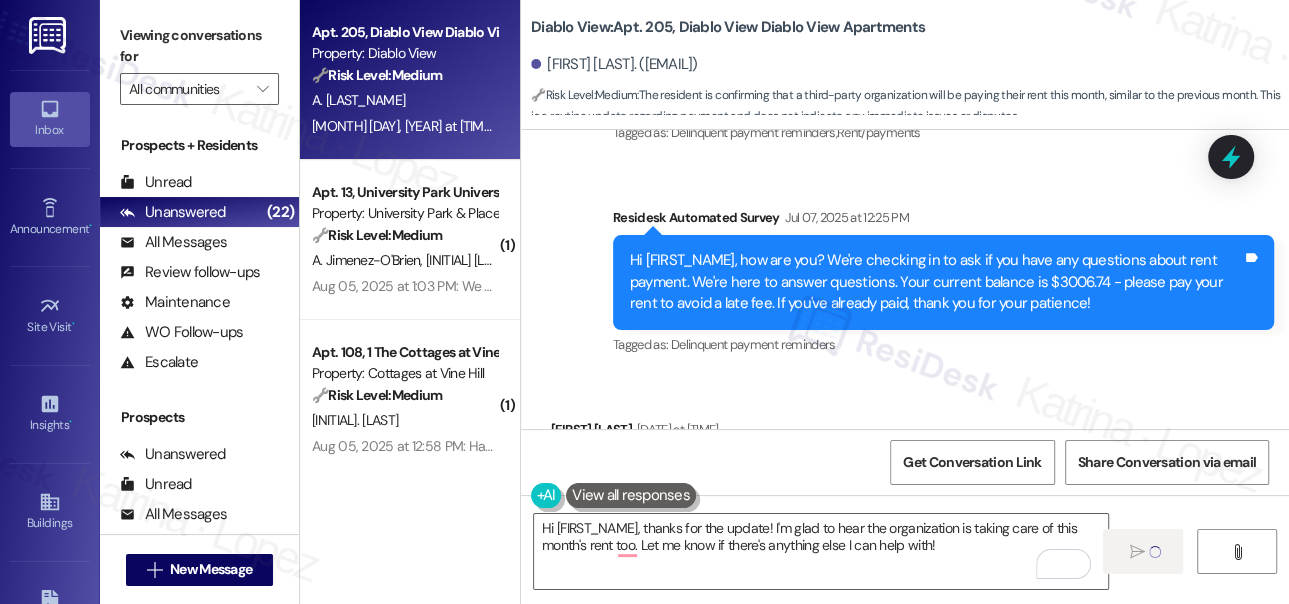 type 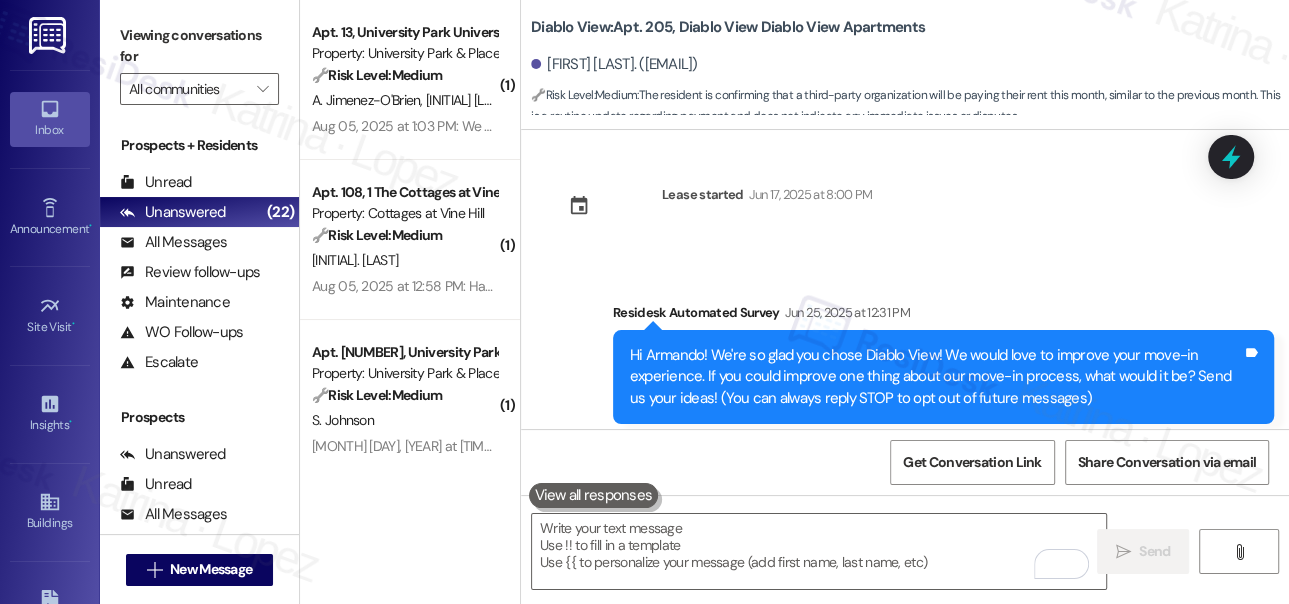 scroll, scrollTop: 0, scrollLeft: 0, axis: both 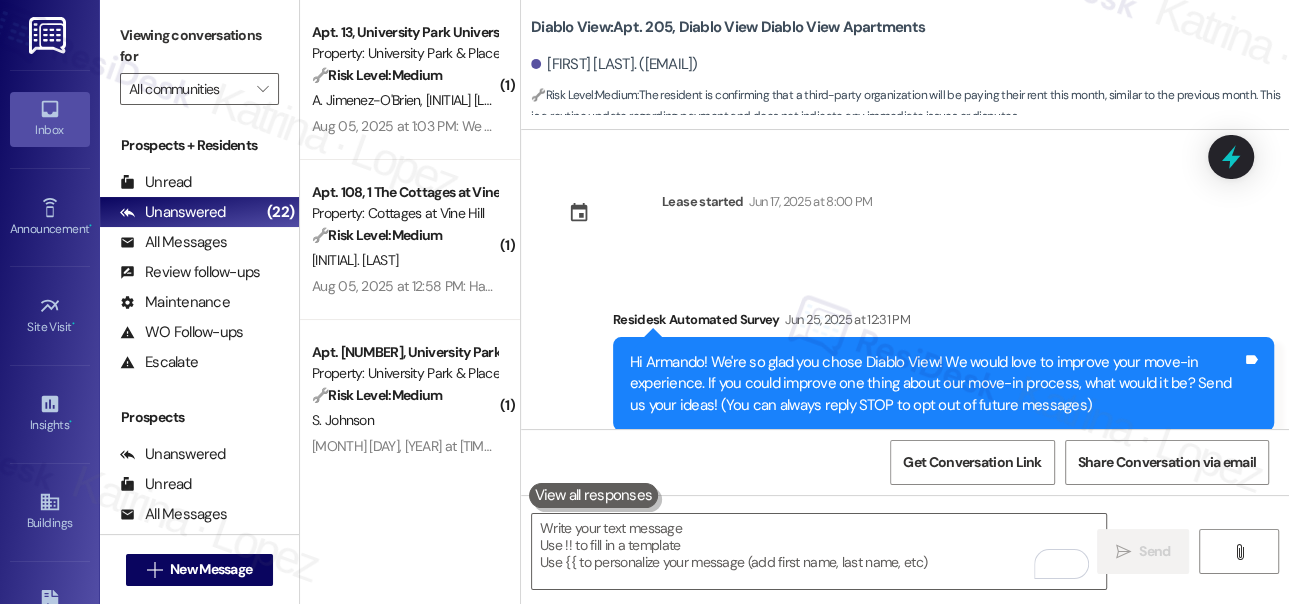 click 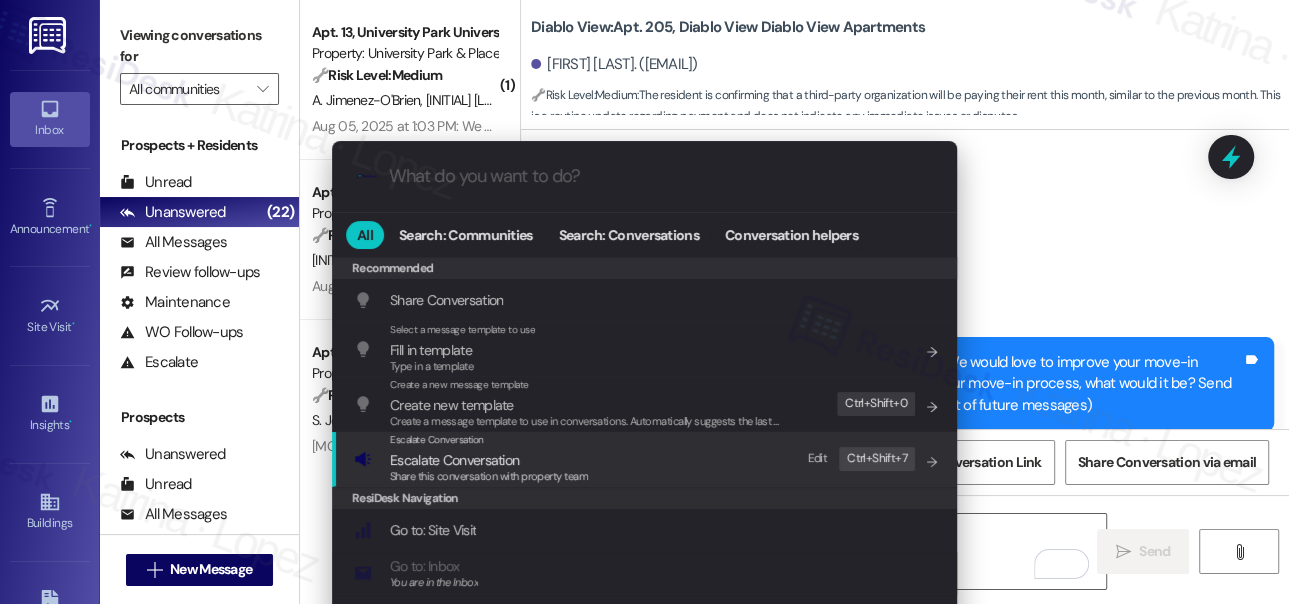 click on "Share this conversation with property team" at bounding box center [489, 477] 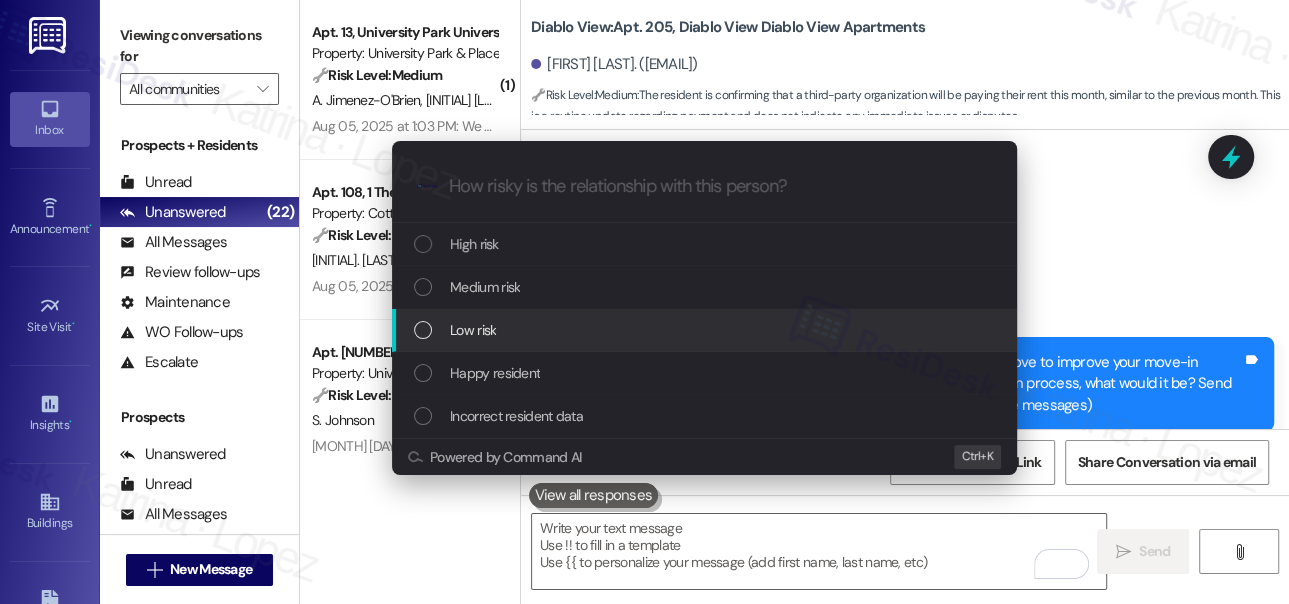 click on "Low risk" at bounding box center [704, 330] 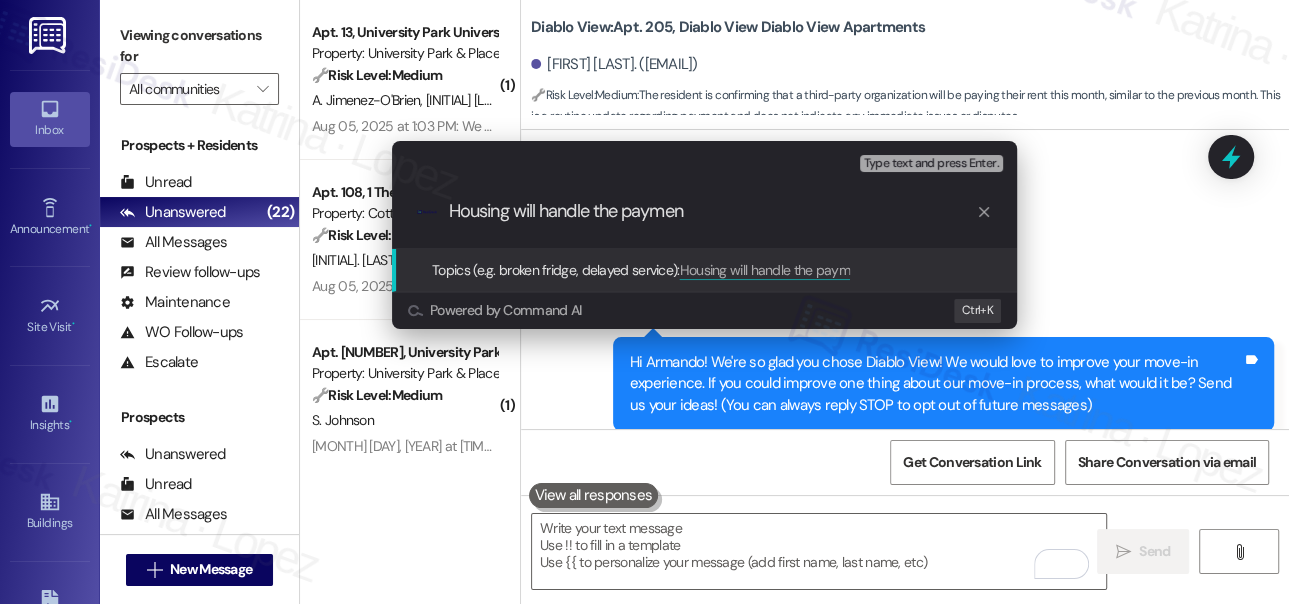 type on "Housing will handle the payment" 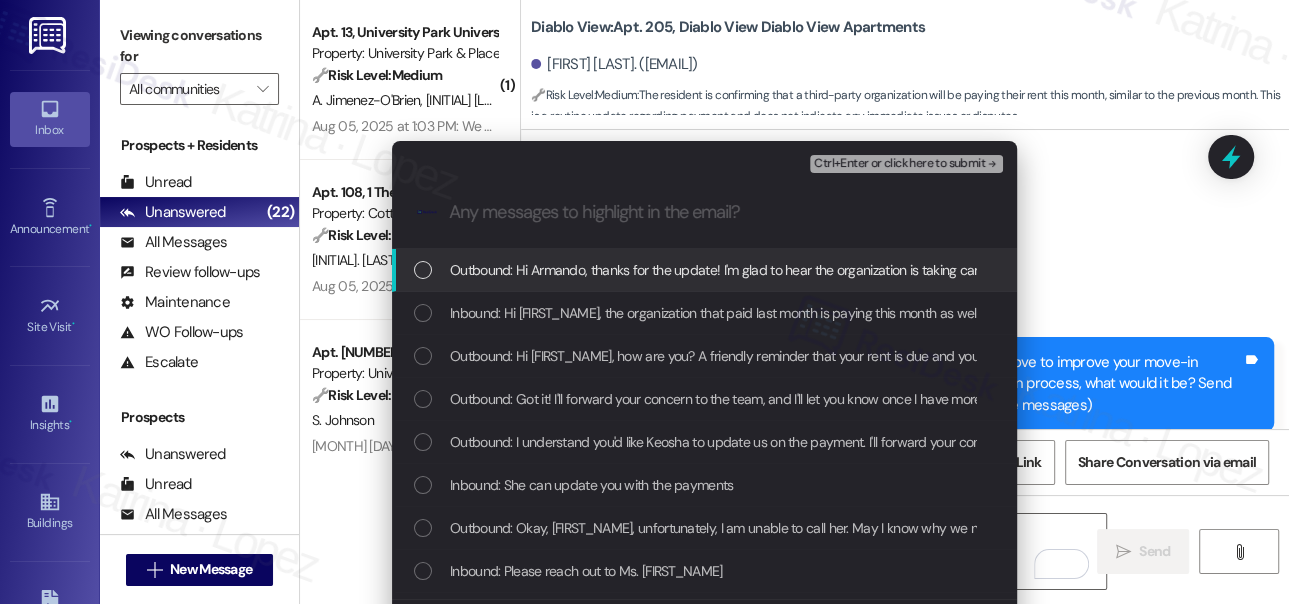 click on "Inbound: Hi Sarah, the organization that paid last month is paying this month as well" at bounding box center (714, 313) 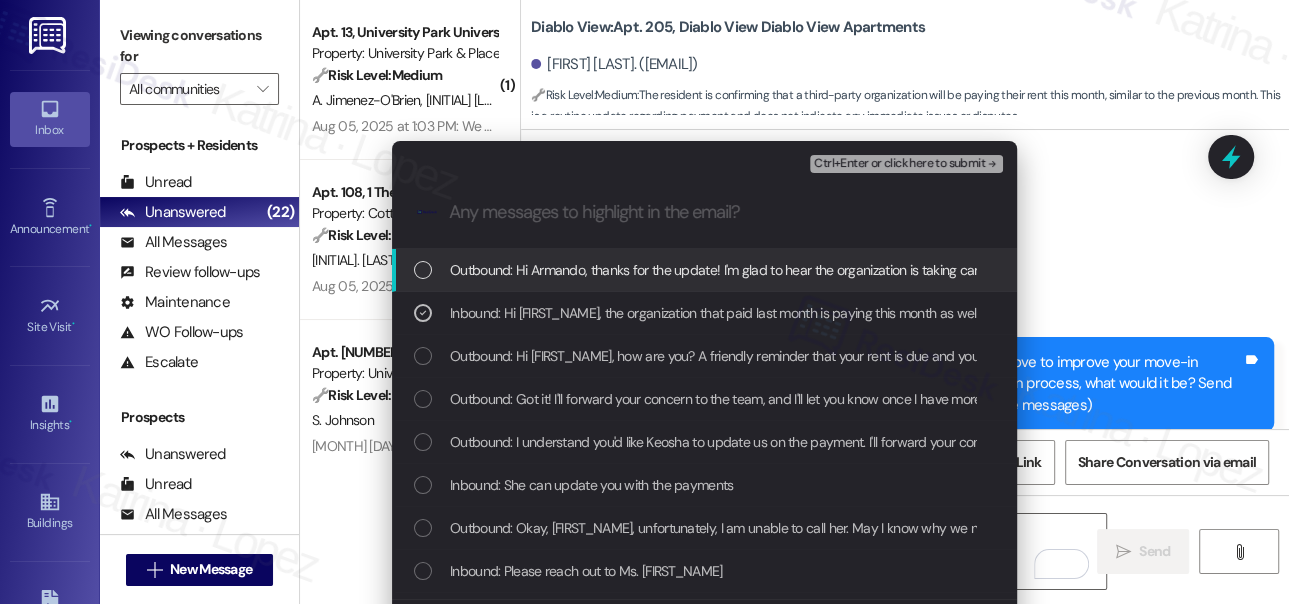 click on "Ctrl+Enter or click here to submit" at bounding box center (908, 164) 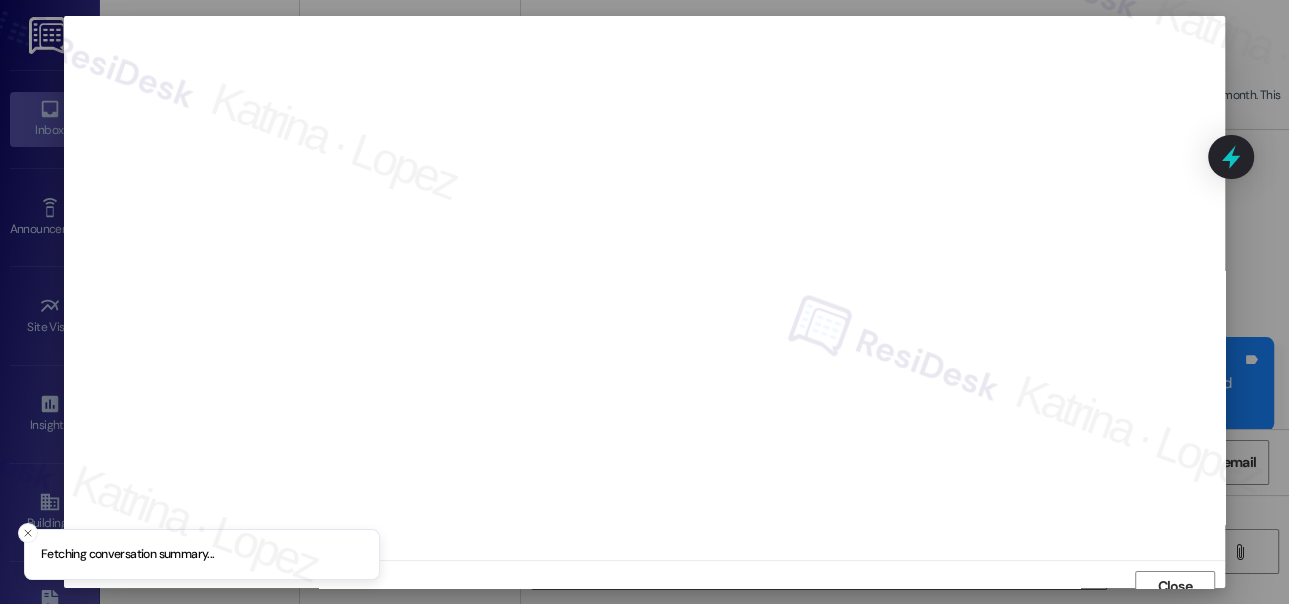 scroll, scrollTop: 14, scrollLeft: 0, axis: vertical 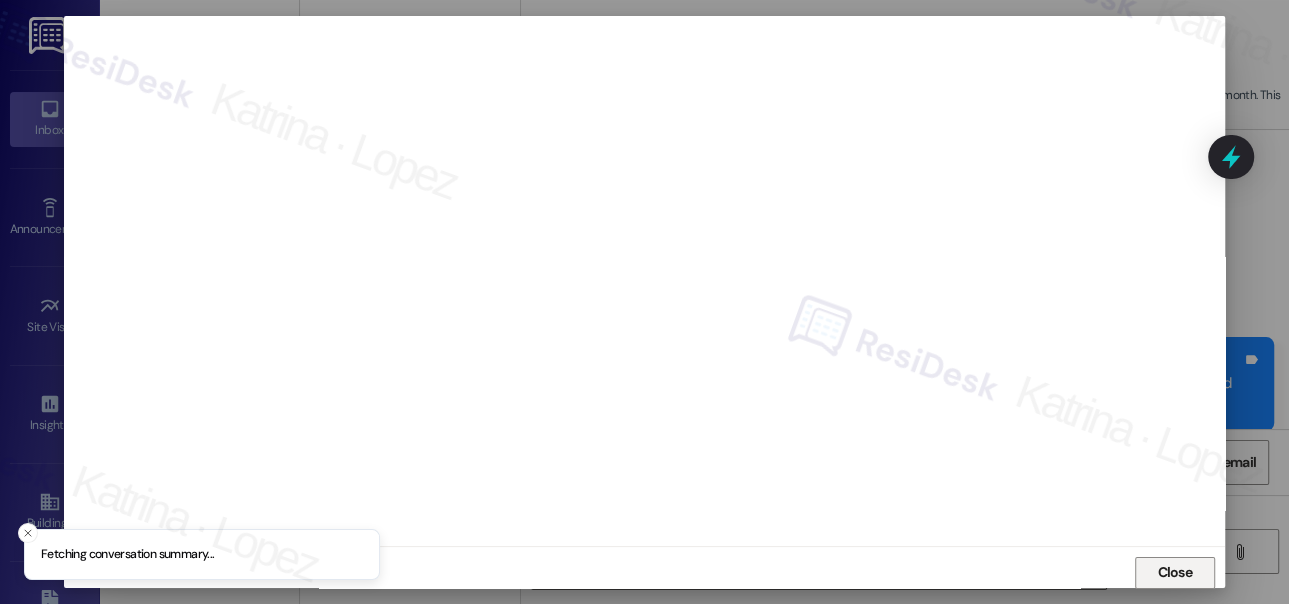 click on "Close" at bounding box center [1174, 572] 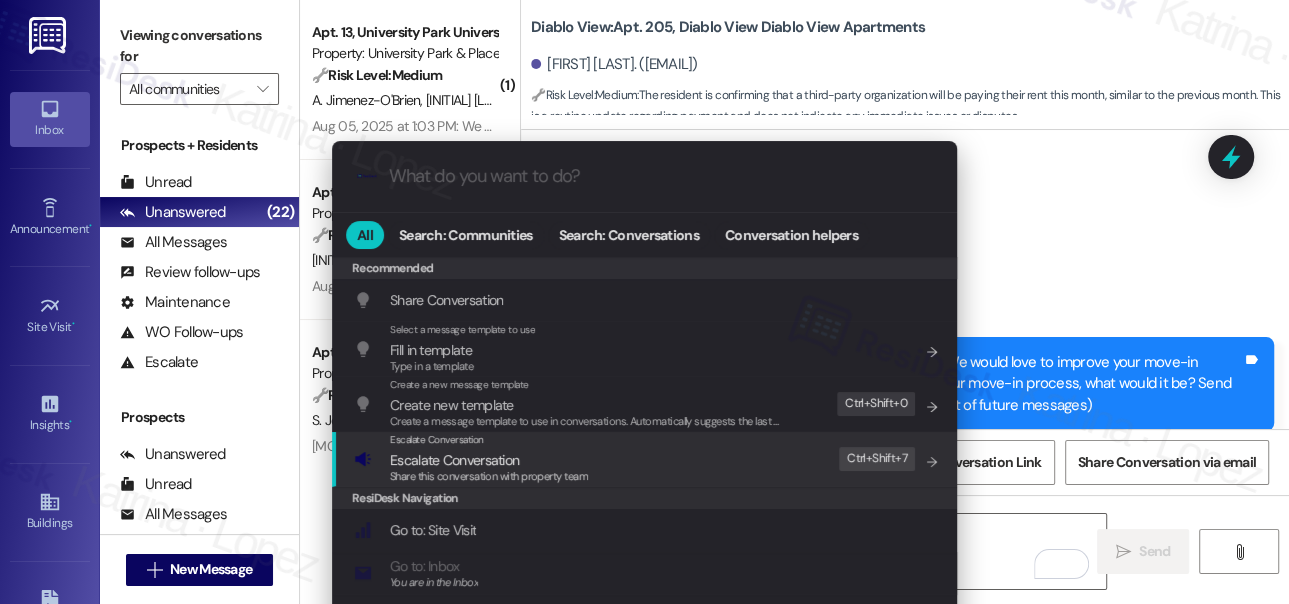 click on "ResiDesk Navigation" at bounding box center [644, 498] 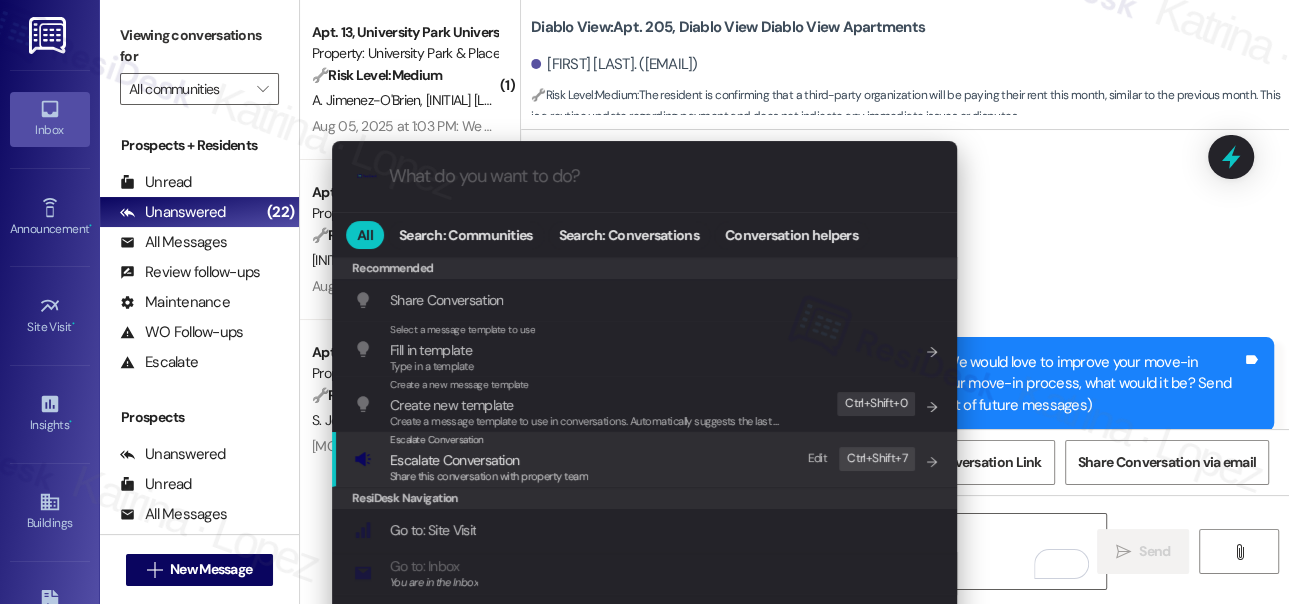 click on "Escalate Conversation" at bounding box center (454, 460) 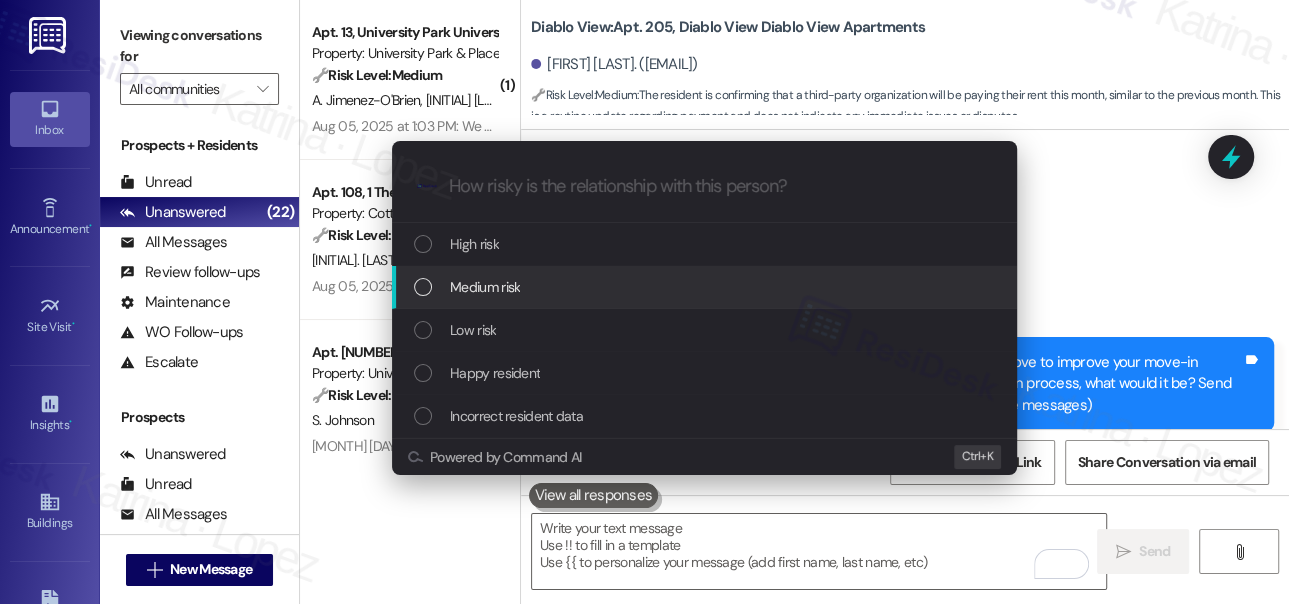 click on "Medium risk" at bounding box center [485, 287] 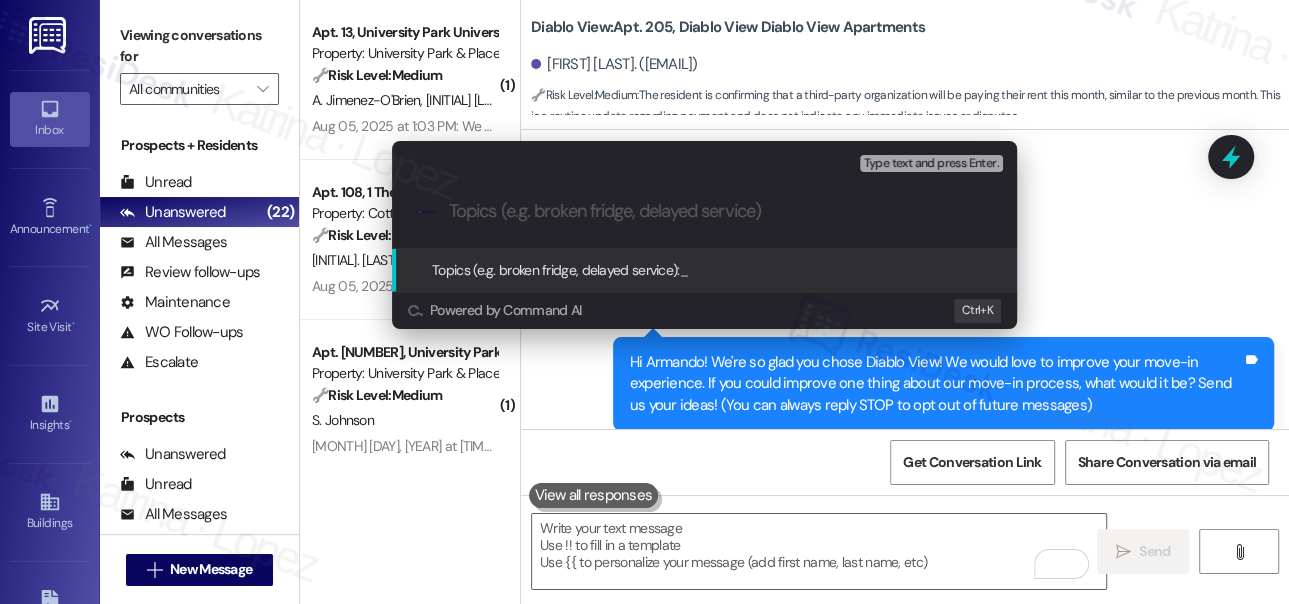 paste on "Housing will handle the payment" 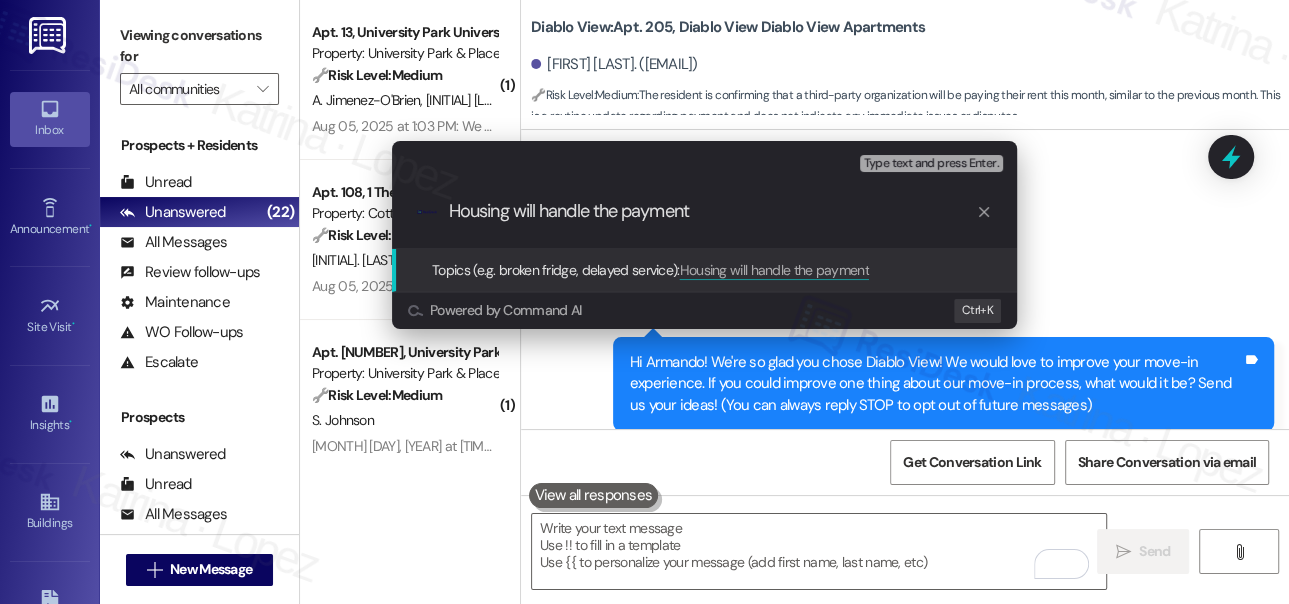 type 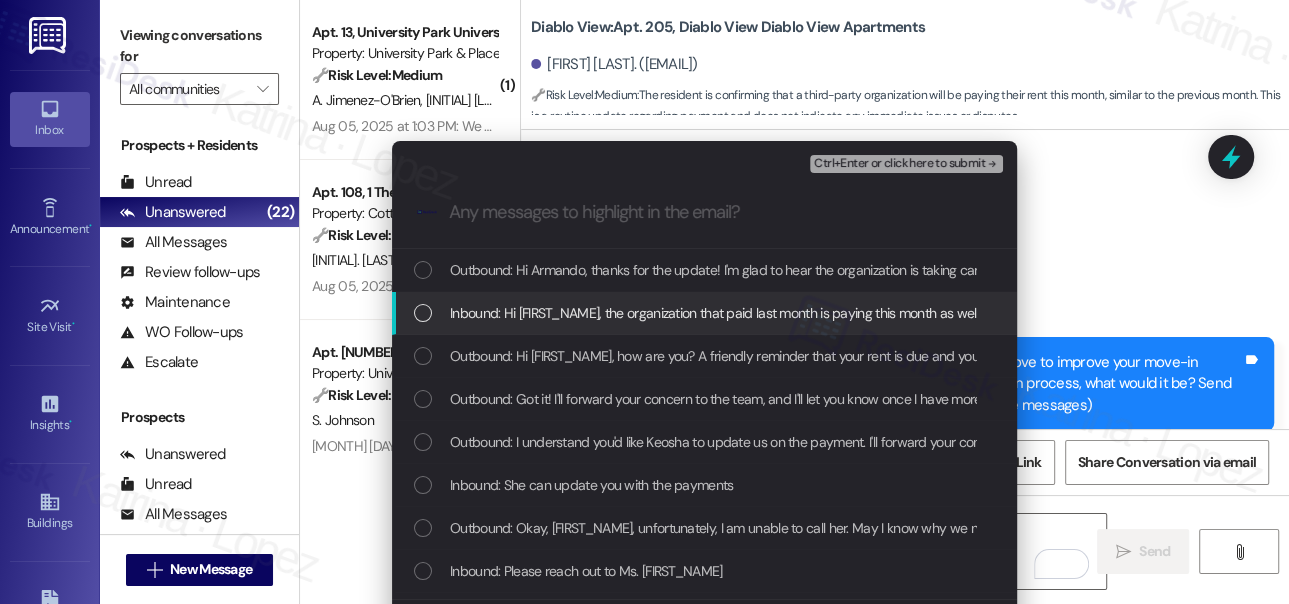 click on "Inbound: Hi Sarah, the organization that paid last month is paying this month as well" at bounding box center (714, 313) 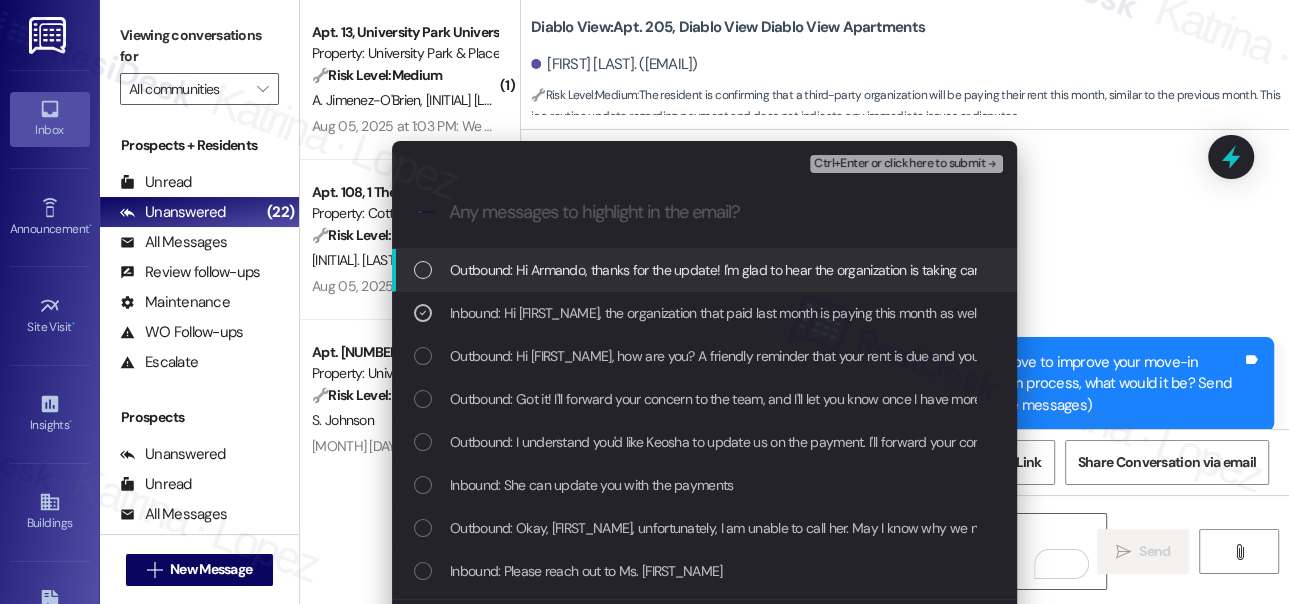 click on "Ctrl+Enter or click here to submit" at bounding box center [899, 164] 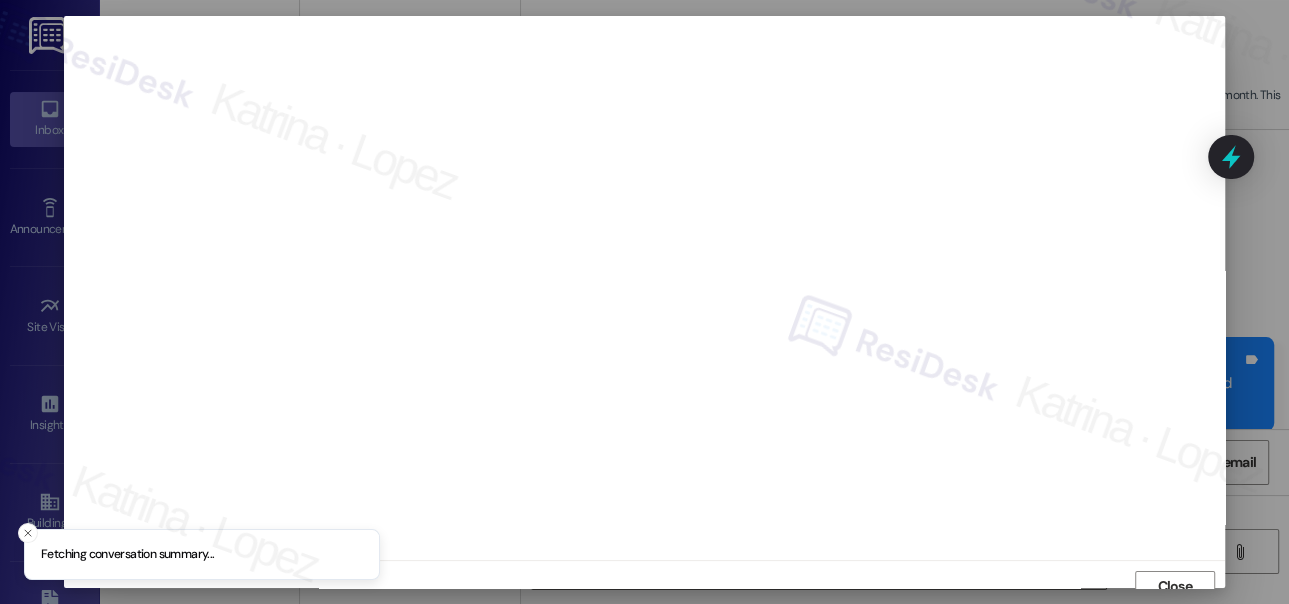scroll, scrollTop: 14, scrollLeft: 0, axis: vertical 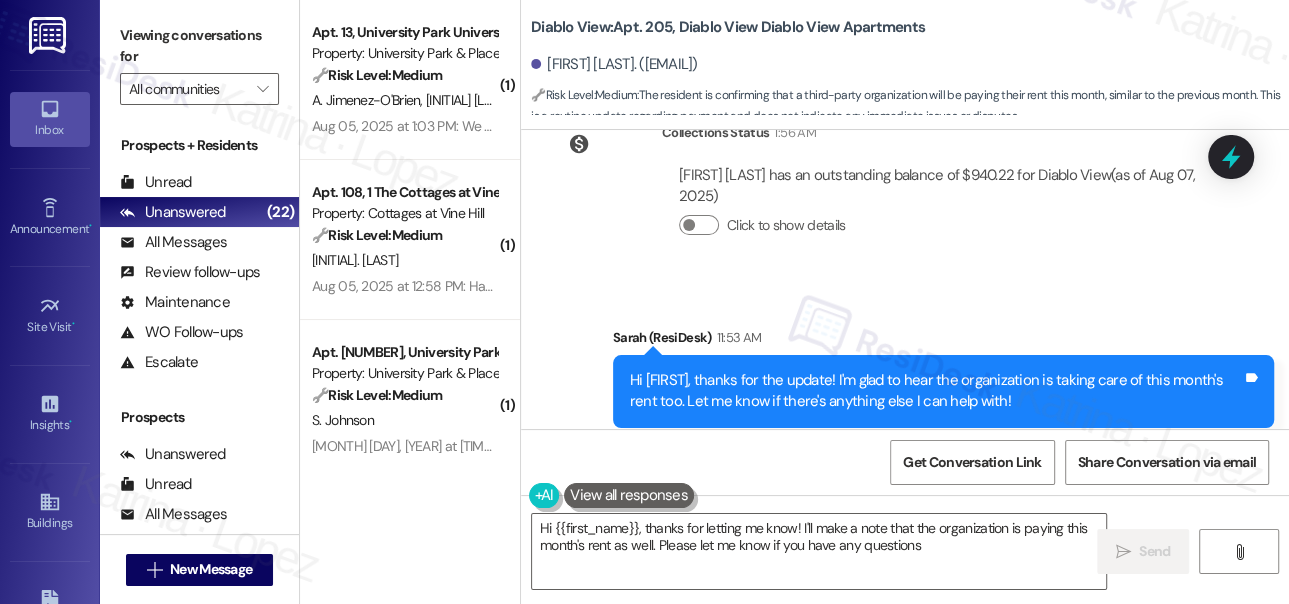 type on "Hi {{first_name}}, thanks for letting me know! I'll make a note that the organization is paying this month's rent as well. Please let me know if you have any questions!" 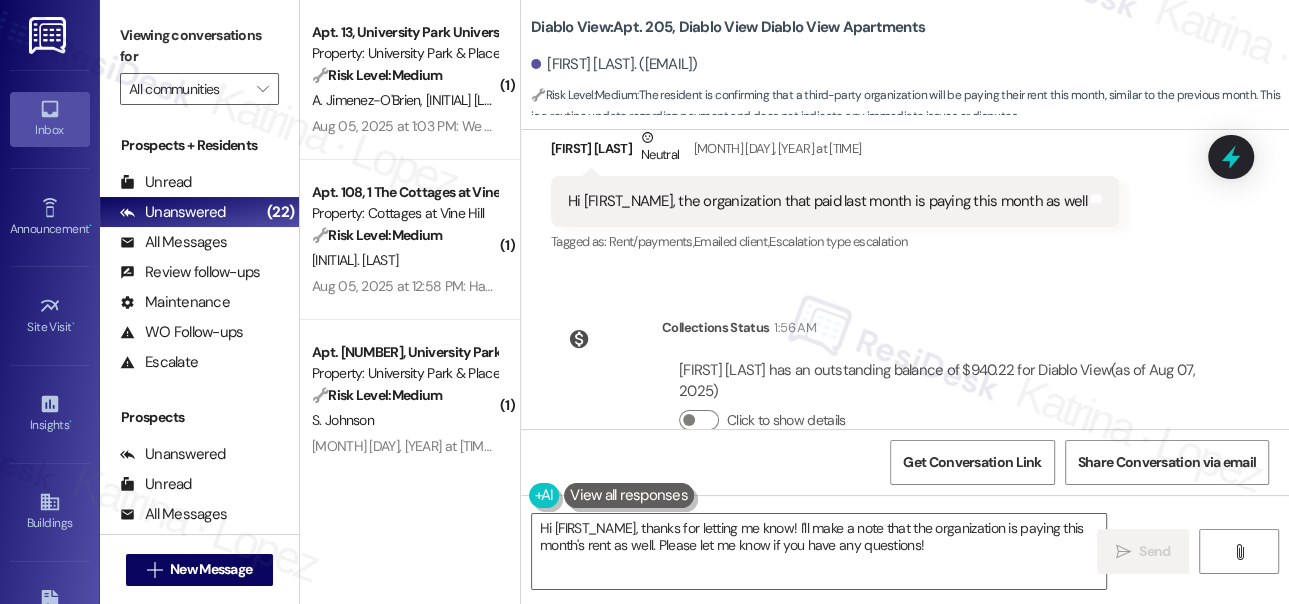 scroll, scrollTop: 6428, scrollLeft: 0, axis: vertical 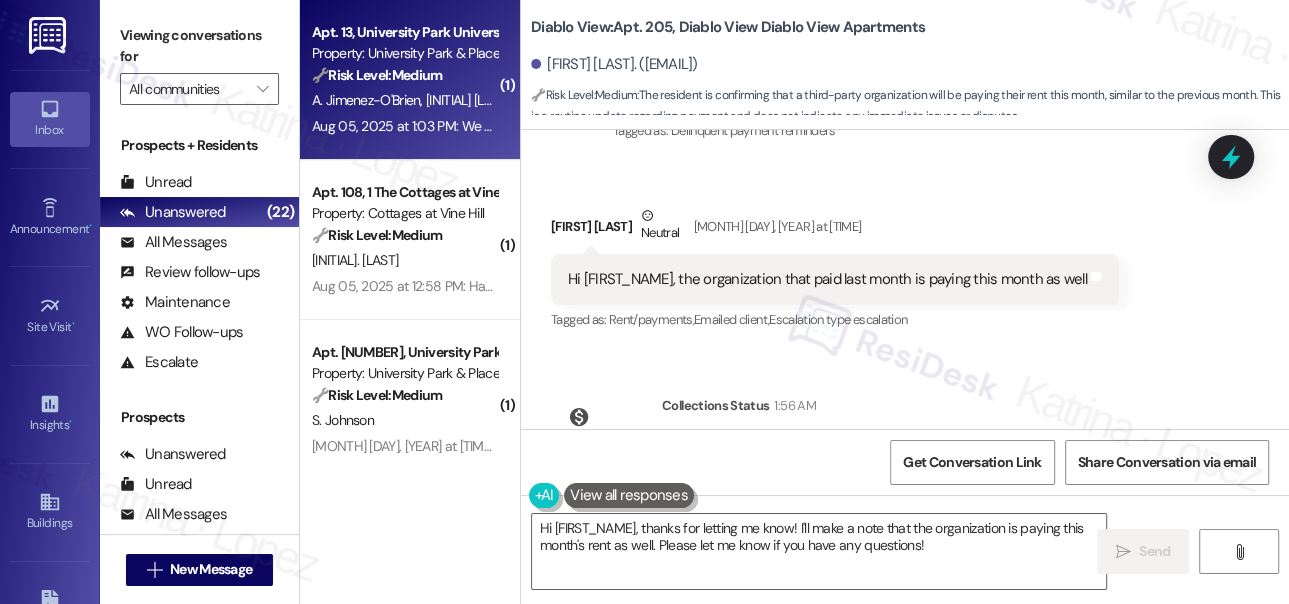 click on "Apt. 13, University Park University Park & Place Property: University Park & Place 🔧  Risk Level:  Medium The resident is confirming that they dropped off their rent check in response to a rent reminder. This is a routine payment update. A. Jimenez-O'Brien J. Kersey Aug 05, 2025 at 1:03 PM: We dropped off our check! Aug 05, 2025 at 1:03 PM: We dropped off our check!" at bounding box center (410, 80) 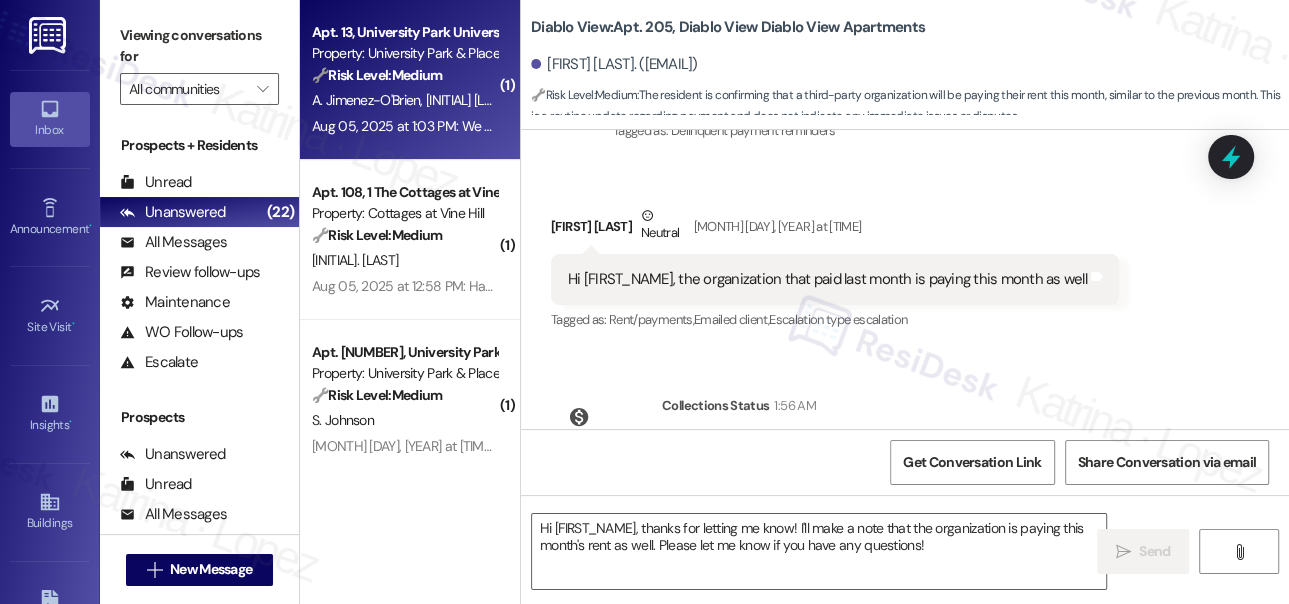 type on "Fetching suggested responses. Please feel free to read through the conversation in the meantime." 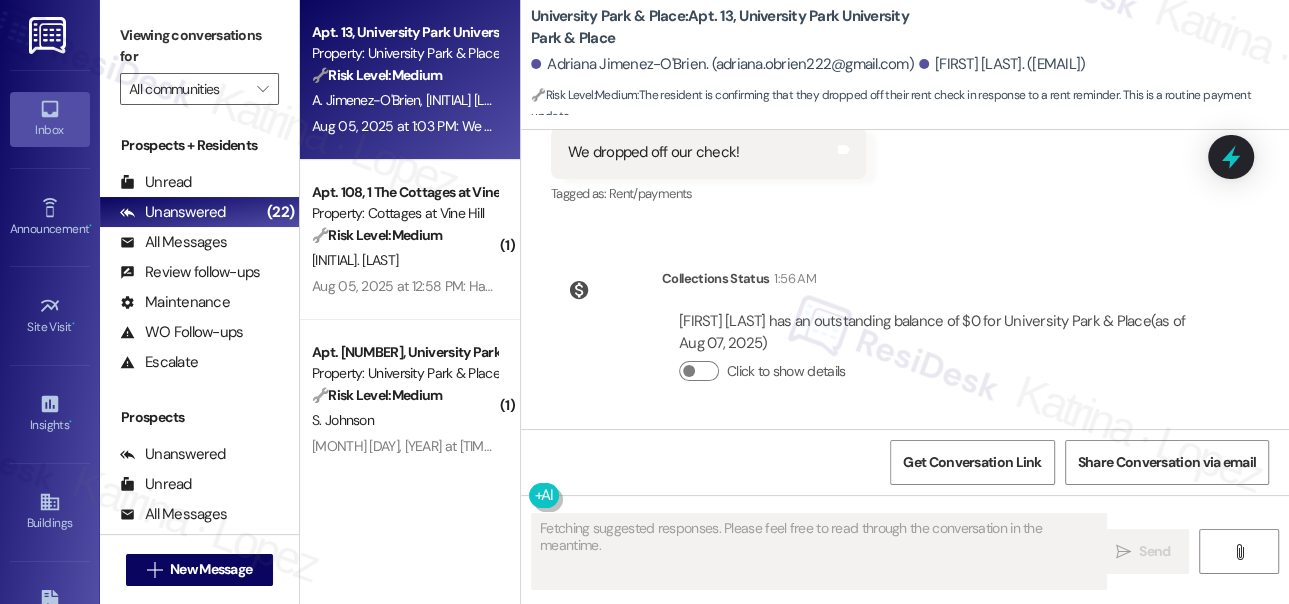 scroll, scrollTop: 11872, scrollLeft: 0, axis: vertical 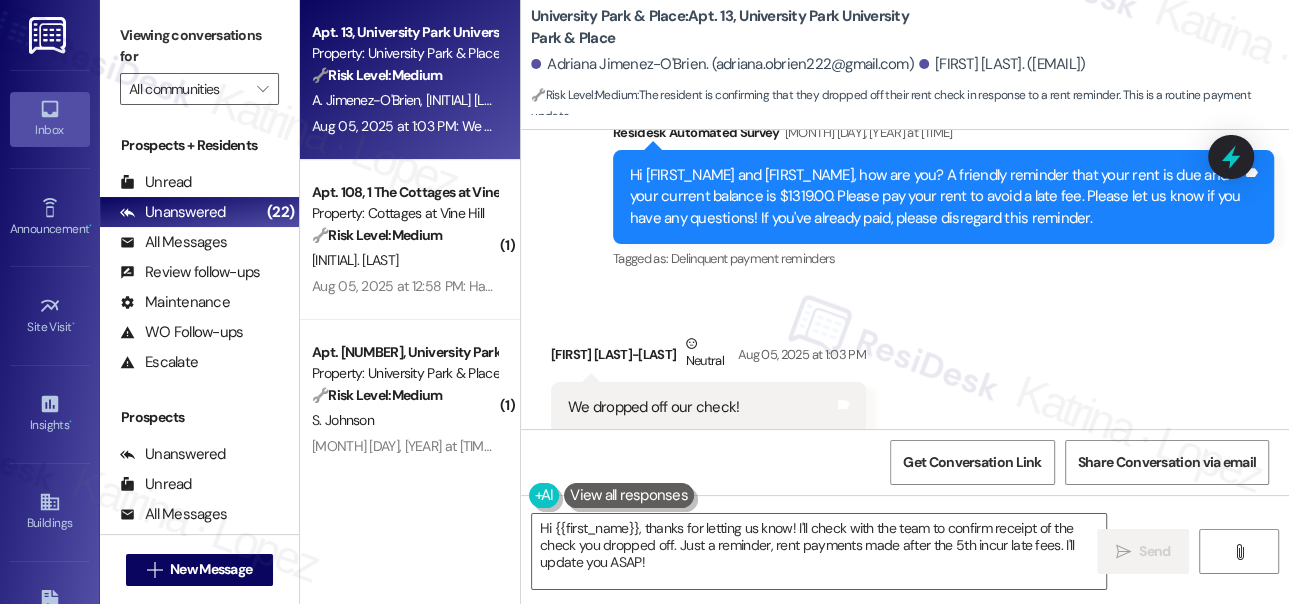 click on "Adriana Jimenez-O'Brien   Neutral Aug 05, 2025 at 1:03 PM" at bounding box center [708, 357] 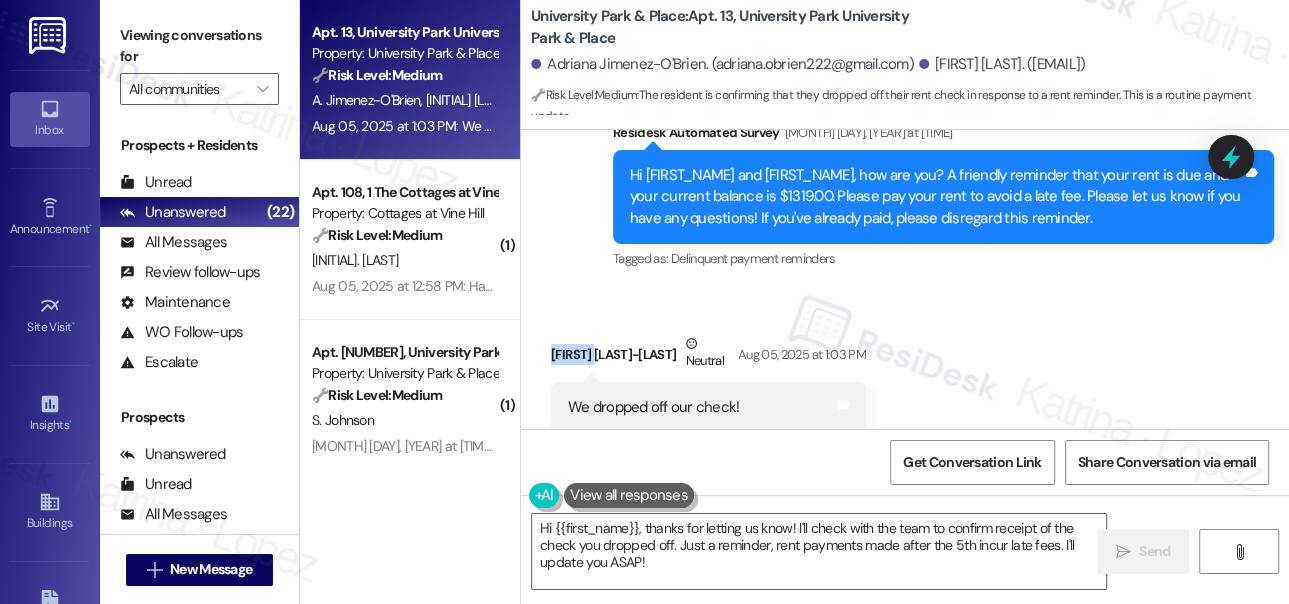 click on "Adriana Jimenez-O'Brien   Neutral Aug 05, 2025 at 1:03 PM" at bounding box center (708, 357) 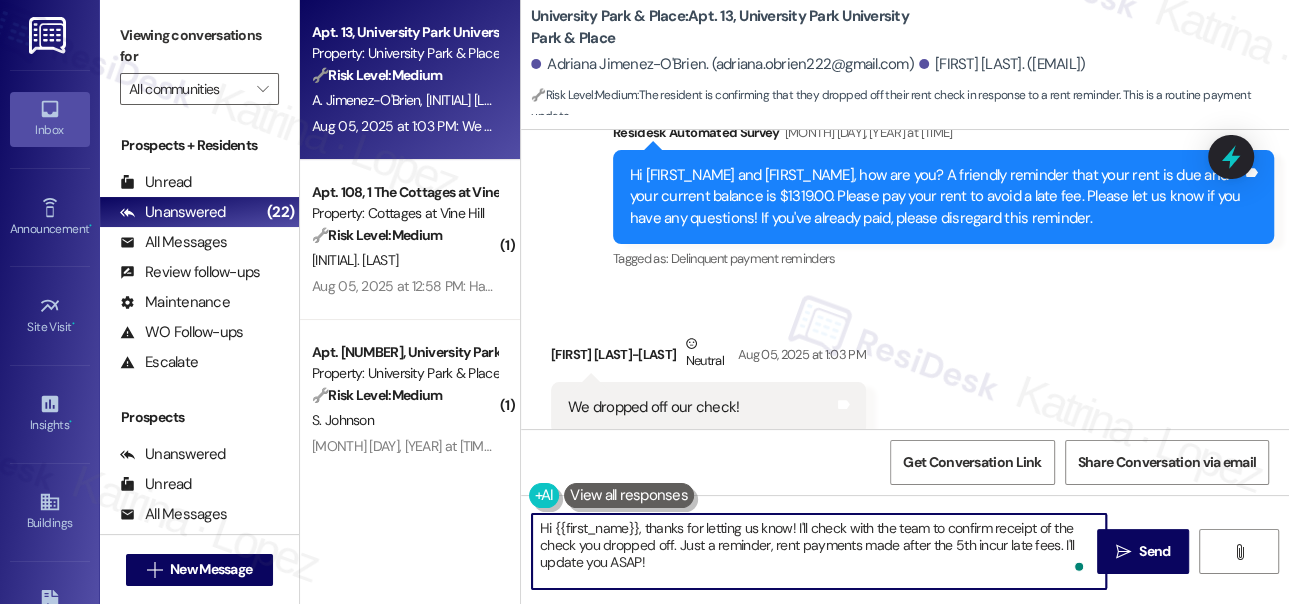 drag, startPoint x: 554, startPoint y: 527, endPoint x: 637, endPoint y: 508, distance: 85.146935 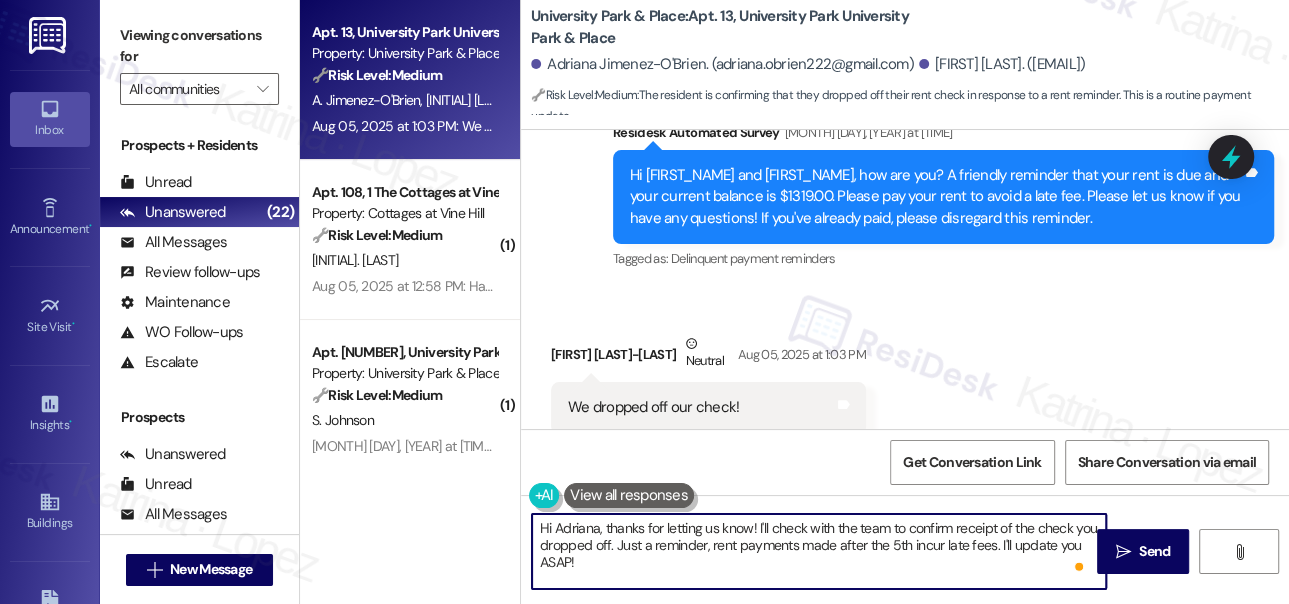 click on "Hi Adriana, thanks for letting us know! I'll check with the team to confirm receipt of the check you dropped off. Just a reminder, rent payments made after the 5th incur late fees. I'll update you ASAP!" at bounding box center [819, 551] 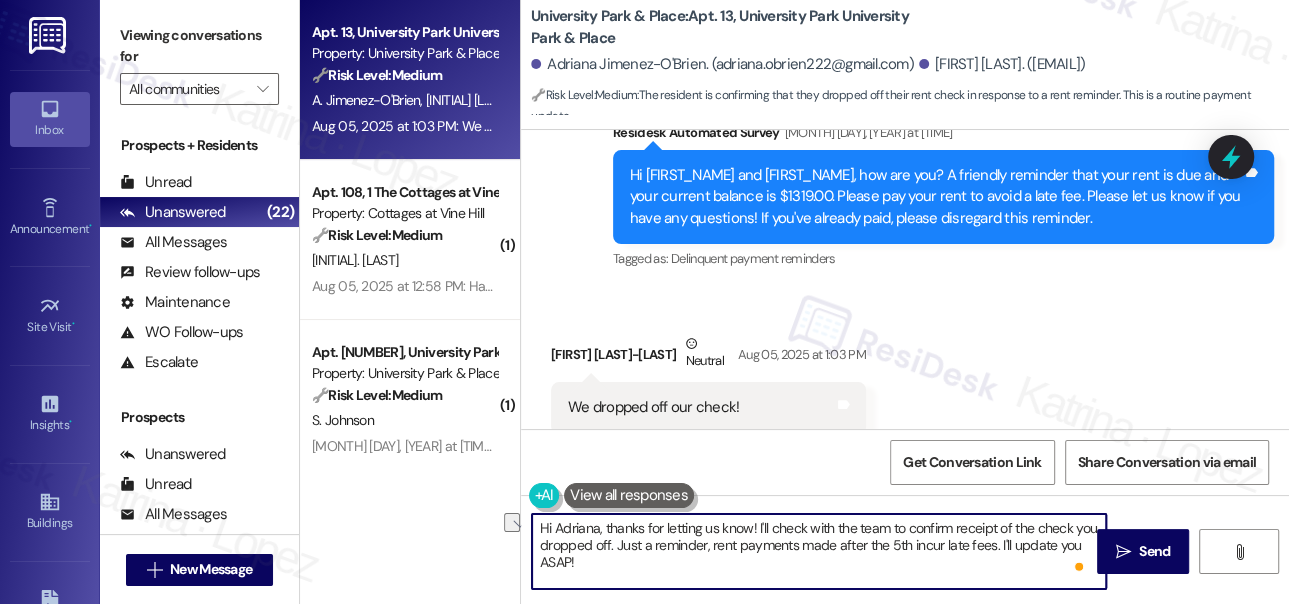 drag, startPoint x: 640, startPoint y: 546, endPoint x: 1016, endPoint y: 541, distance: 376.03323 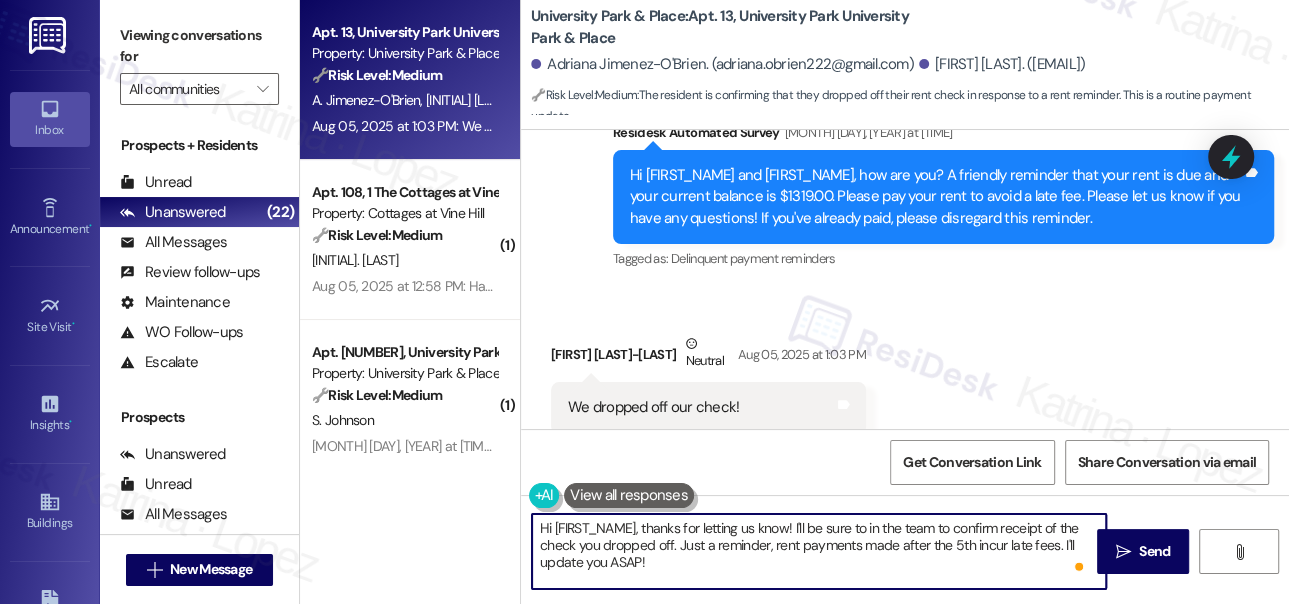 type on "Hi Adriana, thanks for letting us know! I'll be sure to inf the team to confirm receipt of the check you dropped off. Just a reminder, rent payments made after the 5th incur late fees. I'll update you ASAP!" 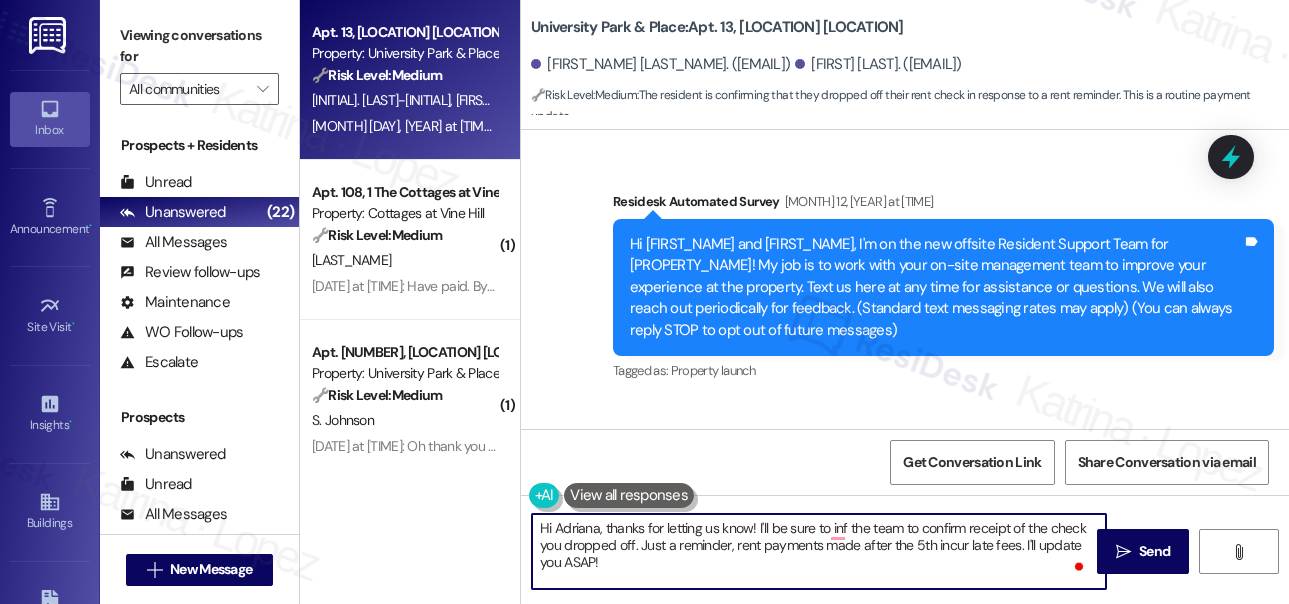 scroll, scrollTop: 0, scrollLeft: 0, axis: both 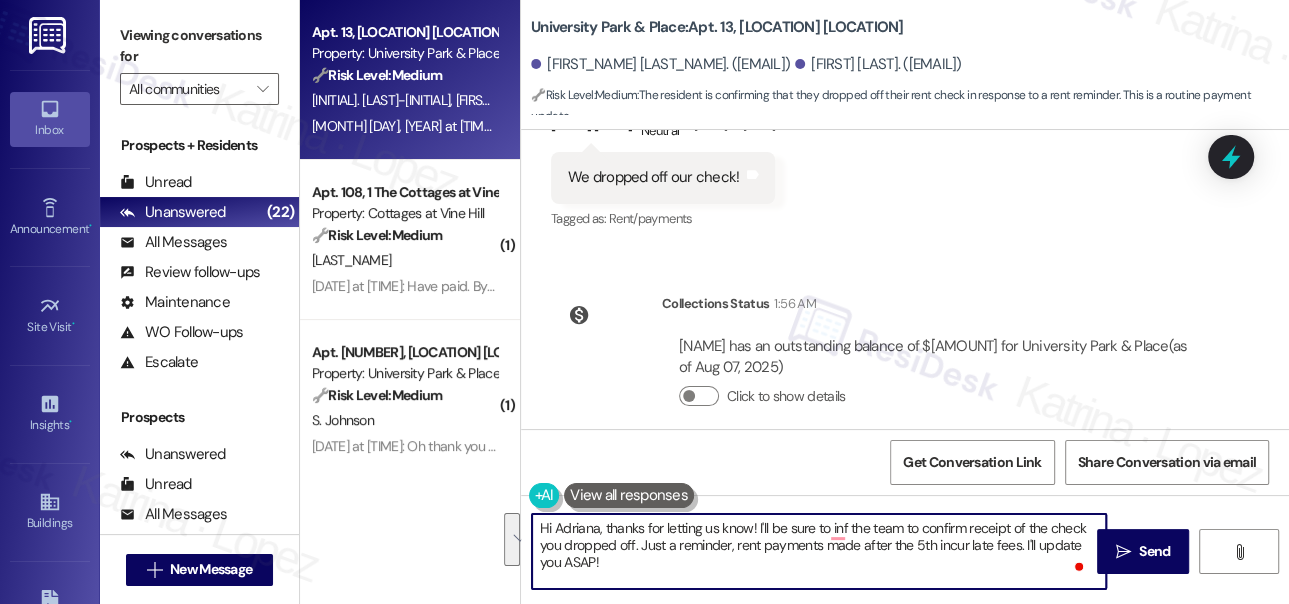 drag, startPoint x: 781, startPoint y: 570, endPoint x: 758, endPoint y: 526, distance: 49.648766 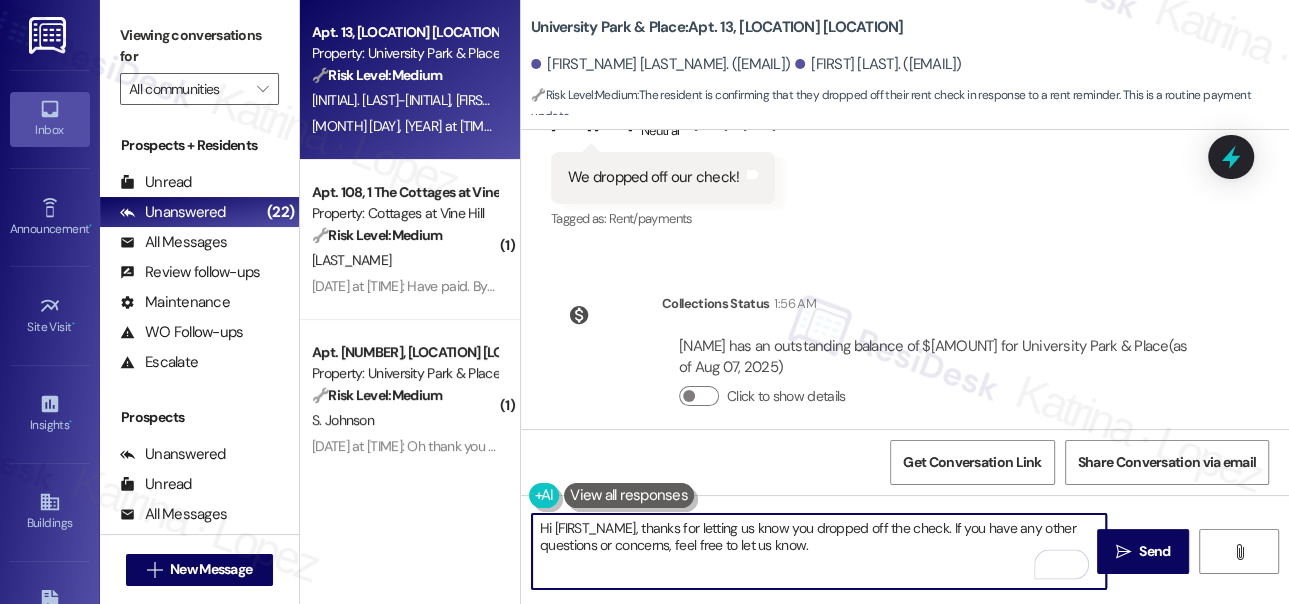 type on "Hi Adriana, thanks for letting us know you dropped off the check. If you have any other questions or concerns, feel free to let us know." 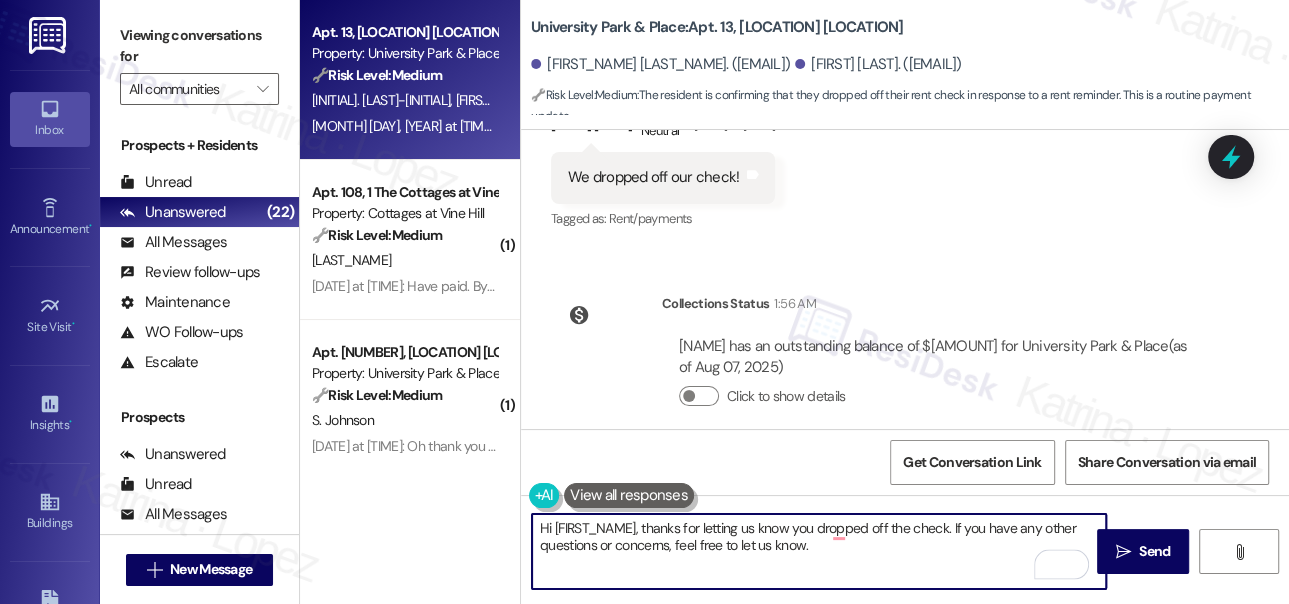 click on "Hi Adriana, thanks for letting us know you dropped off the check. If you have any other questions or concerns, feel free to let us know." at bounding box center (819, 551) 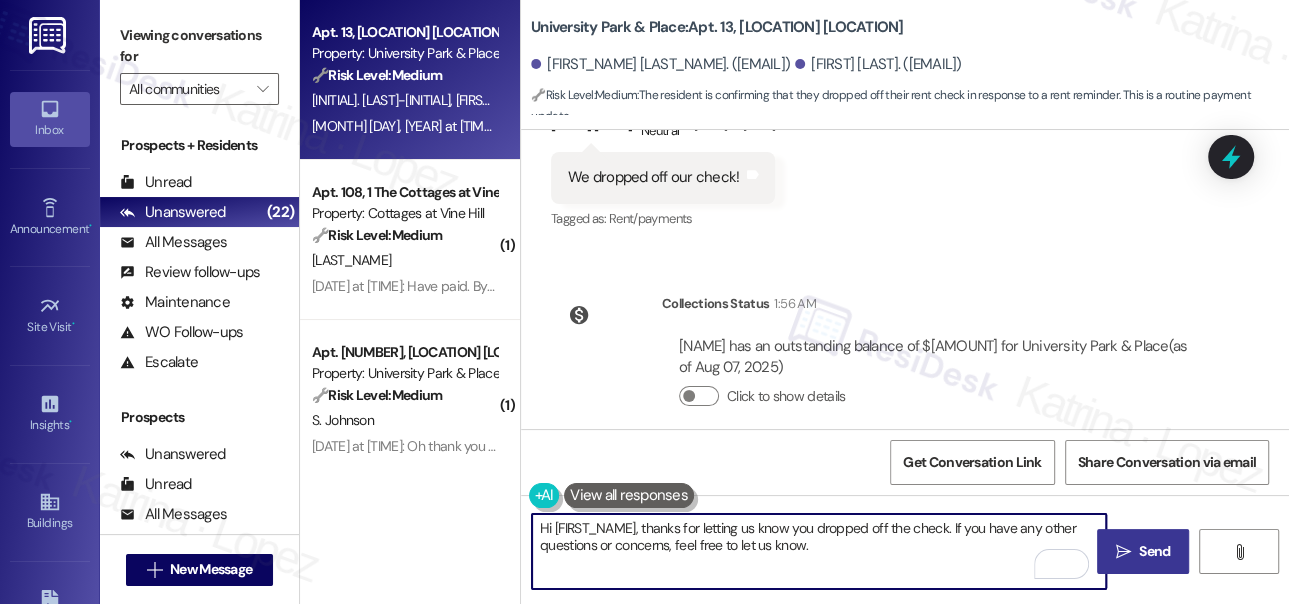 click on " Send" at bounding box center [1143, 551] 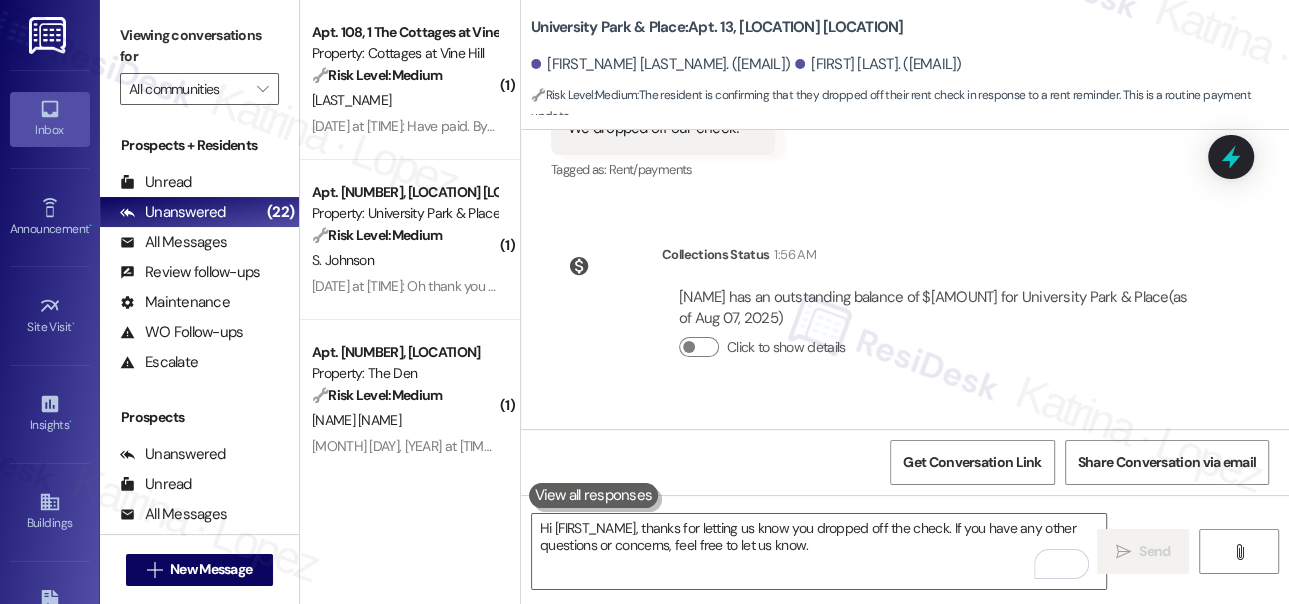 scroll, scrollTop: 12306, scrollLeft: 0, axis: vertical 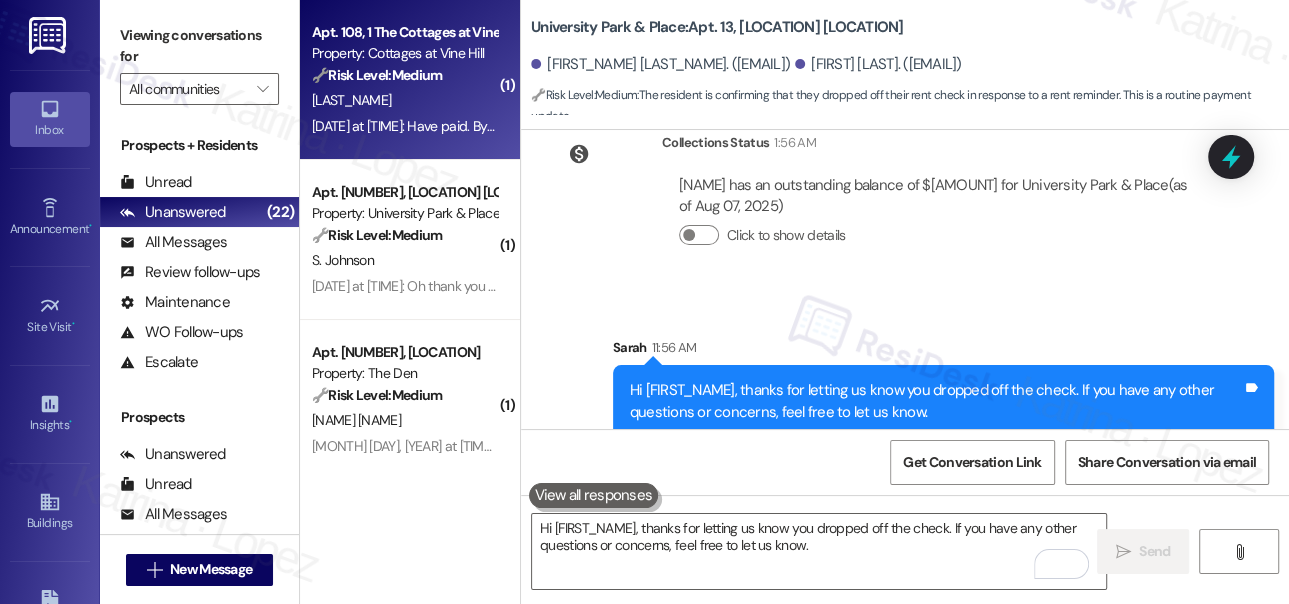 click on "Aug 05, 2025 at 12:58 PM: Have paid.  By check August 1.   Is in on-site office box Aug 05, 2025 at 12:58 PM: Have paid.  By check August 1.   Is in on-site office box" at bounding box center [506, 126] 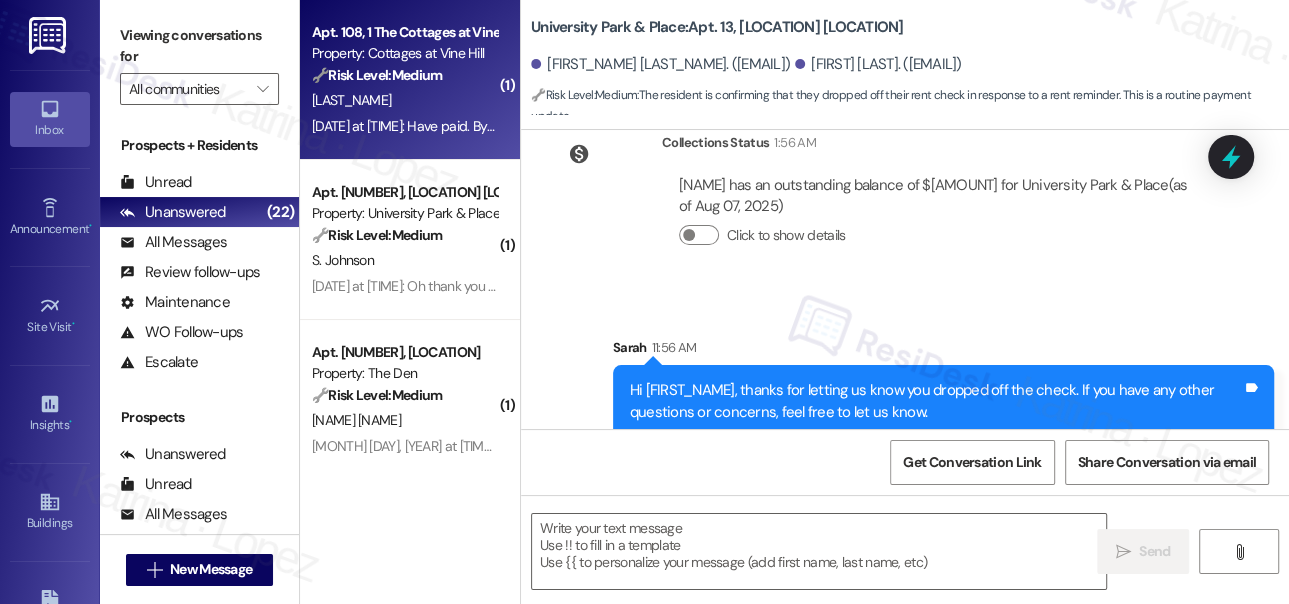 type on "Fetching suggested responses. Please feel free to read through the conversation in the meantime." 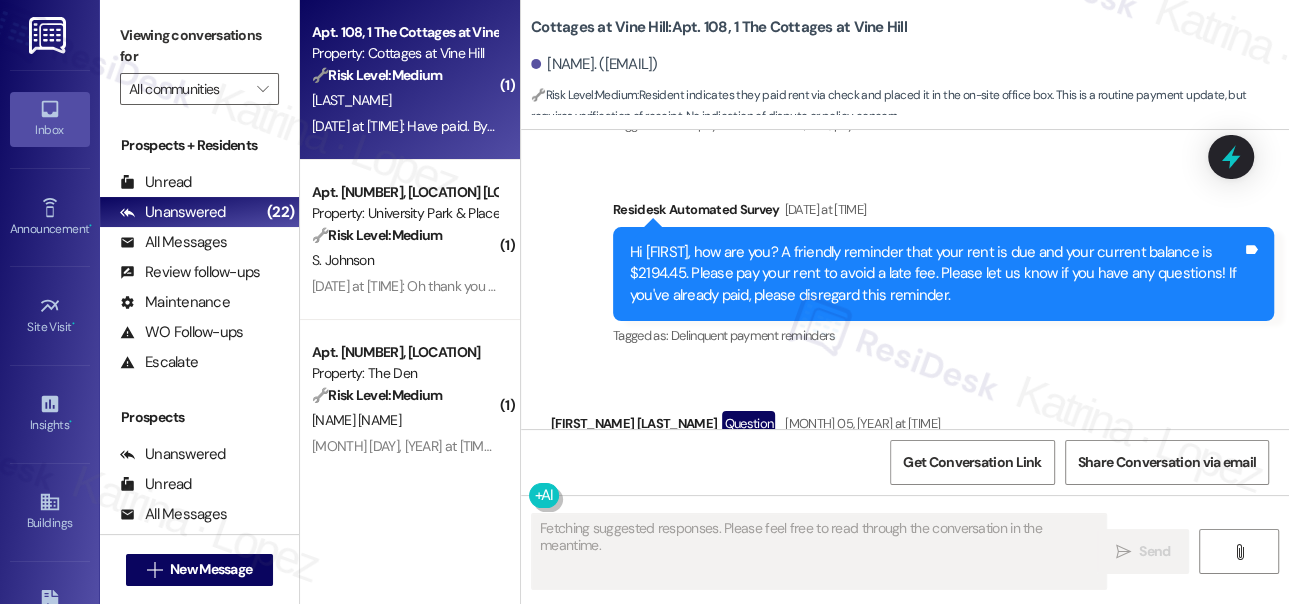 scroll, scrollTop: 9893, scrollLeft: 0, axis: vertical 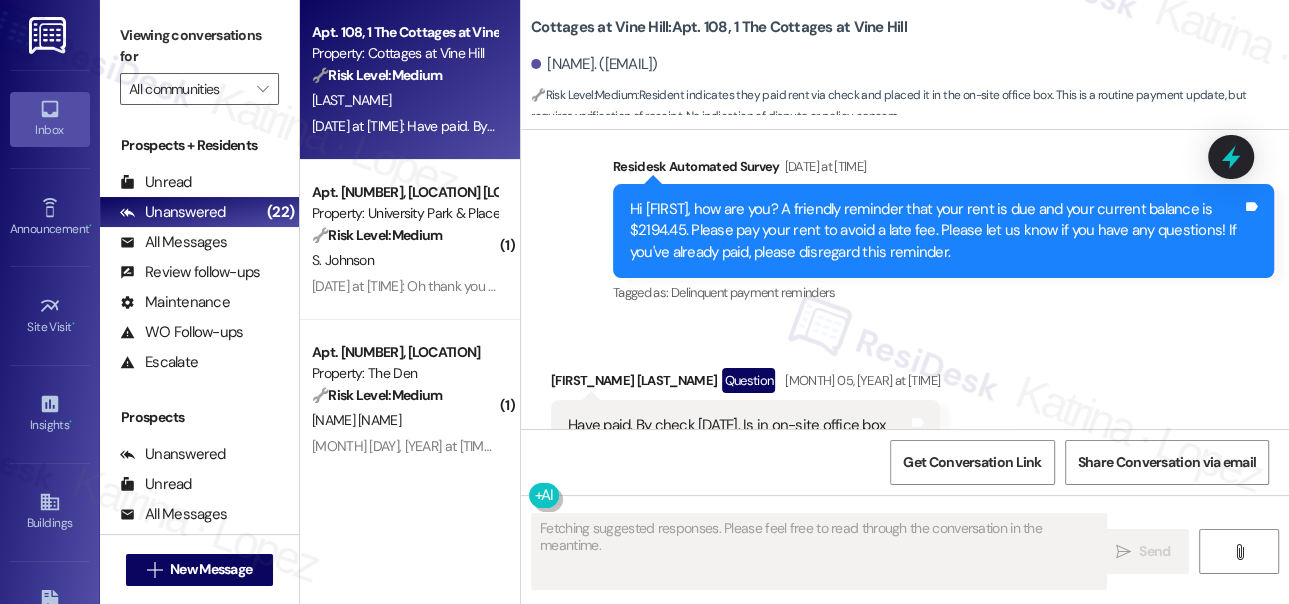 click on "Have paid.  By check August 1.   Is in on-site office box" at bounding box center [726, 425] 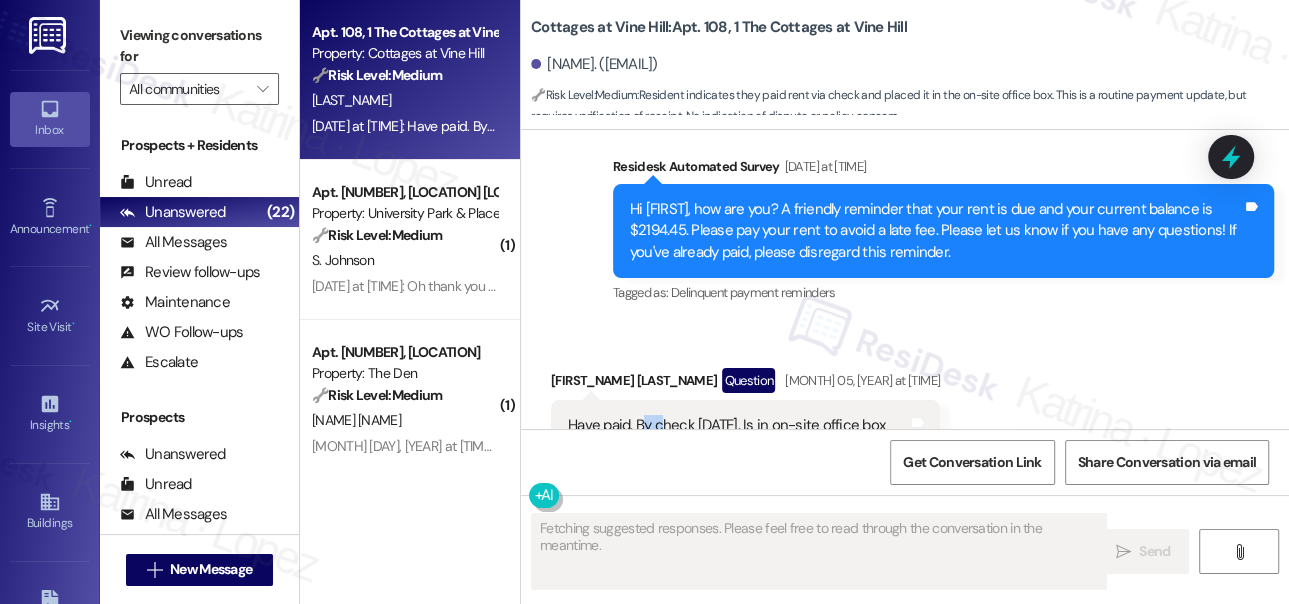 click on "Have paid.  By check August 1.   Is in on-site office box" at bounding box center (726, 425) 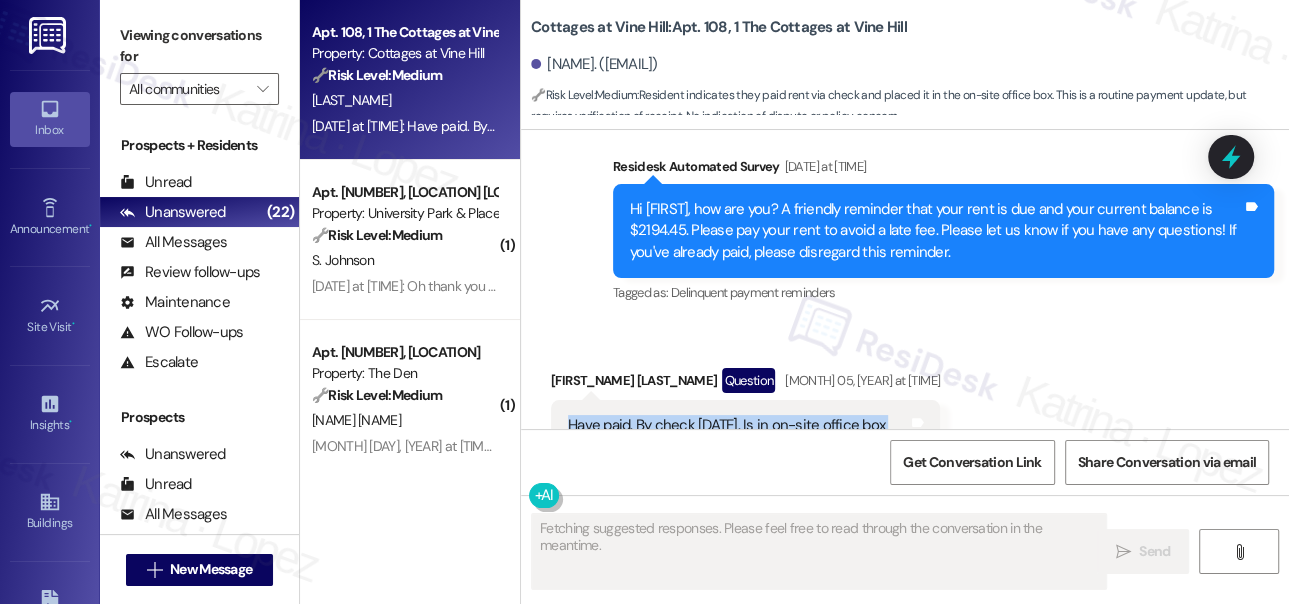 click on "Have paid.  By check August 1.   Is in on-site office box" at bounding box center [726, 425] 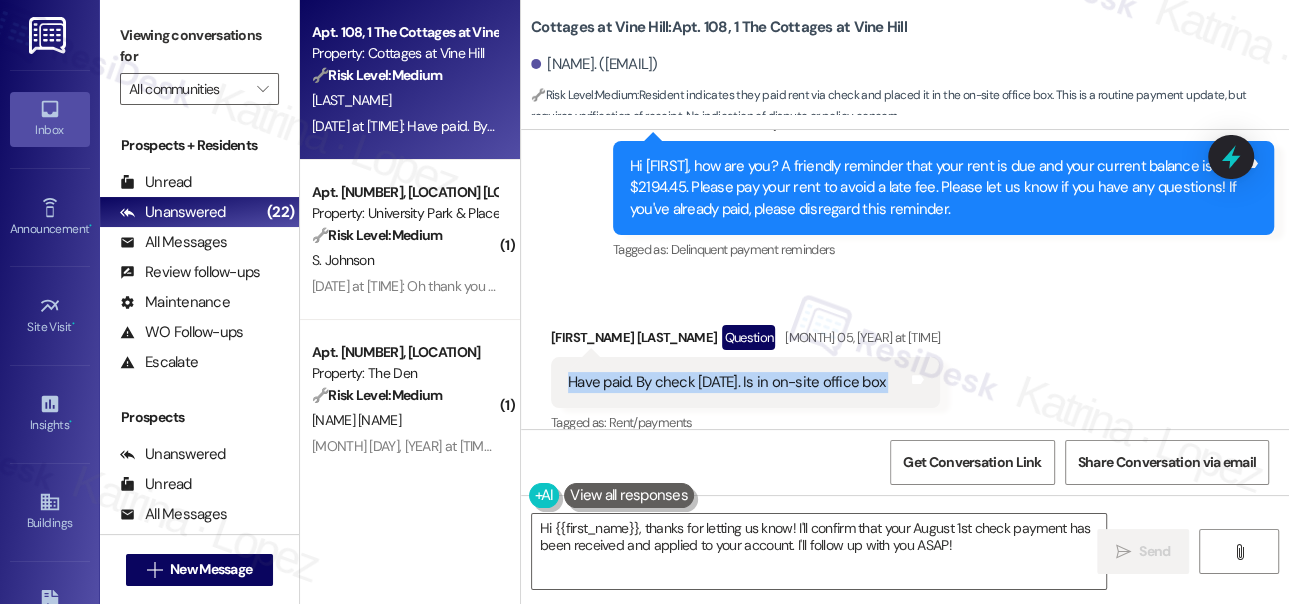 scroll, scrollTop: 9917, scrollLeft: 0, axis: vertical 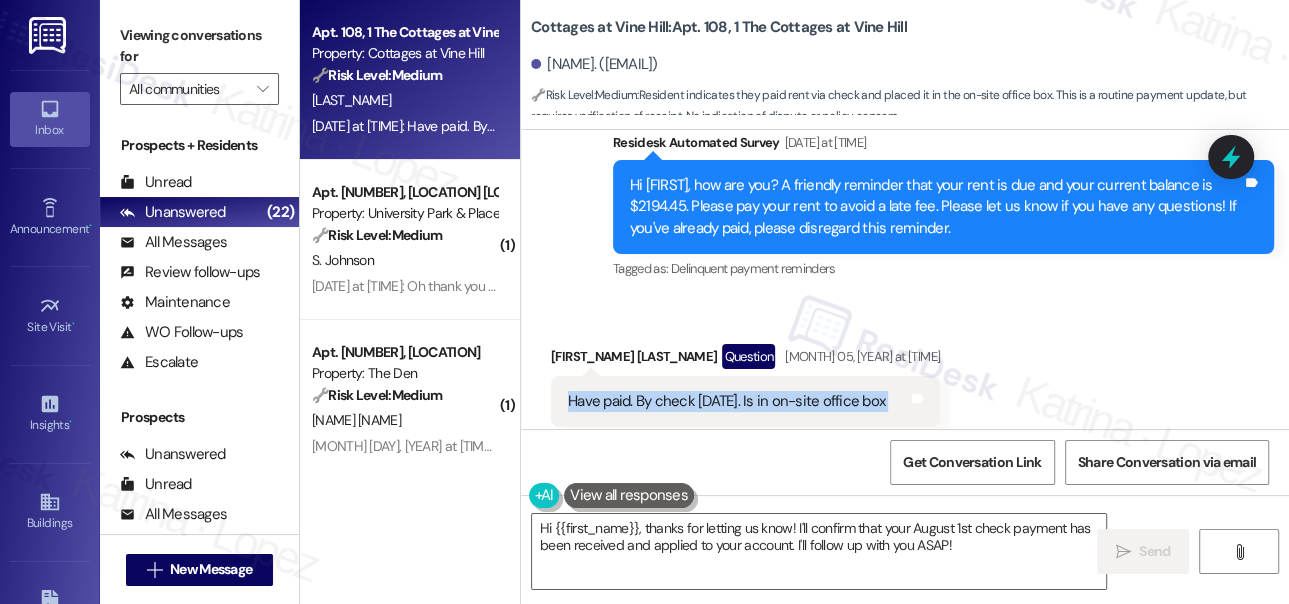 click on "Have paid.  By check August 1.   Is in on-site office box" at bounding box center [726, 401] 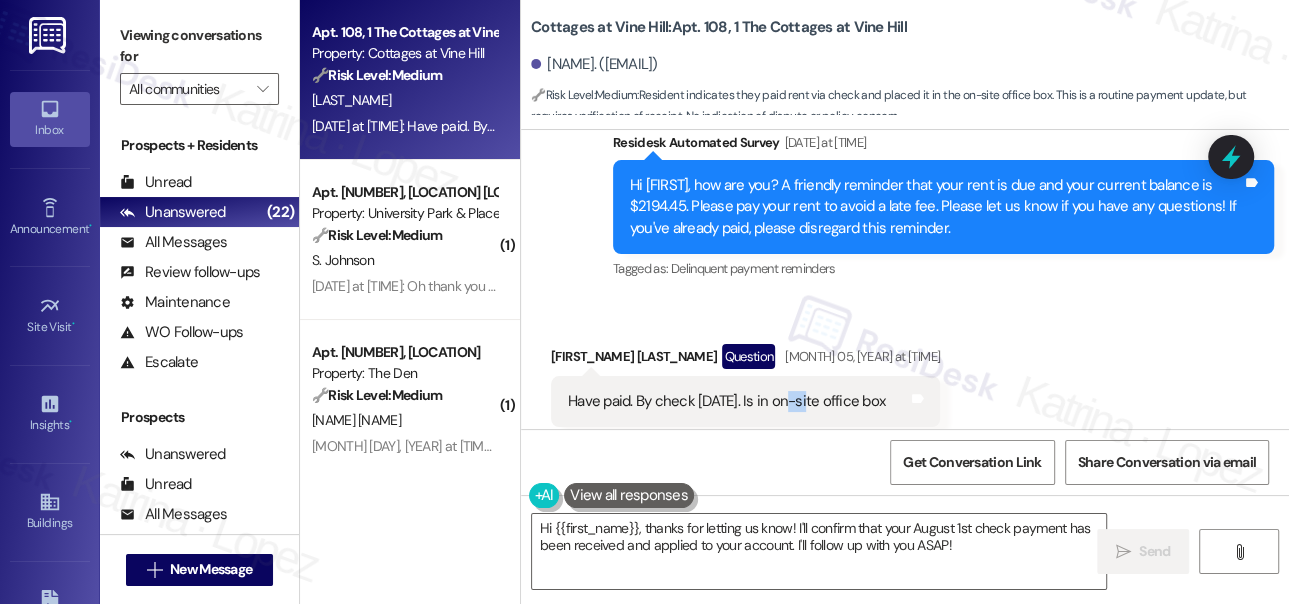 click on "Have paid.  By check August 1.   Is in on-site office box" at bounding box center [726, 401] 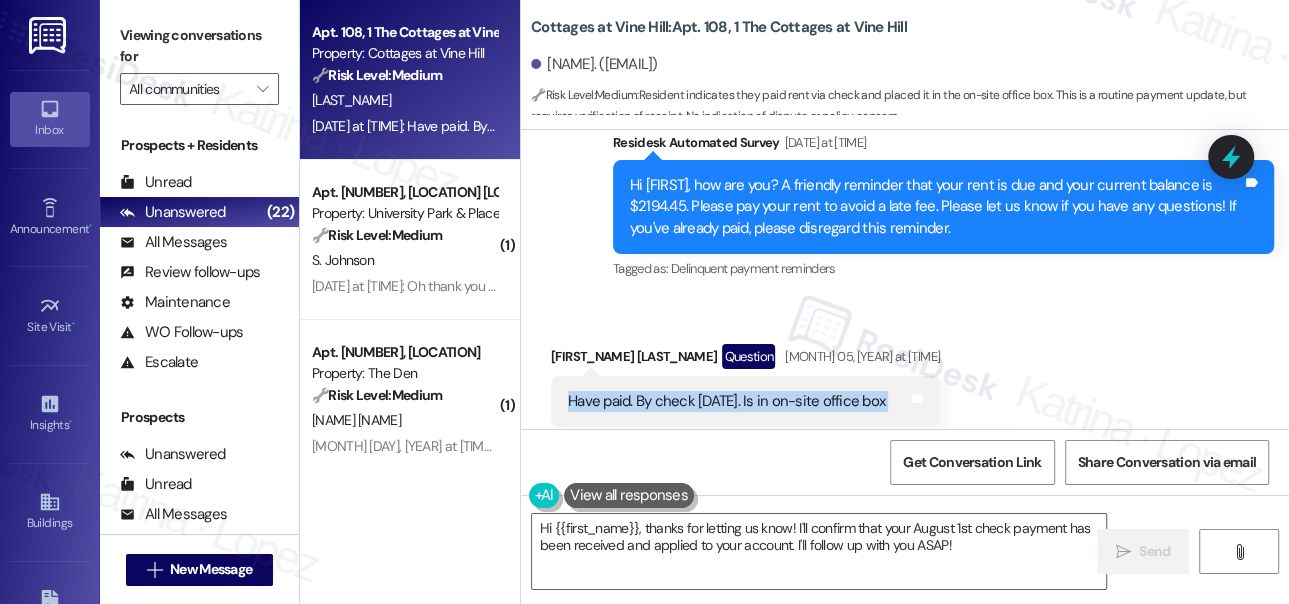 click on "Have paid.  By check August 1.   Is in on-site office box" at bounding box center [726, 401] 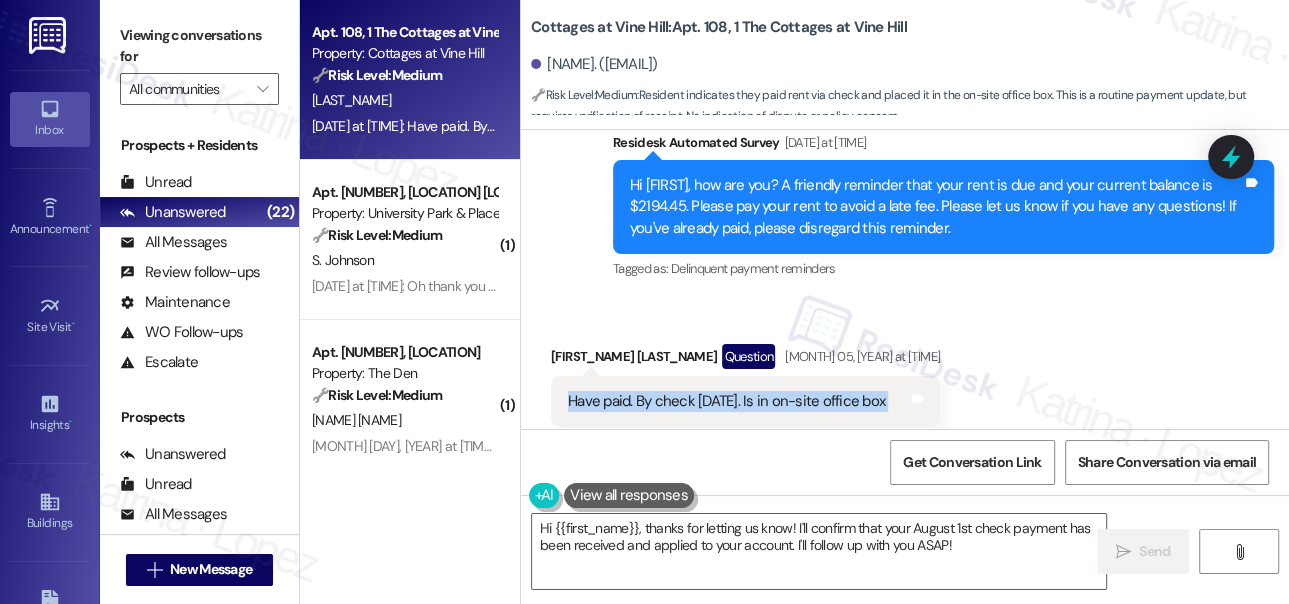 click on "Have paid.  By check August 1.   Is in on-site office box Tags and notes" at bounding box center [745, 401] 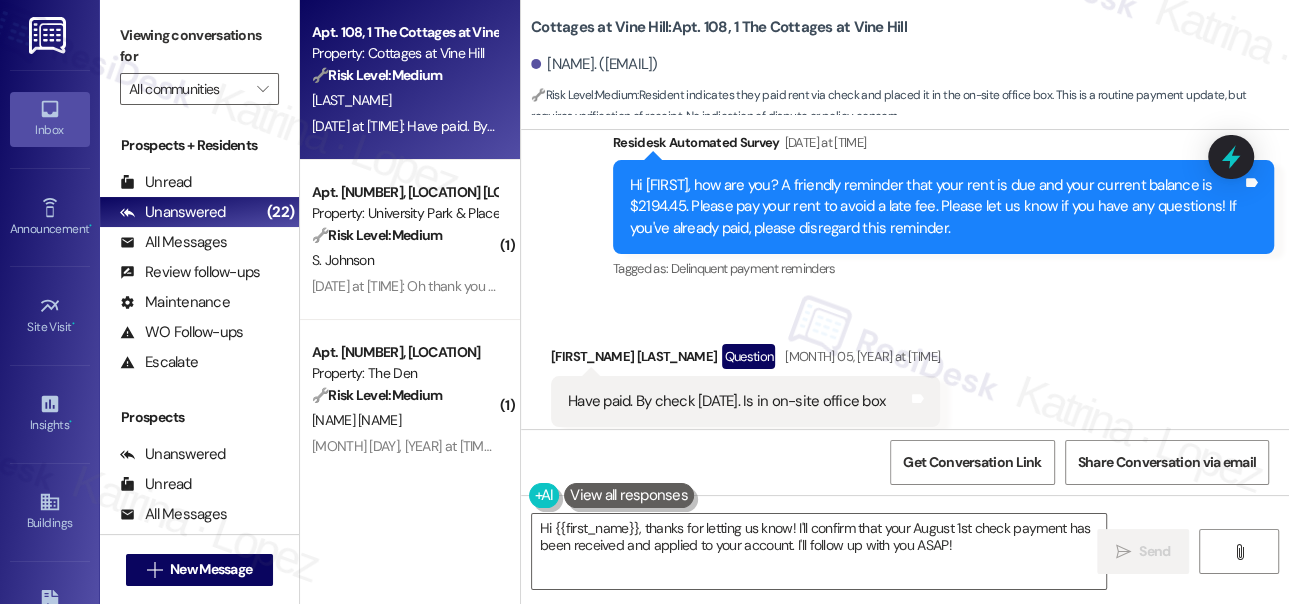 click on "Have paid.  By check August 1.   Is in on-site office box Tags and notes" at bounding box center [745, 401] 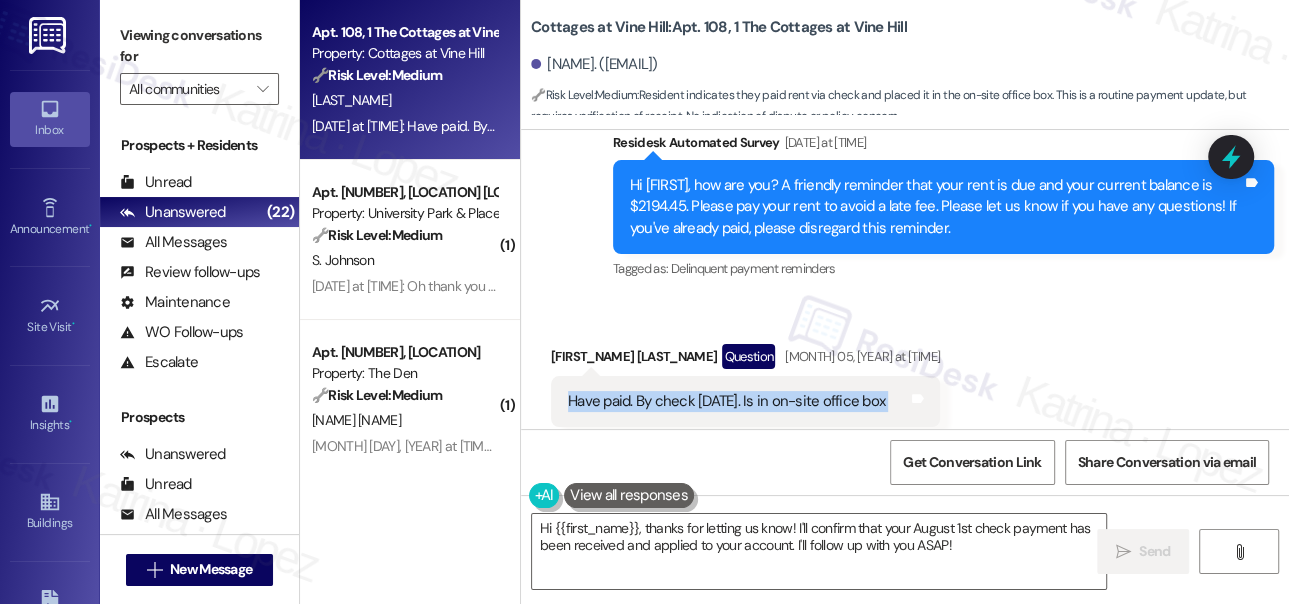 click on "Have paid.  By check August 1.   Is in on-site office box Tags and notes" at bounding box center (745, 401) 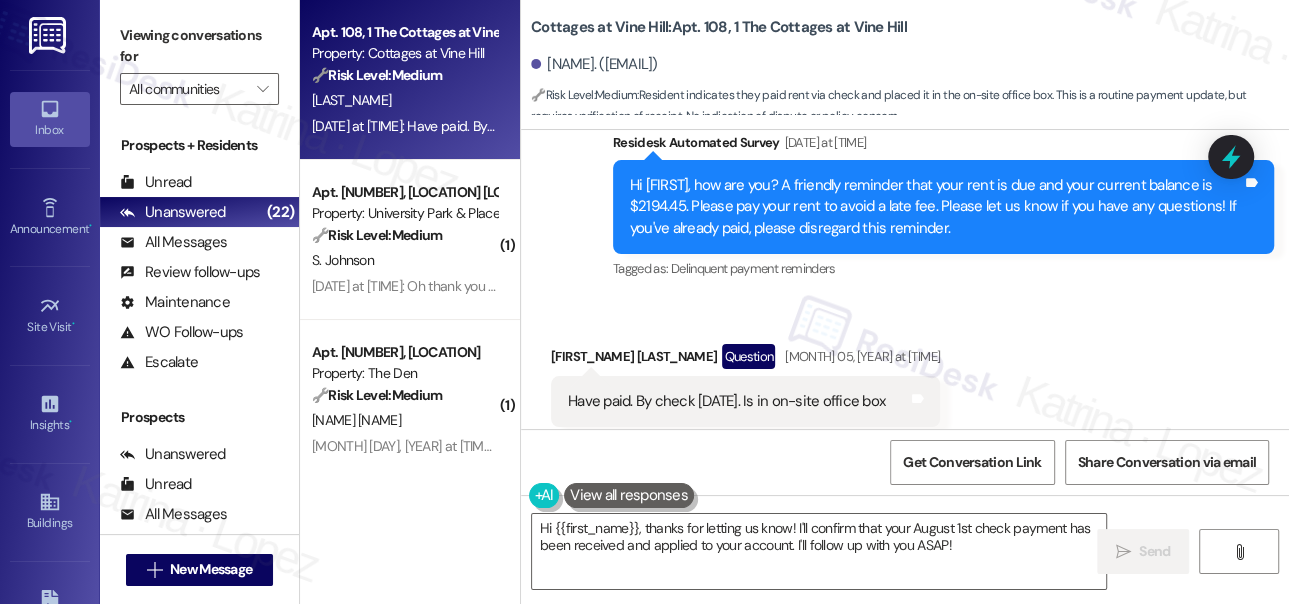 click on "Waynette Zane Question Aug 05, 2025 at 12:58 PM" at bounding box center [745, 360] 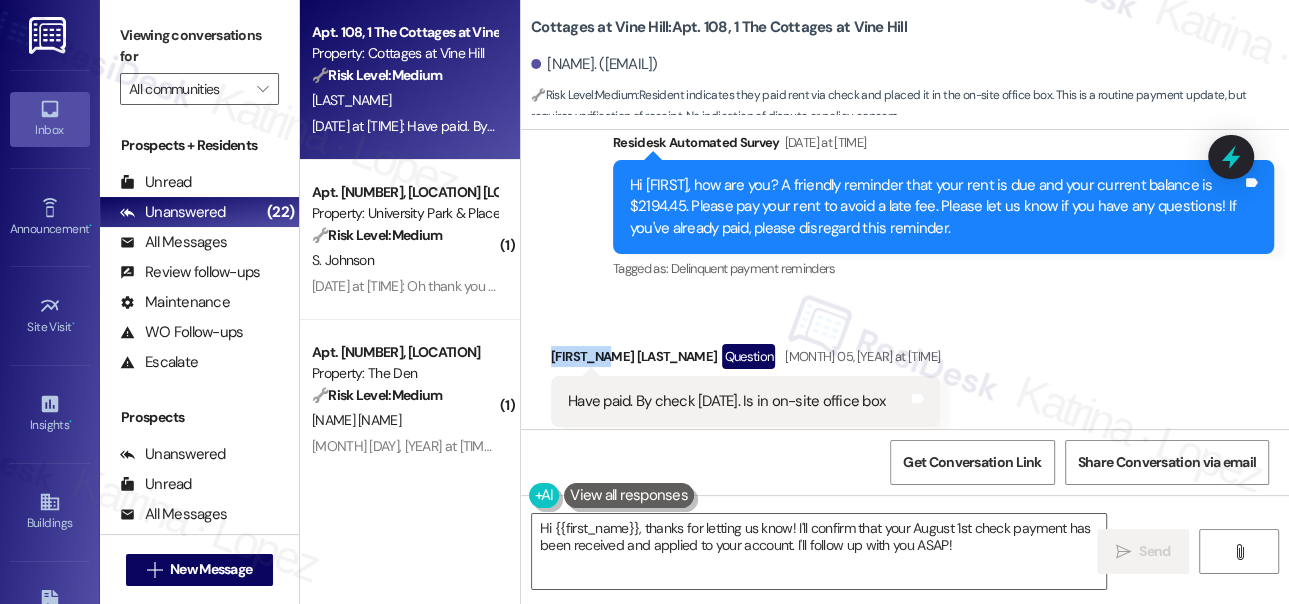 click on "Waynette Zane Question Aug 05, 2025 at 12:58 PM" at bounding box center (745, 360) 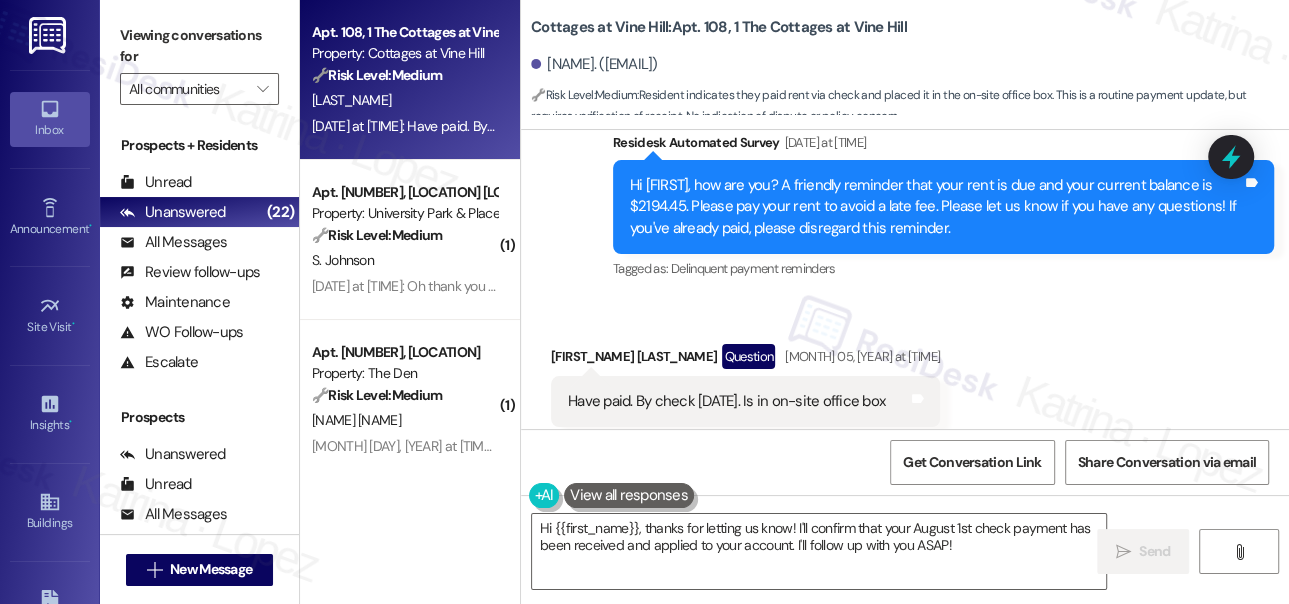 click on "Viewing conversations for All communities " at bounding box center [199, 62] 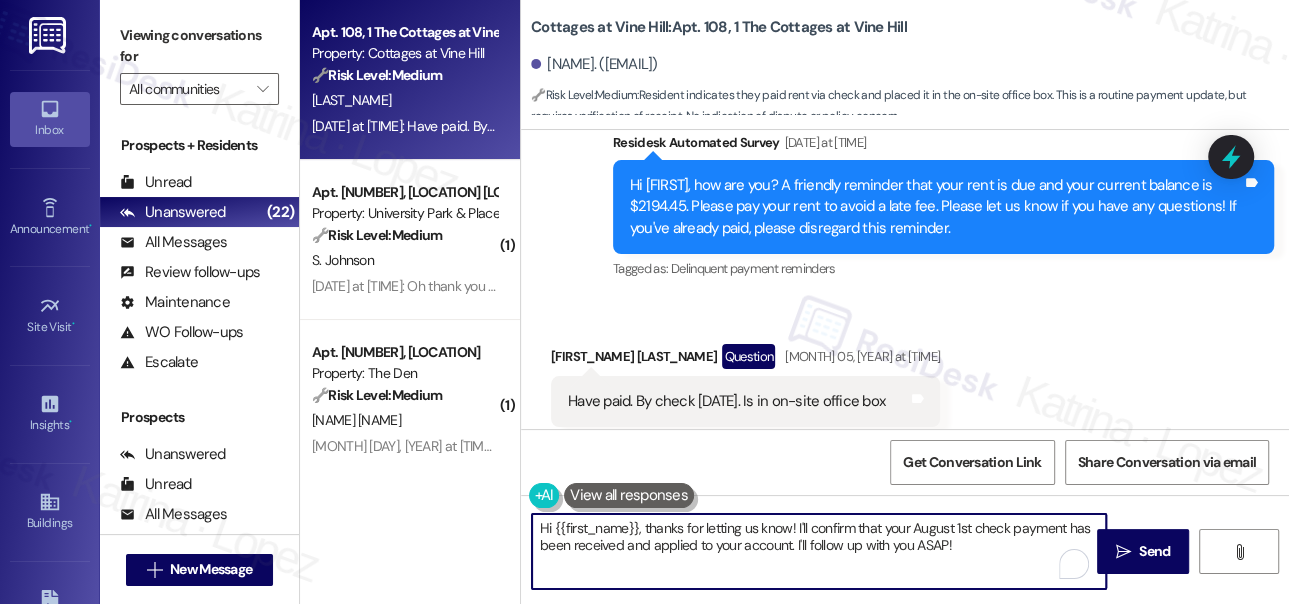 drag, startPoint x: 957, startPoint y: 546, endPoint x: 796, endPoint y: 527, distance: 162.11725 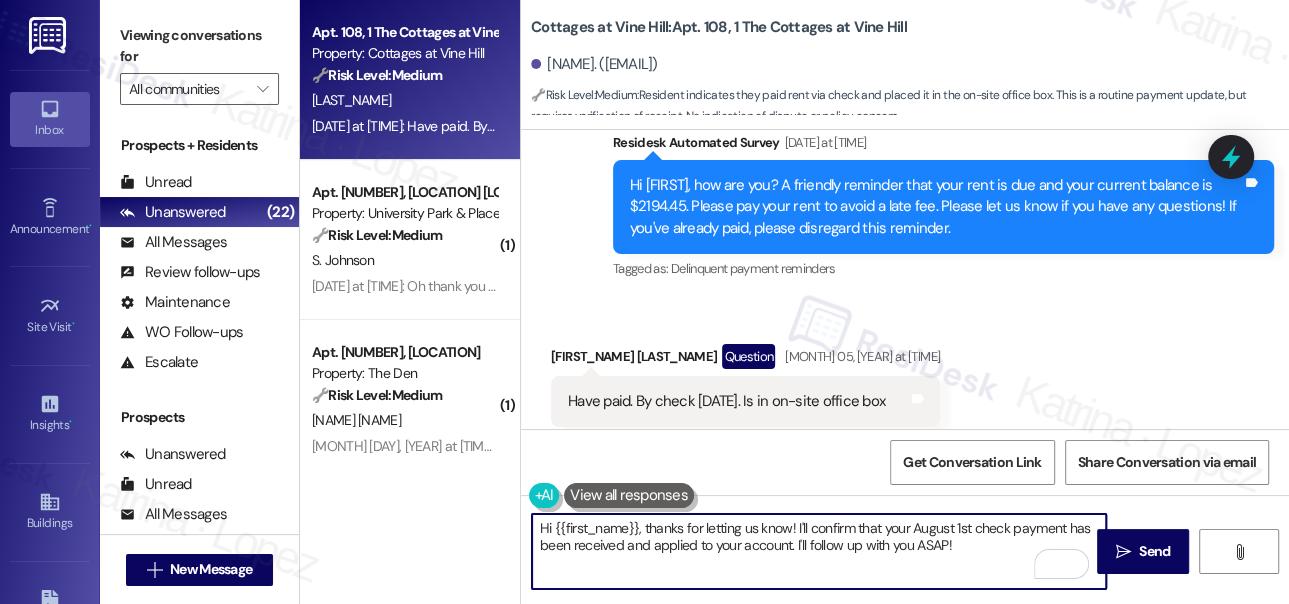 paste on "Did you receive a payment confirmation receipt yet, or has the payment already been reflected in your portal?" 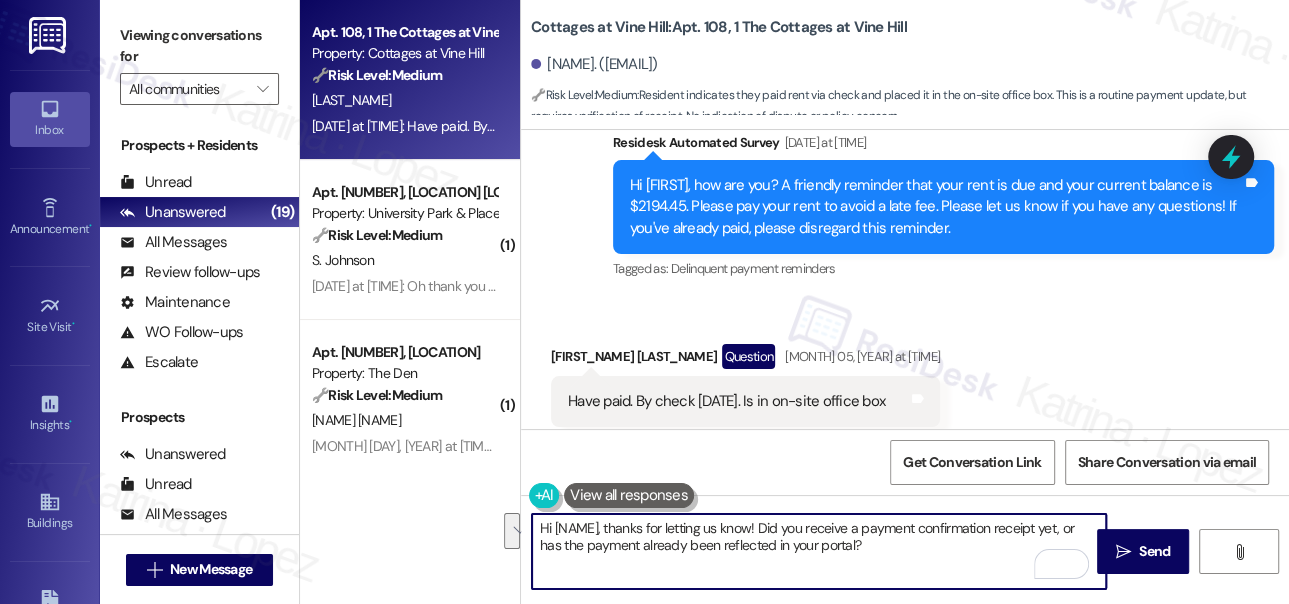 drag, startPoint x: 798, startPoint y: 526, endPoint x: 908, endPoint y: 541, distance: 111.01801 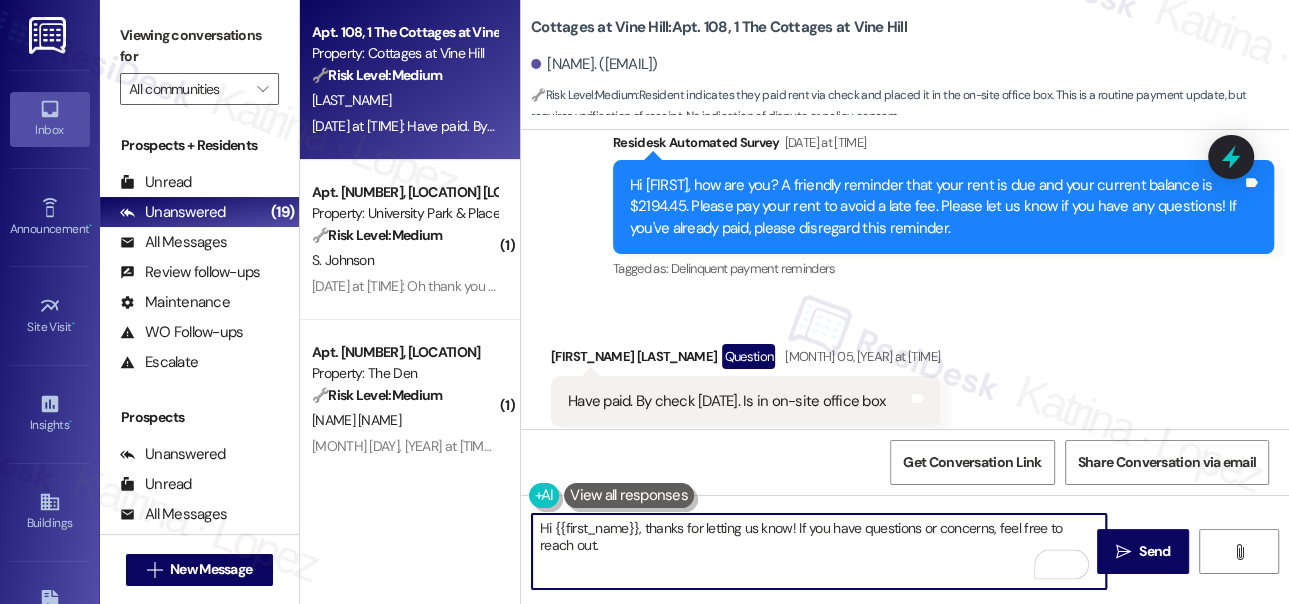 click on "Hi {{first_name}}, thanks for letting us know! If you have questions or concerns, feel free to reach out." at bounding box center (819, 551) 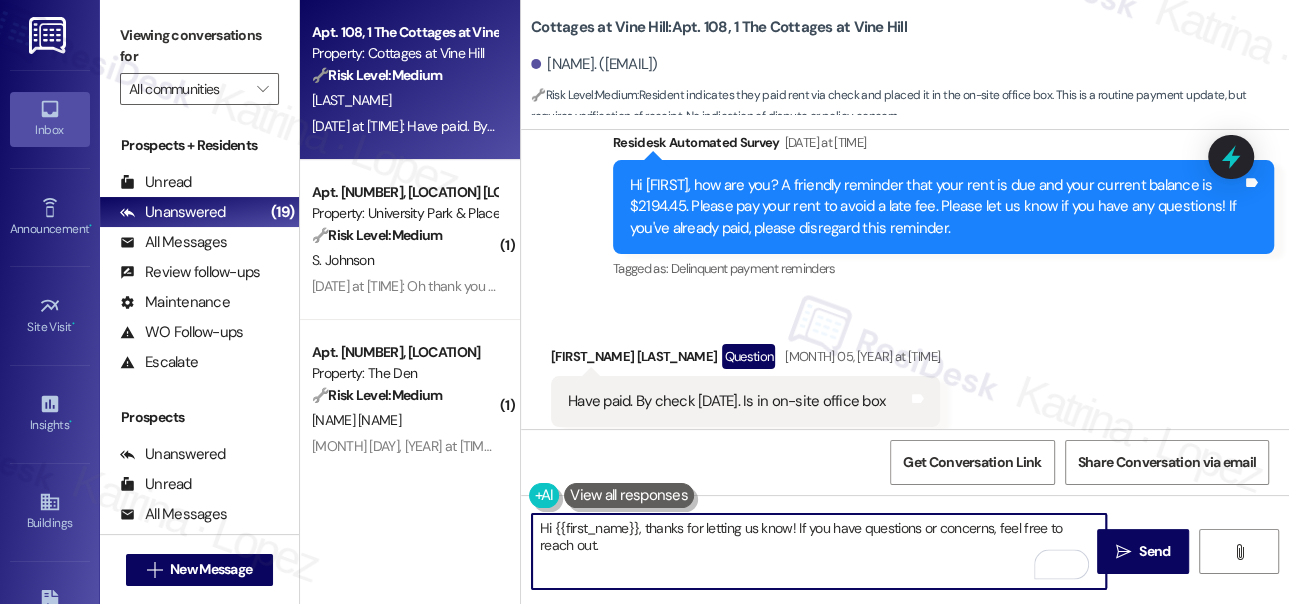 click on "Hi {{first_name}}, thanks for letting us know! If you have questions or concerns, feel free to reach out." at bounding box center [819, 551] 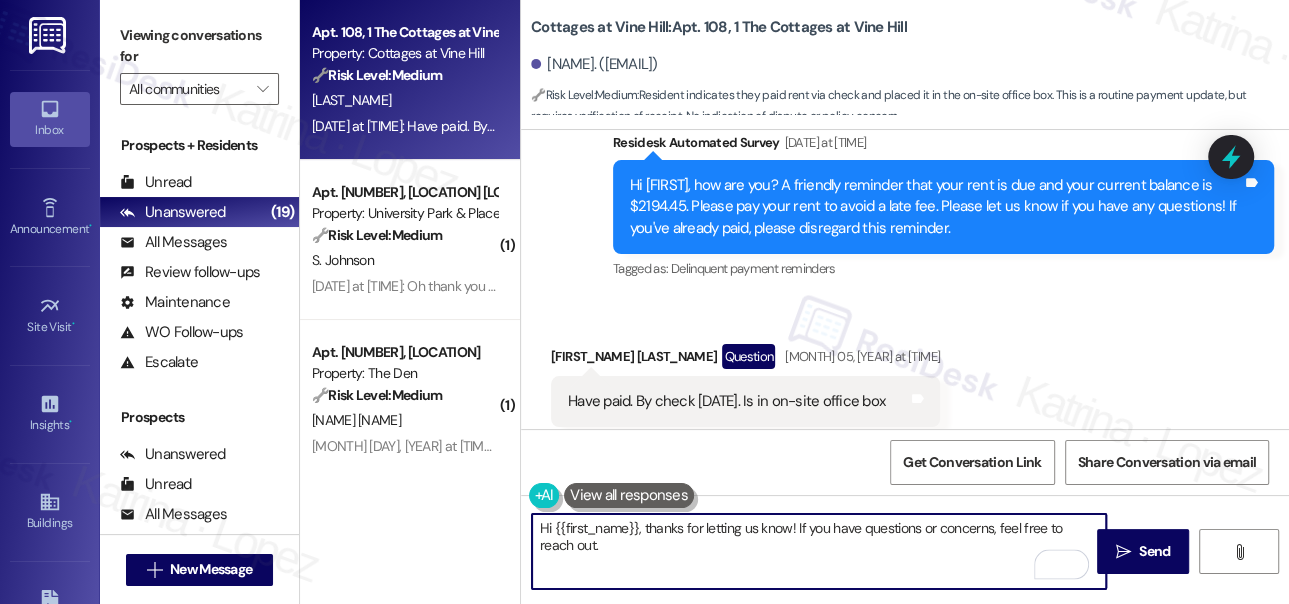 click on "Hi {{first_name}}, thanks for letting us know! If you have questions or concerns, feel free to reach out." at bounding box center [819, 551] 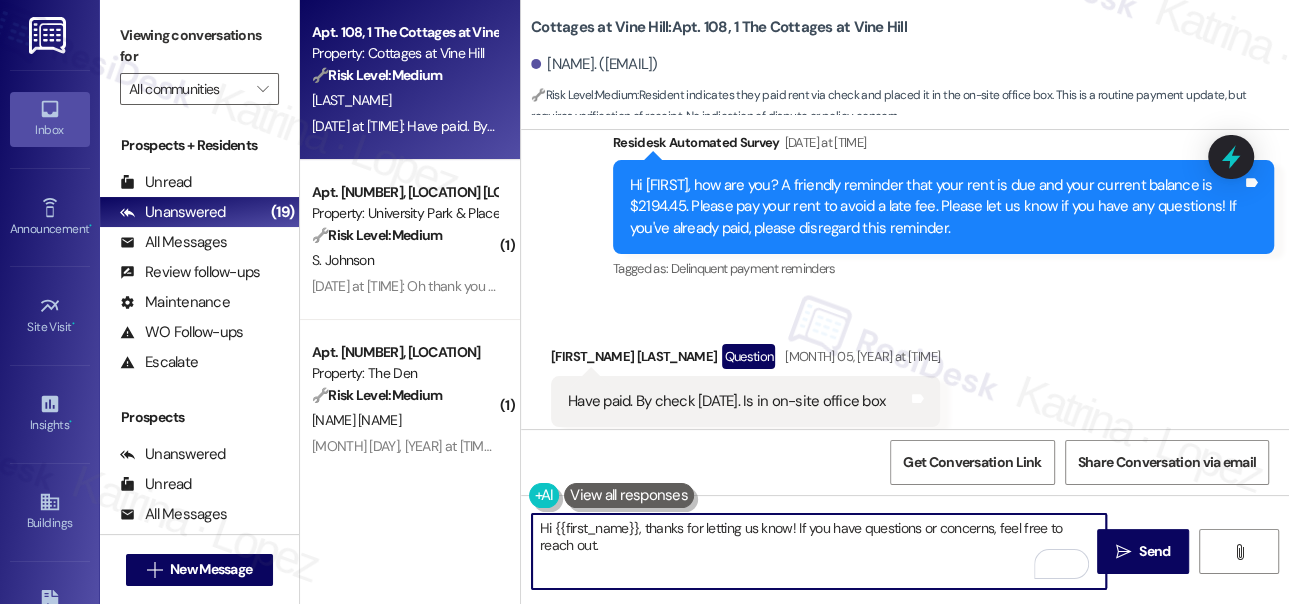 click on "Hi {{first_name}}, thanks for letting us know! If you have questions or concerns, feel free to reach out." at bounding box center [819, 551] 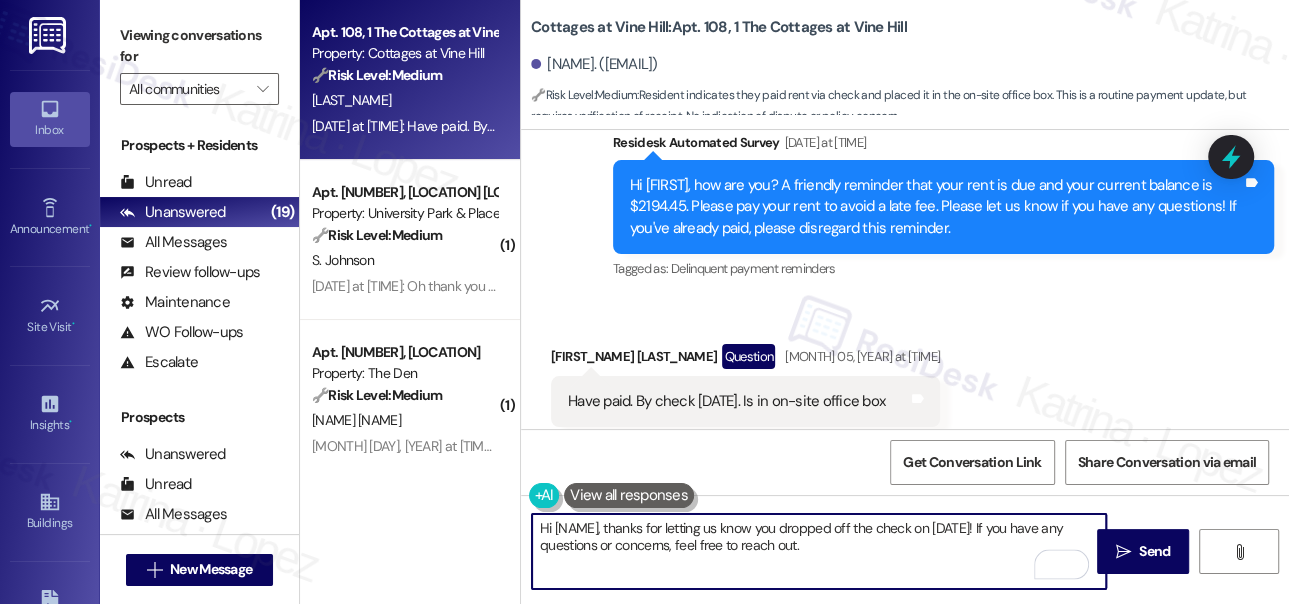 type on "Hi {{first_name}}, thanks for letting us know you dropped off the check on 8/1! If you have any questions or concerns, feel free to reach out." 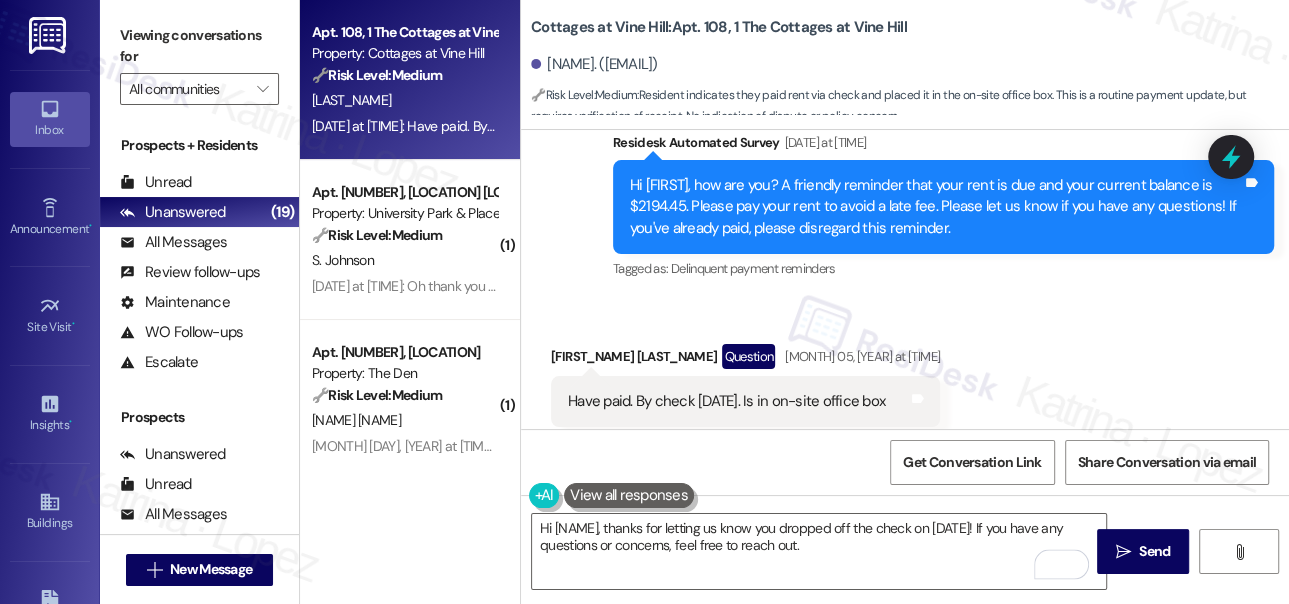 click on "Waynette Zane Question Aug 05, 2025 at 12:58 PM" at bounding box center (745, 360) 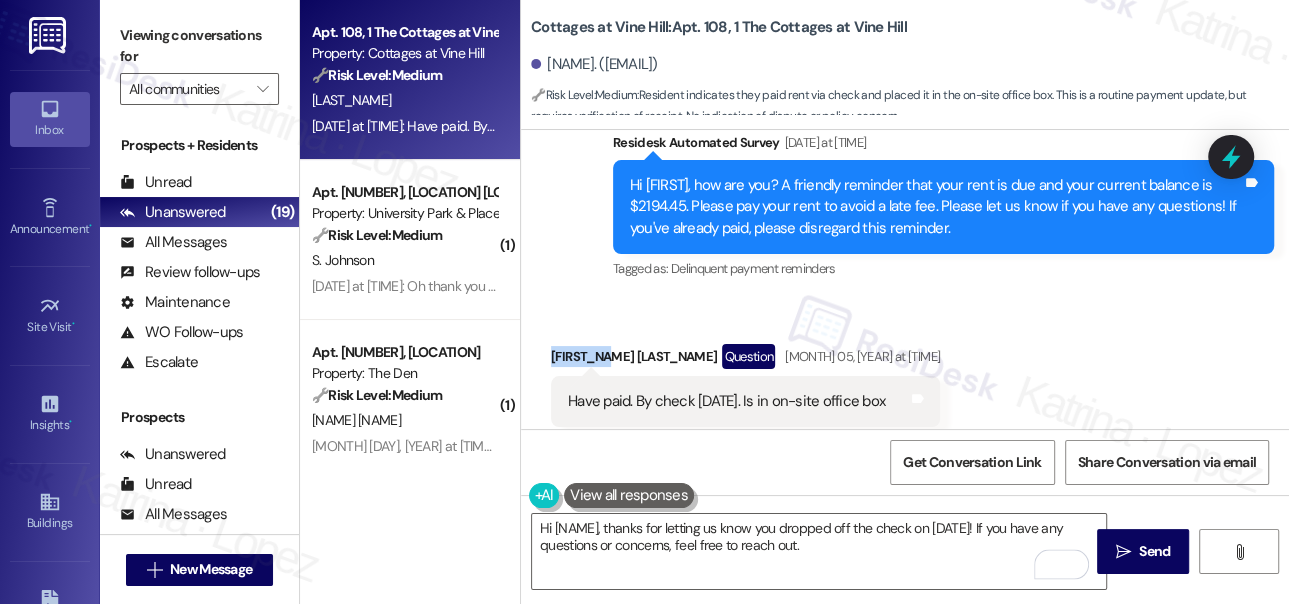click on "Waynette Zane Question Aug 05, 2025 at 12:58 PM" at bounding box center [745, 360] 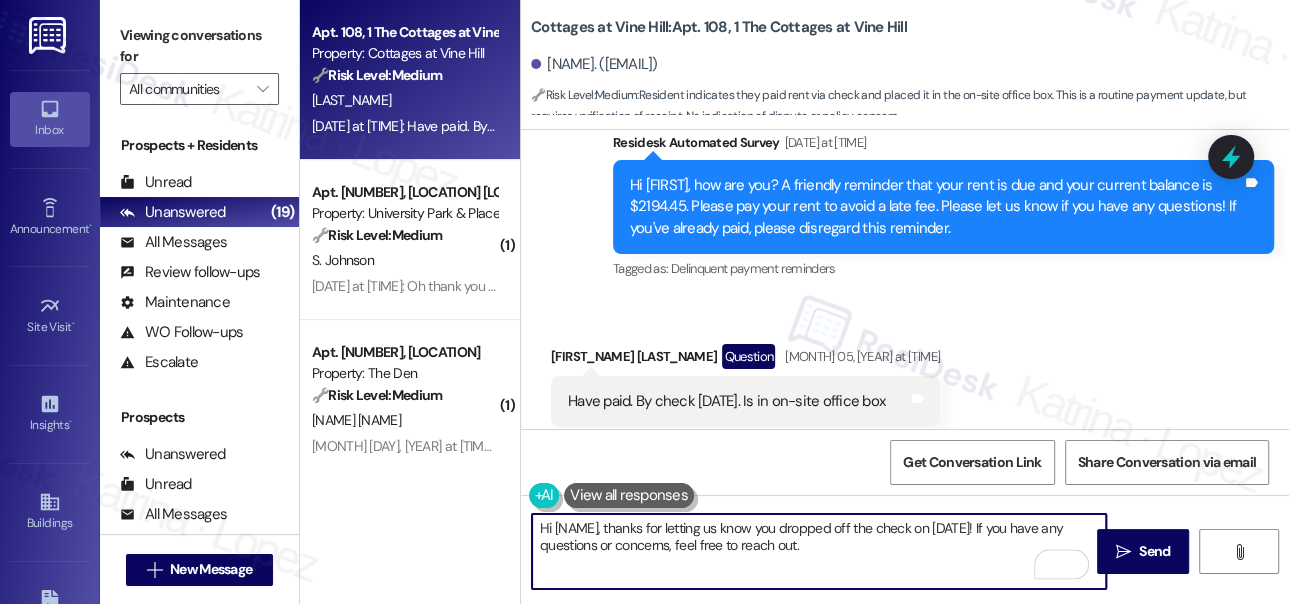 click on "Hi {{first_name}}, thanks for letting us know you dropped off the check on 8/1! If you have any questions or concerns, feel free to reach out." at bounding box center [819, 551] 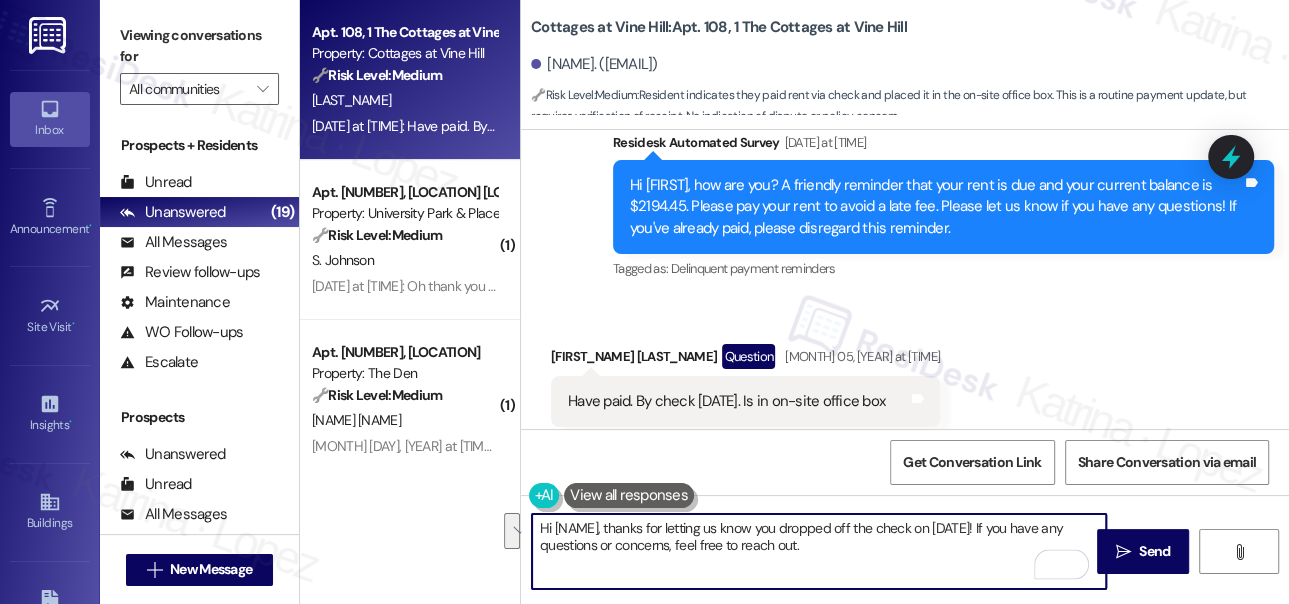 click on "Hi {{first_name}}, thanks for letting us know you dropped off the check on 8/1! If you have any questions or concerns, feel free to reach out." at bounding box center (819, 551) 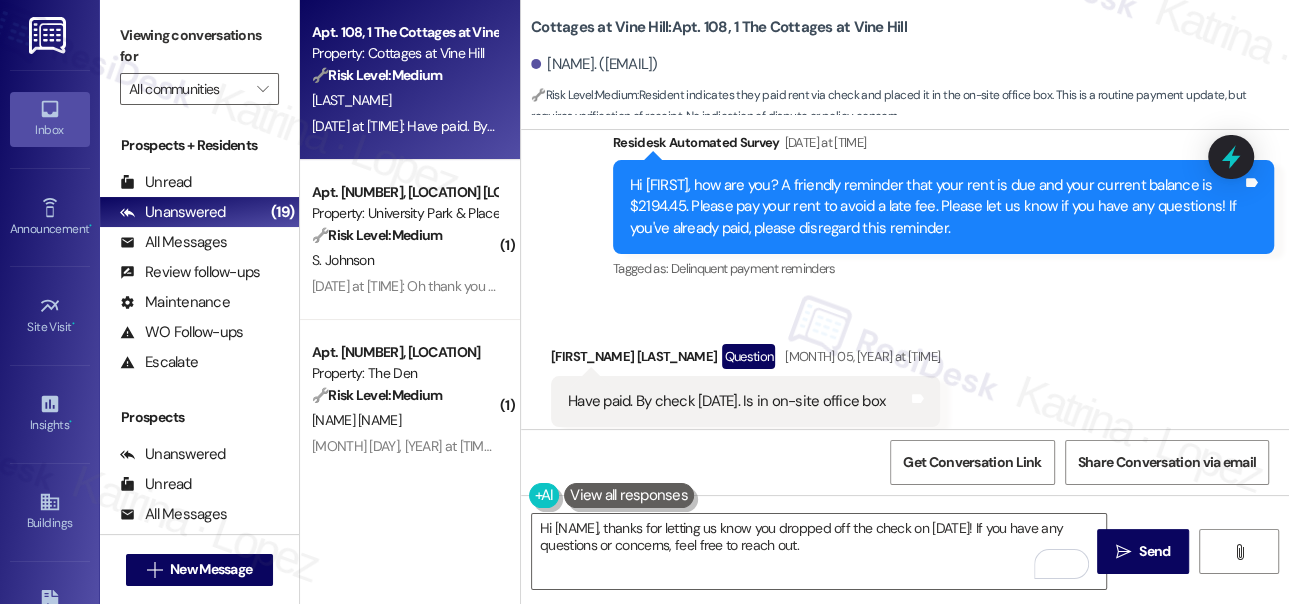 click on " Send" at bounding box center (1143, 551) 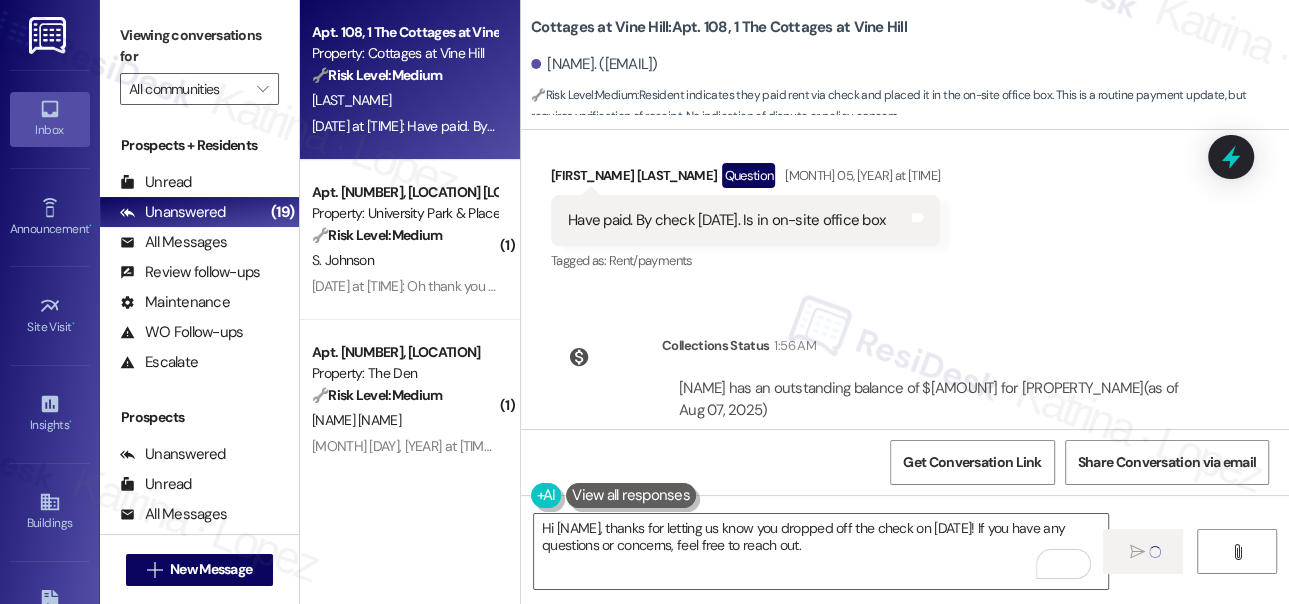 type 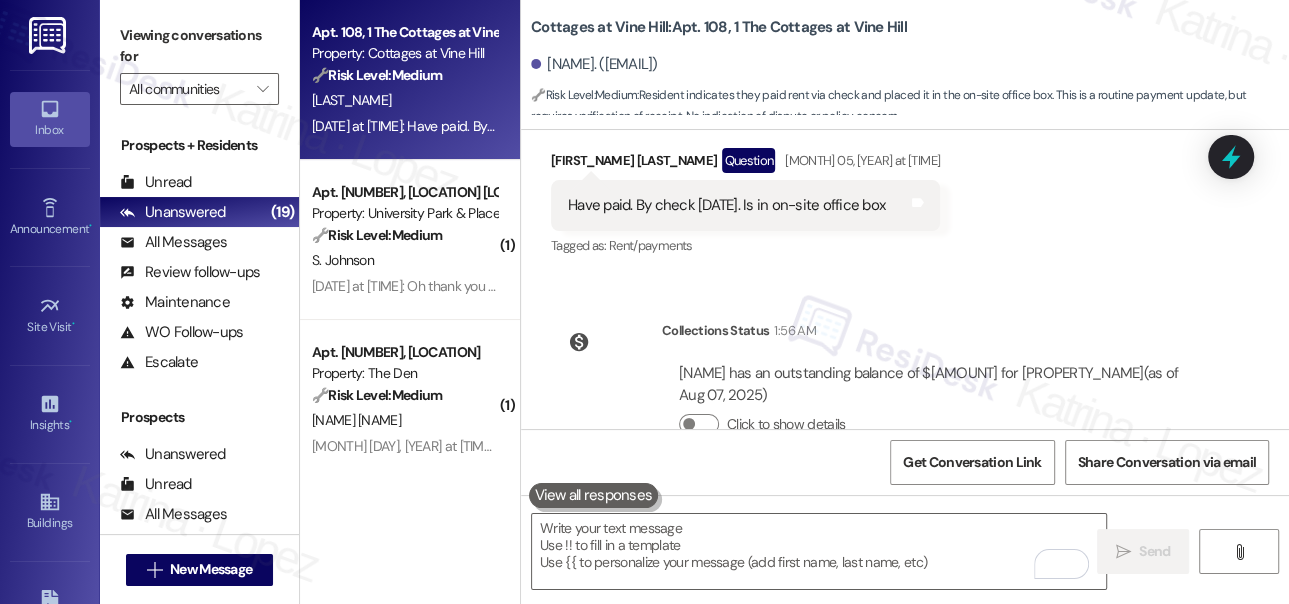 scroll, scrollTop: 9987, scrollLeft: 0, axis: vertical 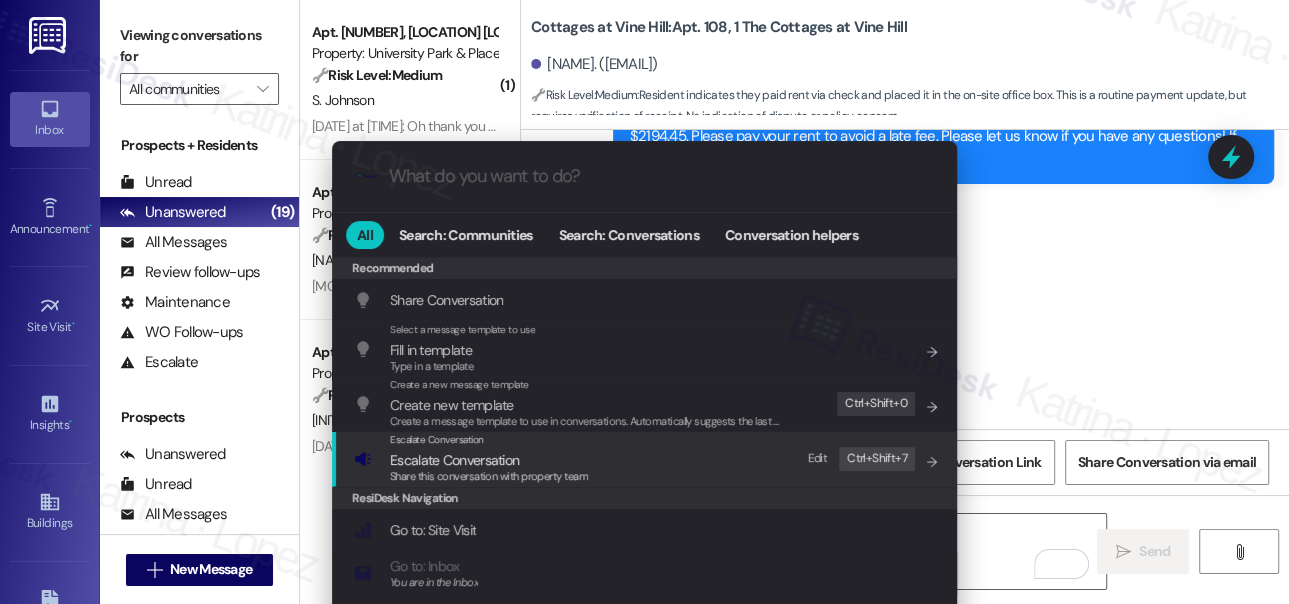 click on "Escalate Conversation" at bounding box center (489, 460) 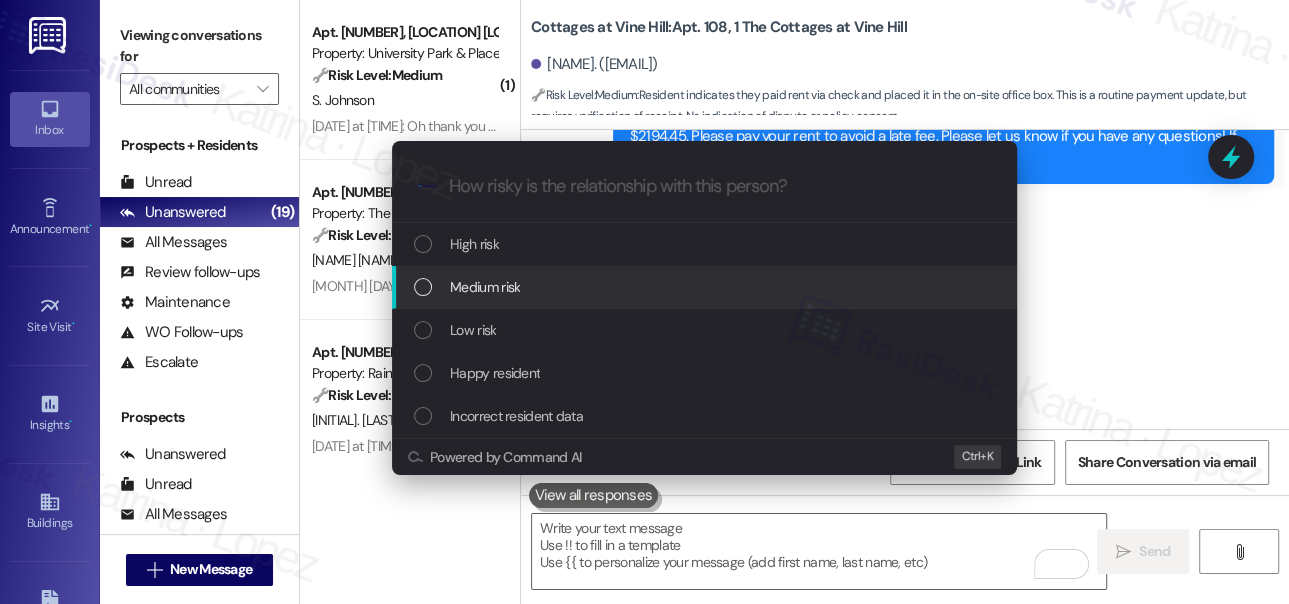 click on "Medium risk" at bounding box center [706, 287] 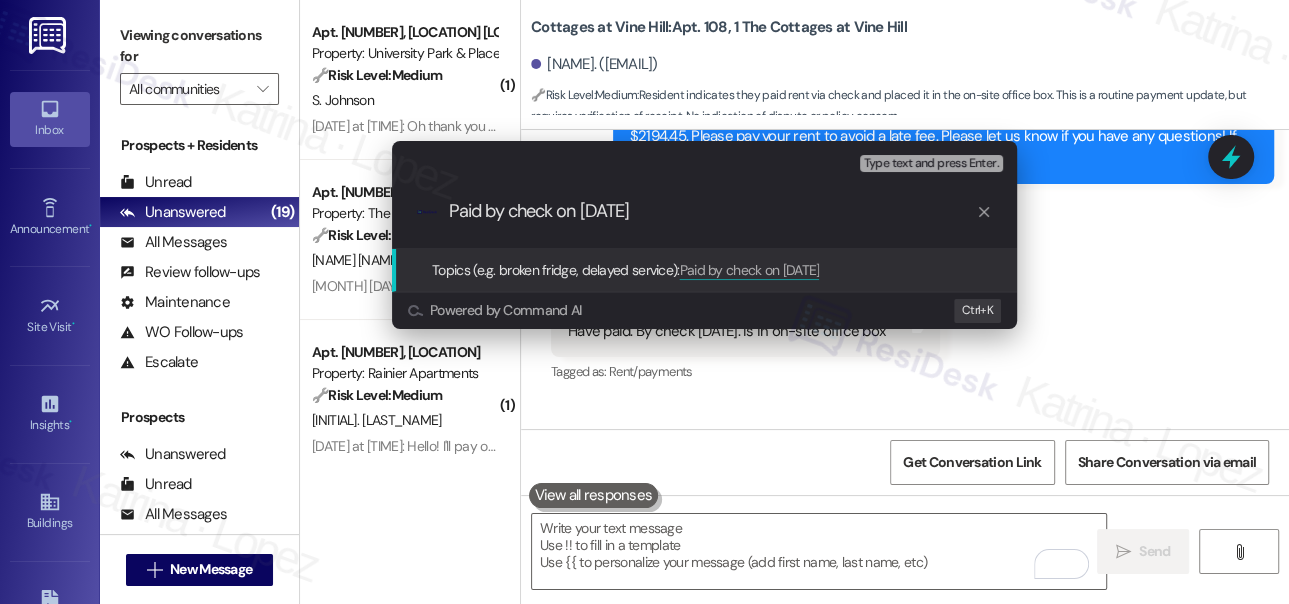 type on "Paid by check on 8/1" 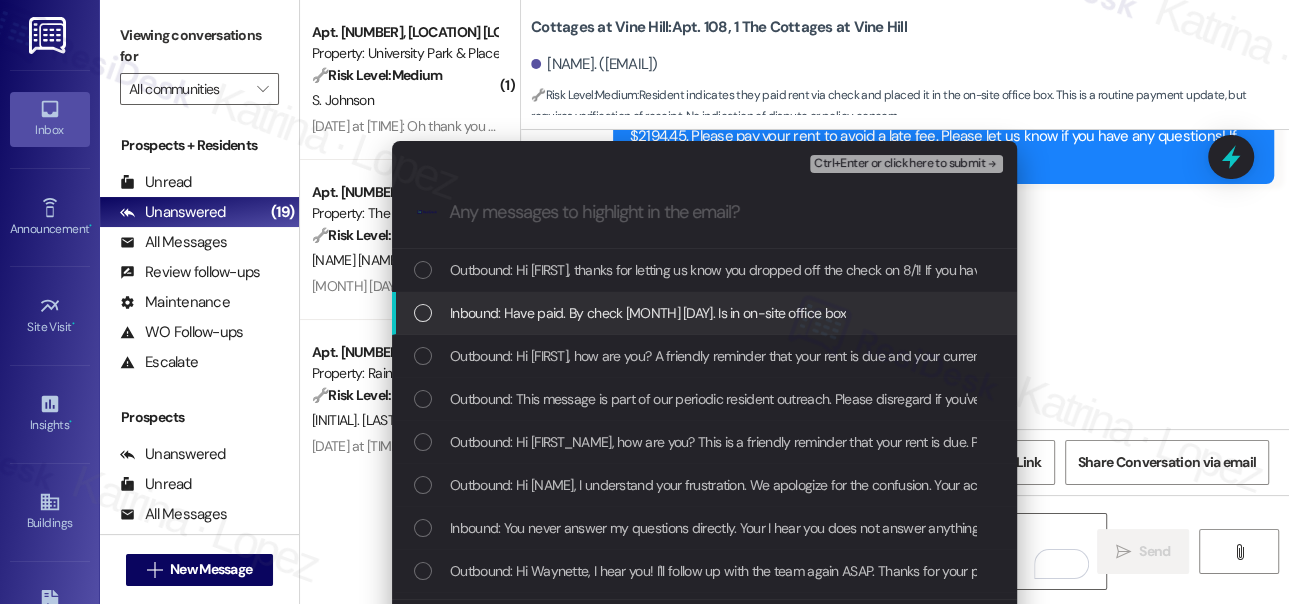 click on "Inbound: Have paid.  By check August 1.   Is in on-site office box" at bounding box center [704, 313] 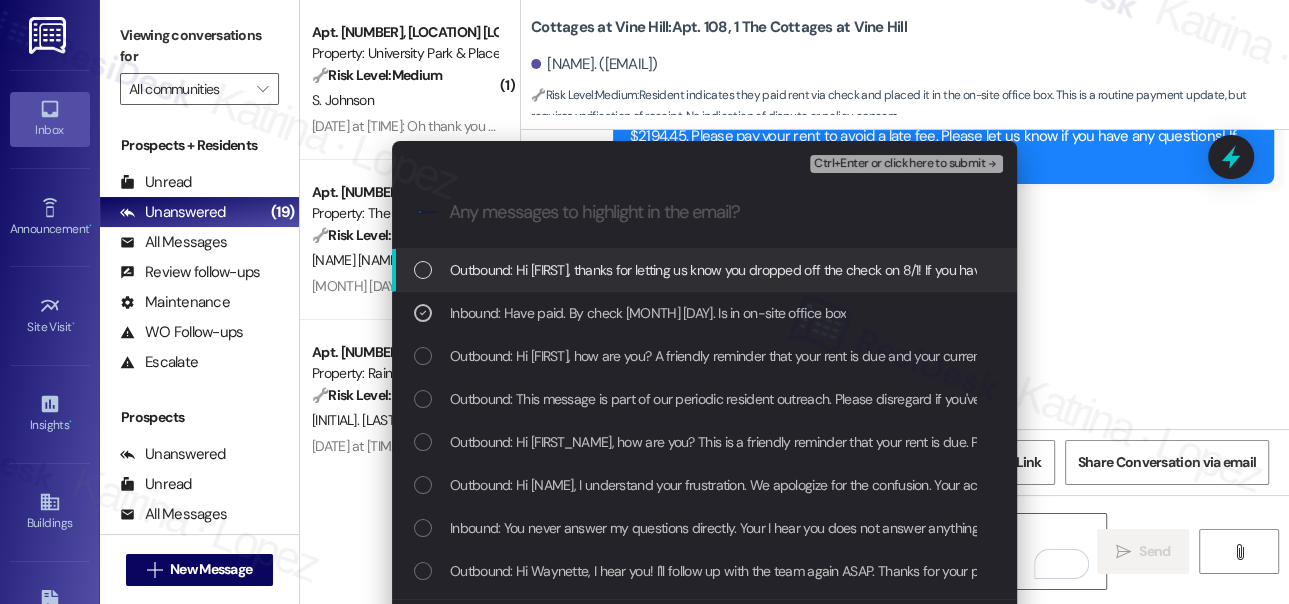 click on "Ctrl+Enter or click here to submit" at bounding box center [899, 164] 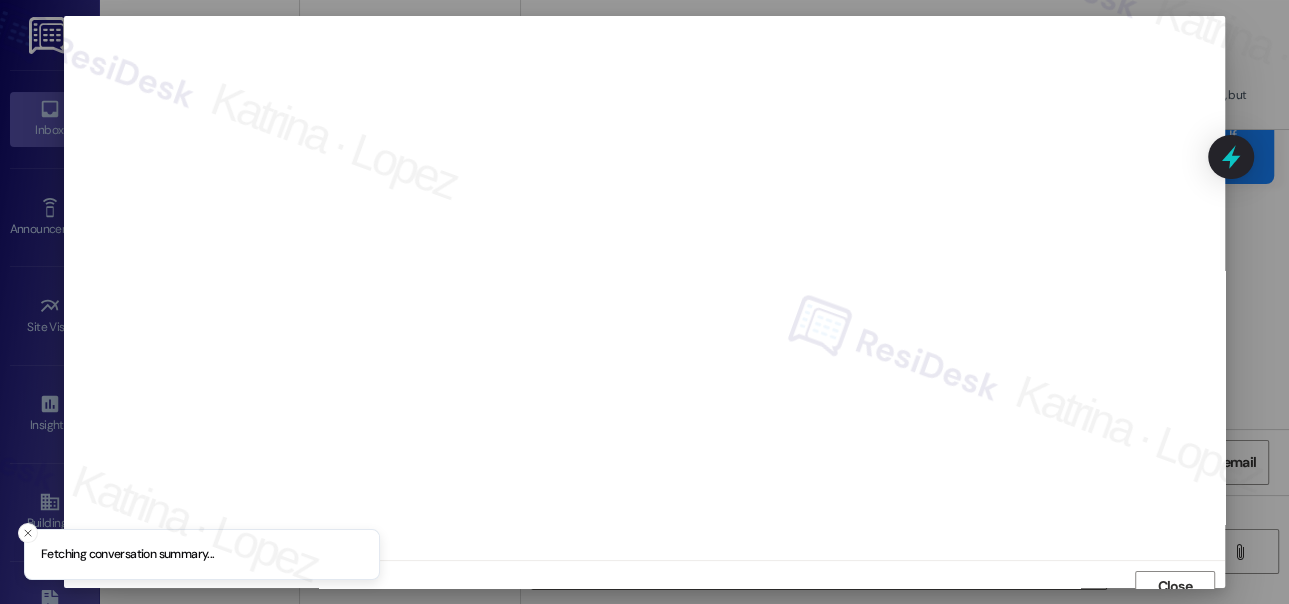 scroll, scrollTop: 14, scrollLeft: 0, axis: vertical 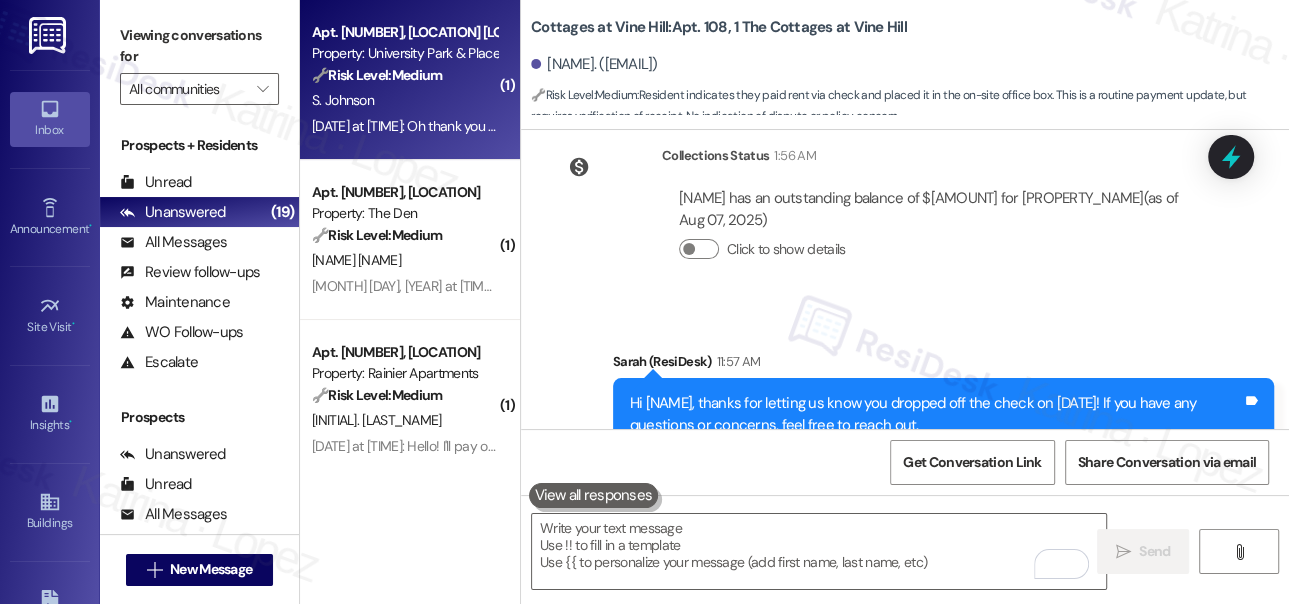 click on "Aug 05, 2025 at 12:54 PM: Oh thank you for the reminder!!  Rent has been paid. Aug 05, 2025 at 12:54 PM: Oh thank you for the reminder!!  Rent has been paid." at bounding box center (404, 126) 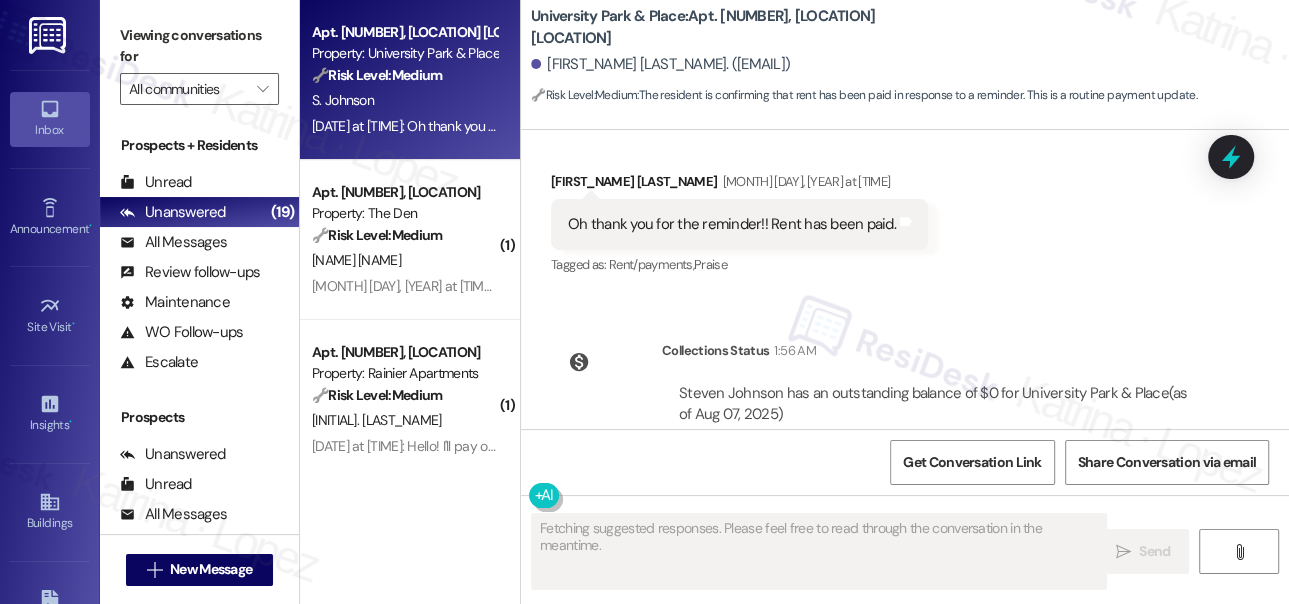 scroll, scrollTop: 2814, scrollLeft: 0, axis: vertical 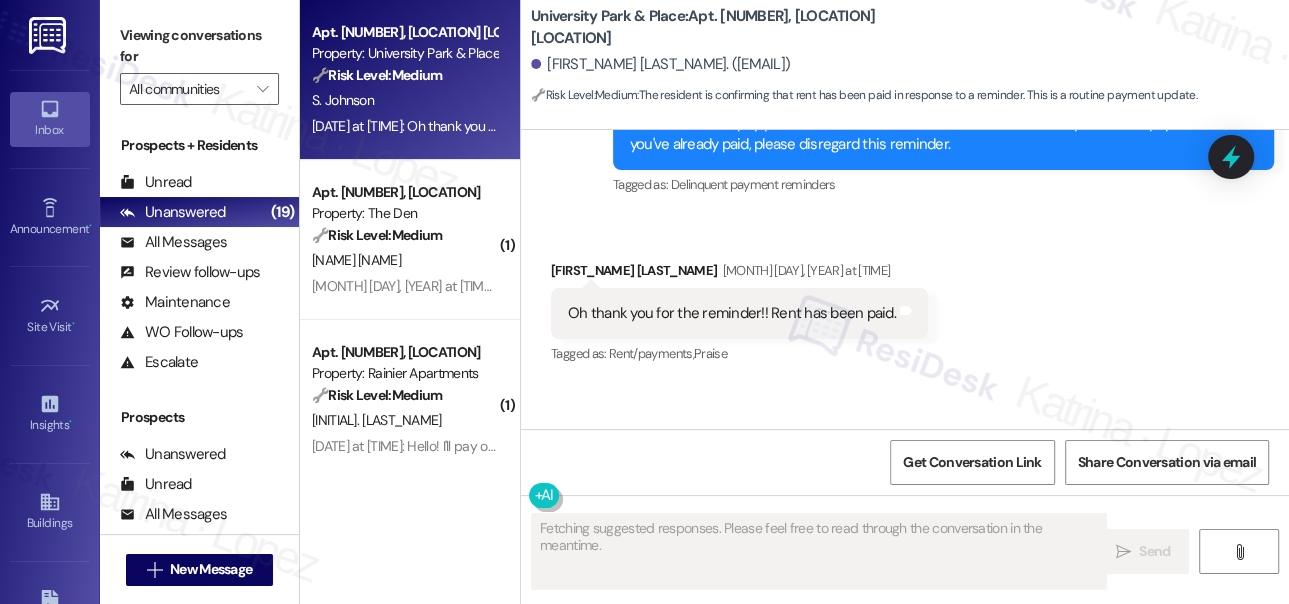 click on "Oh thank you for the reminder!!  Rent has been paid." at bounding box center (732, 313) 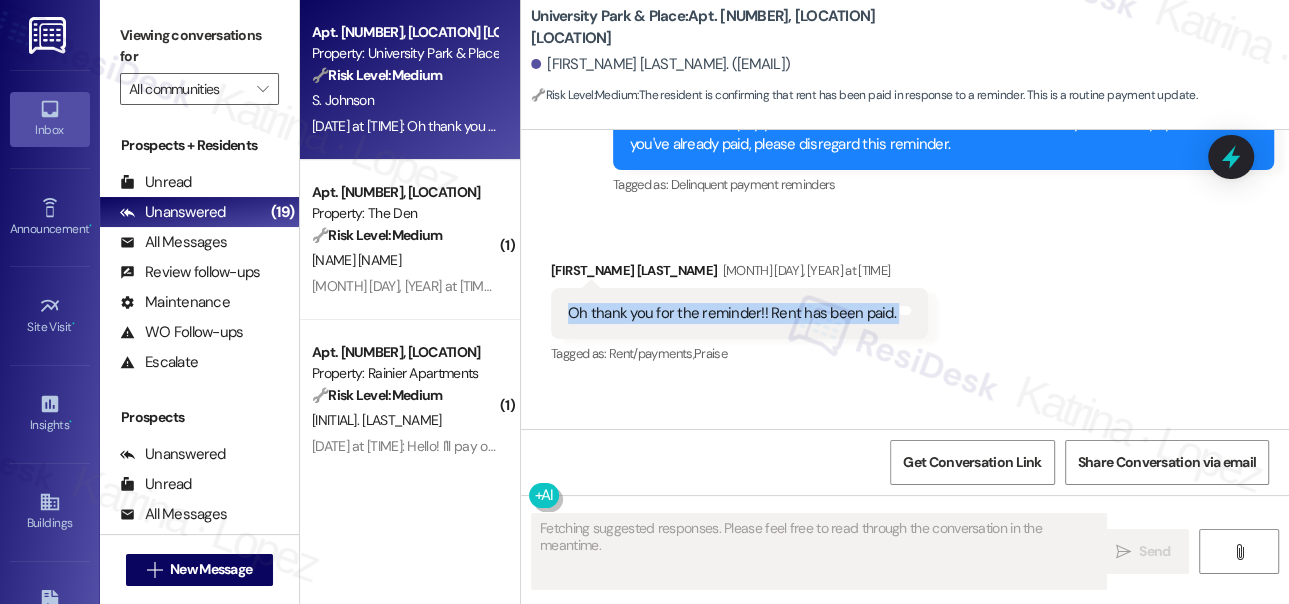 click on "Oh thank you for the reminder!!  Rent has been paid." at bounding box center [732, 313] 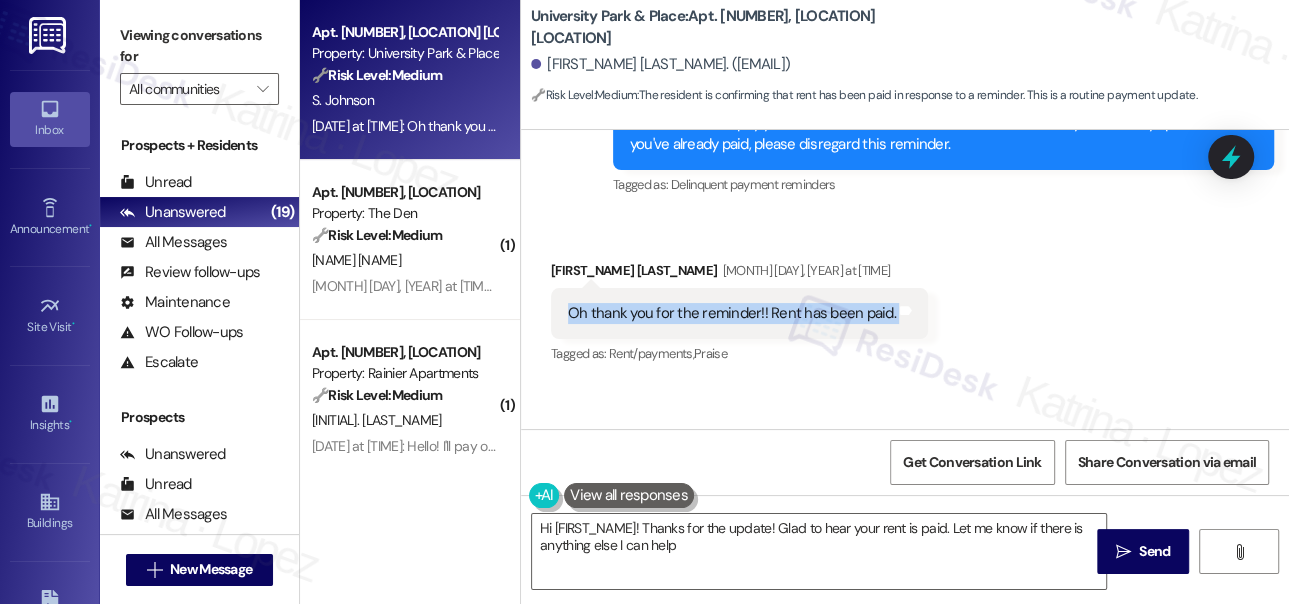 scroll, scrollTop: 2996, scrollLeft: 0, axis: vertical 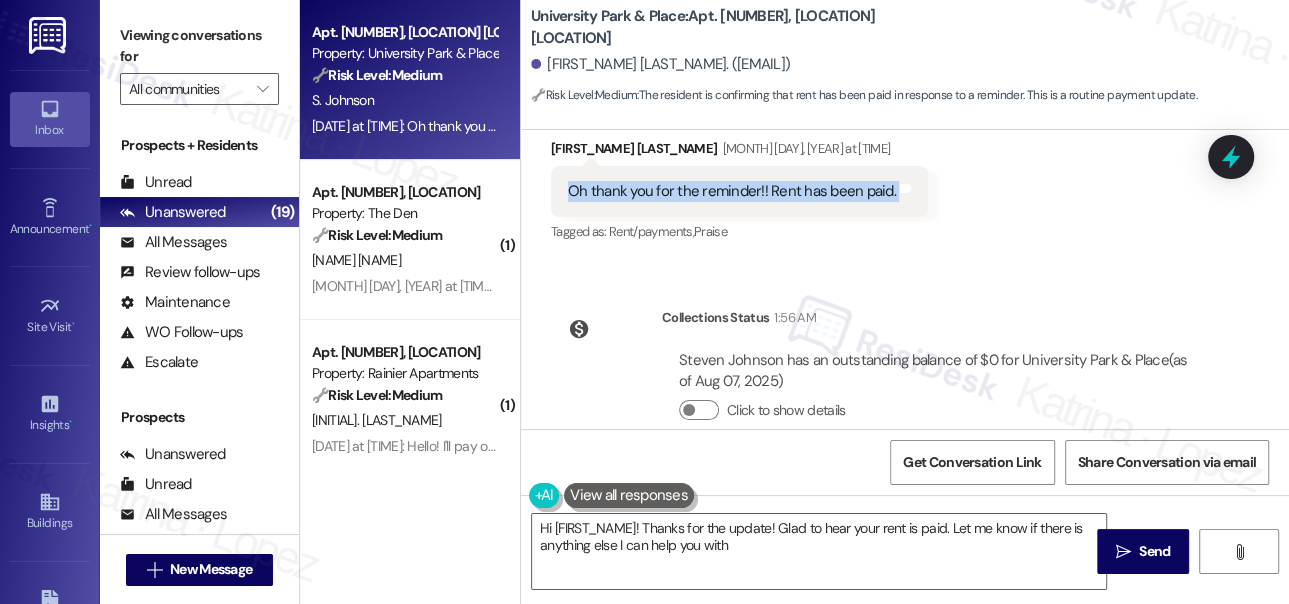 type on "Hi {{first_name}}! Thanks for the update! Glad to hear your rent is paid. Let me know if there is anything else I can help you with!" 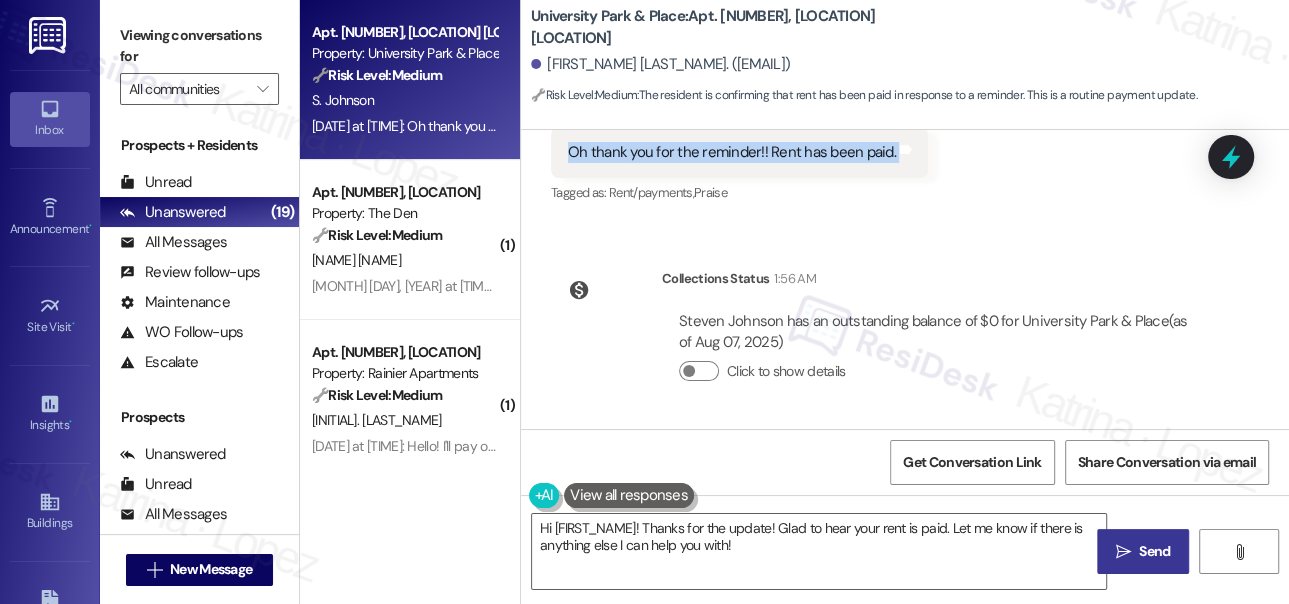 click on " Send" at bounding box center [1143, 551] 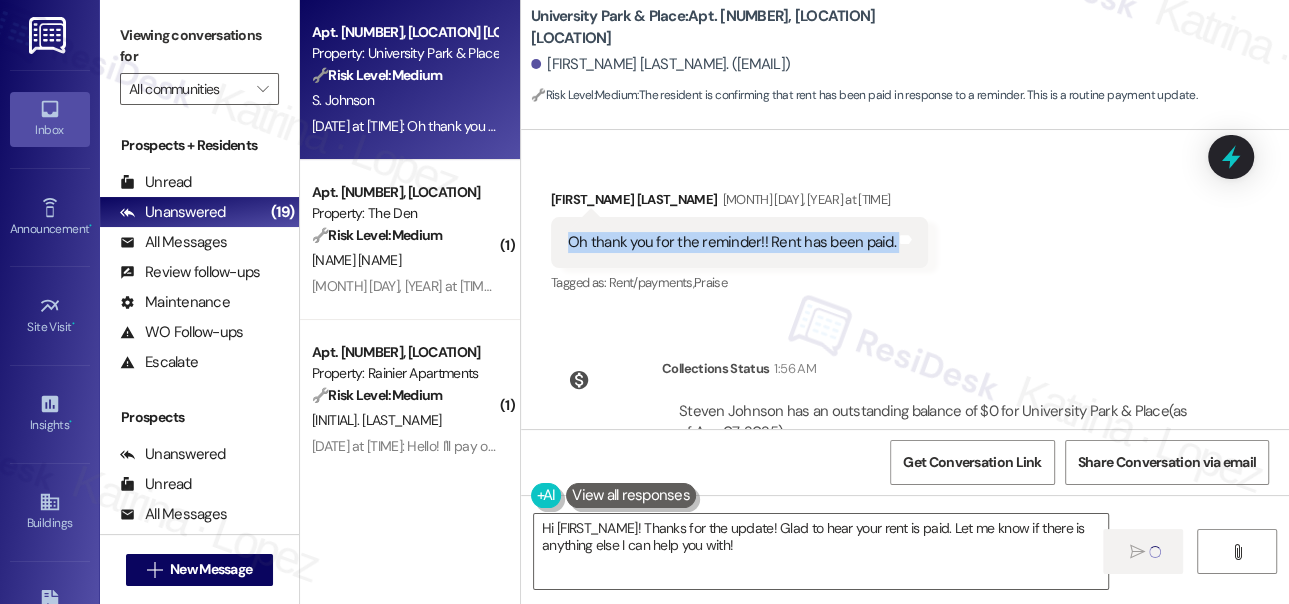 scroll, scrollTop: 2996, scrollLeft: 0, axis: vertical 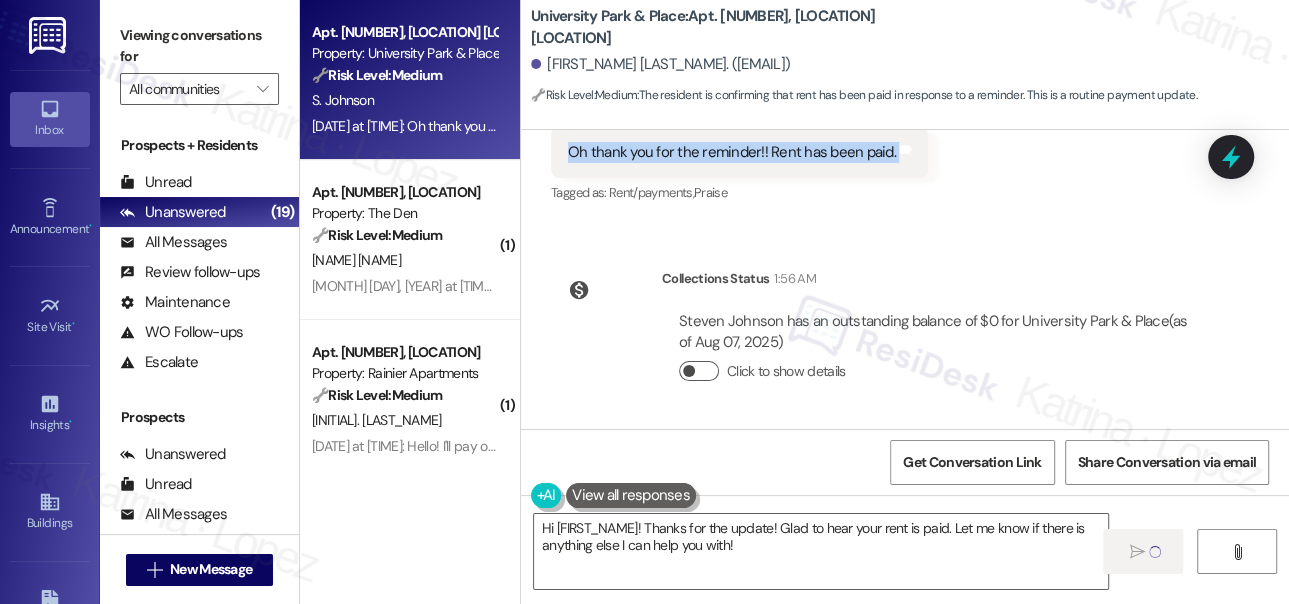 click on "Click to show details" at bounding box center [699, 371] 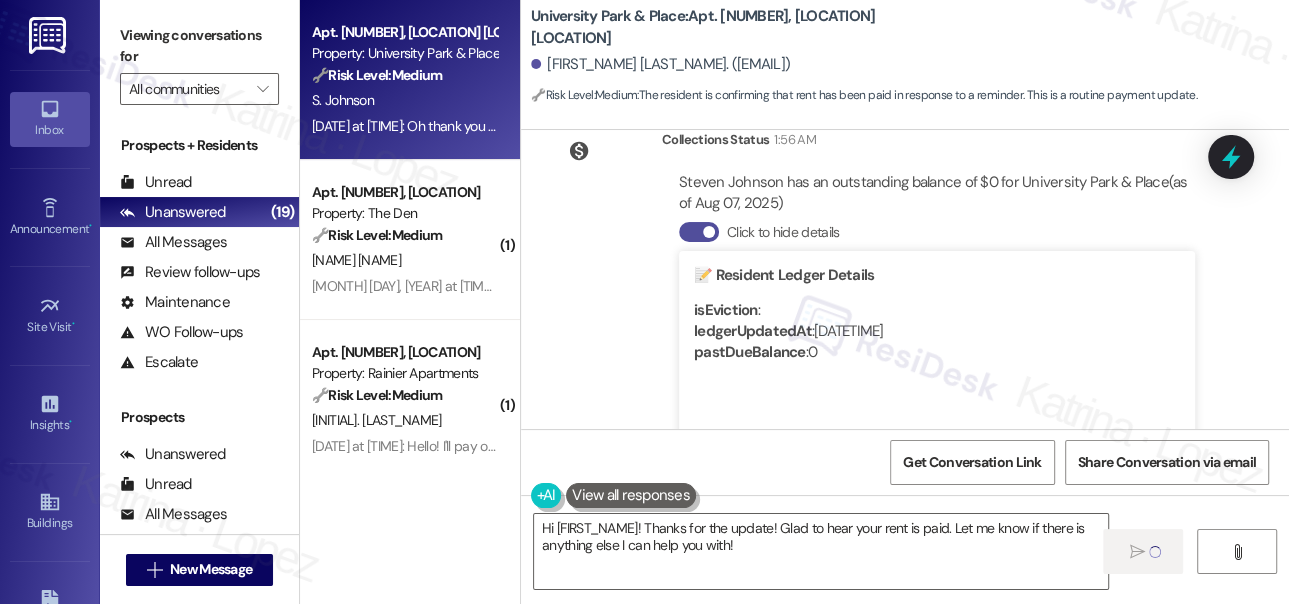 click on "Click to hide details" at bounding box center [699, 232] 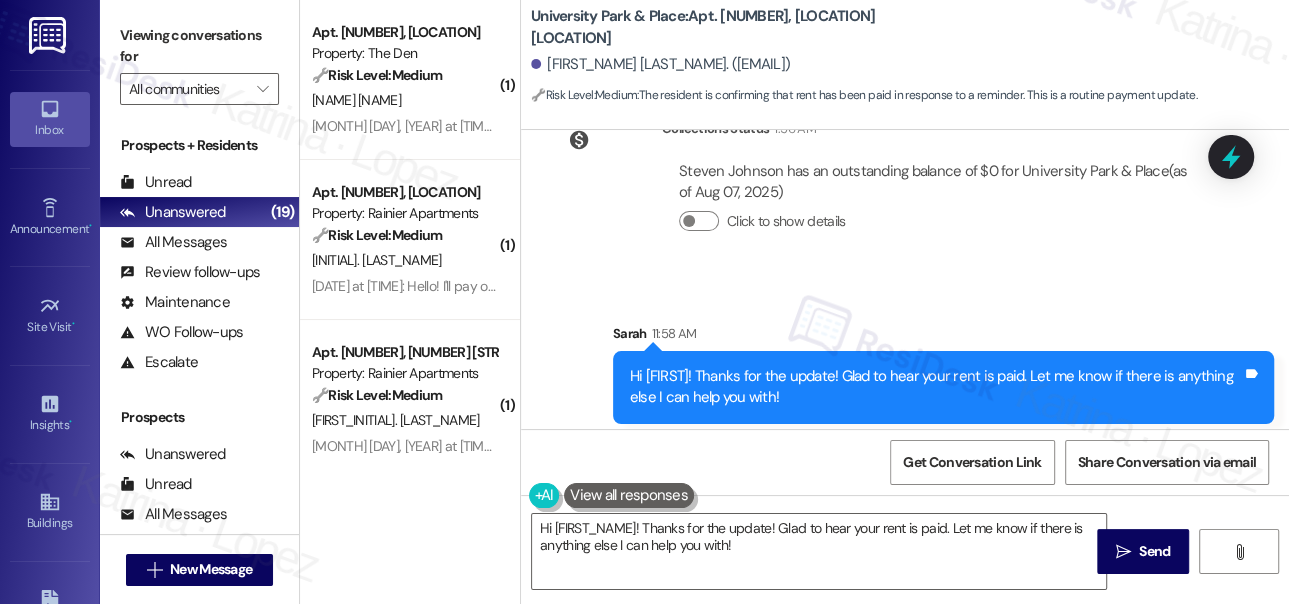 scroll, scrollTop: 3157, scrollLeft: 0, axis: vertical 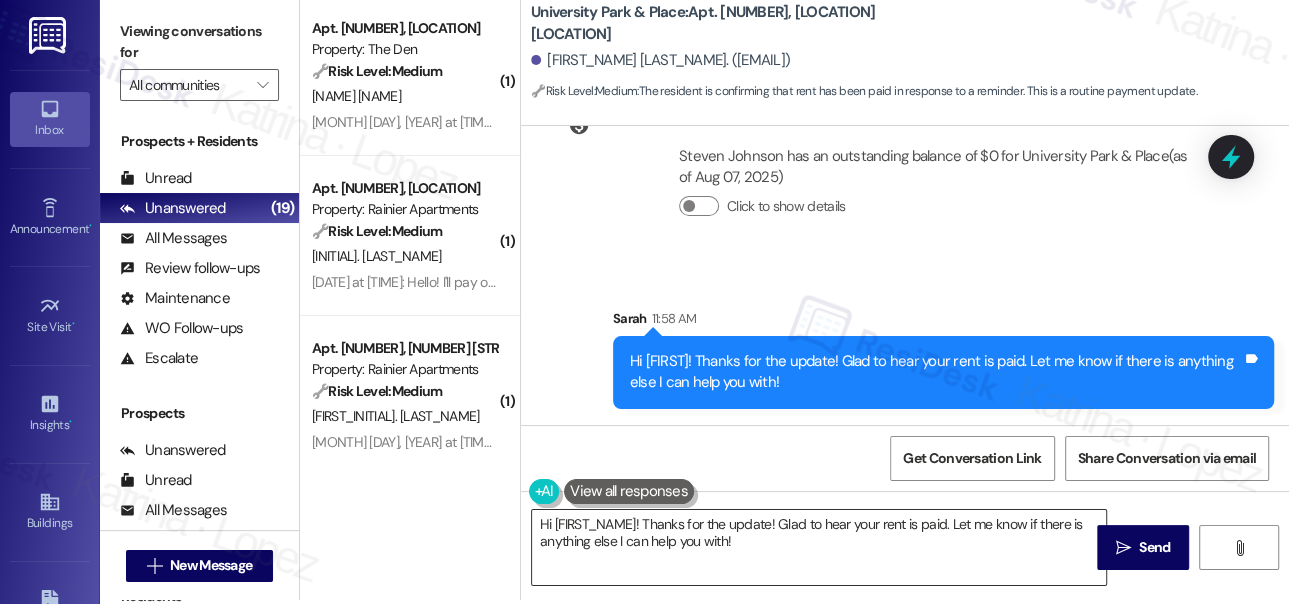 click on "Hi {{first_name}}! Thanks for the update! Glad to hear your rent is paid. Let me know if there is anything else I can help you with!" at bounding box center [819, 547] 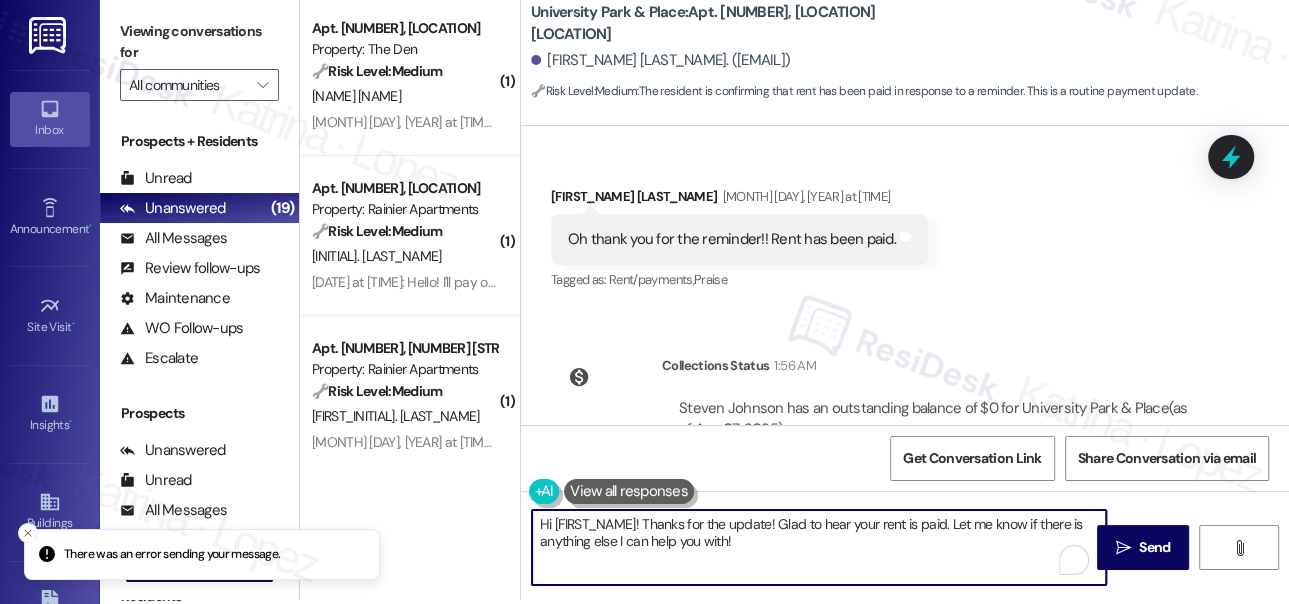 scroll, scrollTop: 3157, scrollLeft: 0, axis: vertical 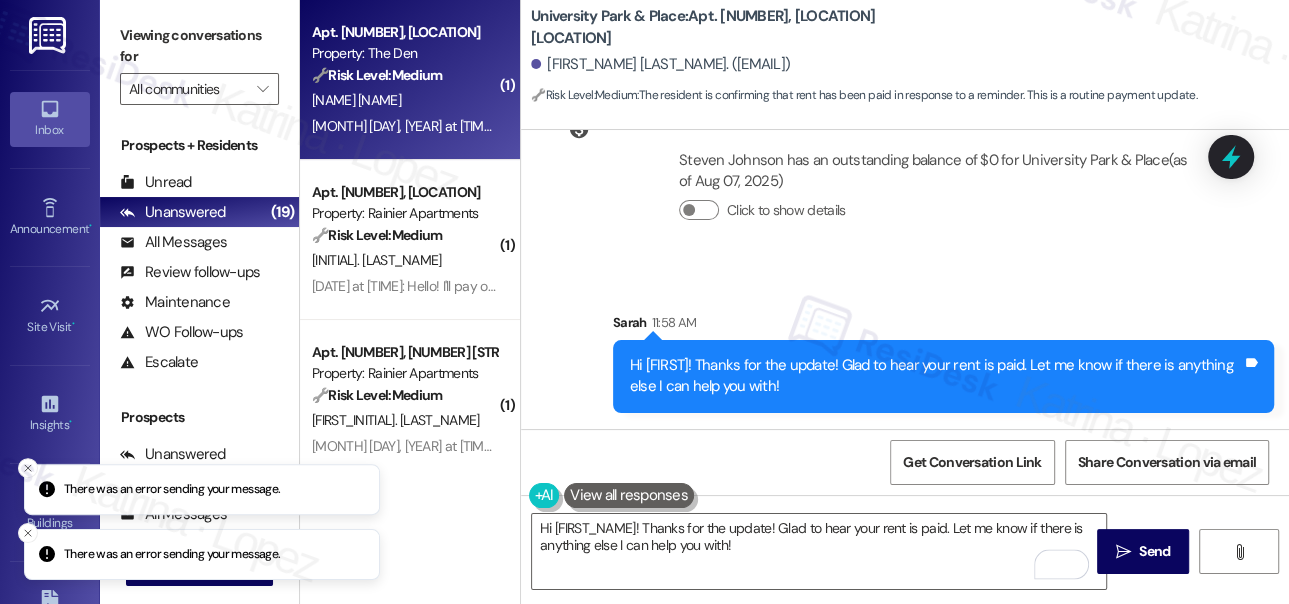 click on "[INITIAL]. [LAST]" at bounding box center [404, 100] 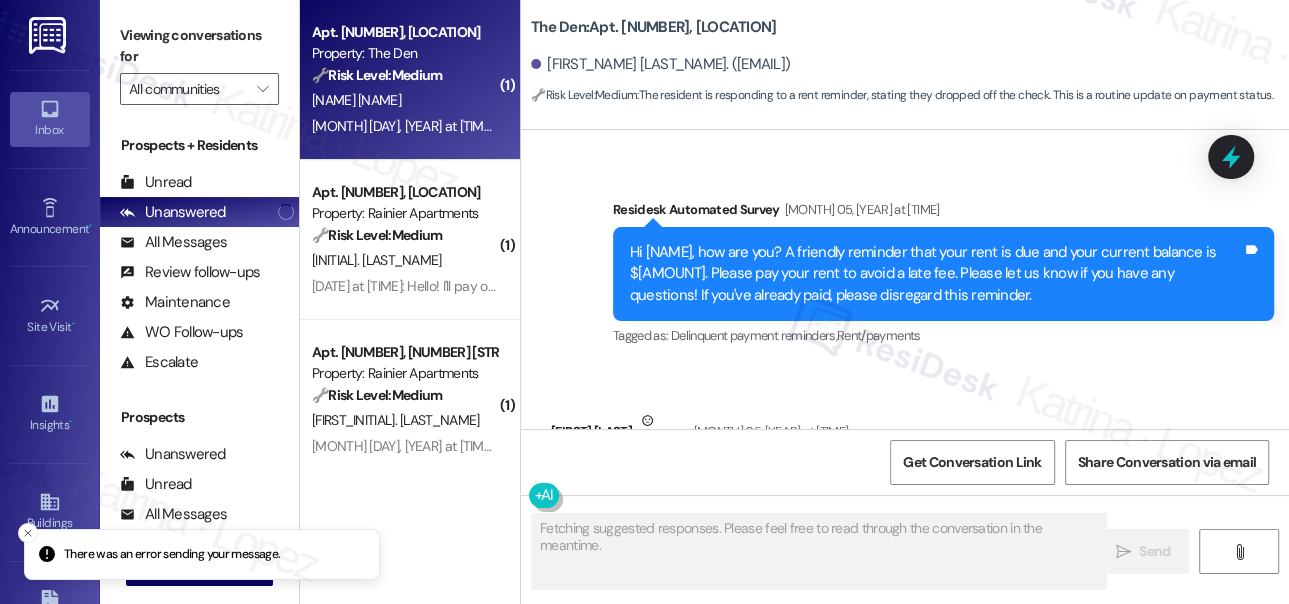 scroll, scrollTop: 1344, scrollLeft: 0, axis: vertical 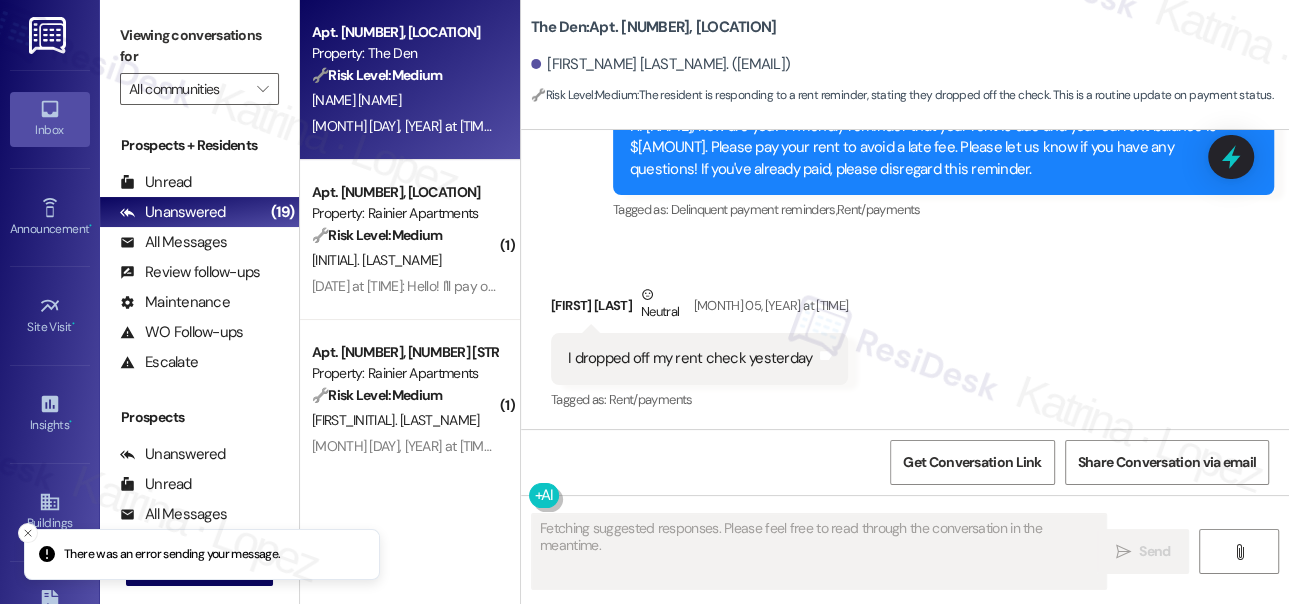 click on "I dropped off my rent check yesterday Tags and notes" at bounding box center (699, 358) 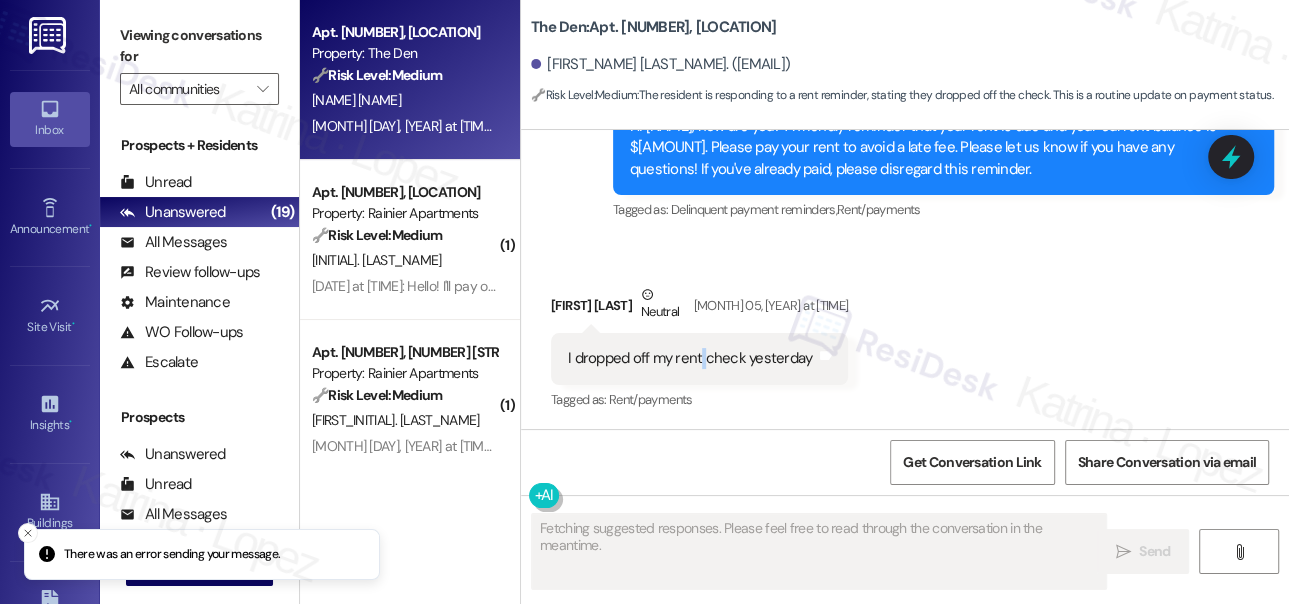 click on "I dropped off my rent check yesterday Tags and notes" at bounding box center (699, 358) 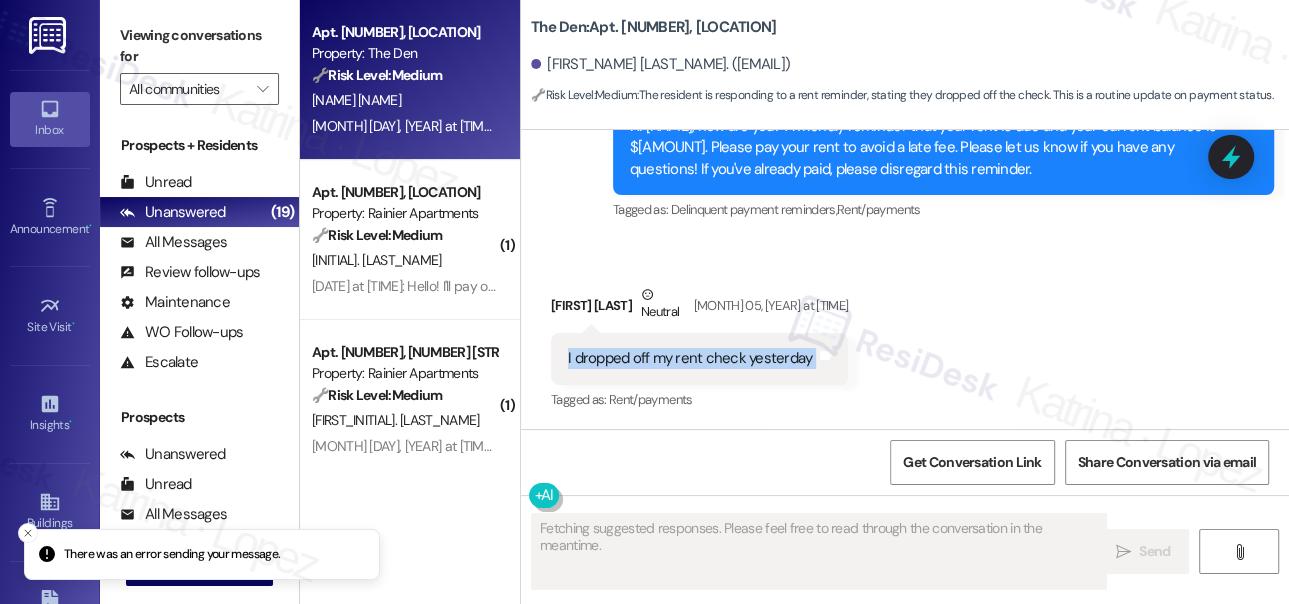 click on "I dropped off my rent check yesterday Tags and notes" at bounding box center [699, 358] 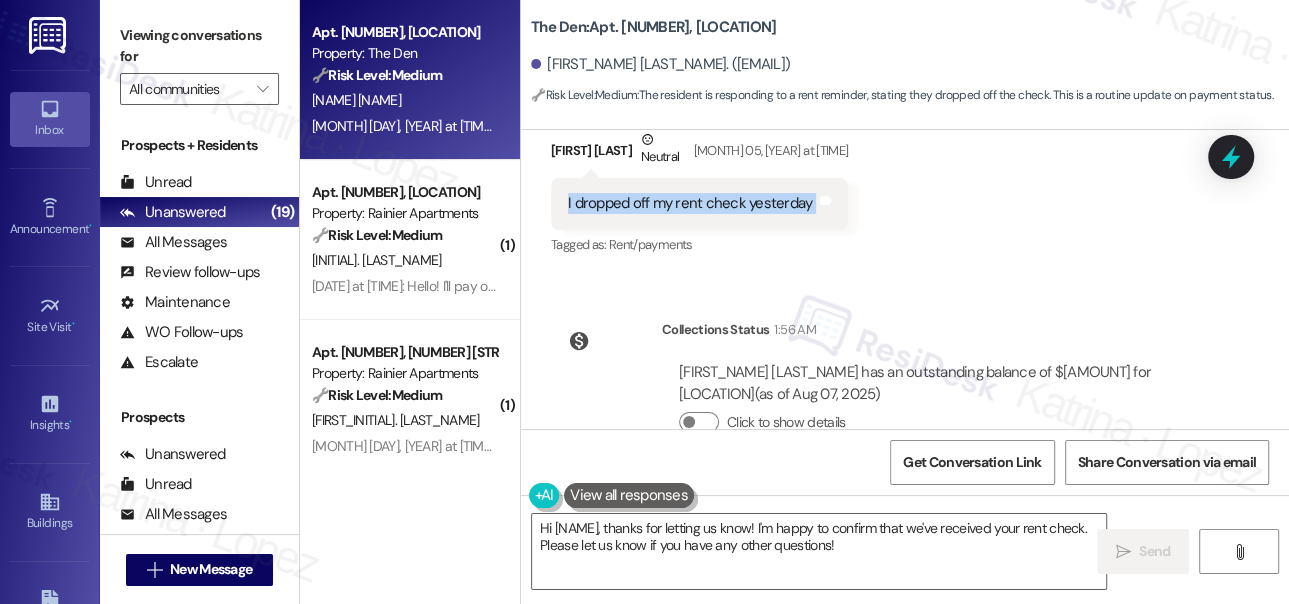 scroll, scrollTop: 1459, scrollLeft: 0, axis: vertical 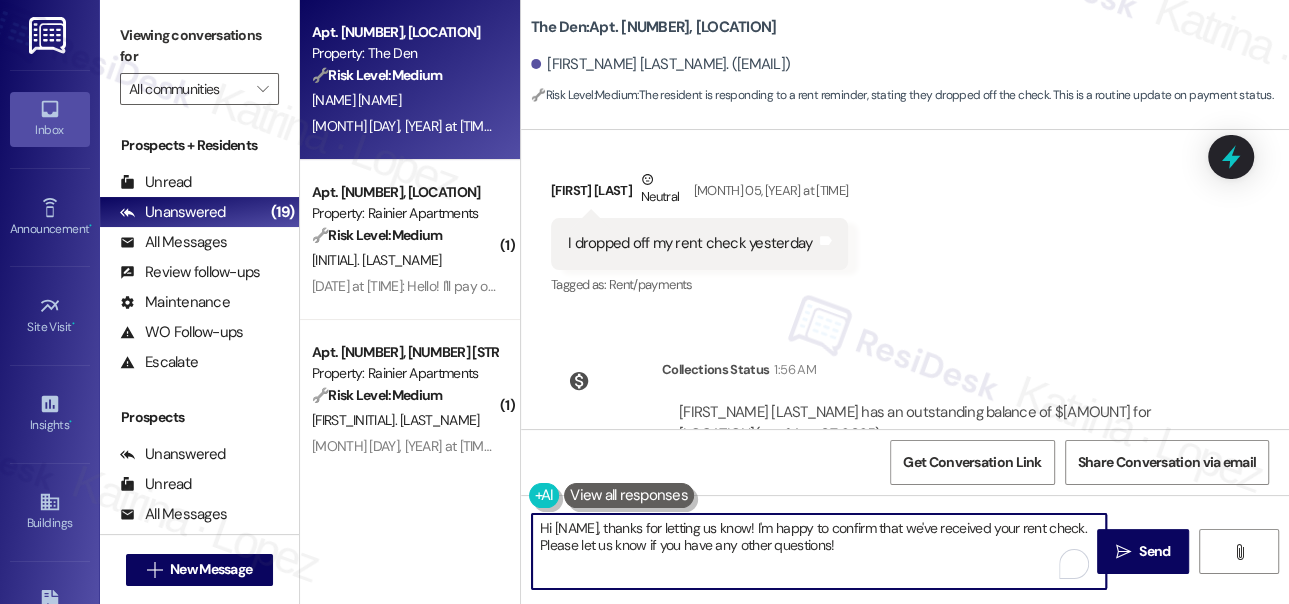 drag, startPoint x: 795, startPoint y: 521, endPoint x: 580, endPoint y: 548, distance: 216.68872 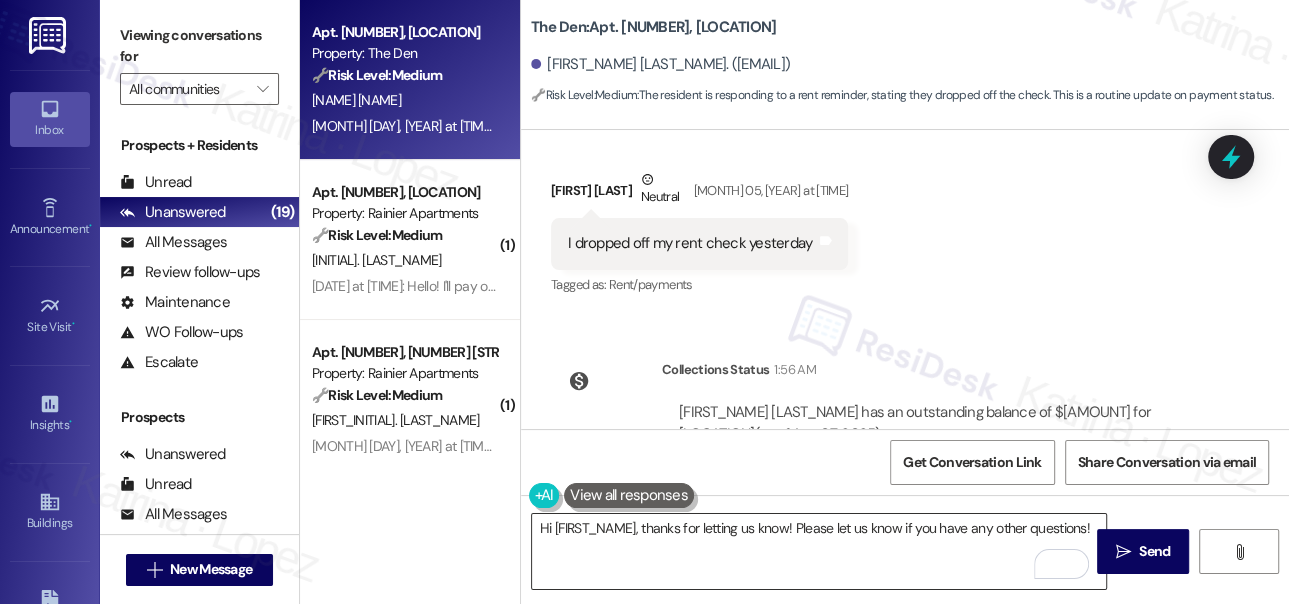 click on "Hi {{first_name}}, thanks for letting us know! Please let us know if you have any other questions!" at bounding box center [819, 551] 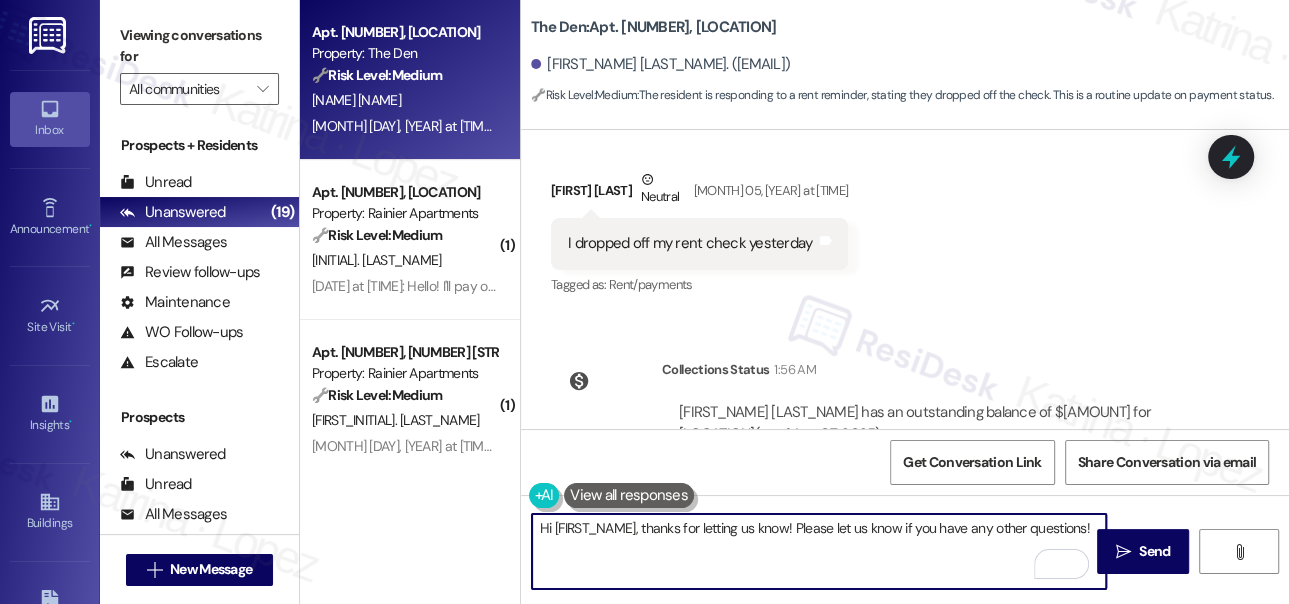 drag, startPoint x: 1087, startPoint y: 529, endPoint x: 1074, endPoint y: 532, distance: 13.341664 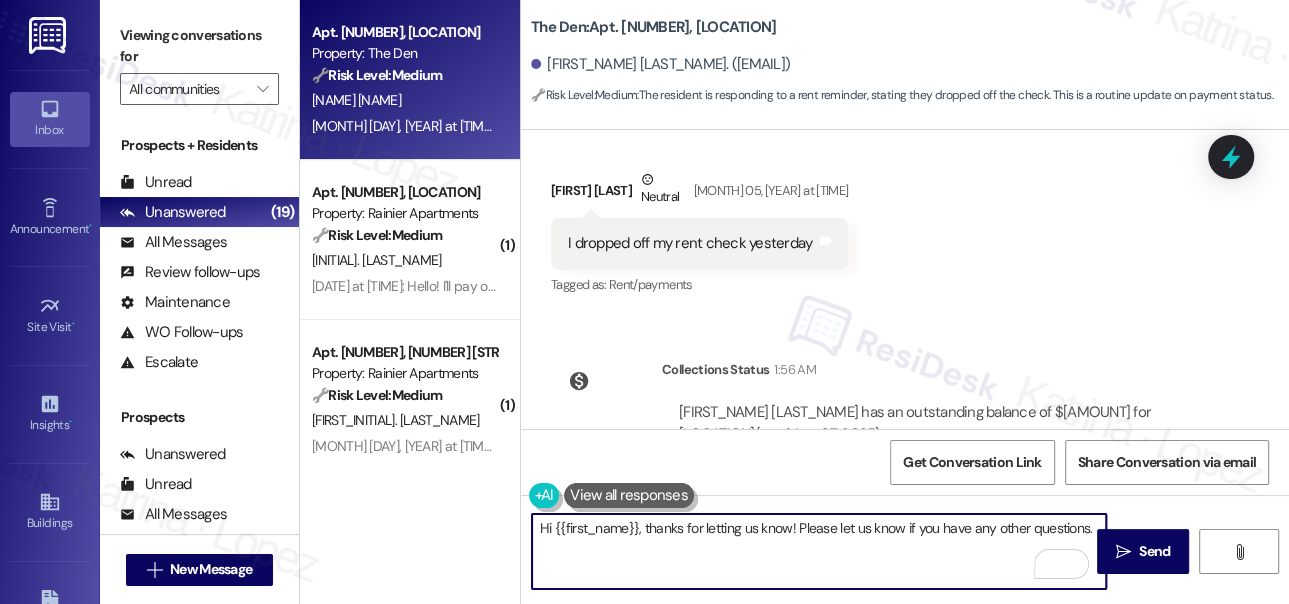 click on "Hi {{first_name}}, thanks for letting us know! Please let us know if you have any other questions." at bounding box center [819, 551] 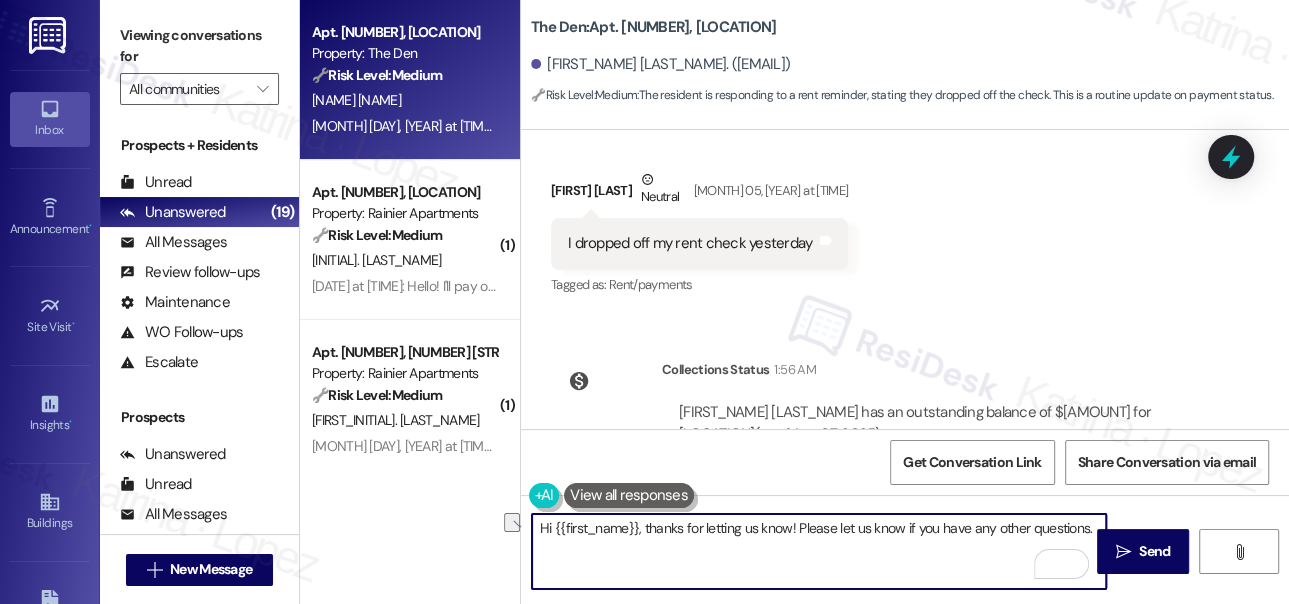 click on "Hi {{first_name}}, thanks for letting us know! Please let us know if you have any other questions." at bounding box center (819, 551) 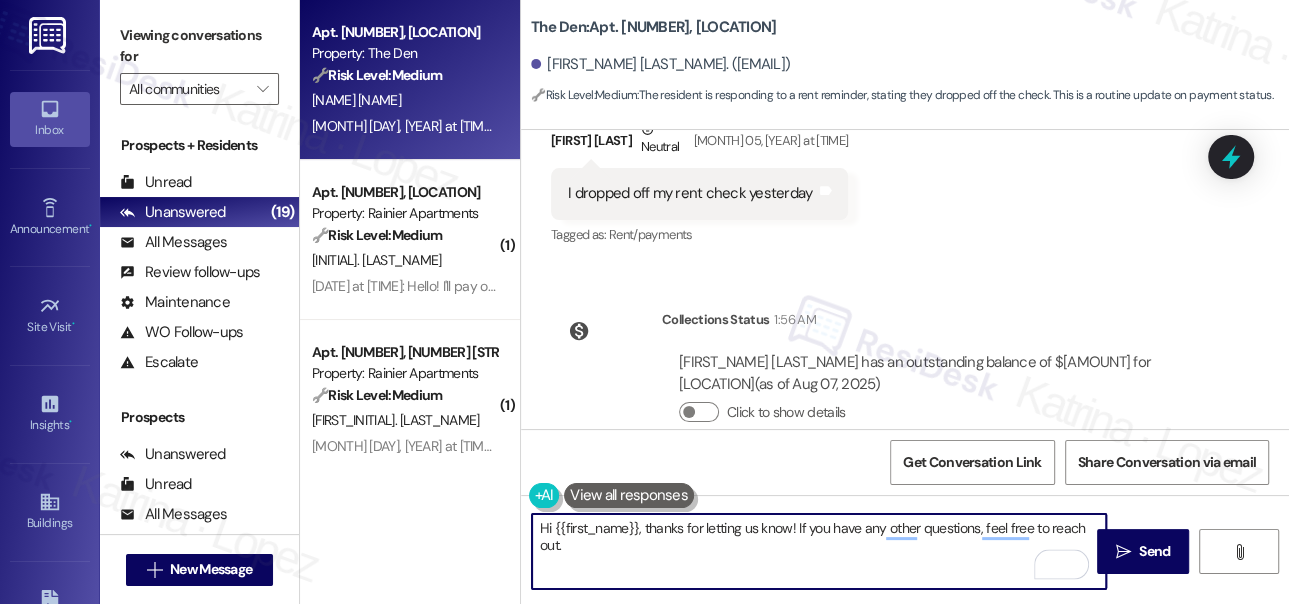 scroll, scrollTop: 1550, scrollLeft: 0, axis: vertical 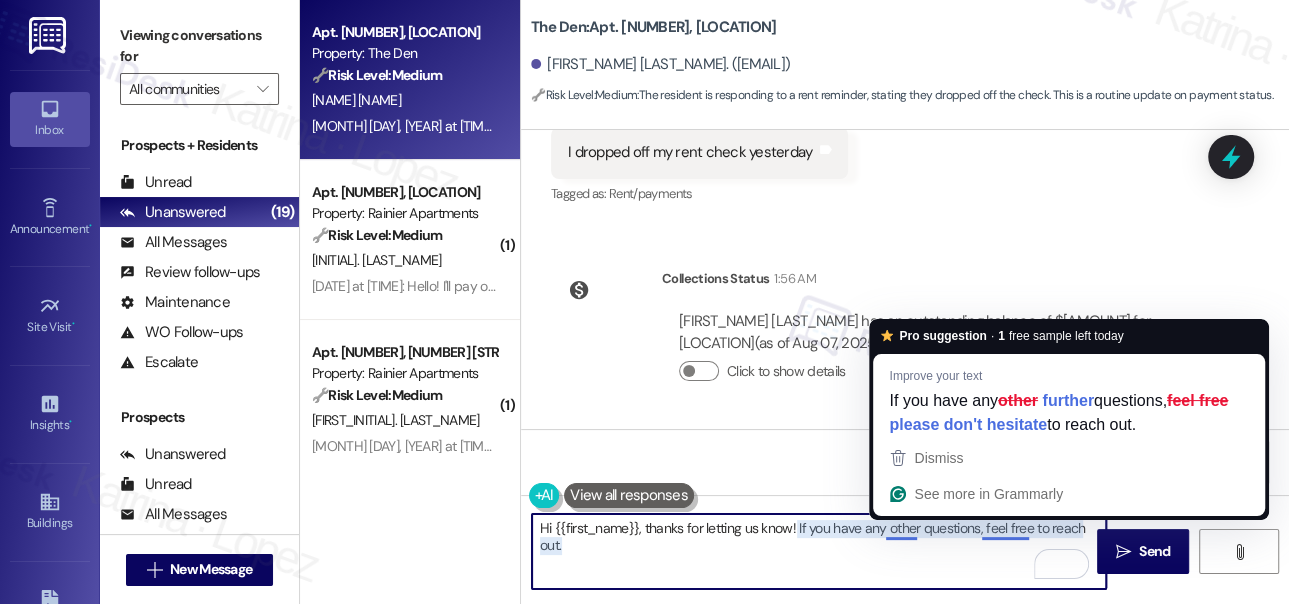 click on "Hi {{first_name}}, thanks for letting us know! If you have any other questions, feel free to reach out." at bounding box center (819, 551) 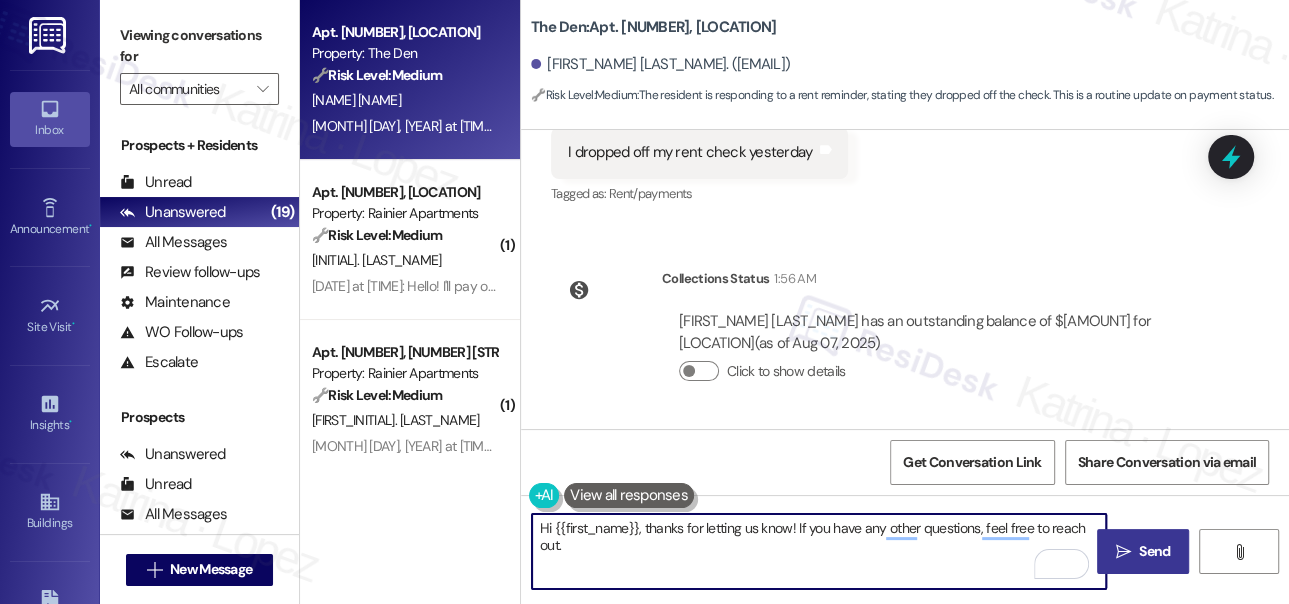 type on "Hi {{first_name}}, thanks for letting us know! If you have any other questions, feel free to reach out." 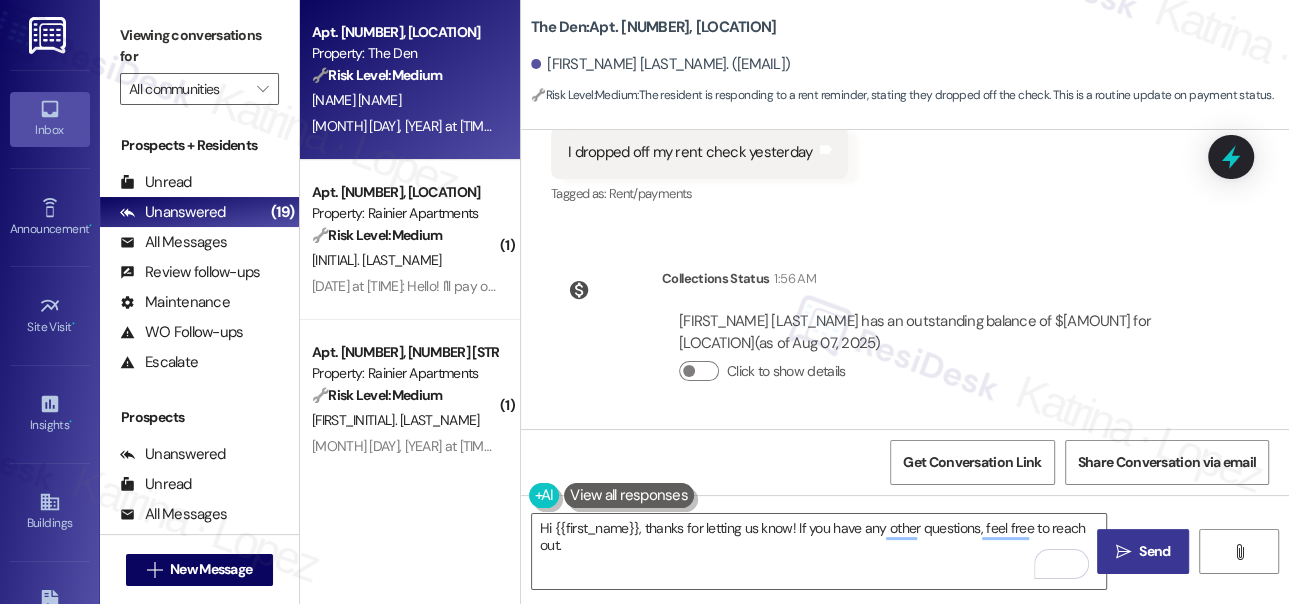 click on " Send" at bounding box center (1143, 551) 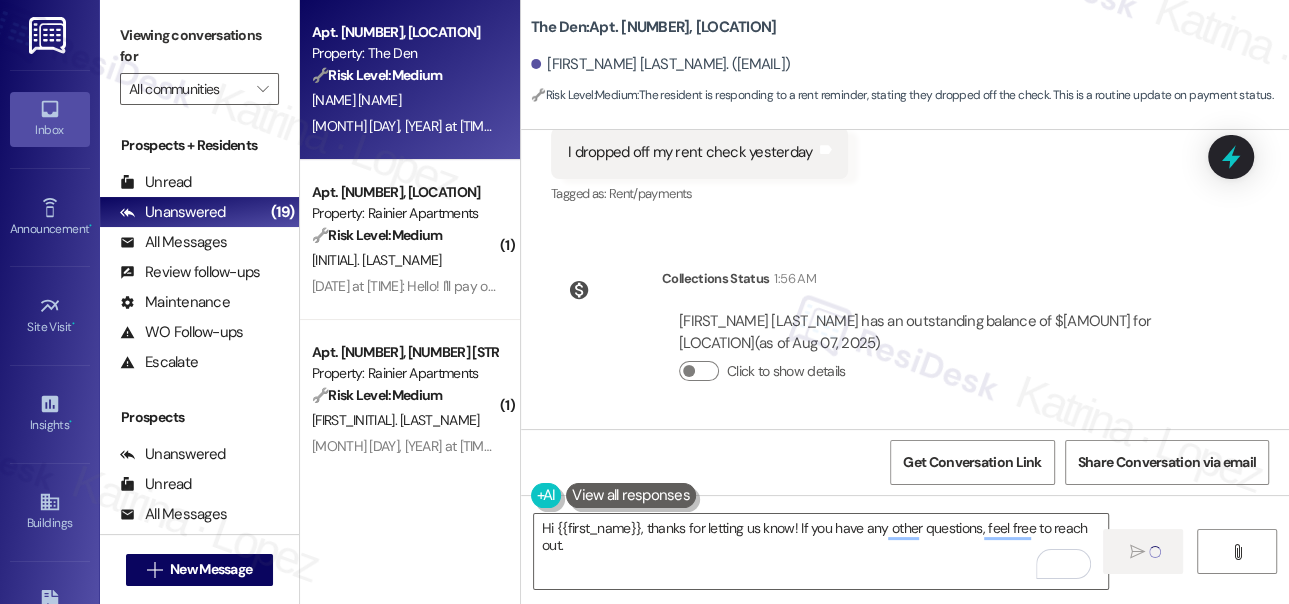 type 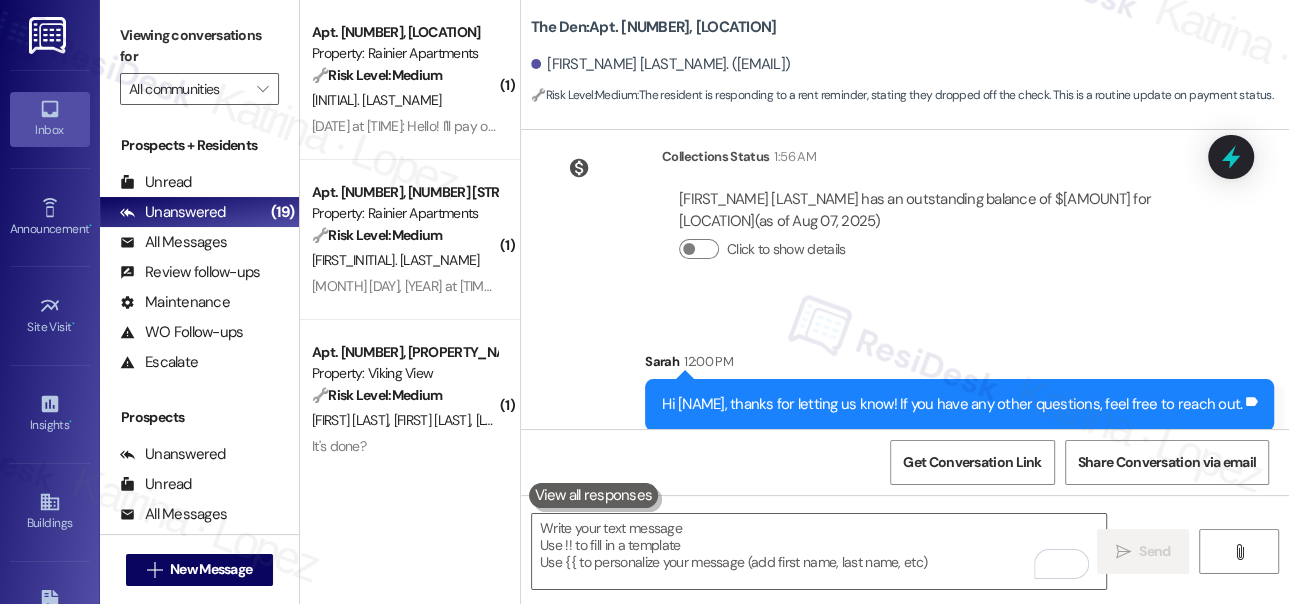 scroll, scrollTop: 1690, scrollLeft: 0, axis: vertical 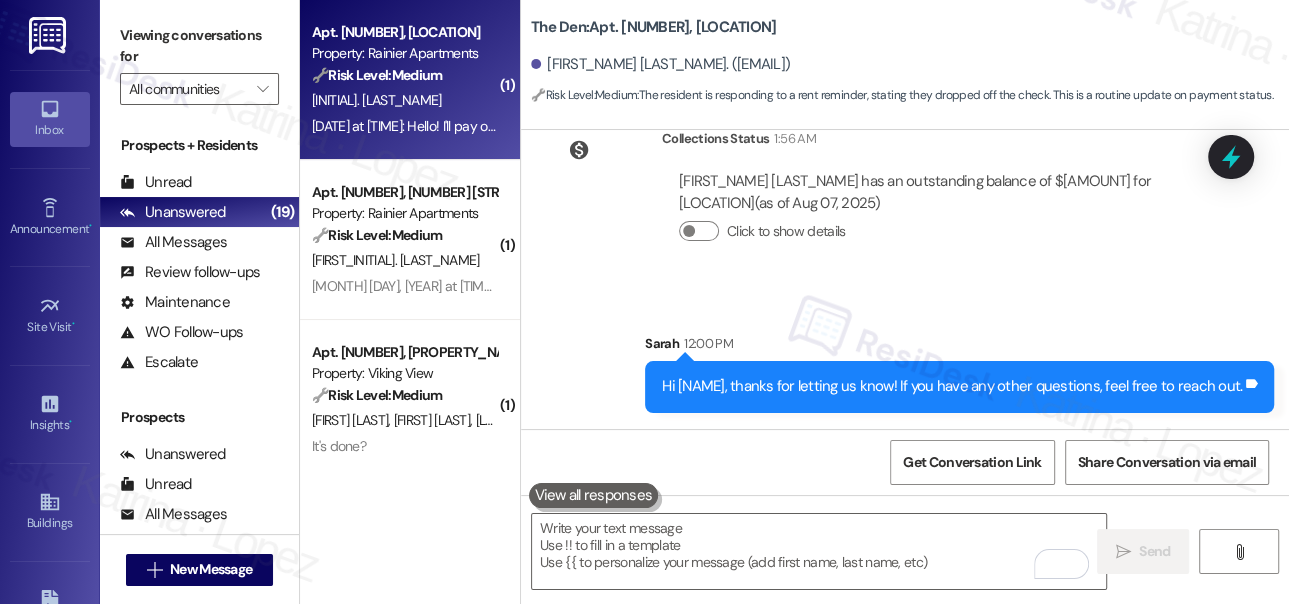 click on "[FIRST] [LAST]" at bounding box center [404, 100] 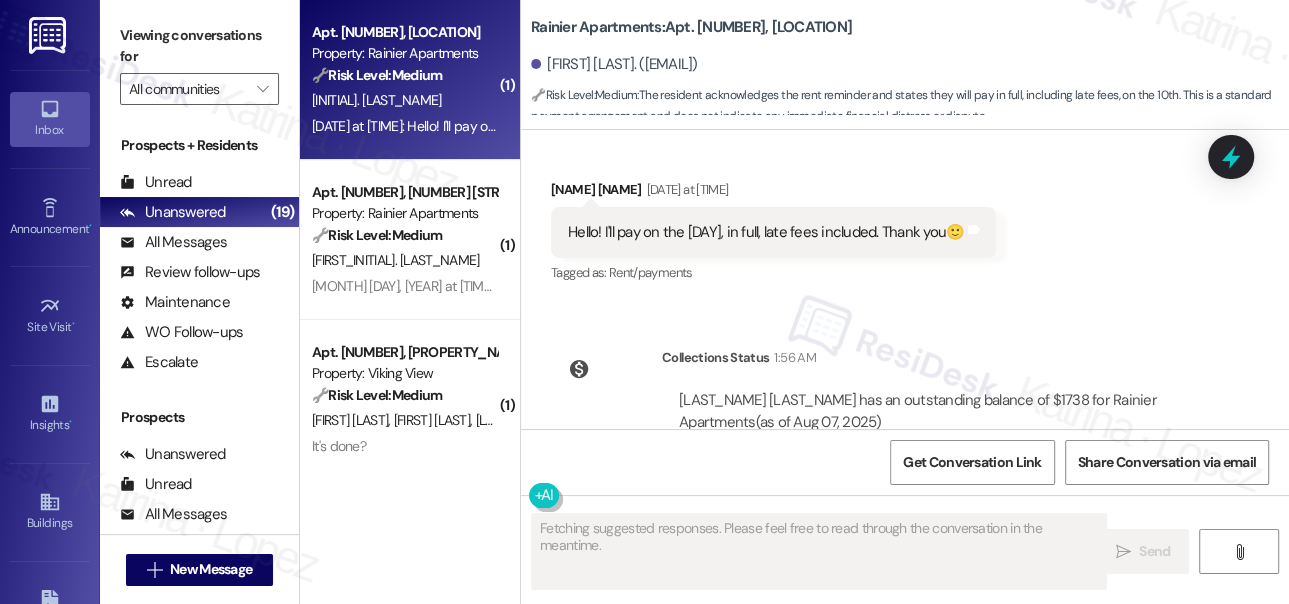 scroll, scrollTop: 16474, scrollLeft: 0, axis: vertical 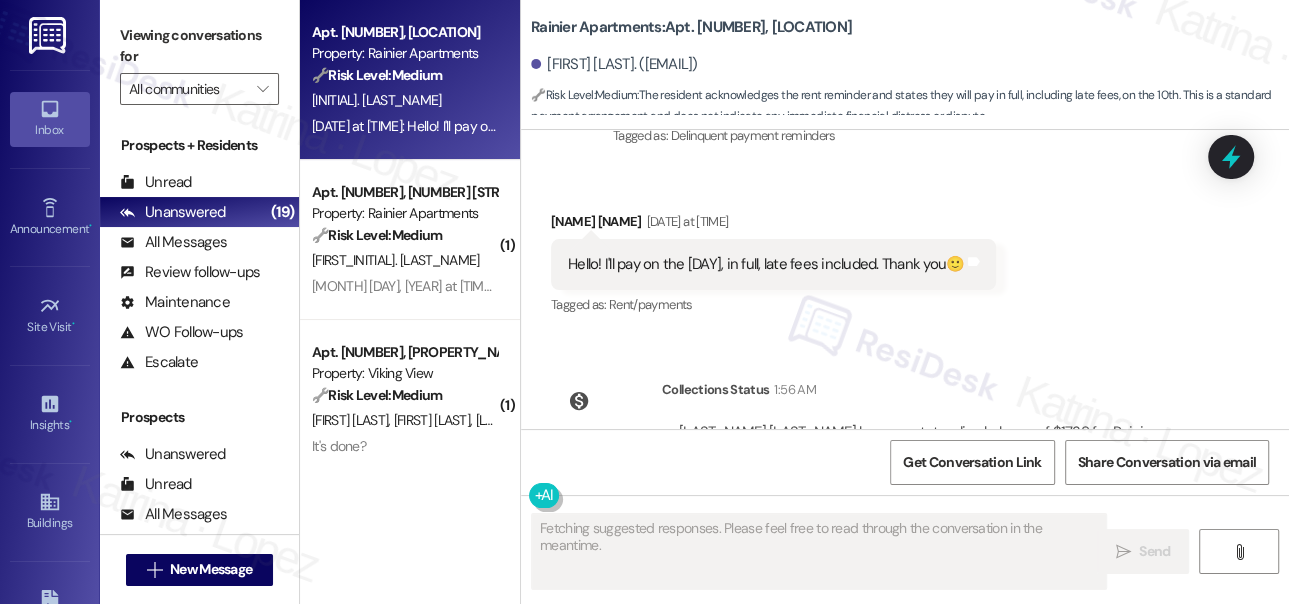 click on "Hello! I'll pay on the tenth, in full, late fees included.  Thank you🙂" at bounding box center (766, 264) 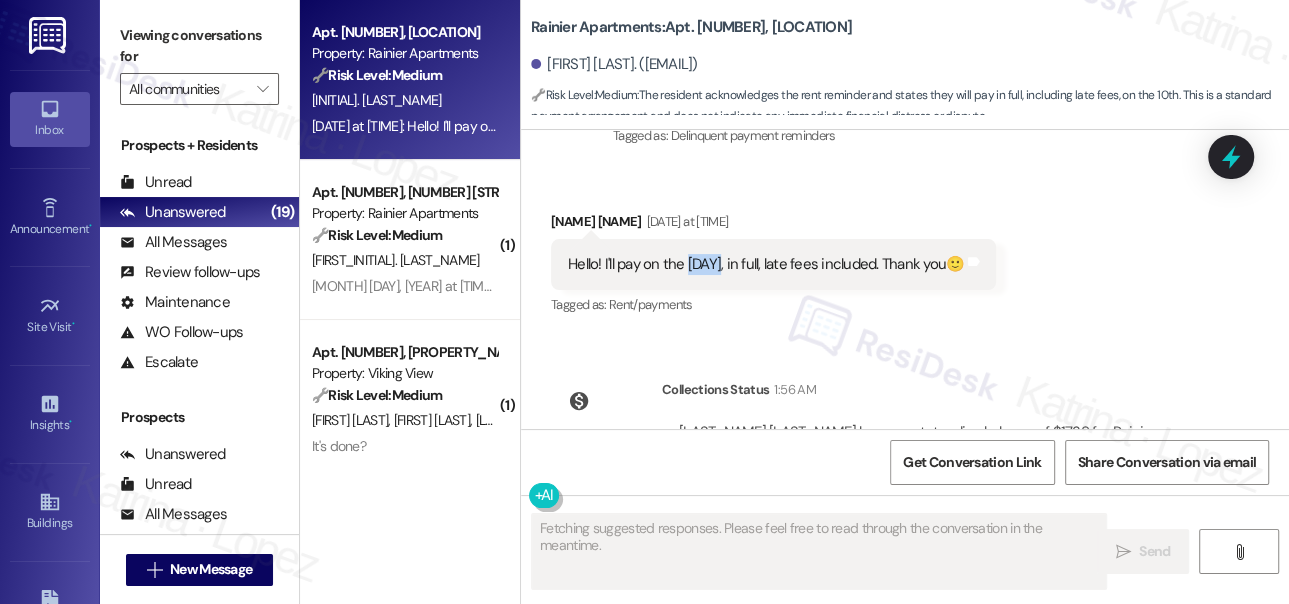 click on "Hello! I'll pay on the tenth, in full, late fees included.  Thank you🙂" at bounding box center (766, 264) 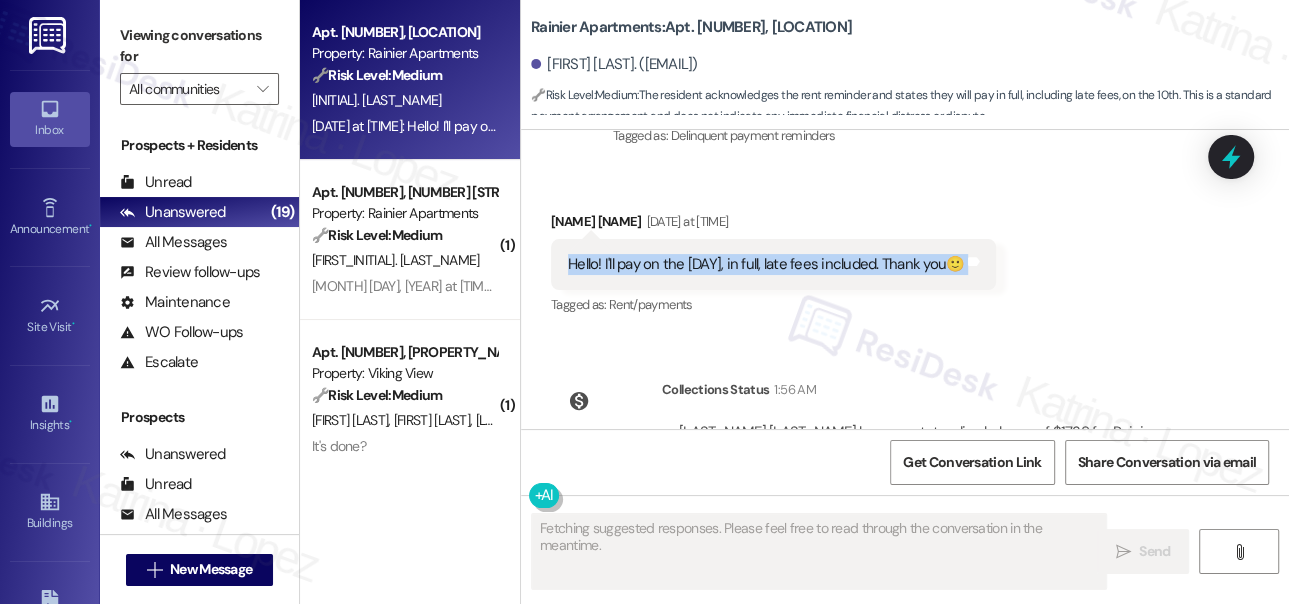 click on "Hello! I'll pay on the tenth, in full, late fees included.  Thank you🙂" at bounding box center (766, 264) 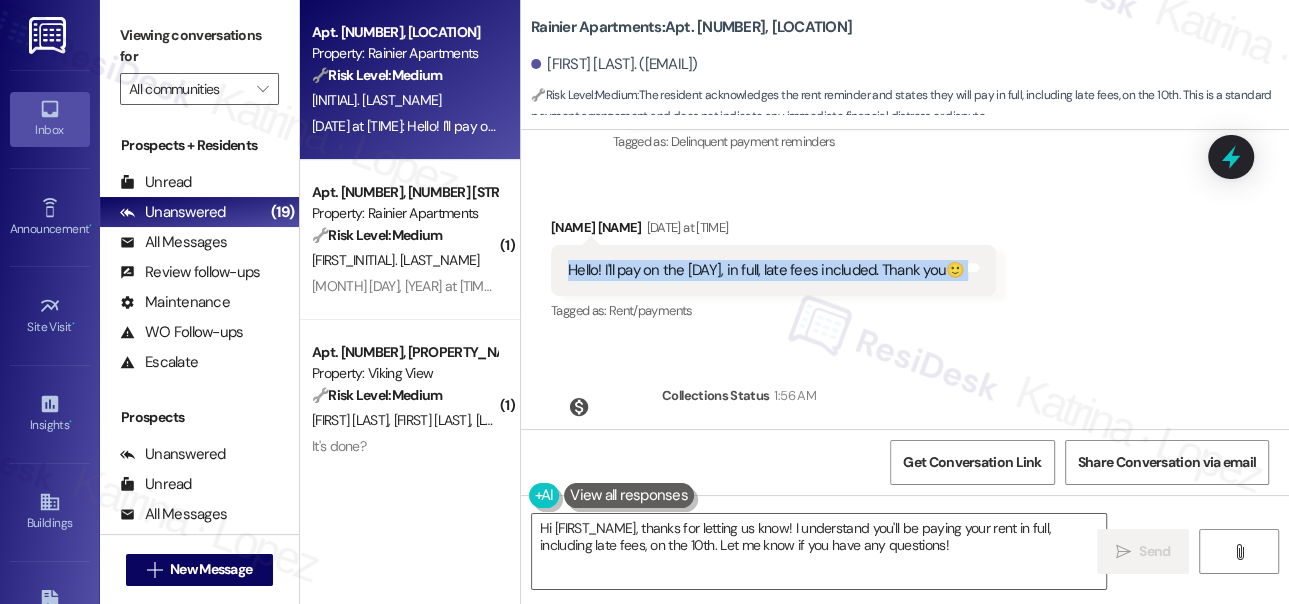scroll, scrollTop: 16383, scrollLeft: 0, axis: vertical 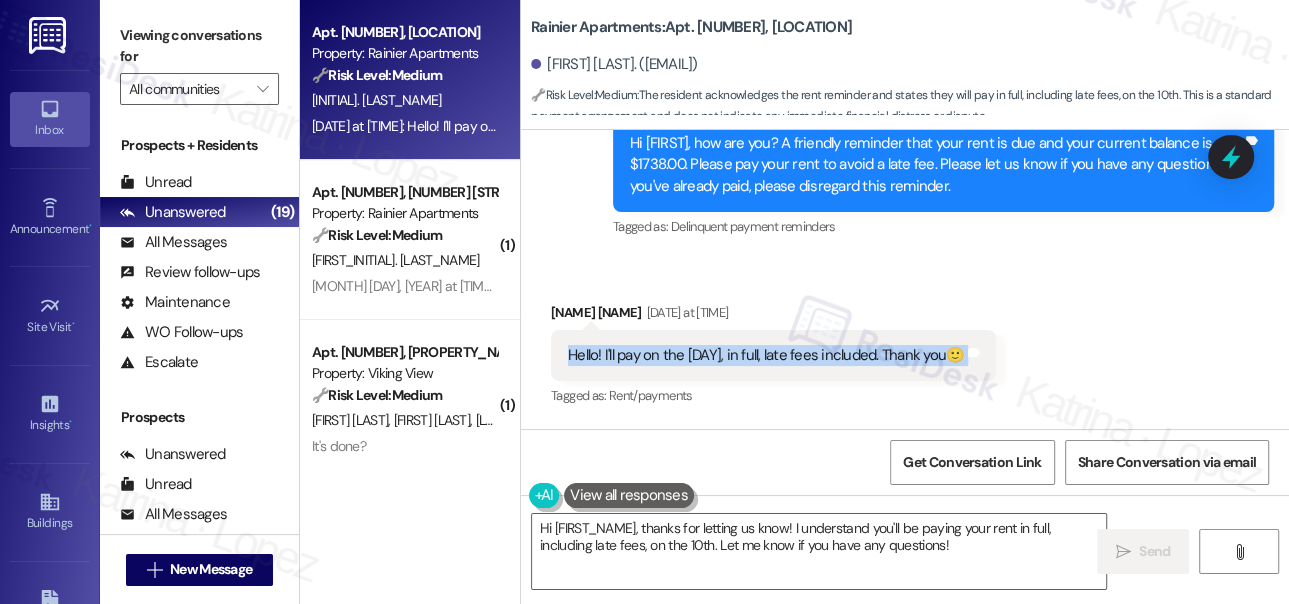 click on "Hello! I'll pay on the tenth, in full, late fees included.  Thank you🙂 Tags and notes" at bounding box center (773, 355) 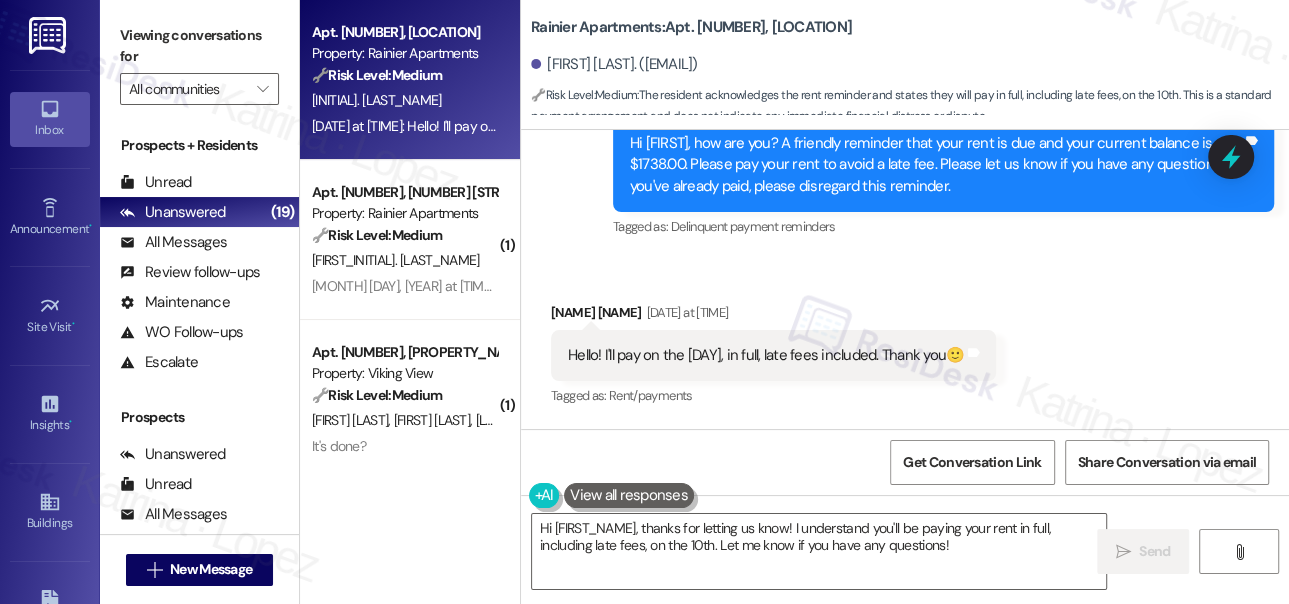 click on "Hello! I'll pay on the tenth, in full, late fees included.  Thank you🙂" at bounding box center [766, 355] 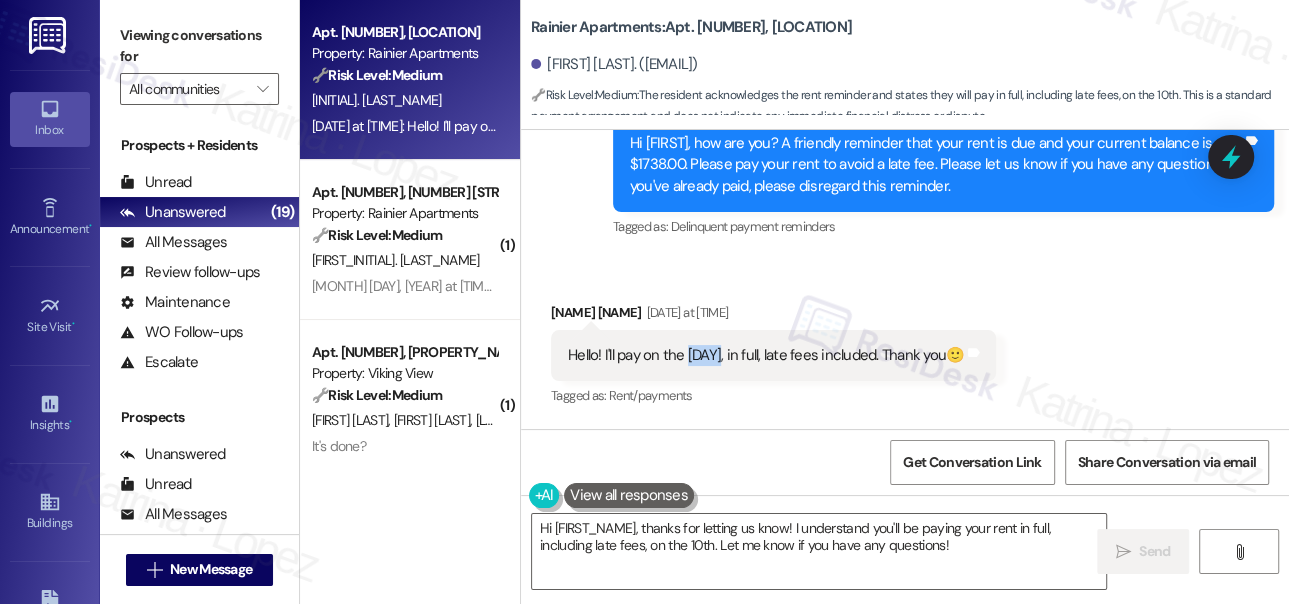click on "Hello! I'll pay on the tenth, in full, late fees included.  Thank you🙂" at bounding box center (766, 355) 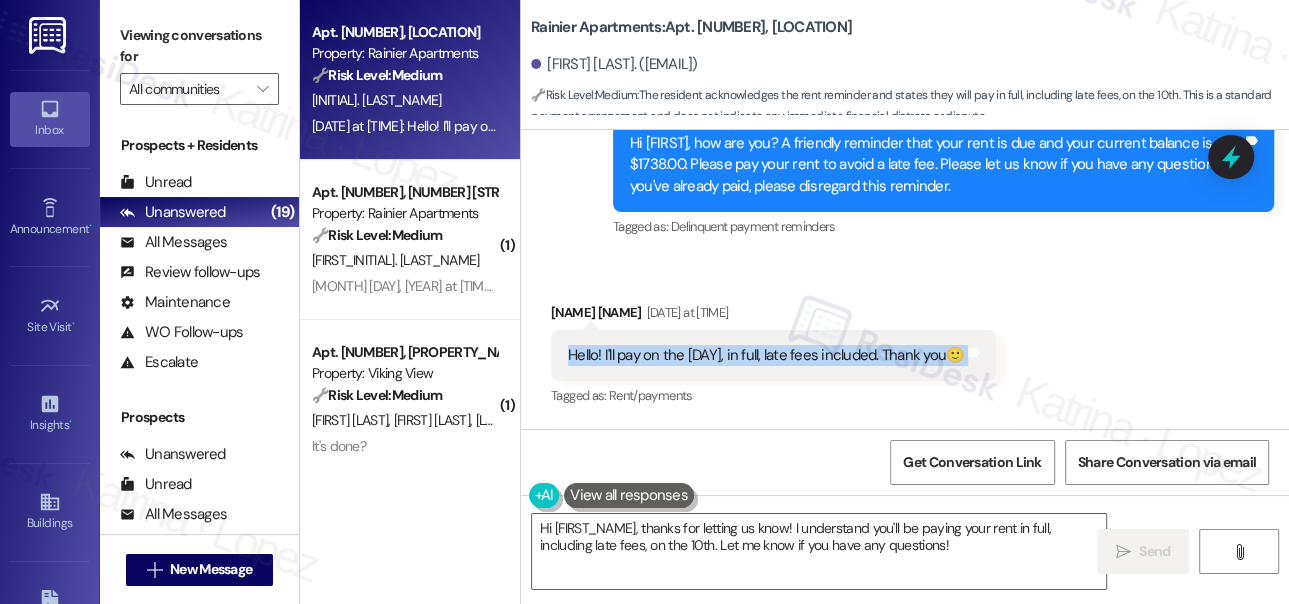 click on "Hello! I'll pay on the tenth, in full, late fees included.  Thank you🙂" at bounding box center [766, 355] 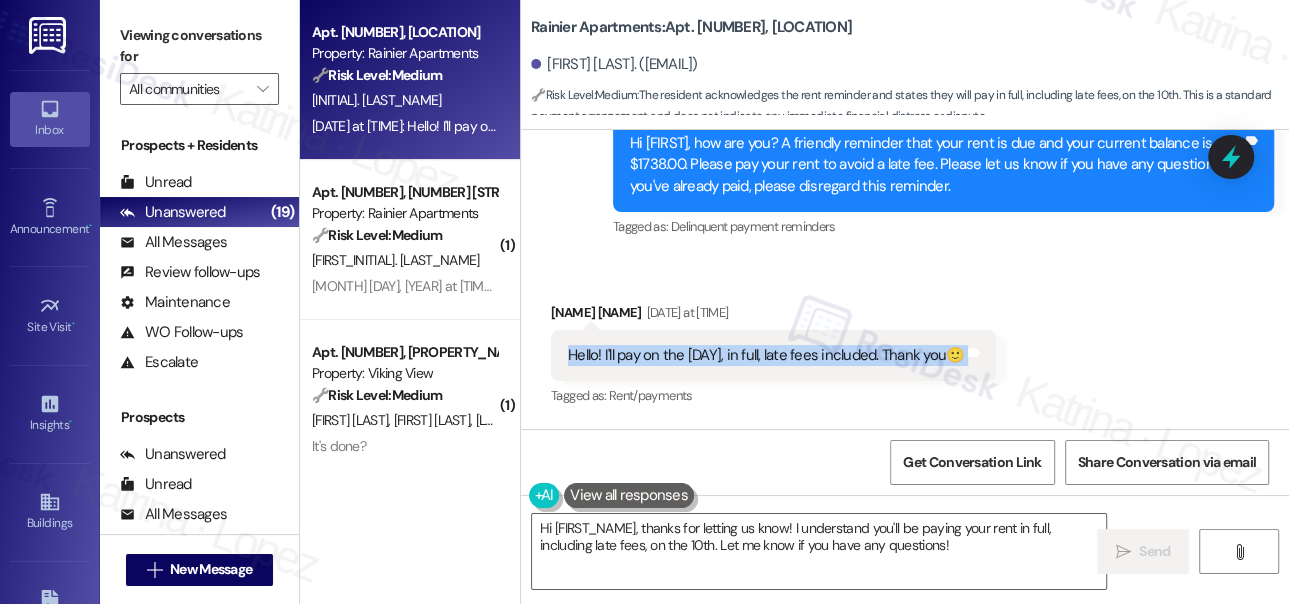 click on "Hello! I'll pay on the tenth, in full, late fees included.  Thank you🙂 Tags and notes" at bounding box center (773, 355) 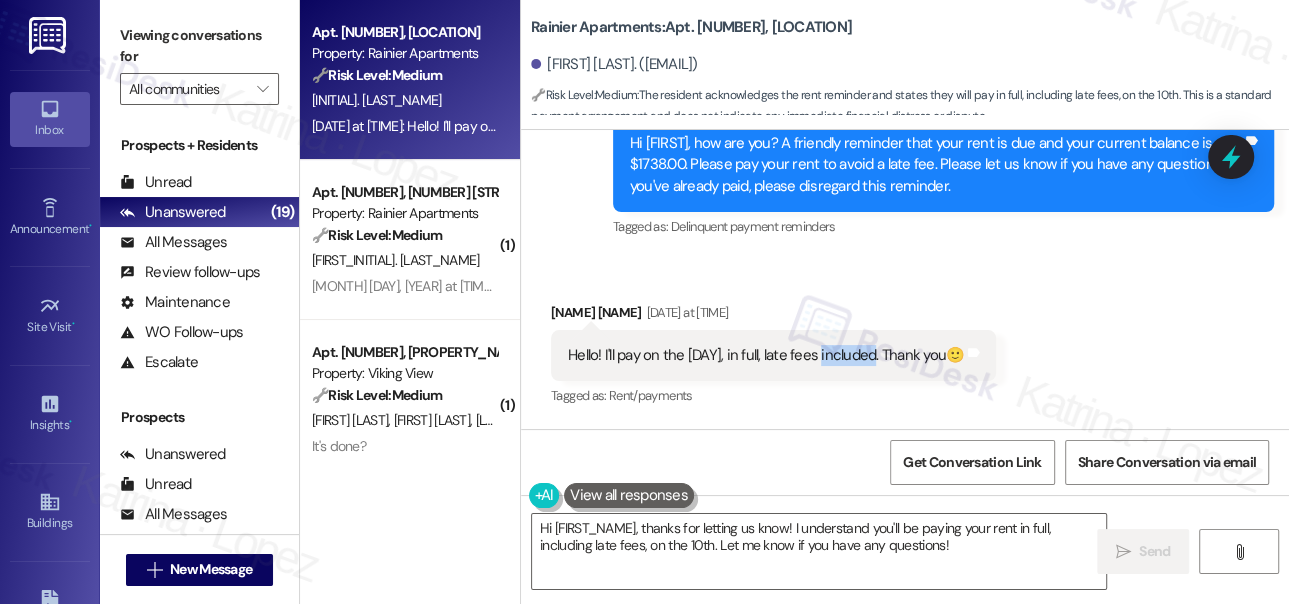 click on "Hello! I'll pay on the tenth, in full, late fees included.  Thank you🙂 Tags and notes" at bounding box center (773, 355) 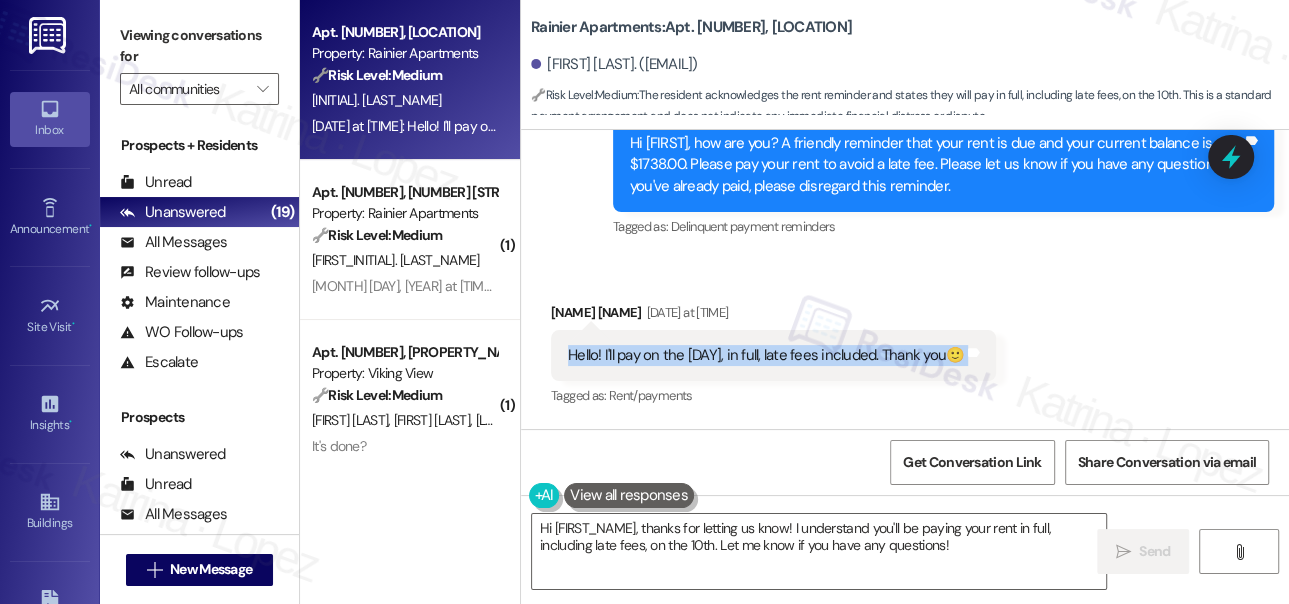click on "Hello! I'll pay on the tenth, in full, late fees included.  Thank you🙂 Tags and notes" at bounding box center (773, 355) 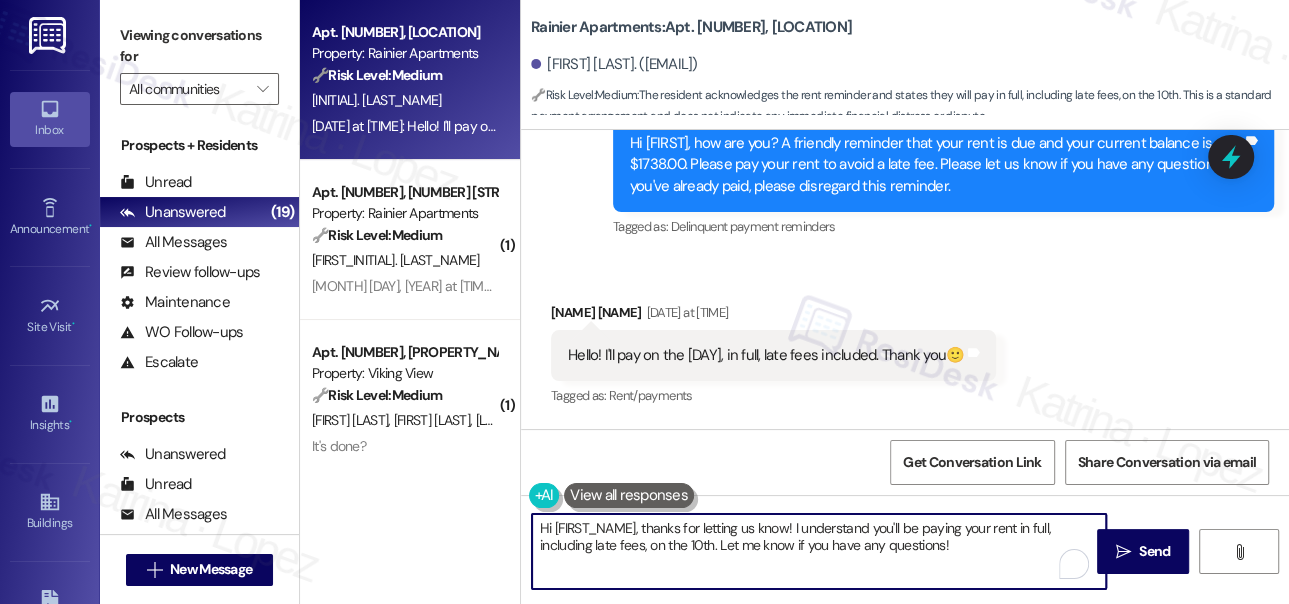 drag, startPoint x: 958, startPoint y: 546, endPoint x: 719, endPoint y: 543, distance: 239.01883 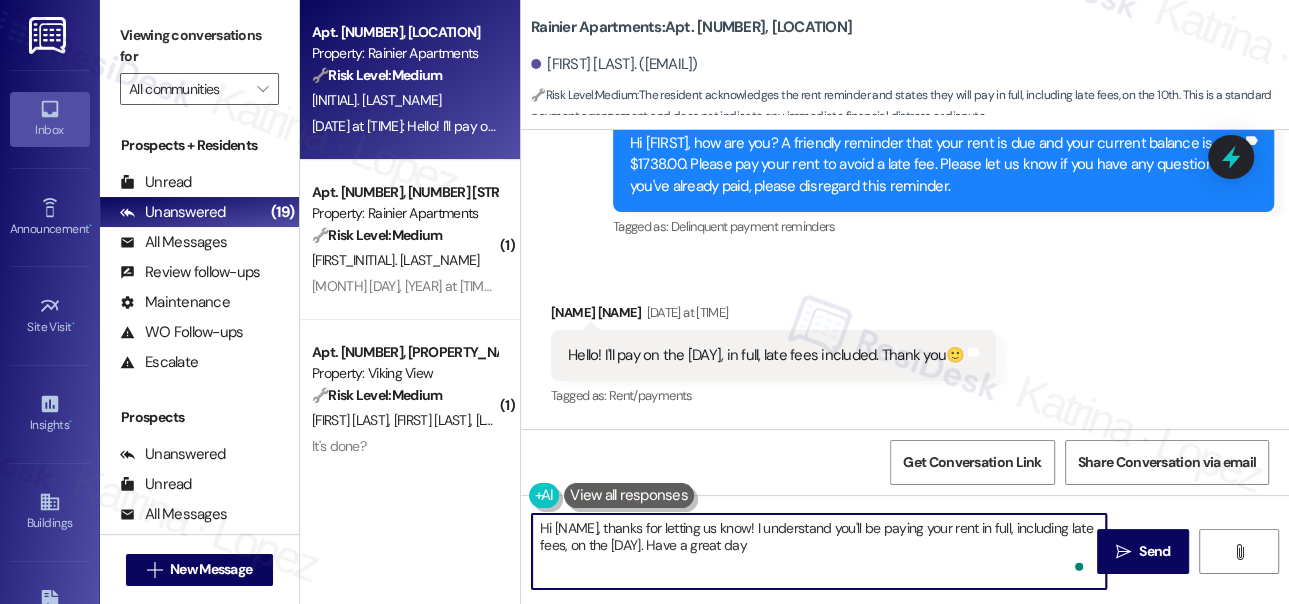 type on "Hi {{first_name}}, thanks for letting us know! I understand you'll be paying your rent in full, including late fees, on the 10th. Have a great day!" 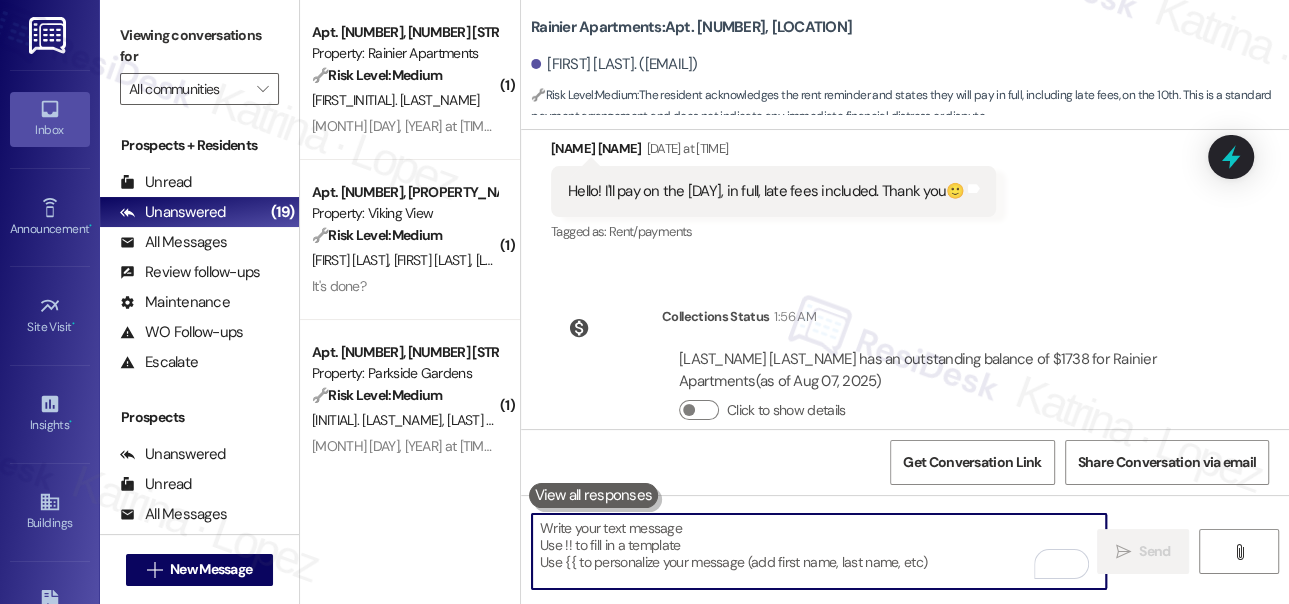 scroll, scrollTop: 16544, scrollLeft: 0, axis: vertical 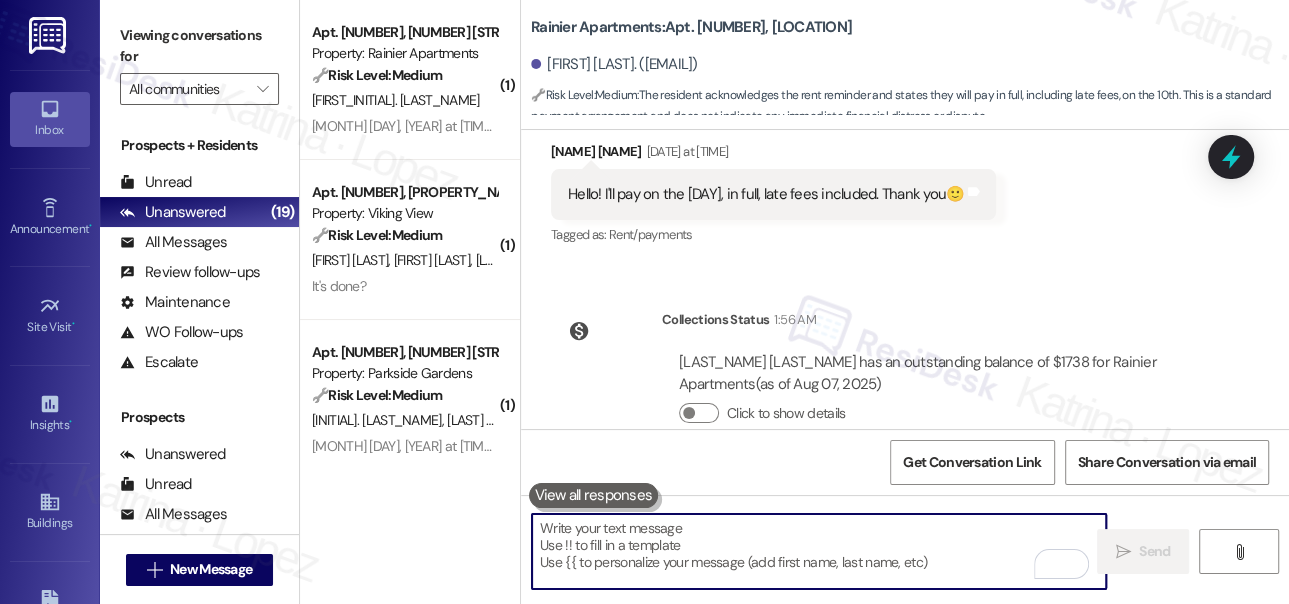 type 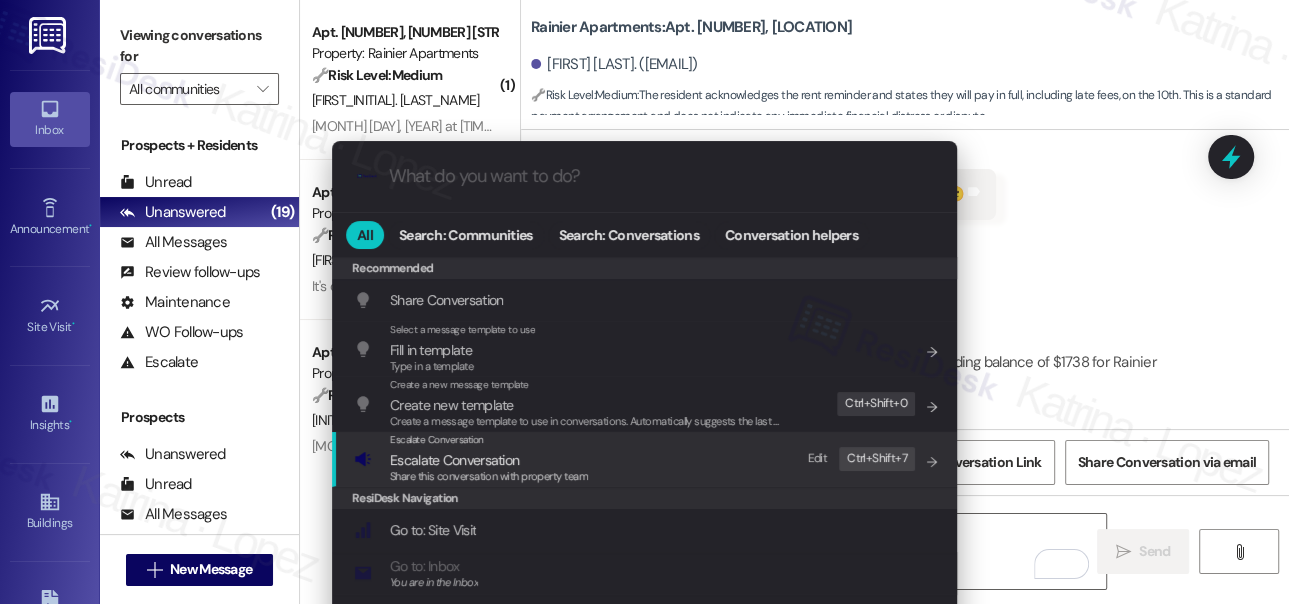 click on "Escalate Conversation Escalate Conversation Share this conversation with property team Edit Ctrl+ Shift+ 7" at bounding box center (646, 459) 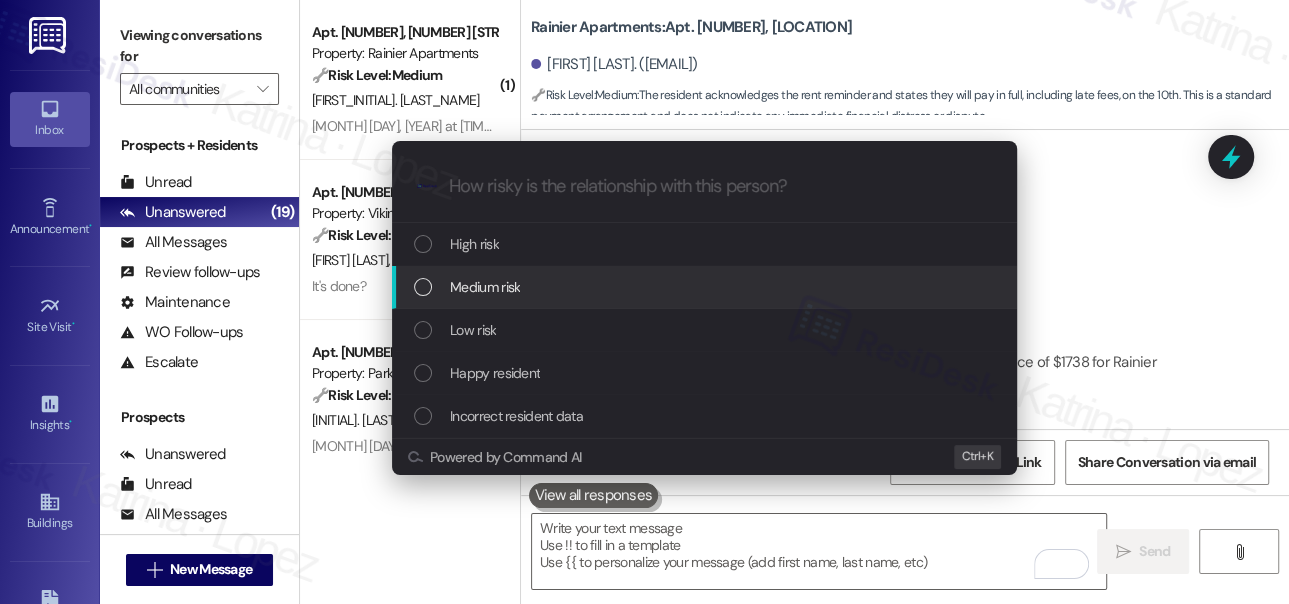 click on "Medium risk" at bounding box center (704, 287) 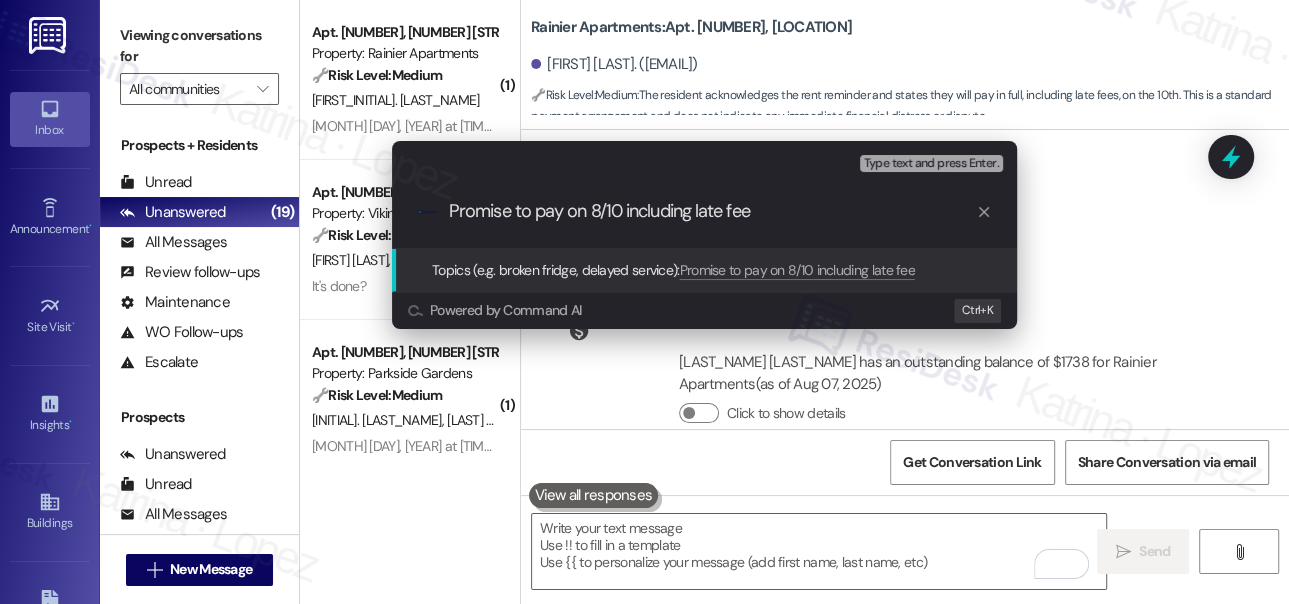 type on "Promise to pay on 8/10 including late fees" 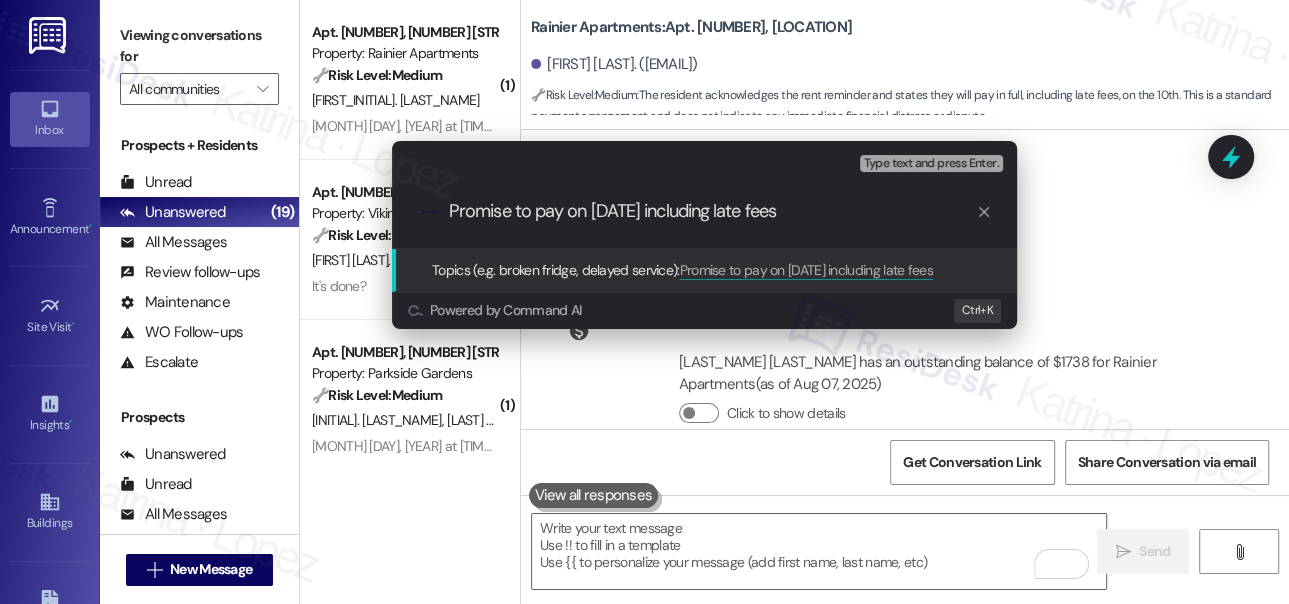 type 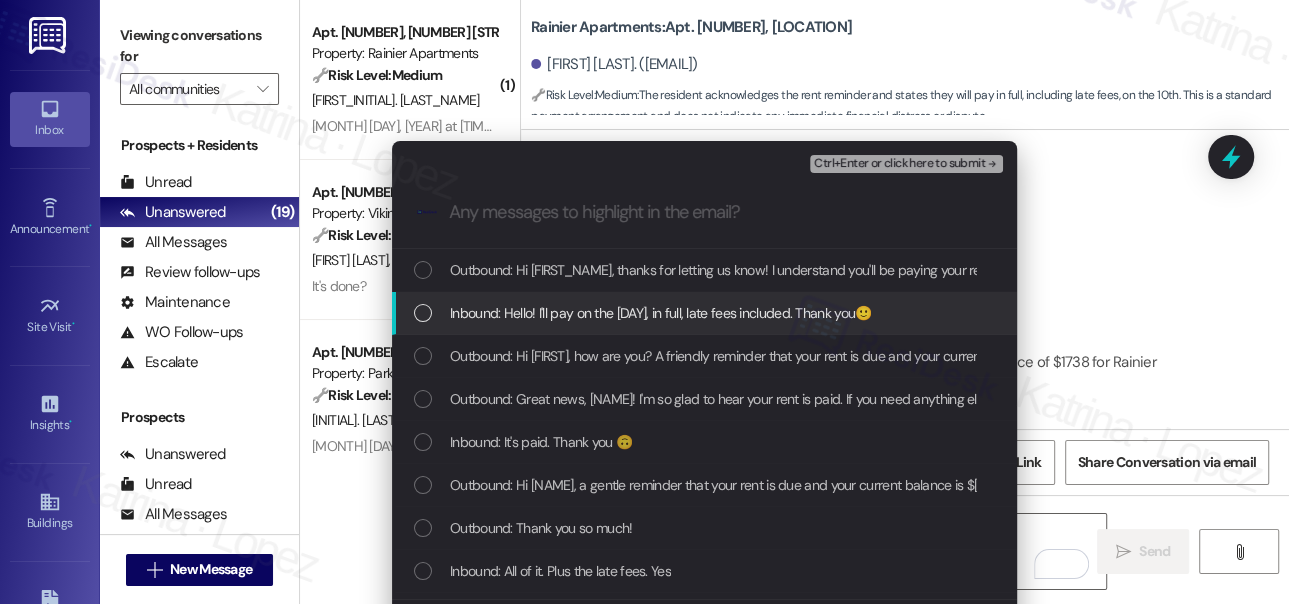 click on "Inbound: Hello! I'll pay on the tenth, in full, late fees included.  Thank you🙂" at bounding box center [704, 313] 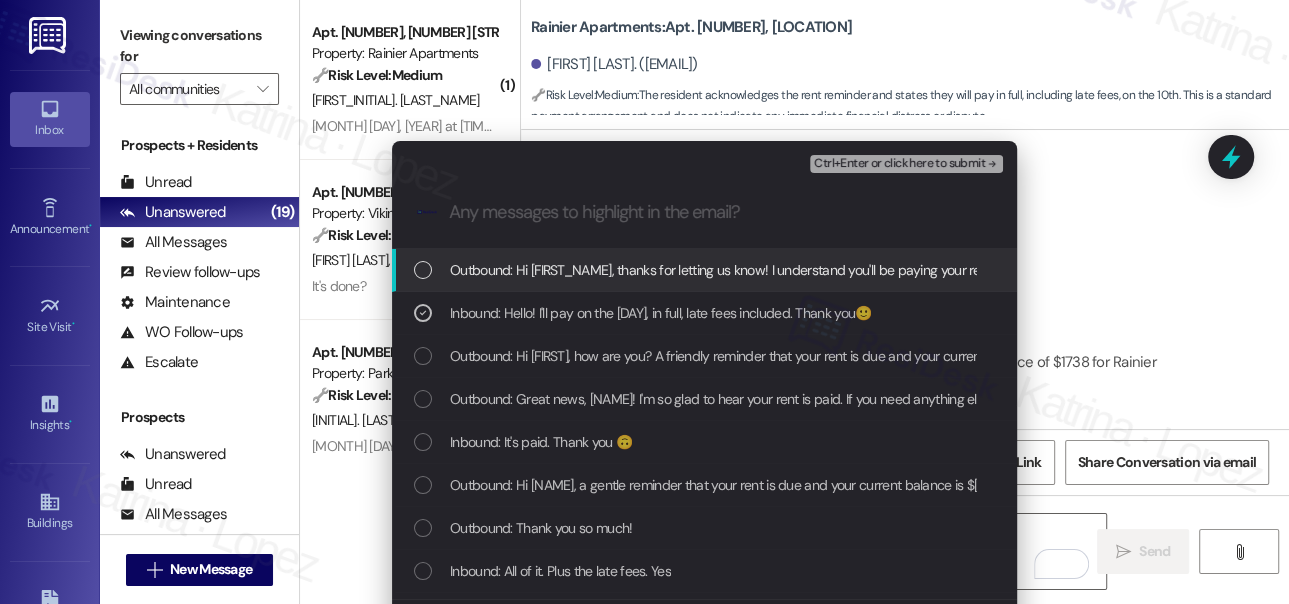 click on "Ctrl+Enter or click here to submit" at bounding box center [899, 164] 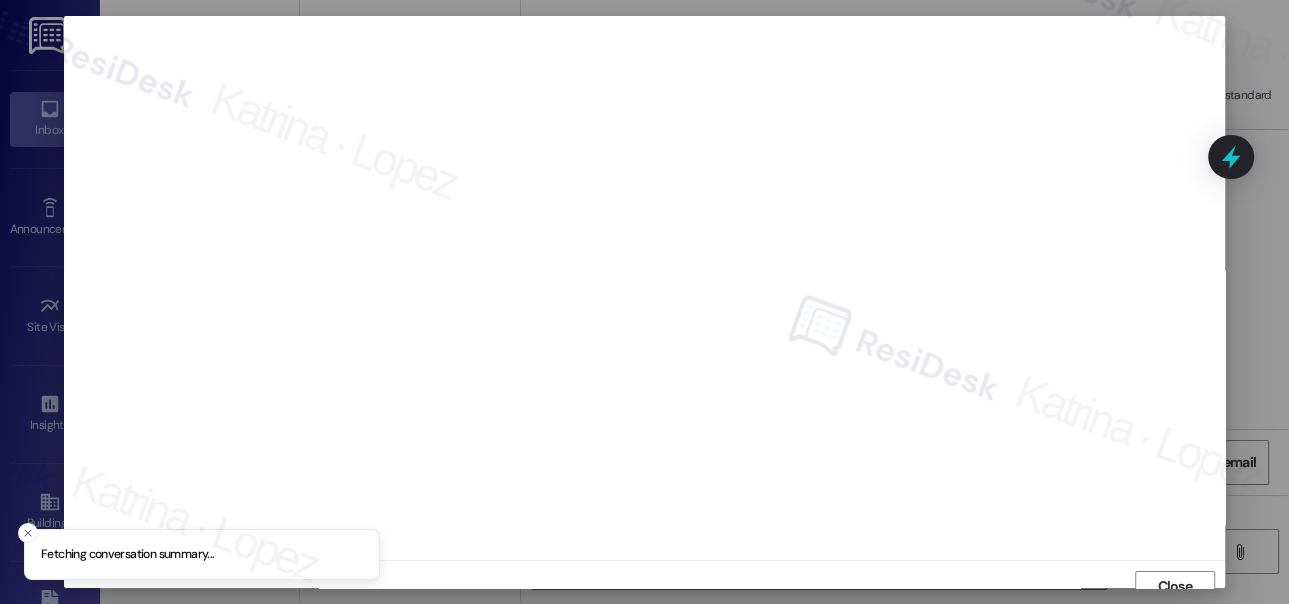 scroll, scrollTop: 14, scrollLeft: 0, axis: vertical 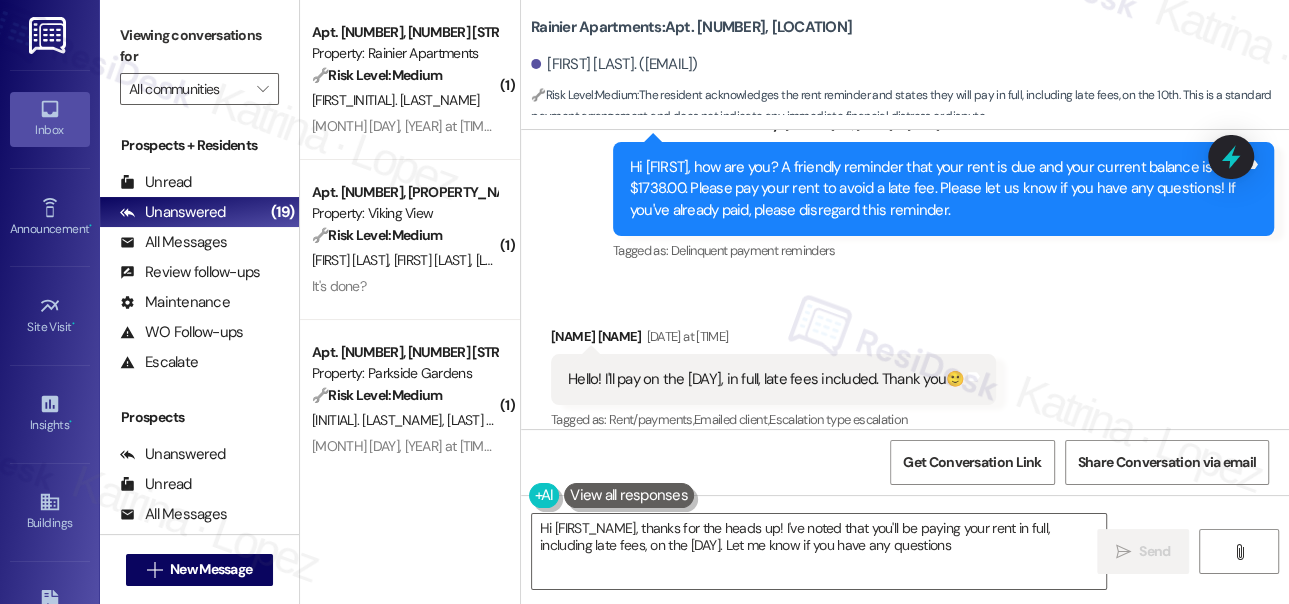 type on "Hi {{first_name}}, thanks for the heads up! I've noted that you'll be paying your rent in full, including late fees, on the 10th. Let me know if you have any questions!" 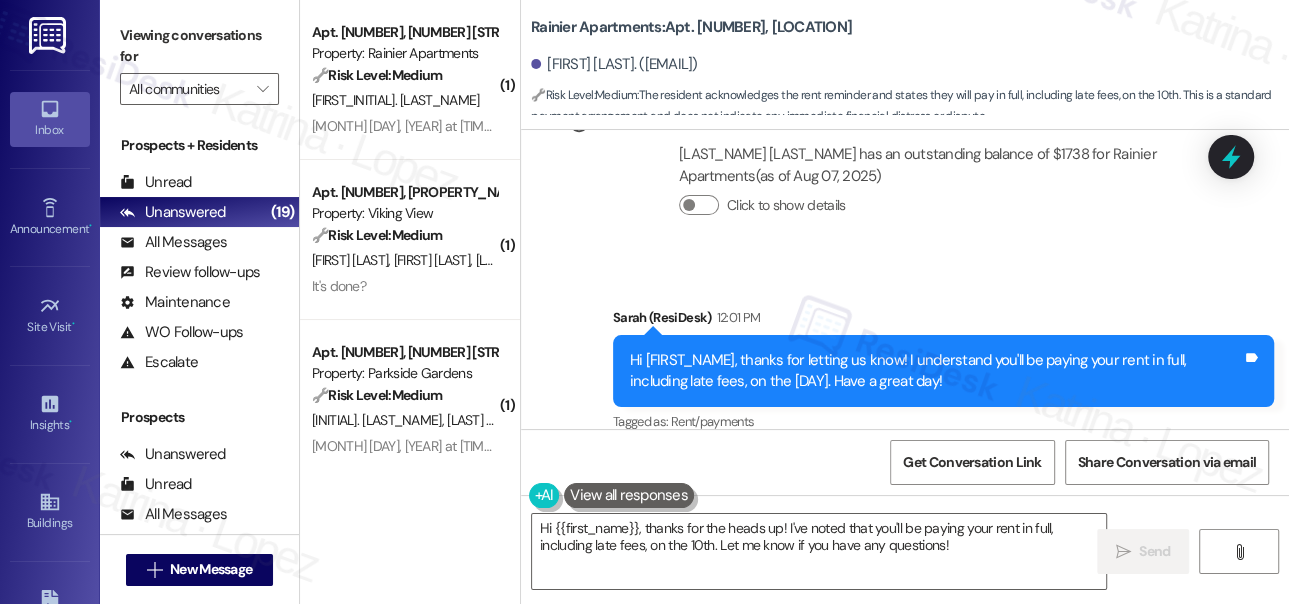 scroll, scrollTop: 16755, scrollLeft: 0, axis: vertical 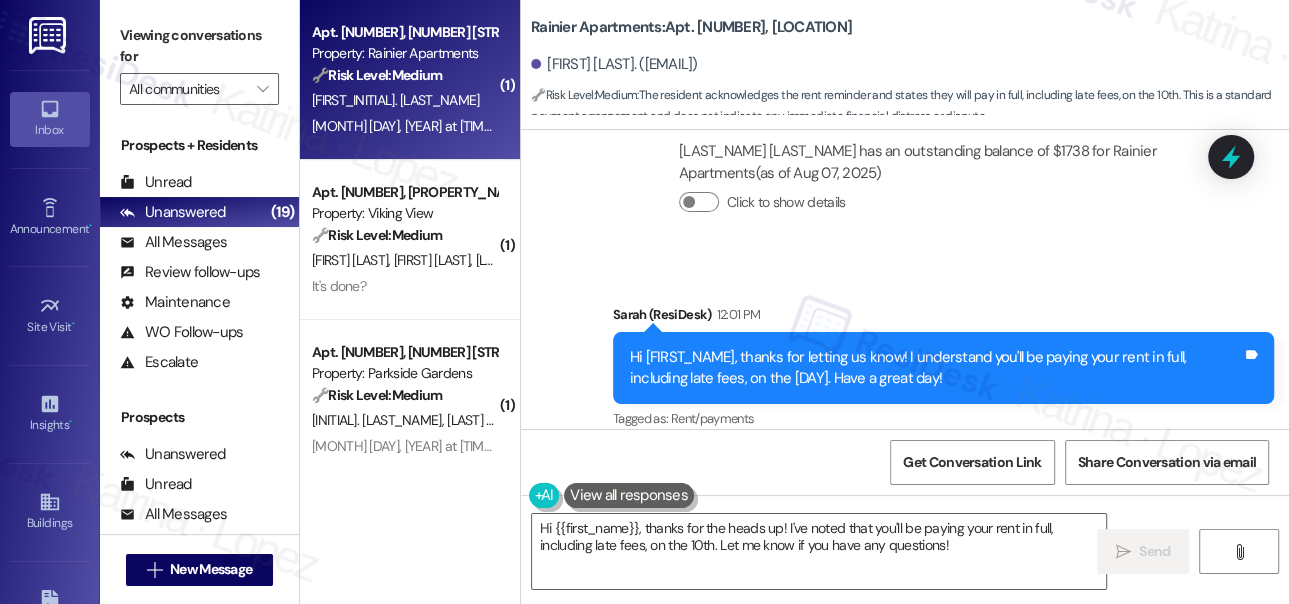 click on "Aug 05, 2025 at 12:36 PM: I paid already  Aug 05, 2025 at 12:36 PM: I paid already" at bounding box center [404, 126] 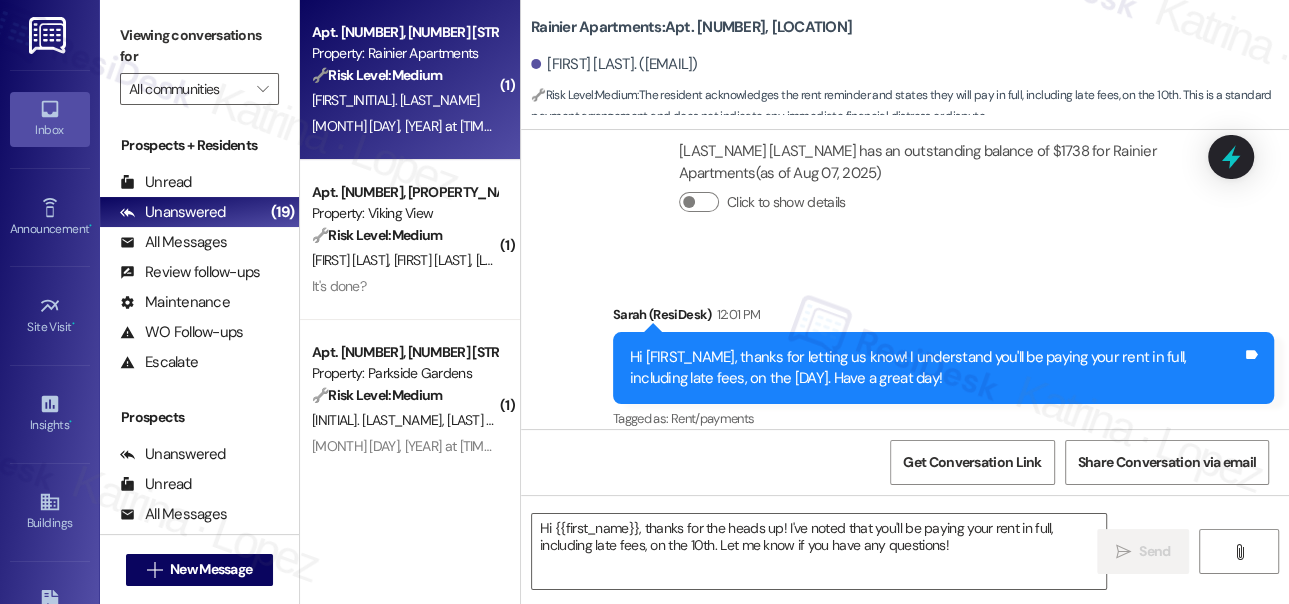 type on "Fetching suggested responses. Please feel free to read through the conversation in the meantime." 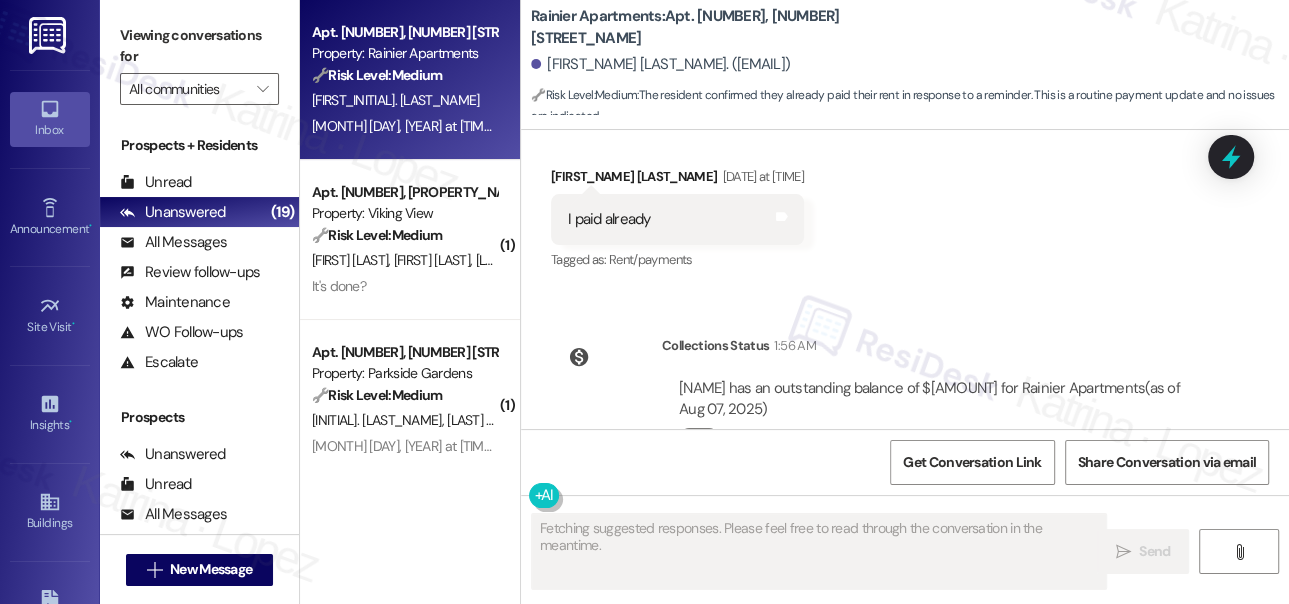 scroll, scrollTop: 442, scrollLeft: 0, axis: vertical 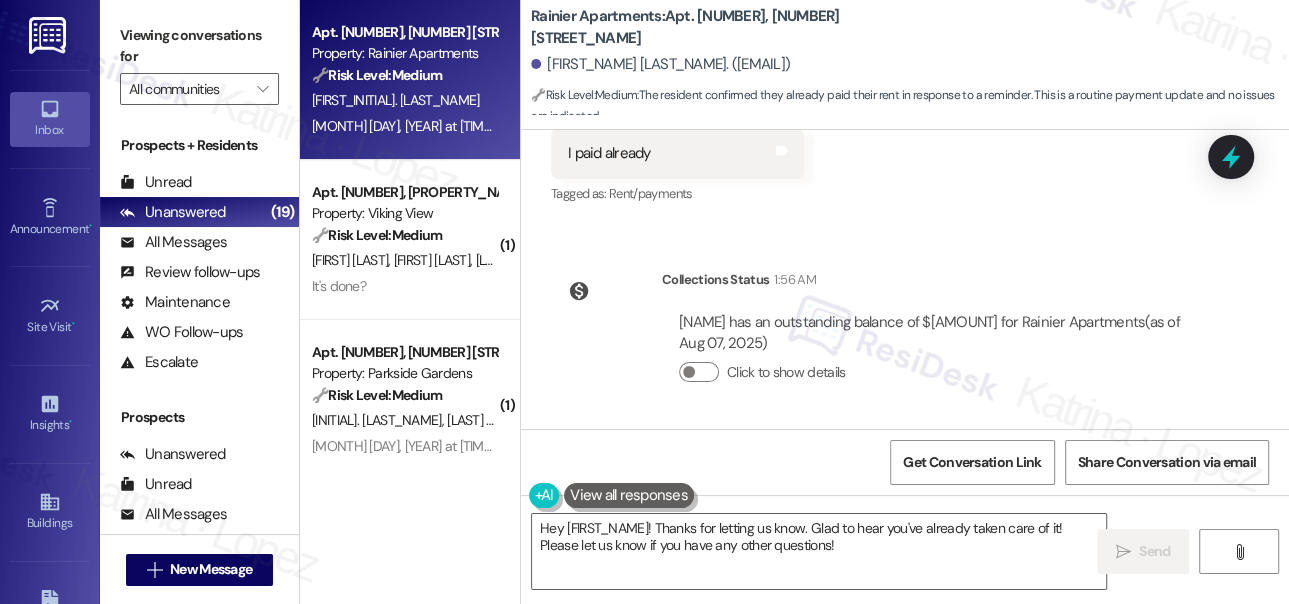 click on "Jacob Templer. (jtempler15@gmail.com)" at bounding box center (660, 64) 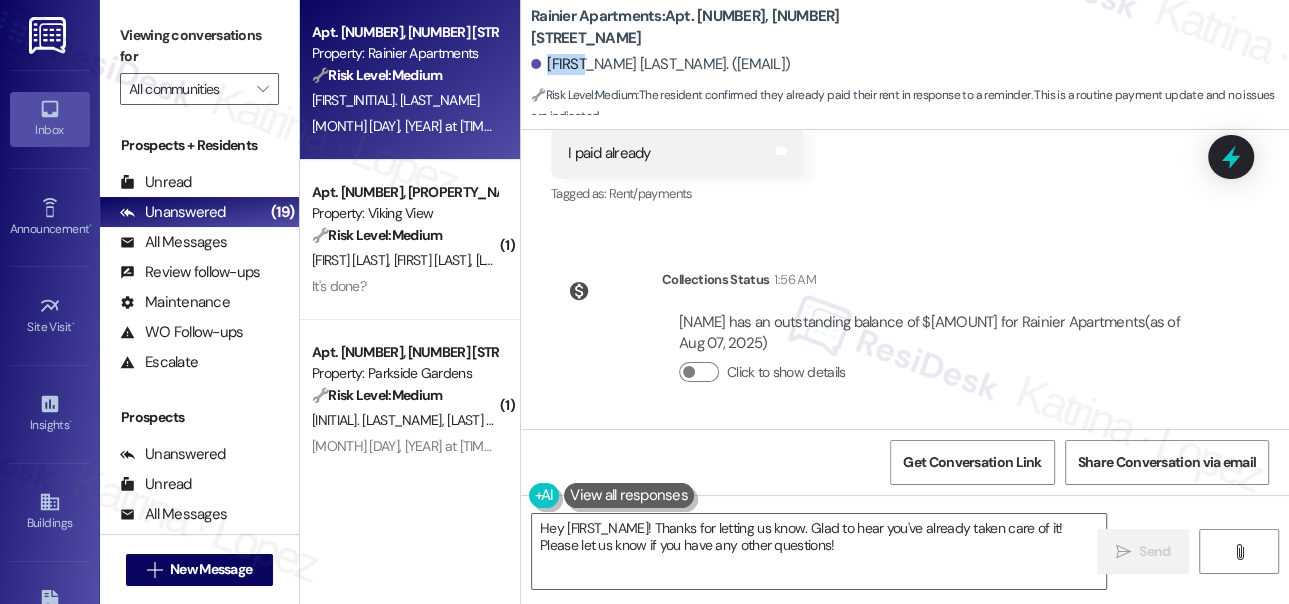 click on "Jacob Templer. (jtempler15@gmail.com)" at bounding box center [660, 64] 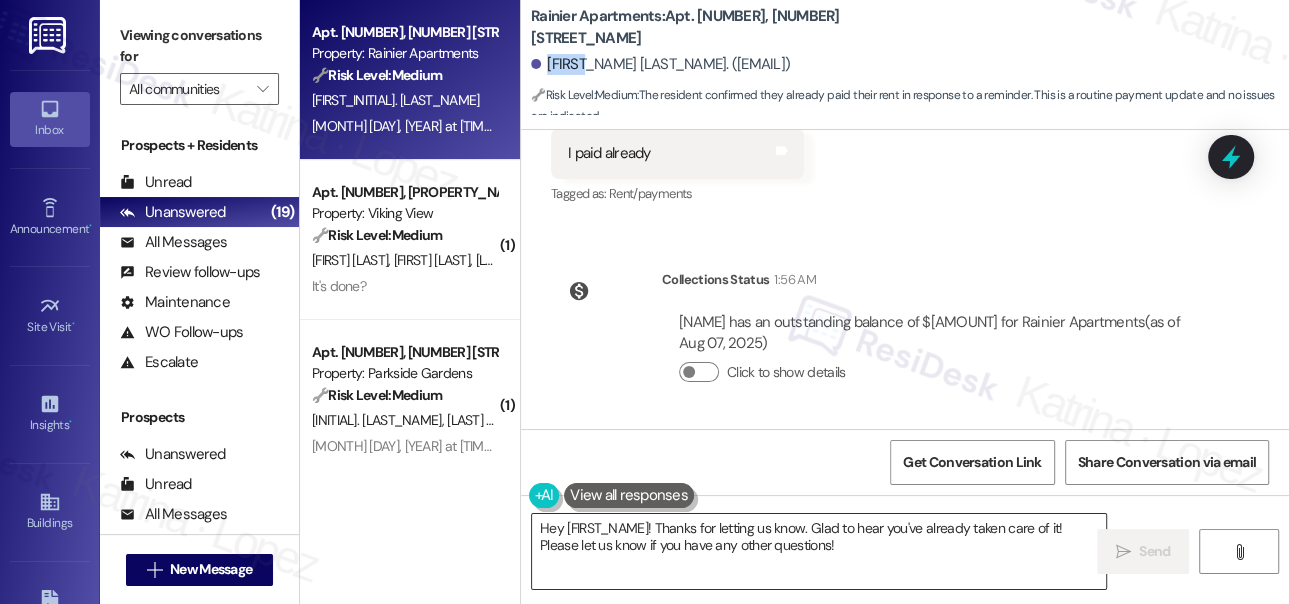 click on "Hey {{first_name}}! Thanks for letting us know. Glad to hear you've already taken care of it! Please let us know if you have any other questions!" at bounding box center [819, 551] 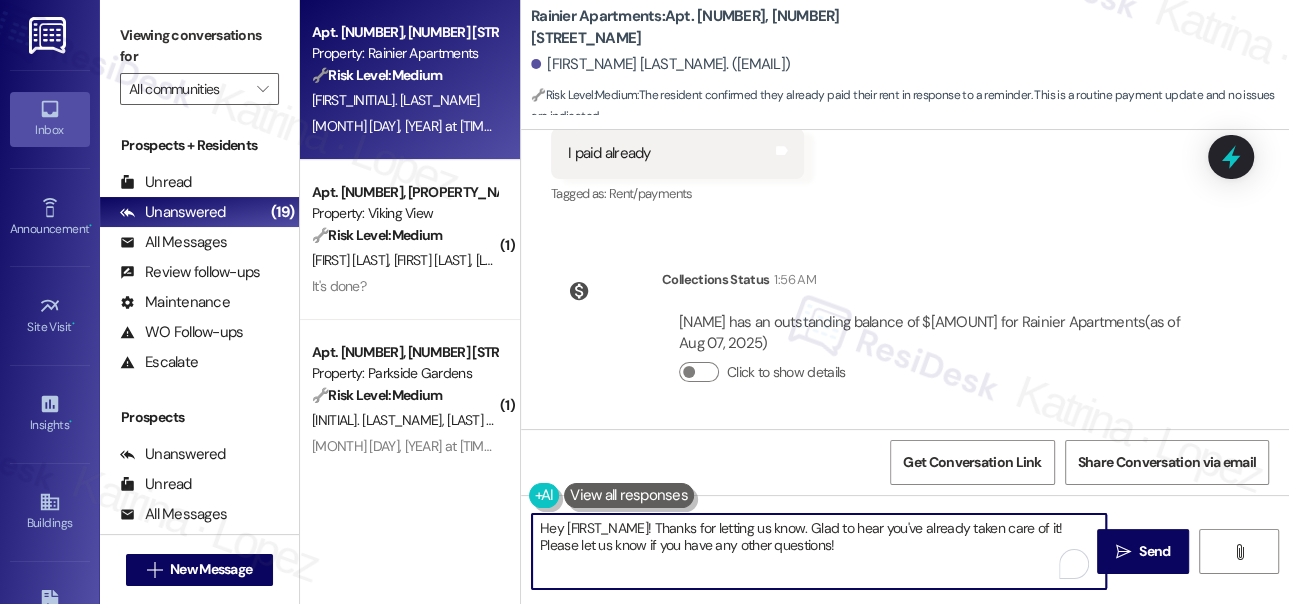click on "Hey {{first_name}}! Thanks for letting us know. Glad to hear you've already taken care of it! Please let us know if you have any other questions!" at bounding box center (819, 551) 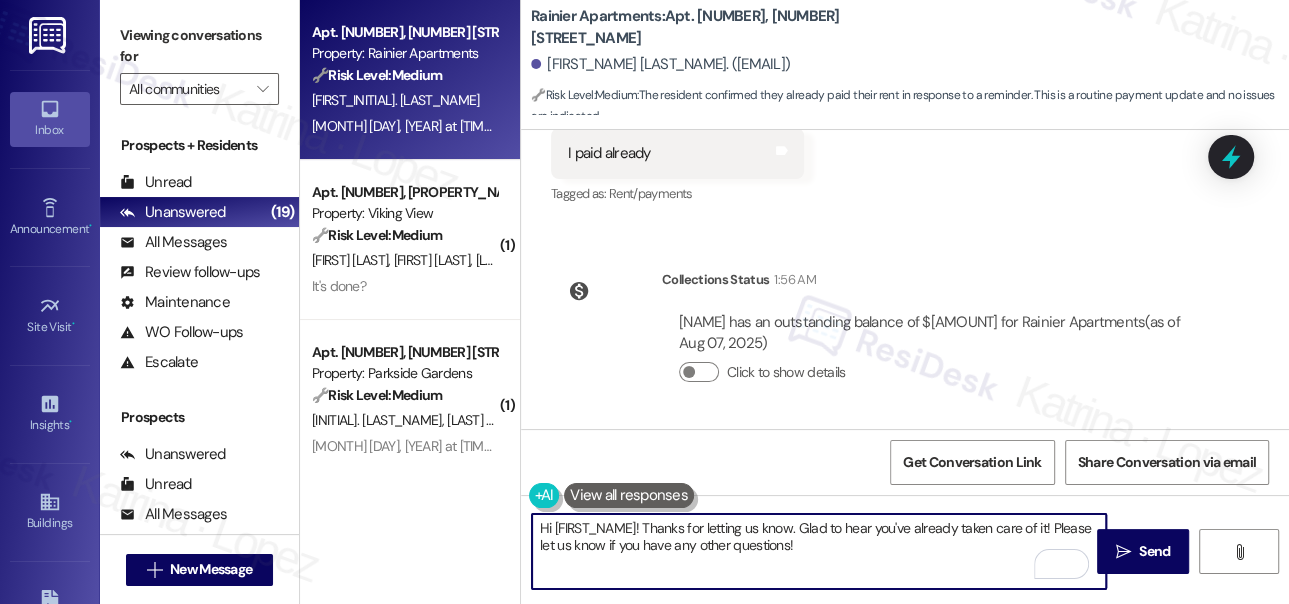 click on "Hi {{first_name}}! Thanks for letting us know. Glad to hear you've already taken care of it! Please let us know if you have any other questions!" at bounding box center (819, 551) 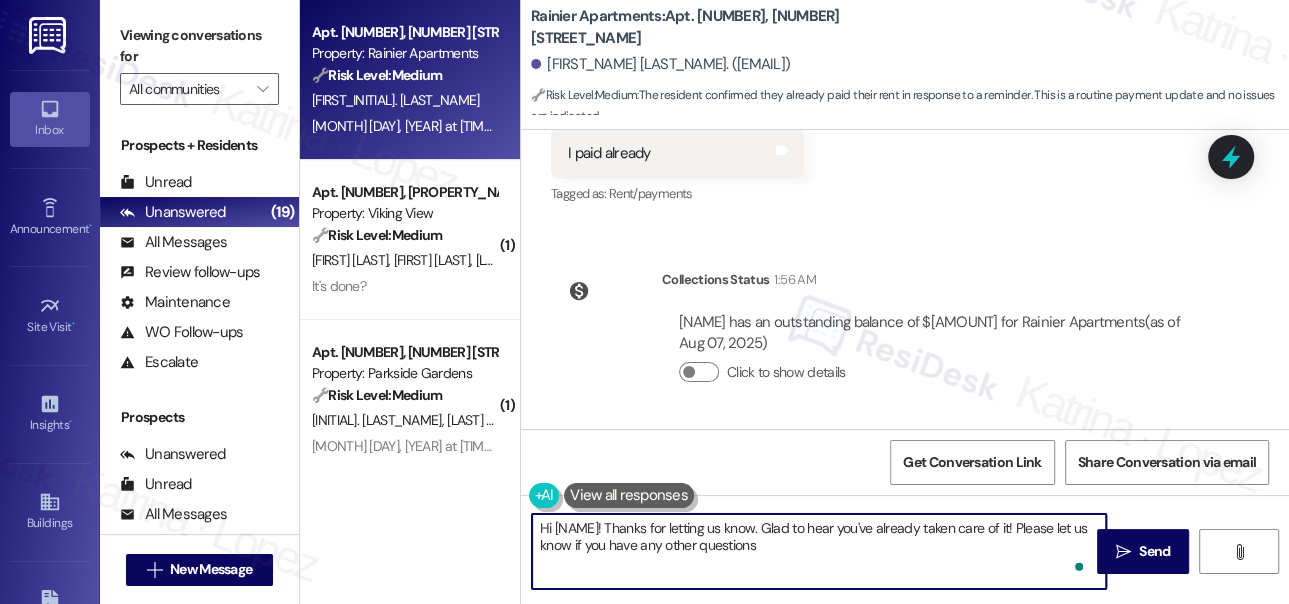 type on "Hi {{first_name}}! Thanks for letting us know. Glad to hear you've already taken care of it! Please let us know if you have any other questions." 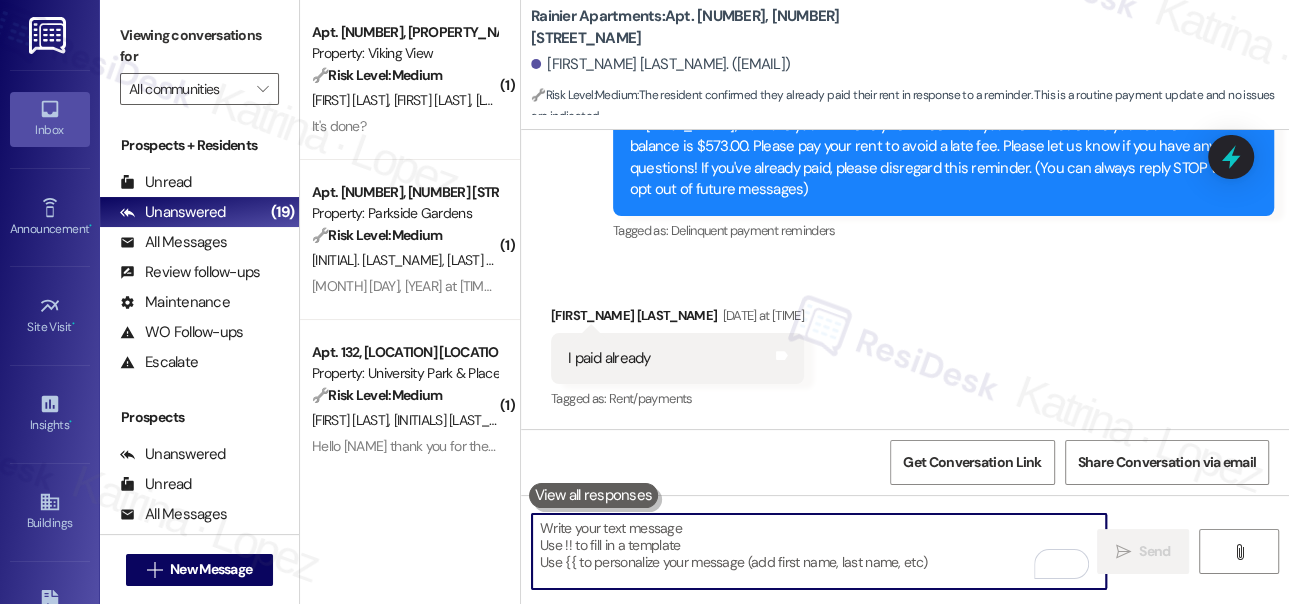 scroll, scrollTop: 603, scrollLeft: 0, axis: vertical 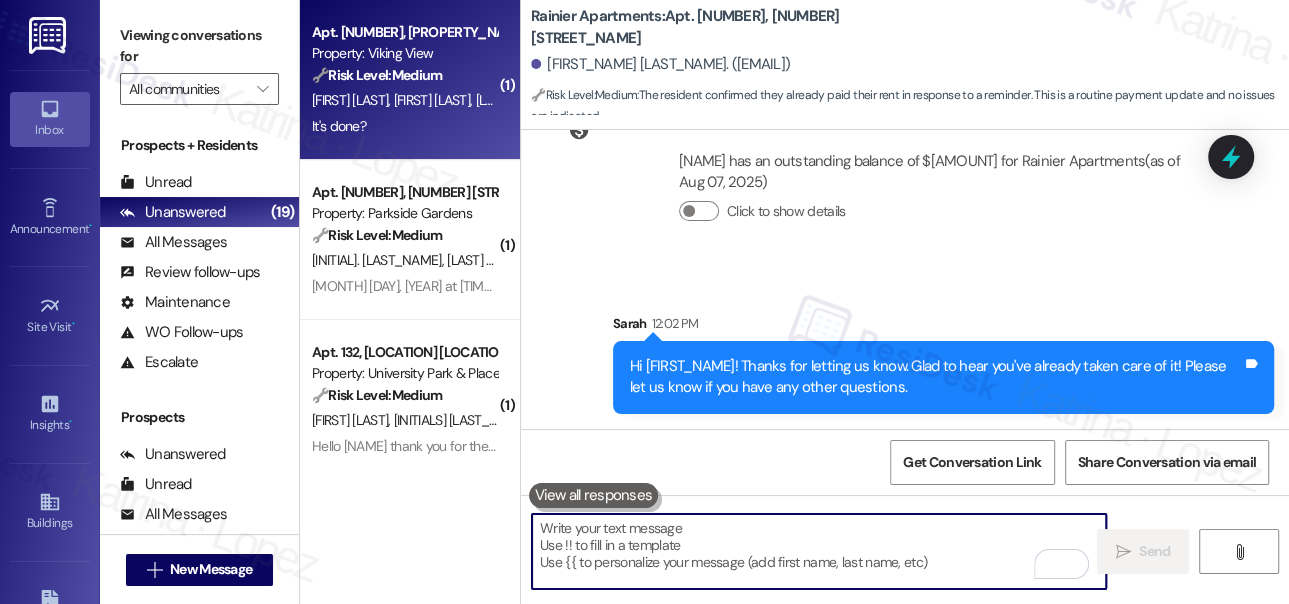 type 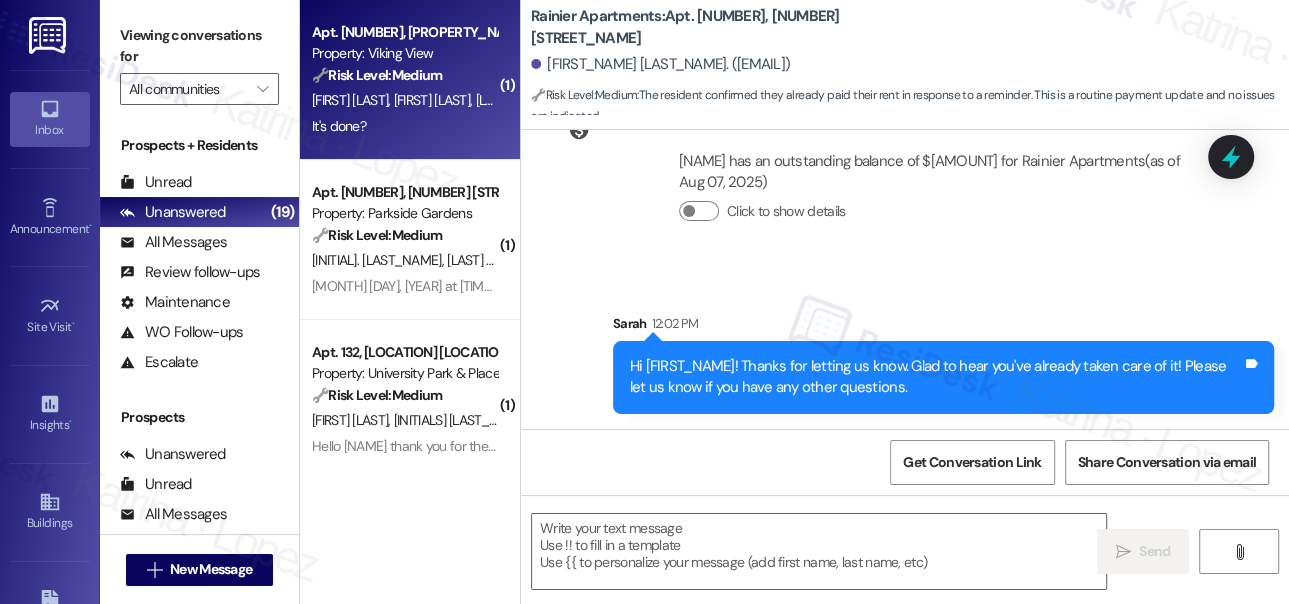 type on "Fetching suggested responses. Please feel free to read through the conversation in the meantime." 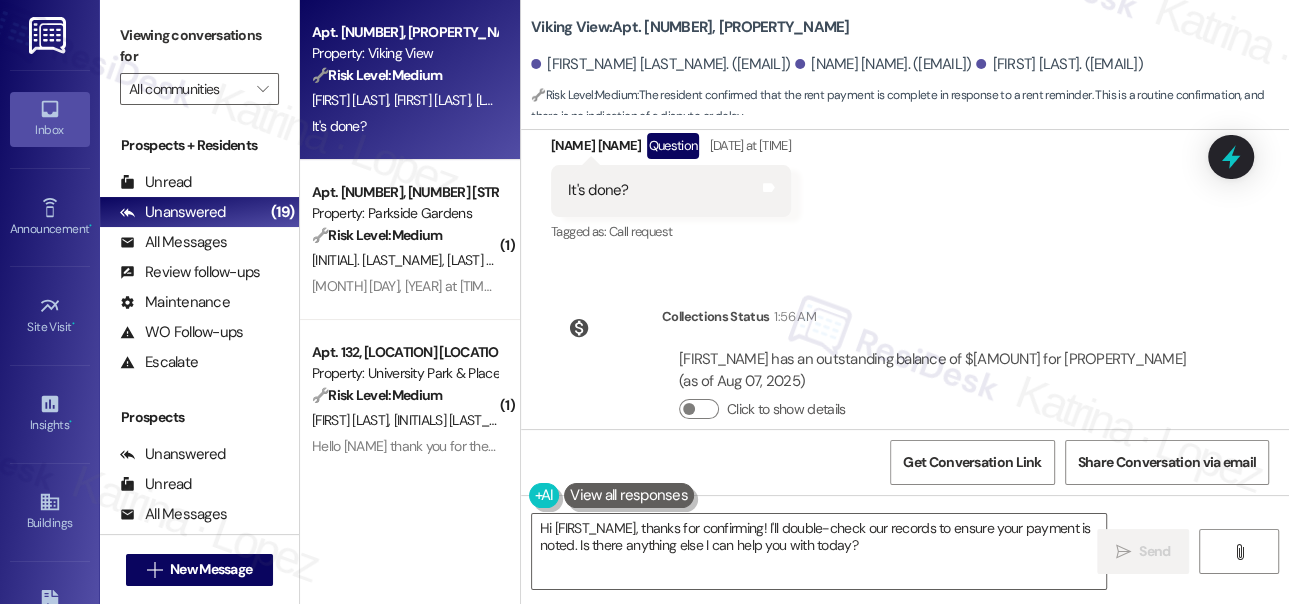scroll, scrollTop: 5834, scrollLeft: 0, axis: vertical 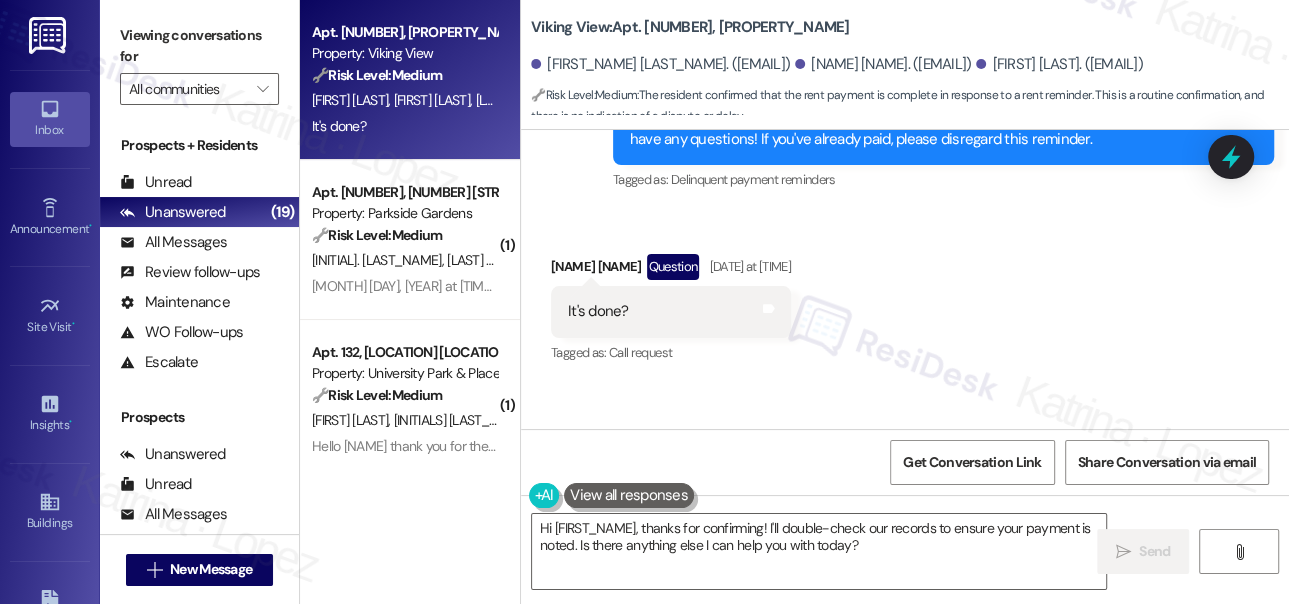 click on "Adryk Crose Question Aug 05, 2025 at 12:36 PM" at bounding box center [671, 270] 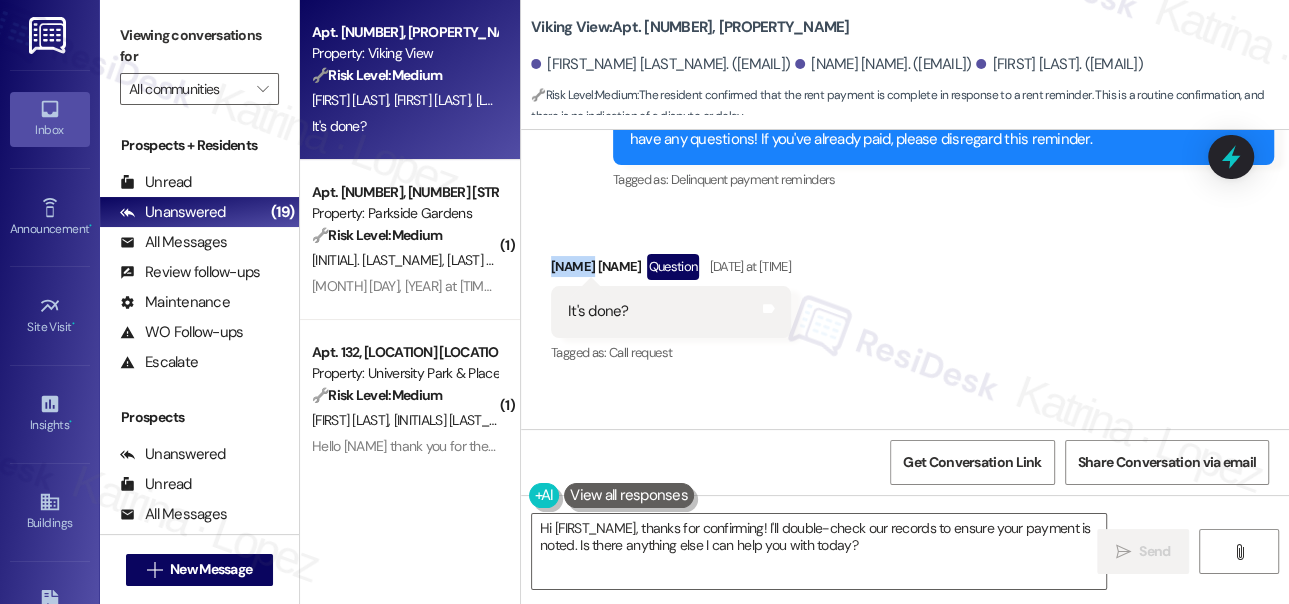 click on "Adryk Crose Question Aug 05, 2025 at 12:36 PM" at bounding box center [671, 270] 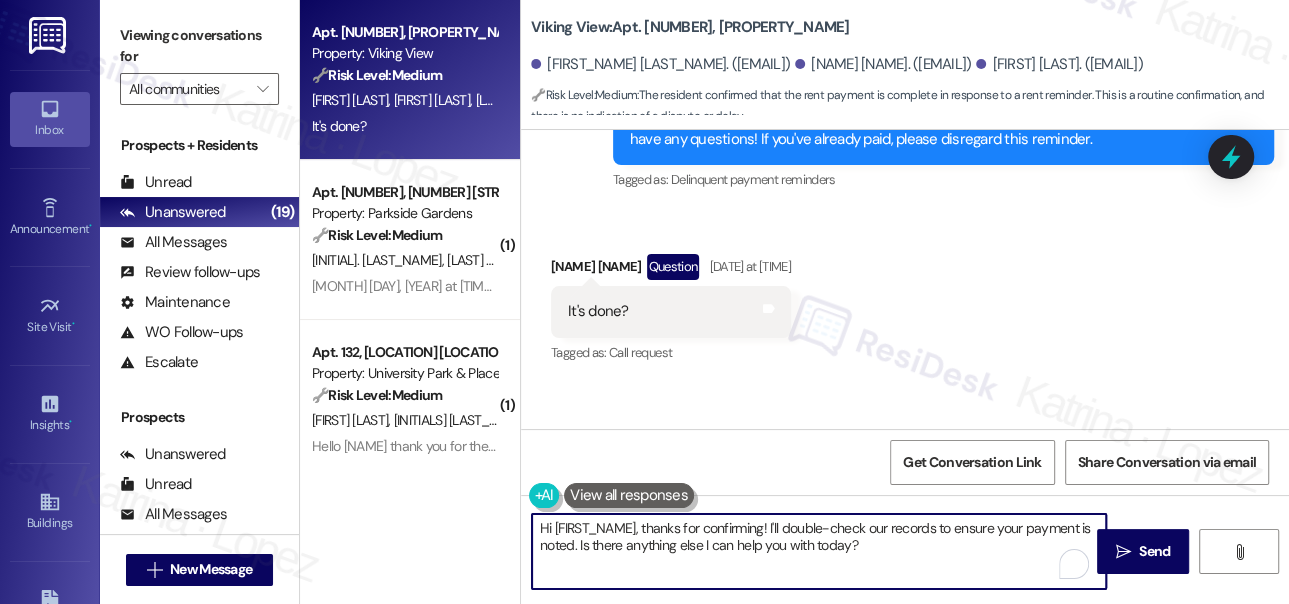 drag, startPoint x: 553, startPoint y: 530, endPoint x: 634, endPoint y: 522, distance: 81.394104 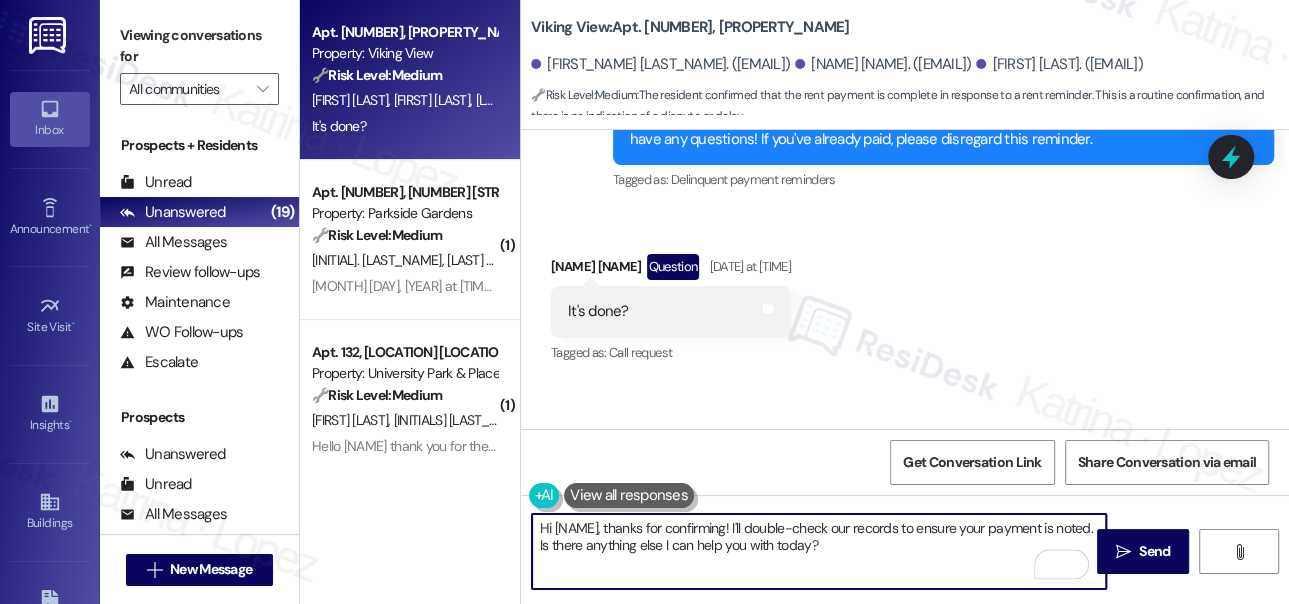type on "Hi Adryk, thanks for confirming! I'll double-check our records to ensure your payment is noted. Is there anything else I can help you with today?" 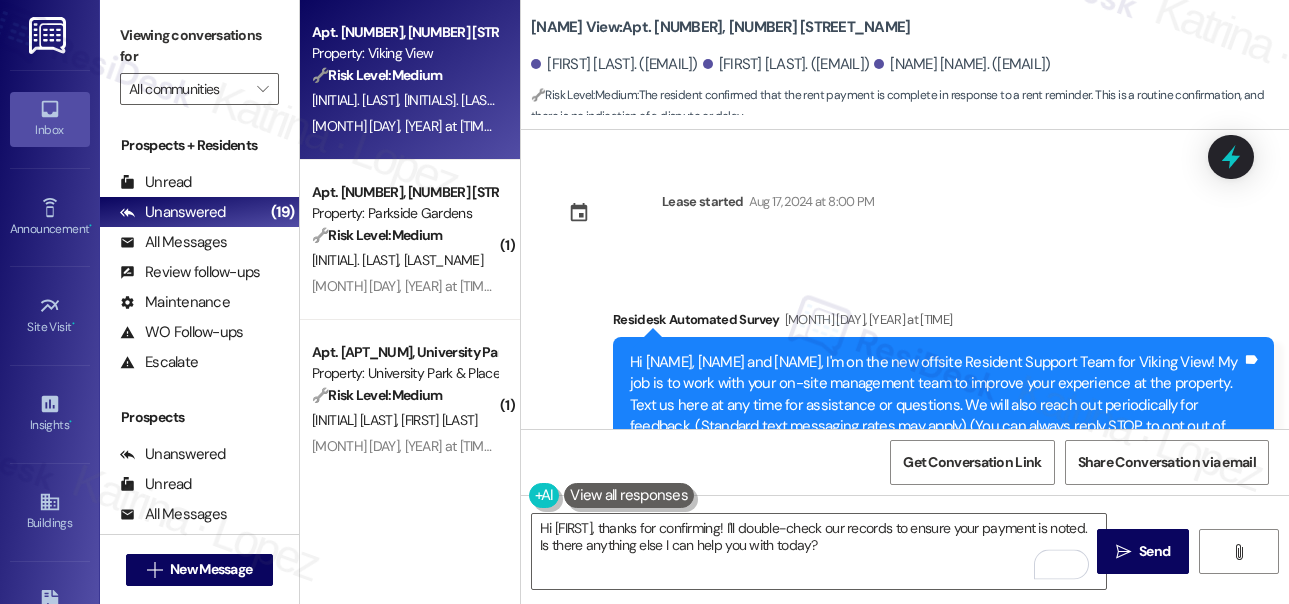 scroll, scrollTop: 0, scrollLeft: 0, axis: both 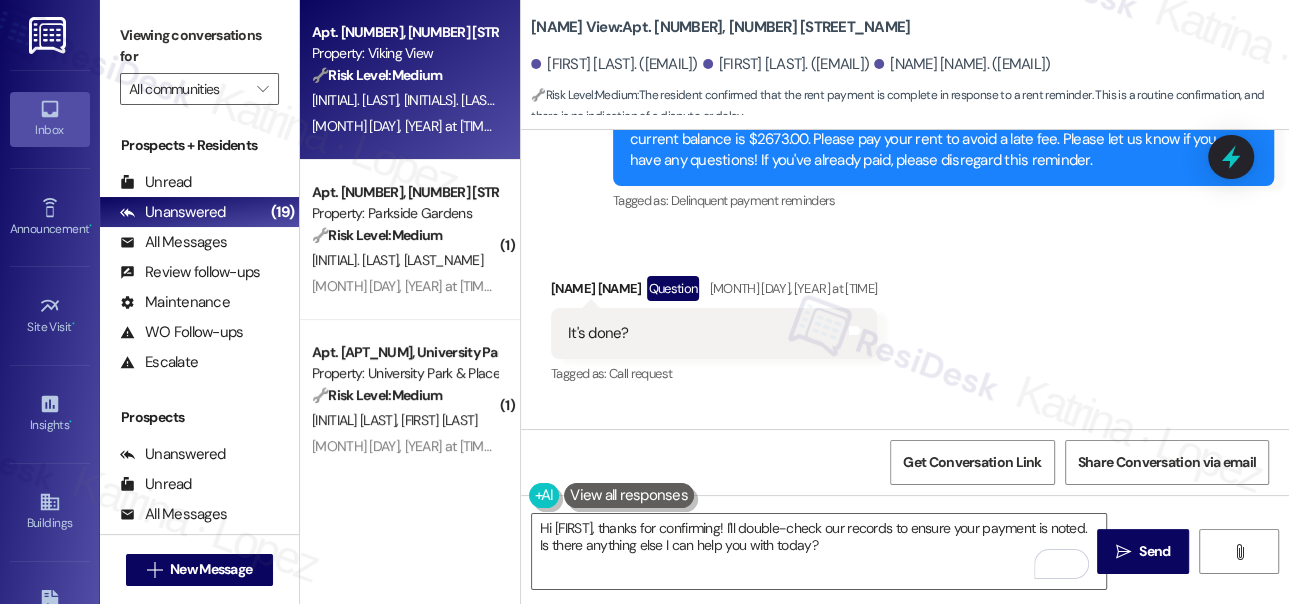 click on "Viewing conversations for All communities " at bounding box center (199, 62) 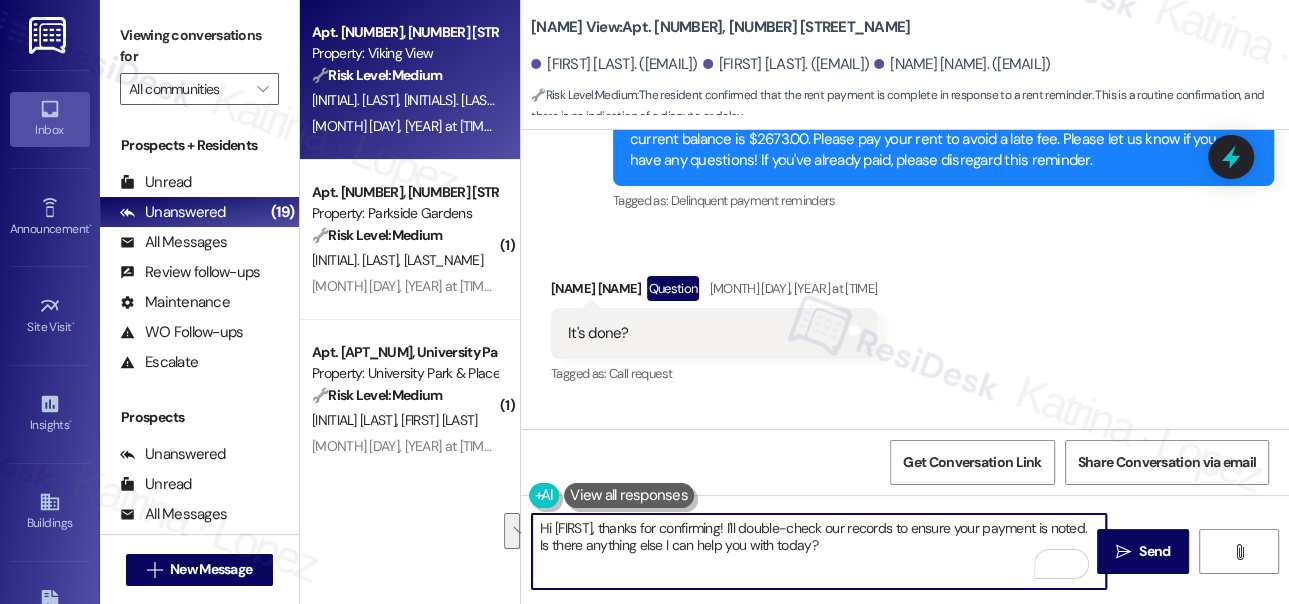 drag, startPoint x: 768, startPoint y: 546, endPoint x: 721, endPoint y: 522, distance: 52.773098 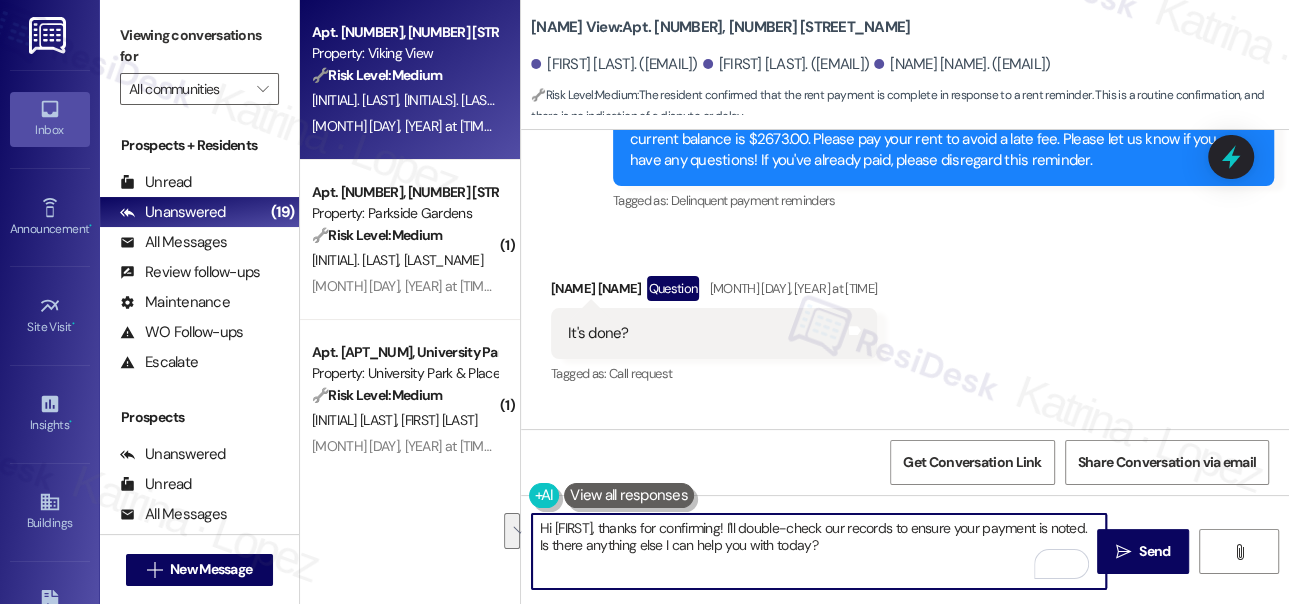 click on "Hi [NAME], thanks for confirming! I'll double-check our records to ensure your payment is noted. Is there anything else I can help you with today?" at bounding box center (819, 551) 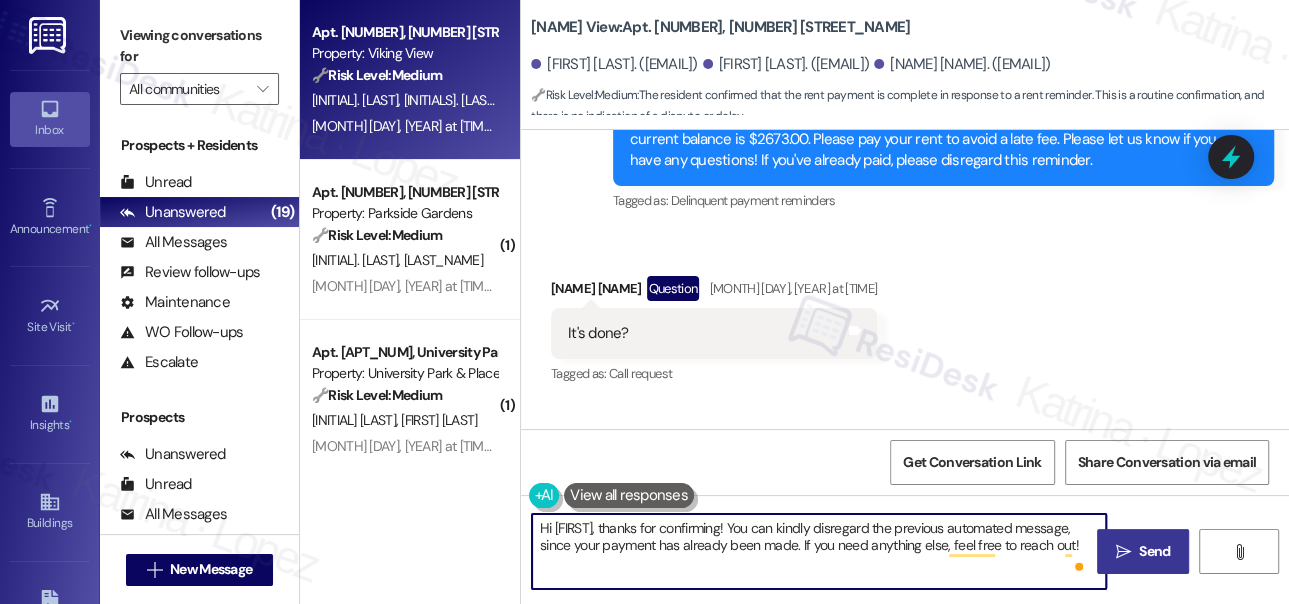 type on "Hi Adryk, thanks for confirming! You can kindly disregard the previous automated message, since your payment has already been made. If you need anything else, feel free to reach out!" 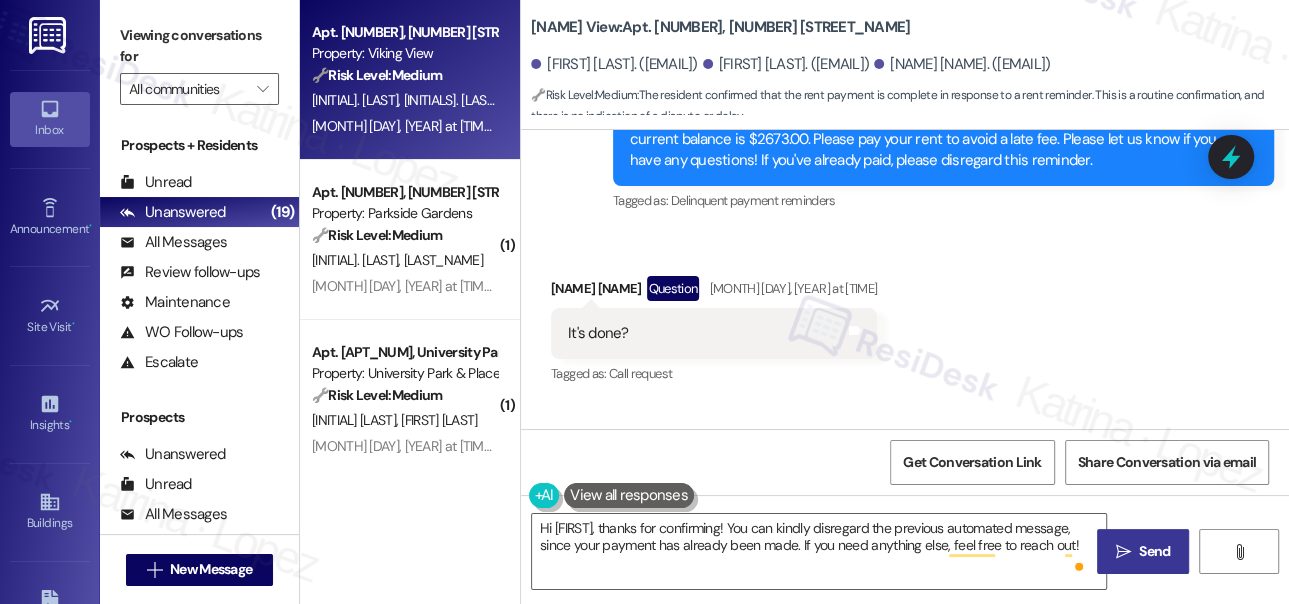 click on "" at bounding box center (1123, 552) 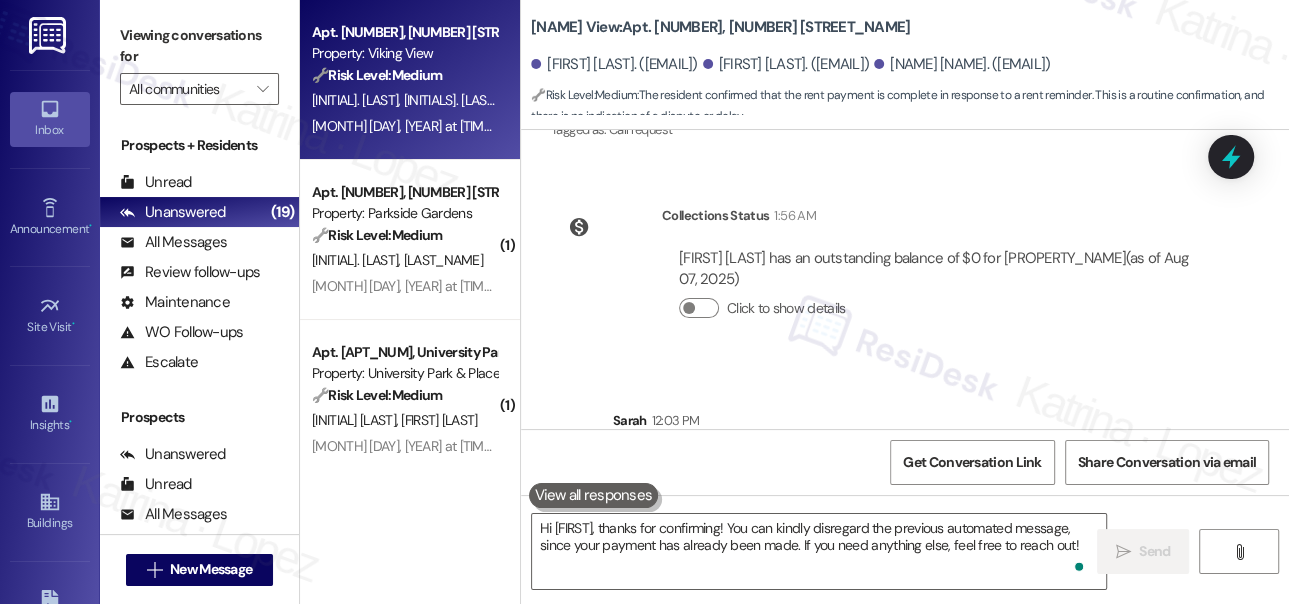 scroll, scrollTop: 6176, scrollLeft: 0, axis: vertical 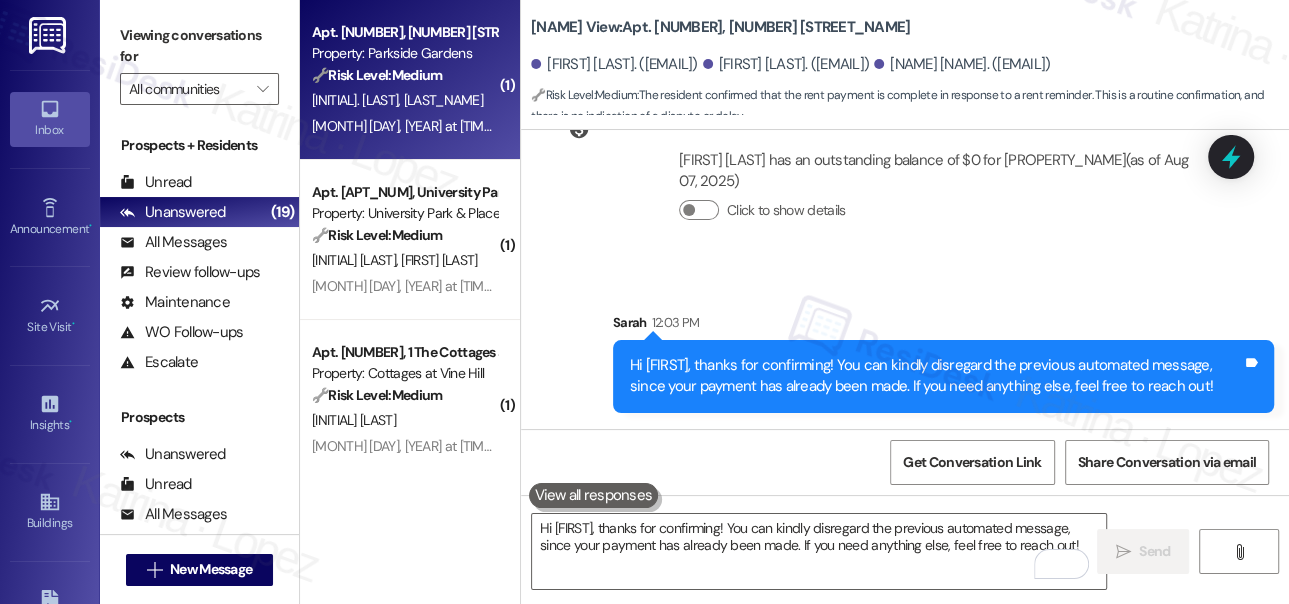 click on "Aug 05, 2025 at 12:36 PM: it has been paid Aug 05, 2025 at 12:36 PM: it has been paid" at bounding box center [453, 126] 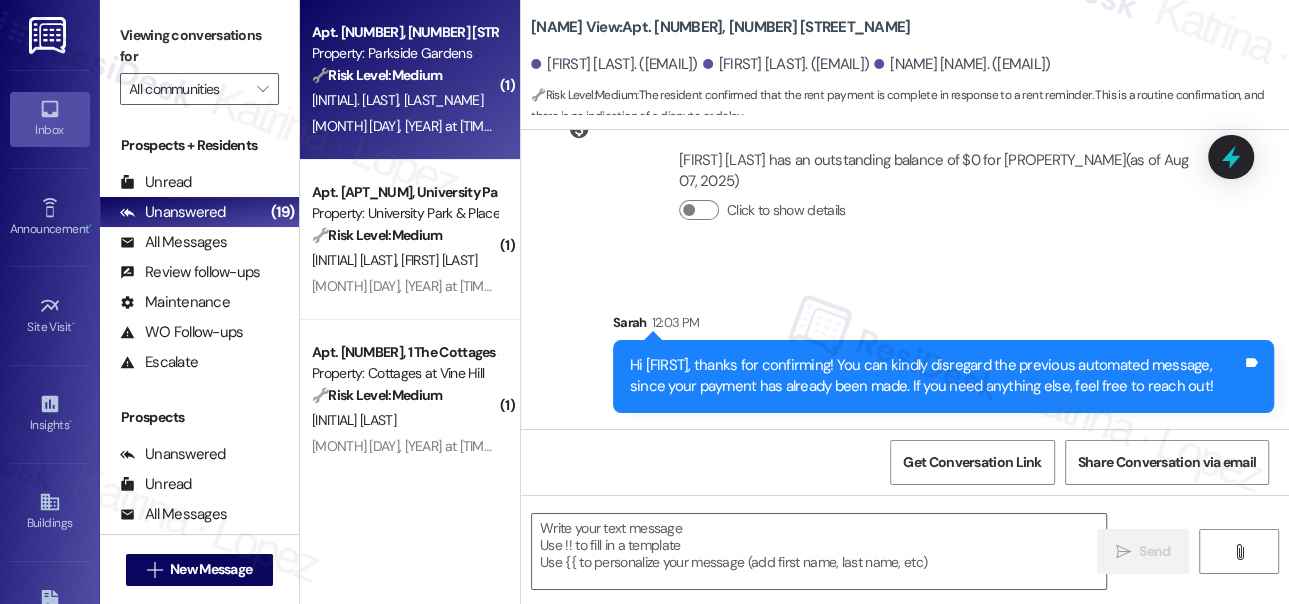 type on "Fetching suggested responses. Please feel free to read through the conversation in the meantime." 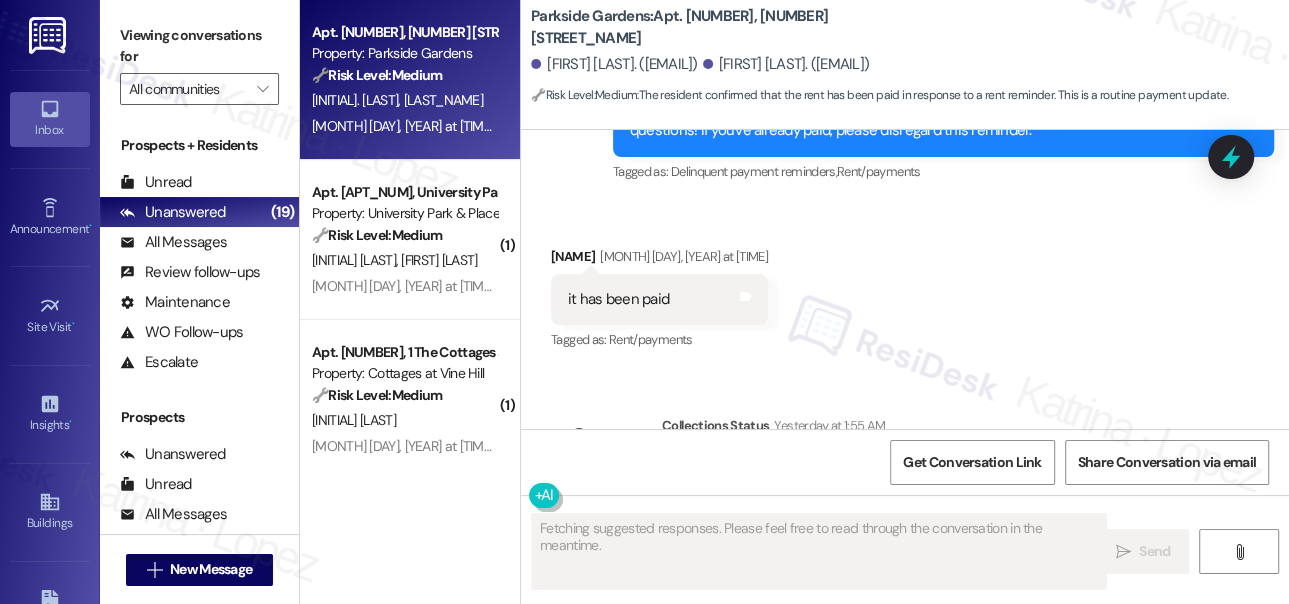 scroll, scrollTop: 18725, scrollLeft: 0, axis: vertical 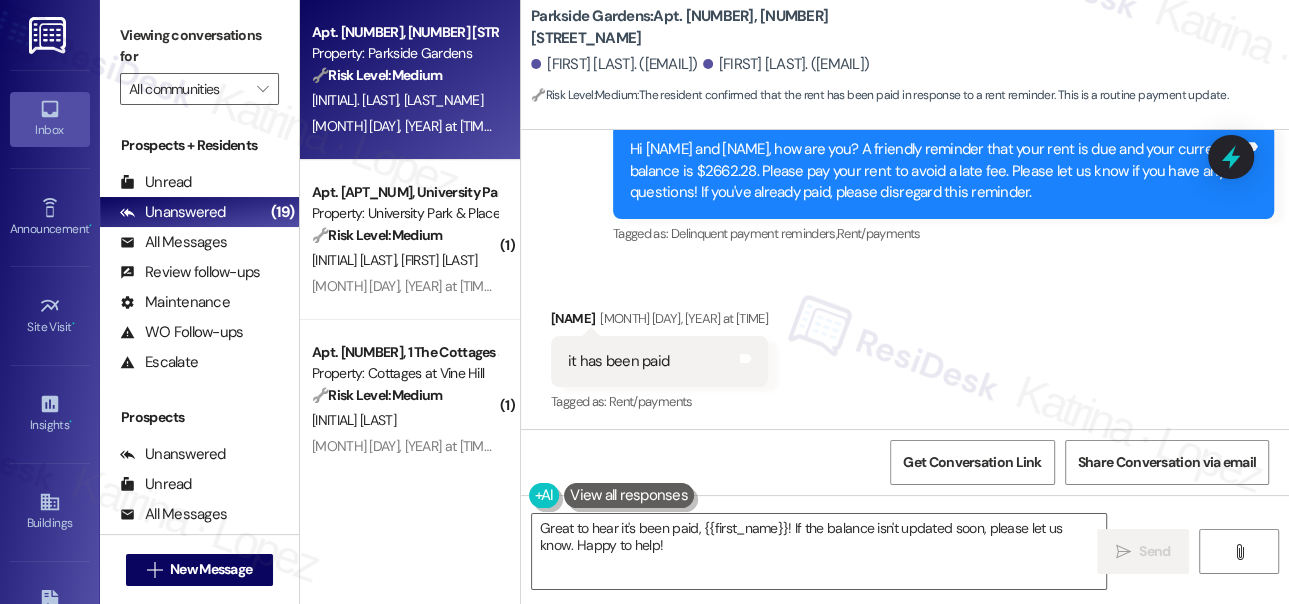 click on "Viewing conversations for" at bounding box center [199, 46] 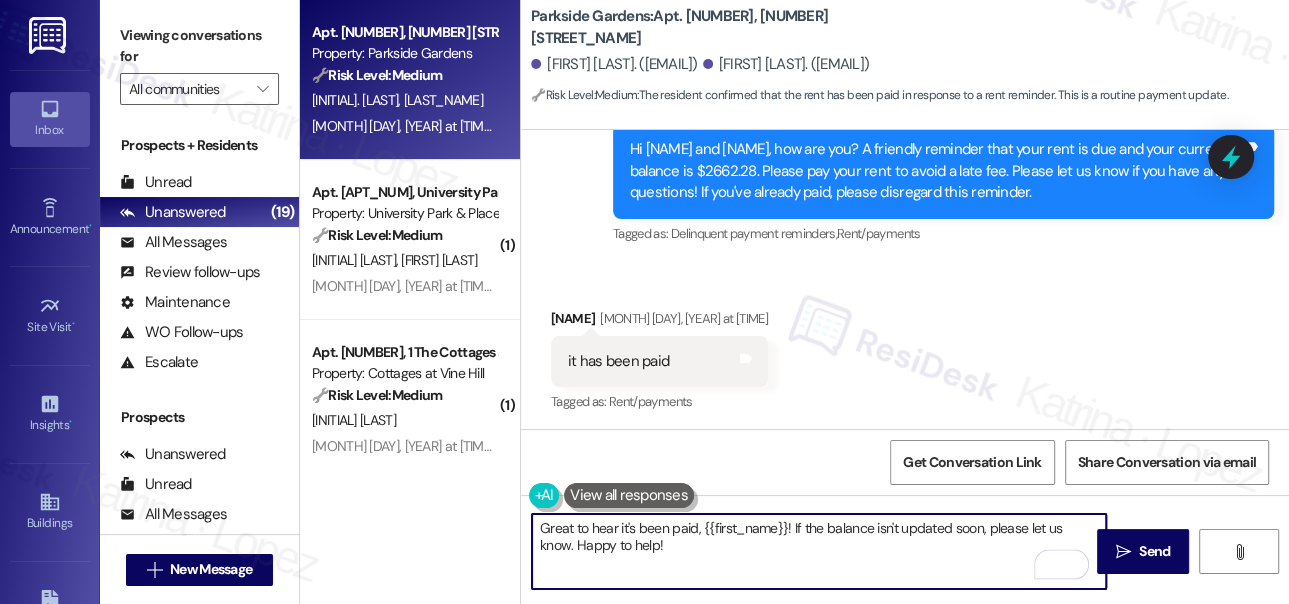 drag, startPoint x: 690, startPoint y: 551, endPoint x: 794, endPoint y: 524, distance: 107.44766 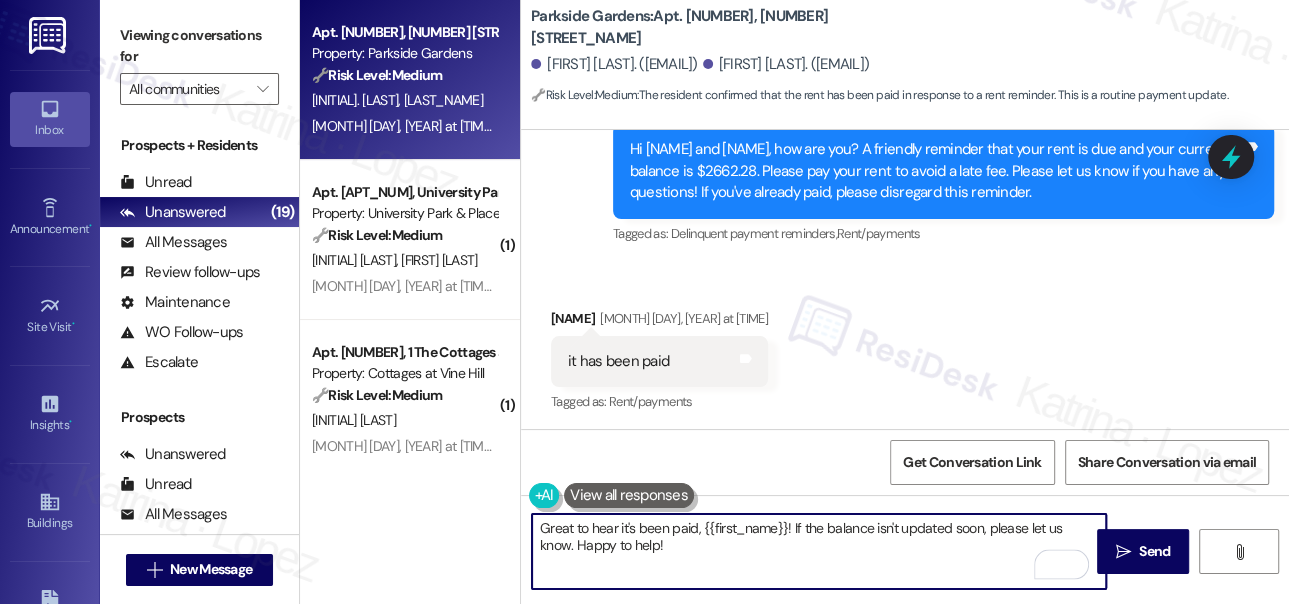 click on "Great to hear it's been paid, {{first_name}}! If the balance isn't updated soon, please let us know. Happy to help!" at bounding box center [819, 551] 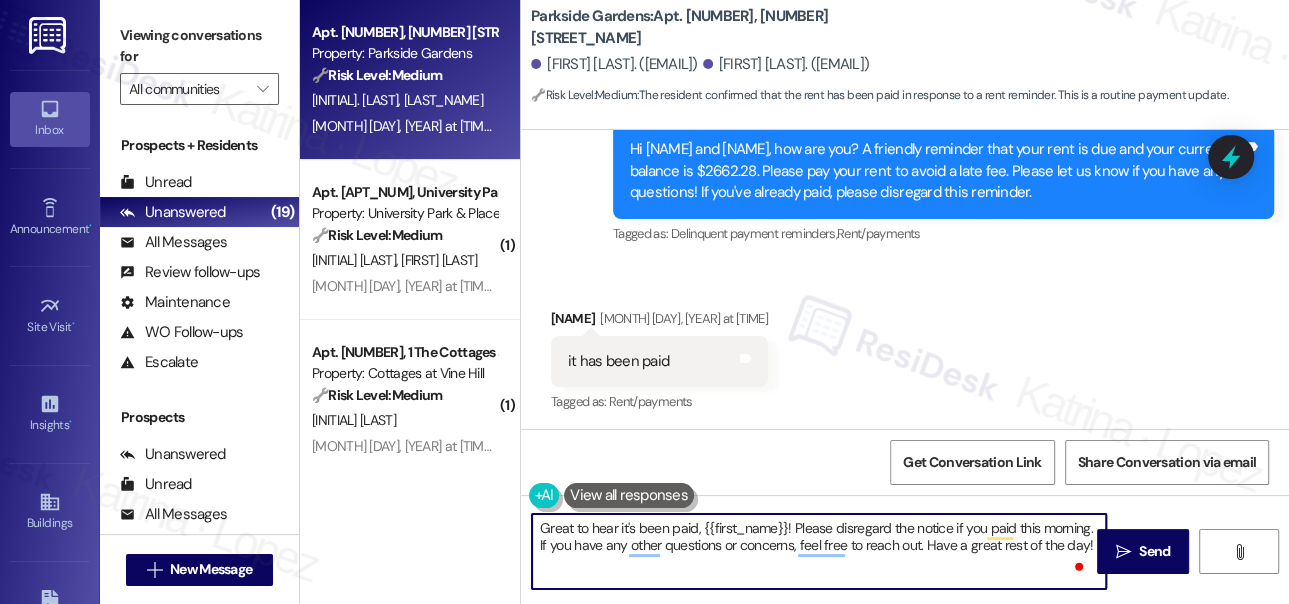 click on "Great to hear it's been paid, {{first_name}}! Please disregard the notice if you paid this morning. If you have any other questions or concerns, feel free to reach out. Have a great rest of the day!" at bounding box center [819, 551] 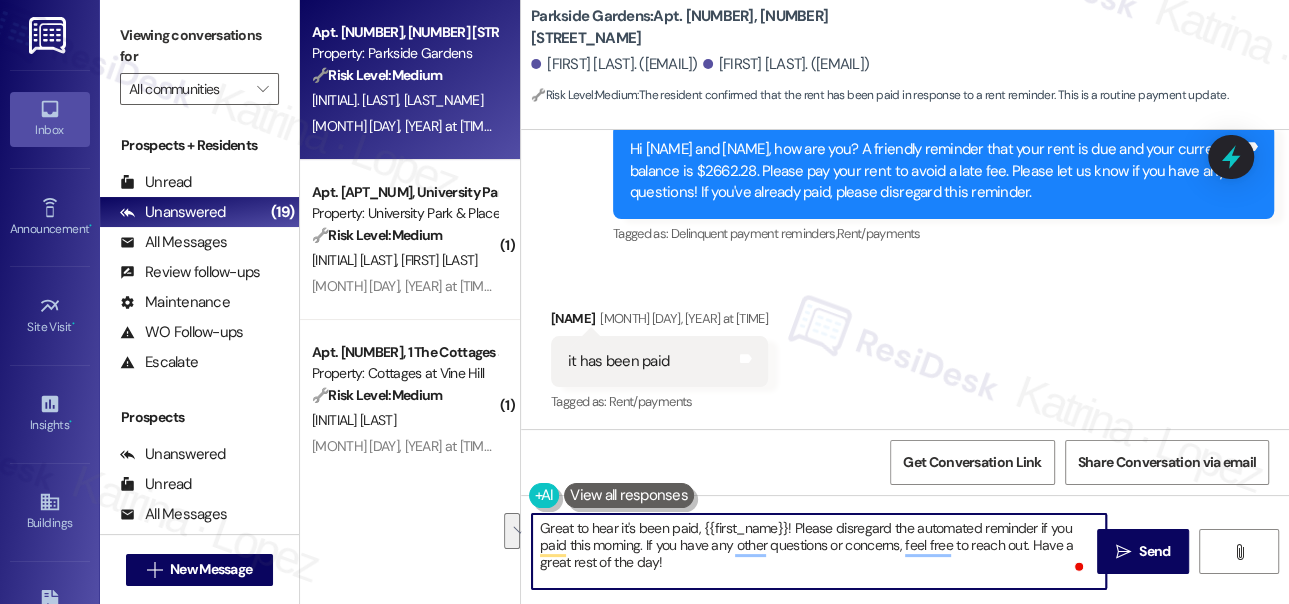 drag, startPoint x: 646, startPoint y: 543, endPoint x: 797, endPoint y: 519, distance: 152.89539 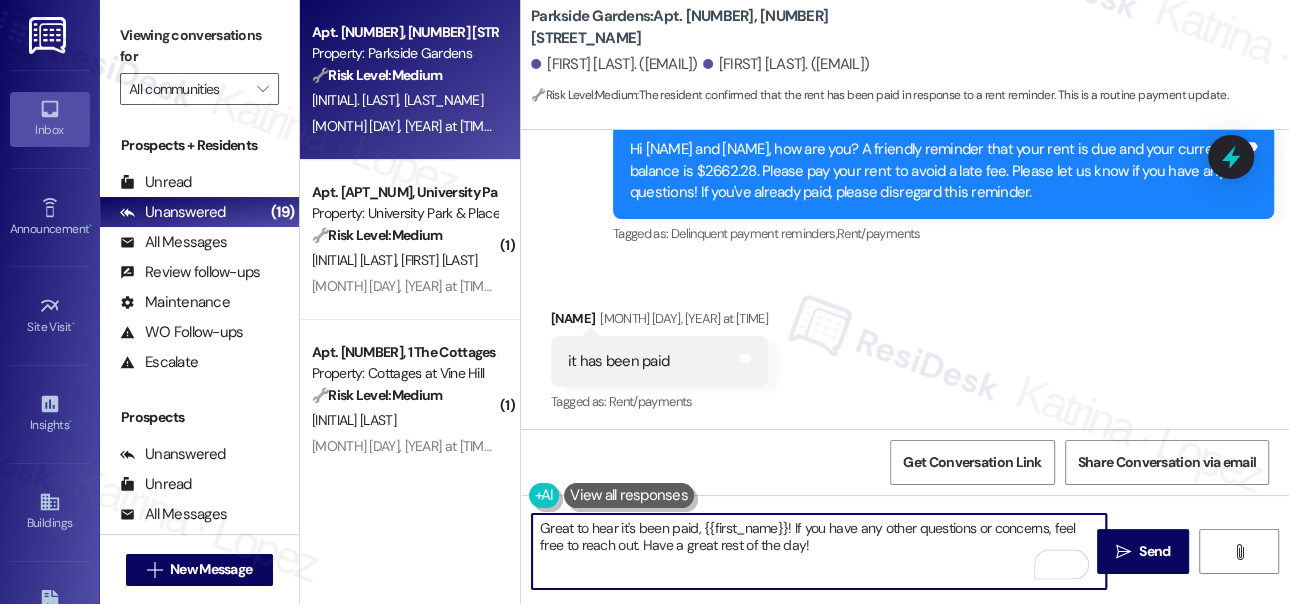 click on "Great to hear it's been paid, {{first_name}}! If you have any other questions or concerns, feel free to reach out. Have a great rest of the day!" at bounding box center (819, 551) 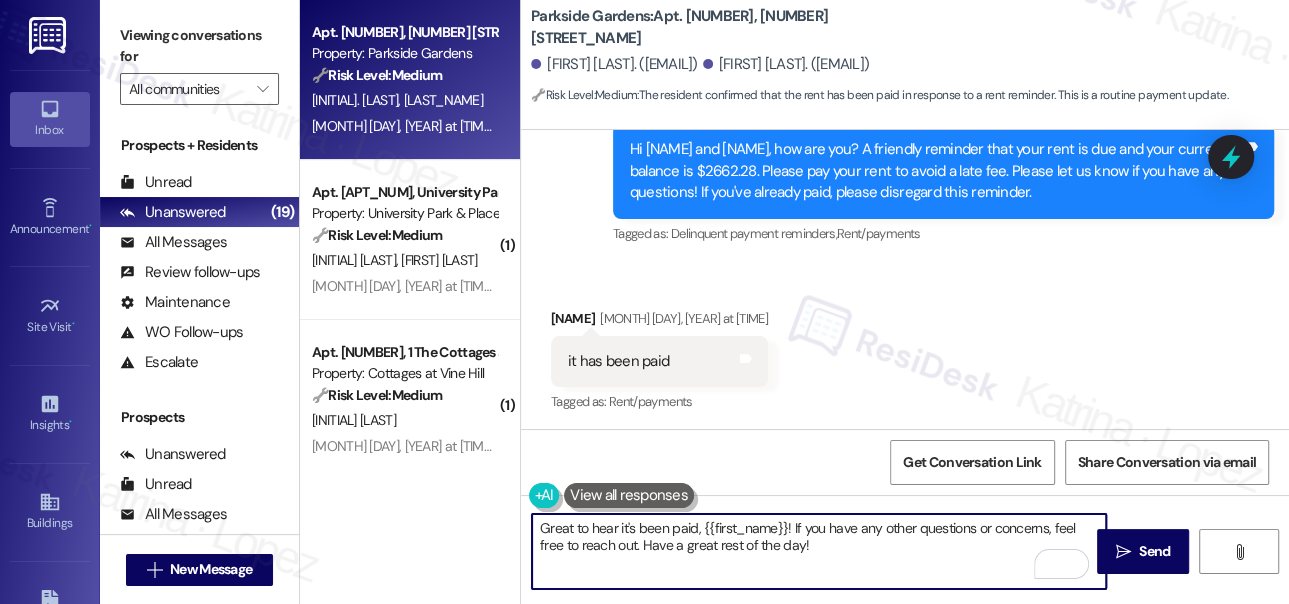 click on "Lejla Begic Aug 05, 2025 at 12:36 PM" at bounding box center (659, 322) 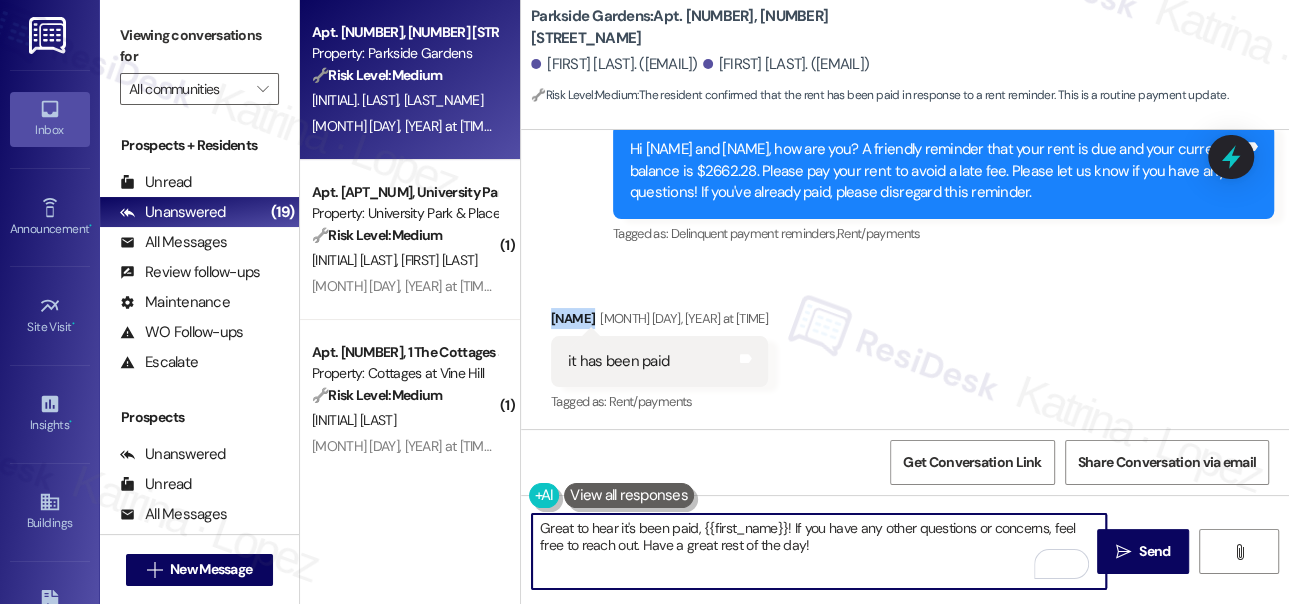 click on "Lejla Begic Aug 05, 2025 at 12:36 PM" at bounding box center (659, 322) 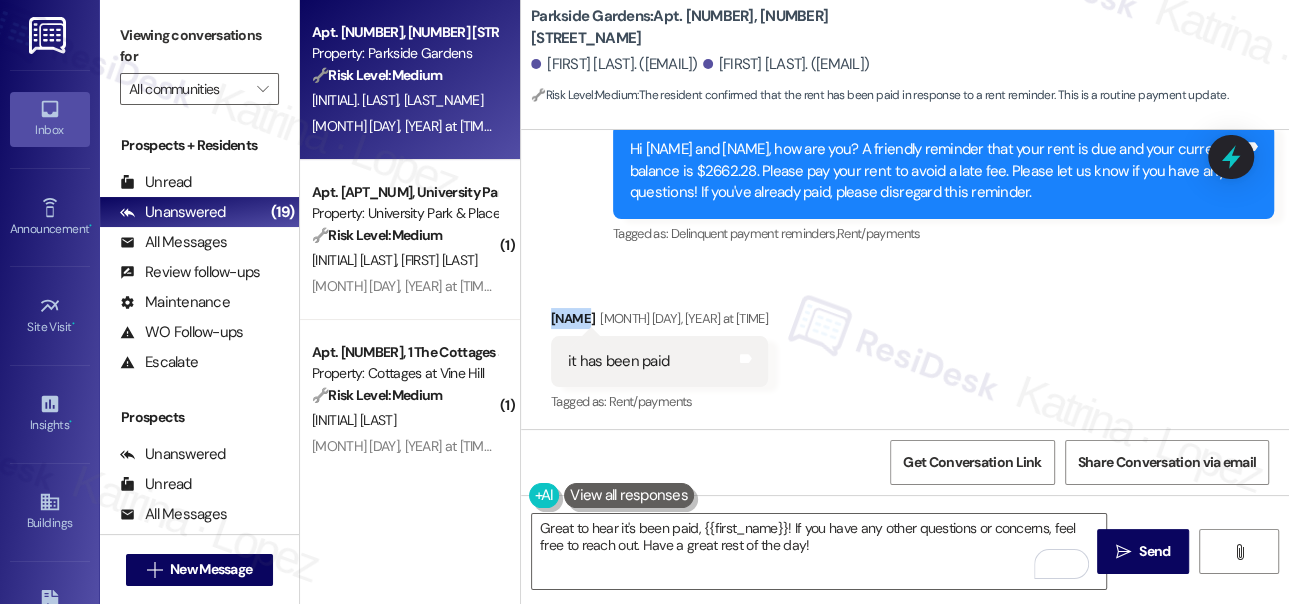 copy on "Lejla" 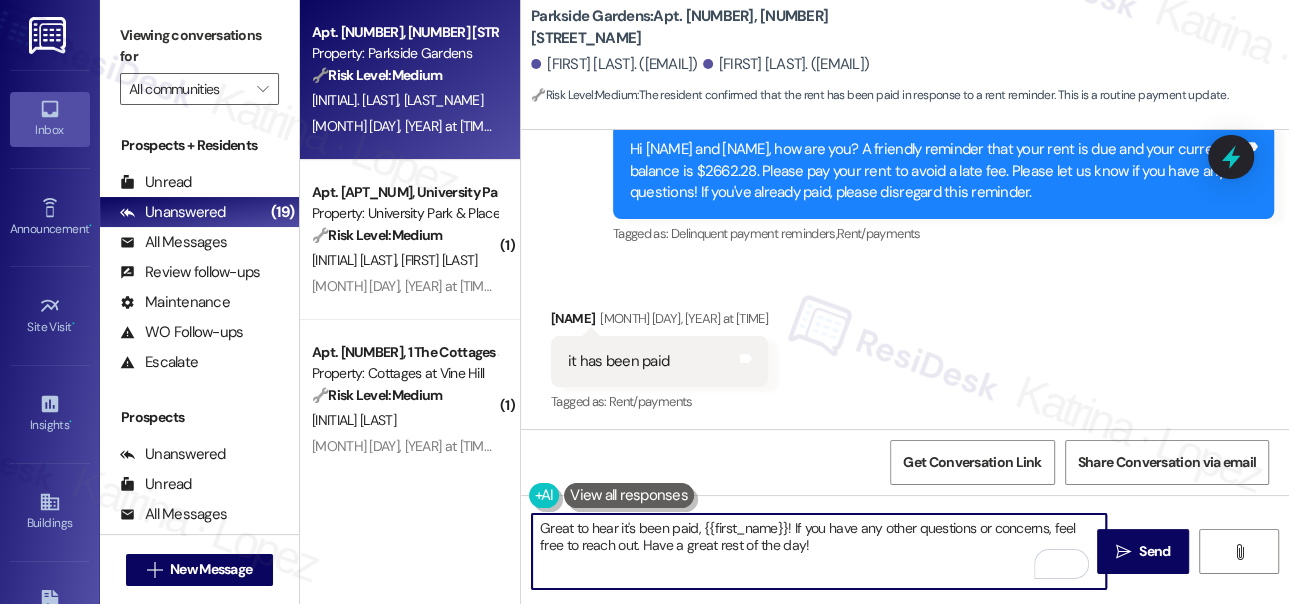 drag, startPoint x: 700, startPoint y: 528, endPoint x: 781, endPoint y: 512, distance: 82.565125 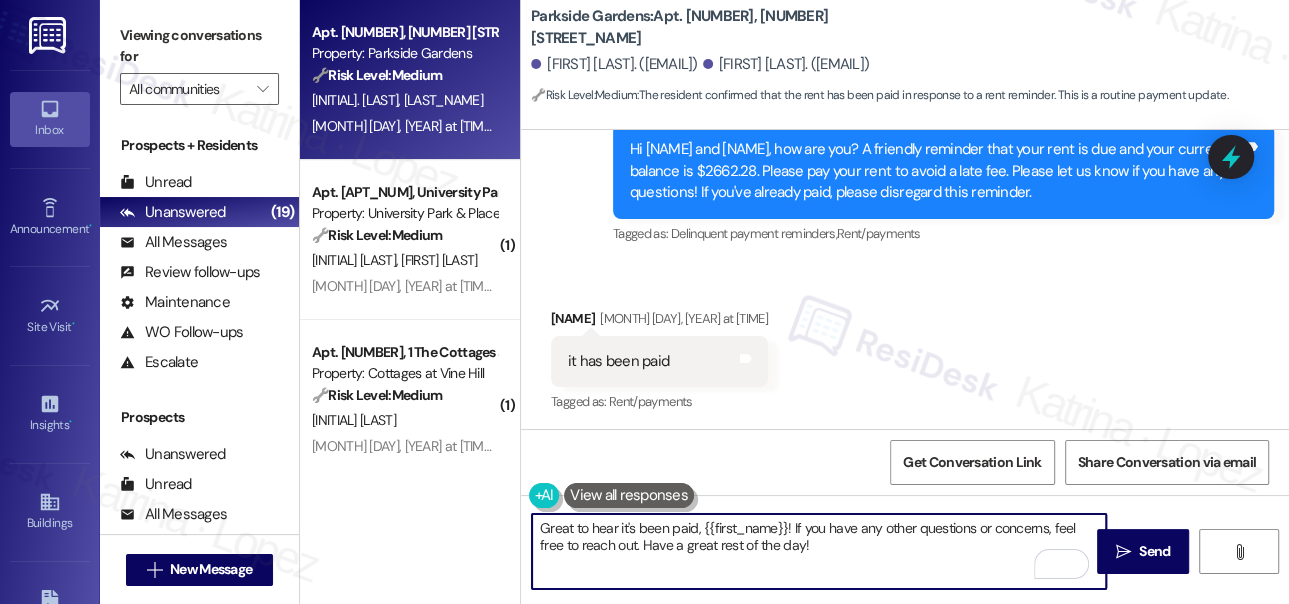 click on "Great to hear it's been paid, {{first_name}}! If you have any other questions or concerns, feel free to reach out. Have a great rest of the day!" at bounding box center (819, 551) 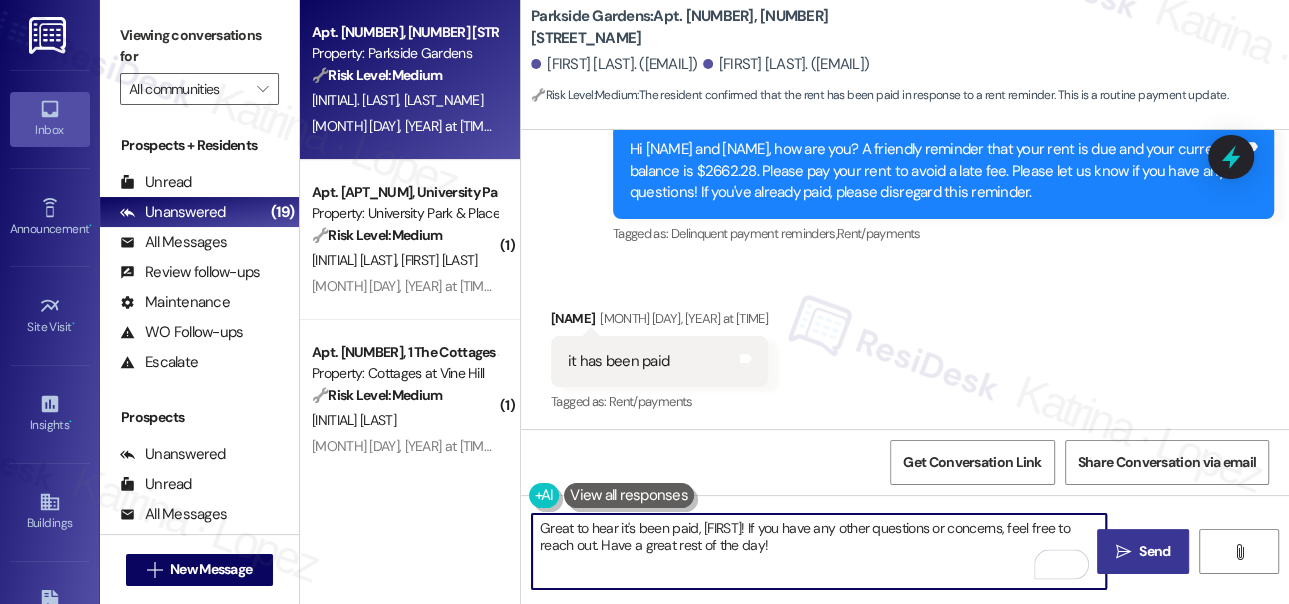 type on "Great to hear it's been paid, Lejla! If you have any other questions or concerns, feel free to reach out. Have a great rest of the day!" 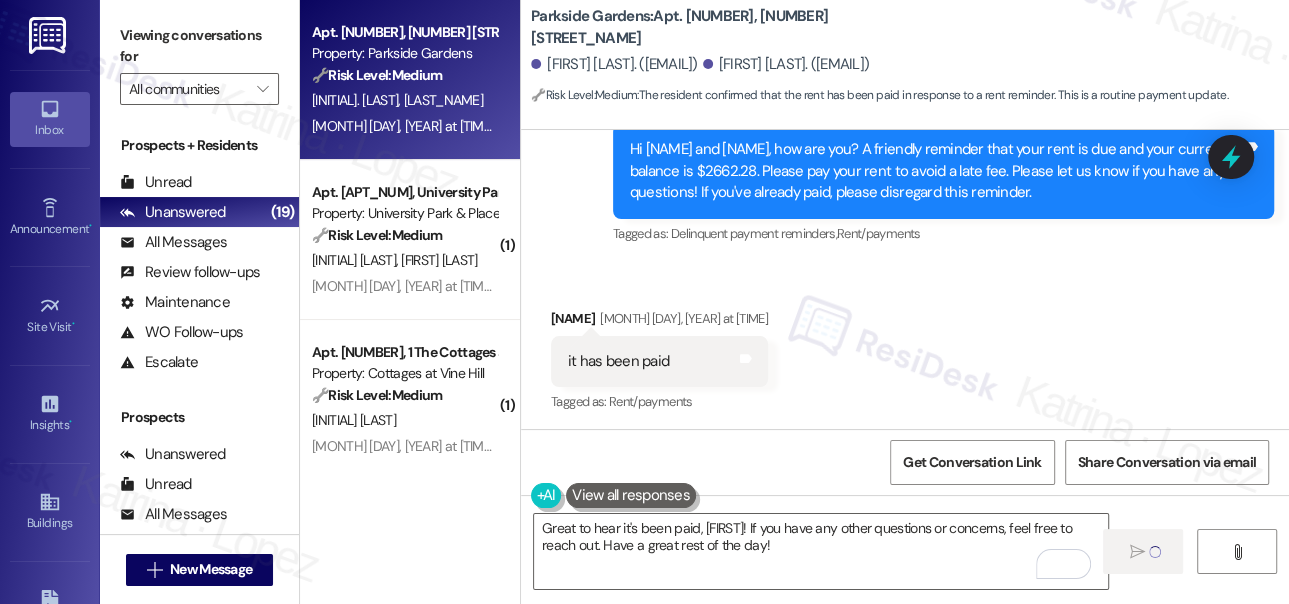 type 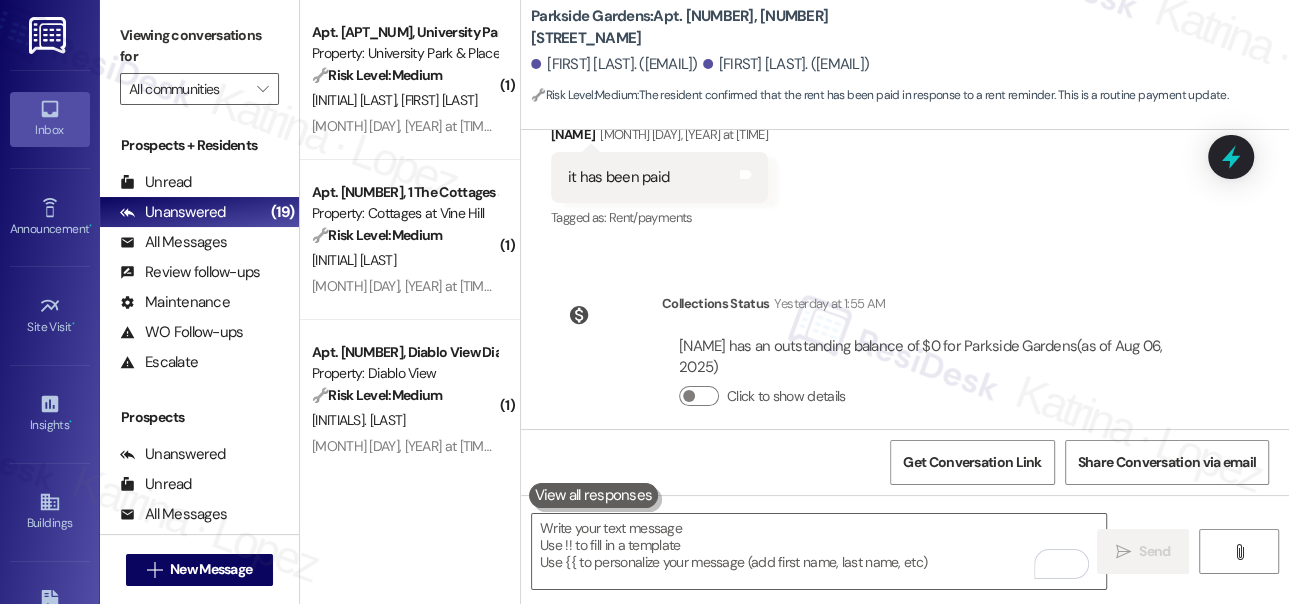 scroll, scrollTop: 19068, scrollLeft: 0, axis: vertical 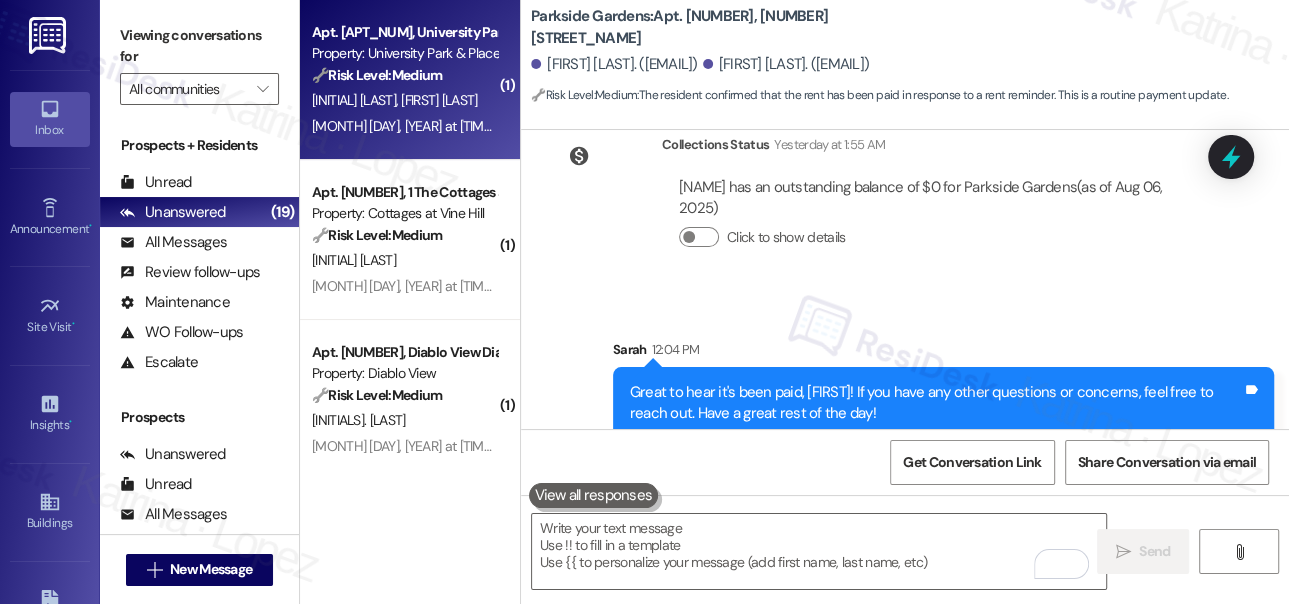 click on "Aug 05, 2025 at 12:35 PM: Hello Sarah thank you for the reminder, the rent has been paid online this morning.  Aug 05, 2025 at 12:35 PM: Hello Sarah thank you for the reminder, the rent has been paid online this morning." at bounding box center (647, 126) 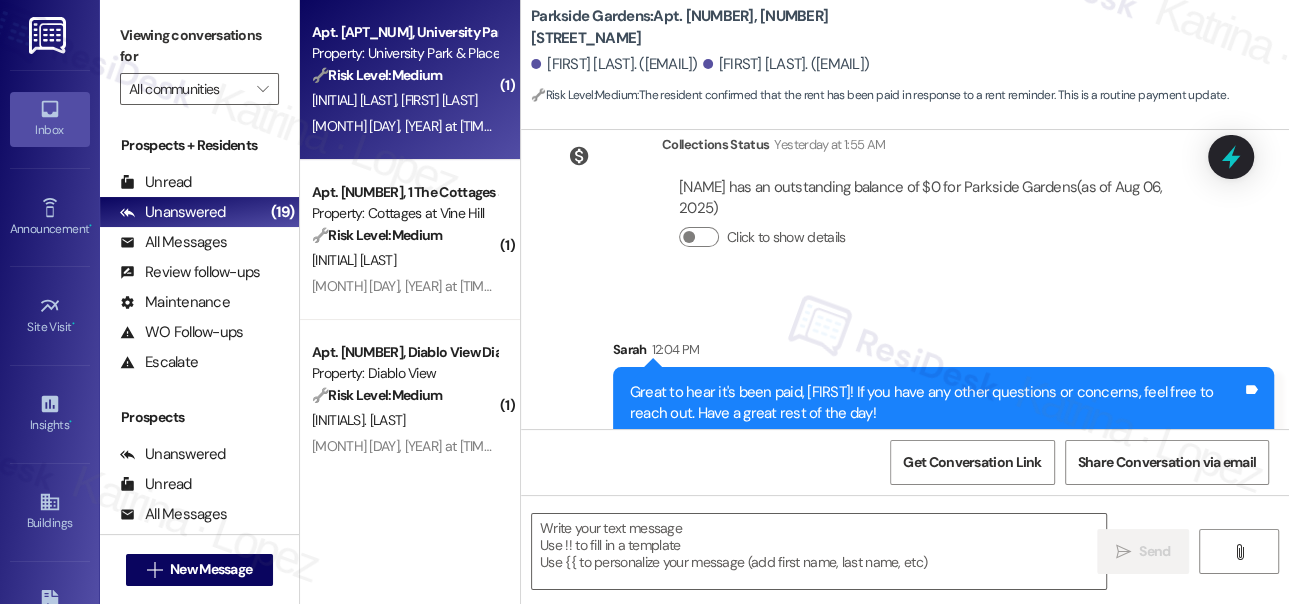 type on "Fetching suggested responses. Please feel free to read through the conversation in the meantime." 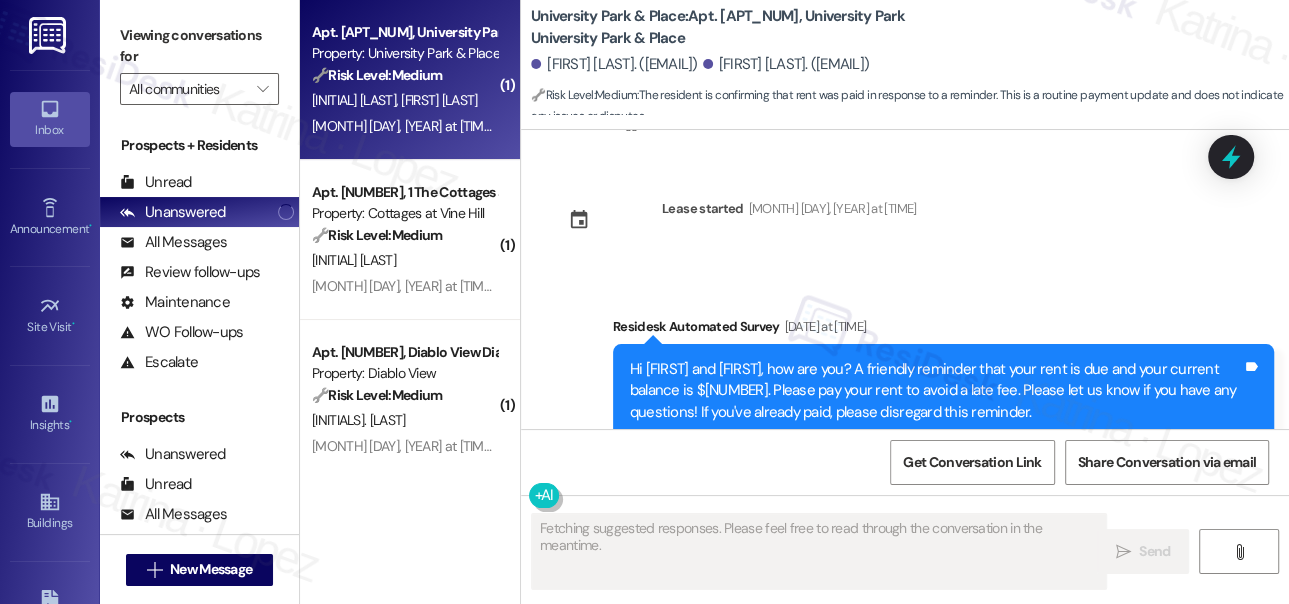 scroll, scrollTop: 8574, scrollLeft: 0, axis: vertical 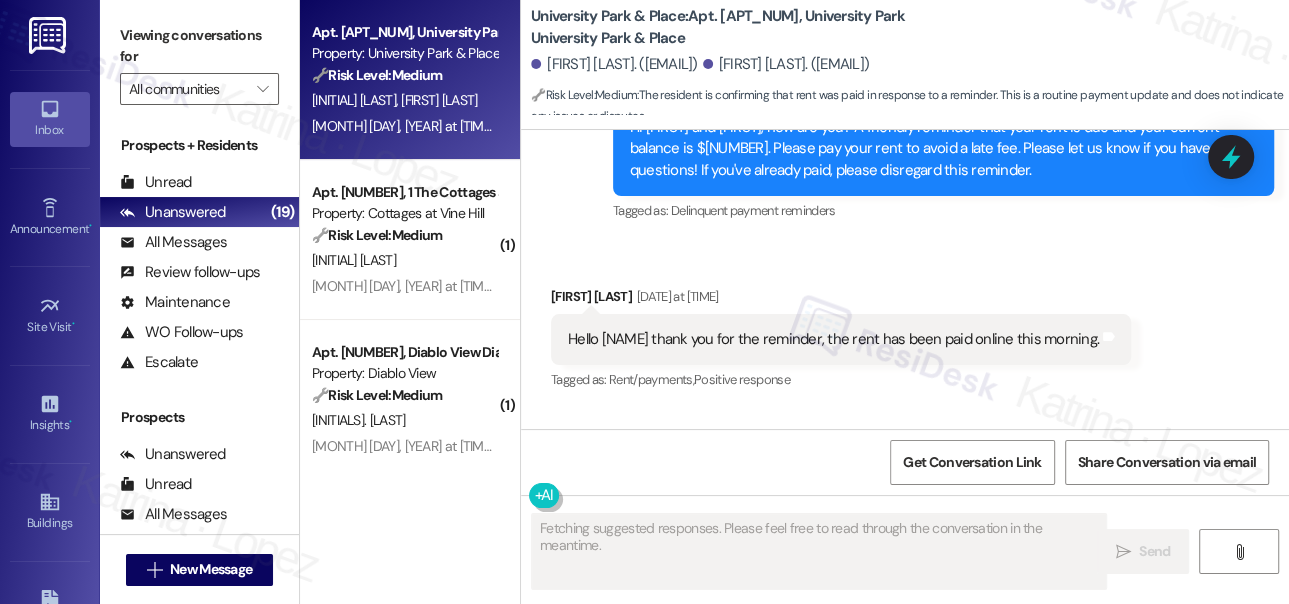 click on "Hello Sarah thank you for the reminder, the rent has been paid online this morning." at bounding box center (833, 339) 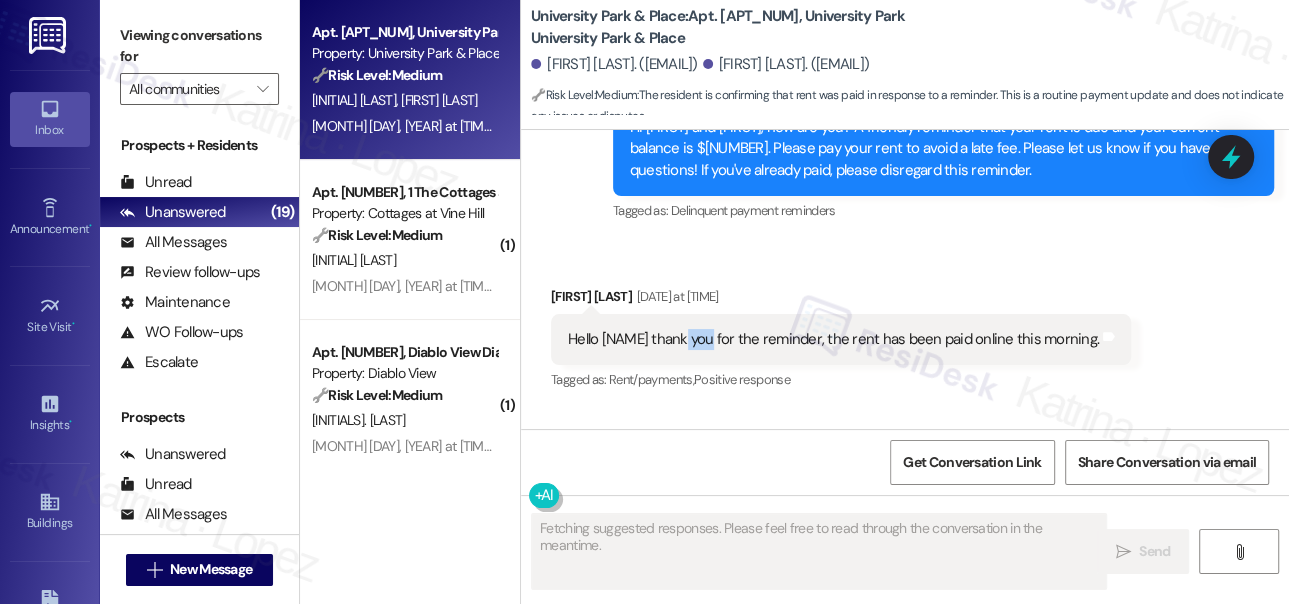 click on "Hello Sarah thank you for the reminder, the rent has been paid online this morning." at bounding box center (833, 339) 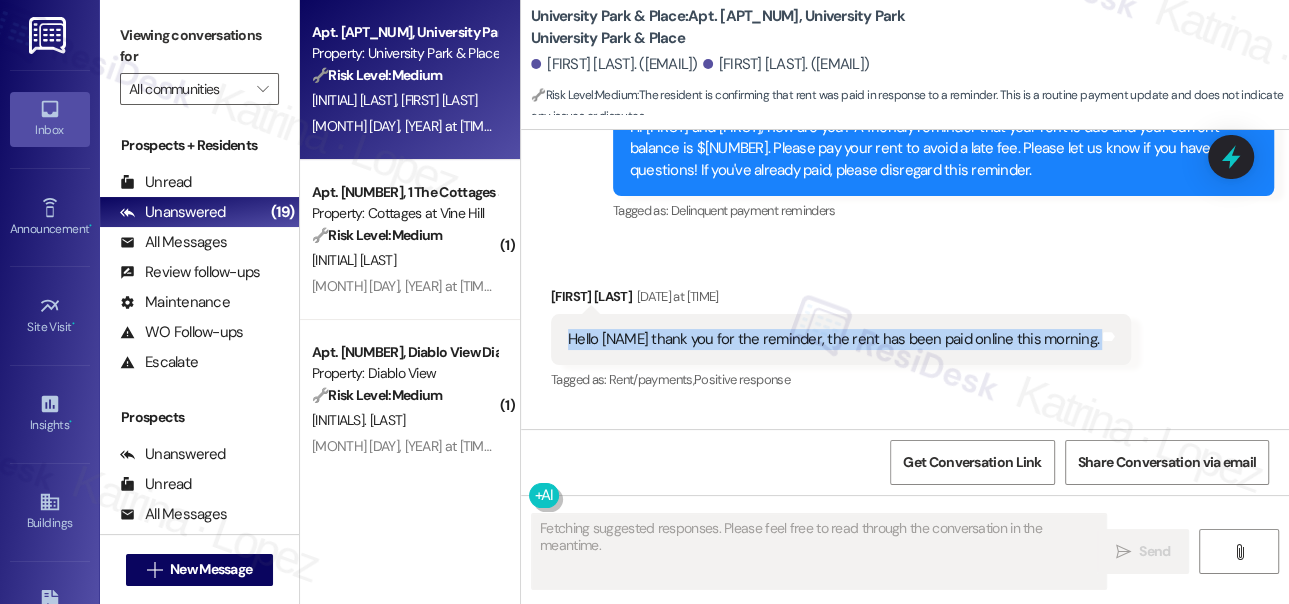 click on "Hello Sarah thank you for the reminder, the rent has been paid online this morning." at bounding box center (833, 339) 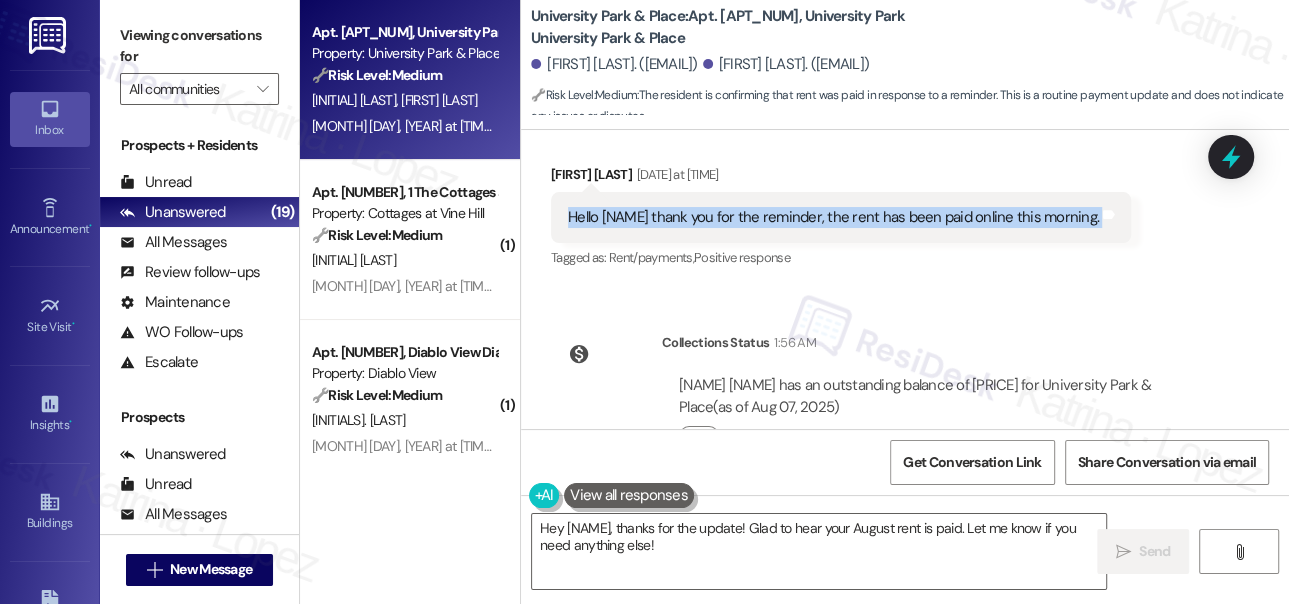 scroll, scrollTop: 8598, scrollLeft: 0, axis: vertical 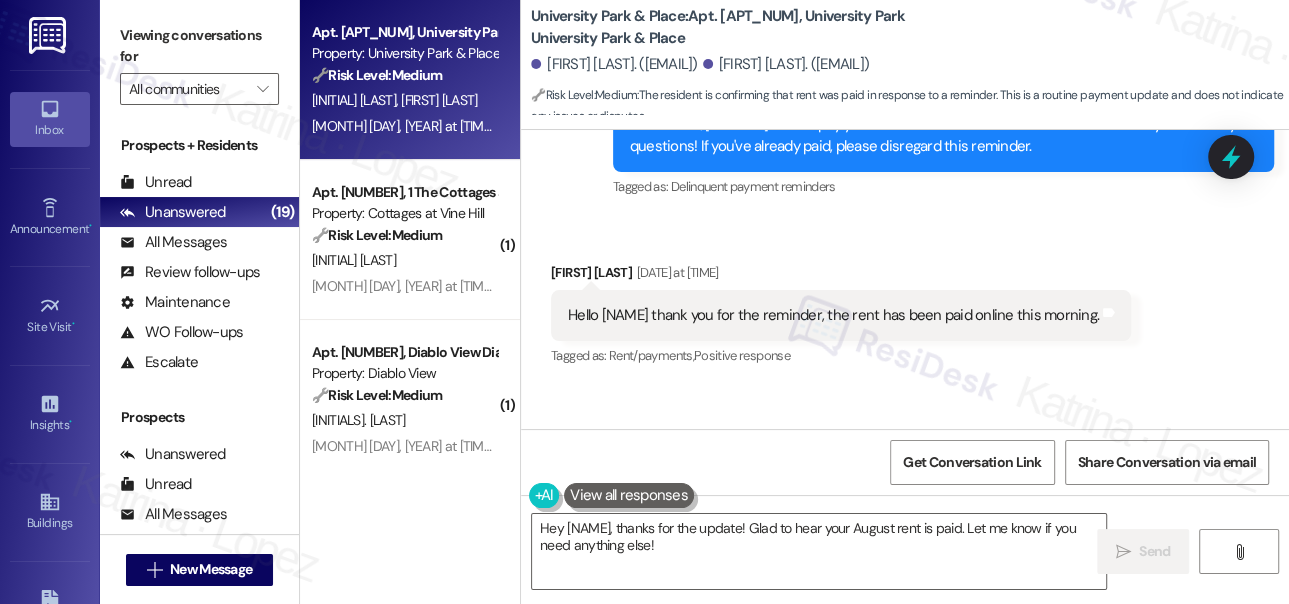 click on "Radman Jonas Aug 05, 2025 at 12:35 PM" at bounding box center (841, 276) 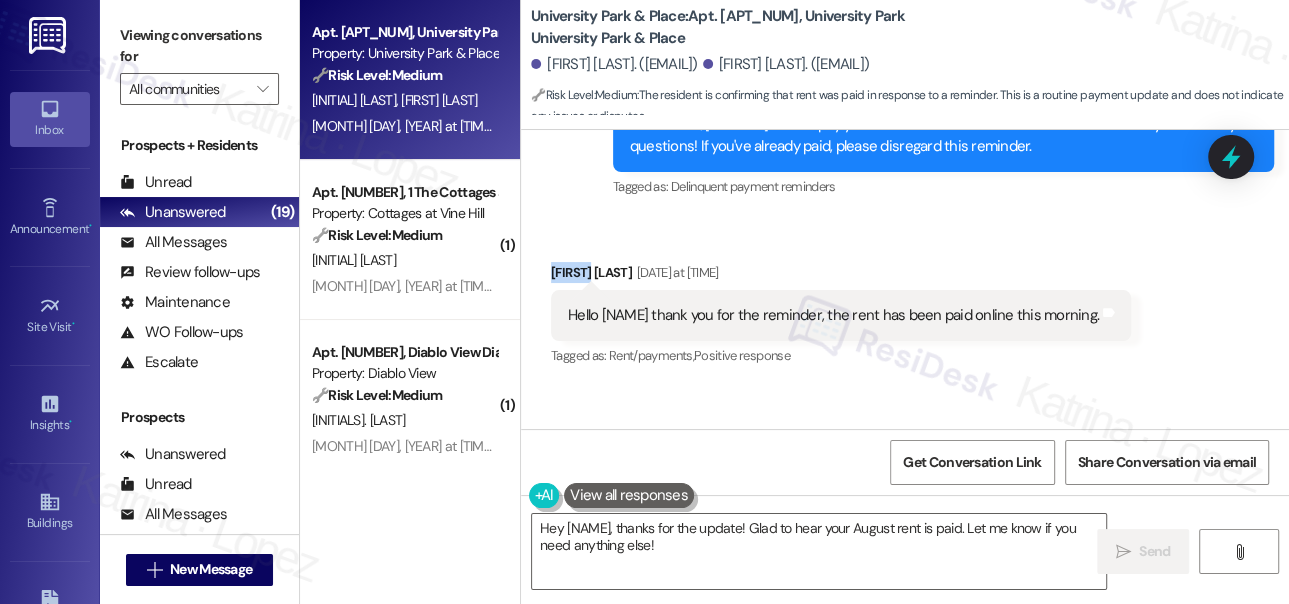 click on "Radman Jonas Aug 05, 2025 at 12:35 PM" at bounding box center (841, 276) 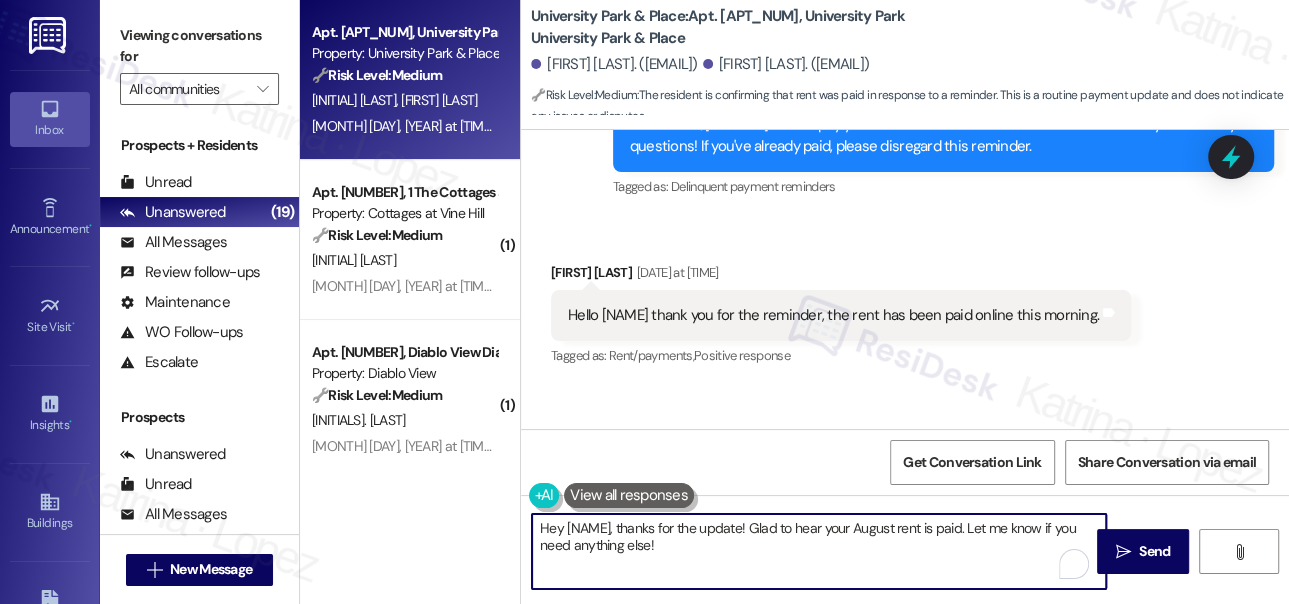 drag, startPoint x: 547, startPoint y: 527, endPoint x: 650, endPoint y: 523, distance: 103.077644 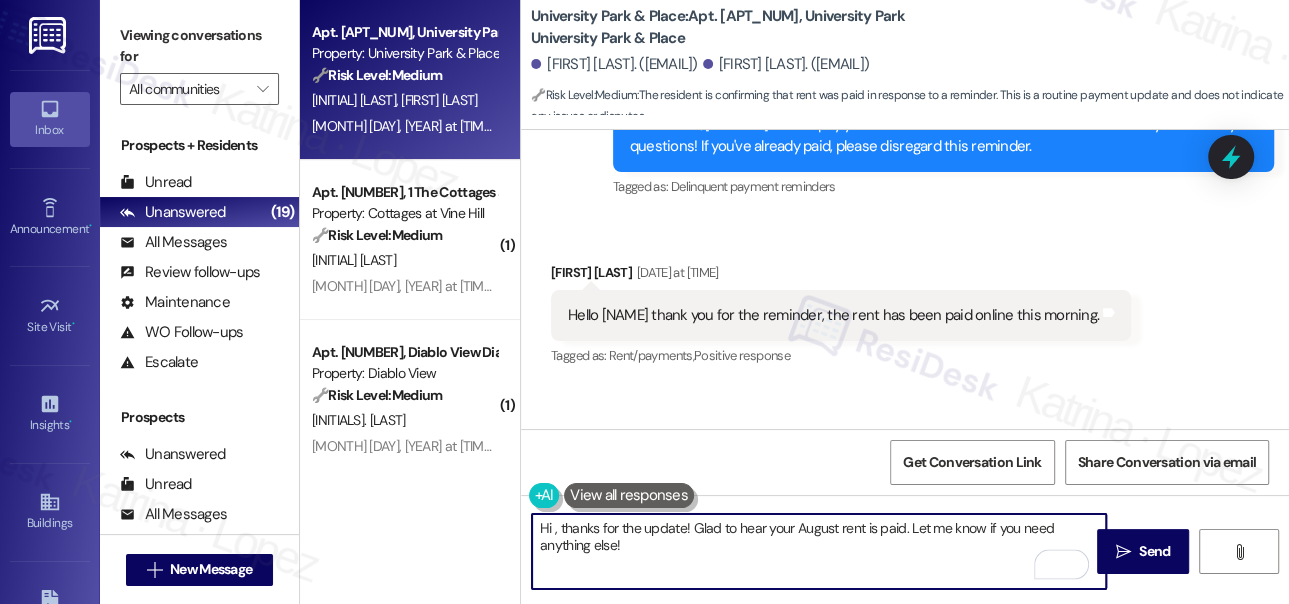 paste on "Radman" 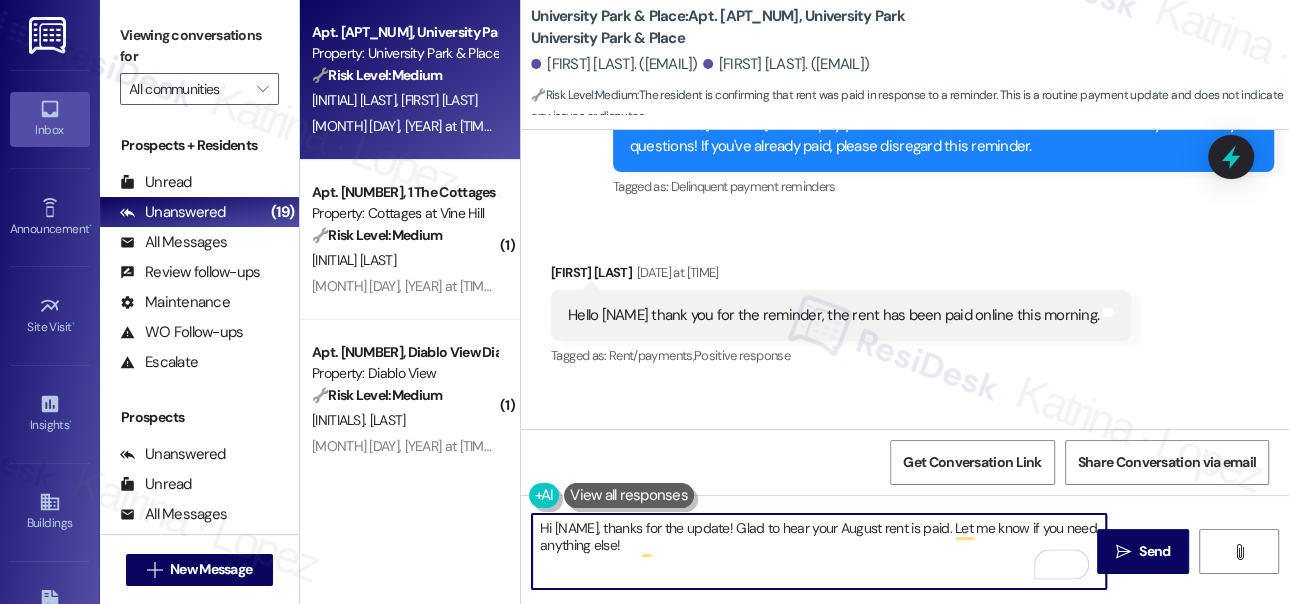 click on "Hi Radman, thanks for the update! Glad to hear your August rent is paid. Let me know if you need anything else!" at bounding box center [819, 551] 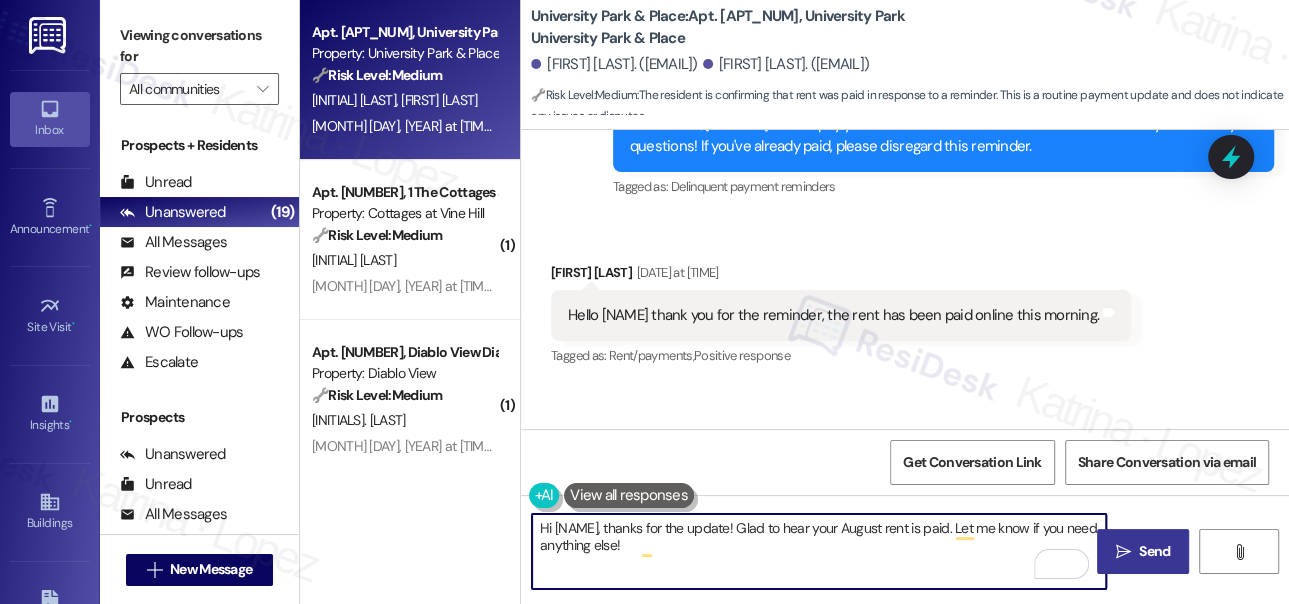 type on "Hi Radman, thanks for the update! Glad to hear your August rent is paid. Let me know if you need anything else!" 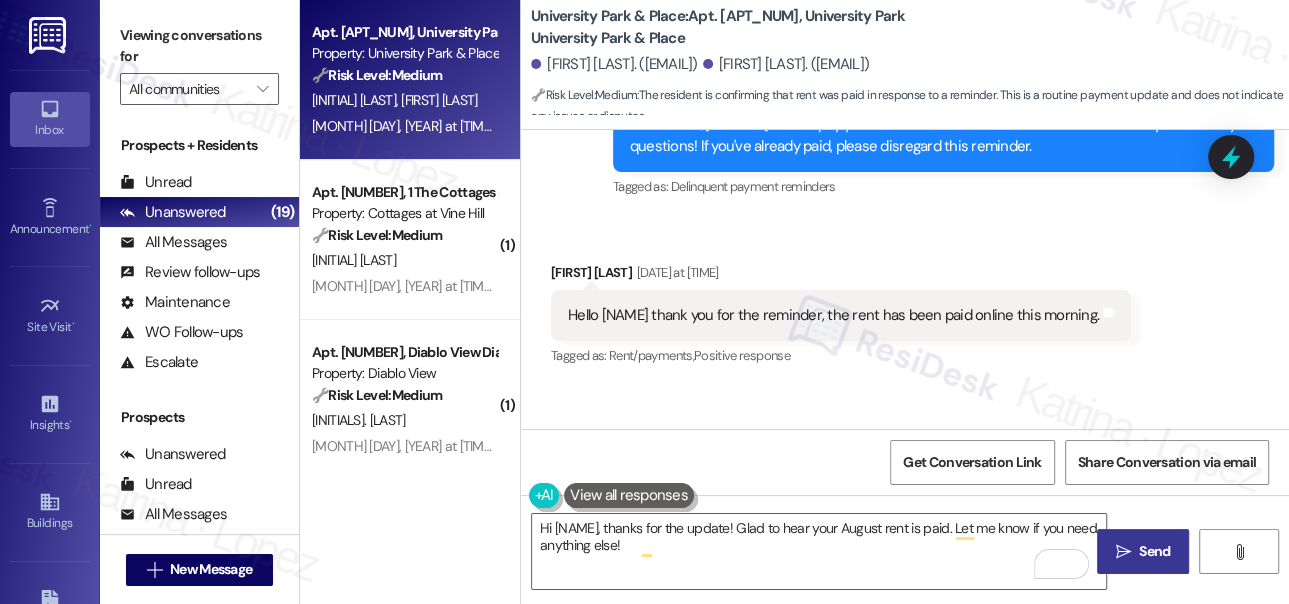 click on " Send" at bounding box center [1143, 551] 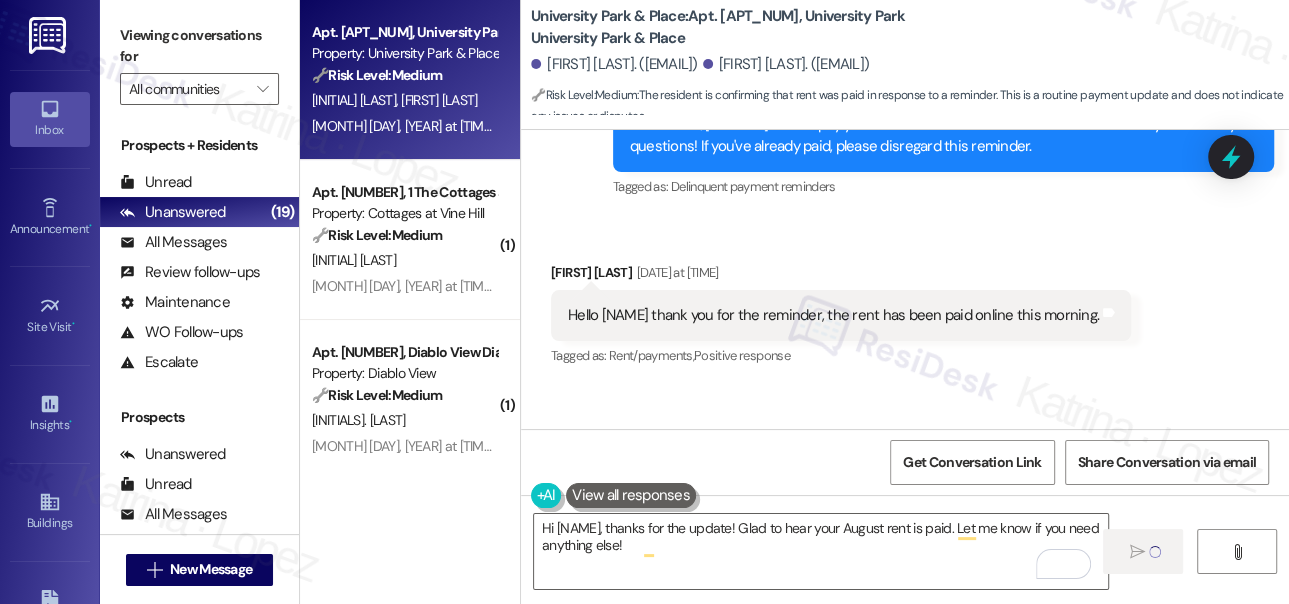 type 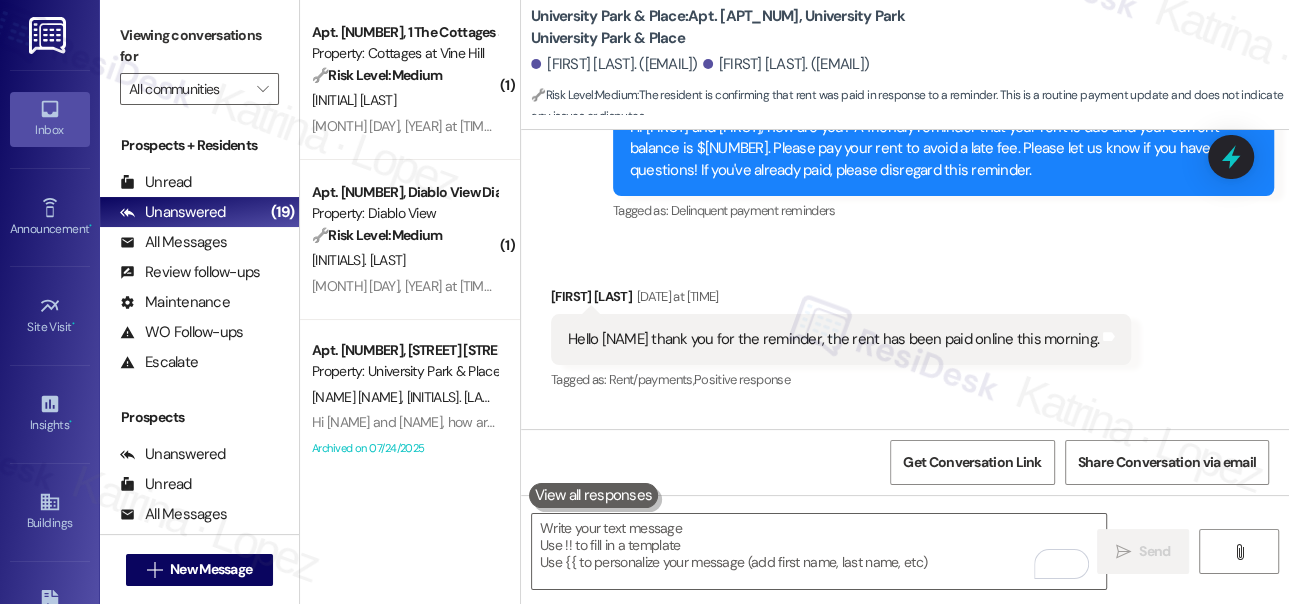 scroll, scrollTop: 8941, scrollLeft: 0, axis: vertical 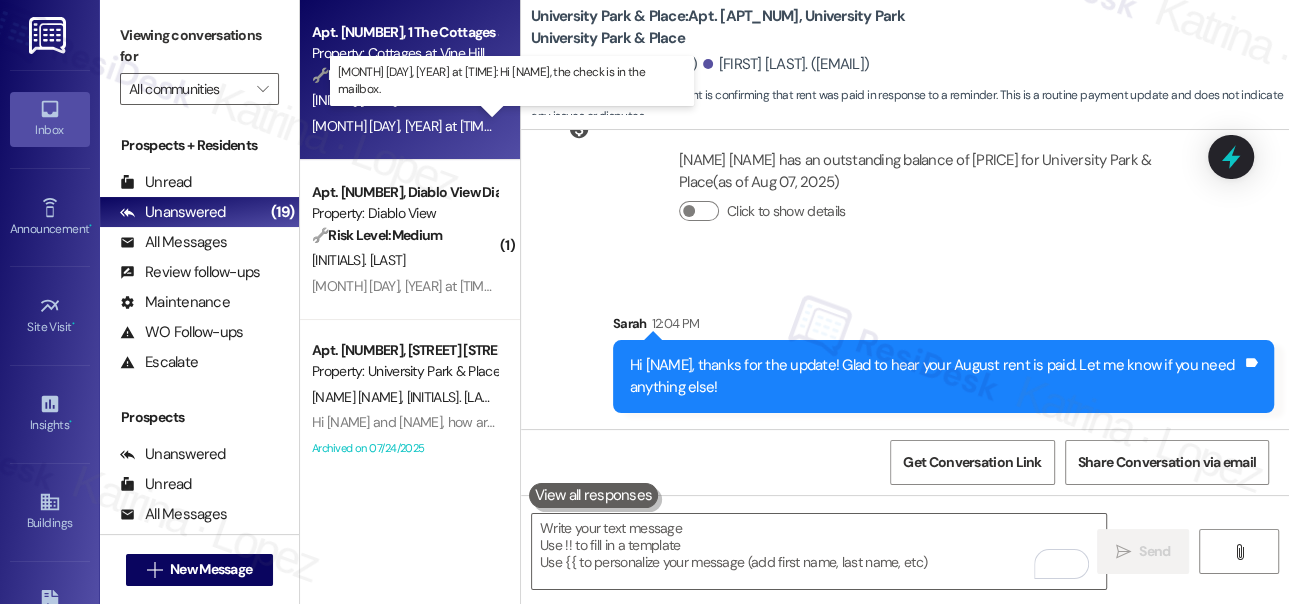 click on "Aug 05, 2025 at 12:33 PM: Hi Sarah, the check is in the mailbox.  Aug 05, 2025 at 12:33 PM: Hi Sarah, the check is in the mailbox." at bounding box center (515, 126) 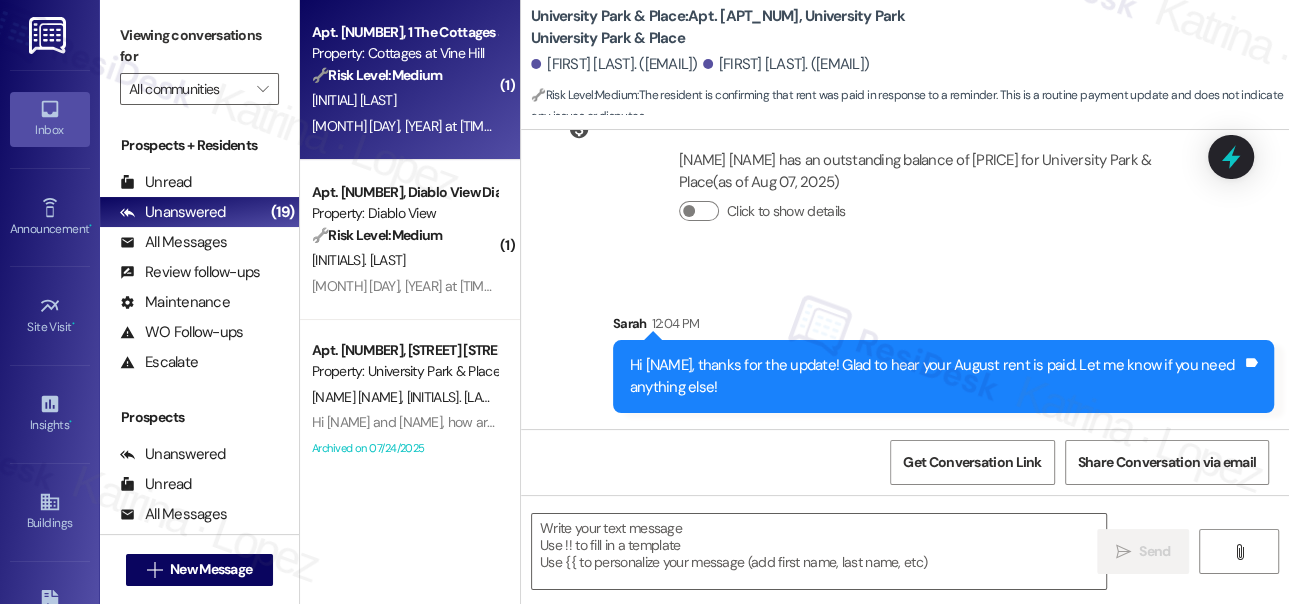 type on "Fetching suggested responses. Please feel free to read through the conversation in the meantime." 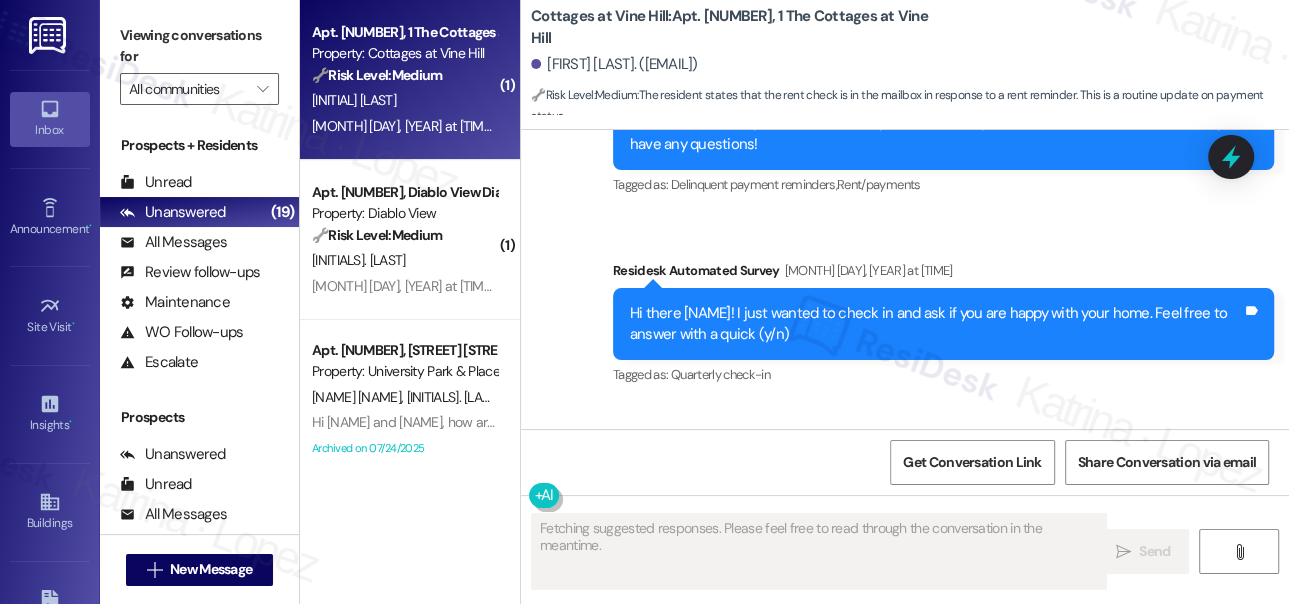 scroll, scrollTop: 6829, scrollLeft: 0, axis: vertical 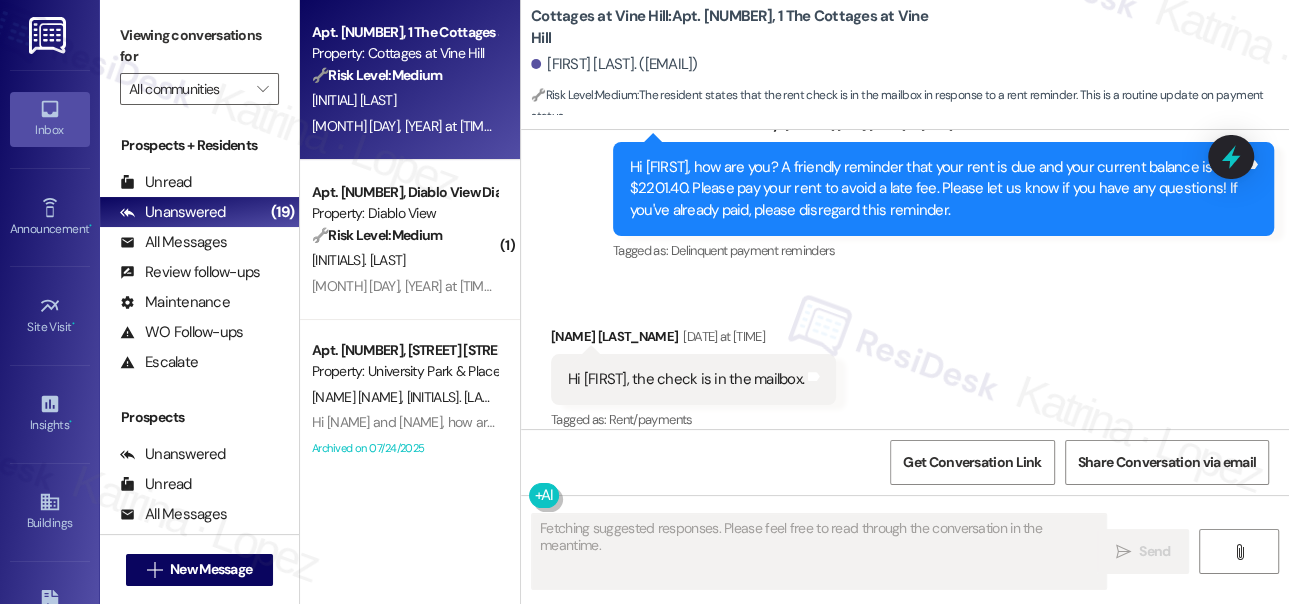 click on "Hi Sarah, the check is in the mailbox." at bounding box center [686, 379] 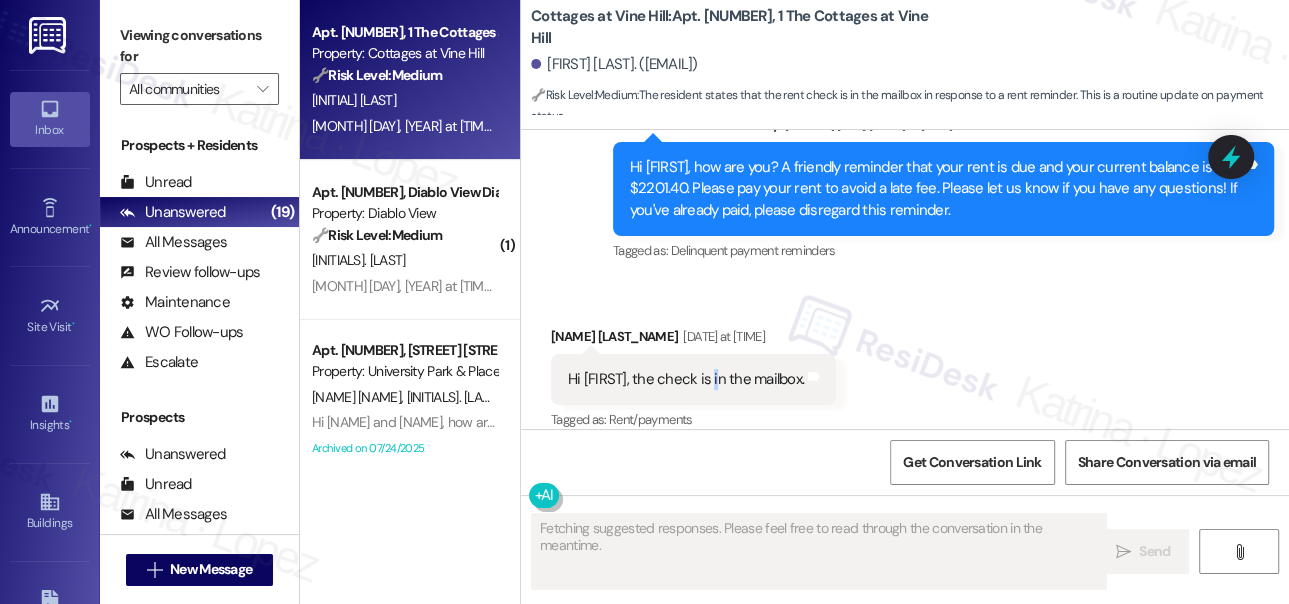click on "Hi Sarah, the check is in the mailbox." at bounding box center [686, 379] 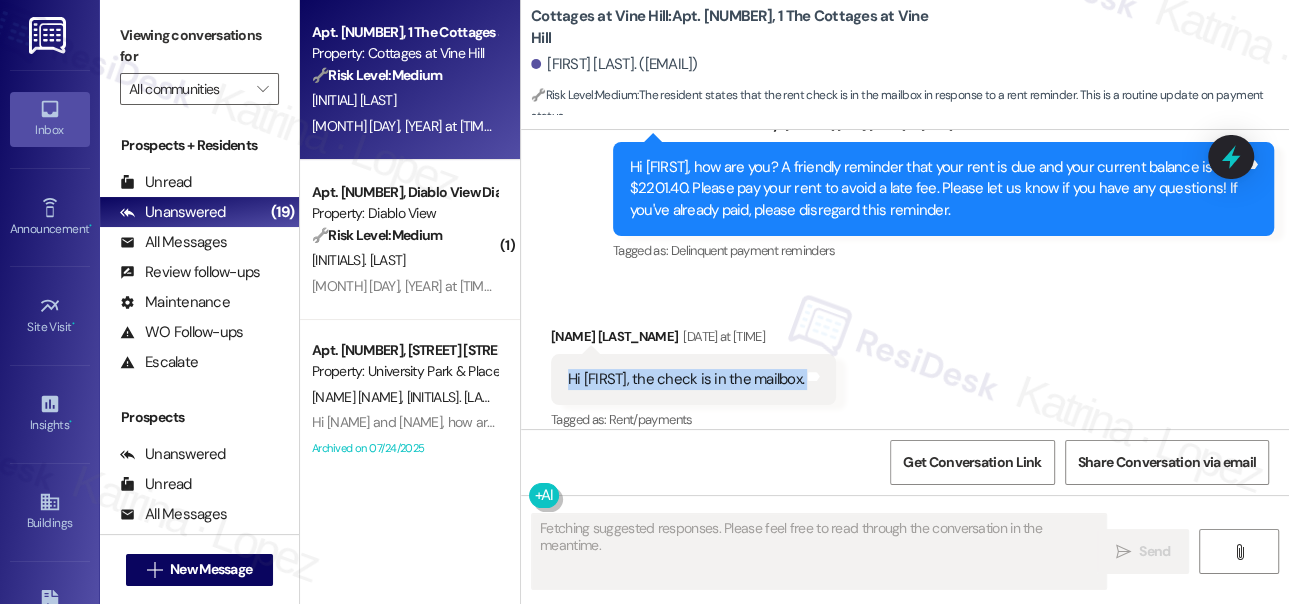 click on "Hi Sarah, the check is in the mailbox." at bounding box center [686, 379] 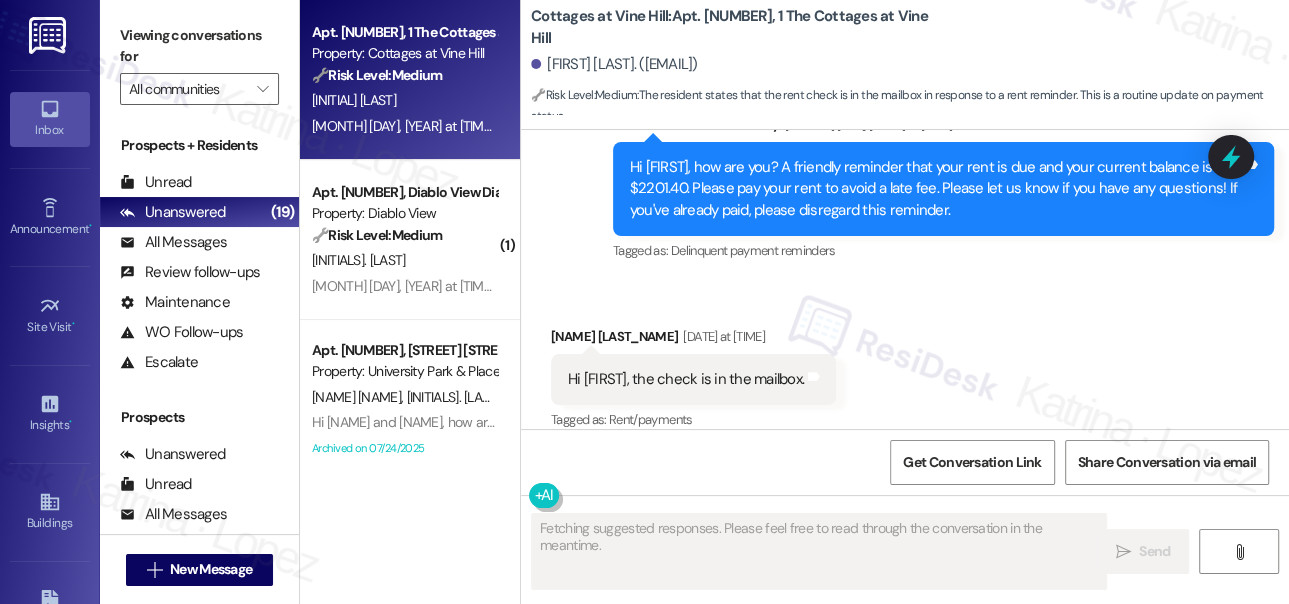 click on "Received via SMS Djamel Ladjimi Aug 05, 2025 at 12:33 PM Hi Sarah, the check is in the mailbox.  Tags and notes Tagged as:   Rent/payments Click to highlight conversations about Rent/payments" at bounding box center (905, 365) 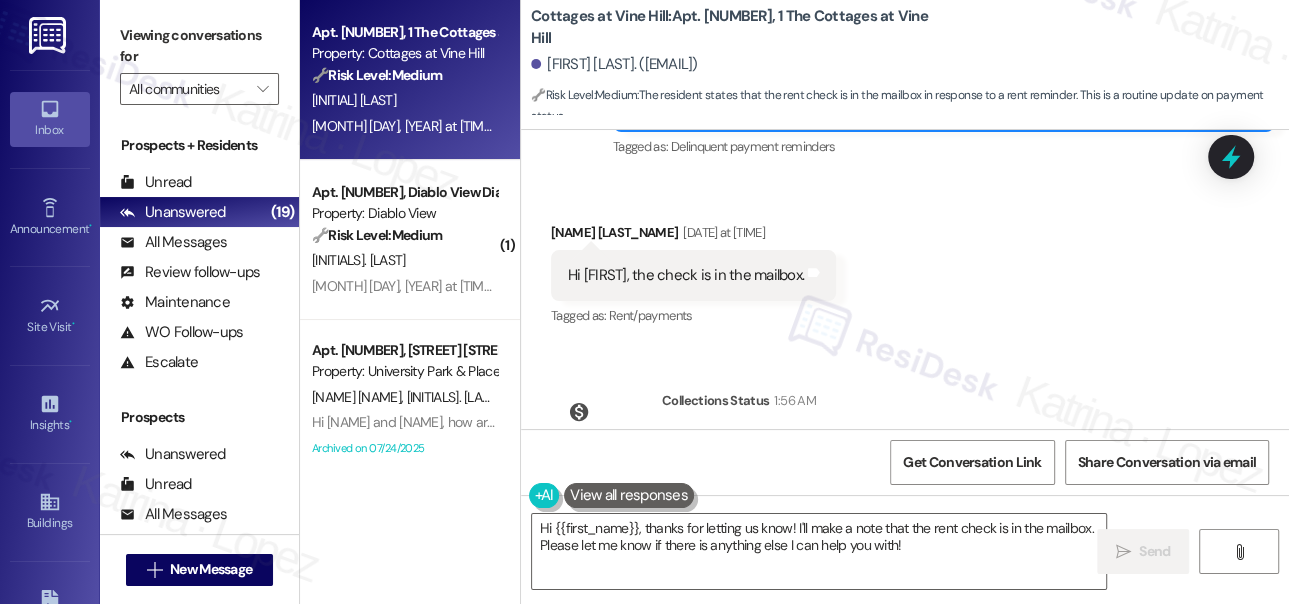 scroll, scrollTop: 7035, scrollLeft: 0, axis: vertical 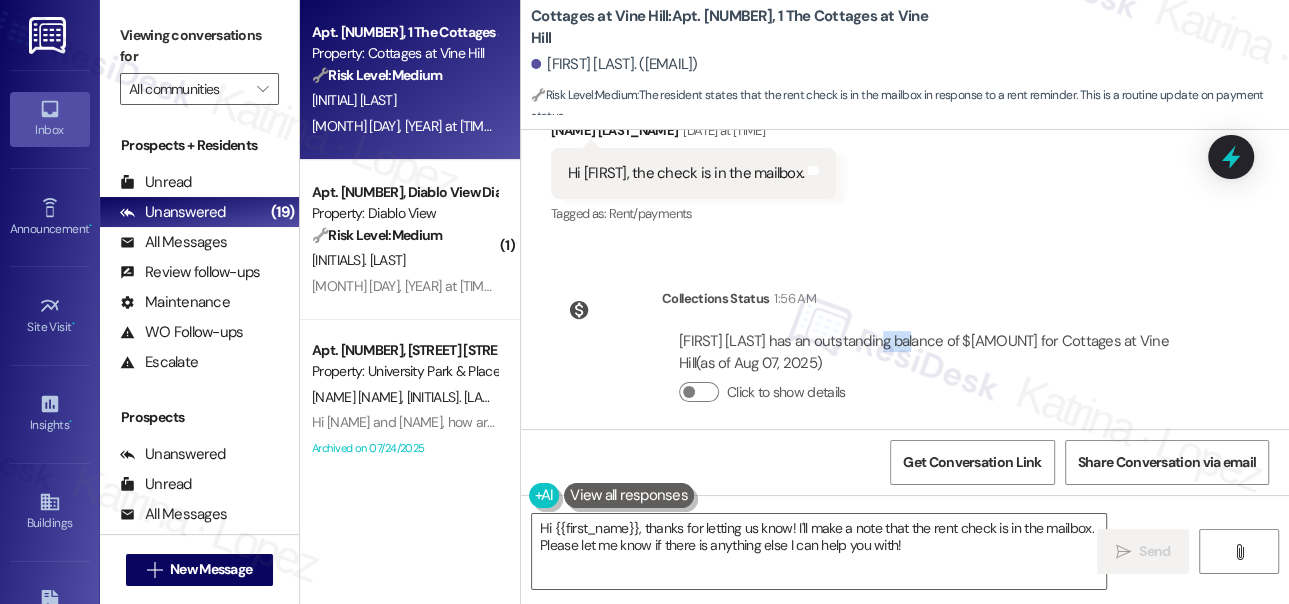 drag, startPoint x: 880, startPoint y: 317, endPoint x: 914, endPoint y: 328, distance: 35.735138 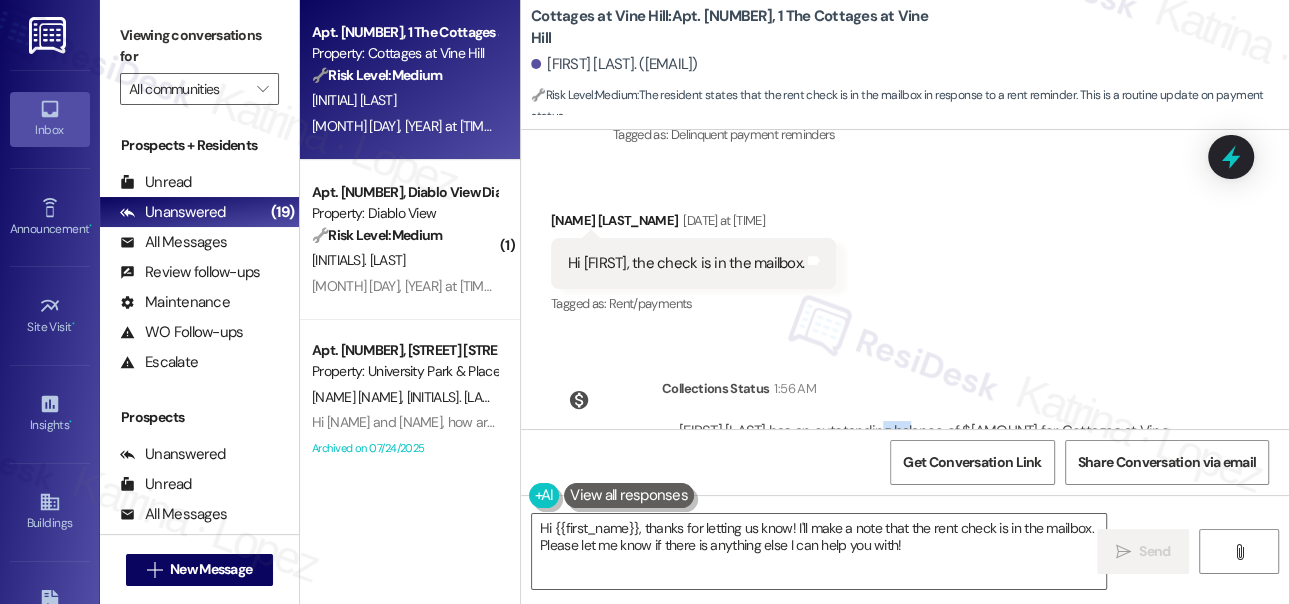 scroll, scrollTop: 6944, scrollLeft: 0, axis: vertical 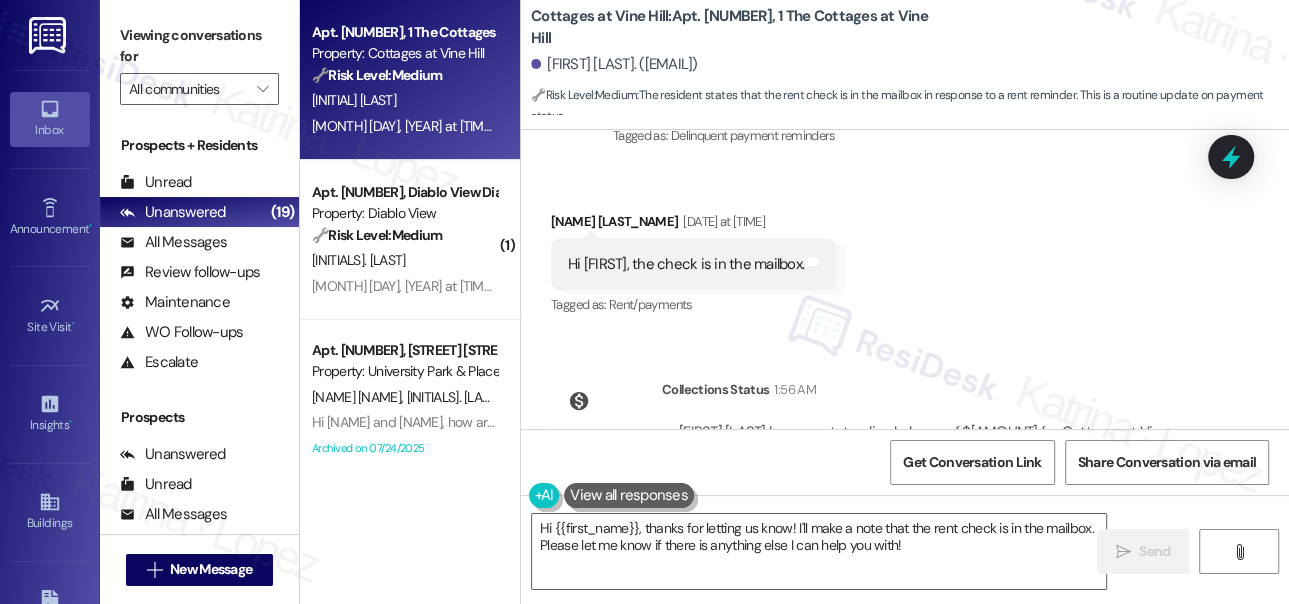 click on "Hi Sarah, the check is in the mailbox." at bounding box center (686, 264) 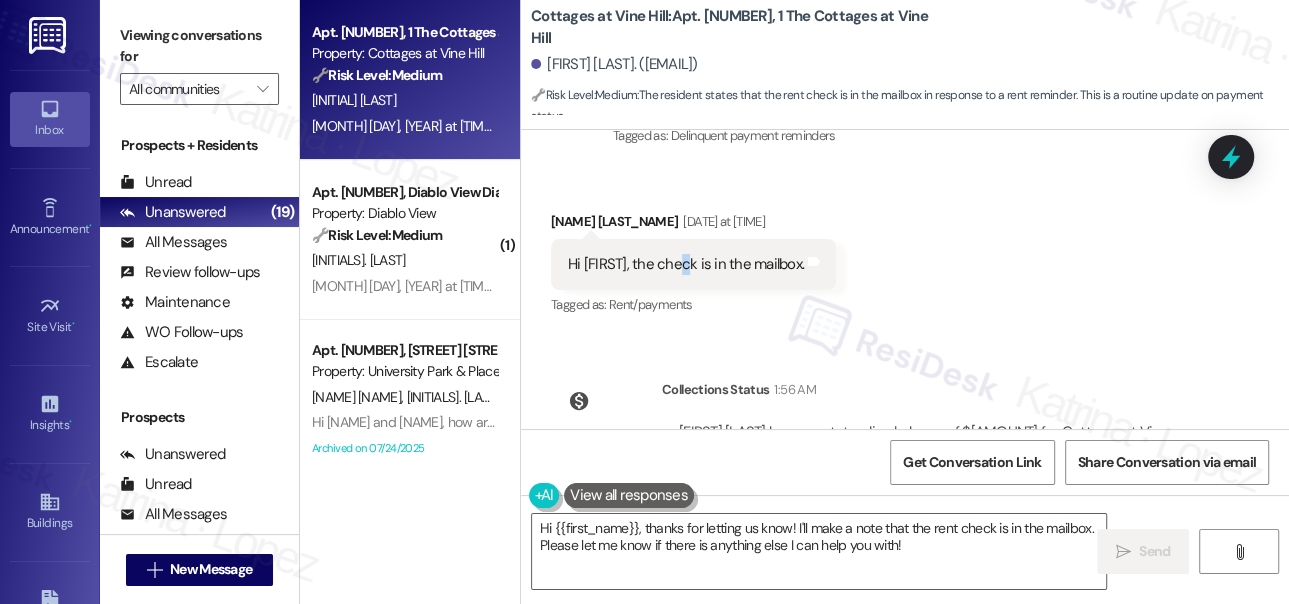click on "Hi Sarah, the check is in the mailbox." at bounding box center (686, 264) 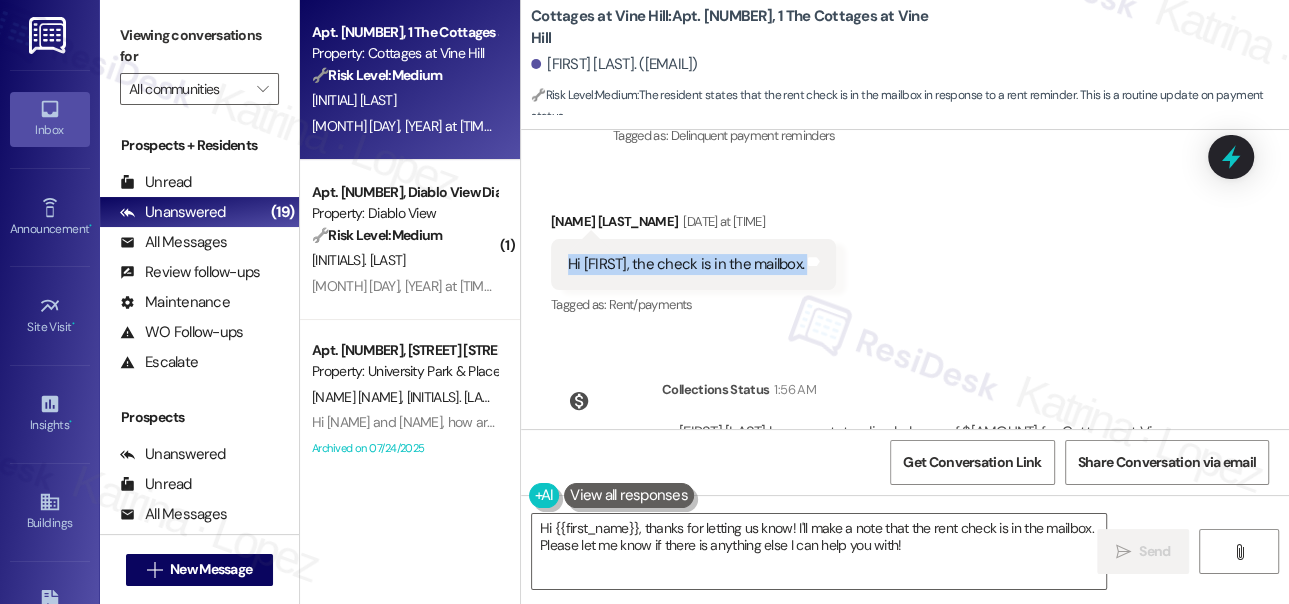 click on "Hi Sarah, the check is in the mailbox." at bounding box center [686, 264] 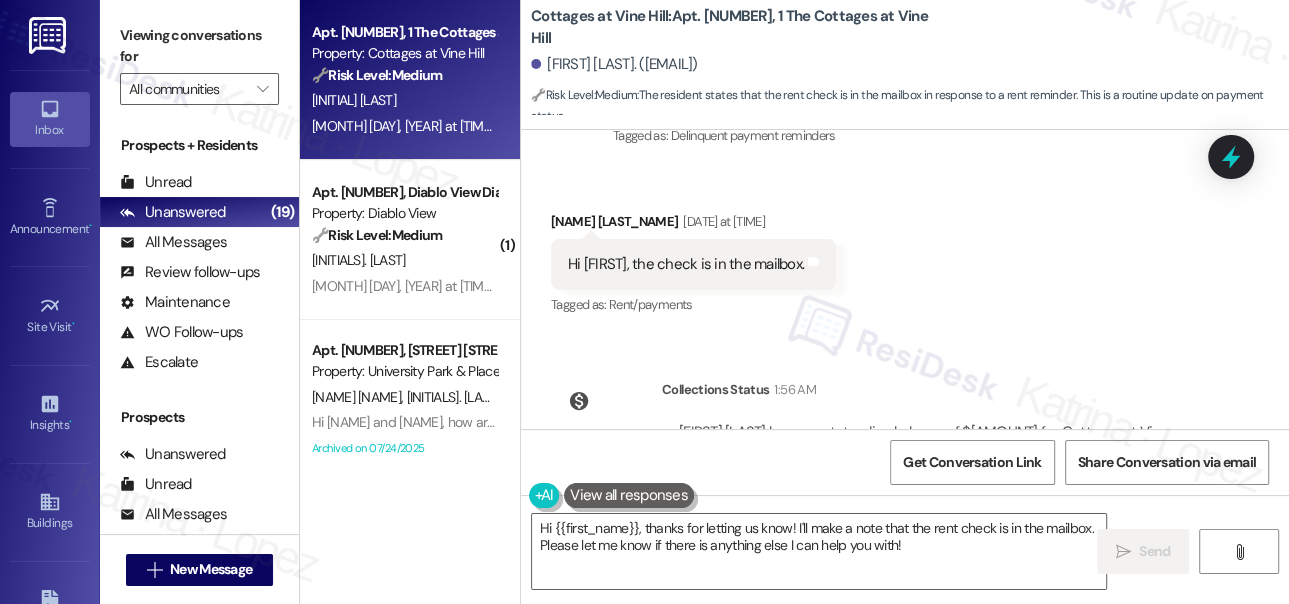 click on "Djamel Ladjimi Aug 05, 2025 at 12:33 PM" at bounding box center (693, 225) 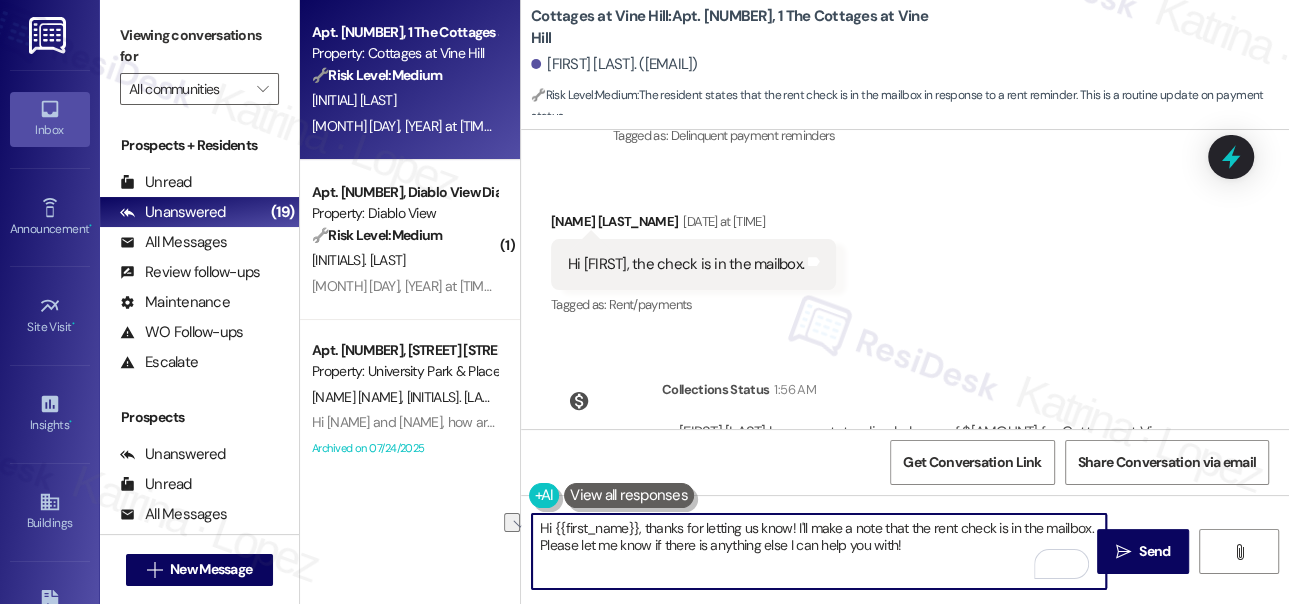 drag, startPoint x: 809, startPoint y: 526, endPoint x: 878, endPoint y: 529, distance: 69.065186 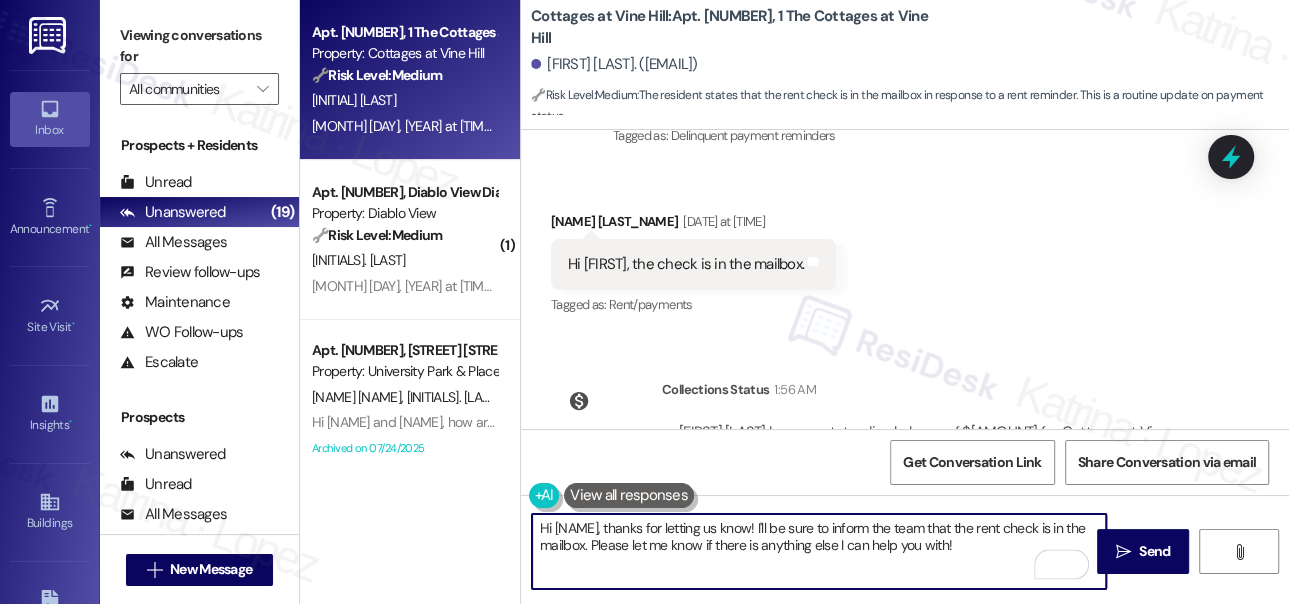 click on "Hi {{first_name}}, thanks for letting us know! I'll be sure to inform the team that the rent check is in the mailbox. Please let me know if there is anything else I can help you with!" at bounding box center (819, 551) 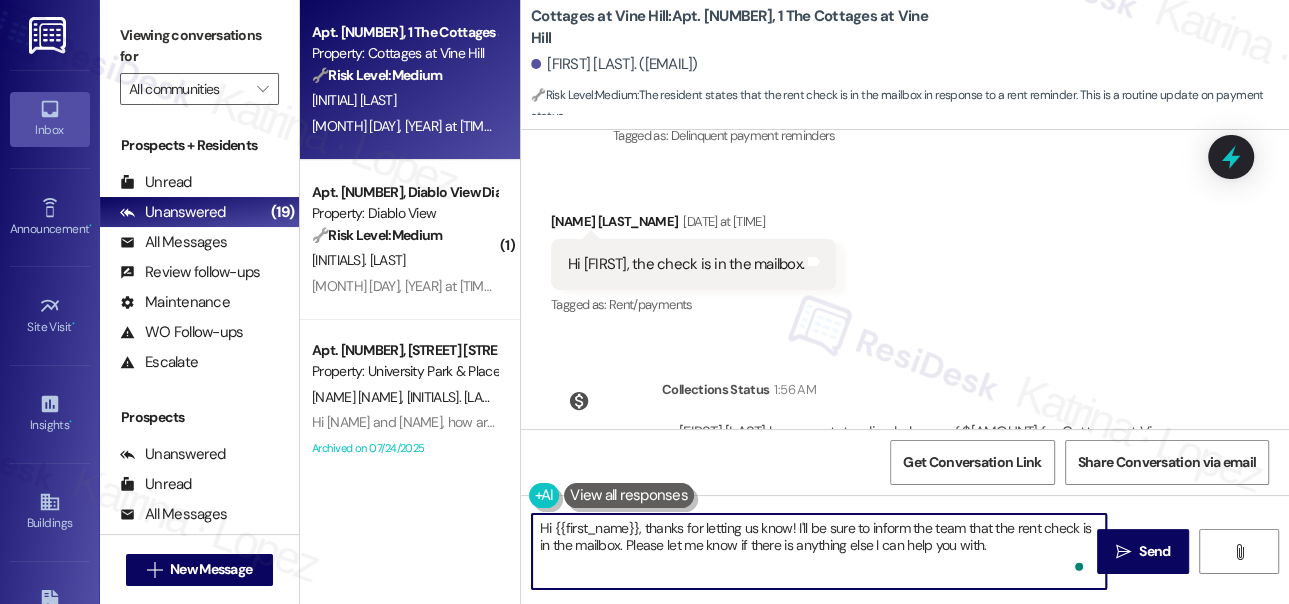 type on "Hi {{first_name}}, thanks for letting us know! I'll be sure to inform the team that the rent check is in the mailbox. Please let me know if there is anything else I can help you with." 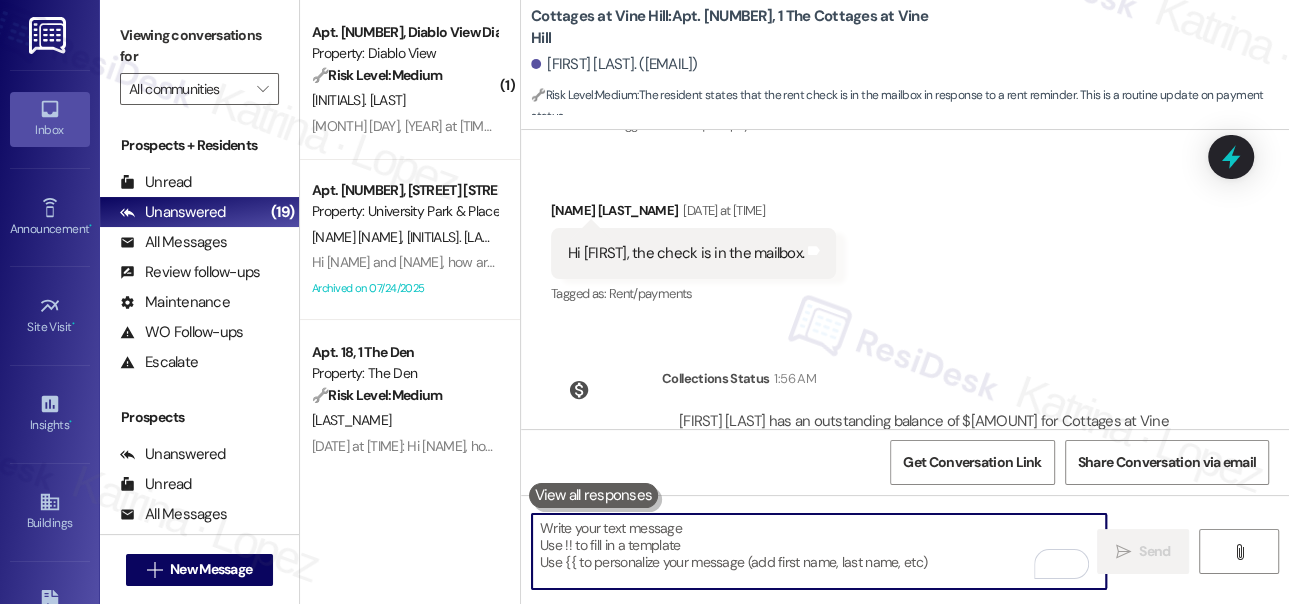 scroll, scrollTop: 6923, scrollLeft: 0, axis: vertical 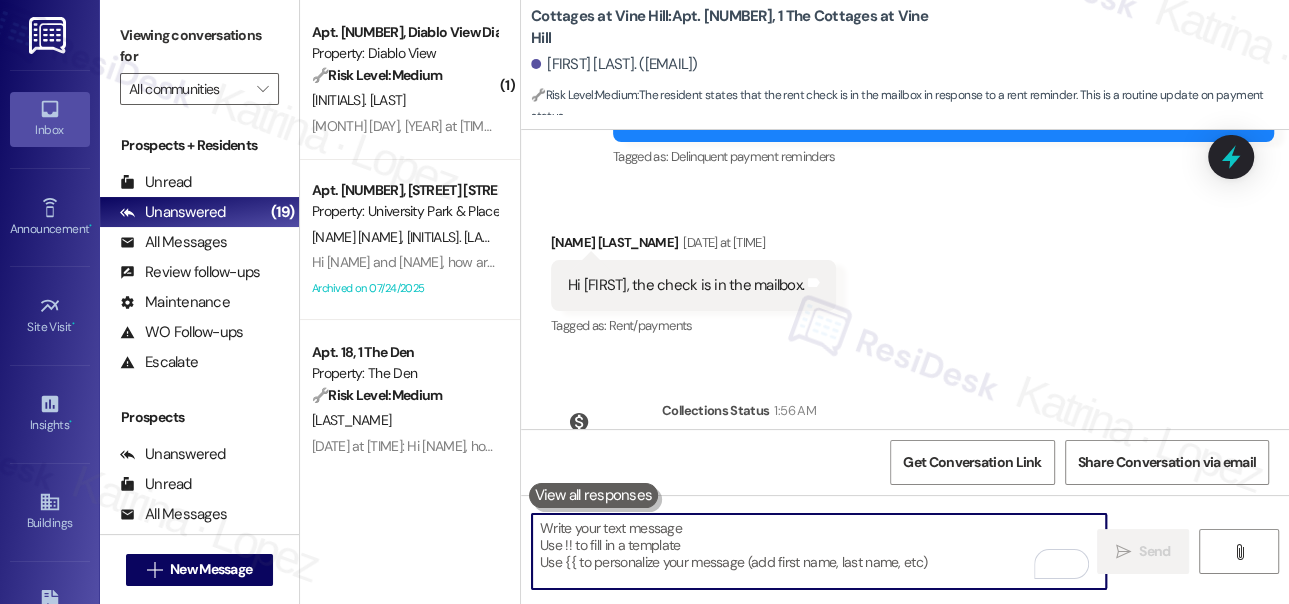 type 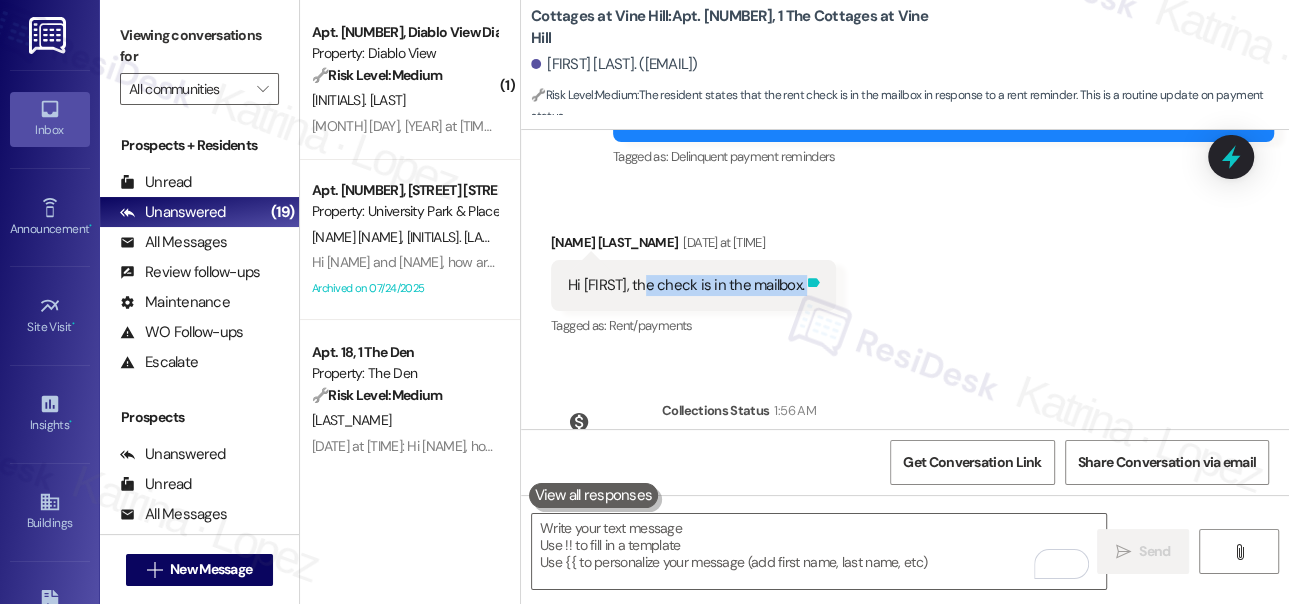 drag, startPoint x: 649, startPoint y: 265, endPoint x: 802, endPoint y: 270, distance: 153.08168 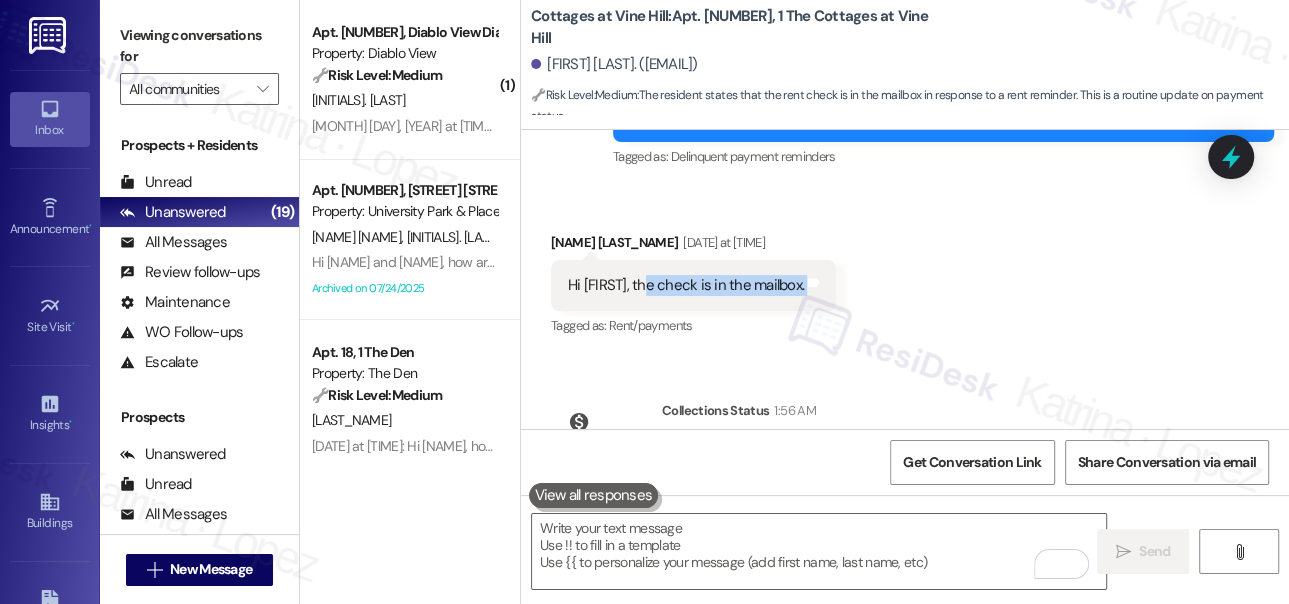 copy on "check is in the mailbox.  Tags and notes" 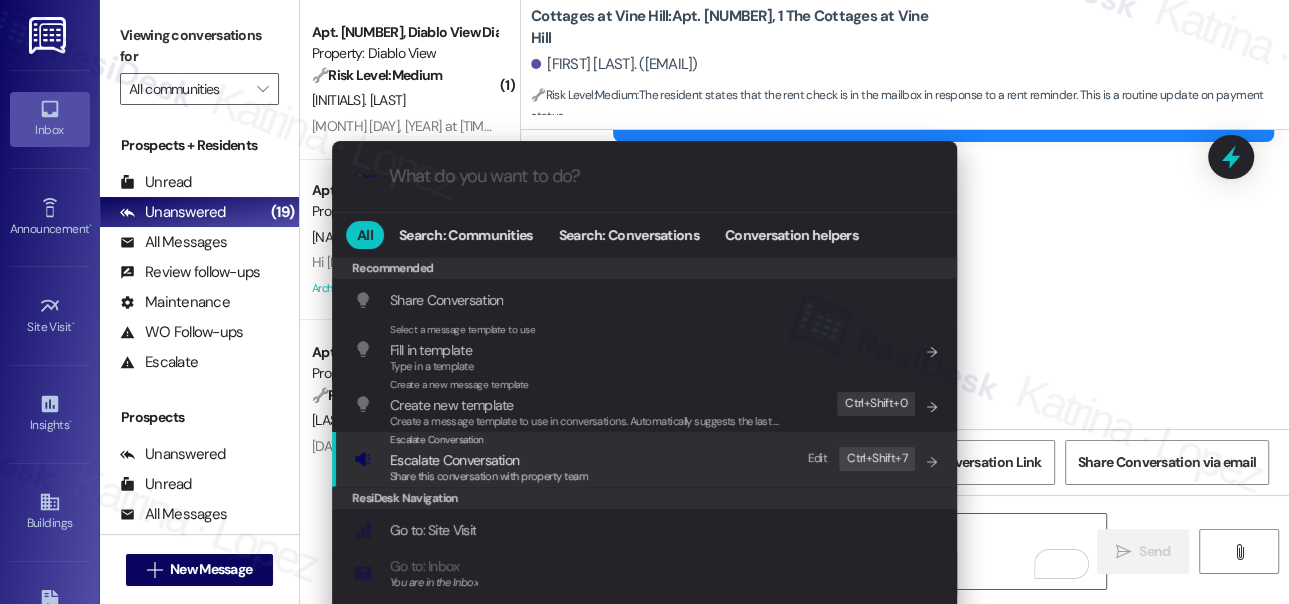 click on "Escalate Conversation" at bounding box center (489, 460) 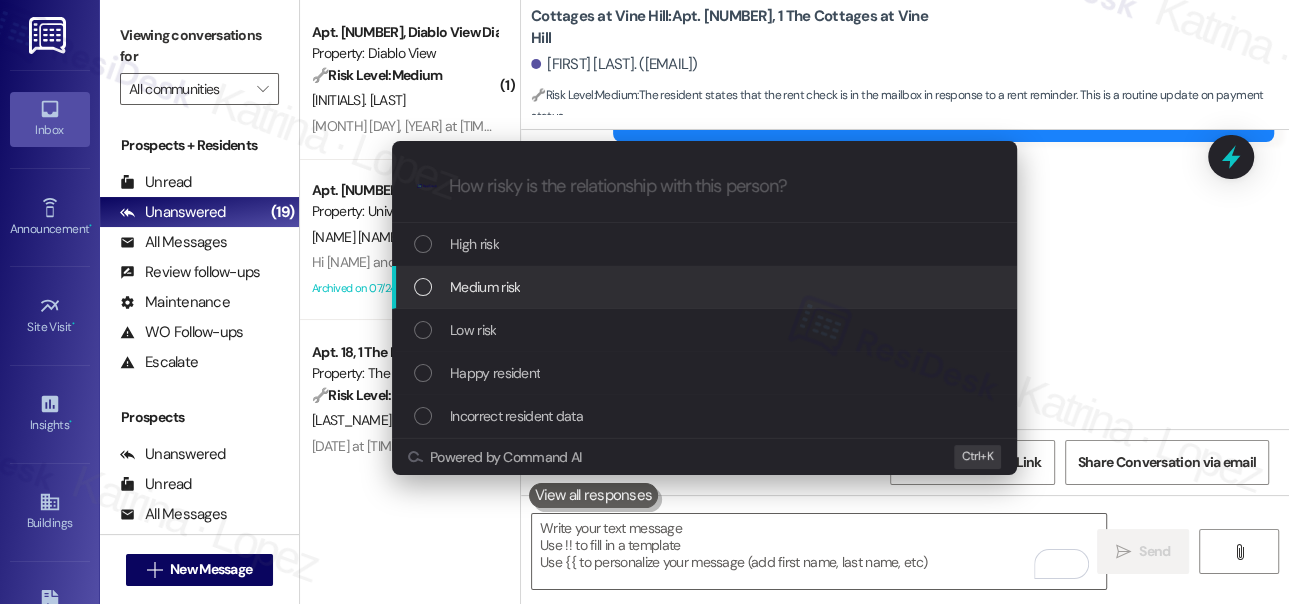 click on "Medium risk" at bounding box center (704, 287) 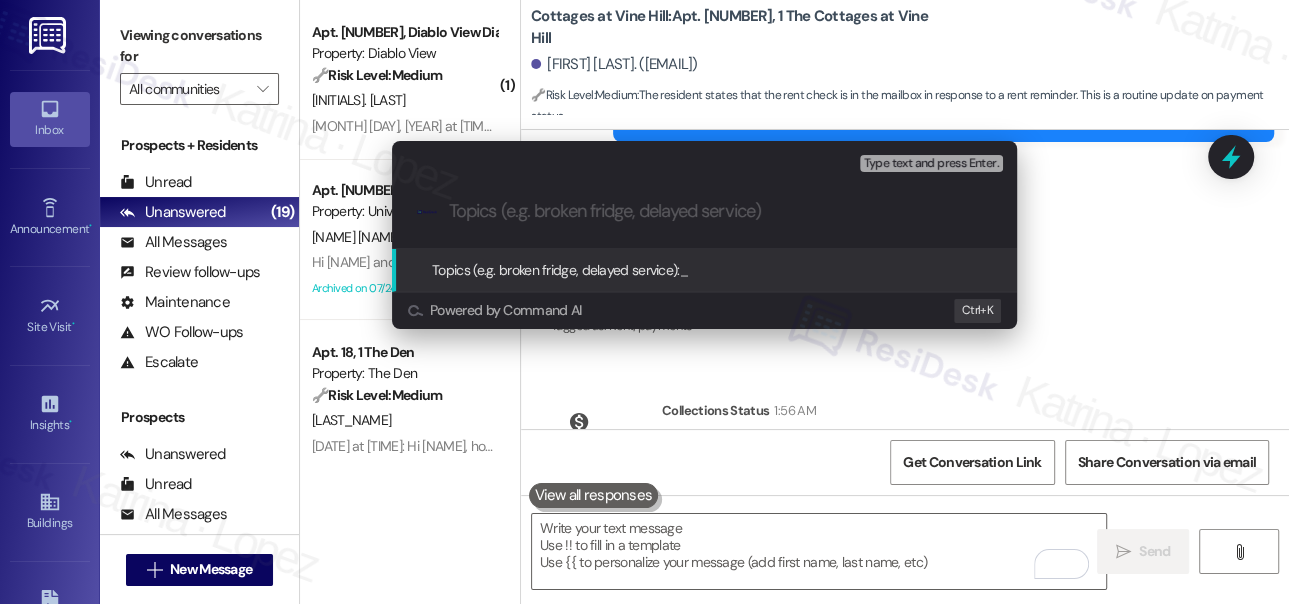 paste on "check is in the mailbox." 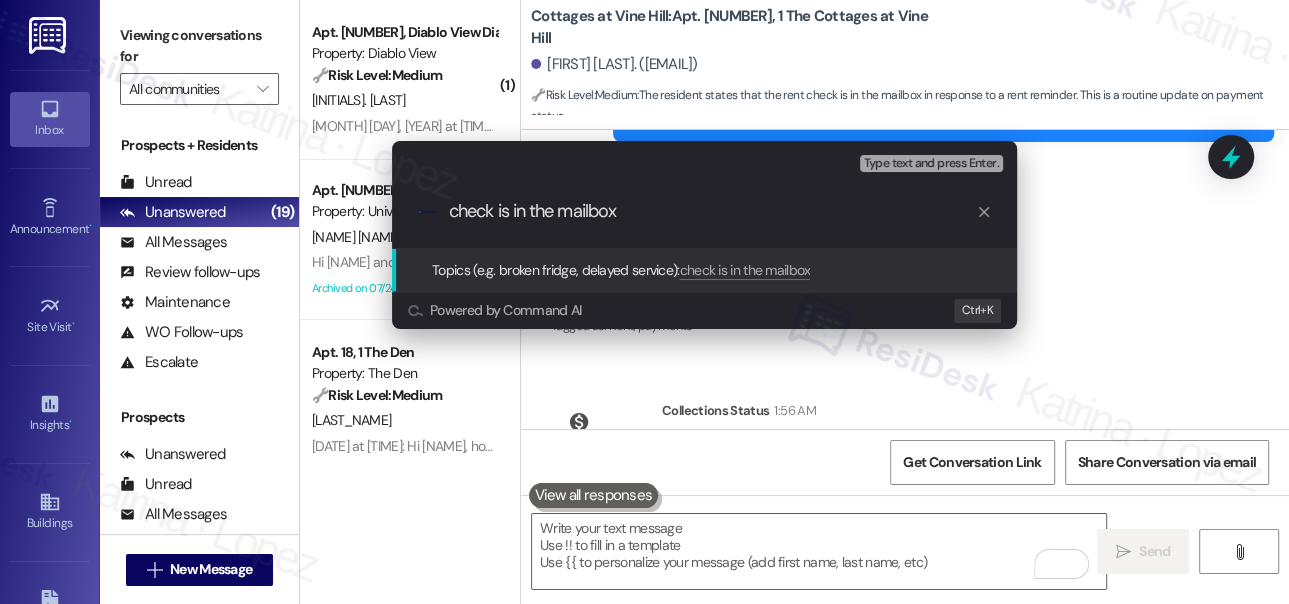 drag, startPoint x: 458, startPoint y: 210, endPoint x: 448, endPoint y: 209, distance: 10.049875 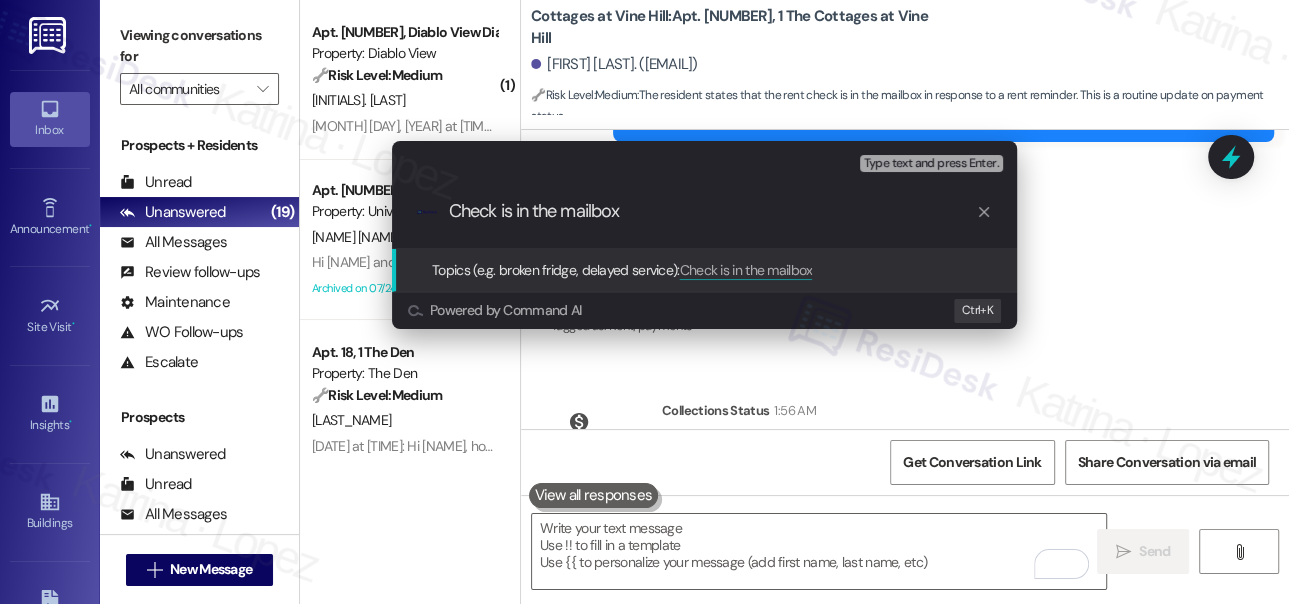 type on "Check is in the mailbox" 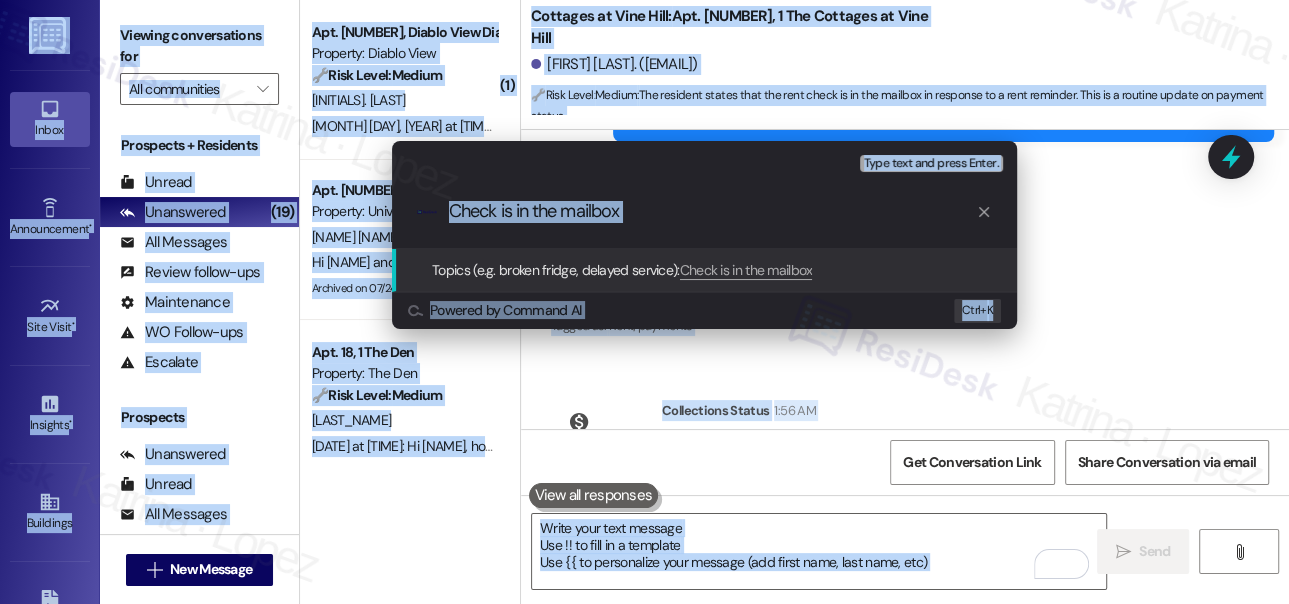 copy on "Inbox   Go to Inbox Announcement   • Send A Text Announcement Site Visit   • Go to Site Visit Insights   • Go to Insights Buildings   Go to Buildings Leads   Go to Leads Templates   • Go to Templates Account   Go to Account Support   Go to Support Viewing conversations for  Prospects + Residents Unread (0) Unread: Any message you haven't read yet will show up here Unanswered (19) Unanswered: ResiDesk identifies open questions and unanswered conversations so you can respond to them. All Messages (undefined) All Messages: This is your inbox. All of your tenant messages will show up here. Review follow-ups (undefined) Review follow-ups: ResiDesk identifies open review candidates and conversations so you can respond to them. Maintenance (undefined) Maintenance: ResiDesk identifies conversations around maintenance or work orders from the last 14 days so you can respond to them. WO Follow-ups (undefined) WO Follow-ups: ResiDesk identifies follow-ups around maintenance or work orders from the last 7 days so you ..." 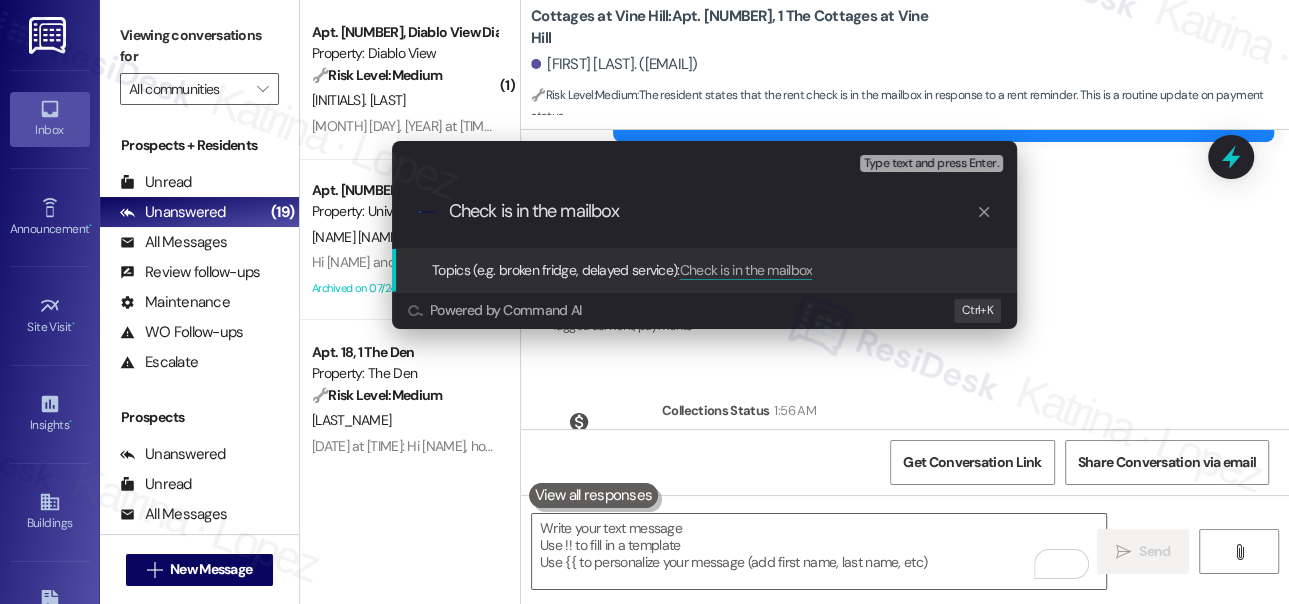 click on "Check is in the mailbox" at bounding box center [712, 211] 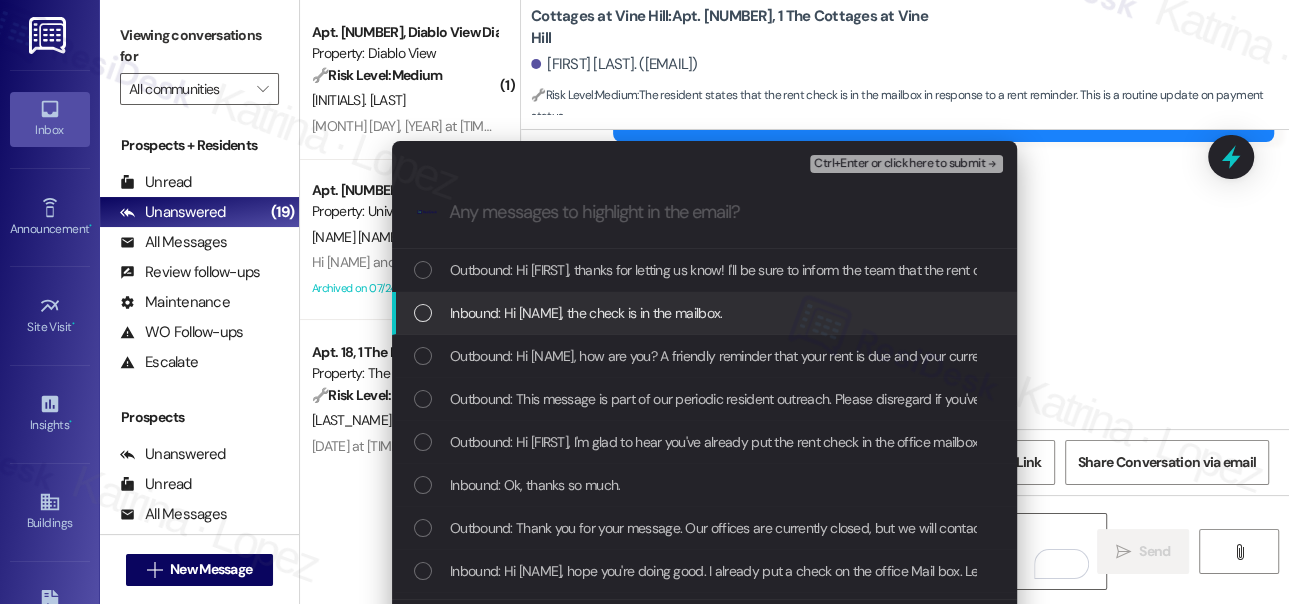 click on "Inbound: Hi Sarah, the check is in the mailbox." at bounding box center [704, 313] 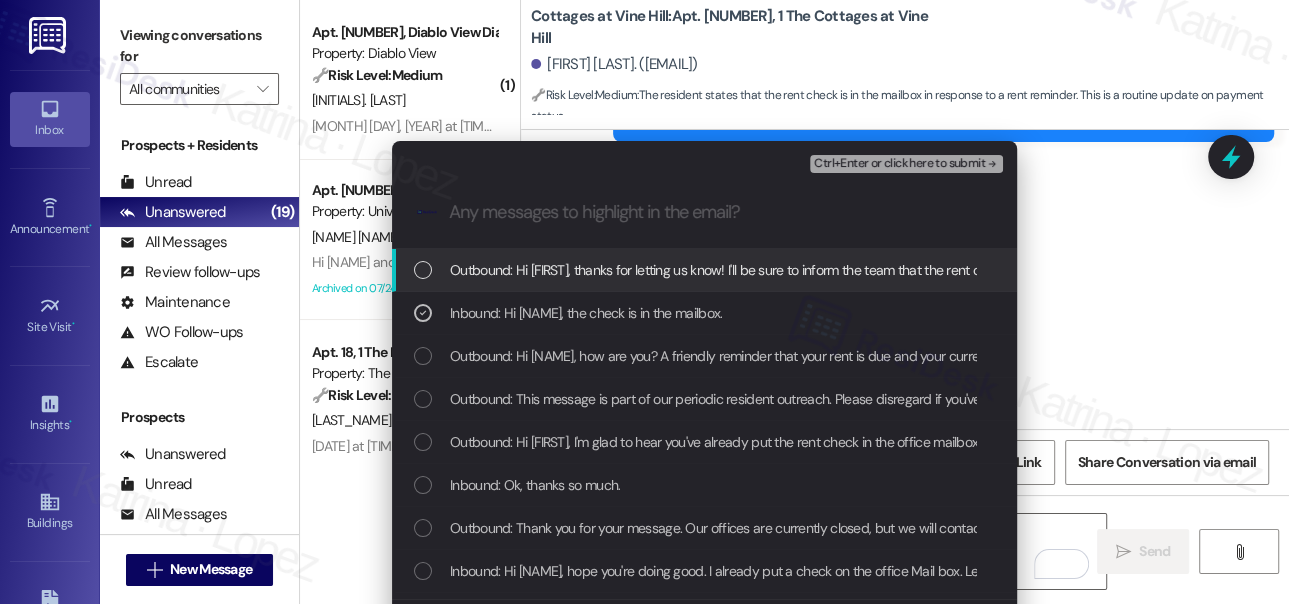 click on "Ctrl+Enter or click here to submit" at bounding box center [899, 164] 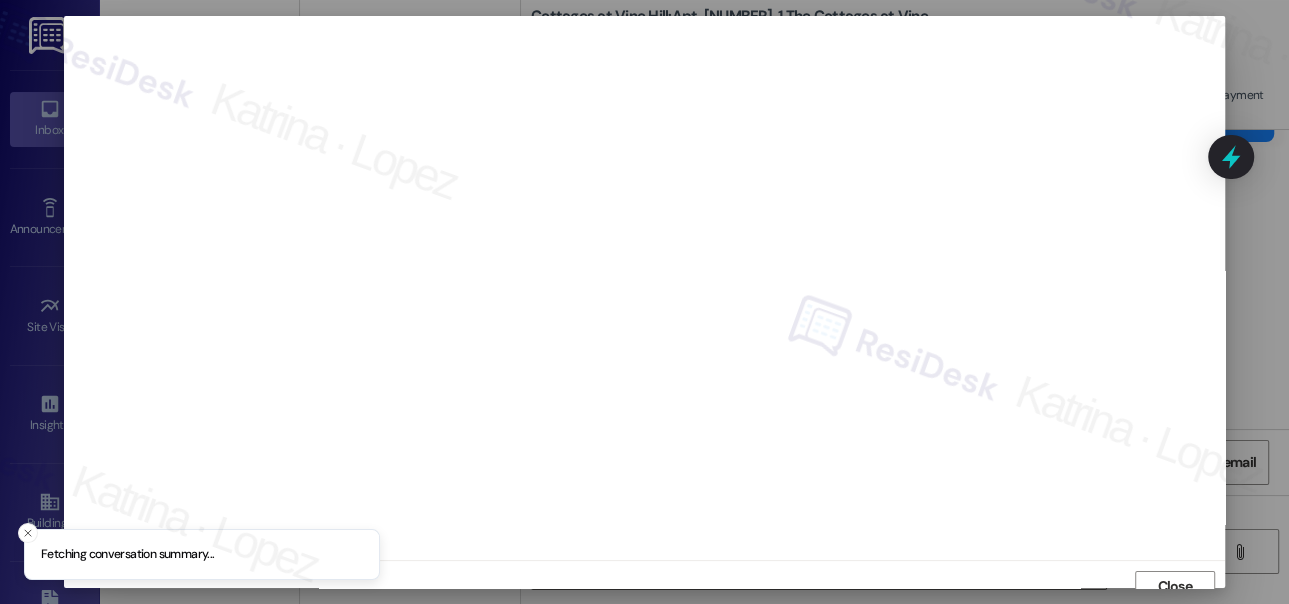 scroll, scrollTop: 14, scrollLeft: 0, axis: vertical 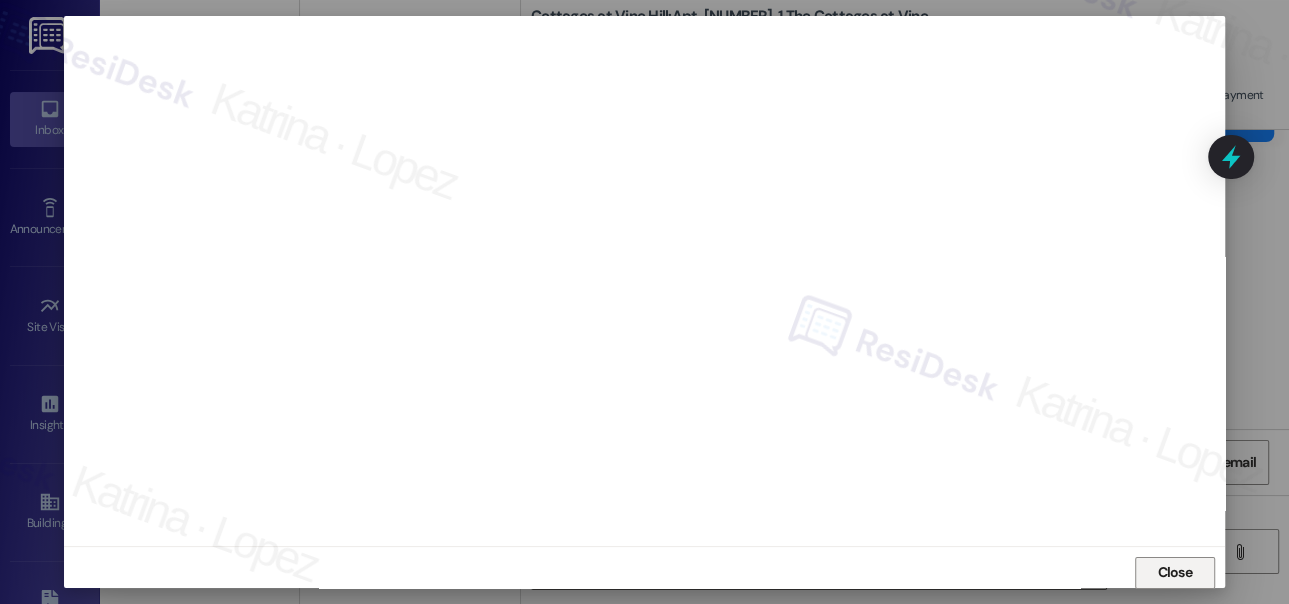 click on "Close" at bounding box center [1174, 572] 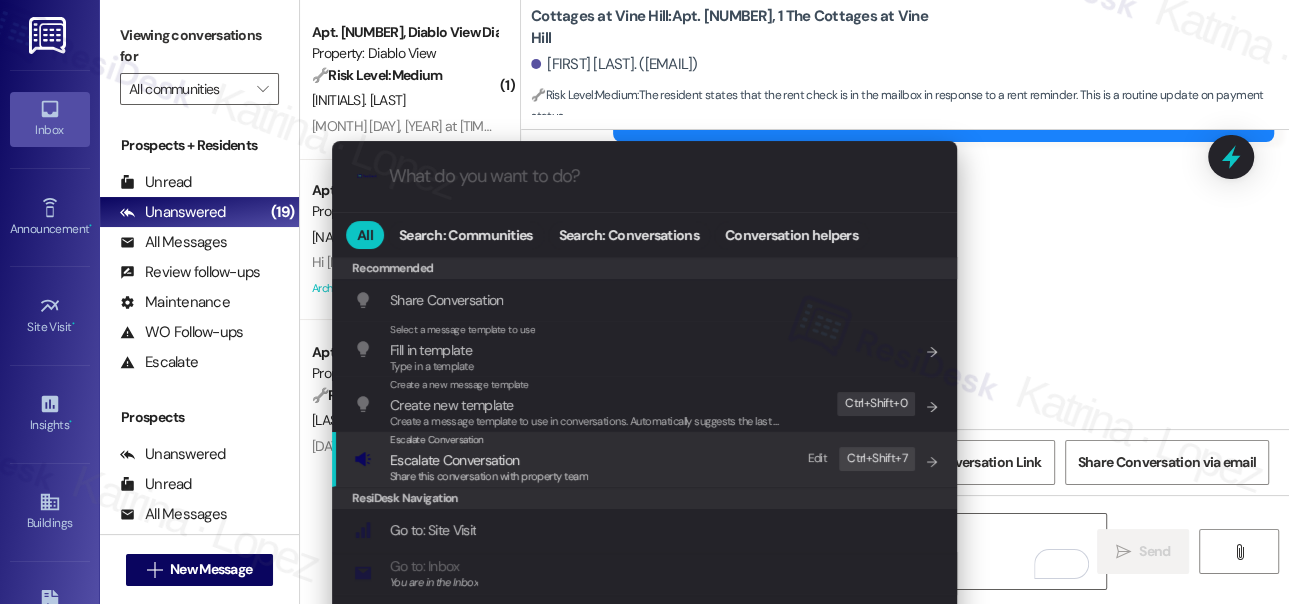 click on "Escalate Conversation Escalate Conversation Share this conversation with property team Edit Ctrl+ Shift+ 7" at bounding box center (646, 459) 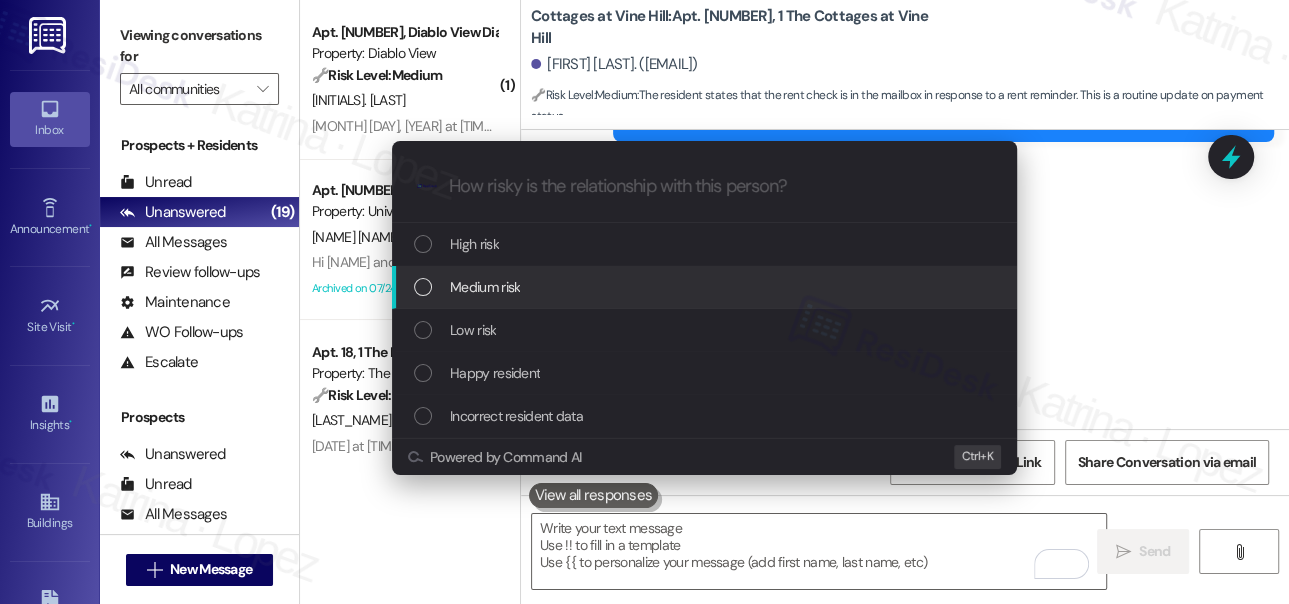 click on "Medium risk" at bounding box center (485, 287) 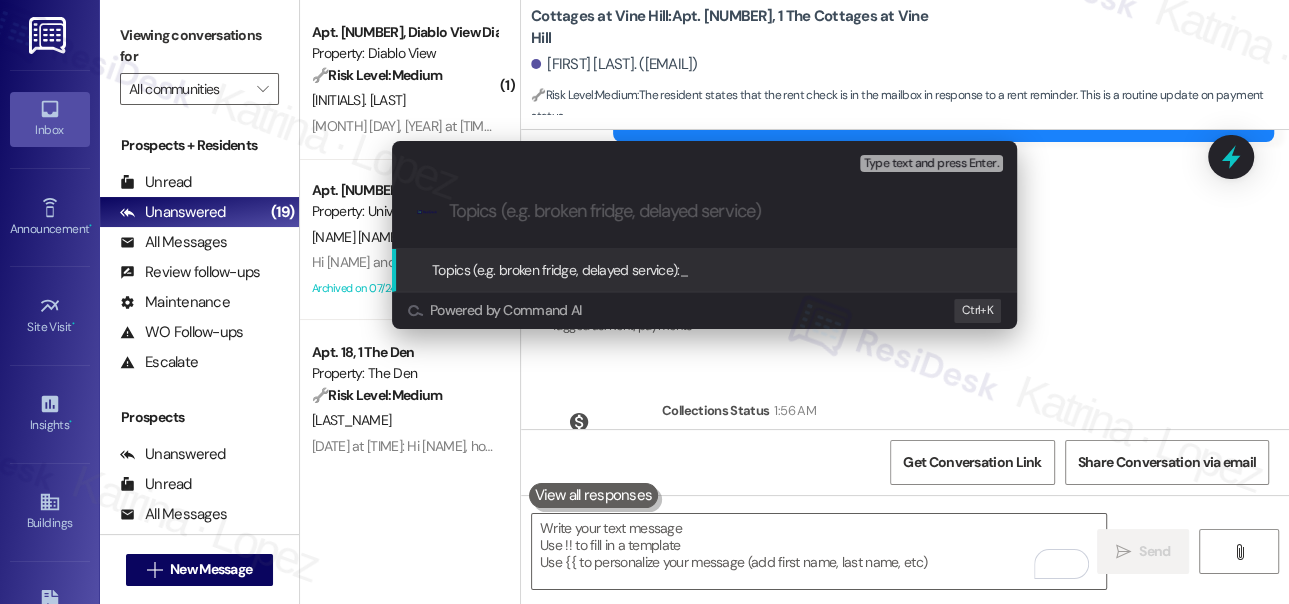 paste on "Check is in the mailbox" 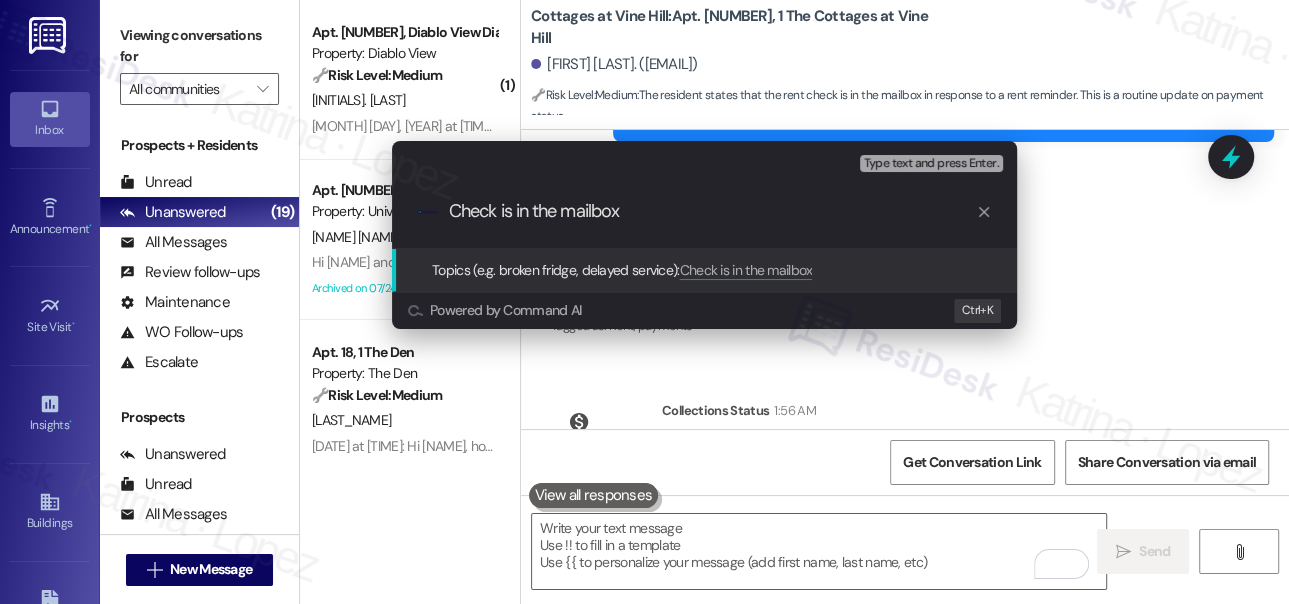 type 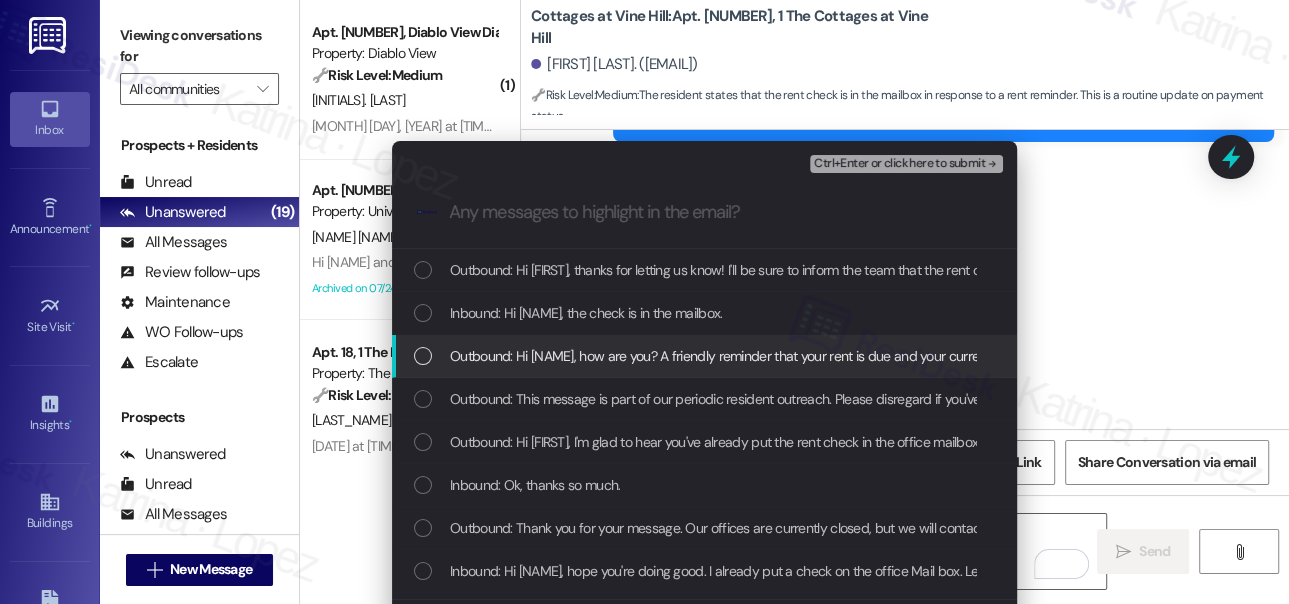 click on "Inbound: Hi Sarah, the check is in the mailbox." at bounding box center [706, 313] 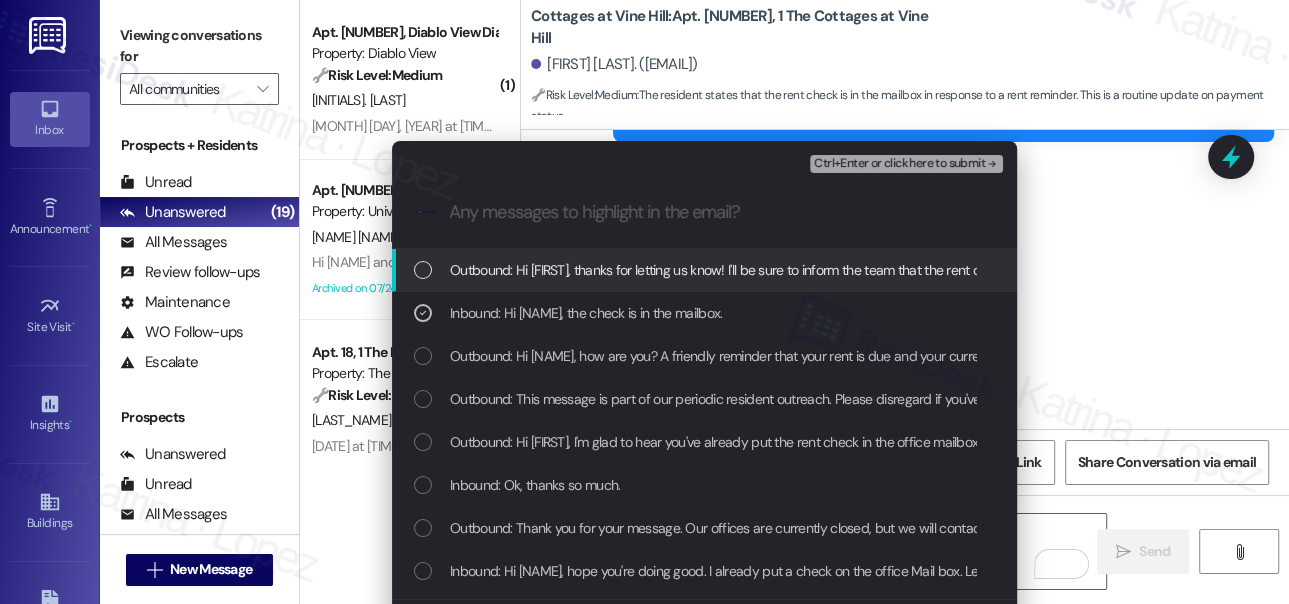 click on "Ctrl+Enter or click here to submit" at bounding box center [899, 164] 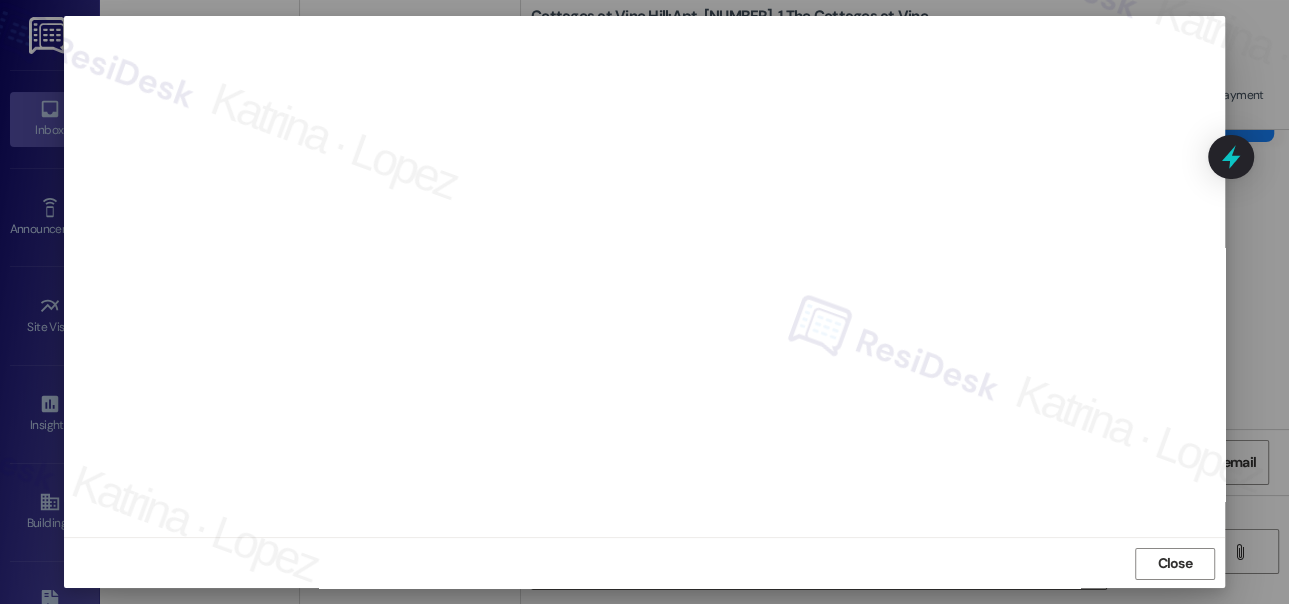 scroll, scrollTop: 24, scrollLeft: 0, axis: vertical 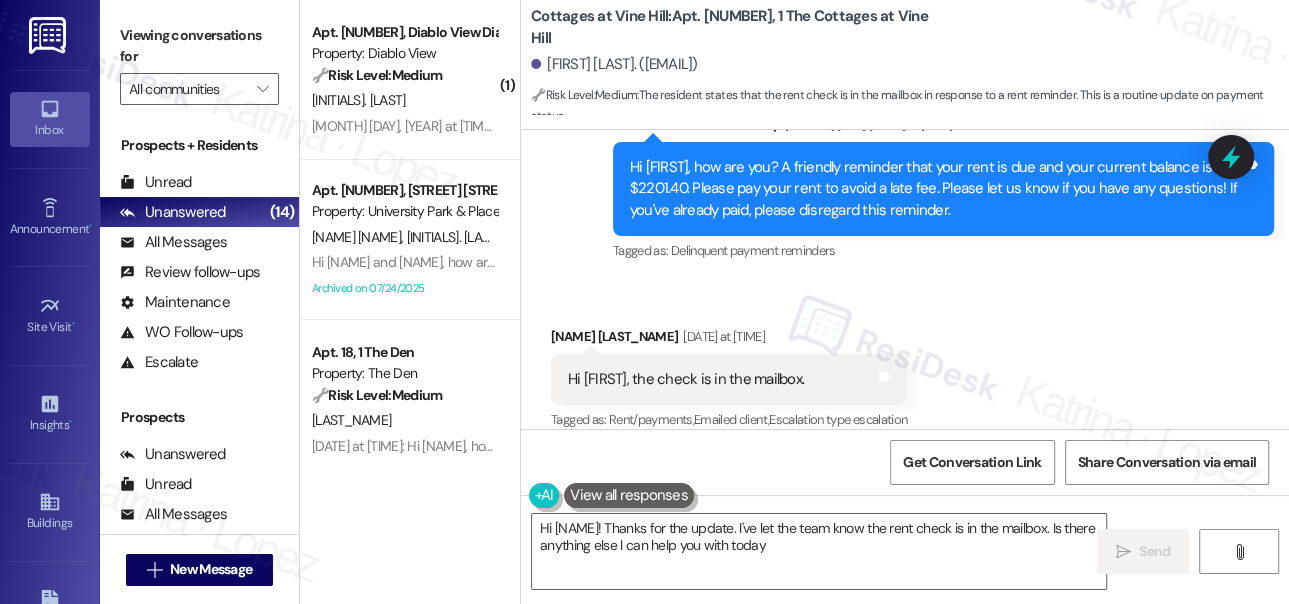 type on "Hi {{first_name}}! Thanks for the update. I've let the team know the rent check is in the mailbox. Is there anything else I can help you with today?" 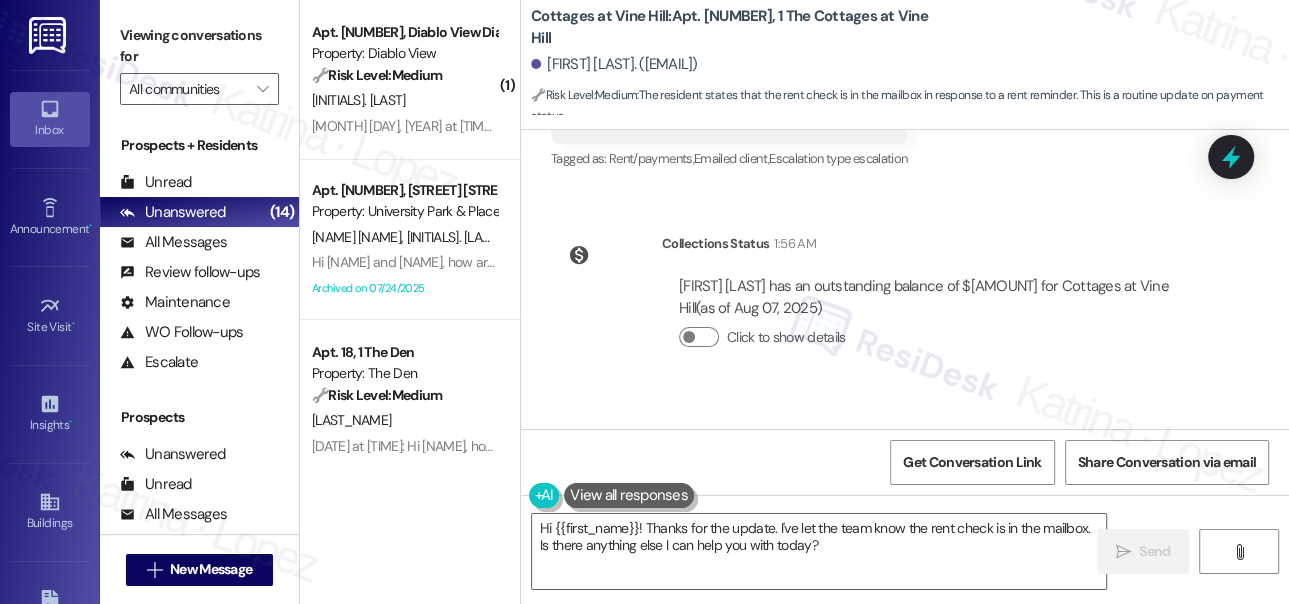scroll, scrollTop: 7225, scrollLeft: 0, axis: vertical 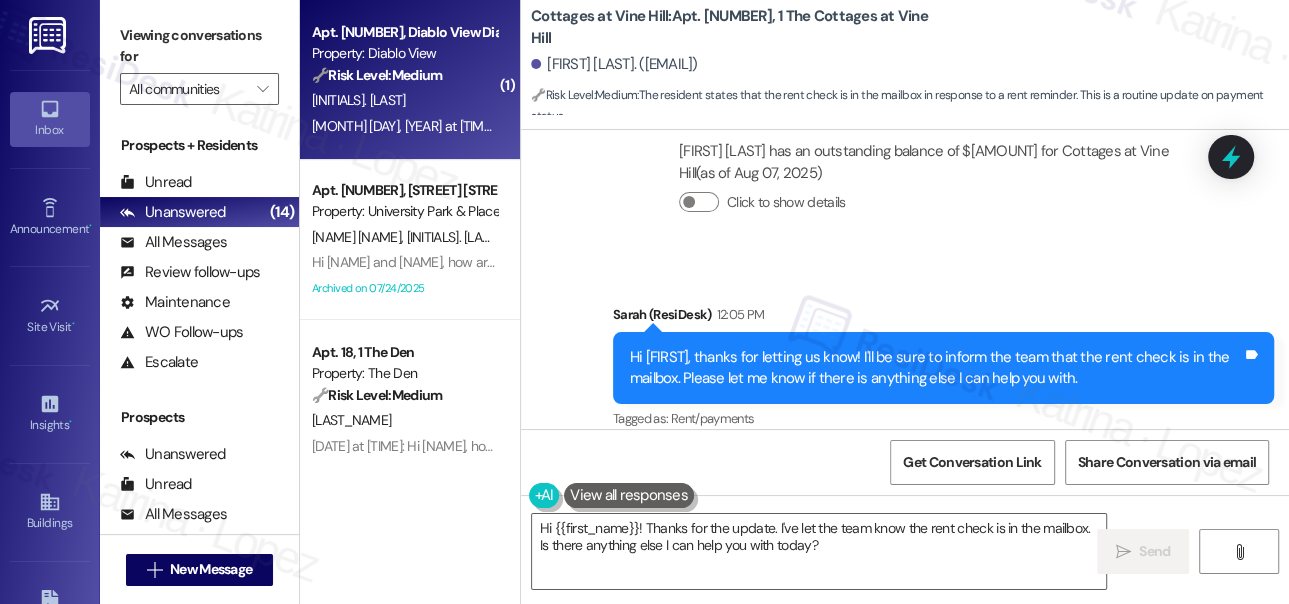 click on "Aug 05, 2025 at 12:33 PM: I paid my rent for August Aug 05, 2025 at 12:33 PM: I paid my rent for August" at bounding box center (477, 126) 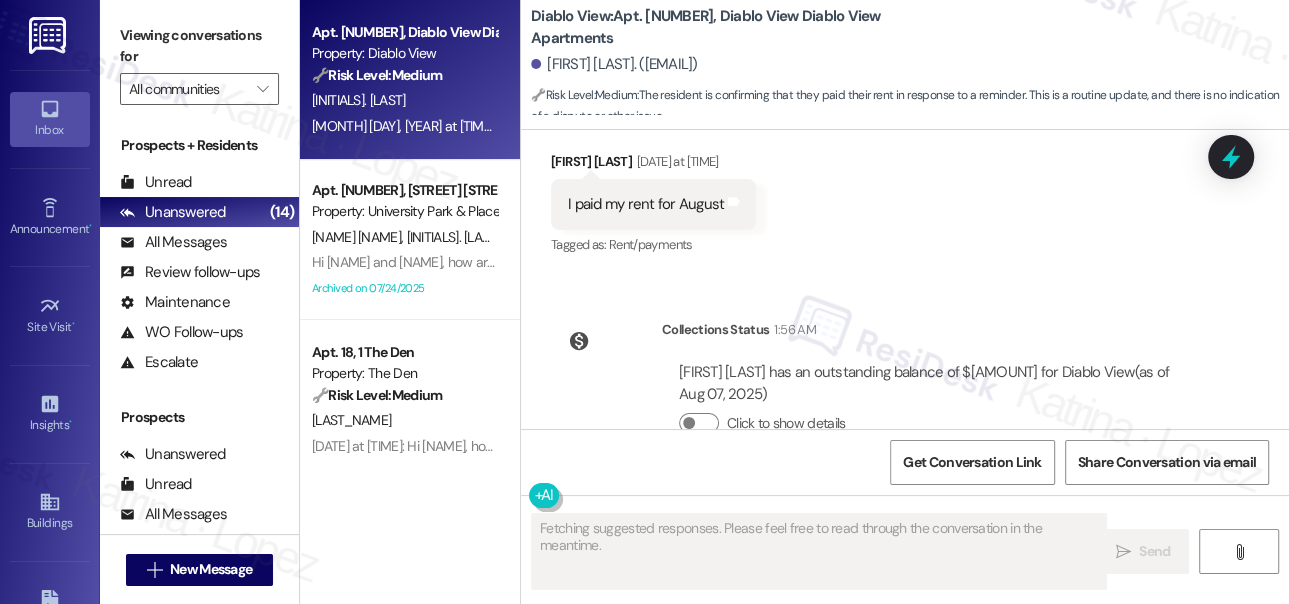 scroll, scrollTop: 5726, scrollLeft: 0, axis: vertical 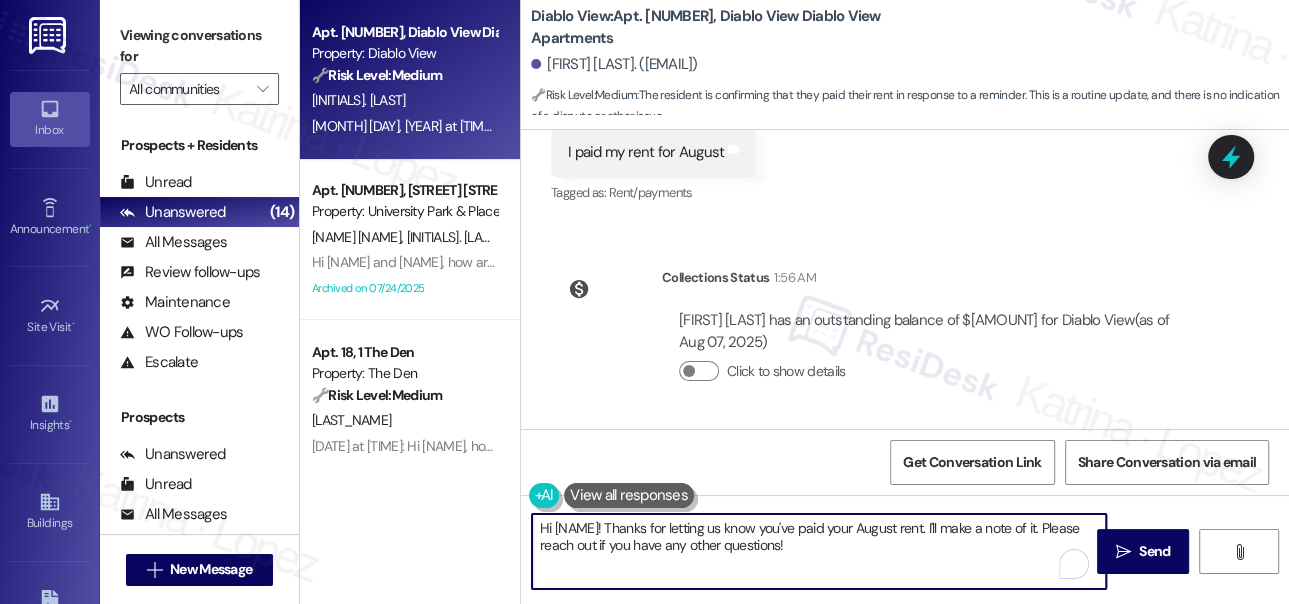 click on "Hi {{first_name}}! Thanks for letting us know you've paid your August rent. I'll make a note of it. Please reach out if you have any other questions!" at bounding box center [819, 551] 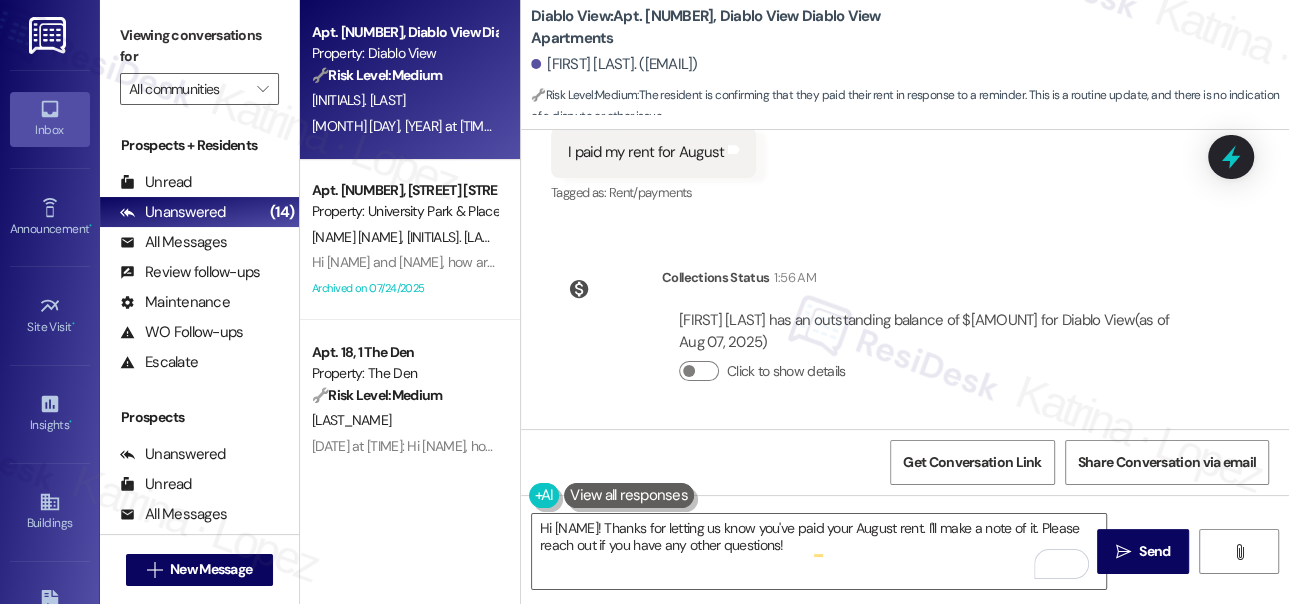click on "Viewing conversations for All communities " at bounding box center [199, 62] 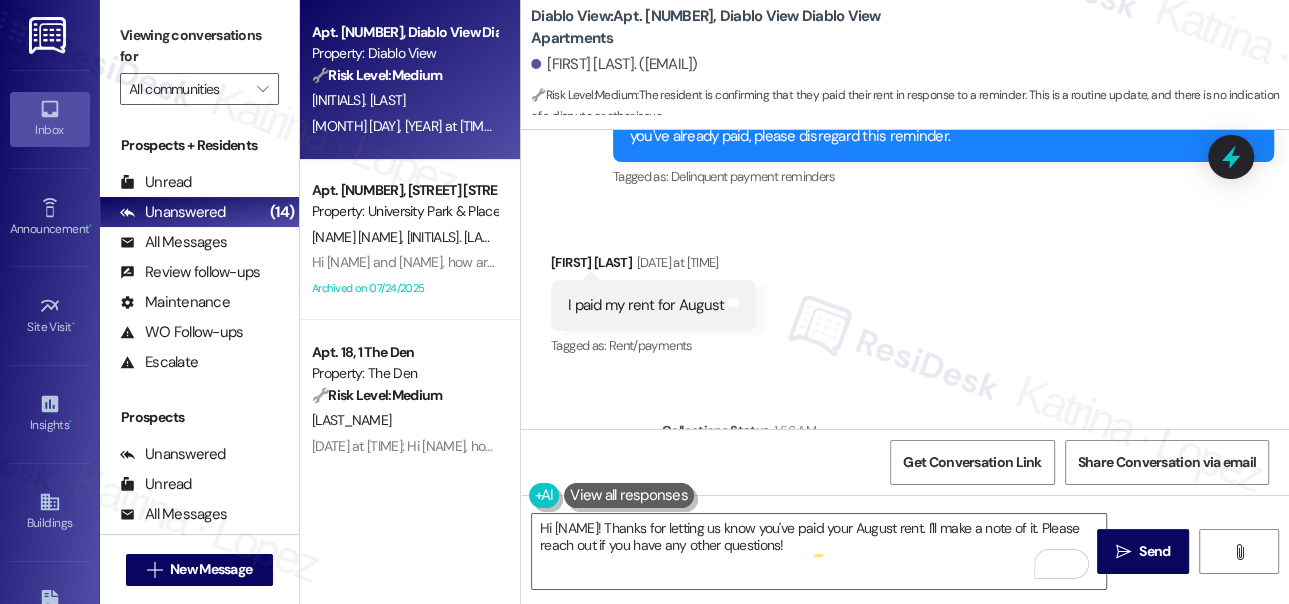 scroll, scrollTop: 5544, scrollLeft: 0, axis: vertical 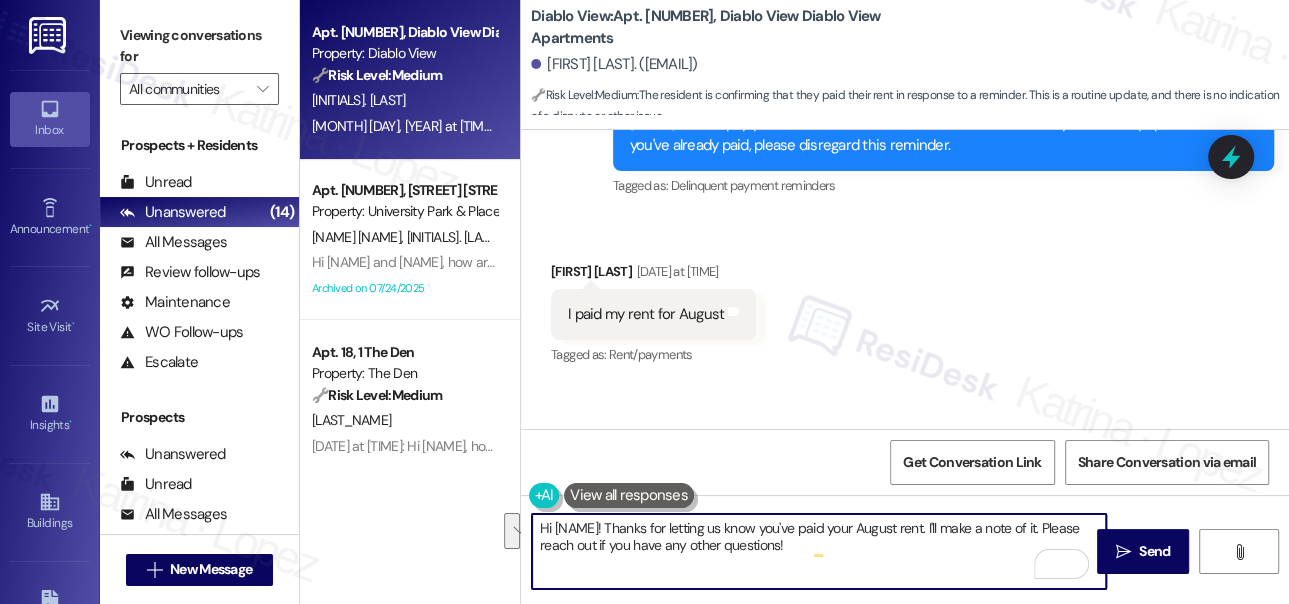 drag, startPoint x: 874, startPoint y: 551, endPoint x: 964, endPoint y: 519, distance: 95.51963 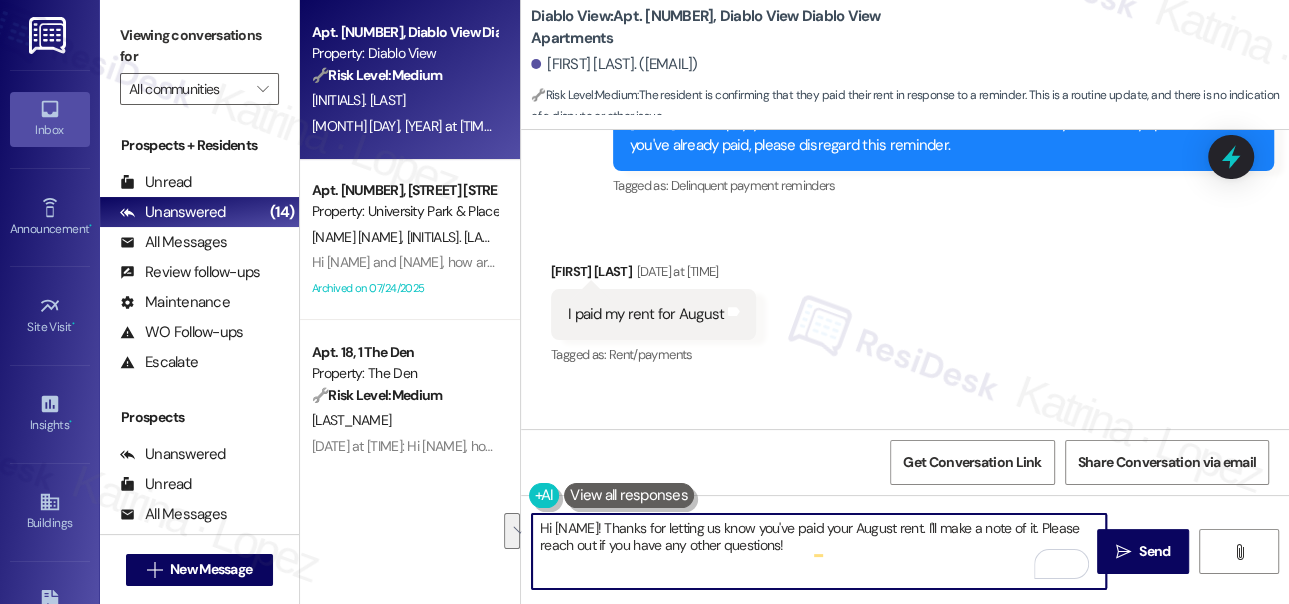 click on "Hi {{first_name}}! Thanks for letting us know you've paid your August rent. I'll make a note of it. Please reach out if you have any other questions!" at bounding box center (819, 551) 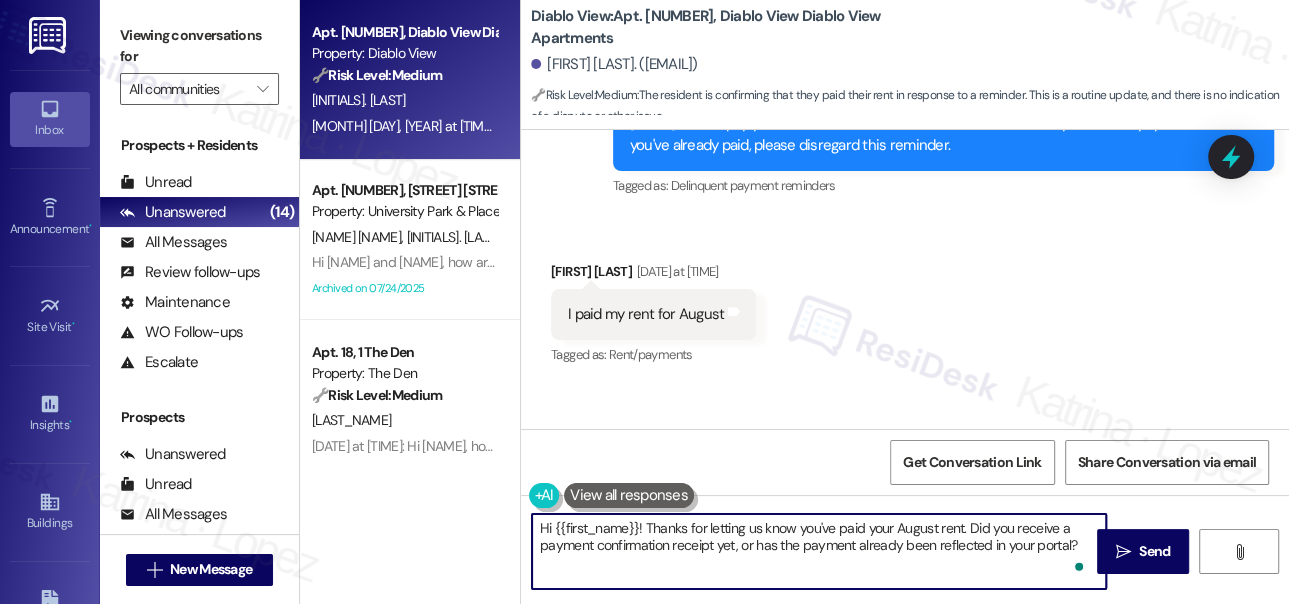 drag, startPoint x: 733, startPoint y: 540, endPoint x: 926, endPoint y: 551, distance: 193.31322 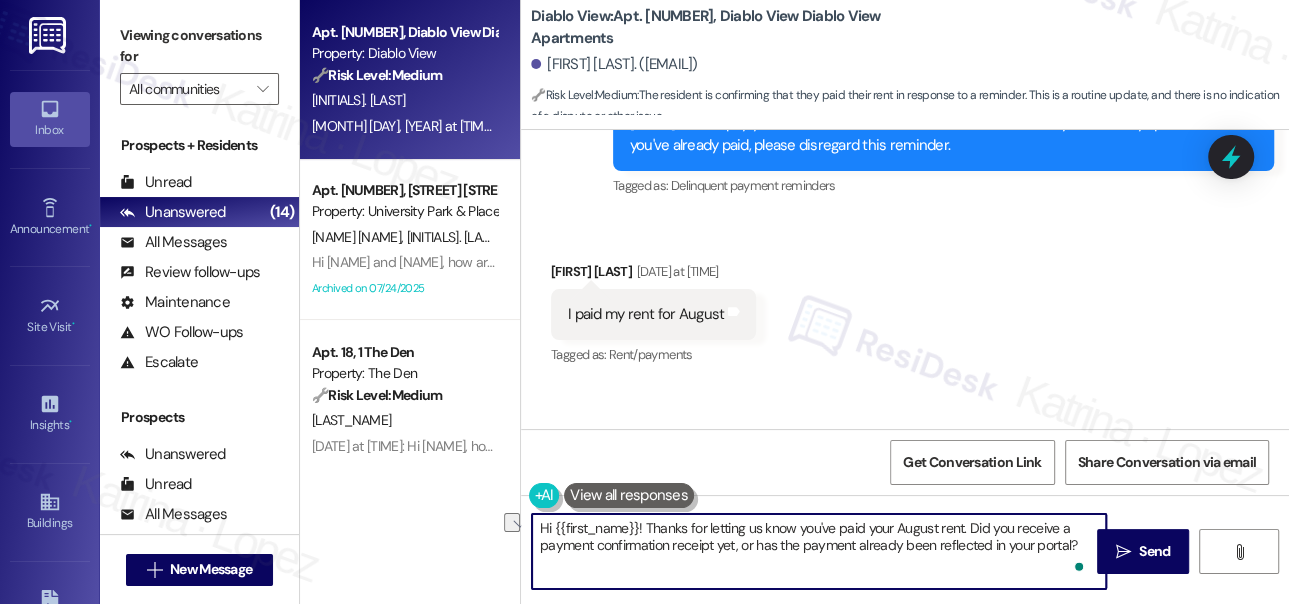 type on "Hi {{first_name}}! Thanks for letting us know you've paid your August rent. Did you receive a payment confirmation receipt yet, or has the payment already been reflected in your portal?" 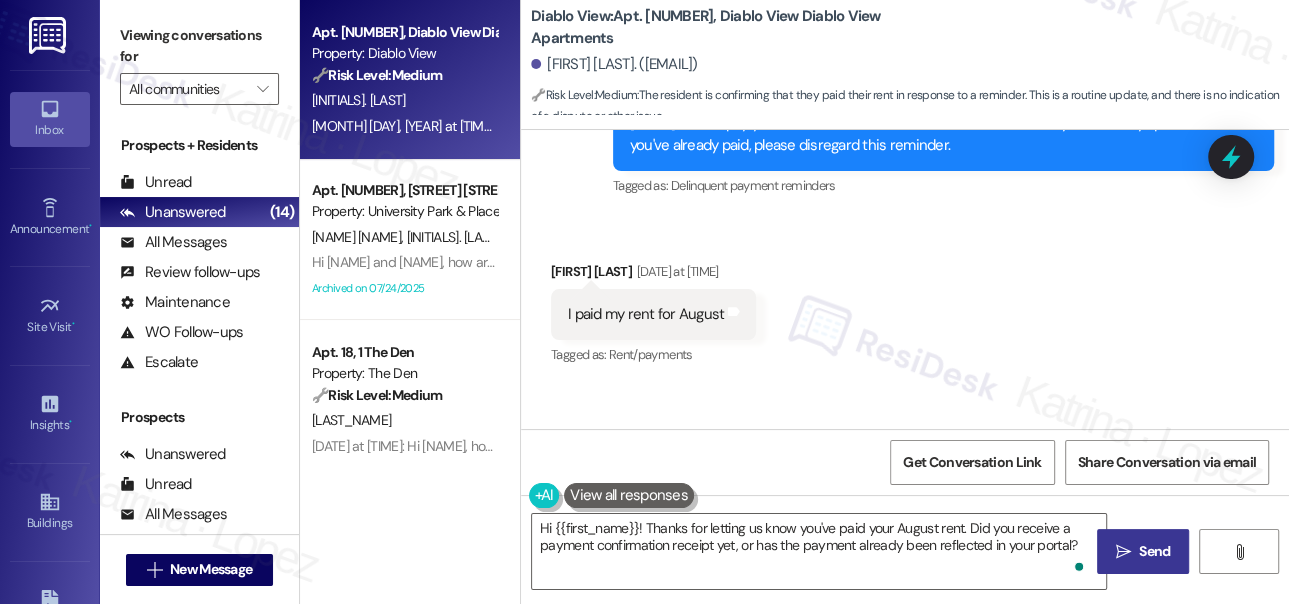 click on "Send" at bounding box center (1154, 551) 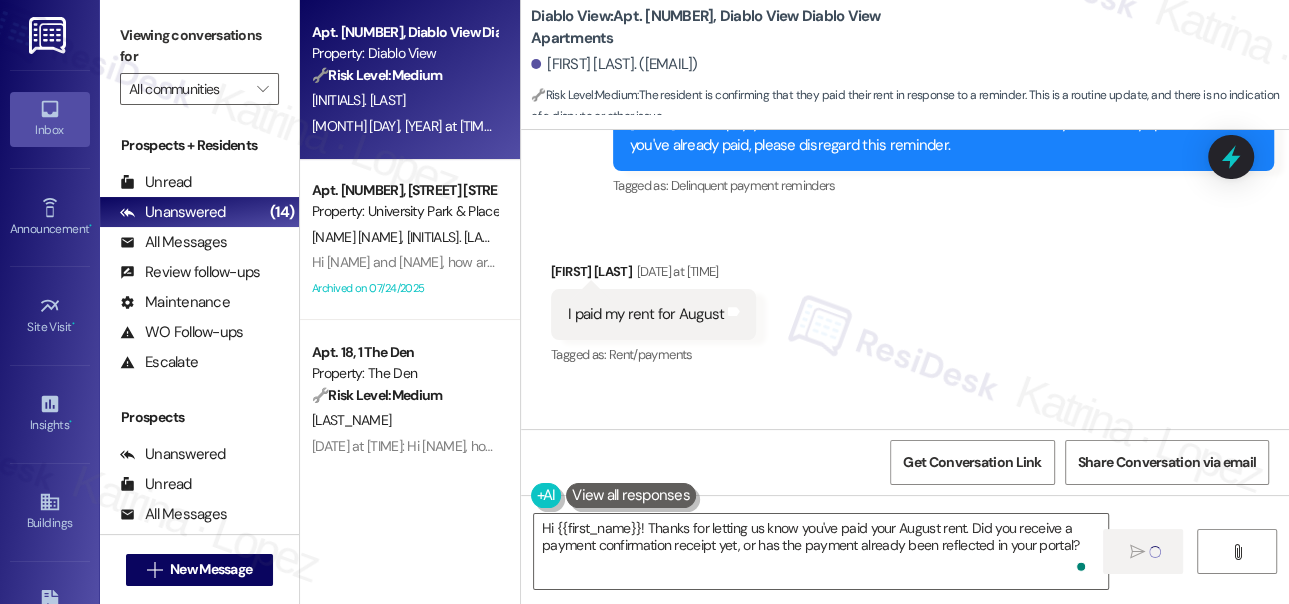 type 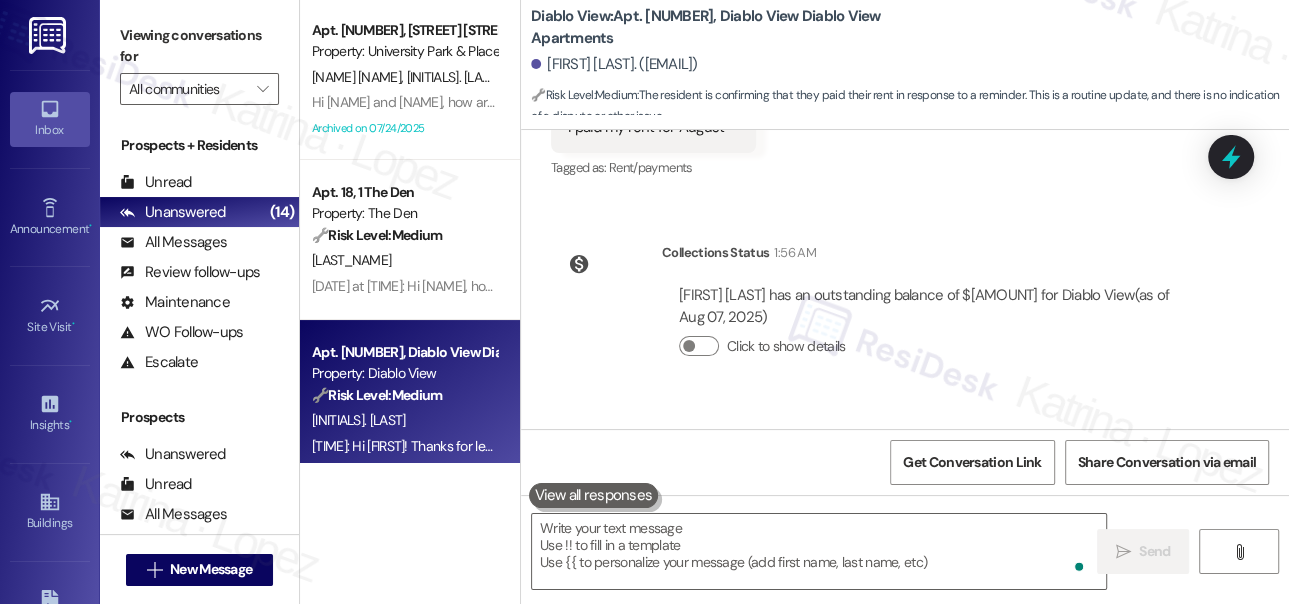 scroll, scrollTop: 5887, scrollLeft: 0, axis: vertical 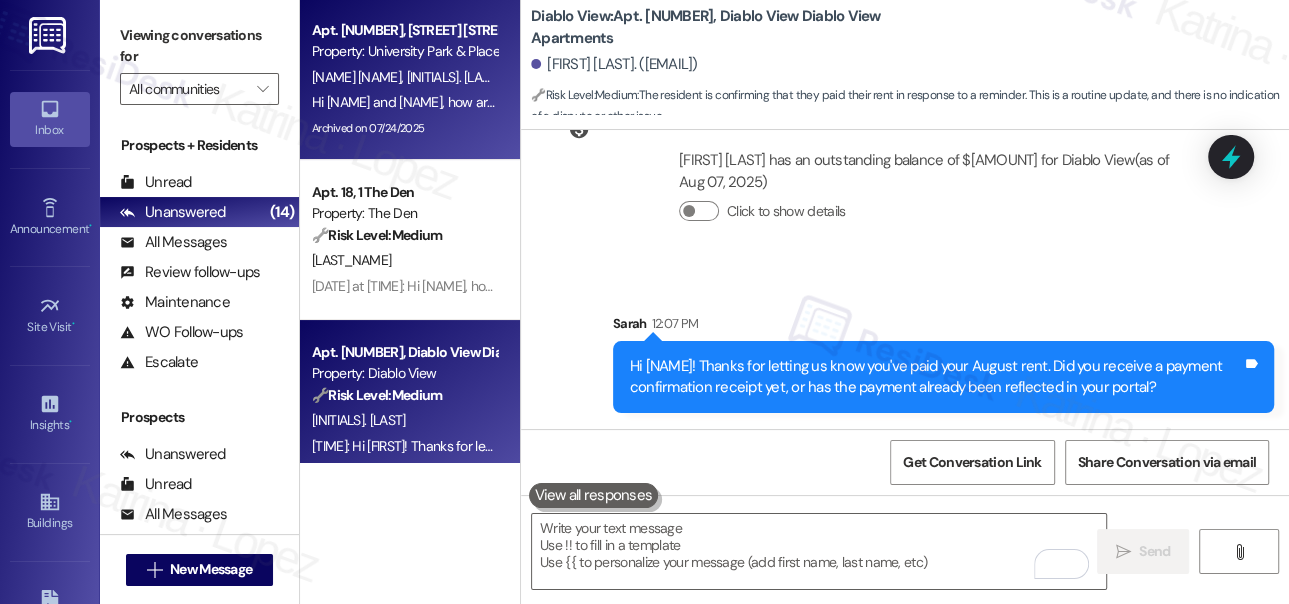 click on "Aug 05, 2025 at 12:33 PM: Hi Kade and Madi, how are you? A friendly reminder that your rent is due and your current balance is $1391.00. Please pay your rent to avoid a late fee. Please let us know if you have any questions! If you've already paid, please disregard this reminder. Aug 05, 2025 at 12:33 PM: Hi Kade and Madi, how are you? A friendly reminder that your rent is due and your current balance is $1391.00. Please pay your rent to avoid a late fee. Please let us know if you have any questions! If you've already paid, please disregard this reminder." at bounding box center (404, 102) 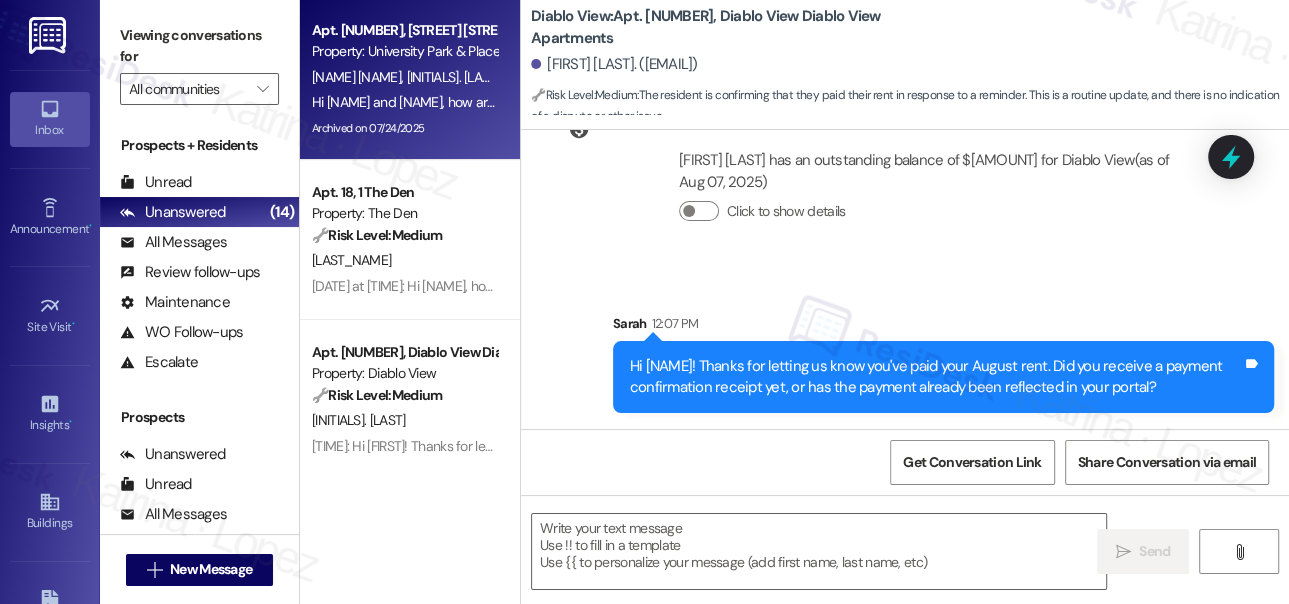 type on "Fetching suggested responses. Please feel free to read through the conversation in the meantime." 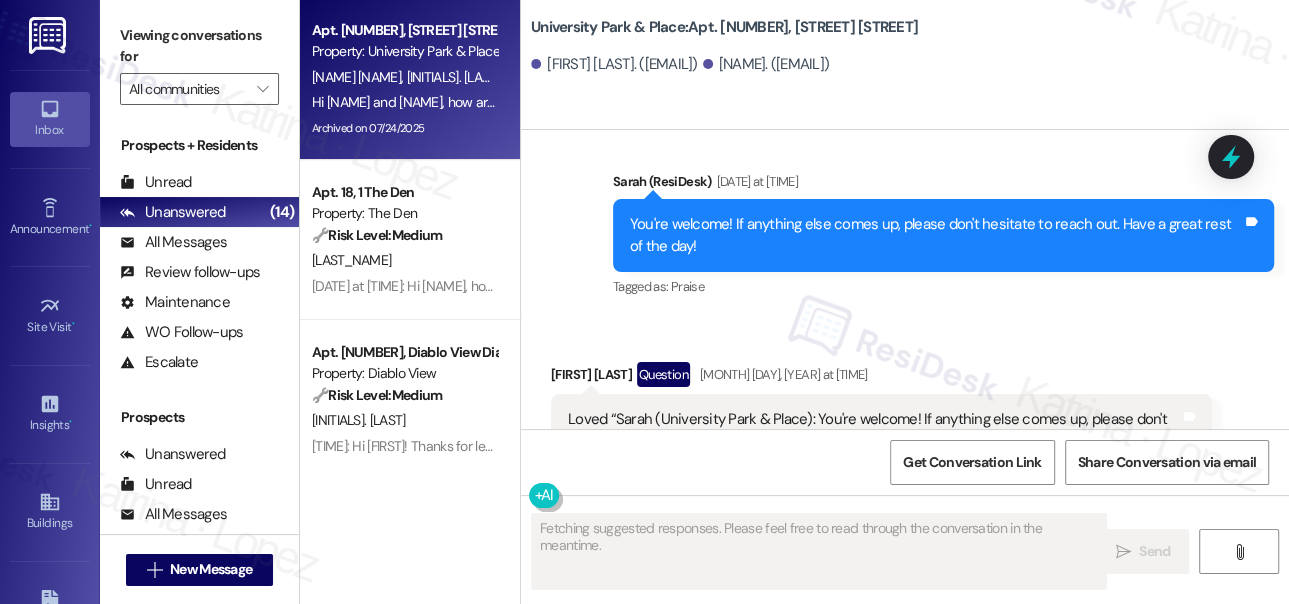 scroll, scrollTop: 6572, scrollLeft: 0, axis: vertical 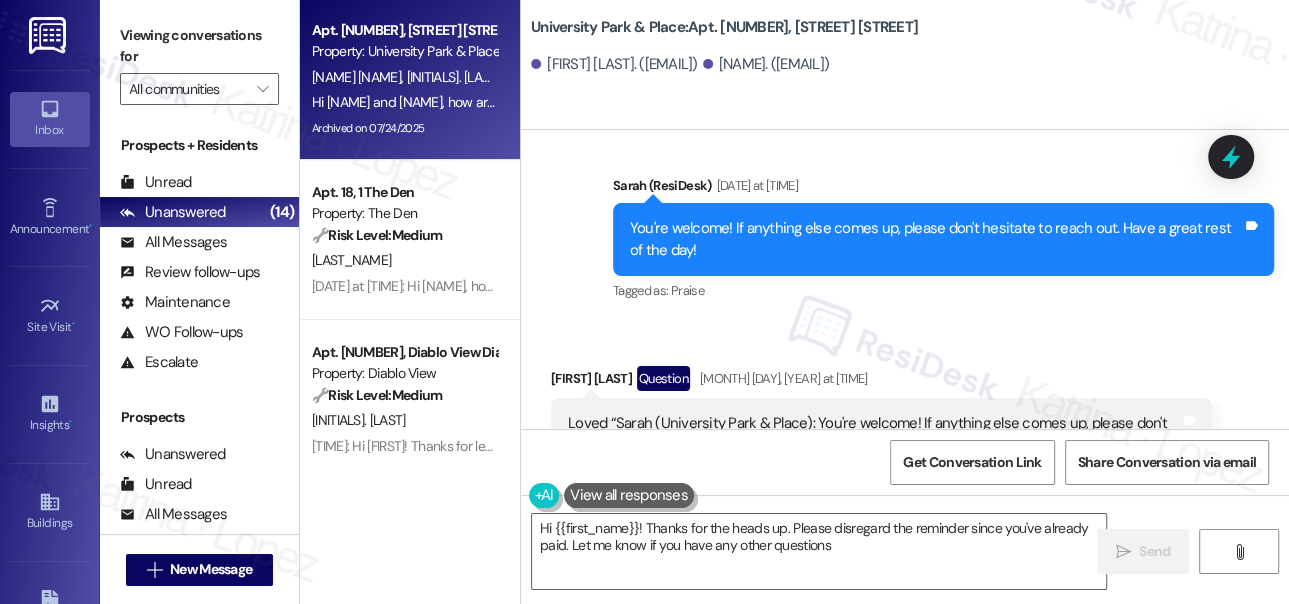 type on "Hi {{first_name}}! Thanks for the heads up. Please disregard the reminder since you've already paid. Let me know if you have any other questions!" 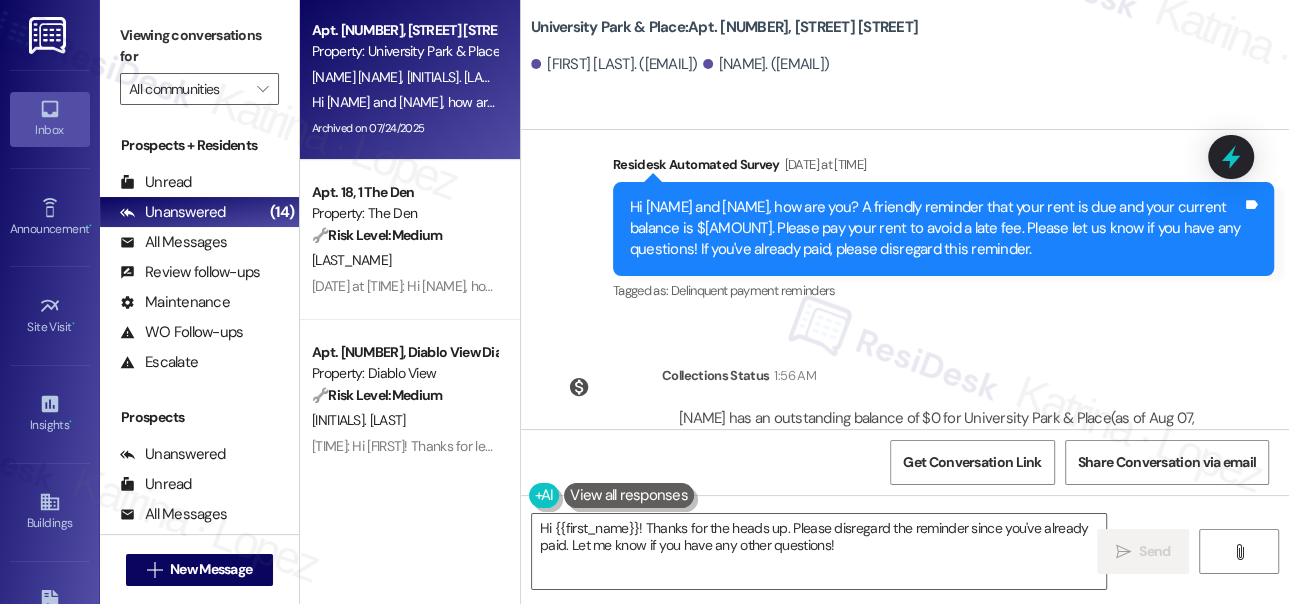 scroll, scrollTop: 7500, scrollLeft: 0, axis: vertical 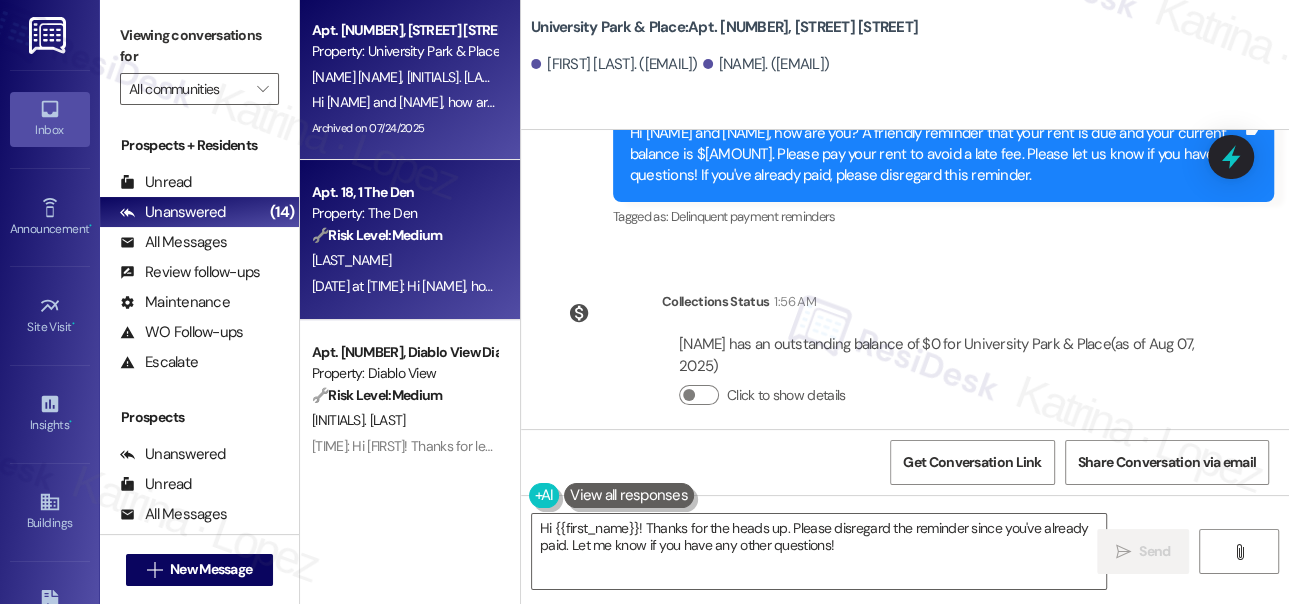 click on "Property: The Den" at bounding box center [404, 213] 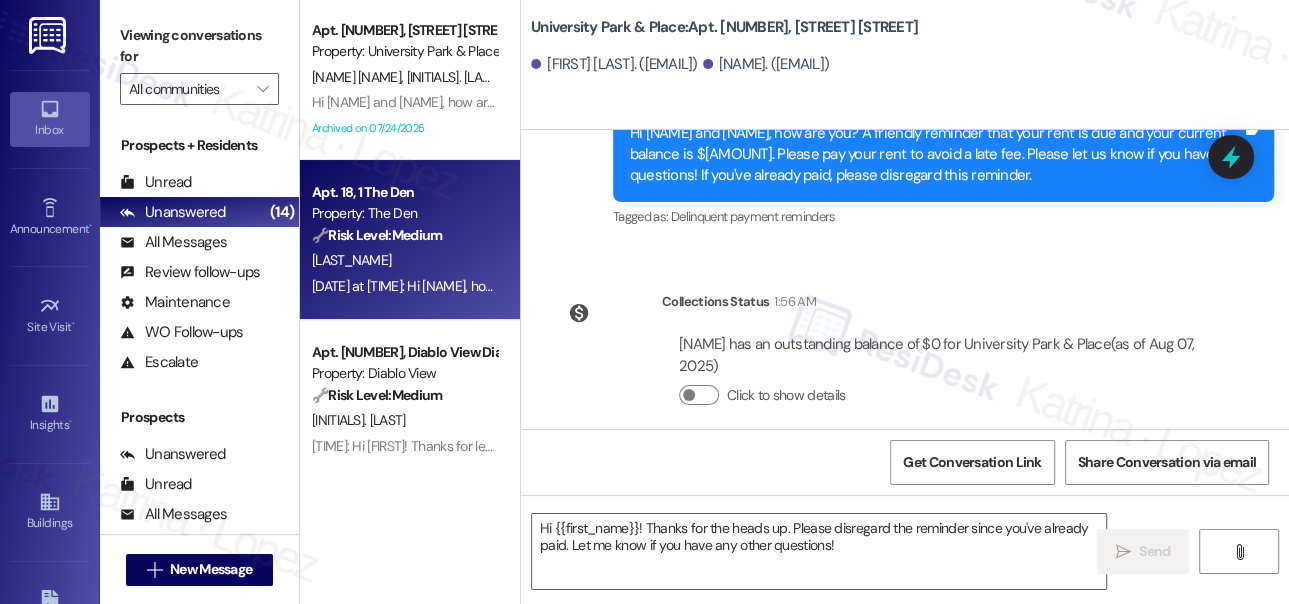 type on "Fetching suggested responses. Please feel free to read through the conversation in the meantime." 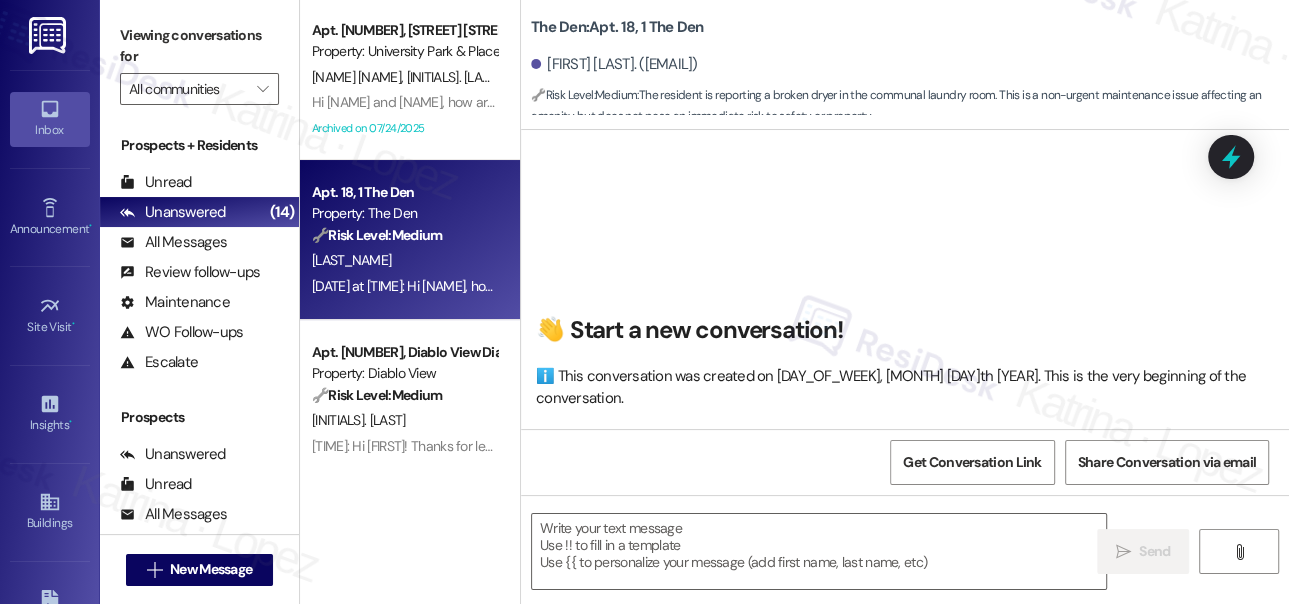 scroll, scrollTop: 4890, scrollLeft: 0, axis: vertical 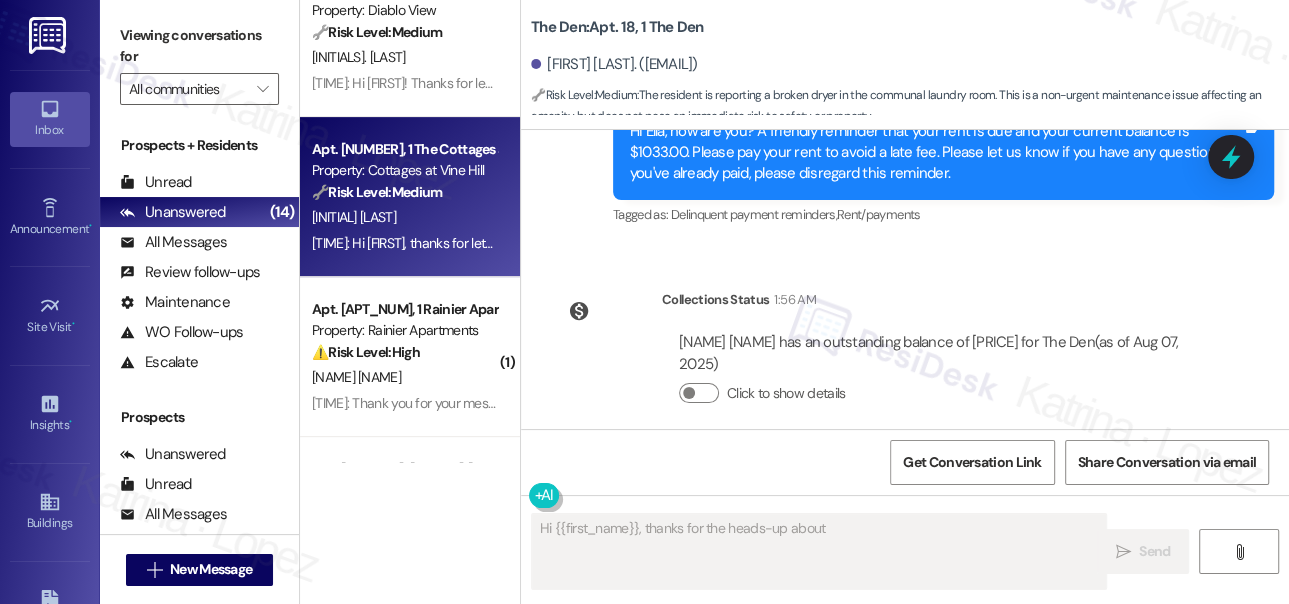type on "Hi {{first_name}}, thanks for the heads-up about the" 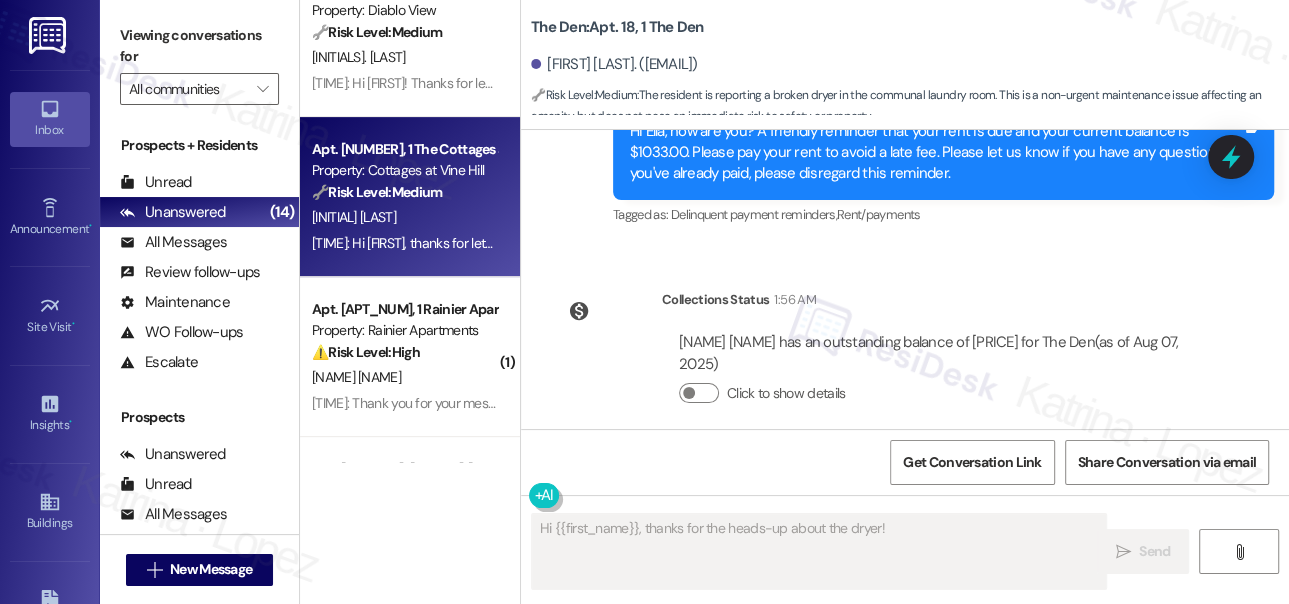 click on "12:05 PM: Hi Djamel, thanks for letting us know! I'll be sure to inform the team that the rent check is in the mailbox. Please let me know if there is anything else I can help you with. 12:05 PM: Hi Djamel, thanks for letting us know! I'll be sure to inform the team that the rent check is in the mailbox. Please let me know if there is anything else I can help you with." at bounding box center [809, 243] 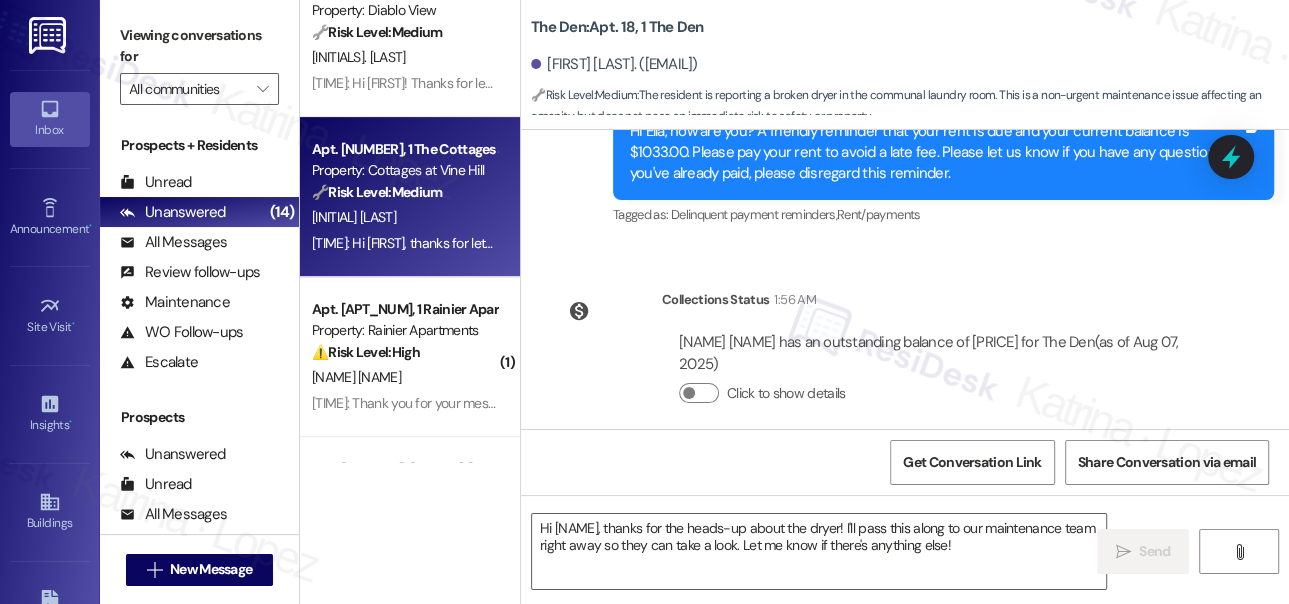 type on "Fetching suggested responses. Please feel free to read through the conversation in the meantime." 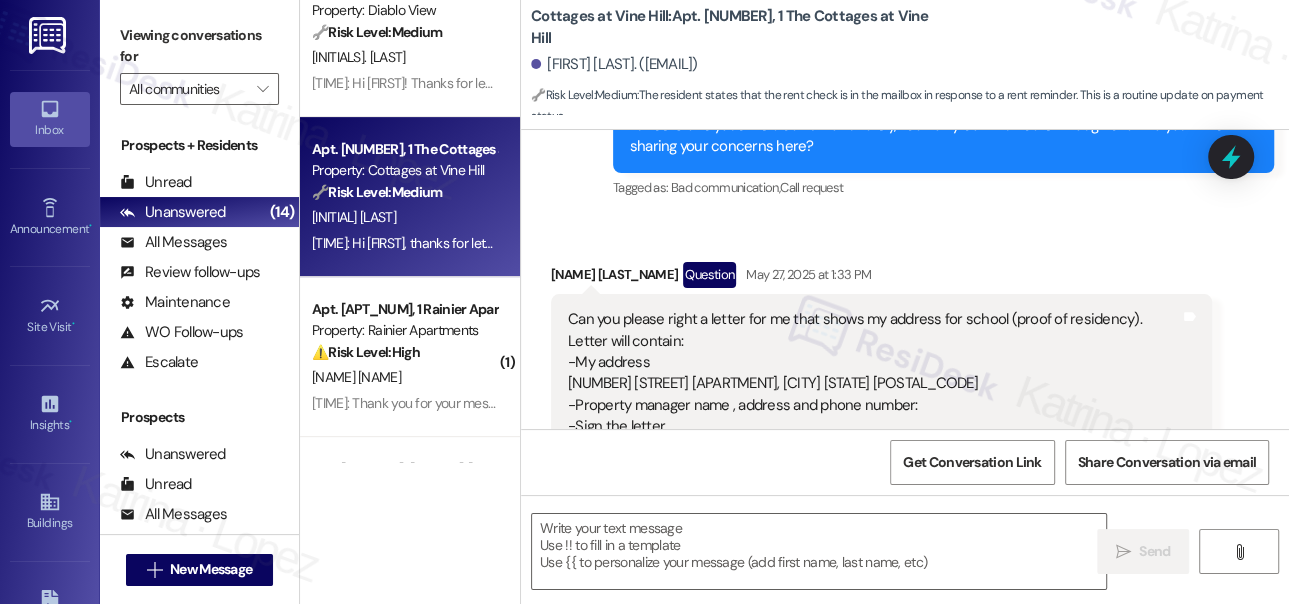 type on "Fetching suggested responses. Please feel free to read through the conversation in the meantime." 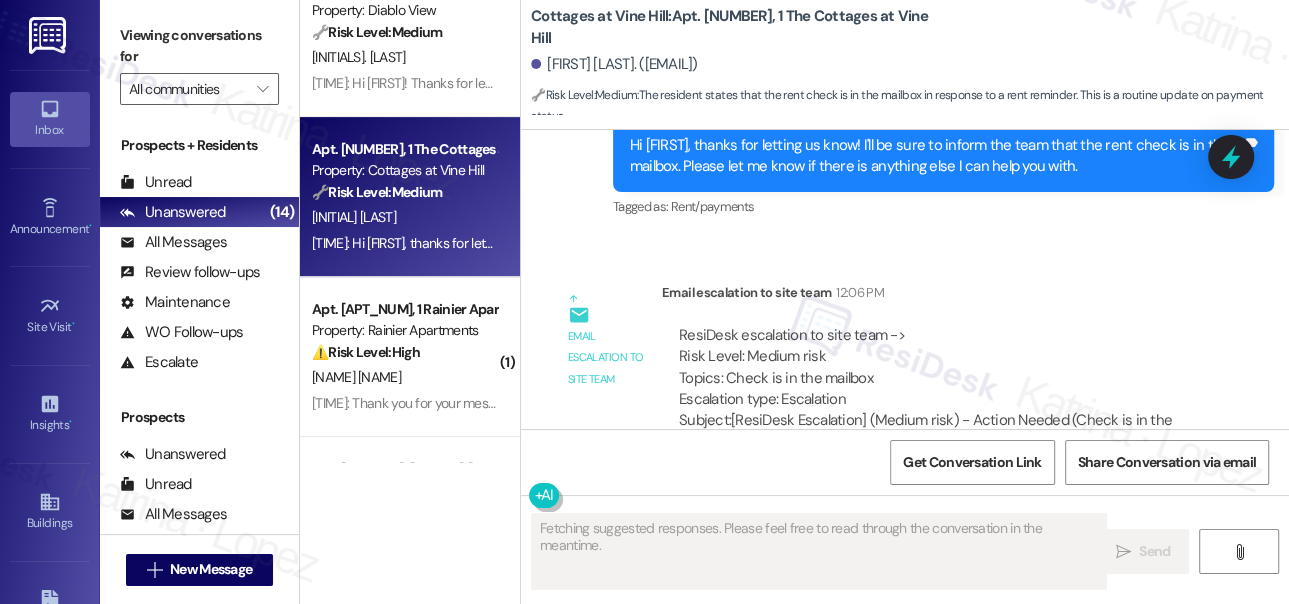 scroll, scrollTop: 7472, scrollLeft: 0, axis: vertical 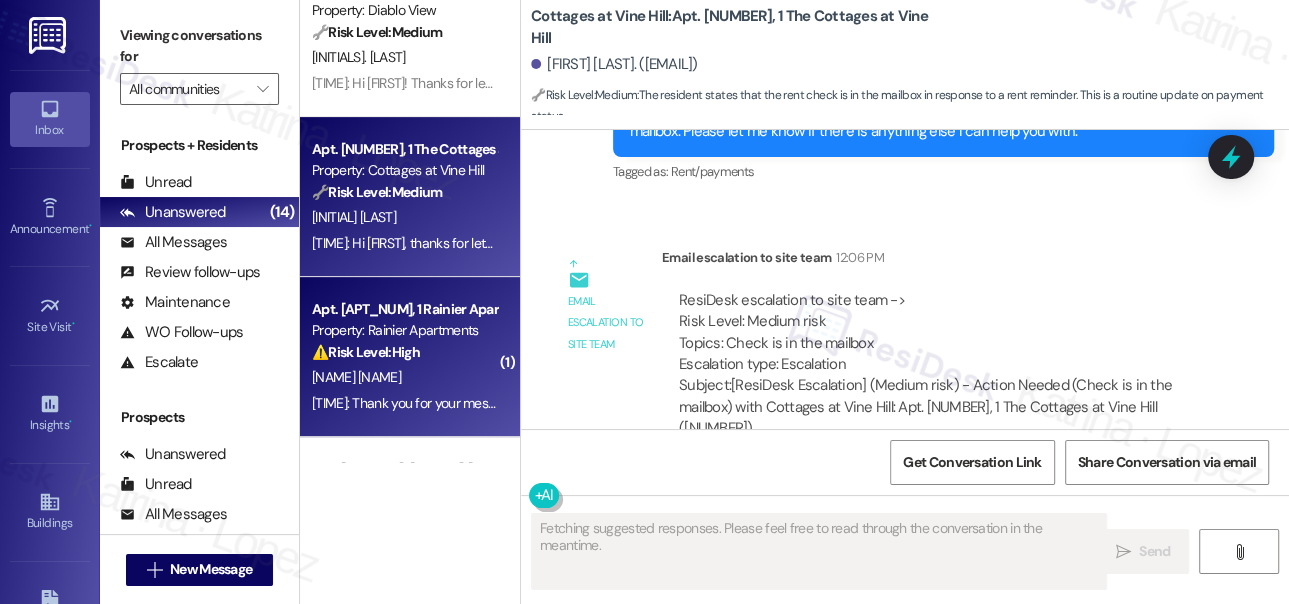 click on "Property: Rainier Apartments" at bounding box center (404, 330) 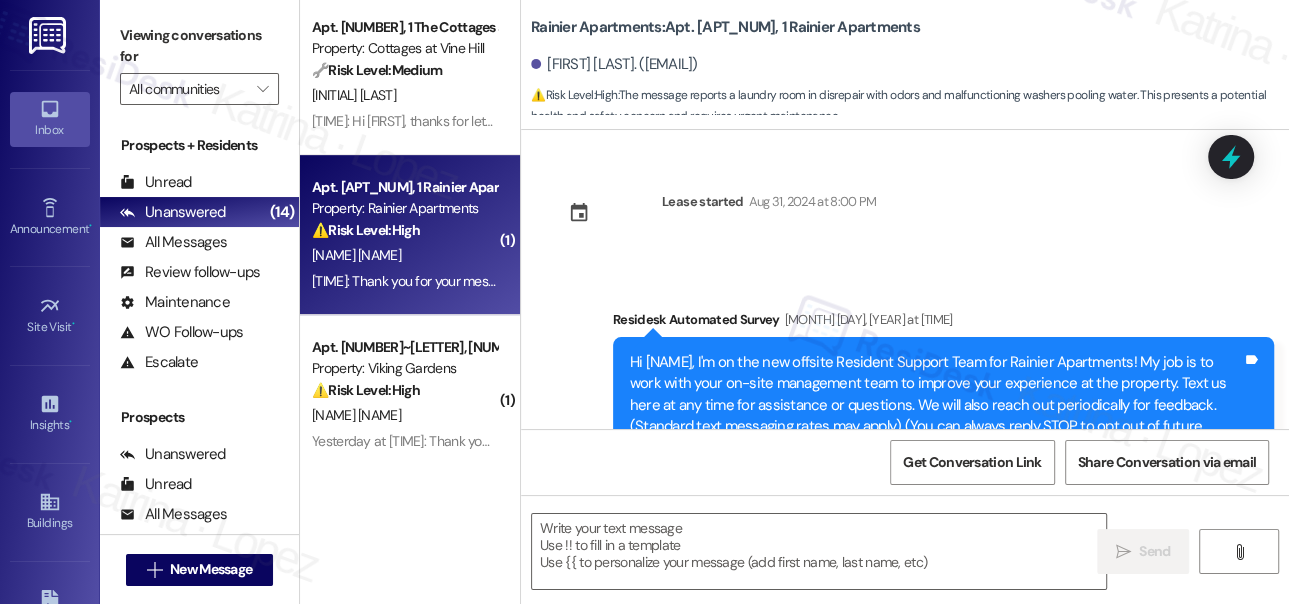 scroll, scrollTop: 636, scrollLeft: 0, axis: vertical 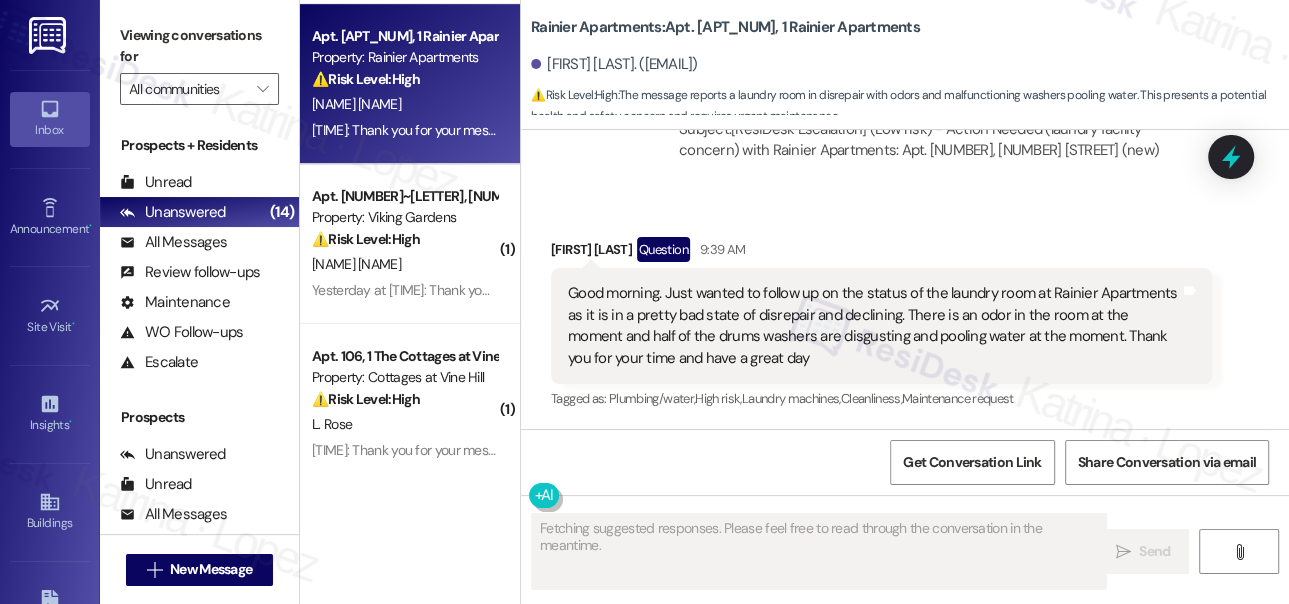 click on "Good morning. Just wanted to follow up on the status of the laundry room at Rainier Apartments as it is in a pretty bad state of disrepair and declining. There is an odor in the room at the moment and half of the drums washers are disgusting and pooling water at the moment. Thank you for your time and have a great day" at bounding box center [874, 326] 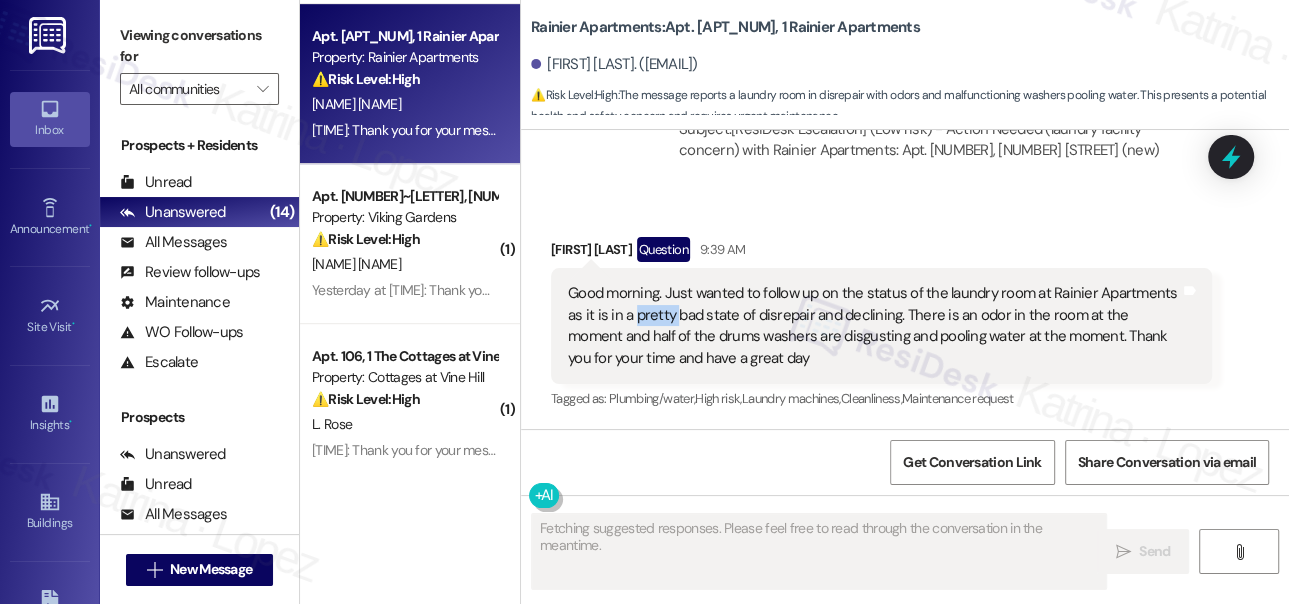 click on "Good morning. Just wanted to follow up on the status of the laundry room at Rainier Apartments as it is in a pretty bad state of disrepair and declining. There is an odor in the room at the moment and half of the drums washers are disgusting and pooling water at the moment. Thank you for your time and have a great day" at bounding box center (874, 326) 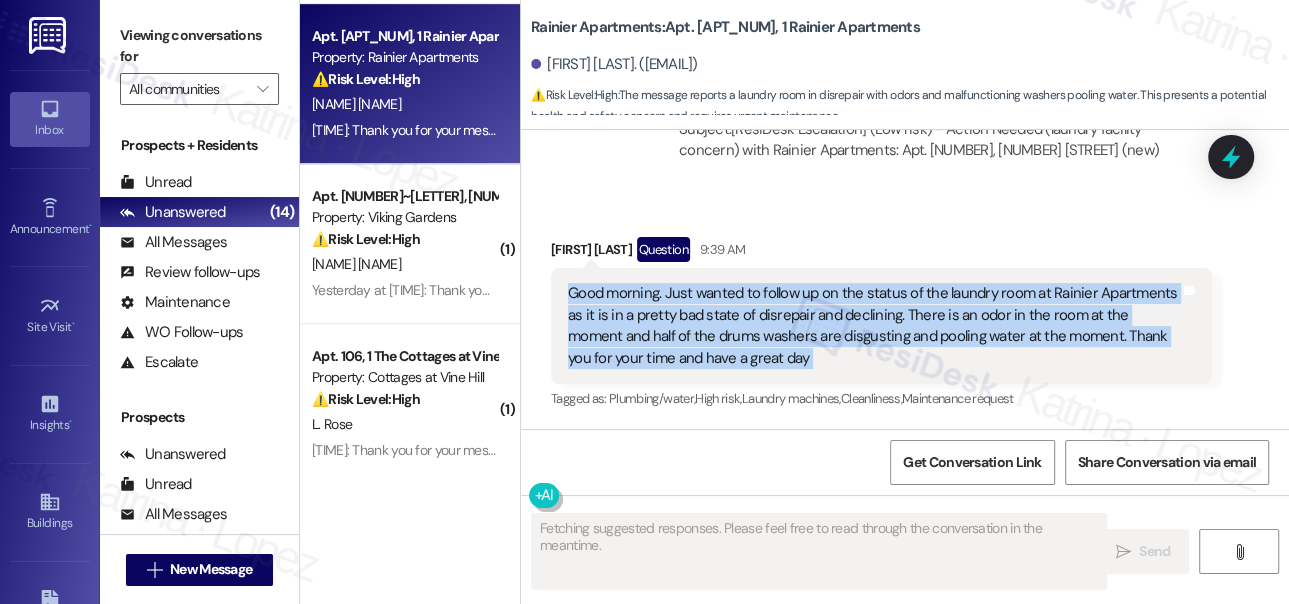 click on "Good morning. Just wanted to follow up on the status of the laundry room at Rainier Apartments as it is in a pretty bad state of disrepair and declining. There is an odor in the room at the moment and half of the drums washers are disgusting and pooling water at the moment. Thank you for your time and have a great day" at bounding box center [874, 326] 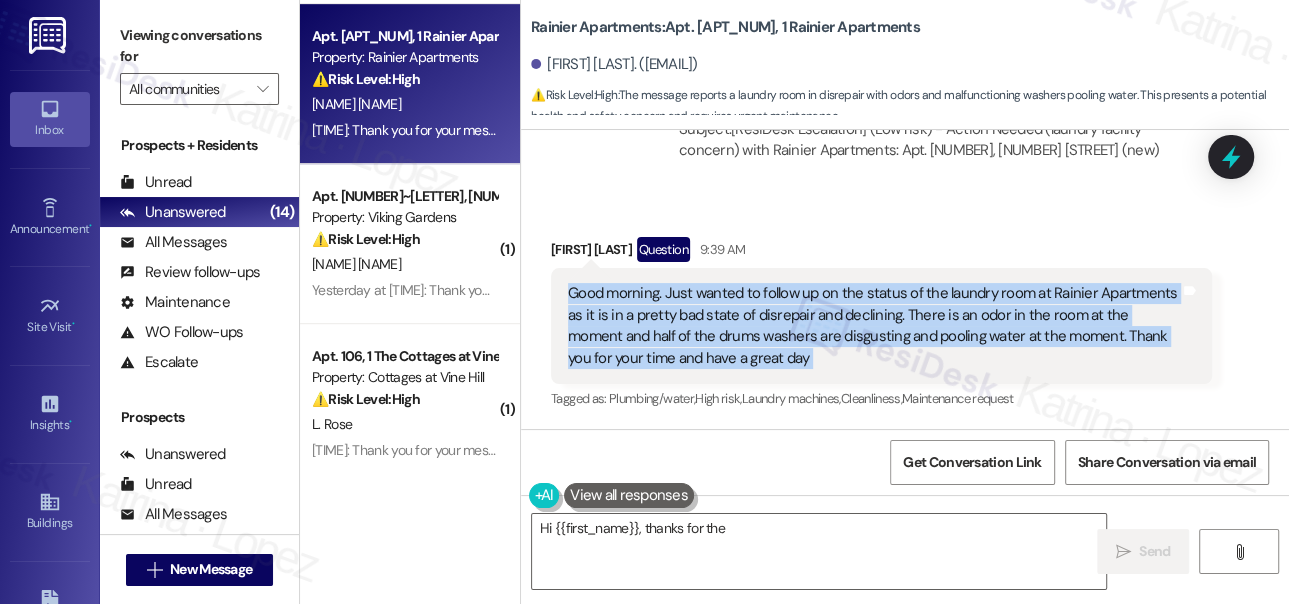 click on "Good morning. Just wanted to follow up on the status of the laundry room at Rainier Apartments as it is in a pretty bad state of disrepair and declining. There is an odor in the room at the moment and half of the drums washers are disgusting and pooling water at the moment. Thank you for your time and have a great day" at bounding box center [874, 326] 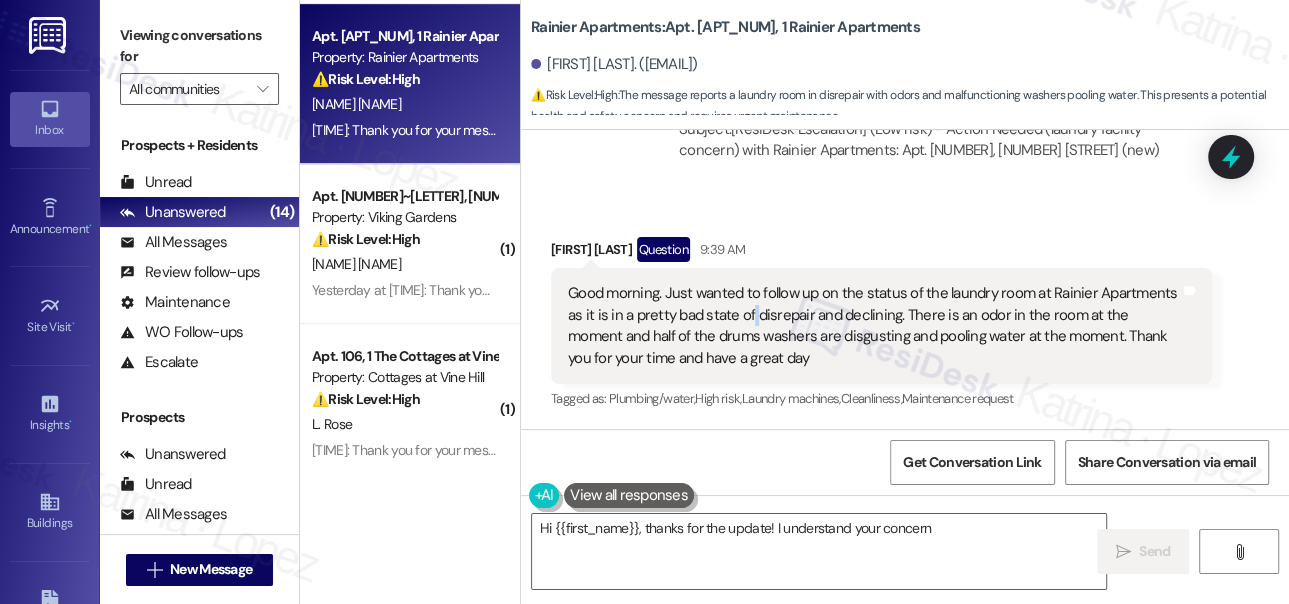 click on "Good morning. Just wanted to follow up on the status of the laundry room at Rainier Apartments as it is in a pretty bad state of disrepair and declining. There is an odor in the room at the moment and half of the drums washers are disgusting and pooling water at the moment. Thank you for your time and have a great day" at bounding box center [874, 326] 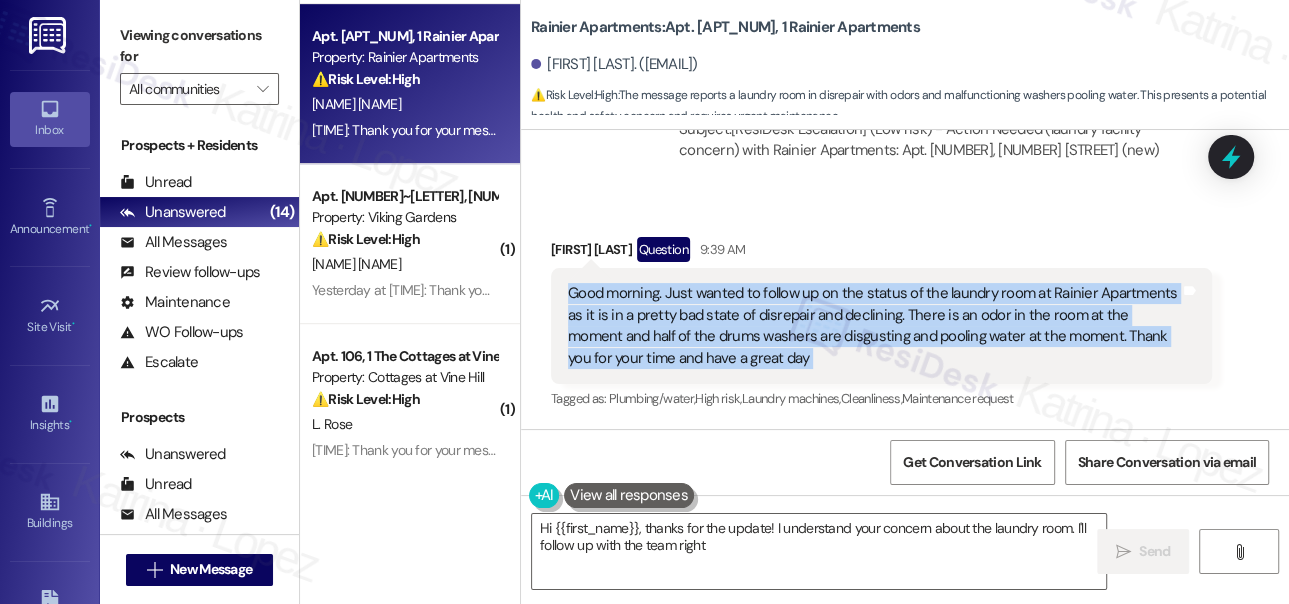 click on "Good morning. Just wanted to follow up on the status of the laundry room at Rainier Apartments as it is in a pretty bad state of disrepair and declining. There is an odor in the room at the moment and half of the drums washers are disgusting and pooling water at the moment. Thank you for your time and have a great day" at bounding box center [874, 326] 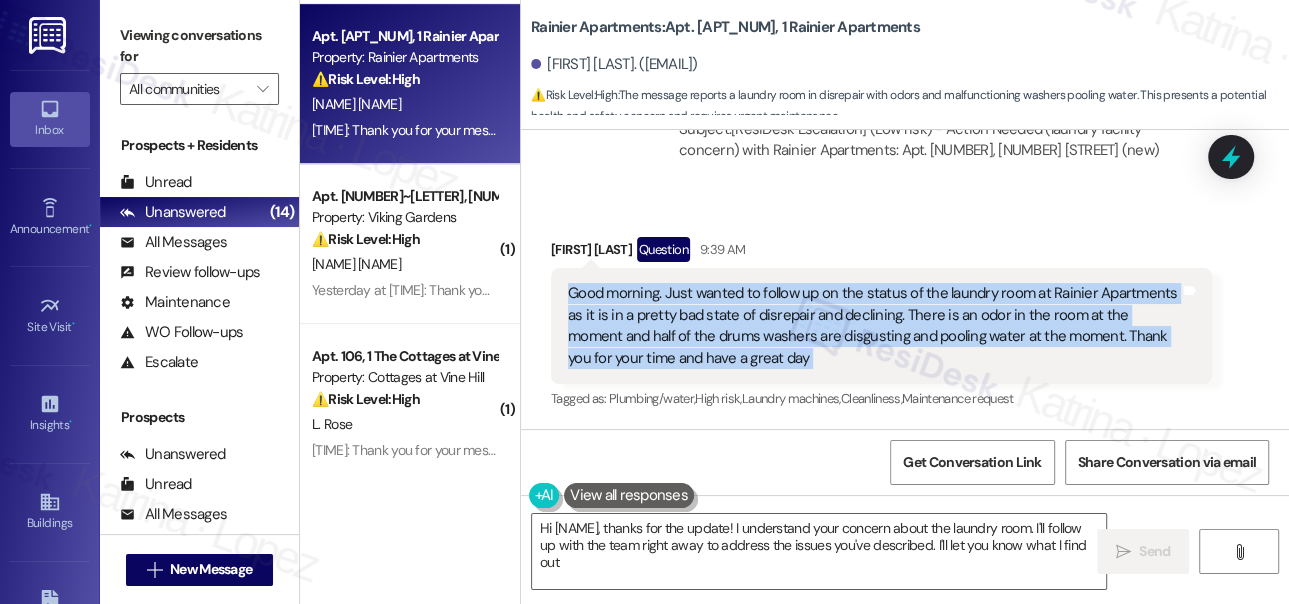 type on "Hi {{first_name}}, thanks for the update! I understand your concern about the laundry room. I'll follow up with the team right away to address the issues you've described. I'll let you know what I find out!" 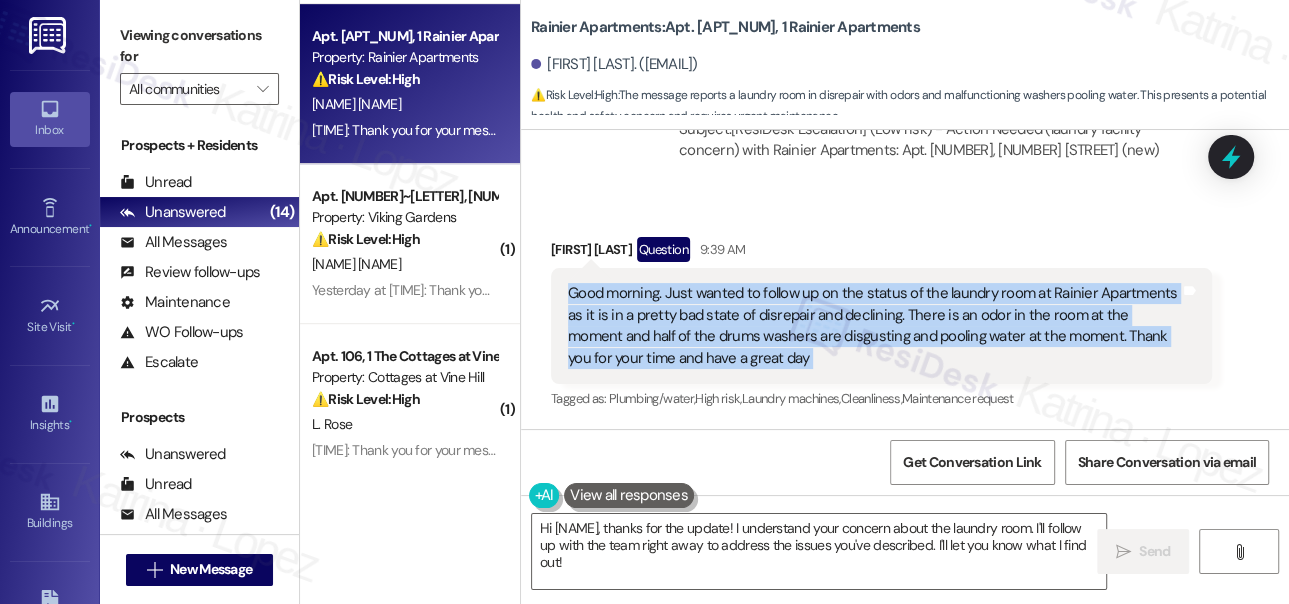 click on "Viewing conversations for" at bounding box center (199, 46) 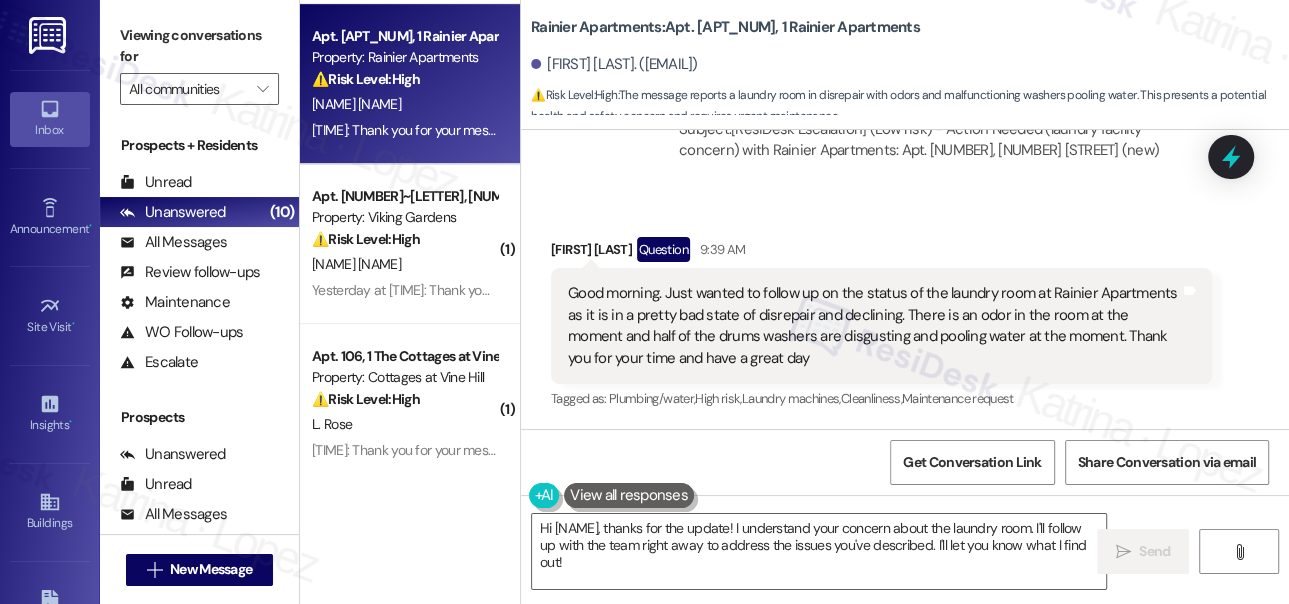 click on "Good morning. Just wanted to follow up on the status of the laundry room at Rainier Apartments as it is in a pretty bad state of disrepair and declining. There is an odor in the room at the moment and half of the drums washers are disgusting and pooling water at the moment. Thank you for your time and have a great day" at bounding box center (874, 326) 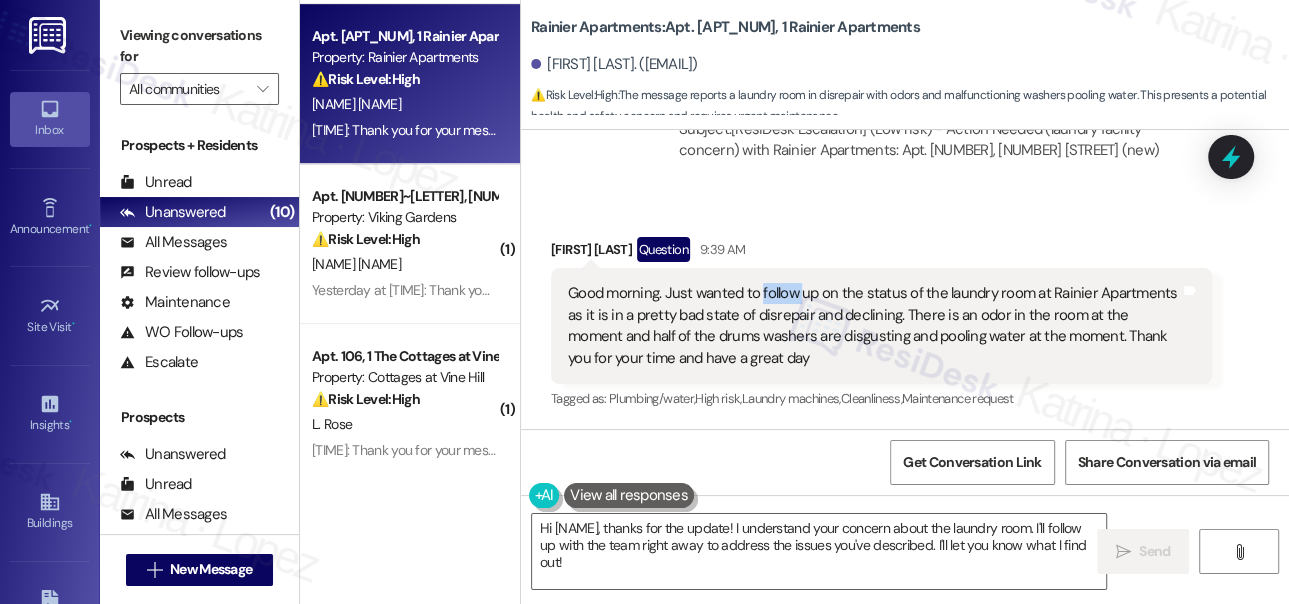 click on "Good morning. Just wanted to follow up on the status of the laundry room at Rainier Apartments as it is in a pretty bad state of disrepair and declining. There is an odor in the room at the moment and half of the drums washers are disgusting and pooling water at the moment. Thank you for your time and have a great day" at bounding box center [874, 326] 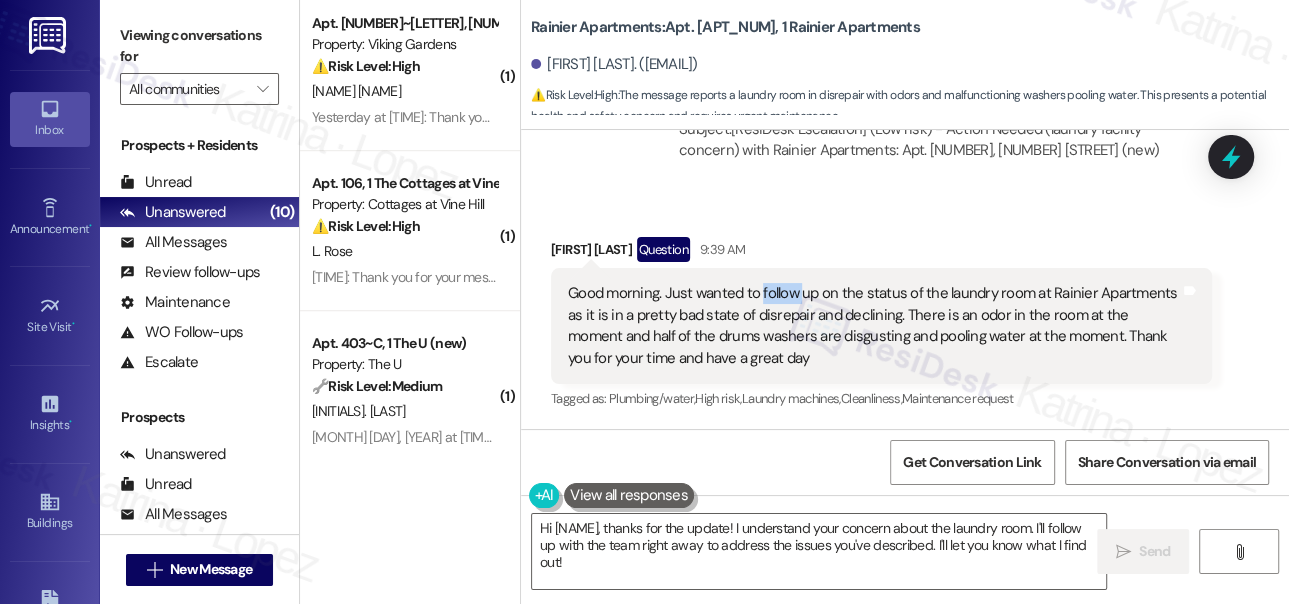 scroll, scrollTop: 592, scrollLeft: 0, axis: vertical 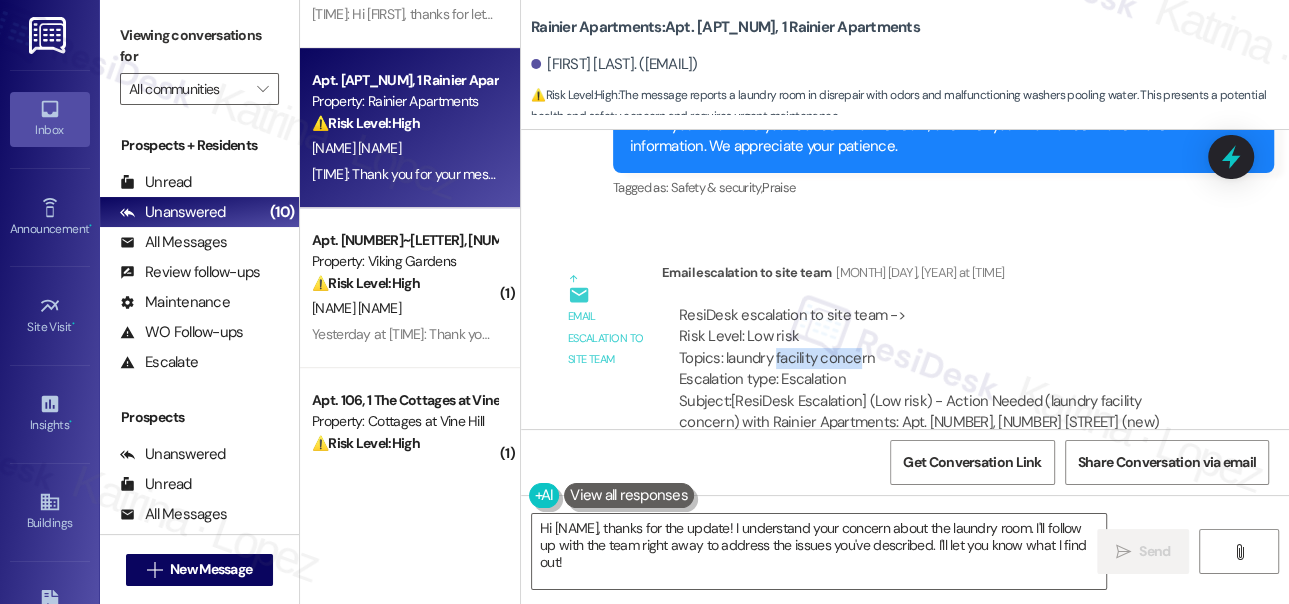 drag, startPoint x: 798, startPoint y: 362, endPoint x: 863, endPoint y: 362, distance: 65 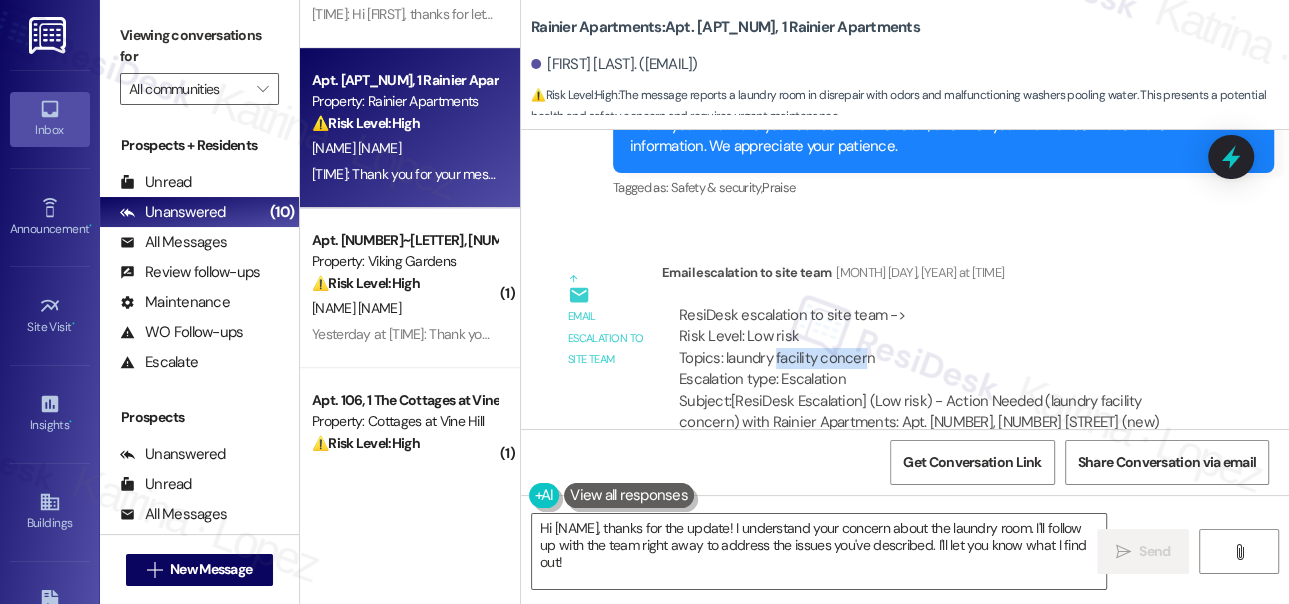 scroll, scrollTop: 2922, scrollLeft: 0, axis: vertical 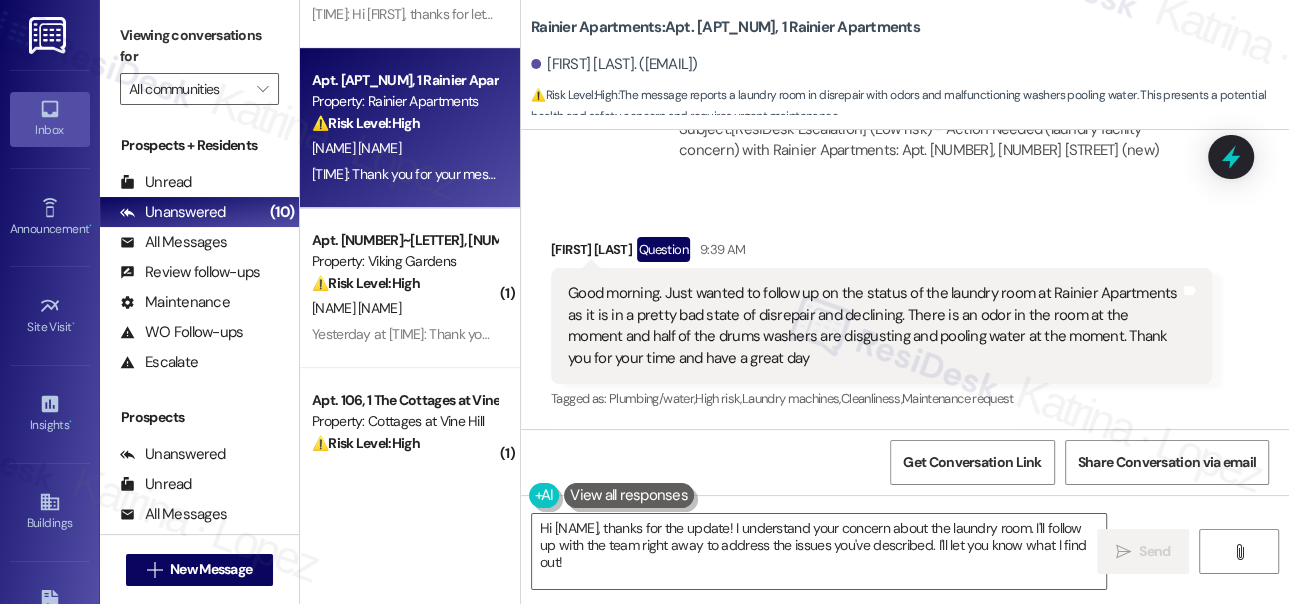 click on "Good morning. Just wanted to follow up on the status of the laundry room at Rainier Apartments as it is in a pretty bad state of disrepair and declining. There is an odor in the room at the moment and half of the drums washers are disgusting and pooling water at the moment. Thank you for your time and have a great day" at bounding box center [874, 326] 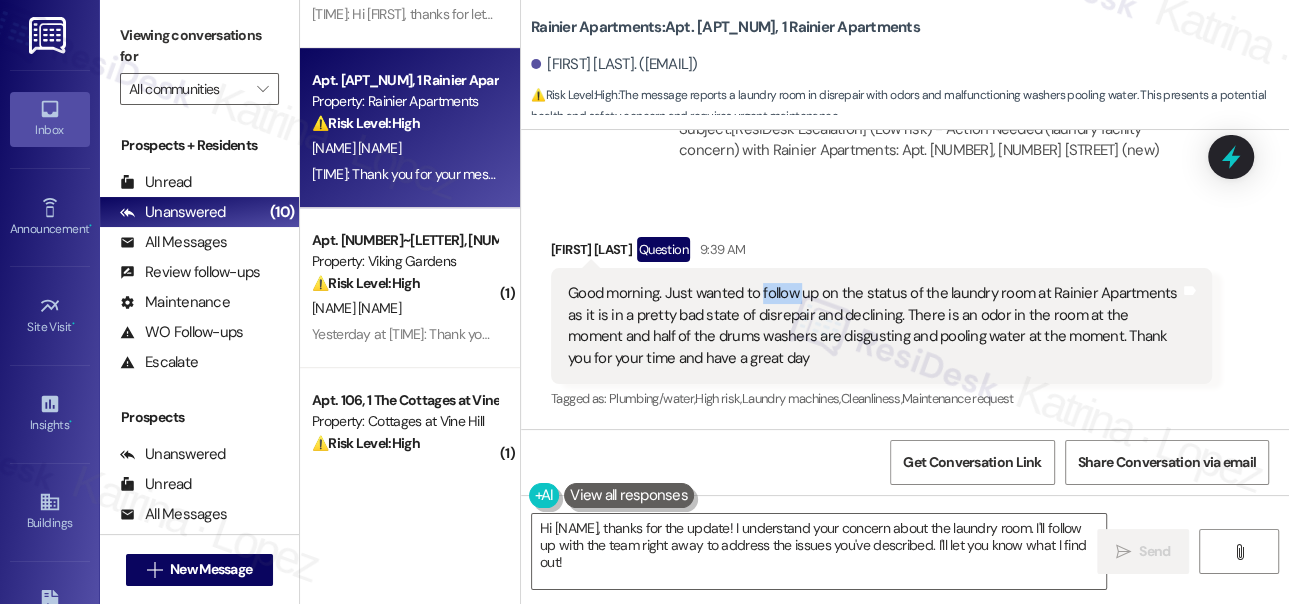 click on "Good morning. Just wanted to follow up on the status of the laundry room at Rainier Apartments as it is in a pretty bad state of disrepair and declining. There is an odor in the room at the moment and half of the drums washers are disgusting and pooling water at the moment. Thank you for your time and have a great day" at bounding box center (874, 326) 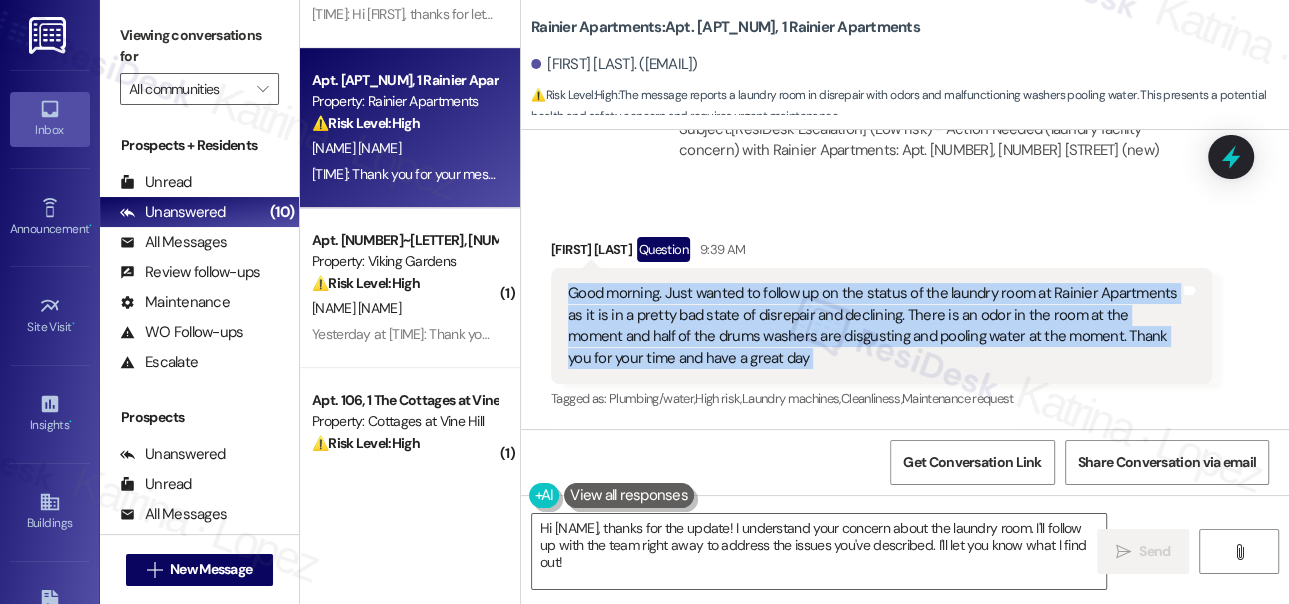 click on "Good morning. Just wanted to follow up on the status of the laundry room at Rainier Apartments as it is in a pretty bad state of disrepair and declining. There is an odor in the room at the moment and half of the drums washers are disgusting and pooling water at the moment. Thank you for your time and have a great day" at bounding box center (874, 326) 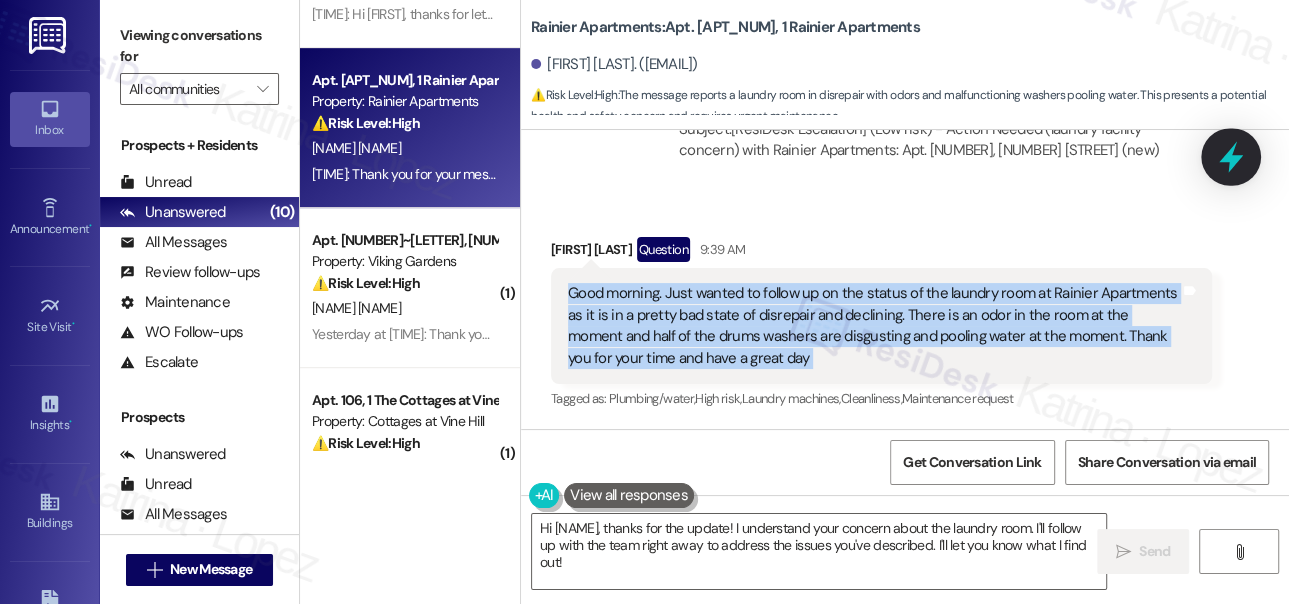 click 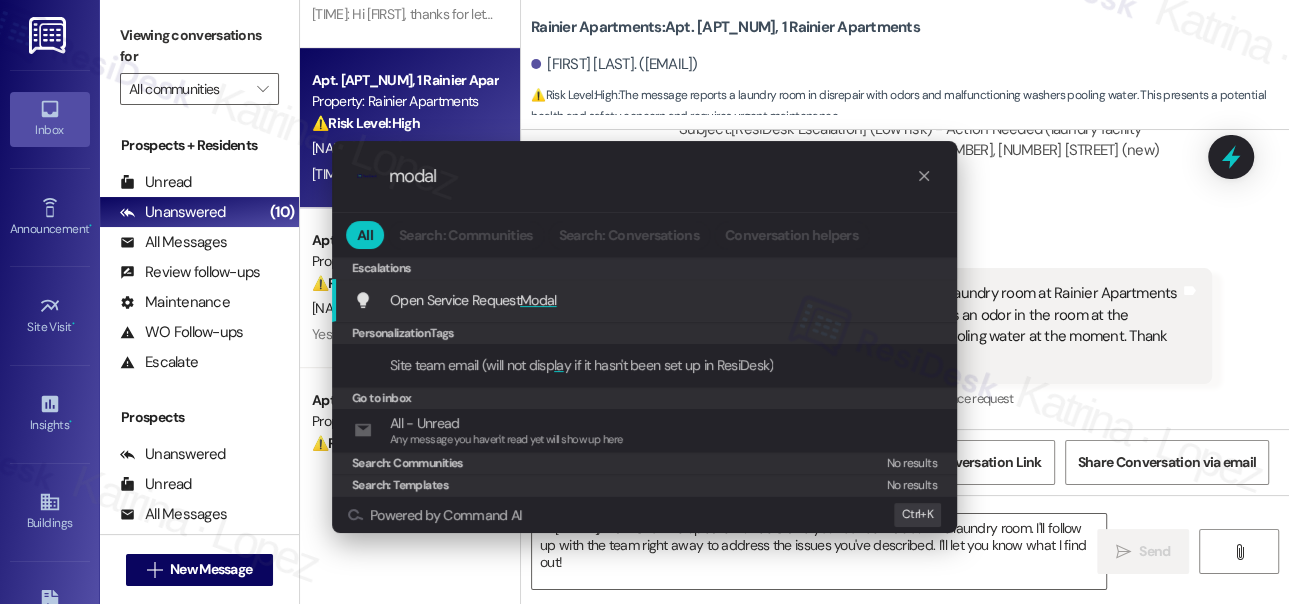type on "modal" 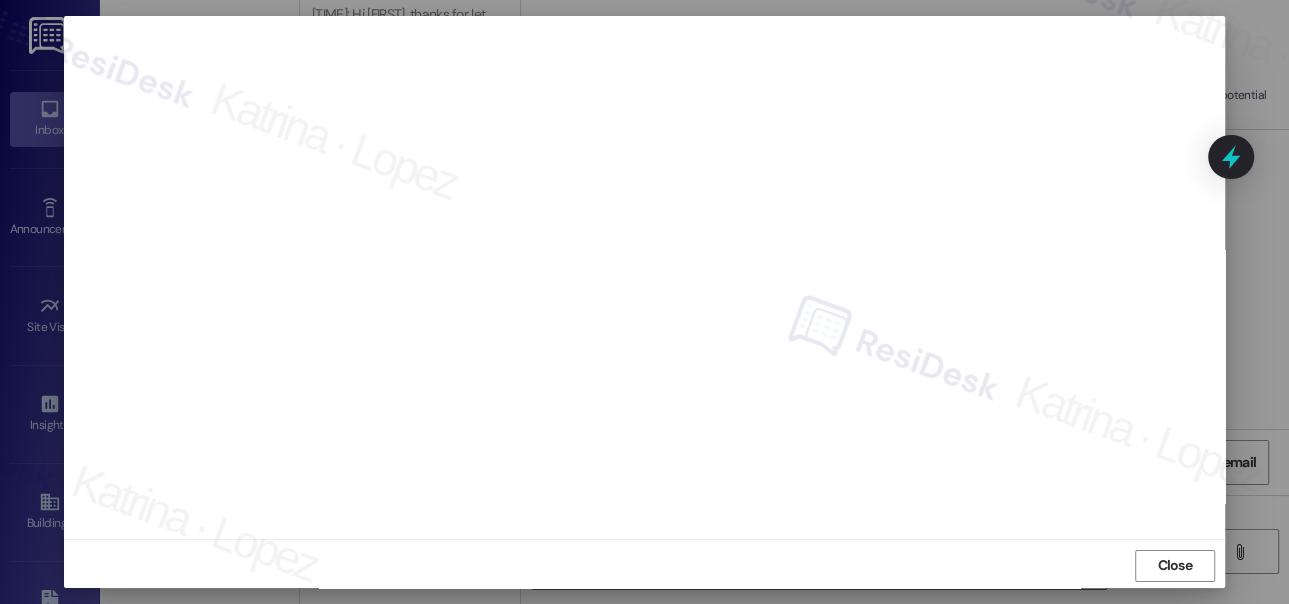 scroll, scrollTop: 24, scrollLeft: 0, axis: vertical 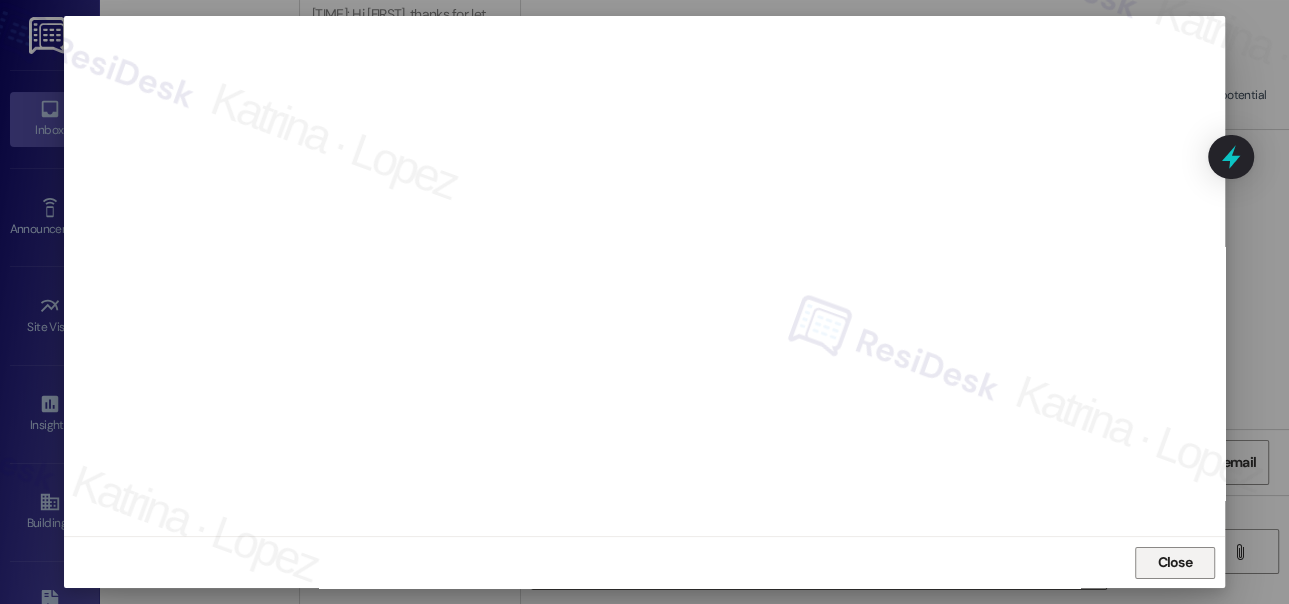 click on "Close" at bounding box center [1174, 562] 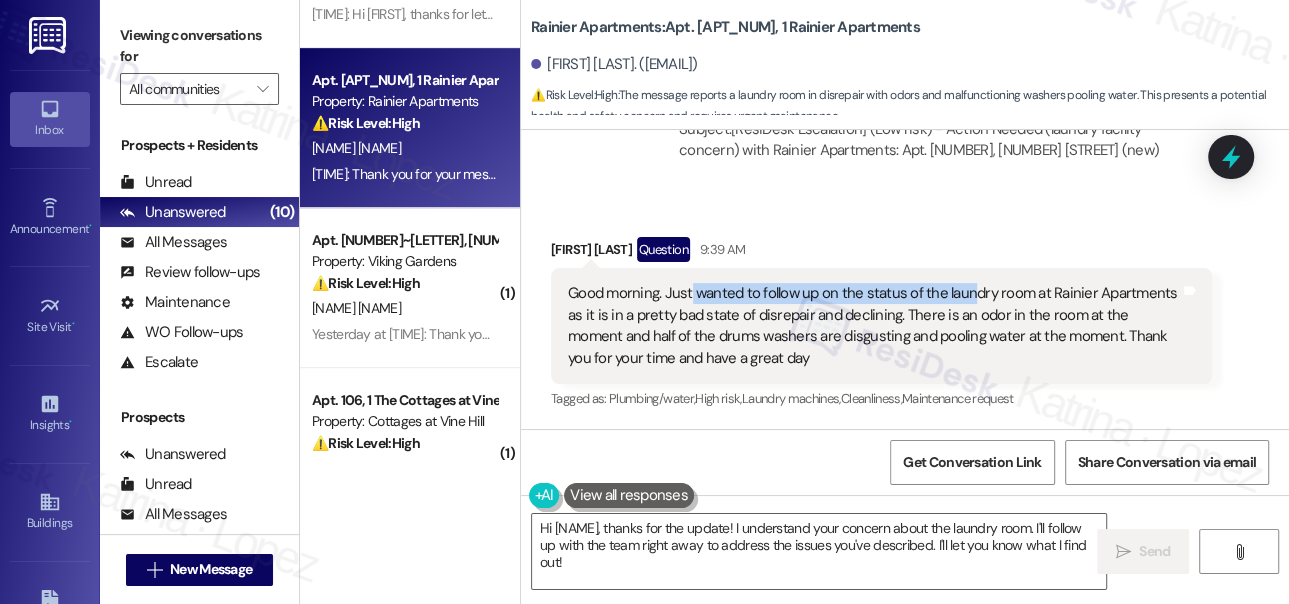 drag, startPoint x: 688, startPoint y: 283, endPoint x: 966, endPoint y: 292, distance: 278.14566 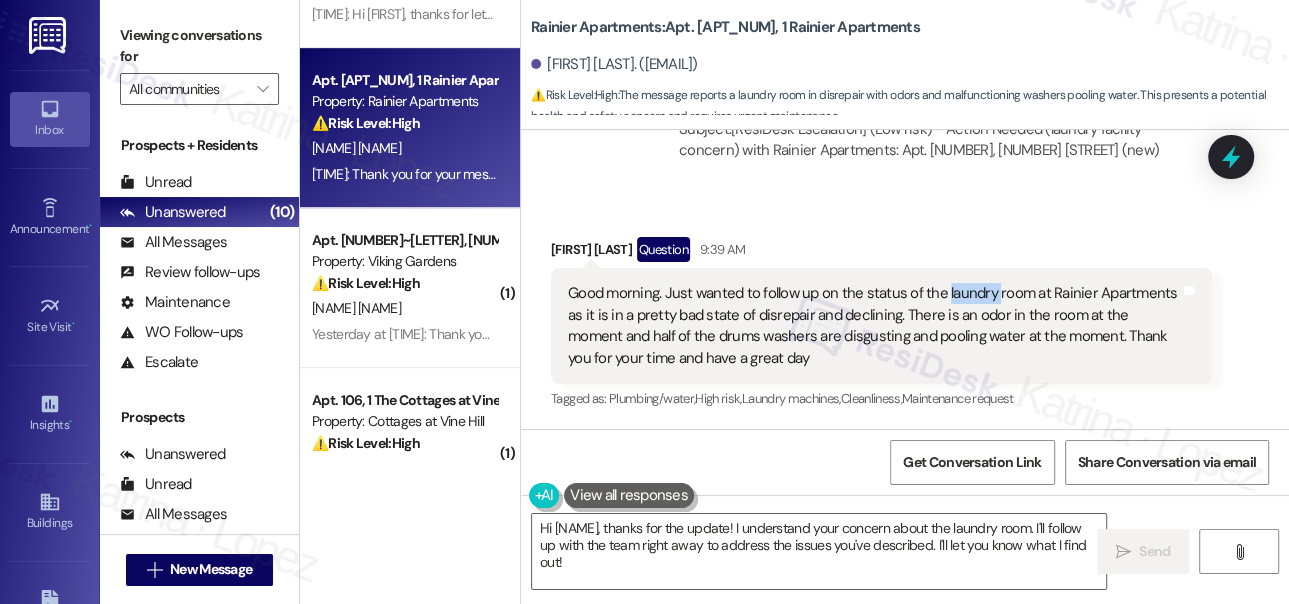click on "Good morning. Just wanted to follow up on the status of the laundry room at Rainier Apartments as it is in a pretty bad state of disrepair and declining. There is an odor in the room at the moment and half of the drums washers are disgusting and pooling water at the moment. Thank you for your time and have a great day" at bounding box center [874, 326] 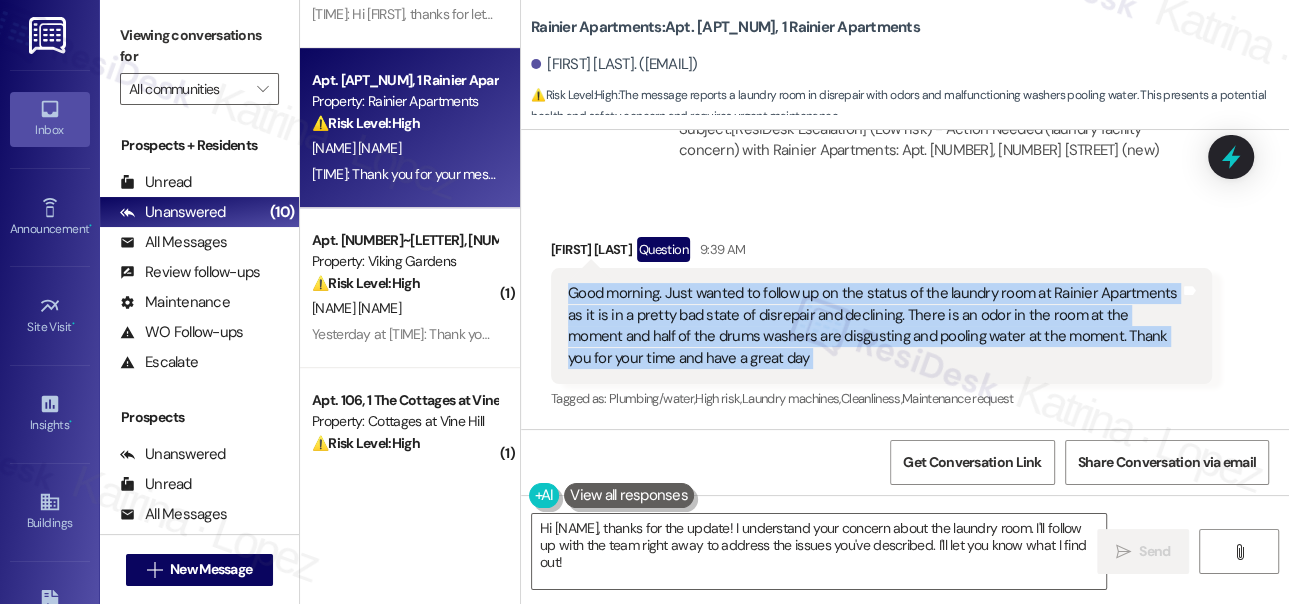 click on "Good morning. Just wanted to follow up on the status of the laundry room at Rainier Apartments as it is in a pretty bad state of disrepair and declining. There is an odor in the room at the moment and half of the drums washers are disgusting and pooling water at the moment. Thank you for your time and have a great day" at bounding box center (874, 326) 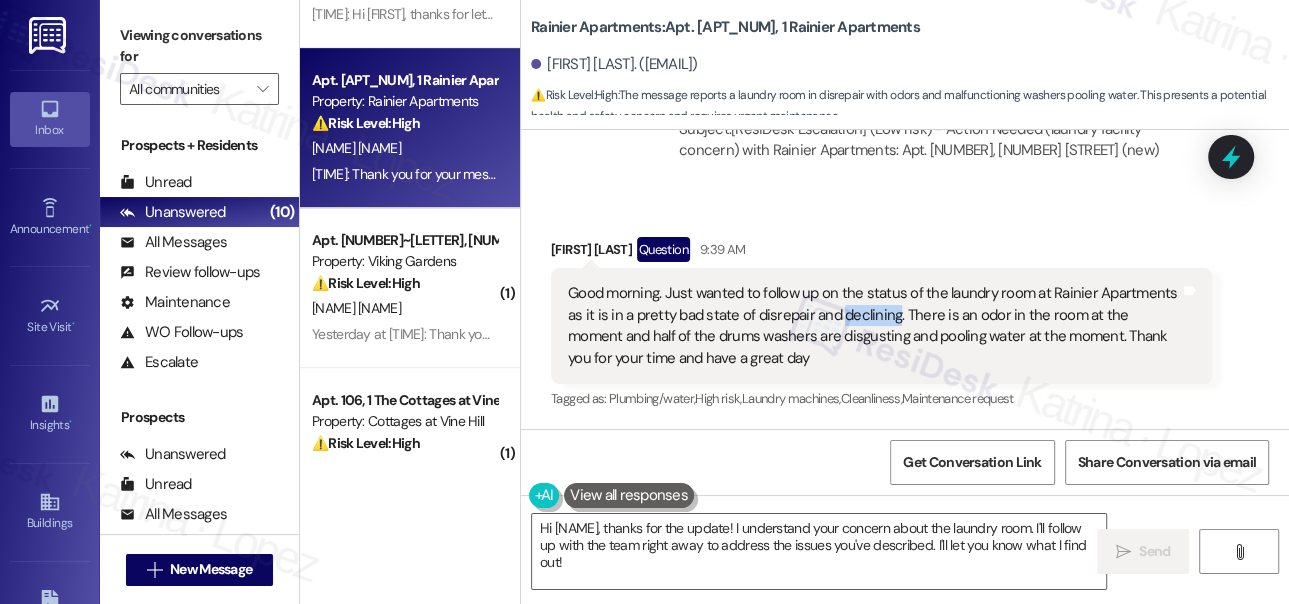 click on "Good morning. Just wanted to follow up on the status of the laundry room at Rainier Apartments as it is in a pretty bad state of disrepair and declining. There is an odor in the room at the moment and half of the drums washers are disgusting and pooling water at the moment. Thank you for your time and have a great day" at bounding box center [874, 326] 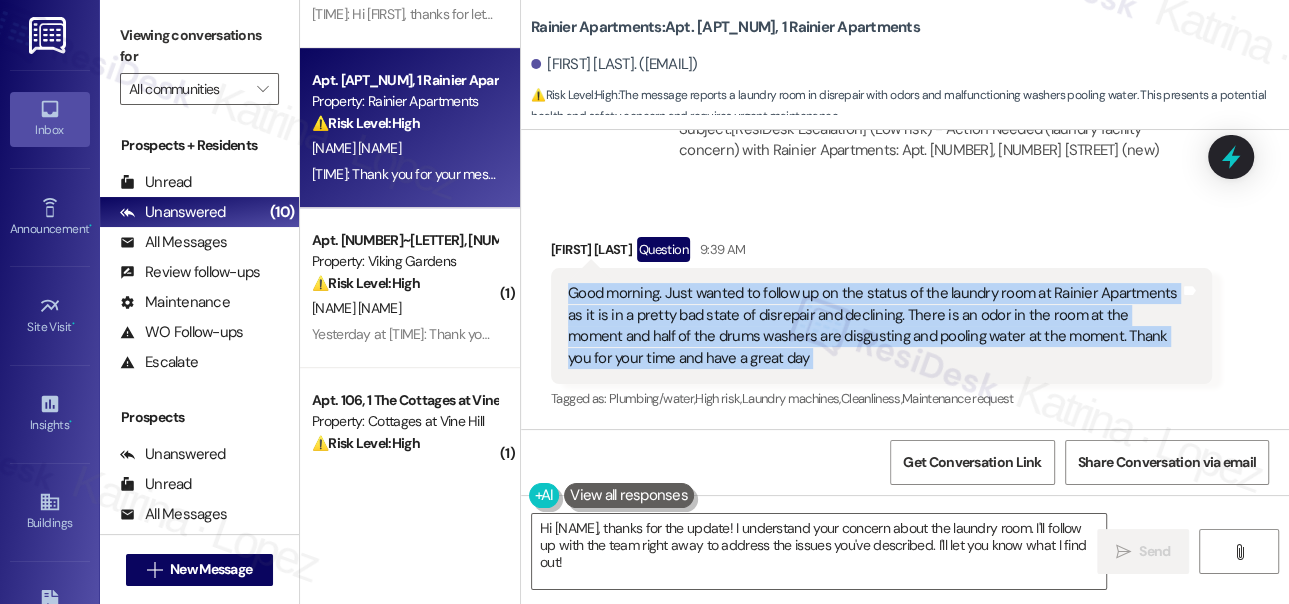 click on "Good morning. Just wanted to follow up on the status of the laundry room at Rainier Apartments as it is in a pretty bad state of disrepair and declining. There is an odor in the room at the moment and half of the drums washers are disgusting and pooling water at the moment. Thank you for your time and have a great day" at bounding box center [874, 326] 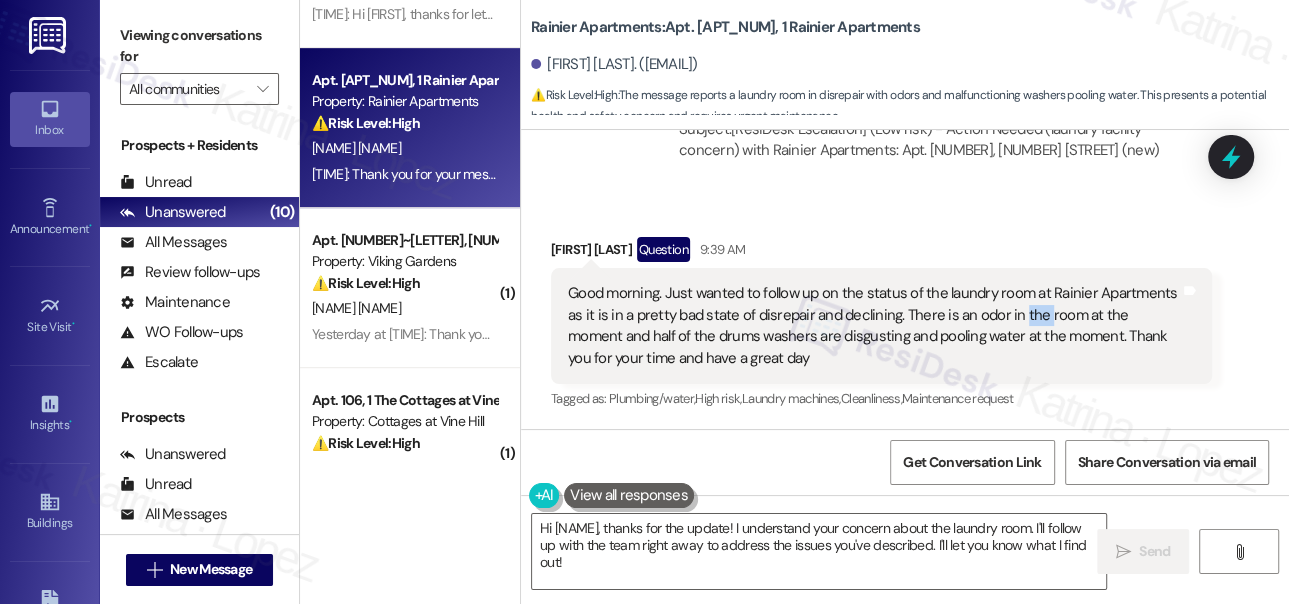 click on "Good morning. Just wanted to follow up on the status of the laundry room at Rainier Apartments as it is in a pretty bad state of disrepair and declining. There is an odor in the room at the moment and half of the drums washers are disgusting and pooling water at the moment. Thank you for your time and have a great day" at bounding box center (874, 326) 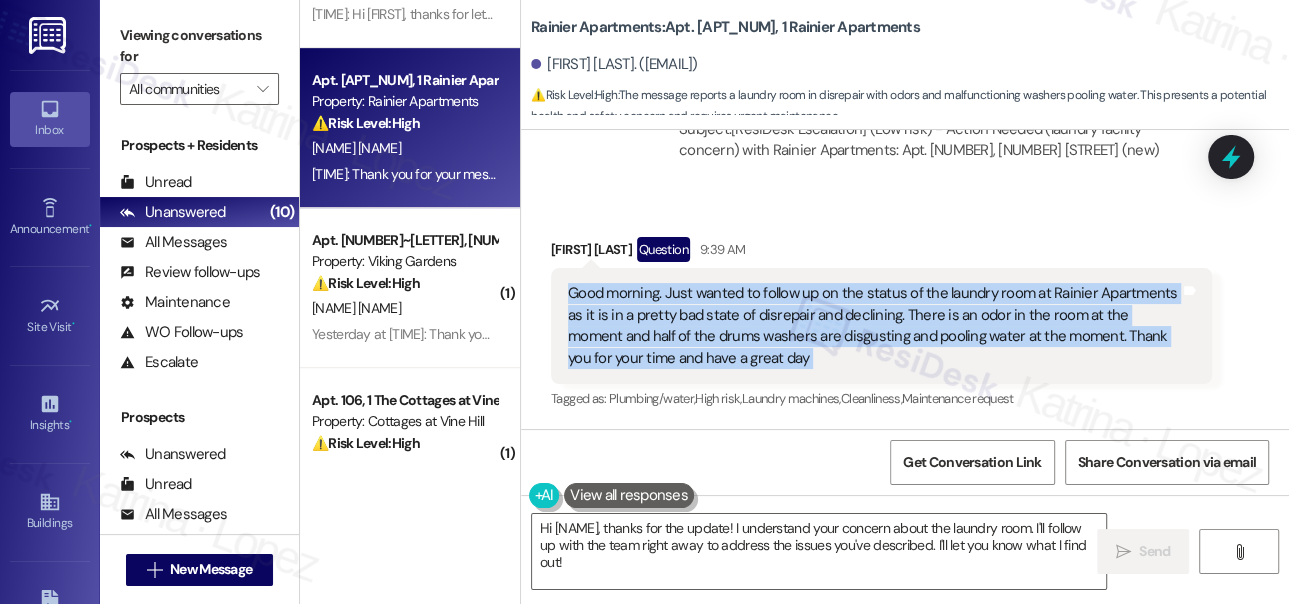 click on "Good morning. Just wanted to follow up on the status of the laundry room at Rainier Apartments as it is in a pretty bad state of disrepair and declining. There is an odor in the room at the moment and half of the drums washers are disgusting and pooling water at the moment. Thank you for your time and have a great day" at bounding box center [874, 326] 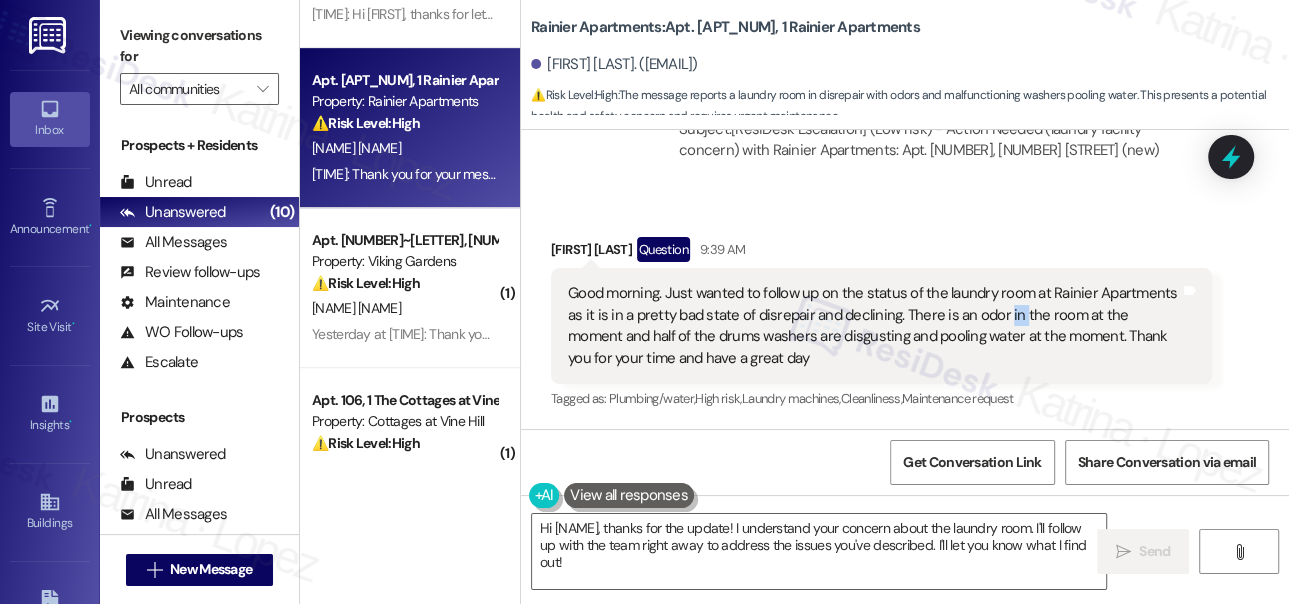 click on "Good morning. Just wanted to follow up on the status of the laundry room at Rainier Apartments as it is in a pretty bad state of disrepair and declining. There is an odor in the room at the moment and half of the drums washers are disgusting and pooling water at the moment. Thank you for your time and have a great day" at bounding box center [874, 326] 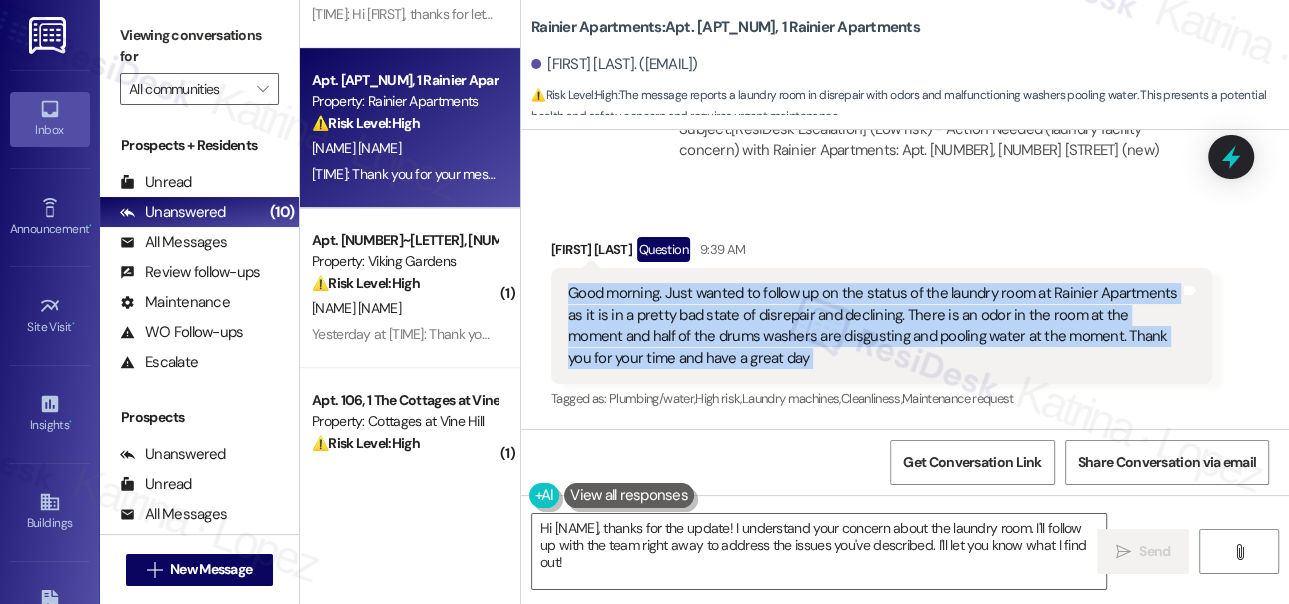 click on "Good morning. Just wanted to follow up on the status of the laundry room at Rainier Apartments as it is in a pretty bad state of disrepair and declining. There is an odor in the room at the moment and half of the drums washers are disgusting and pooling water at the moment. Thank you for your time and have a great day" at bounding box center (874, 326) 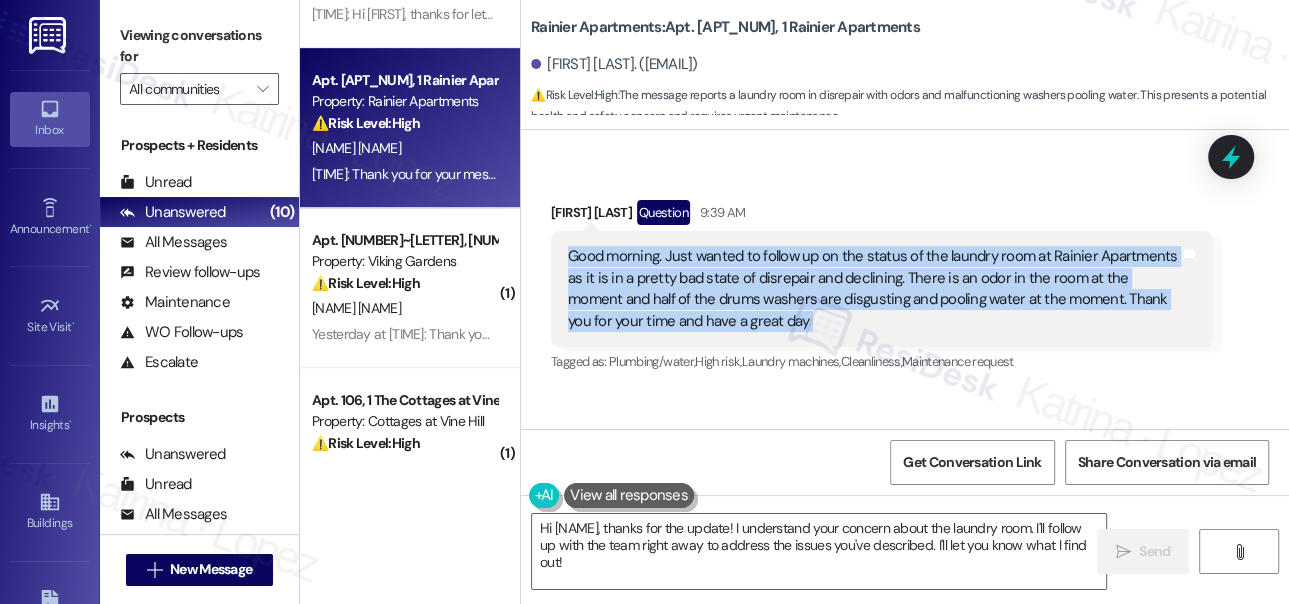 scroll, scrollTop: 2931, scrollLeft: 0, axis: vertical 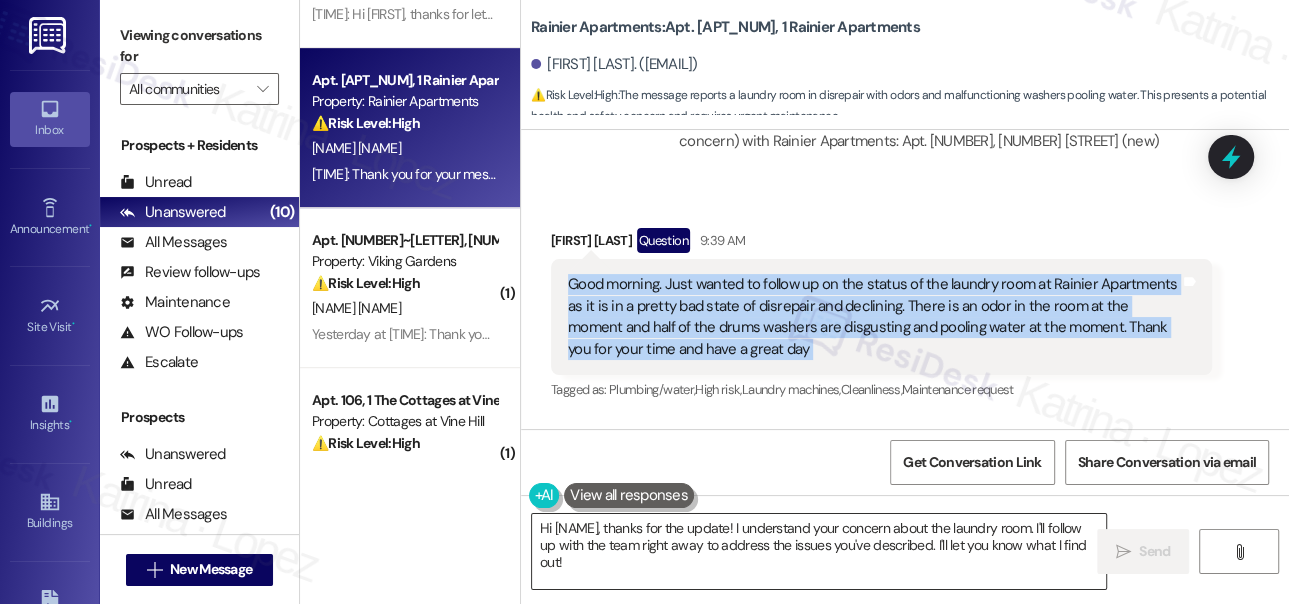 click on "Hi {{first_name}}, thanks for the update! I understand your concern about the laundry room. I'll follow up with the team right away to address the issues you've described. I'll let you know what I find out!" at bounding box center (819, 551) 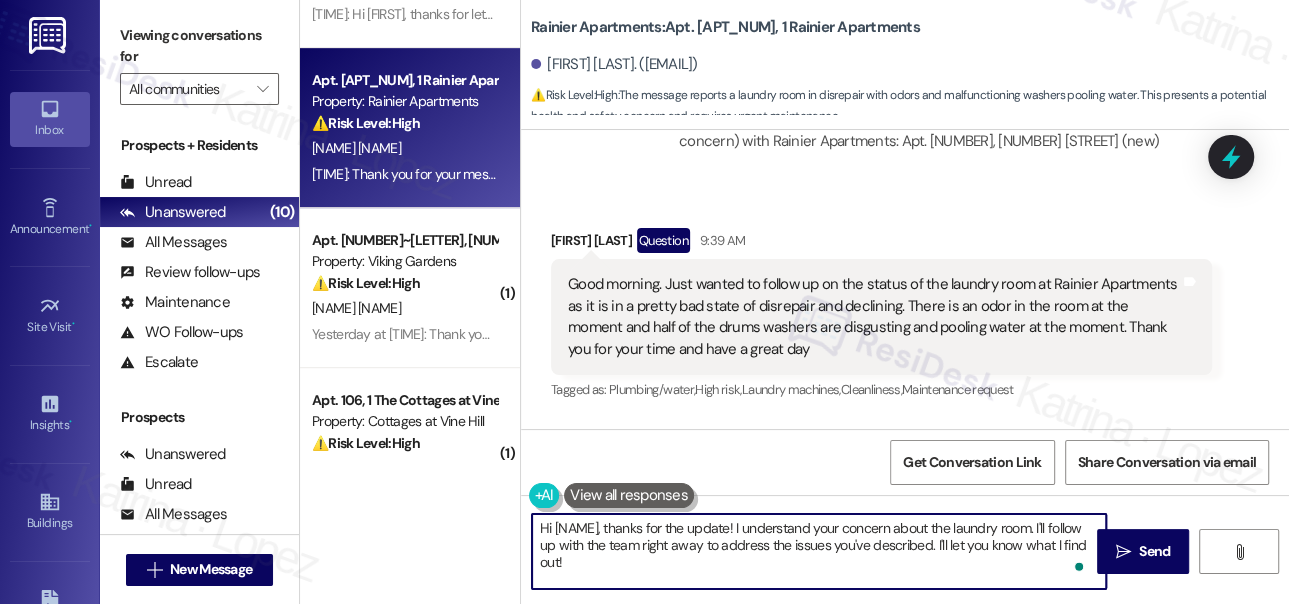 drag, startPoint x: 676, startPoint y: 546, endPoint x: 790, endPoint y: 551, distance: 114.1096 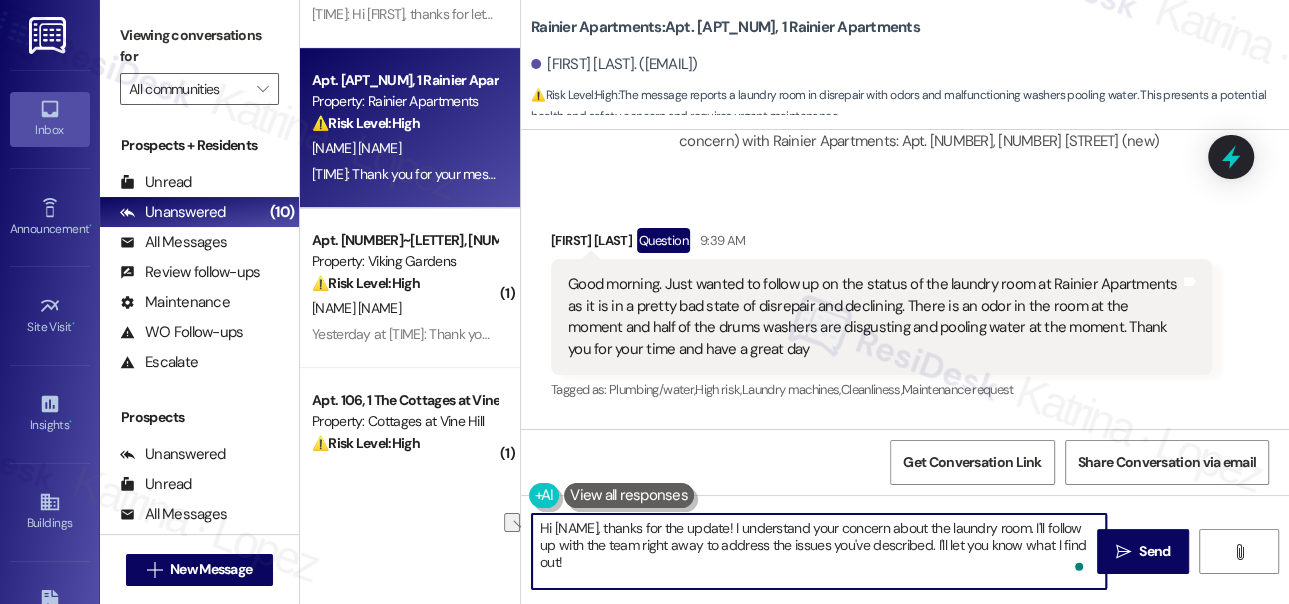click on "Hi {{first_name}}, thanks for the update! I understand your concern about the laundry room. I'll follow up with the team right away to address the issues you've described. I'll let you know what I find out!" at bounding box center (819, 551) 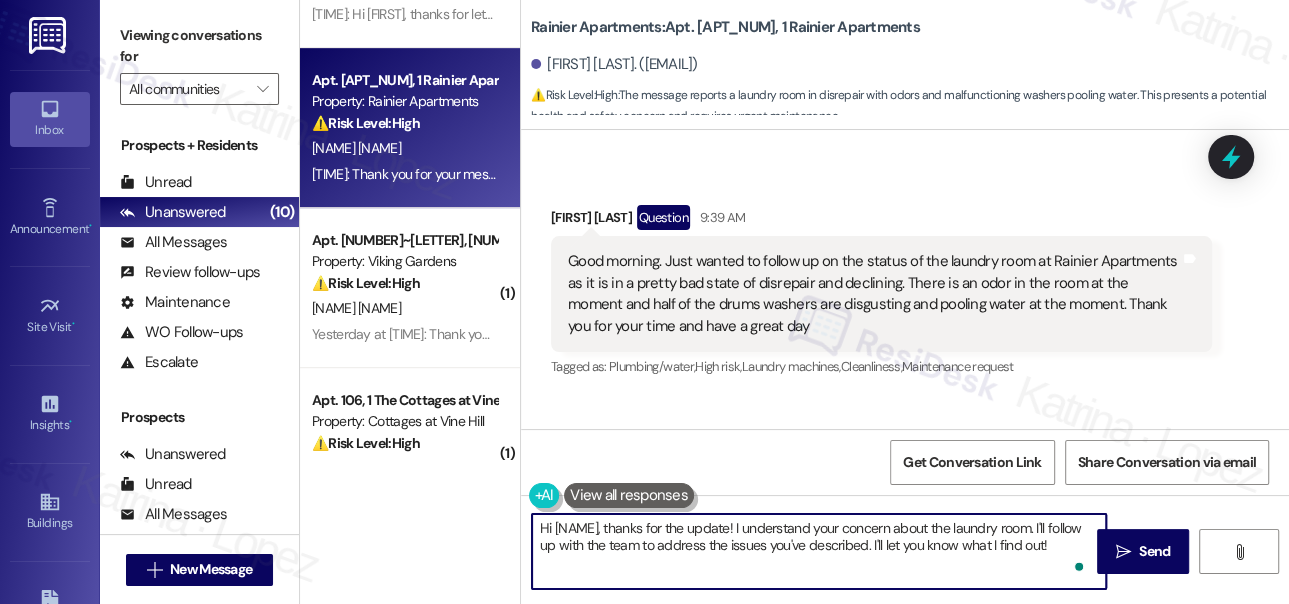 scroll, scrollTop: 3113, scrollLeft: 0, axis: vertical 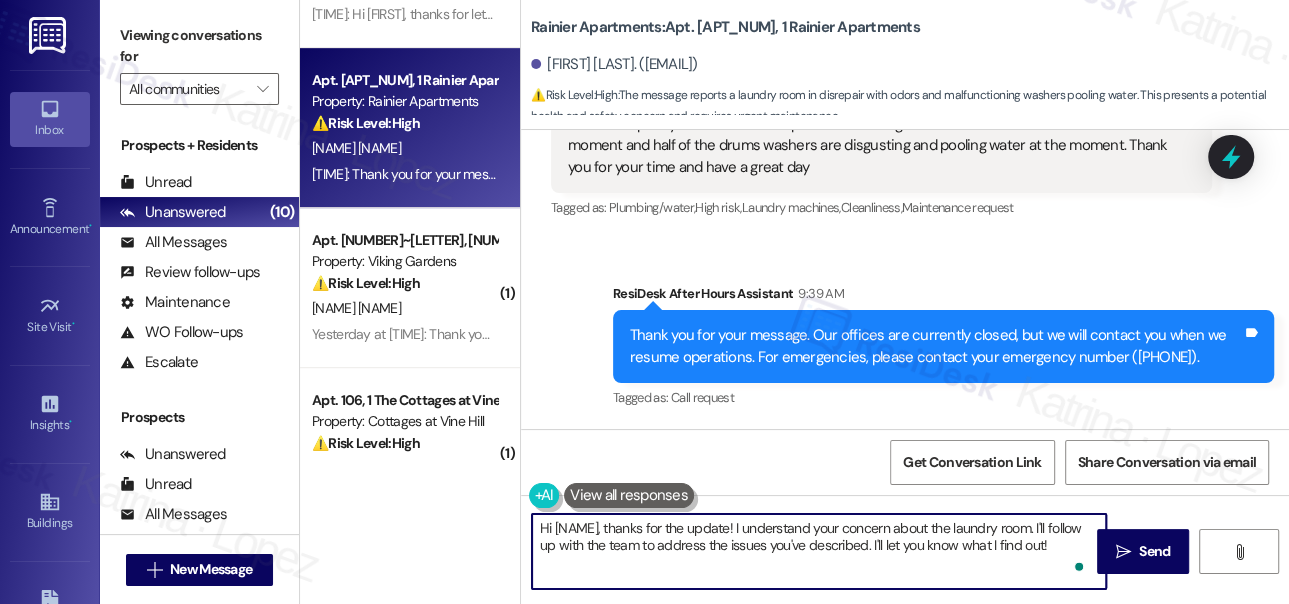 click on "Hi {{first_name}}, thanks for the update! I understand your concern about the laundry room. I'll follow up with the team to address the issues you've described. I'll let you know what I find out!" at bounding box center (819, 551) 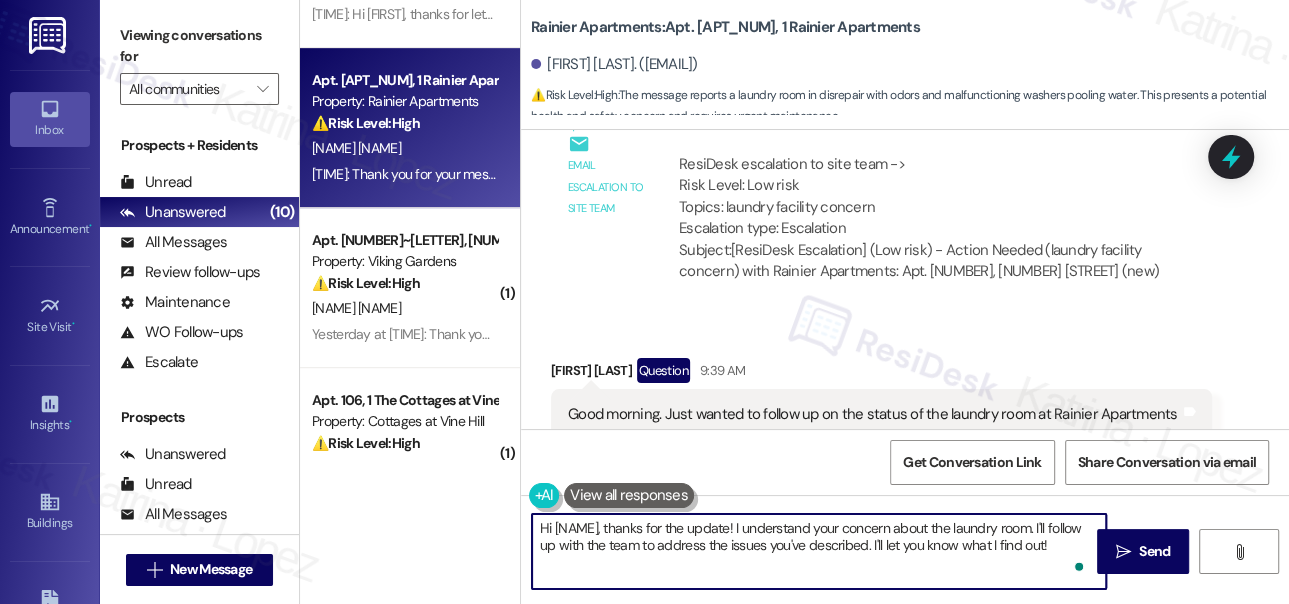 scroll, scrollTop: 3113, scrollLeft: 0, axis: vertical 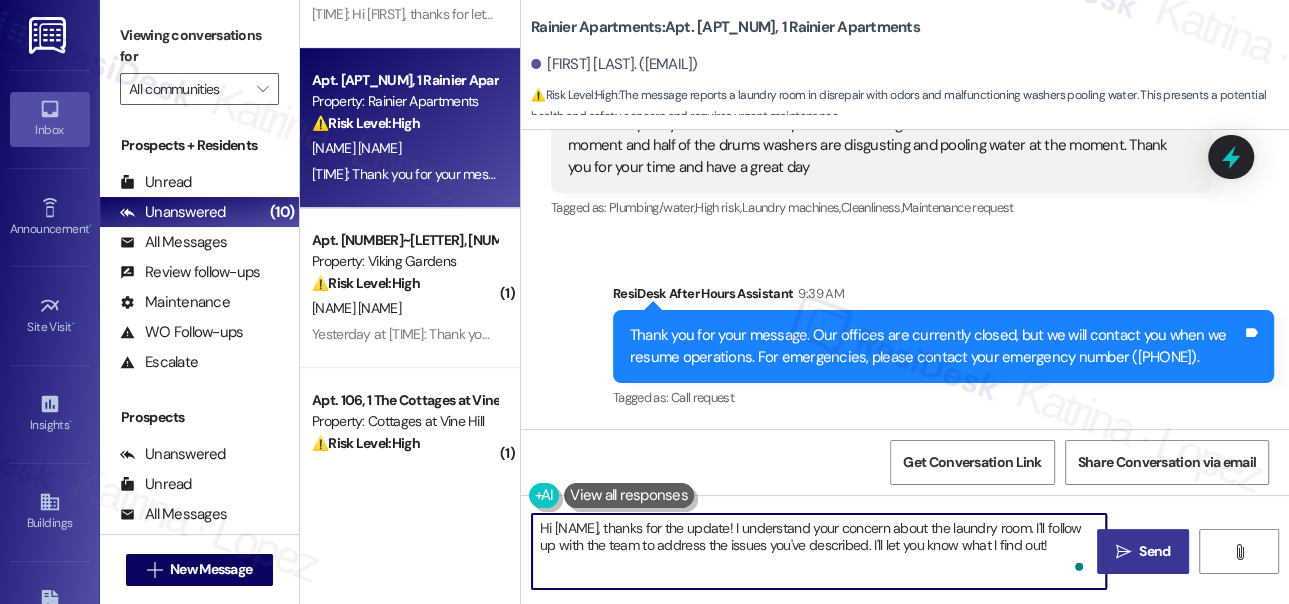 type on "Hi {{first_name}}, thanks for the update! I understand your concern about the laundry room. I'll follow up with the team to address the issues you've described. I'll let you know what I find out!" 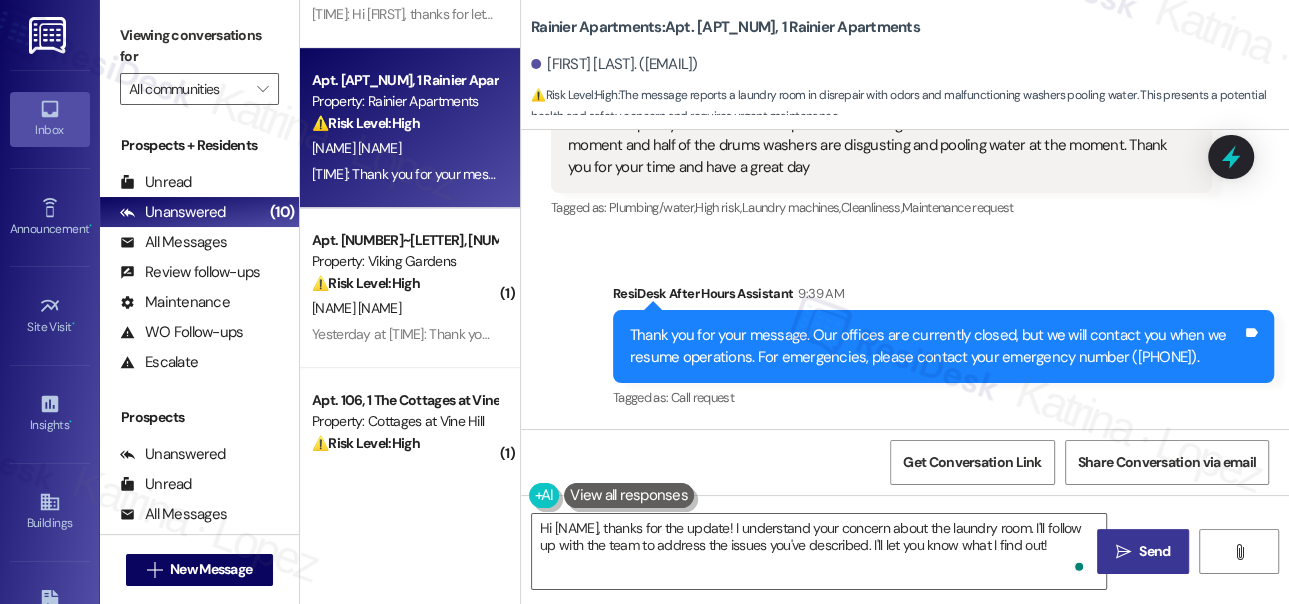 click on " Send" at bounding box center [1143, 551] 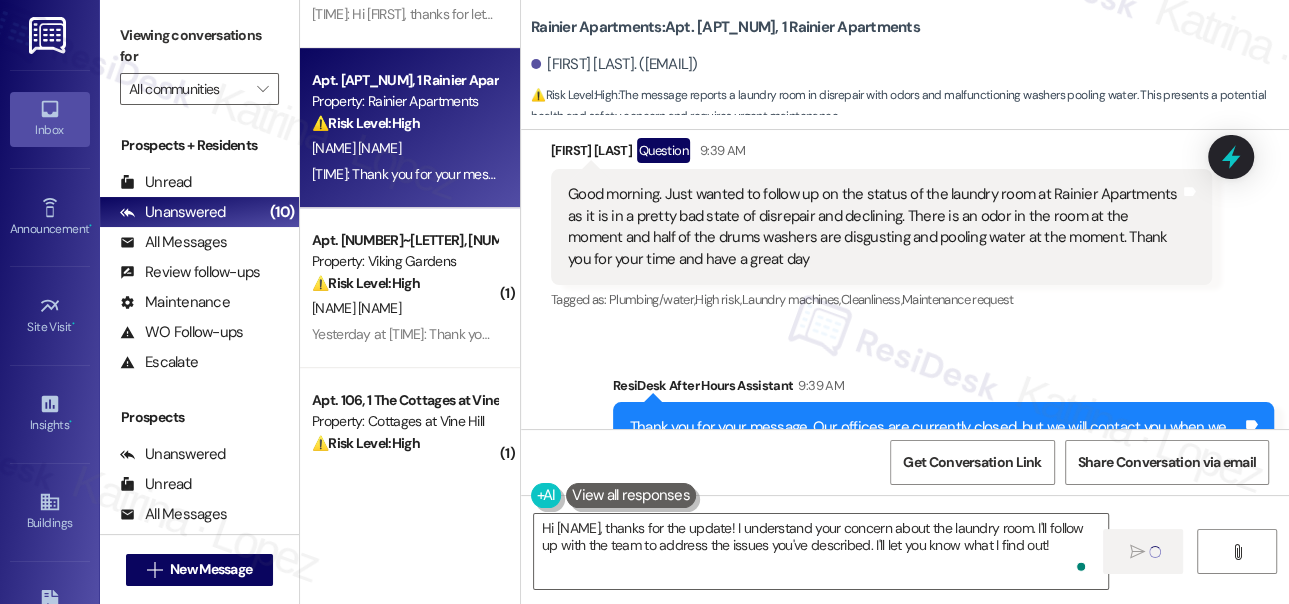 scroll, scrollTop: 2840, scrollLeft: 0, axis: vertical 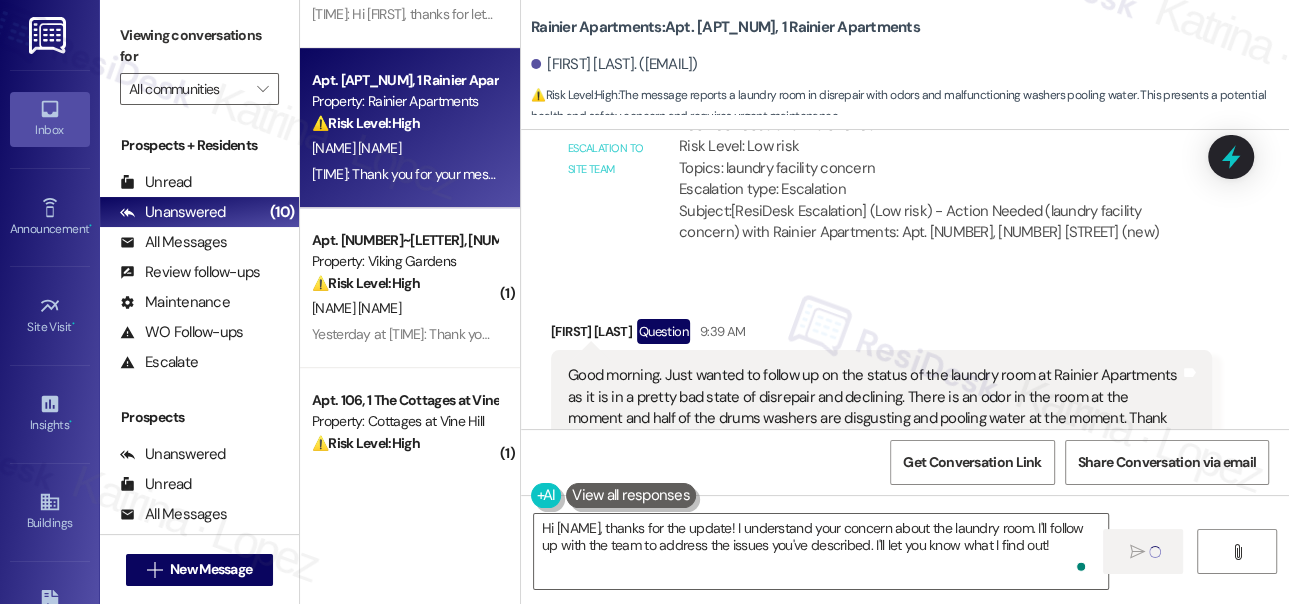 type 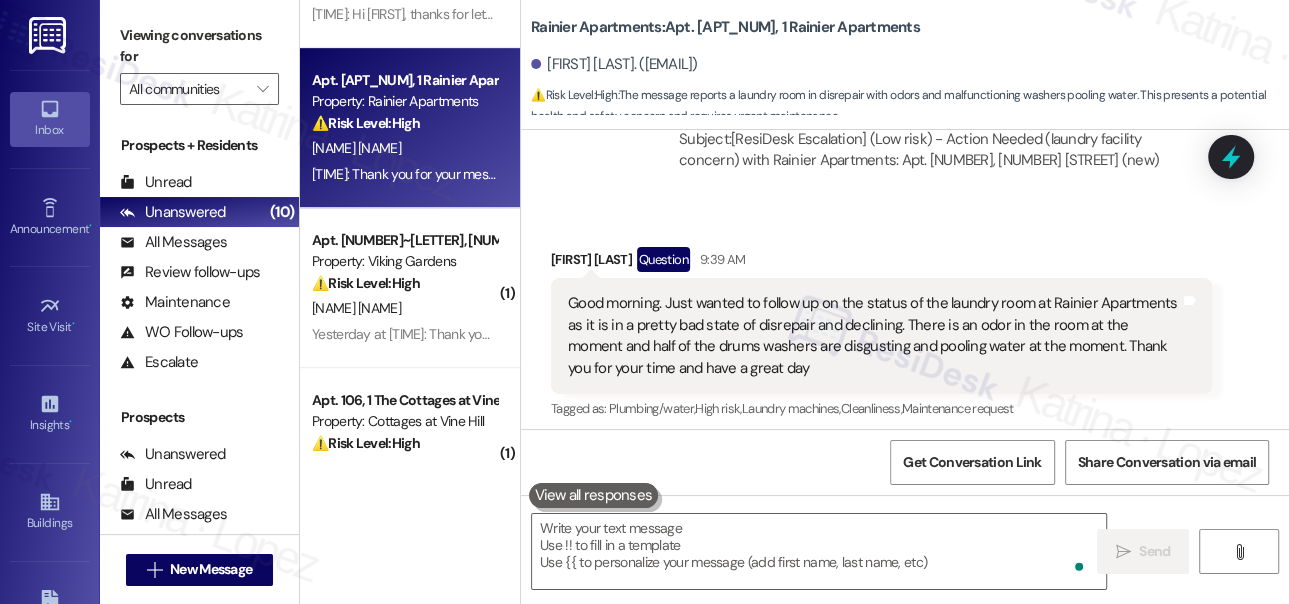 scroll, scrollTop: 2922, scrollLeft: 0, axis: vertical 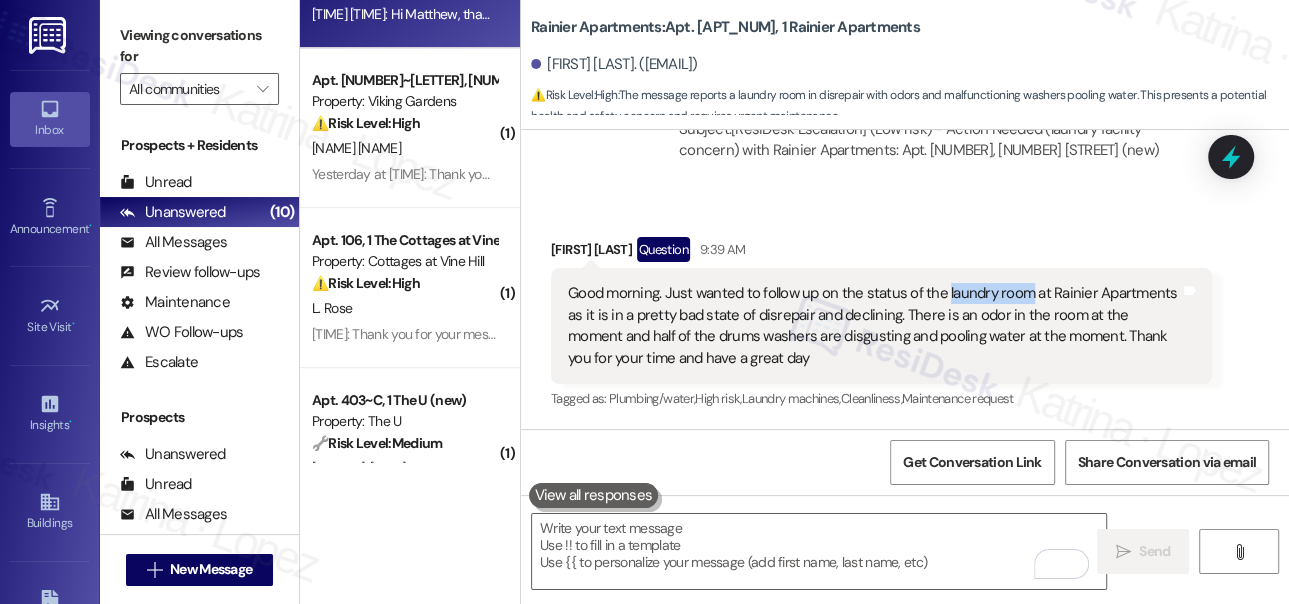 drag, startPoint x: 943, startPoint y: 293, endPoint x: 1023, endPoint y: 290, distance: 80.05623 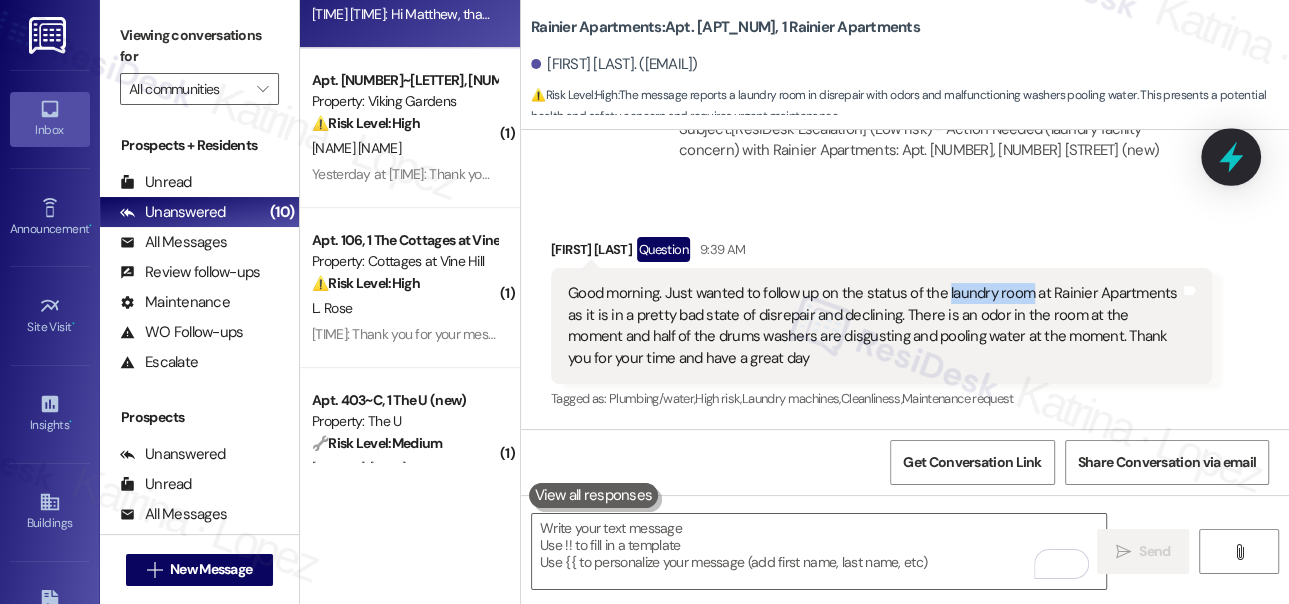 click 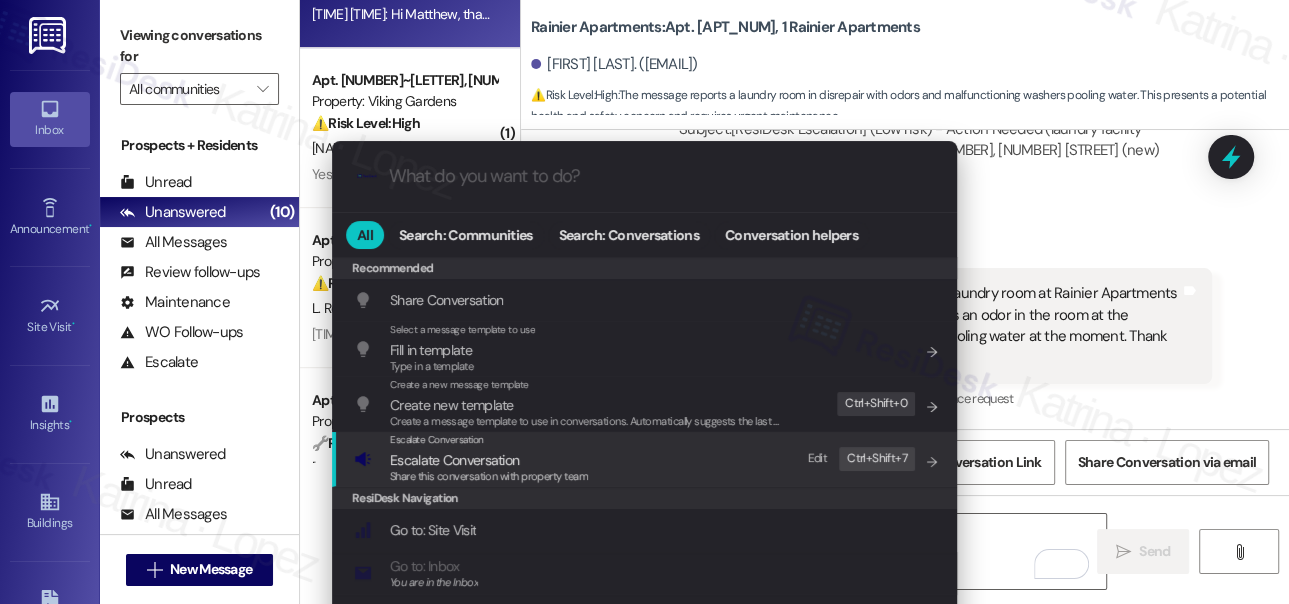 click on "Escalate Conversation Escalate Conversation Share this conversation with property team Edit Ctrl+ Shift+ 7" at bounding box center (646, 459) 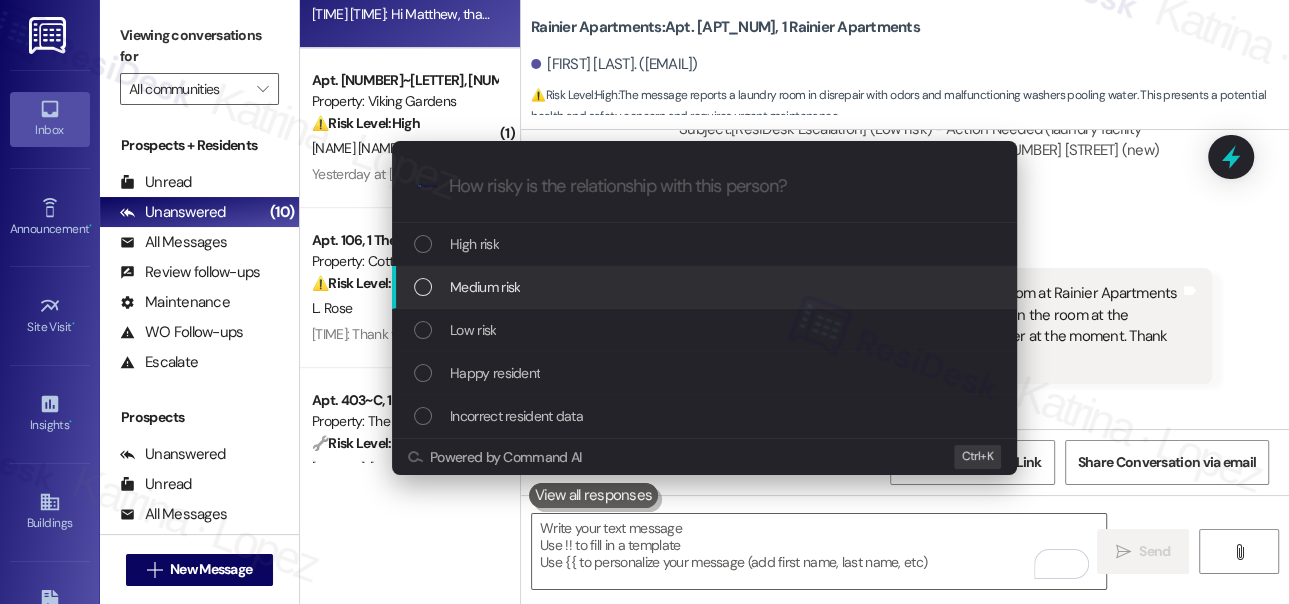 click on "Medium risk" at bounding box center (706, 287) 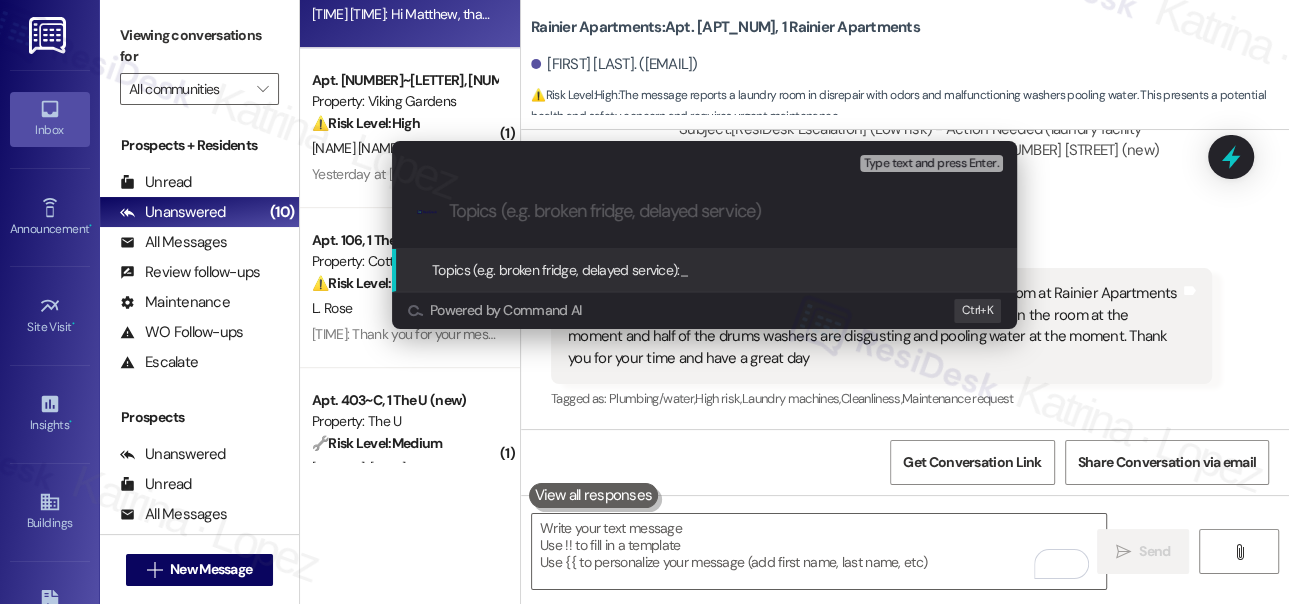 paste on "laundry room" 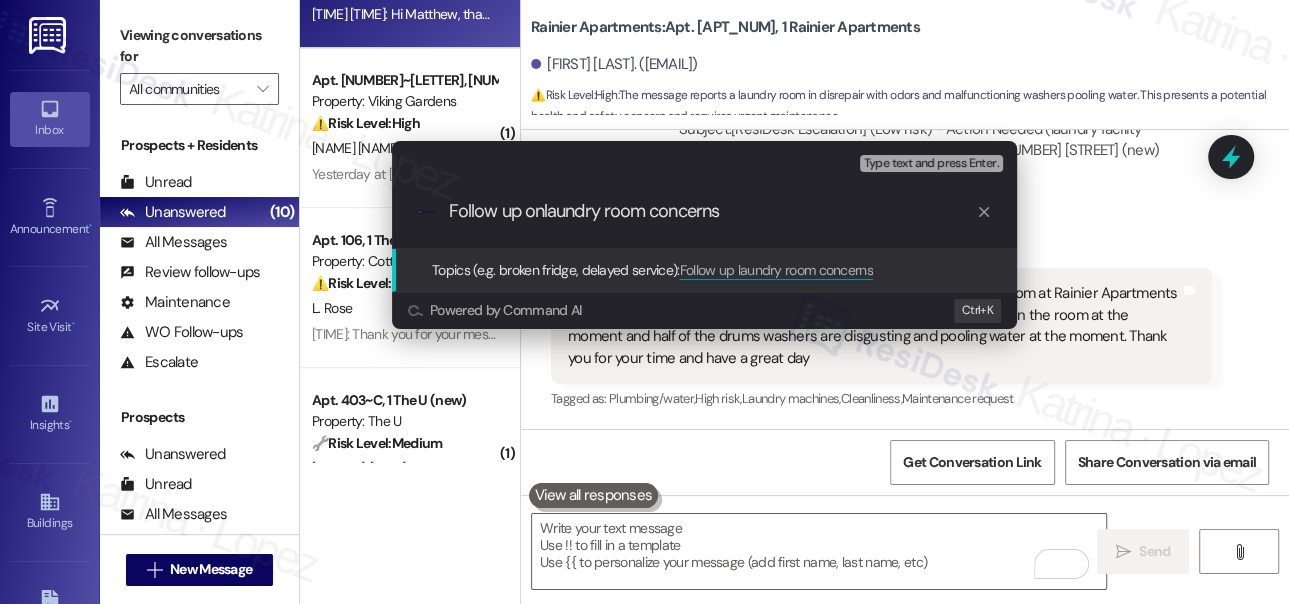 type on "Follow up on laundry room concerns" 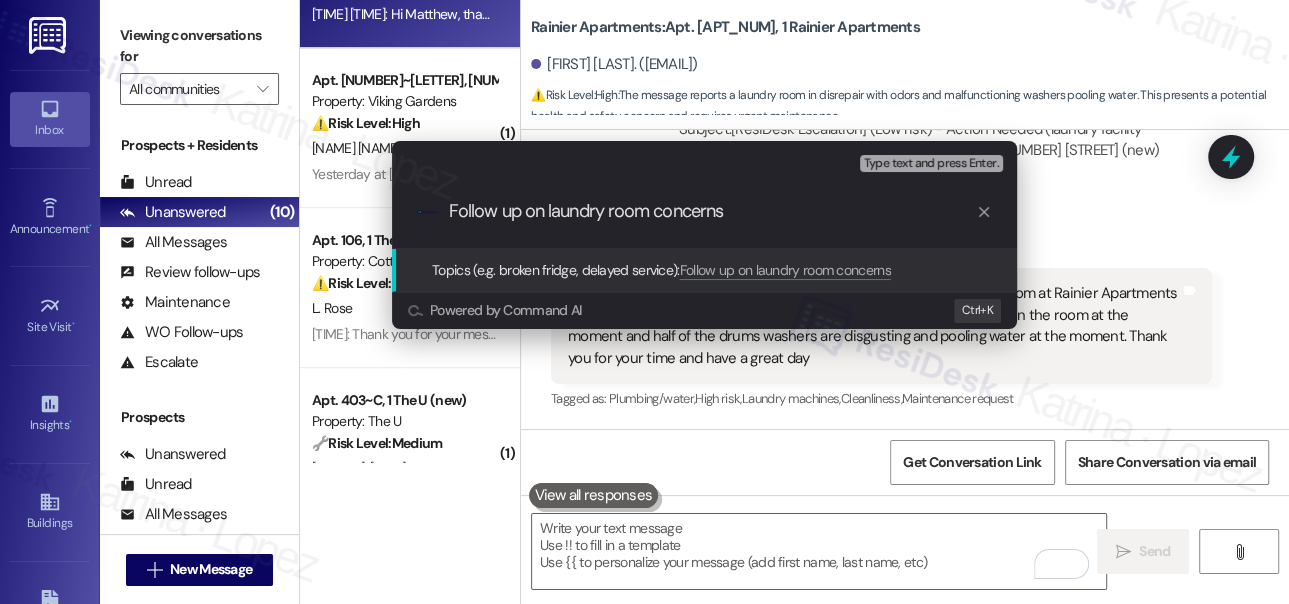 click on "Follow up on laundry room concerns" at bounding box center (712, 211) 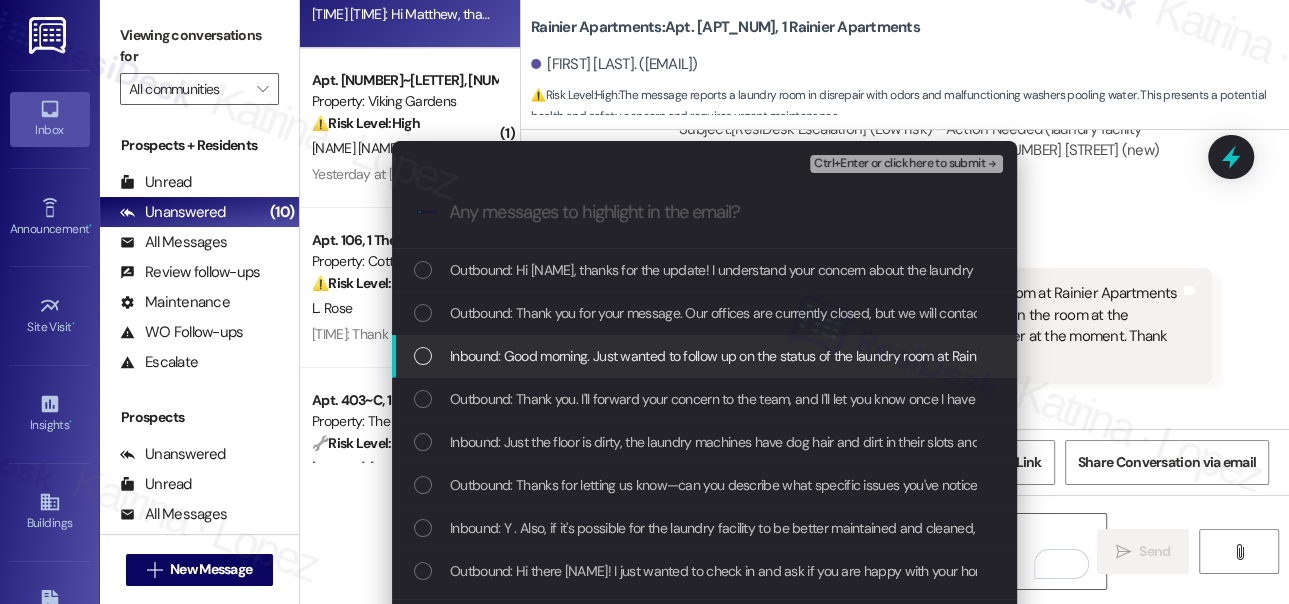 click on "Inbound: Good morning. Just wanted to follow up on the status of the laundry room at Rainier Apartments as it is in a pretty bad state of disrepair and declining. There is an odor in the room at the moment and half of the drums washers are disgusting and pooling water at the moment. Thank you for your time and have a great day" at bounding box center [1406, 356] 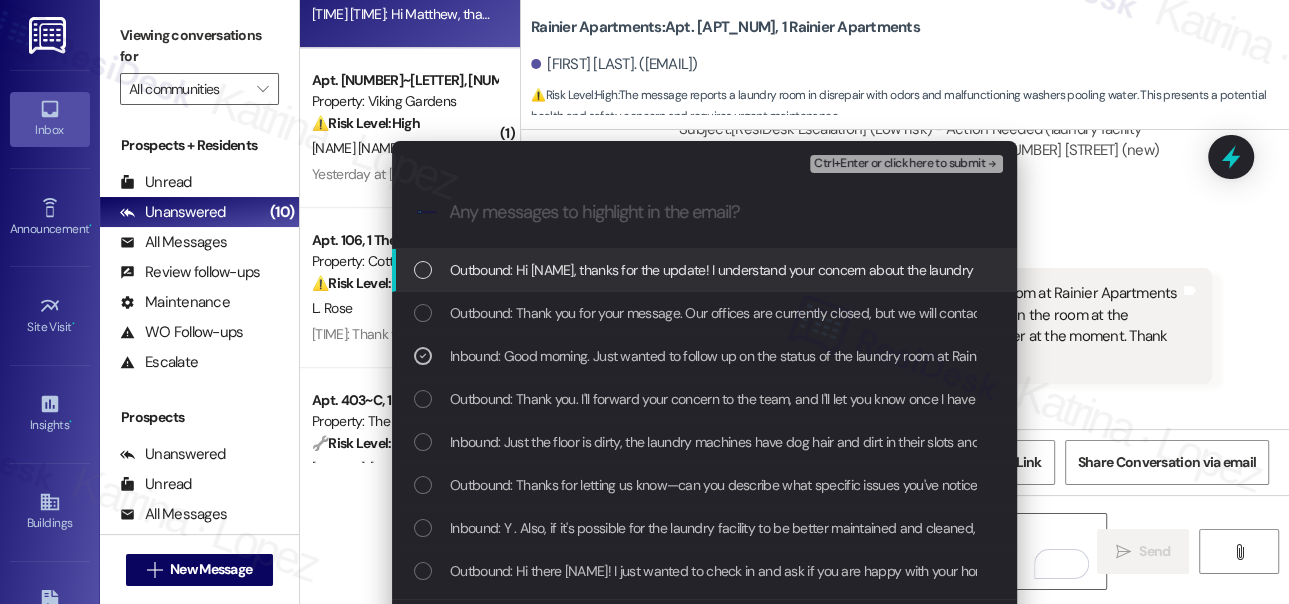 click on "Ctrl+Enter or click here to submit" at bounding box center [899, 164] 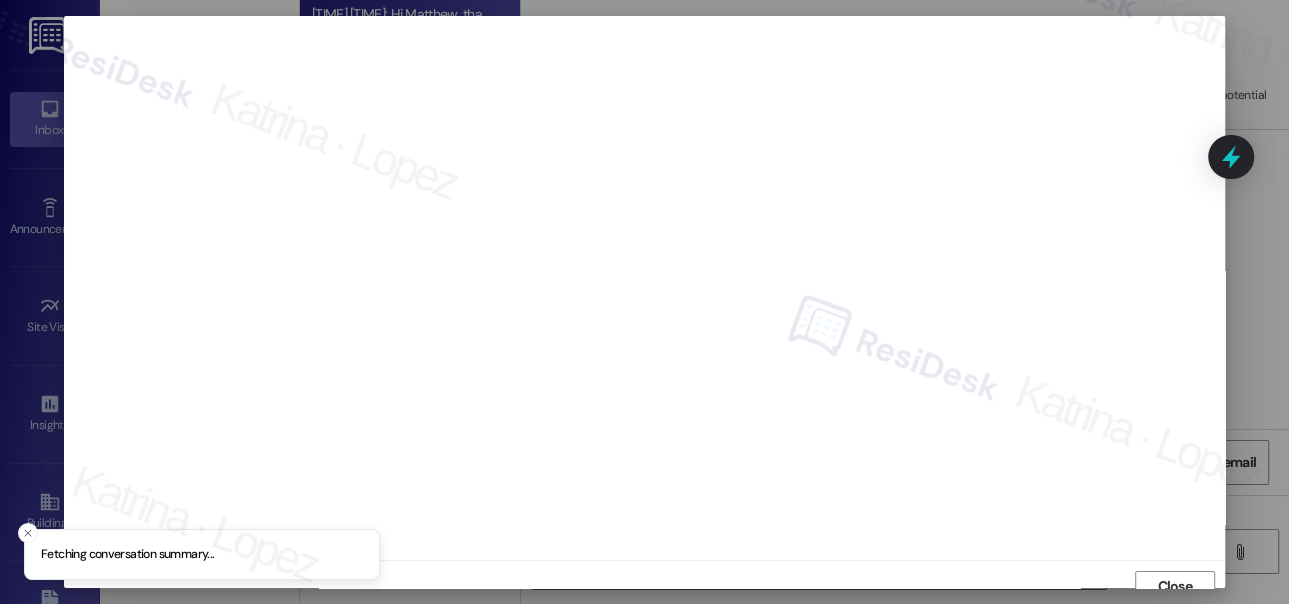 scroll, scrollTop: 14, scrollLeft: 0, axis: vertical 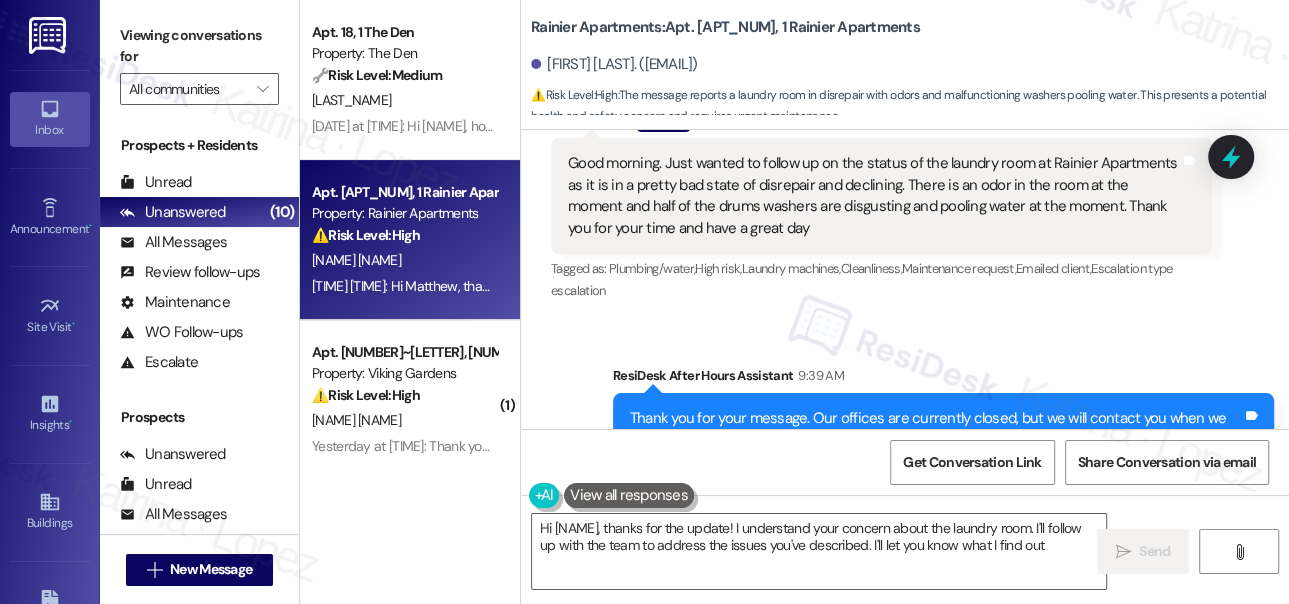 type on "Hi {{first_name}}, thanks for the update! I understand your concern about the laundry room. I'll follow up with the team to address the issues you've described. I'll let you know what I find out!" 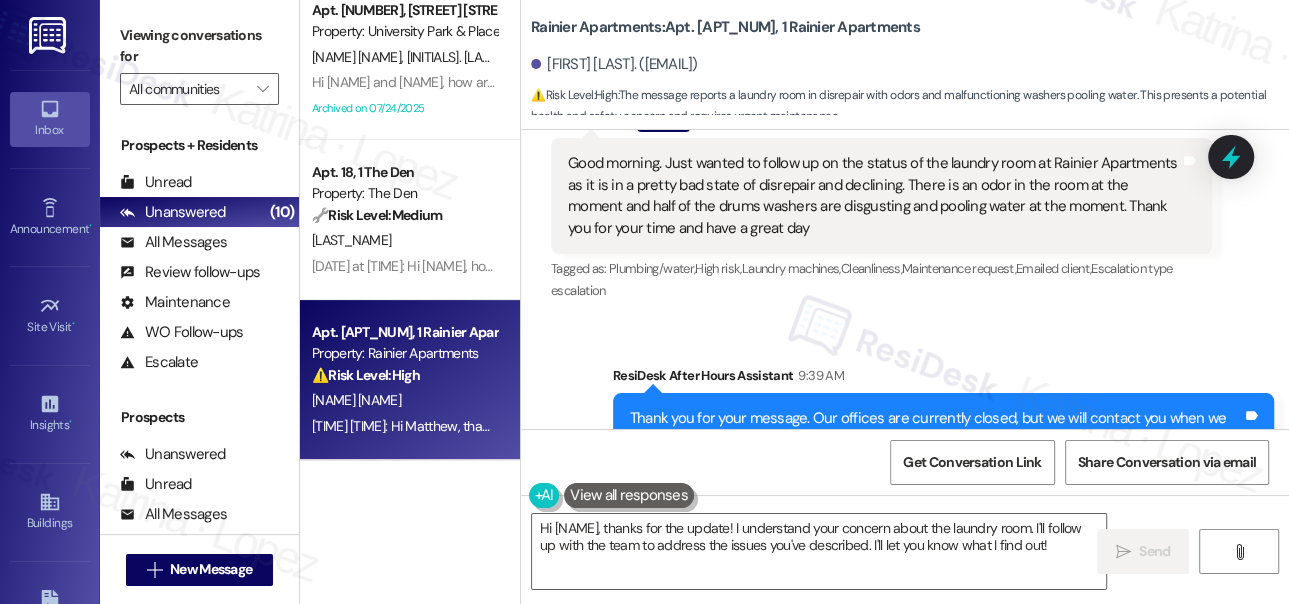 scroll, scrollTop: 0, scrollLeft: 0, axis: both 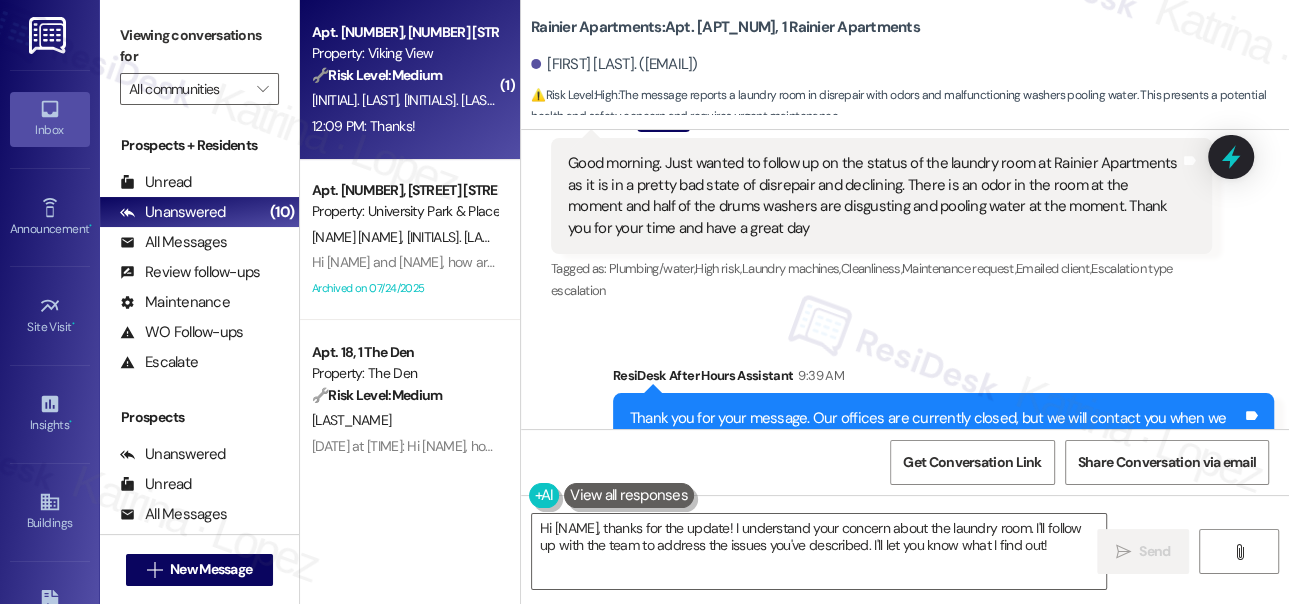 click on "[LAST], [LAST]" at bounding box center (453, 100) 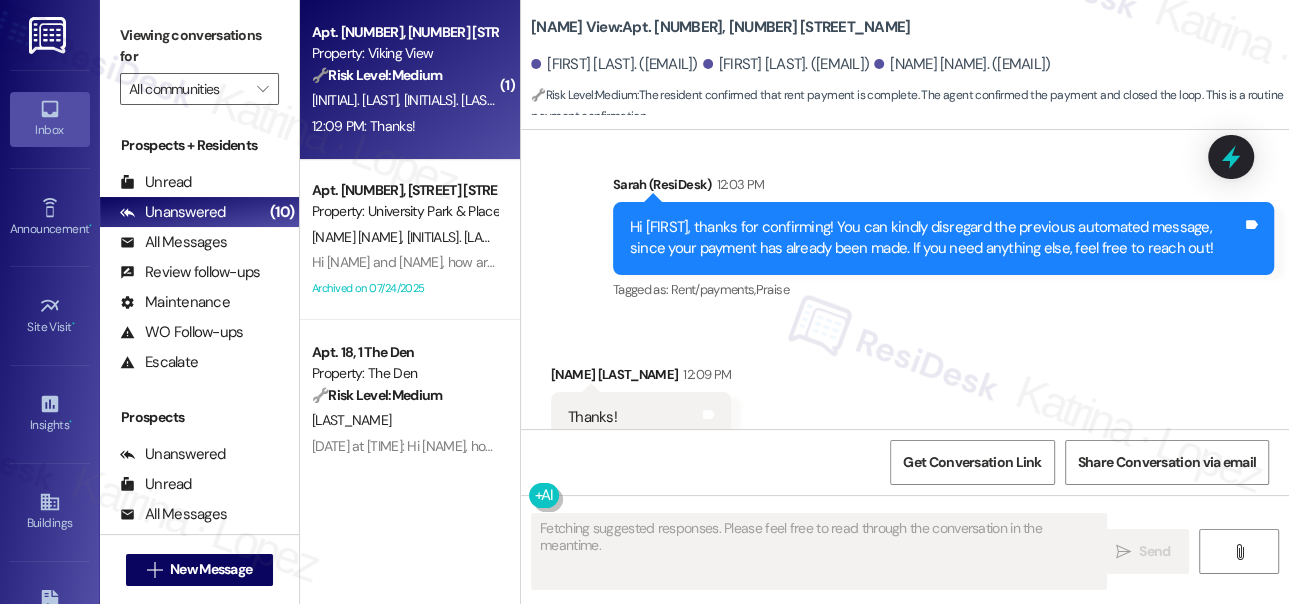 scroll, scrollTop: 6374, scrollLeft: 0, axis: vertical 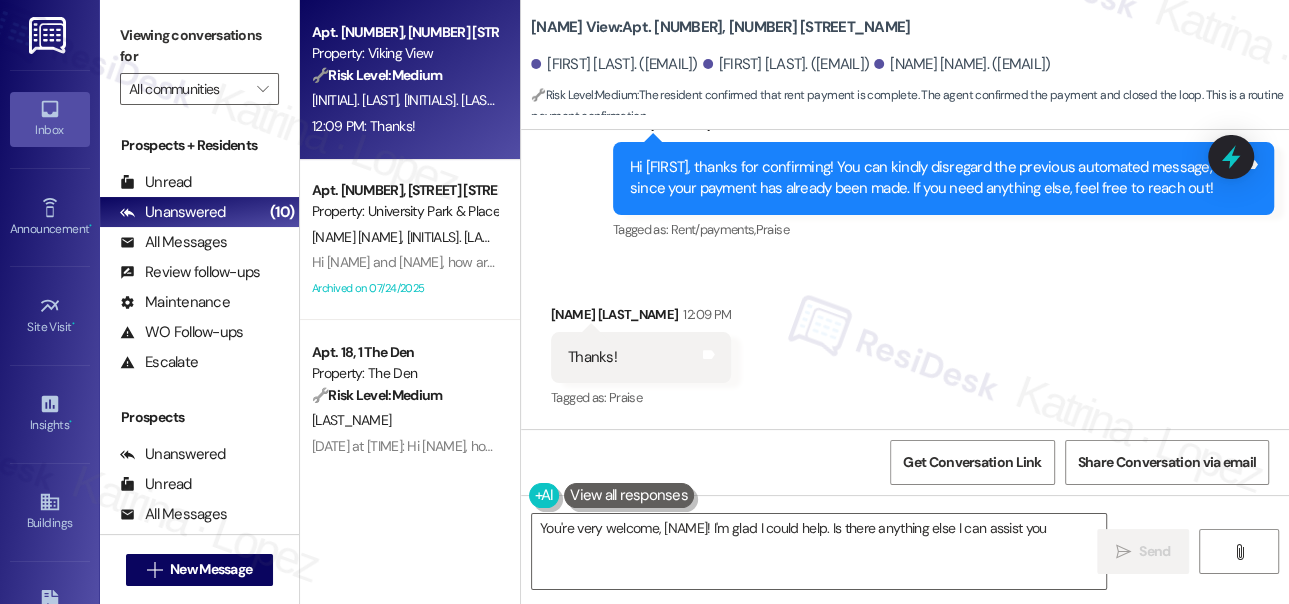 click on "Hi Adryk, thanks for confirming! You can kindly disregard the previous automated message, since your payment has already been made. If you need anything else, feel free to reach out!" at bounding box center [936, 178] 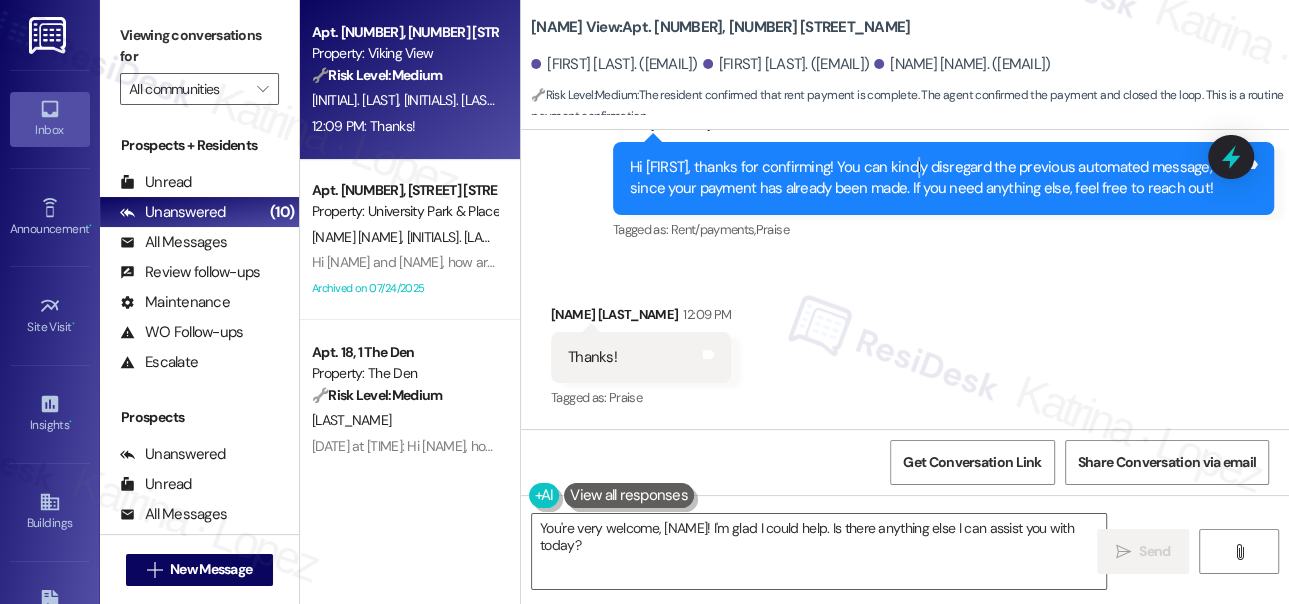 click on "Hi Adryk, thanks for confirming! You can kindly disregard the previous automated message, since your payment has already been made. If you need anything else, feel free to reach out!" at bounding box center [936, 178] 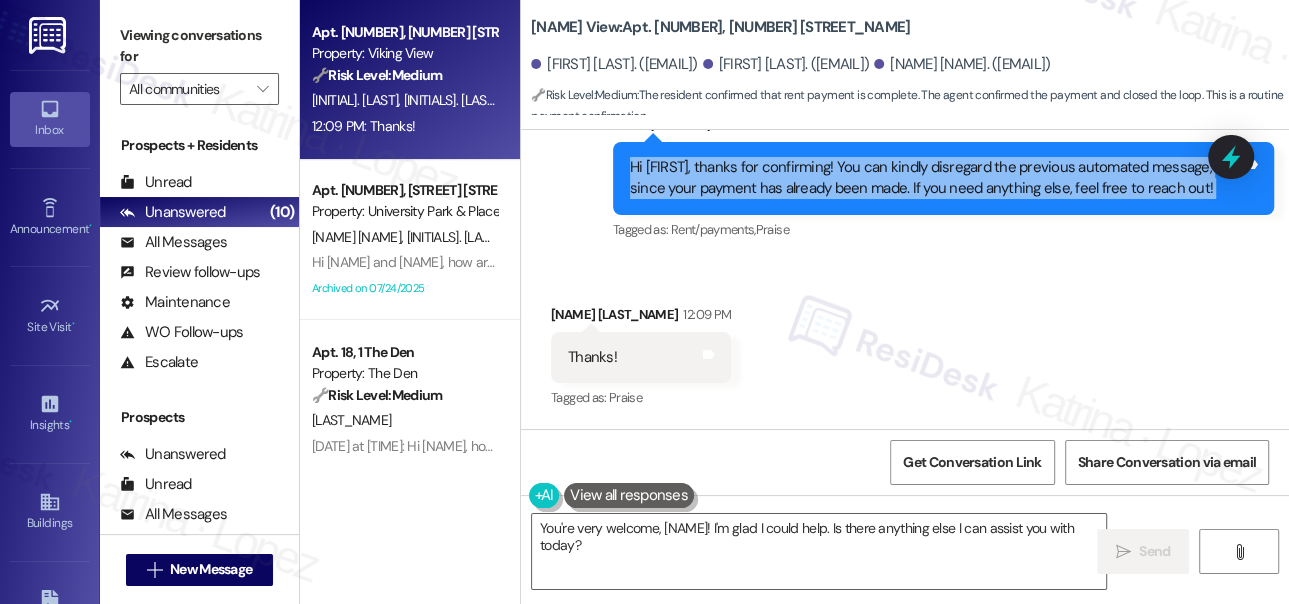 click on "Hi Adryk, thanks for confirming! You can kindly disregard the previous automated message, since your payment has already been made. If you need anything else, feel free to reach out!" at bounding box center (936, 178) 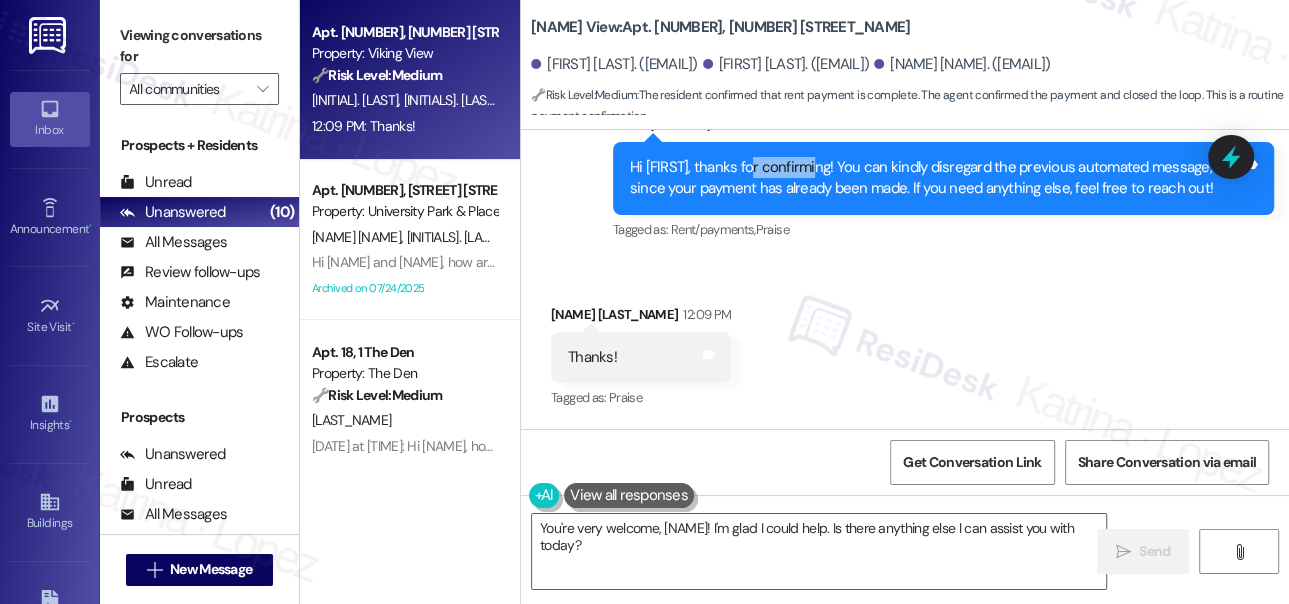 click on "Hi Adryk, thanks for confirming! You can kindly disregard the previous automated message, since your payment has already been made. If you need anything else, feel free to reach out!" at bounding box center [936, 178] 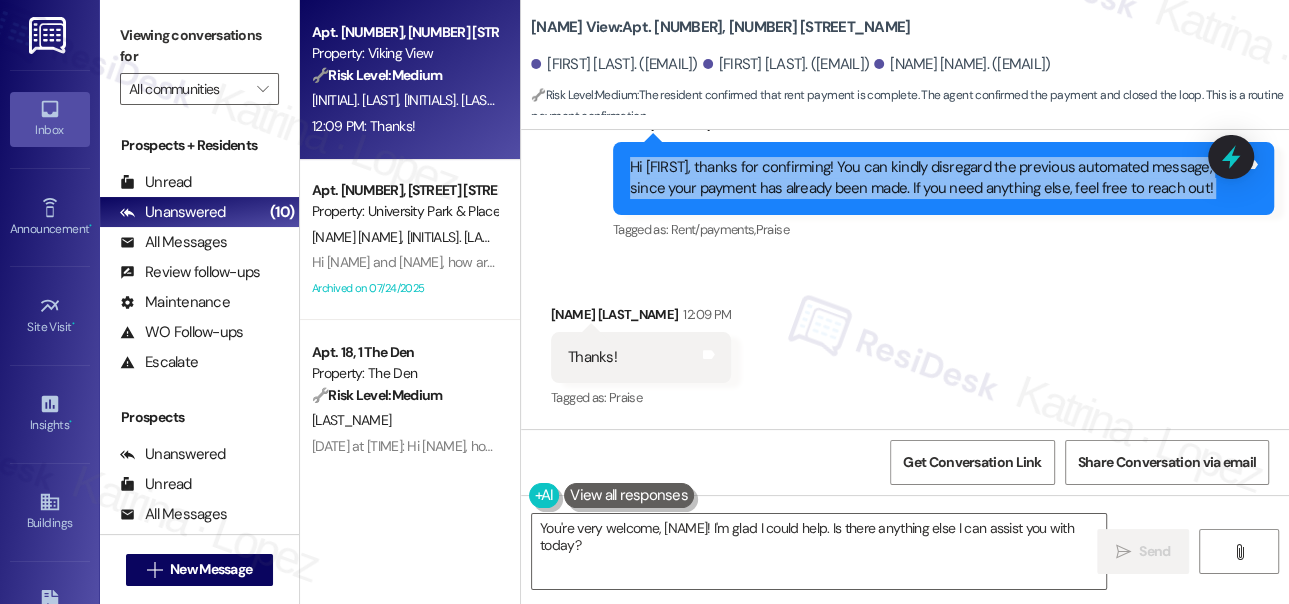 click on "Hi Adryk, thanks for confirming! You can kindly disregard the previous automated message, since your payment has already been made. If you need anything else, feel free to reach out!" at bounding box center [936, 178] 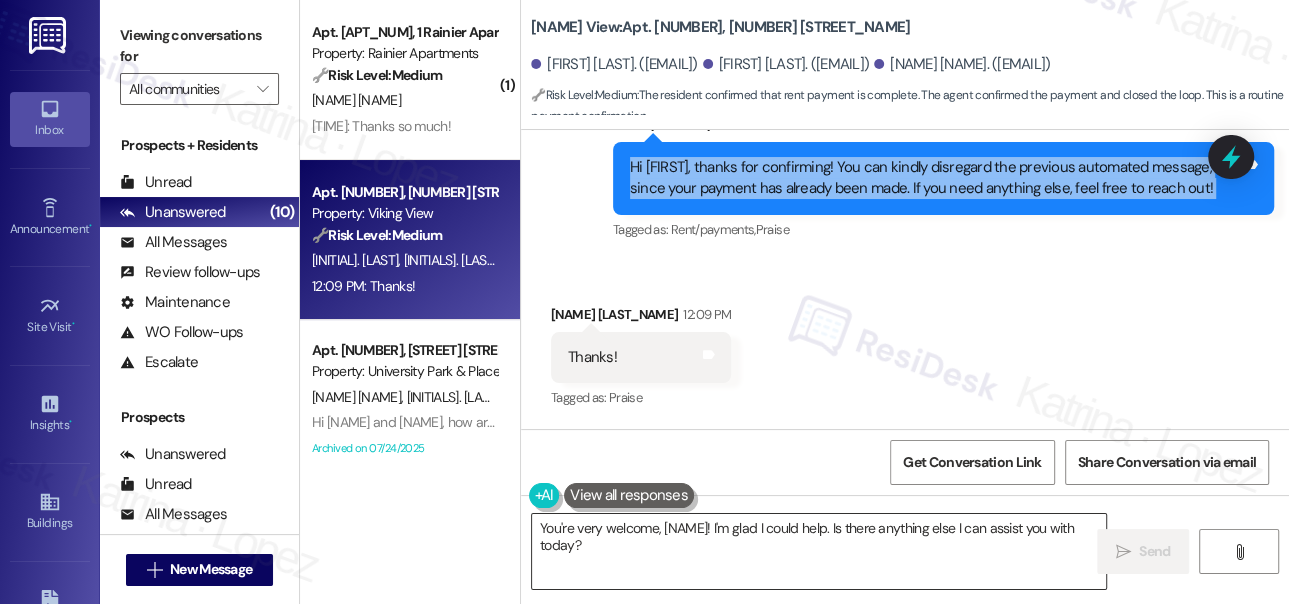 click on "You're very welcome, {{first_name}}! I'm glad I could help. Is there anything else I can assist you with today?" at bounding box center (819, 551) 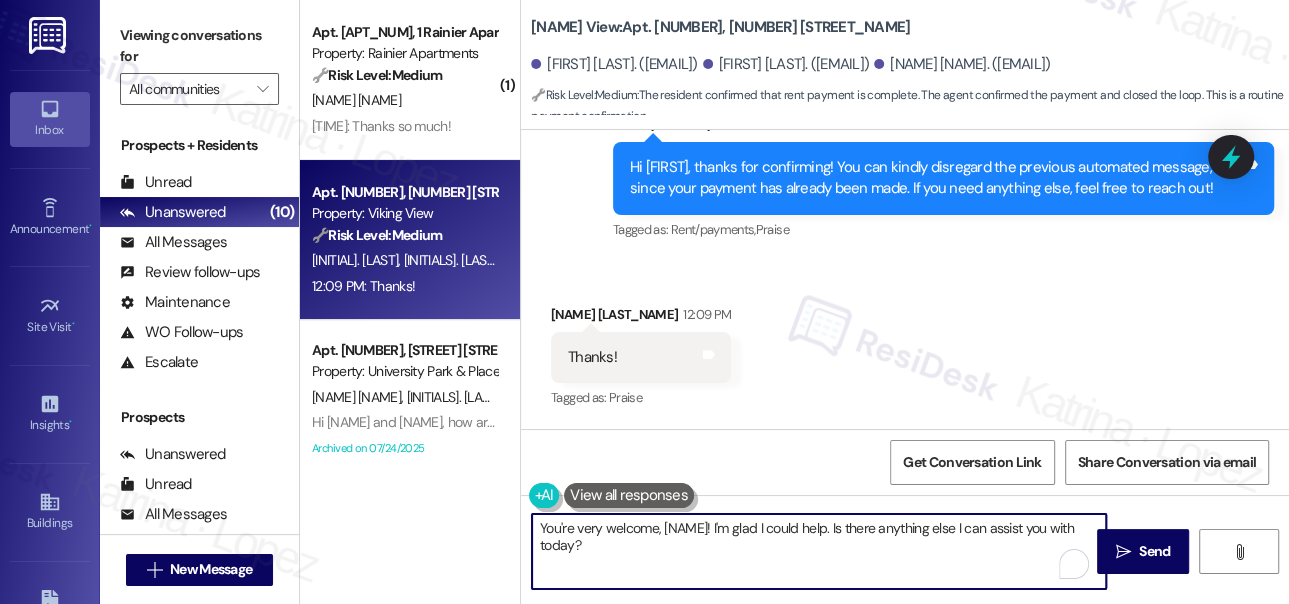 click on "You're very welcome, {{first_name}}! I'm glad I could help. Is there anything else I can assist you with today?" at bounding box center (819, 551) 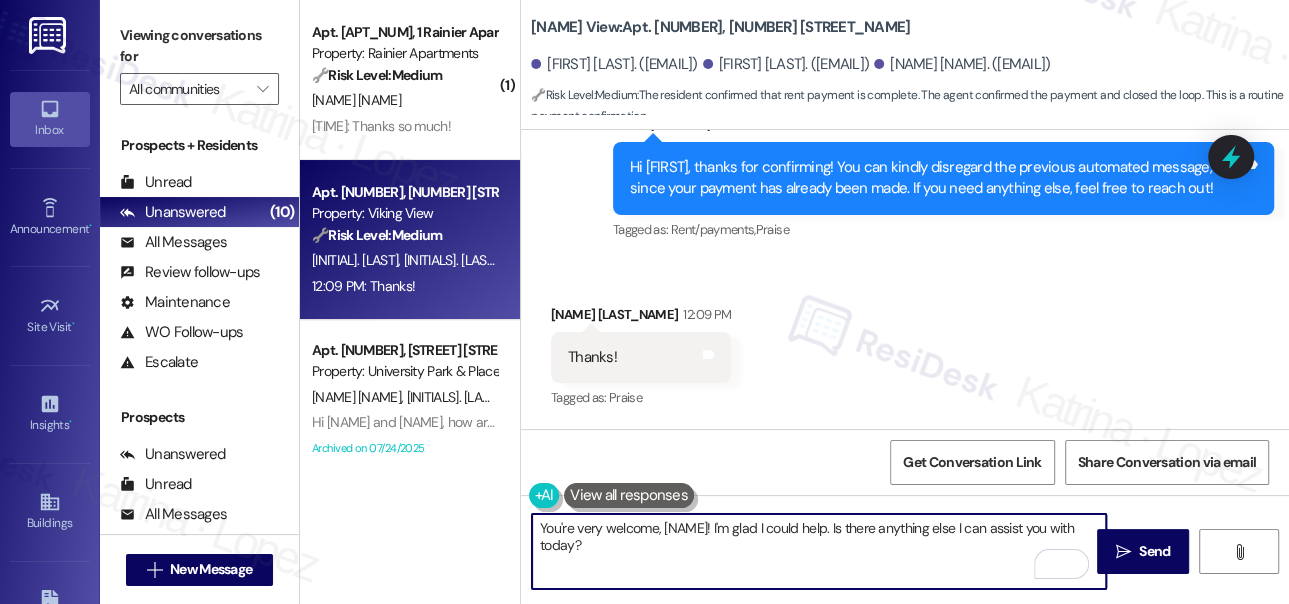 drag, startPoint x: 684, startPoint y: 554, endPoint x: 669, endPoint y: 527, distance: 30.88689 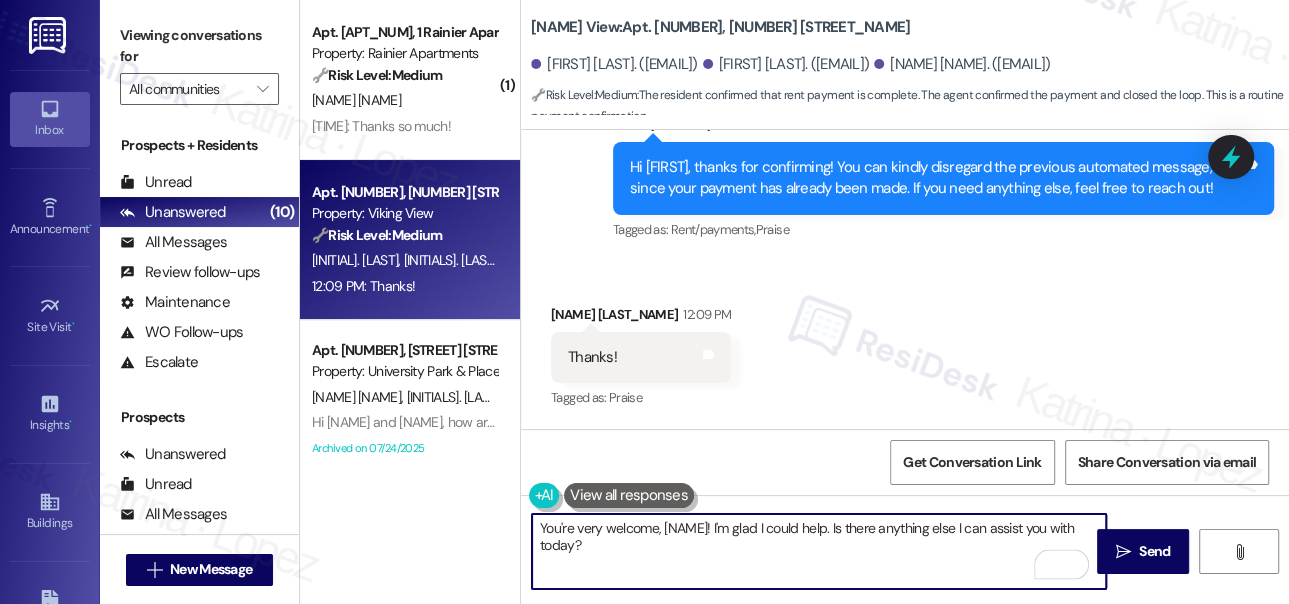 click on "You're very welcome, {{first_name}}! I'm glad I could help. Is there anything else I can assist you with today?" at bounding box center (819, 551) 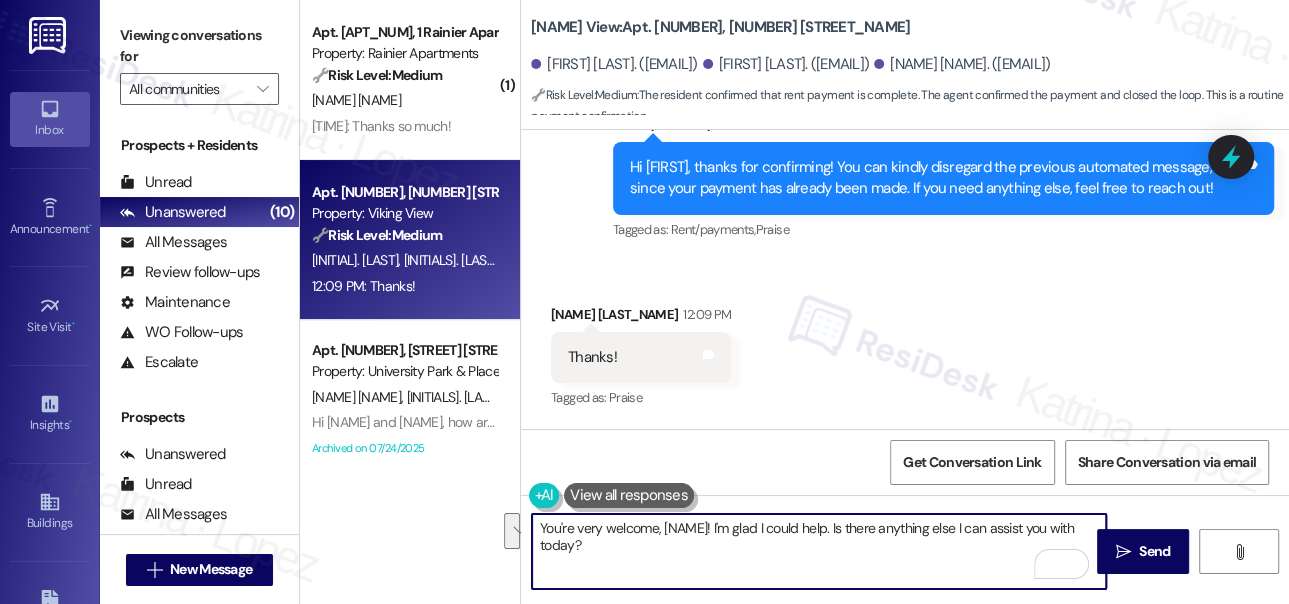 drag, startPoint x: 617, startPoint y: 546, endPoint x: 656, endPoint y: 527, distance: 43.382023 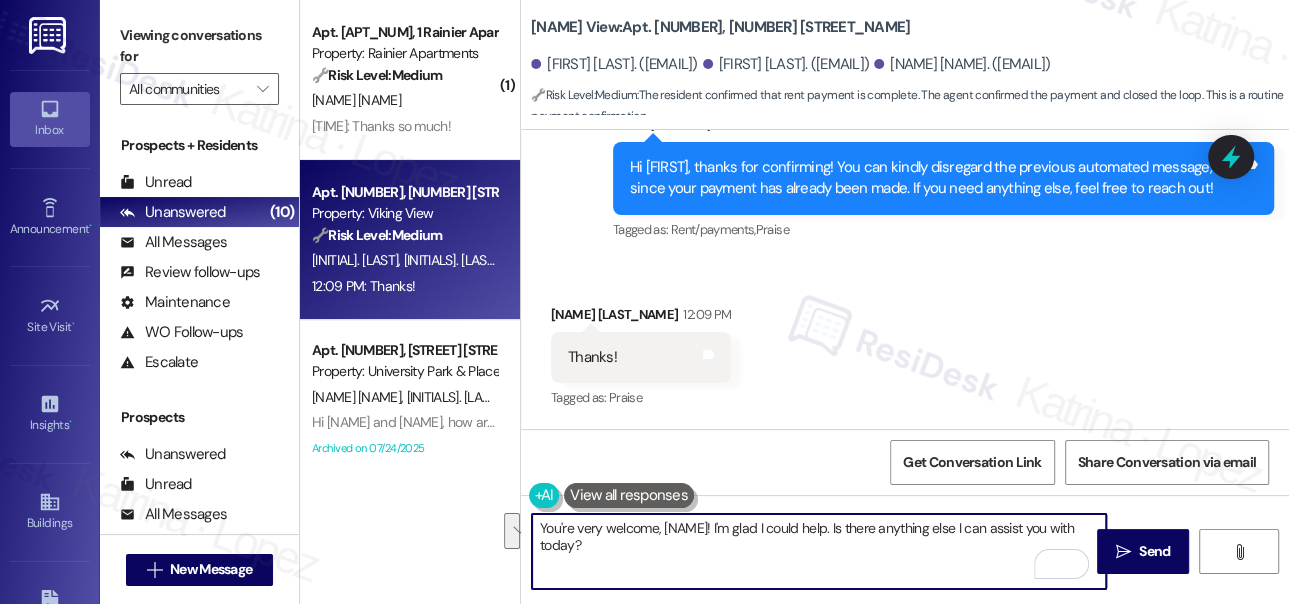 click on "You're very welcome, {{first_name}}! I'm glad I could help. Is there anything else I can assist you with today?" at bounding box center (819, 551) 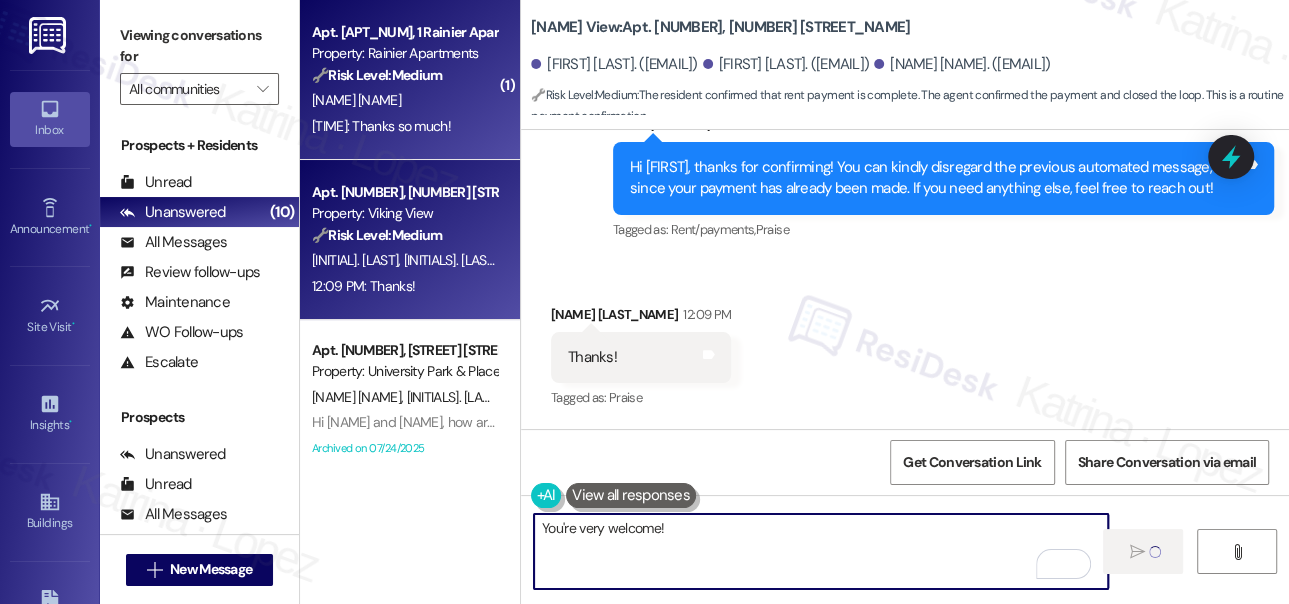 type on "You're very welcome!" 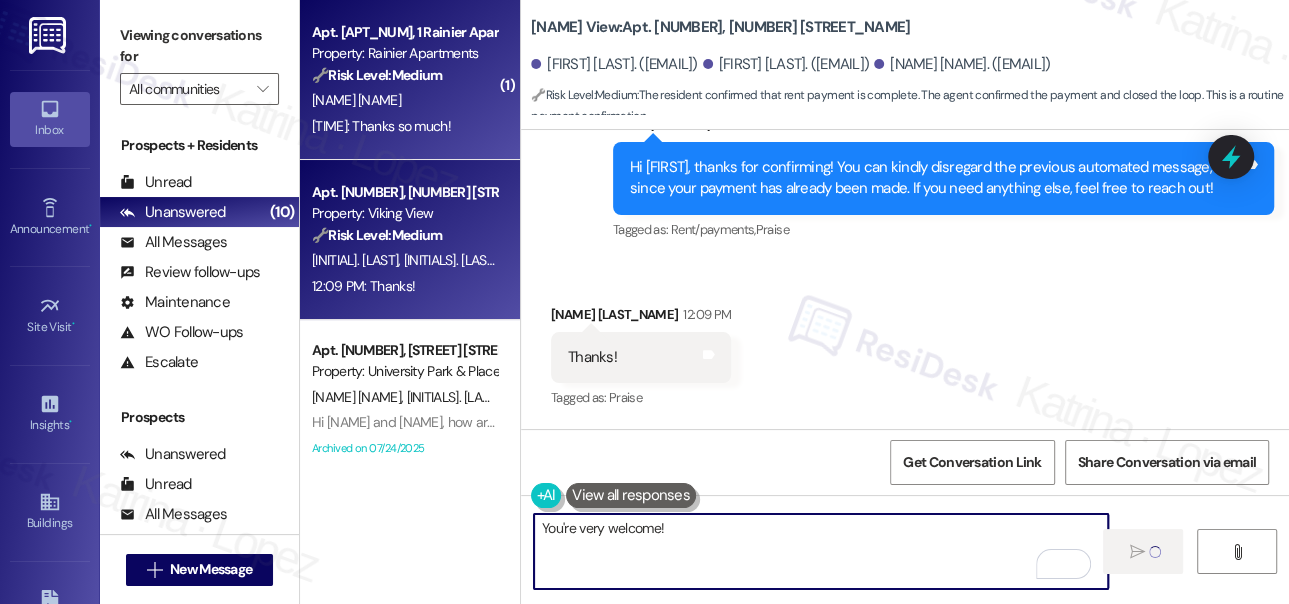 click on "M. Layten" at bounding box center [404, 100] 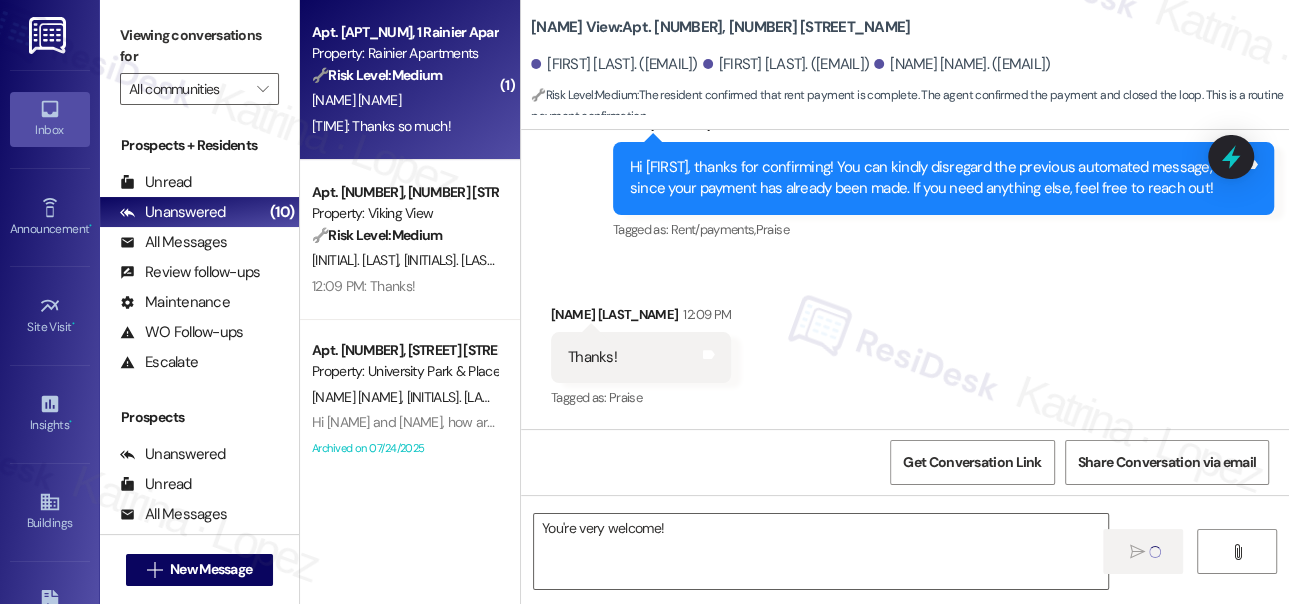 type on "Fetching suggested responses. Please feel free to read through the conversation in the meantime." 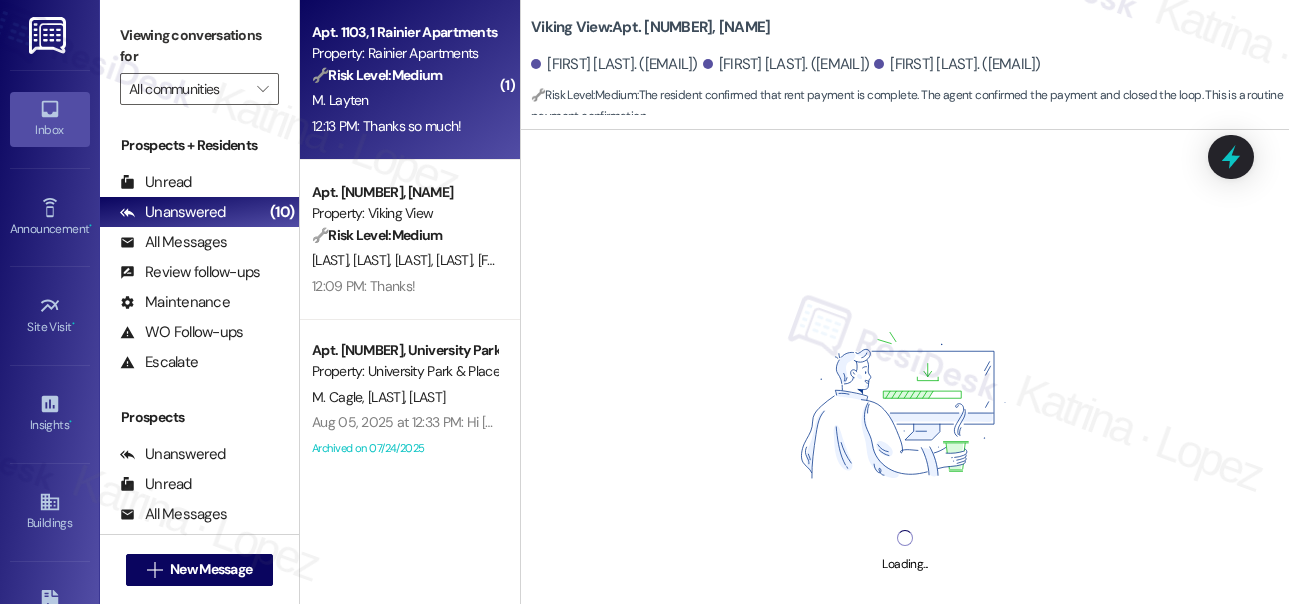 scroll, scrollTop: 0, scrollLeft: 0, axis: both 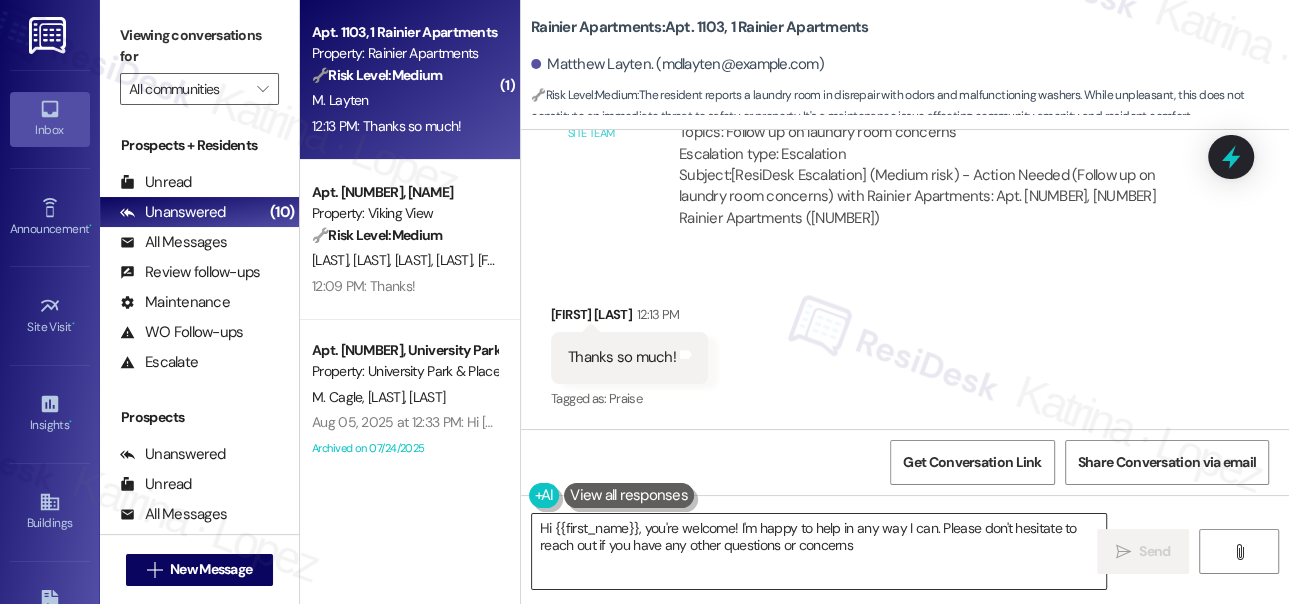 type on "Hi {{first_name}}, you're welcome! I'm happy to help in any way I can. Please don't hesitate to reach out if you have any other questions or concerns!" 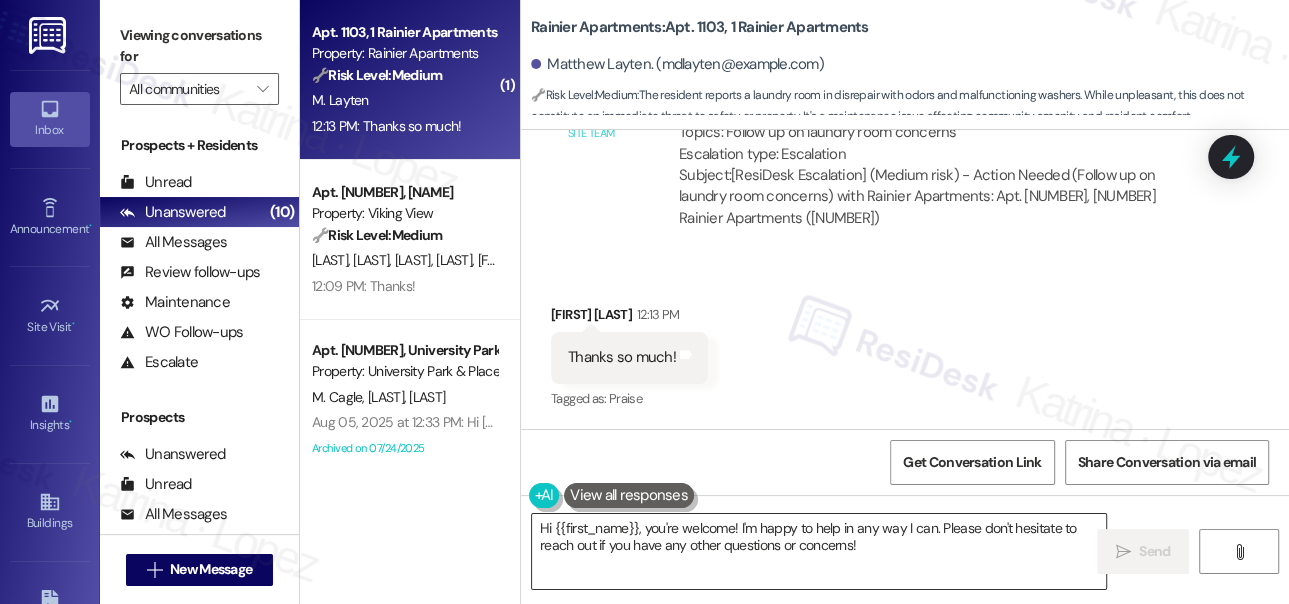 click on "Hi {{first_name}}, you're welcome! I'm happy to help in any way I can. Please don't hesitate to reach out if you have any other questions or concerns!" at bounding box center (819, 551) 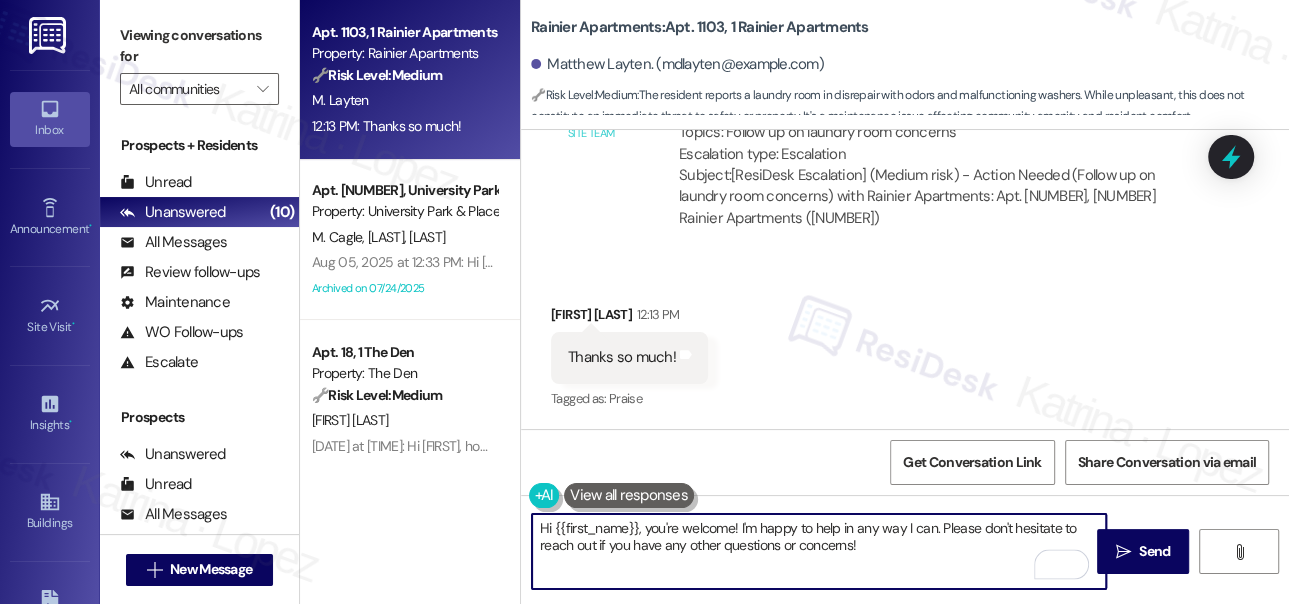 drag, startPoint x: 649, startPoint y: 528, endPoint x: 489, endPoint y: 523, distance: 160.07811 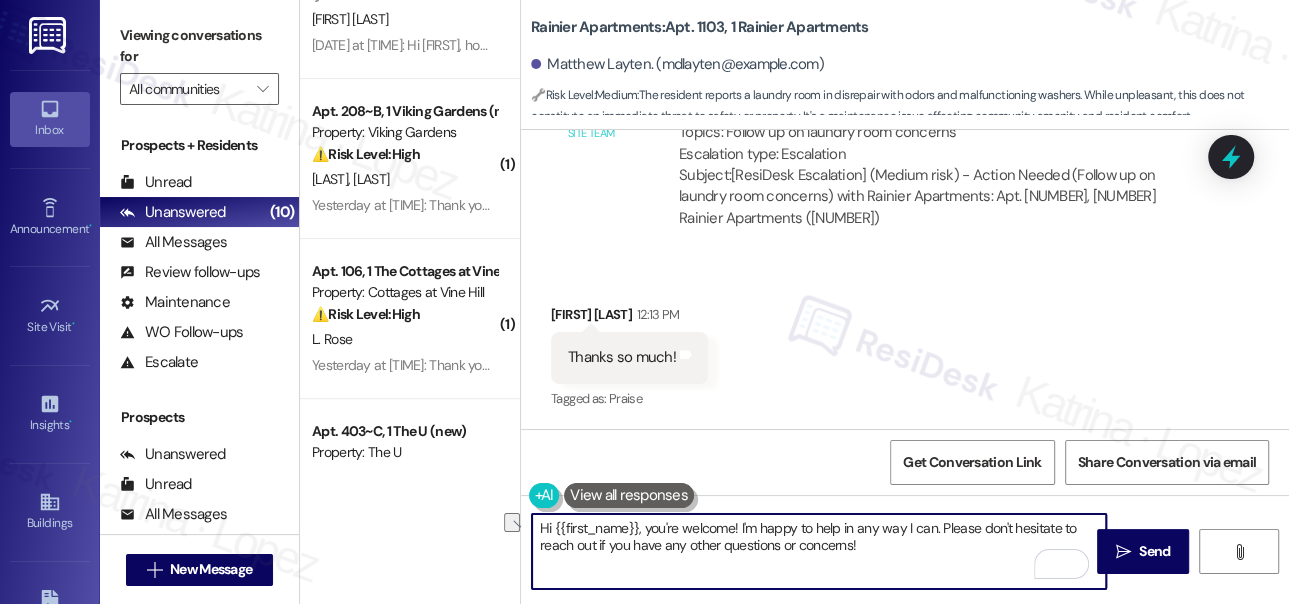 scroll, scrollTop: 454, scrollLeft: 0, axis: vertical 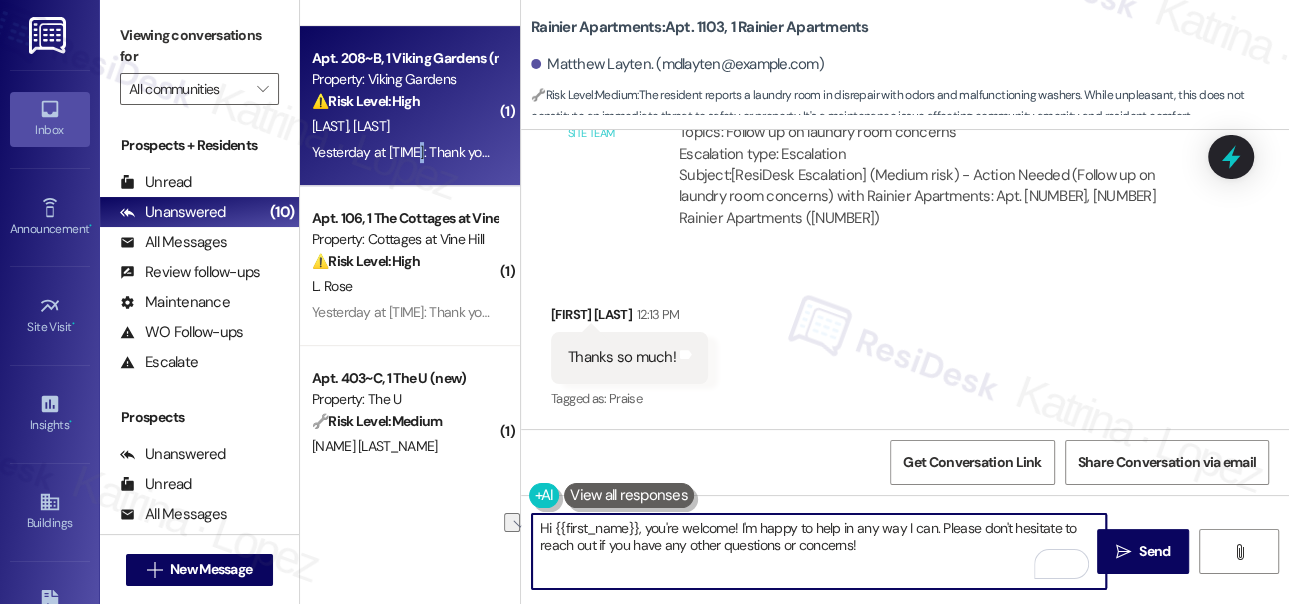 click on "[TIME]: Thank you for your message. Our offices are currently closed, but we will contact you when we resume operations. For emergencies, please contact your emergency number ([PHONE]). [TIME]: Thank you for your message. Our offices are currently closed, but we will contact you when we resume operations. For emergencies, please contact your emergency number ([PHONE])." at bounding box center (903, 152) 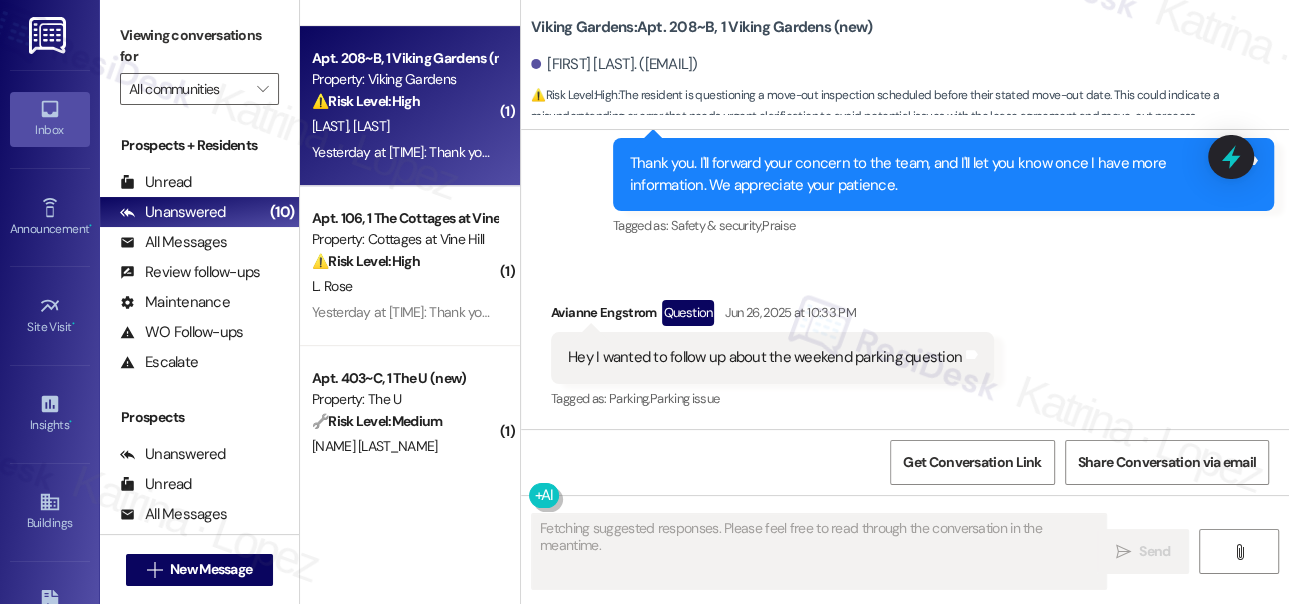 scroll, scrollTop: 7984, scrollLeft: 0, axis: vertical 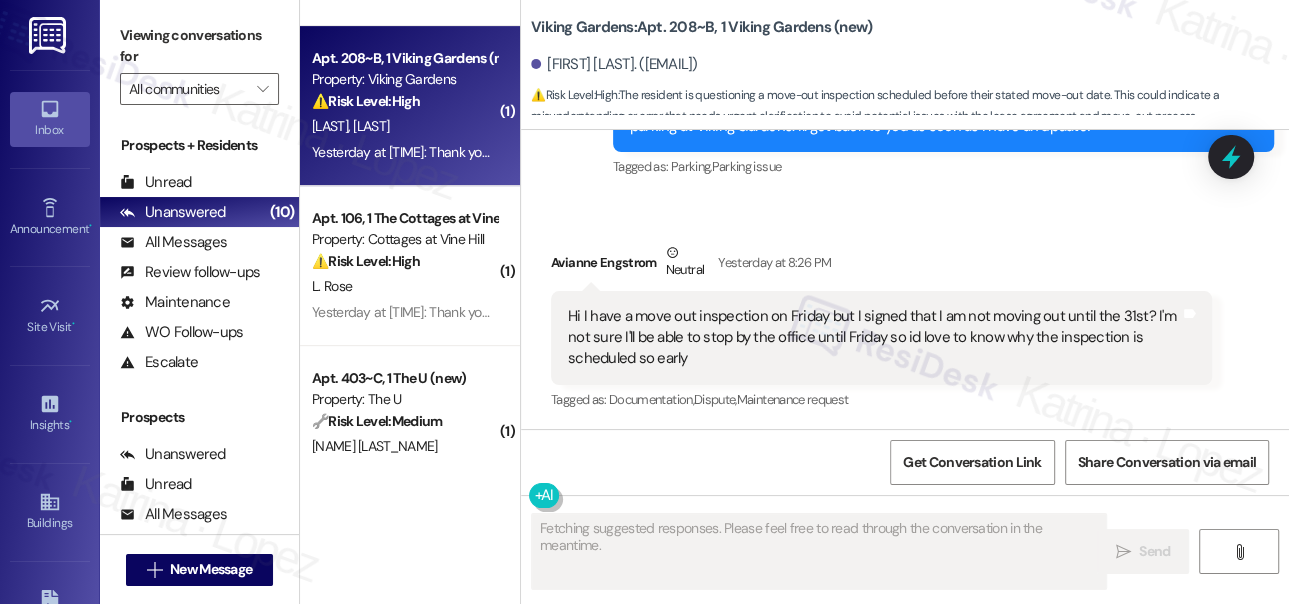 click on "Hi I have a move out inspection on Friday but I signed that I am not moving out until the 31st? I'm not sure I'll be able to stop by the office until Friday so id love to know why the inspection is scheduled so early" at bounding box center [874, 338] 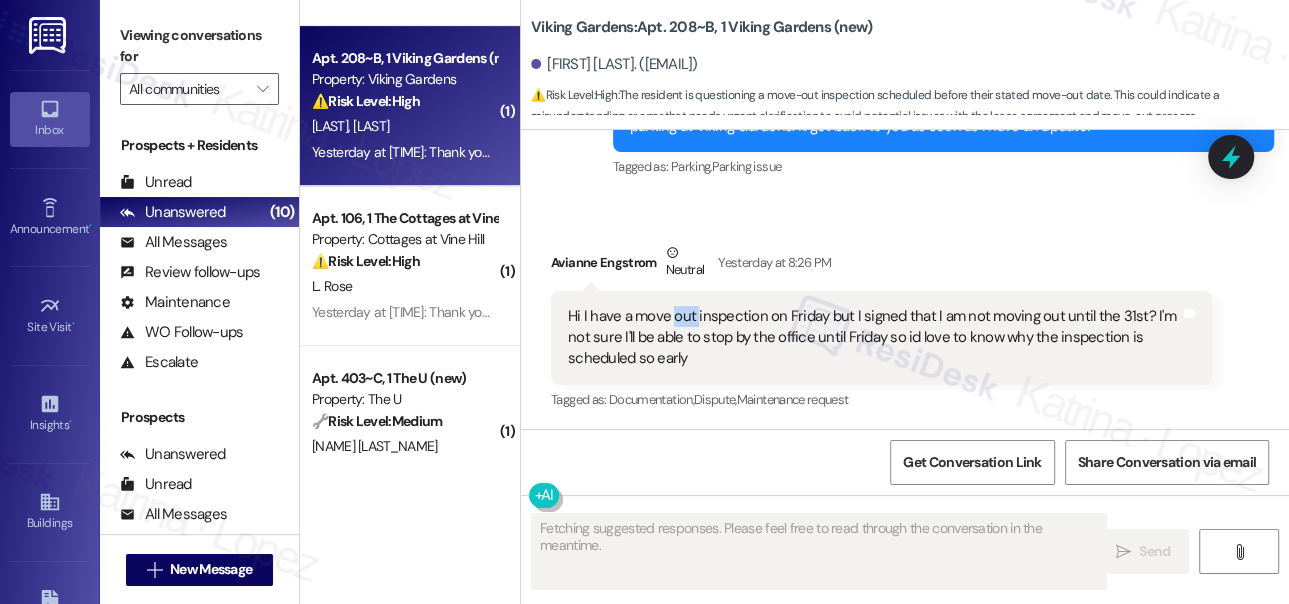 click on "Hi I have a move out inspection on Friday but I signed that I am not moving out until the 31st? I'm not sure I'll be able to stop by the office until Friday so id love to know why the inspection is scheduled so early" at bounding box center (874, 338) 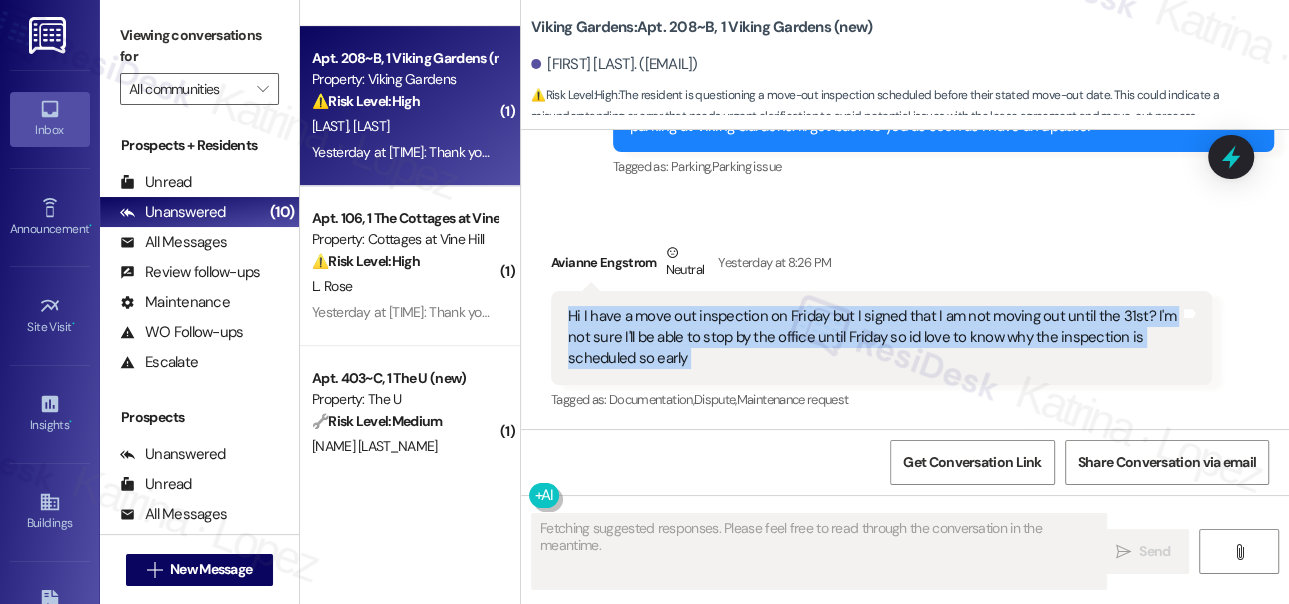 click on "Hi I have a move out inspection on Friday but I signed that I am not moving out until the 31st? I'm not sure I'll be able to stop by the office until Friday so id love to know why the inspection is scheduled so early" at bounding box center (874, 338) 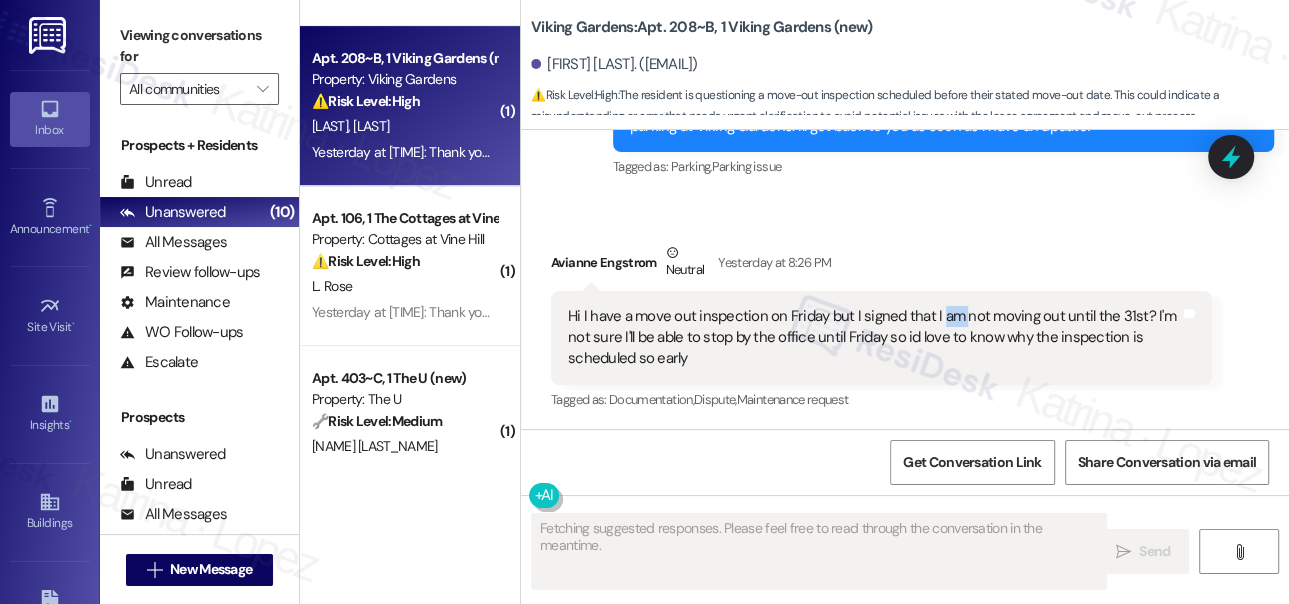 click on "Hi I have a move out inspection on Friday but I signed that I am not moving out until the 31st? I'm not sure I'll be able to stop by the office until Friday so id love to know why the inspection is scheduled so early" at bounding box center (874, 338) 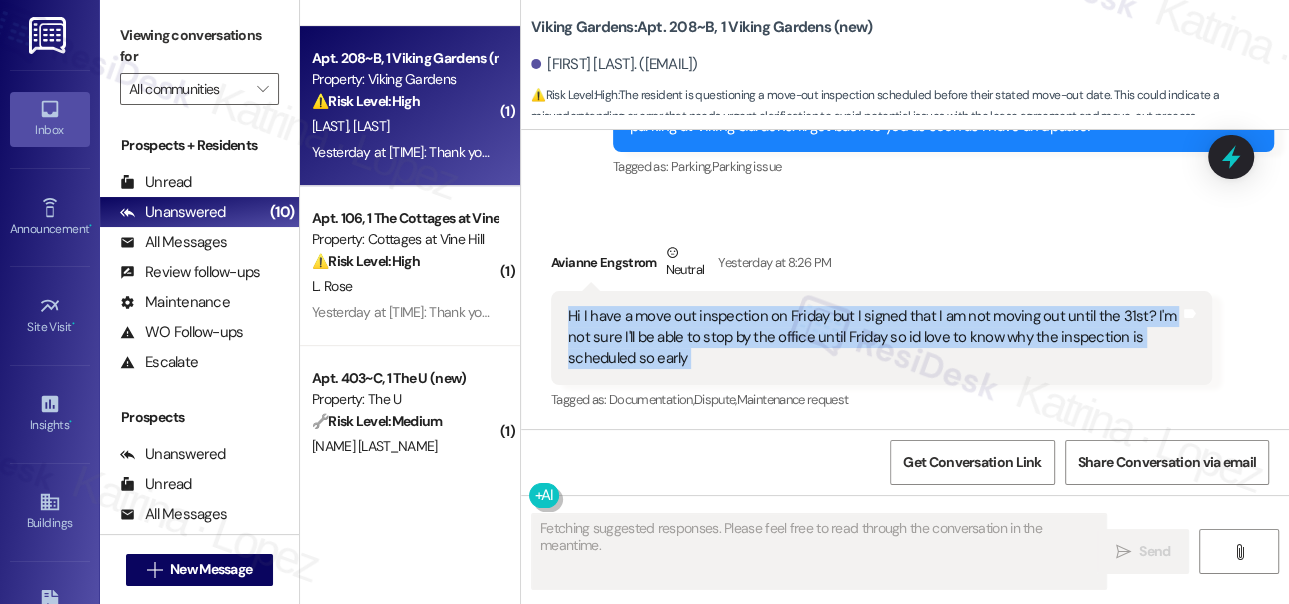click on "Hi I have a move out inspection on Friday but I signed that I am not moving out until the 31st? I'm not sure I'll be able to stop by the office until Friday so id love to know why the inspection is scheduled so early" at bounding box center [874, 338] 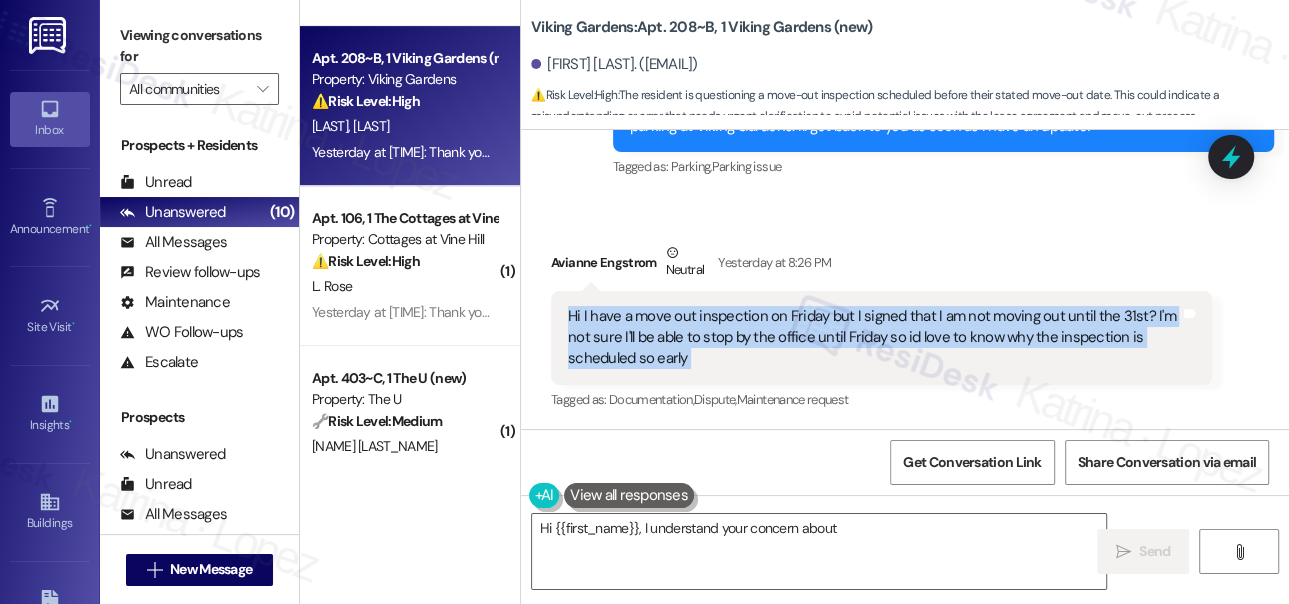 click on "Hi I have a move out inspection on Friday but I signed that I am not moving out until the 31st? I'm not sure I'll be able to stop by the office until Friday so id love to know why the inspection is scheduled so early" at bounding box center [874, 338] 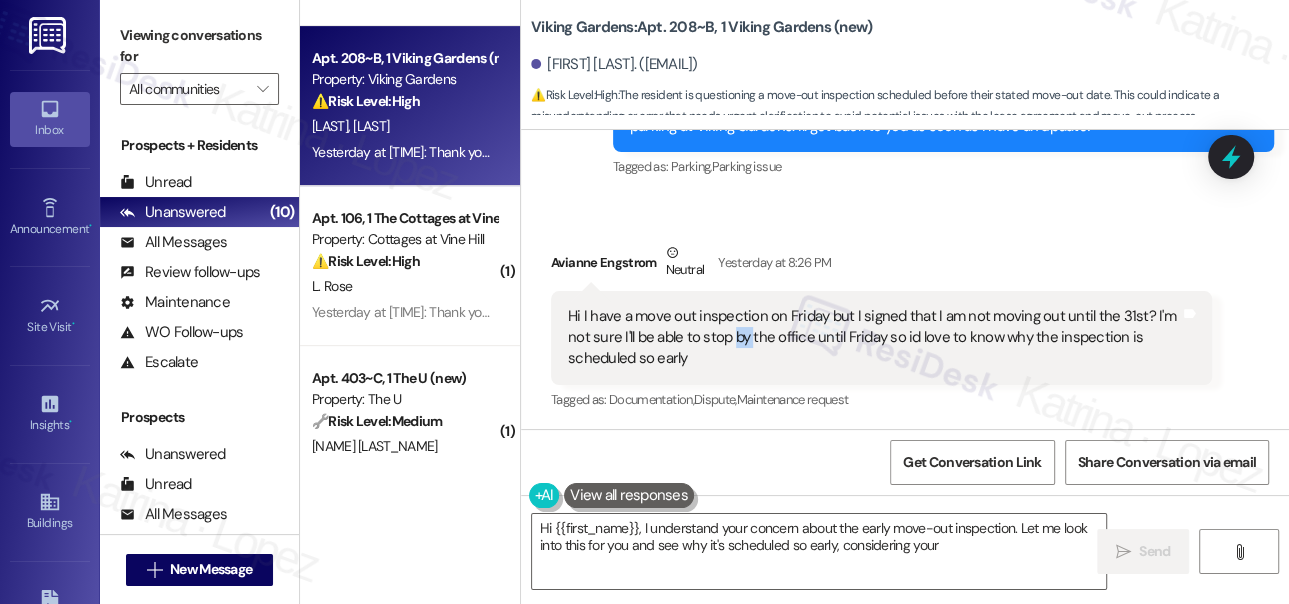 click on "Hi I have a move out inspection on Friday but I signed that I am not moving out until the 31st? I'm not sure I'll be able to stop by the office until Friday so id love to know why the inspection is scheduled so early" at bounding box center [874, 338] 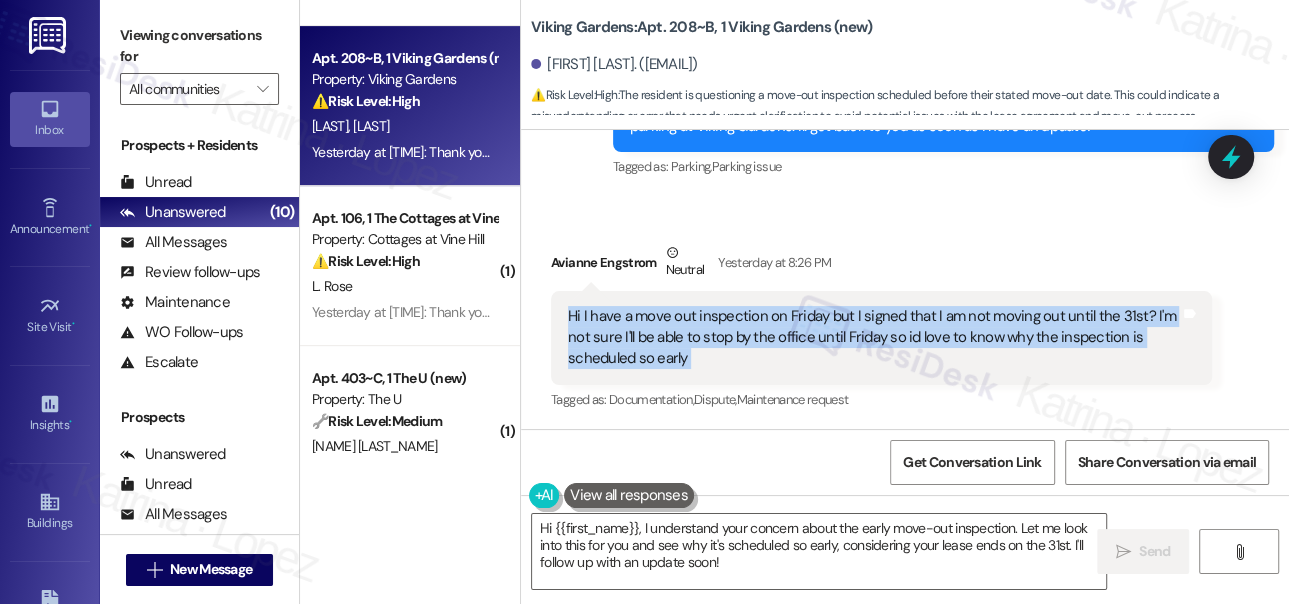 click on "Hi I have a move out inspection on Friday but I signed that I am not moving out until the 31st? I'm not sure I'll be able to stop by the office until Friday so id love to know why the inspection is scheduled so early" at bounding box center (874, 338) 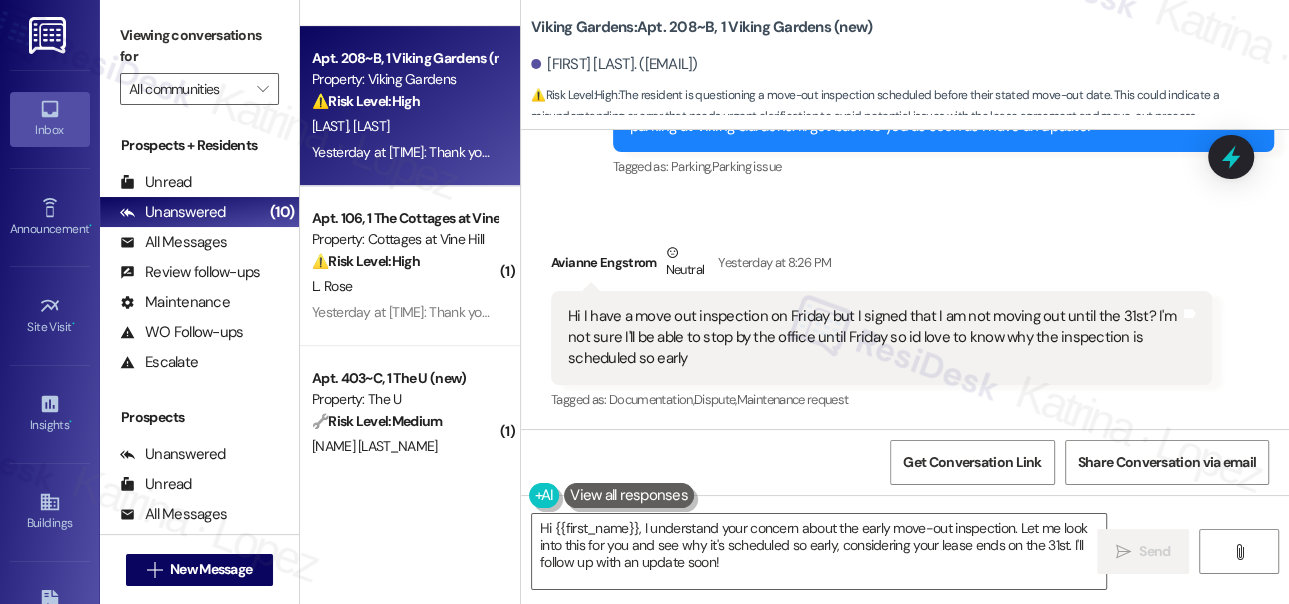 click on "Received via SMS Avianne Engstrom Neutral Yesterday at 8:26 PM Hi I have a move out inspection on Friday but I signed that I am not moving out until the 31st? I'm not sure I'll be able to stop by the office until Friday so id love to know why the inspection is scheduled so early Tags and notes Tagged as: Documentation , Click to highlight conversations about Documentation Dispute , Click to highlight conversations about Dispute Maintenance request Click to highlight conversations about Maintenance request" at bounding box center (905, 313) 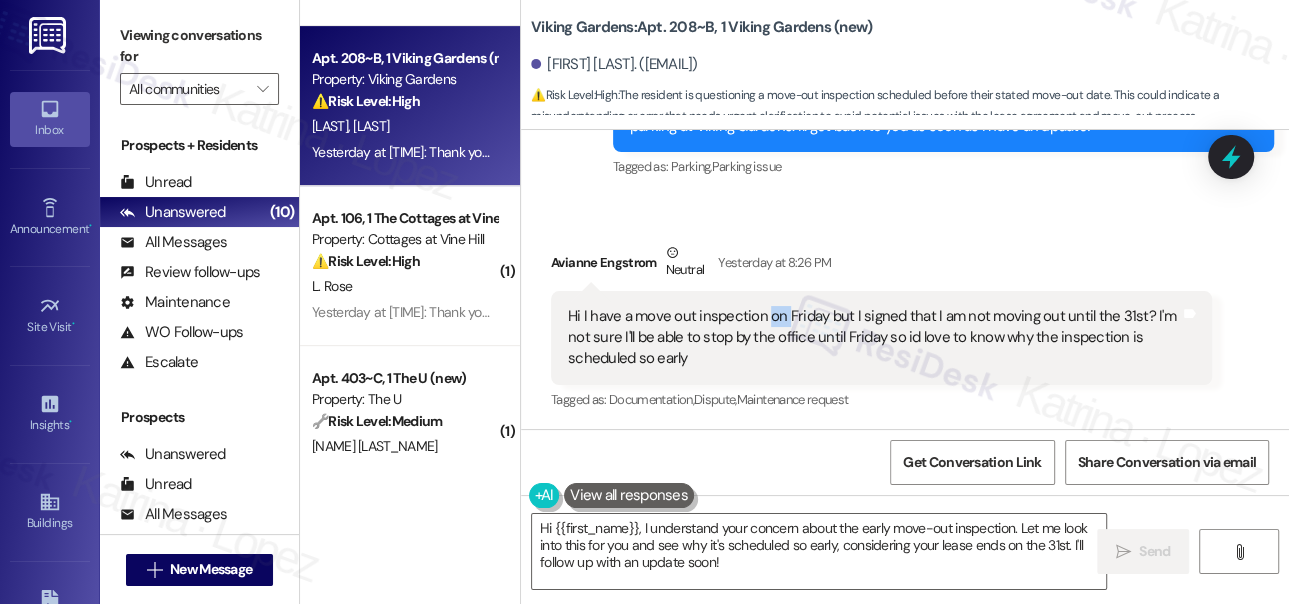 click on "Hi I have a move out inspection on Friday but I signed that I am not moving out until the 31st? I'm not sure I'll be able to stop by the office until Friday so id love to know why the inspection is scheduled so early" at bounding box center [874, 338] 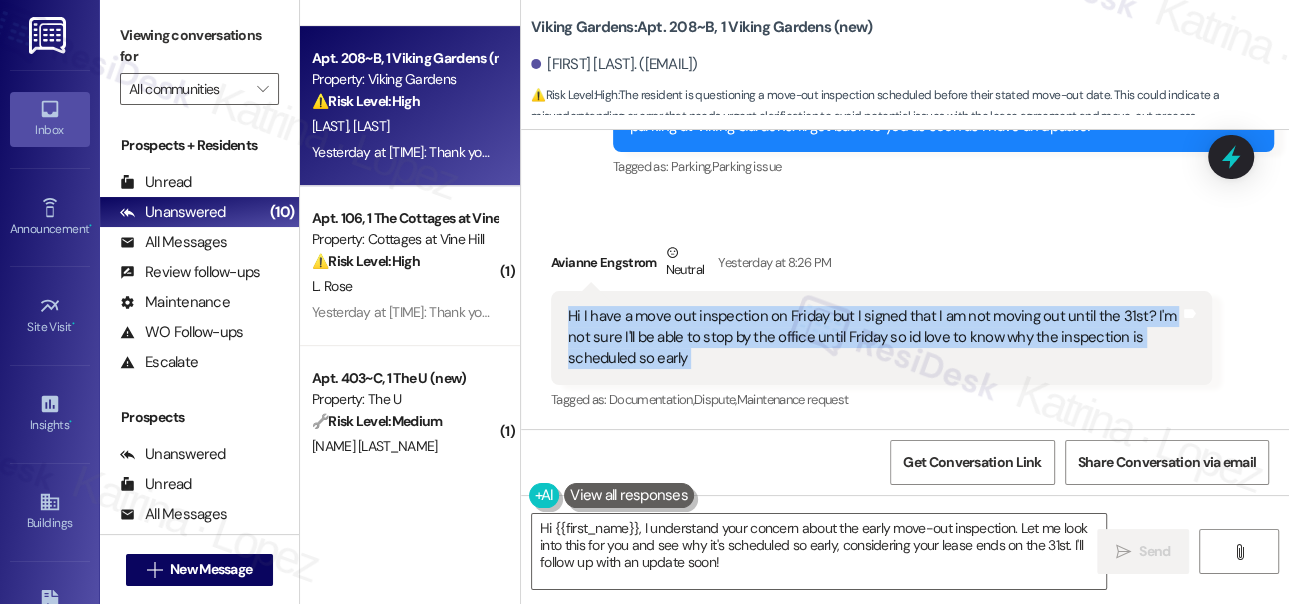 click on "Hi I have a move out inspection on Friday but I signed that I am not moving out until the 31st? I'm not sure I'll be able to stop by the office until Friday so id love to know why the inspection is scheduled so early" at bounding box center (874, 338) 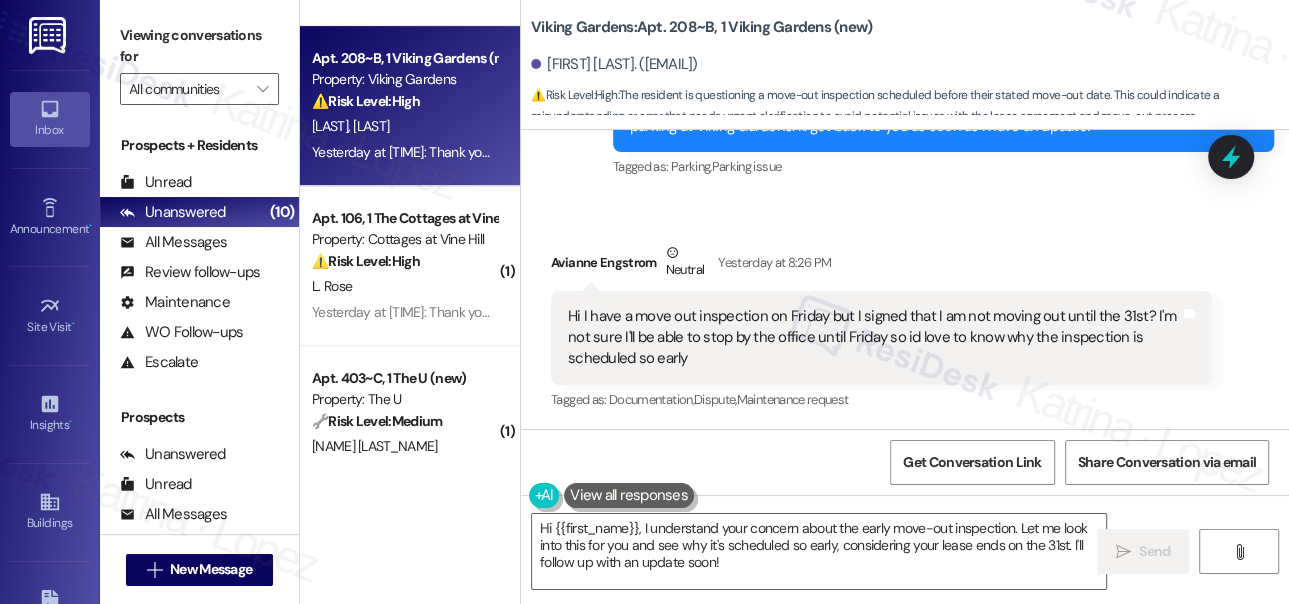 click on "Viking Gardens:  Apt. [NUMBER]~[LETTER], [NUMBER] Viking Gardens (new)" at bounding box center (701, 27) 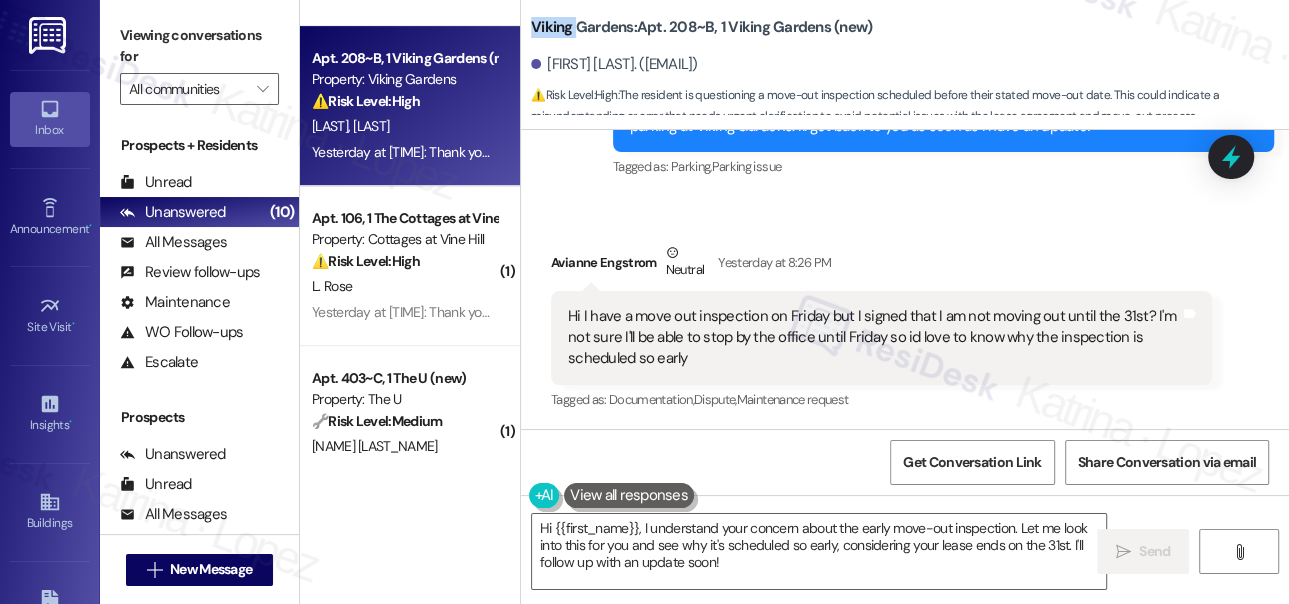 click on "Viking Gardens:  Apt. [NUMBER]~[LETTER], [NUMBER] Viking Gardens (new)" at bounding box center (701, 27) 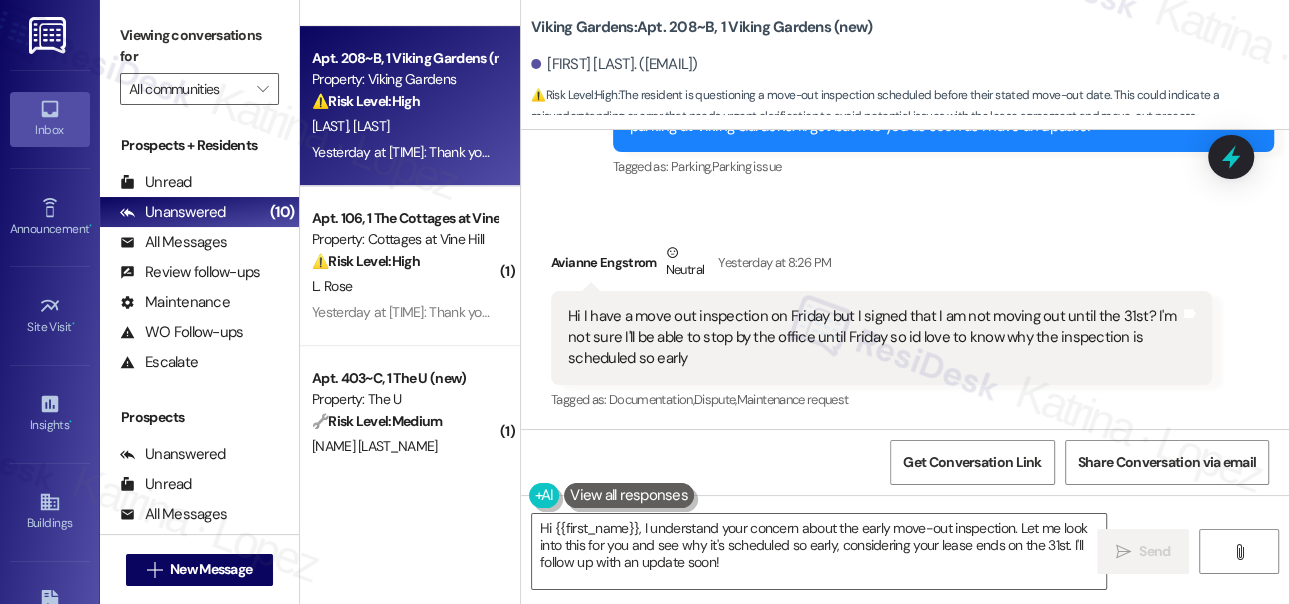 click on "Viewing conversations for" at bounding box center (199, 46) 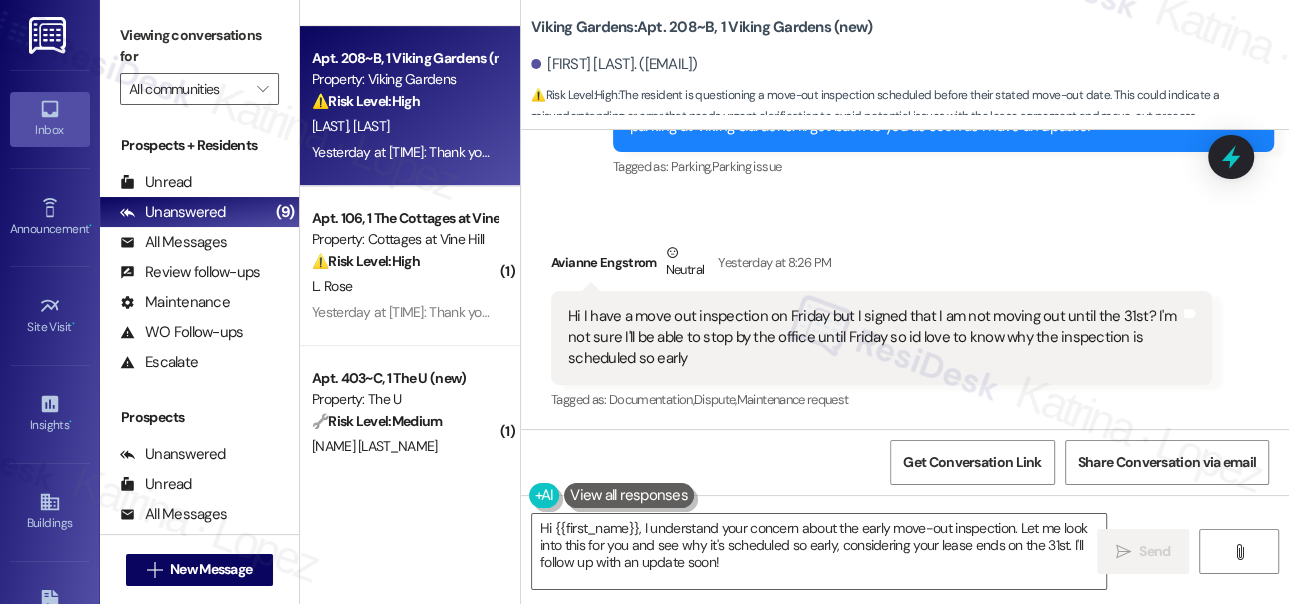 drag, startPoint x: 149, startPoint y: 26, endPoint x: 131, endPoint y: 31, distance: 18.681541 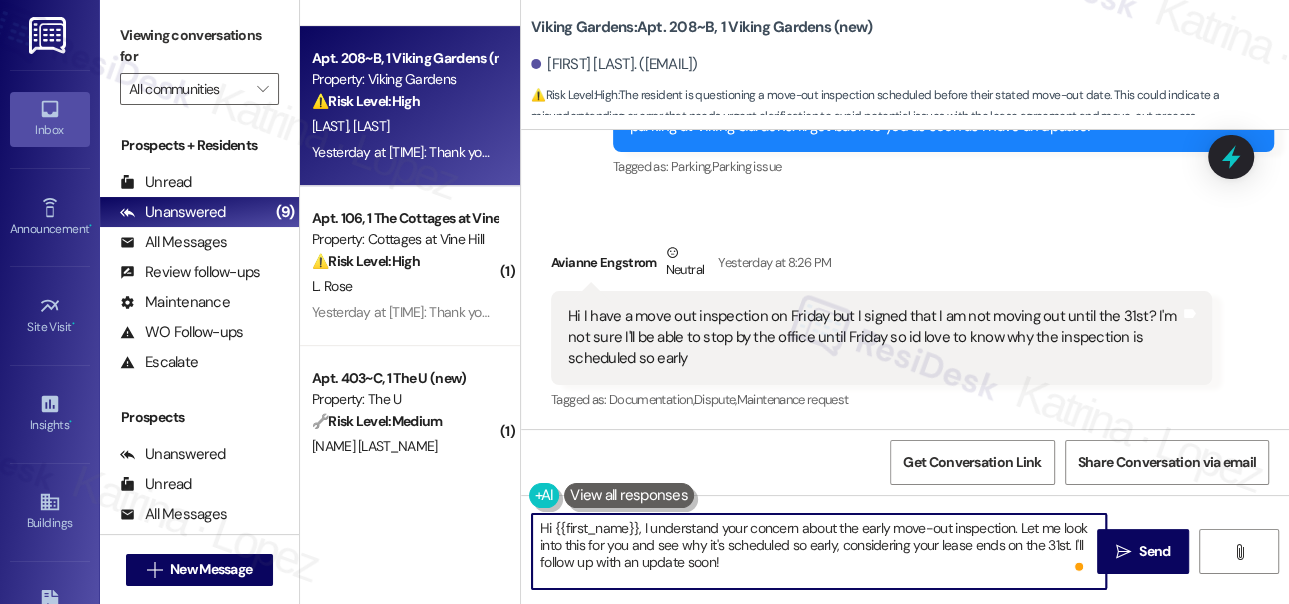 drag, startPoint x: 1064, startPoint y: 524, endPoint x: 629, endPoint y: 543, distance: 435.41473 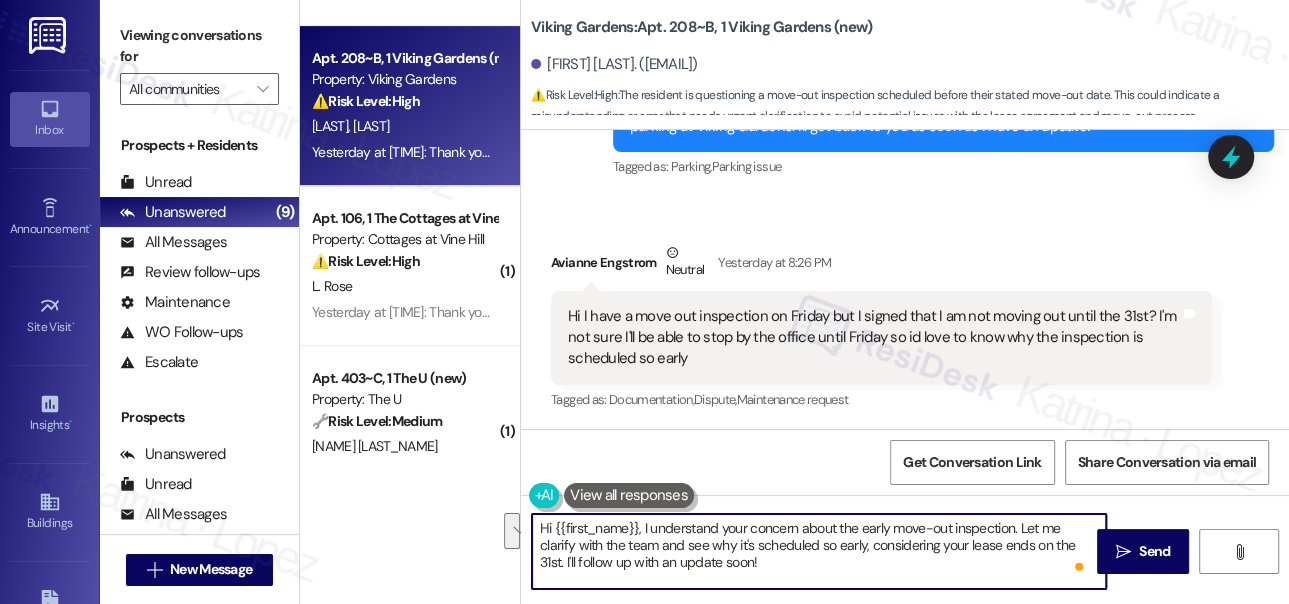 drag, startPoint x: 562, startPoint y: 560, endPoint x: 683, endPoint y: 540, distance: 122.641754 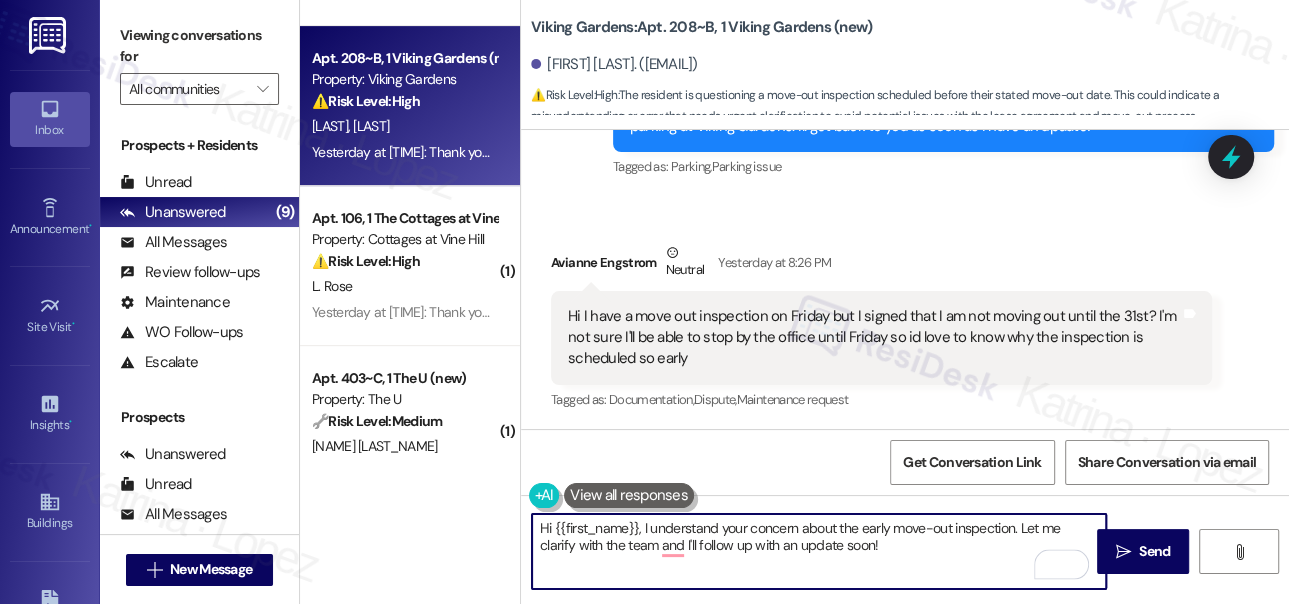 click on "Hi {{first_name}}, I understand your concern about the early move-out inspection. Let me clarify with the team and I'll follow up with an update soon!" at bounding box center [819, 551] 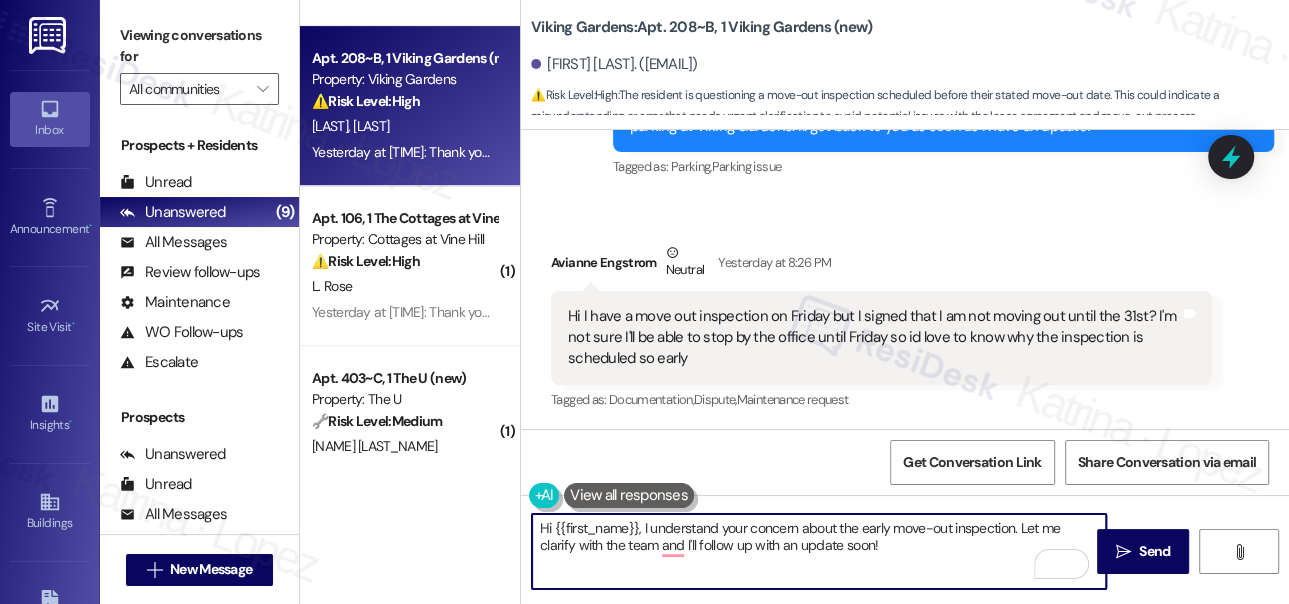 click on "Hi {{first_name}}, I understand your concern about the early move-out inspection. Let me clarify with the team and I'll follow up with an update soon!" at bounding box center [819, 551] 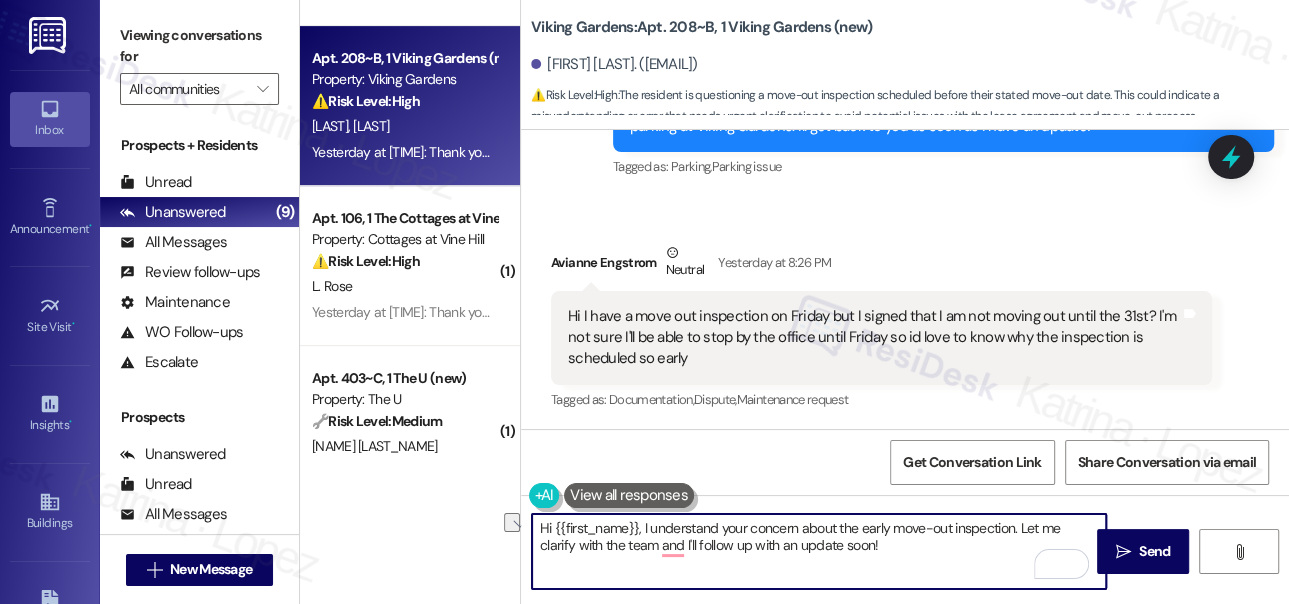 drag, startPoint x: 928, startPoint y: 551, endPoint x: 702, endPoint y: 549, distance: 226.00885 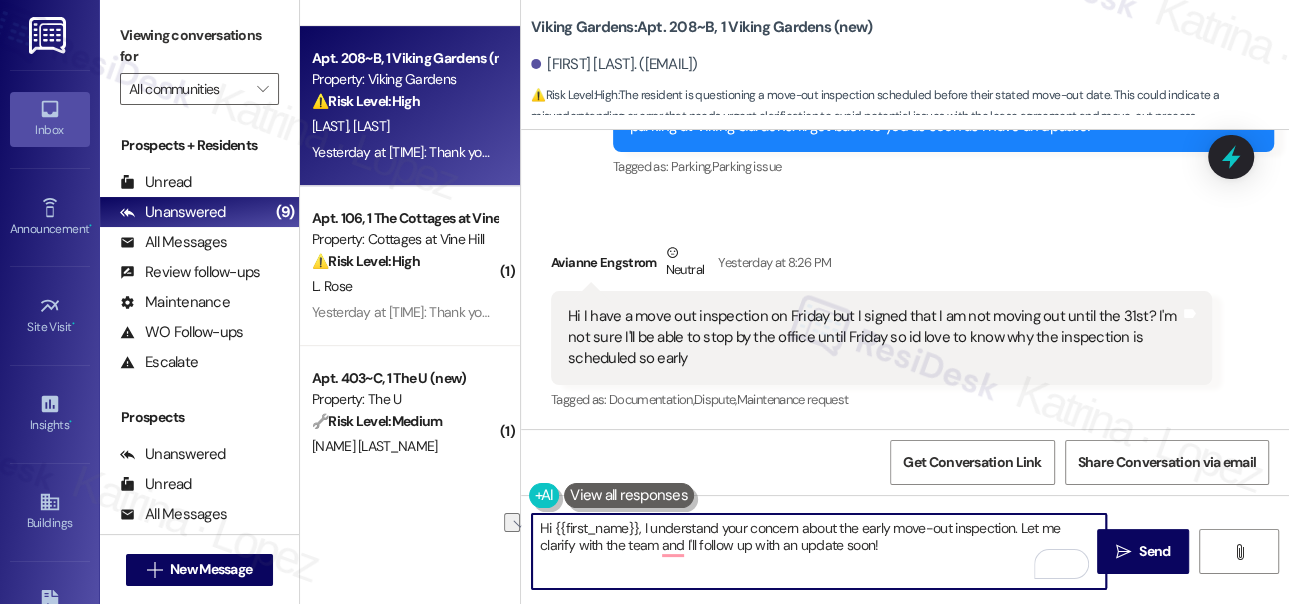 click on "Hi {{first_name}}, I understand your concern about the early move-out inspection. Let me clarify with the team and I'll follow up with an update soon!" at bounding box center [819, 551] 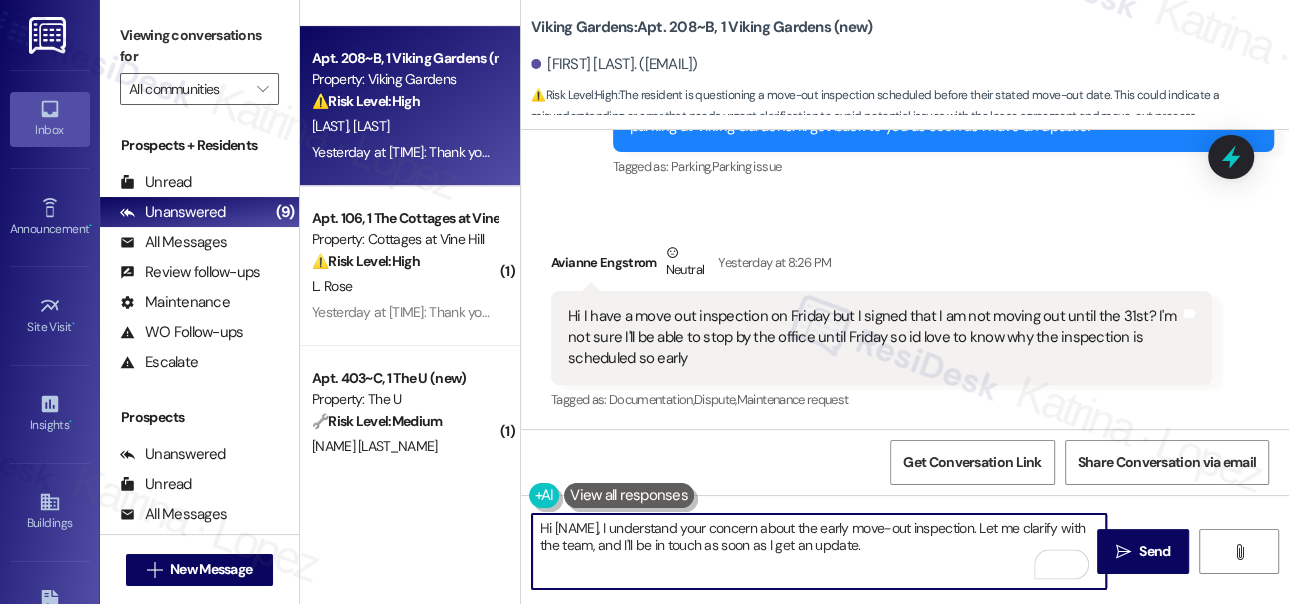 type on "Hi [NAME], I understand your concern about the early move-out inspection. Let me clarify with the team, and I'll be in touch as soon as I get an update." 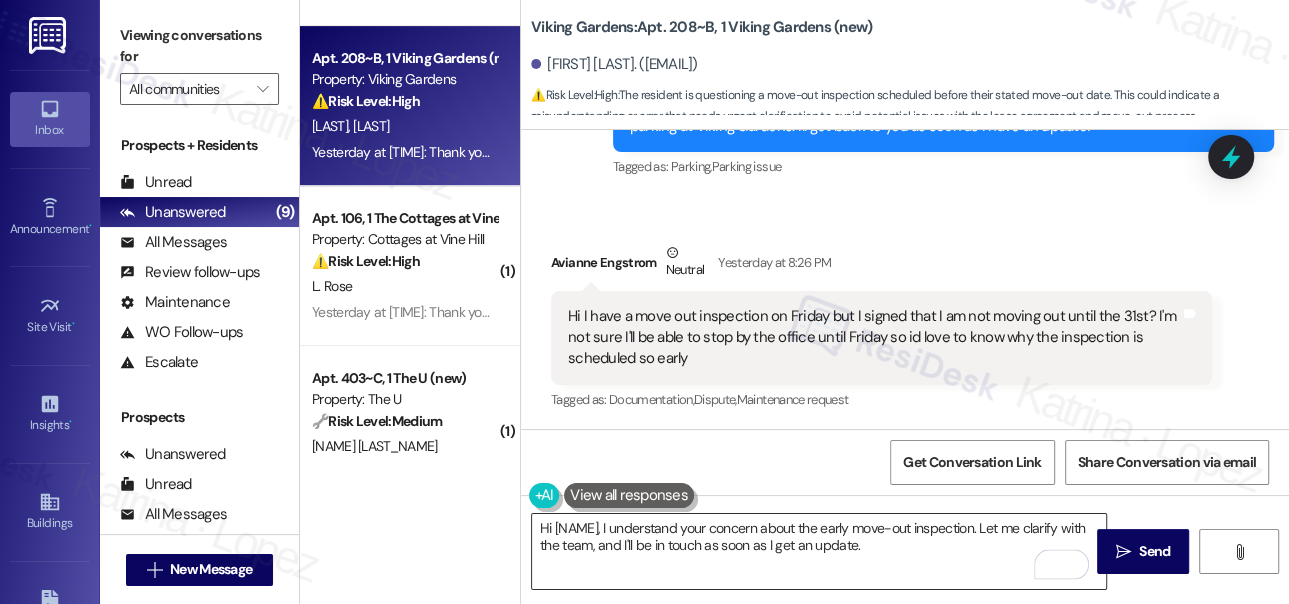 click on "Hi [NAME], I understand your concern about the early move-out inspection. Let me clarify with the team, and I'll be in touch as soon as I get an update." at bounding box center [819, 551] 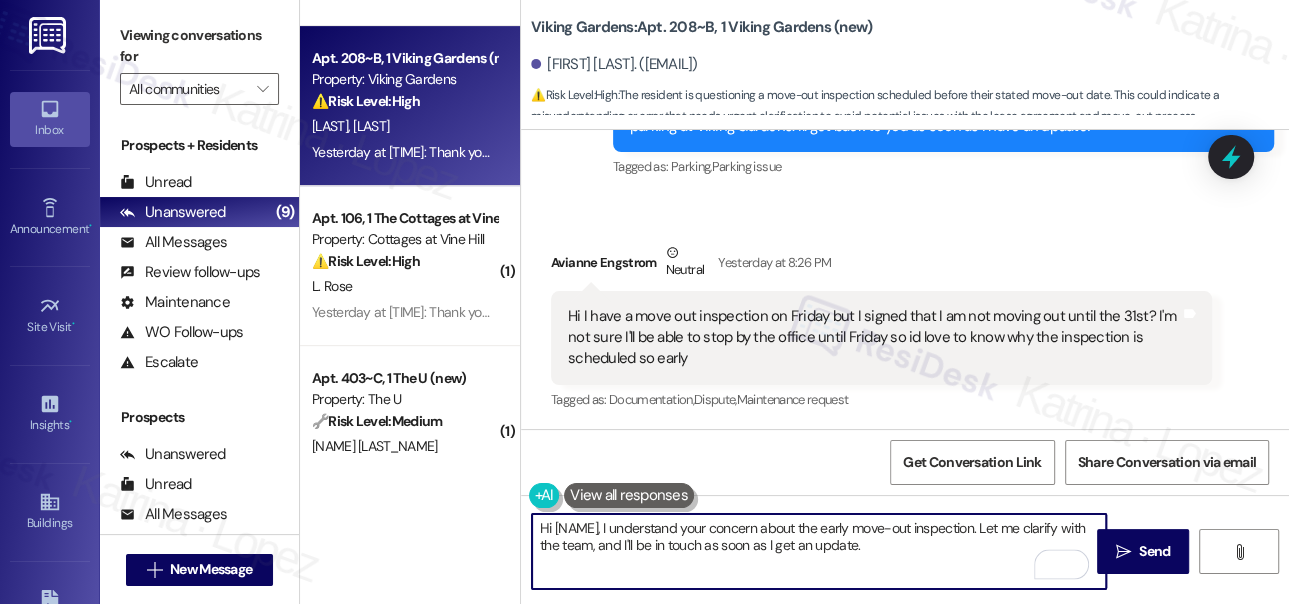 click on "Hi [NAME], I understand your concern about the early move-out inspection. Let me clarify with the team, and I'll be in touch as soon as I get an update." at bounding box center (819, 551) 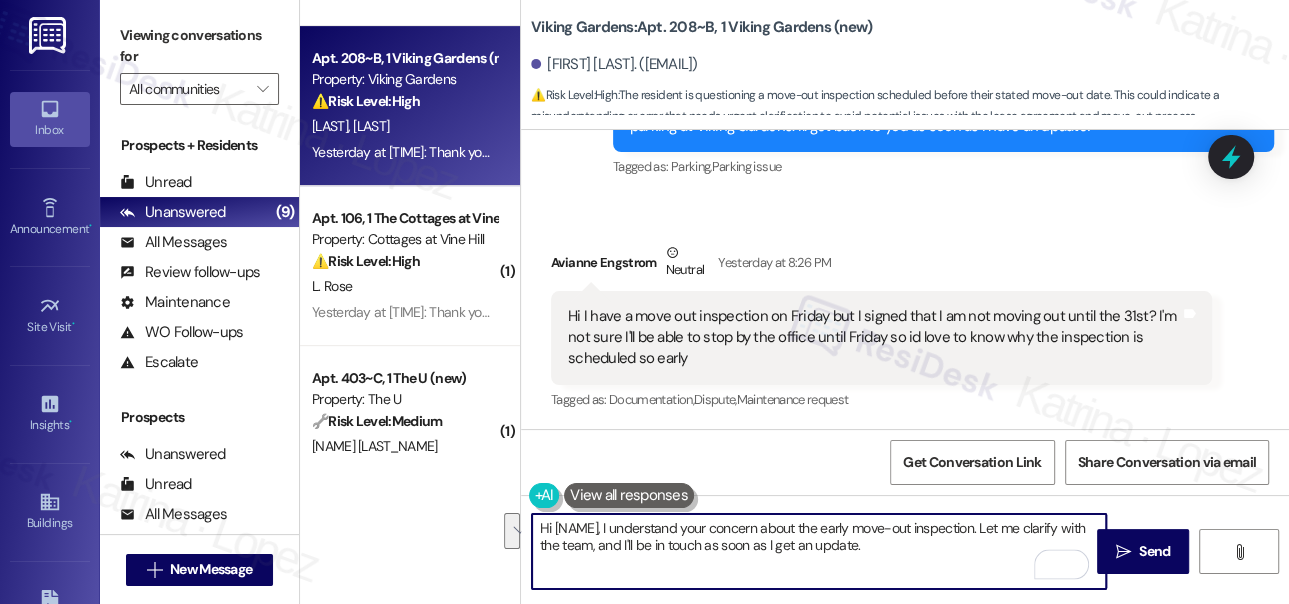 click on "Hi [NAME], I understand your concern about the early move-out inspection. Let me clarify with the team, and I'll be in touch as soon as I get an update." at bounding box center [819, 551] 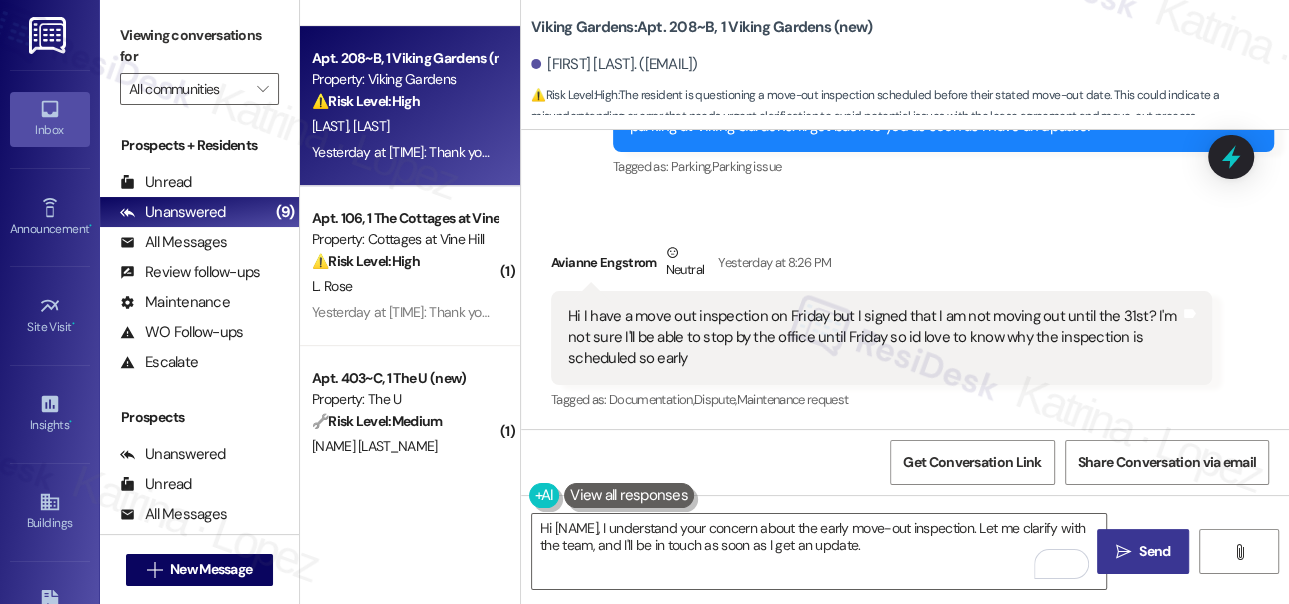 click on "Send" at bounding box center [1154, 551] 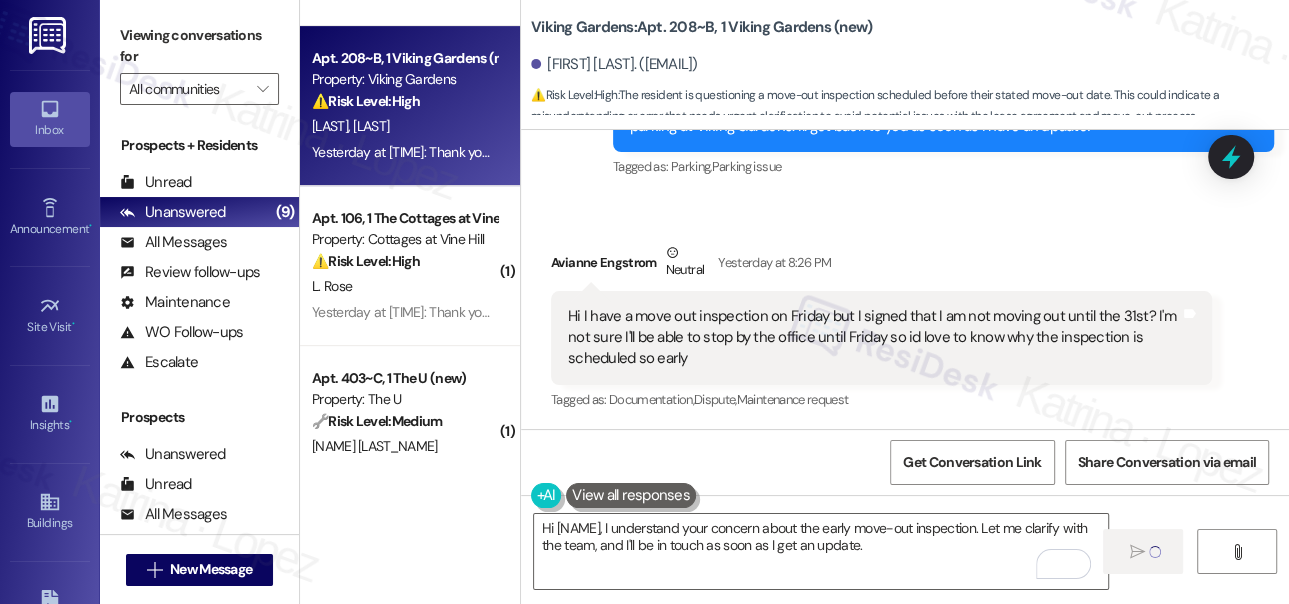 type 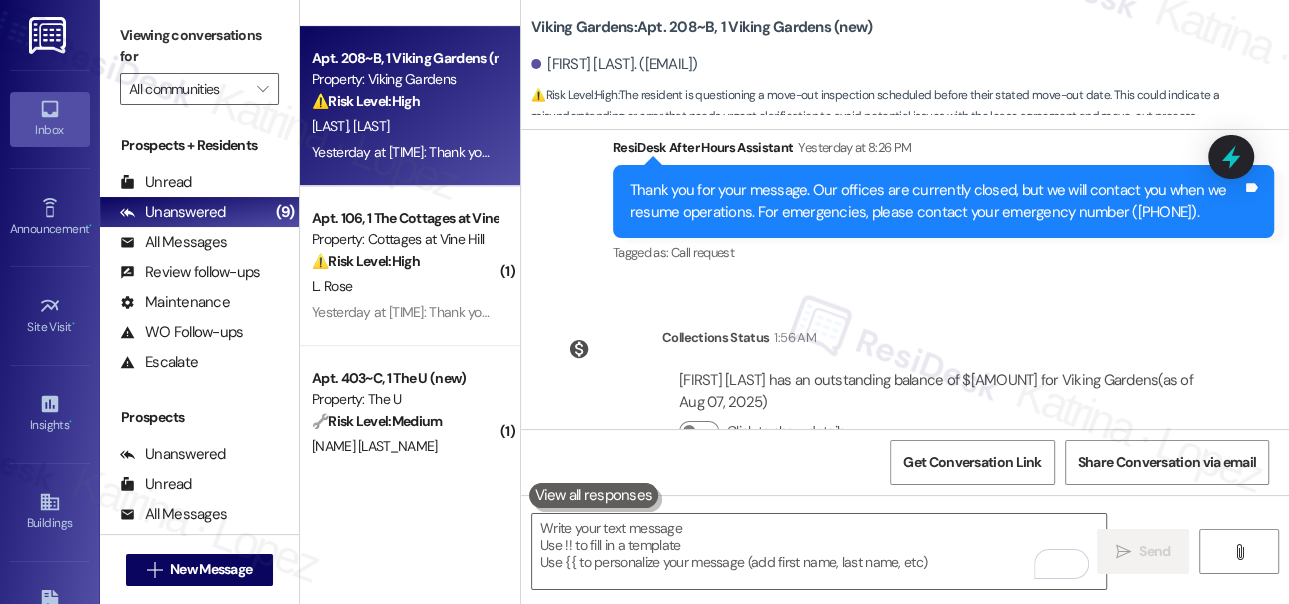 scroll, scrollTop: 8541, scrollLeft: 0, axis: vertical 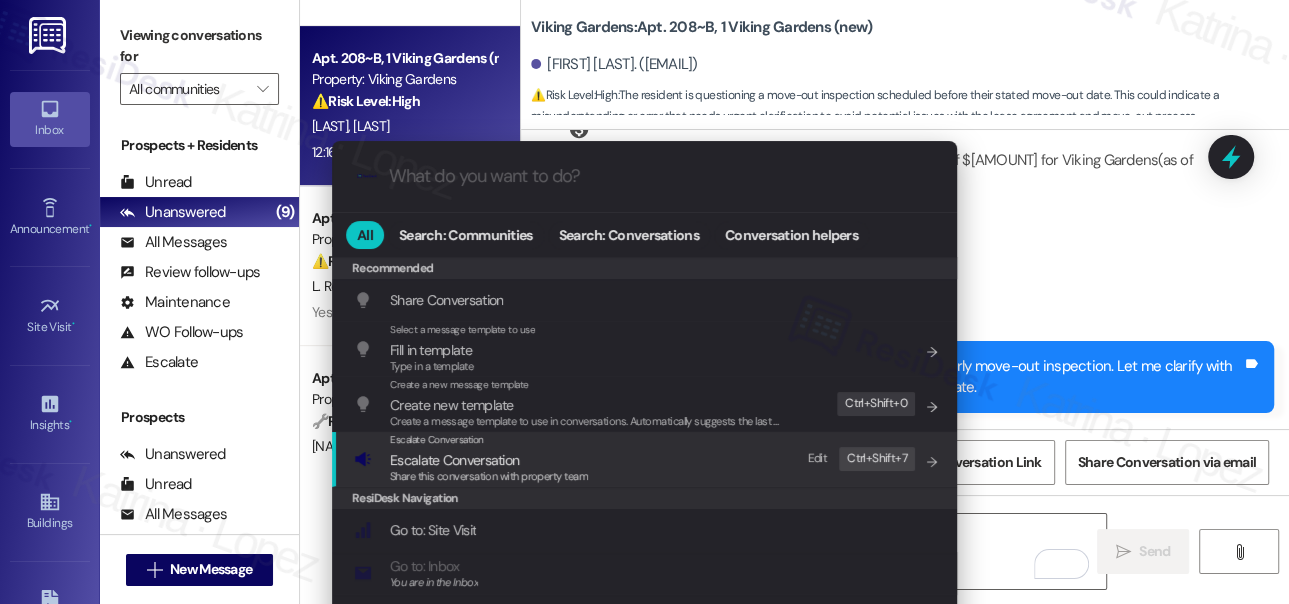 click on "Escalate Conversation" at bounding box center [454, 460] 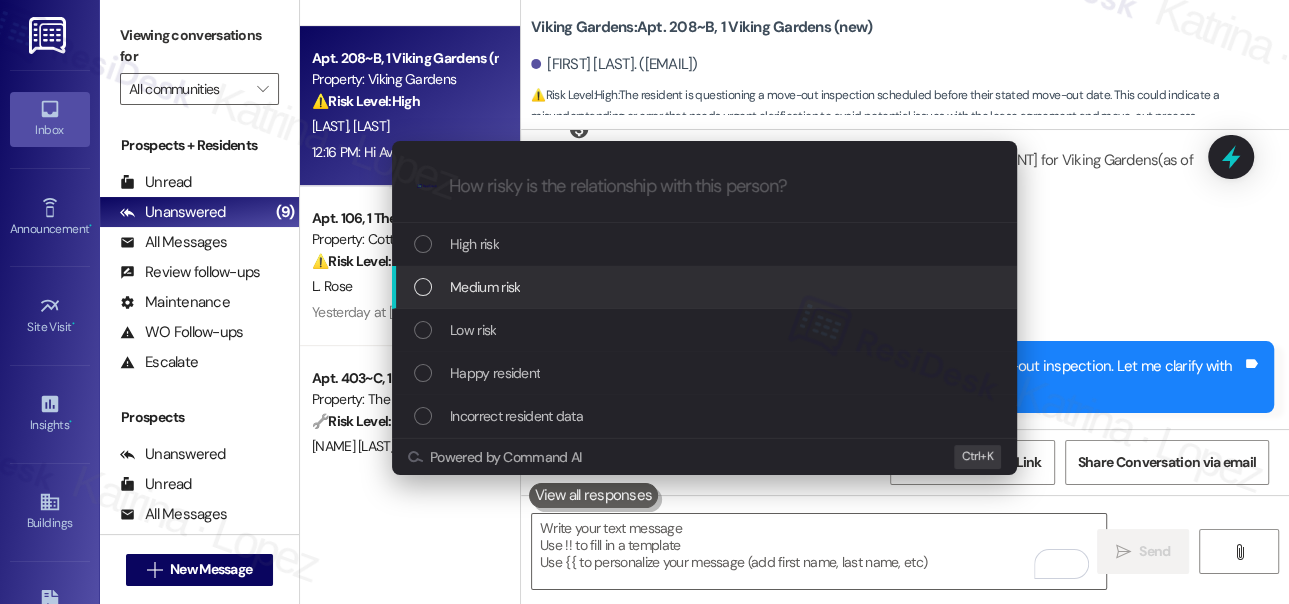 click on "Medium risk" at bounding box center [704, 287] 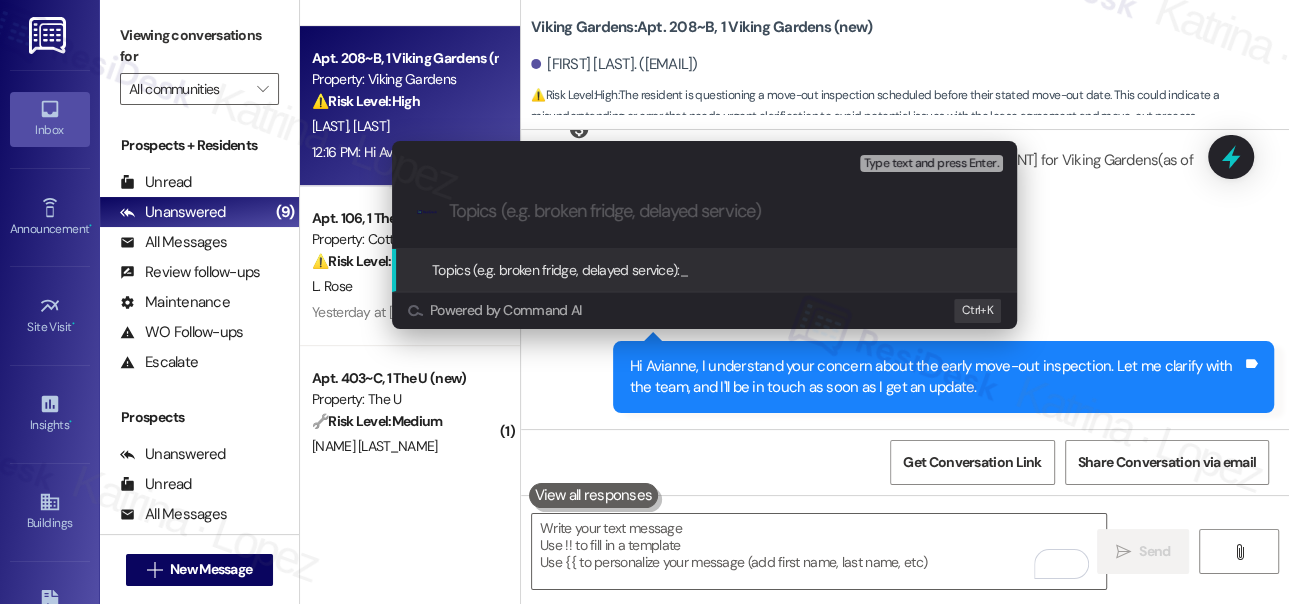 type on "e" 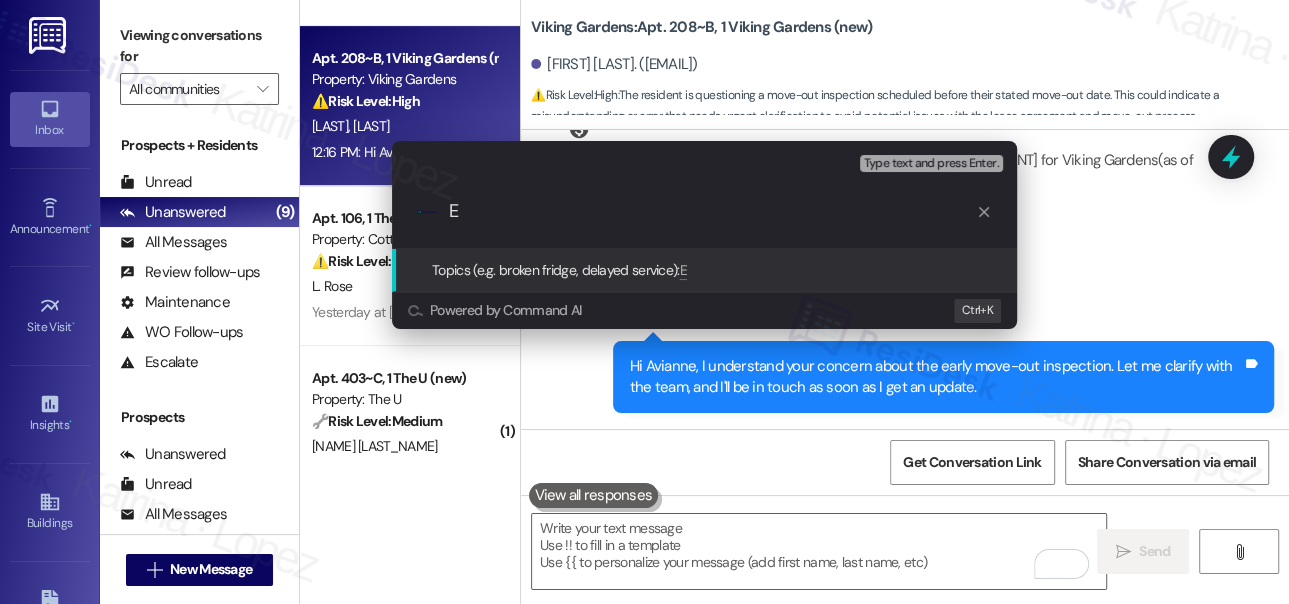 click on "Escalate Conversation Medium risk Topics (e.g. broken fridge, delayed service) Any messages to highlight in the email? Type text and press Enter. .cls-1{fill:#0a055f;}.cls-2{fill:#0cc4c4;} resideskLogoBlueOrange E Topics (e.g. broken fridge, delayed service):  E Powered by Command AI Ctrl+ K" at bounding box center [644, 302] 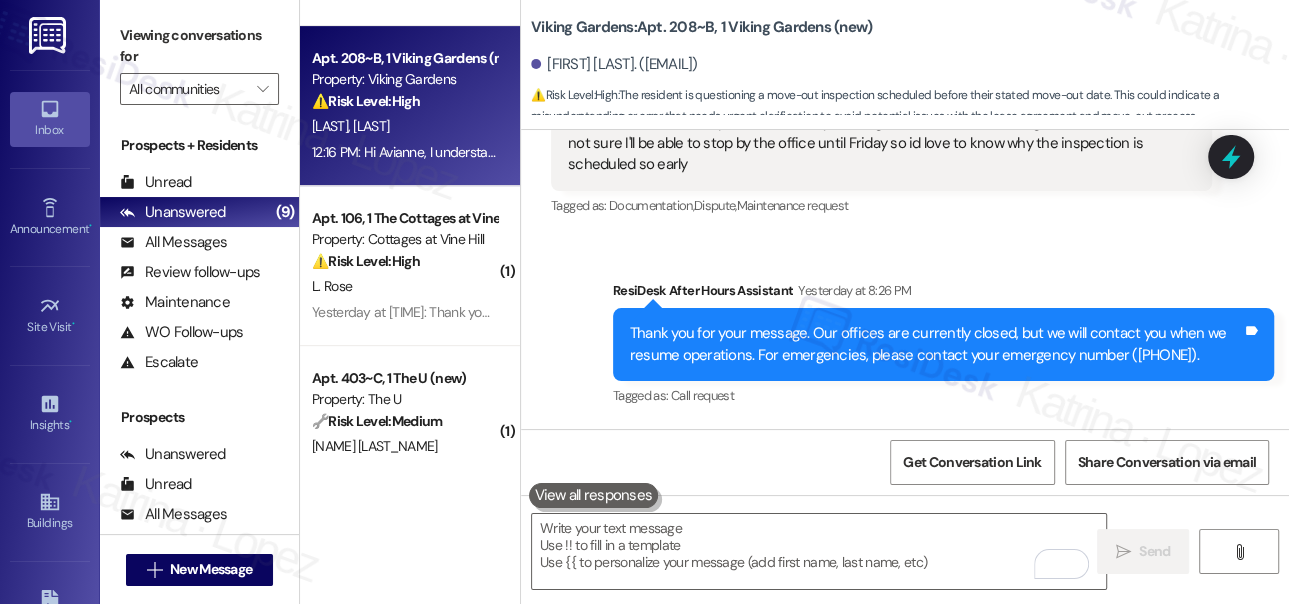 scroll, scrollTop: 8087, scrollLeft: 0, axis: vertical 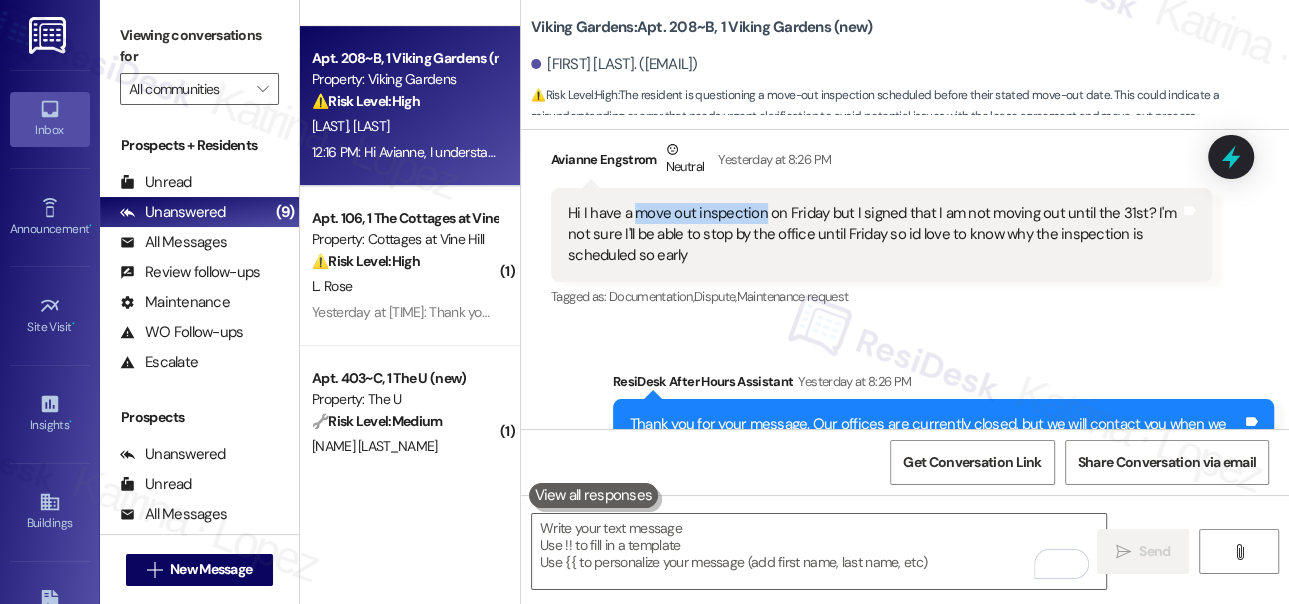 drag, startPoint x: 633, startPoint y: 213, endPoint x: 758, endPoint y: 210, distance: 125.035995 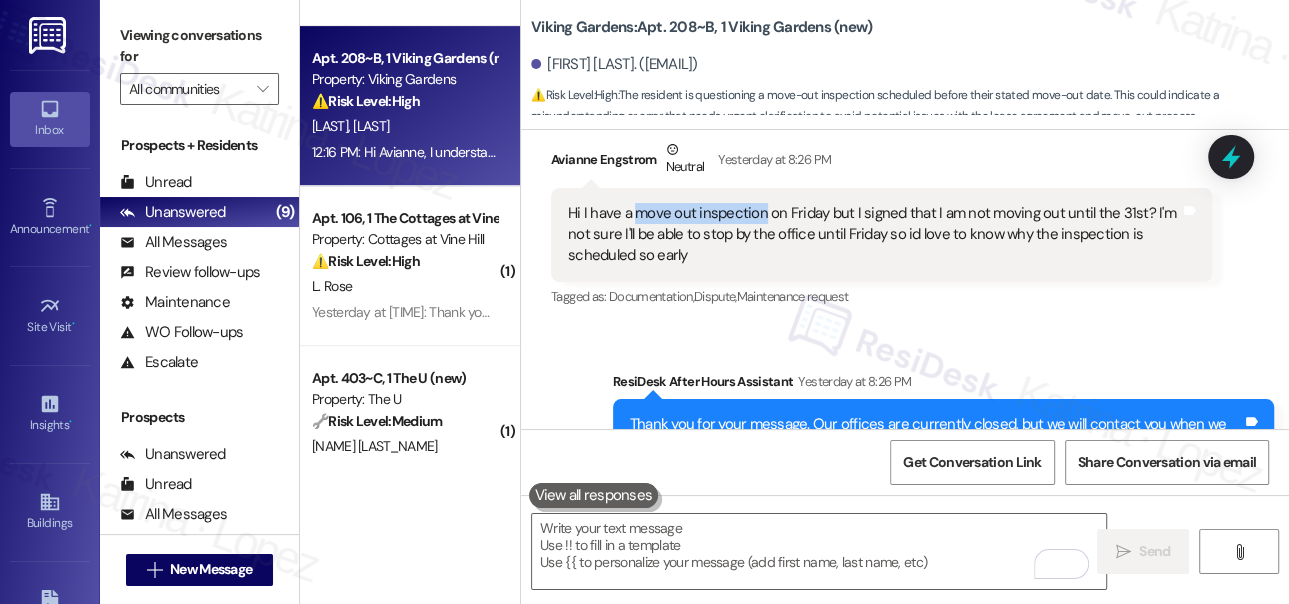click on "Hi I have a move out inspection on Friday but I signed that I am not moving out until the 31st? I'm not sure I'll be able to stop by the office until Friday so id love to know why the inspection is scheduled so early" at bounding box center (874, 235) 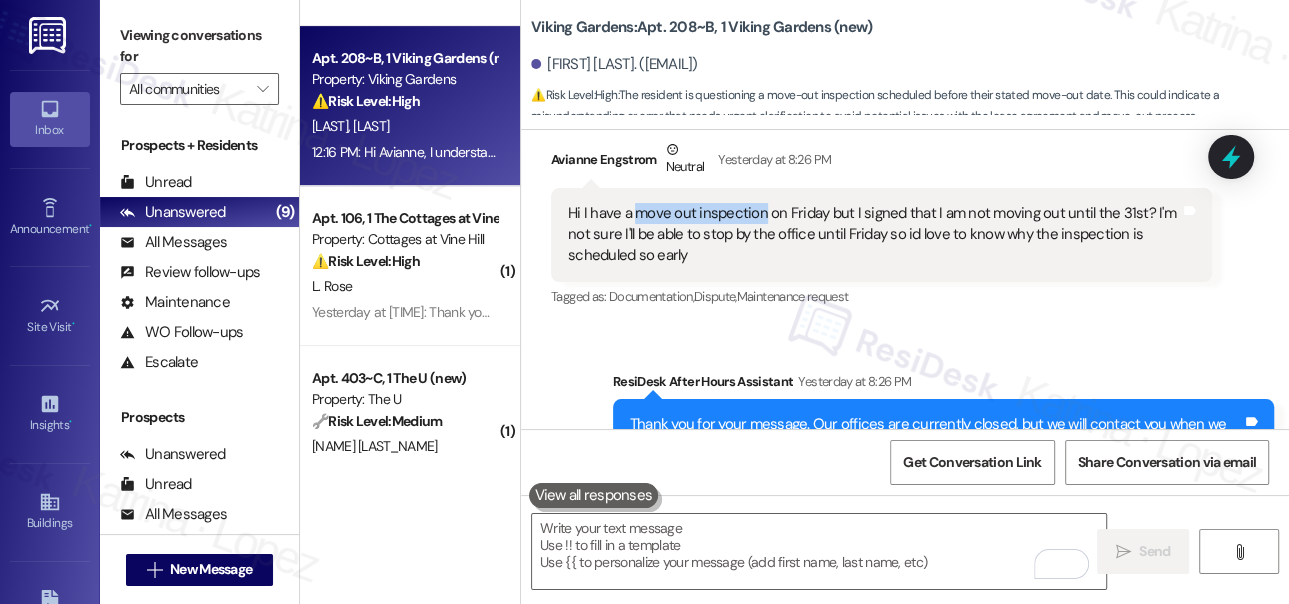 drag, startPoint x: 1246, startPoint y: 159, endPoint x: 1236, endPoint y: 164, distance: 11.18034 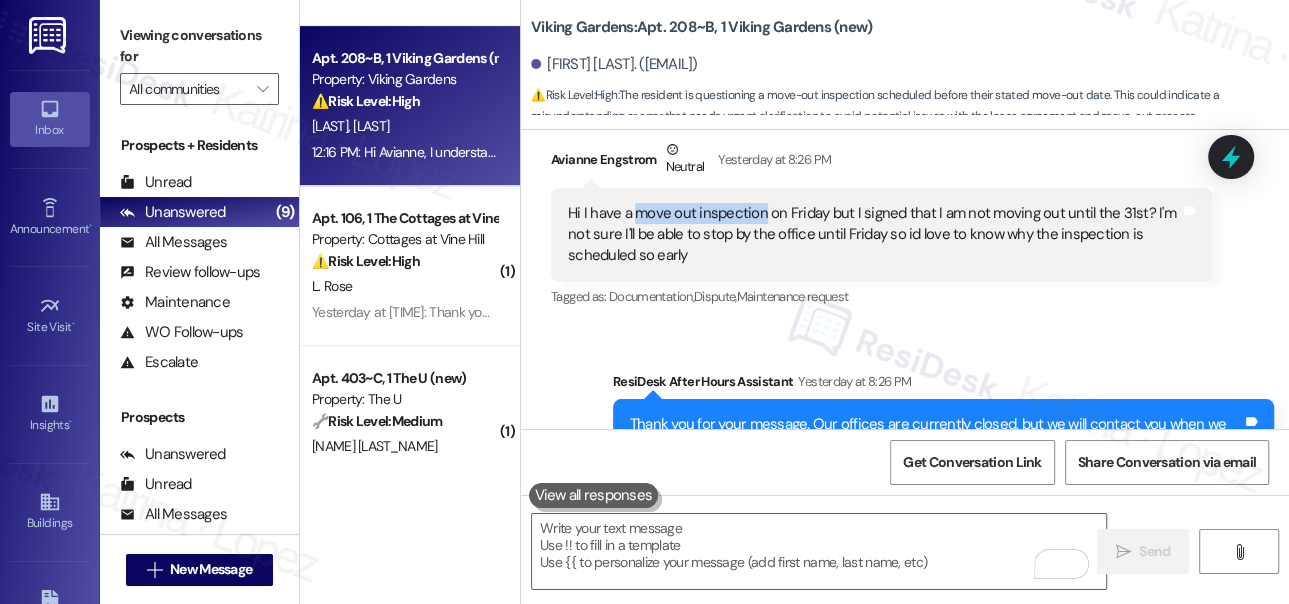 click 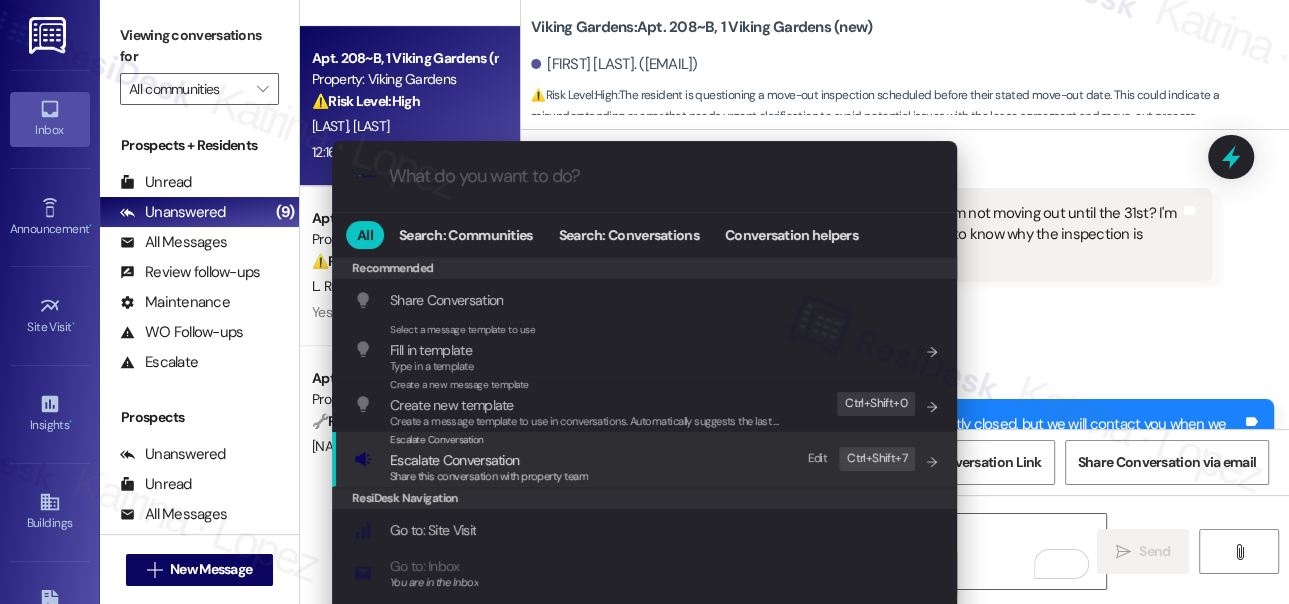 click on "Escalate Conversation" at bounding box center (454, 460) 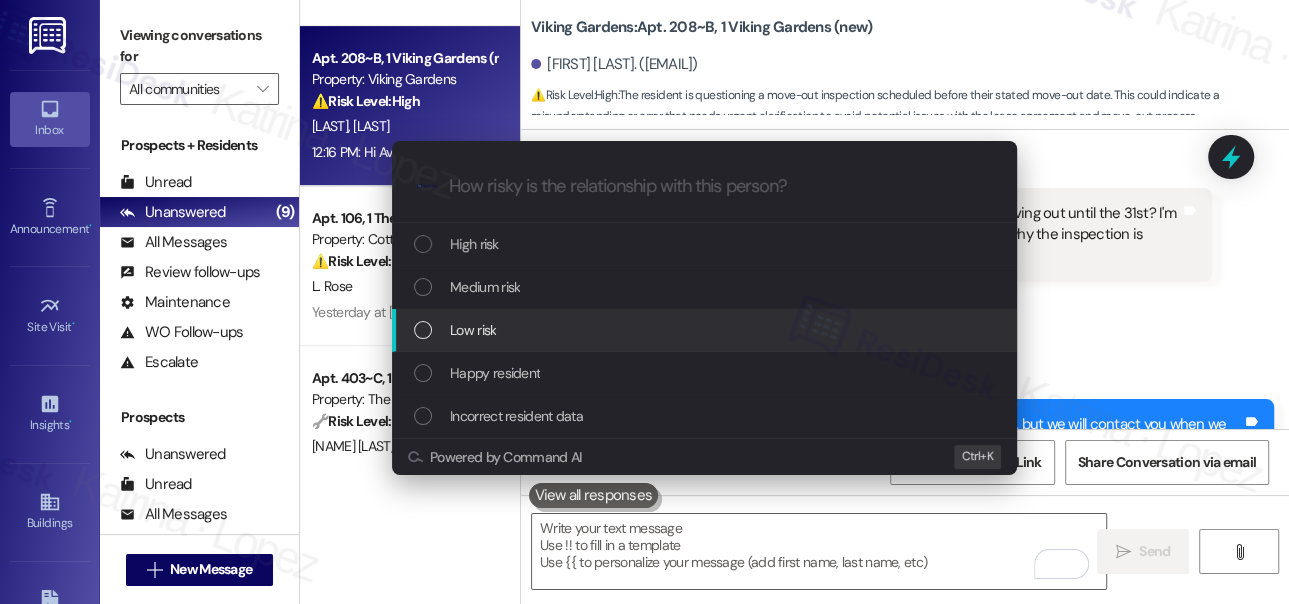 click on "Low risk" at bounding box center [473, 330] 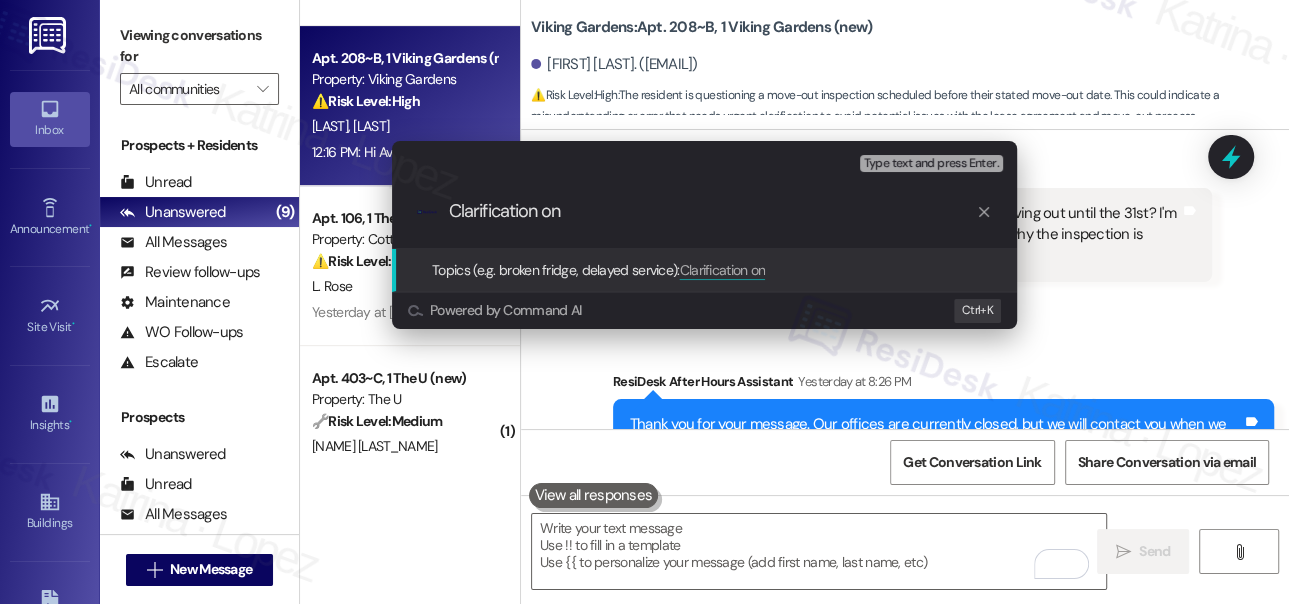paste on "move out inspection" 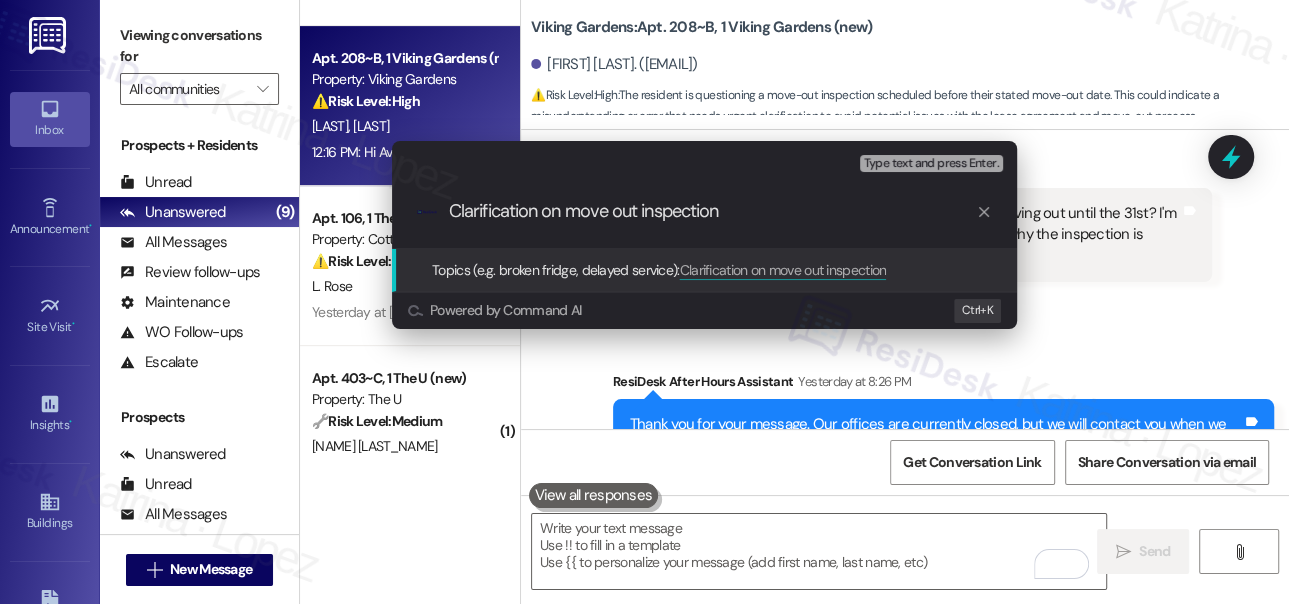 click on "Clarification on move out inspection" at bounding box center (712, 211) 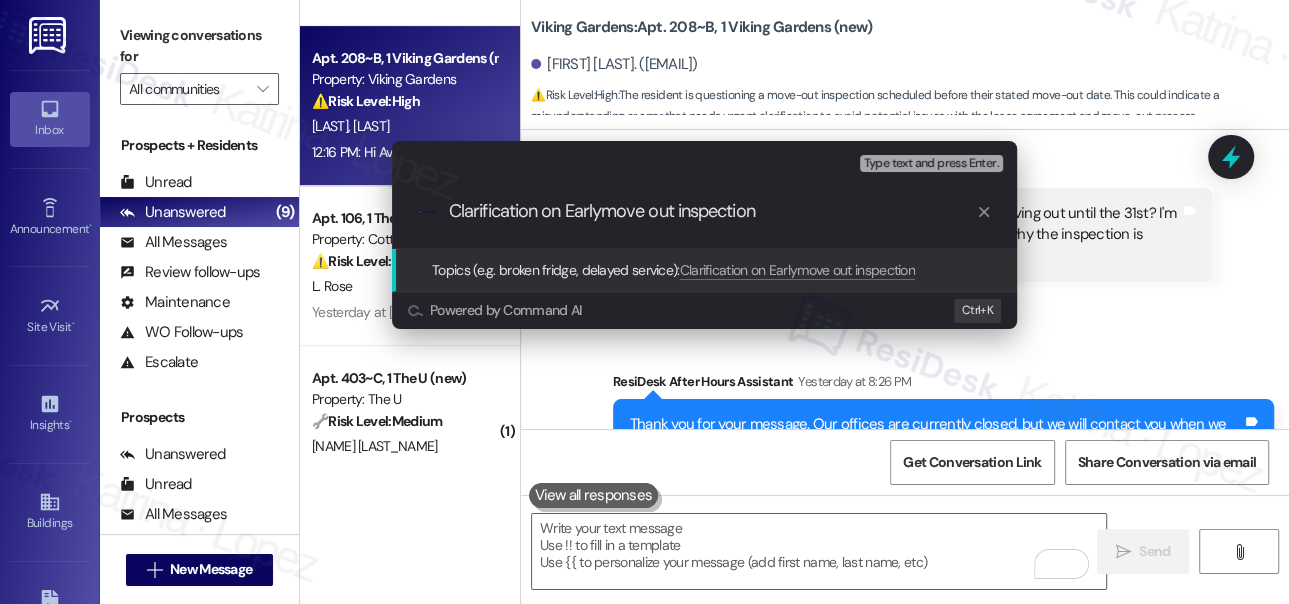 type on "Clarification on Early move out inspection" 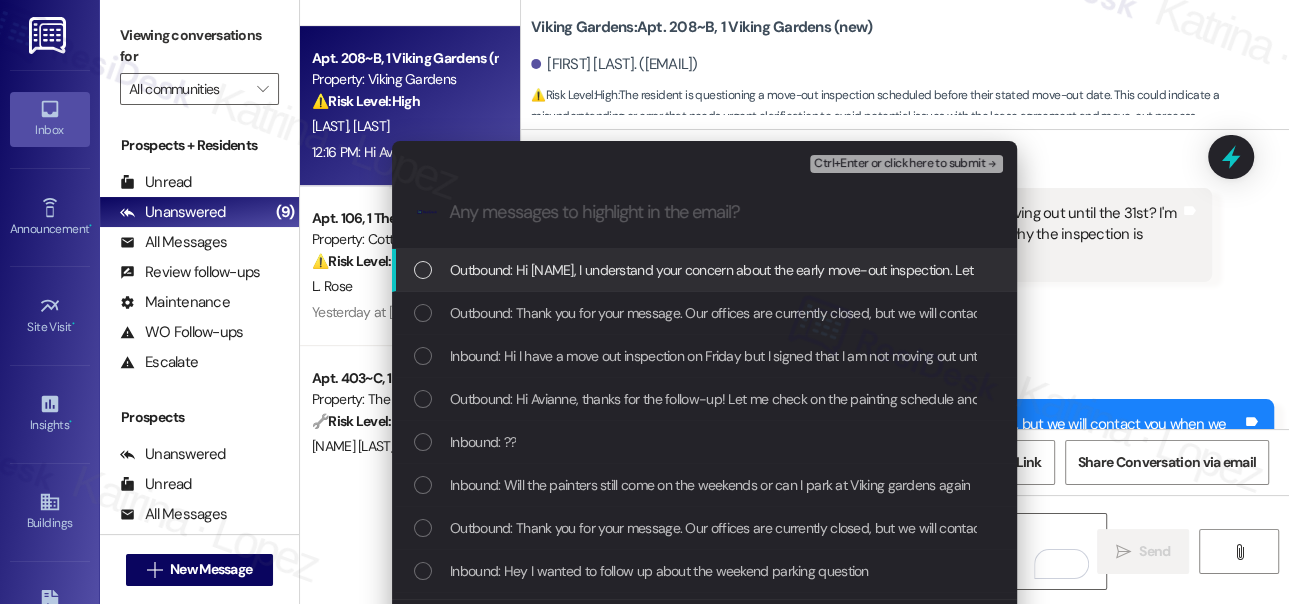 click on "Outbound: Hi [FIRST], I understand your concern about the early move-out inspection. Let me clarify with the team, and I'll be in touch as soon as I get an update. Outbound: Thank you for your message. Our offices are currently closed, but we will contact you when we resume operations. For emergencies, please contact your emergency number ([PHONE]). Inbound: Hi I have a move out inspection on Friday but I signed that I am not moving out until the 31st? I'm not sure I'll be able to stop by the office until Friday so id love to know why the inspection is scheduled so early Outbound: Hi [FIRST], thanks for the follow-up! Let me check on the painting schedule and weekend parking at Viking Gardens. I'll get back to you as soon as I have an update! Inbound: ?? Inbound: Viking gardens" at bounding box center [644, 302] 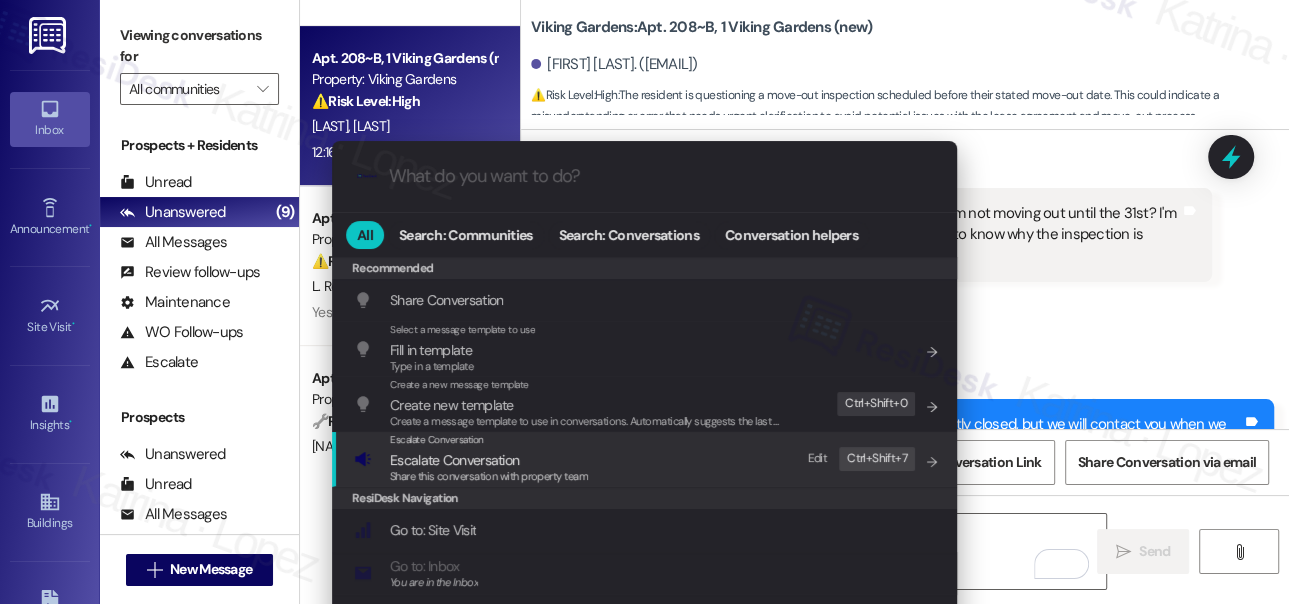 click on "Escalate Conversation Escalate Conversation Share this conversation with property team Edit Ctrl+ Shift+ 7" at bounding box center (646, 459) 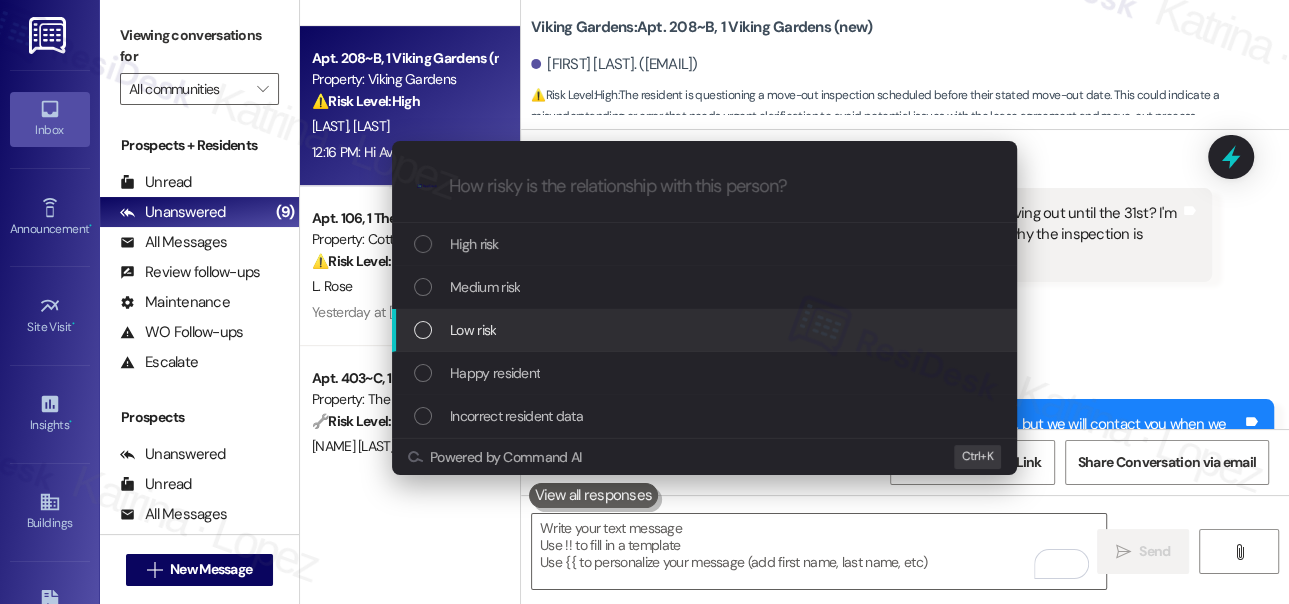 click on "Low risk" at bounding box center (473, 330) 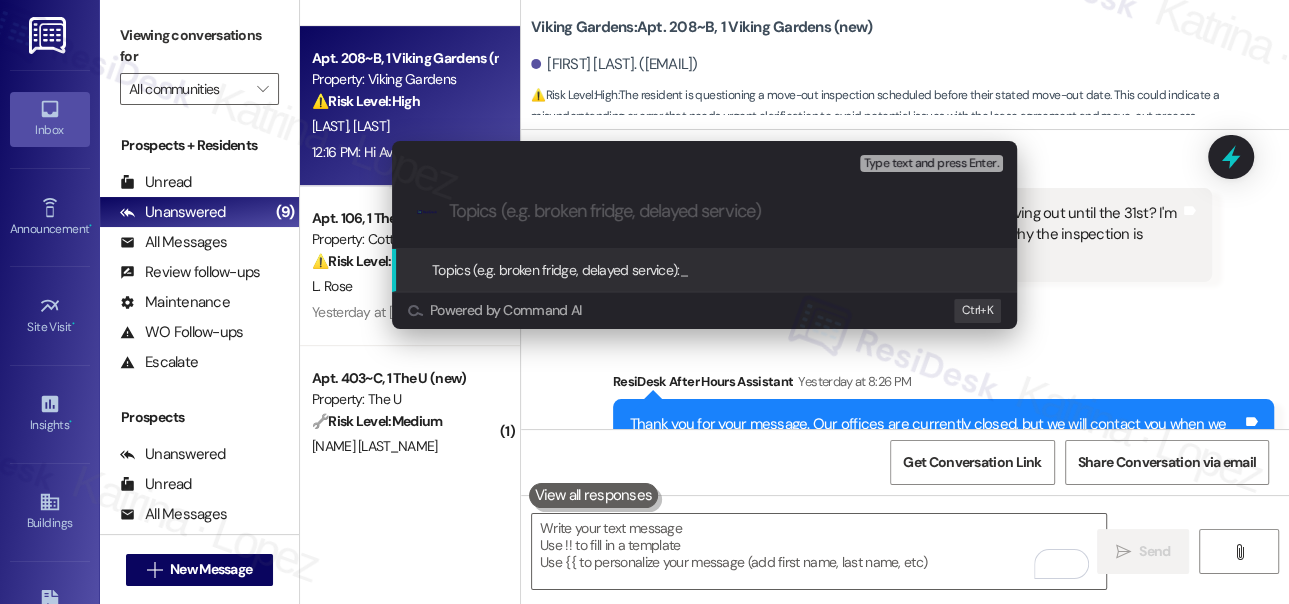 paste on "Clarification on Early move out inspection" 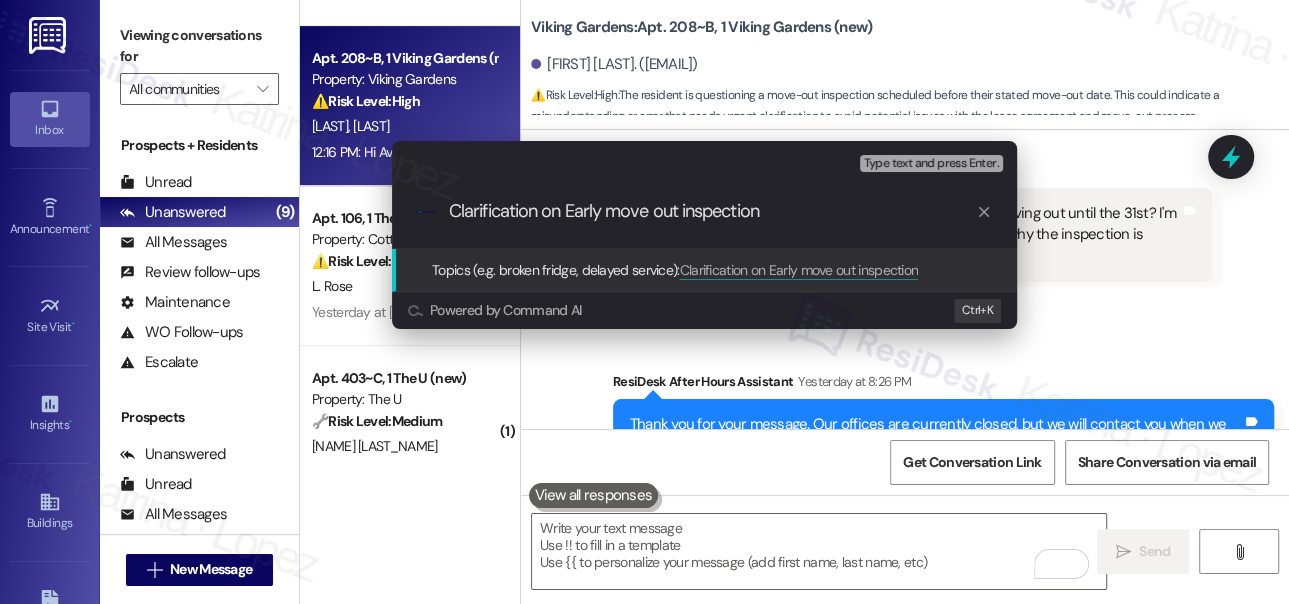 click on "Clarification on Early move out inspection" at bounding box center (712, 211) 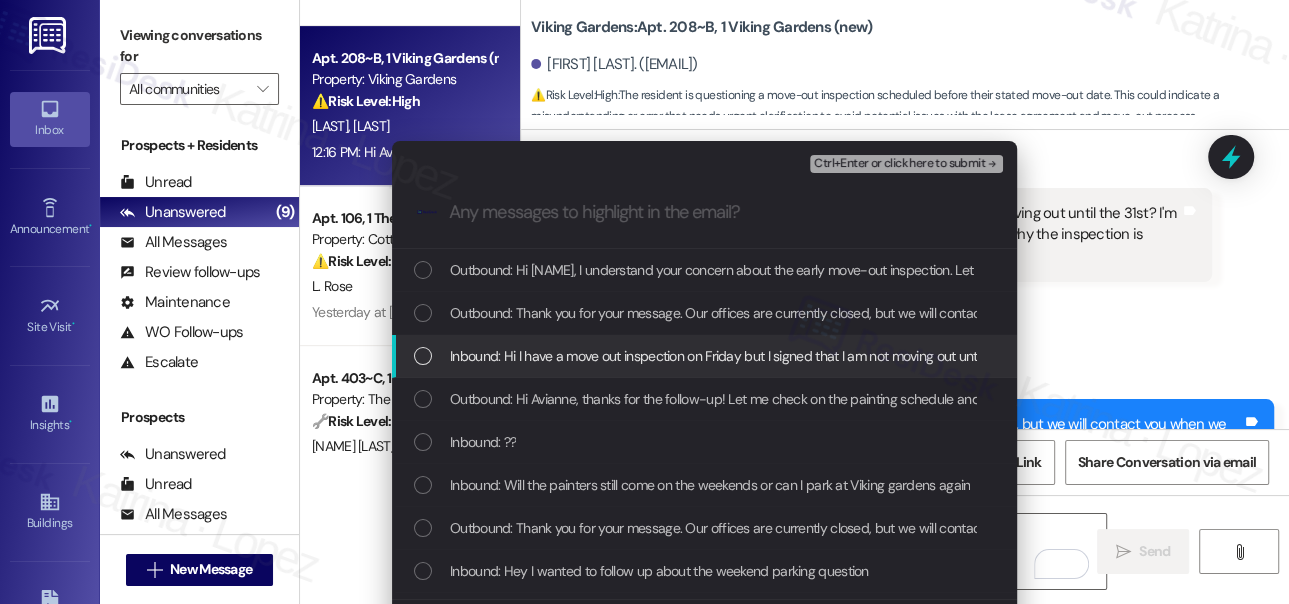click on "Inbound: Hi I have a move out inspection on Friday but I signed that I am not moving out until the 31st? I'm not sure I'll be able to stop by the office until Friday so id love to know why the inspection is scheduled so early" at bounding box center (1073, 356) 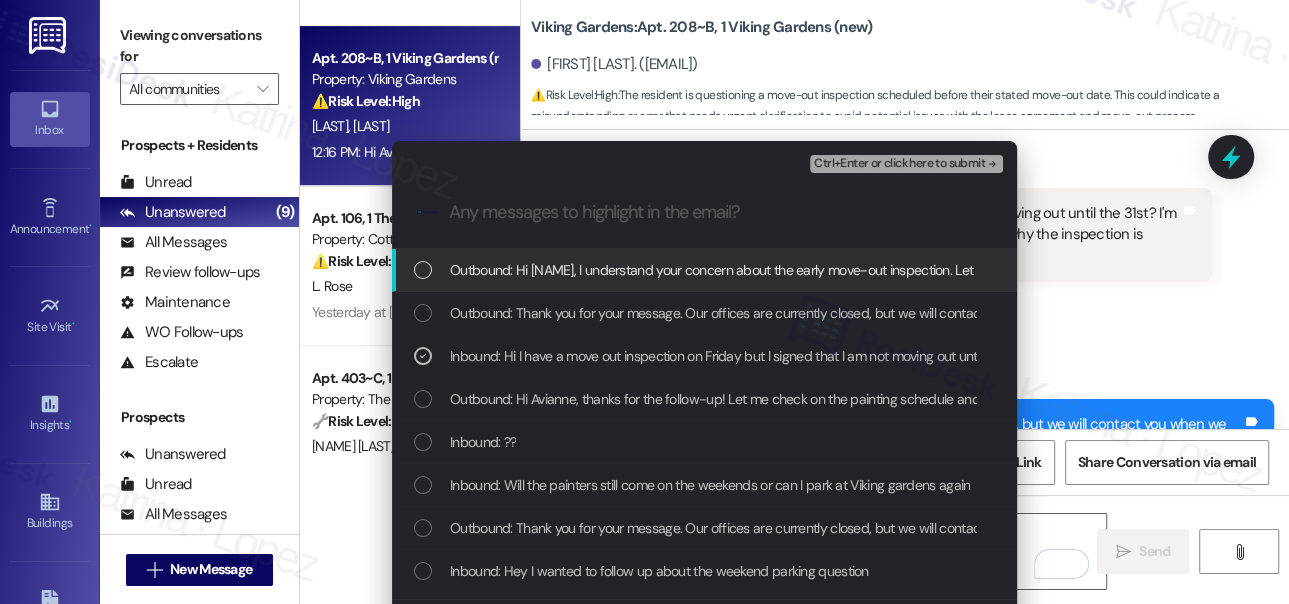 click on "Ctrl+Enter or click here to submit" at bounding box center [899, 164] 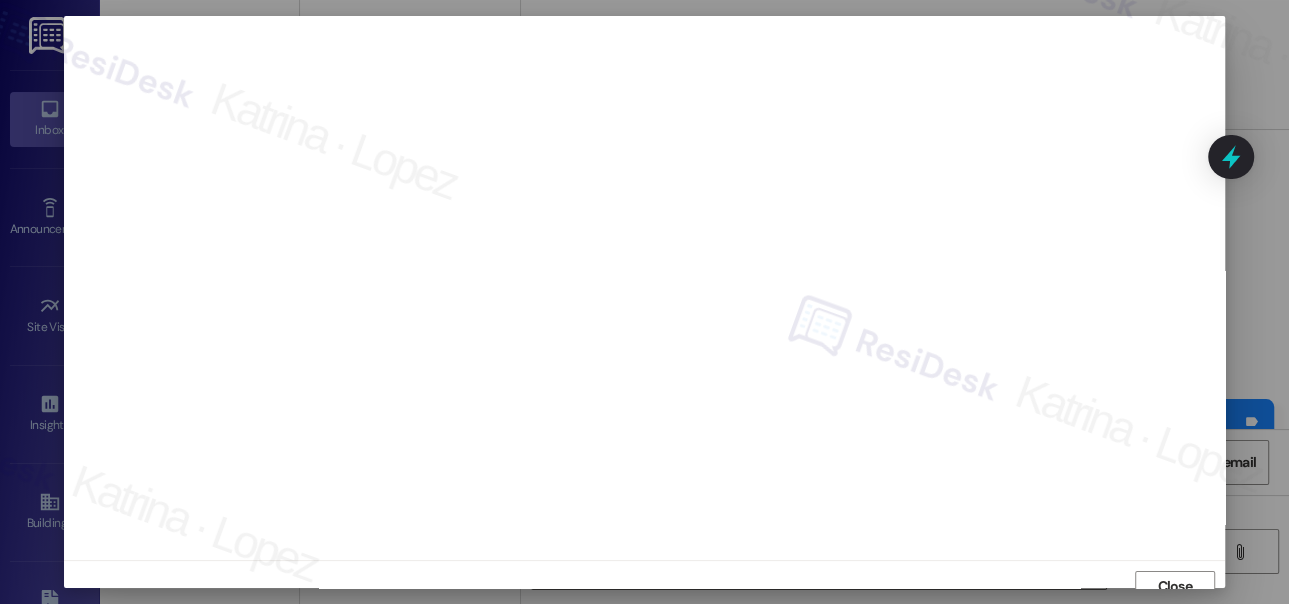 scroll, scrollTop: 14, scrollLeft: 0, axis: vertical 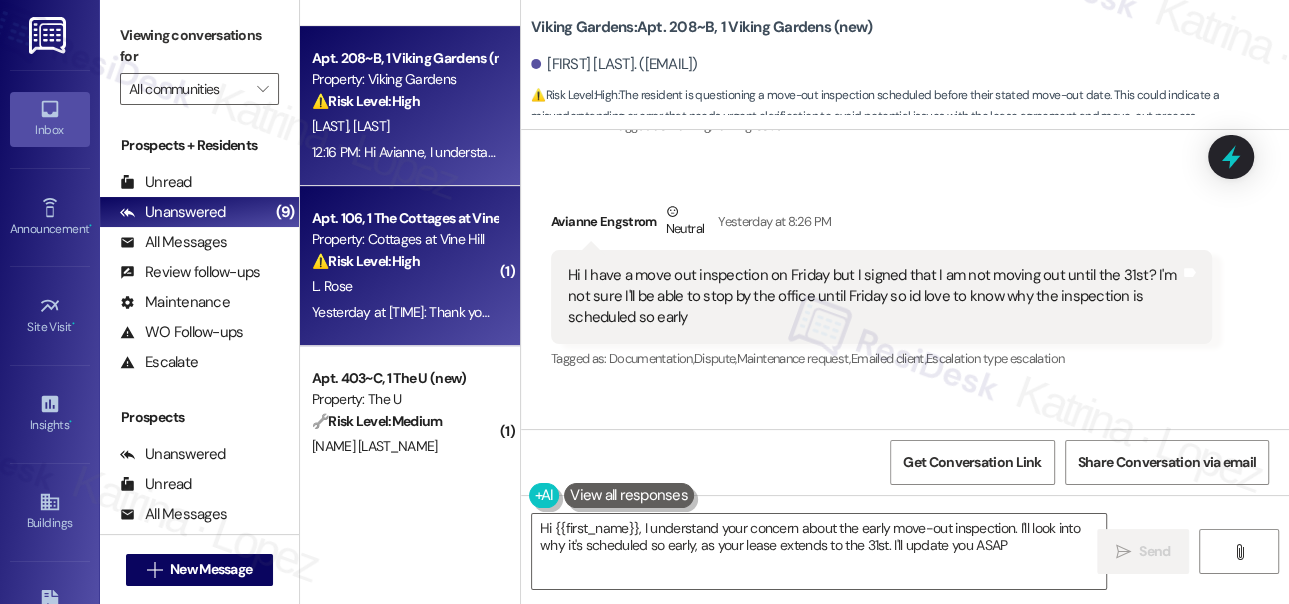 type on "Hi {{first_name}}, I understand your concern about the early move-out inspection. I'll look into why it's scheduled so early, as your lease extends to the 31st. I'll update you ASAP!" 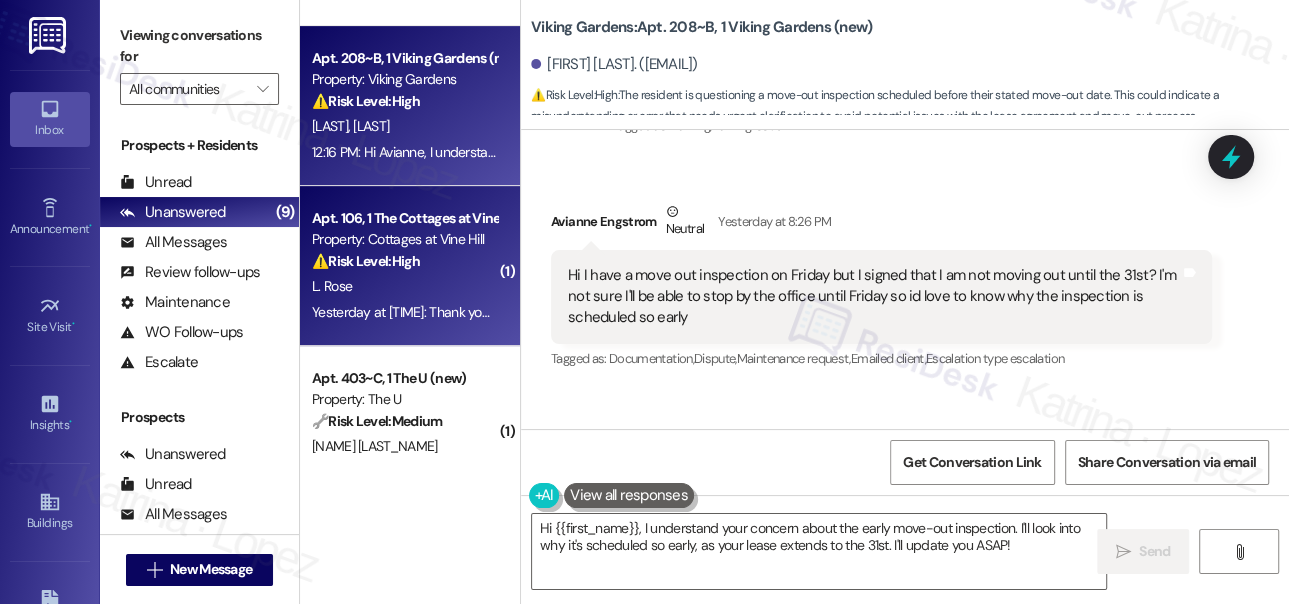 click on "⚠️  Risk Level:  High The resident reports 'more roaches' in their unit. While not an immediate emergency, pest infestations can escalate into health and safety concerns, requiring prompt attention to prevent further spread and potential health hazards." at bounding box center [404, 261] 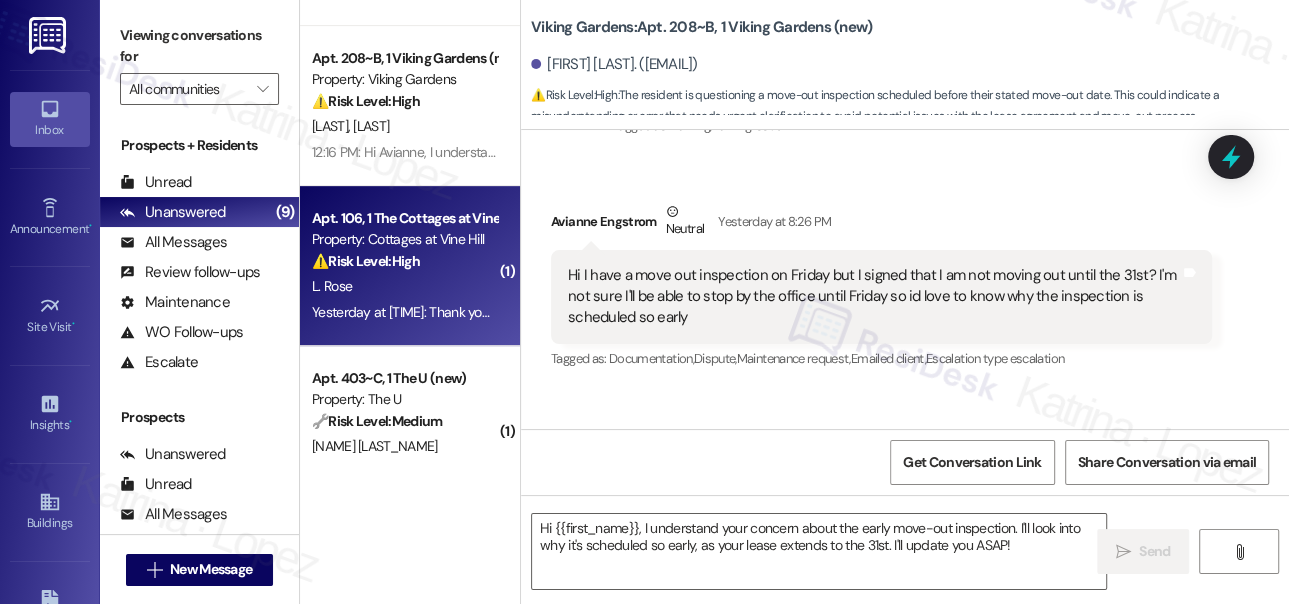 type on "Fetching suggested responses. Please feel free to read through the conversation in the meantime." 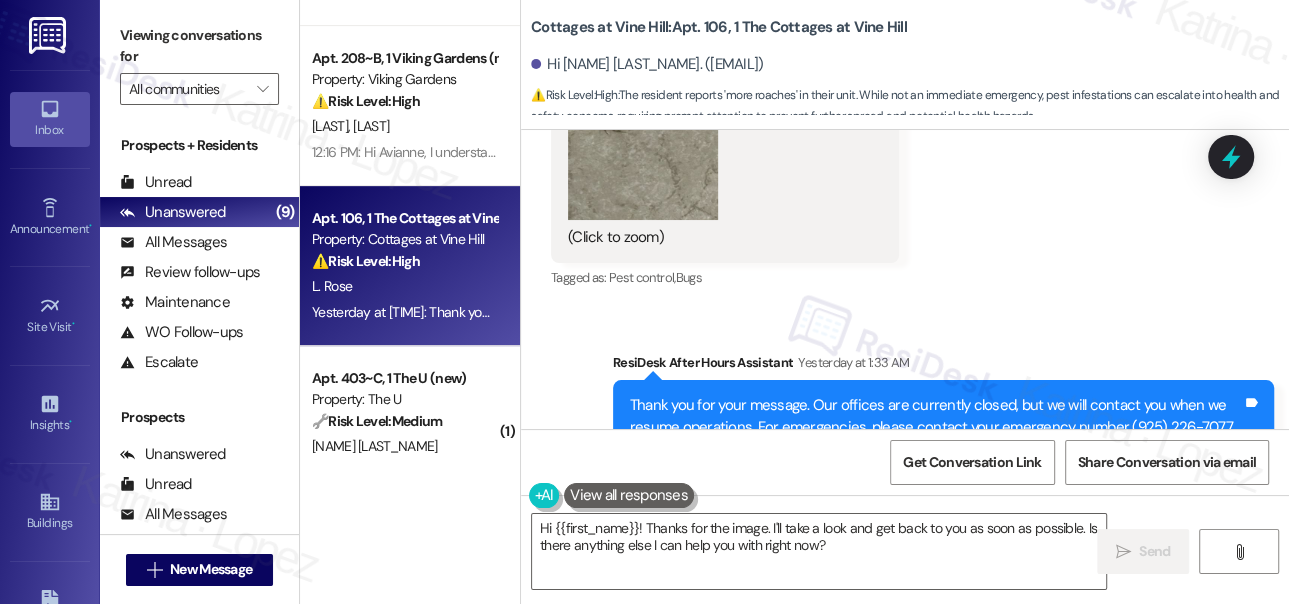 scroll, scrollTop: 20786, scrollLeft: 0, axis: vertical 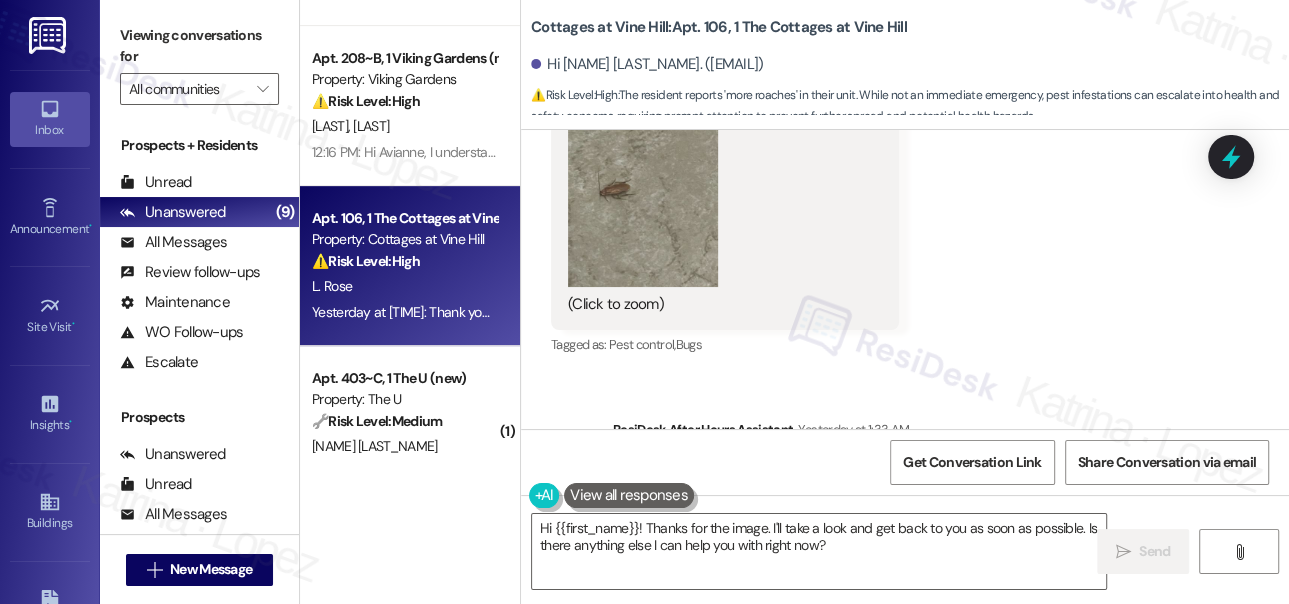click at bounding box center [643, 187] 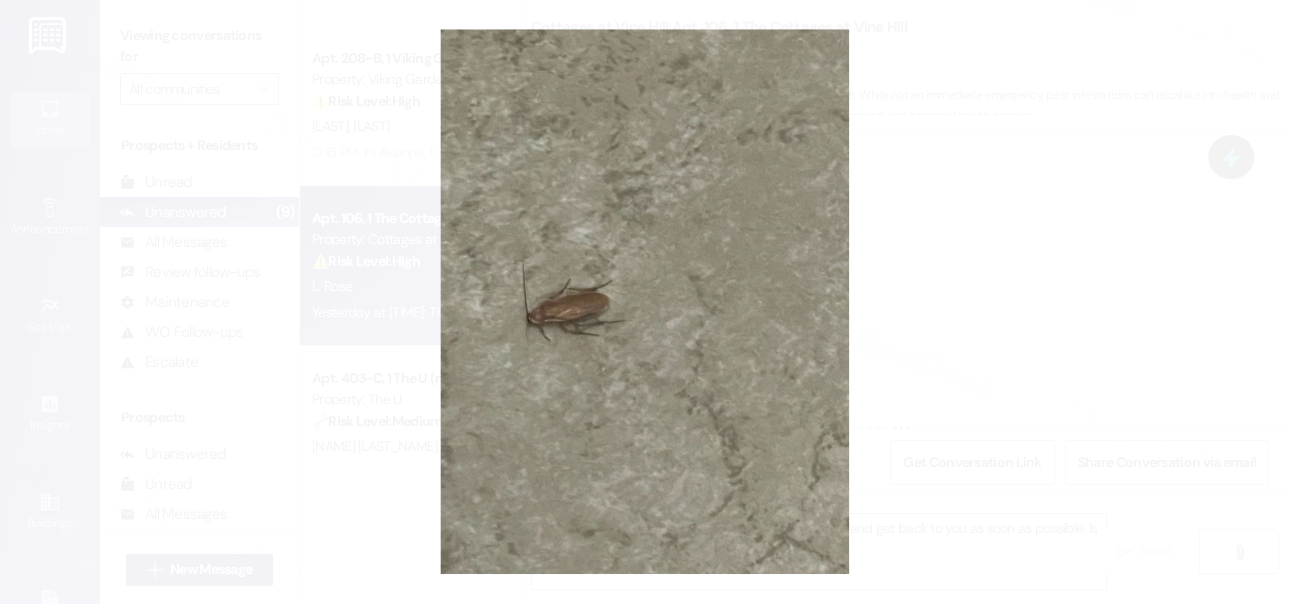 click at bounding box center (644, 302) 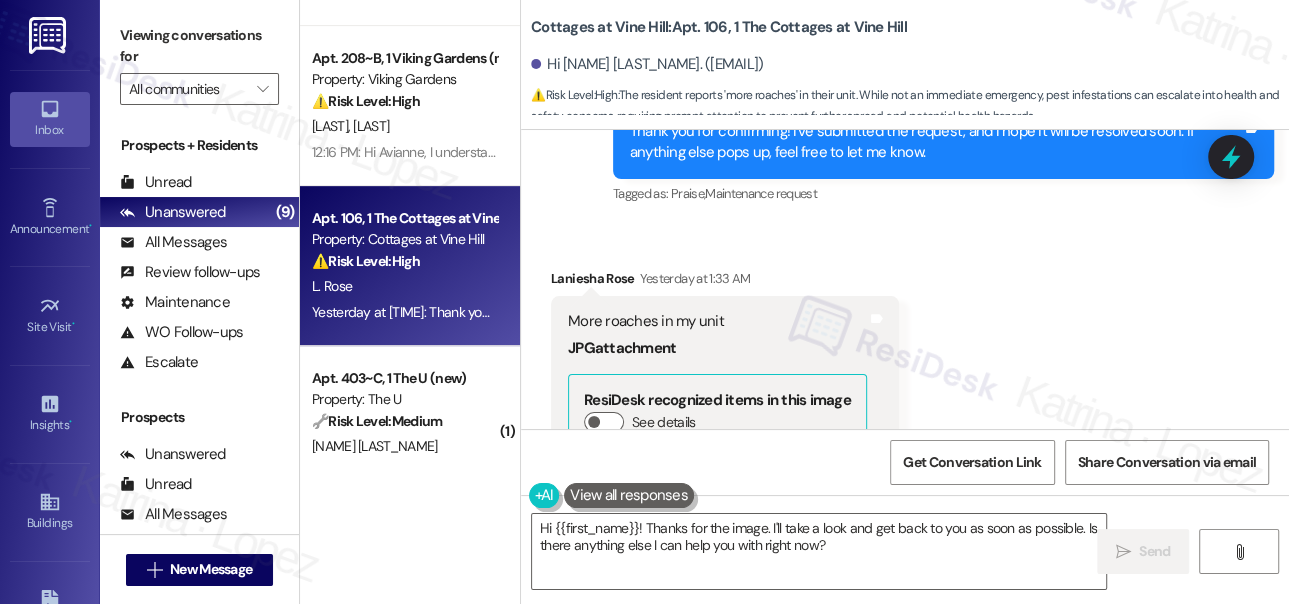 scroll, scrollTop: 20241, scrollLeft: 0, axis: vertical 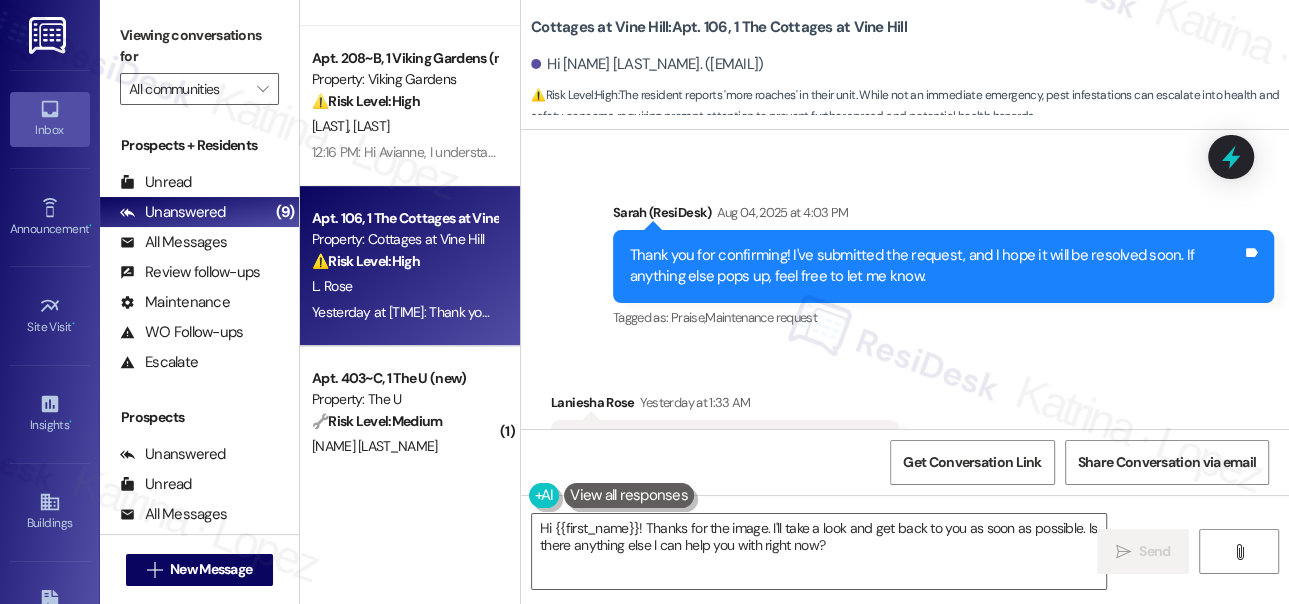 click on "Viewing conversations for" at bounding box center (199, 46) 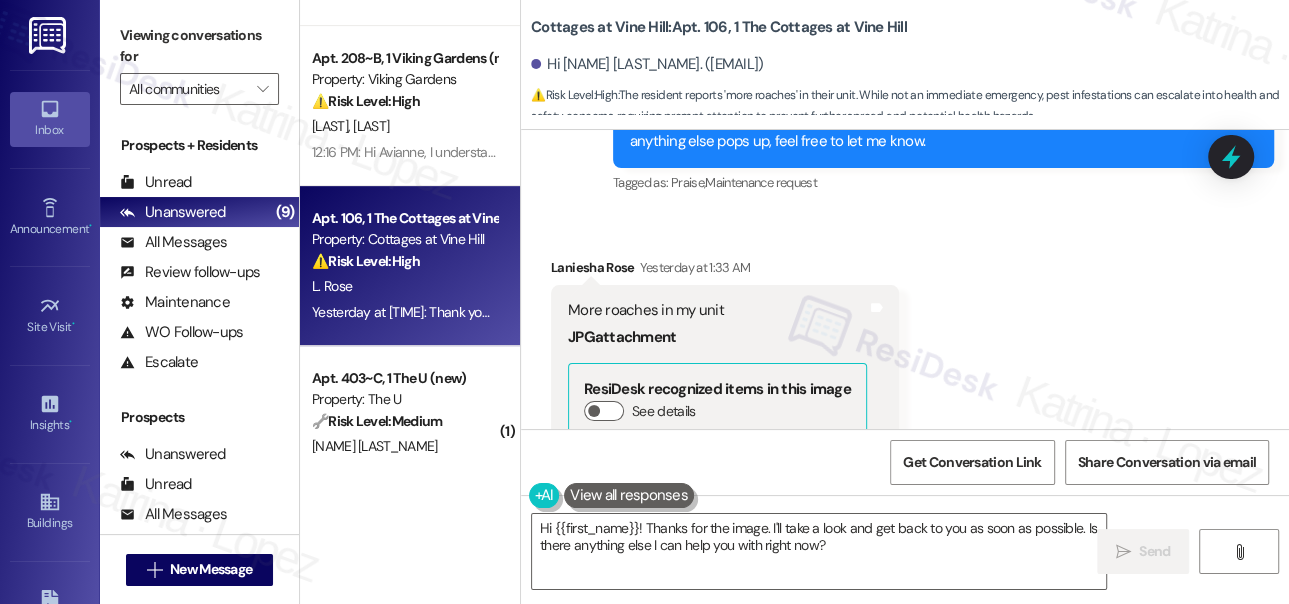 scroll, scrollTop: 20514, scrollLeft: 0, axis: vertical 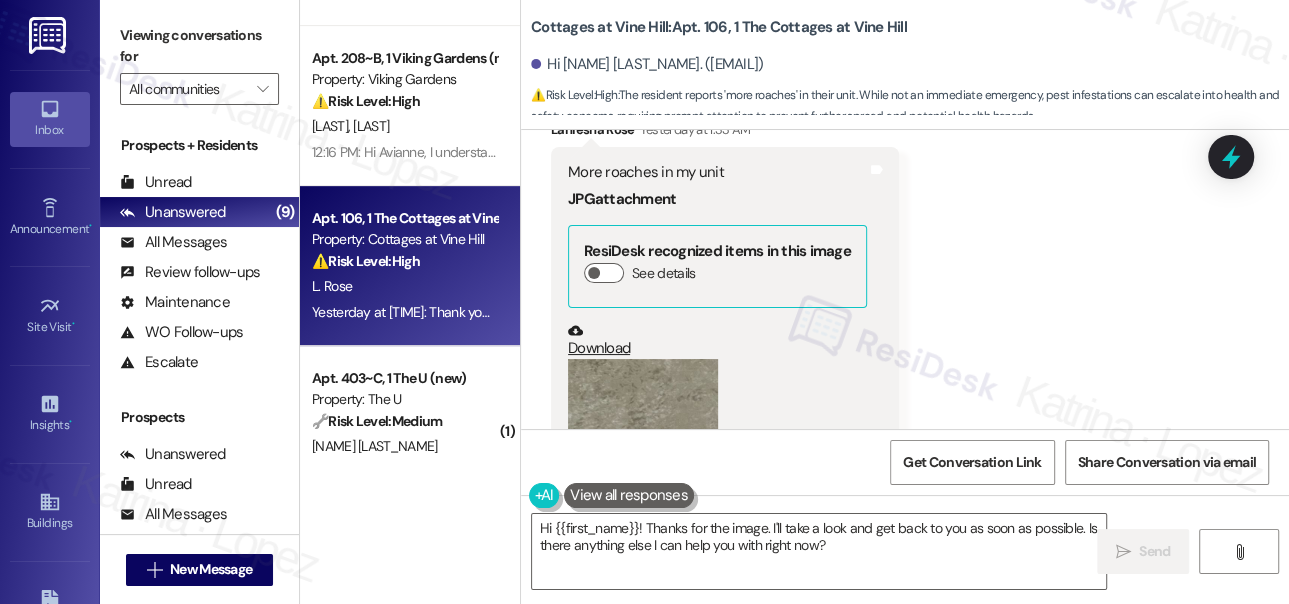 click on "More roaches in my unit" at bounding box center (717, 172) 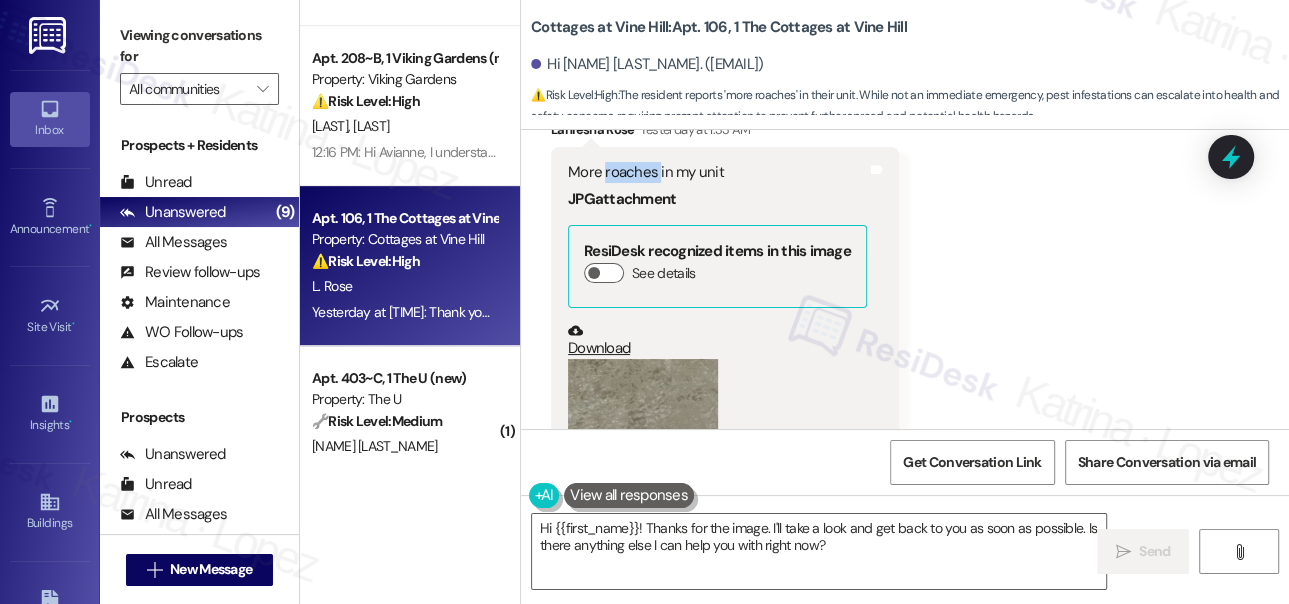 click on "More roaches in my unit" at bounding box center (717, 172) 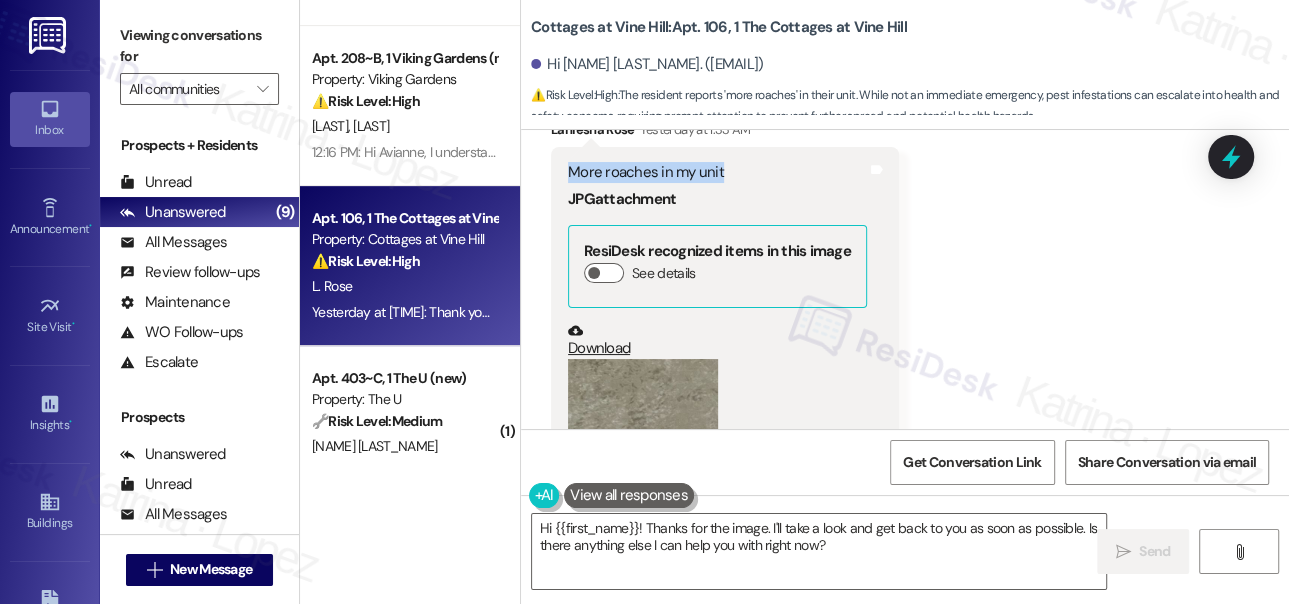 click on "More roaches in my unit" at bounding box center (717, 172) 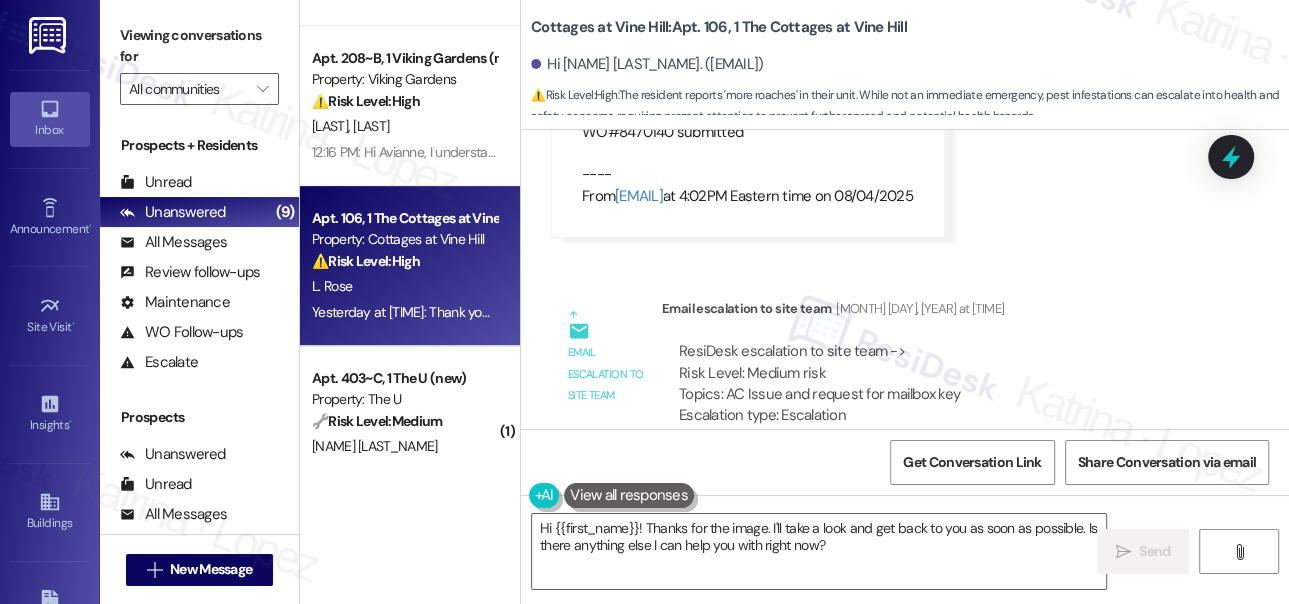 scroll, scrollTop: 20150, scrollLeft: 0, axis: vertical 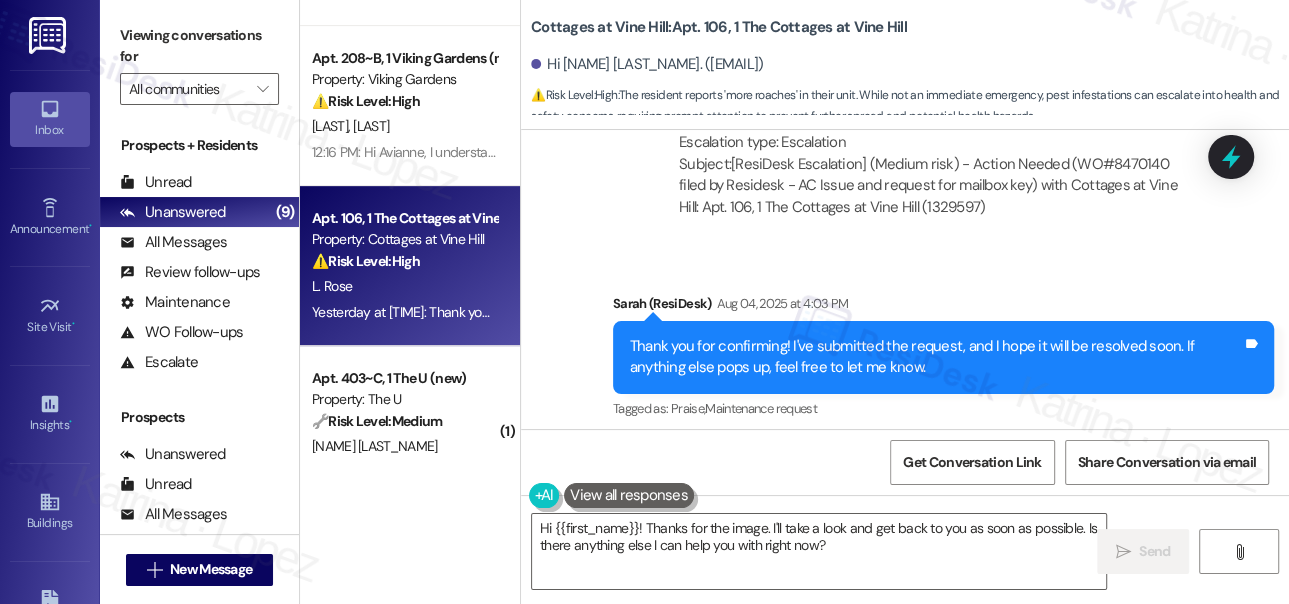 click on "ResiDesk escalation to site team ->
Risk Level: Medium risk
Topics: AC Issue and request for mailbox key
Escalation type: Escalation" at bounding box center [937, 111] 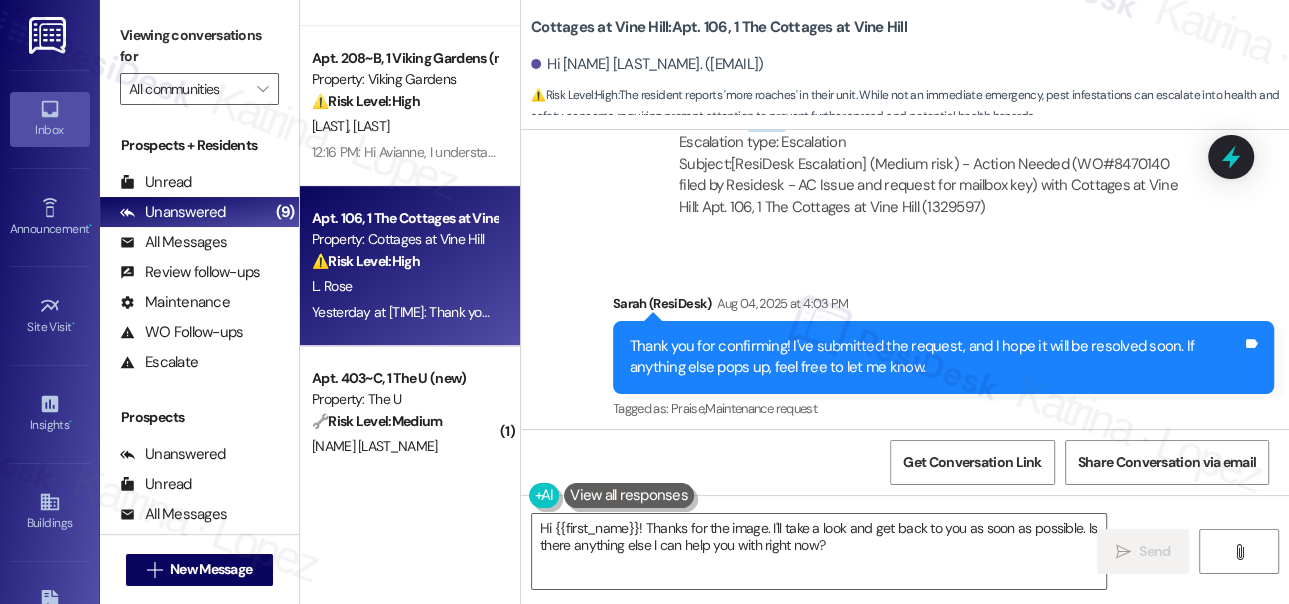 click on "ResiDesk escalation to site team ->
Risk Level: Medium risk
Topics: AC Issue and request for mailbox key
Escalation type: Escalation" at bounding box center [937, 111] 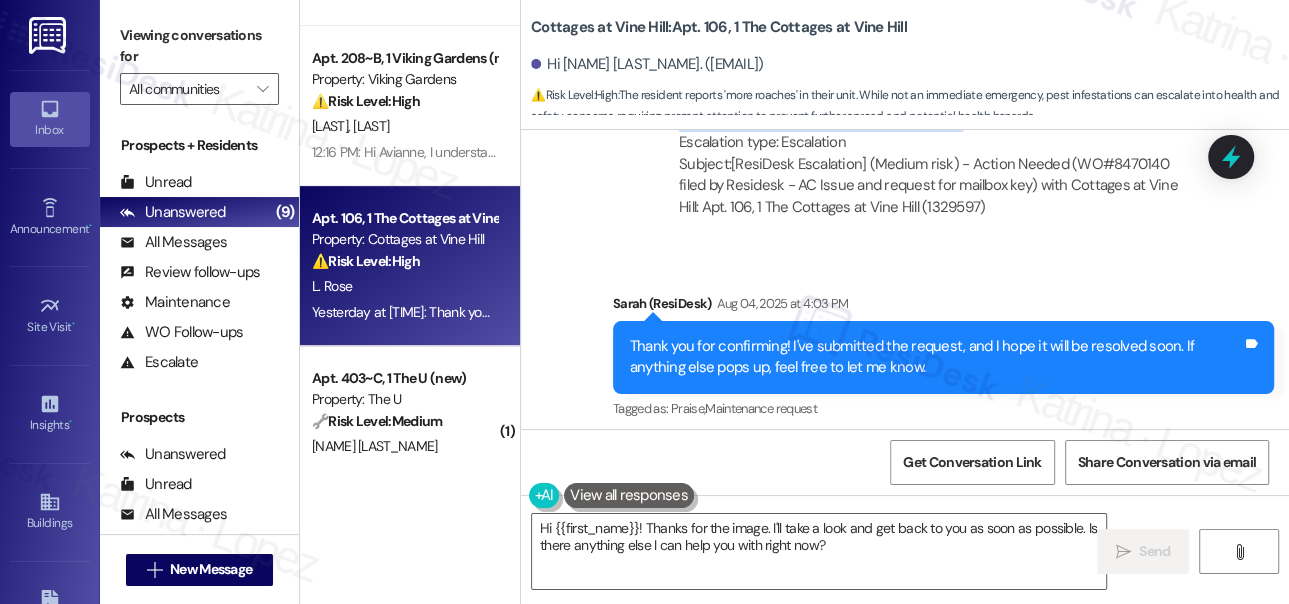 click on "ResiDesk escalation to site team ->
Risk Level: Medium risk
Topics: AC Issue and request for mailbox key
Escalation type: Escalation" at bounding box center (937, 111) 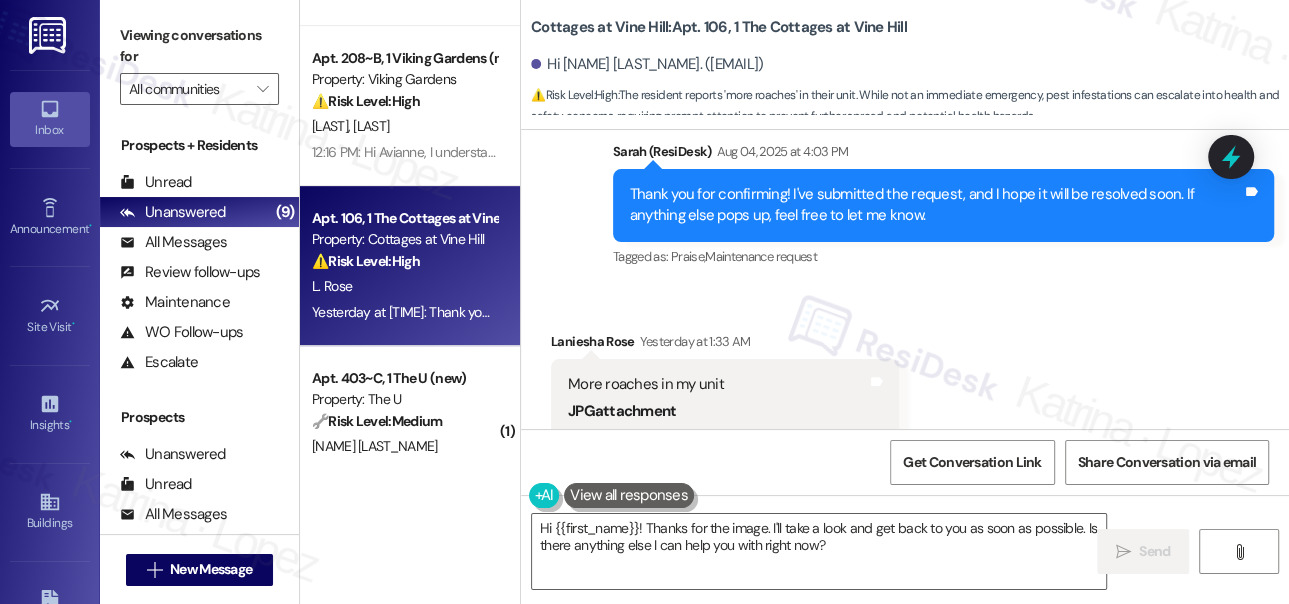 scroll, scrollTop: 20423, scrollLeft: 0, axis: vertical 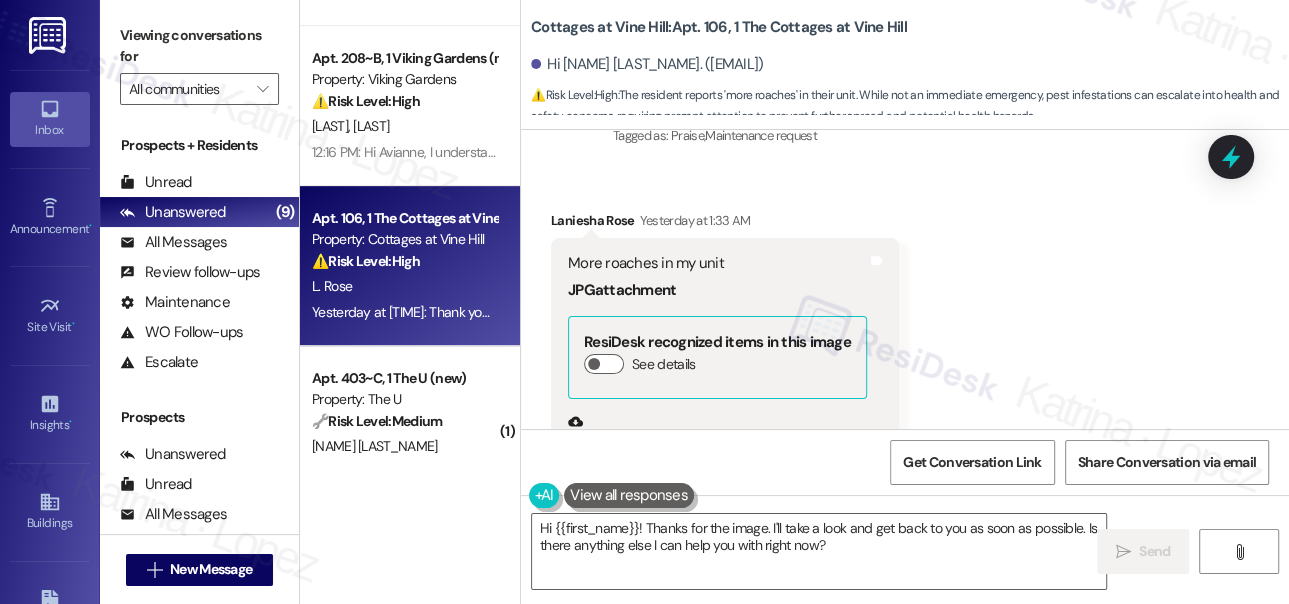 click on "More roaches in my unit" at bounding box center [717, 263] 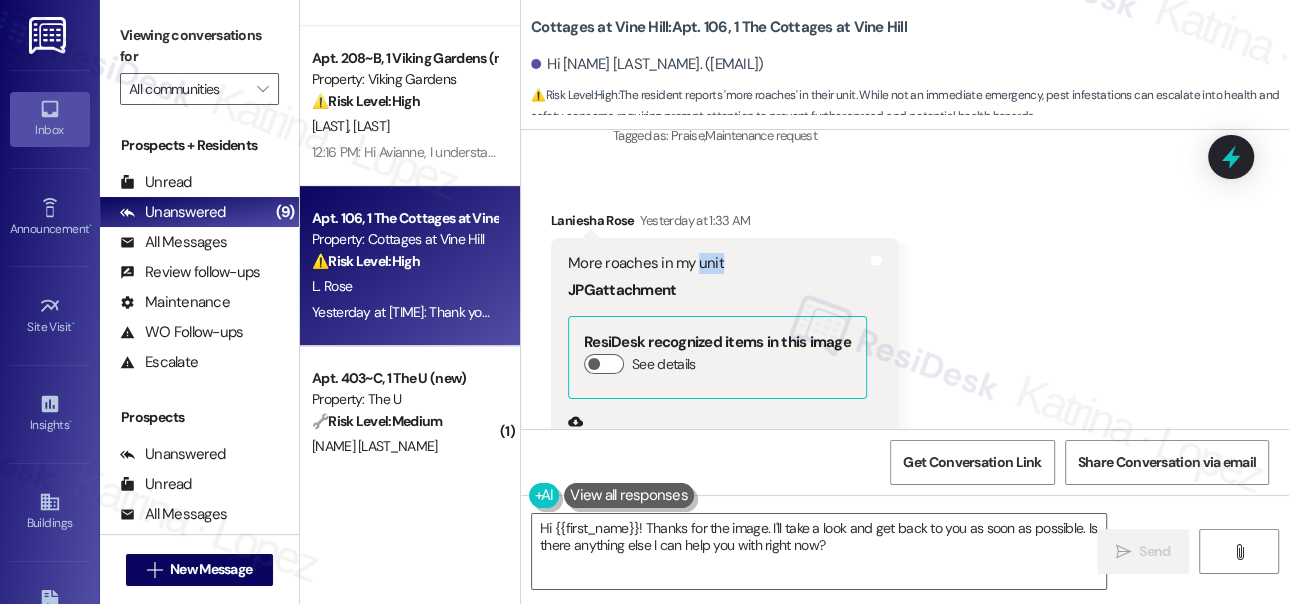 click on "More roaches in my unit" at bounding box center [717, 263] 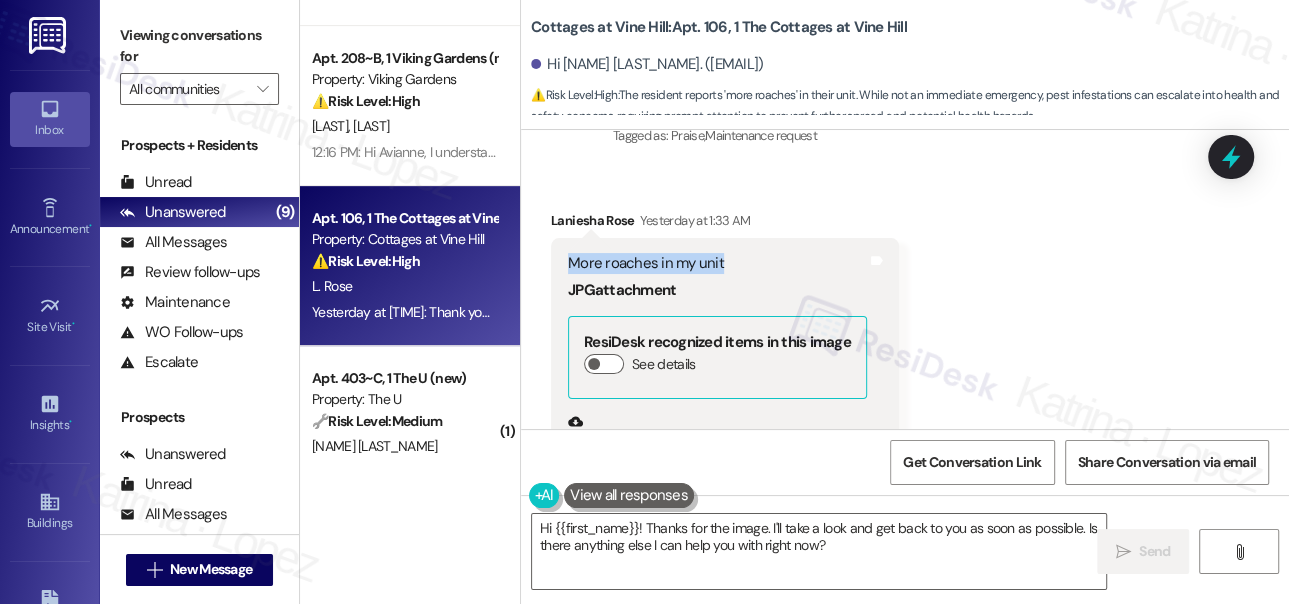 click on "More roaches in my unit" at bounding box center (717, 263) 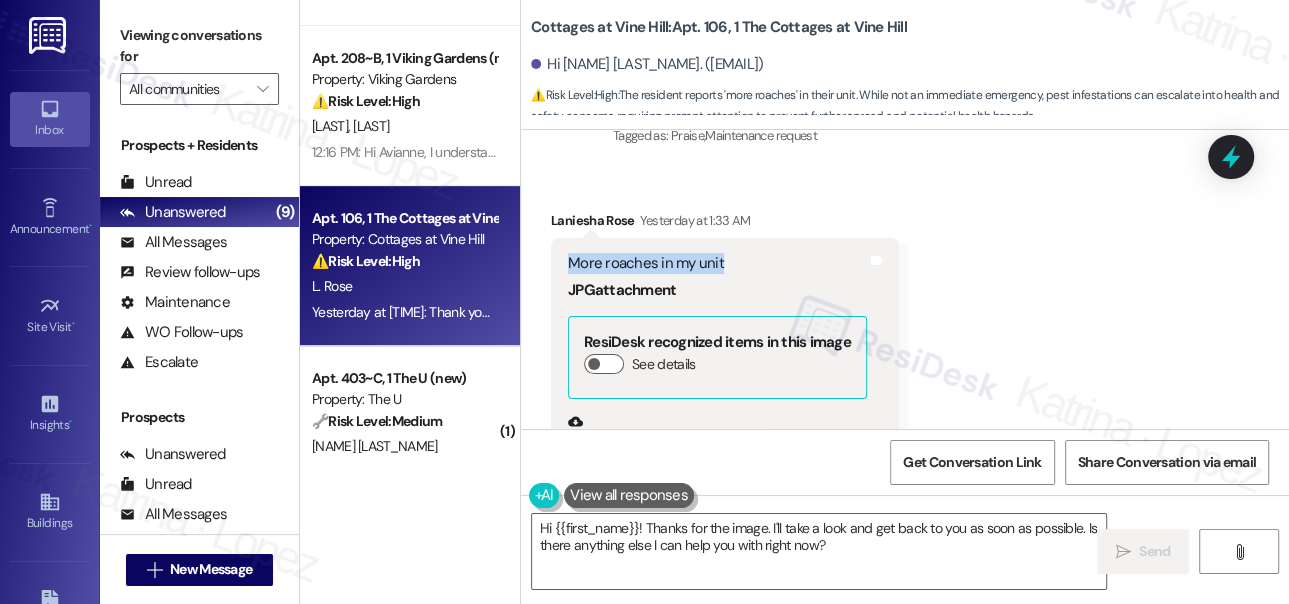 copy on "More roaches in my unit" 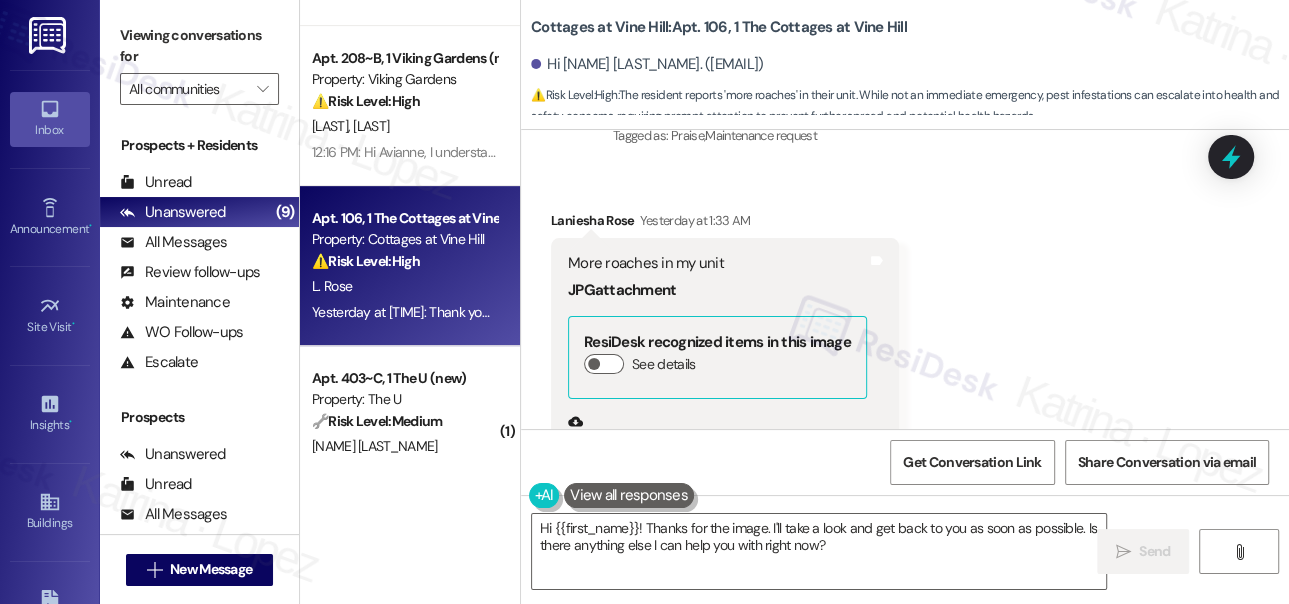 click on "Viewing conversations for All communities " at bounding box center (199, 62) 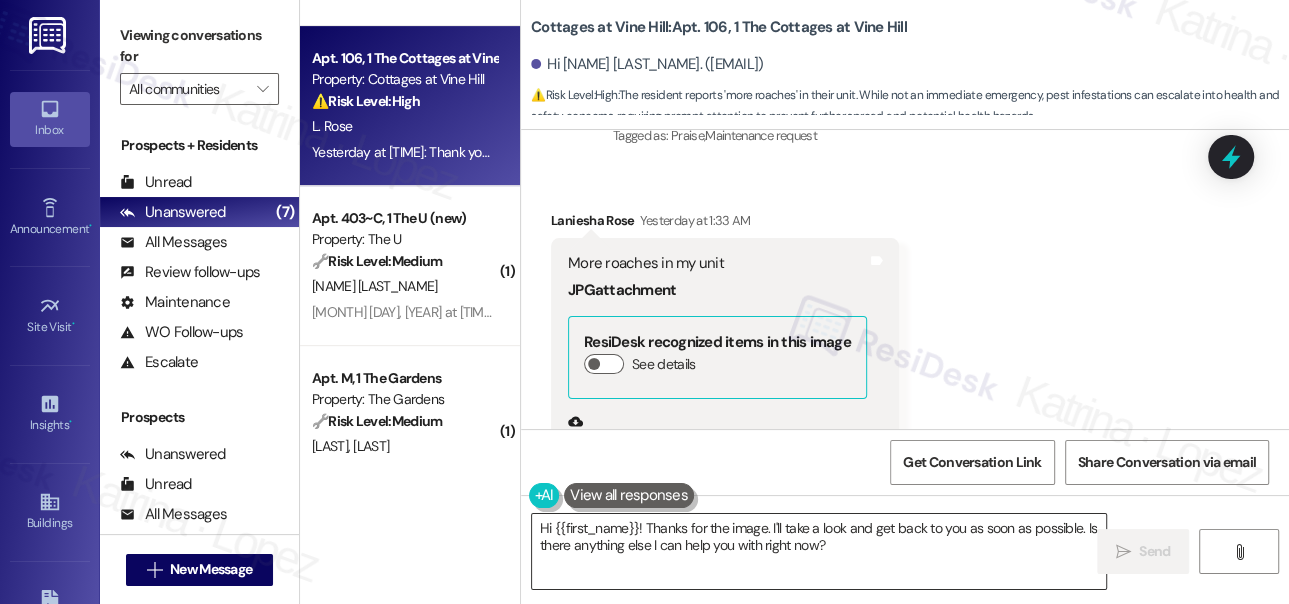 click on "Hi {{first_name}}! Thanks for the image. I'll take a look and get back to you as soon as possible. Is there anything else I can help you with right now?" at bounding box center (819, 551) 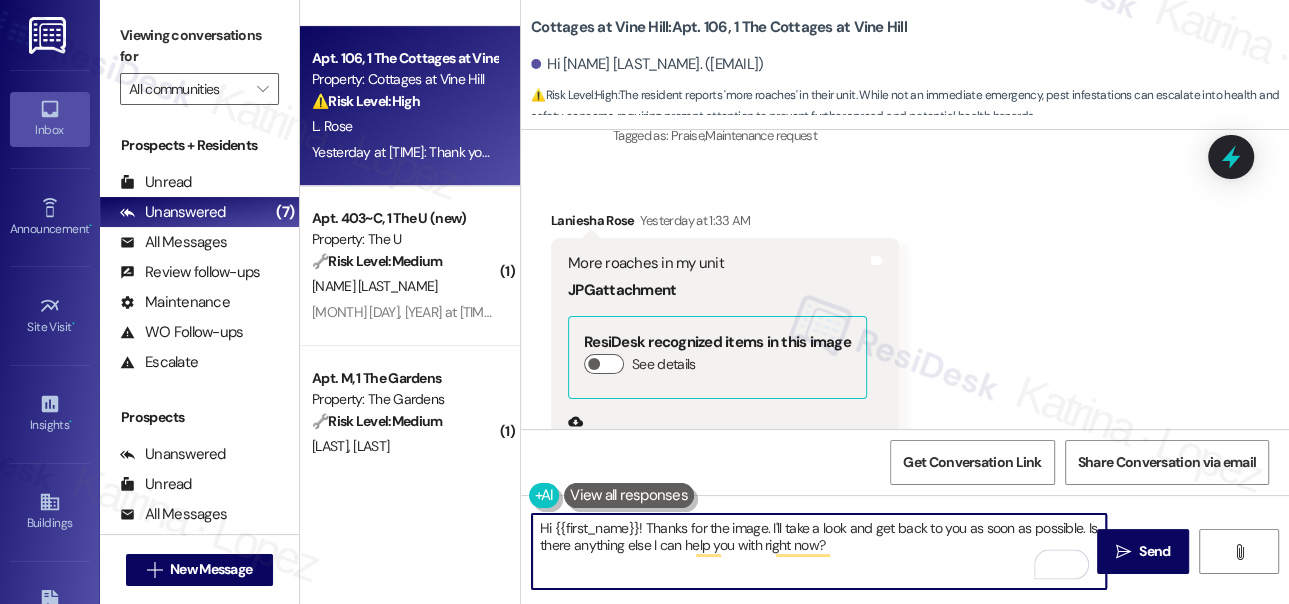 drag, startPoint x: 856, startPoint y: 547, endPoint x: 768, endPoint y: 522, distance: 91.48224 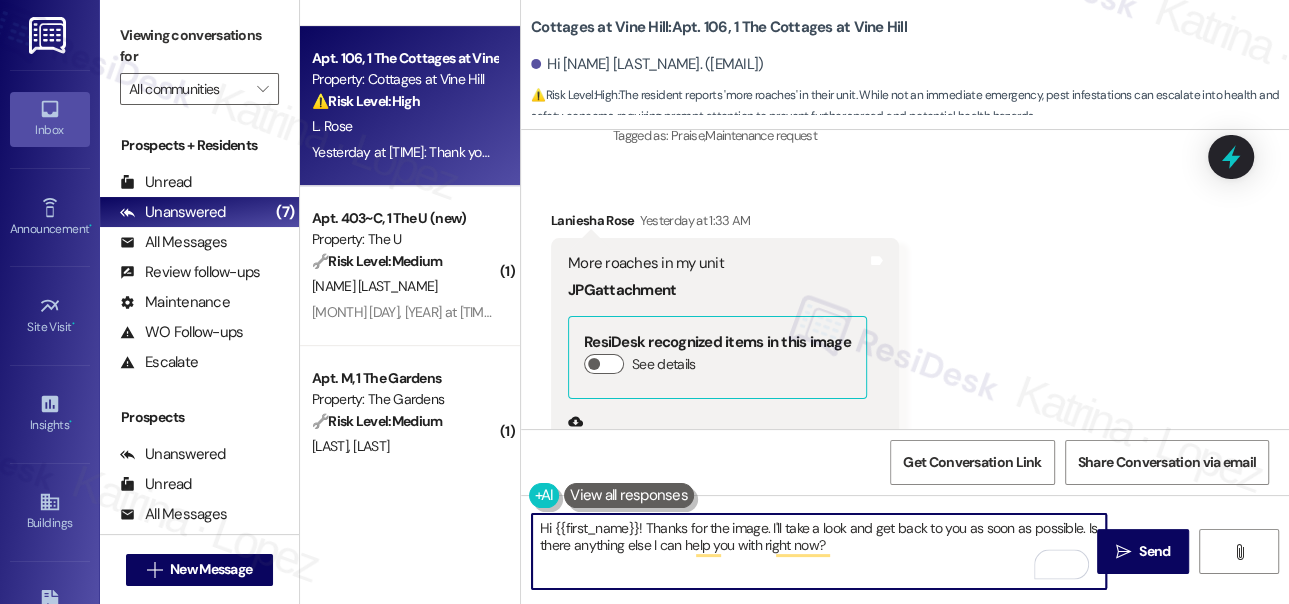 click on "Hi {{first_name}}! Thanks for the image. I'll take a look and get back to you as soon as possible. Is there anything else I can help you with right now?" at bounding box center [819, 551] 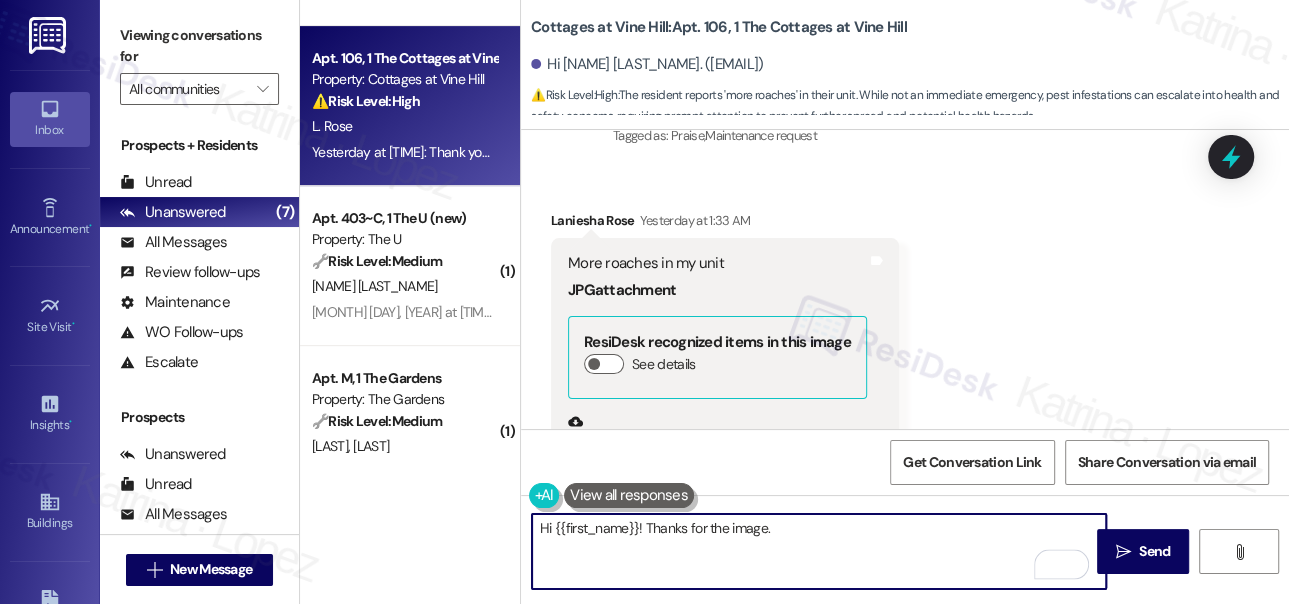 paste on "I’m really sorry to hear that you're seeing more roaches in your unit" 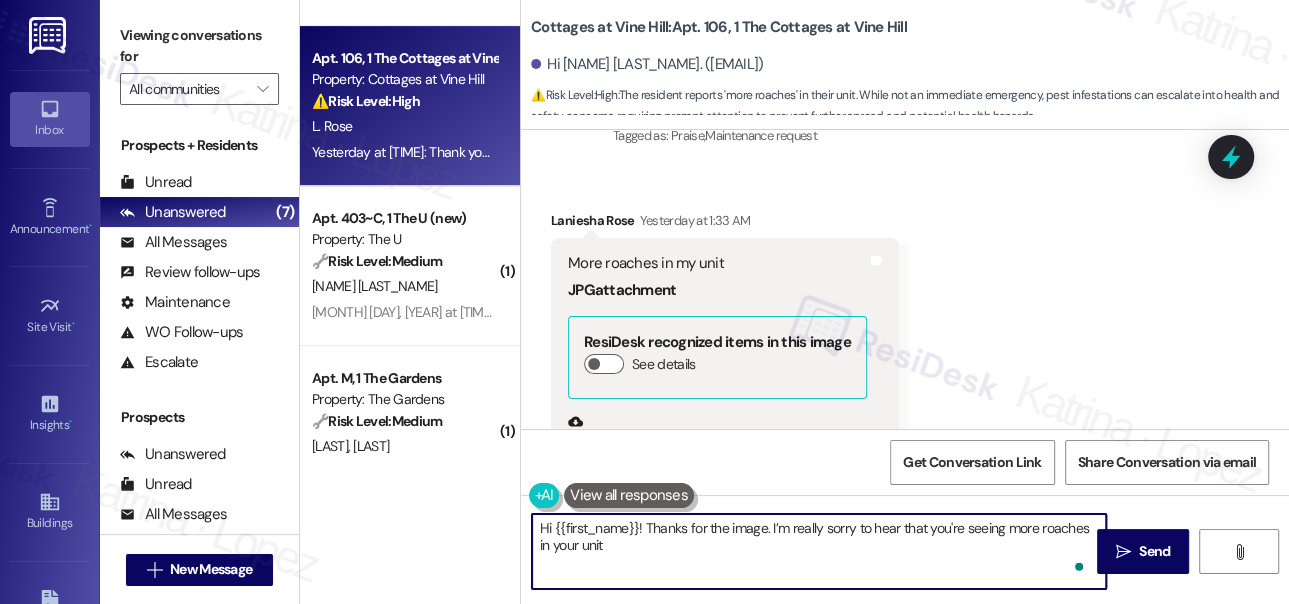 click on "Hi {{first_name}}! Thanks for the image. I’m really sorry to hear that you're seeing more roaches in your unit" at bounding box center [819, 551] 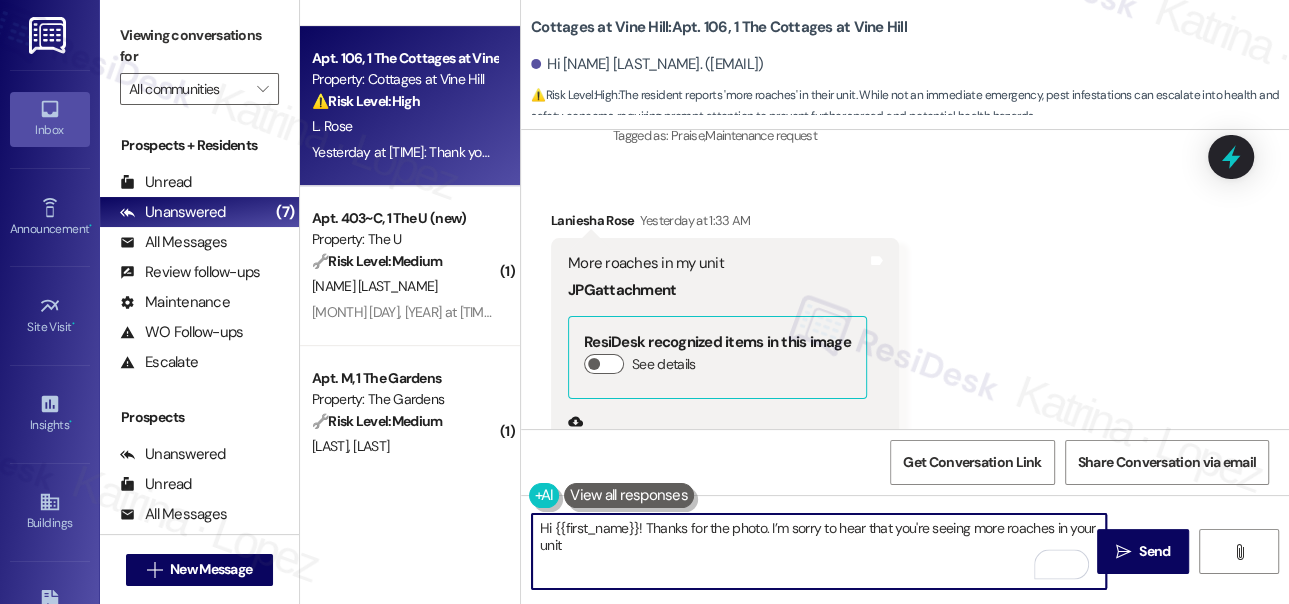 click on "Hi {{first_name}}! Thanks for the photo. I’m sorry to hear that you're seeing more roaches in your unit" at bounding box center [819, 551] 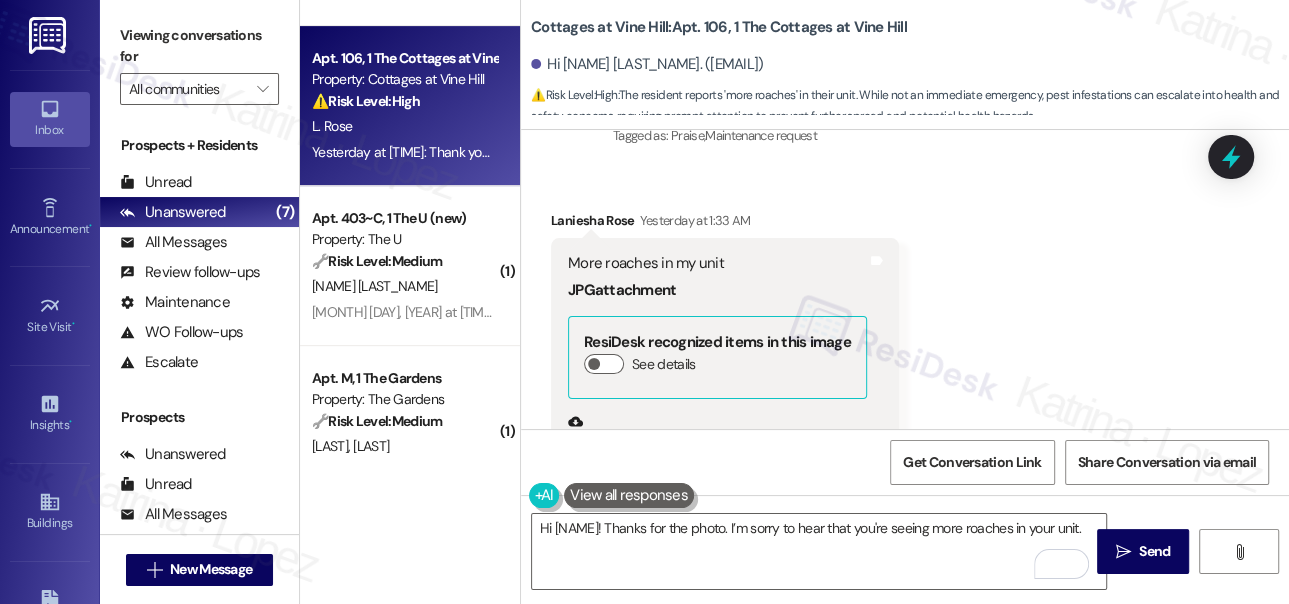 click on "Viewing conversations for All communities " at bounding box center [199, 62] 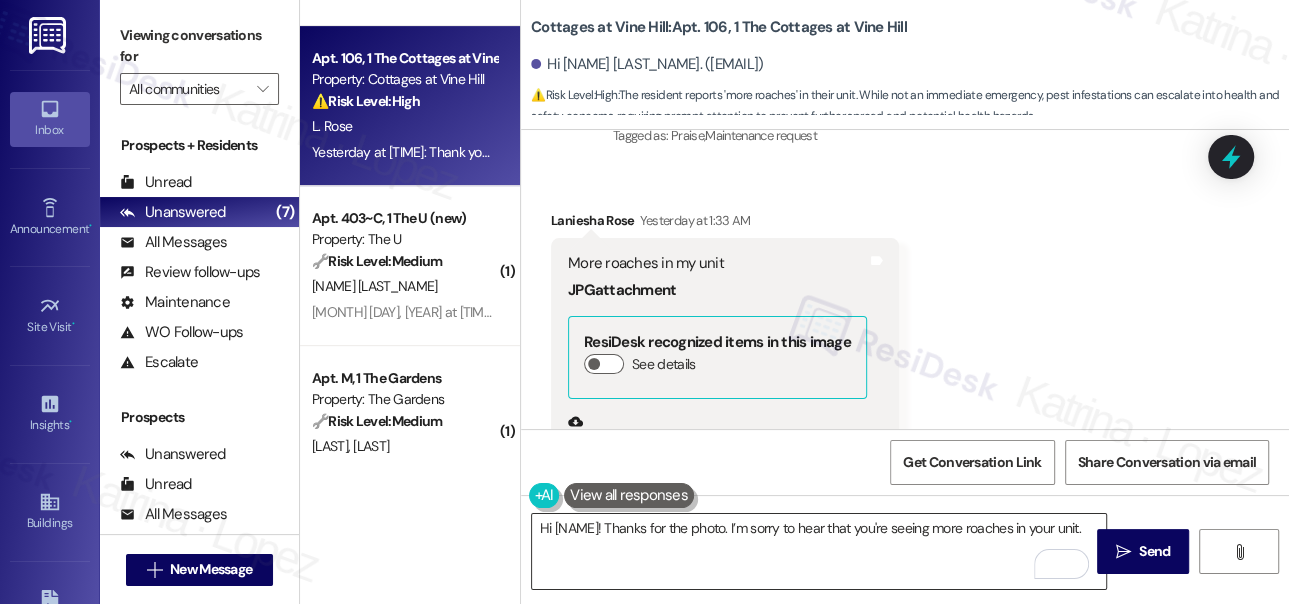 click on "Hi [NAME]! Thanks for the photo. I’m sorry to hear that you're seeing more roaches in your unit." at bounding box center (819, 551) 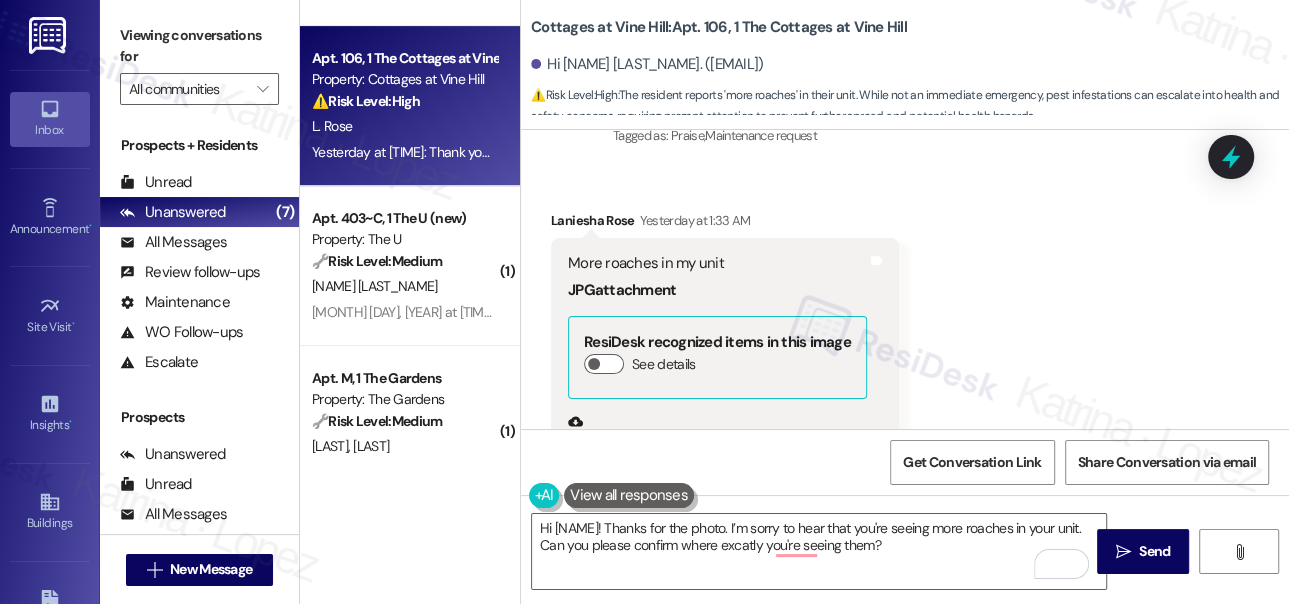 click on "Viewing conversations for All communities " at bounding box center (199, 62) 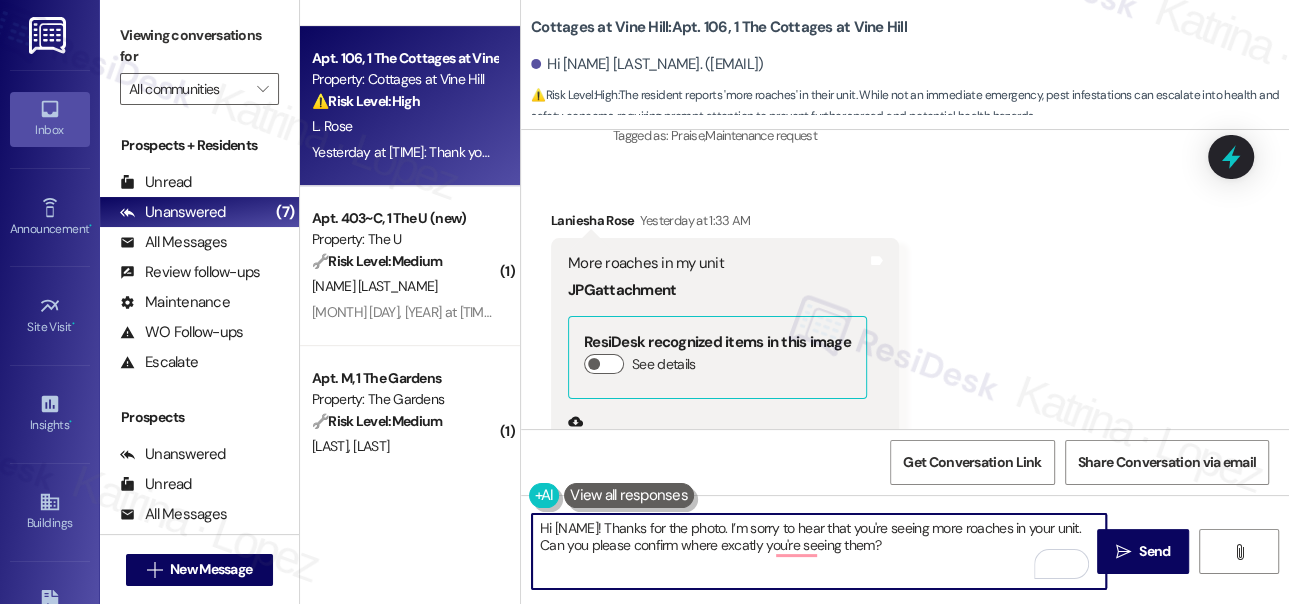 click on "Hi [NAME]! Thanks for the photo. I’m sorry to hear that you're seeing more roaches in your unit. Can you please confirm where excatly you're seeing them?" at bounding box center (819, 551) 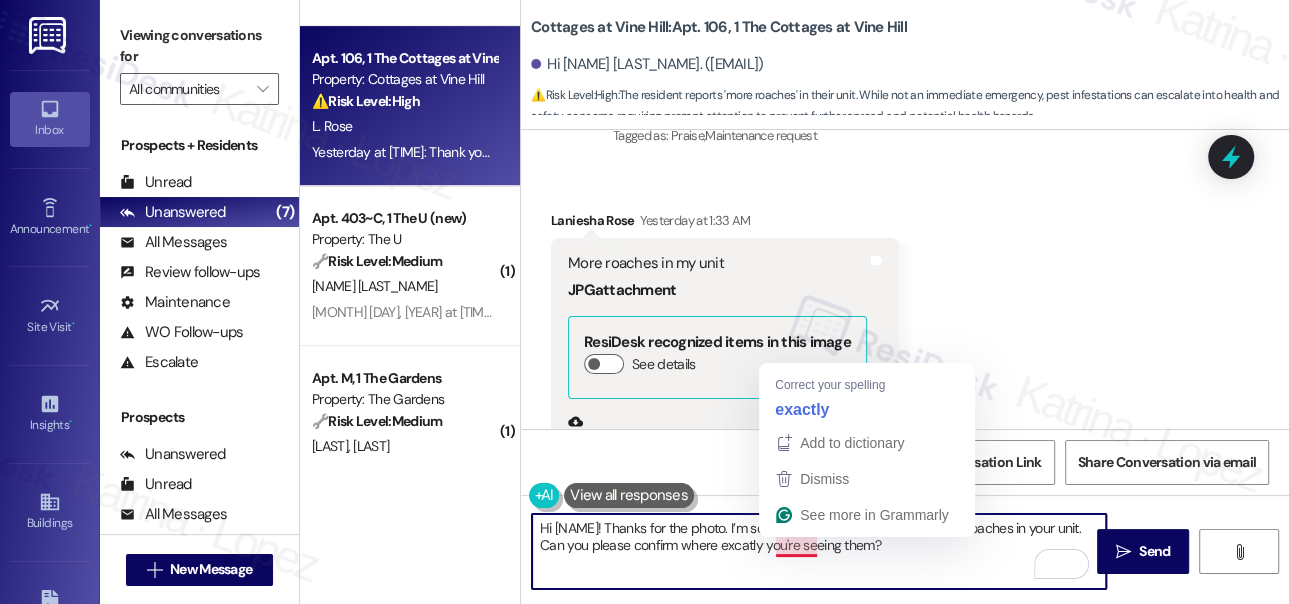 click on "Hi [NAME]! Thanks for the photo. I’m sorry to hear that you're seeing more roaches in your unit. Can you please confirm where excatly you're seeing them?" at bounding box center [819, 551] 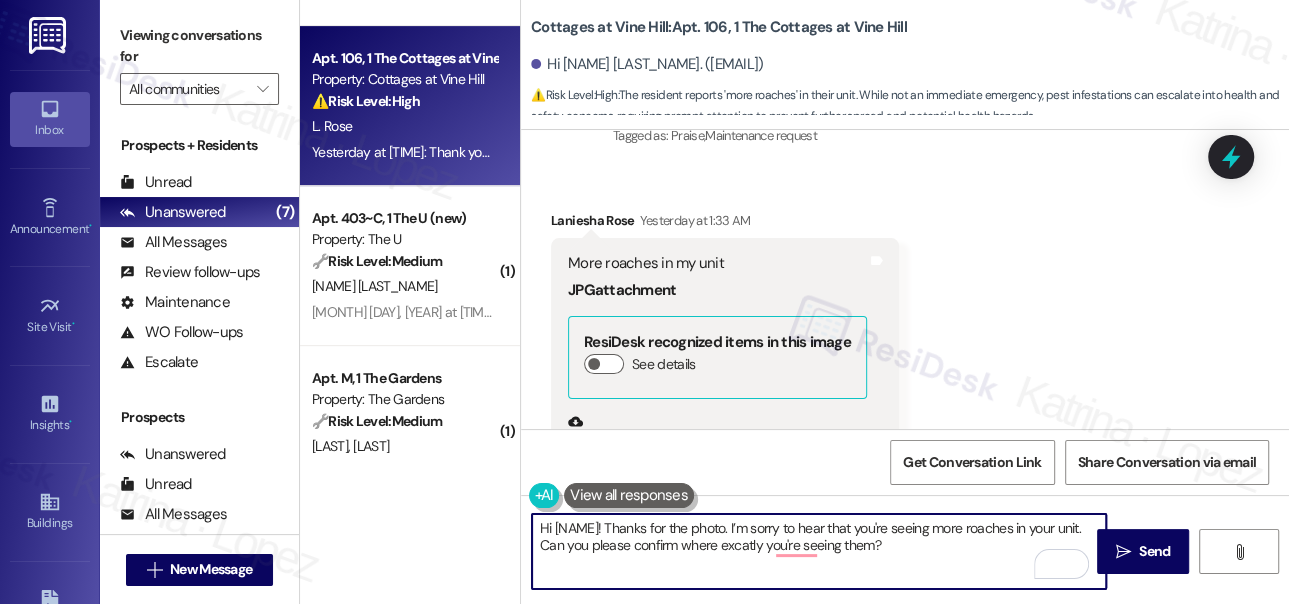 click on "Hi [NAME]! Thanks for the photo. I’m sorry to hear that you're seeing more roaches in your unit. Can you please confirm where excatly you're seeing them?" at bounding box center [819, 551] 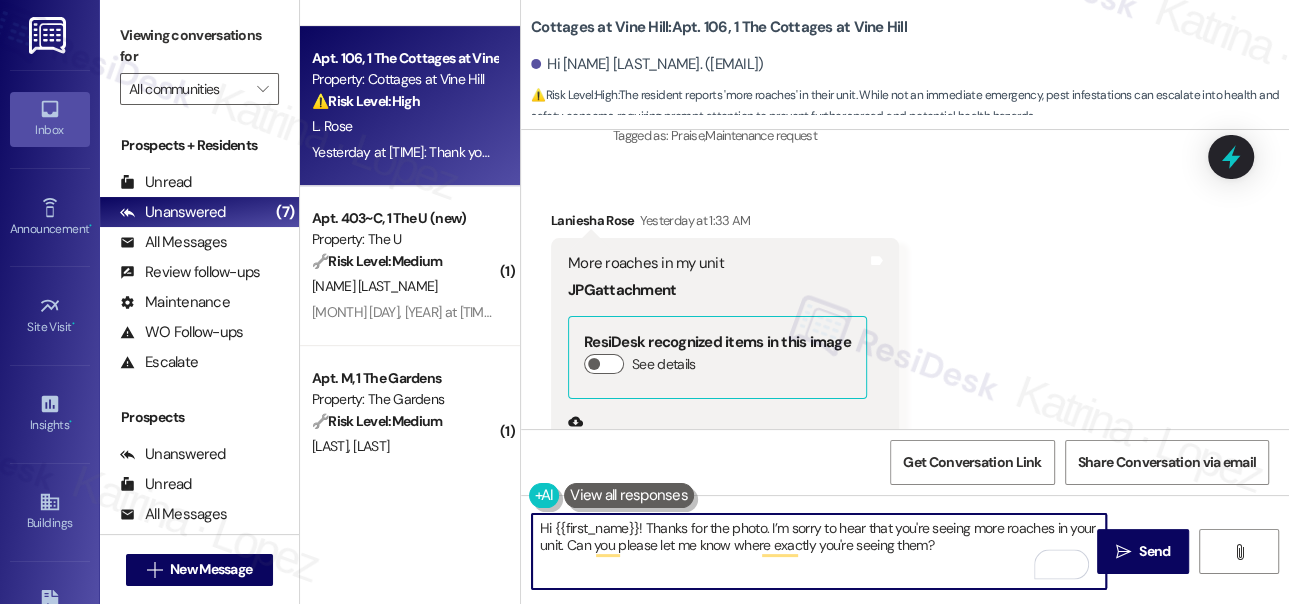click on "Hi {{first_name}}! Thanks for the photo. I’m sorry to hear that you're seeing more roaches in your unit. Can you please let me know where exactly you're seeing them?" at bounding box center [819, 551] 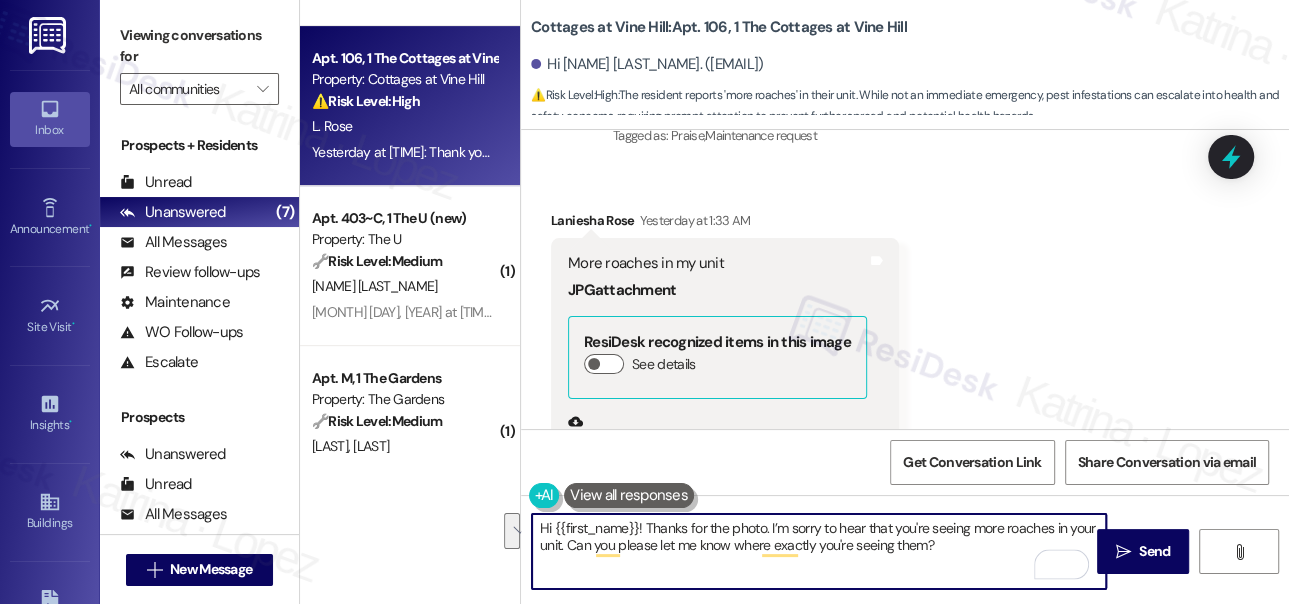 click on "Hi {{first_name}}! Thanks for the photo. I’m sorry to hear that you're seeing more roaches in your unit. Can you please let me know where exactly you're seeing them?" at bounding box center (819, 551) 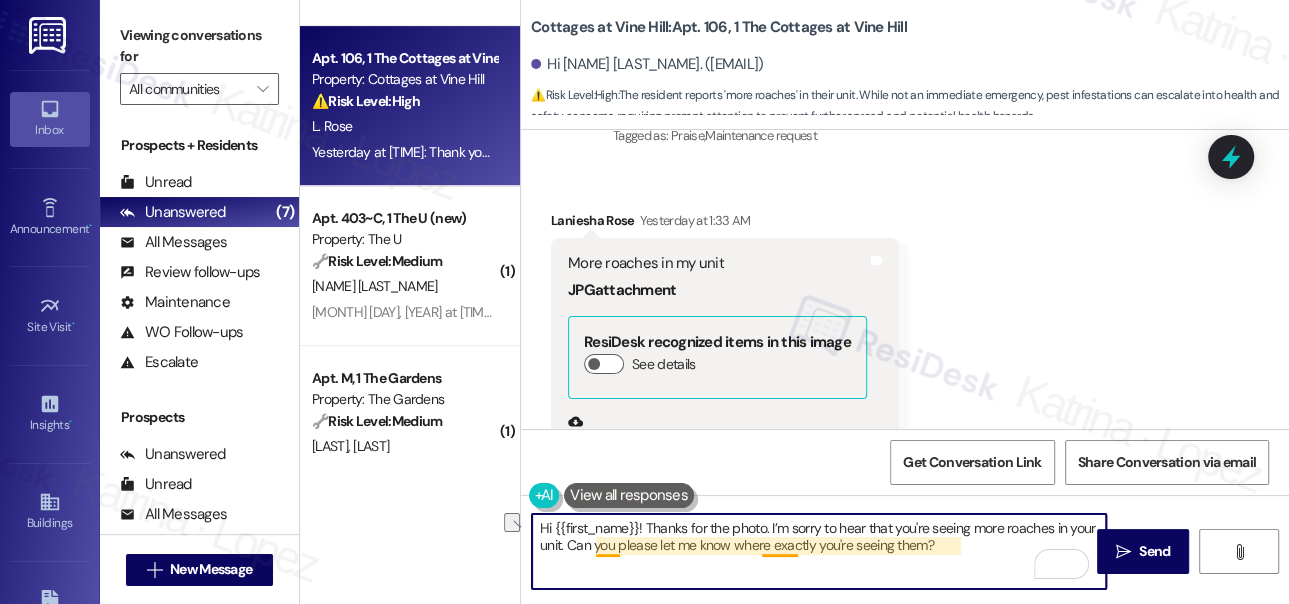 drag, startPoint x: 974, startPoint y: 548, endPoint x: 598, endPoint y: 543, distance: 376.03323 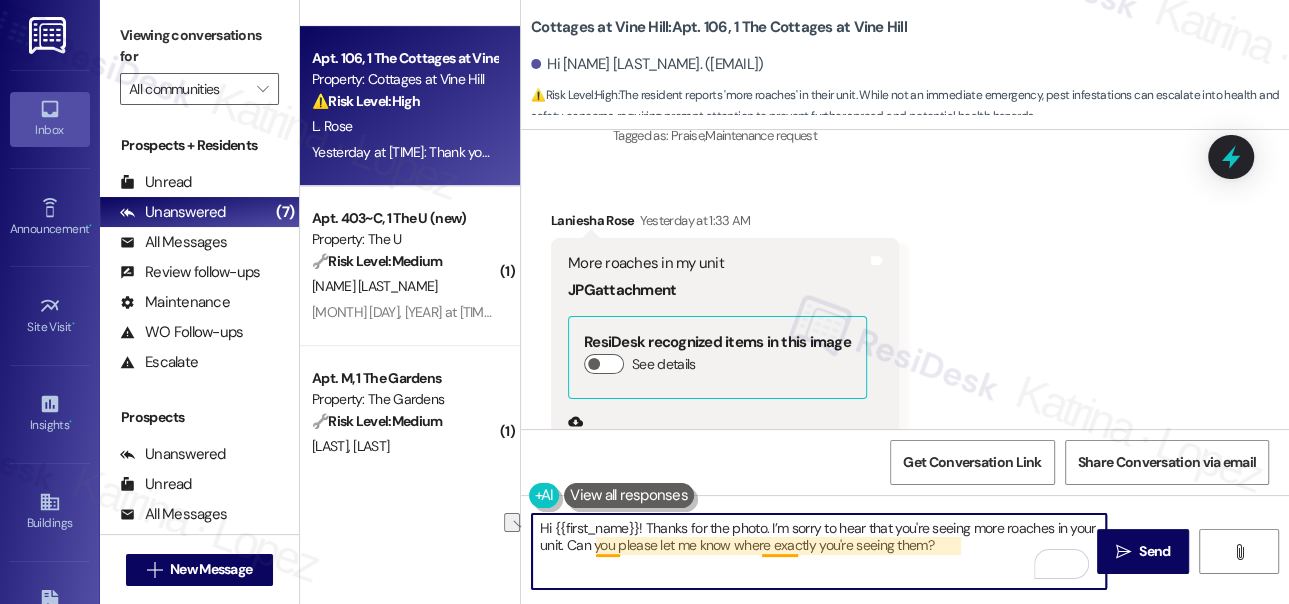 click on "Hi {{first_name}}! Thanks for the photo. I’m sorry to hear that you're seeing more roaches in your unit. Can you please let me know where exactly you're seeing them?" at bounding box center (819, 551) 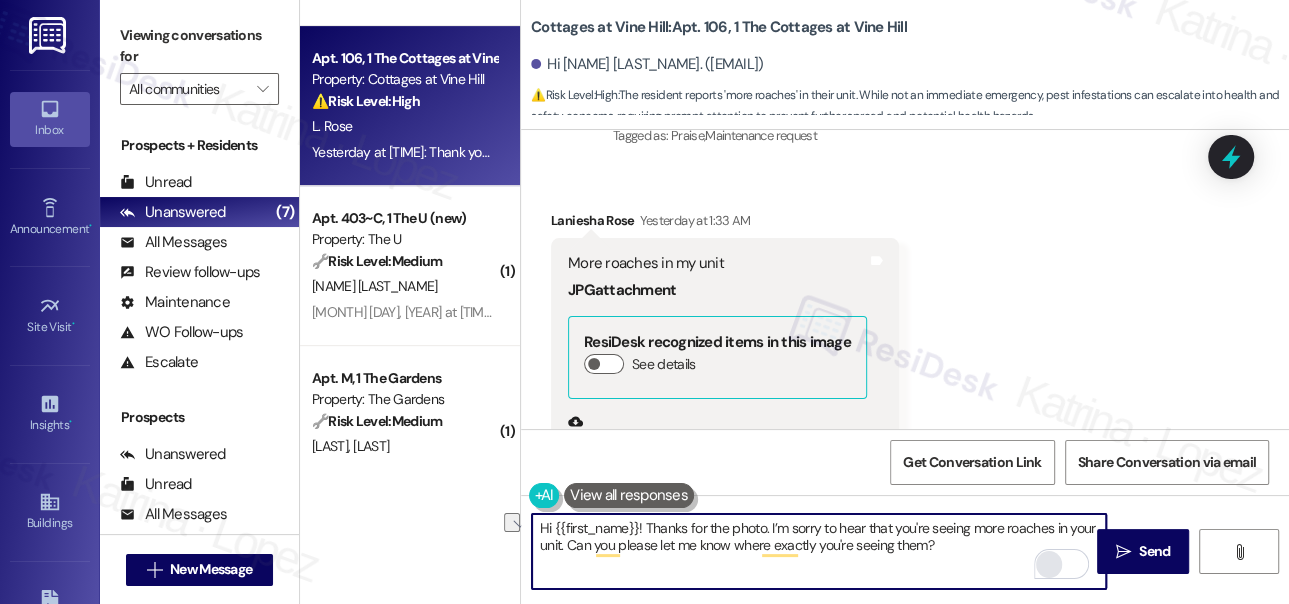 click at bounding box center (1049, 564) 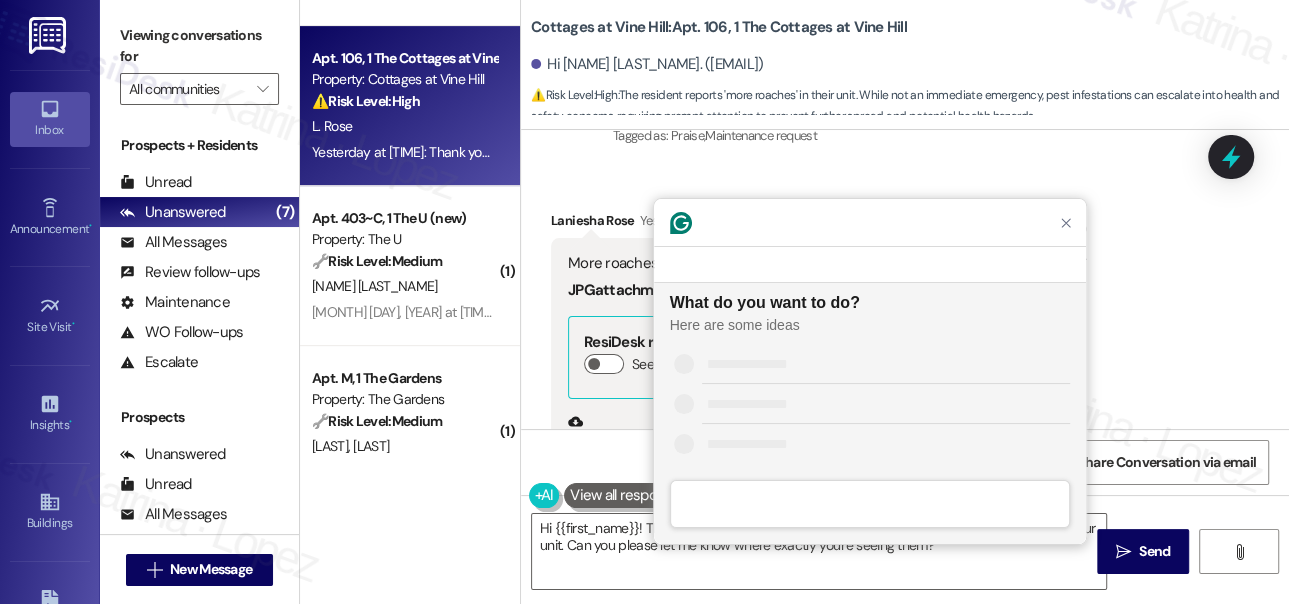 scroll, scrollTop: 0, scrollLeft: 0, axis: both 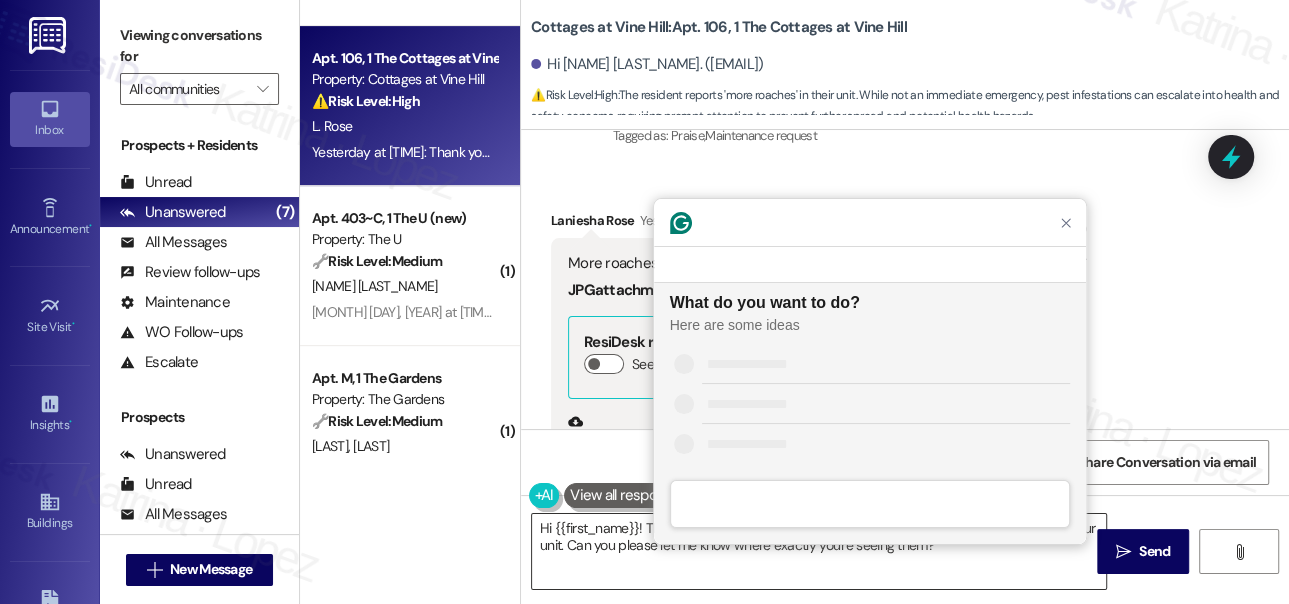 click on "Hi {{first_name}}! Thanks for the photo. I’m sorry to hear that you're seeing more roaches in your unit. Can you please let me know where exactly you're seeing them?" at bounding box center [819, 551] 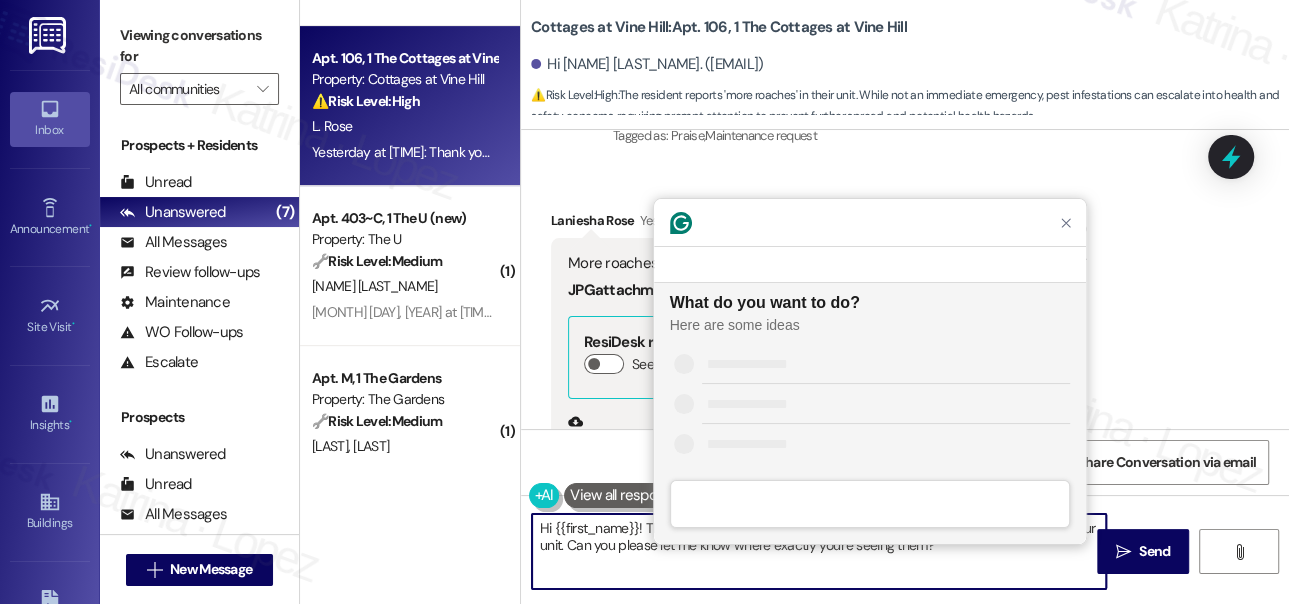 click on "Hi {{first_name}}! Thanks for the photo. I’m sorry to hear that you're seeing more roaches in your unit. Can you please let me know where exactly you're seeing them?" at bounding box center [819, 551] 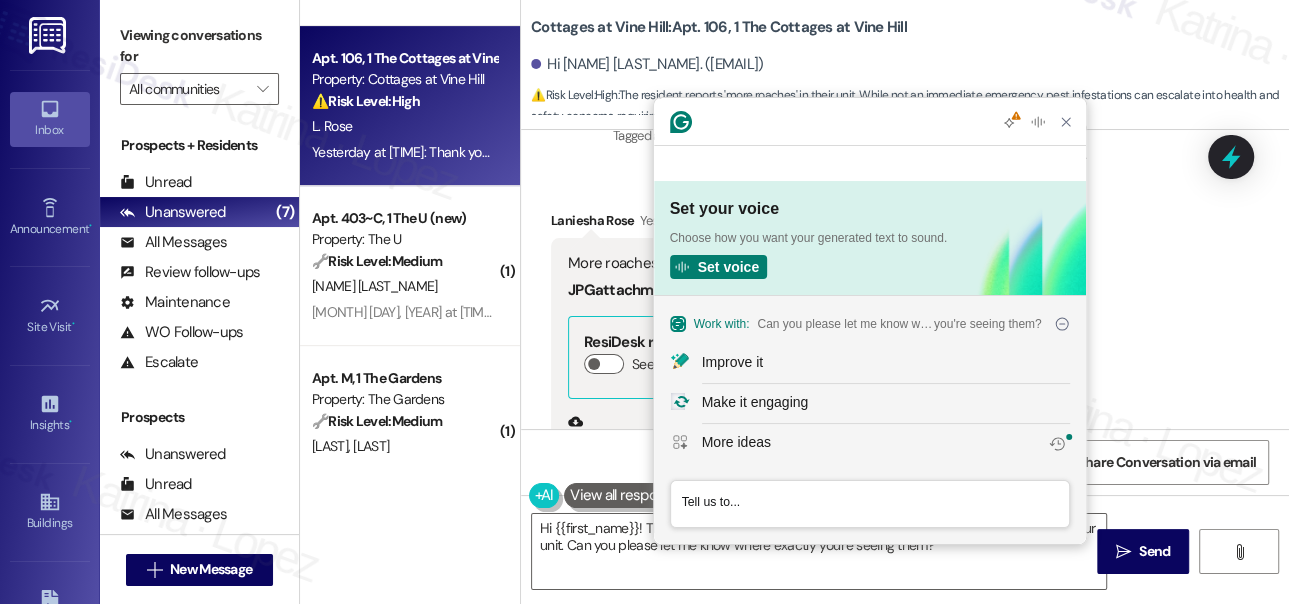 click on "Viewing conversations for" at bounding box center (199, 46) 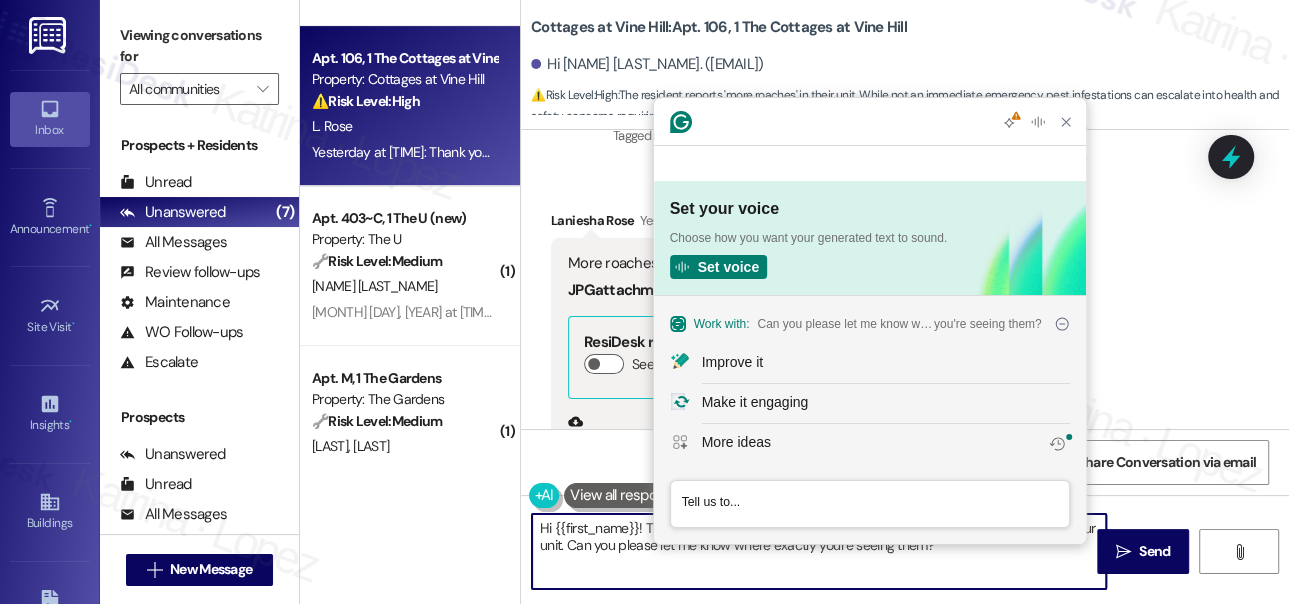 click on "Hi {{first_name}}! Thanks for the photo. I’m sorry to hear that you're seeing more roaches in your unit. Can you please let me know where exactly you're seeing them?" at bounding box center (819, 551) 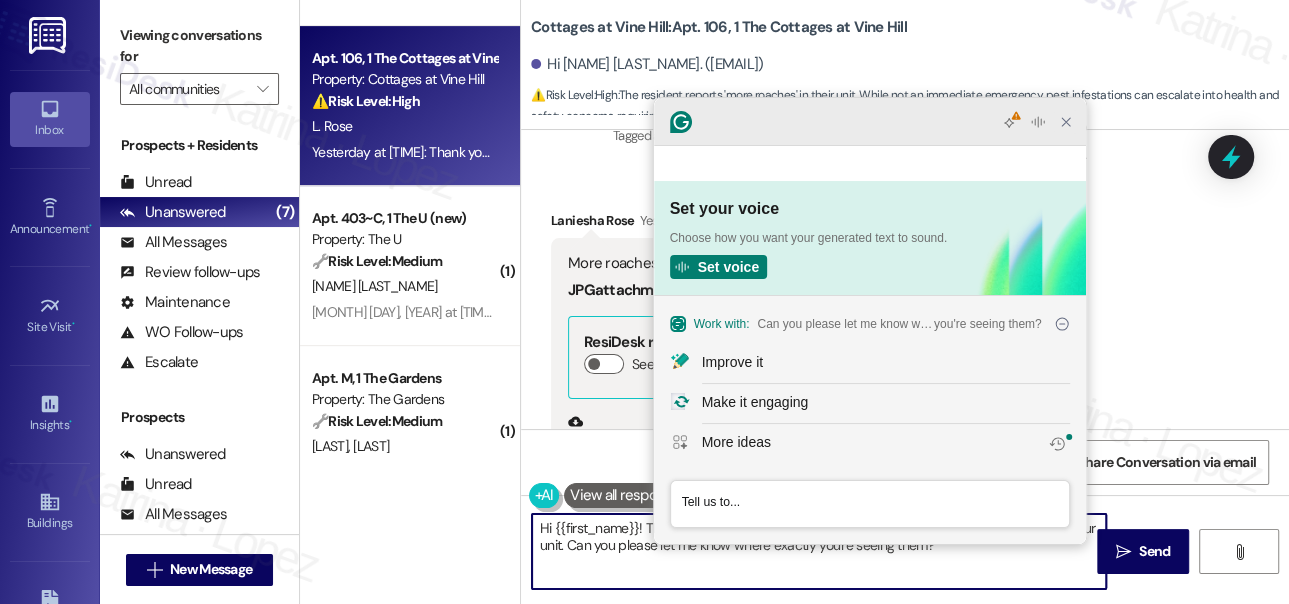 click 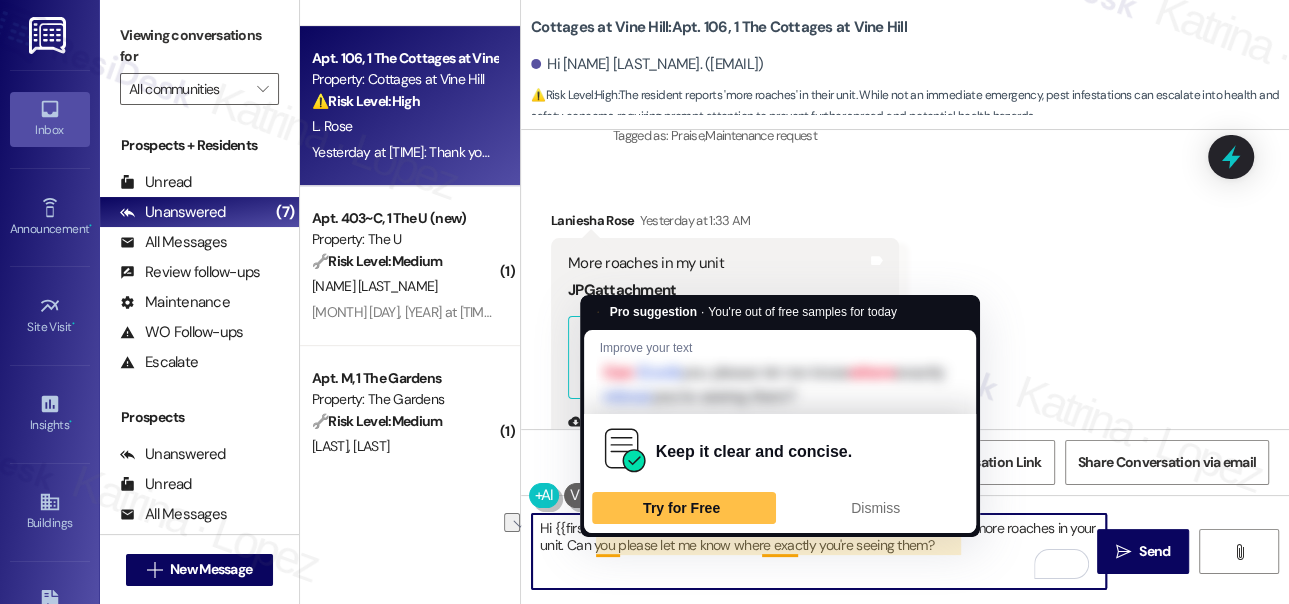 drag, startPoint x: 970, startPoint y: 550, endPoint x: 597, endPoint y: 543, distance: 373.06567 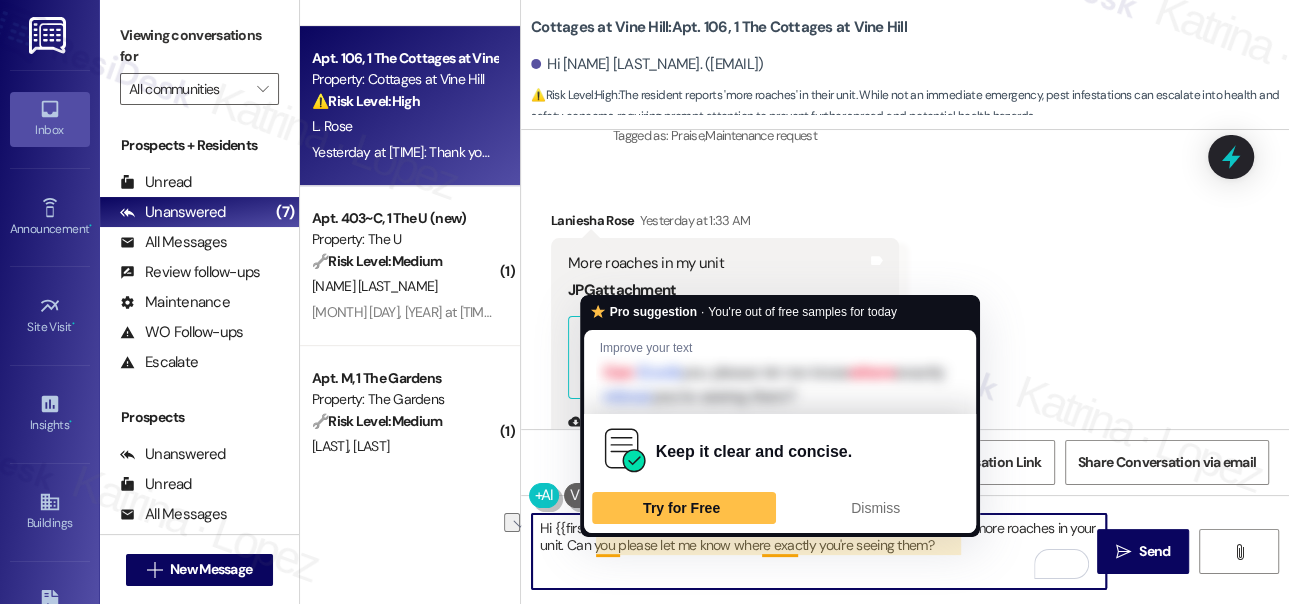 click on "Hi {{first_name}}! Thanks for the photo. I’m sorry to hear that you're seeing more roaches in your unit. Can you please let me know where exactly you're seeing them?" at bounding box center (819, 551) 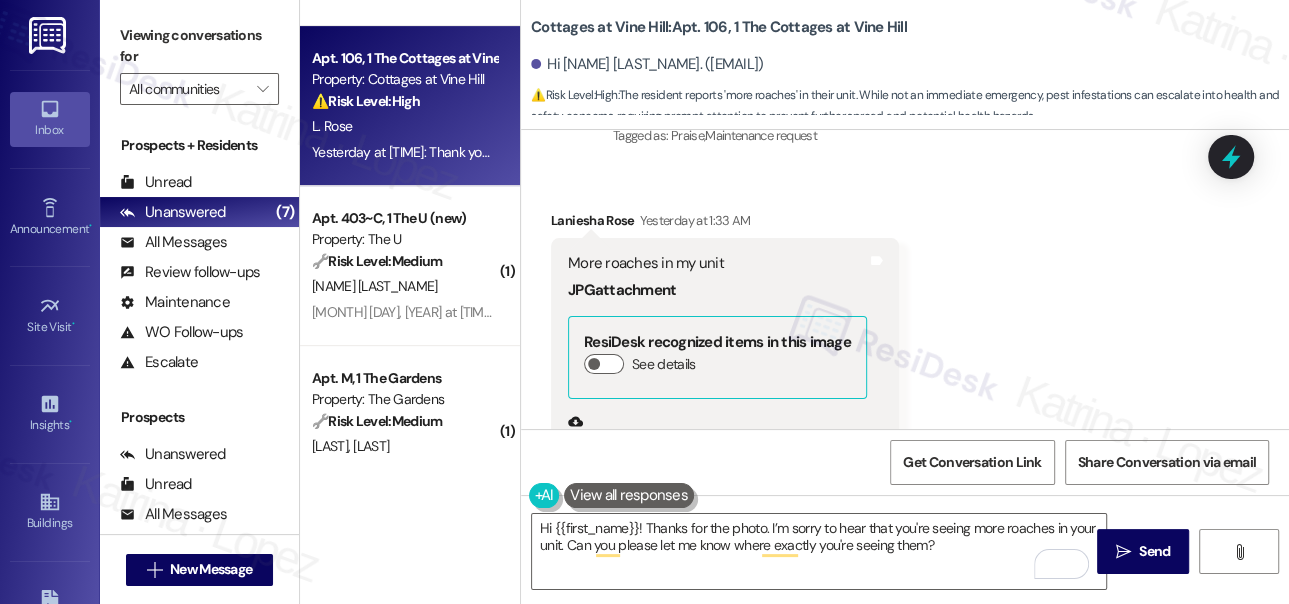 click on "Viewing conversations for" at bounding box center (199, 46) 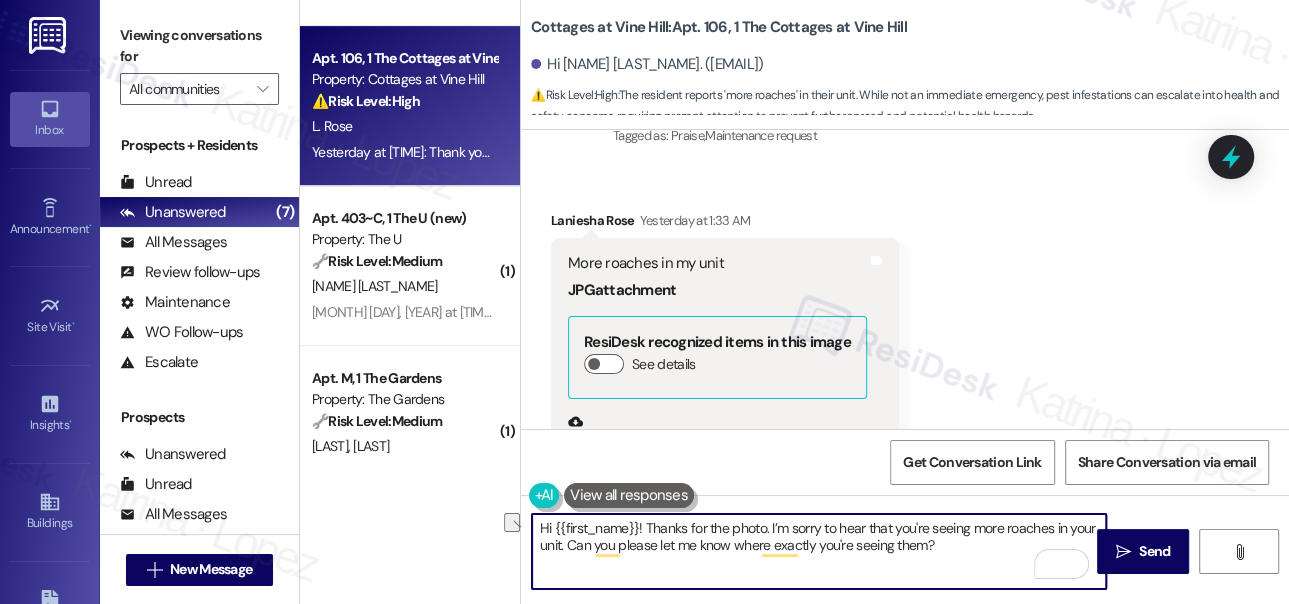 drag, startPoint x: 962, startPoint y: 544, endPoint x: 594, endPoint y: 549, distance: 368.03397 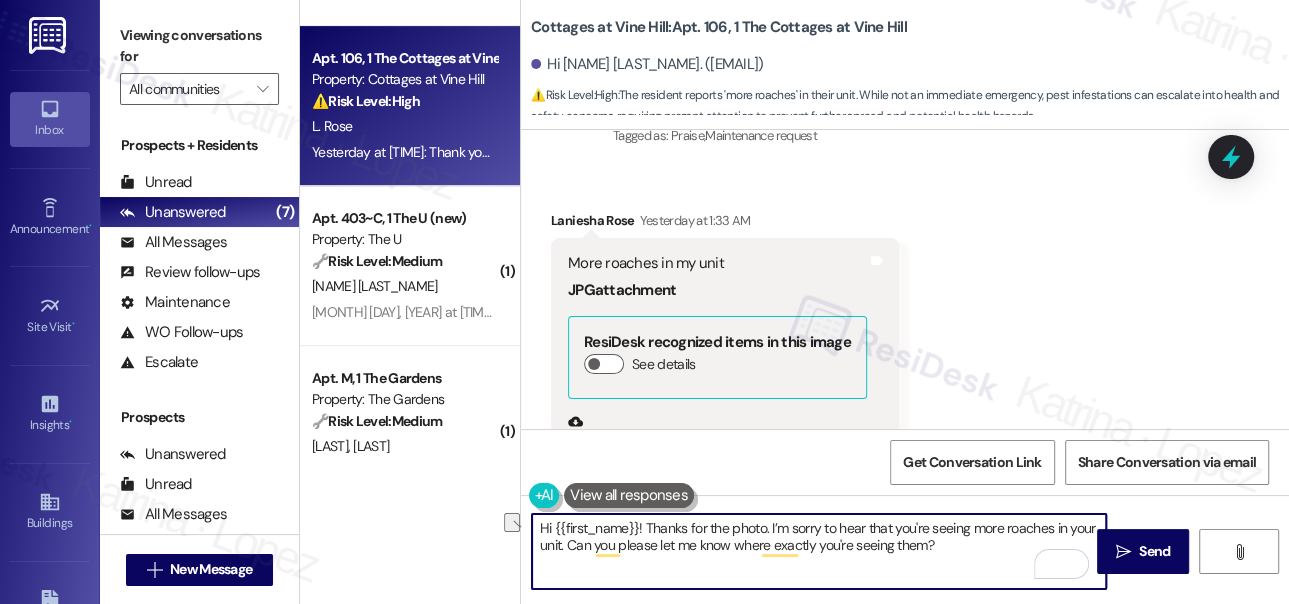click on "Hi {{first_name}}! Thanks for the photo. I’m sorry to hear that you're seeing more roaches in your unit. Can you please let me know where exactly you're seeing them?" at bounding box center [819, 551] 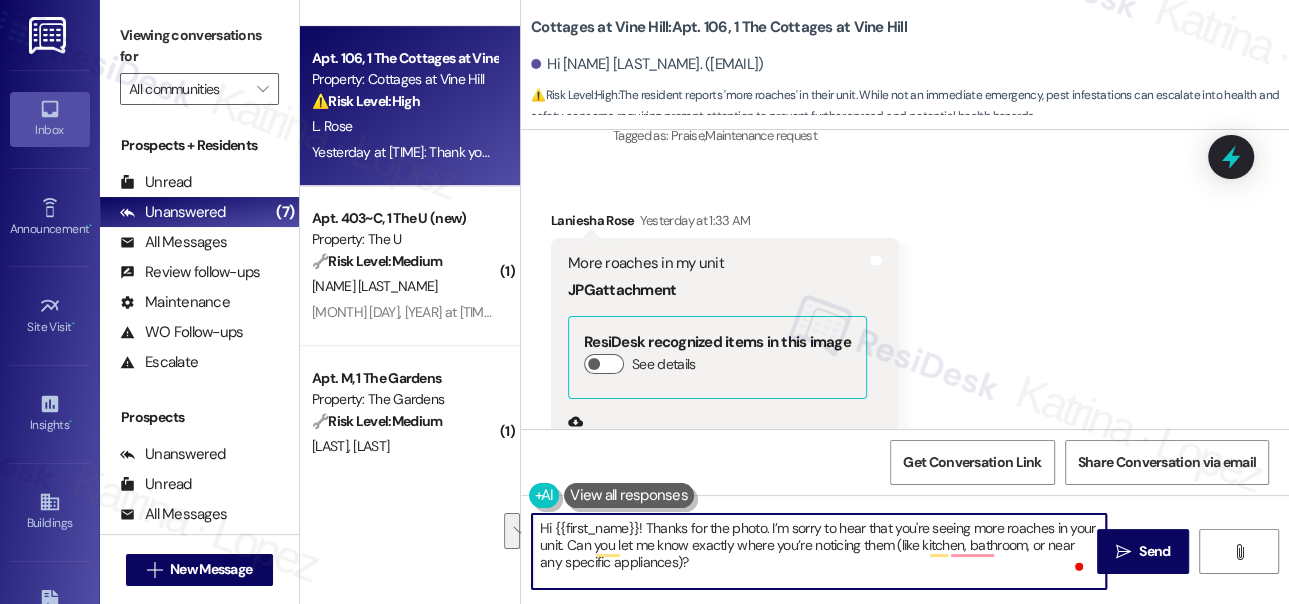 drag, startPoint x: 921, startPoint y: 542, endPoint x: 709, endPoint y: 567, distance: 213.46896 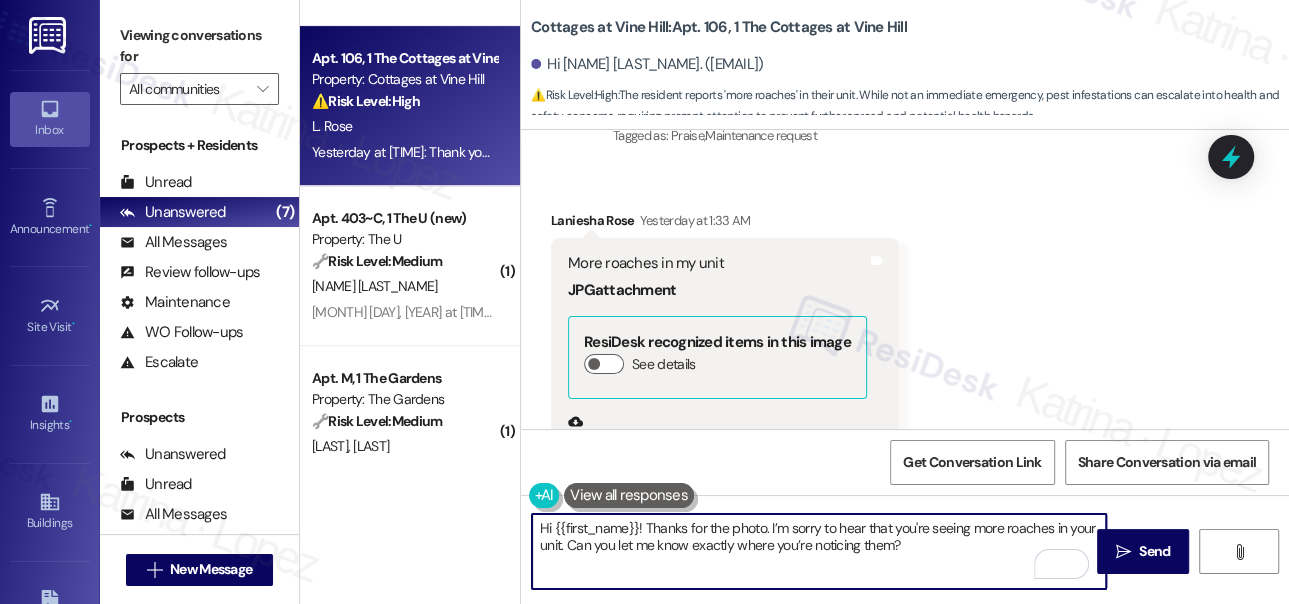click on "Hi {{first_name}}! Thanks for the photo. I’m sorry to hear that you're seeing more roaches in your unit. Can you let me know exactly where you’re noticing them?" at bounding box center (819, 551) 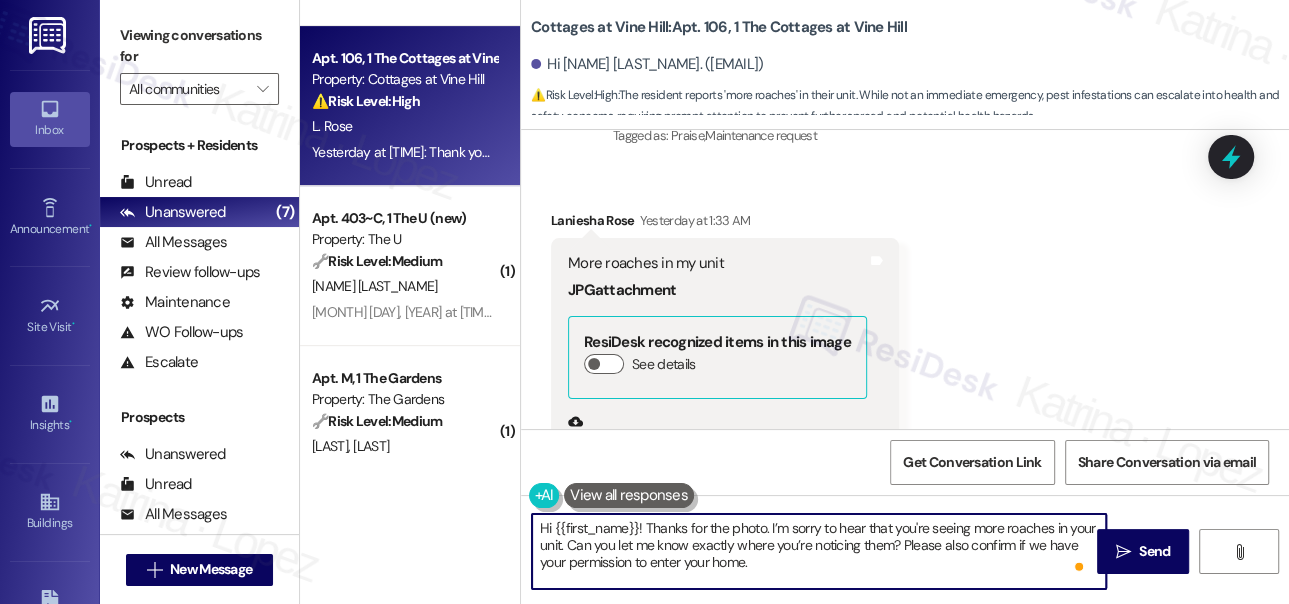 click on "Hi {{first_name}}! Thanks for the photo. I’m sorry to hear that you're seeing more roaches in your unit. Can you let me know exactly where you’re noticing them? Please also confirm if we have your permission to enter your home." at bounding box center [819, 551] 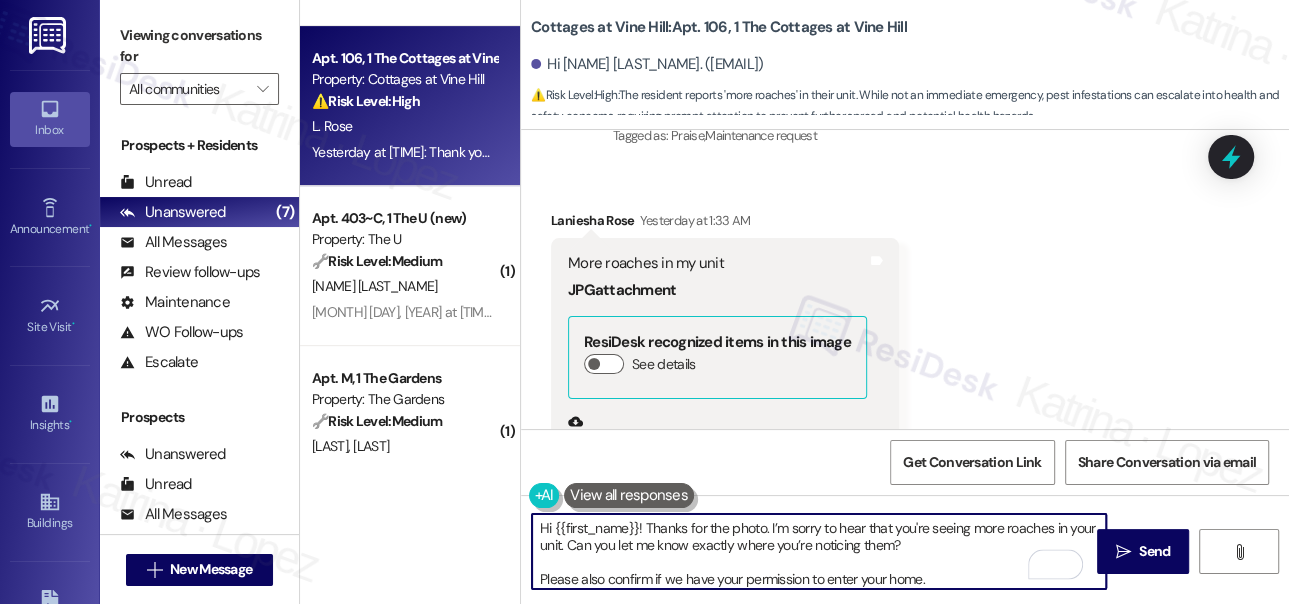 click on "Hi {{first_name}}! Thanks for the photo. I’m sorry to hear that you're seeing more roaches in your unit. Can you let me know exactly where you’re noticing them?
Please also confirm if we have your permission to enter your home." at bounding box center [819, 551] 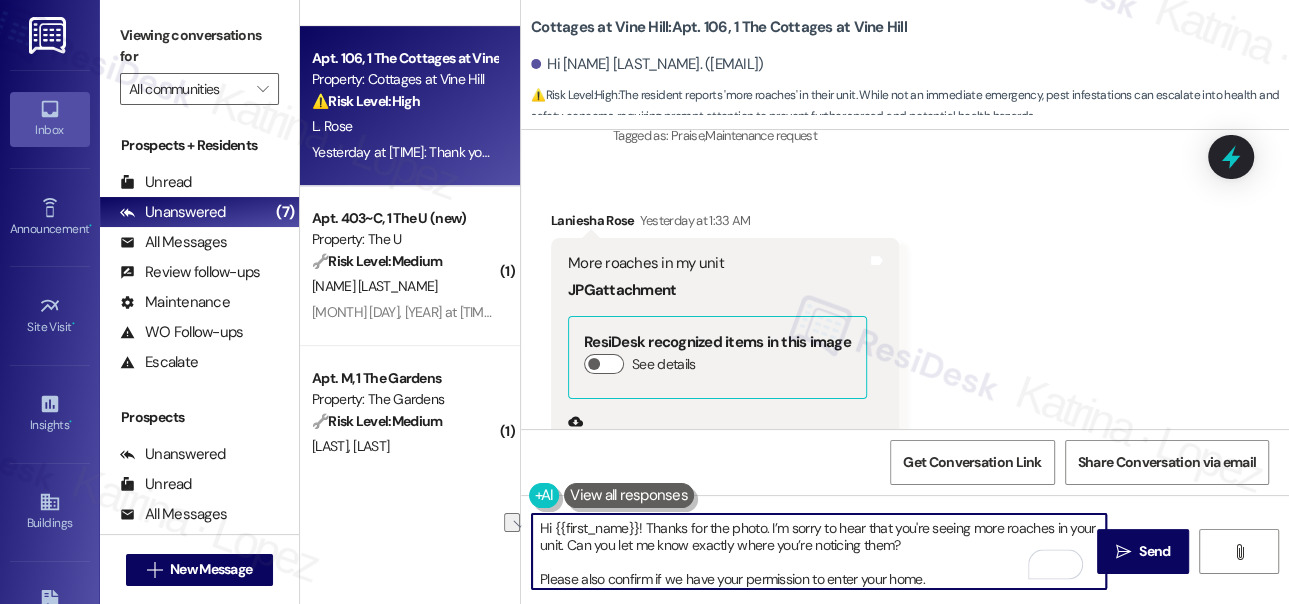 scroll, scrollTop: 5, scrollLeft: 0, axis: vertical 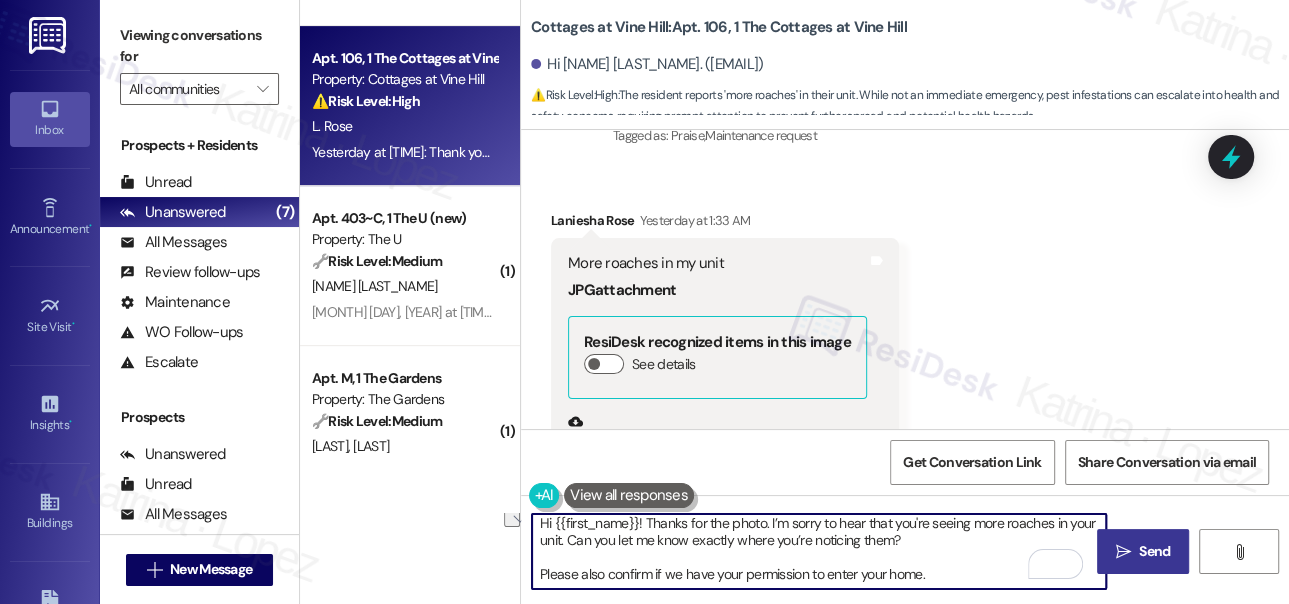 type on "Hi {{first_name}}! Thanks for the photo. I’m sorry to hear that you're seeing more roaches in your unit. Can you let me know exactly where you’re noticing them?
Please also confirm if we have your permission to enter your home." 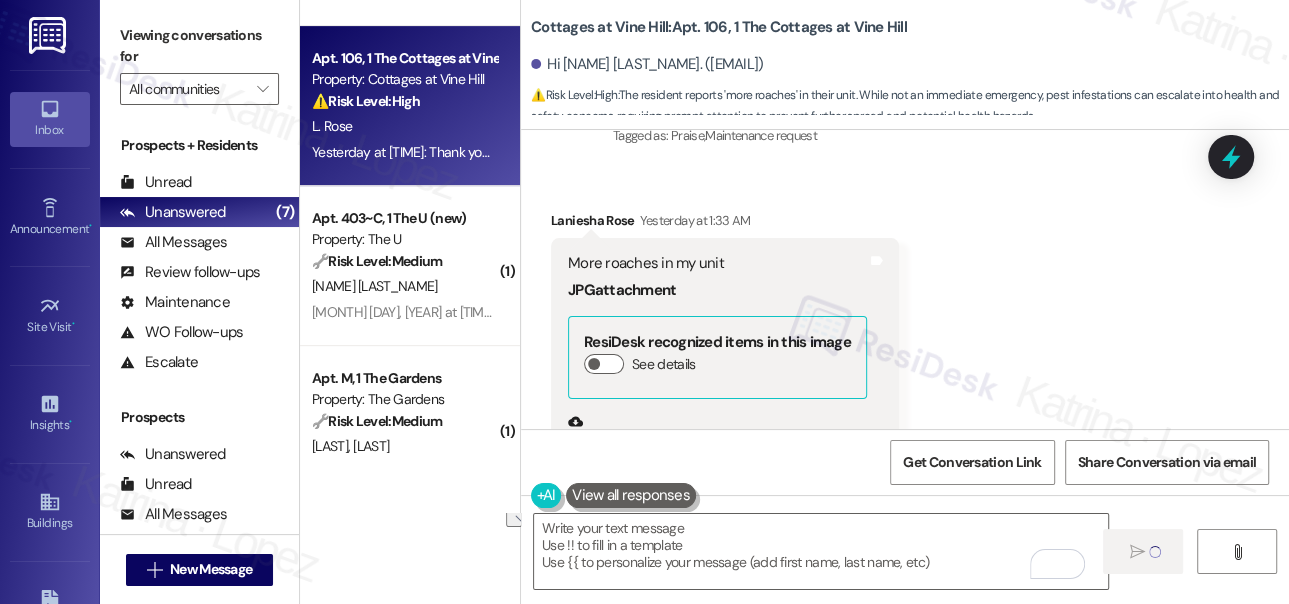 scroll, scrollTop: 0, scrollLeft: 0, axis: both 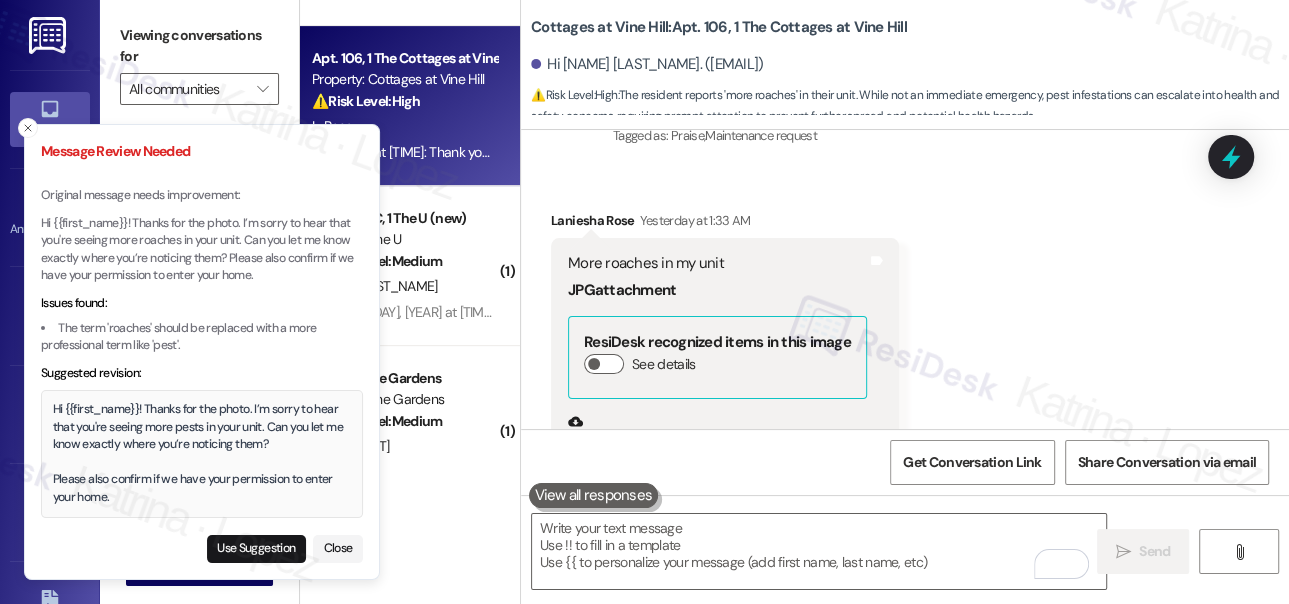 click on "Hi {{first_name}}! Thanks for the photo. I’m sorry to hear that you're seeing more pests in your unit. Can you let me know exactly where you’re noticing them?
Please also confirm if we have your permission to enter your home." at bounding box center [202, 453] 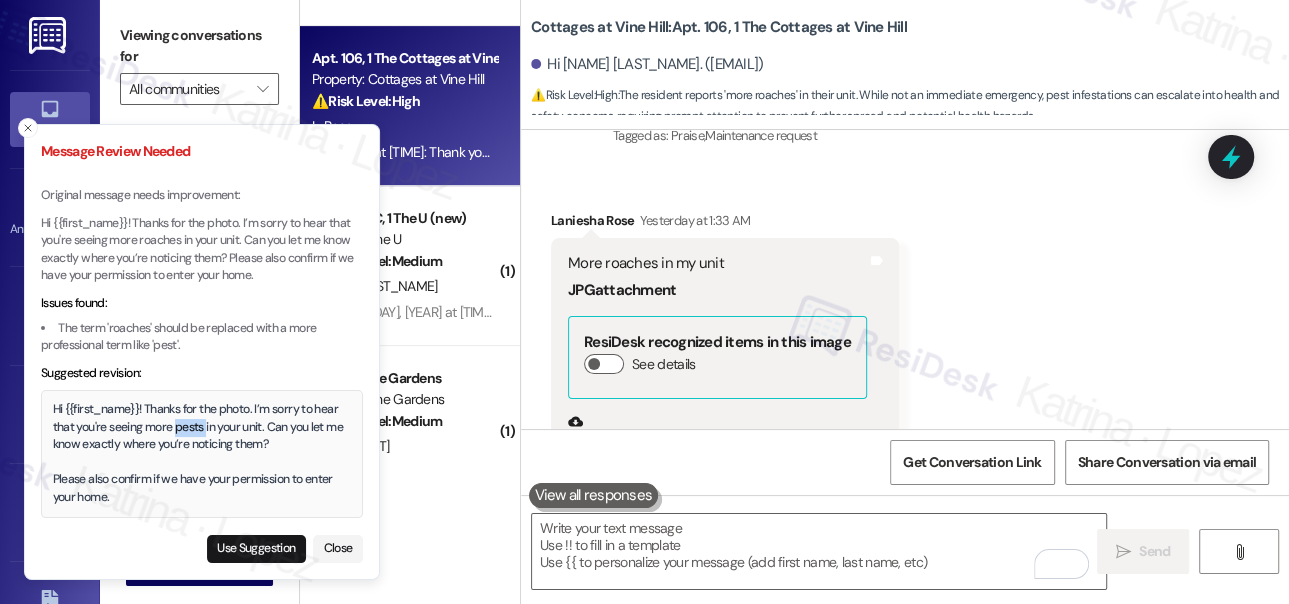 click on "Hi {{first_name}}! Thanks for the photo. I’m sorry to hear that you're seeing more pests in your unit. Can you let me know exactly where you’re noticing them?
Please also confirm if we have your permission to enter your home." at bounding box center [202, 453] 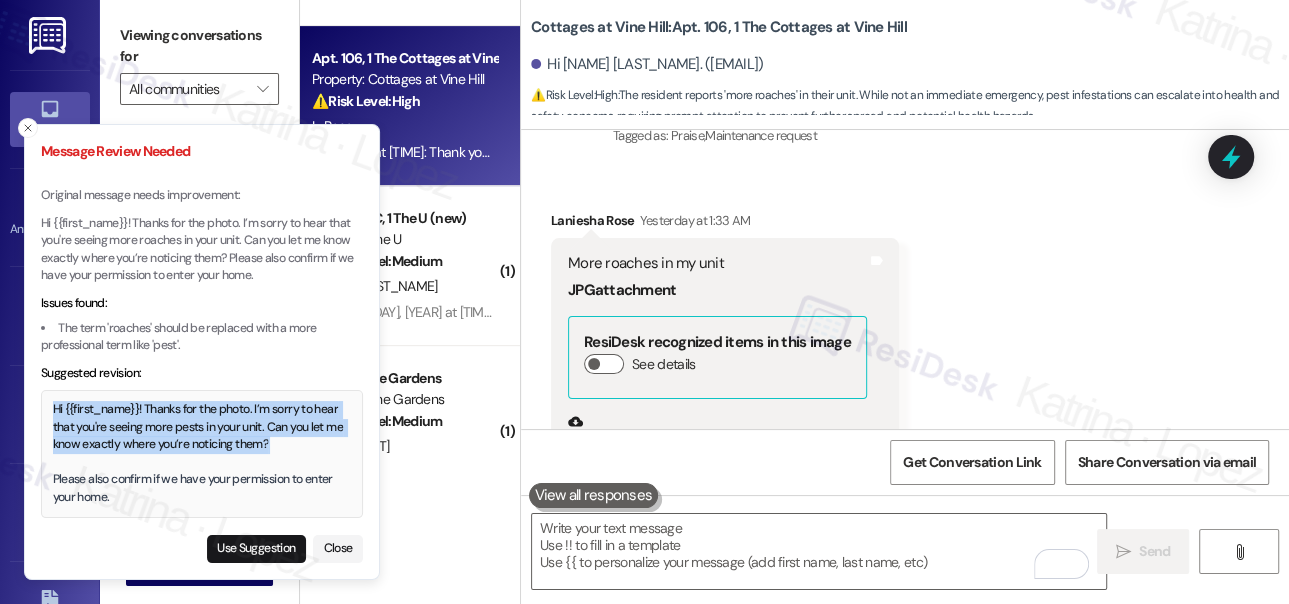 click on "Hi {{first_name}}! Thanks for the photo. I’m sorry to hear that you're seeing more pests in your unit. Can you let me know exactly where you’re noticing them?
Please also confirm if we have your permission to enter your home." at bounding box center [202, 453] 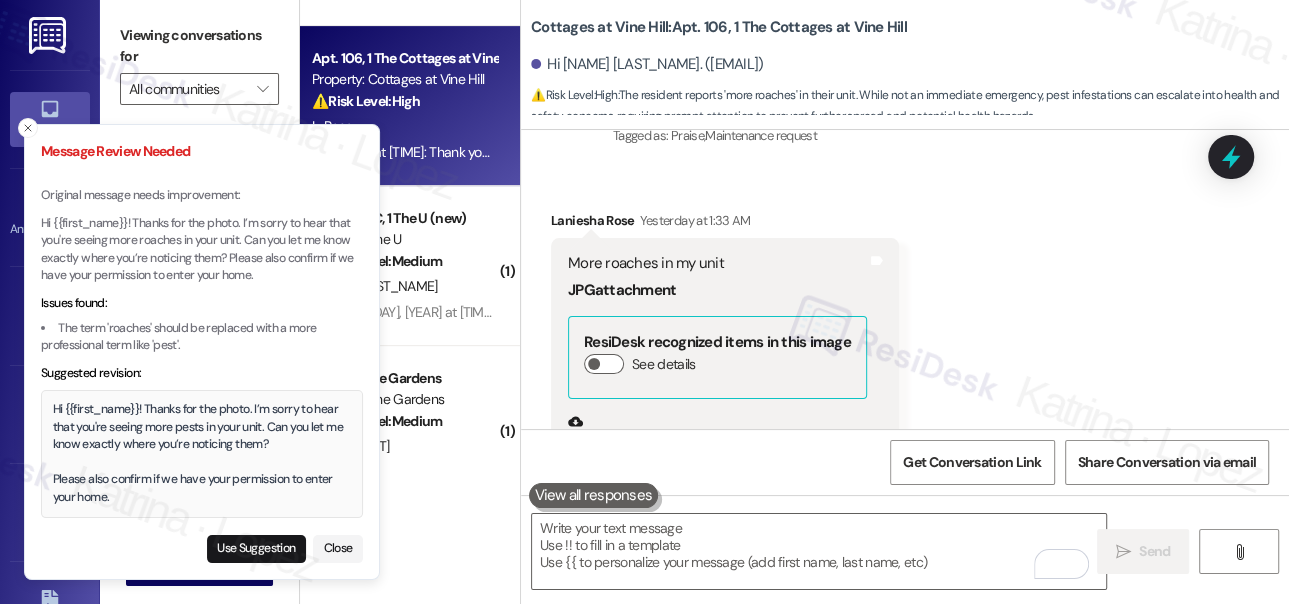 click on "Hi {{first_name}}! Thanks for the photo. I’m sorry to hear that you're seeing more pests in your unit. Can you let me know exactly where you’re noticing them?
Please also confirm if we have your permission to enter your home." at bounding box center (202, 453) 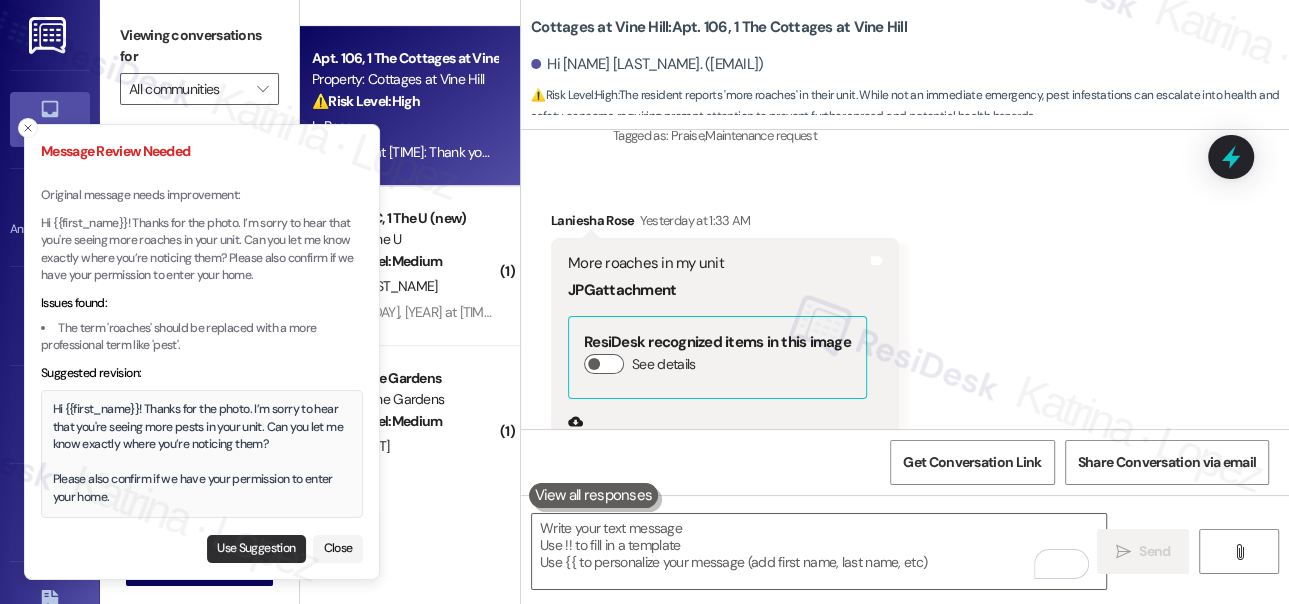 click on "Use Suggestion" at bounding box center [256, 549] 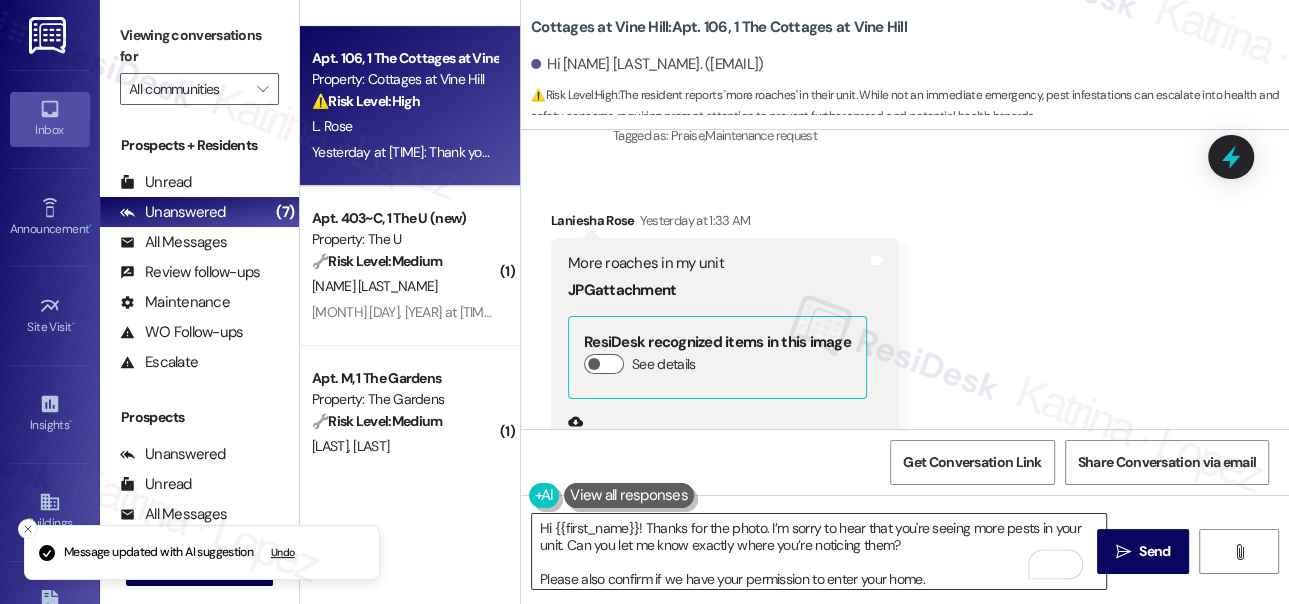click on "Hi {{first_name}}! Thanks for the photo. I’m sorry to hear that you're seeing more pests in your unit. Can you let me know exactly where you’re noticing them?
Please also confirm if we have your permission to enter your home." at bounding box center (819, 551) 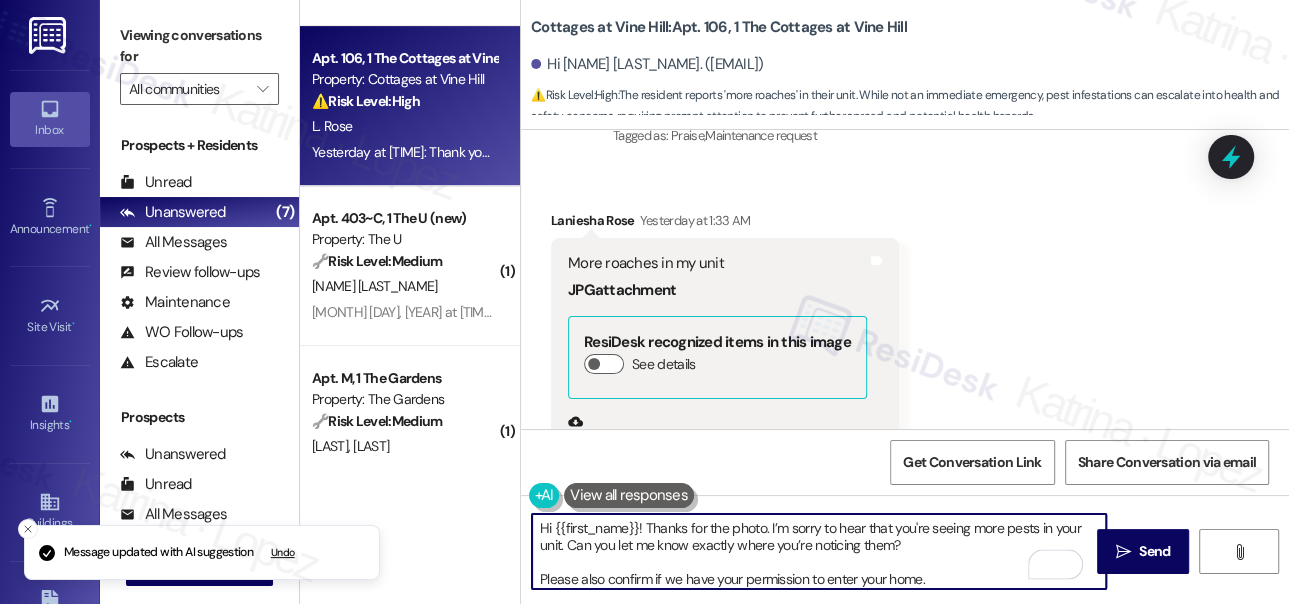 click on "Hi {{first_name}}! Thanks for the photo. I’m sorry to hear that you're seeing more pests in your unit. Can you let me know exactly where you’re noticing them?
Please also confirm if we have your permission to enter your home." at bounding box center (819, 551) 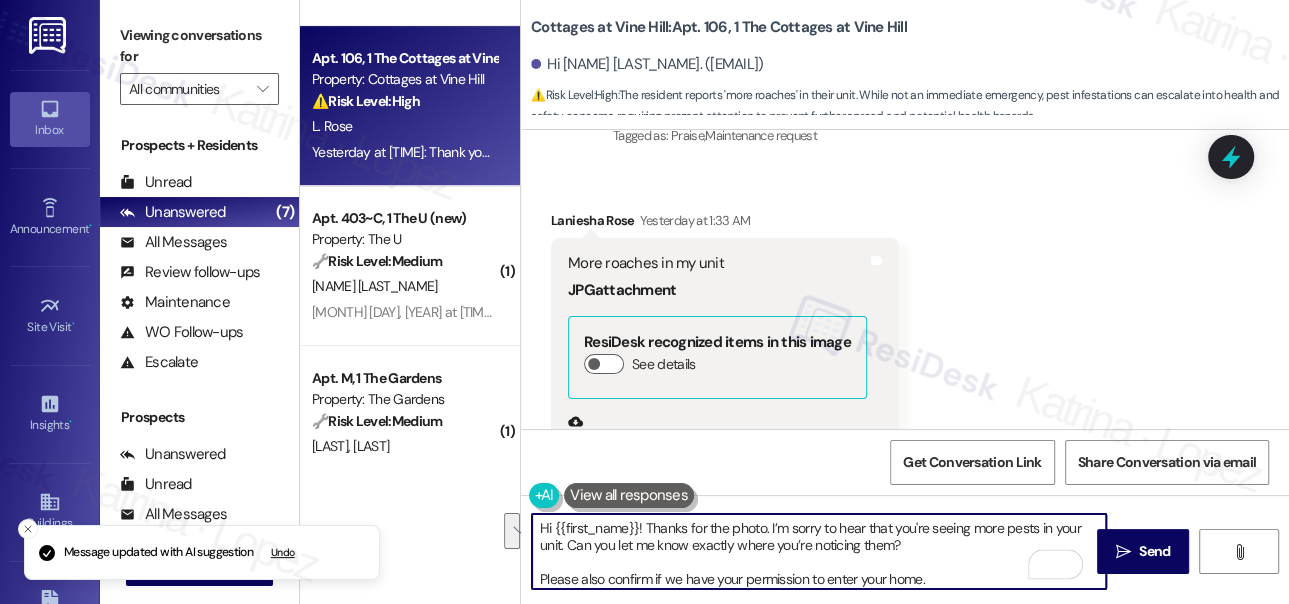 click on "Hi {{first_name}}! Thanks for the photo. I’m sorry to hear that you're seeing more pests in your unit. Can you let me know exactly where you’re noticing them?
Please also confirm if we have your permission to enter your home." at bounding box center [819, 551] 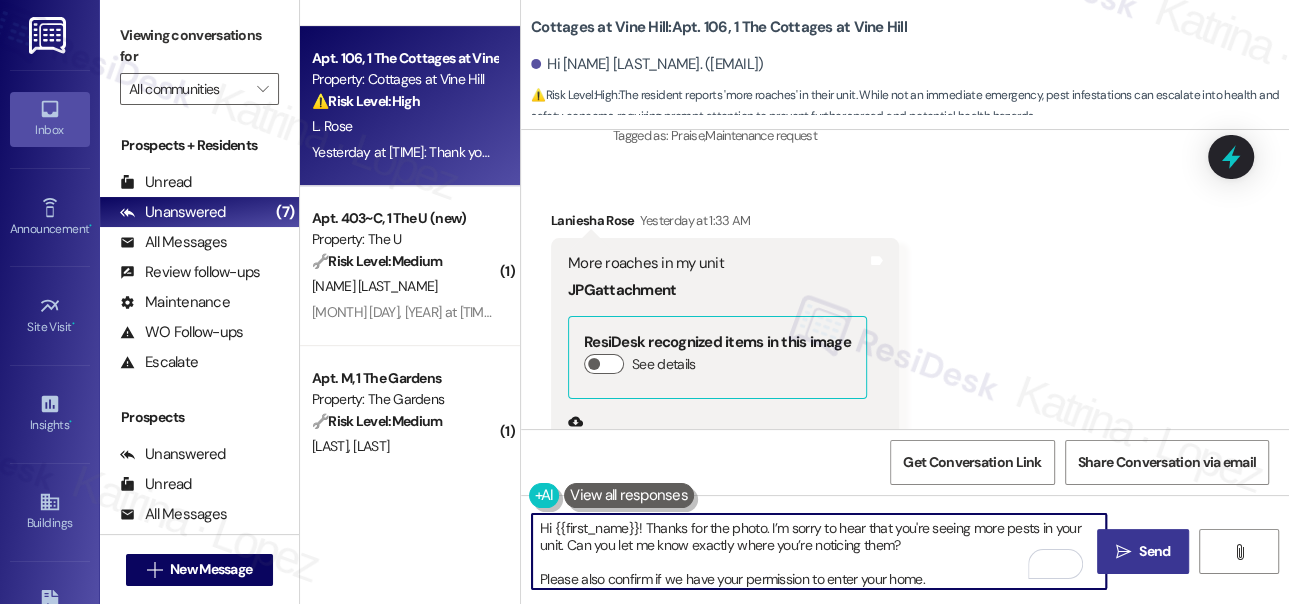 click on "" at bounding box center [1123, 552] 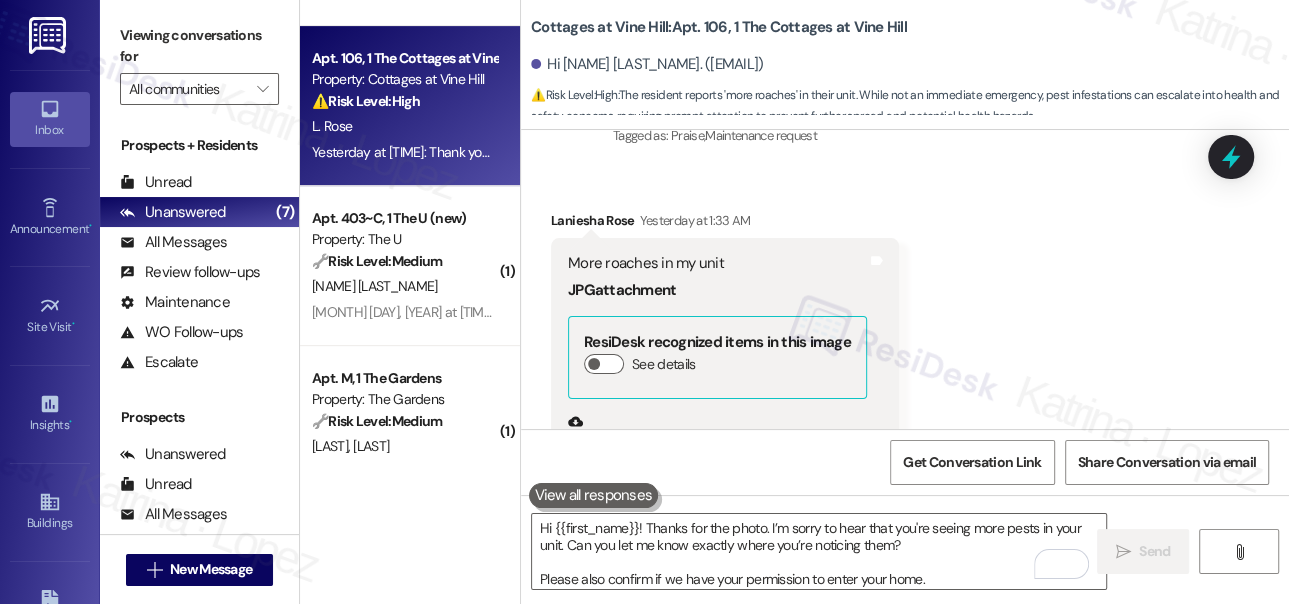 type 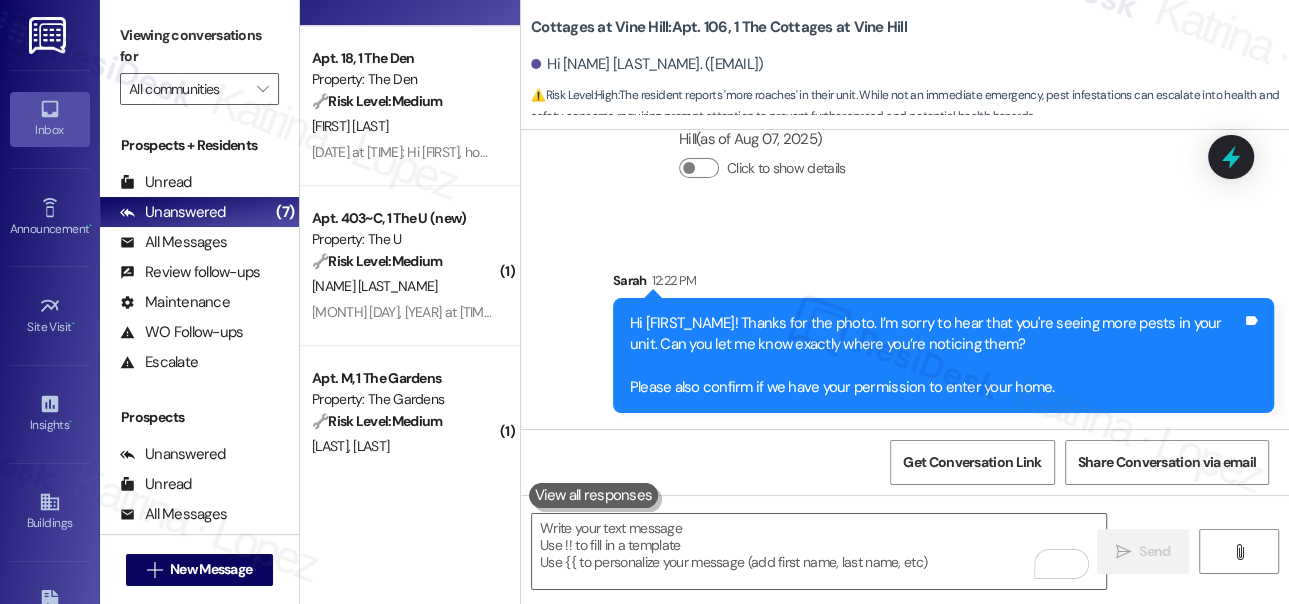scroll, scrollTop: 21354, scrollLeft: 0, axis: vertical 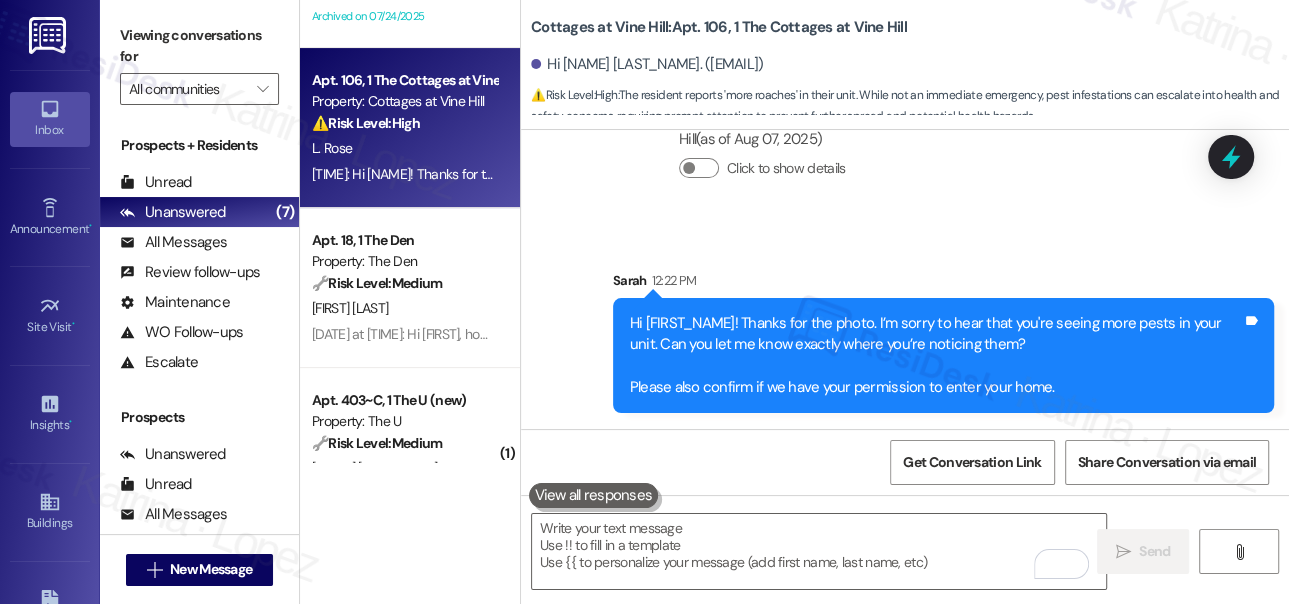 click on "Sarah 12:22 PM" at bounding box center (943, 284) 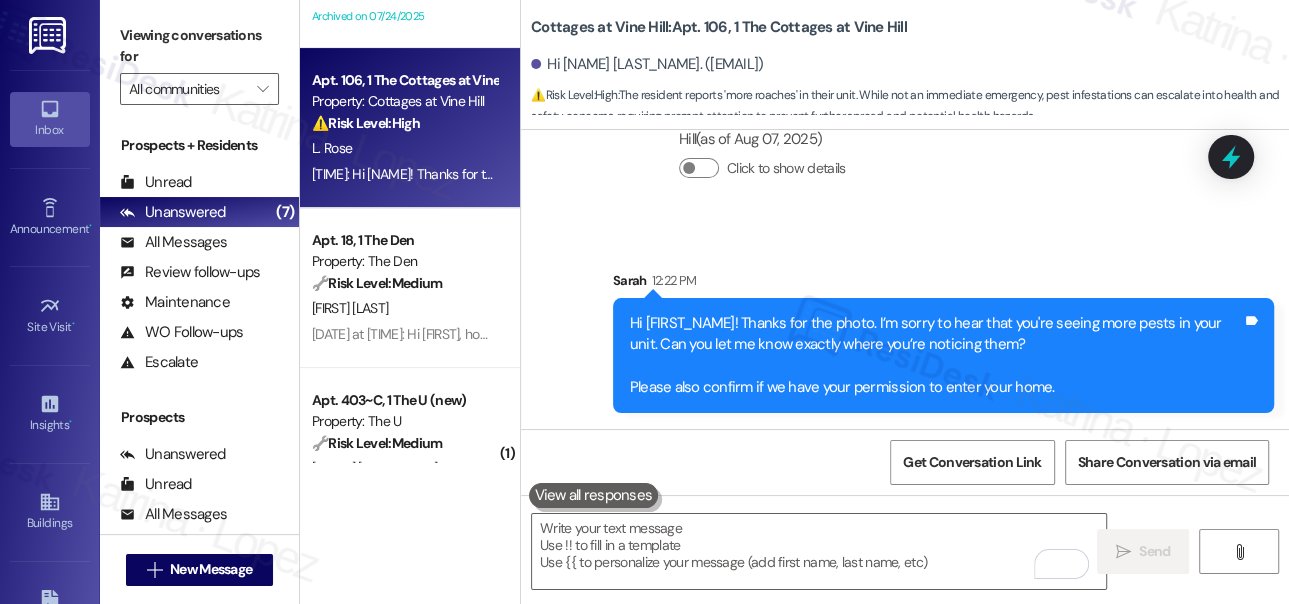scroll, scrollTop: 21173, scrollLeft: 0, axis: vertical 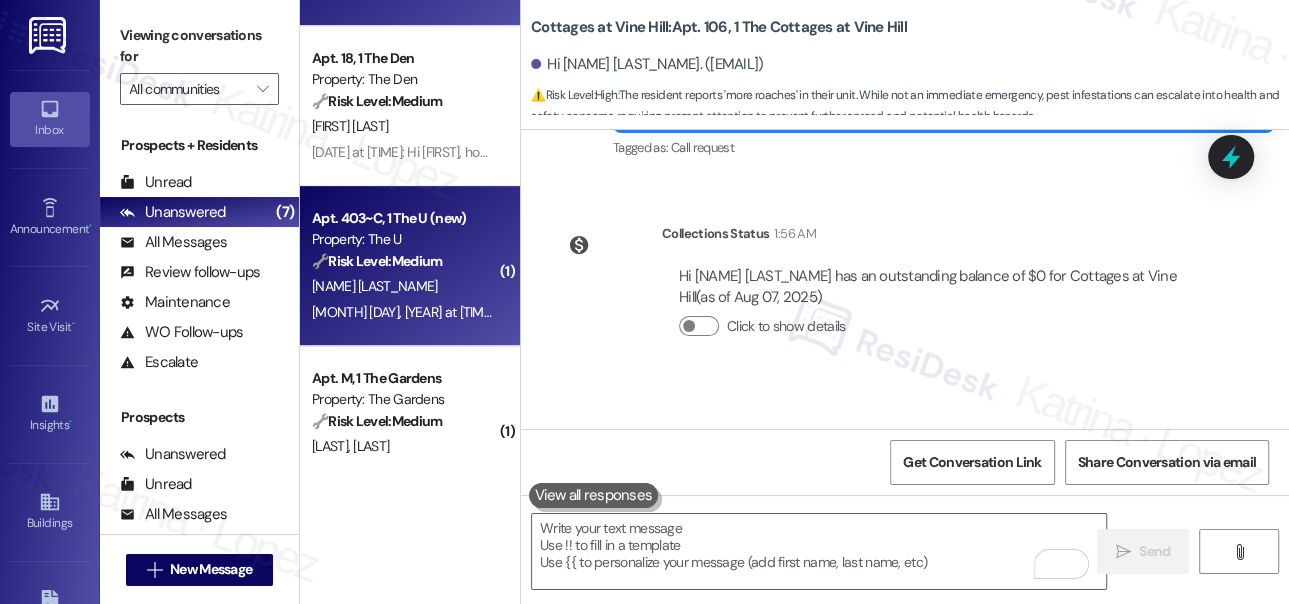click on "🔧  Risk Level:  Medium The resident initially inquired about a potential overcharge for rent in their final month, suggesting a possible financial misunderstanding. However, they followed up to indicate the issue was resolved. Therefore, no further action is needed." at bounding box center [404, 261] 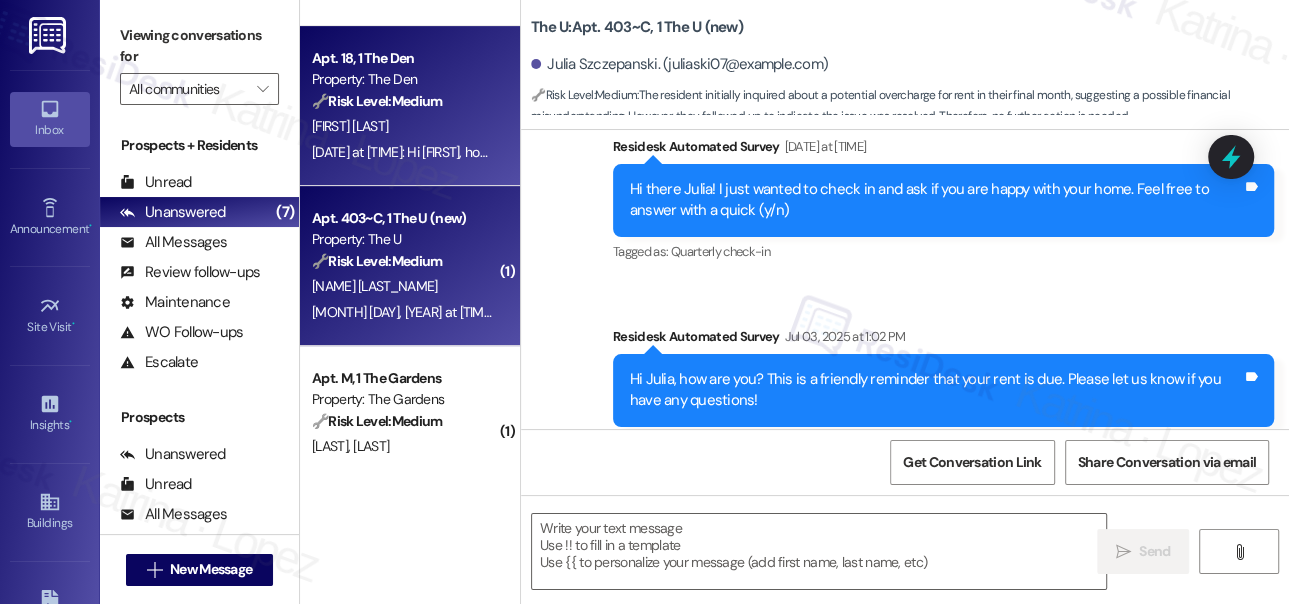 type on "Fetching suggested responses. Please feel free to read through the conversation in the meantime." 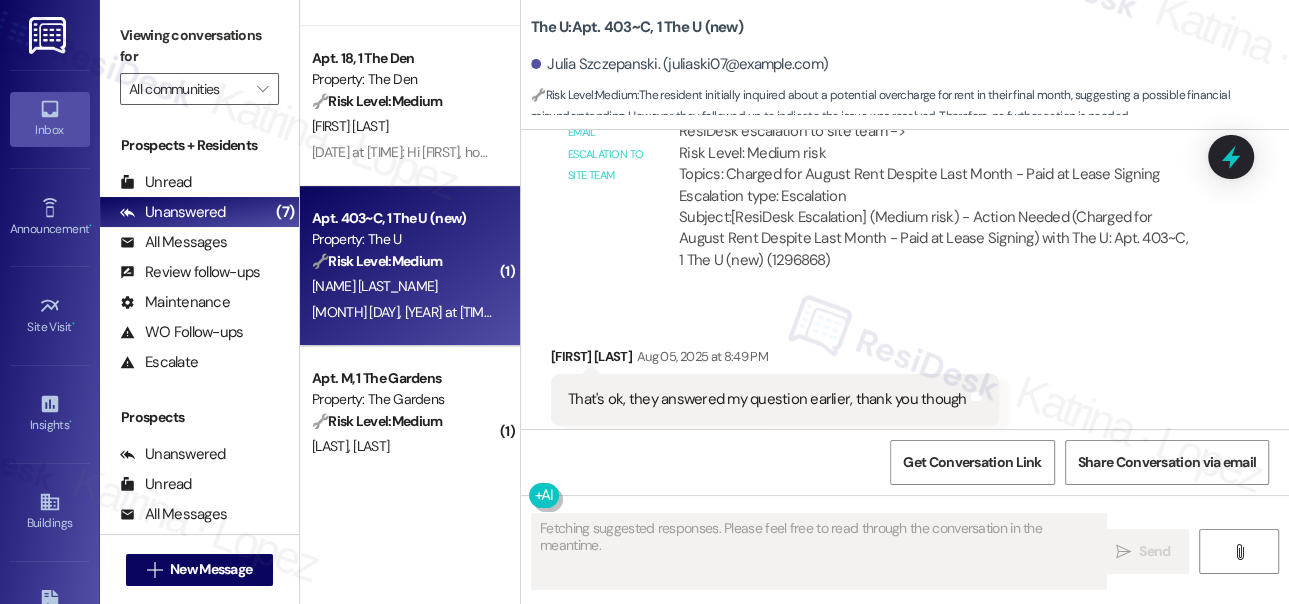 scroll, scrollTop: 2306, scrollLeft: 0, axis: vertical 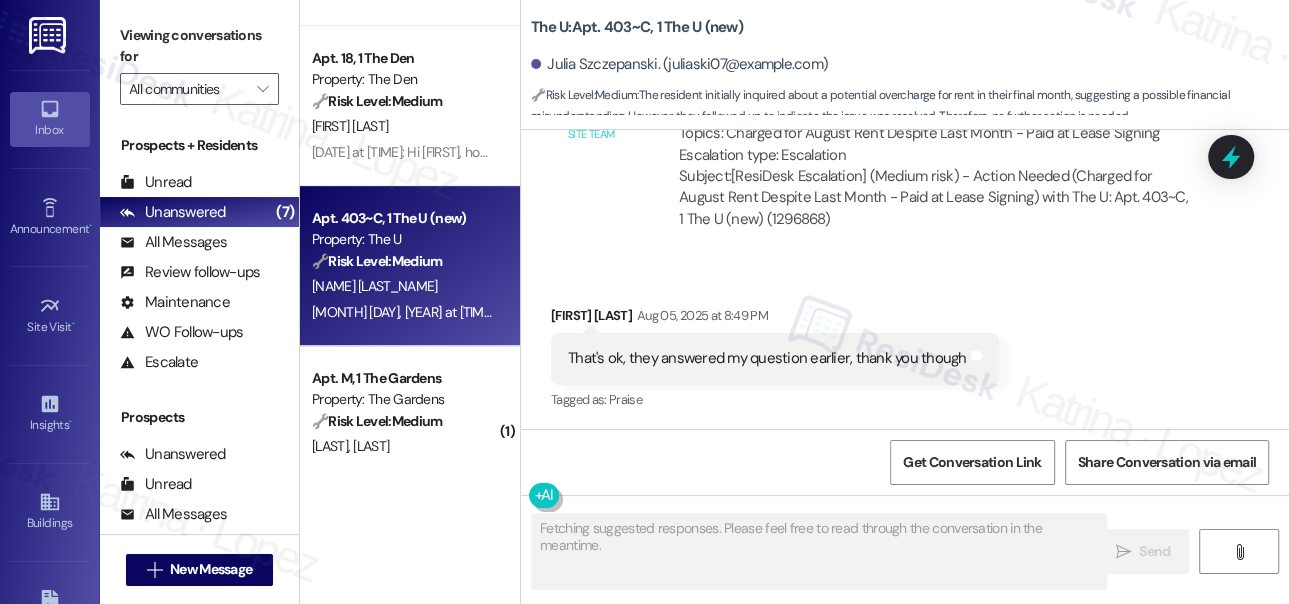 click on "That's ok, they answered my question earlier, thank you though" at bounding box center [767, 358] 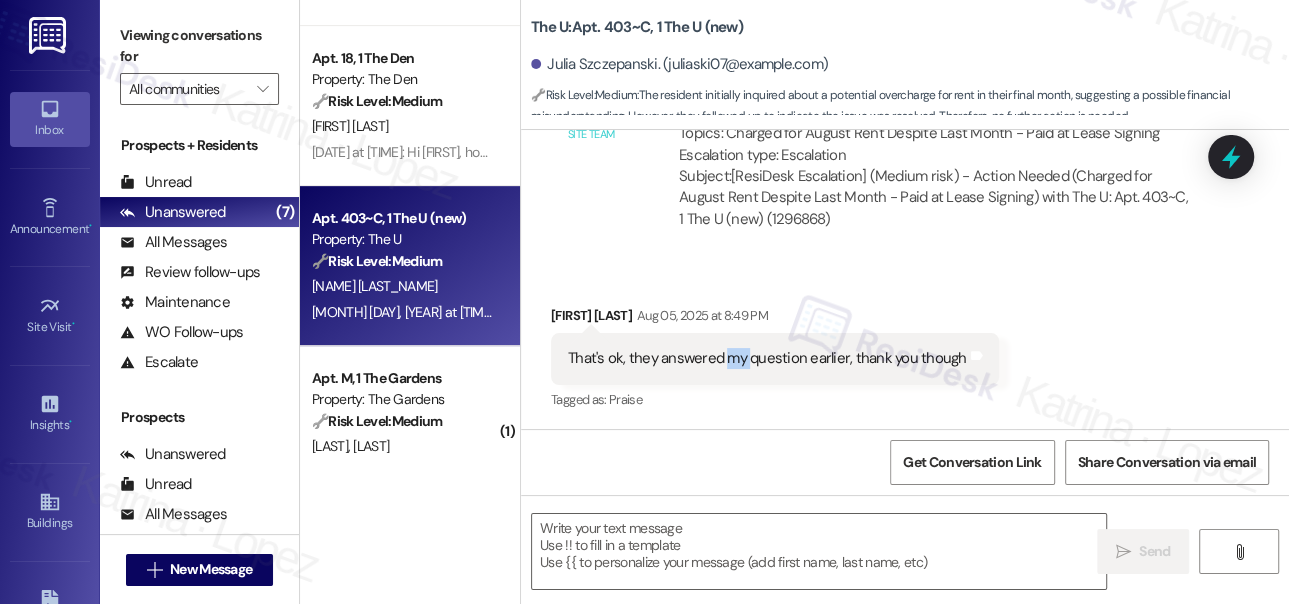 click on "That's ok, they answered my question earlier, thank you though" at bounding box center (767, 358) 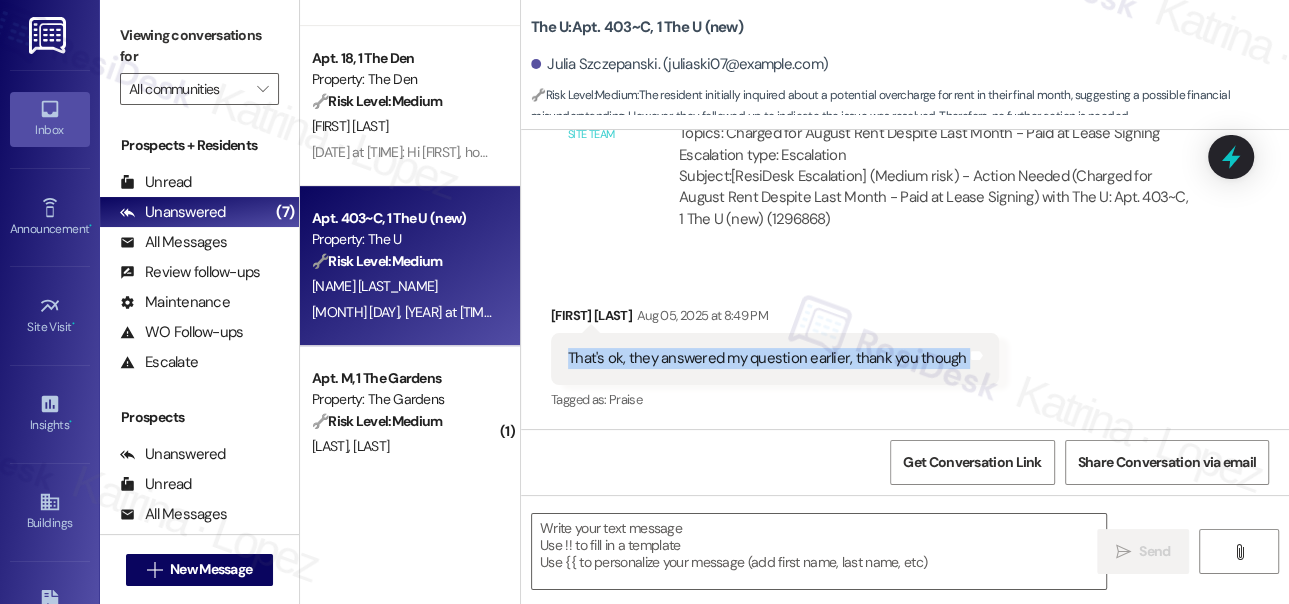 click on "That's ok, they answered my question earlier, thank you though" at bounding box center [767, 358] 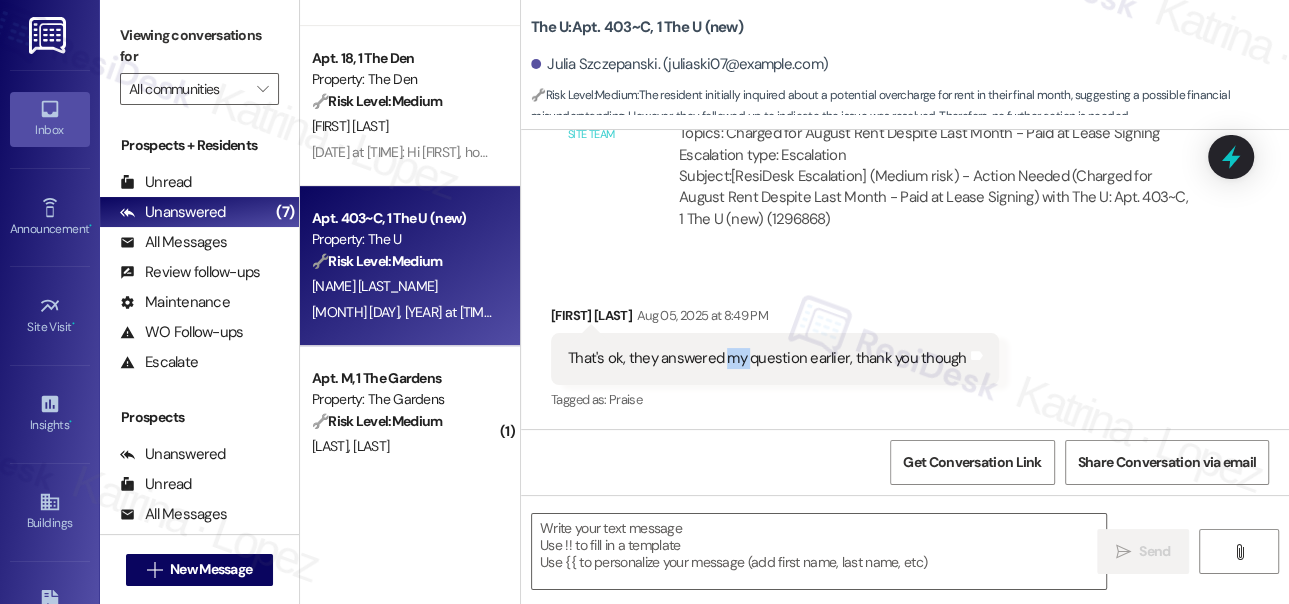 click on "That's ok, they answered my question earlier, thank you though" at bounding box center [767, 358] 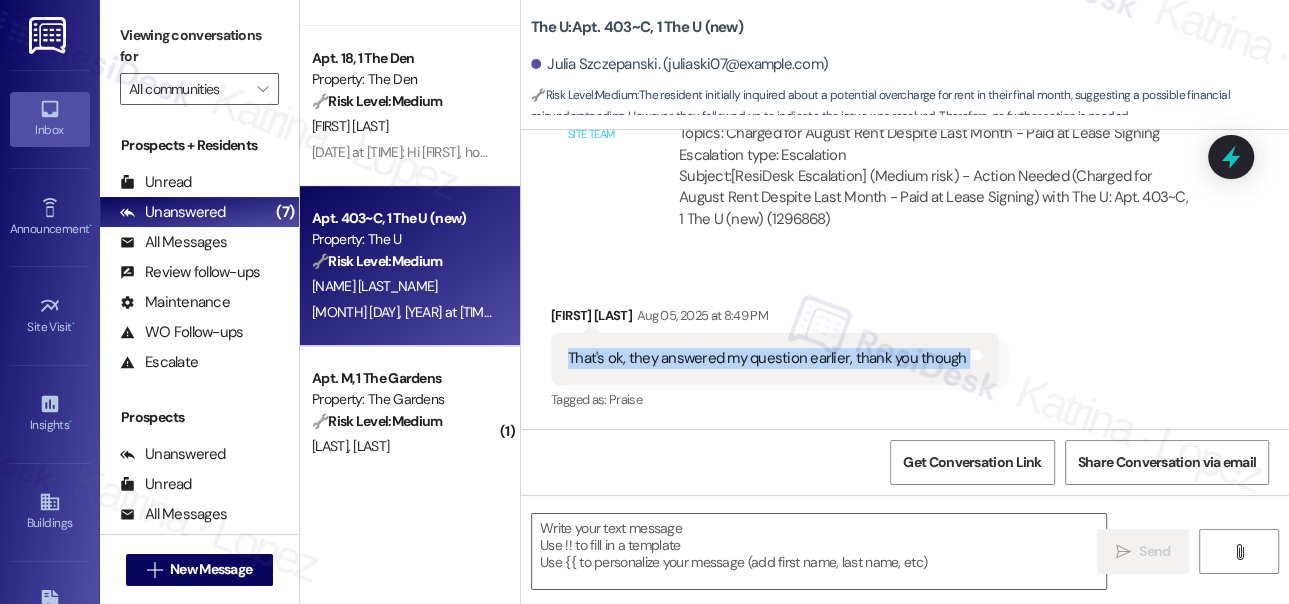 click on "That's ok, they answered my question earlier, thank you though" at bounding box center [767, 358] 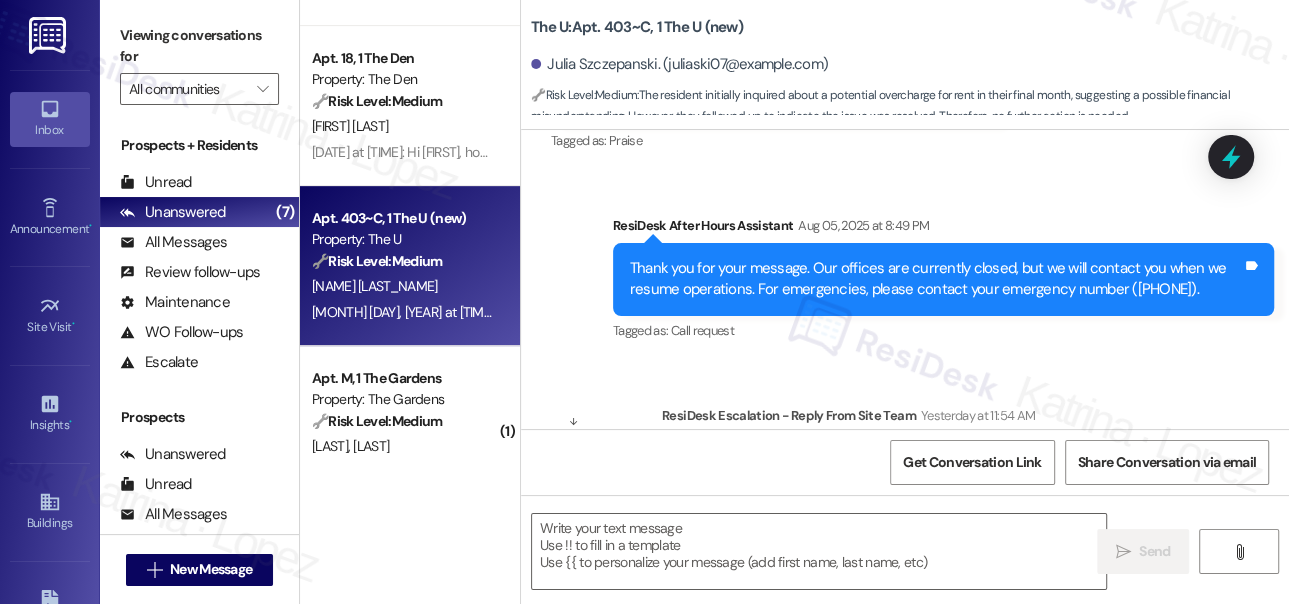 scroll, scrollTop: 2701, scrollLeft: 0, axis: vertical 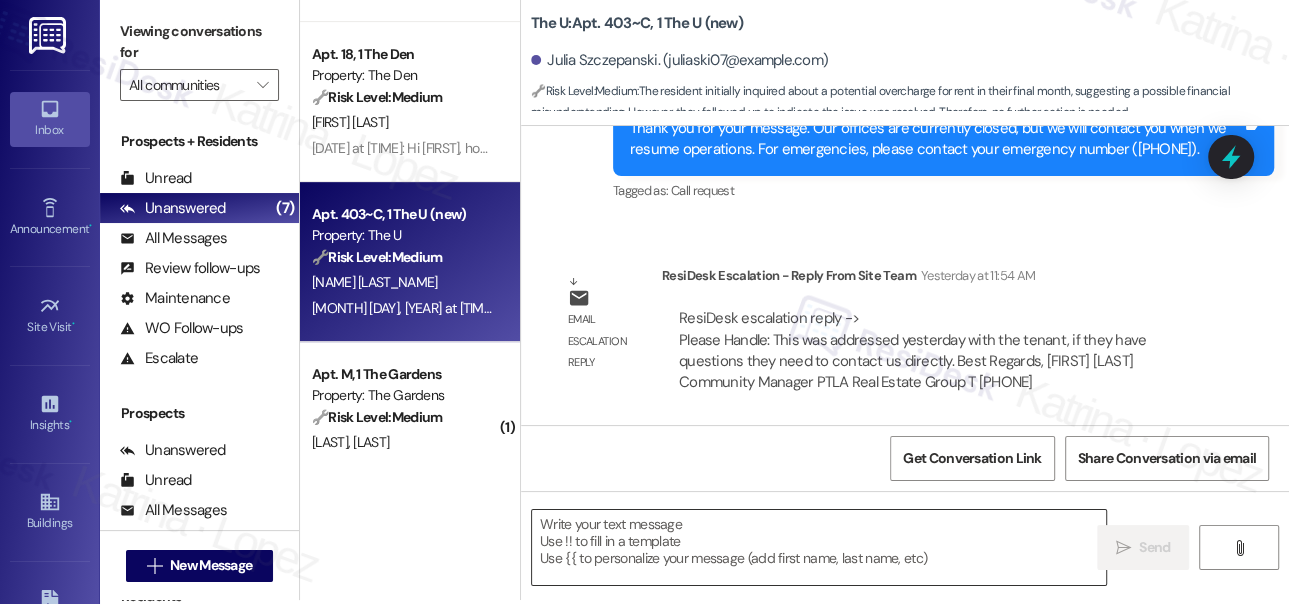 click at bounding box center [819, 547] 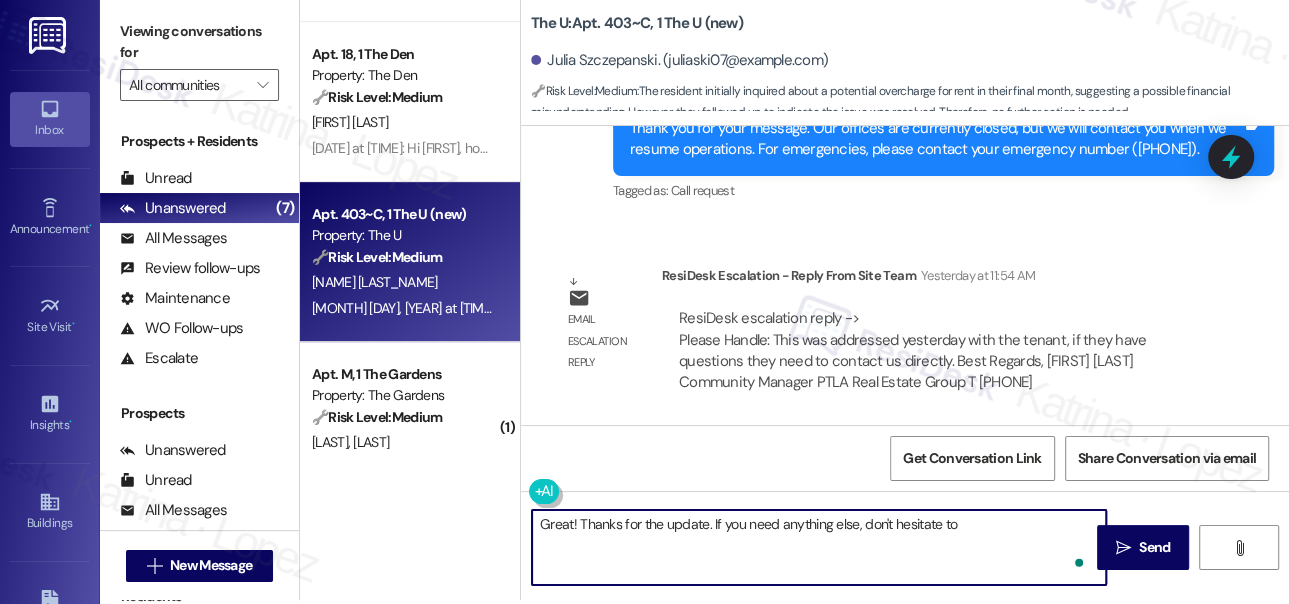 type on "Great! Thanks for the update. If you need anything else, don't hesitate to e" 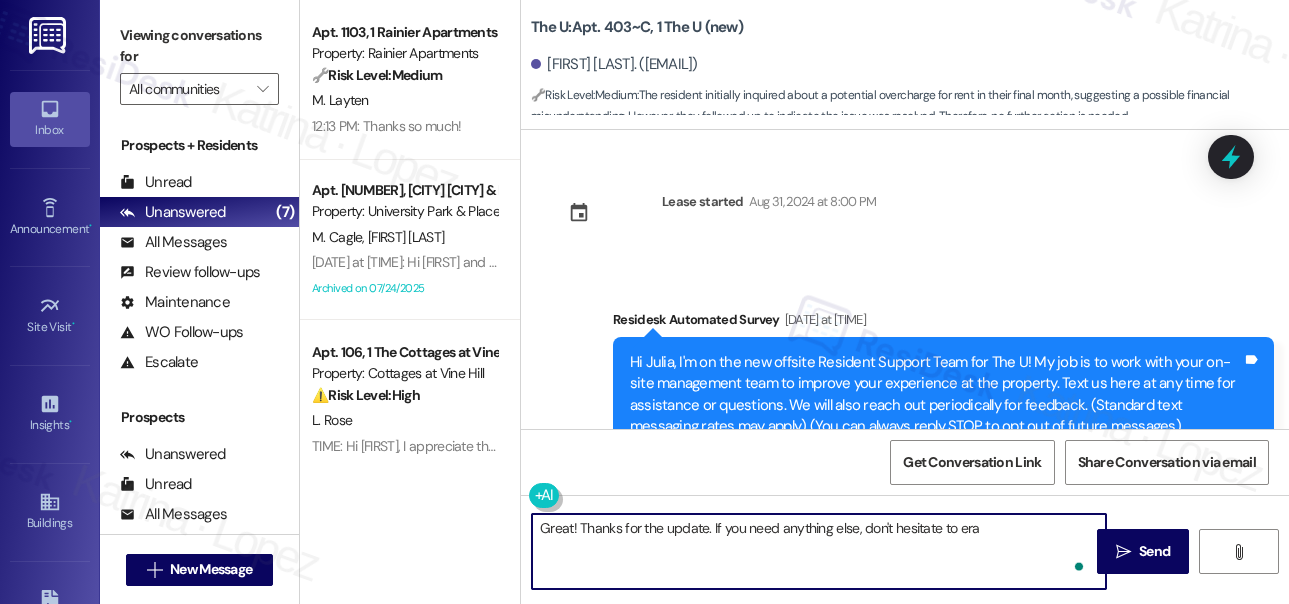 scroll, scrollTop: 0, scrollLeft: 0, axis: both 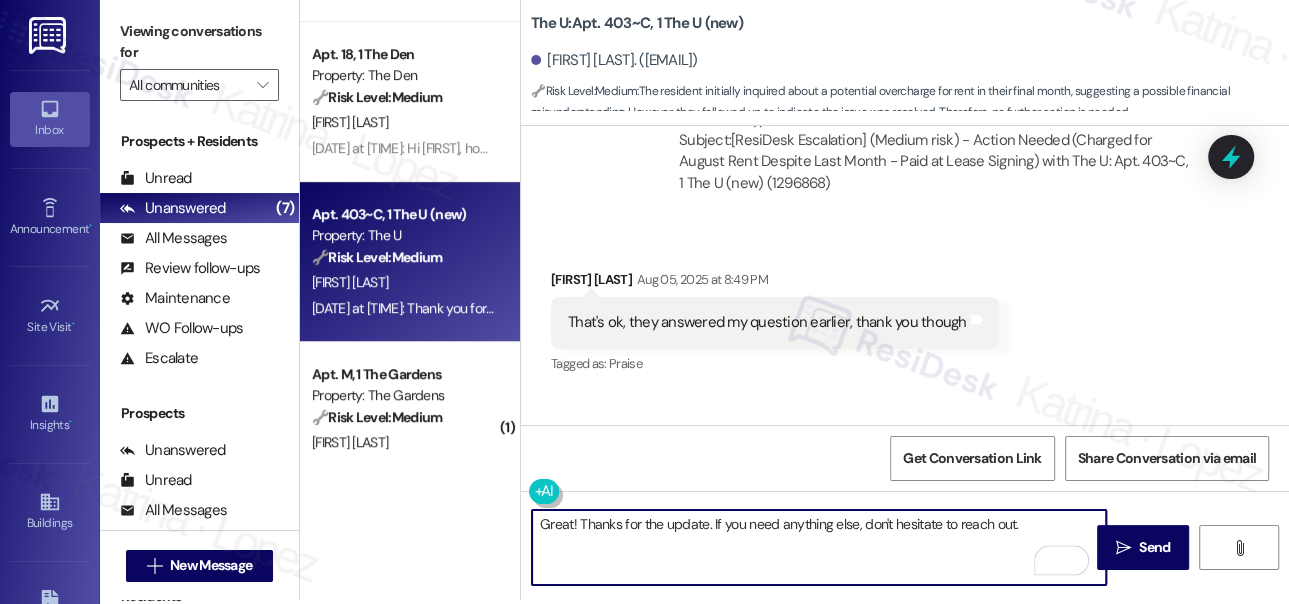click on "[FIRST] [LAST]. ([EMAIL])" at bounding box center [614, 60] 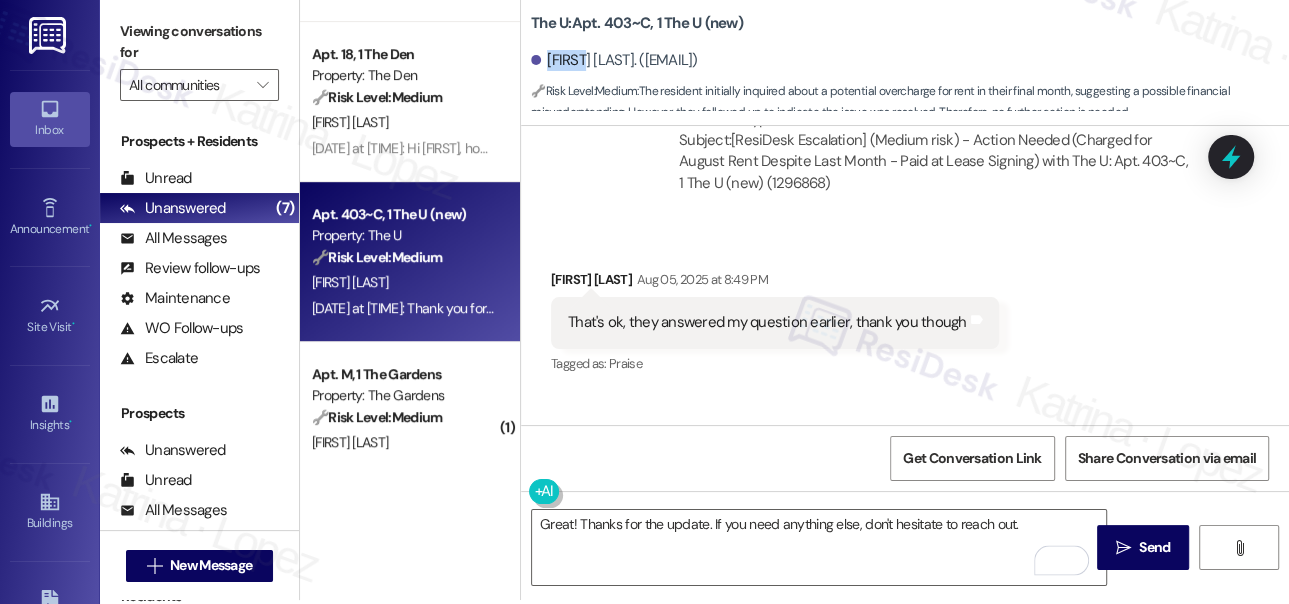 click on "[FIRST] [LAST]. ([EMAIL])" at bounding box center (614, 60) 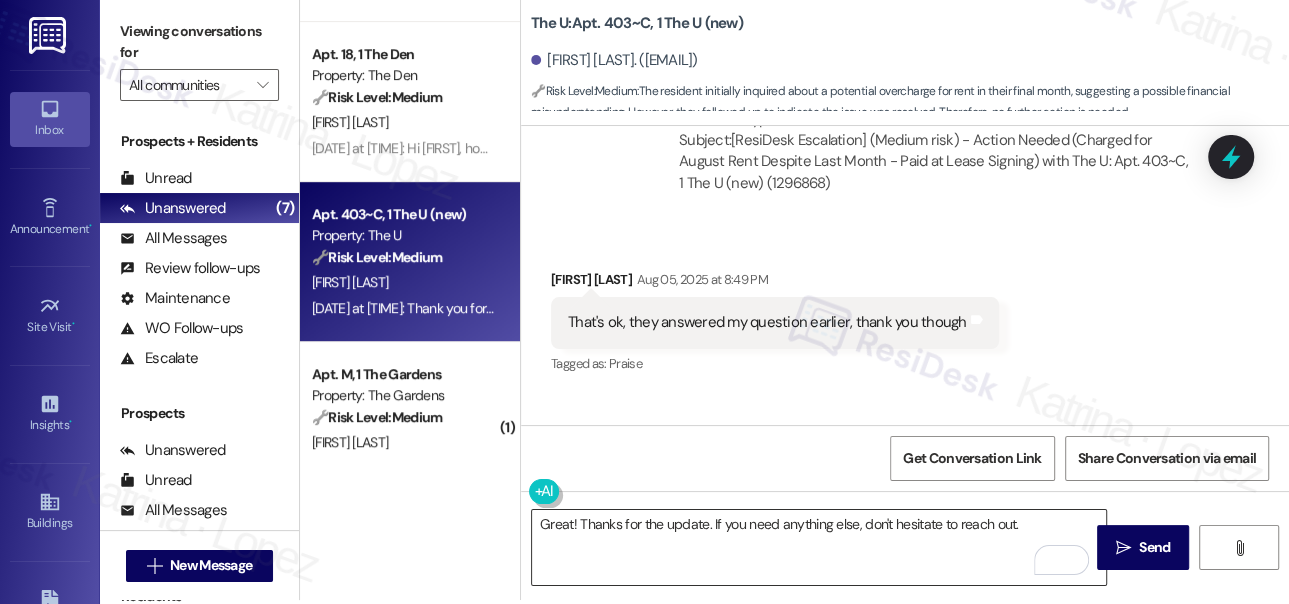 click on "Great! Thanks for the update. If you need anything else, don't hesitate to reach out." at bounding box center [819, 547] 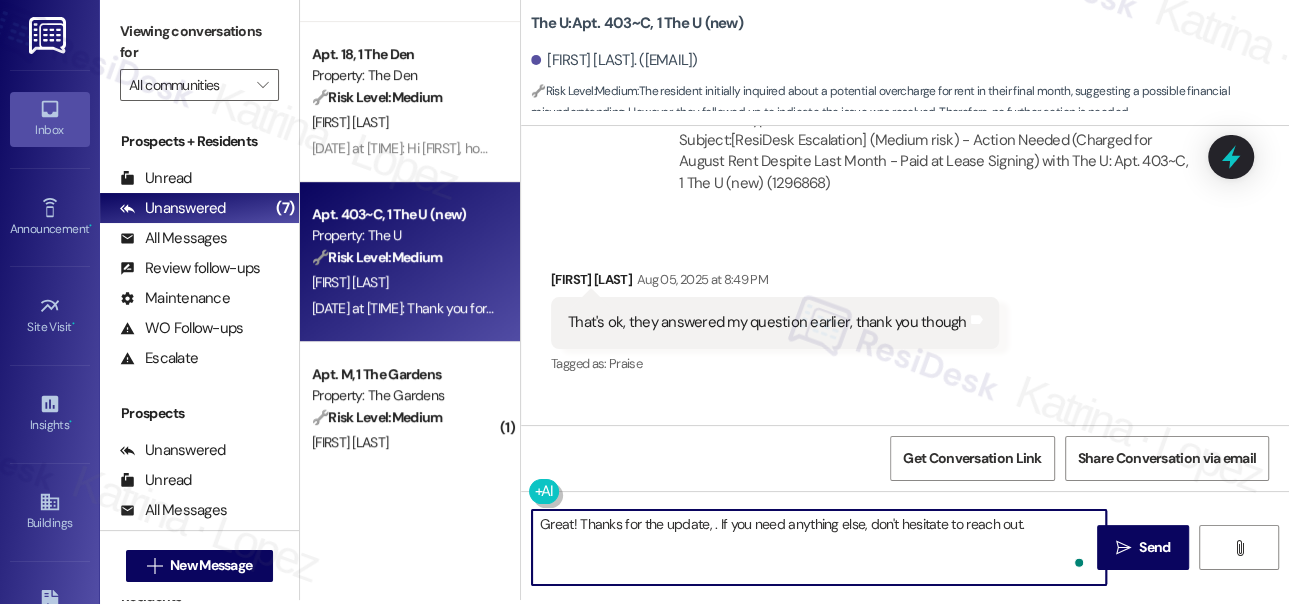 paste on "[FIRST]" 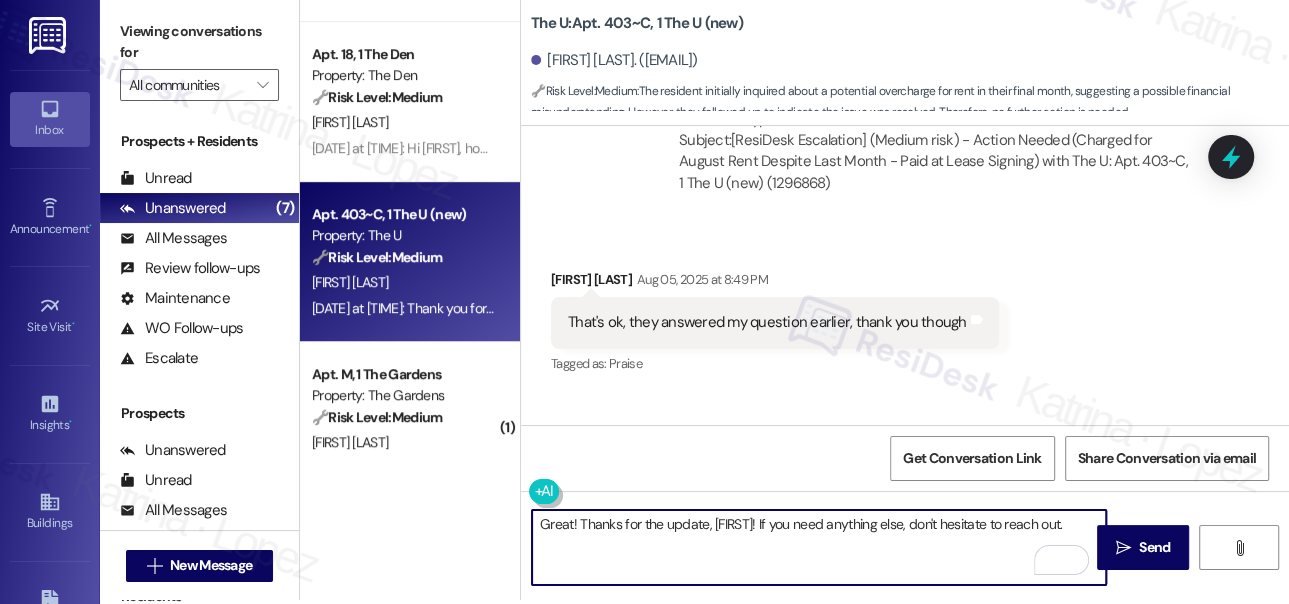 type on "Great! Thanks for the update, [FIRST]! If you need anything else, don't hesitate to reach out." 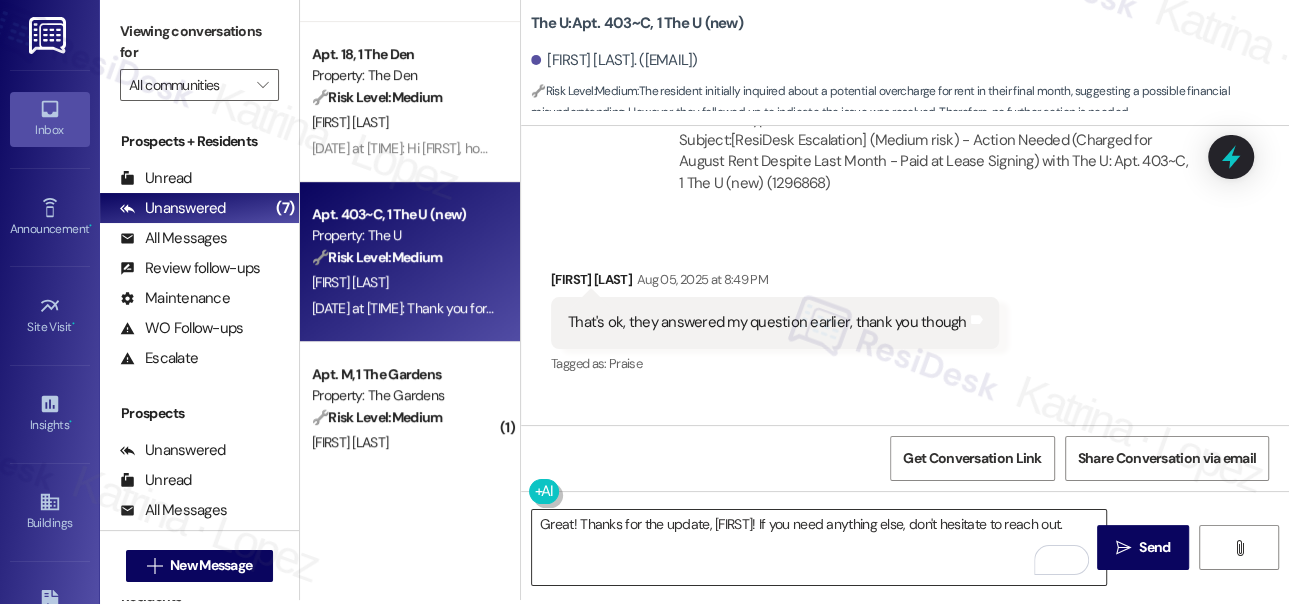 click on "Great! Thanks for the update, [FIRST]! If you need anything else, don't hesitate to reach out." at bounding box center [819, 547] 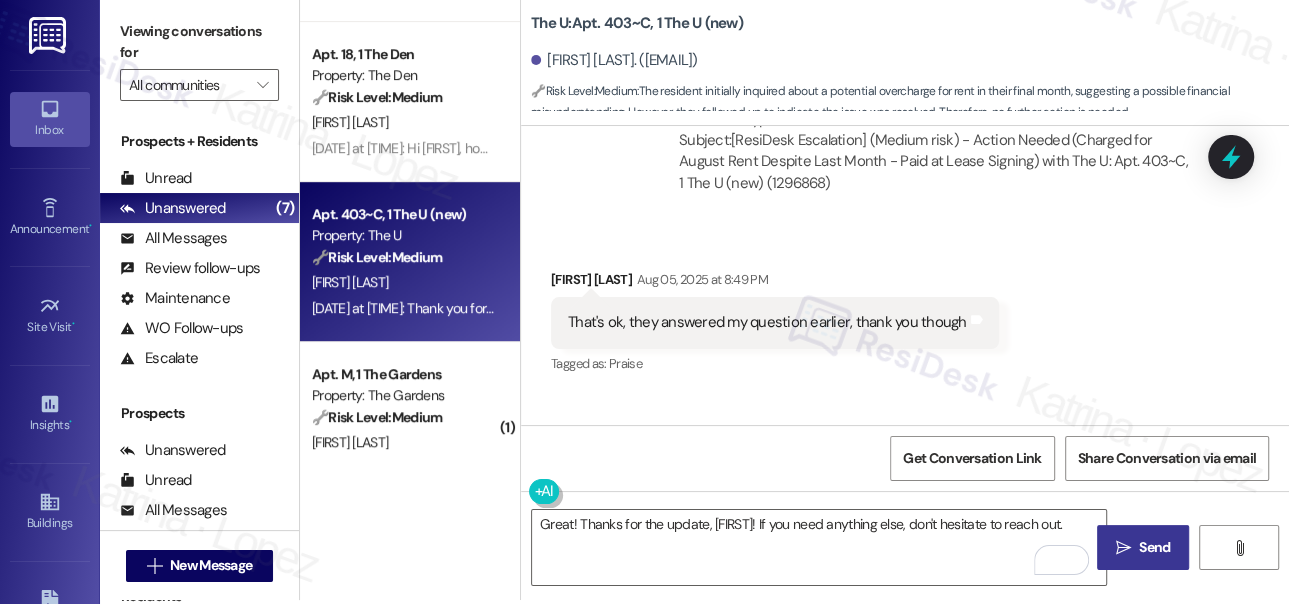 click on " Send" at bounding box center [1143, 547] 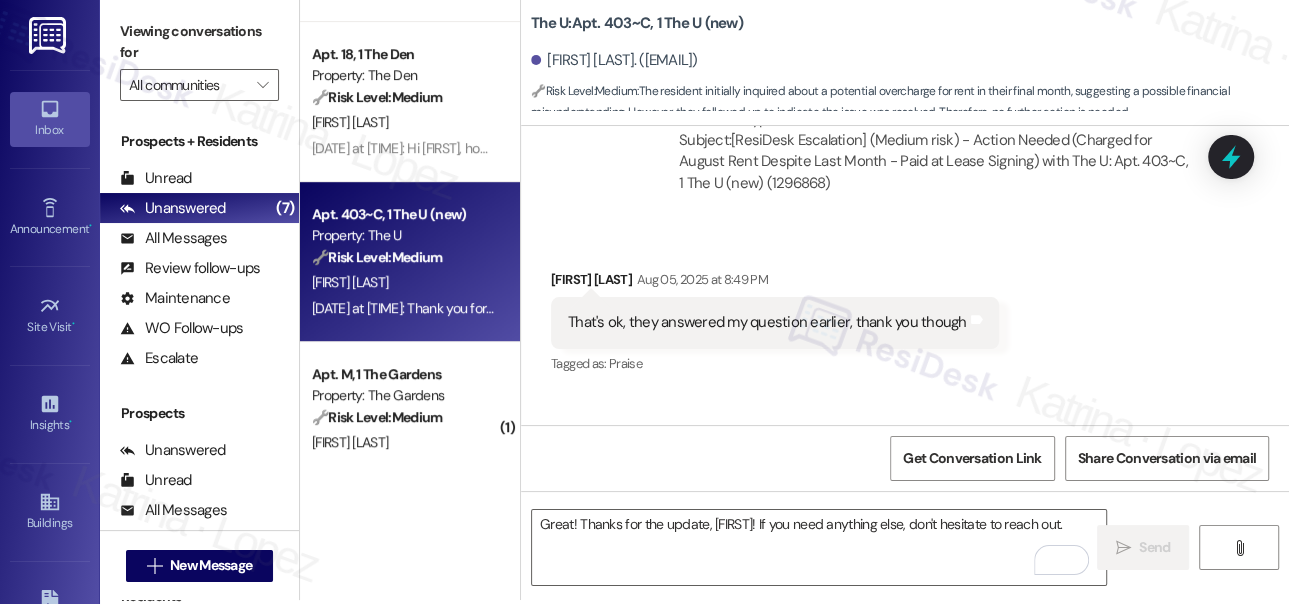 scroll, scrollTop: 2306, scrollLeft: 0, axis: vertical 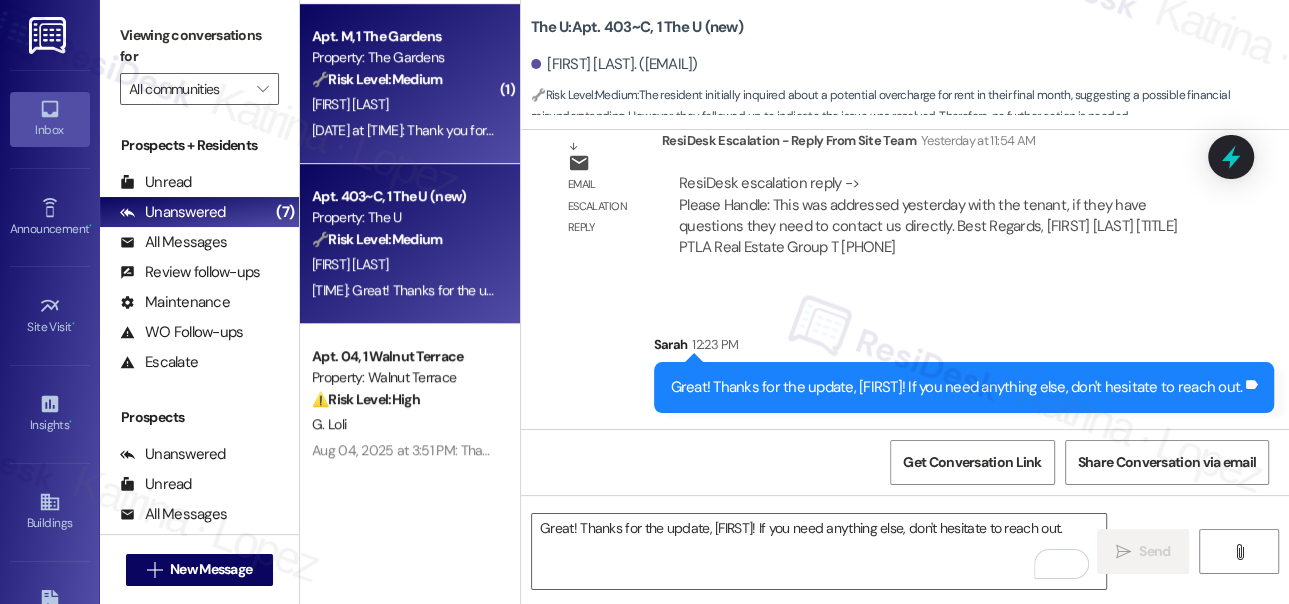 click on "[FIRST] [LAST]" at bounding box center [404, 104] 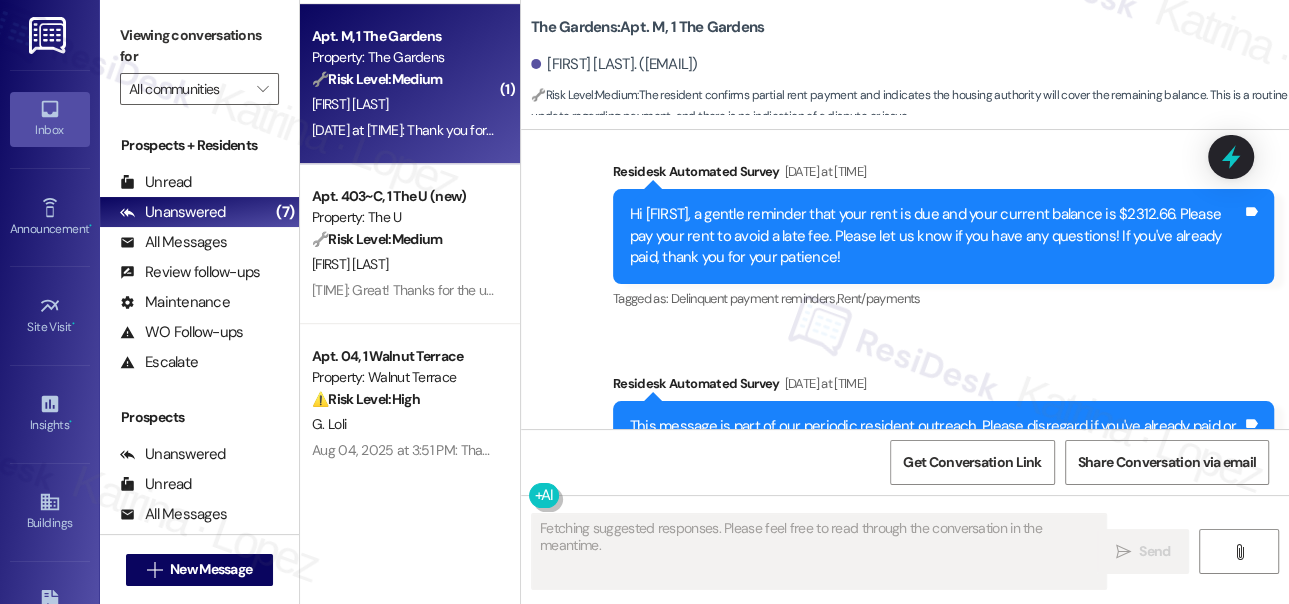 scroll, scrollTop: 12654, scrollLeft: 0, axis: vertical 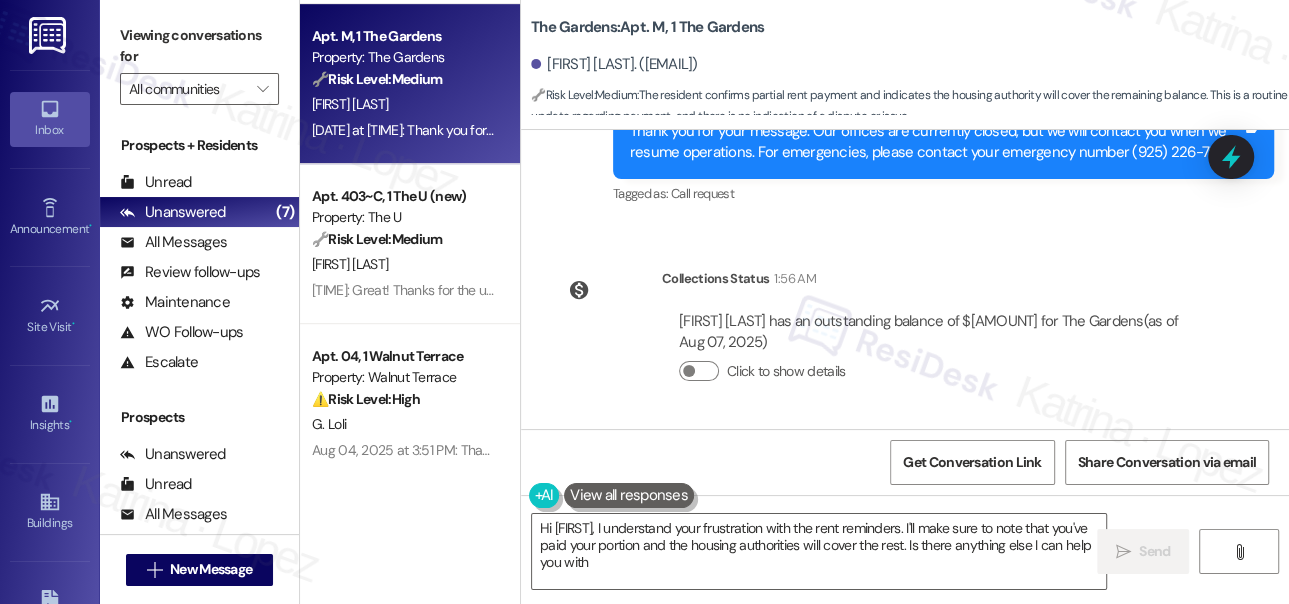 type on "Hi [FIRST], I understand your frustration with the rent reminders. I'll make sure to note that you've paid your portion and the housing authorities will cover the rest. Is there anything else I can help you with?" 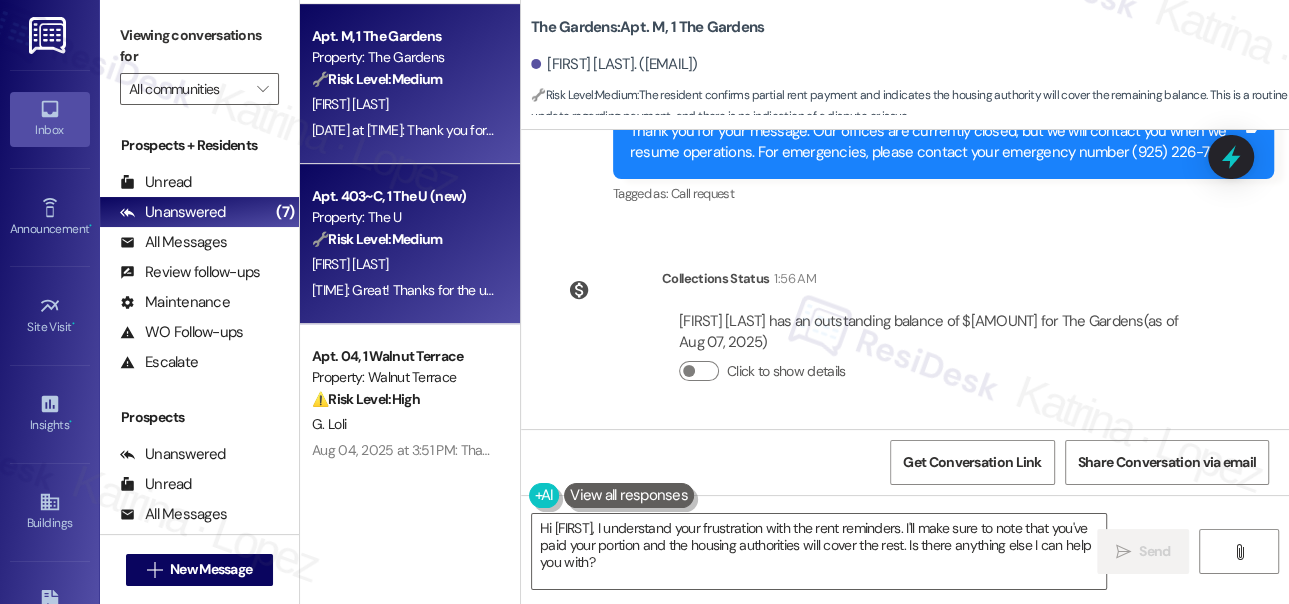 click on "[FIRST] [LAST]" at bounding box center (404, 264) 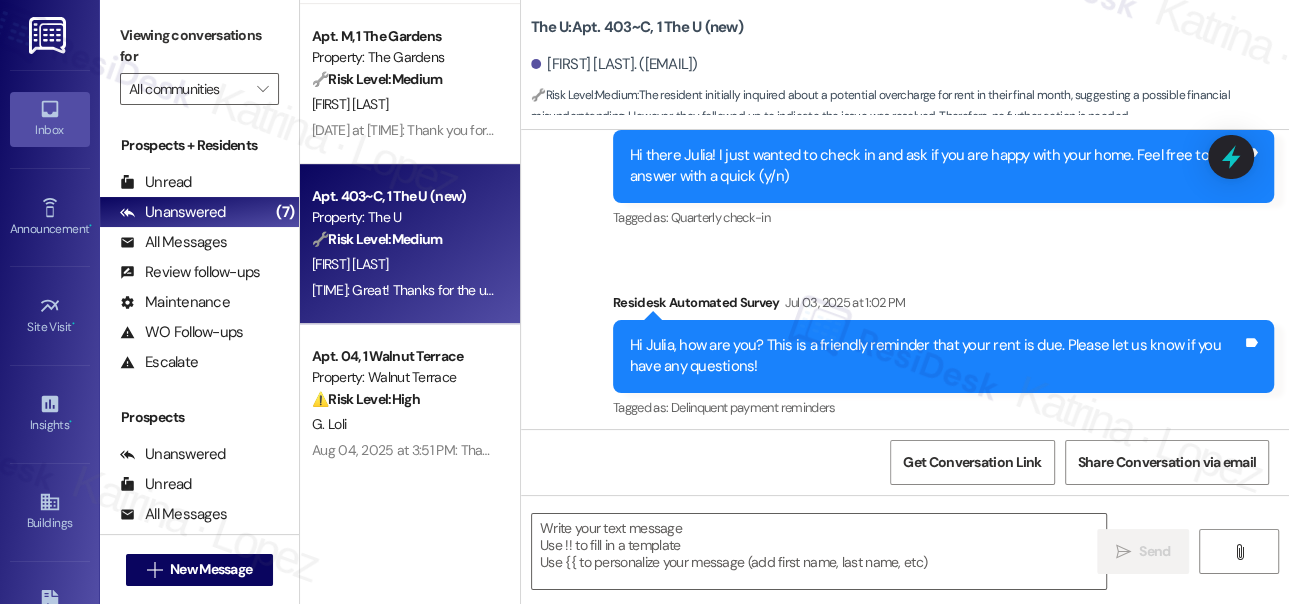 type on "Fetching suggested responses. Please feel free to read through the conversation in the meantime." 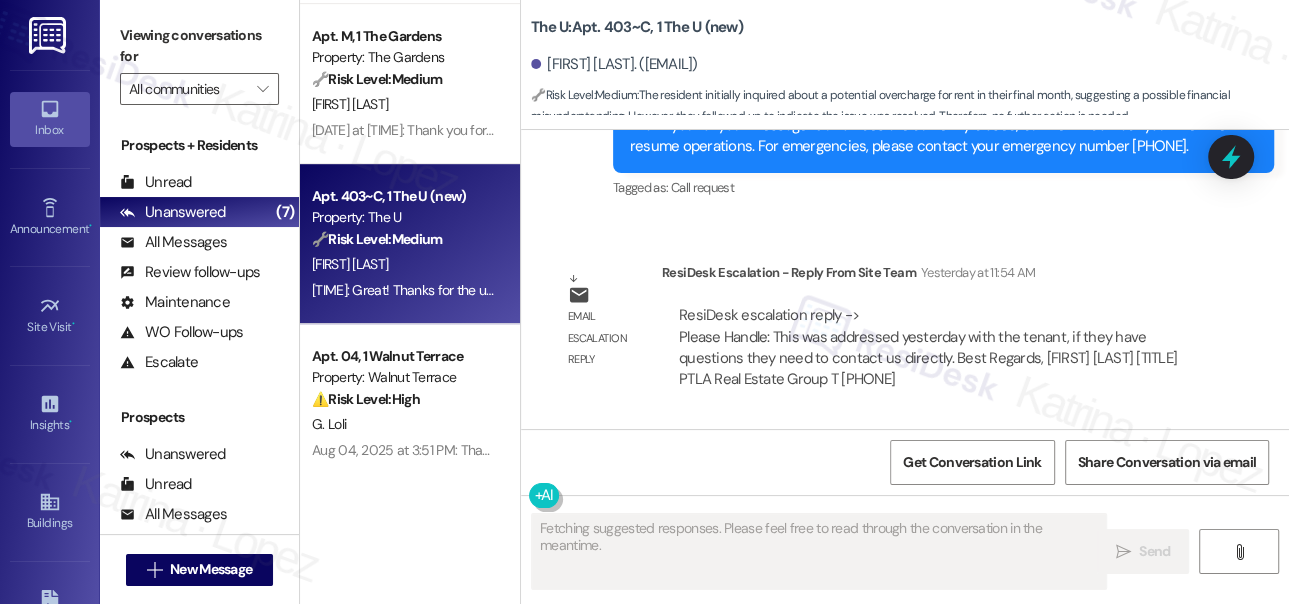 scroll, scrollTop: 2870, scrollLeft: 0, axis: vertical 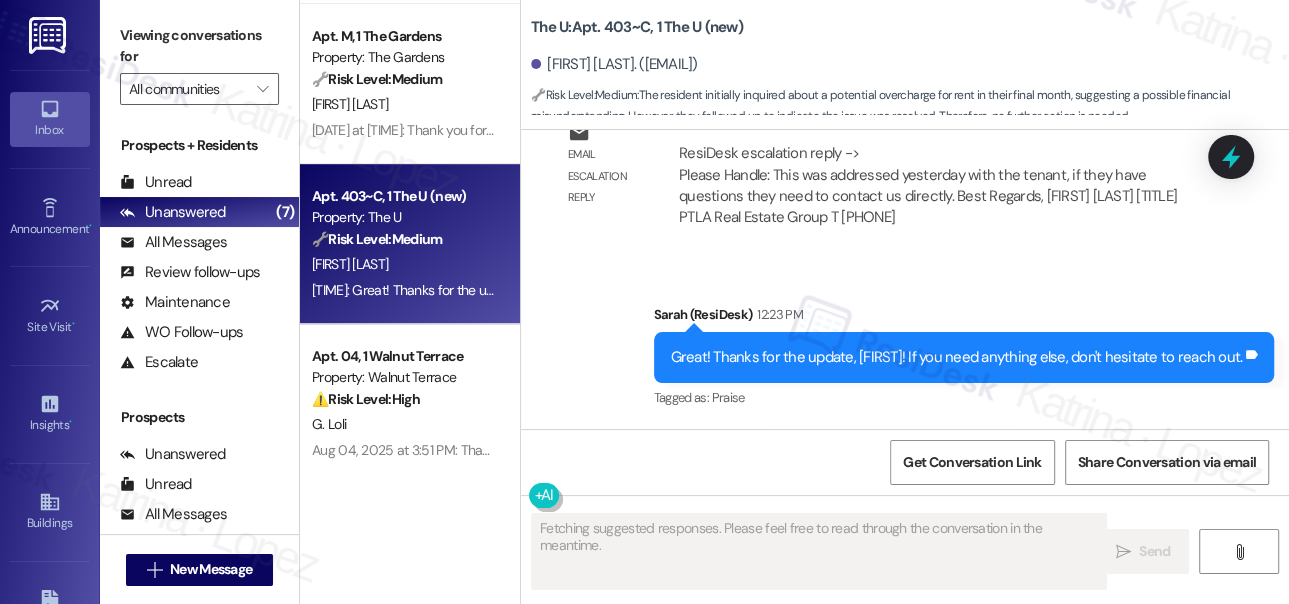 type 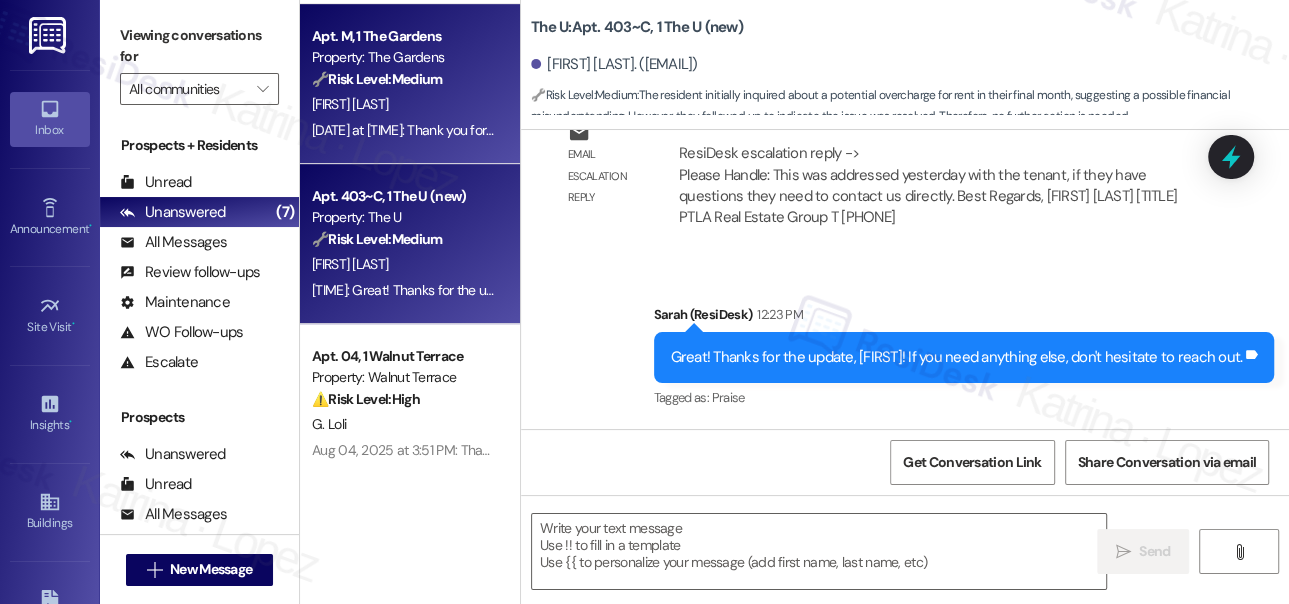 click on "[FIRST] [LAST]" at bounding box center [404, 104] 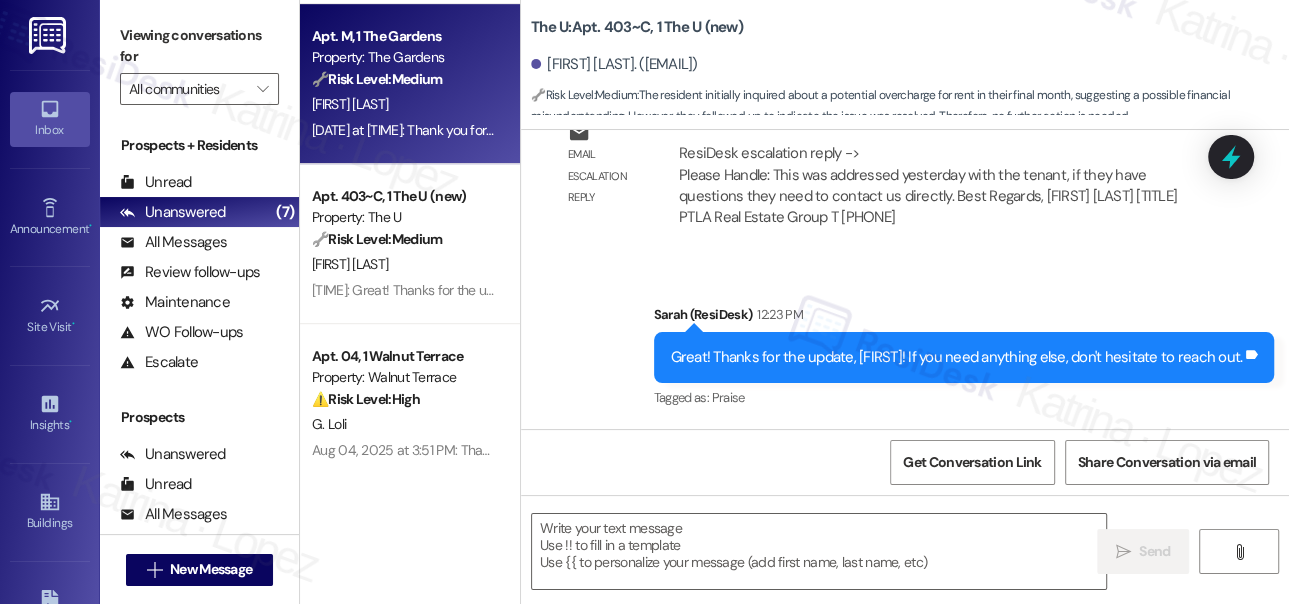 type on "Fetching suggested responses. Please feel free to read through the conversation in the meantime." 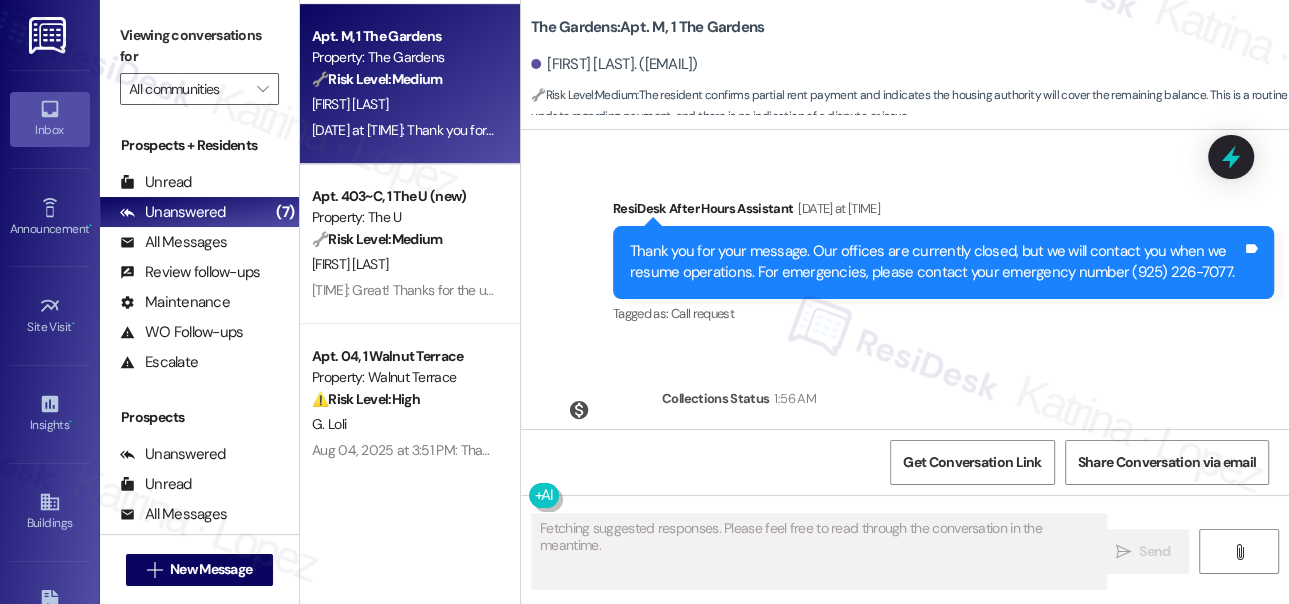 scroll, scrollTop: 12654, scrollLeft: 0, axis: vertical 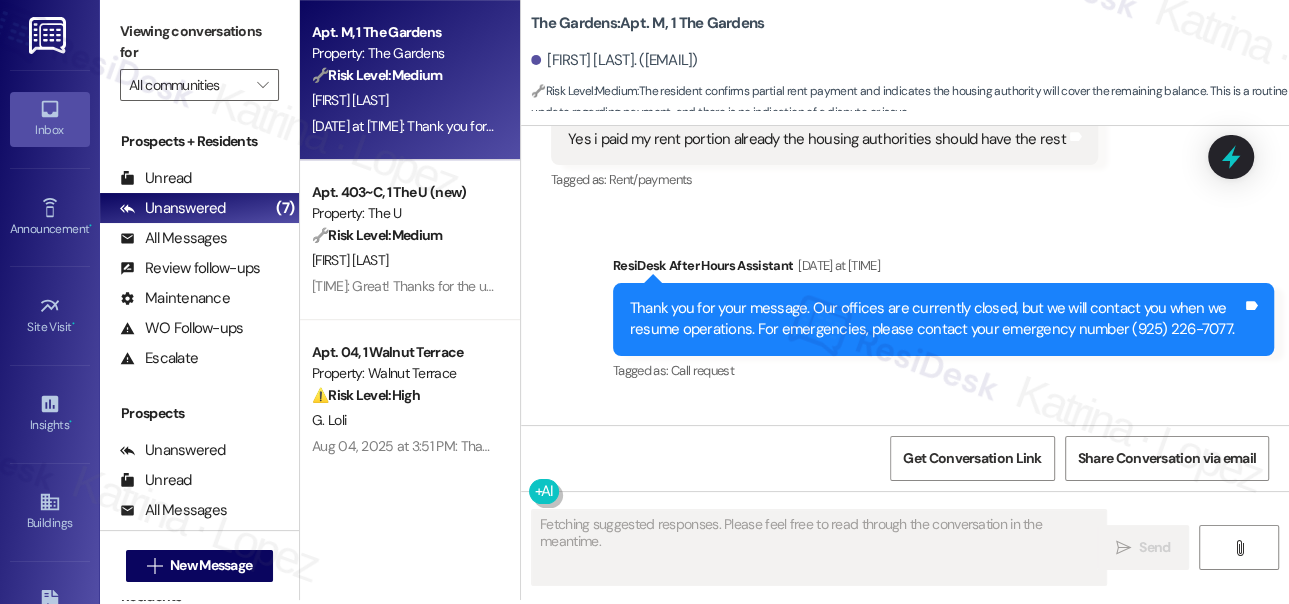 click on "Thank you for your message. Our offices are currently closed, but we will contact you when we resume operations. For emergencies, please contact your emergency number ([PHONE]). Tags and notes" at bounding box center (943, 319) 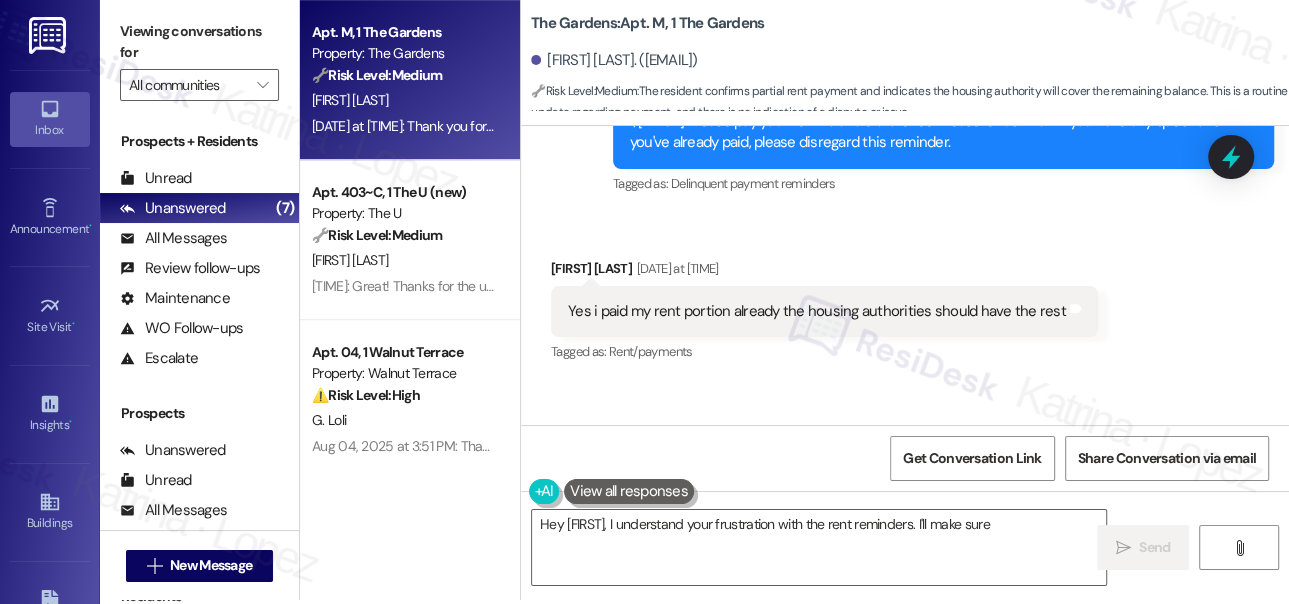scroll, scrollTop: 12290, scrollLeft: 0, axis: vertical 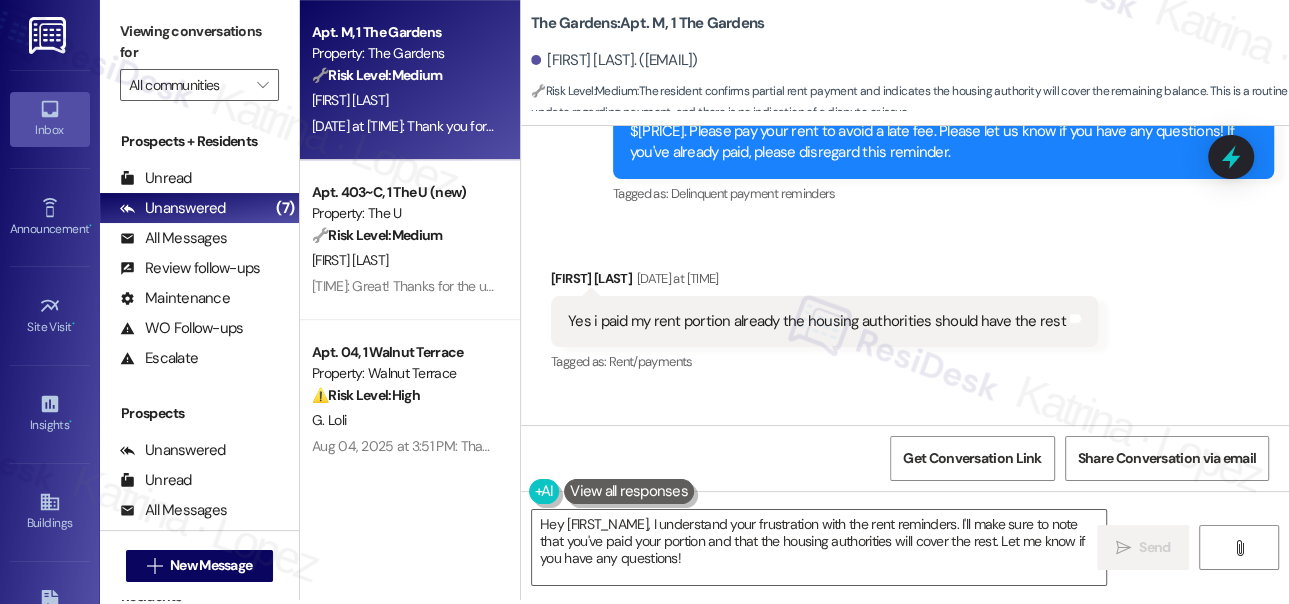 click on "Yes i paid my rent portion already the housing authorities should have the rest" at bounding box center [817, 321] 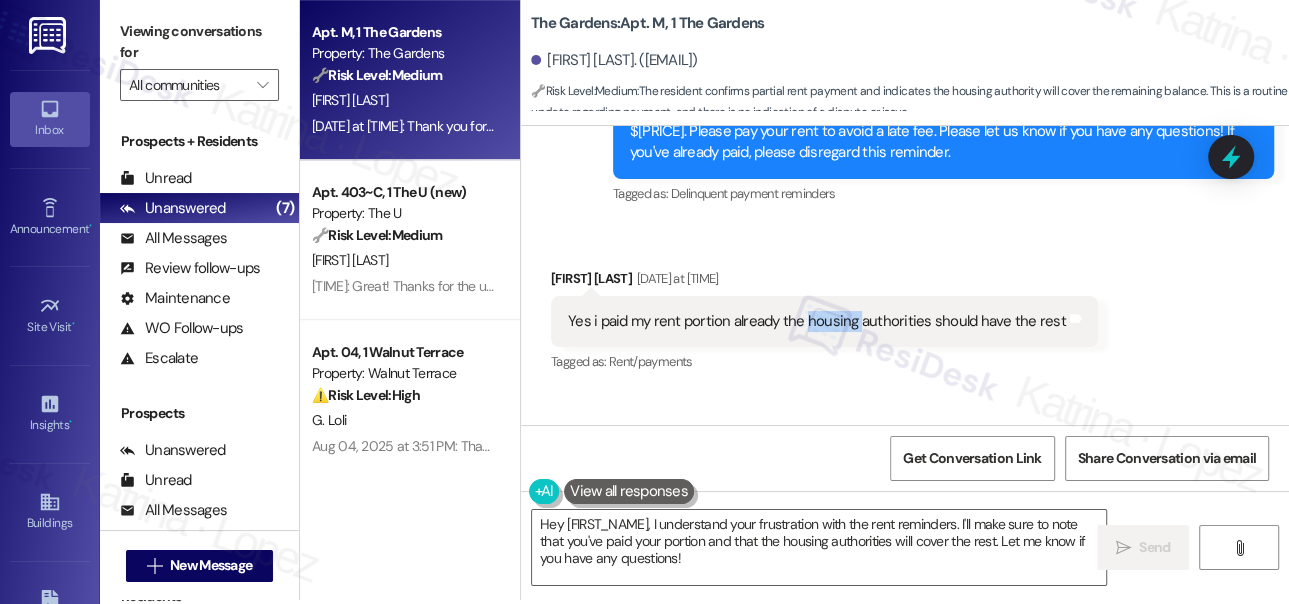 click on "Yes i paid my rent portion already the housing authorities should have the rest" at bounding box center (817, 321) 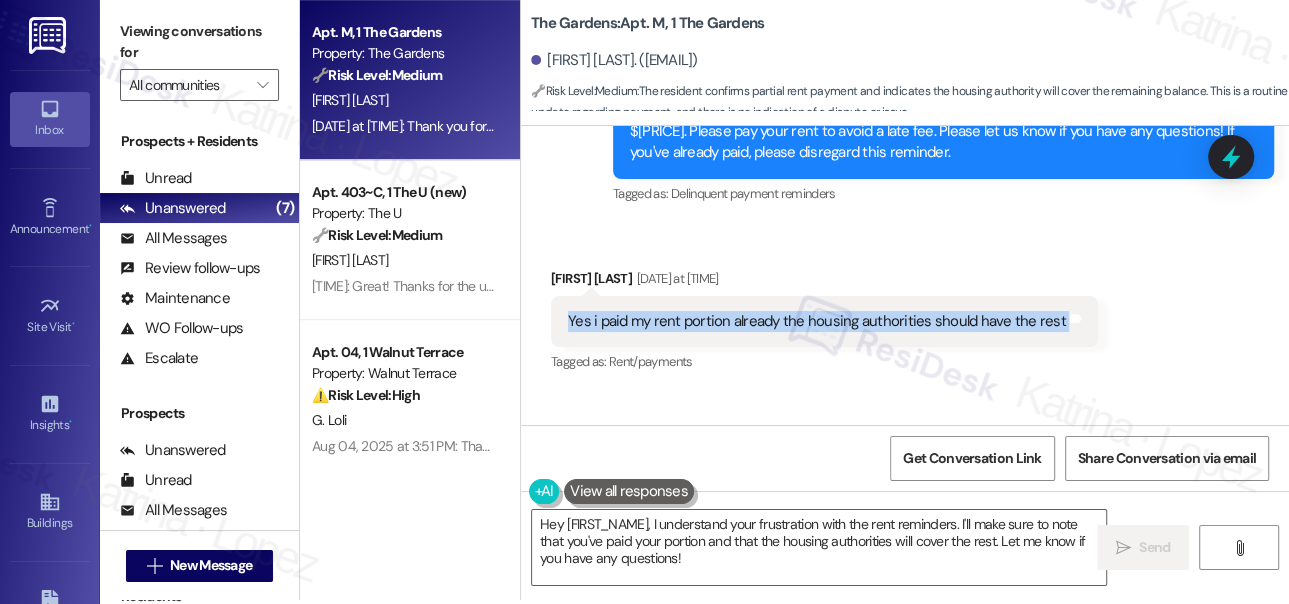 click on "Yes i paid my rent portion already the housing authorities should have the rest" at bounding box center (817, 321) 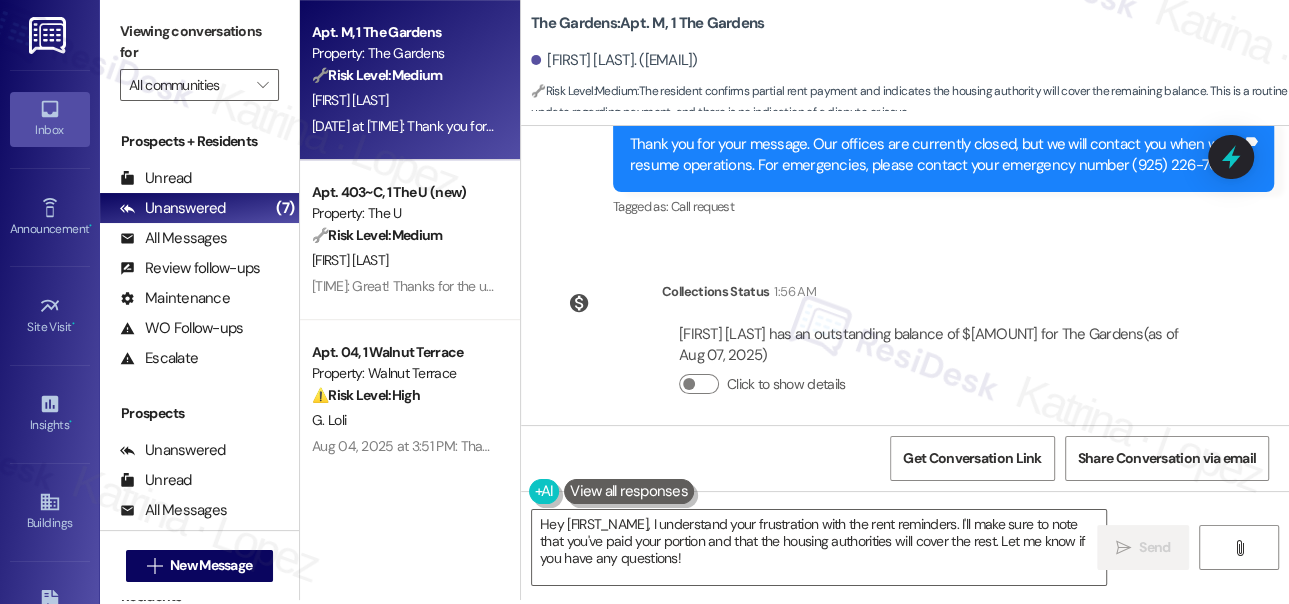 scroll, scrollTop: 12654, scrollLeft: 0, axis: vertical 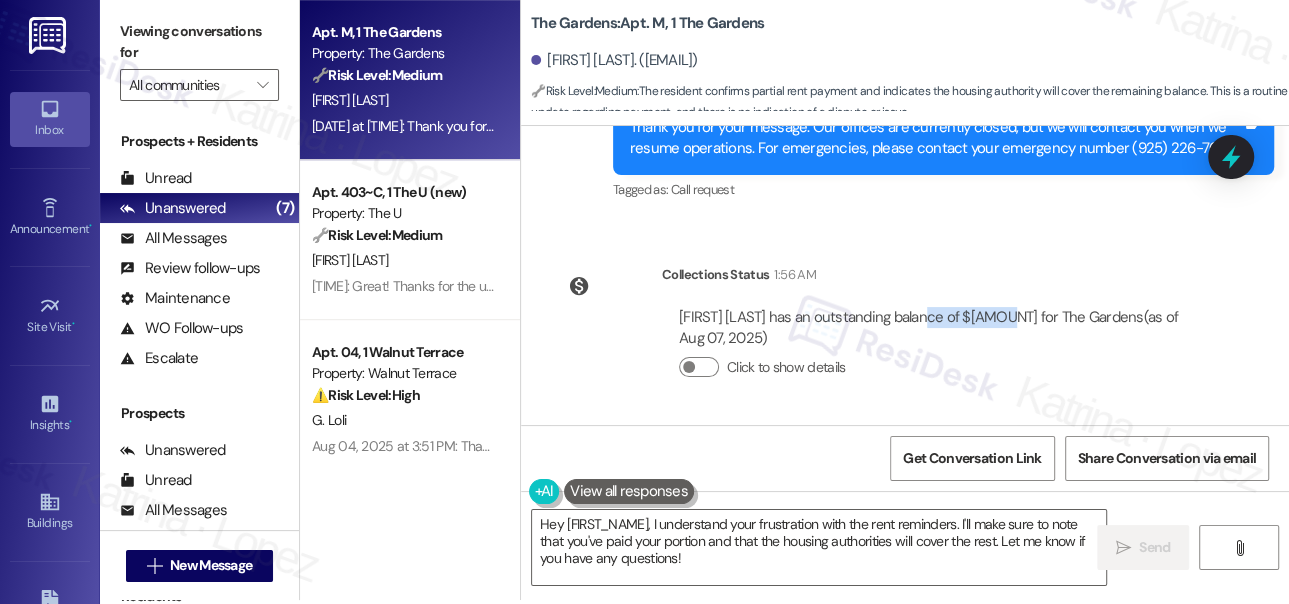 drag, startPoint x: 928, startPoint y: 321, endPoint x: 999, endPoint y: 321, distance: 71 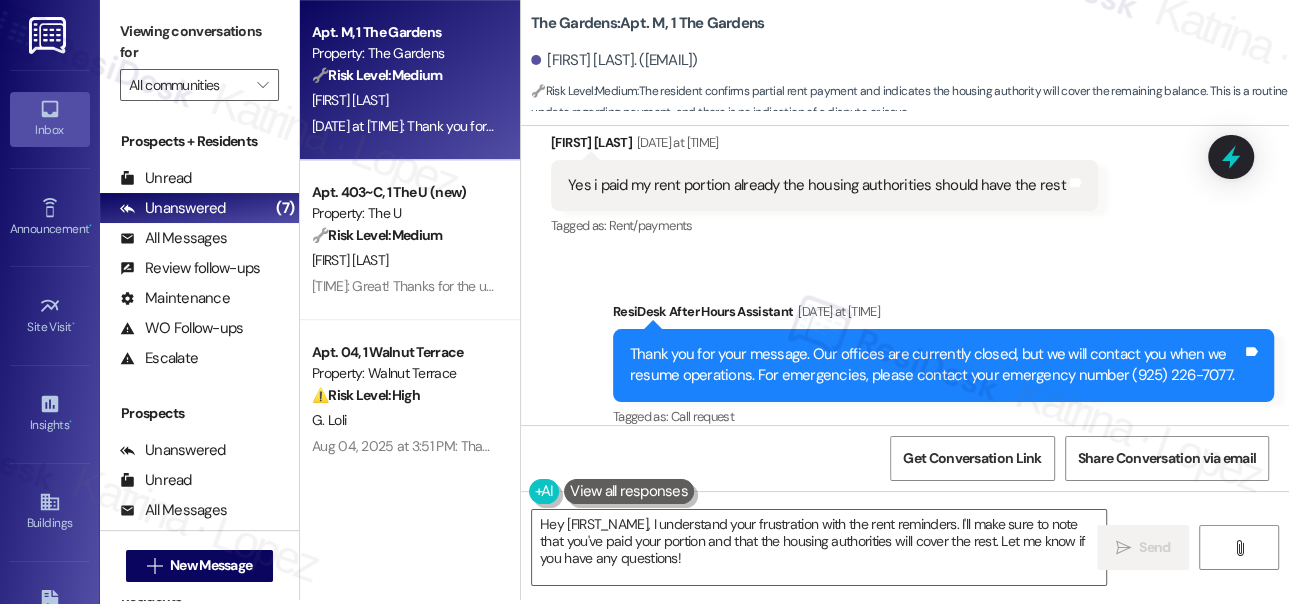 scroll, scrollTop: 12381, scrollLeft: 0, axis: vertical 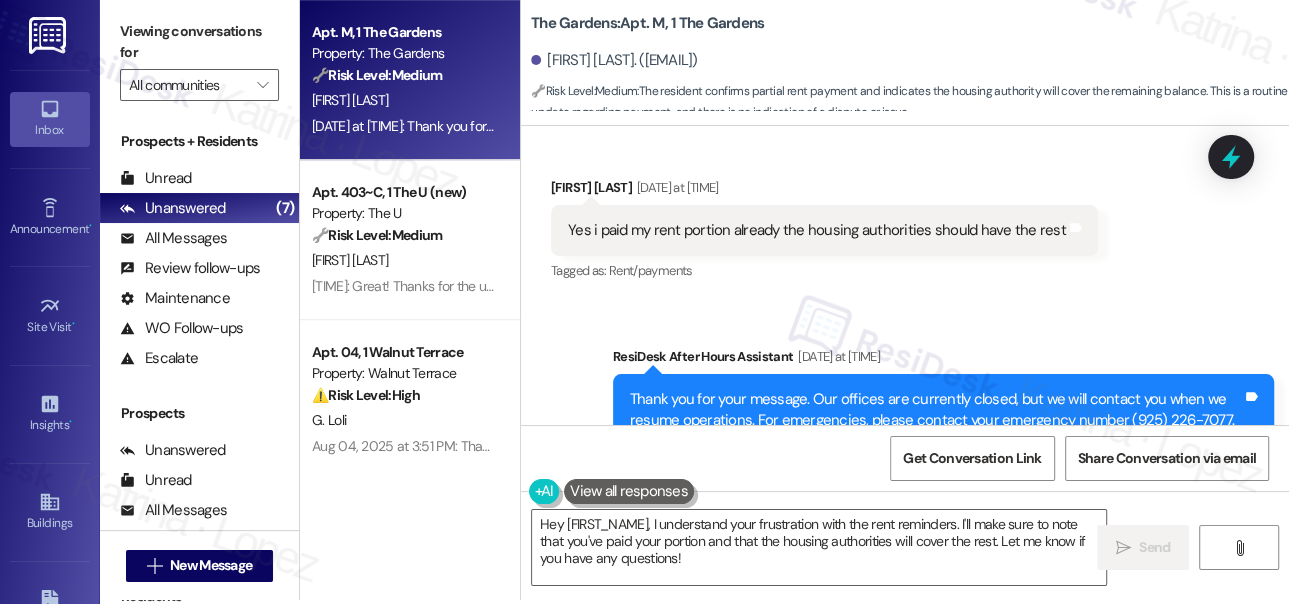click on "Yes i paid my rent portion already the housing authorities should have the rest" at bounding box center (817, 230) 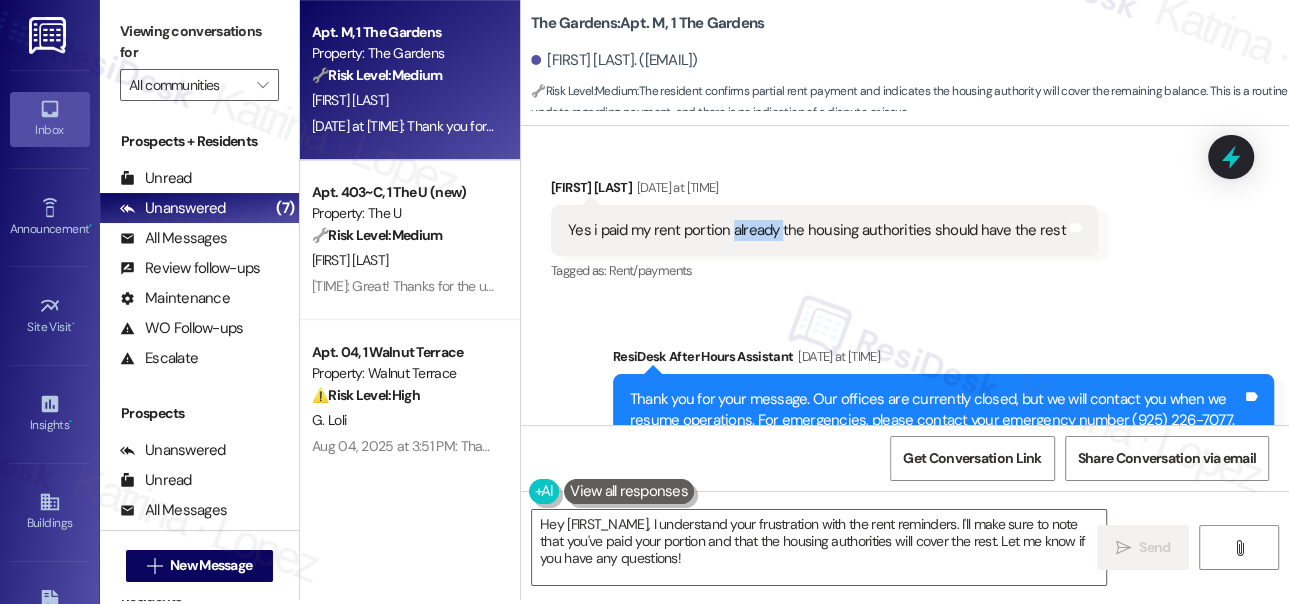 click on "Yes i paid my rent portion already the housing authorities should have the rest" at bounding box center [817, 230] 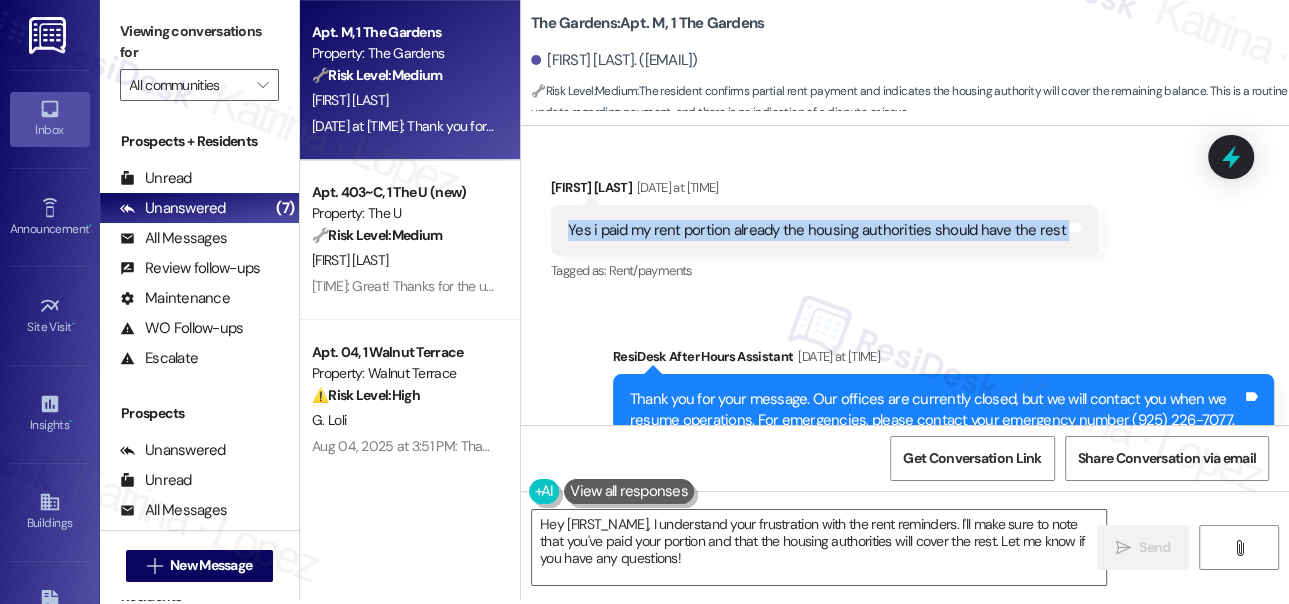 click on "Yes i paid my rent portion already the housing authorities should have the rest" at bounding box center (817, 230) 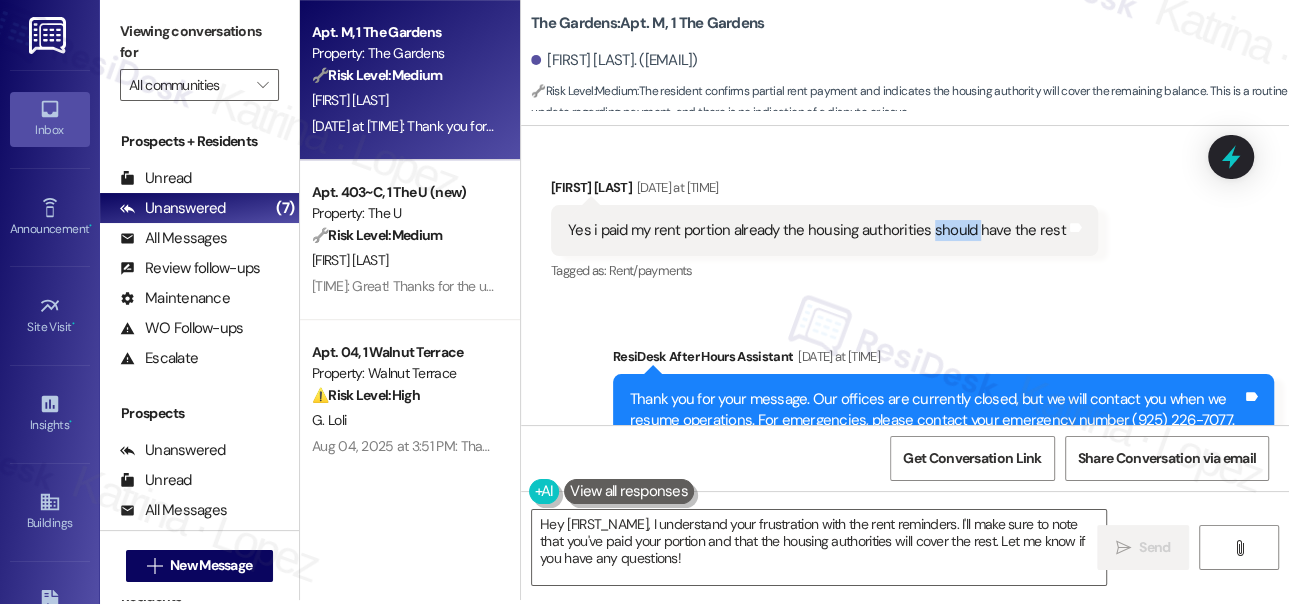 click on "Yes i paid my rent portion already the housing authorities should have the rest" at bounding box center [817, 230] 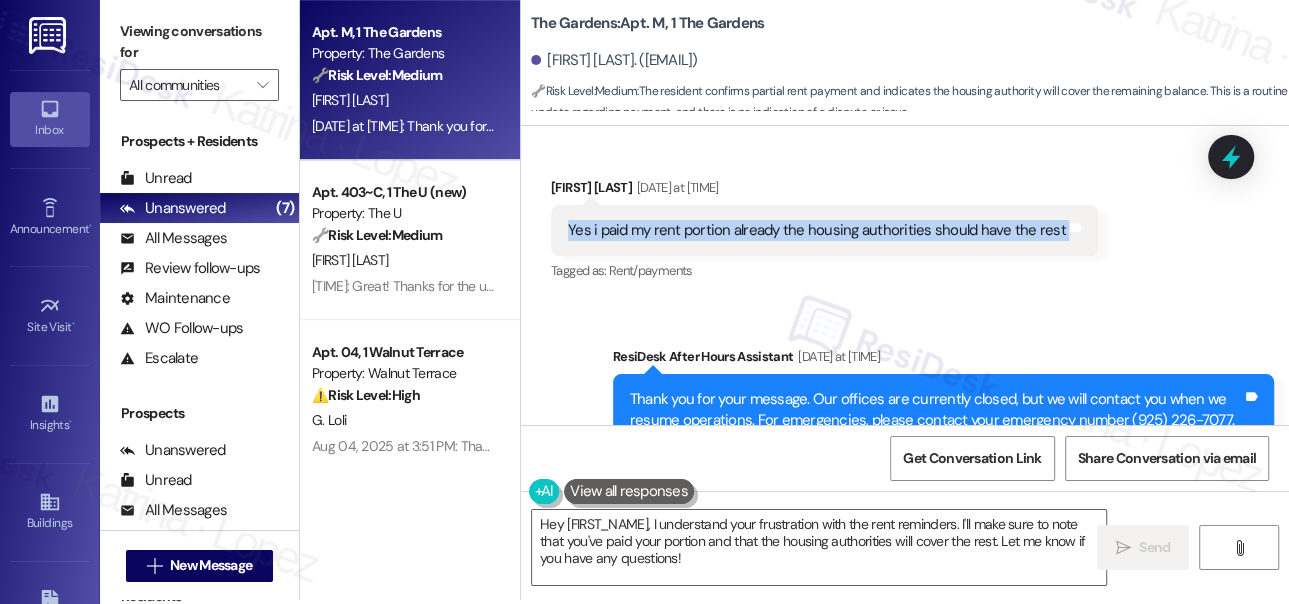 click on "Yes i paid my rent portion already the housing authorities should have the rest" at bounding box center (817, 230) 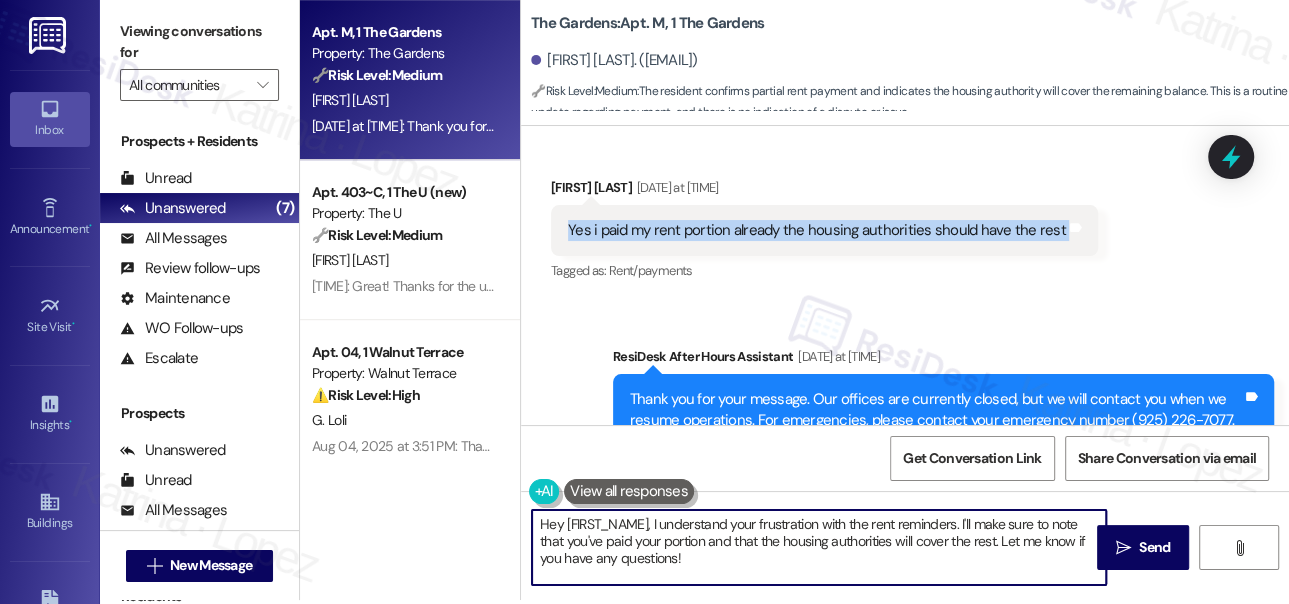 click on "Hey [FIRST_NAME], I understand your frustration with the rent reminders. I'll make sure to note that you've paid your portion and that the housing authorities will cover the rest. Let me know if you have any questions!" at bounding box center [819, 547] 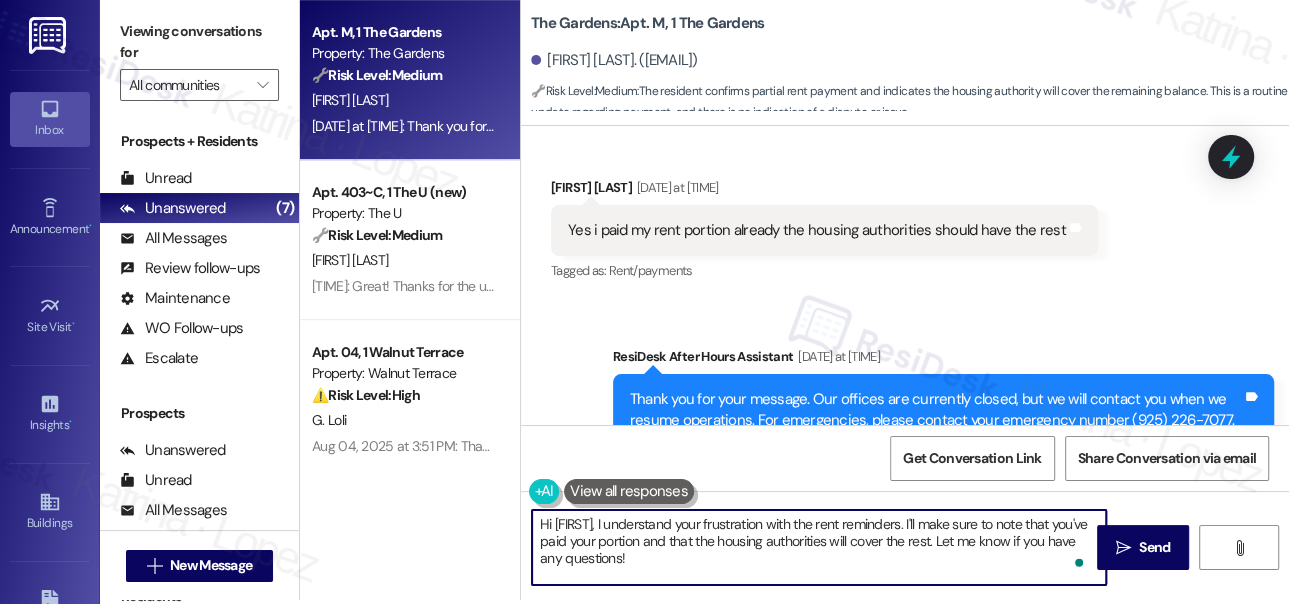 click on "Yes i paid my rent portion already the housing authorities should have the rest" at bounding box center [817, 230] 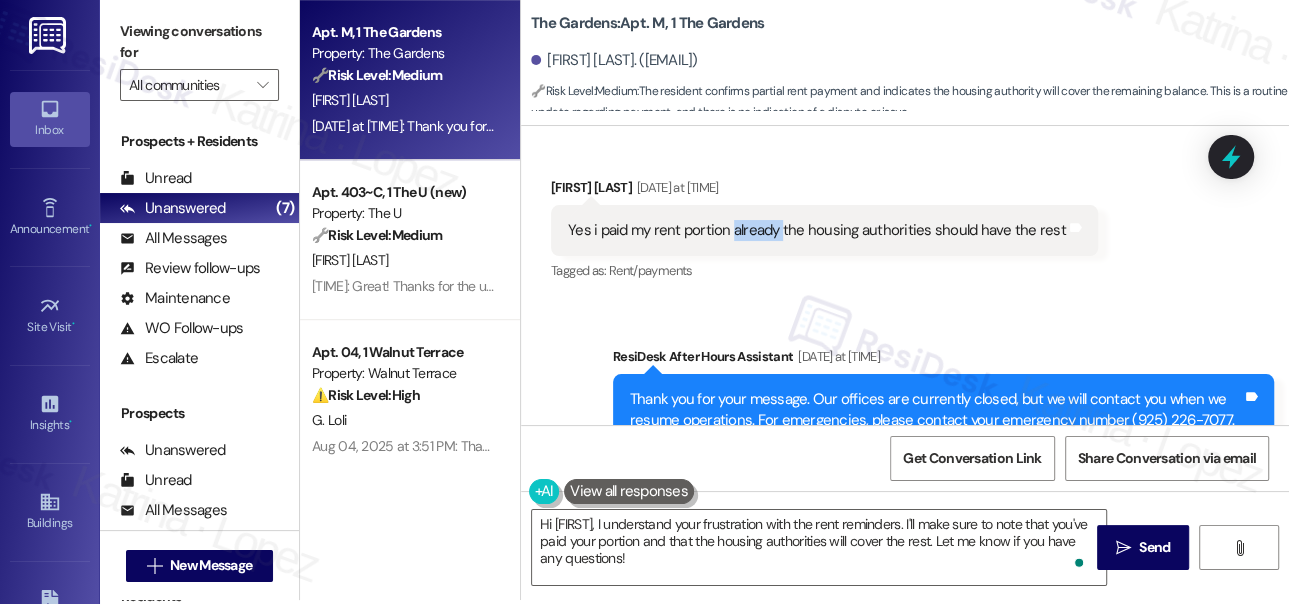 click on "Yes i paid my rent portion already the housing authorities should have the rest" at bounding box center [817, 230] 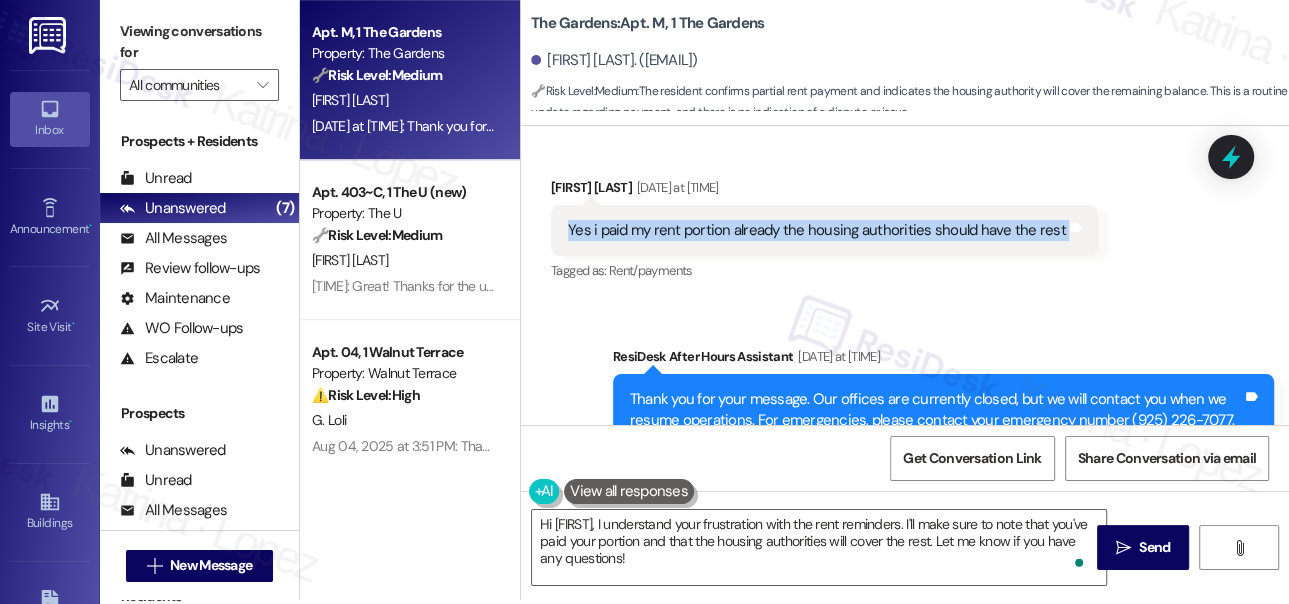 click on "Yes i paid my rent portion already the housing authorities should have the rest" at bounding box center (817, 230) 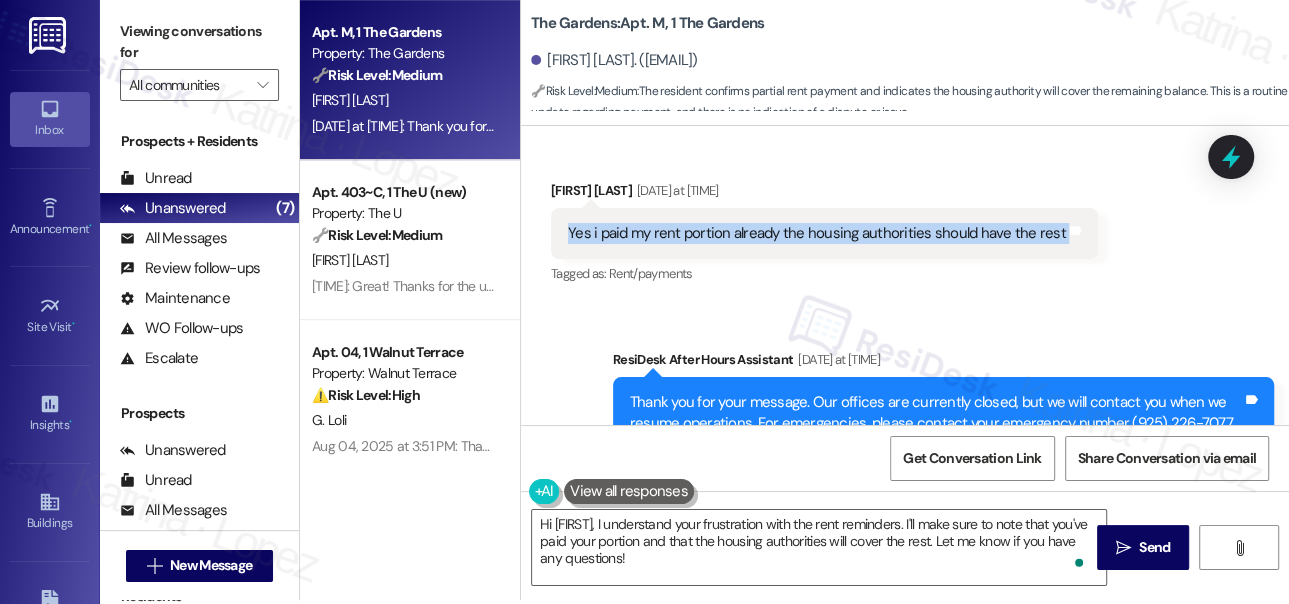 scroll, scrollTop: 12381, scrollLeft: 0, axis: vertical 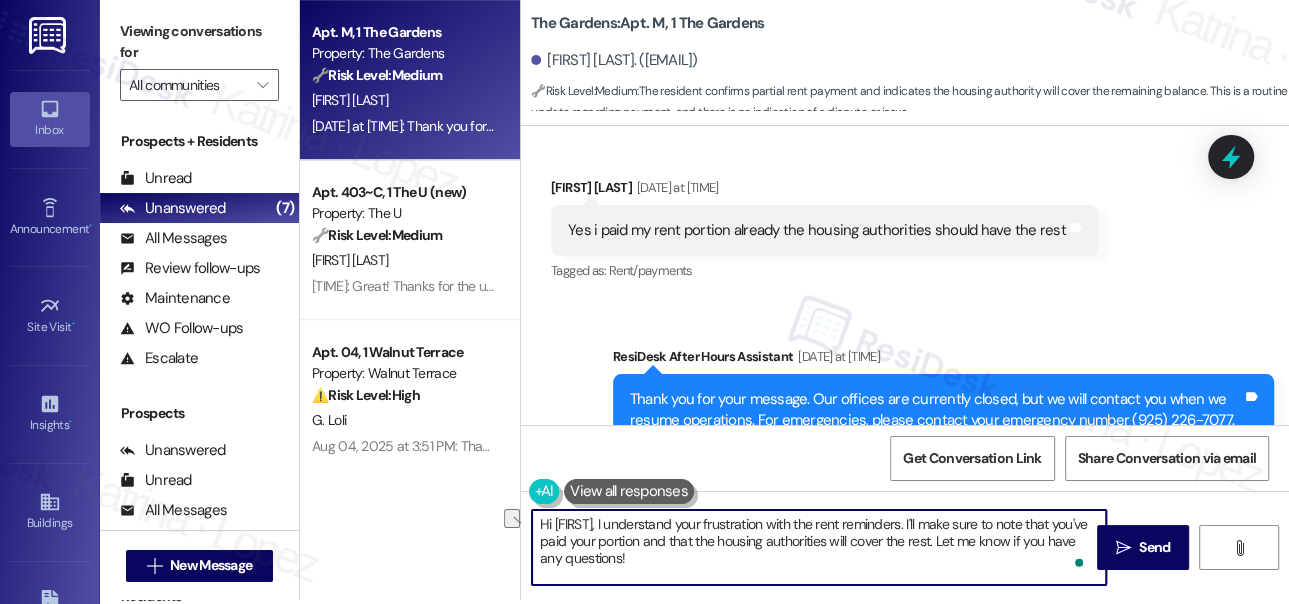 drag, startPoint x: 645, startPoint y: 522, endPoint x: 949, endPoint y: 515, distance: 304.08057 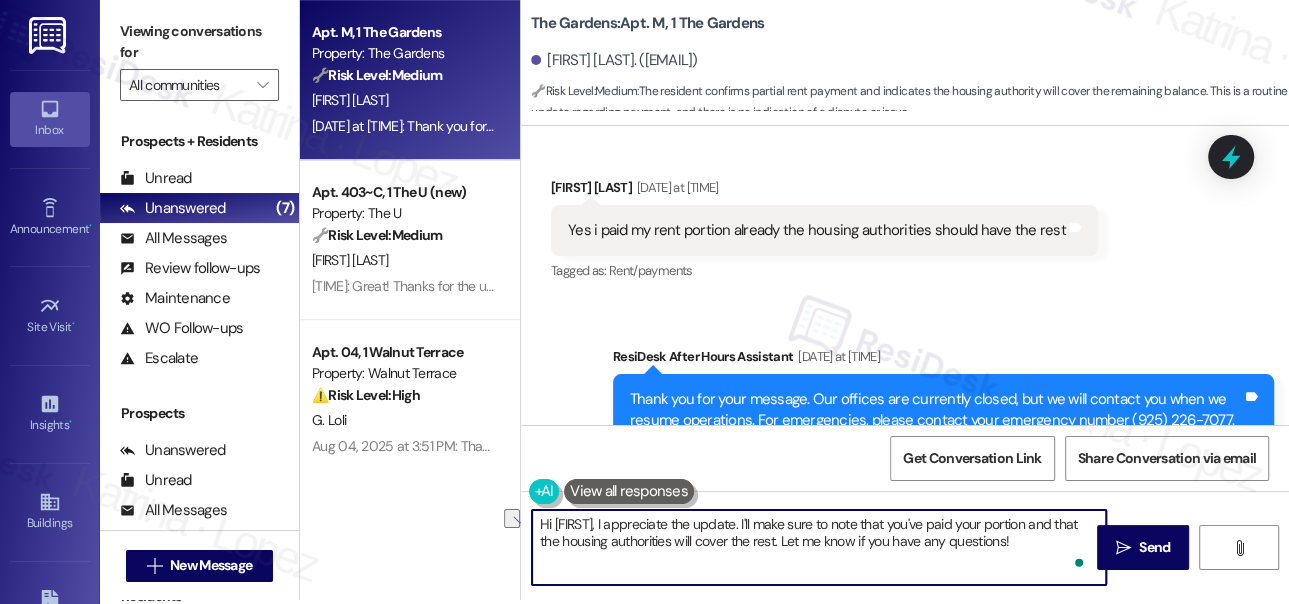 drag, startPoint x: 794, startPoint y: 524, endPoint x: 911, endPoint y: 528, distance: 117.06836 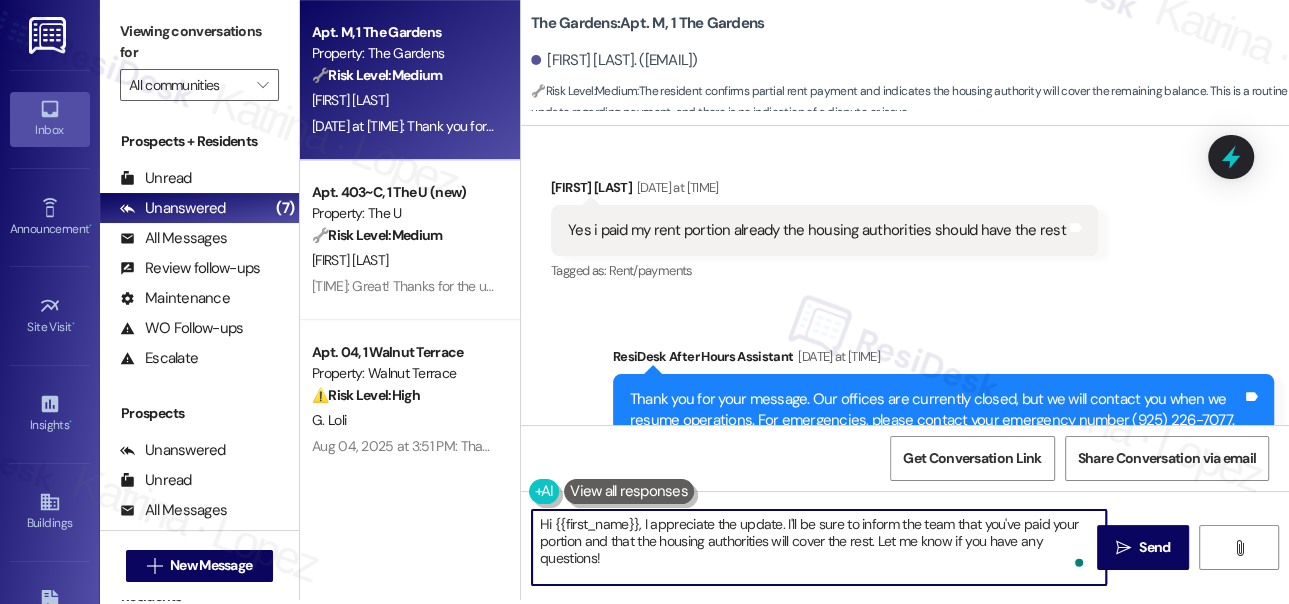 click on "Hi {{first_name}}, I appreciate the update. I'll be sure to inform the team that you've paid your portion and that the housing authorities will cover the rest. Let me know if you have any questions!" at bounding box center (819, 547) 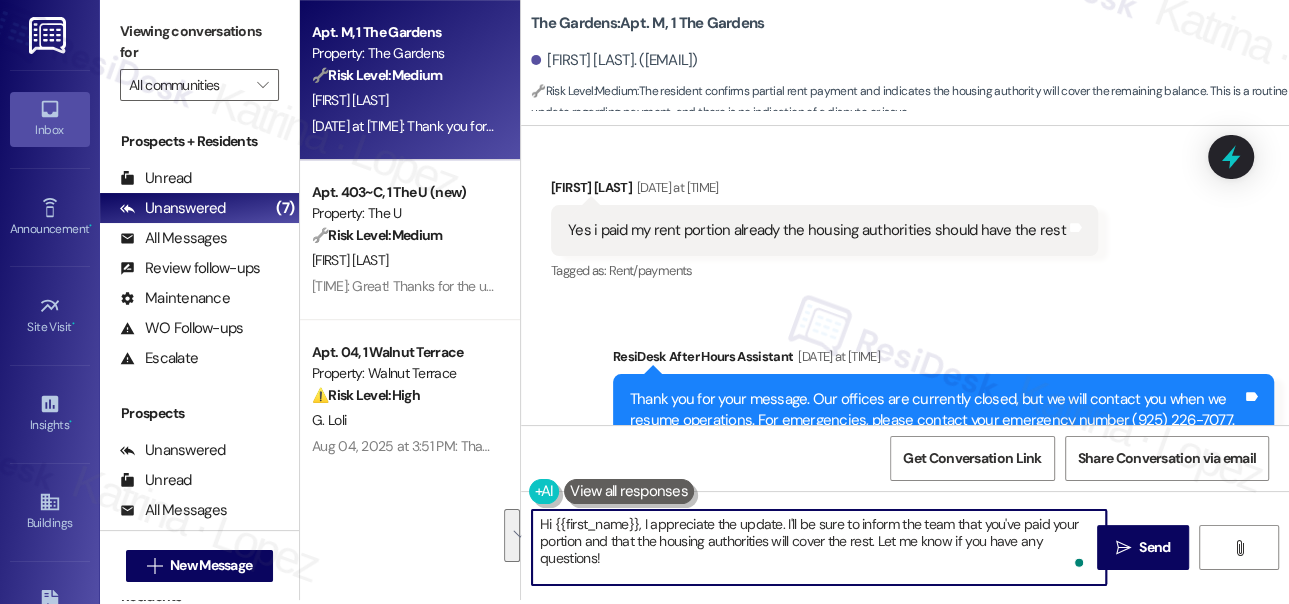 click on "Hi {{first_name}}, I appreciate the update. I'll be sure to inform the team that you've paid your portion and that the housing authorities will cover the rest. Let me know if you have any questions!" at bounding box center [819, 547] 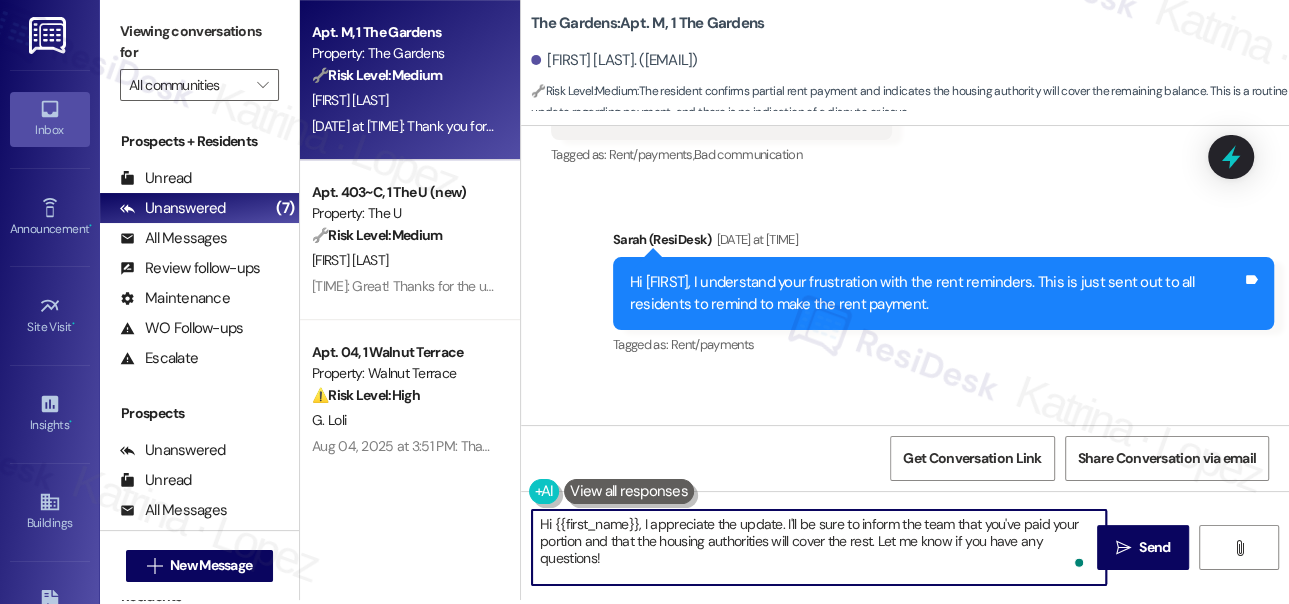 scroll, scrollTop: 11836, scrollLeft: 0, axis: vertical 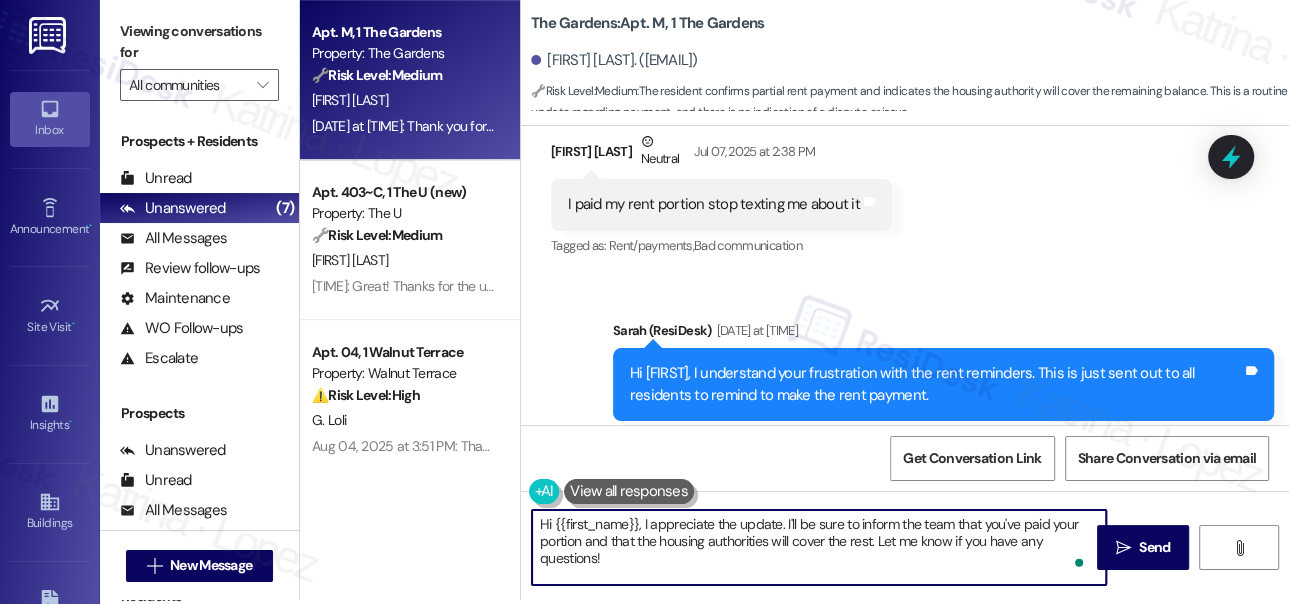 click on "I paid my rent portion stop texting me about it" at bounding box center [714, 204] 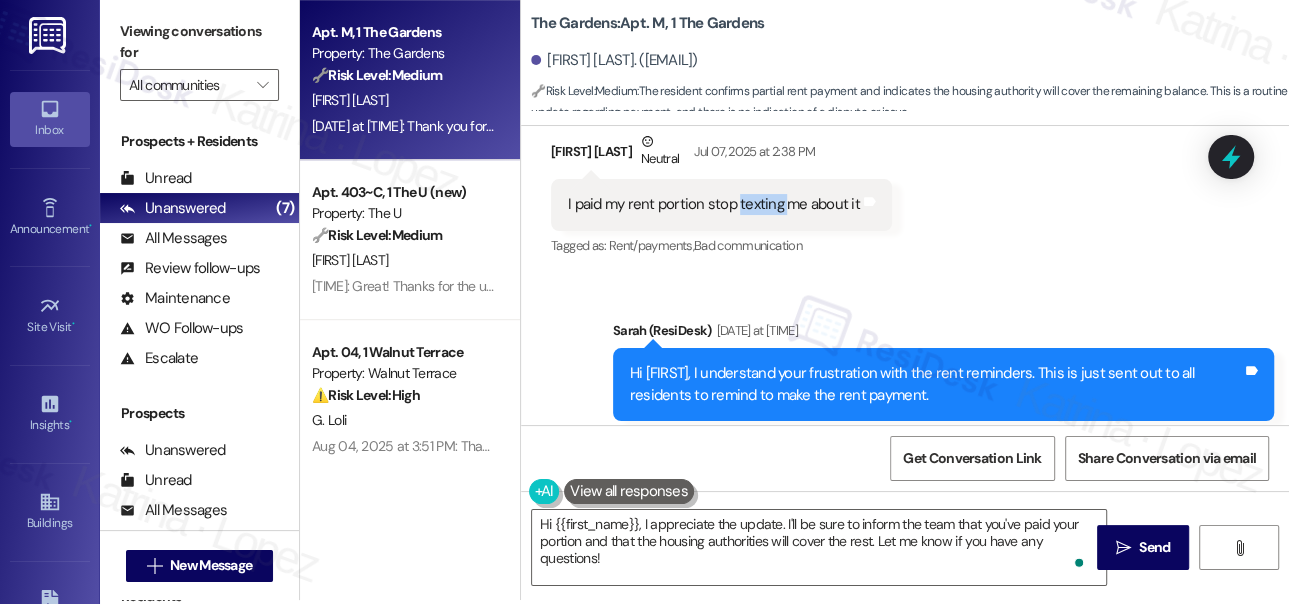 click on "I paid my rent portion stop texting me about it" at bounding box center [714, 204] 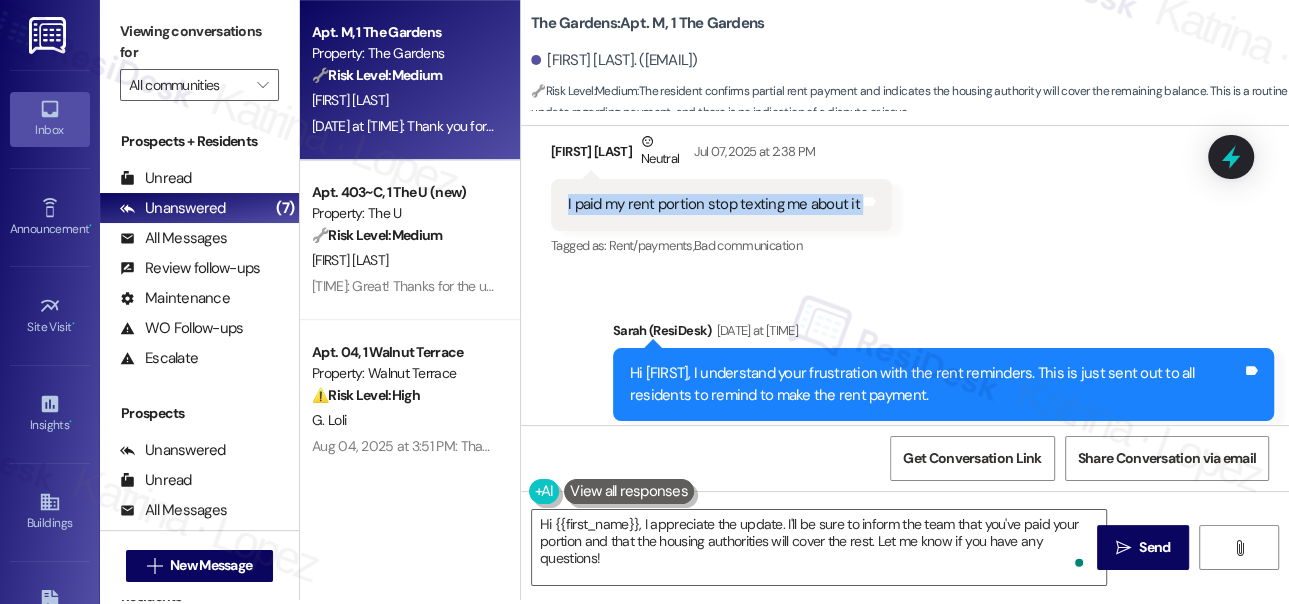 click on "I paid my rent portion stop texting me about it" at bounding box center [714, 204] 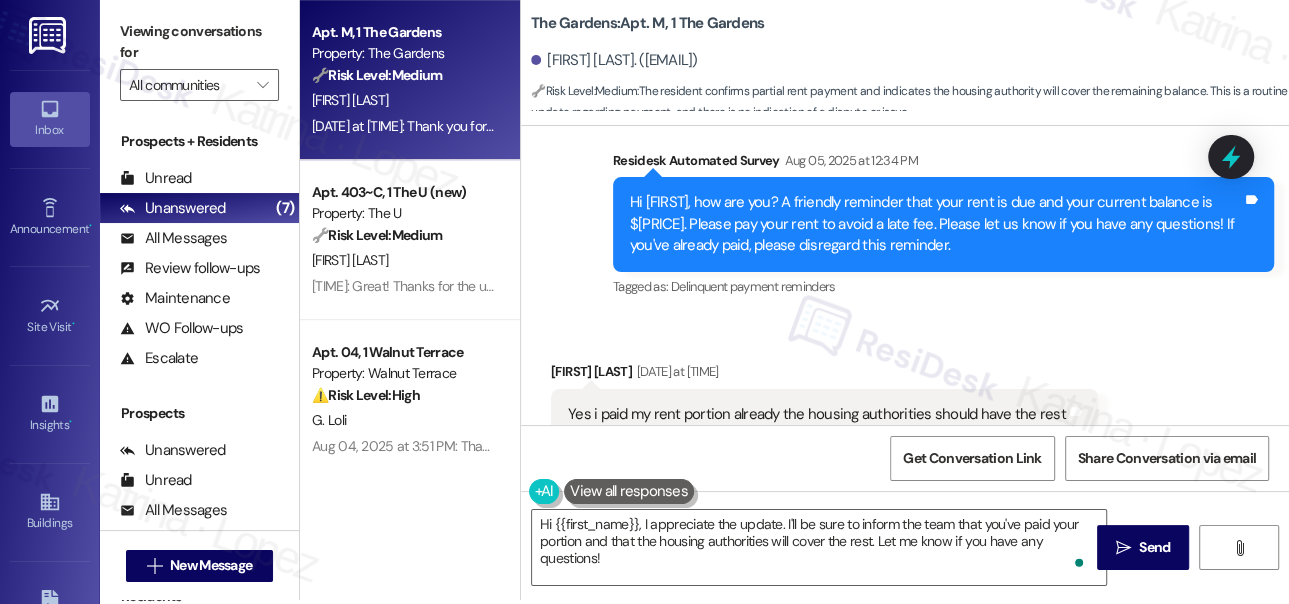 scroll, scrollTop: 12290, scrollLeft: 0, axis: vertical 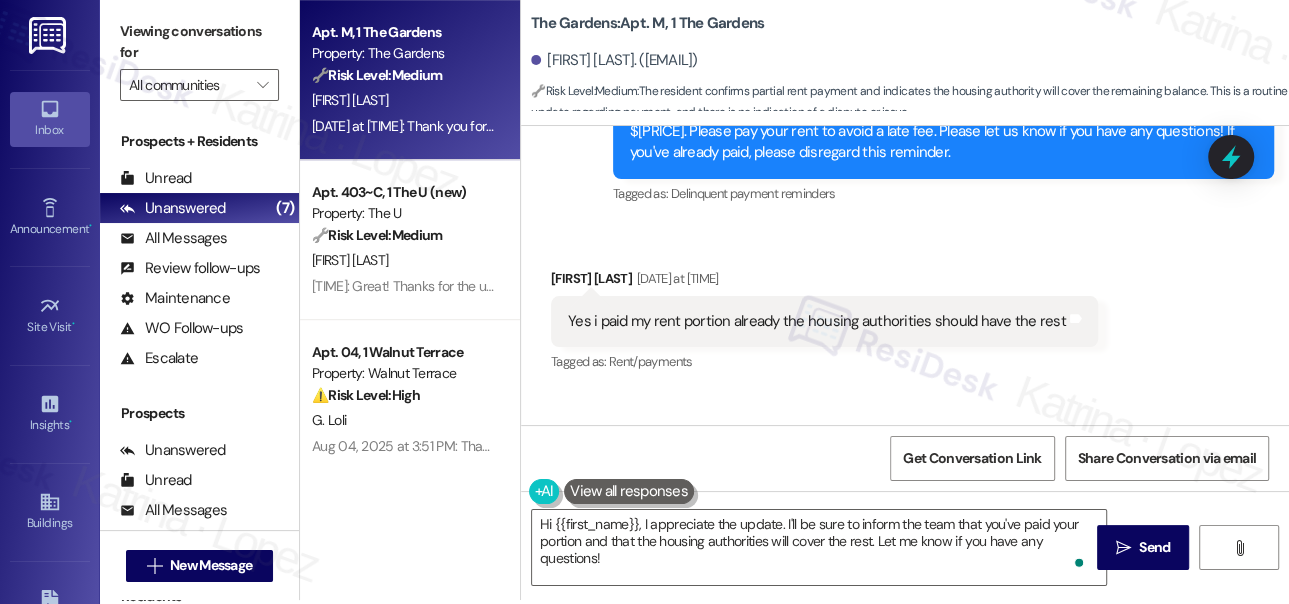click on "Yes i paid my rent portion already the housing authorities should have the rest" at bounding box center [817, 321] 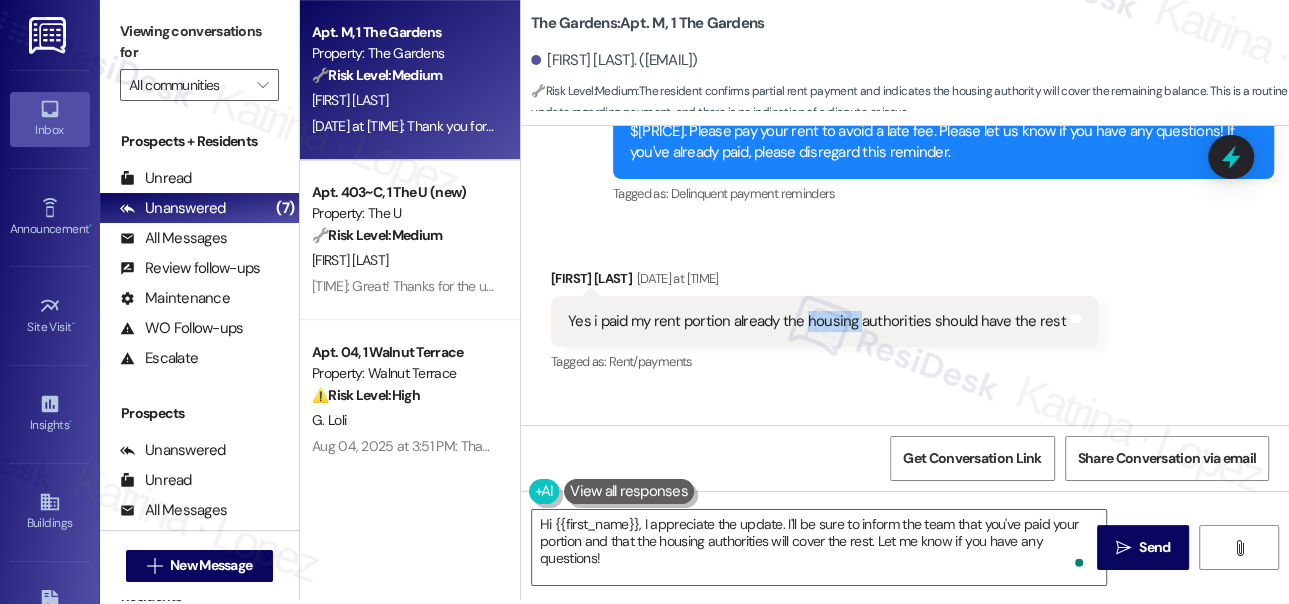 click on "Yes i paid my rent portion already the housing authorities should have the rest" at bounding box center (817, 321) 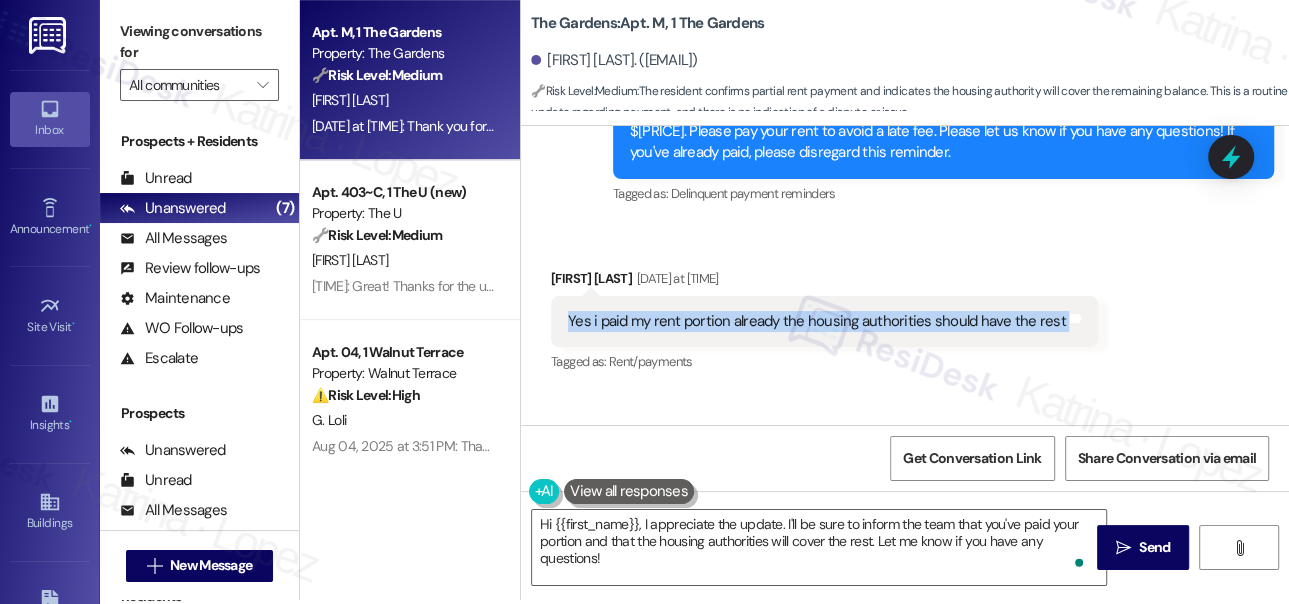click on "Yes i paid my rent portion already the housing authorities should have the rest" at bounding box center (817, 321) 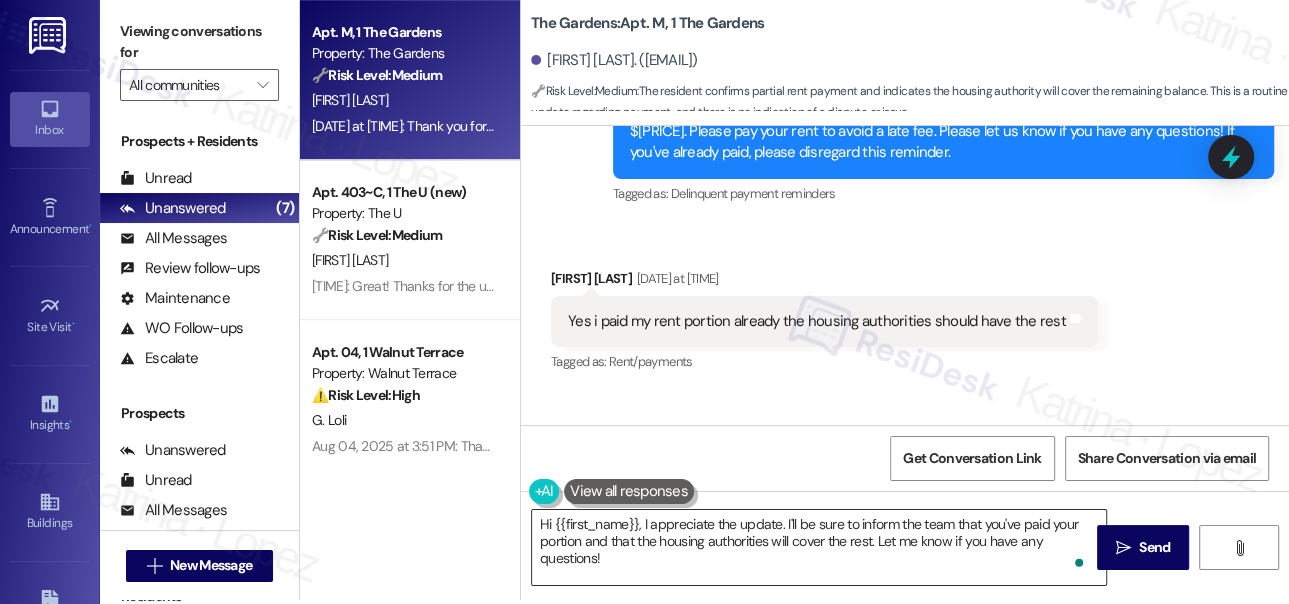 click on "Hi {{first_name}}, I appreciate the update. I'll be sure to inform the team that you've paid your portion and that the housing authorities will cover the rest. Let me know if you have any questions!" at bounding box center (819, 547) 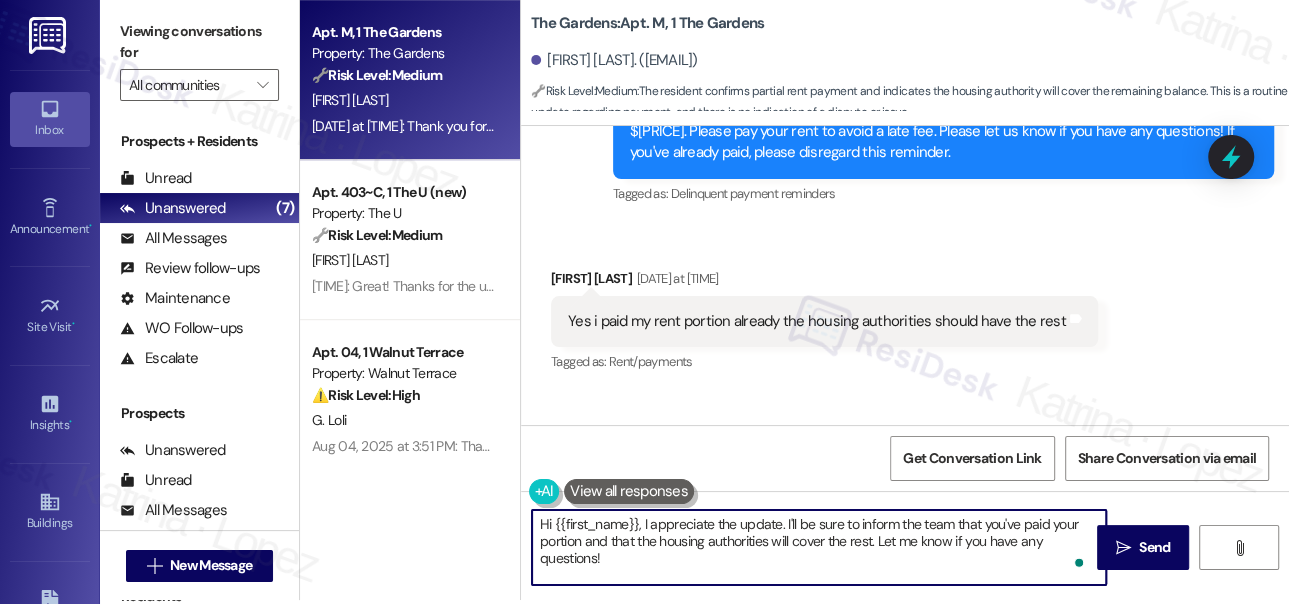 click on "Hi {{first_name}}, I appreciate the update. I'll be sure to inform the team that you've paid your portion and that the housing authorities will cover the rest. Let me know if you have any questions!" at bounding box center [819, 547] 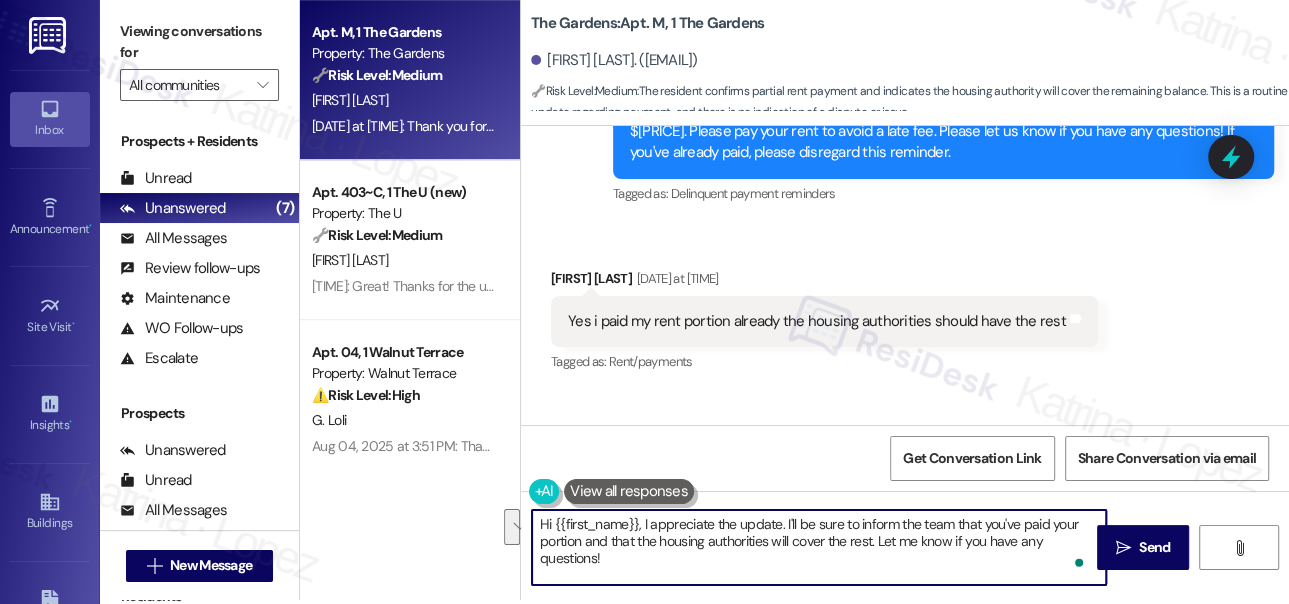 click on "Hi {{first_name}}, I appreciate the update. I'll be sure to inform the team that you've paid your portion and that the housing authorities will cover the rest. Let me know if you have any questions!" at bounding box center (819, 547) 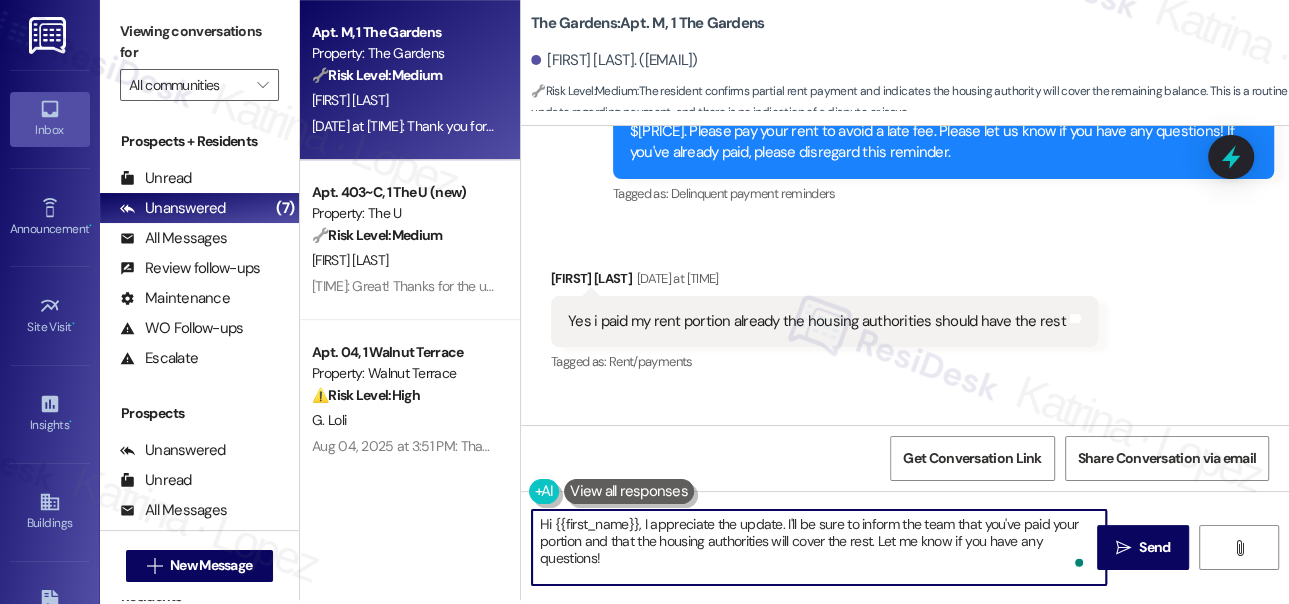 click on "Hi {{first_name}}, I appreciate the update. I'll be sure to inform the team that you've paid your portion and that the housing authorities will cover the rest. Let me know if you have any questions!" at bounding box center (819, 547) 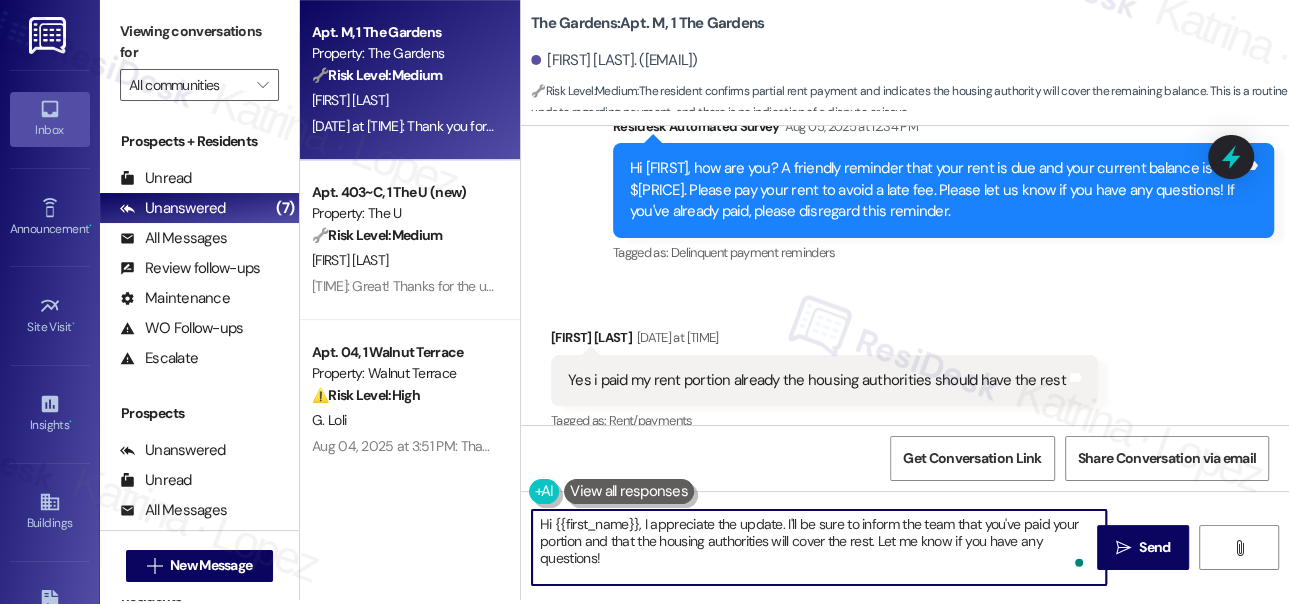 scroll, scrollTop: 12200, scrollLeft: 0, axis: vertical 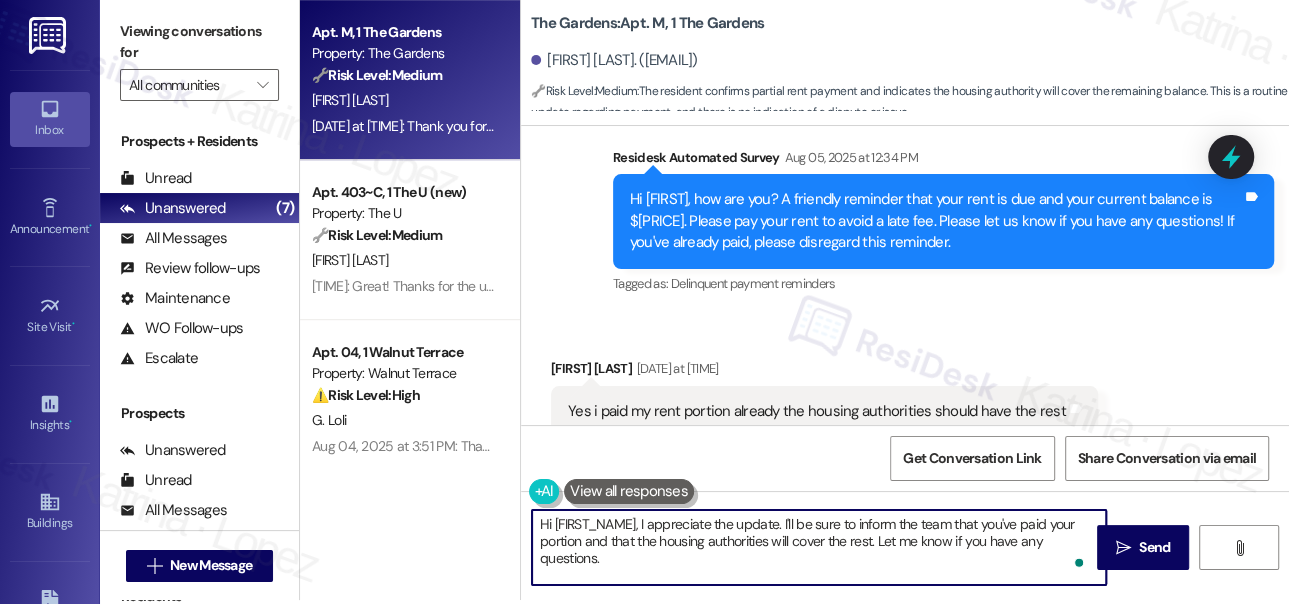 type on "Hi [FIRST_NAME], I appreciate the update. I'll be sure to inform the team that you've paid your portion and that the housing authorities will cover the rest. Let me know if you have any questions." 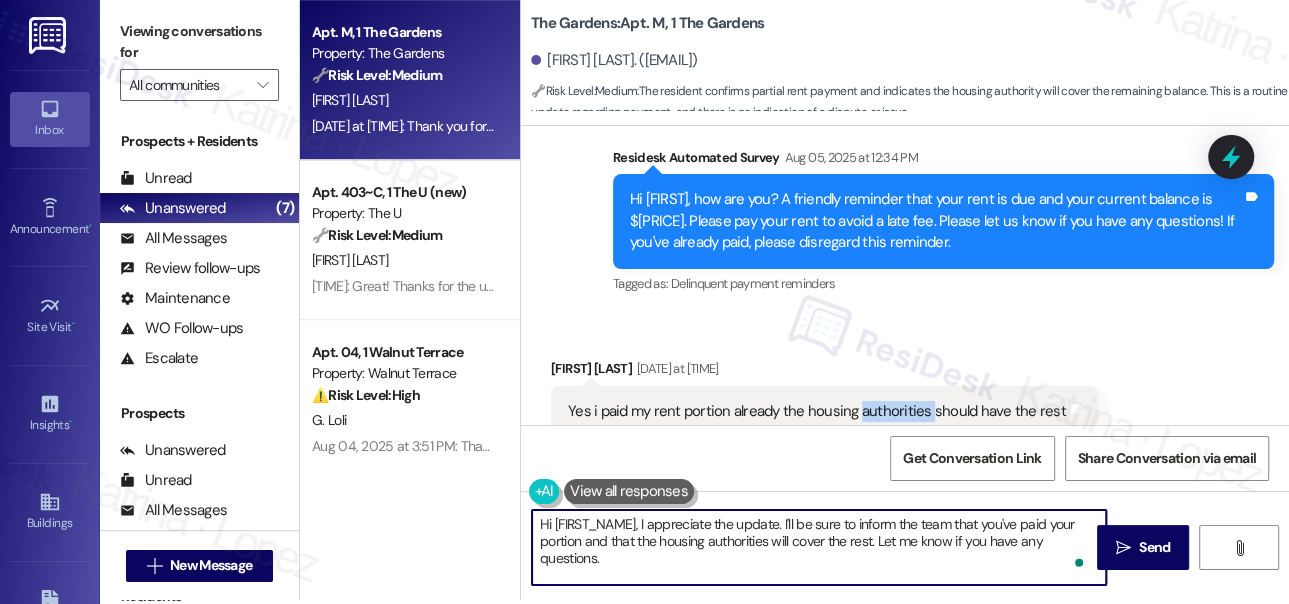 click on "Yes i paid my rent portion already the housing authorities should have the rest" at bounding box center [817, 411] 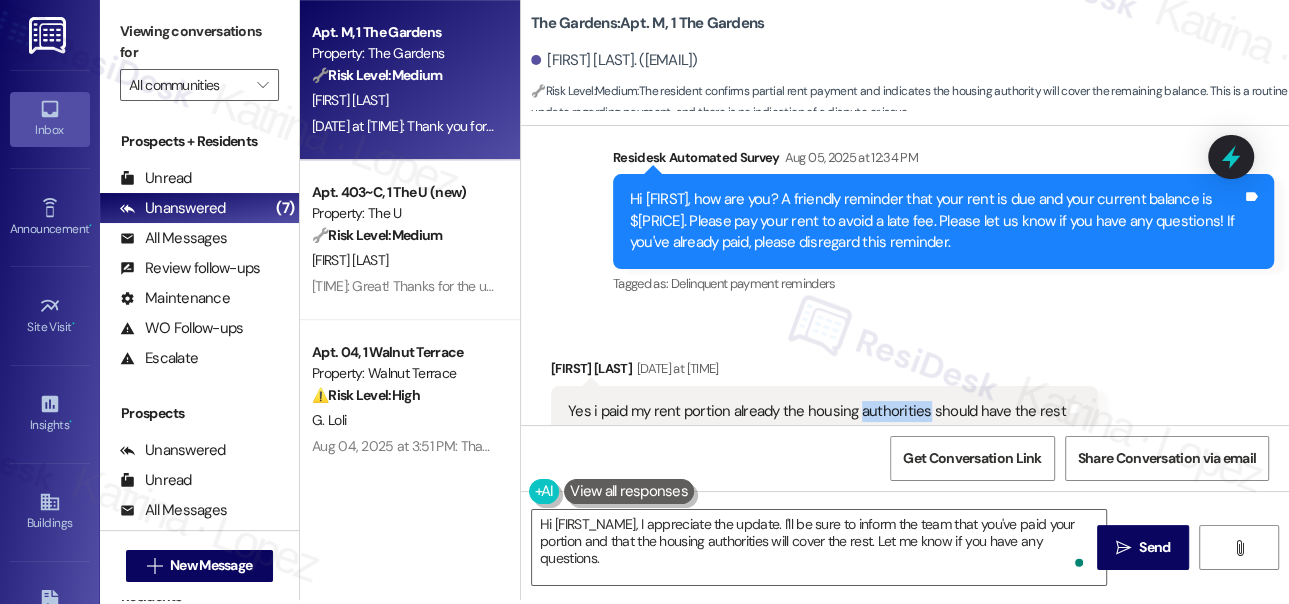scroll, scrollTop: 12202, scrollLeft: 0, axis: vertical 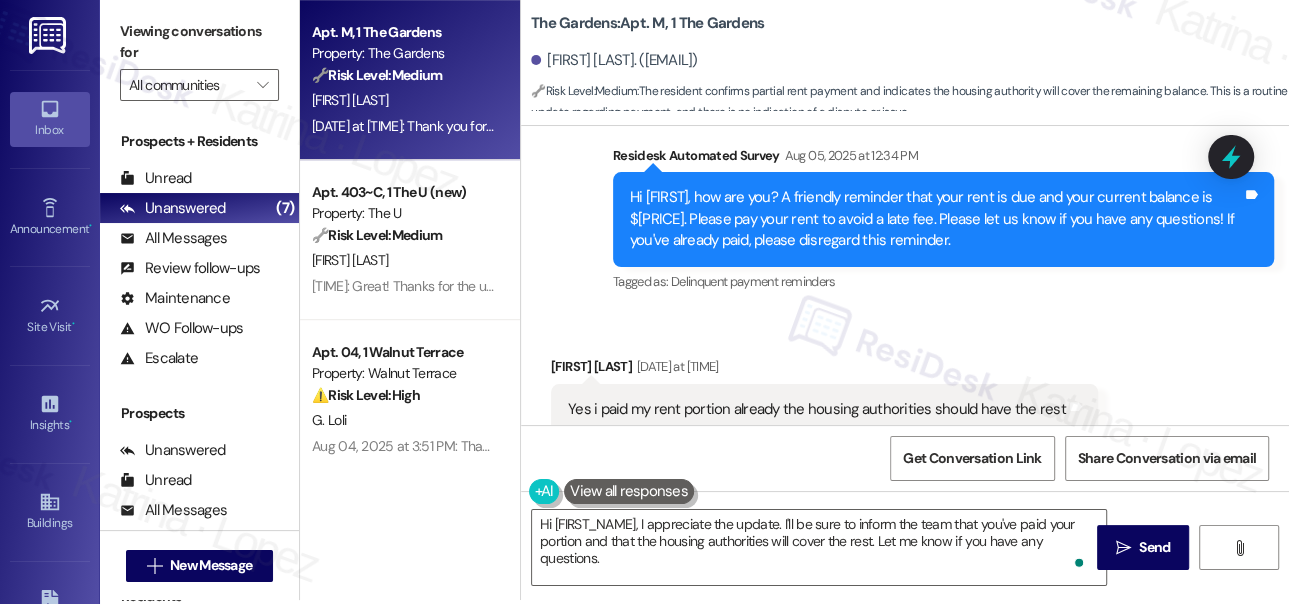 click on "Yes i paid my rent portion already the housing authorities should have the rest" at bounding box center (817, 409) 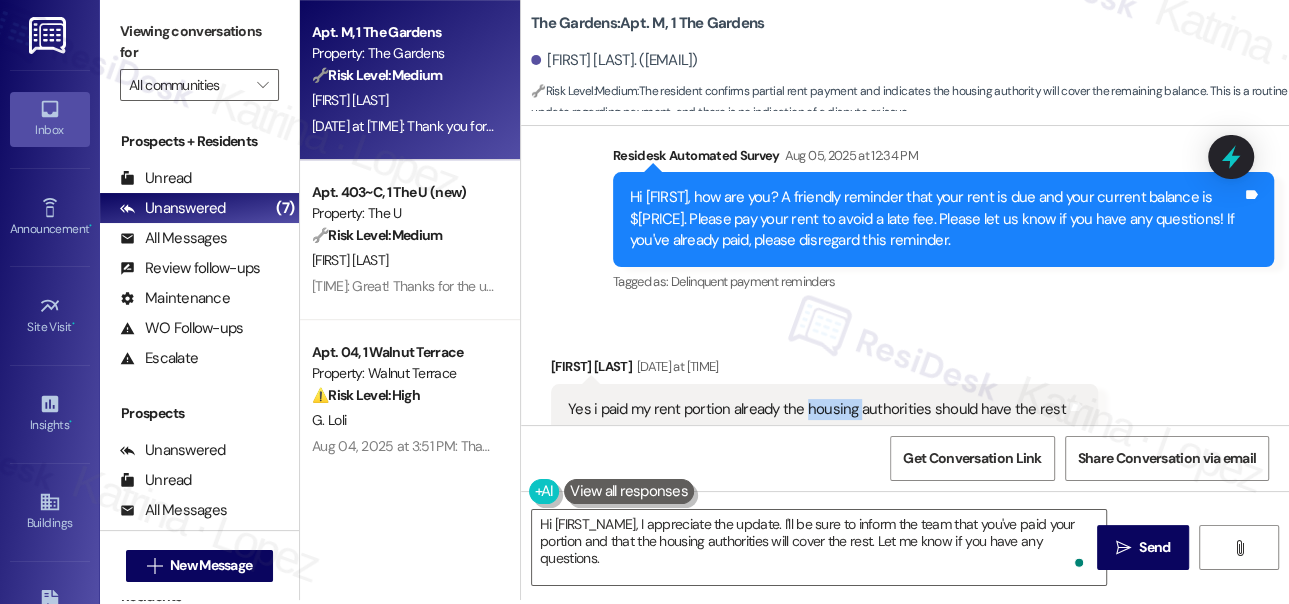 click on "Yes i paid my rent portion already the housing authorities should have the rest" at bounding box center (817, 409) 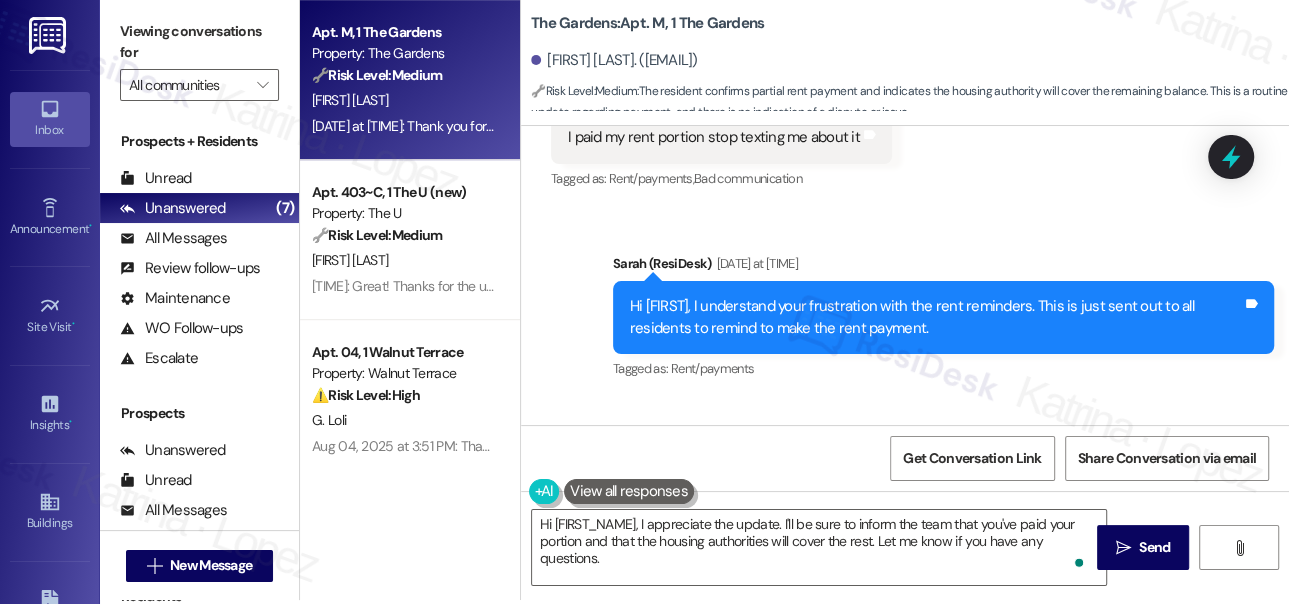 scroll, scrollTop: 11930, scrollLeft: 0, axis: vertical 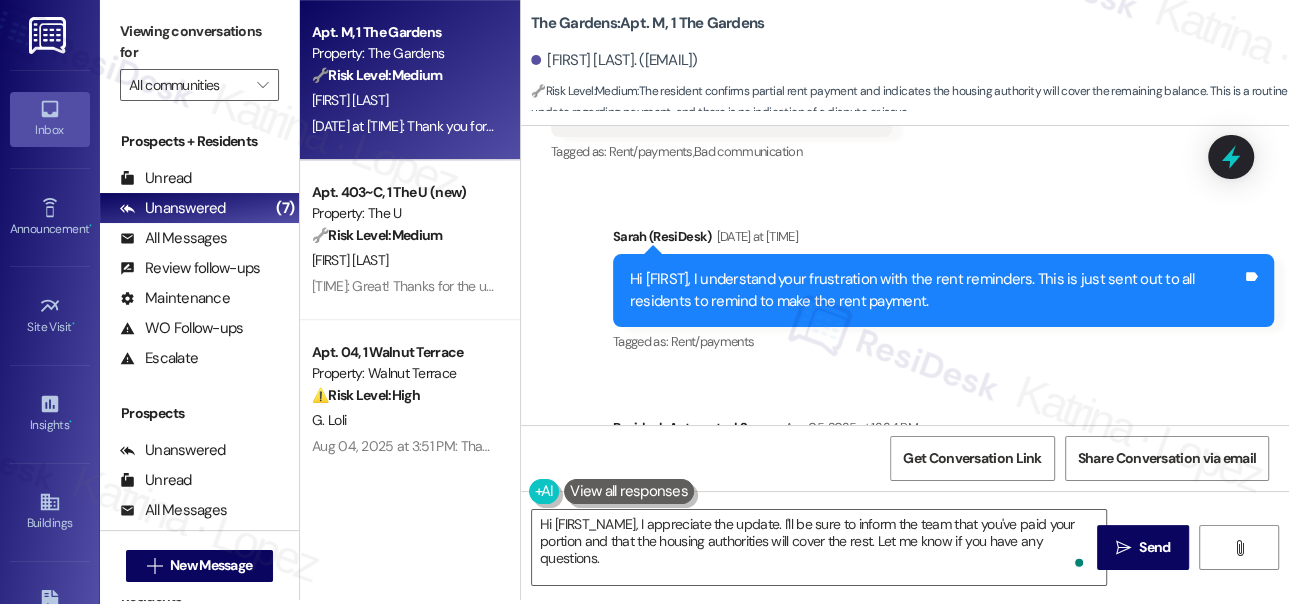 click on "Hi [FIRST], I understand your frustration with the rent reminders. This is just sent out to all residents to remind to make the rent payment." at bounding box center [936, 290] 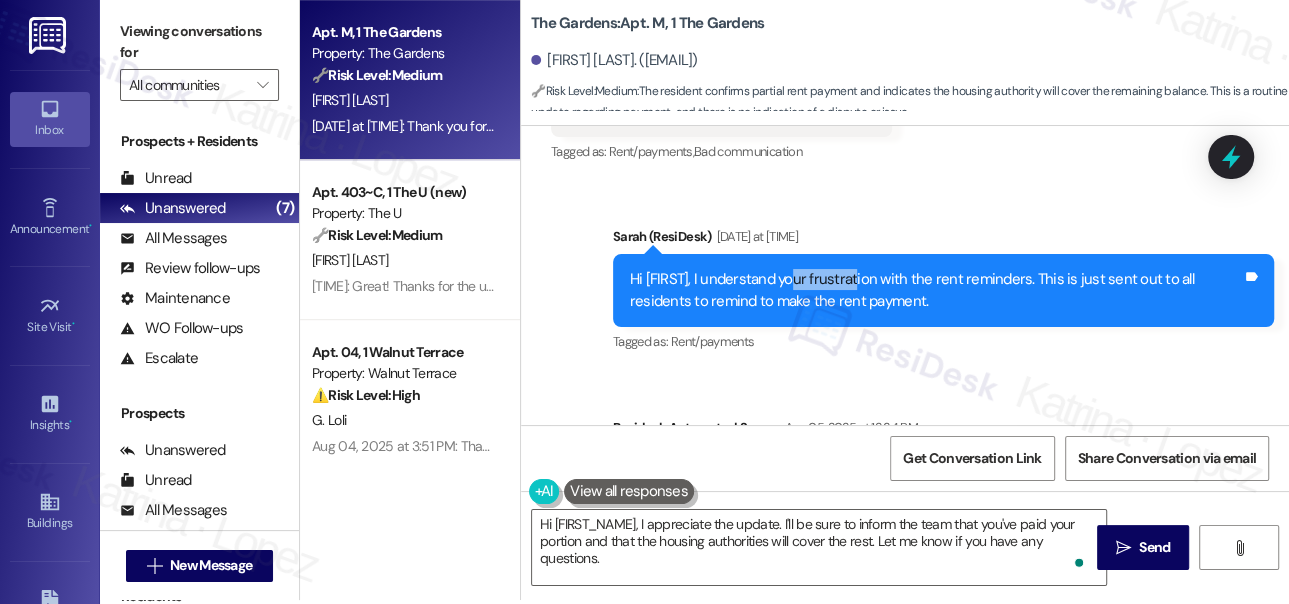 click on "Hi [FIRST], I understand your frustration with the rent reminders. This is just sent out to all residents to remind to make the rent payment." at bounding box center (936, 290) 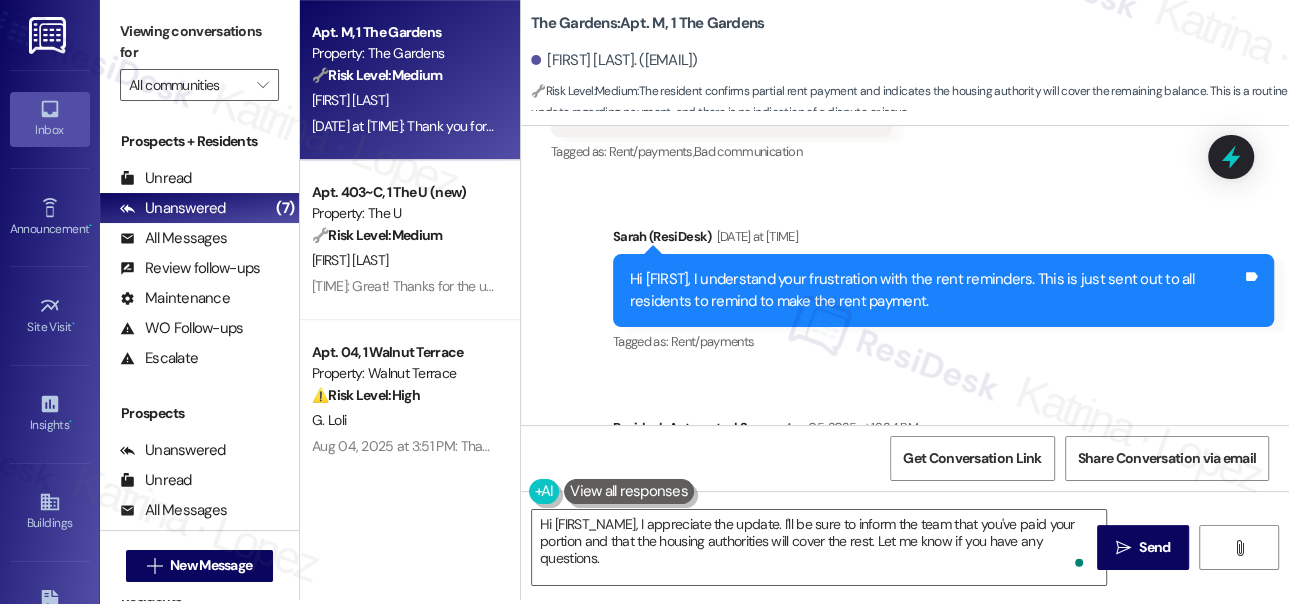 click on "Hi [FIRST], I understand your frustration with the rent reminders. This is just sent out to all residents to remind to make the rent payment. Tags and notes" at bounding box center [943, 290] 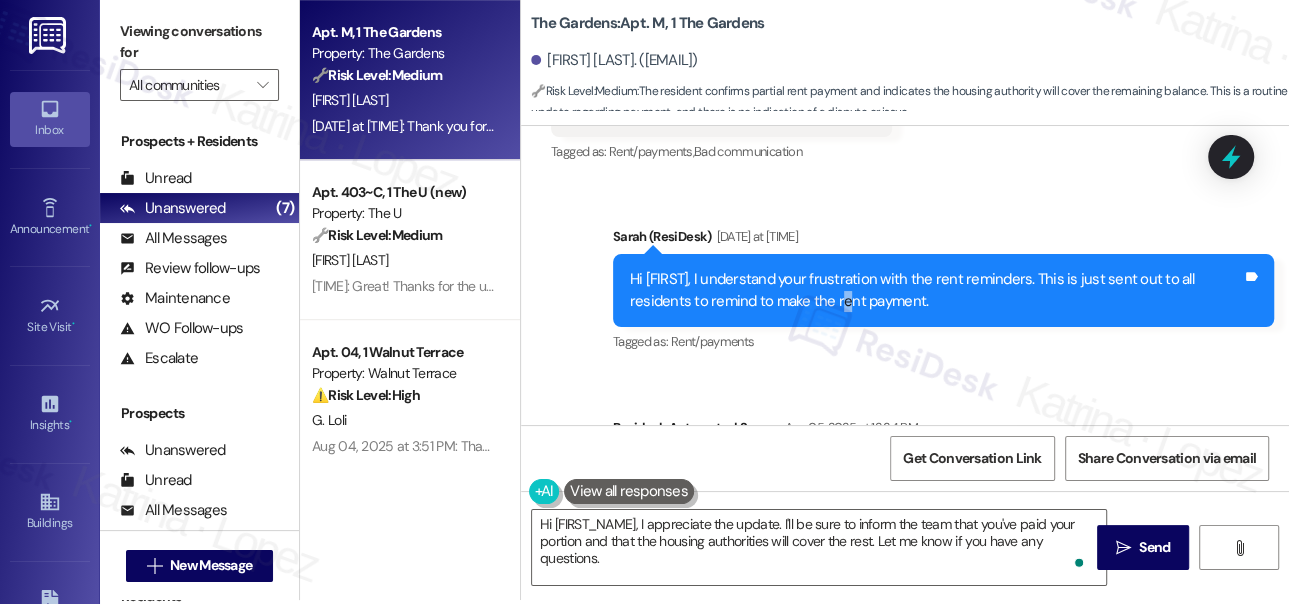 click on "Hi [FIRST], I understand your frustration with the rent reminders. This is just sent out to all residents to remind to make the rent payment. Tags and notes" at bounding box center [943, 290] 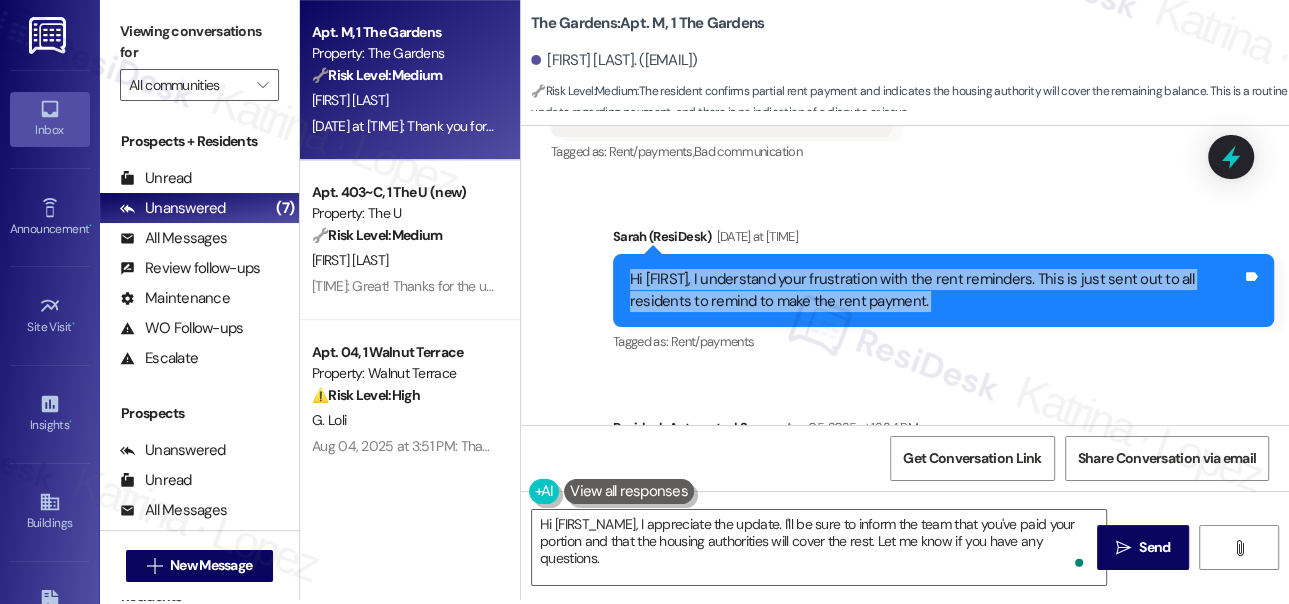 click on "Hi [FIRST], I understand your frustration with the rent reminders. This is just sent out to all residents to remind to make the rent payment. Tags and notes" at bounding box center [943, 290] 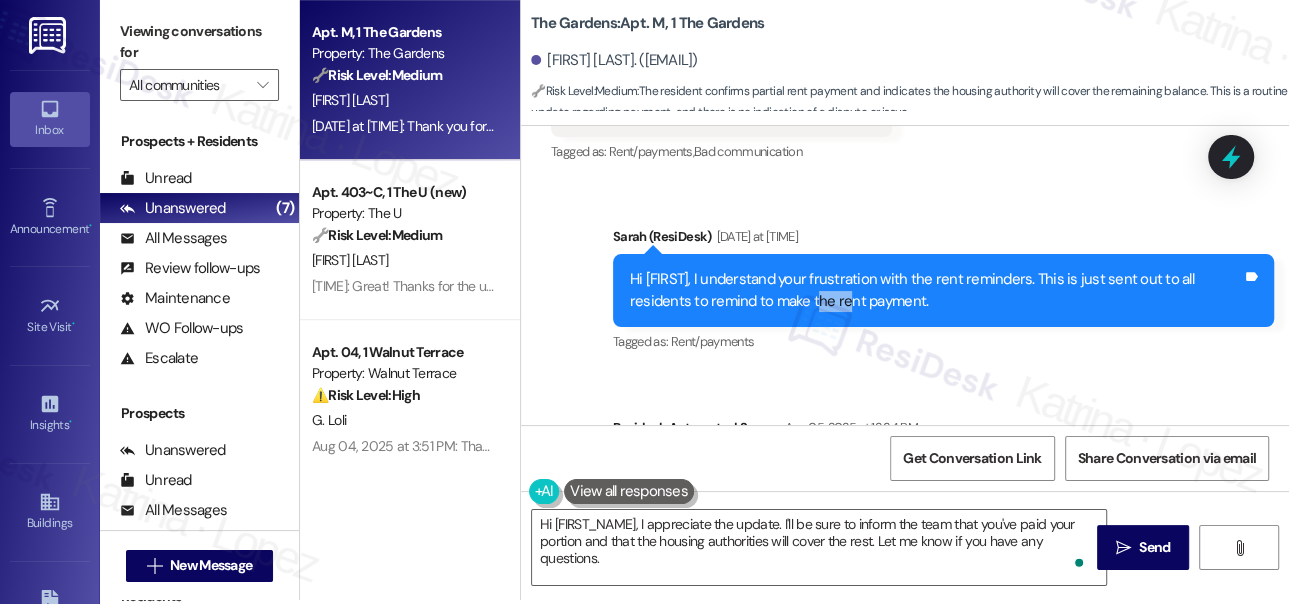 click on "Hi [FIRST], I understand your frustration with the rent reminders. This is just sent out to all residents to remind to make the rent payment." at bounding box center [936, 290] 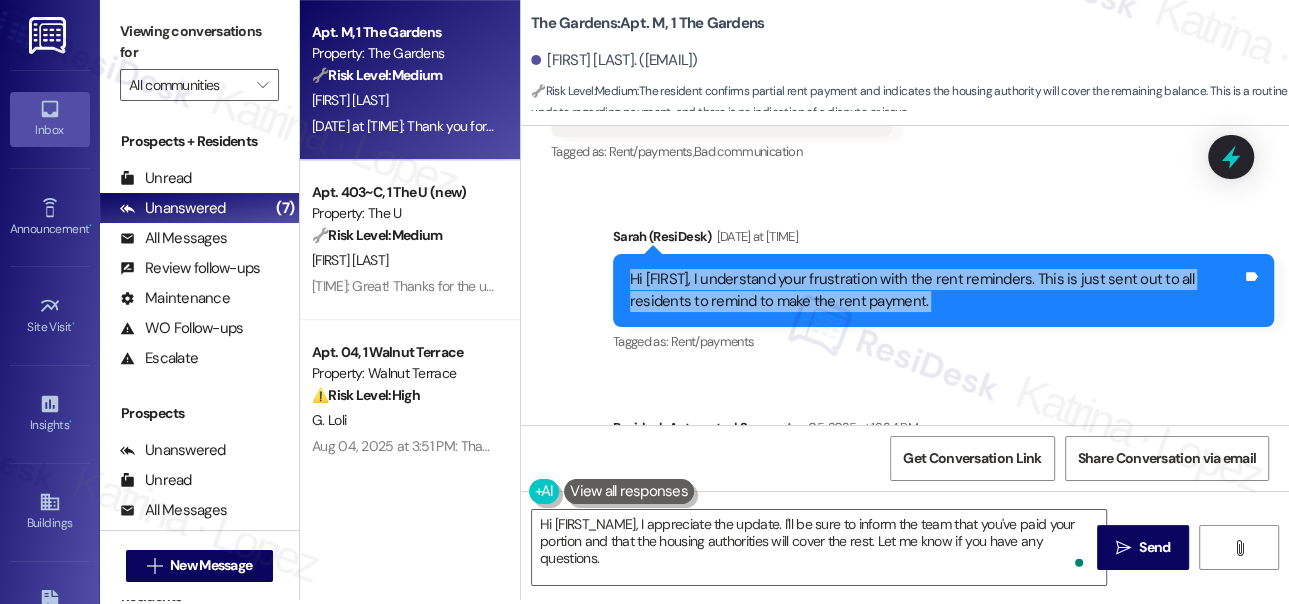 click on "Hi [FIRST], I understand your frustration with the rent reminders. This is just sent out to all residents to remind to make the rent payment." at bounding box center (936, 290) 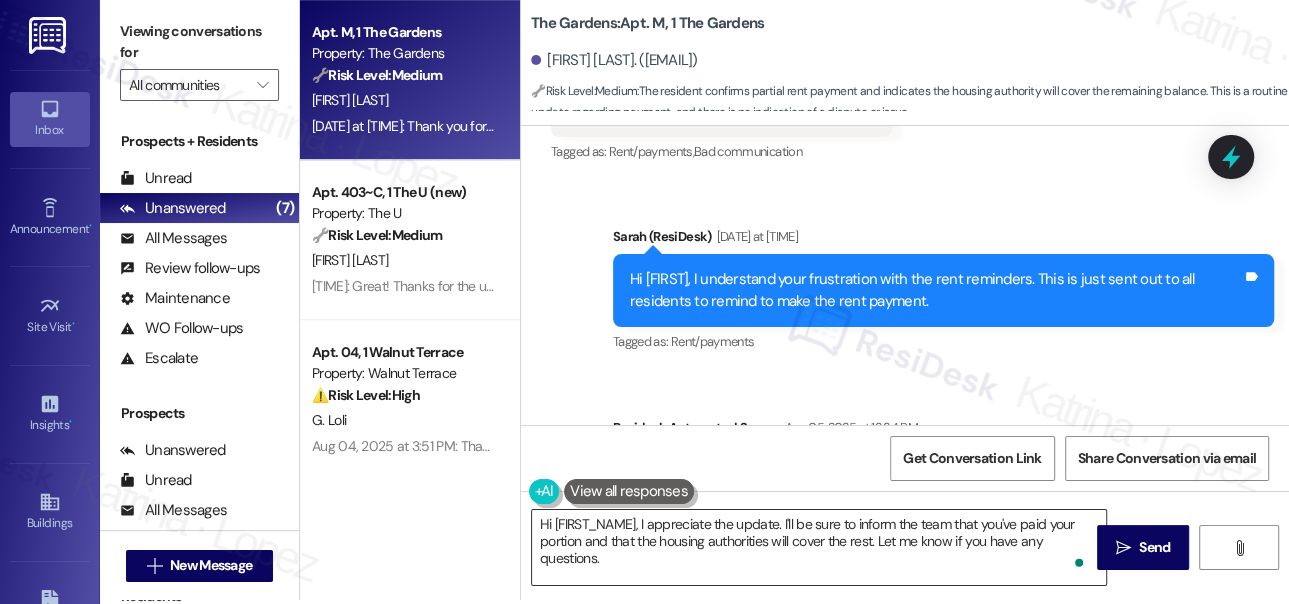 click on "Hi [FIRST_NAME], I appreciate the update. I'll be sure to inform the team that you've paid your portion and that the housing authorities will cover the rest. Let me know if you have any questions." at bounding box center (819, 547) 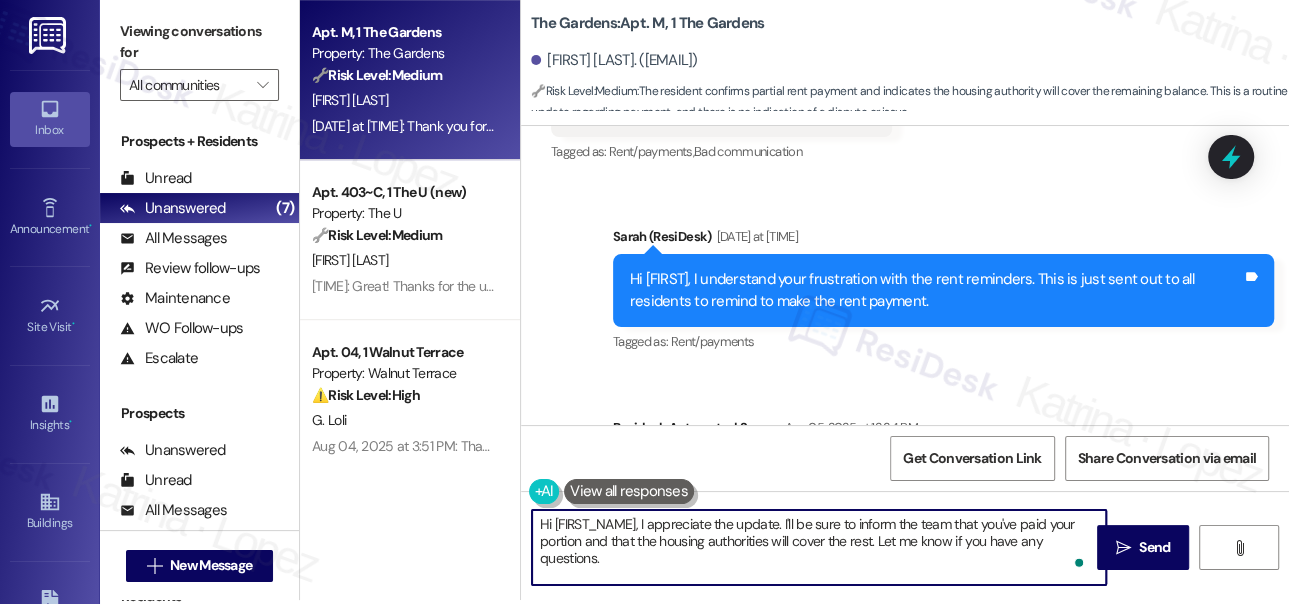 click on "Hi [FIRST], I understand your frustration with the rent reminders. This is just sent out to all residents to remind to make the rent payment." at bounding box center [936, 290] 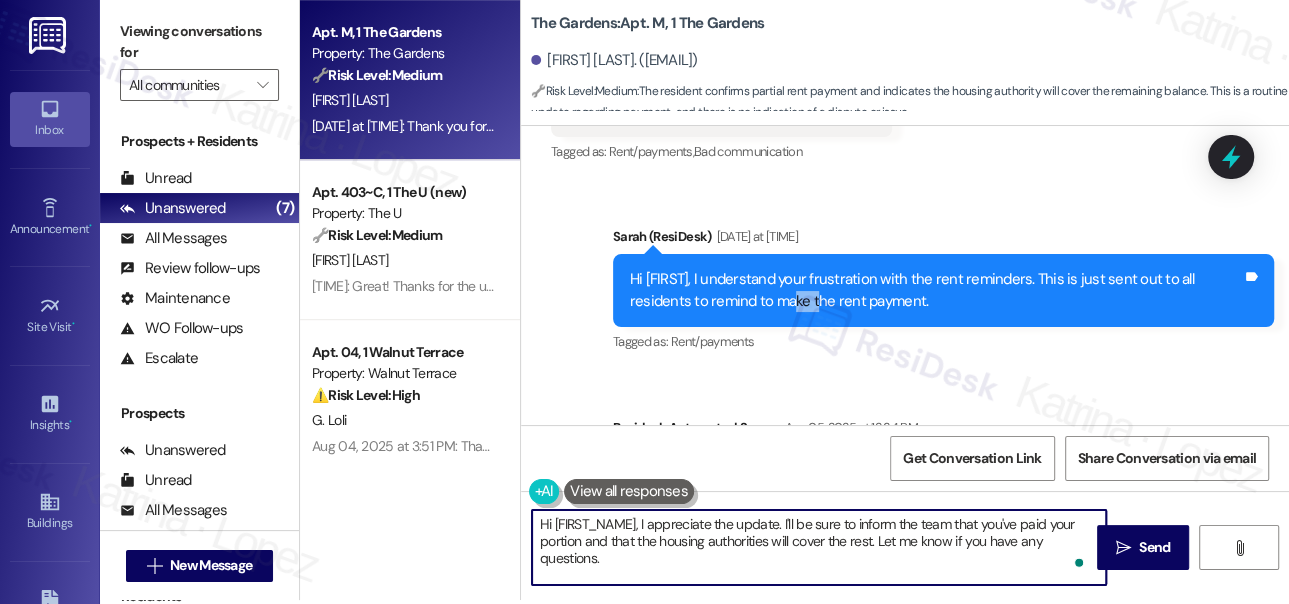 click on "Hi [FIRST], I understand your frustration with the rent reminders. This is just sent out to all residents to remind to make the rent payment." at bounding box center [936, 290] 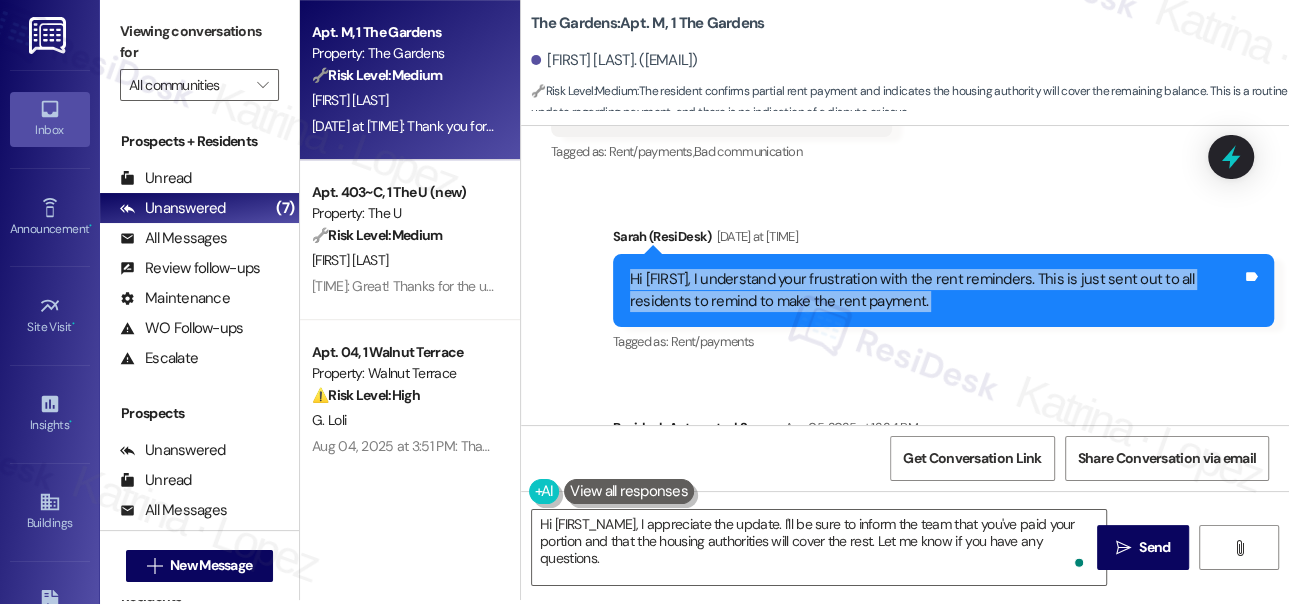 click on "Hi [FIRST], I understand your frustration with the rent reminders. This is just sent out to all residents to remind to make the rent payment." at bounding box center (936, 290) 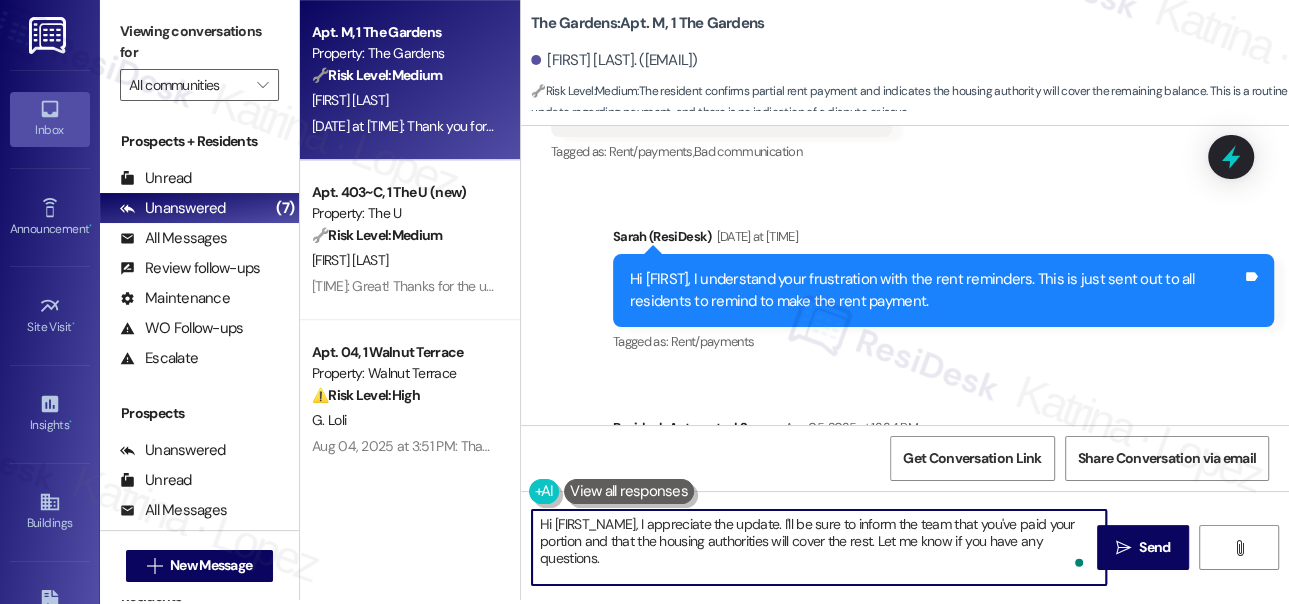 click on "Hi [FIRST_NAME], I appreciate the update. I'll be sure to inform the team that you've paid your portion and that the housing authorities will cover the rest. Let me know if you have any questions." at bounding box center [819, 547] 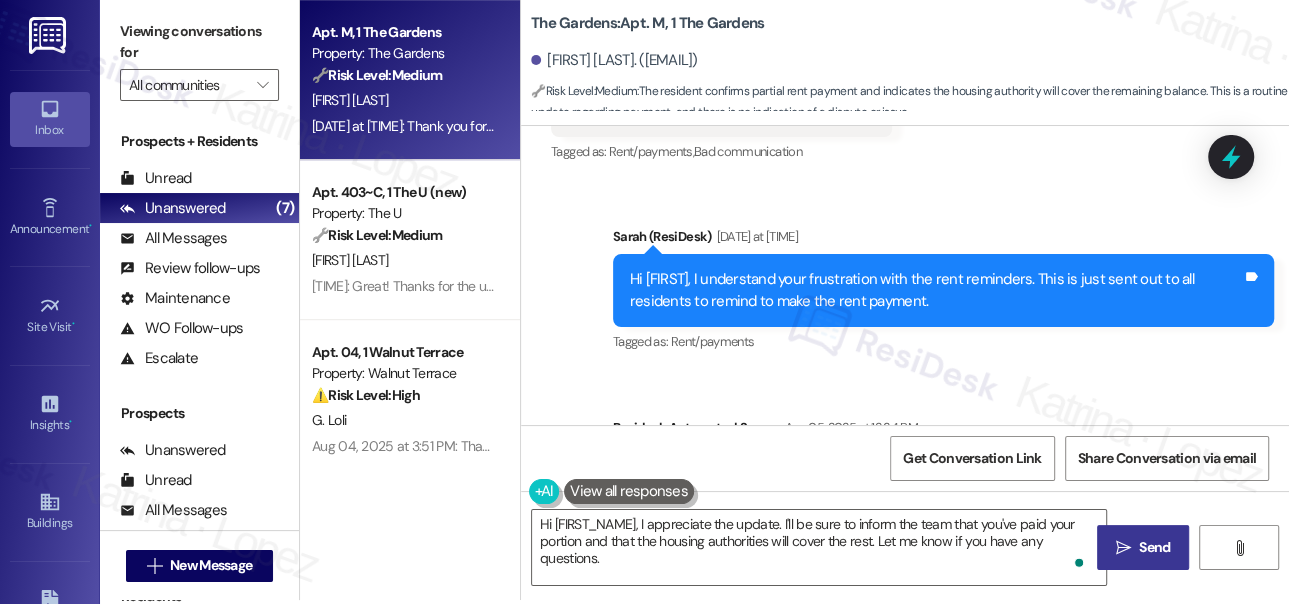 click on " Send" at bounding box center (1143, 547) 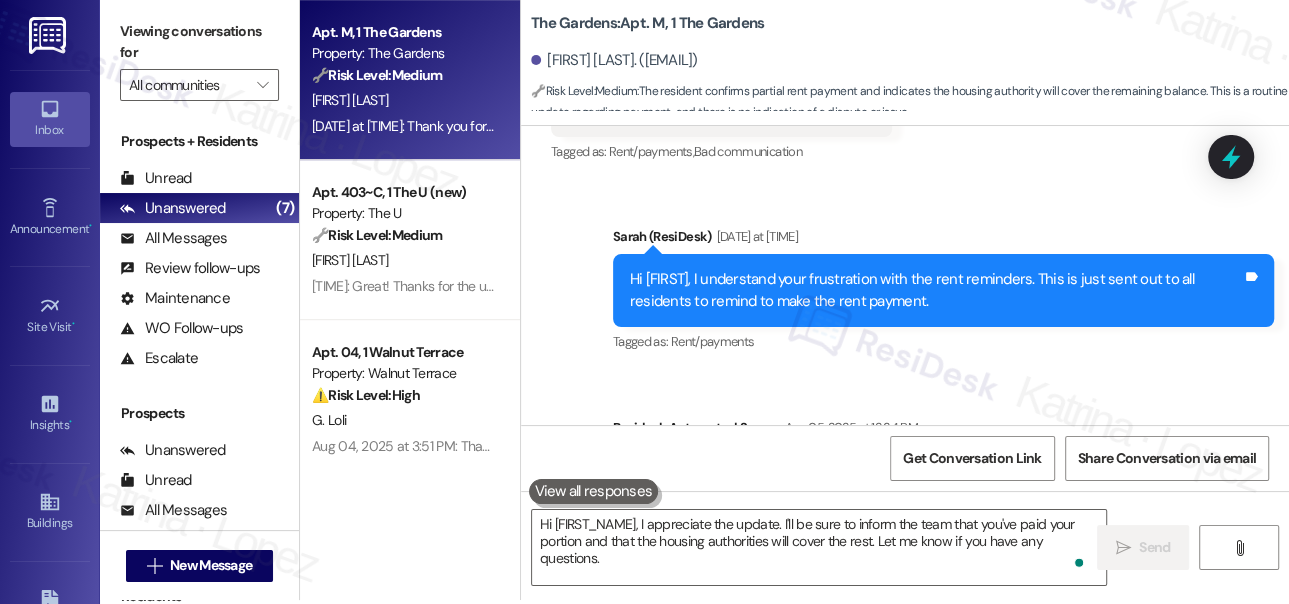 type 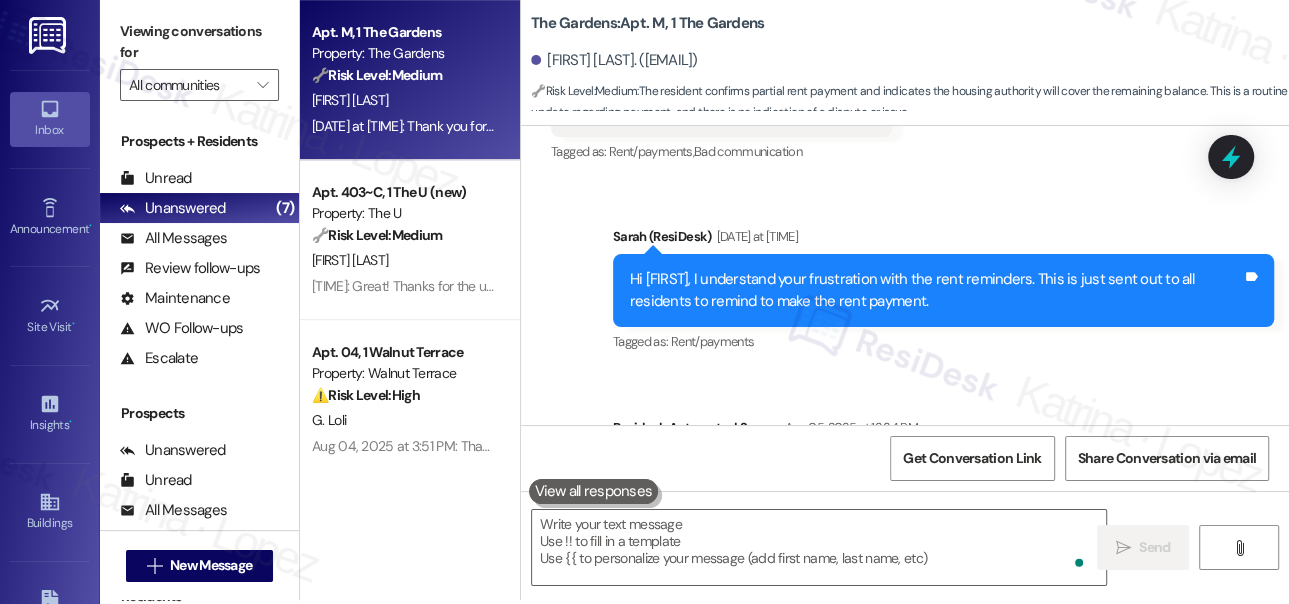 scroll, scrollTop: 12231, scrollLeft: 0, axis: vertical 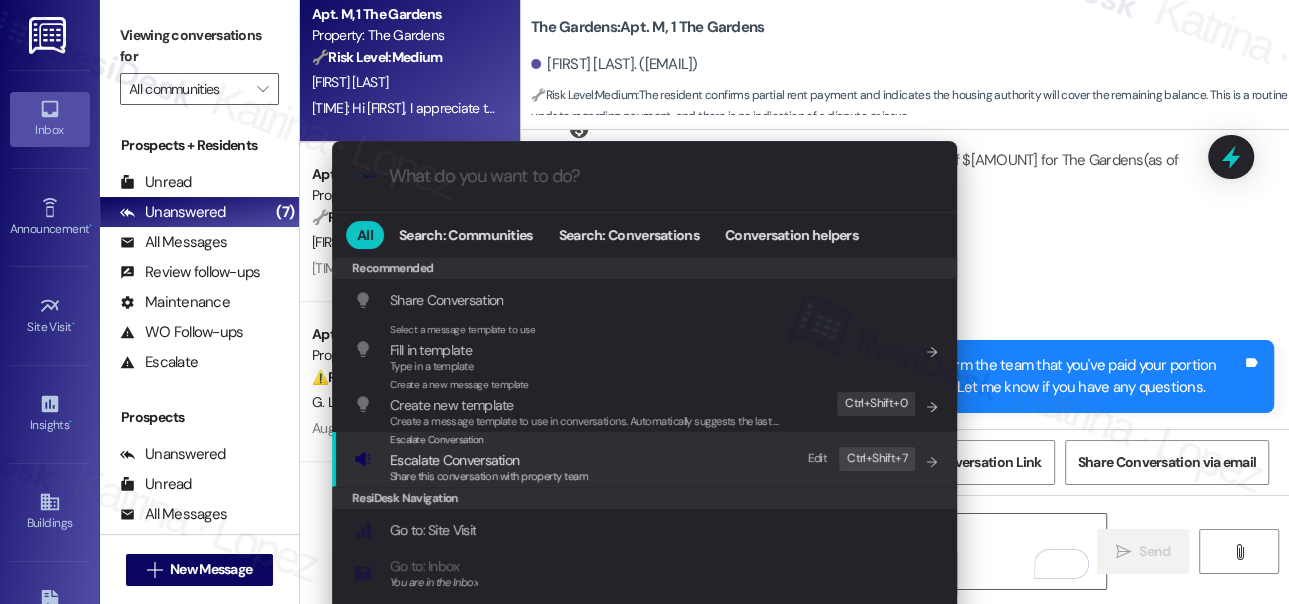 click on "Escalate Conversation" at bounding box center [489, 460] 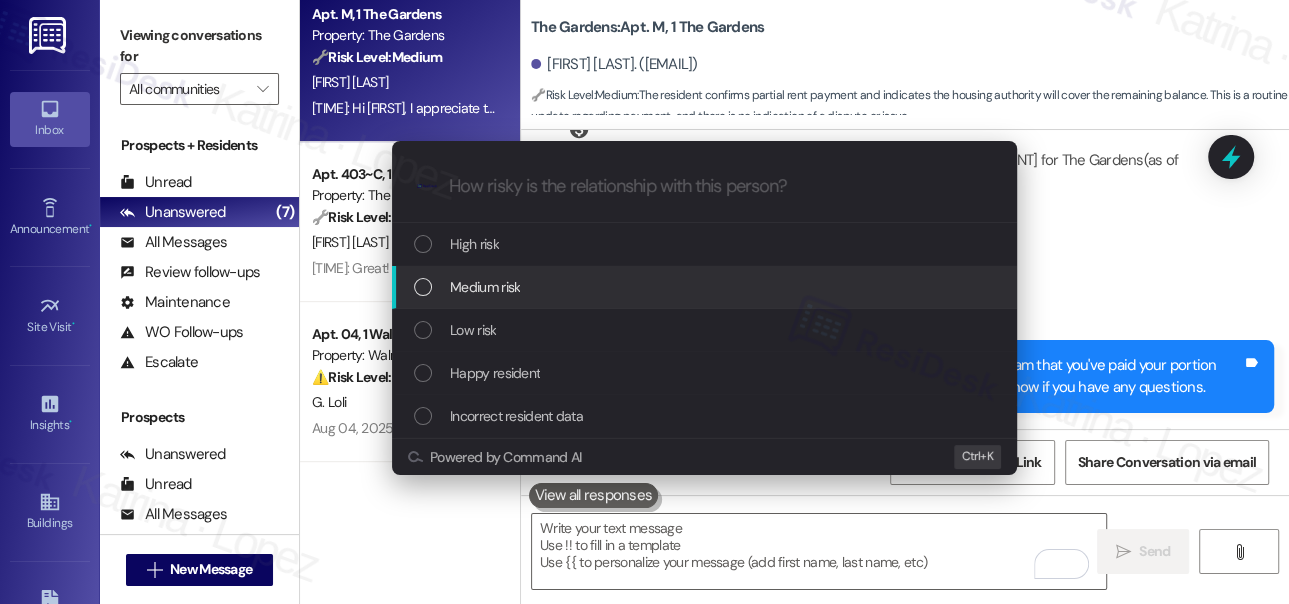 click on "Medium risk" at bounding box center [706, 287] 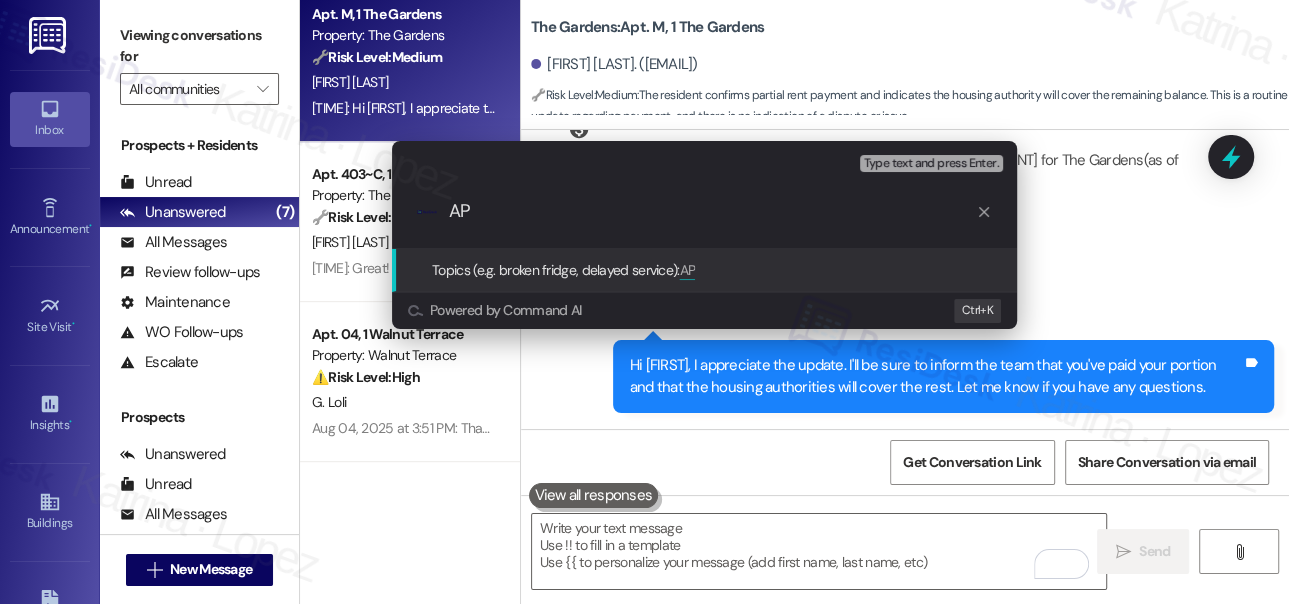 type on "A" 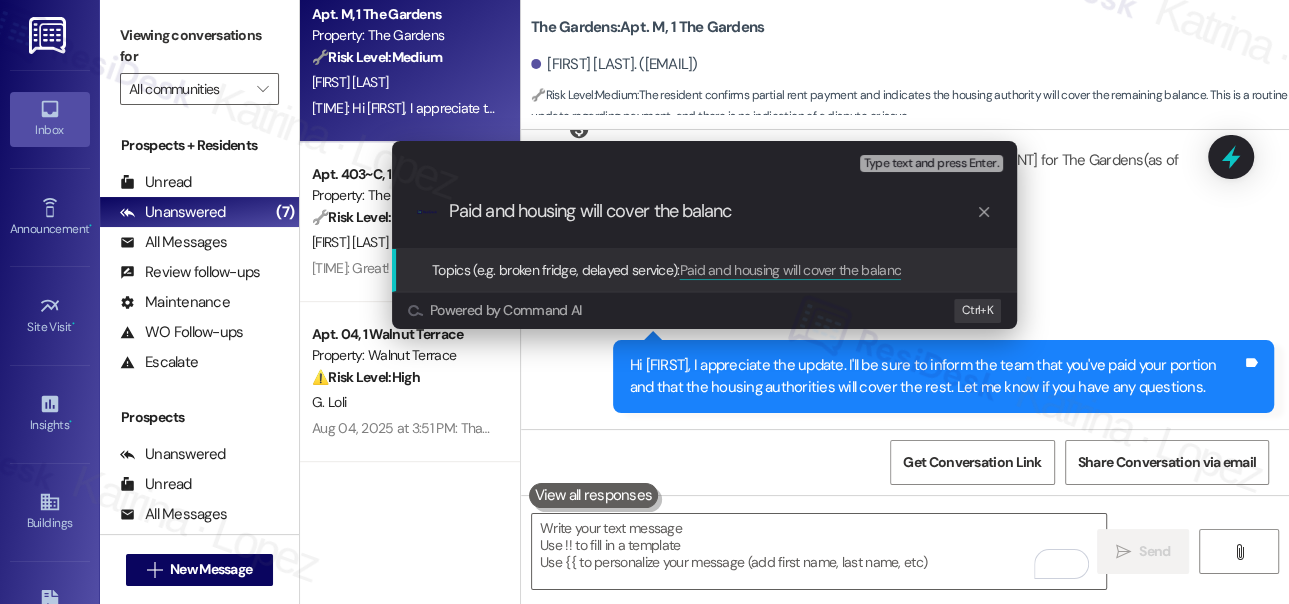type on "Paid and housing will cover the balance" 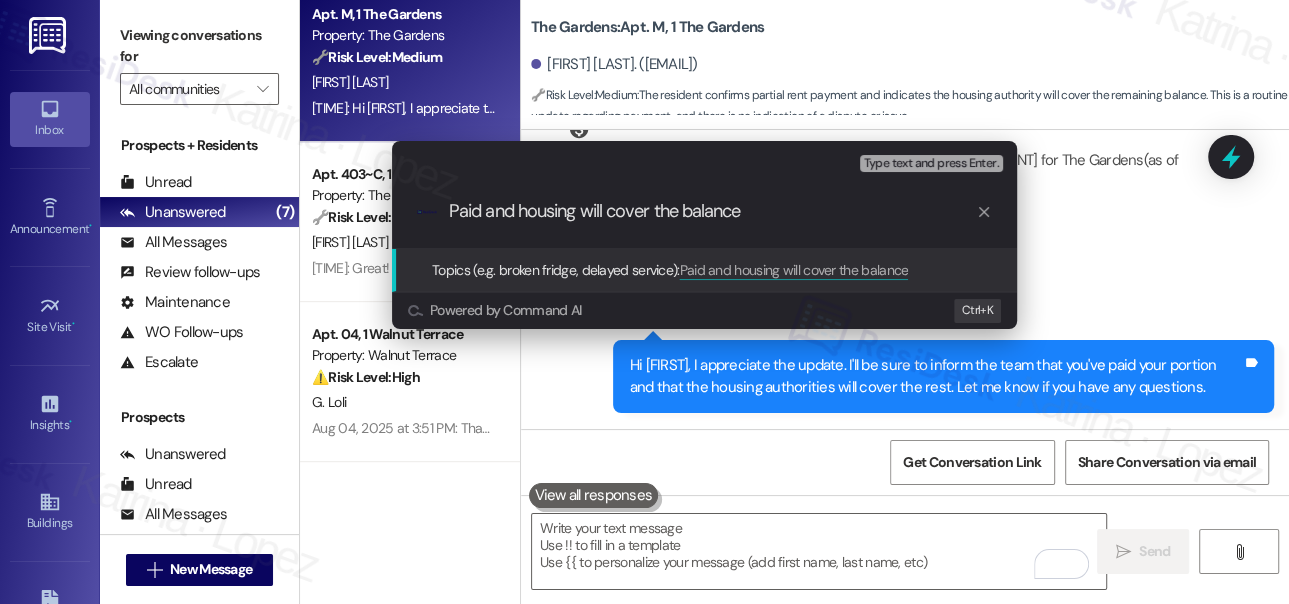 type 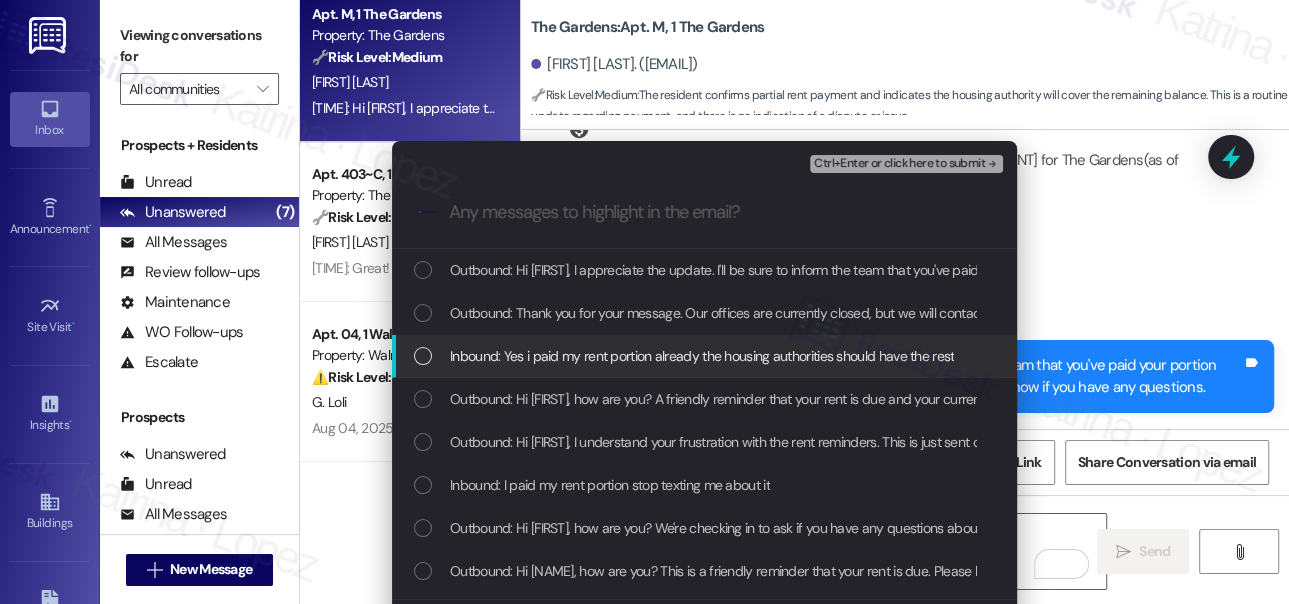 click on "Inbound: Yes i paid my rent portion already the housing authorities should have the rest" at bounding box center [702, 356] 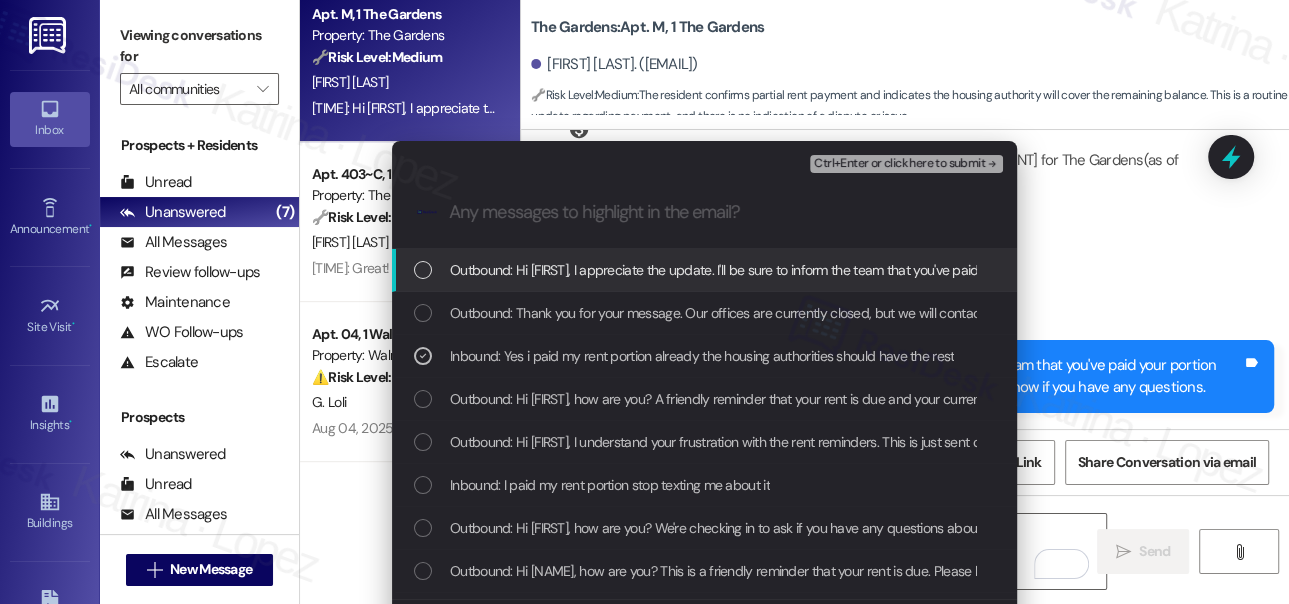 click on "Ctrl+Enter or click here to submit" at bounding box center [899, 164] 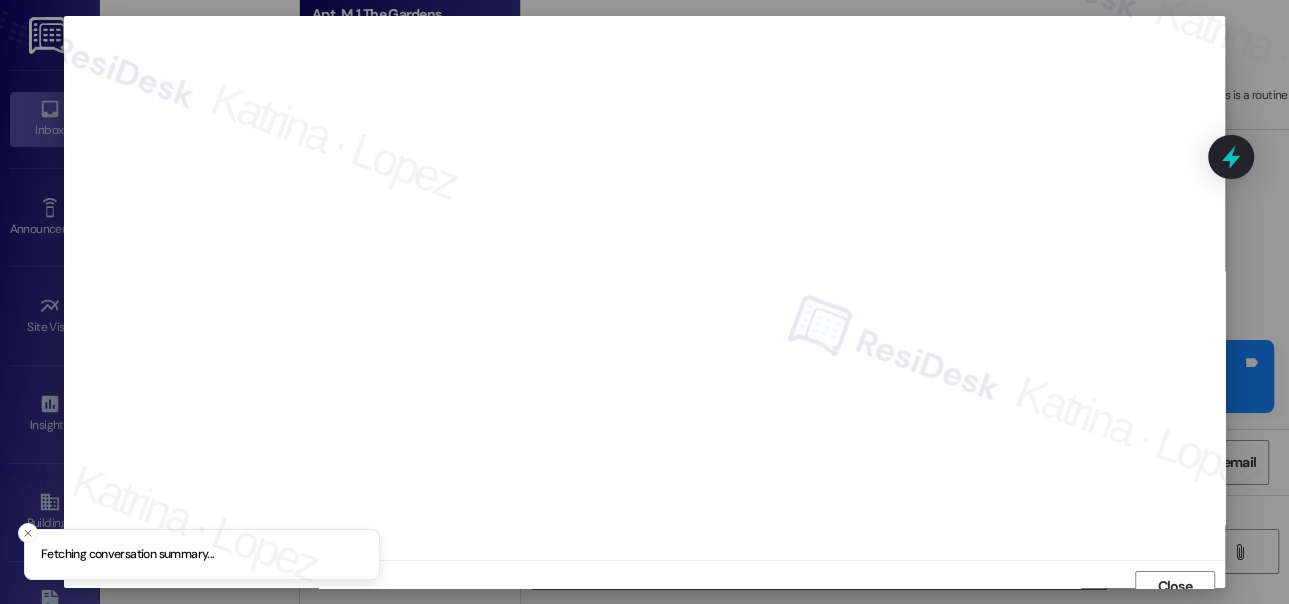 scroll, scrollTop: 14, scrollLeft: 0, axis: vertical 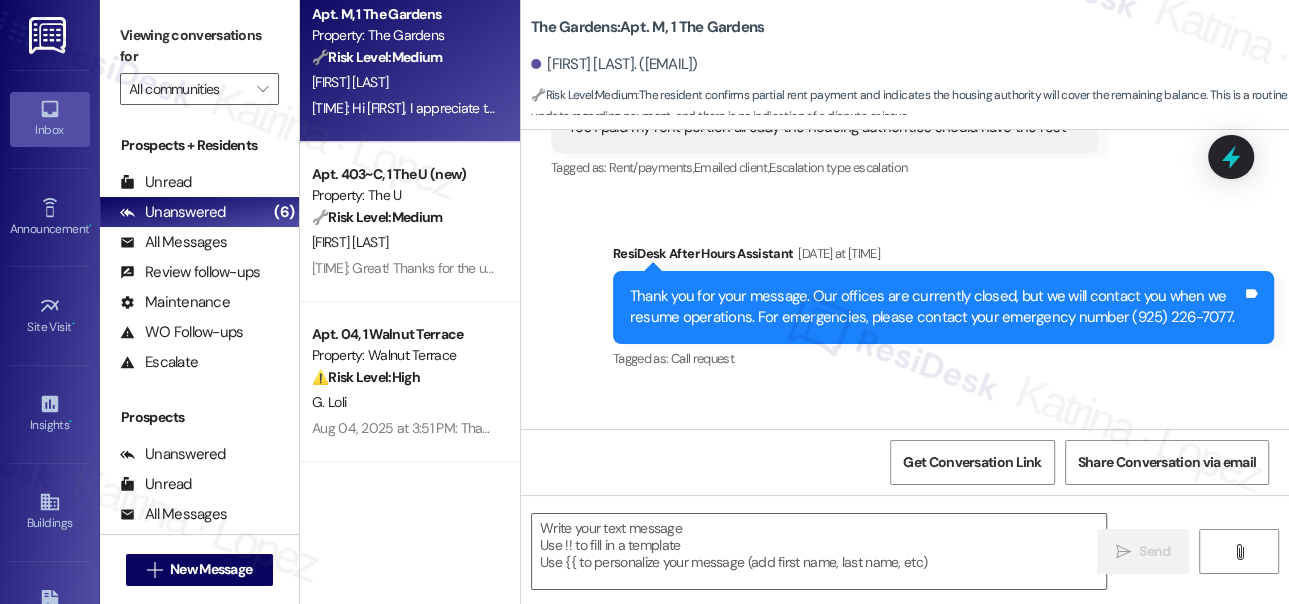type on "Fetching suggested responses. Please feel free to read through the conversation in the meantime." 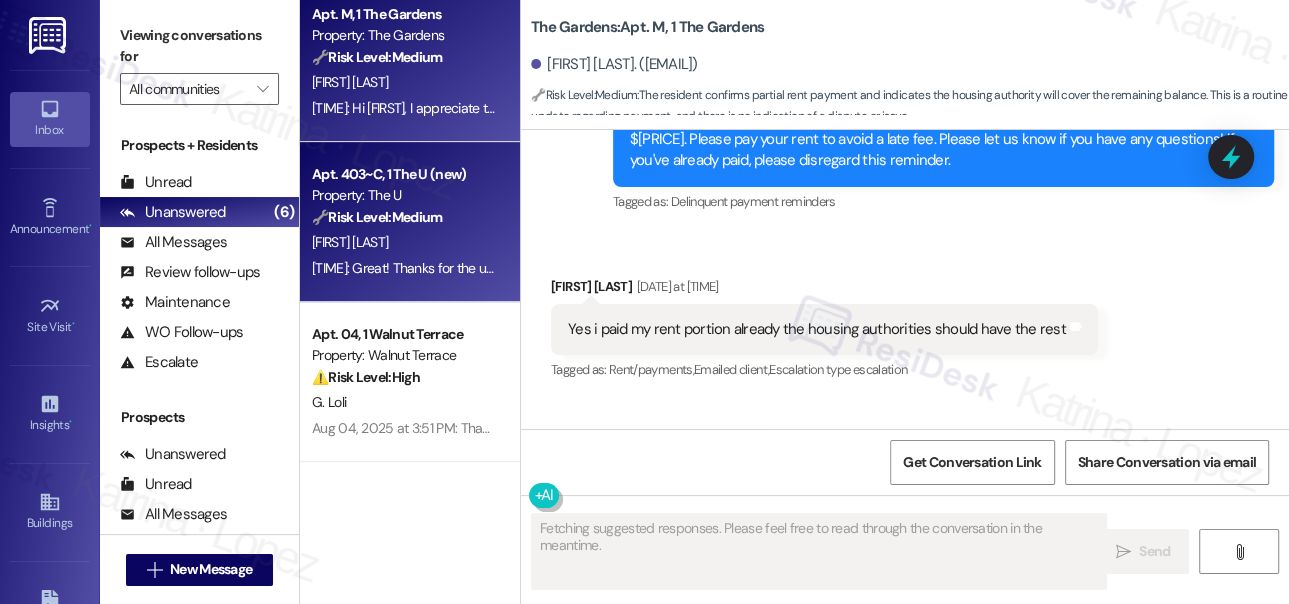 scroll, scrollTop: 12258, scrollLeft: 0, axis: vertical 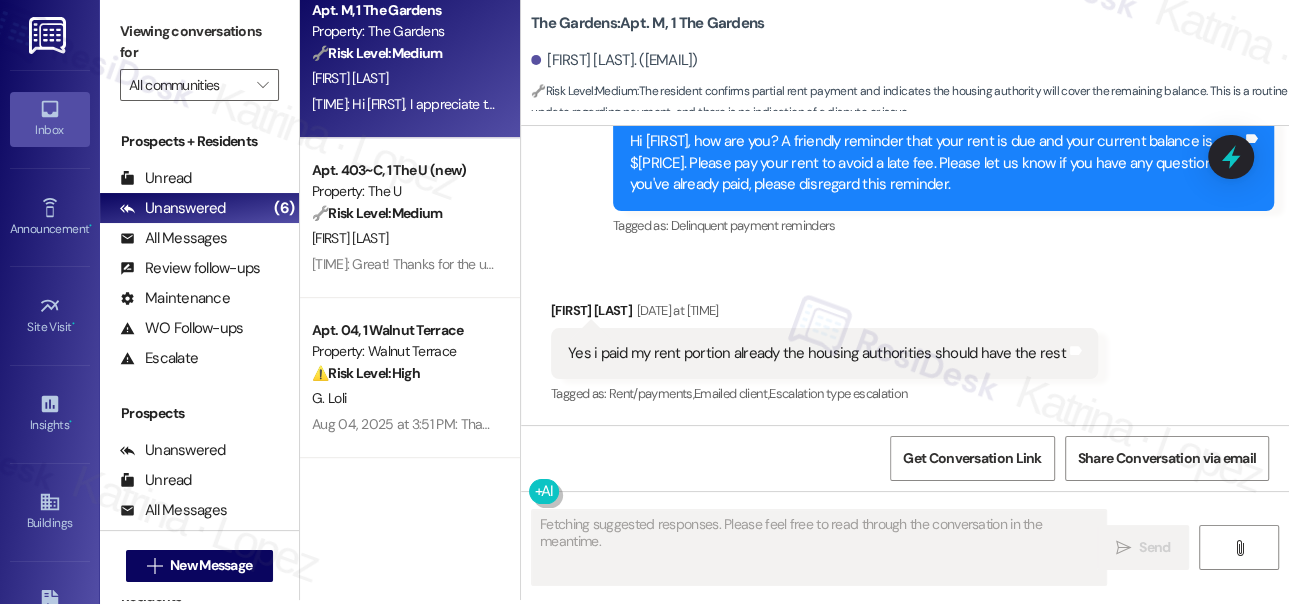 click on "[DATE] at [TIME]: Thanks, but it's already been handled [DATE] at [TIME]: Thanks, but it's already been handled" at bounding box center (495, 424) 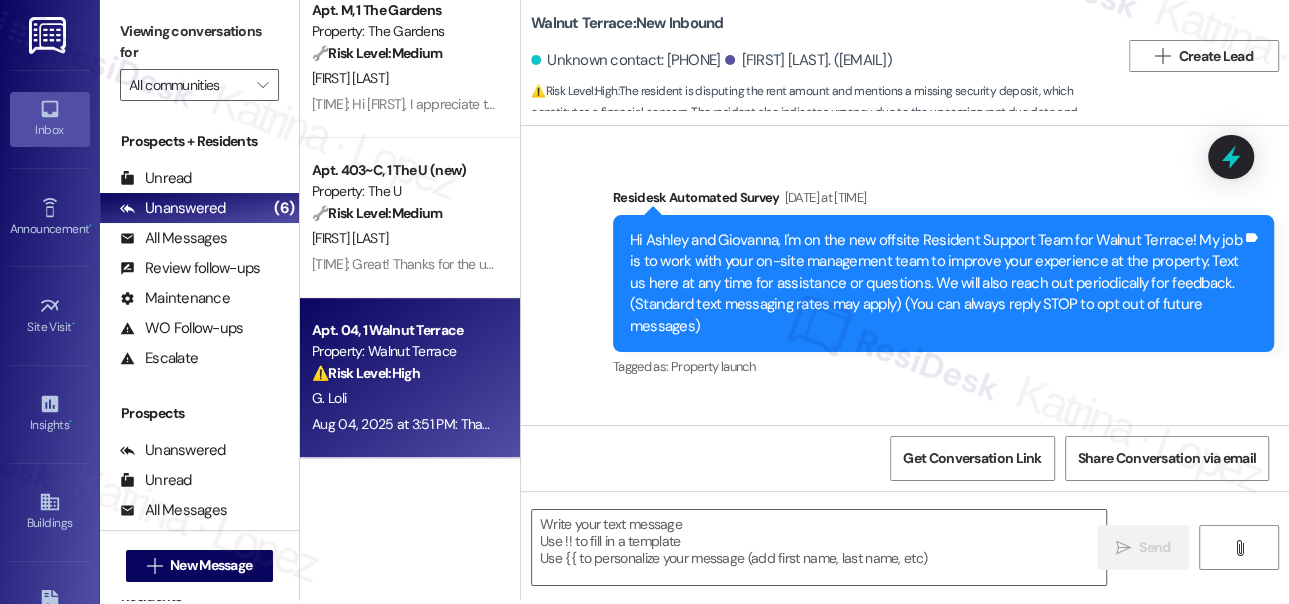 scroll, scrollTop: 3489, scrollLeft: 0, axis: vertical 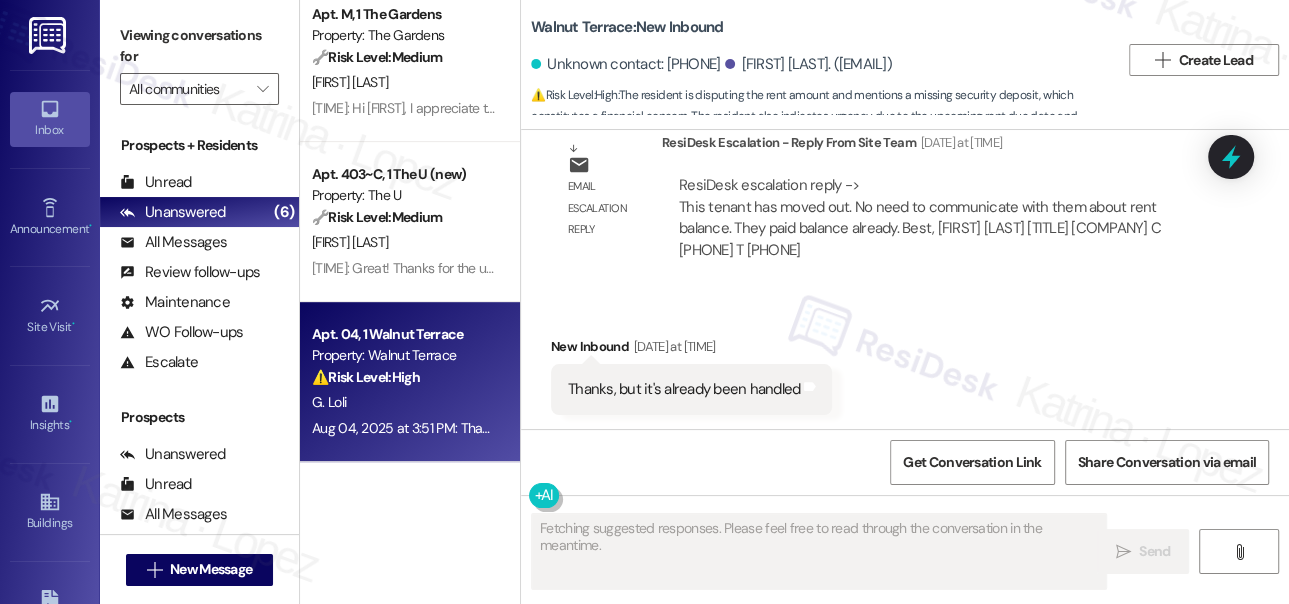 click on "Thanks, but it's already been handled" at bounding box center (684, 389) 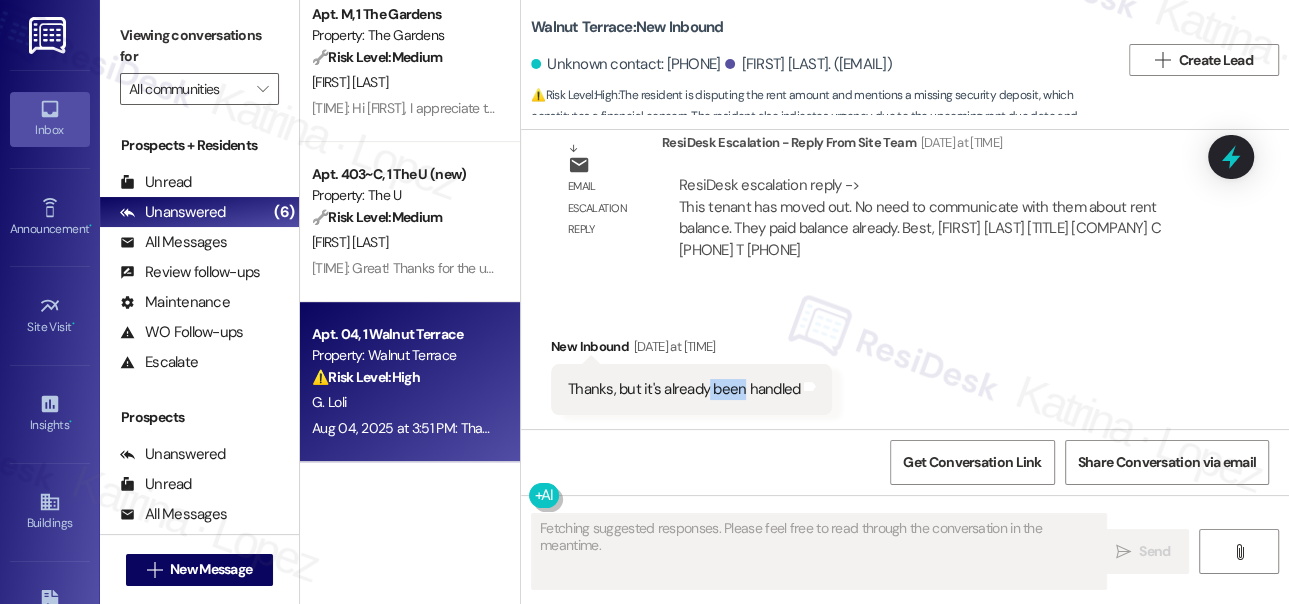 click on "Thanks, but it's already been handled" at bounding box center (684, 389) 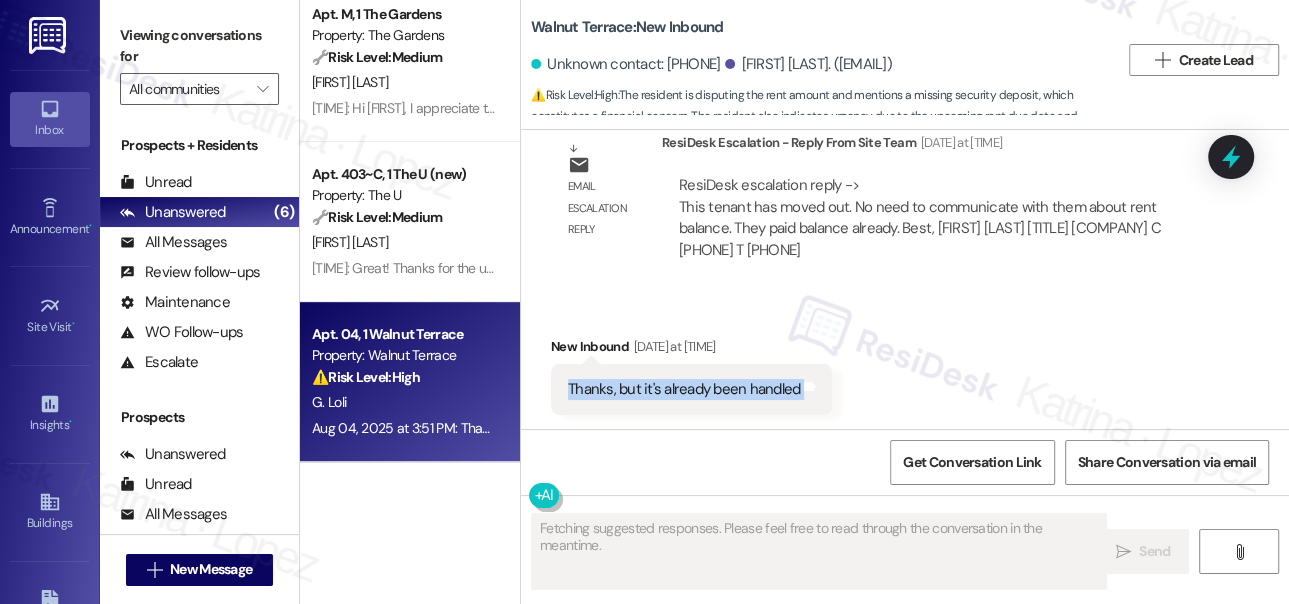 click on "Thanks, but it's already been handled" at bounding box center (684, 389) 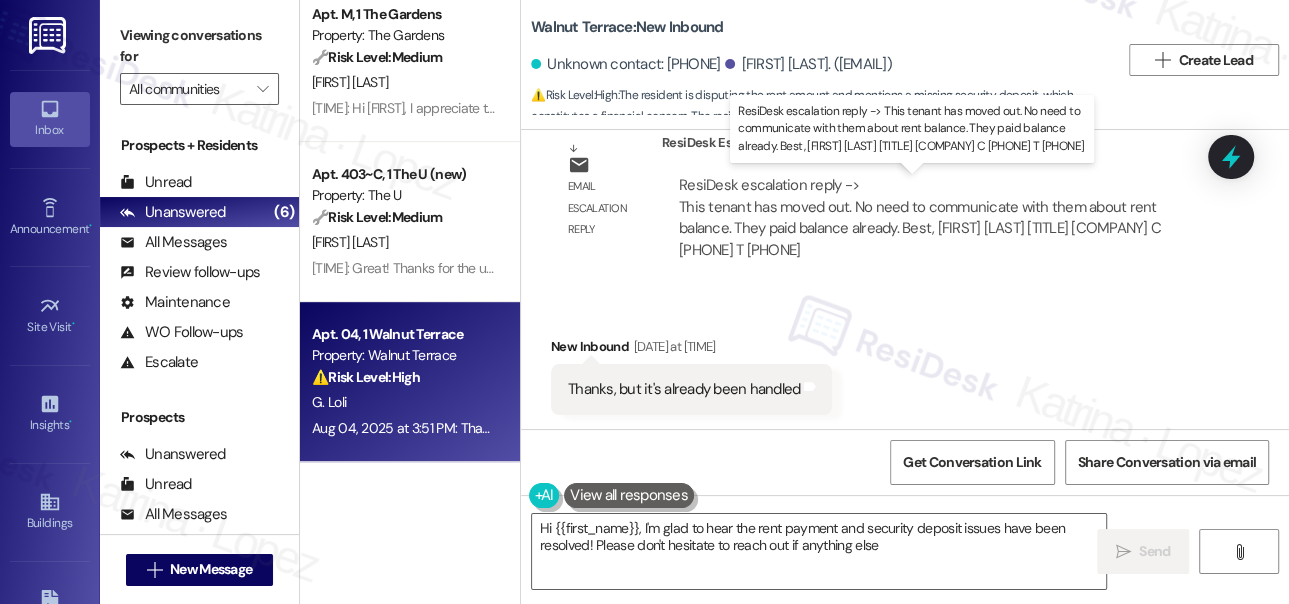 click on "ResiDesk escalation reply ->
This tenant has moved out. No need to communicate with them about rent balance. They paid balance already. Best, [FIRST] [LAST] Assistant Portfolio Manager PTLA PROPERTY MANAGEMENT C 925.239.9231 T 925. ResiDesk escalation reply ->
This tenant has moved out. No need to communicate with them about rent balance. They paid balance already. Best, [FIRST] [LAST] Assistant Portfolio Manager PTLA PROPERTY MANAGEMENT C 925.239.9231 T 925." at bounding box center [920, 217] 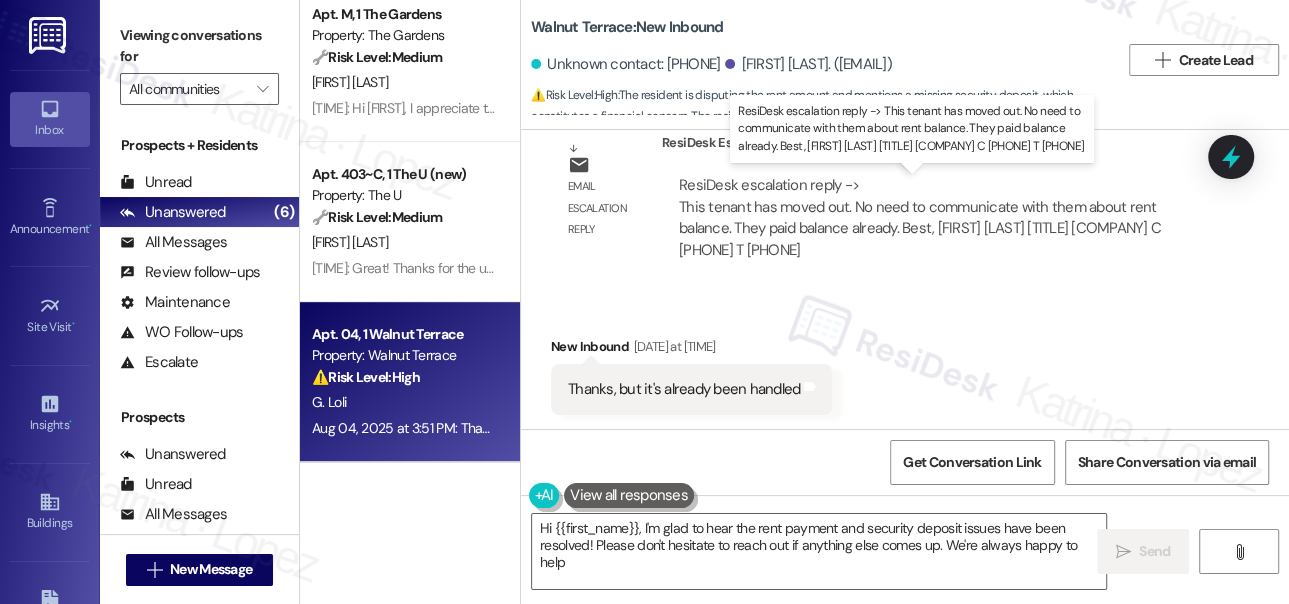 type on "Hi {{first_name}}, I'm glad to hear the rent payment and security deposit issues have been resolved! Please don't hesitate to reach out if anything else comes up. We're always happy to help!" 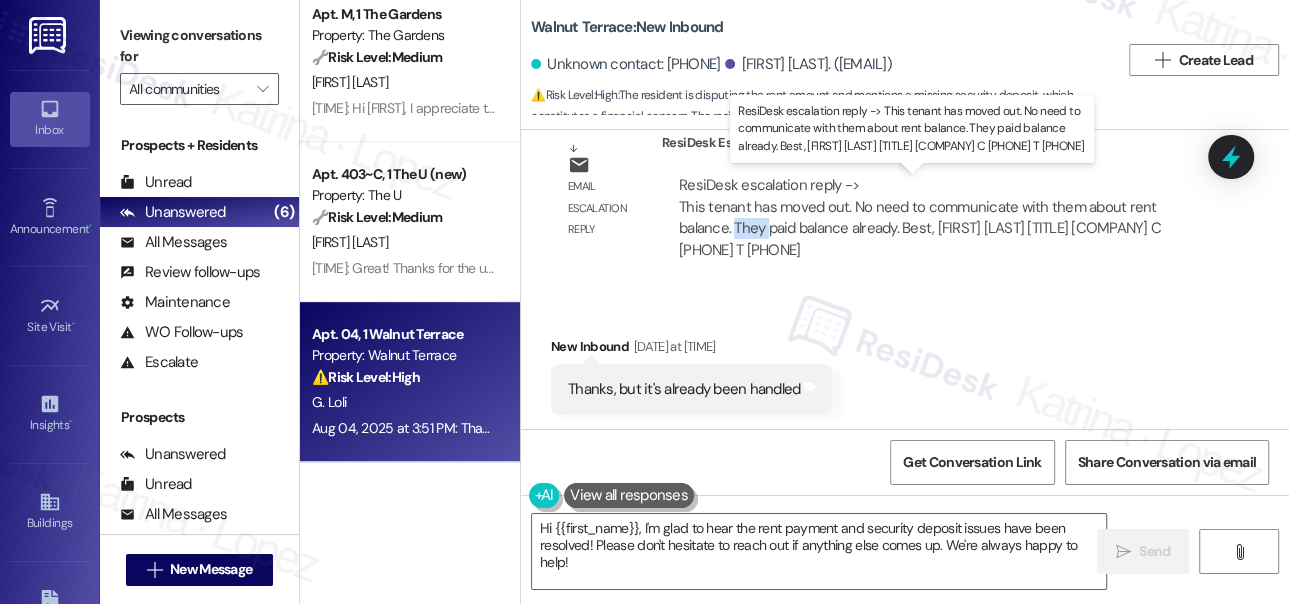 click on "ResiDesk escalation reply ->
This tenant has moved out. No need to communicate with them about rent balance. They paid balance already. Best, [FIRST] [LAST] Assistant Portfolio Manager PTLA PROPERTY MANAGEMENT C 925.239.9231 T 925. ResiDesk escalation reply ->
This tenant has moved out. No need to communicate with them about rent balance. They paid balance already. Best, [FIRST] [LAST] Assistant Portfolio Manager PTLA PROPERTY MANAGEMENT C 925.239.9231 T 925." at bounding box center (920, 217) 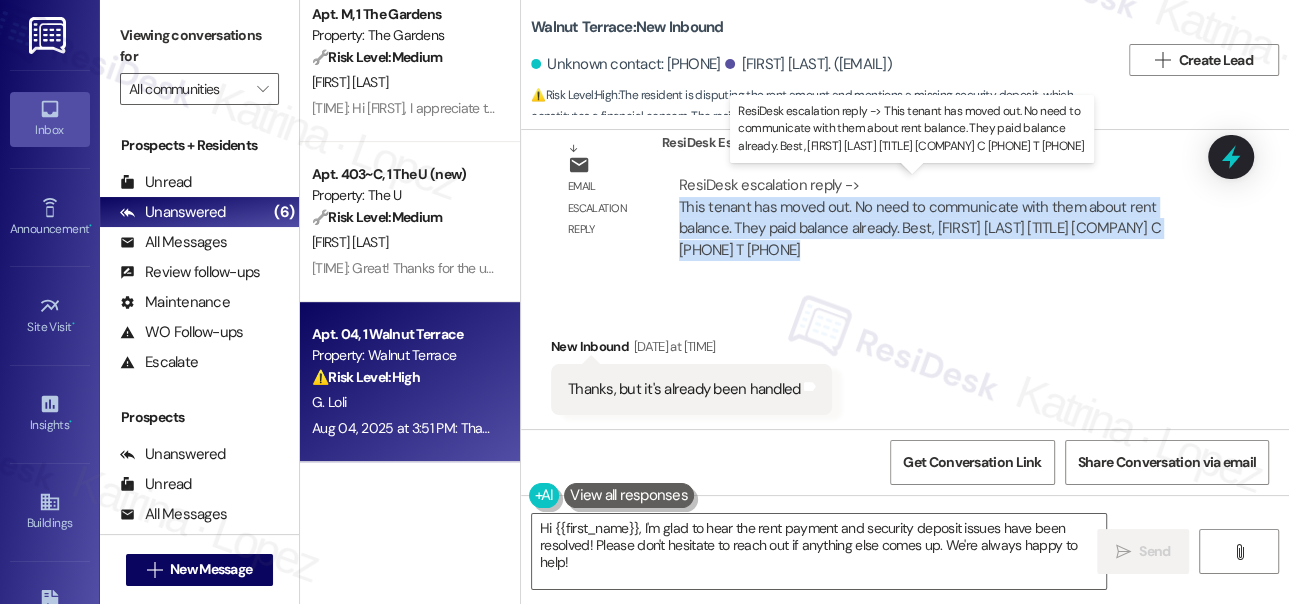 click on "ResiDesk escalation reply ->
This tenant has moved out. No need to communicate with them about rent balance. They paid balance already. Best, [FIRST] [LAST] Assistant Portfolio Manager PTLA PROPERTY MANAGEMENT C 925.239.9231 T 925. ResiDesk escalation reply ->
This tenant has moved out. No need to communicate with them about rent balance. They paid balance already. Best, [FIRST] [LAST] Assistant Portfolio Manager PTLA PROPERTY MANAGEMENT C 925.239.9231 T 925." at bounding box center (920, 217) 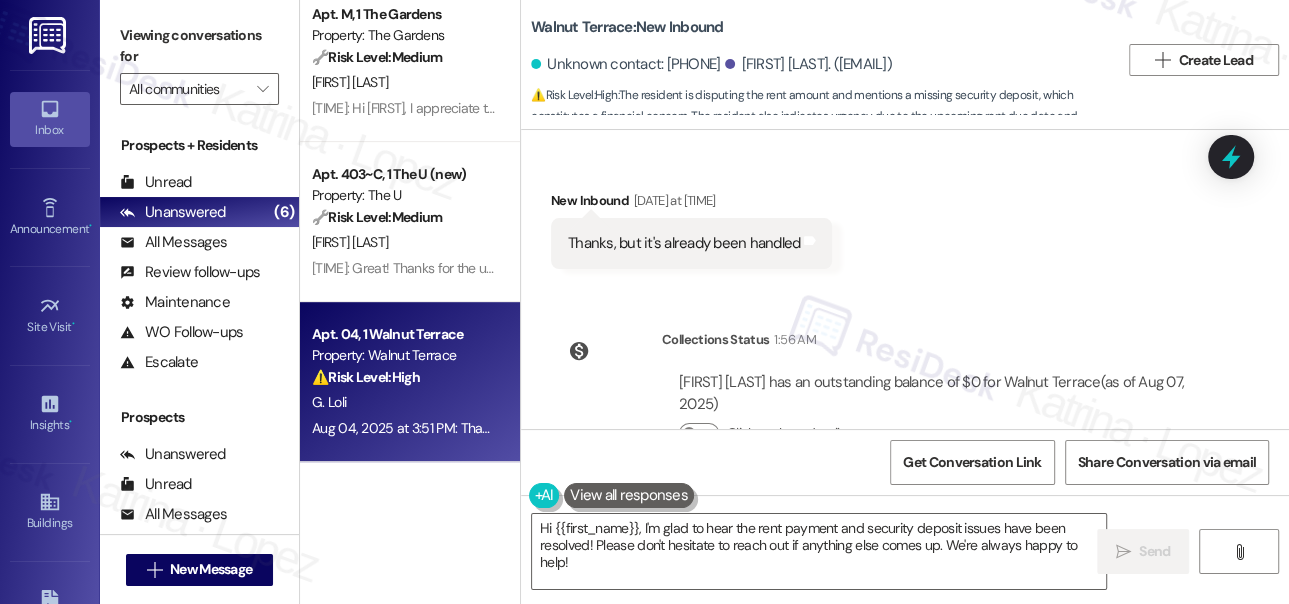 scroll, scrollTop: 11670, scrollLeft: 0, axis: vertical 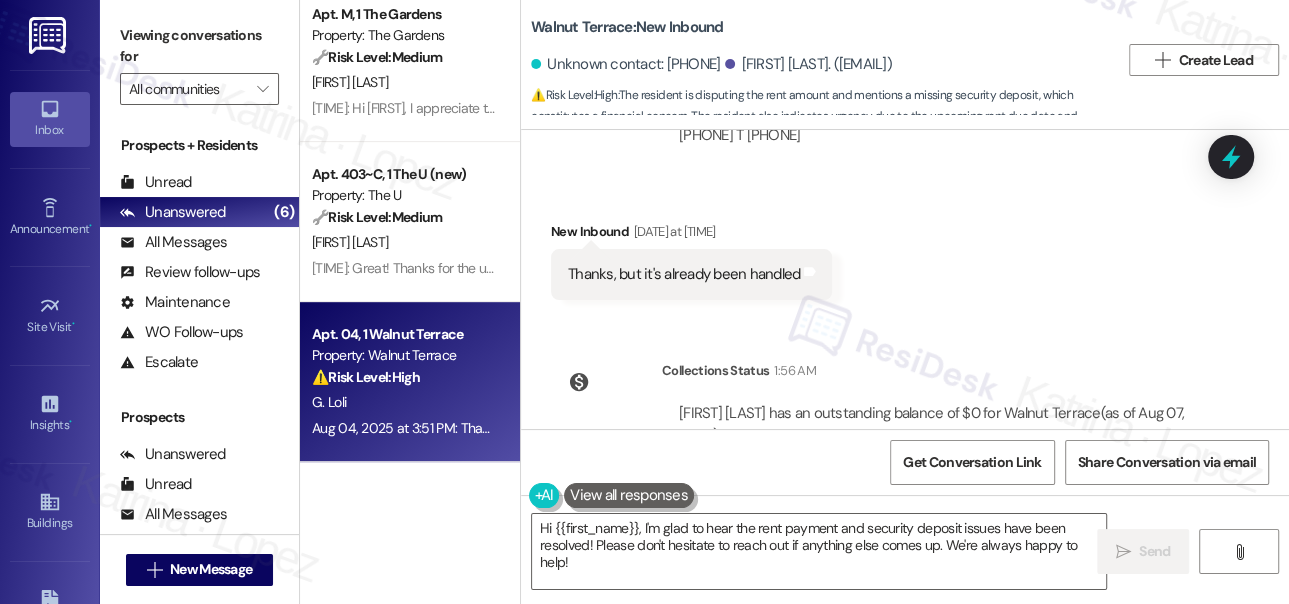 click on "Thanks, but it's already been handled" at bounding box center (684, 274) 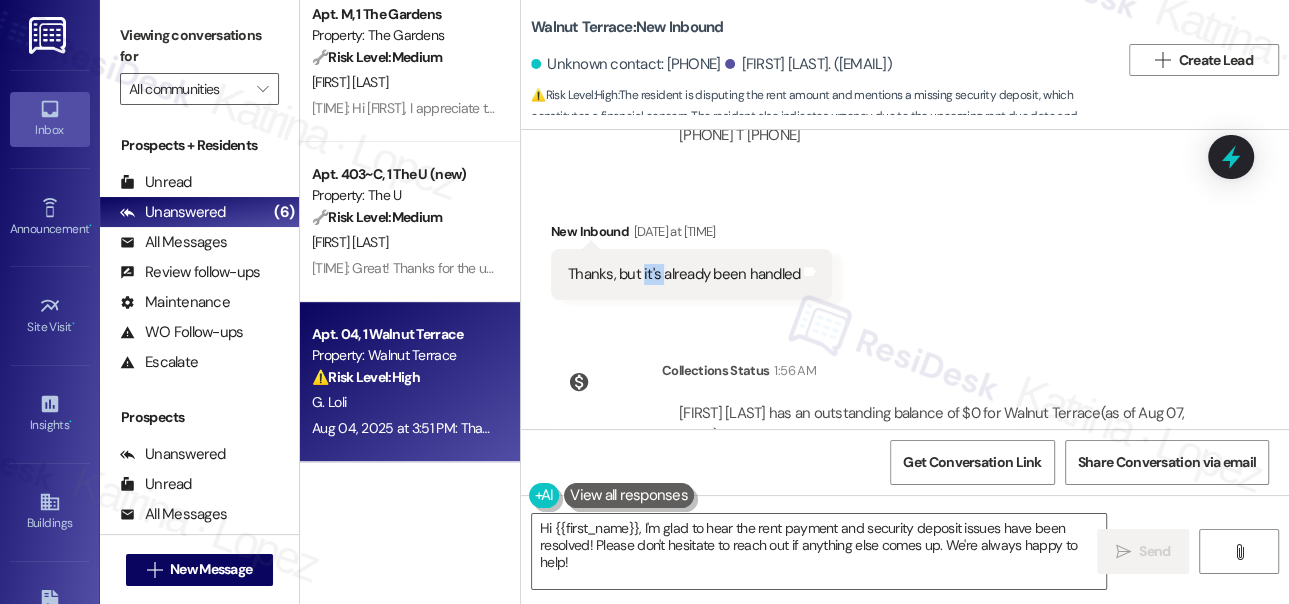 click on "Thanks, but it's already been handled" at bounding box center [684, 274] 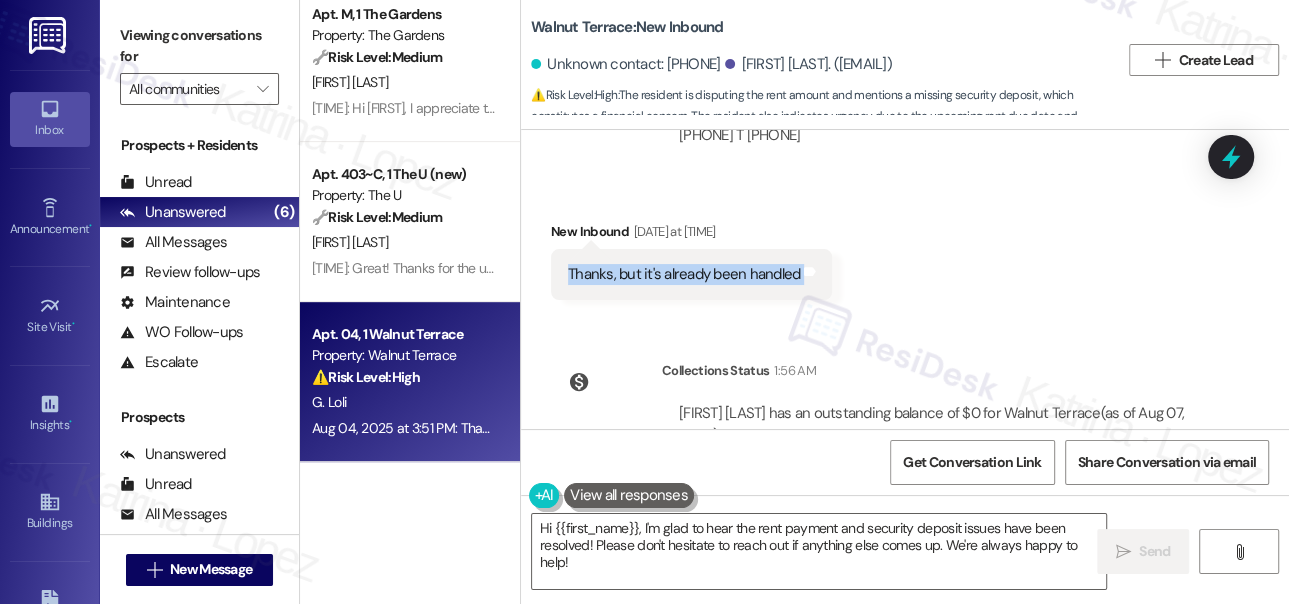 click on "Thanks, but it's already been handled" at bounding box center [684, 274] 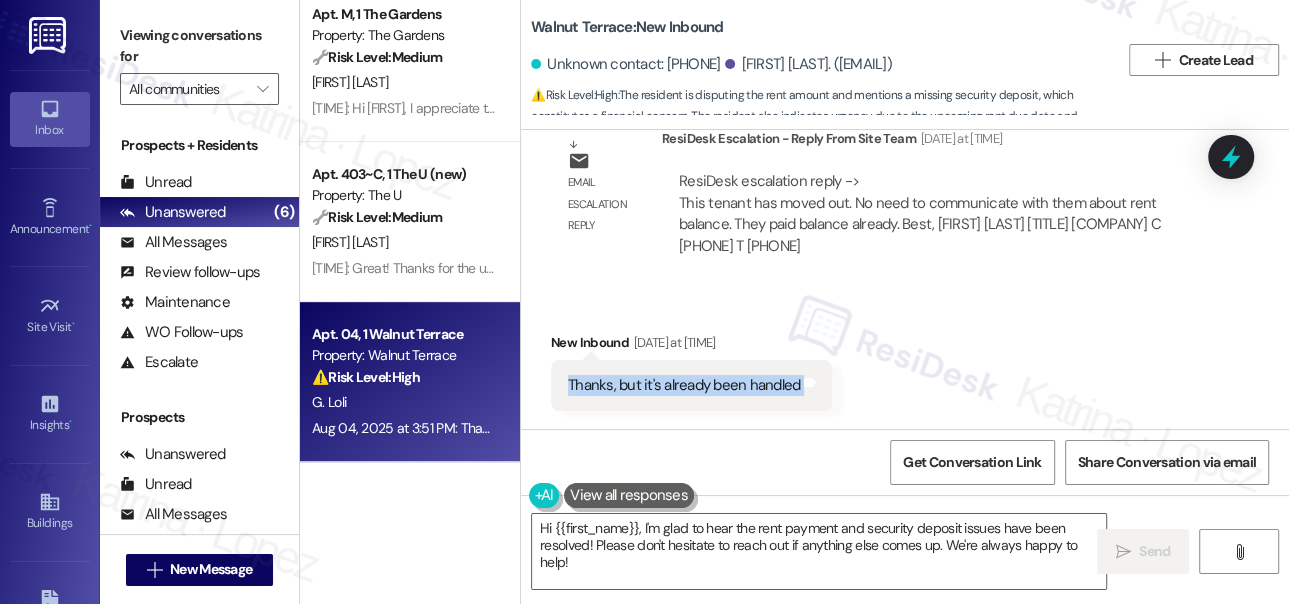 scroll, scrollTop: 11397, scrollLeft: 0, axis: vertical 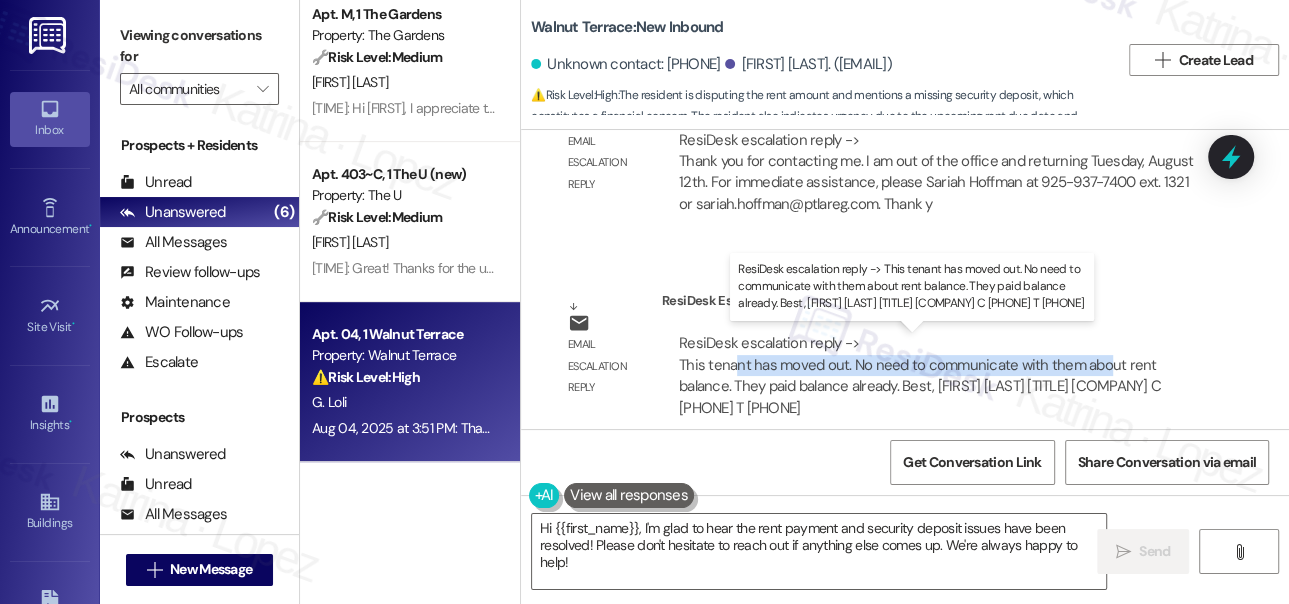 drag, startPoint x: 746, startPoint y: 370, endPoint x: 1107, endPoint y: 361, distance: 361.11218 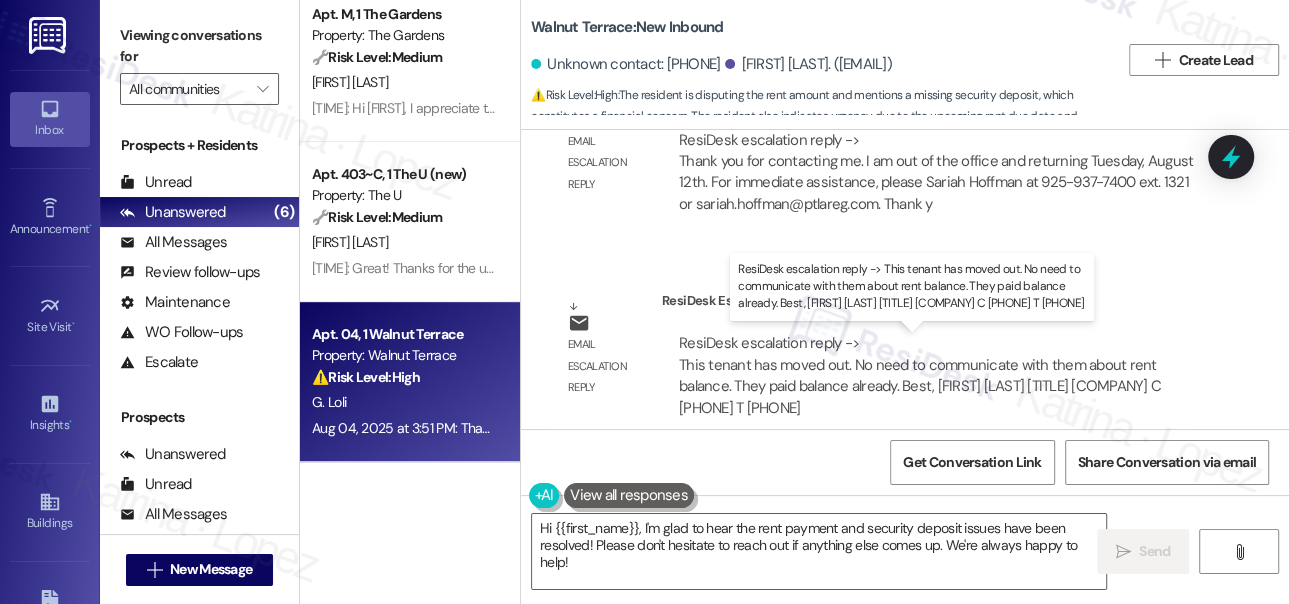 click on "ResiDesk escalation reply ->
This tenant has moved out. No need to communicate with them about rent balance. They paid balance already. Best, [FIRST] [LAST] Assistant Portfolio Manager PTLA PROPERTY MANAGEMENT C 925.239.9231 T 925. ResiDesk escalation reply ->
This tenant has moved out. No need to communicate with them about rent balance. They paid balance already. Best, [FIRST] [LAST] Assistant Portfolio Manager PTLA PROPERTY MANAGEMENT C 925.239.9231 T 925." at bounding box center [920, 375] 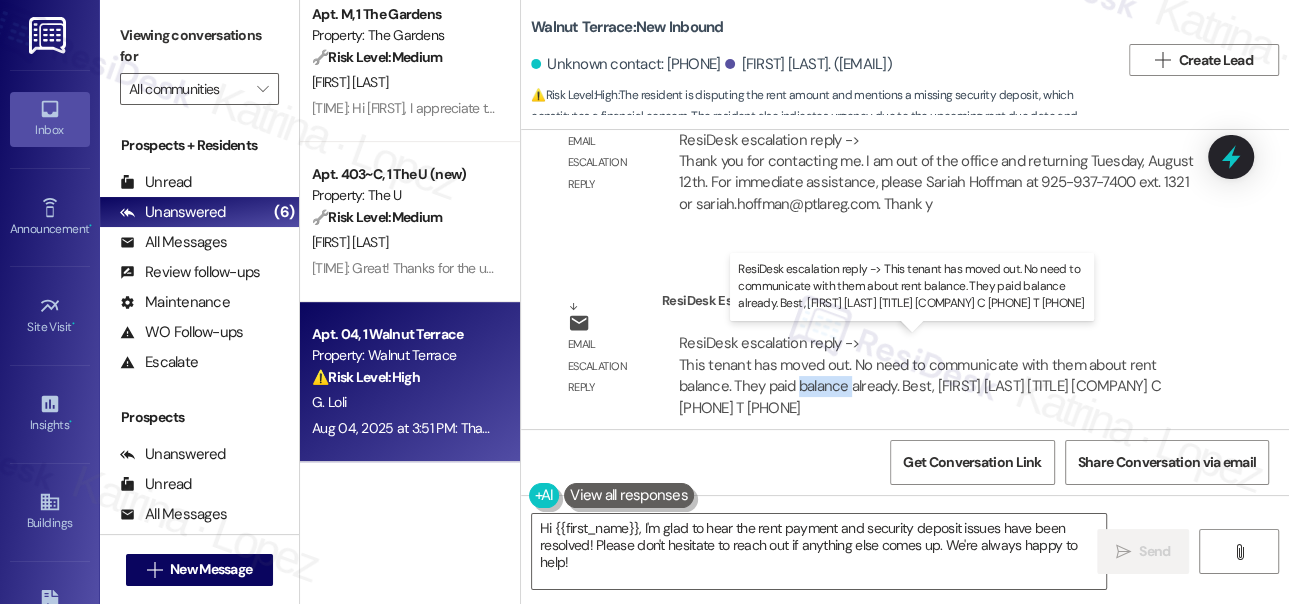 click on "ResiDesk escalation reply ->
This tenant has moved out. No need to communicate with them about rent balance. They paid balance already. Best, [FIRST] [LAST] Assistant Portfolio Manager PTLA PROPERTY MANAGEMENT C 925.239.9231 T 925. ResiDesk escalation reply ->
This tenant has moved out. No need to communicate with them about rent balance. They paid balance already. Best, [FIRST] [LAST] Assistant Portfolio Manager PTLA PROPERTY MANAGEMENT C 925.239.9231 T 925." at bounding box center (920, 375) 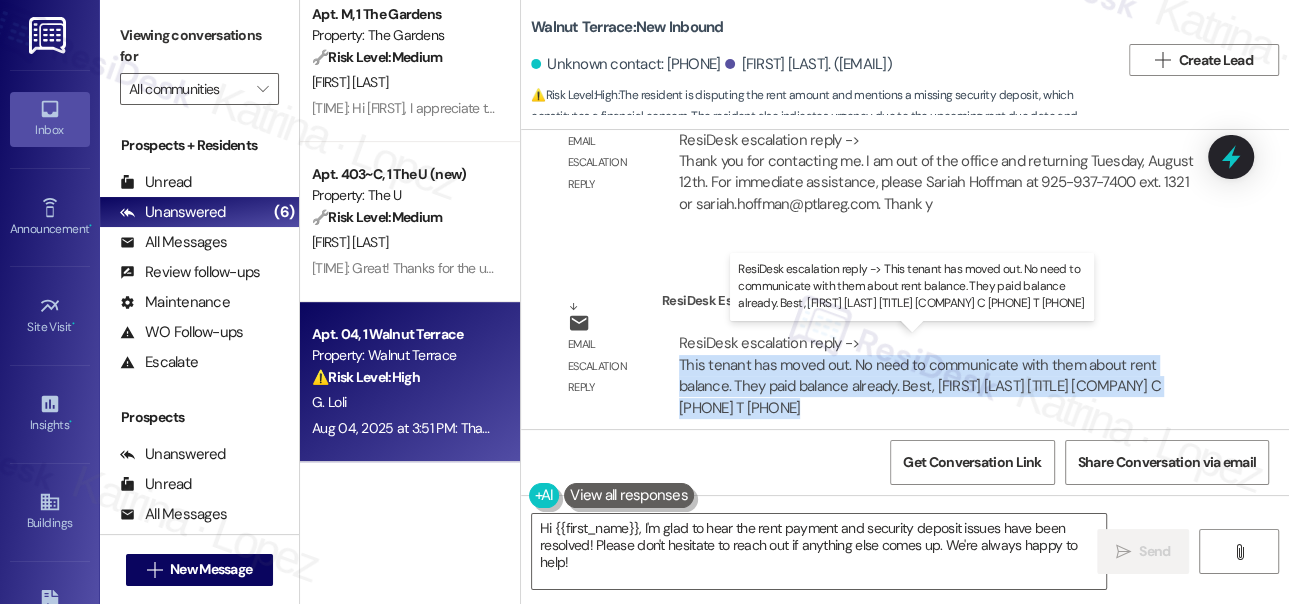 click on "ResiDesk escalation reply ->
This tenant has moved out. No need to communicate with them about rent balance. They paid balance already. Best, [FIRST] [LAST] Assistant Portfolio Manager PTLA PROPERTY MANAGEMENT C 925.239.9231 T 925. ResiDesk escalation reply ->
This tenant has moved out. No need to communicate with them about rent balance. They paid balance already. Best, [FIRST] [LAST] Assistant Portfolio Manager PTLA PROPERTY MANAGEMENT C 925.239.9231 T 925." at bounding box center [920, 375] 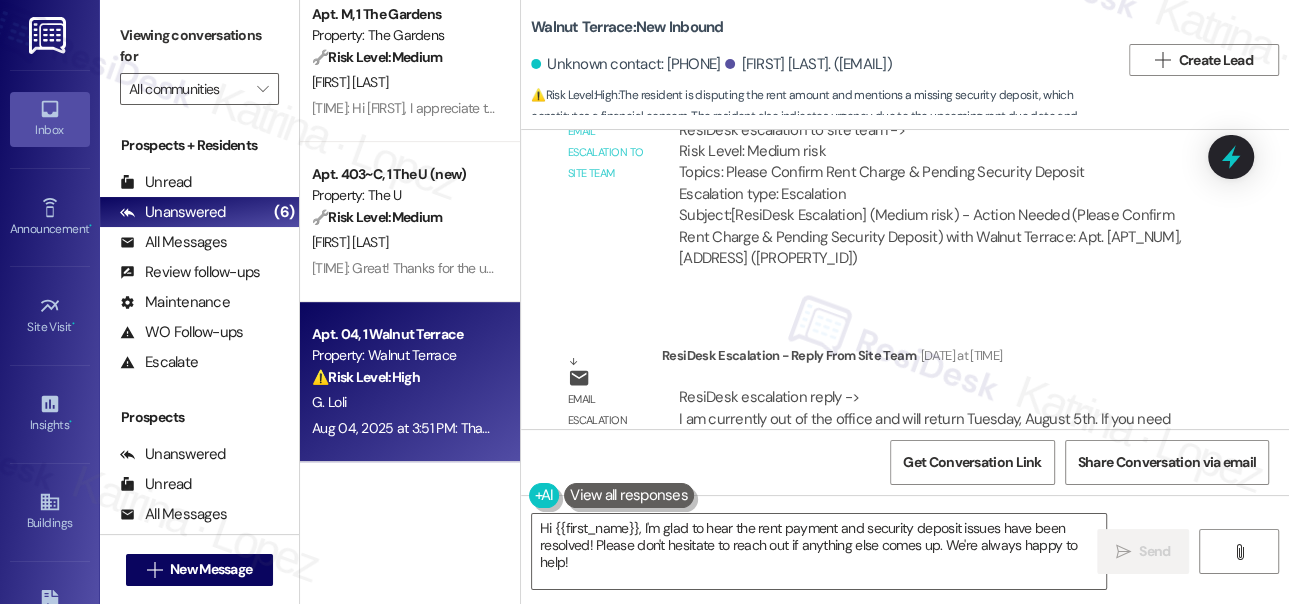 scroll, scrollTop: 10761, scrollLeft: 0, axis: vertical 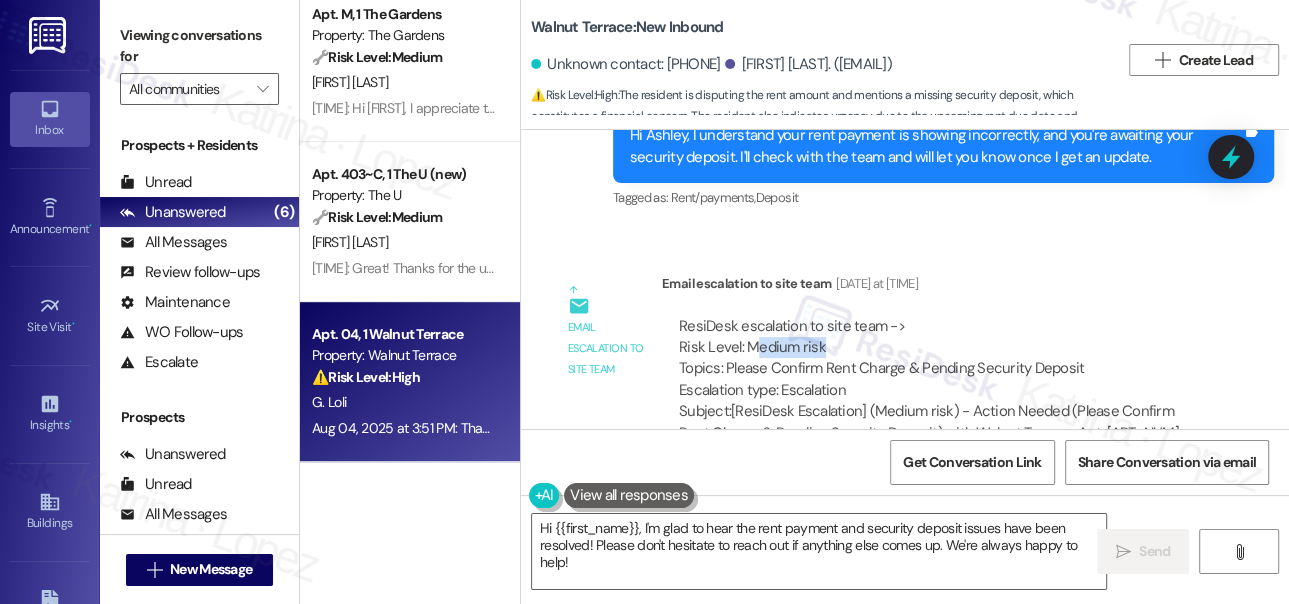 drag, startPoint x: 766, startPoint y: 356, endPoint x: 914, endPoint y: 356, distance: 148 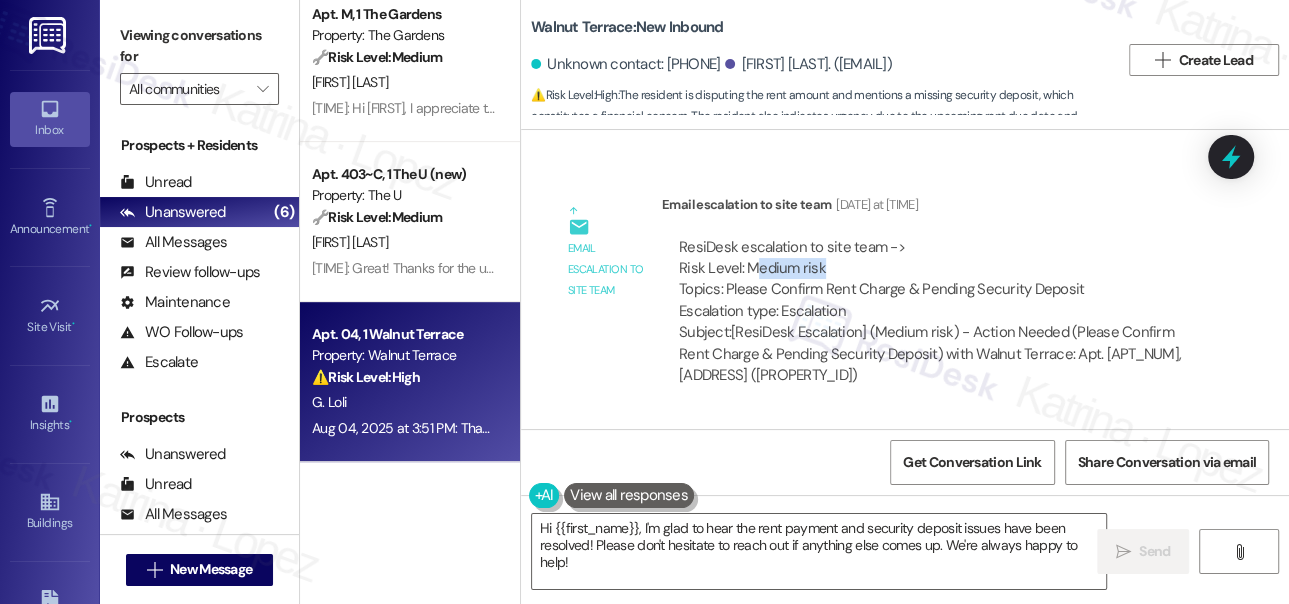 scroll, scrollTop: 11034, scrollLeft: 0, axis: vertical 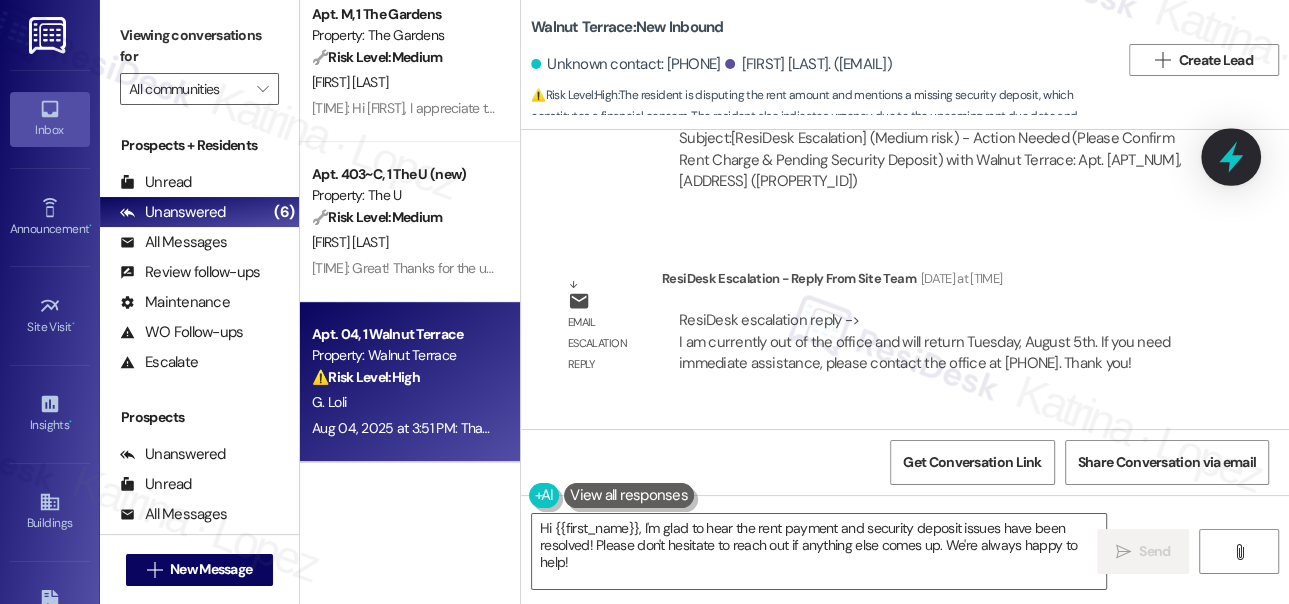 click 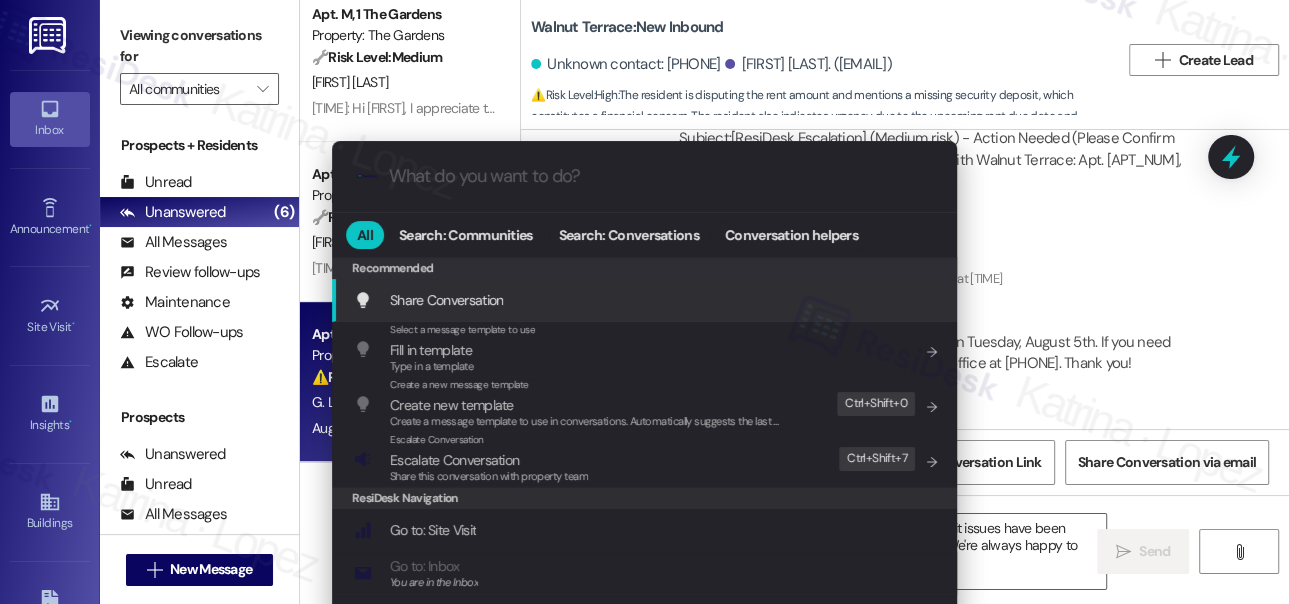 click on ".cls-1{fill:#0a055f;}.cls-2{fill:#0cc4c4;} resideskLogoBlueOrange All Search: Communities Search: Conversations Conversation helpers Recommended Recommended Share Conversation Add shortcut Select a message template to use Fill in template Type in a template Add shortcut Create a new message template Create new template Create a message template to use in conversations. Automatically suggests the last message you sent. Edit Ctrl+ Shift+ 0 Escalate Conversation Escalate Conversation Share this conversation with property team Edit Ctrl+ Shift+ 7 ResiDesk Navigation Go to: Site Visit Add shortcut Go to: Inbox You are in the Inbox Add shortcut Go to: Settings Add shortcut Go to: Message Templates Add shortcut Go to: Buildings Add shortcut Help Getting Started: What you can do with ResiDesk Add shortcut Settings Powered by Command AI Ctrl+ K" at bounding box center (644, 302) 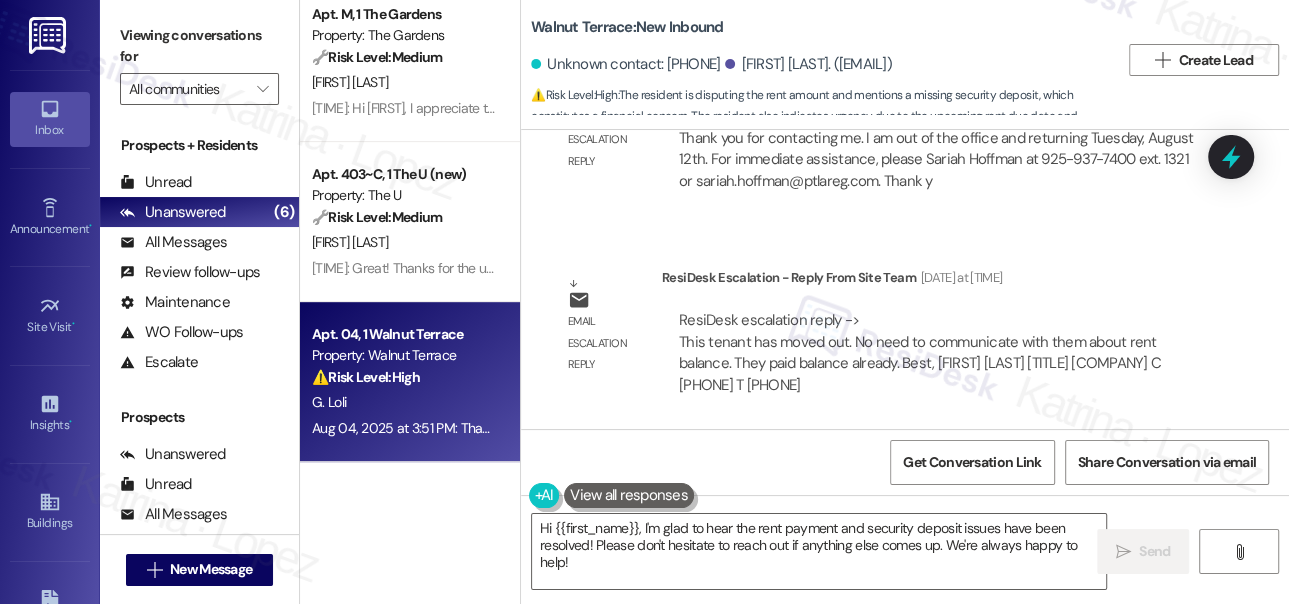 scroll, scrollTop: 11670, scrollLeft: 0, axis: vertical 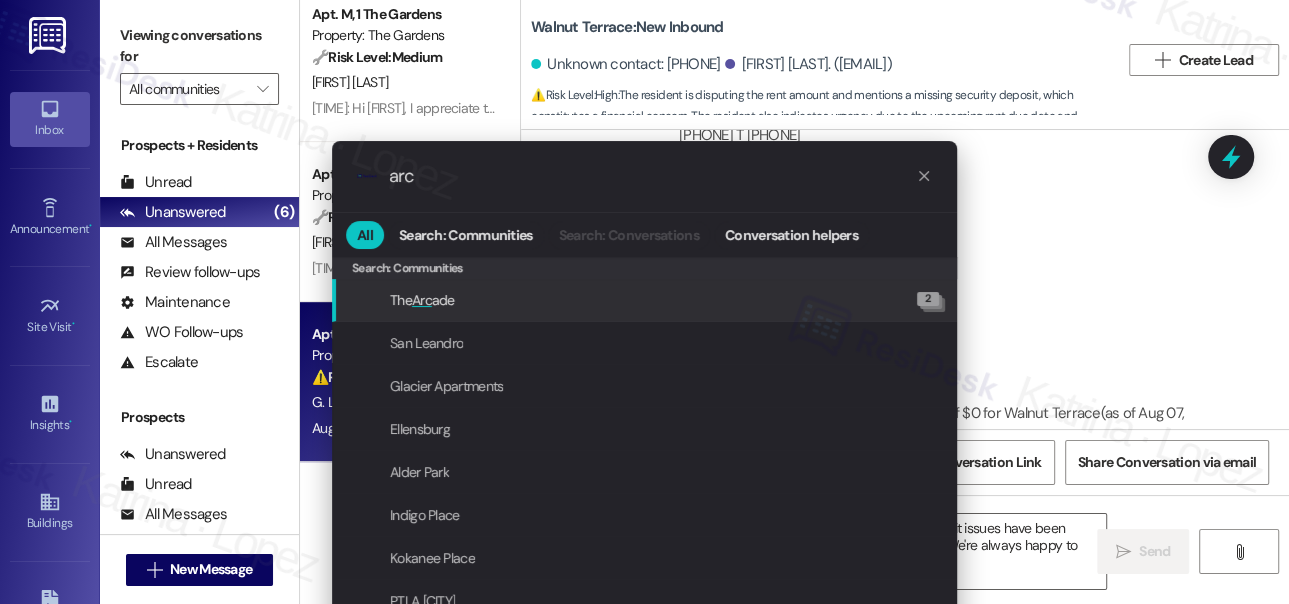 click on ".cls-1{fill:#0a055f;}.cls-2{fill:#0cc4c4;} resideskLogoBlueOrange arc All Search: Communities Search: Conversations Conversation helpers Search: Communities Search: Communities The  Arc ade 2 San Leandro Glacier Apartments Ellensburg Alder Park Indigo Place Kokanee Place PTLA Eugene The Andy Baker The Ponderosa The Sequoia Walnut Terrace Powered by Command AI Ctrl+ K" at bounding box center (644, 302) 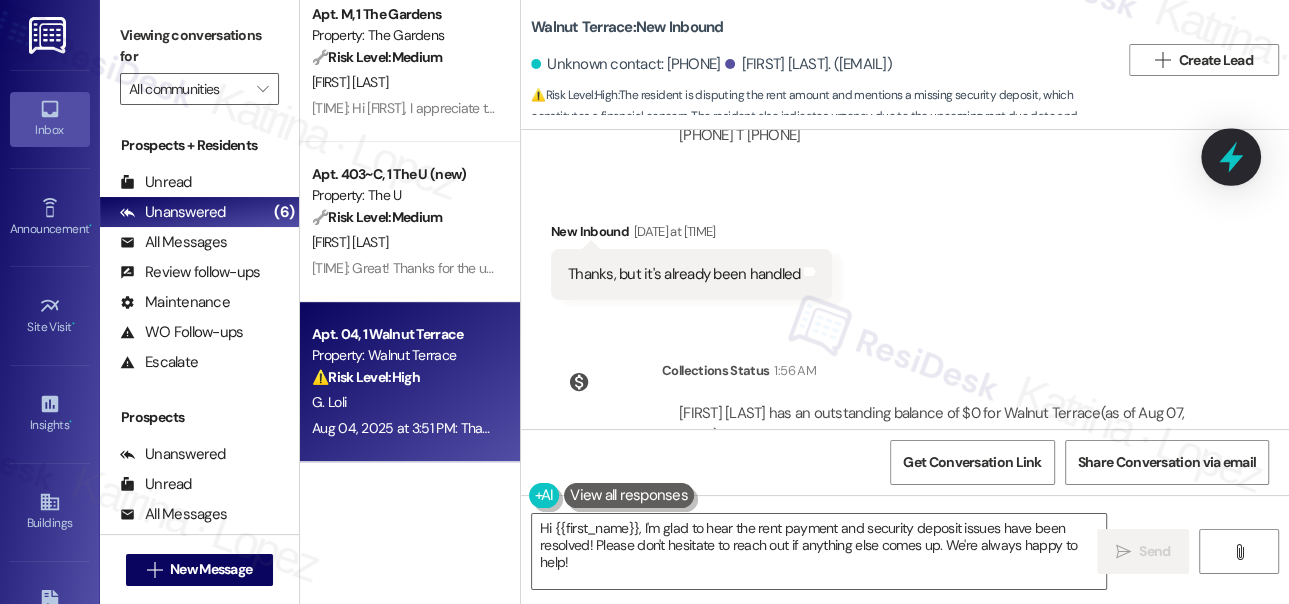 click 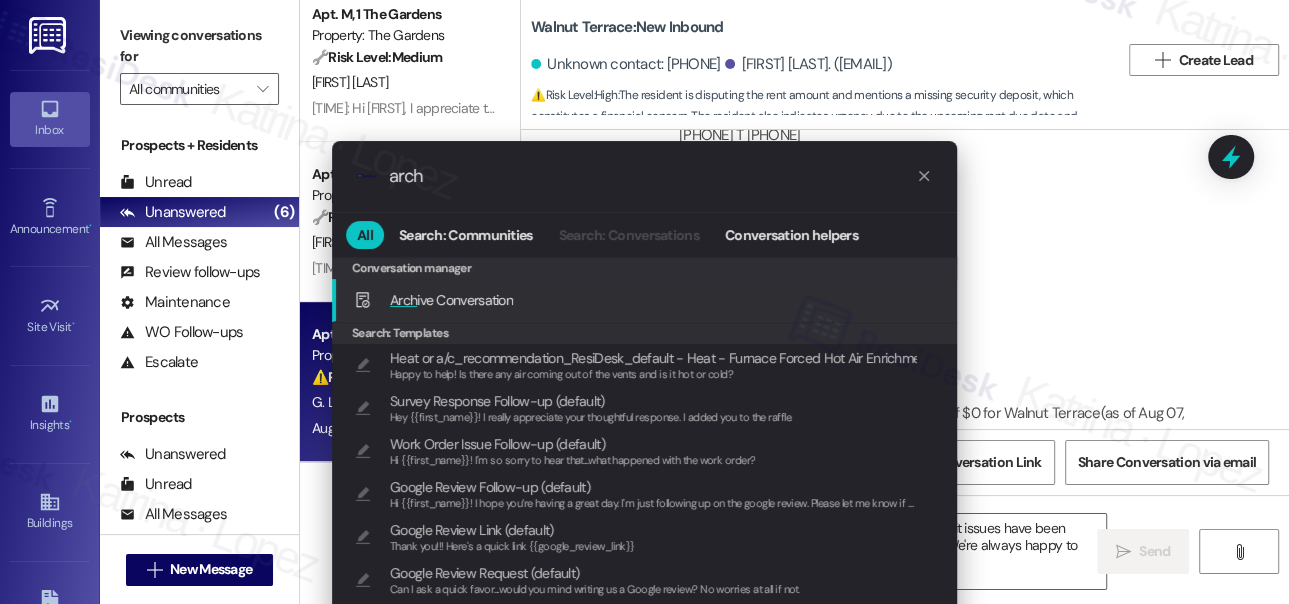 click on ".cls-1{fill:#0a055f;}.cls-2{fill:#0cc4c4;} resideskLogoBlueOrange arch All Search: Communities Search: Conversations Conversation helpers Conversation manager Conversation manager Arch ive Conversation Add shortcut Search: Templates Heat or a/c_recommendation_ResiDesk_default - Heat - Furnace Forced Hot Air Enrichment Question Happy to help! Is there any air coming out of the vents and is it hot or cold? Survey Response Follow-up (default) Hey {{first_name}}! I really appreciate your thoughtful response. I added you to the raffle. Work Order Issue Follow-up (default) Hi {{first_name}}! I'm so sorry to hear that...what happened with the work order? Google Review Follow-up (default) Hi {{first_name}}! I hope you’re having a great day. I'm just following up on the google review. Please let me know if you have any questions on leaving a review - no worries if you don't have the time! Google Review Link (default) Thank you!!! Here's a quick link {{google_review_link}} Google Review Request (default) Ctrl+ K" at bounding box center [644, 302] 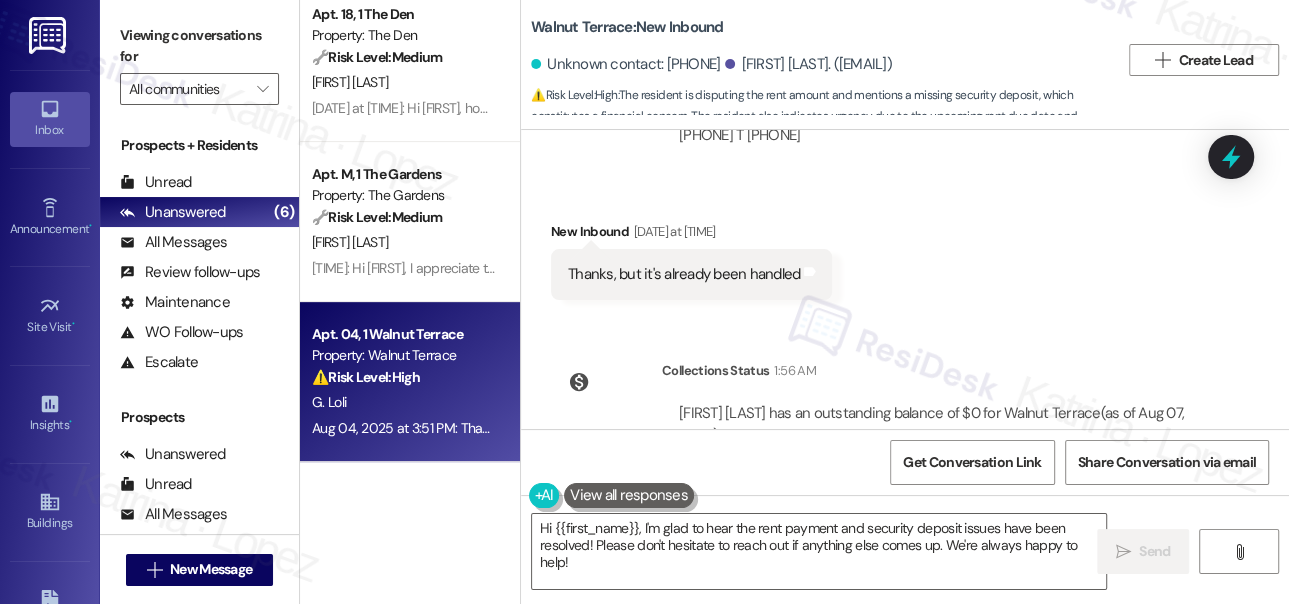 scroll, scrollTop: 338, scrollLeft: 0, axis: vertical 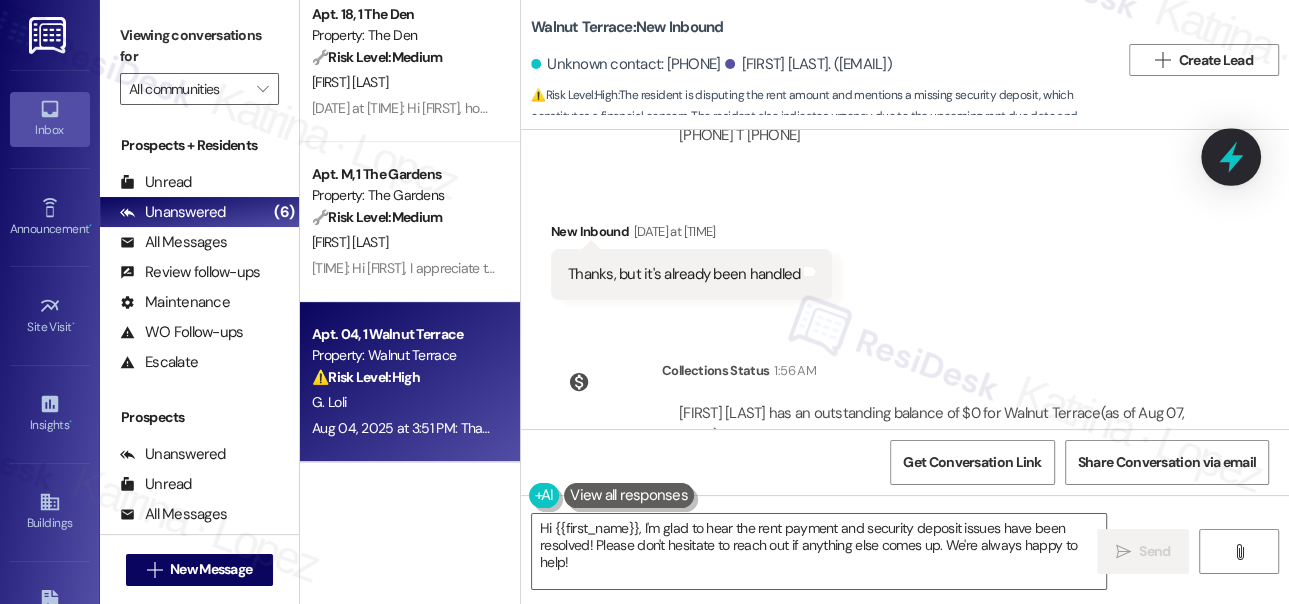 click 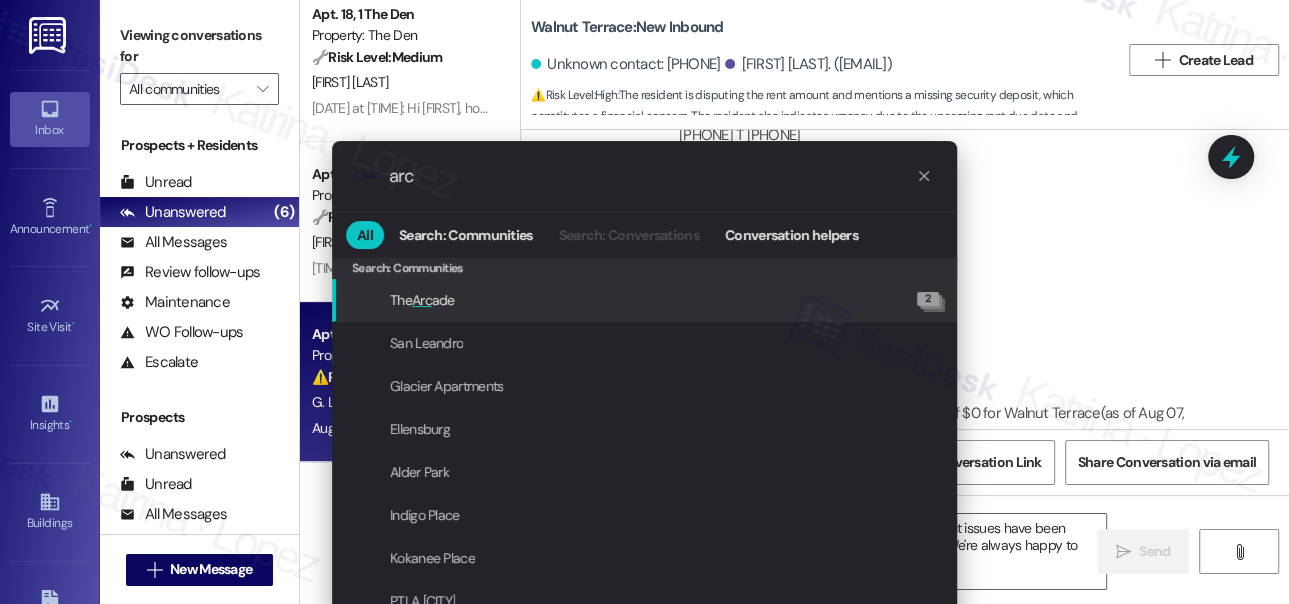 type on "arch" 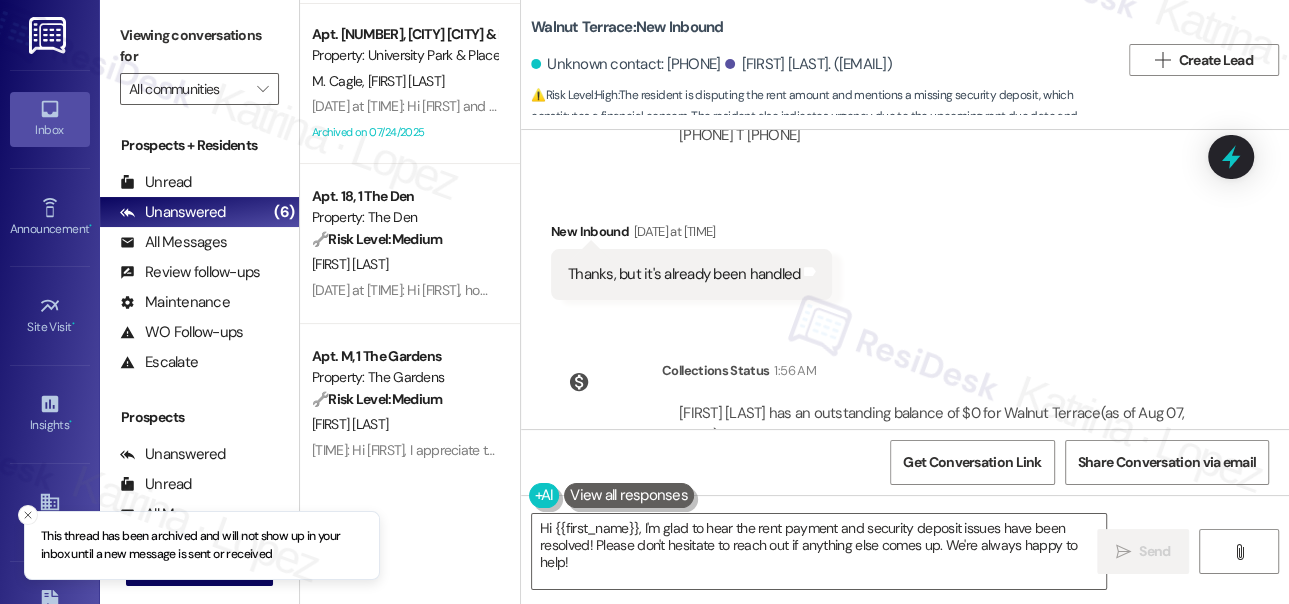 scroll, scrollTop: 0, scrollLeft: 0, axis: both 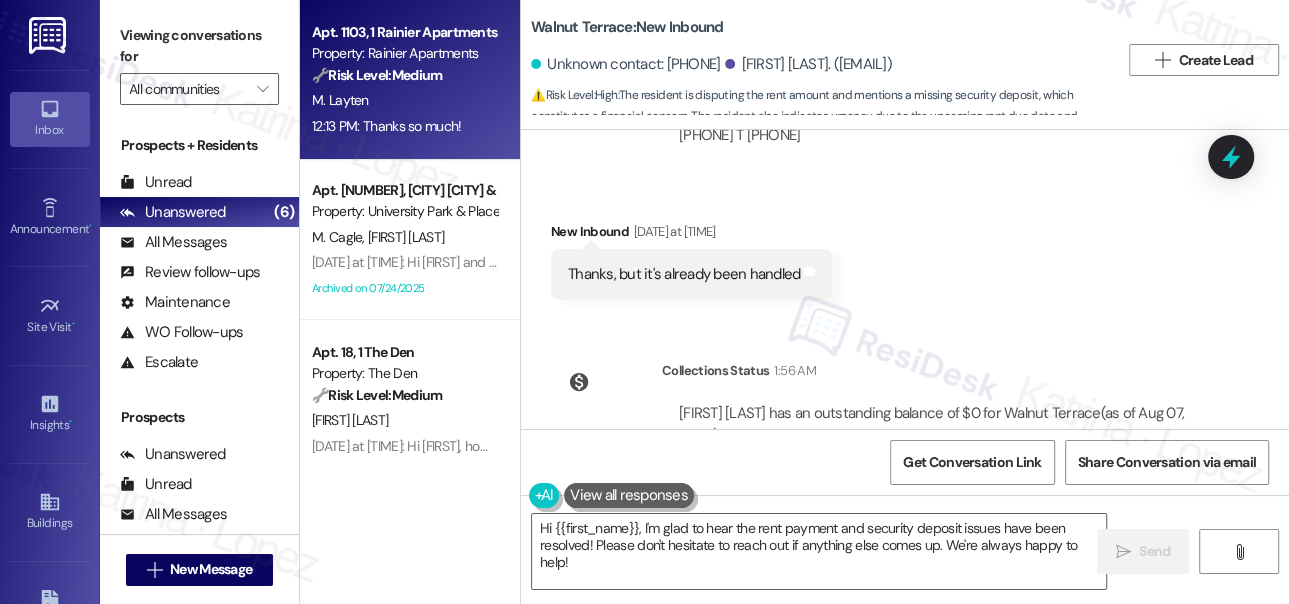 click on "M. Layten" at bounding box center (404, 100) 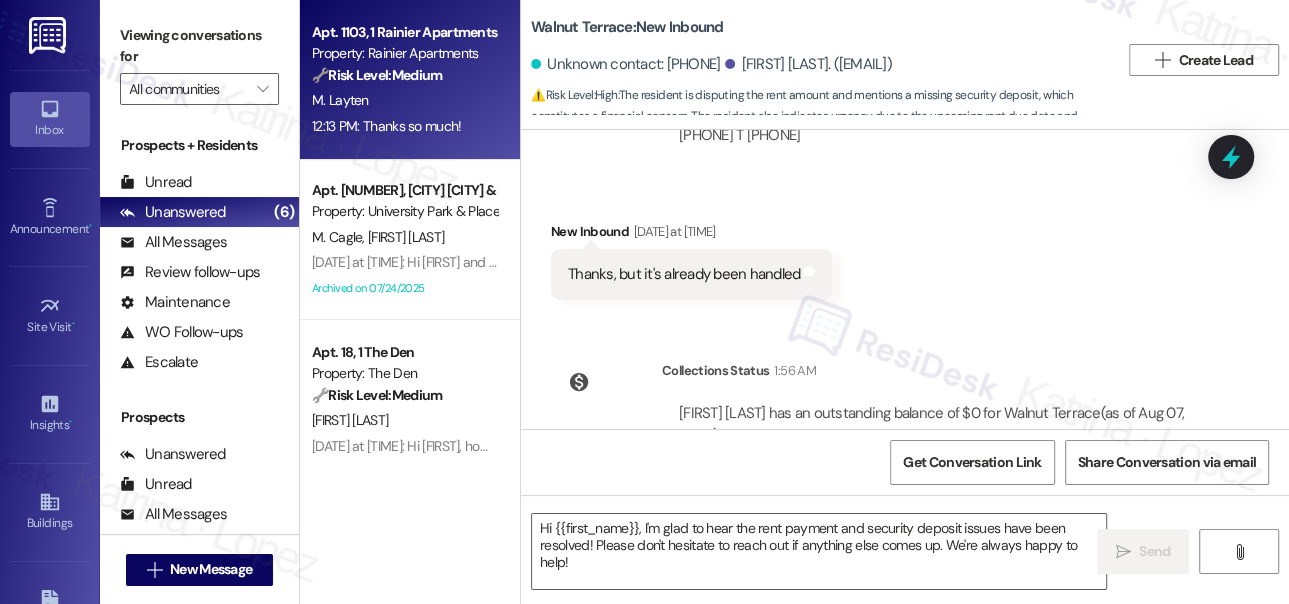 type on "Fetching suggested responses. Please feel free to read through the conversation in the meantime." 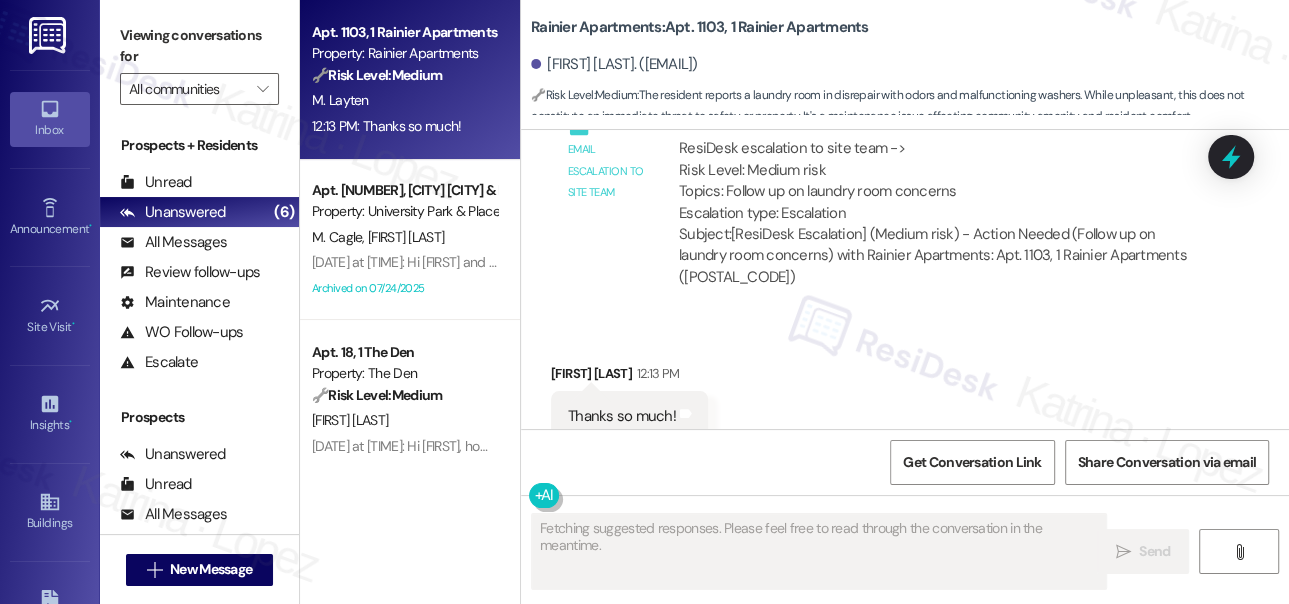 scroll, scrollTop: 3671, scrollLeft: 0, axis: vertical 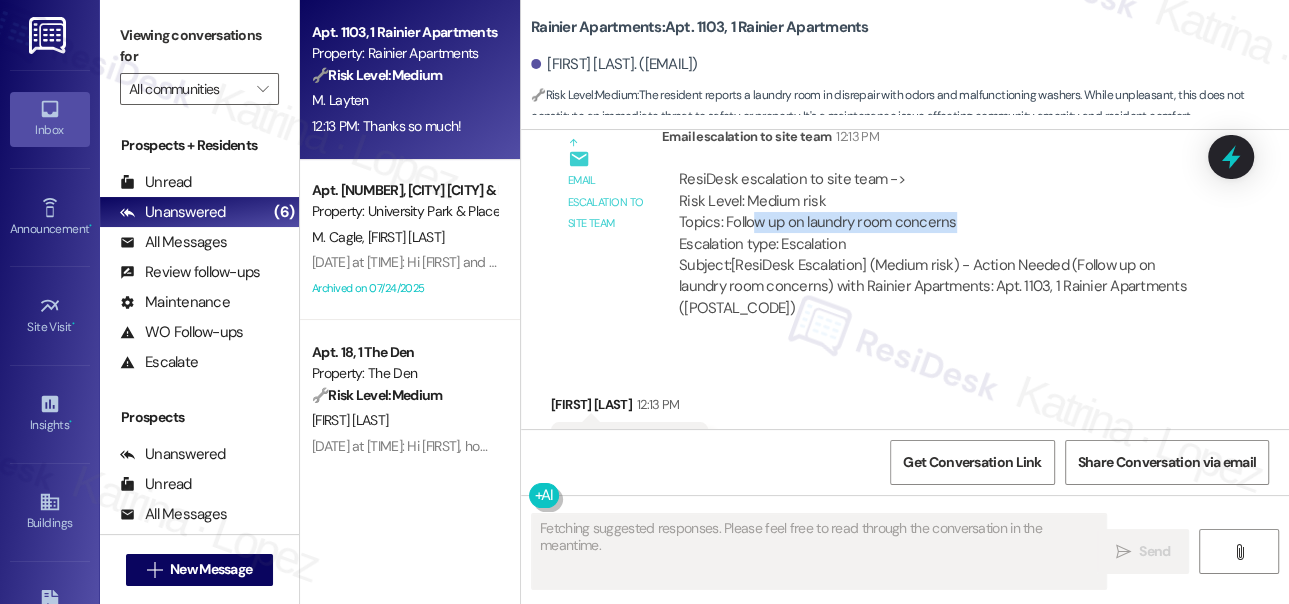 drag, startPoint x: 750, startPoint y: 224, endPoint x: 953, endPoint y: 224, distance: 203 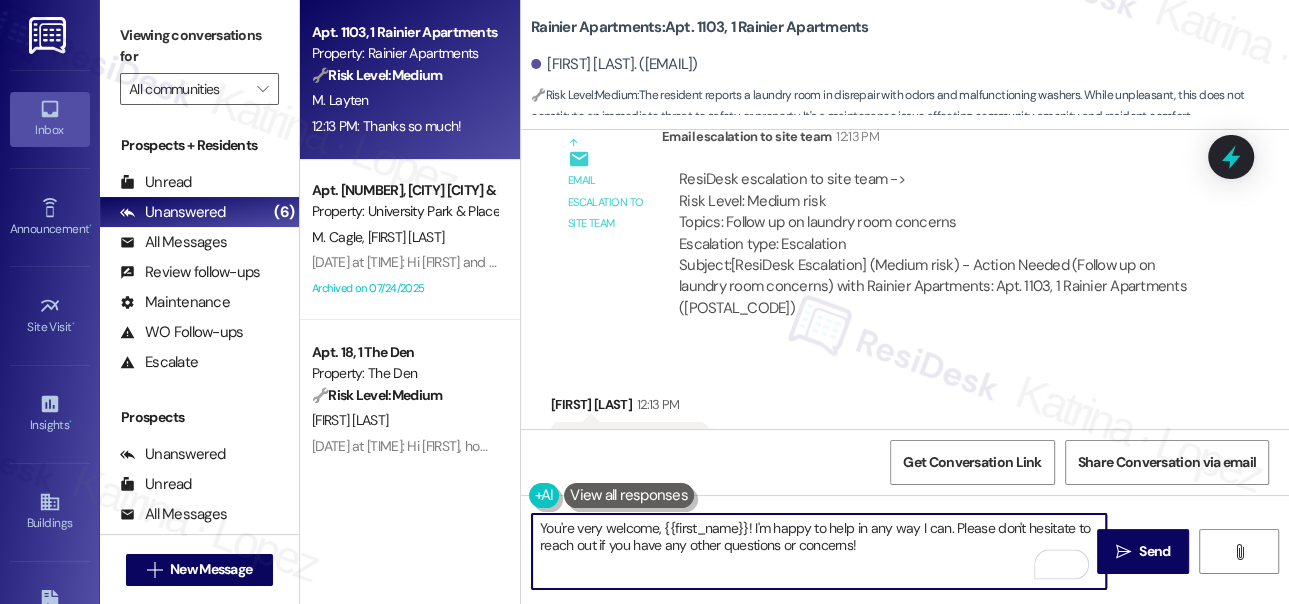 drag, startPoint x: 657, startPoint y: 526, endPoint x: 944, endPoint y: 519, distance: 287.08536 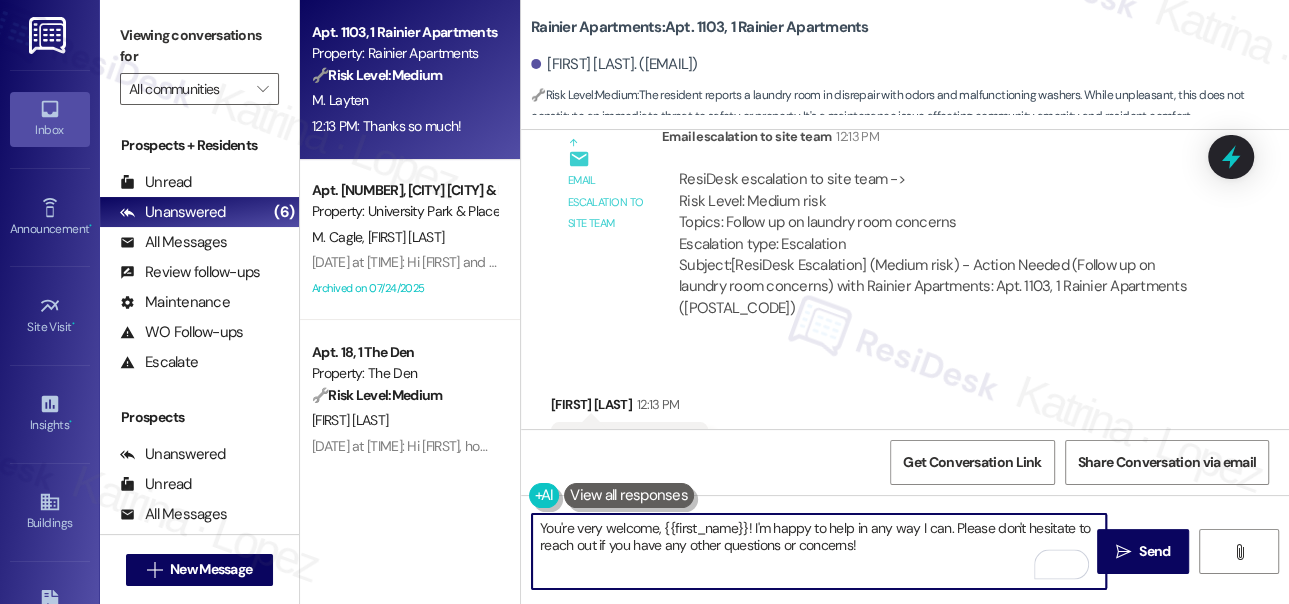 click on "You're very welcome, {{first_name}}! I'm happy to help in any way I can. Please don't hesitate to reach out if you have any other questions or concerns!" at bounding box center [819, 551] 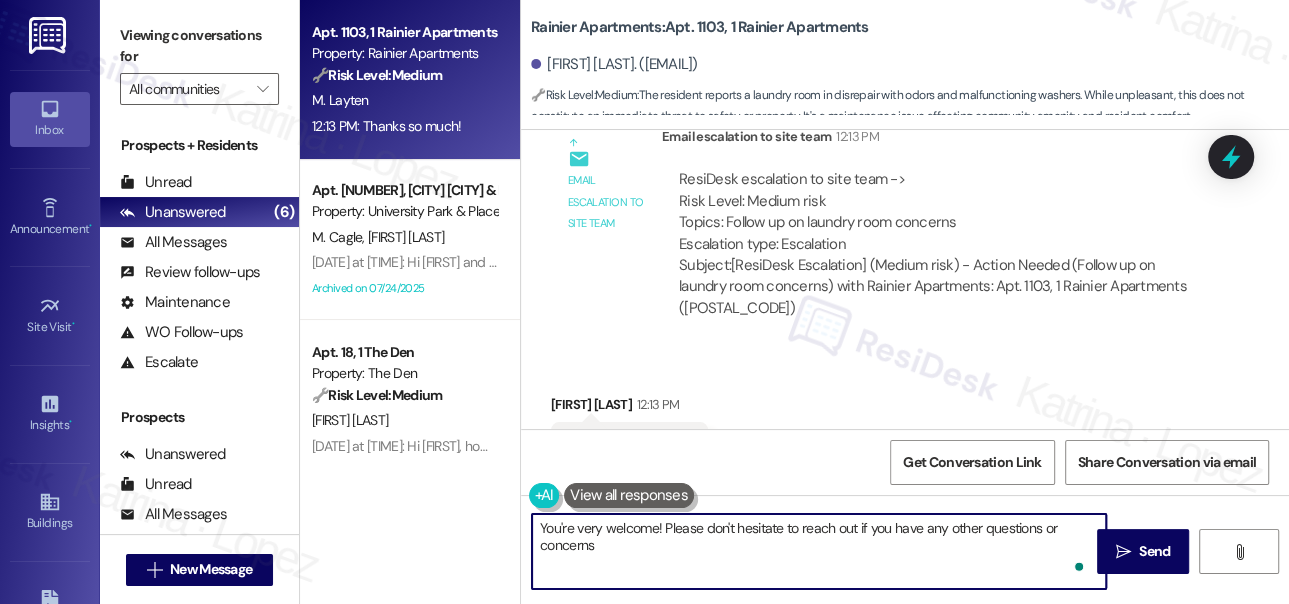 type on "You're very welcome! Please don't hesitate to reach out if you have any other questions or concerns." 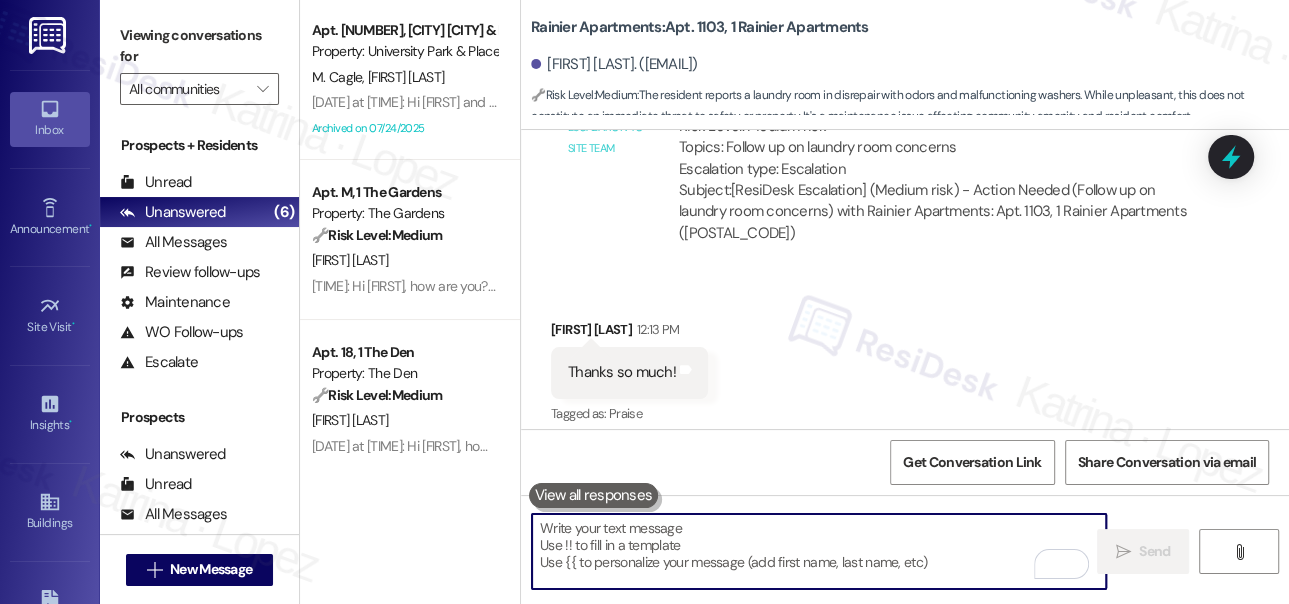 scroll, scrollTop: 3761, scrollLeft: 0, axis: vertical 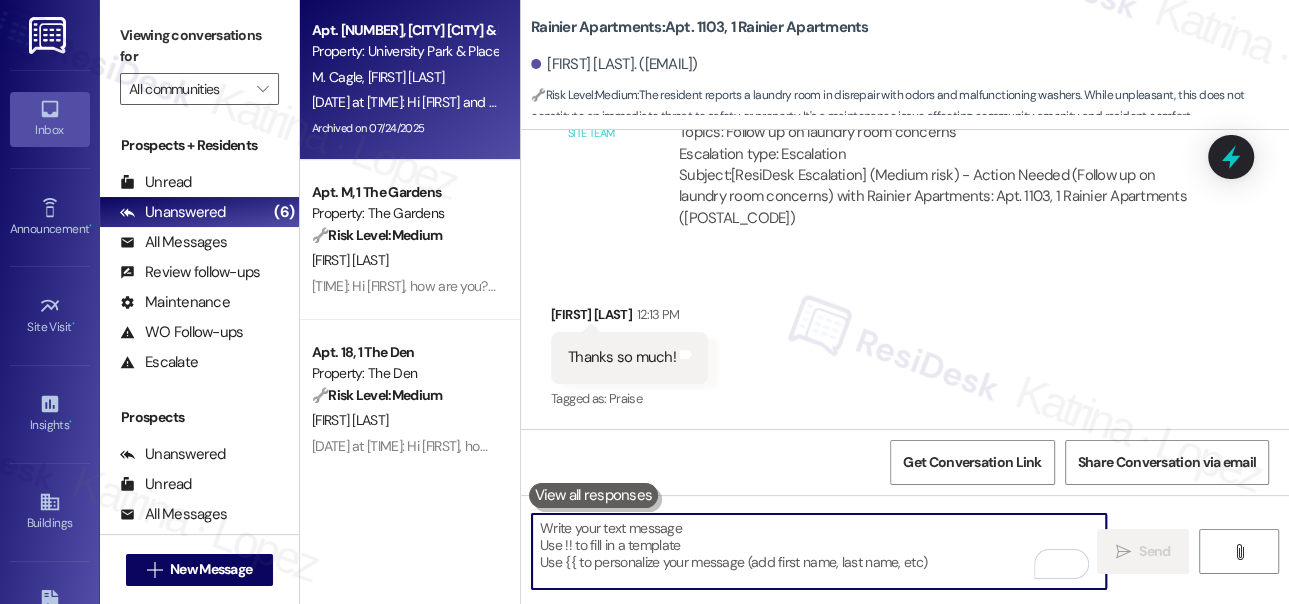 type 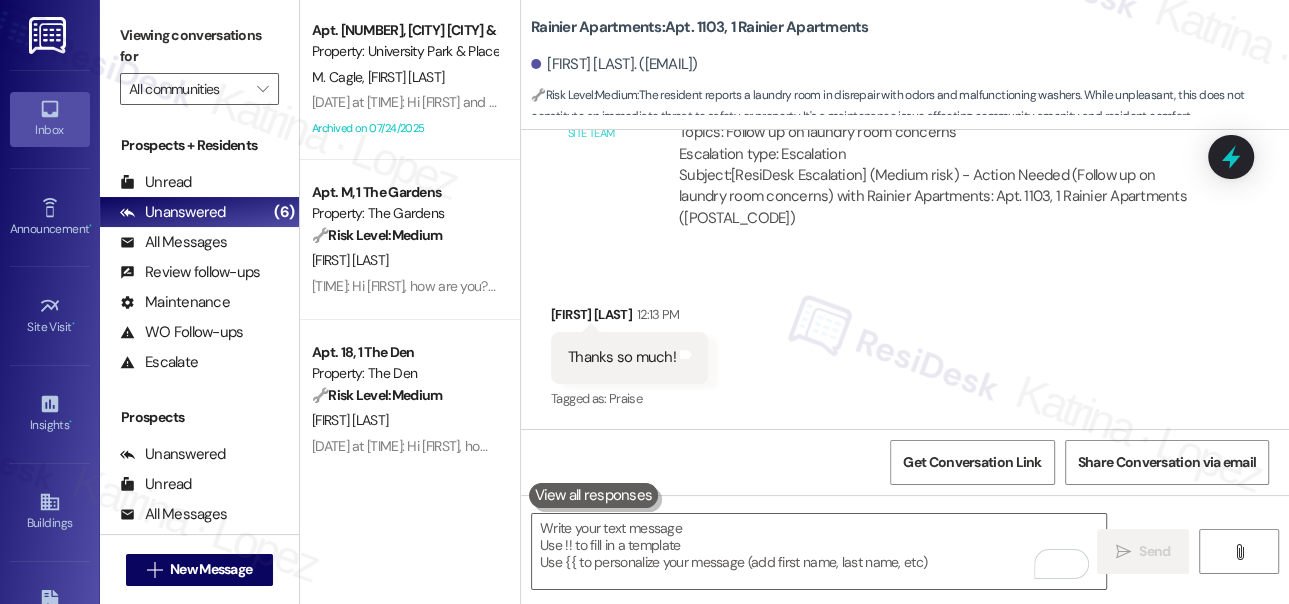 click on "[FIRST] [LAST]" at bounding box center (404, 260) 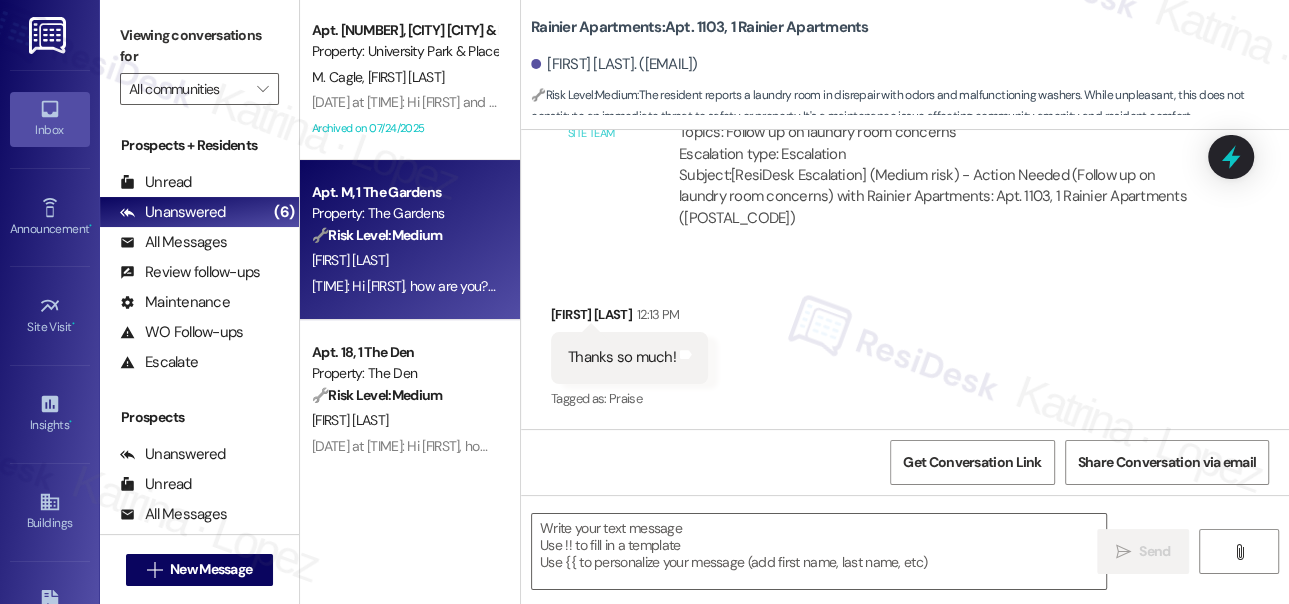 type on "Fetching suggested responses. Please feel free to read through the conversation in the meantime." 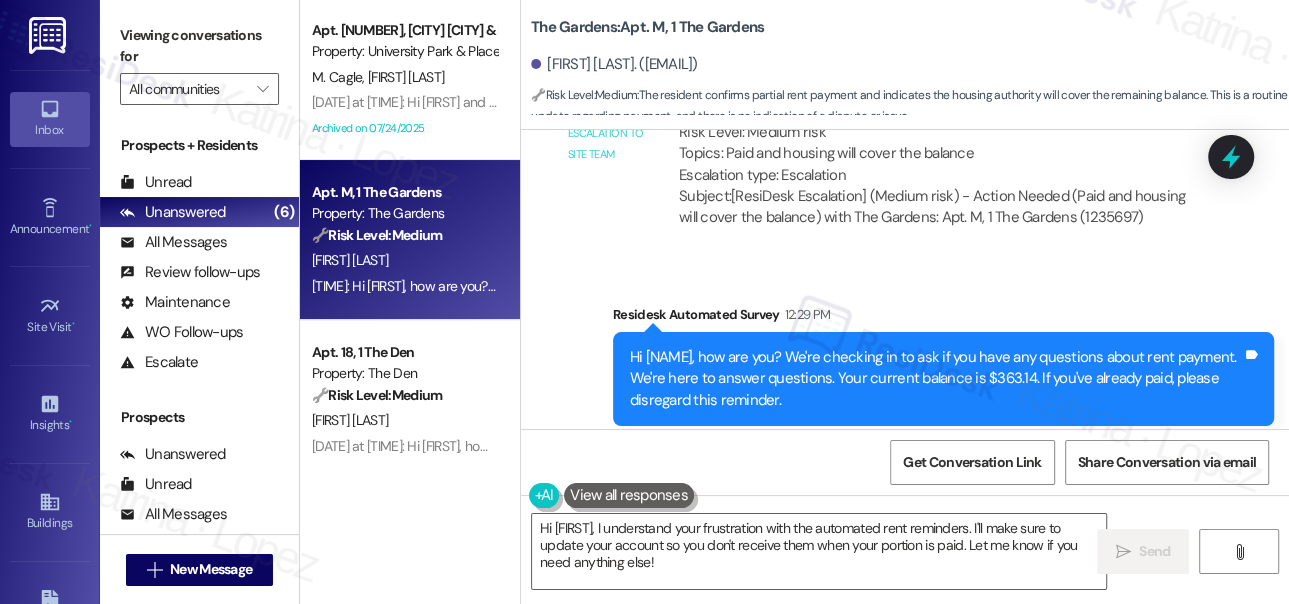 scroll, scrollTop: 13302, scrollLeft: 0, axis: vertical 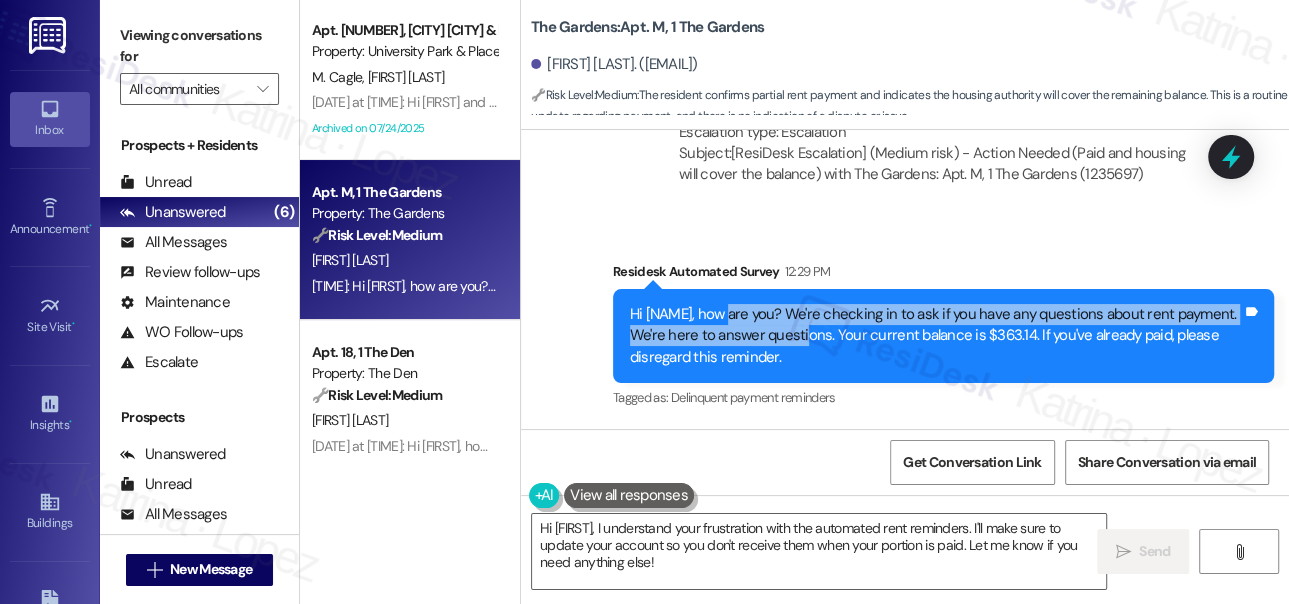 drag, startPoint x: 723, startPoint y: 321, endPoint x: 813, endPoint y: 346, distance: 93.40771 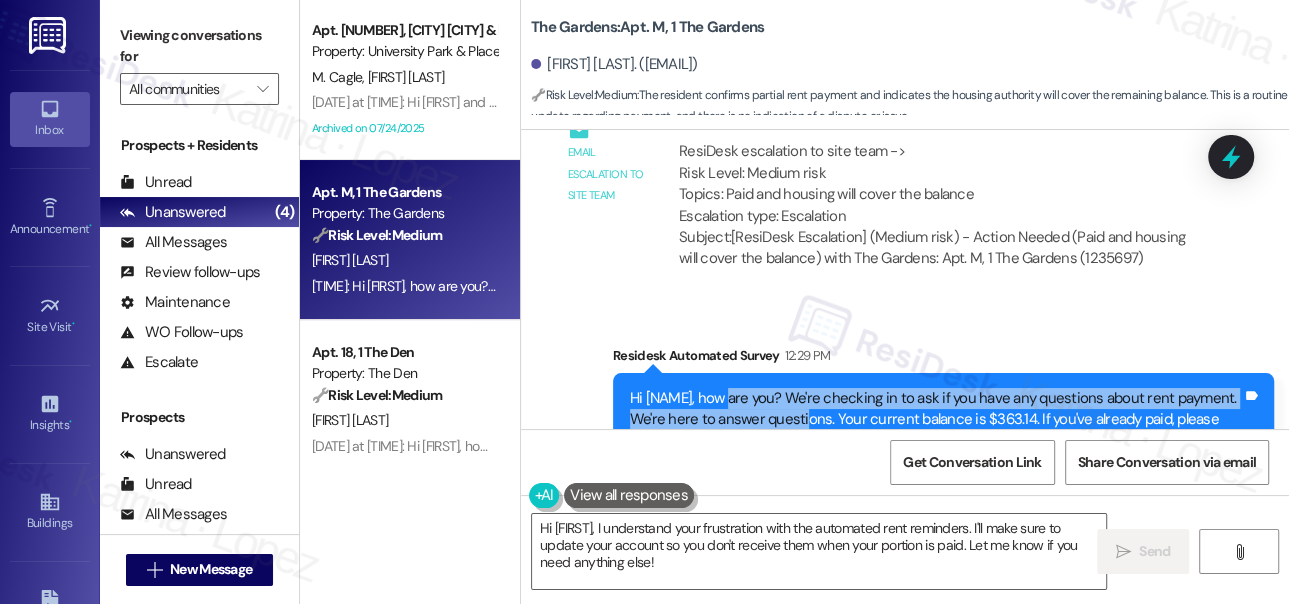 scroll, scrollTop: 13302, scrollLeft: 0, axis: vertical 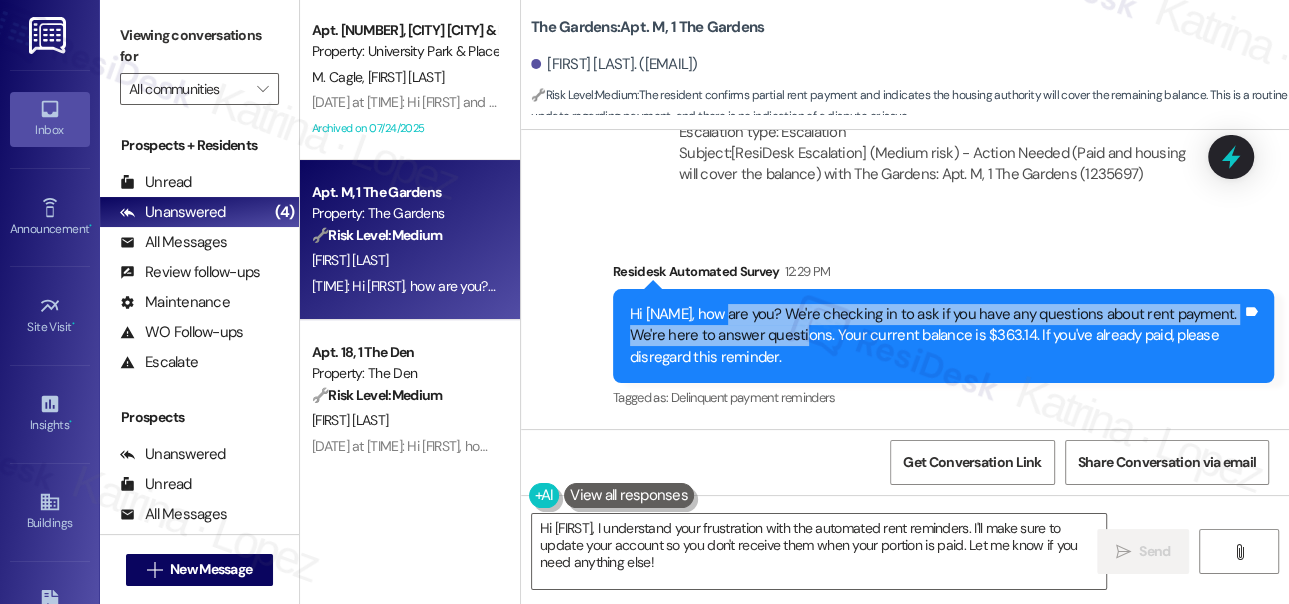 click on "Hi [NAME], how are you? We're checking in to ask if you have any questions about rent payment. We're here to answer questions. Your current balance is $363.14. If you've already paid, please disregard this reminder." at bounding box center (936, 336) 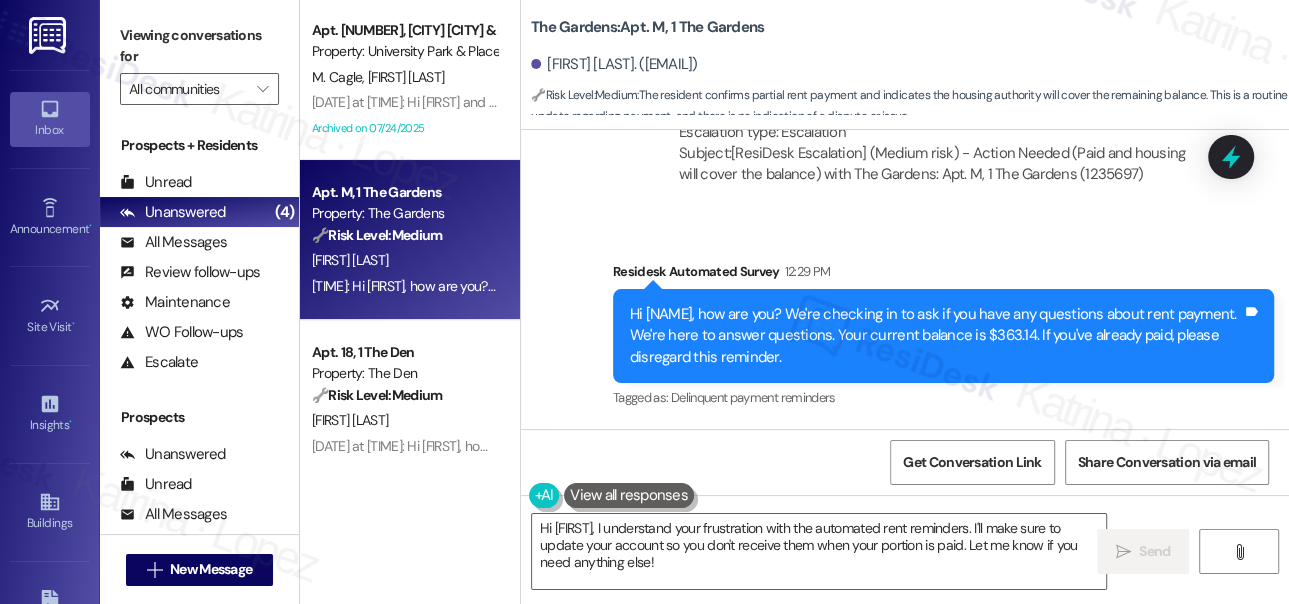 click on "Hi [NAME], how are you? We're checking in to ask if you have any questions about rent payment. We're here to answer questions. Your current balance is $363.14. If you've already paid, please disregard this reminder." at bounding box center (936, 336) 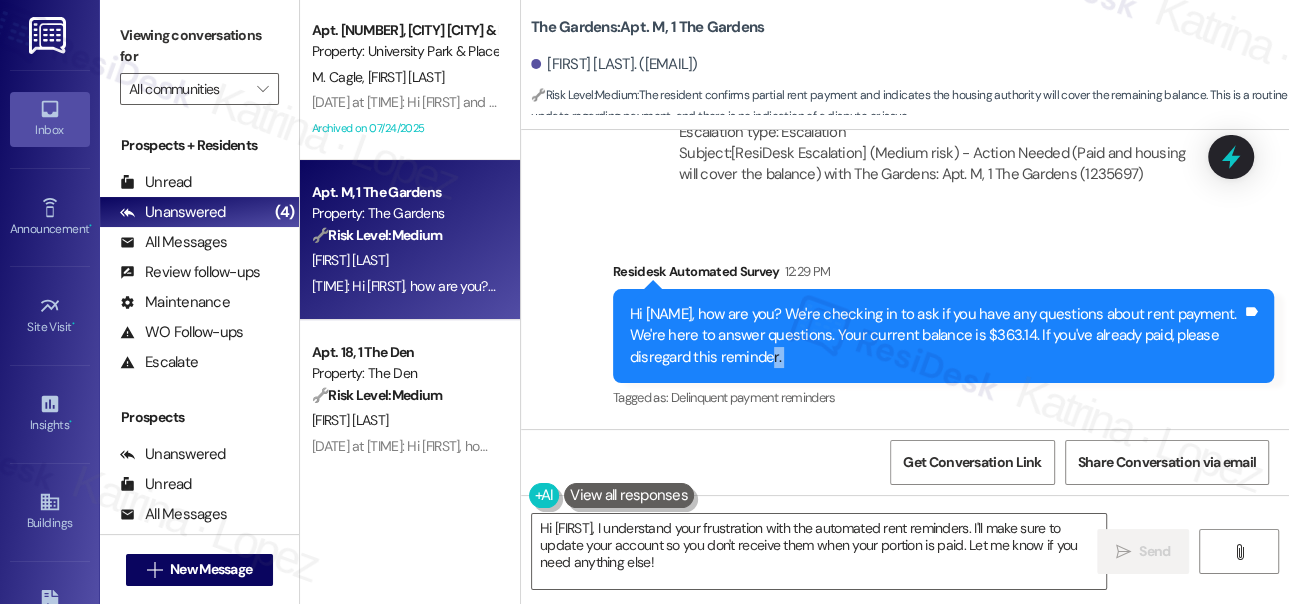 click on "Hi [NAME], how are you? We're checking in to ask if you have any questions about rent payment. We're here to answer questions. Your current balance is $363.14. If you've already paid, please disregard this reminder." at bounding box center (936, 336) 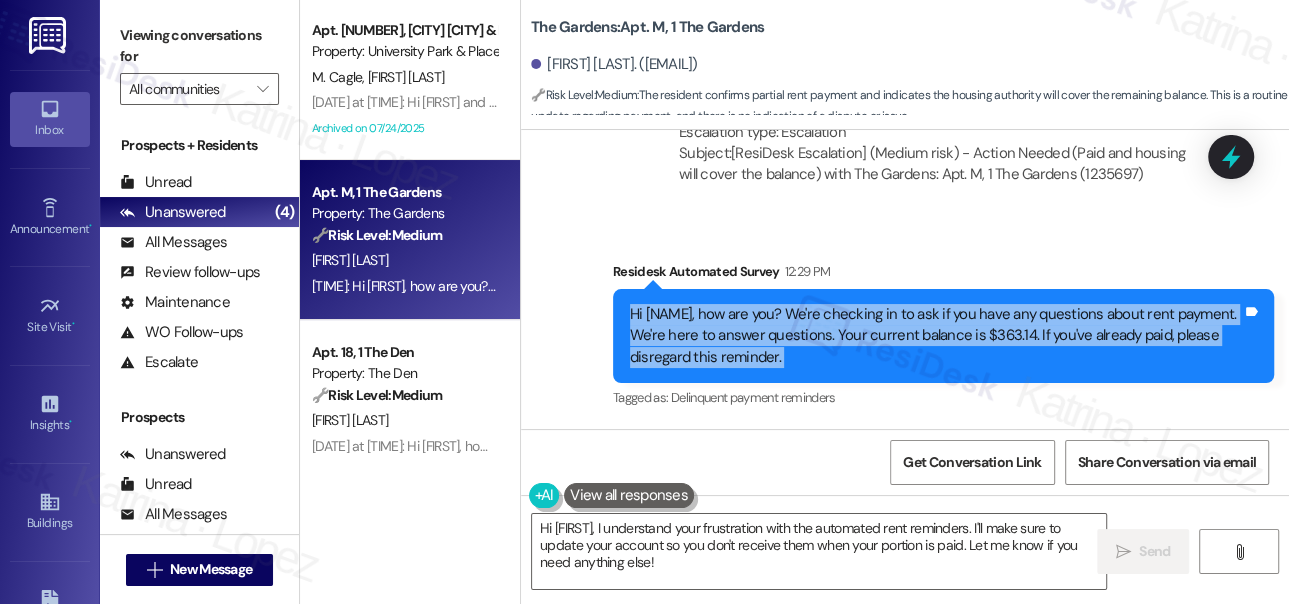 click on "Hi [NAME], how are you? We're checking in to ask if you have any questions about rent payment. We're here to answer questions. Your current balance is $363.14. If you've already paid, please disregard this reminder." at bounding box center [936, 336] 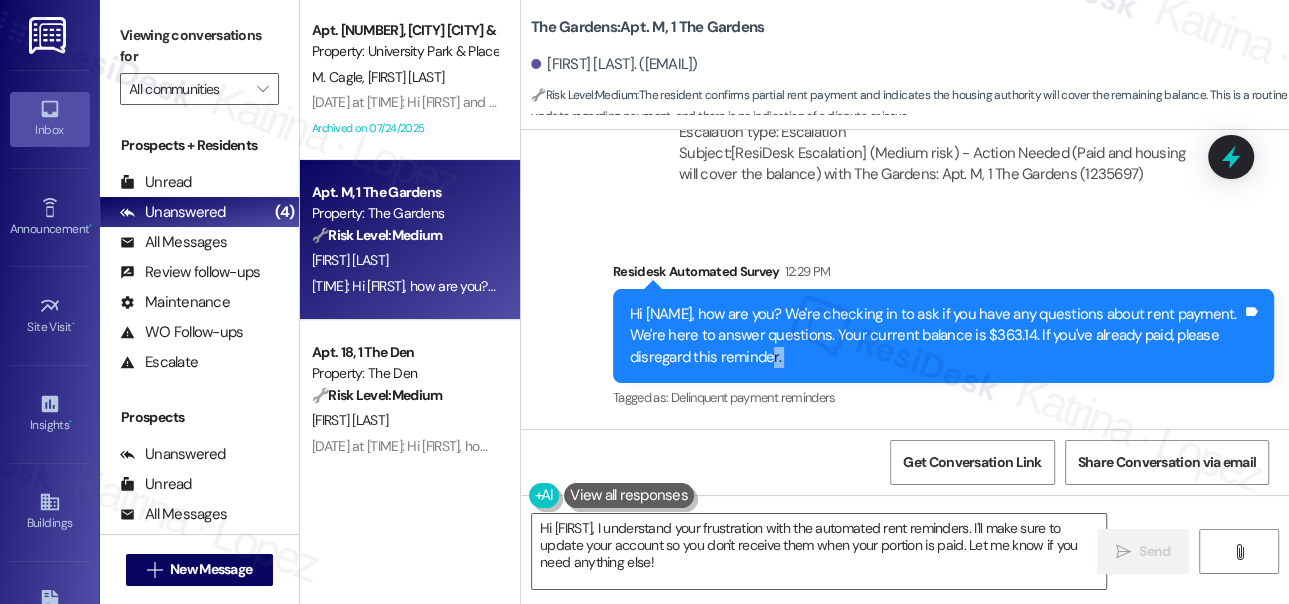 click on "Hi [NAME], how are you? We're checking in to ask if you have any questions about rent payment. We're here to answer questions. Your current balance is $363.14. If you've already paid, please disregard this reminder." at bounding box center [936, 336] 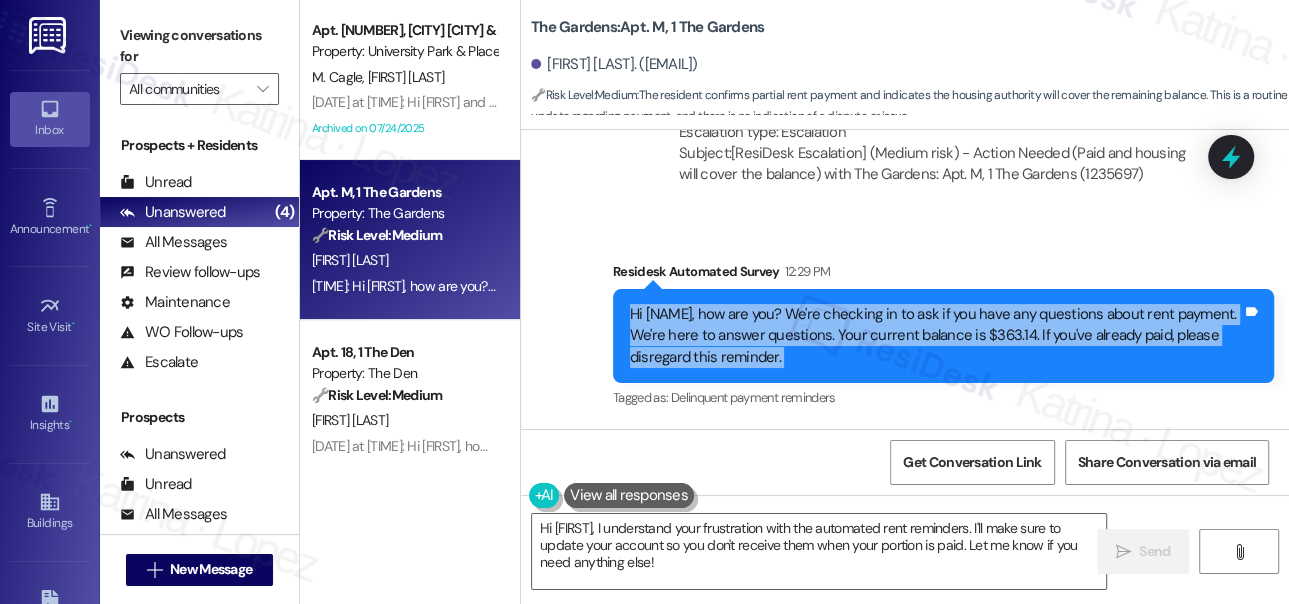click on "Hi [NAME], how are you? We're checking in to ask if you have any questions about rent payment. We're here to answer questions. Your current balance is $363.14. If you've already paid, please disregard this reminder." at bounding box center [936, 336] 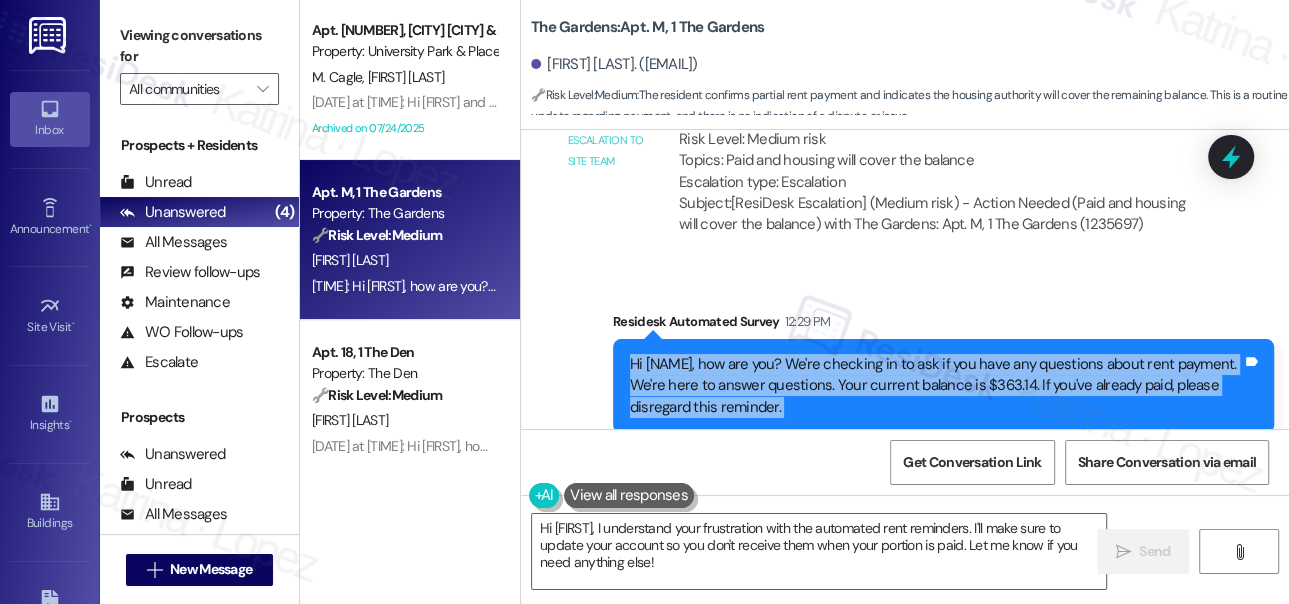 scroll, scrollTop: 13302, scrollLeft: 0, axis: vertical 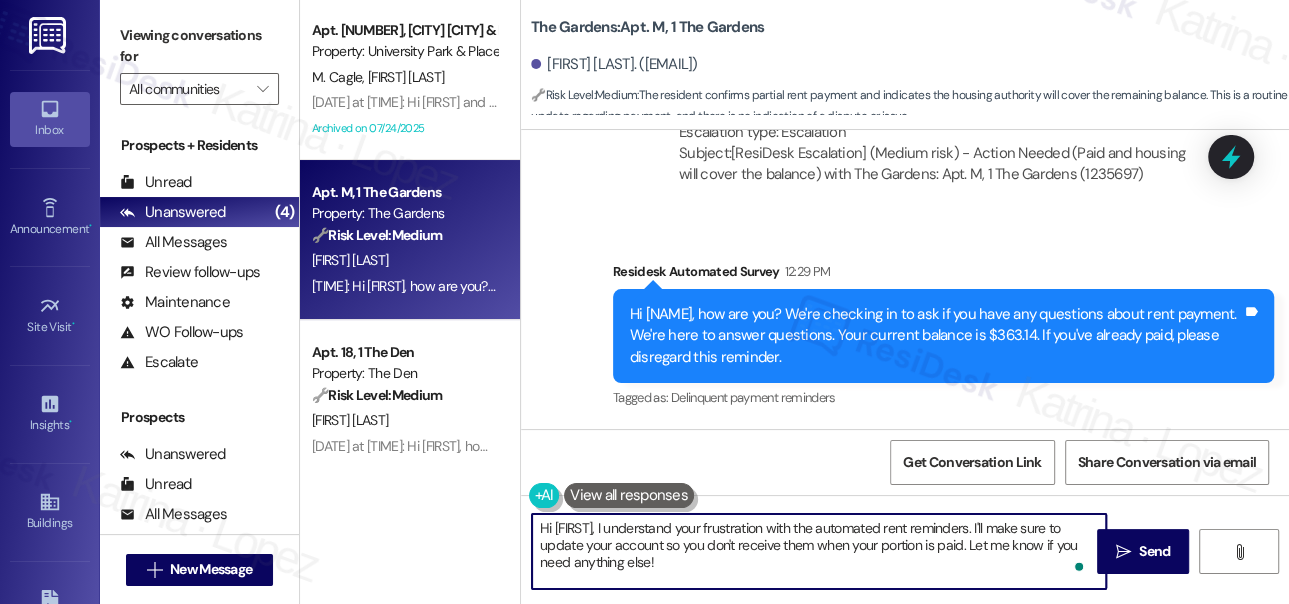 drag, startPoint x: 592, startPoint y: 525, endPoint x: 773, endPoint y: 563, distance: 184.94594 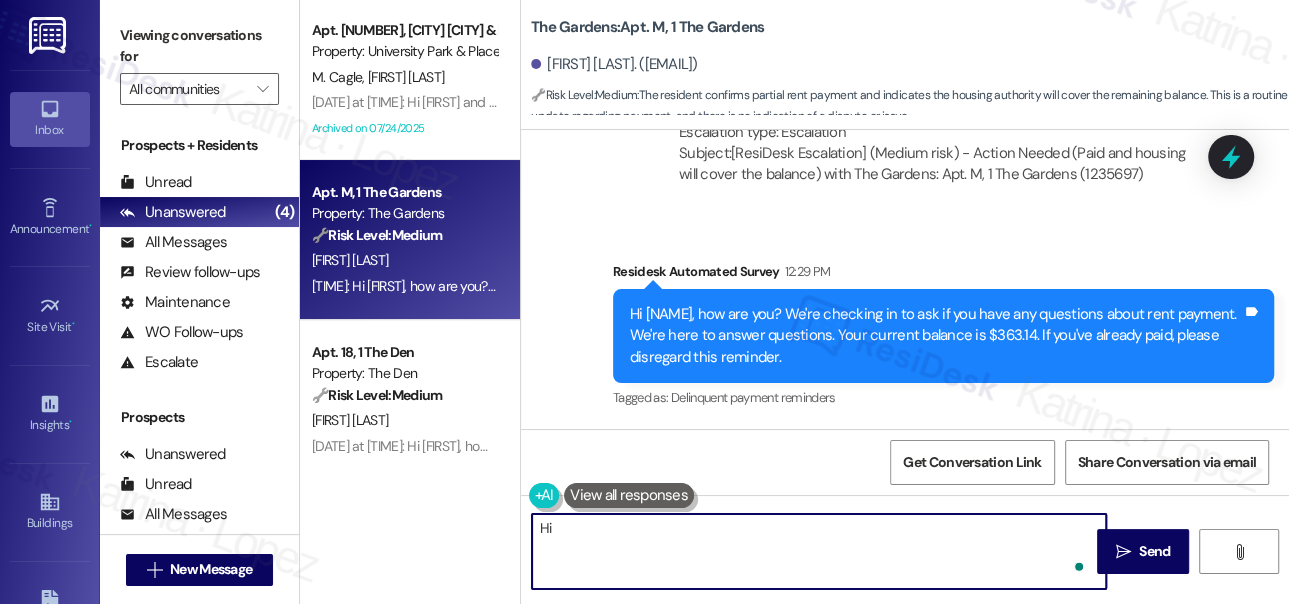 type on "H" 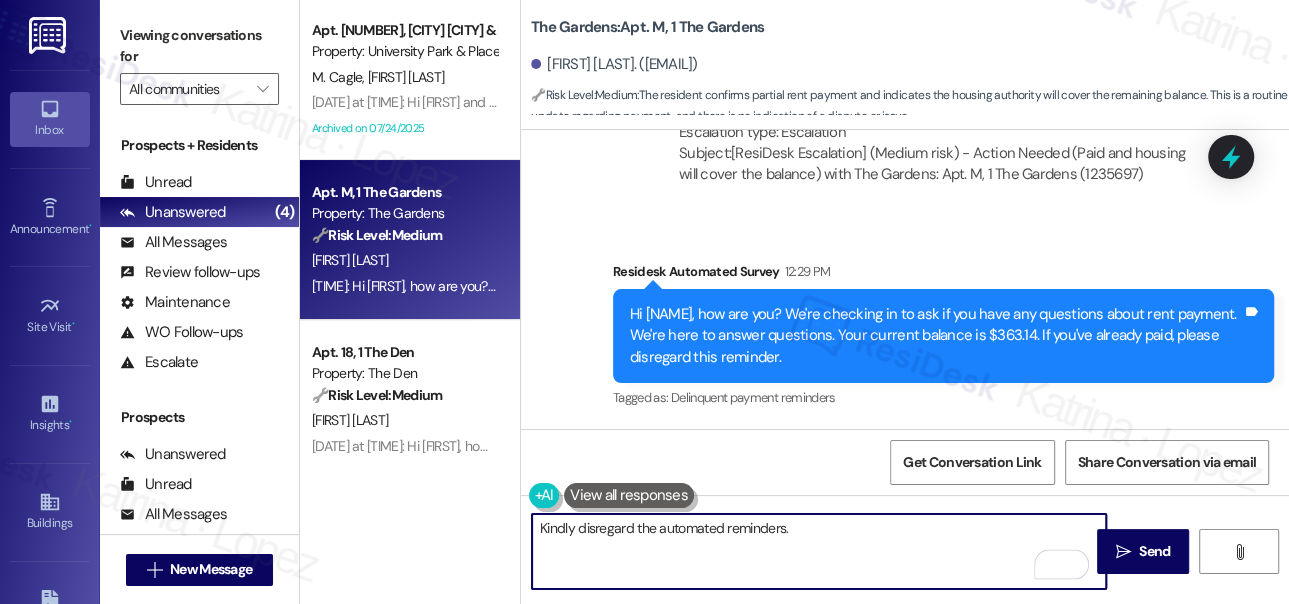 click on "Kindly disregard the automated reminders." at bounding box center [819, 551] 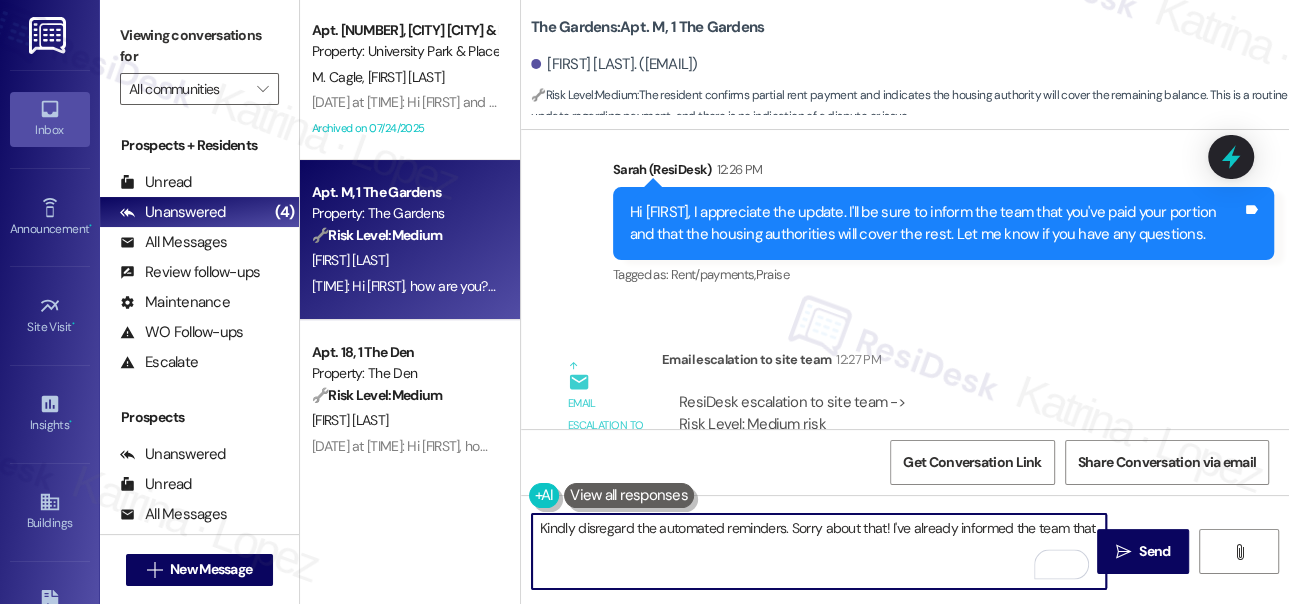 scroll, scrollTop: 12938, scrollLeft: 0, axis: vertical 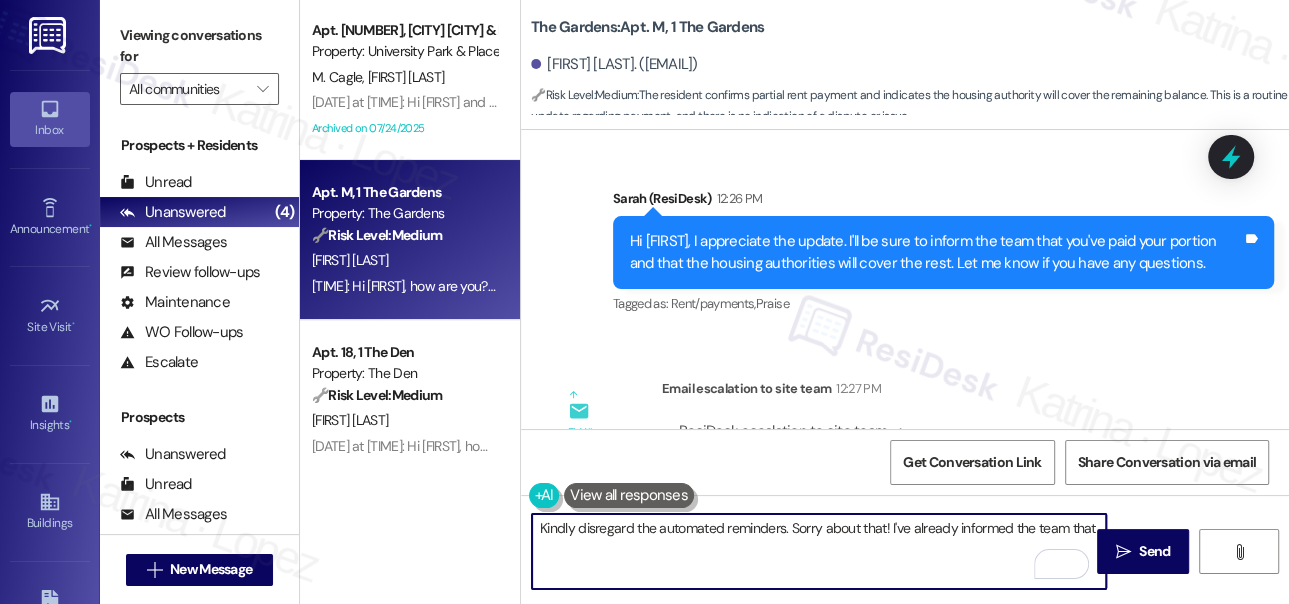 click on "Kindly disregard the automated reminders. Sorry about that! I've already informed the team that" at bounding box center (819, 551) 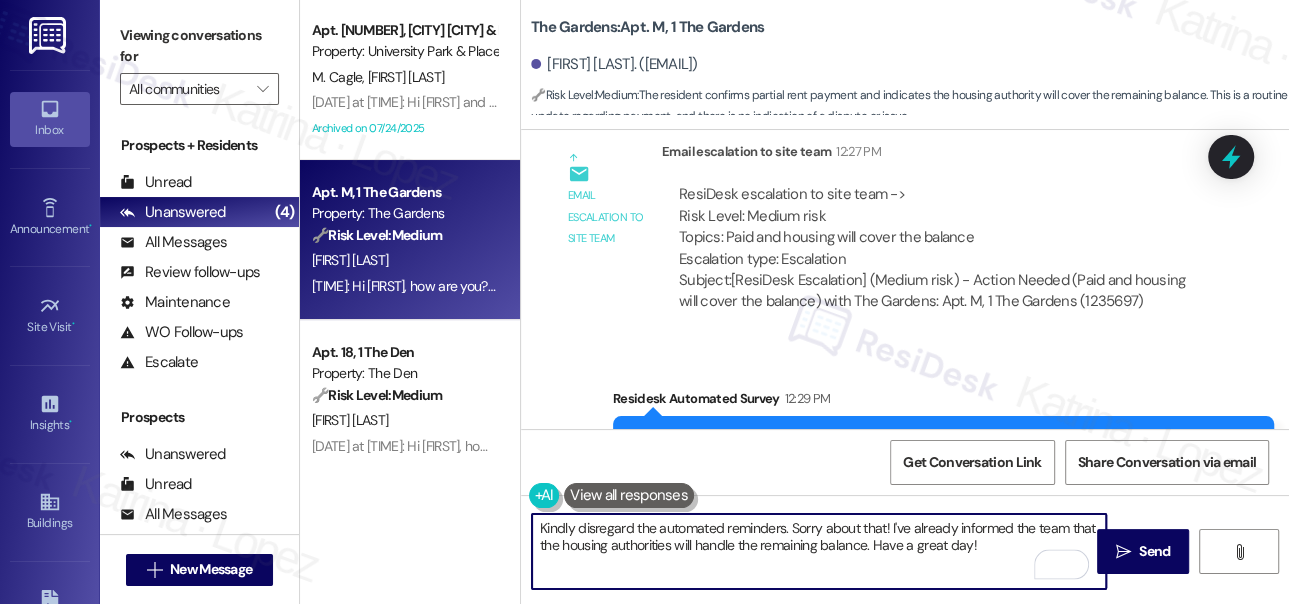 scroll, scrollTop: 13302, scrollLeft: 0, axis: vertical 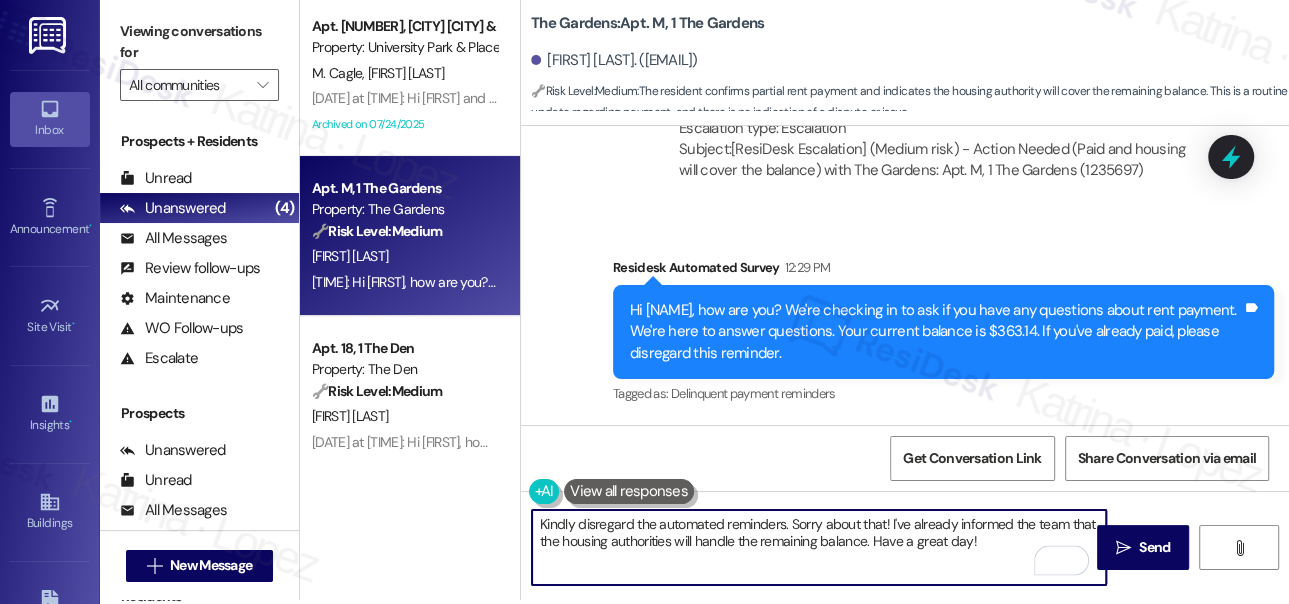 click on "Kindly disregard the automated reminders. Sorry about that! I've already informed the team that the housing authorities will handle the remaining balance. Have a great day!" at bounding box center (819, 547) 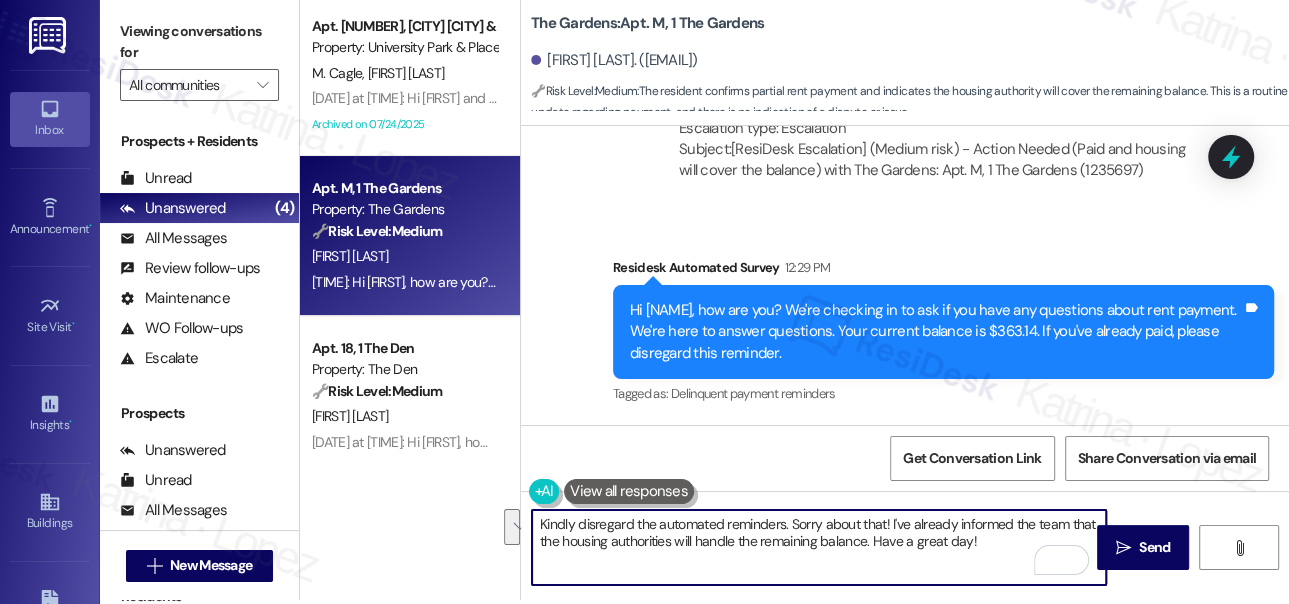 click on "Kindly disregard the automated reminders. Sorry about that! I've already informed the team that the housing authorities will handle the remaining balance. Have a great day!" at bounding box center [819, 547] 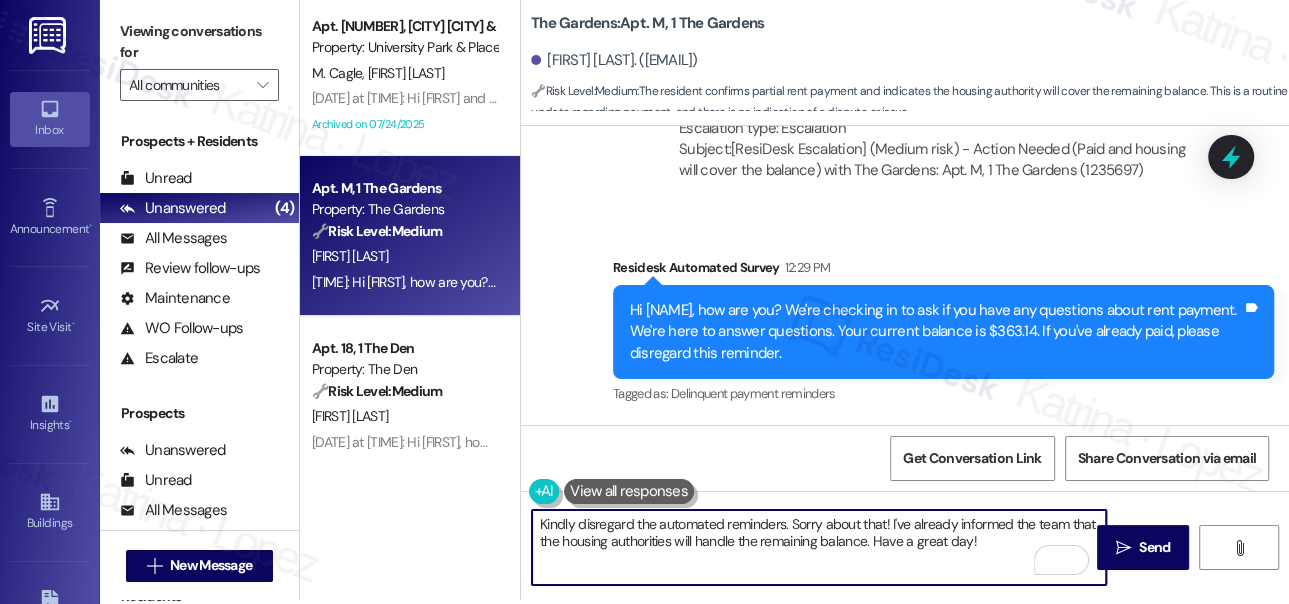 click on "Kindly disregard the automated reminders. Sorry about that! I've already informed the team that the housing authorities will handle the remaining balance. Have a great day!" at bounding box center (819, 547) 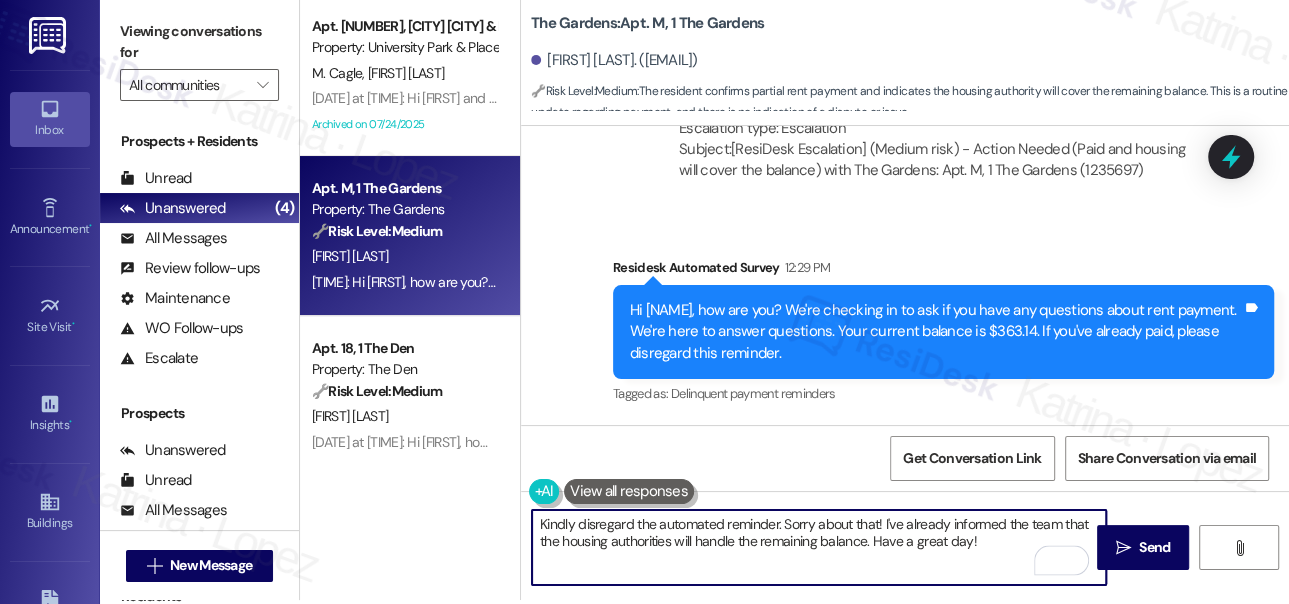 click on "Kindly disregard the automated reminder. Sorry about that! I've already informed the team that the housing authorities will handle the remaining balance. Have a great day!" at bounding box center [819, 547] 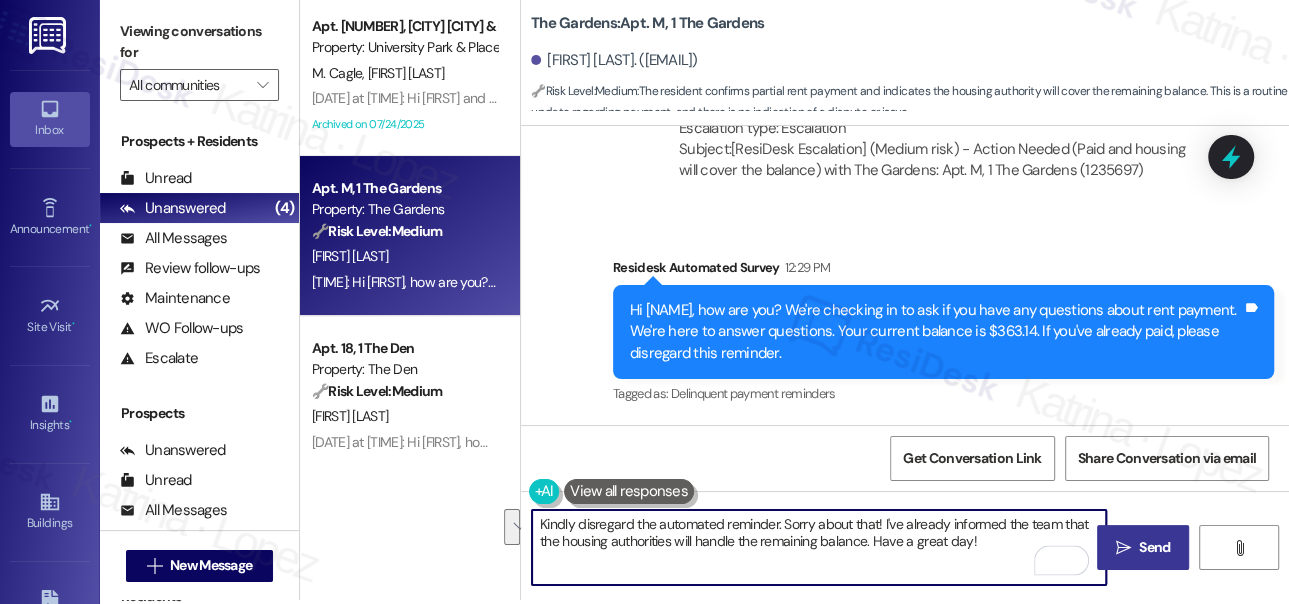type on "Kindly disregard the automated reminder. Sorry about that! I've already informed the team that the housing authorities will handle the remaining balance. Have a great day!" 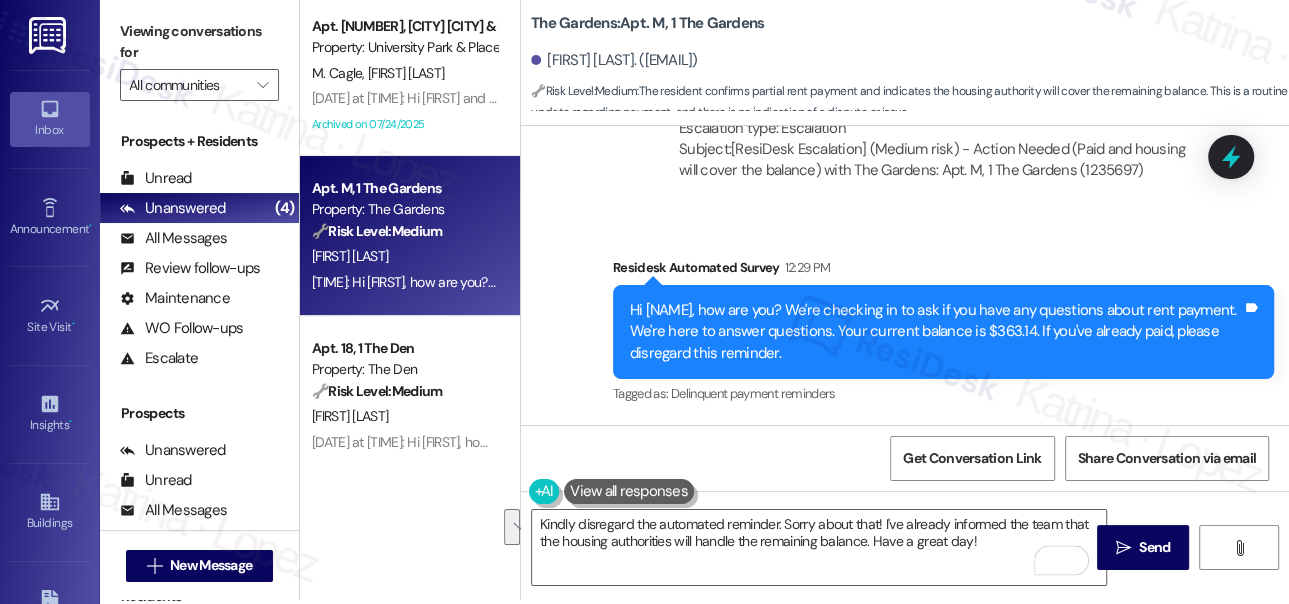 click on " Send" at bounding box center (1143, 547) 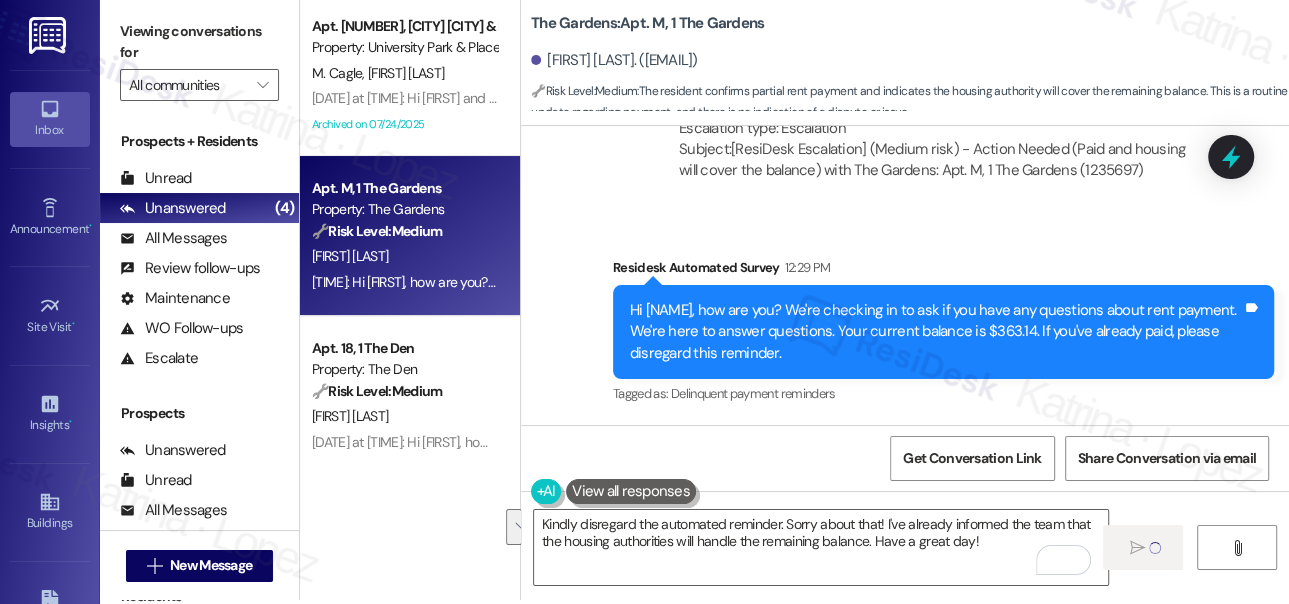 type 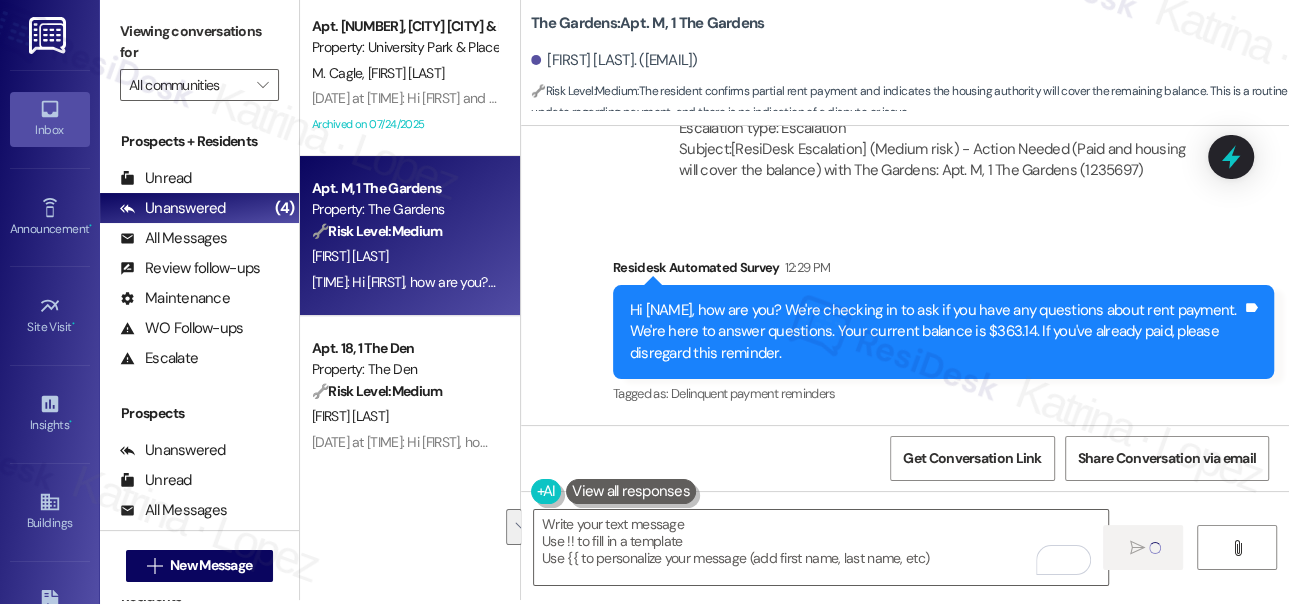 scroll, scrollTop: 13152, scrollLeft: 0, axis: vertical 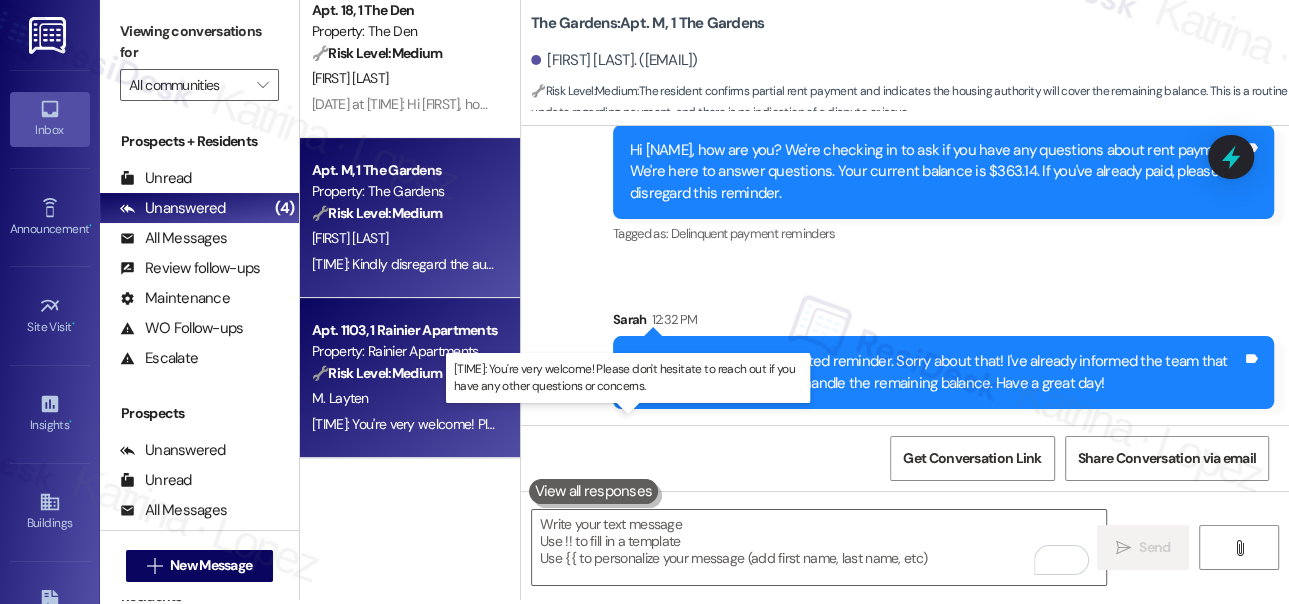 click on "[TIME]: You're very welcome! Please don't hesitate to reach out if you have any other questions or concerns. [TIME]: You're very welcome! Please don't hesitate to reach out if you have any other questions or concerns." at bounding box center [620, 424] 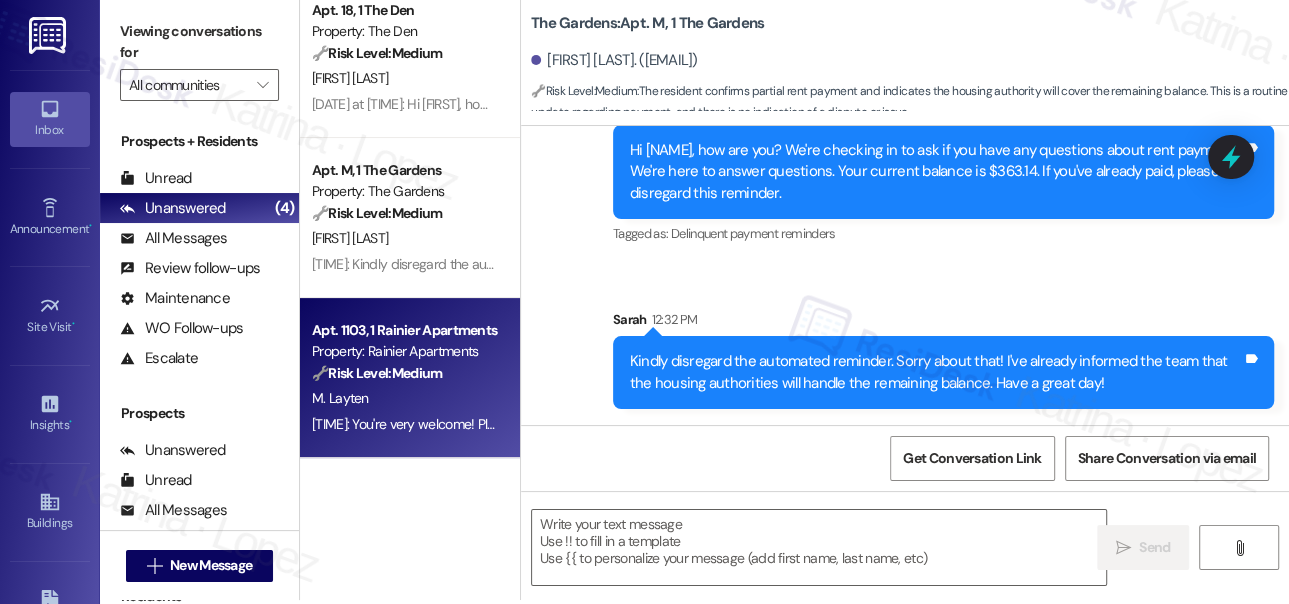 type on "Fetching suggested responses. Please feel free to read through the conversation in the meantime." 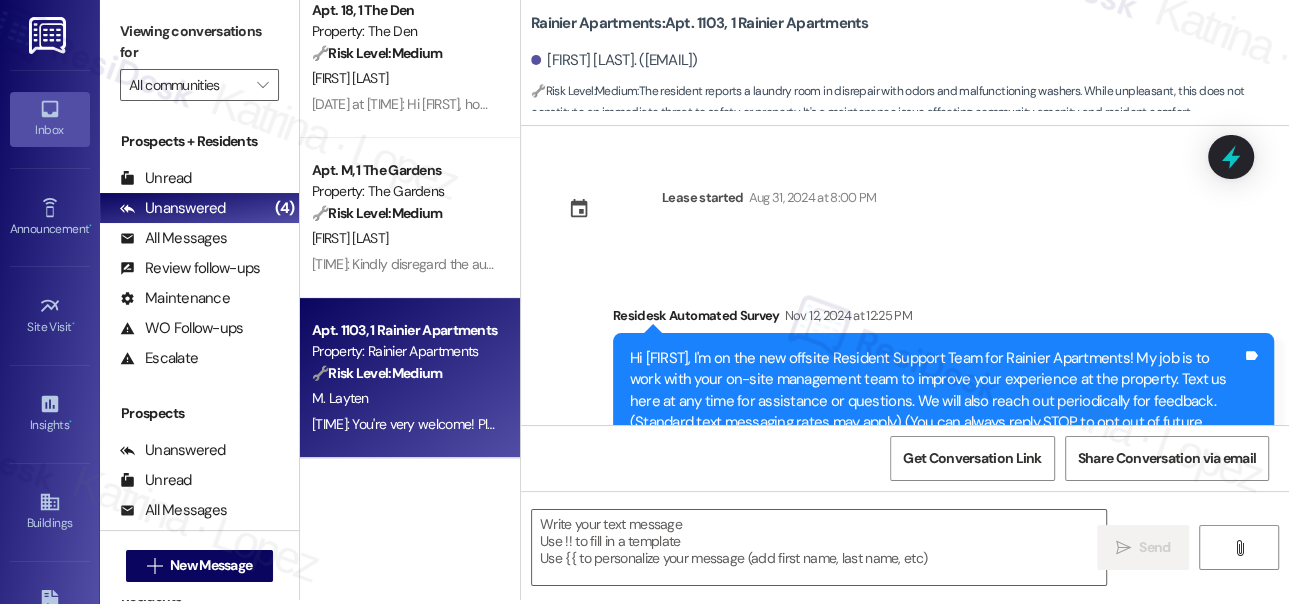 scroll, scrollTop: 0, scrollLeft: 0, axis: both 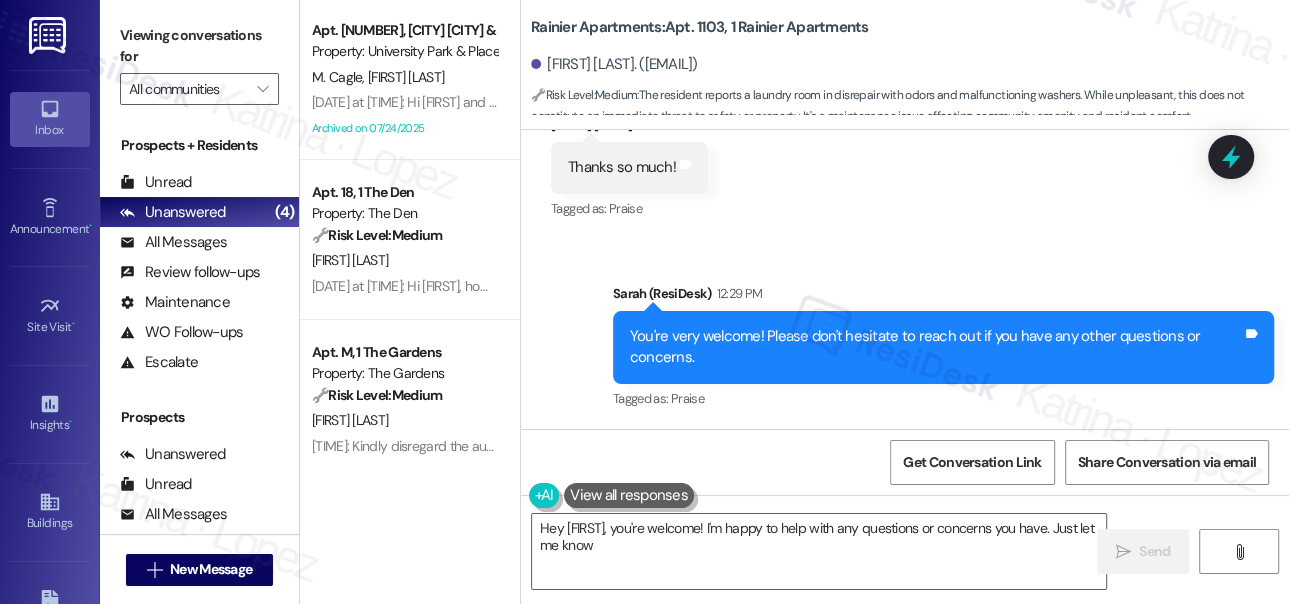 type on "Hey {{first_name}}, you're welcome! I'm happy to help with any questions or concerns you have. Just let me know!" 